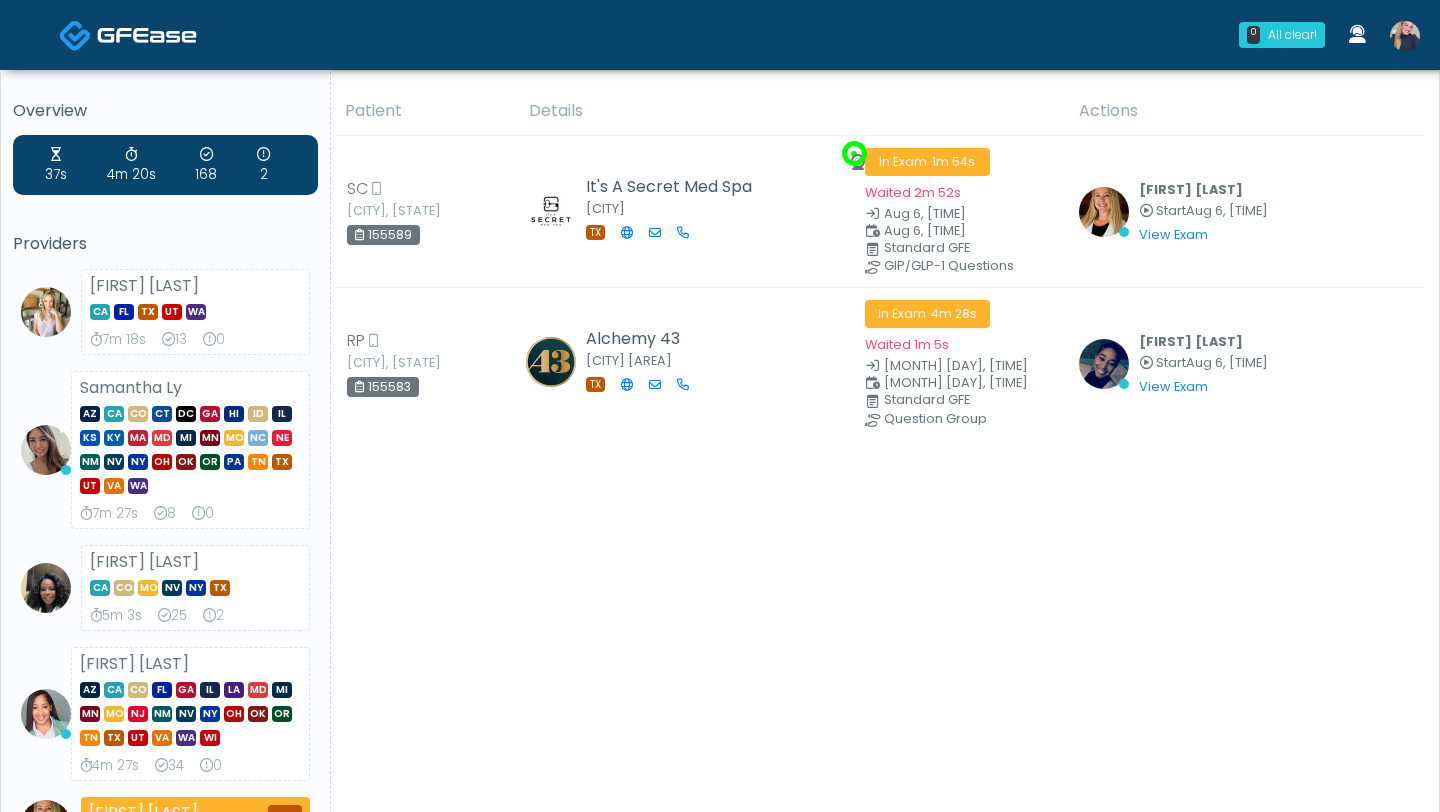scroll, scrollTop: 0, scrollLeft: 0, axis: both 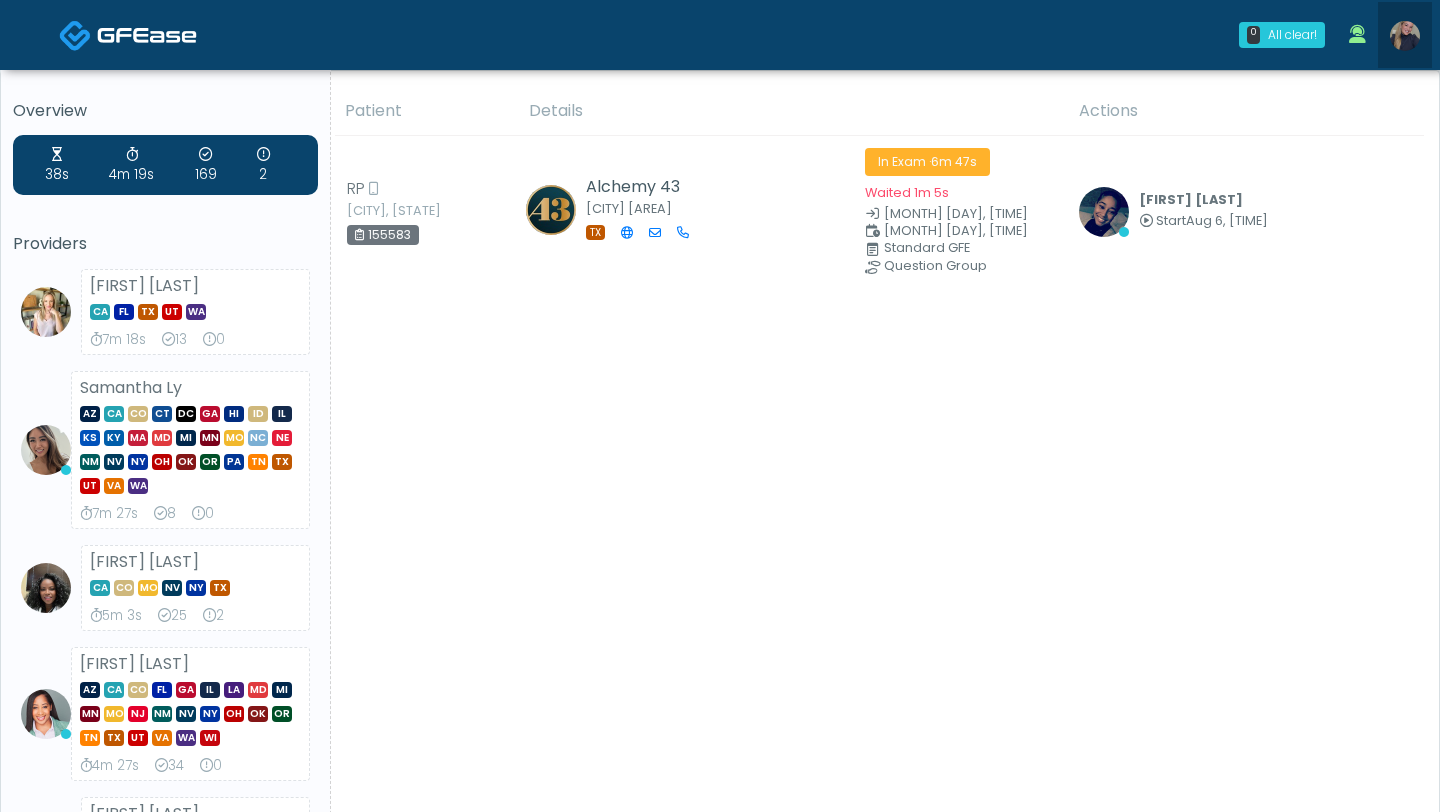 click at bounding box center [1405, 36] 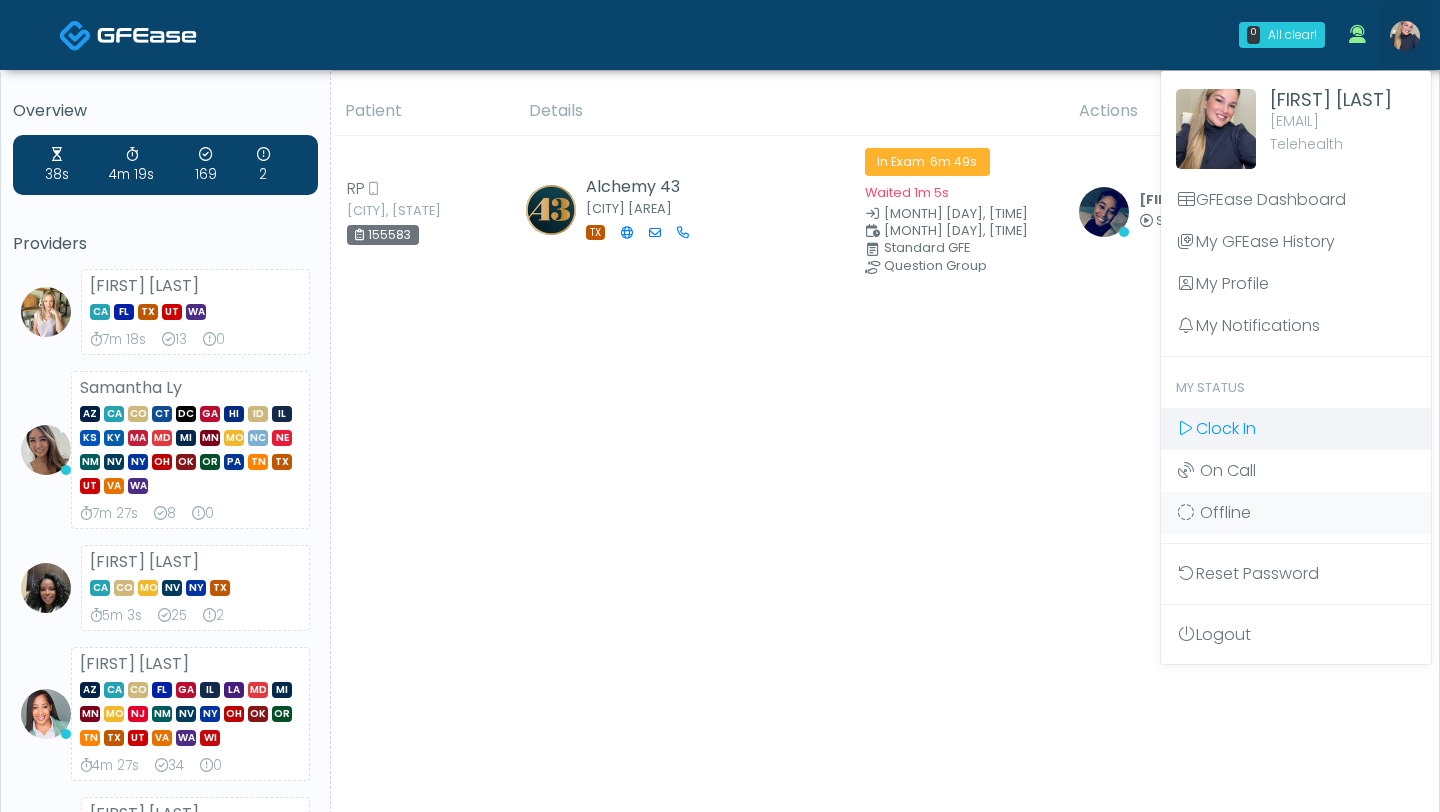 click on "Clock In" at bounding box center [1296, 429] 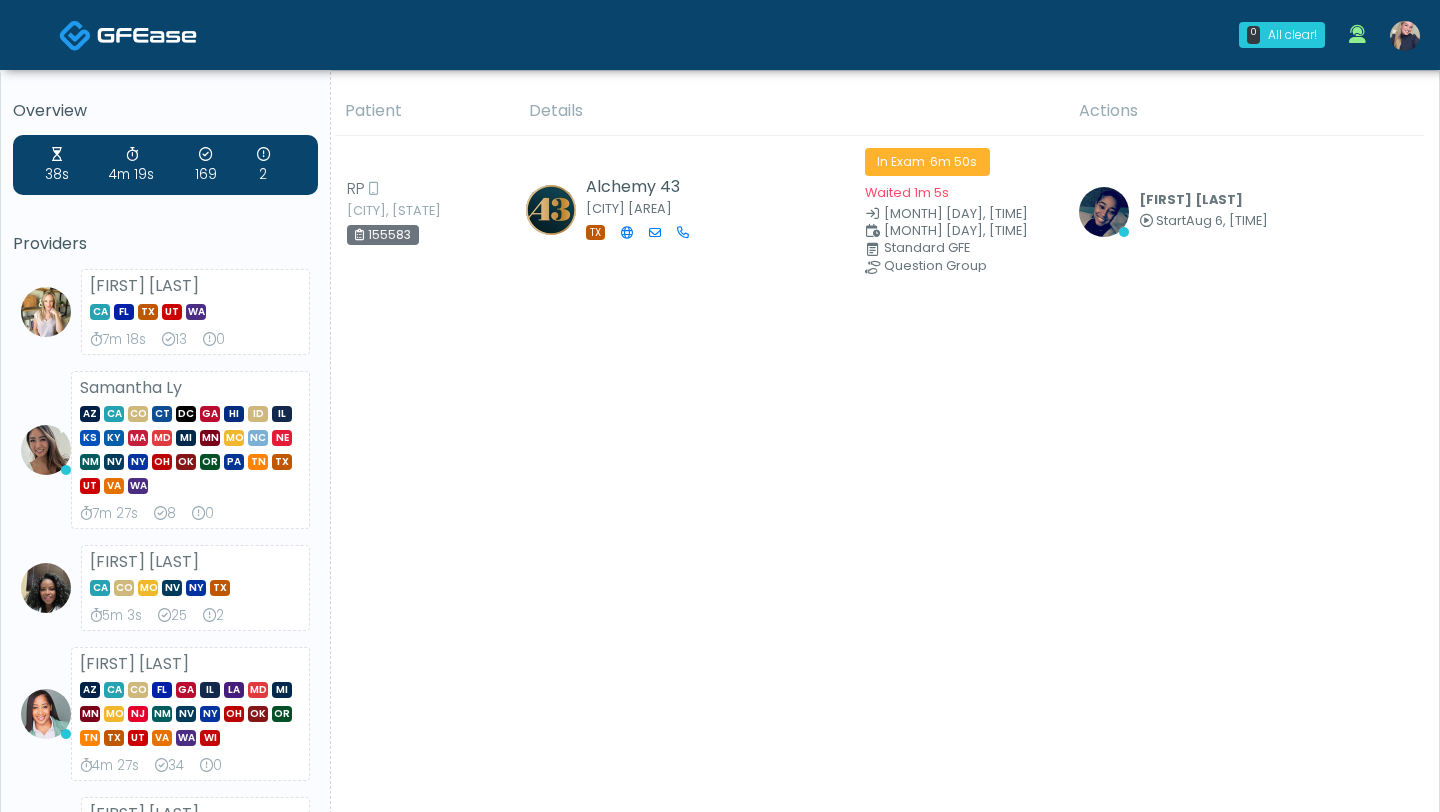 click at bounding box center [1405, 36] 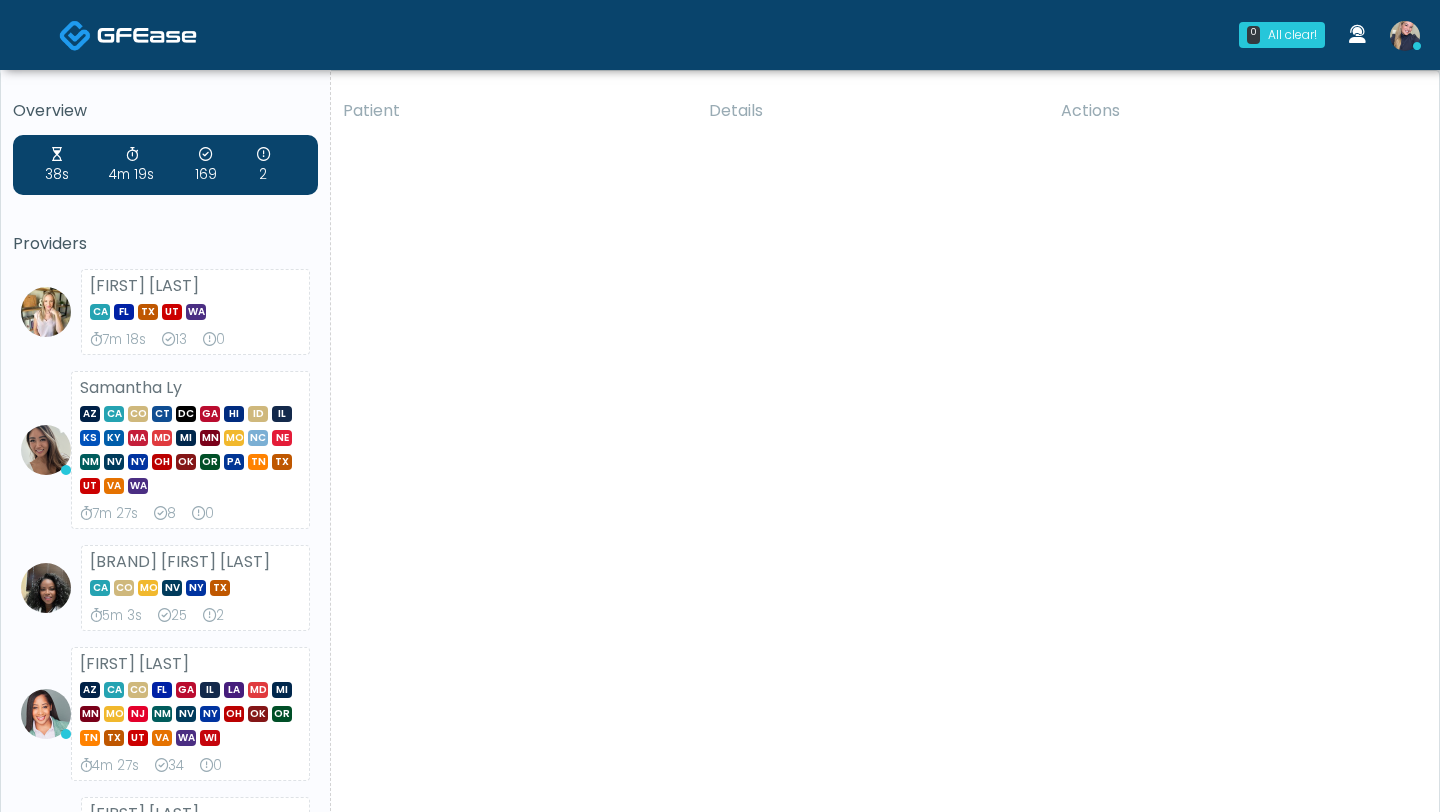 scroll, scrollTop: 0, scrollLeft: 0, axis: both 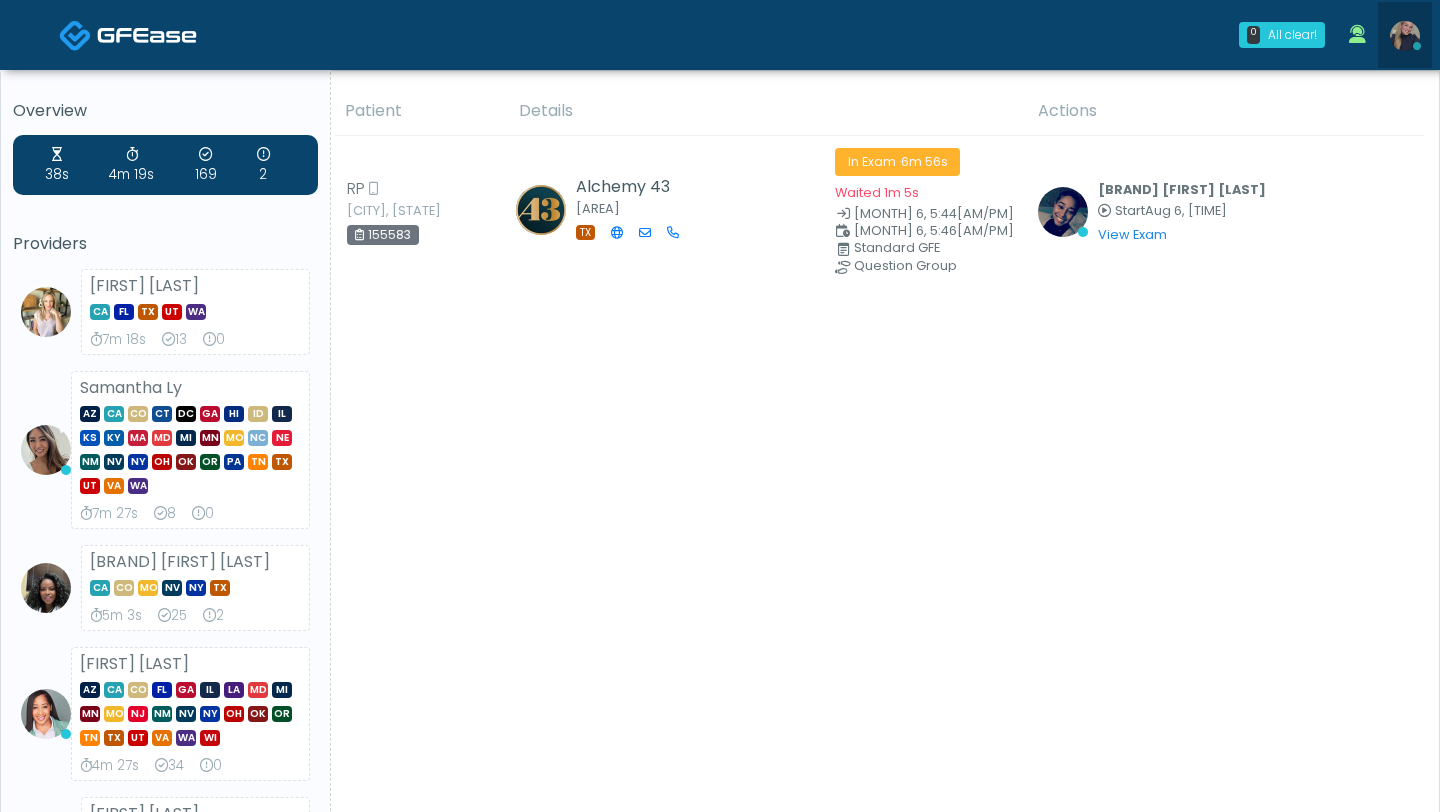 click at bounding box center (1405, 36) 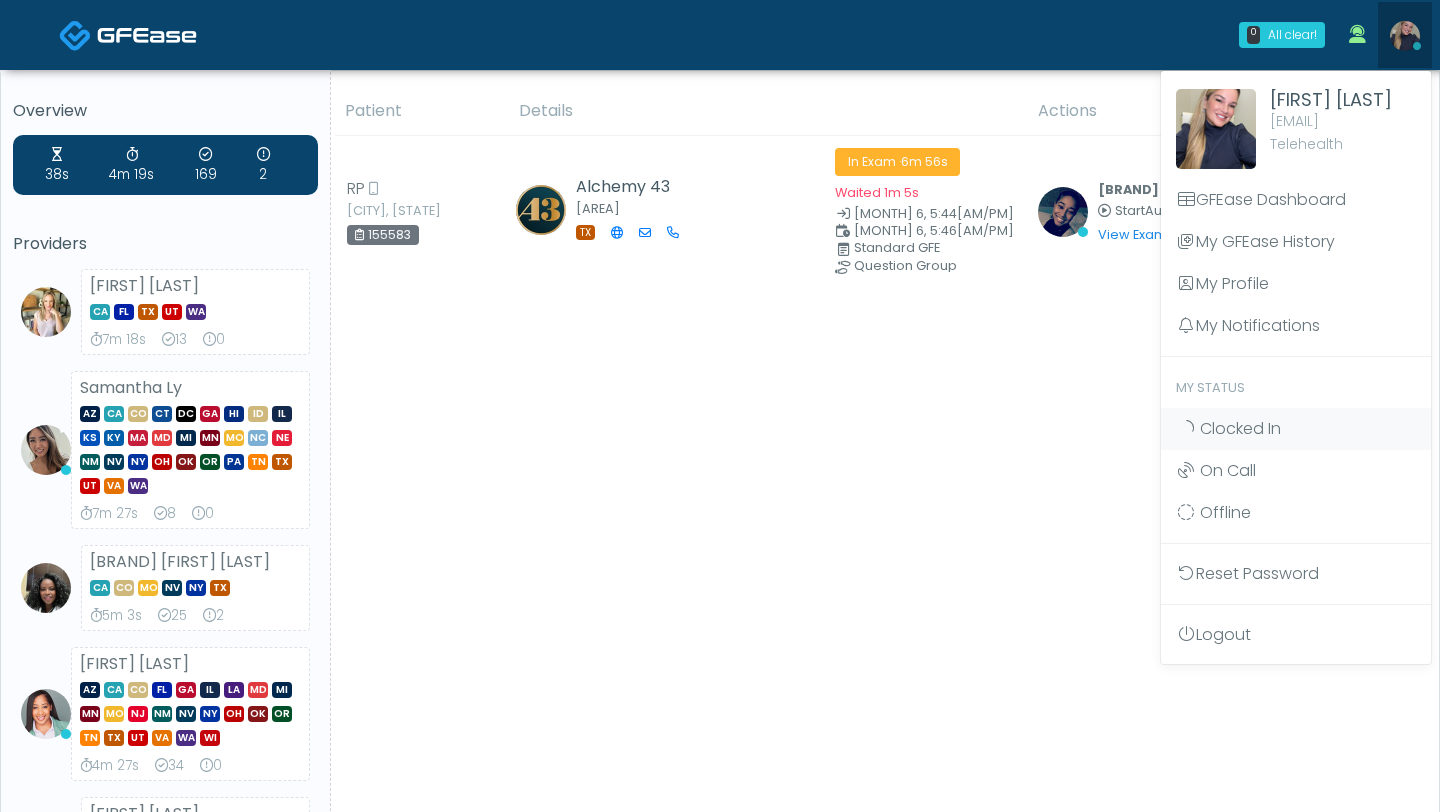 scroll, scrollTop: 0, scrollLeft: 0, axis: both 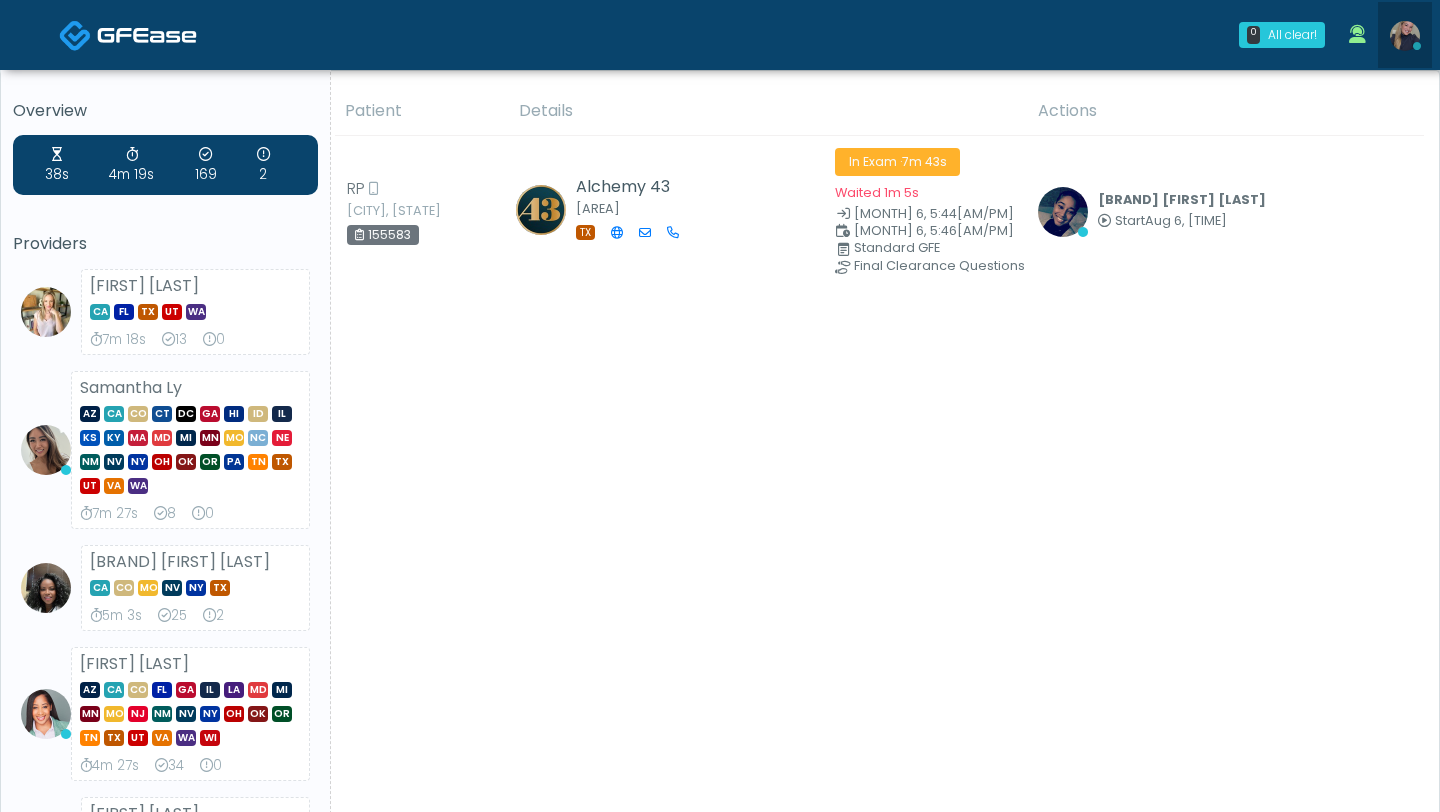 click at bounding box center [1405, 36] 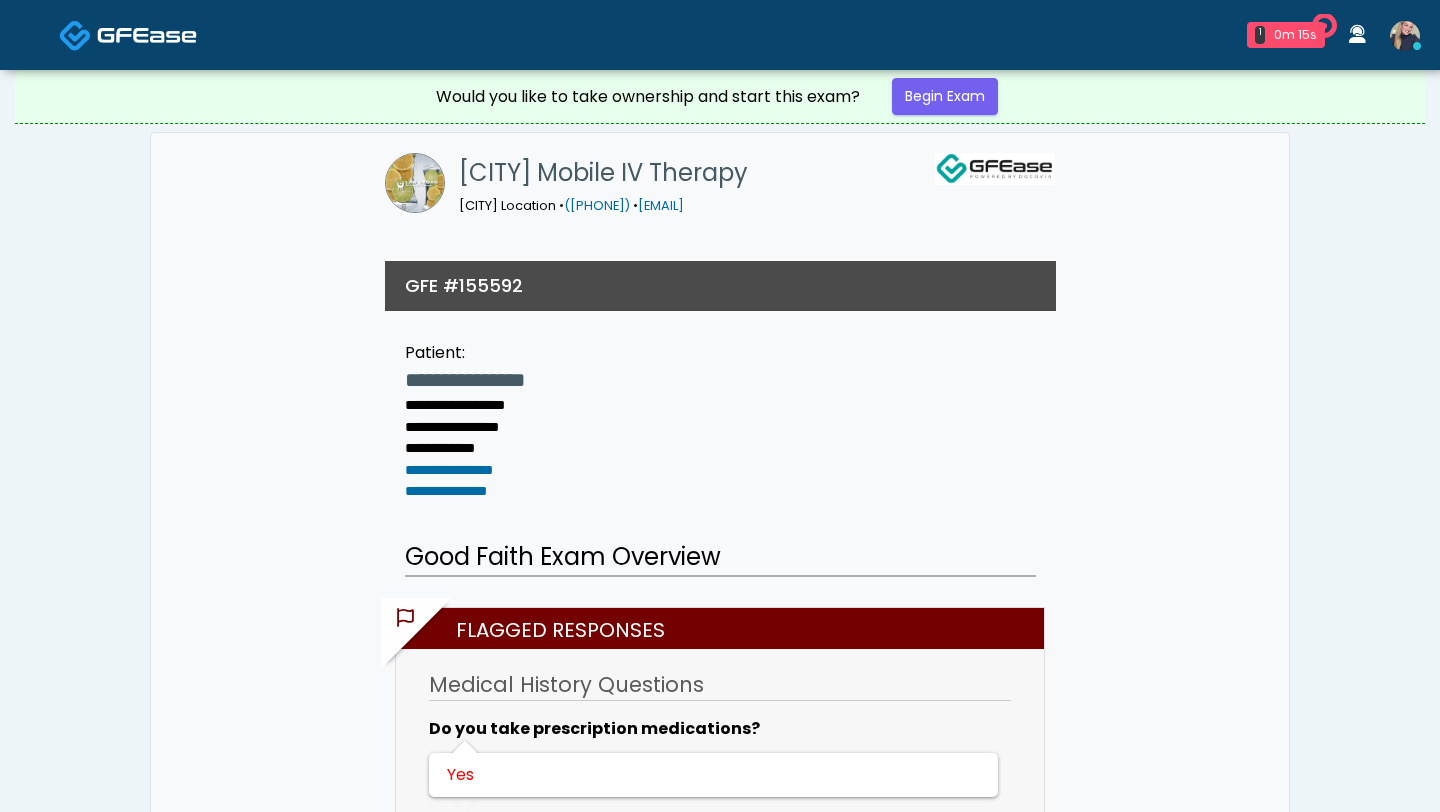 scroll, scrollTop: 0, scrollLeft: 0, axis: both 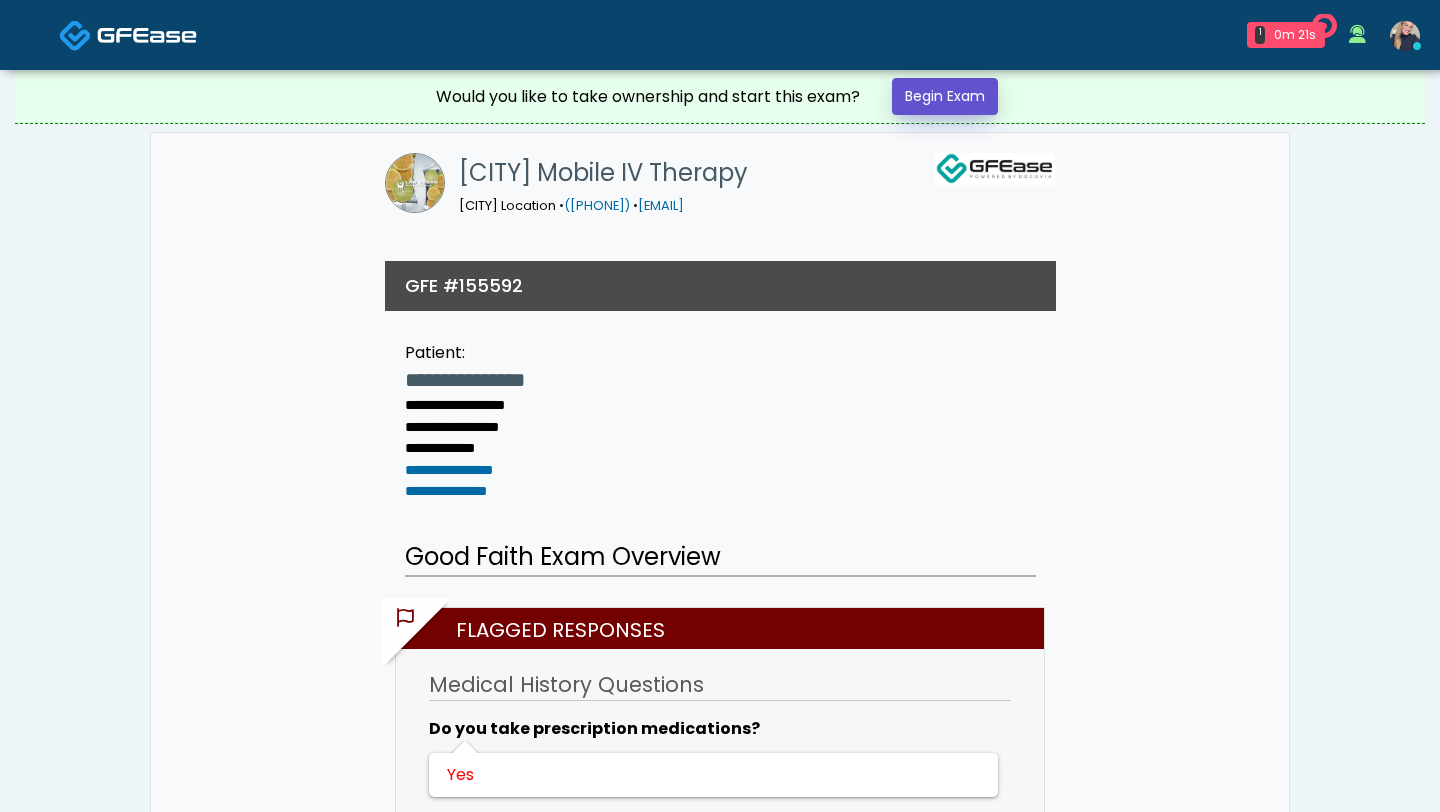 click on "Begin Exam" at bounding box center (945, 96) 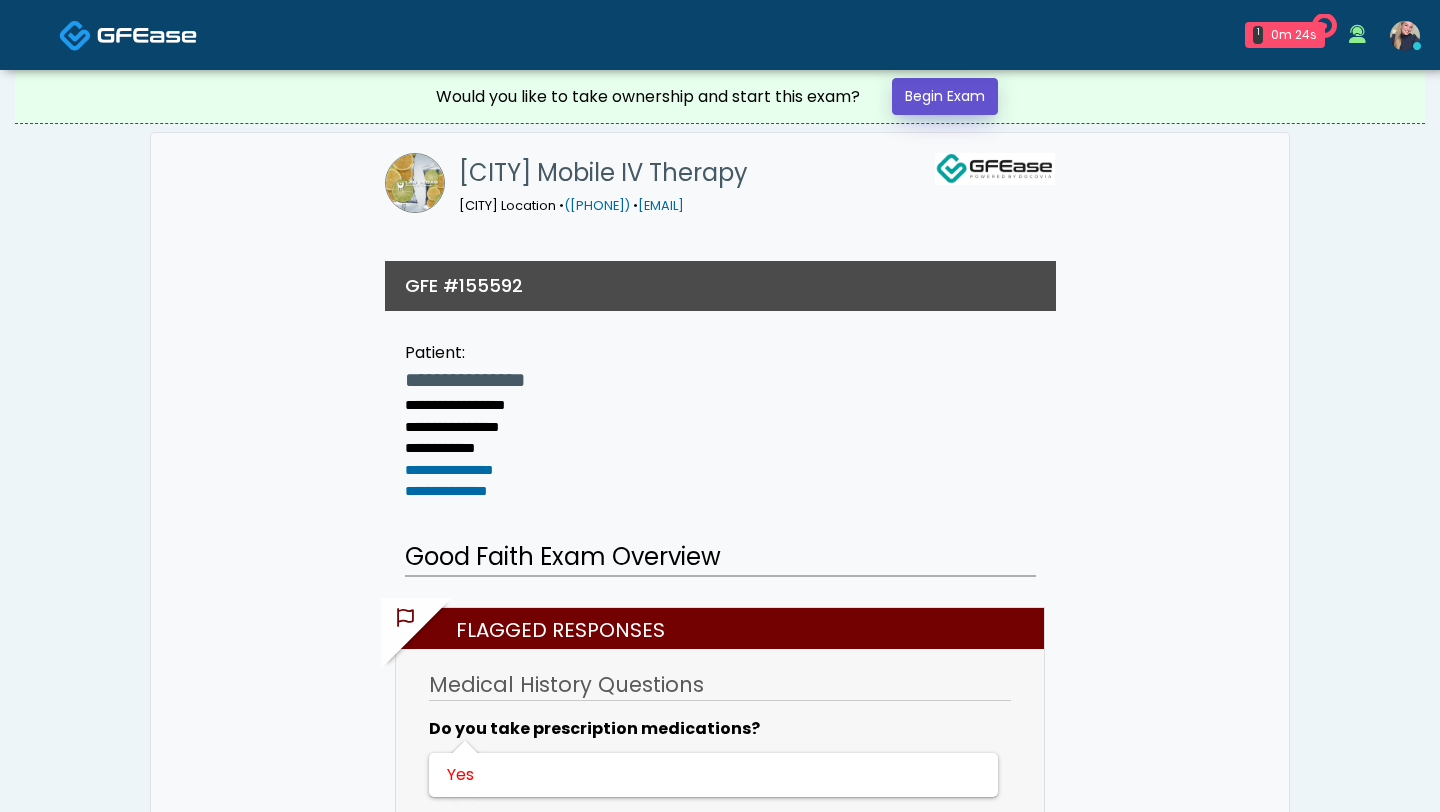 click on "Begin Exam" at bounding box center [945, 96] 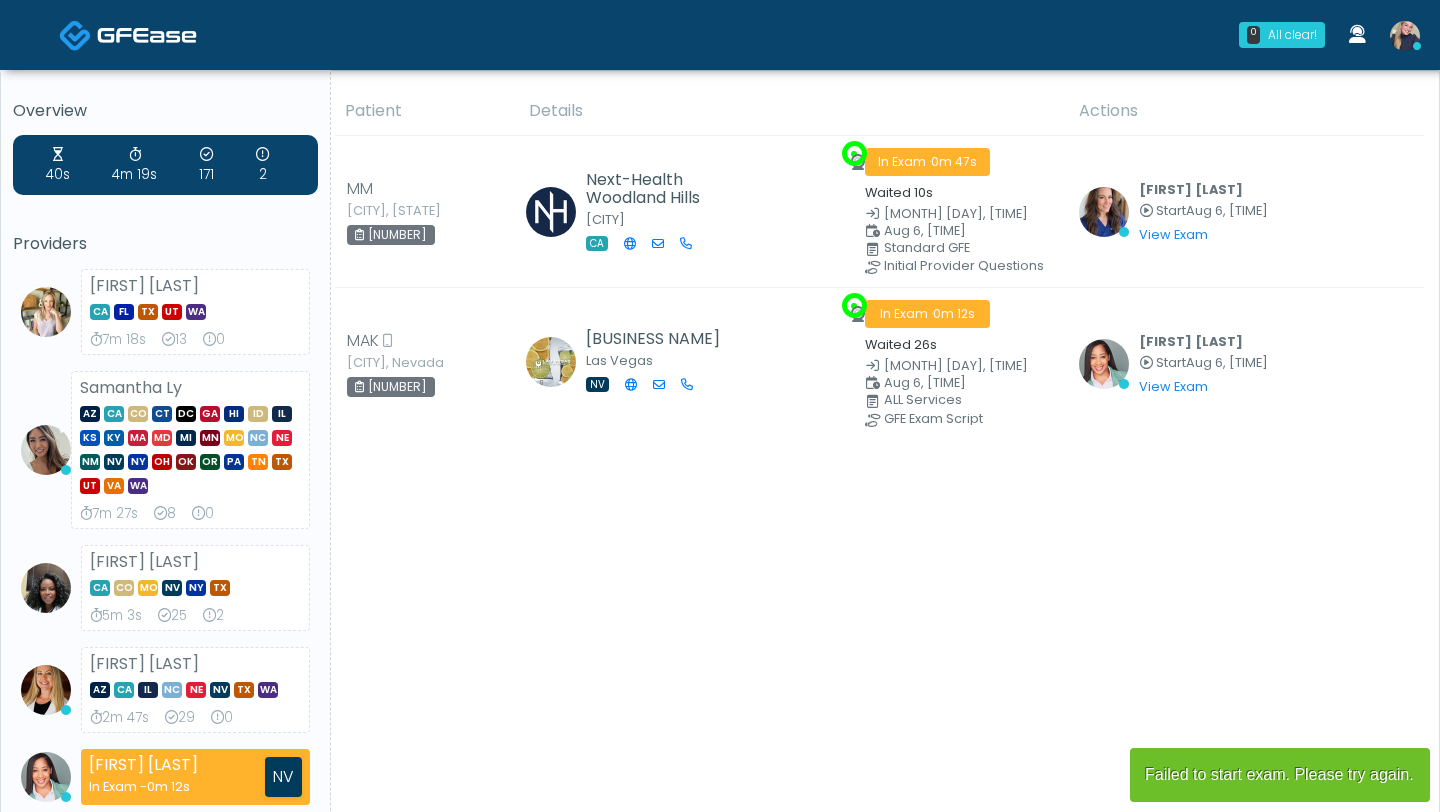 scroll, scrollTop: 0, scrollLeft: 0, axis: both 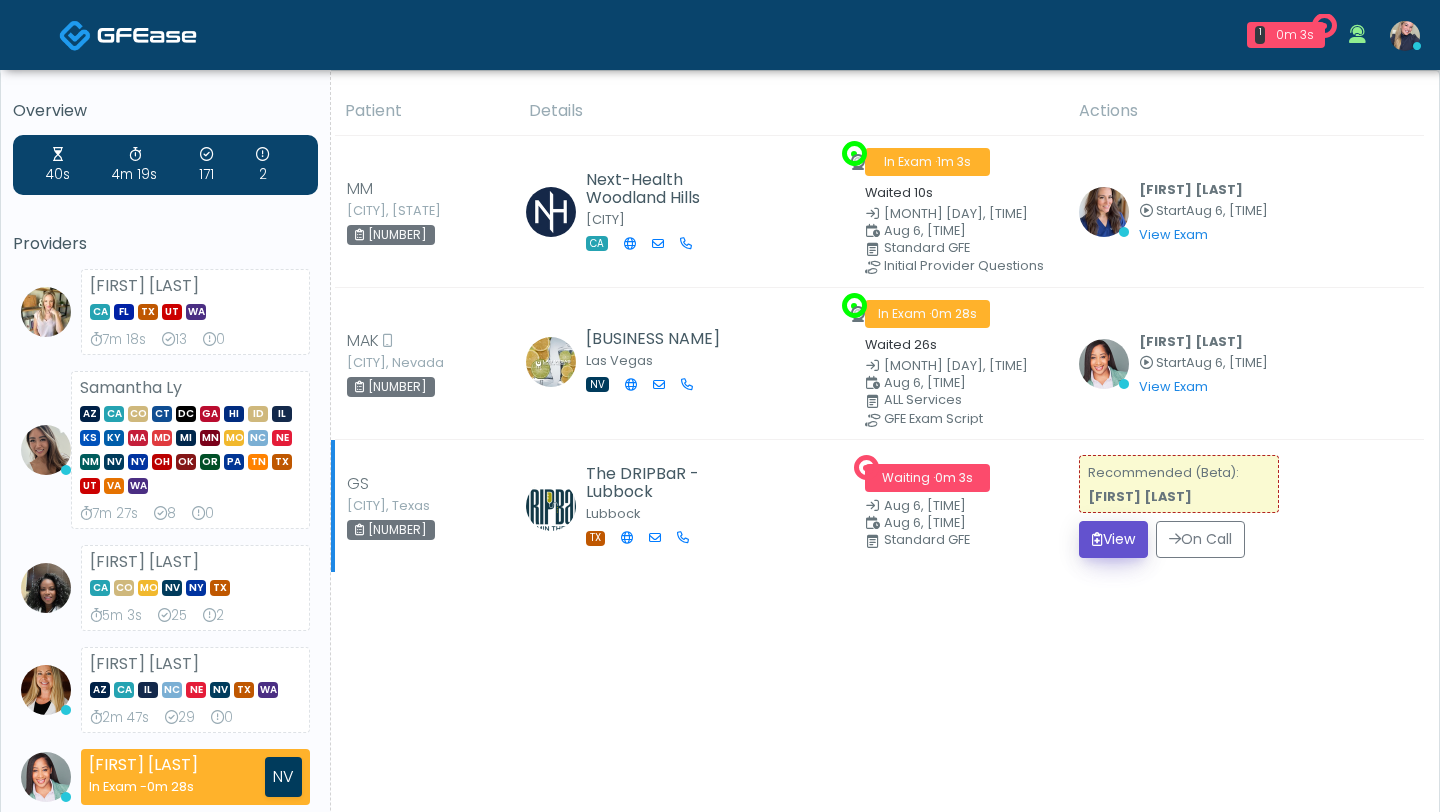 click on "View" at bounding box center [1113, 539] 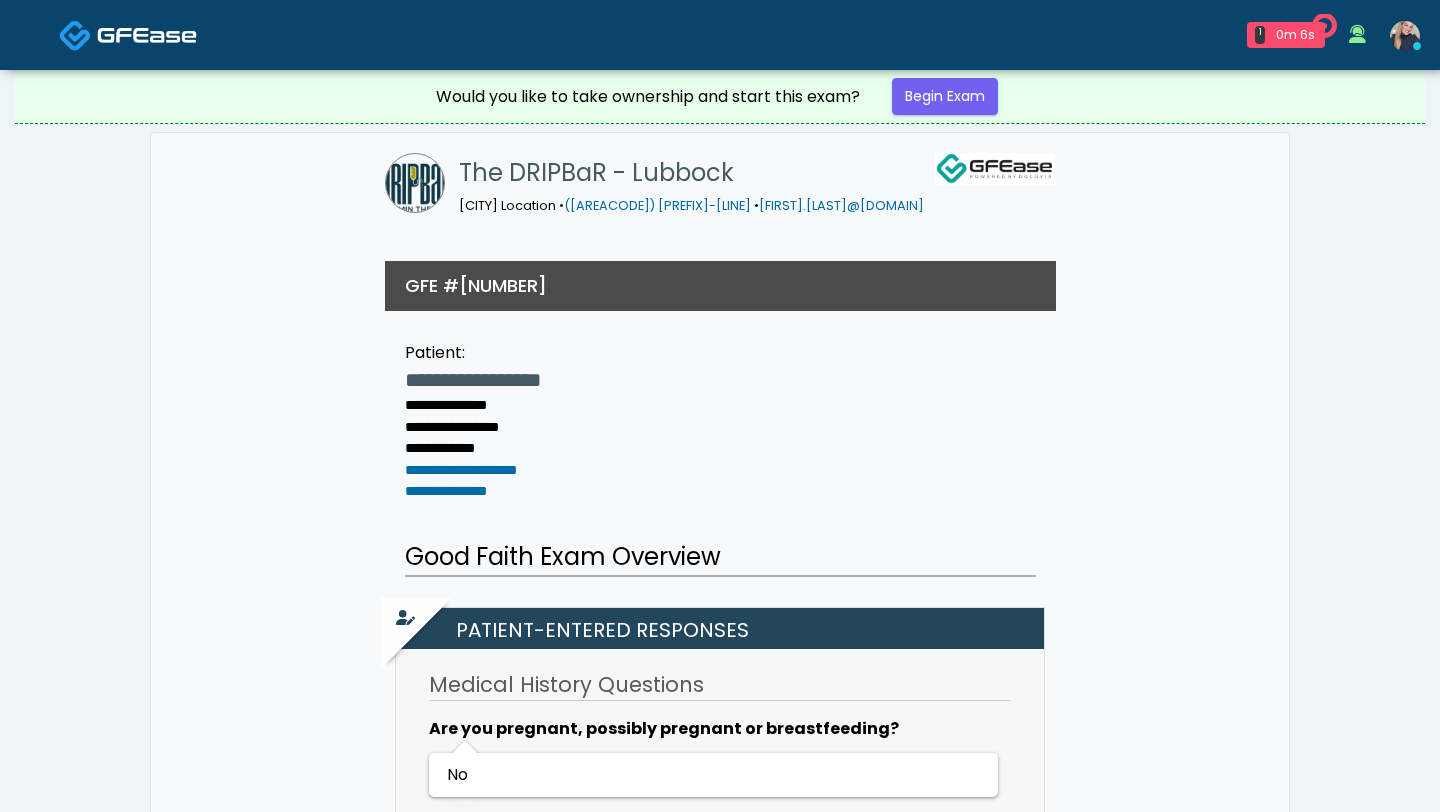 scroll, scrollTop: 97, scrollLeft: 0, axis: vertical 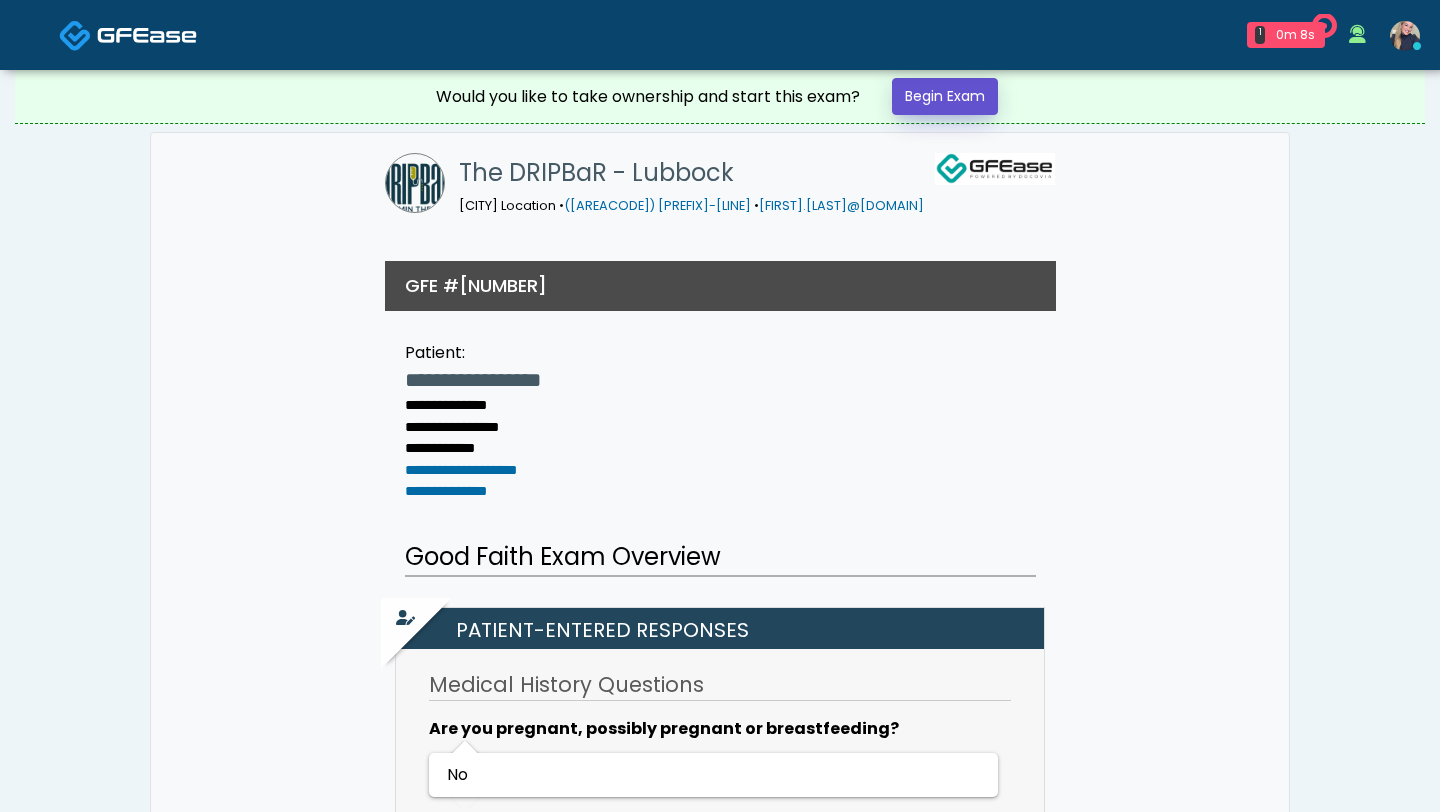 click on "Begin Exam" at bounding box center [945, 96] 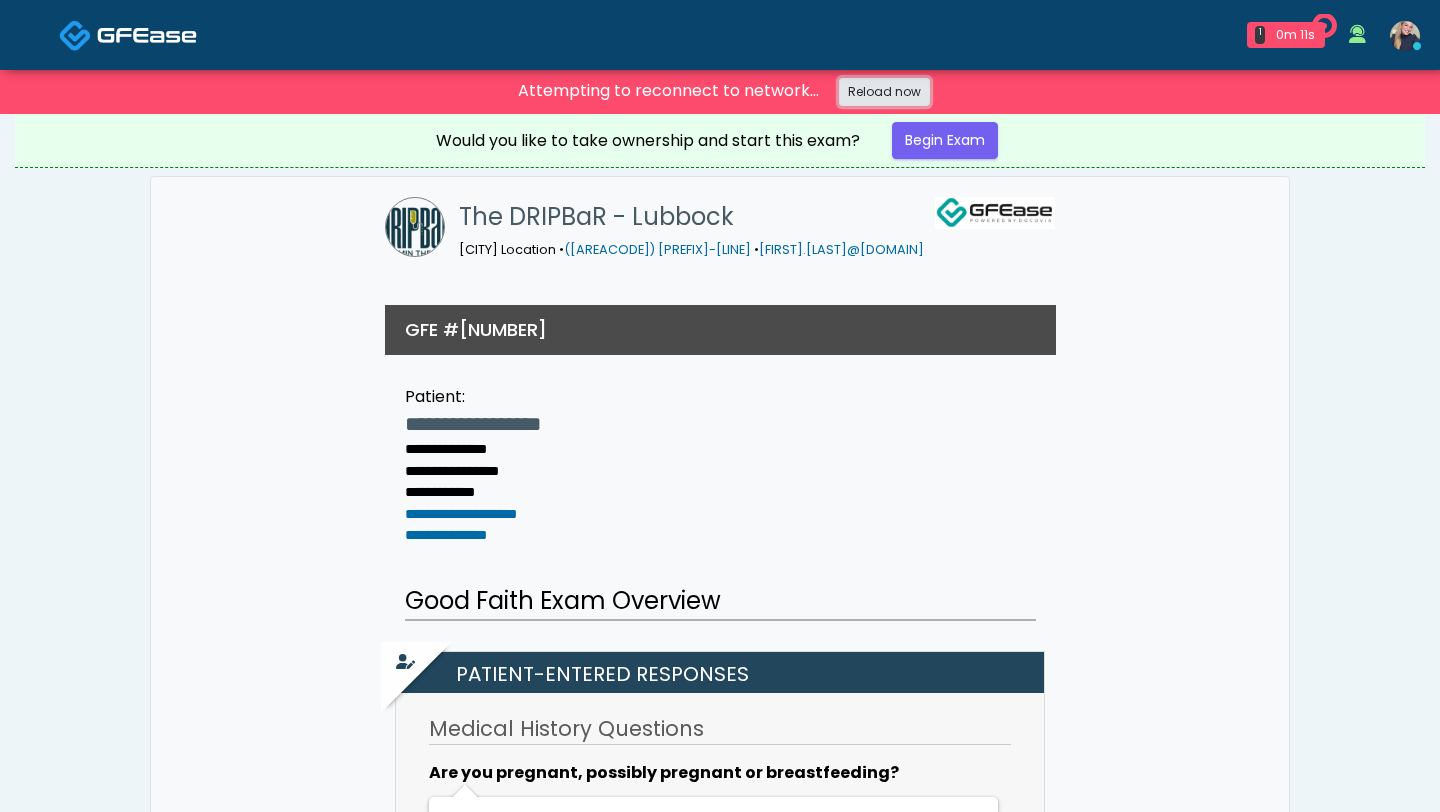 click on "Reload now" at bounding box center [884, 92] 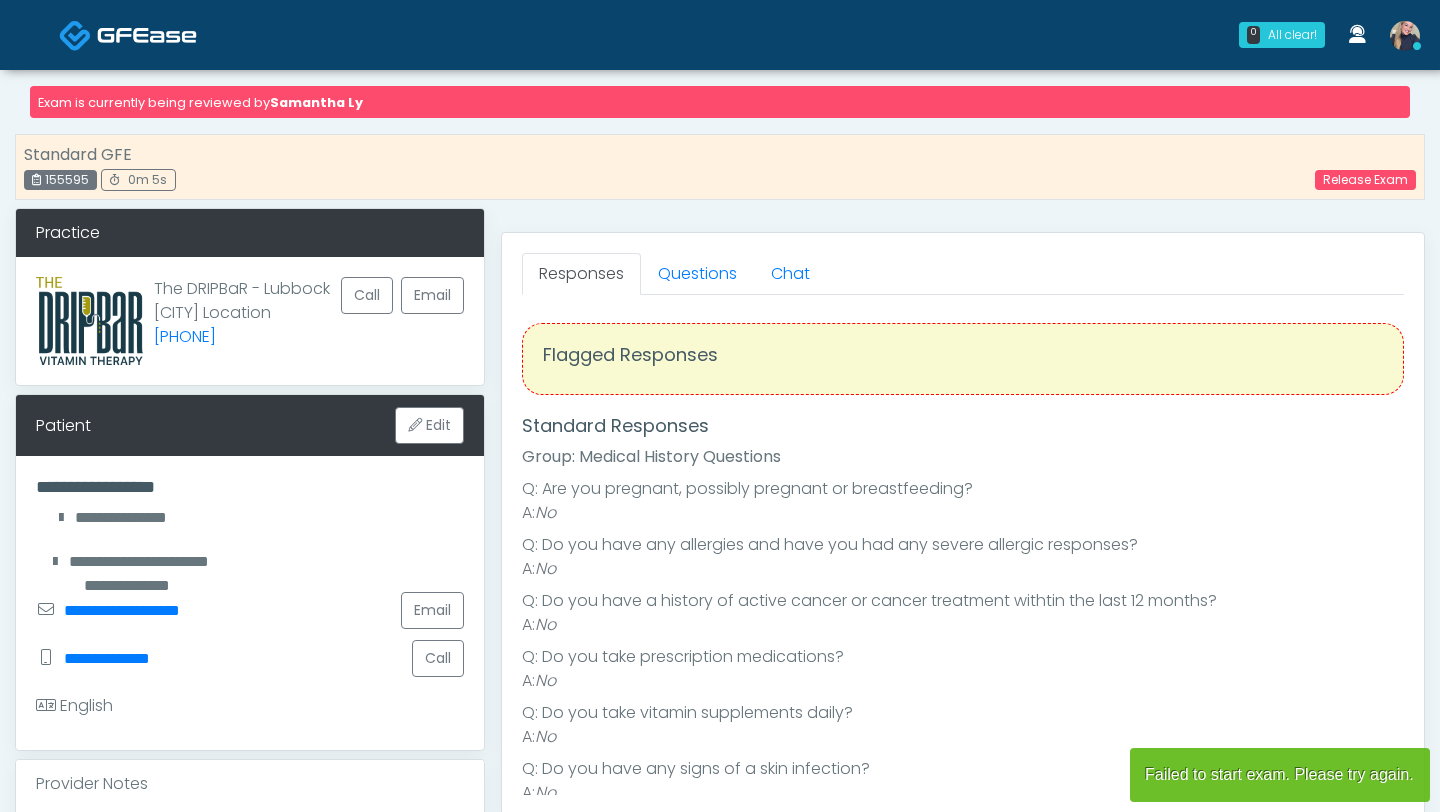scroll, scrollTop: 0, scrollLeft: 0, axis: both 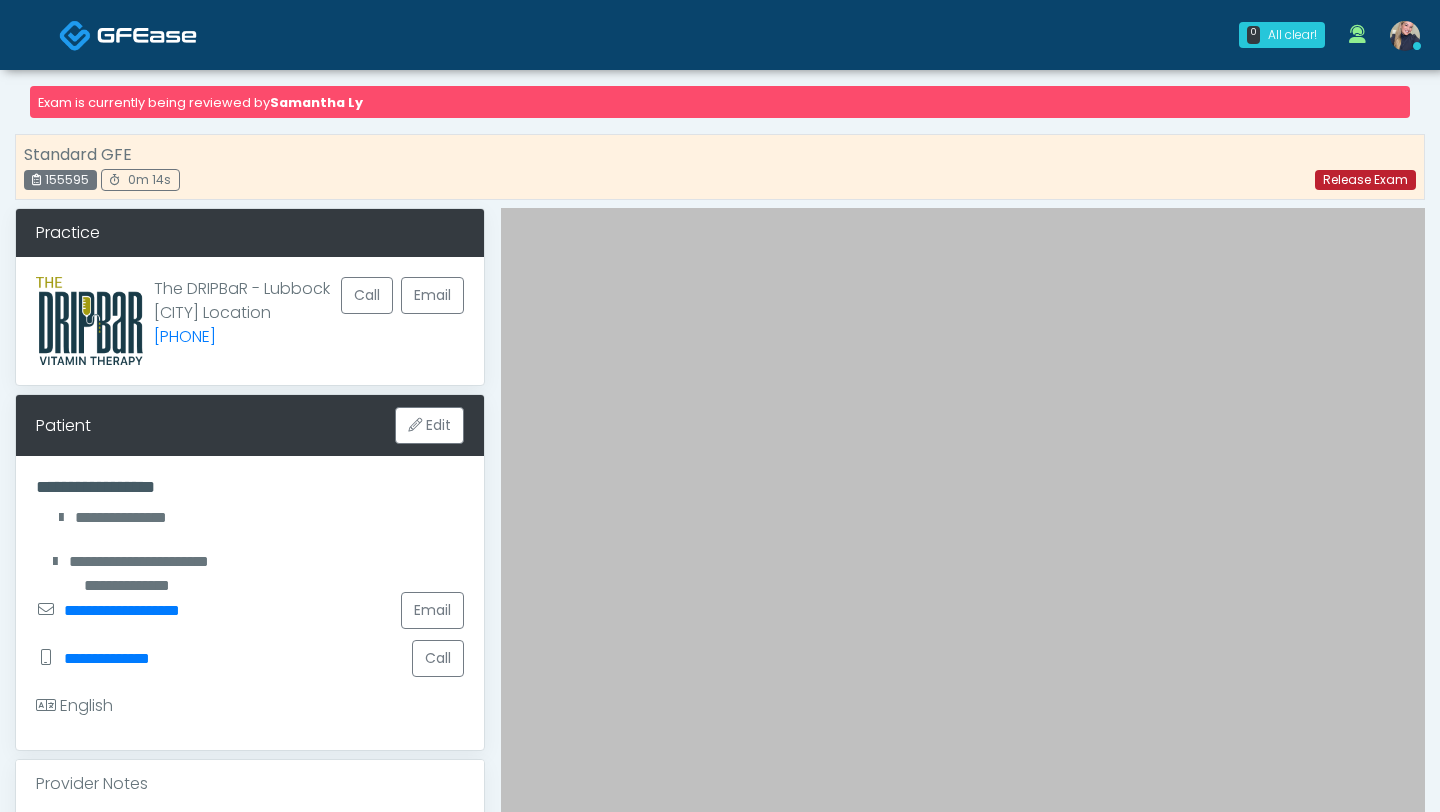 click on "Release Exam" at bounding box center [1365, 180] 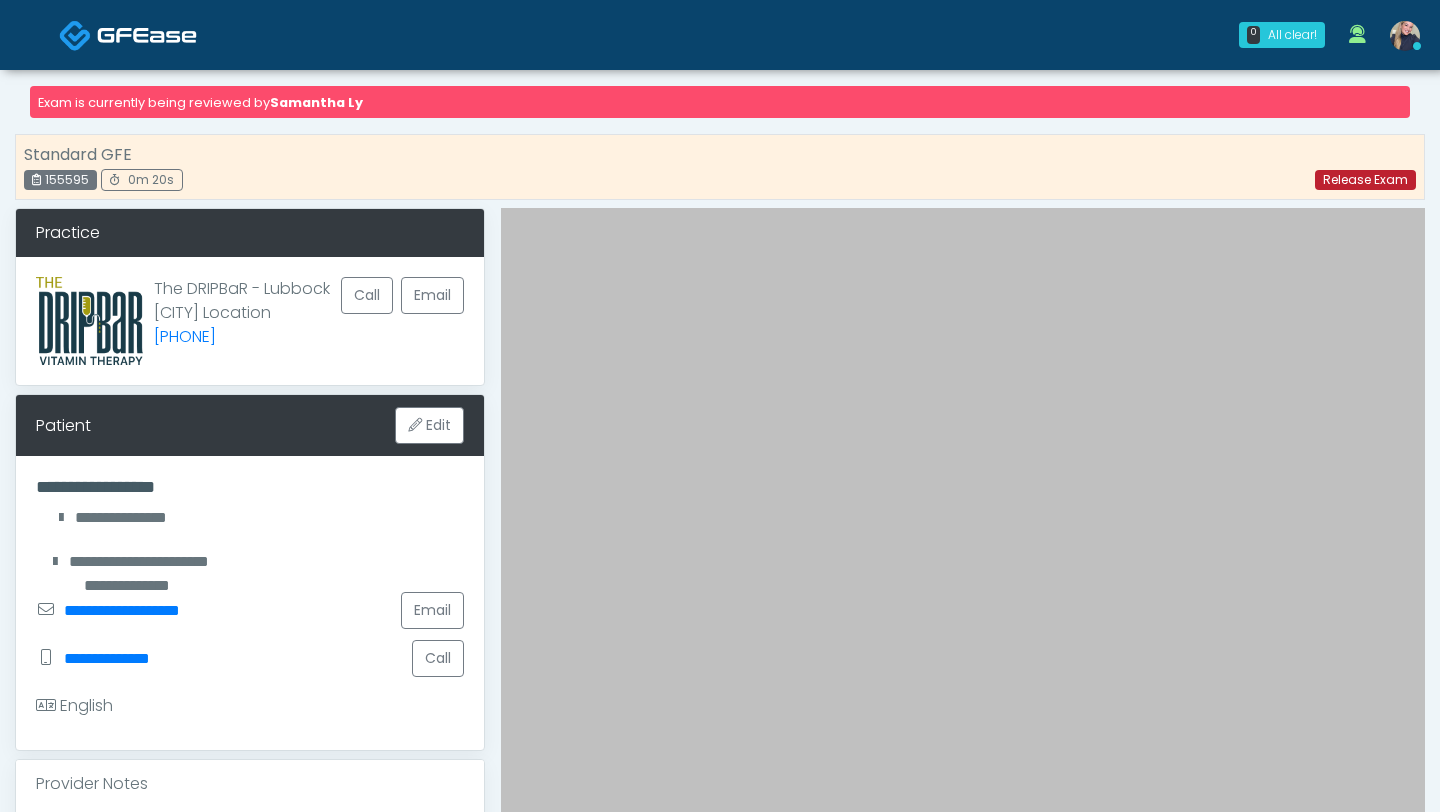 click on "Release Exam" at bounding box center (1365, 180) 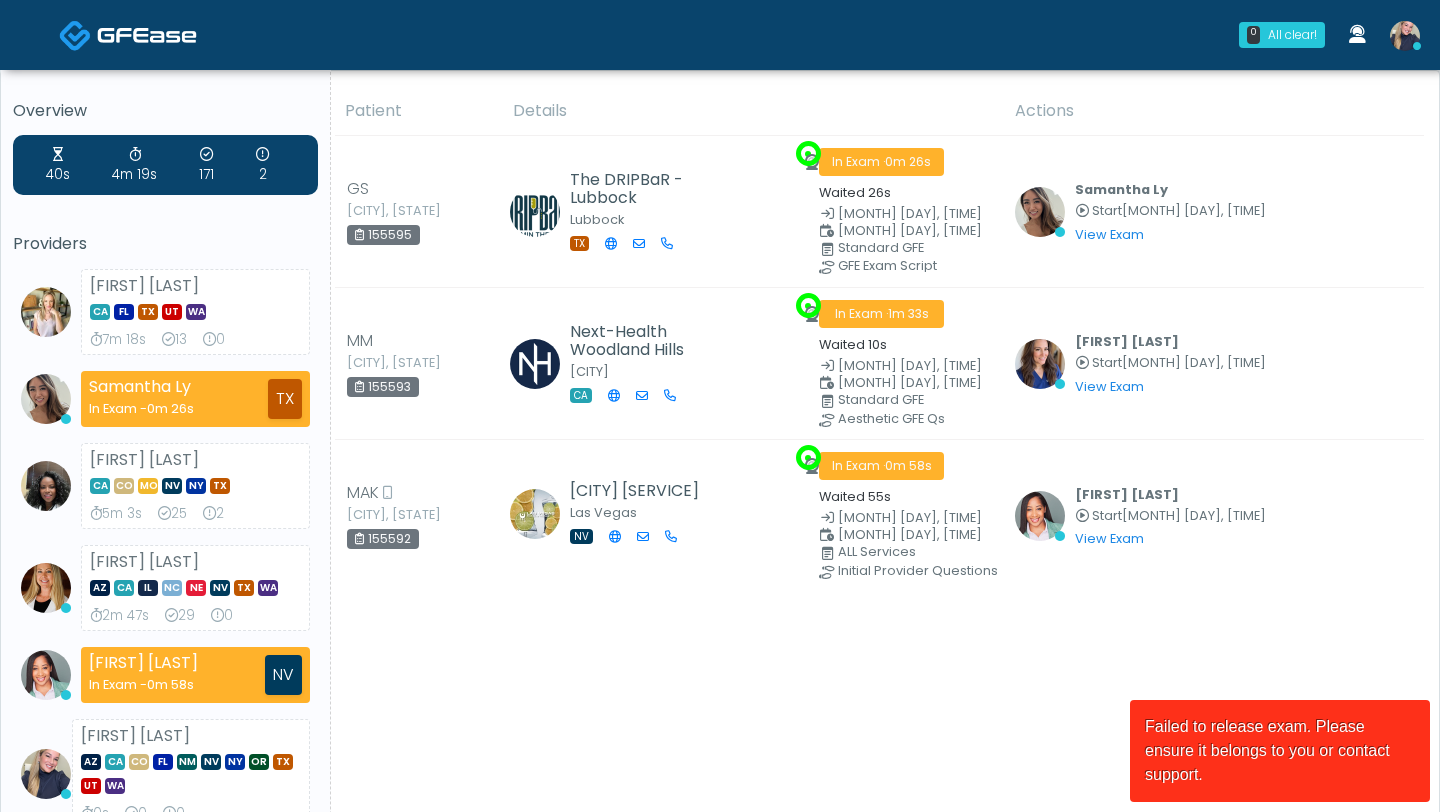 scroll, scrollTop: 0, scrollLeft: 0, axis: both 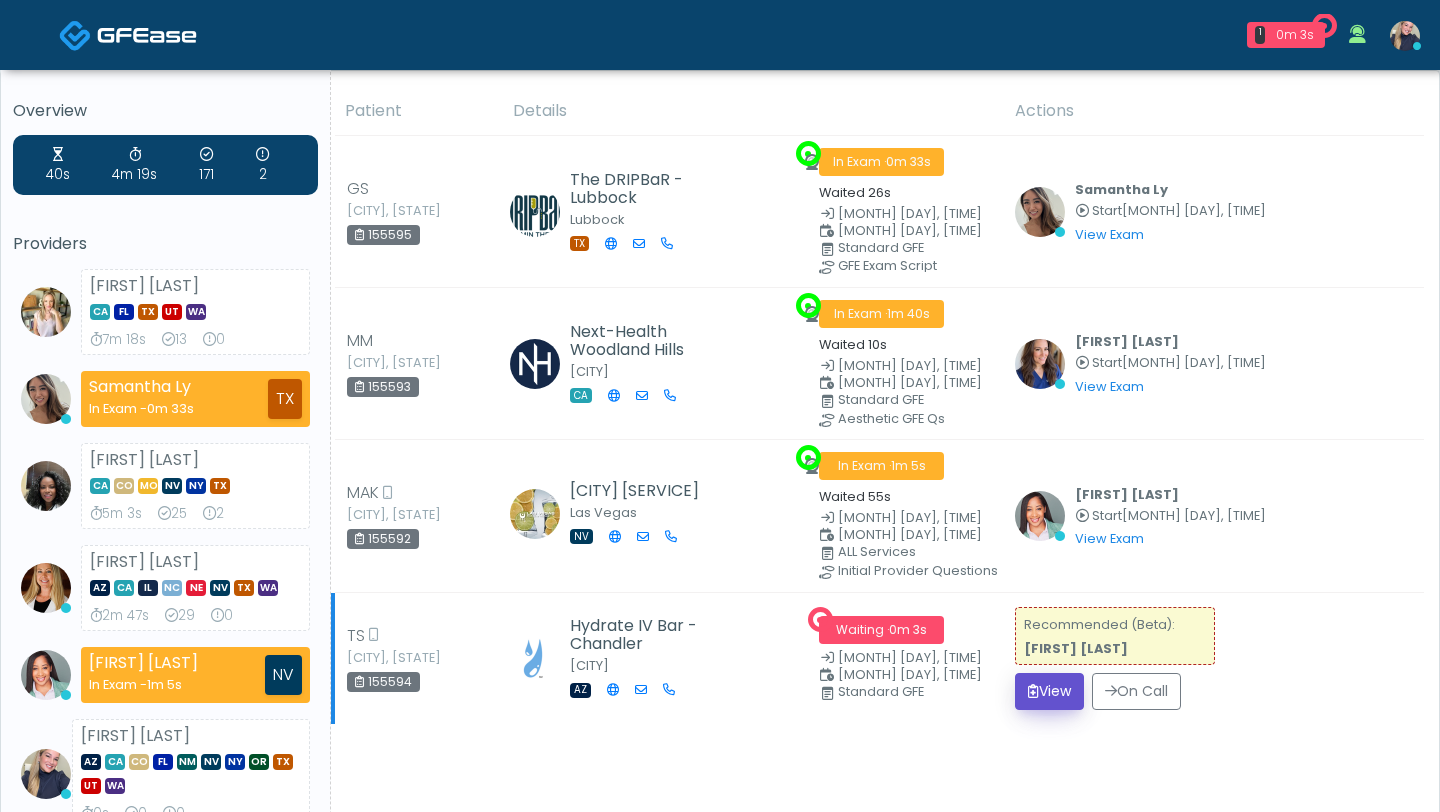 click on "View" at bounding box center (1049, 691) 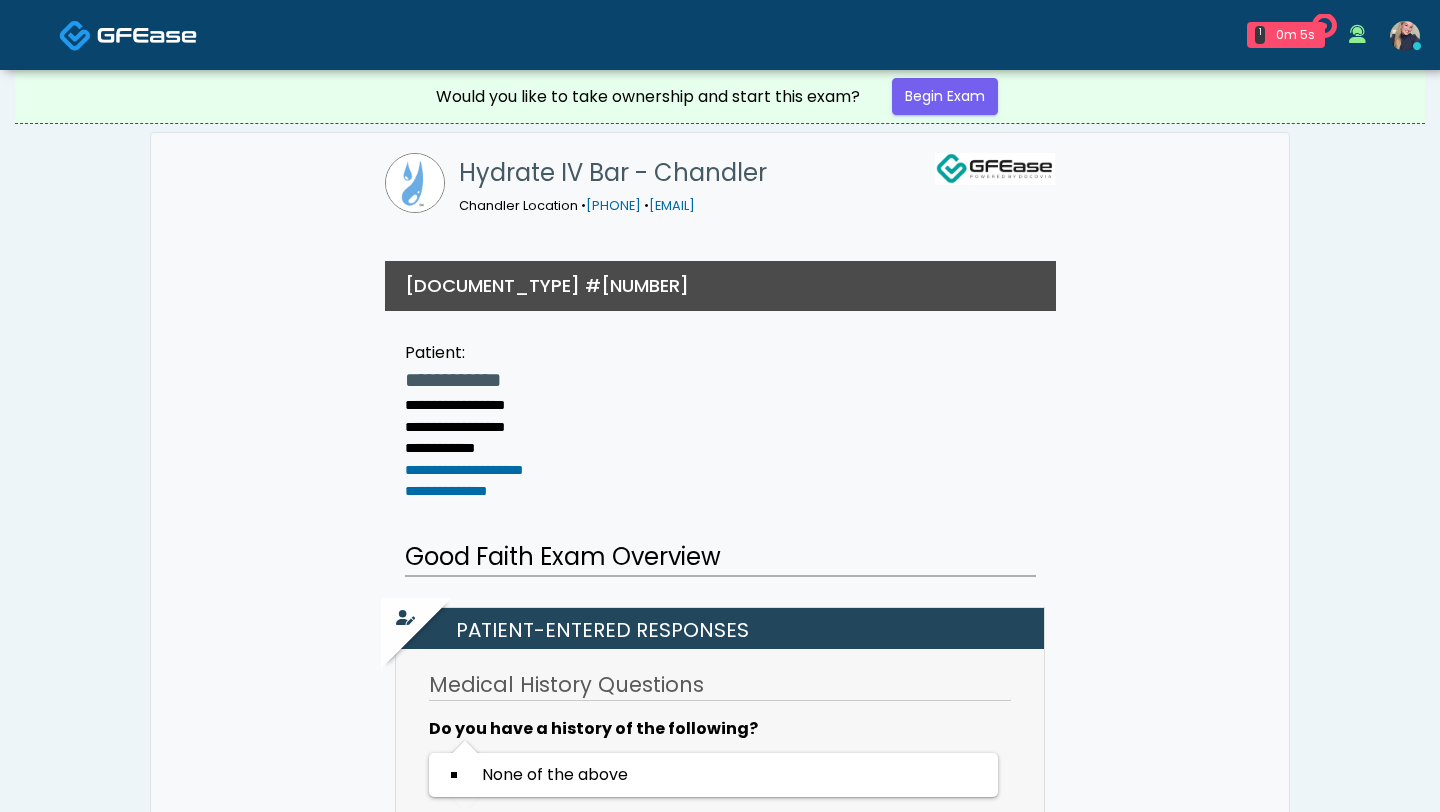 scroll, scrollTop: 97, scrollLeft: 0, axis: vertical 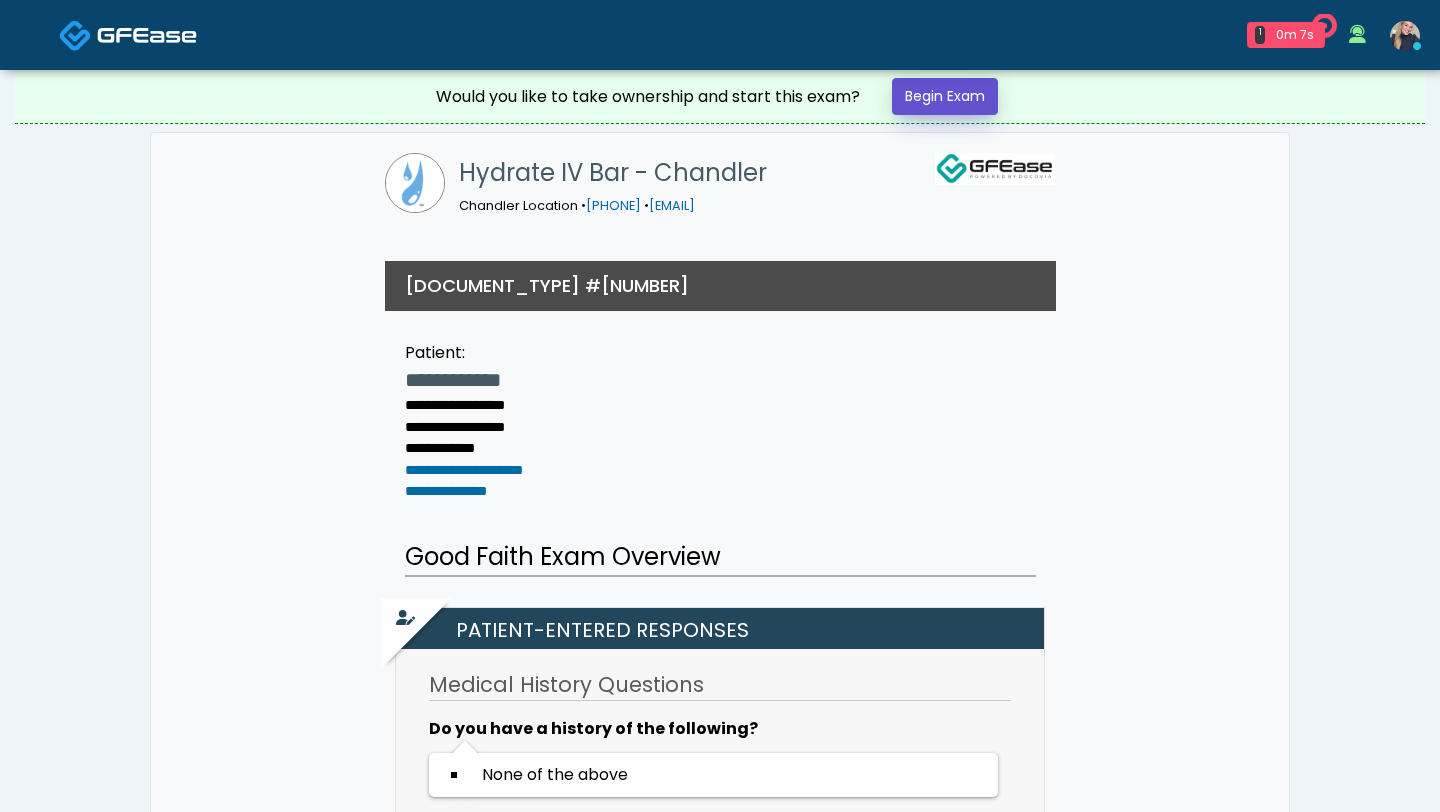 click on "Begin Exam" at bounding box center [945, 96] 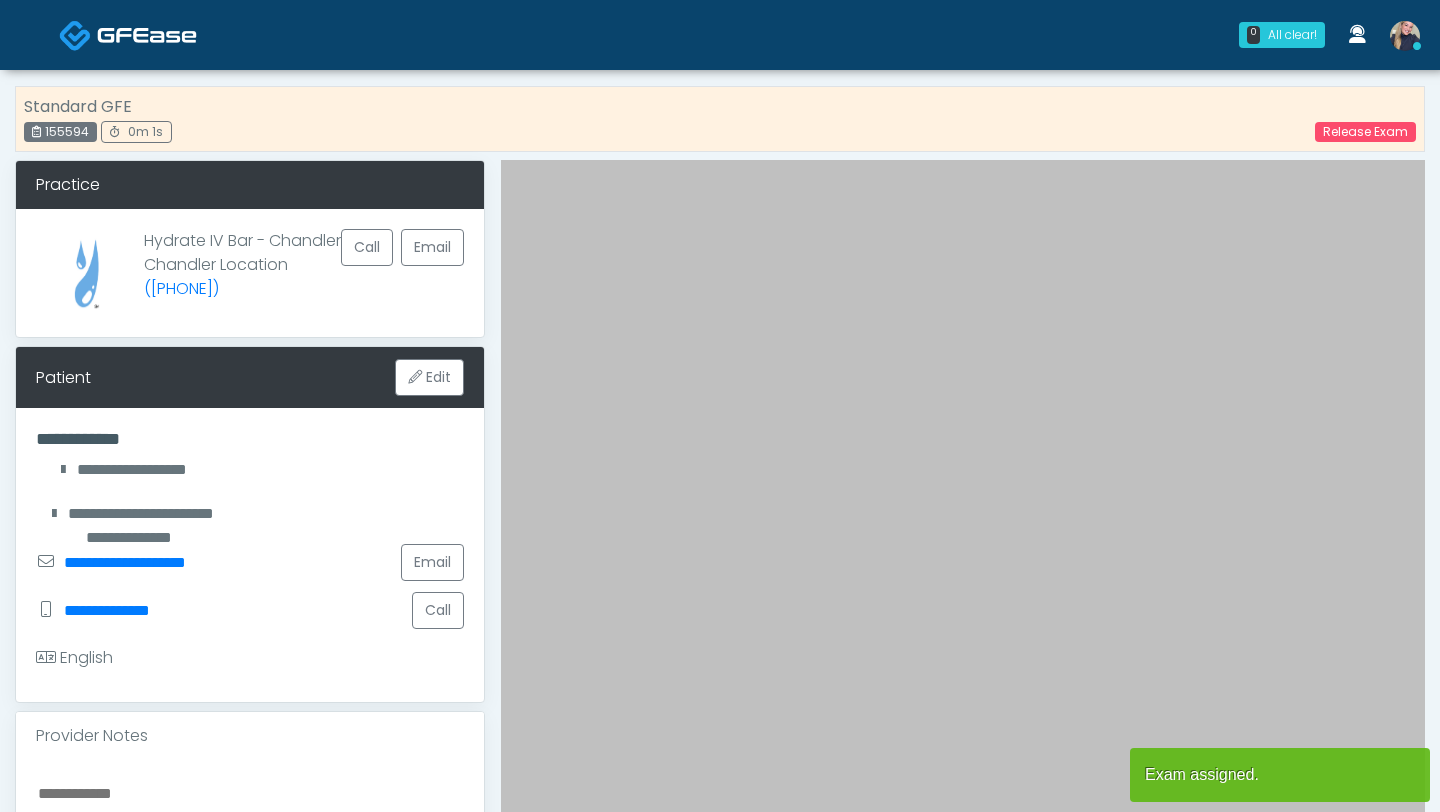 scroll, scrollTop: 0, scrollLeft: 0, axis: both 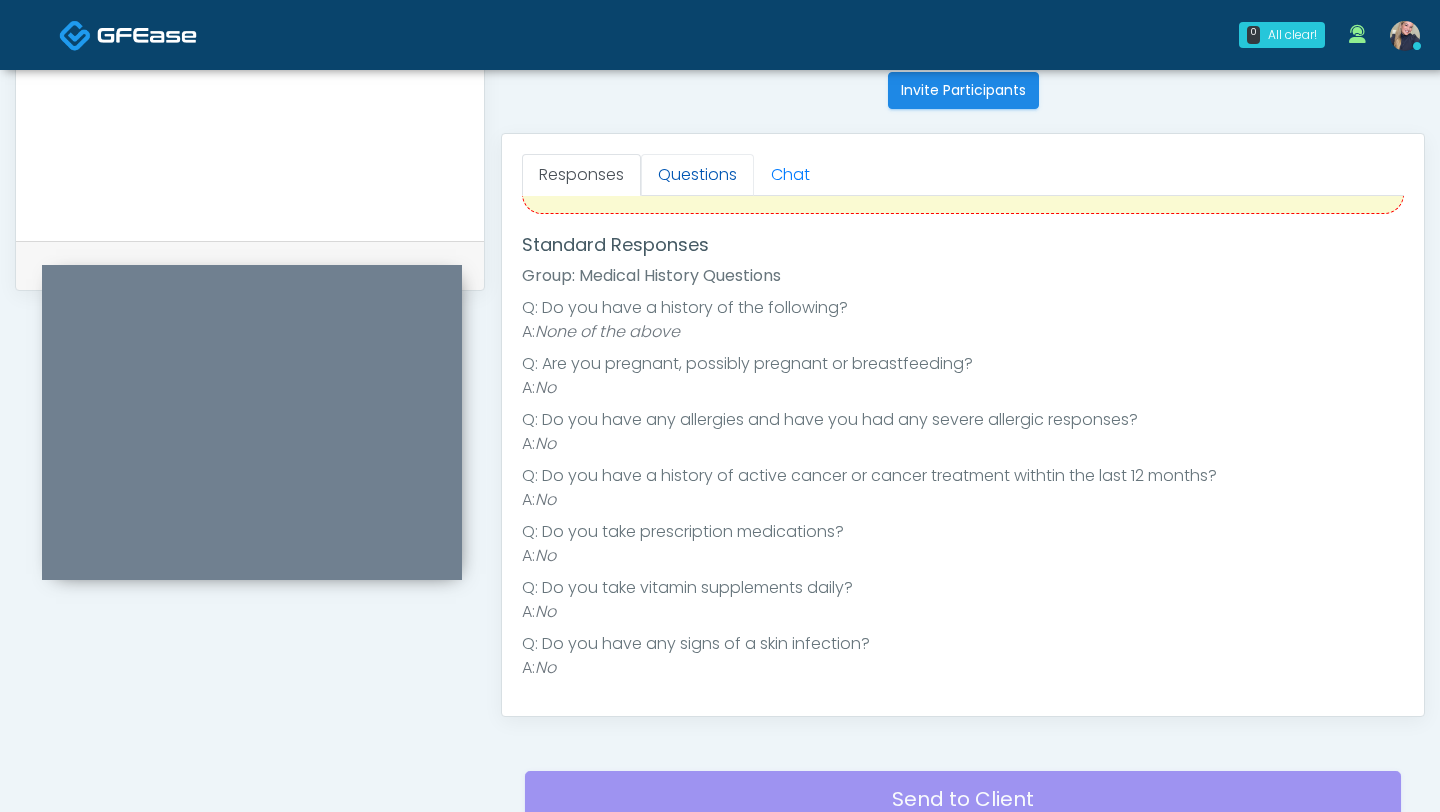 click on "Questions" at bounding box center (697, 175) 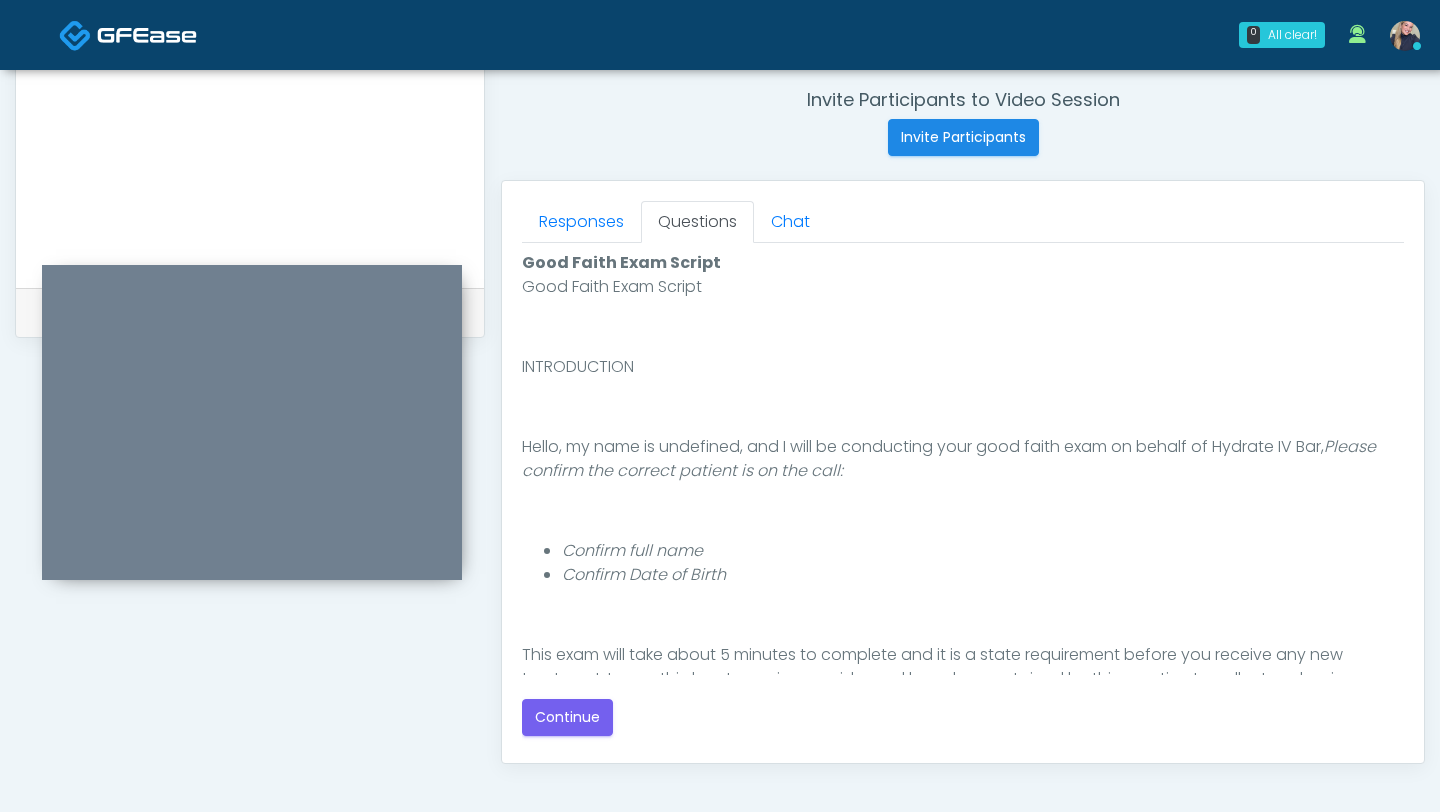 scroll, scrollTop: 770, scrollLeft: 0, axis: vertical 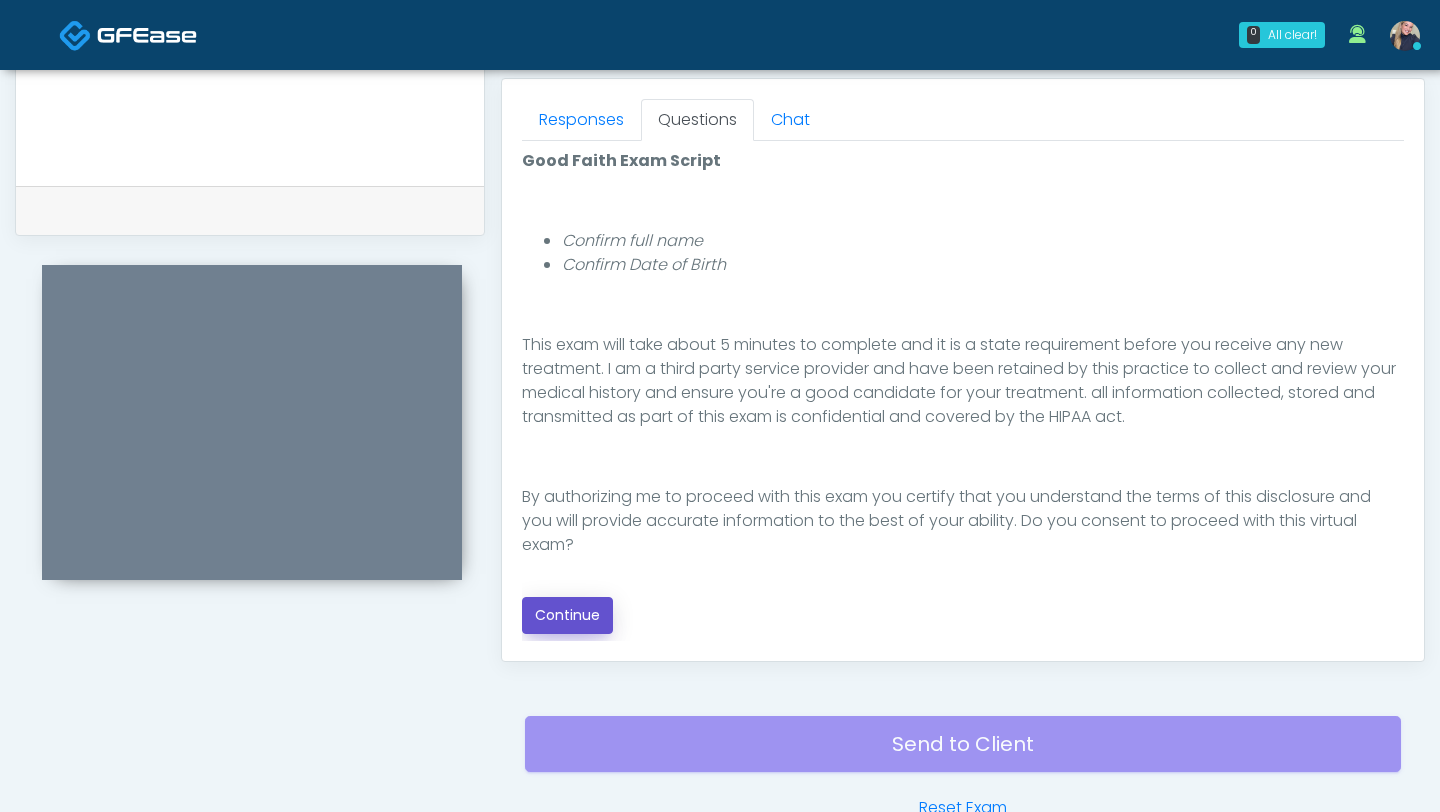 click on "Continue" at bounding box center [567, 615] 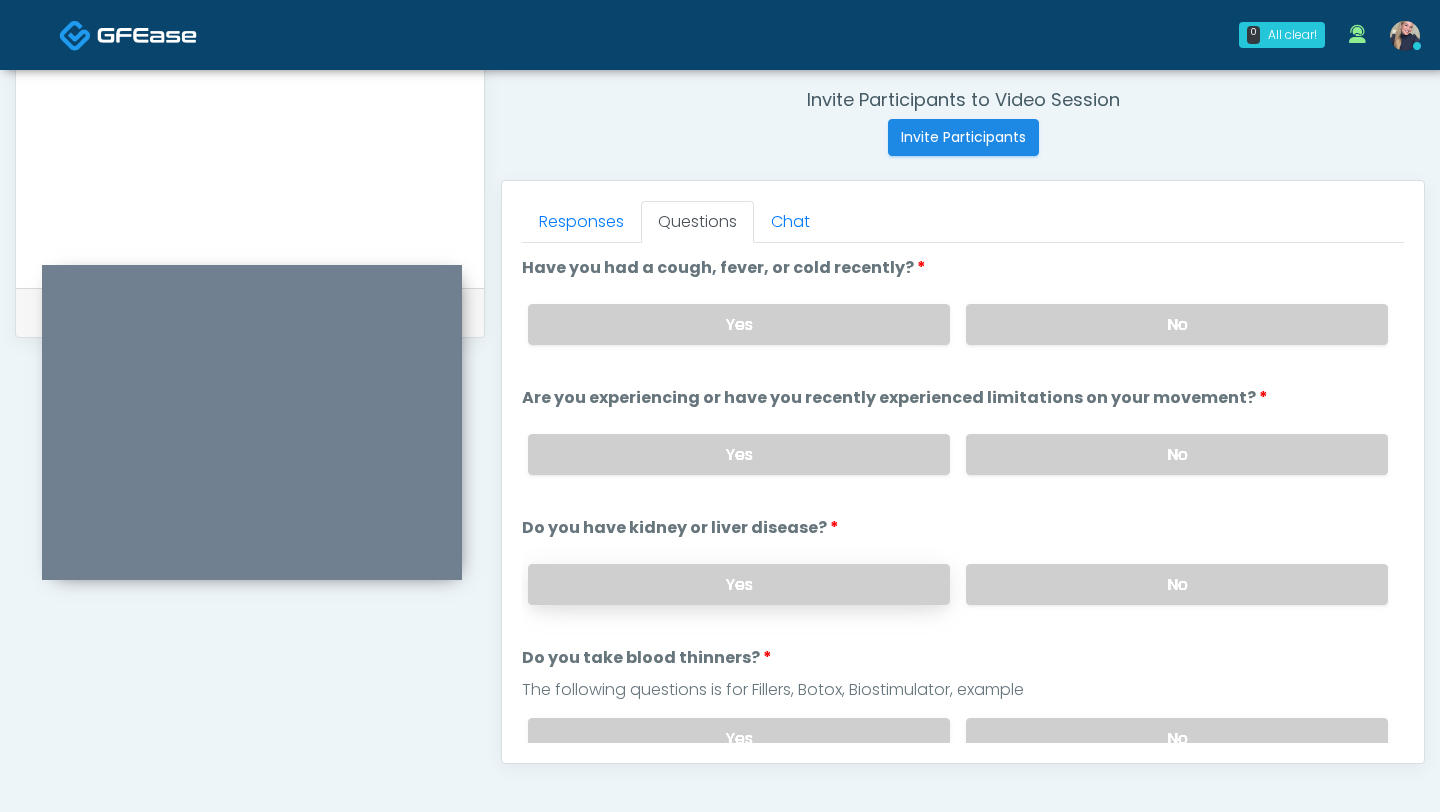 scroll, scrollTop: 756, scrollLeft: 0, axis: vertical 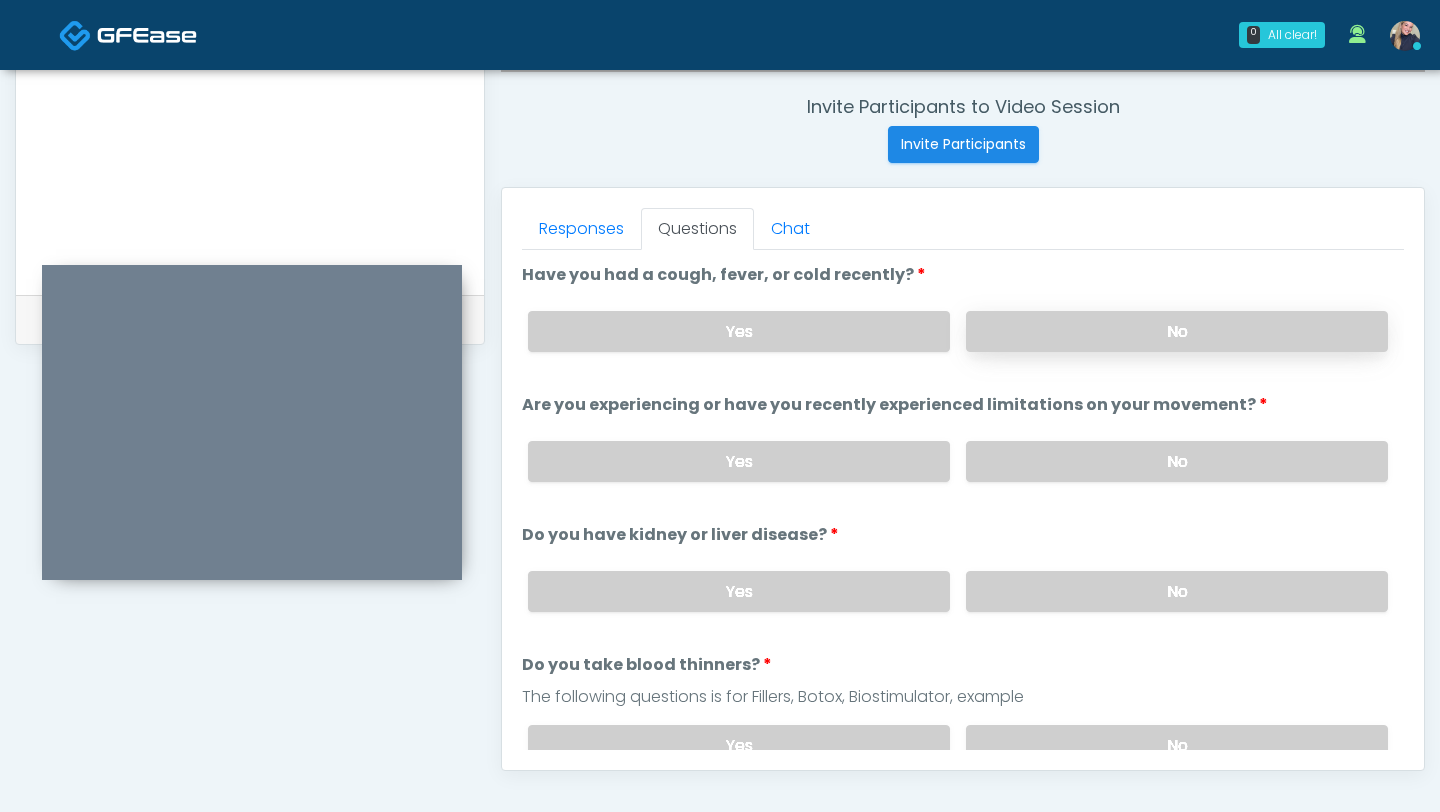 click on "No" at bounding box center (1177, 331) 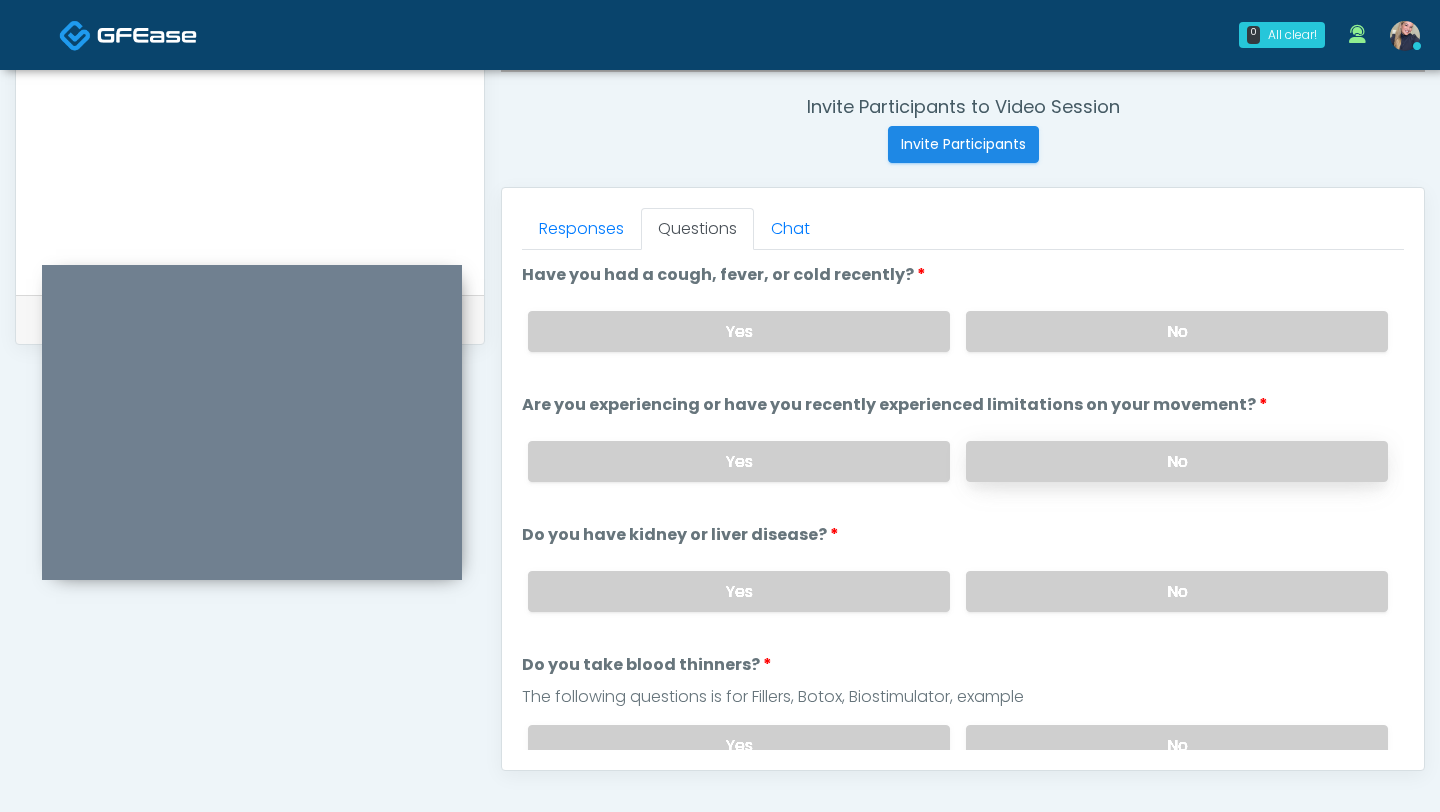 click on "No" at bounding box center [1177, 461] 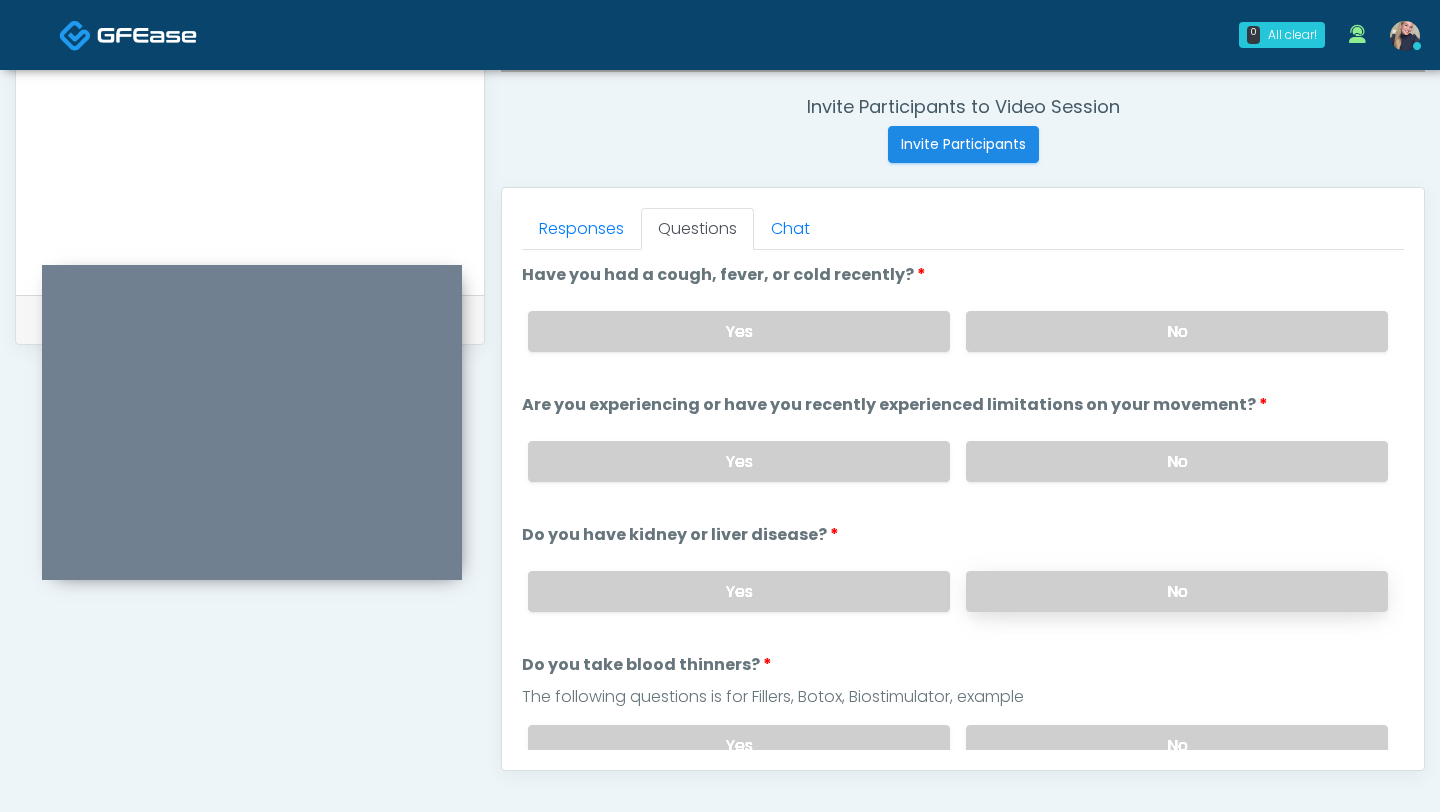 click on "No" at bounding box center (1177, 591) 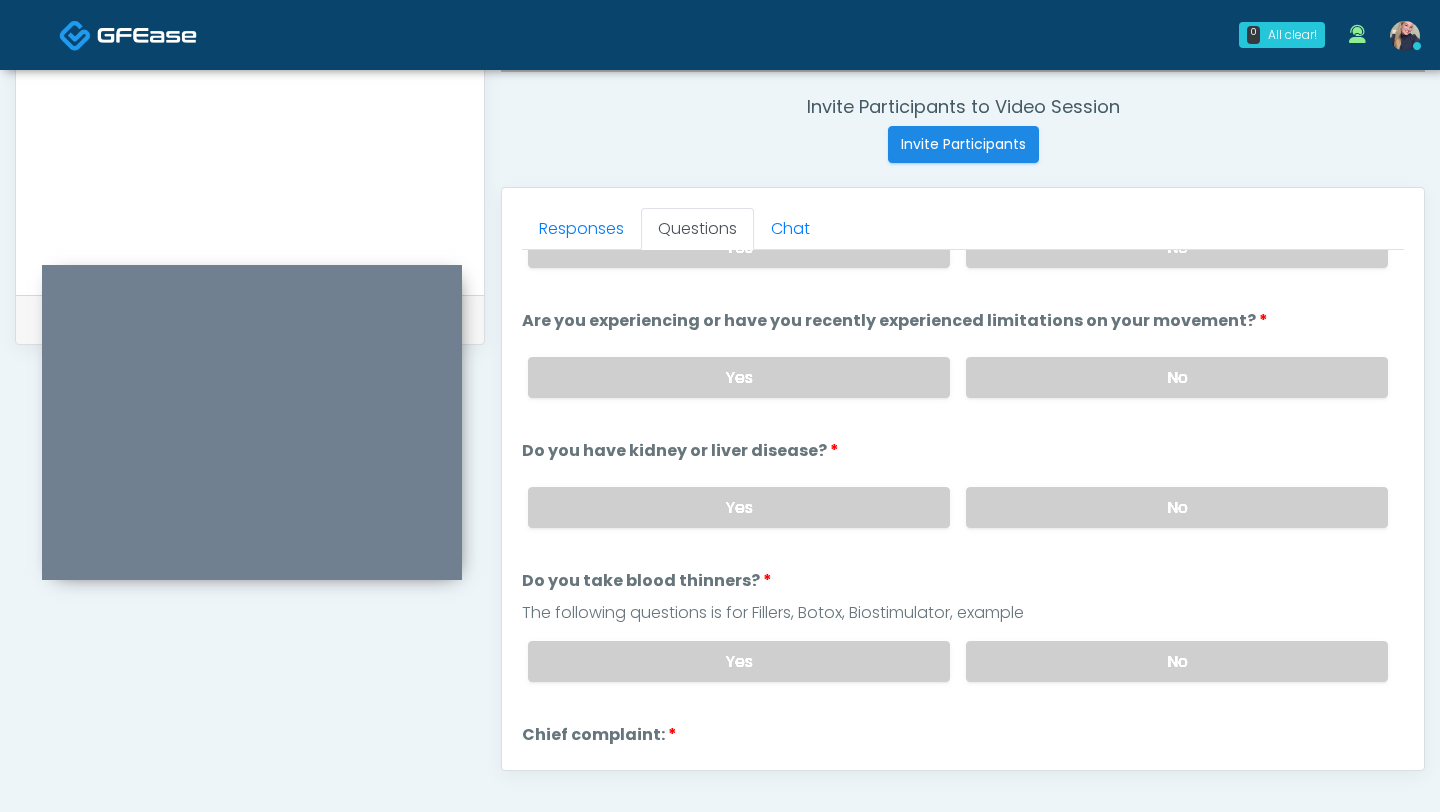 scroll, scrollTop: 104, scrollLeft: 0, axis: vertical 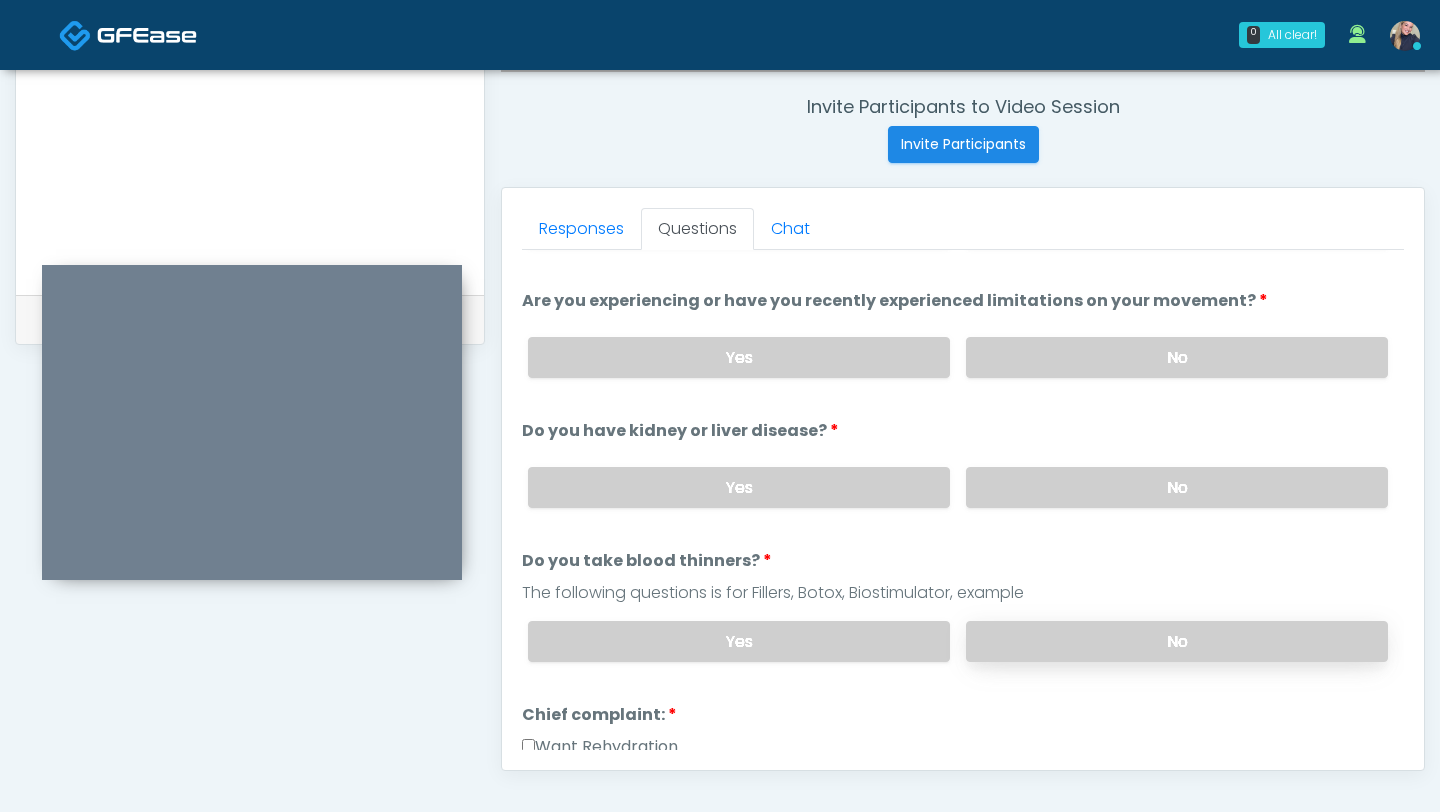 click on "No" at bounding box center (1177, 641) 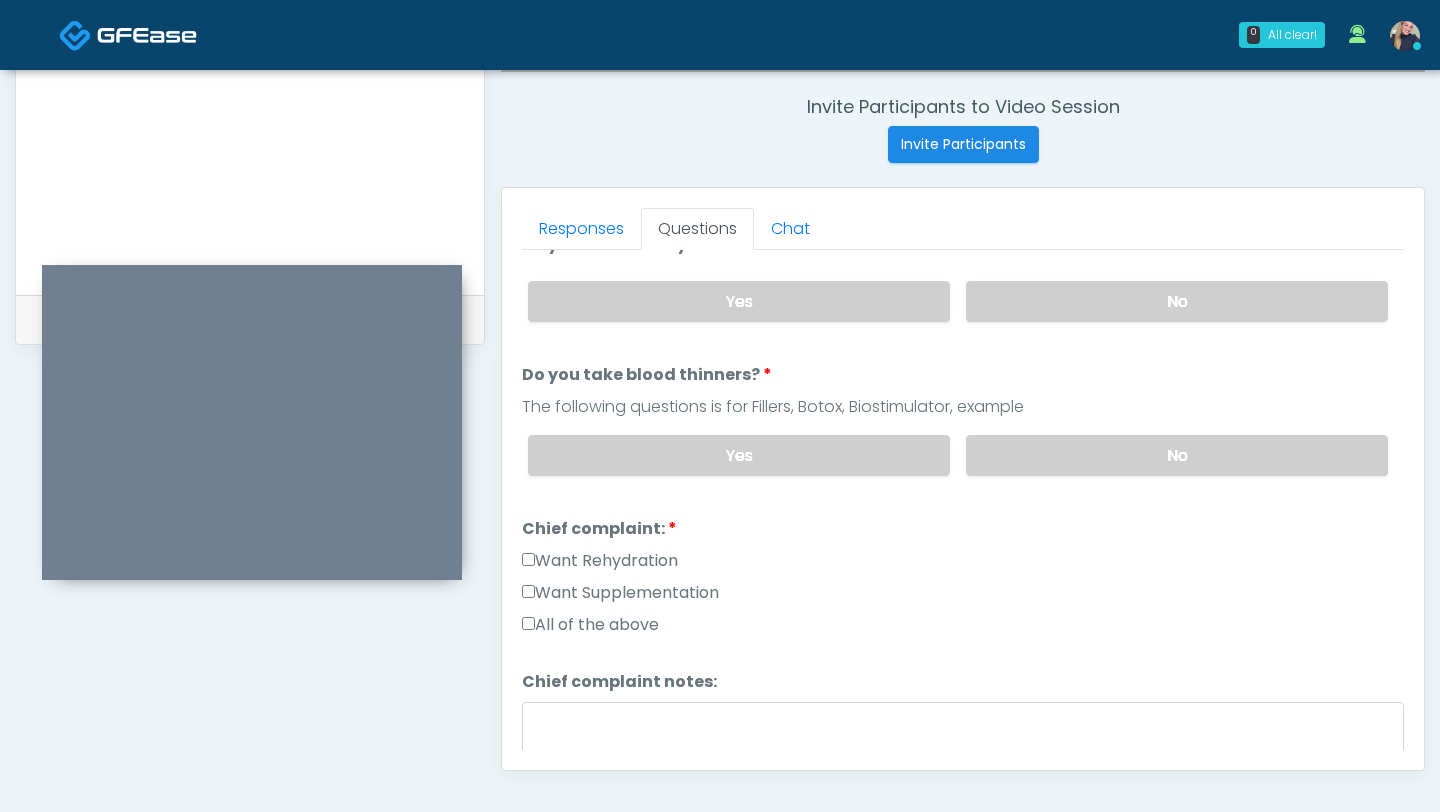 scroll, scrollTop: 291, scrollLeft: 0, axis: vertical 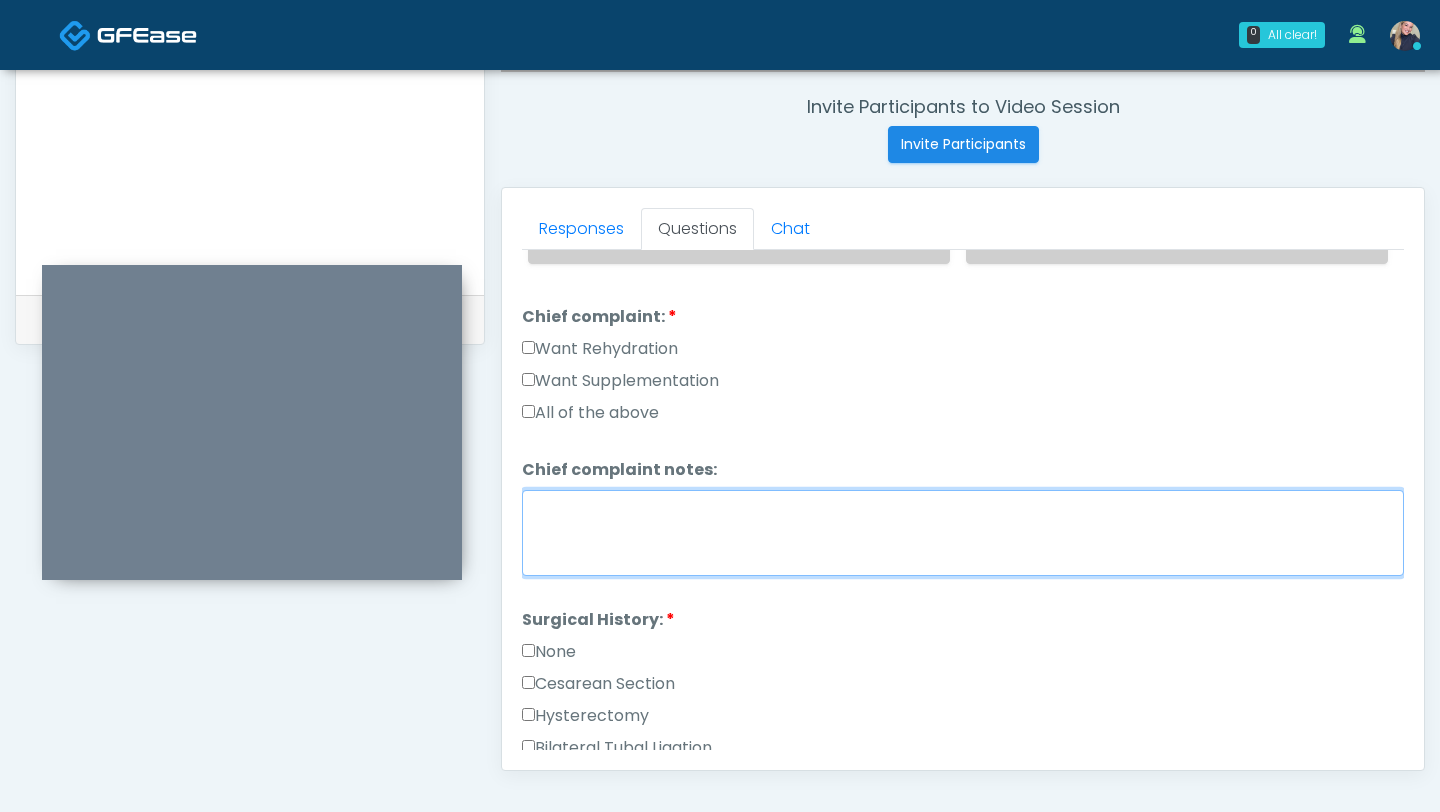 click on "Chief complaint notes:" at bounding box center (963, 533) 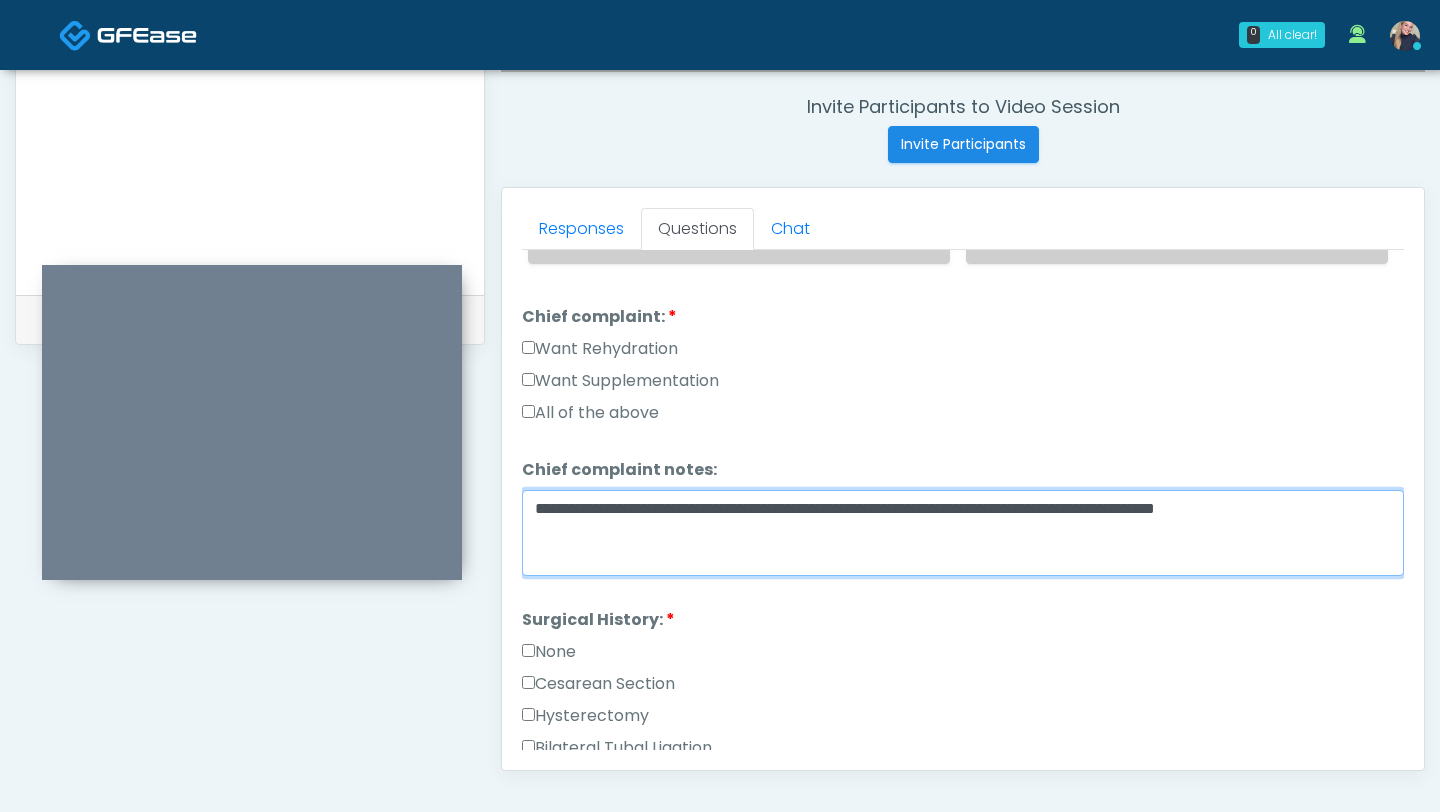 click on "**********" at bounding box center (963, 533) 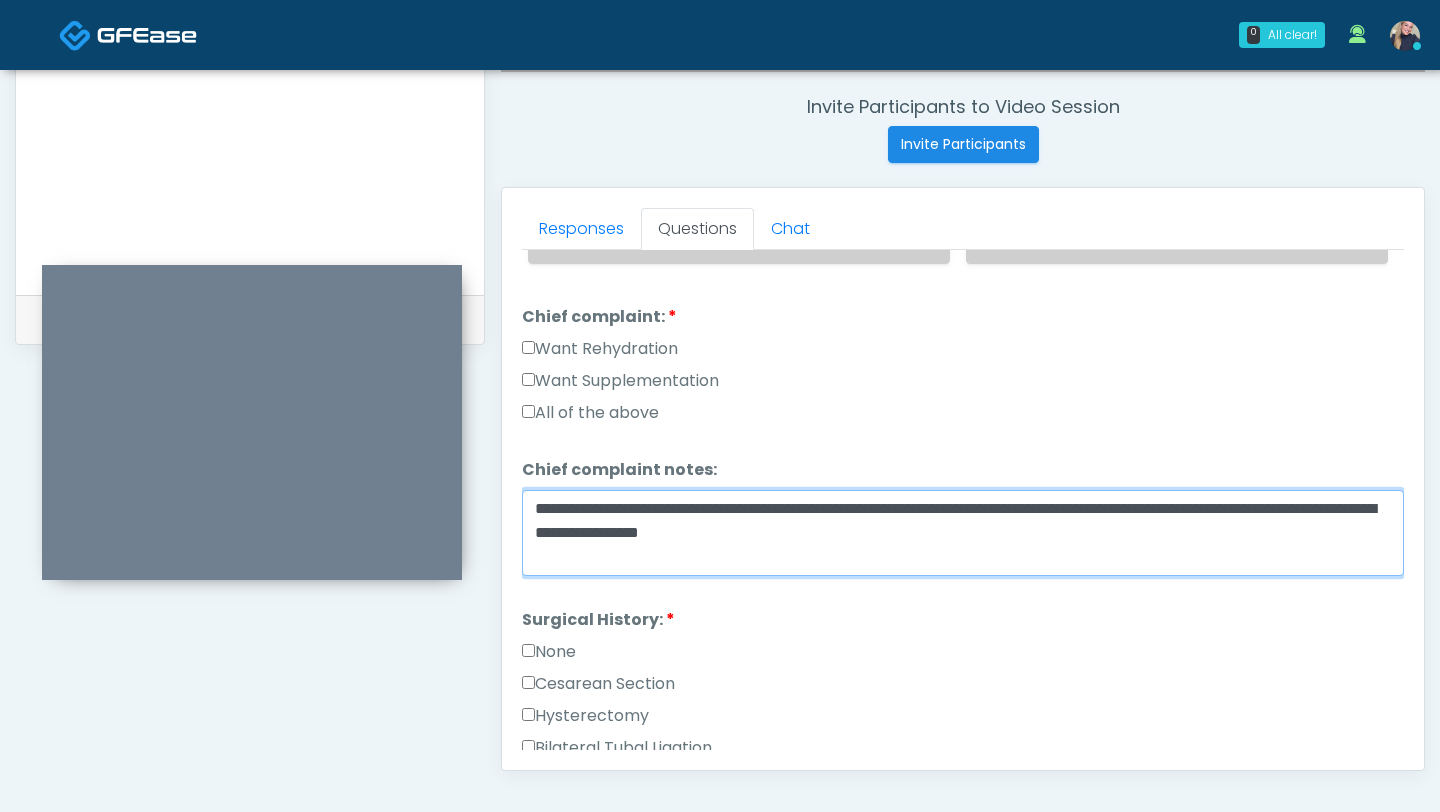 click on "**********" at bounding box center [963, 533] 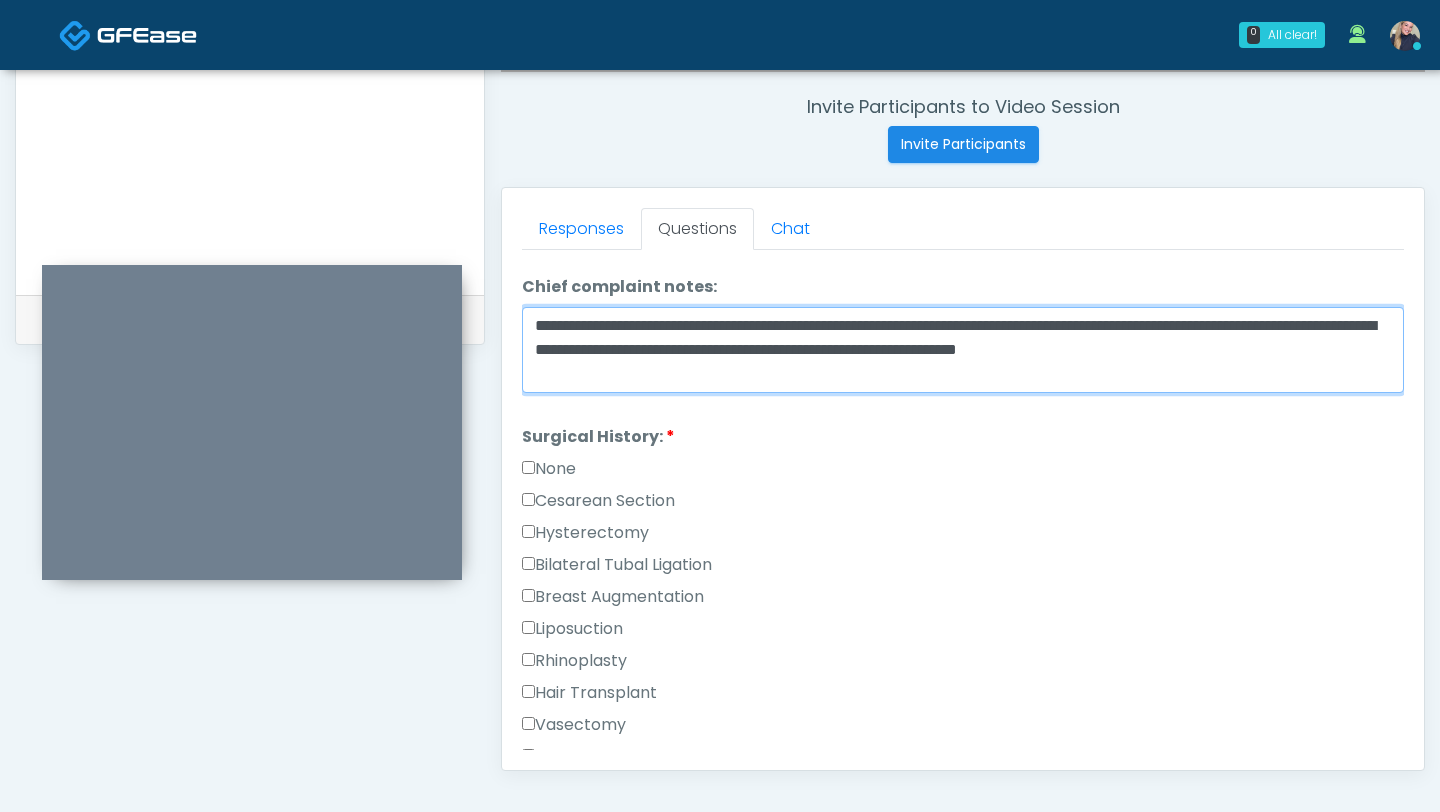 scroll, scrollTop: 691, scrollLeft: 0, axis: vertical 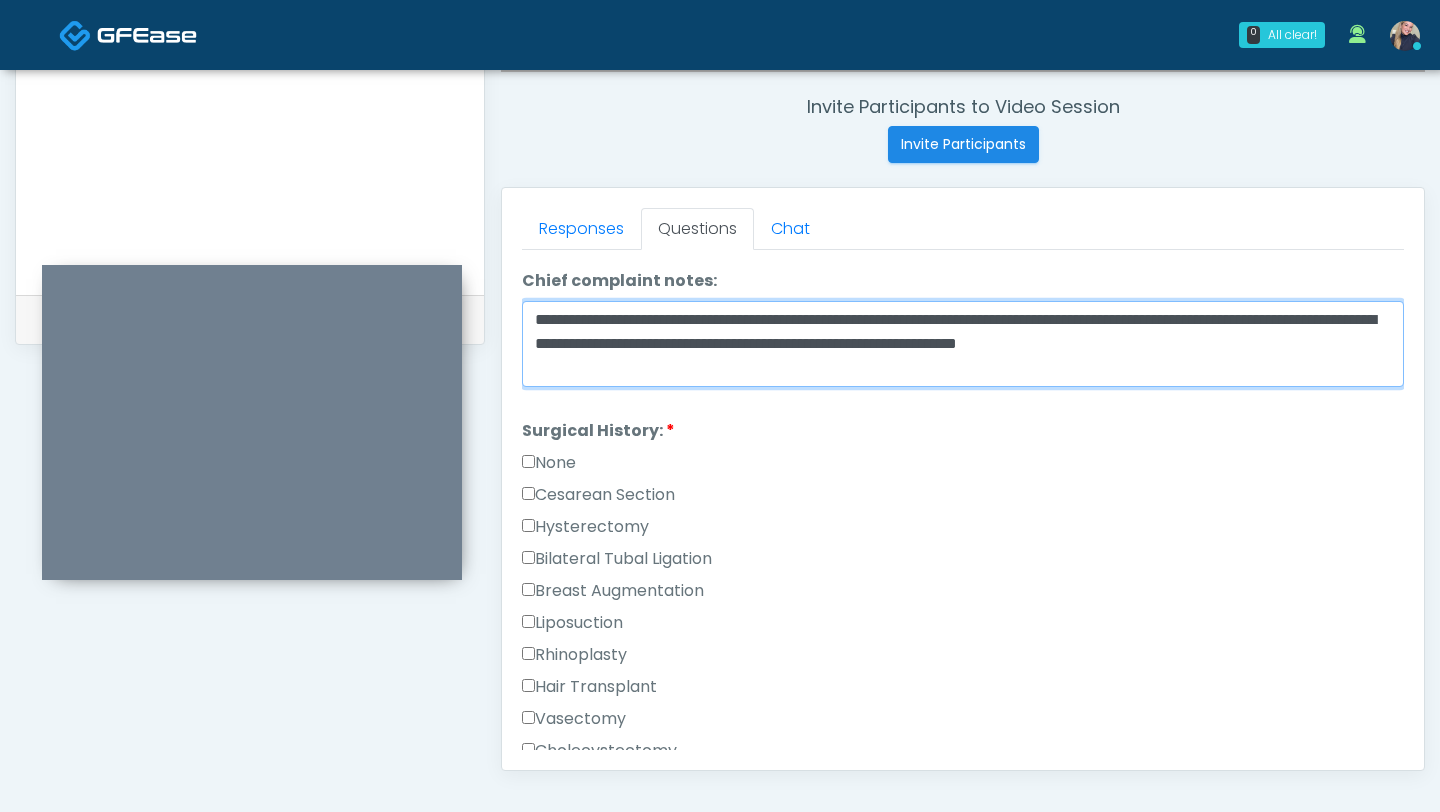 type on "**********" 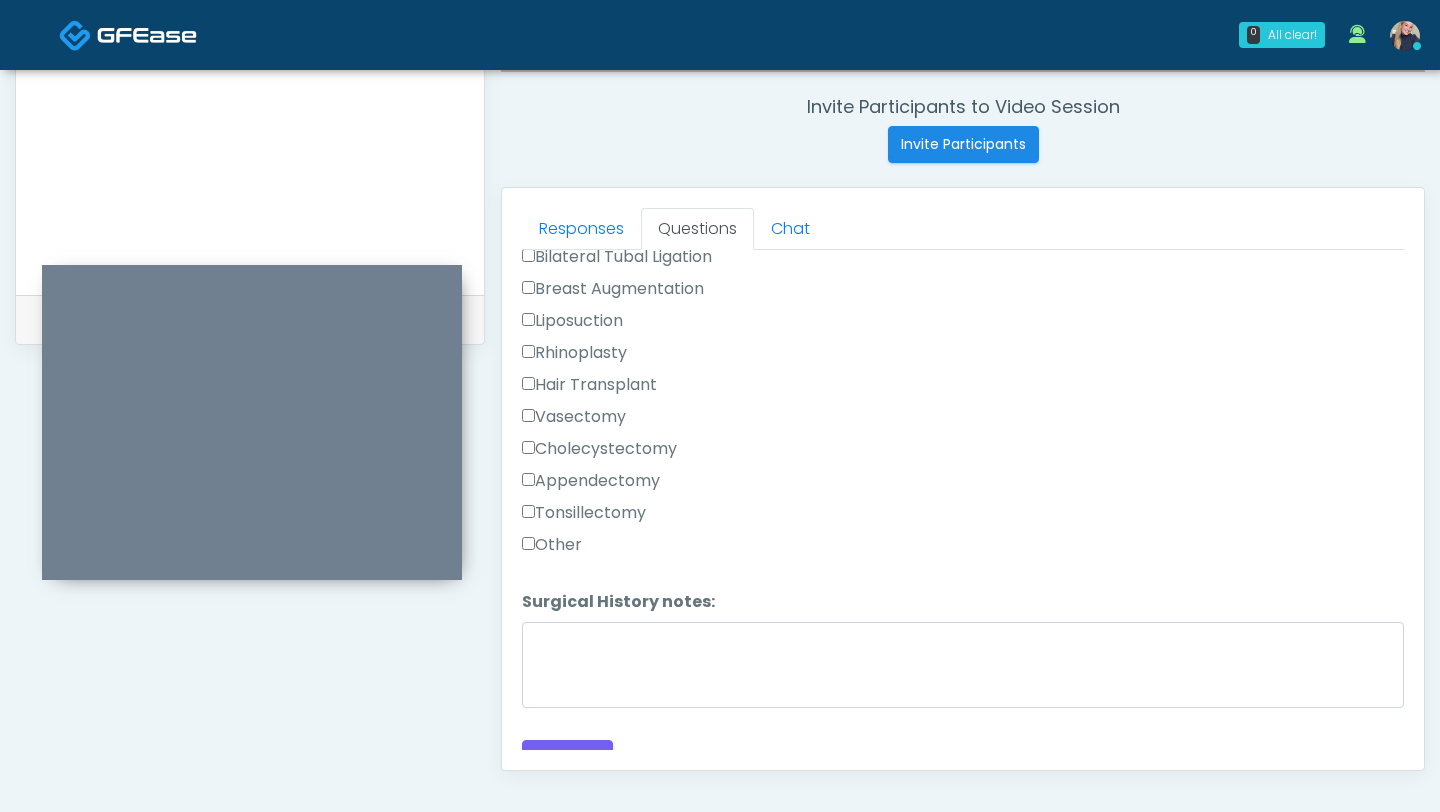 scroll, scrollTop: 1015, scrollLeft: 0, axis: vertical 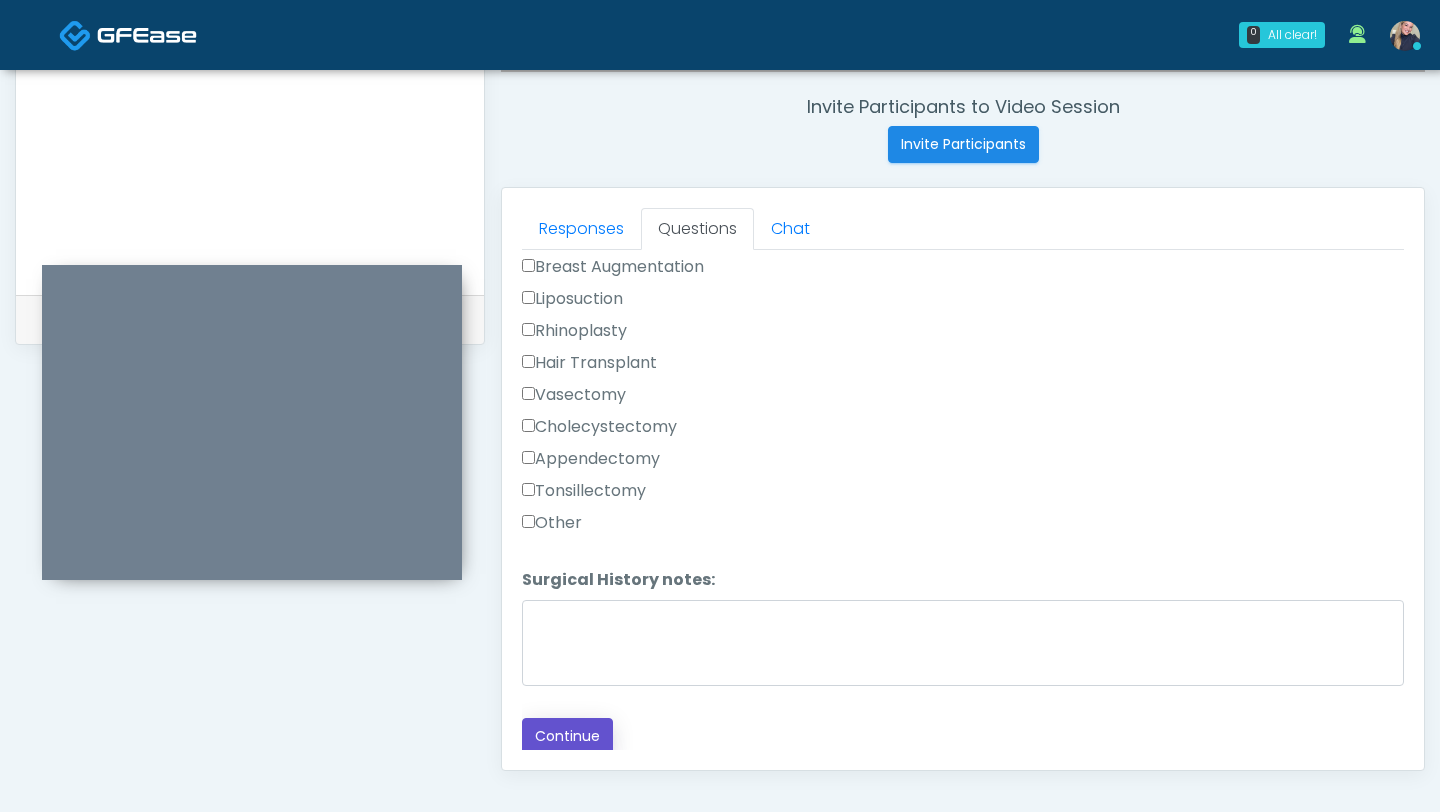 click on "Continue" at bounding box center [567, 736] 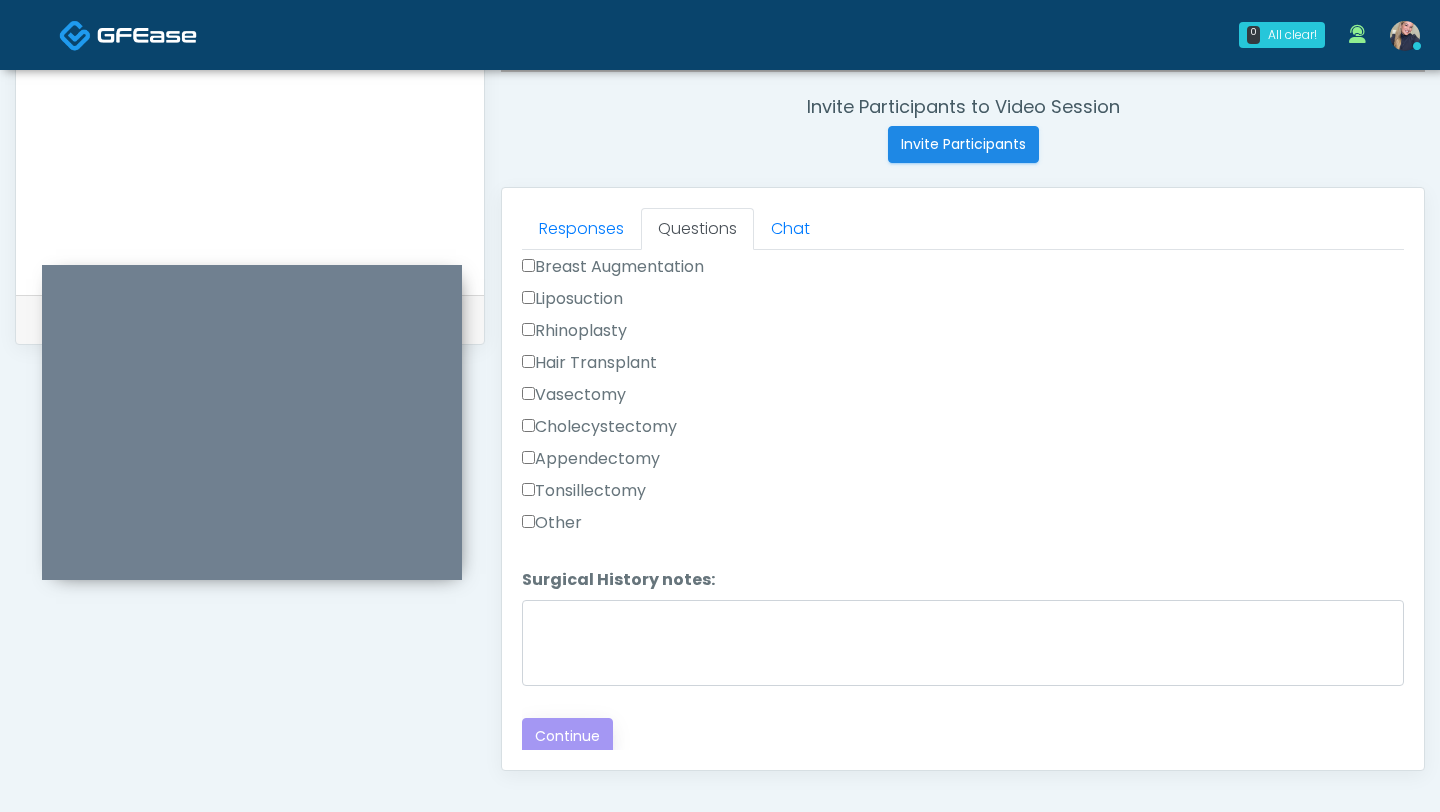 scroll, scrollTop: 983, scrollLeft: 0, axis: vertical 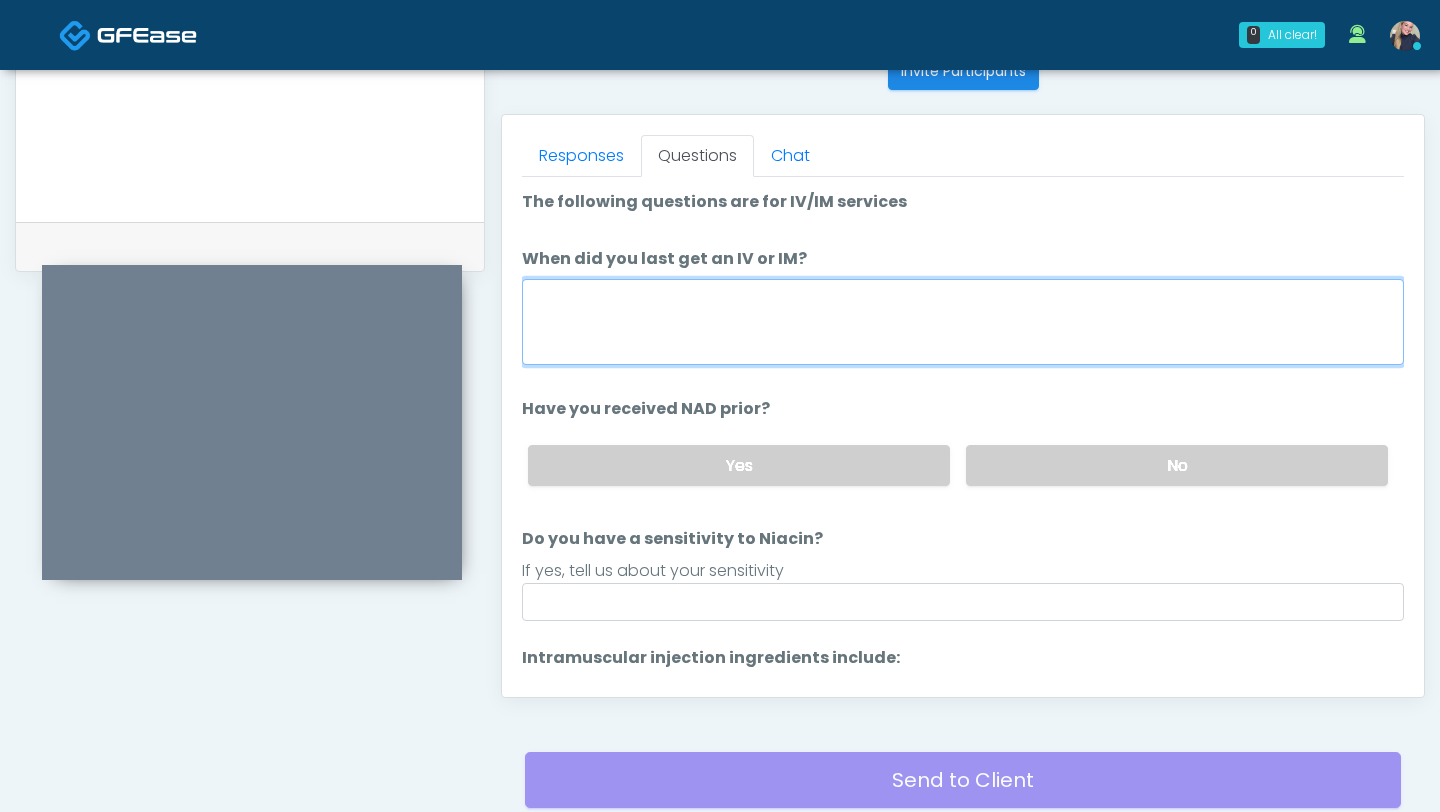 click on "When did you last get an IV or IM?" at bounding box center [963, 322] 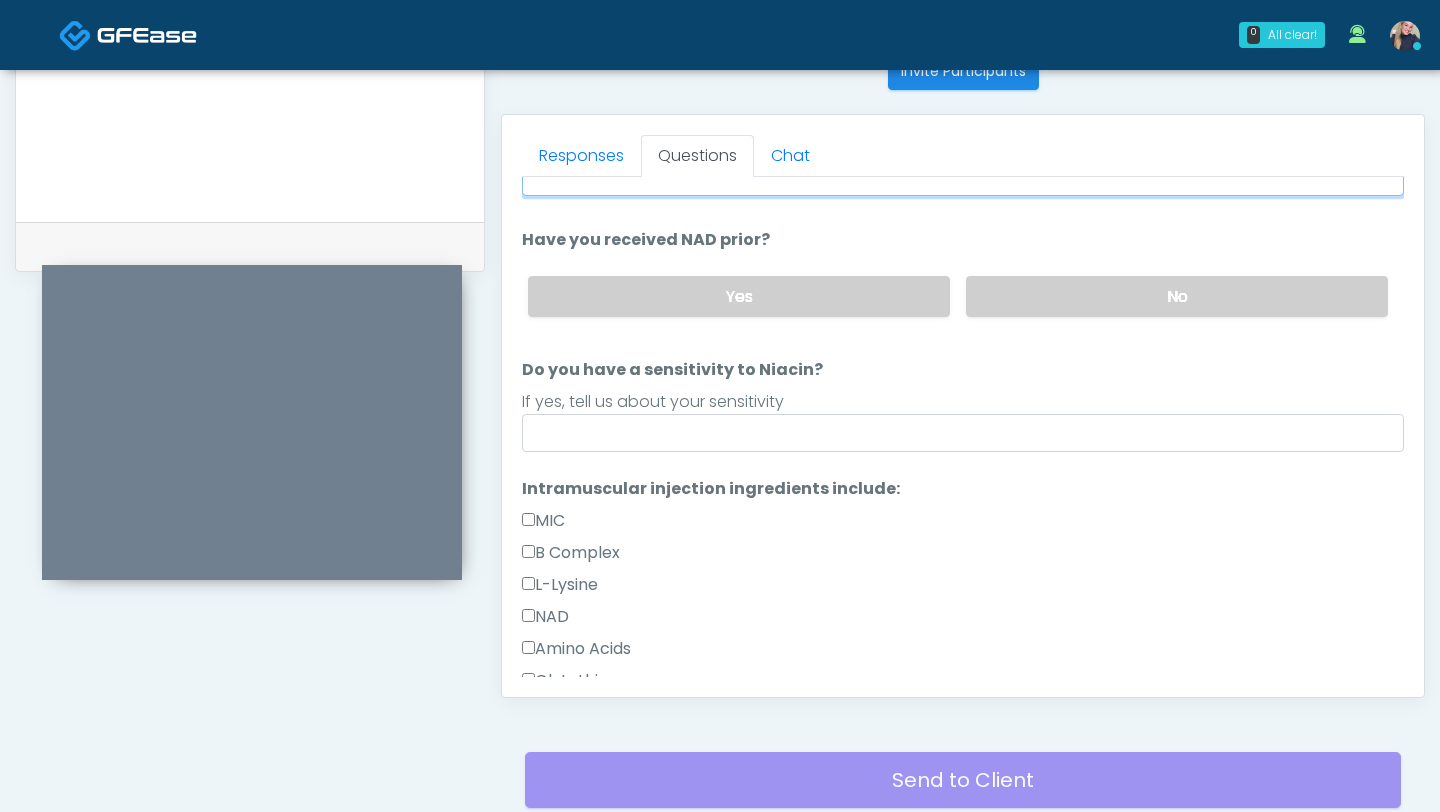 scroll, scrollTop: 166, scrollLeft: 0, axis: vertical 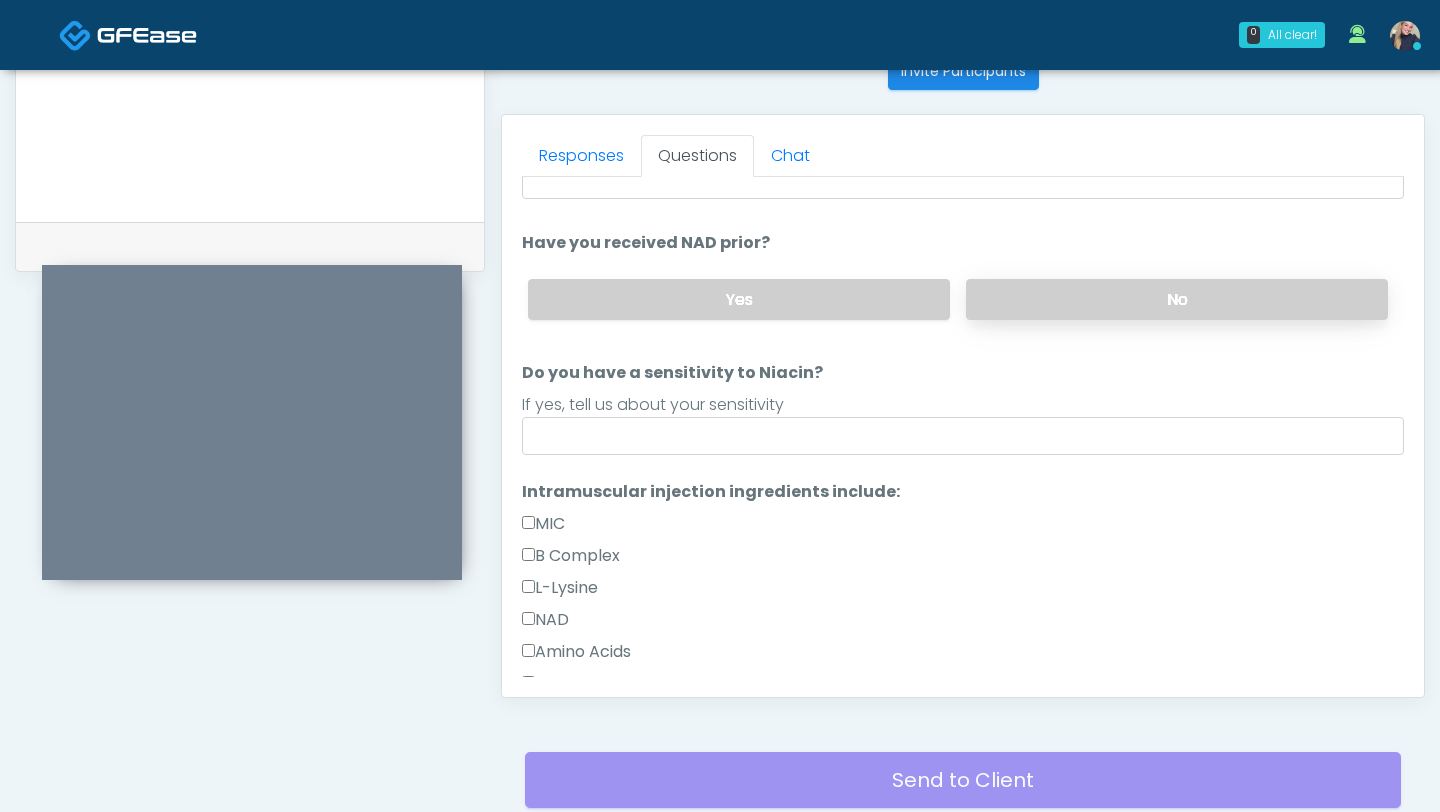 click on "No" at bounding box center (1177, 299) 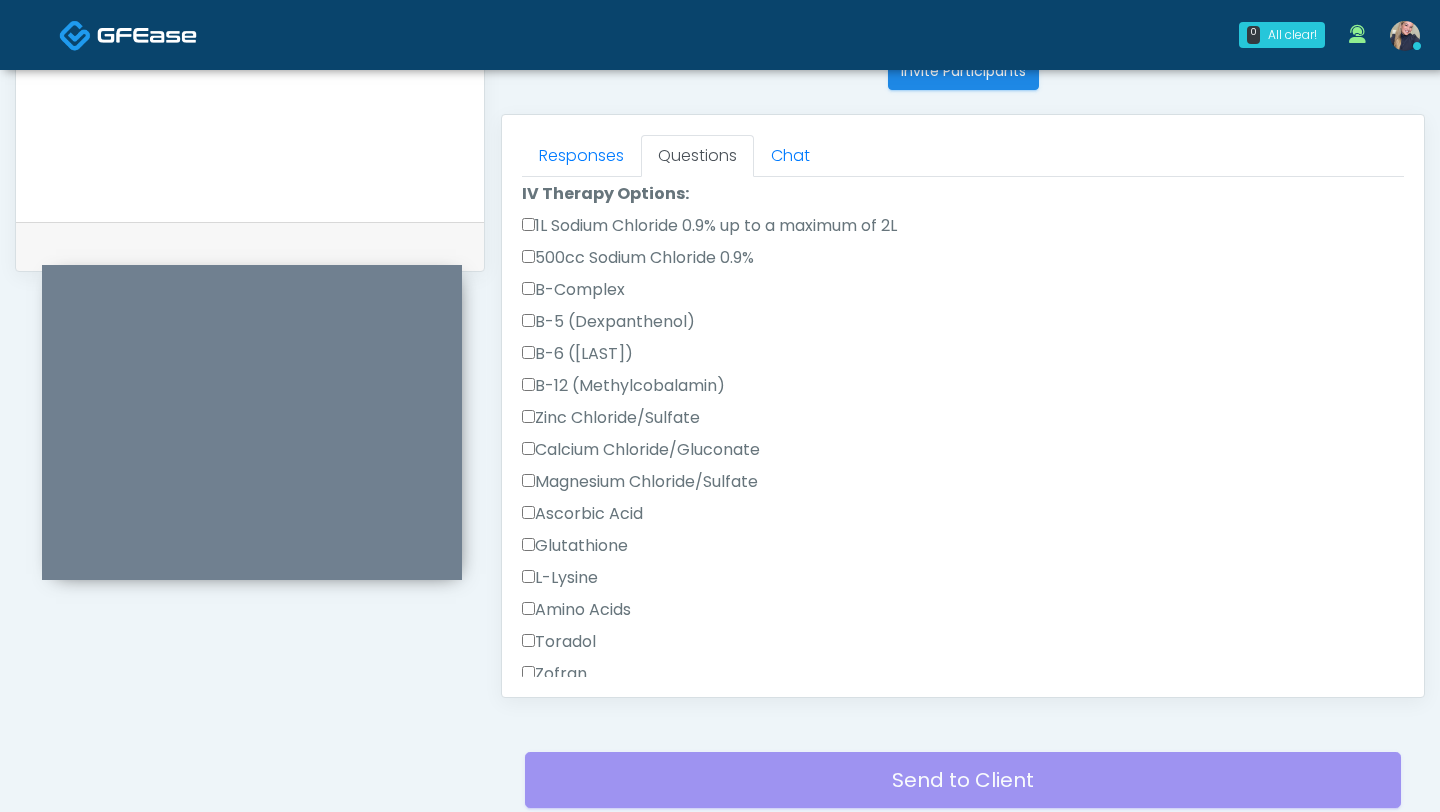 scroll, scrollTop: 1046, scrollLeft: 0, axis: vertical 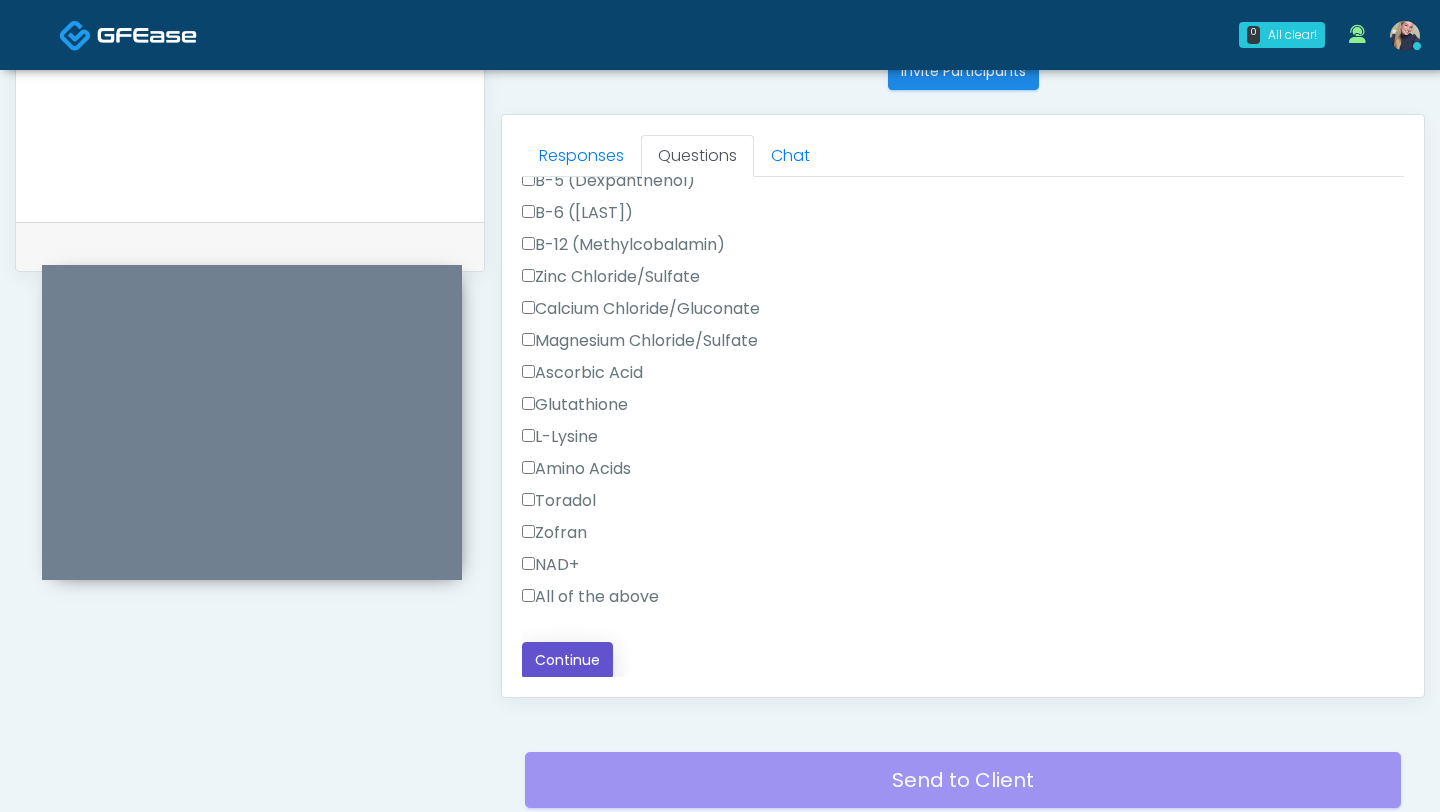 click on "Continue" at bounding box center [567, 660] 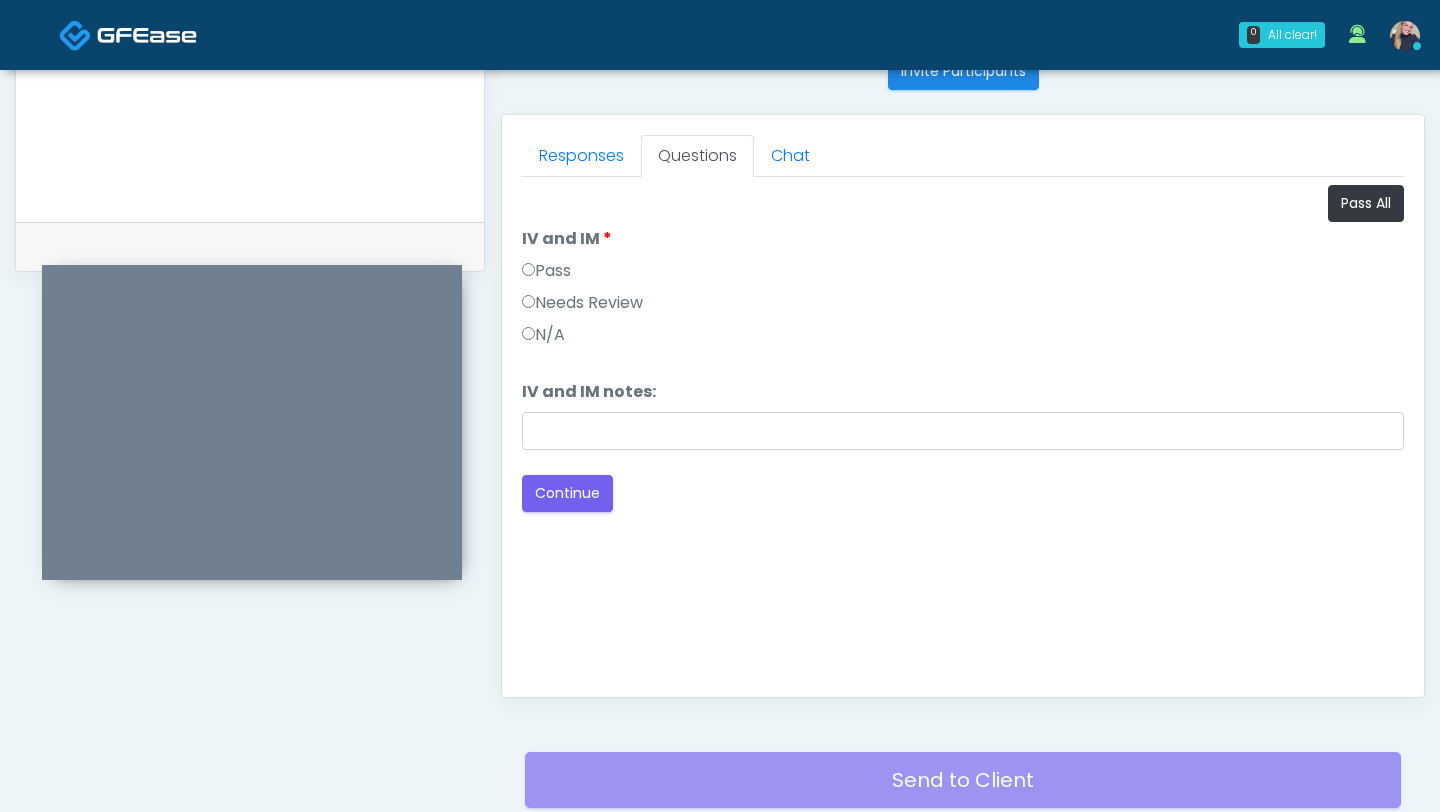 scroll, scrollTop: 983, scrollLeft: 0, axis: vertical 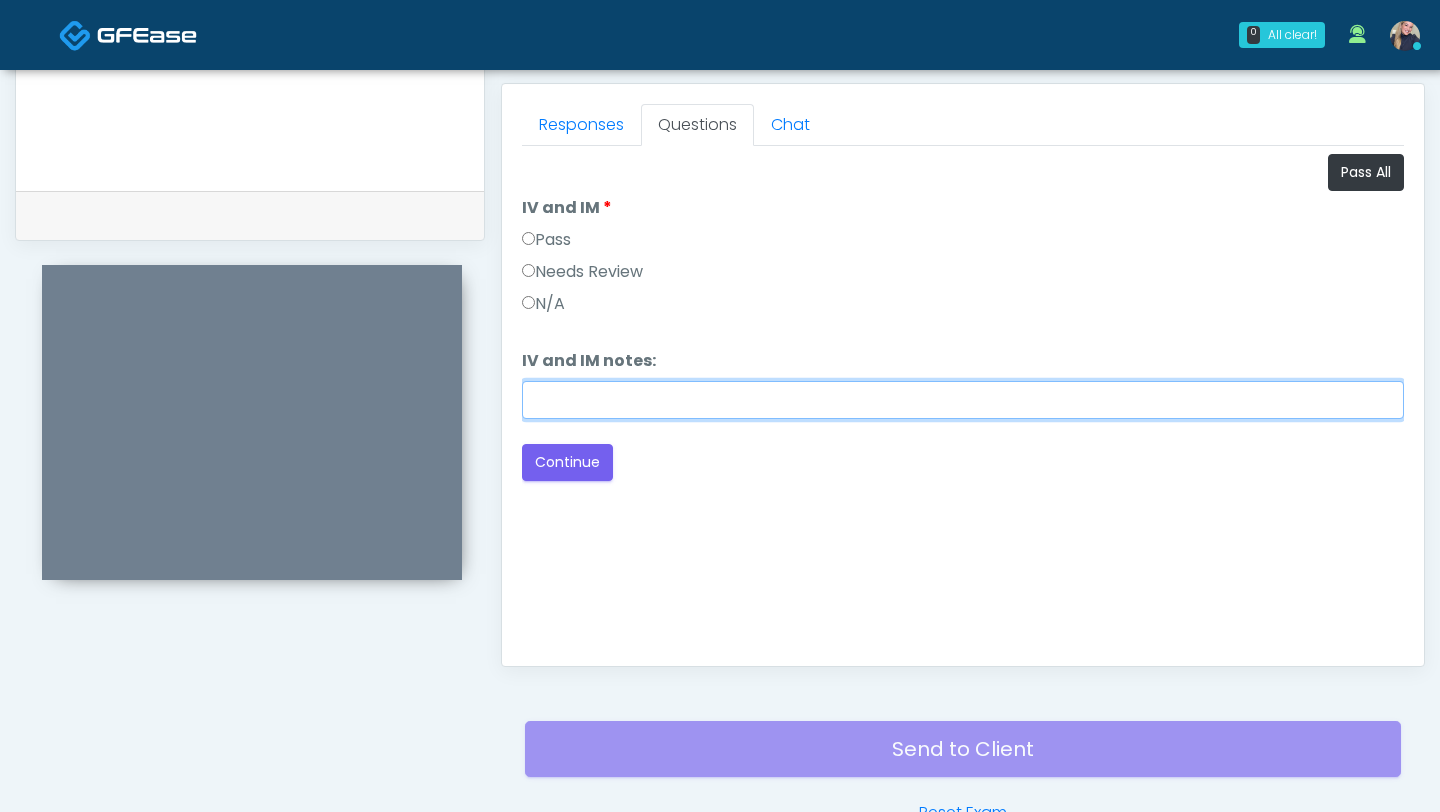 click on "IV and IM notes:" at bounding box center [963, 400] 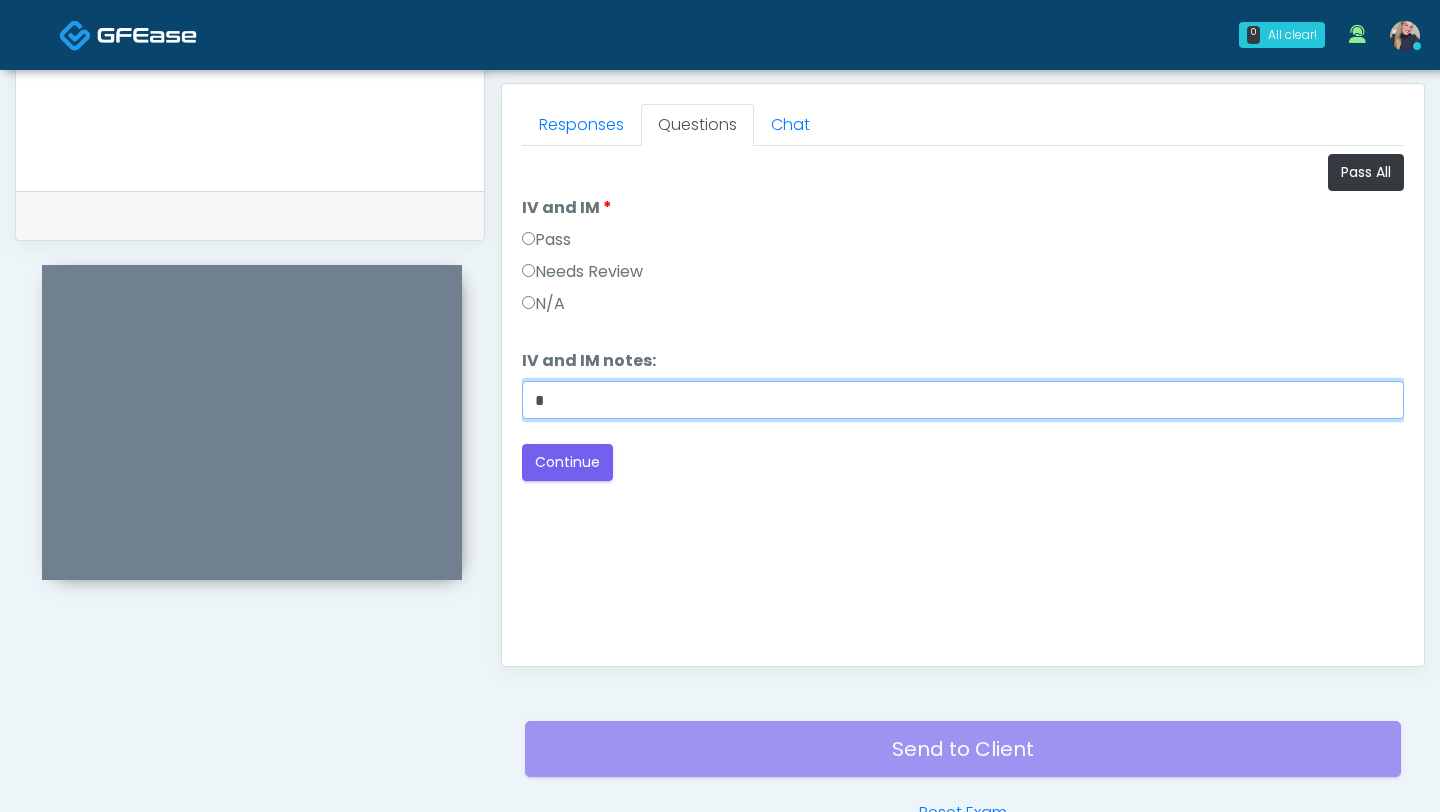 type 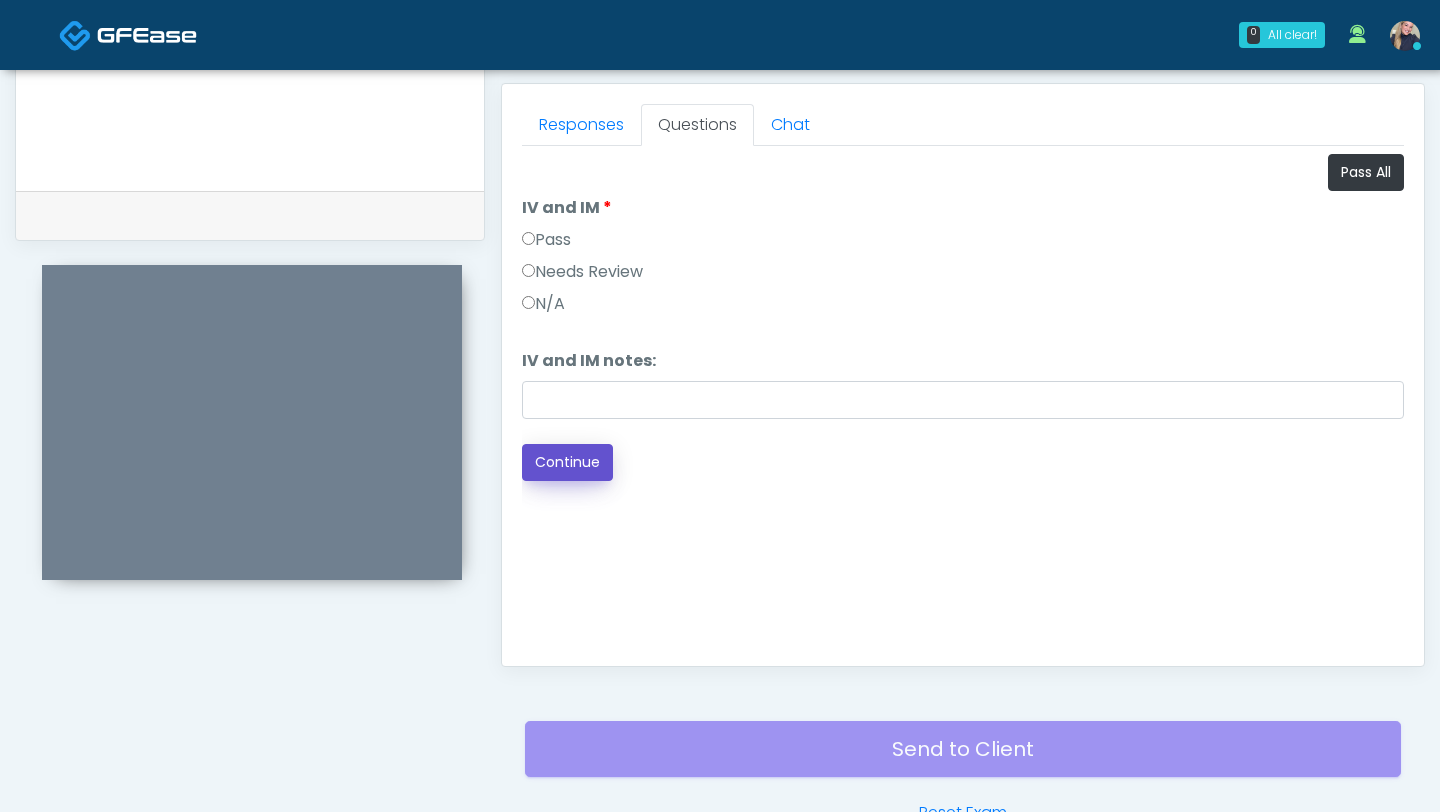 click on "Continue" at bounding box center [567, 462] 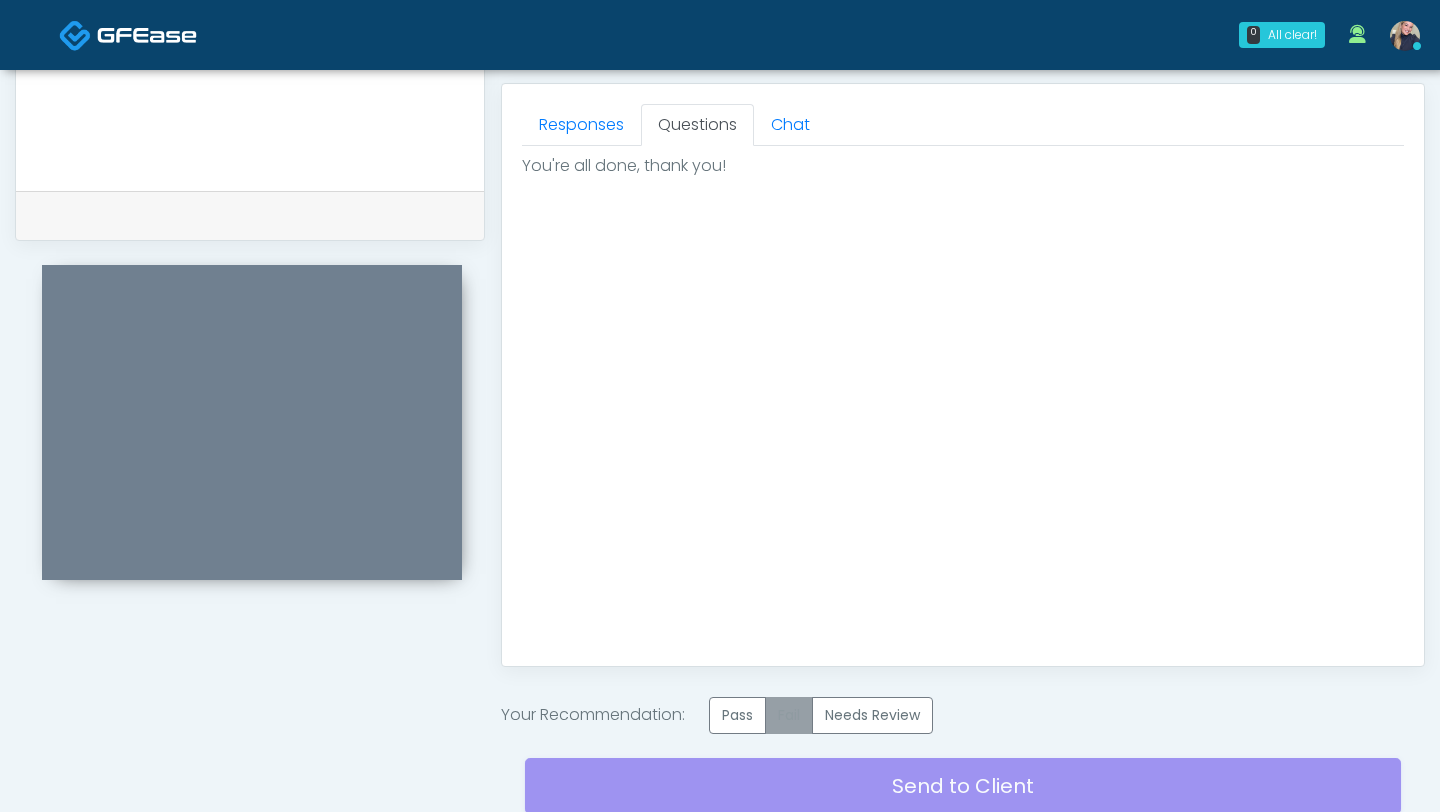 click on "Fail" at bounding box center (789, 715) 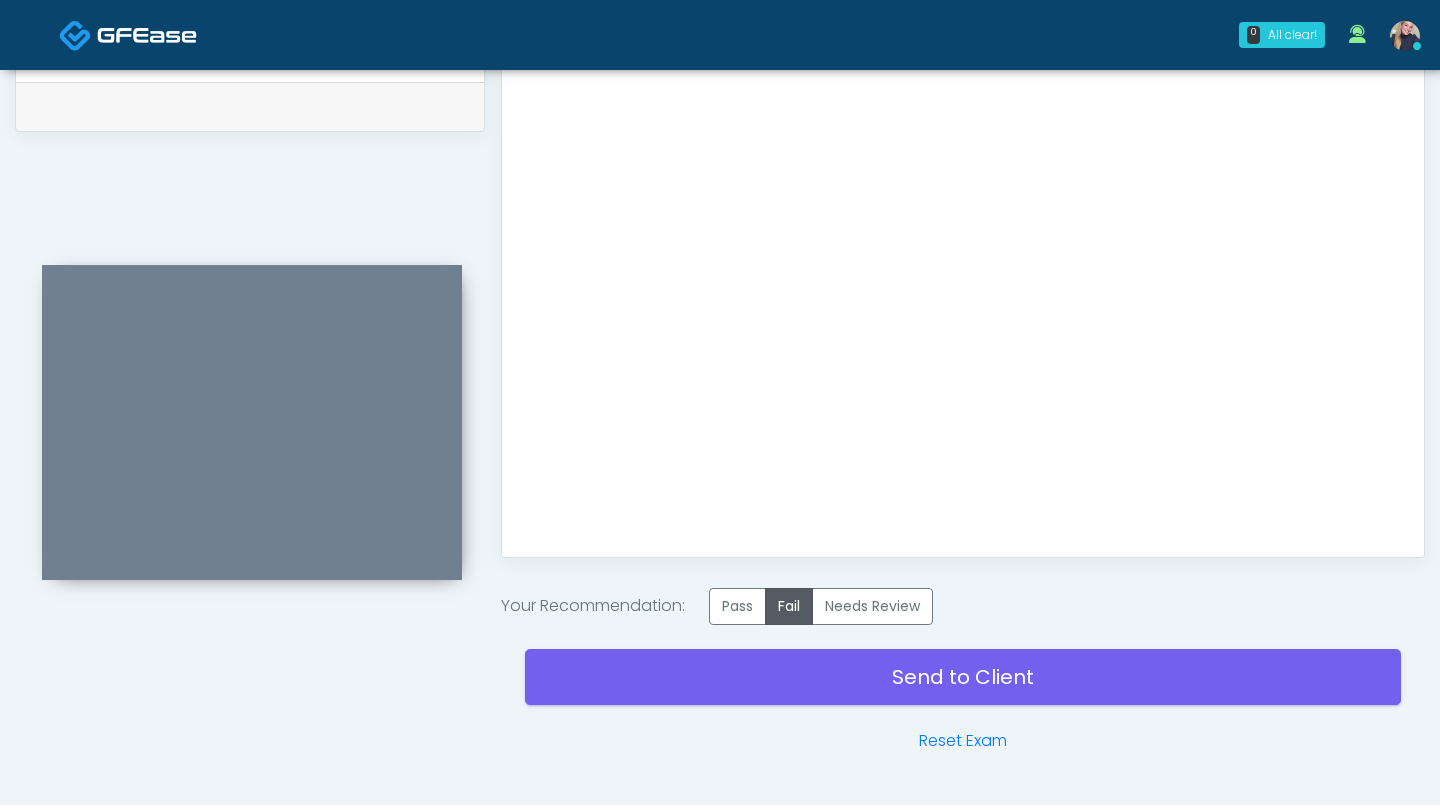 scroll, scrollTop: 1020, scrollLeft: 0, axis: vertical 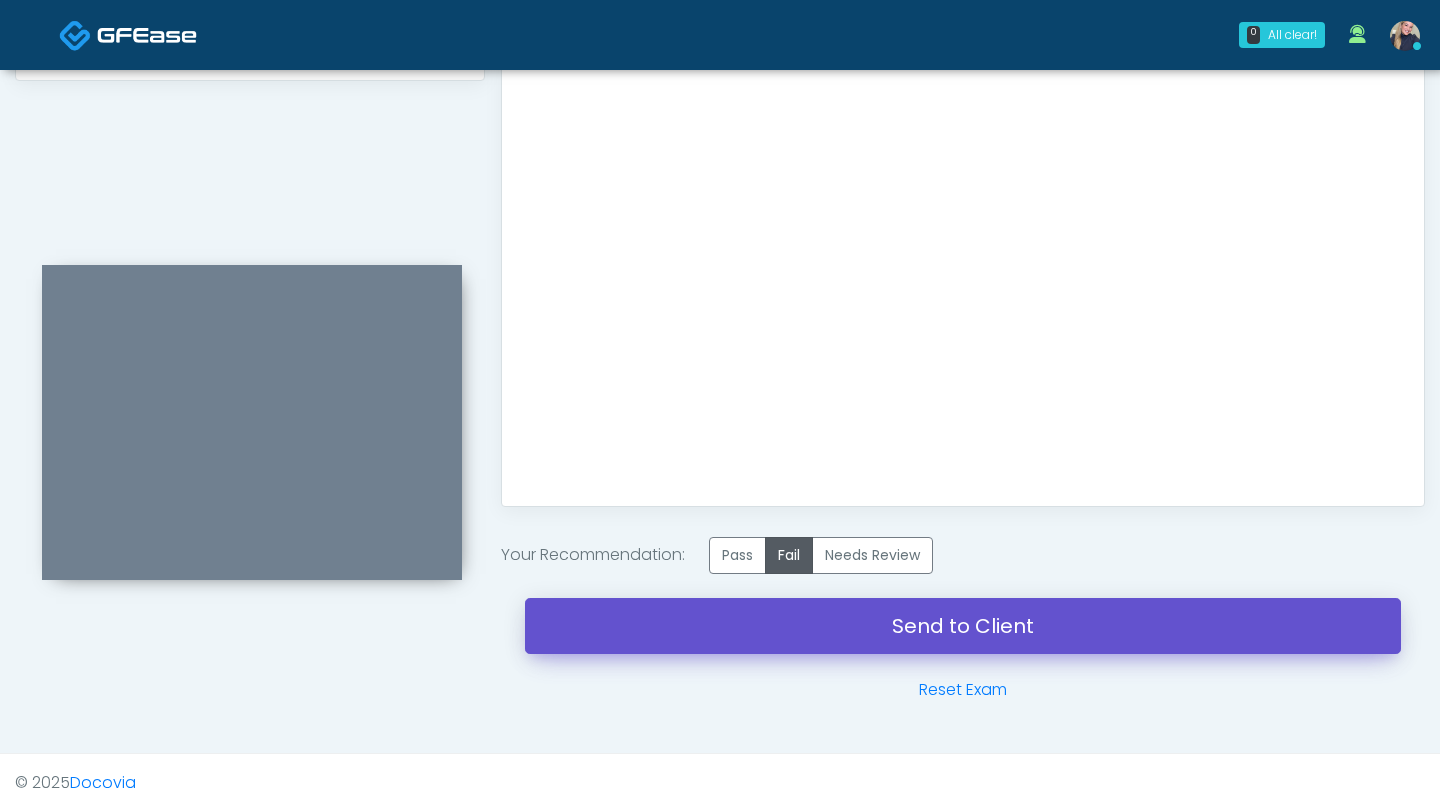 click on "Send to Client" at bounding box center [963, 626] 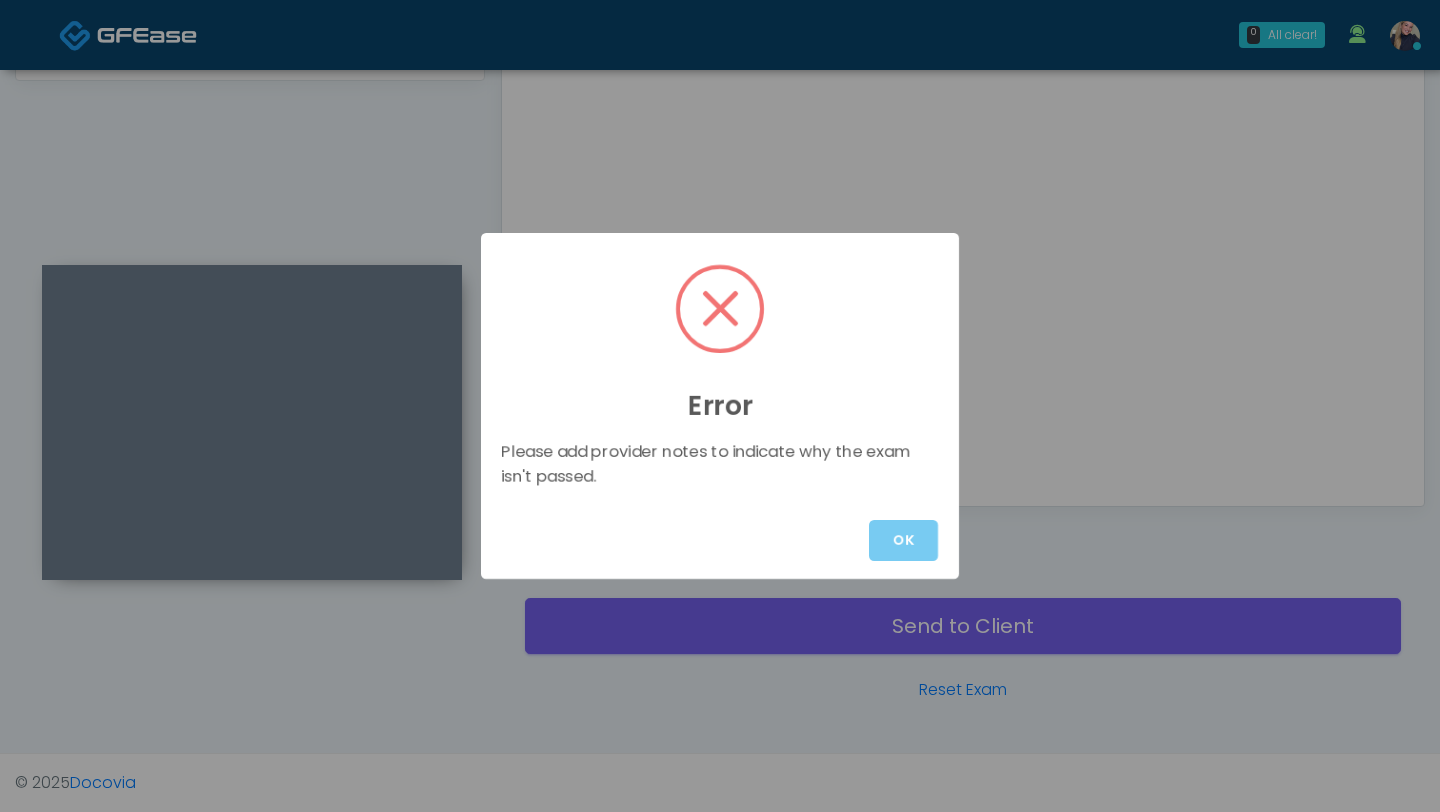 click on "OK" at bounding box center (903, 540) 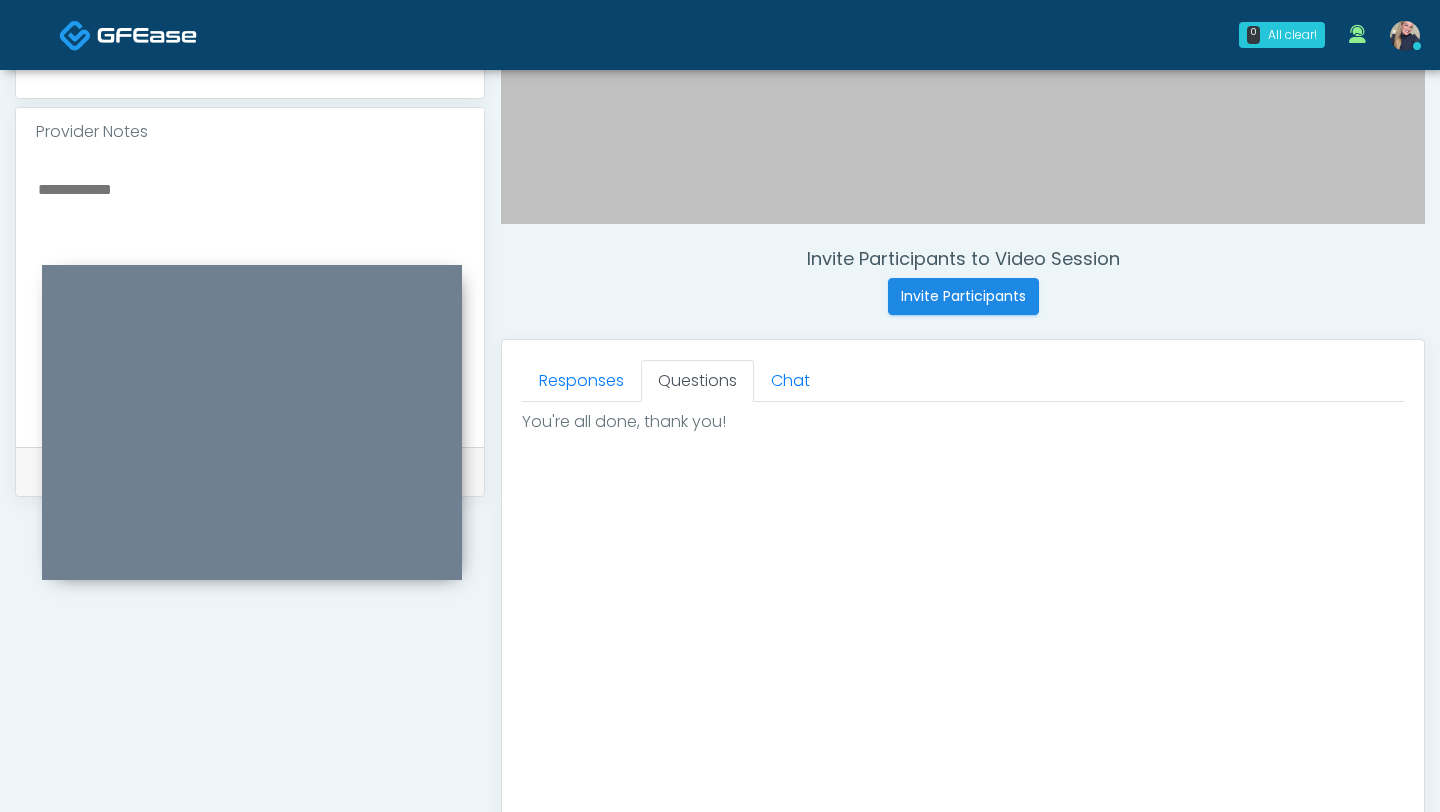 scroll, scrollTop: 606, scrollLeft: 0, axis: vertical 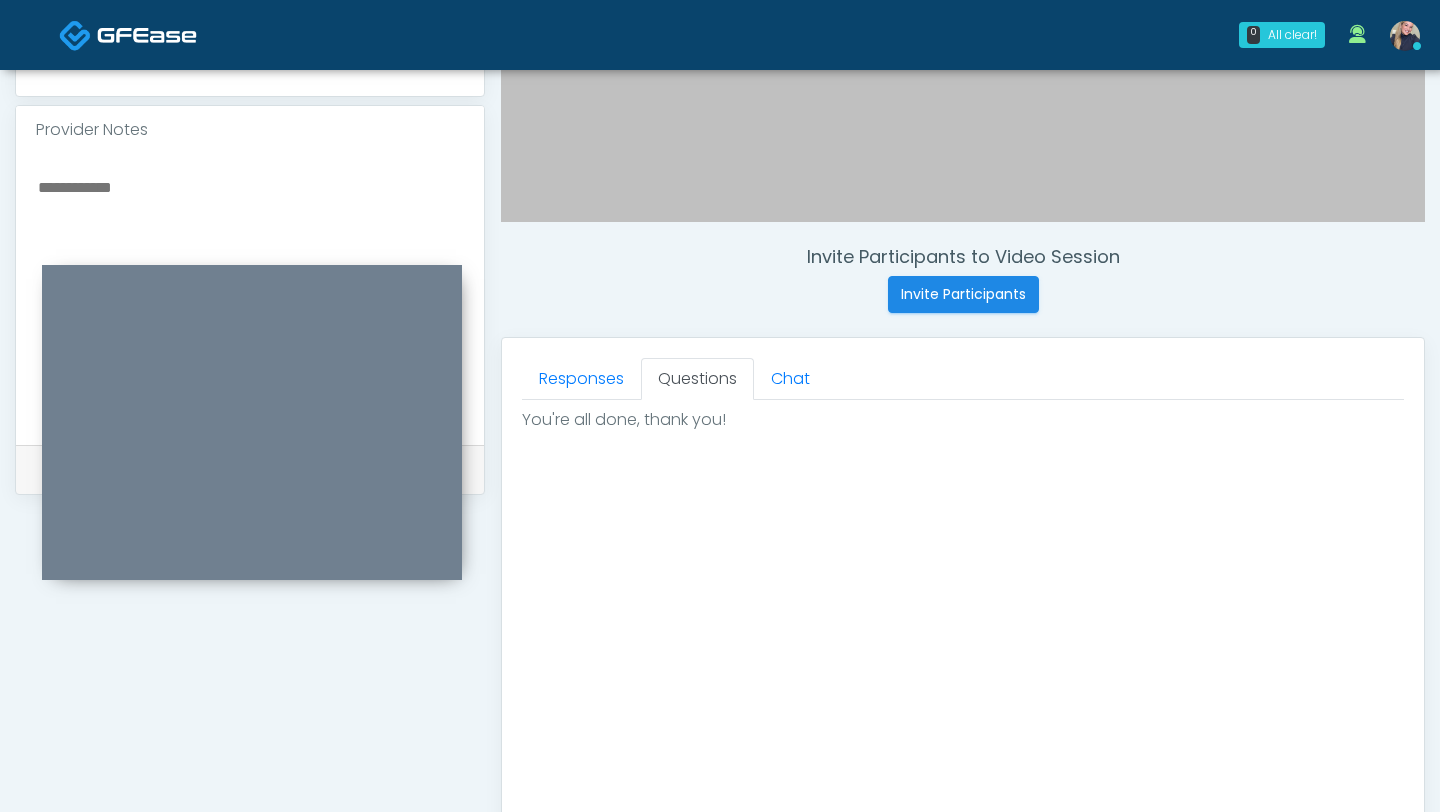 click at bounding box center [250, 296] 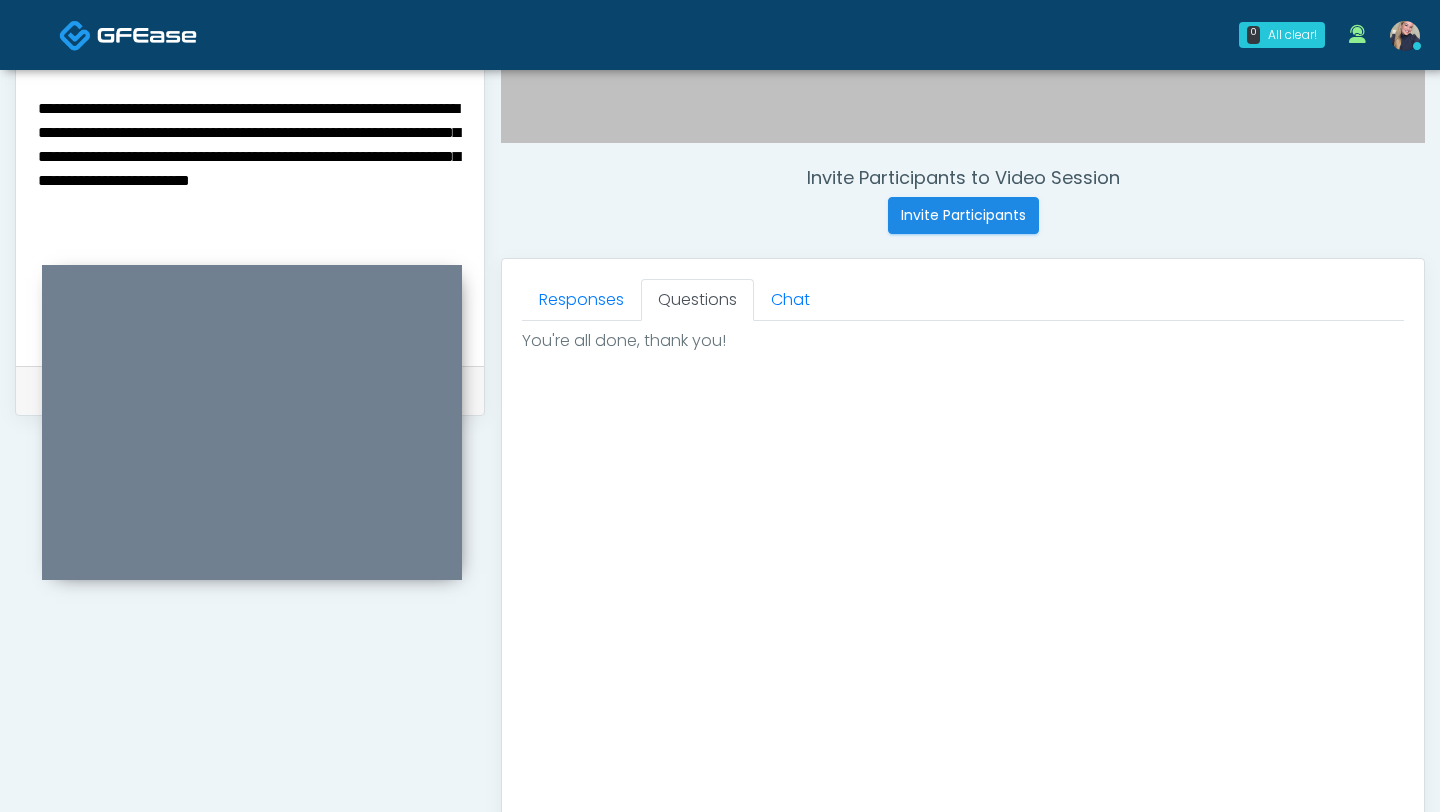scroll, scrollTop: 688, scrollLeft: 0, axis: vertical 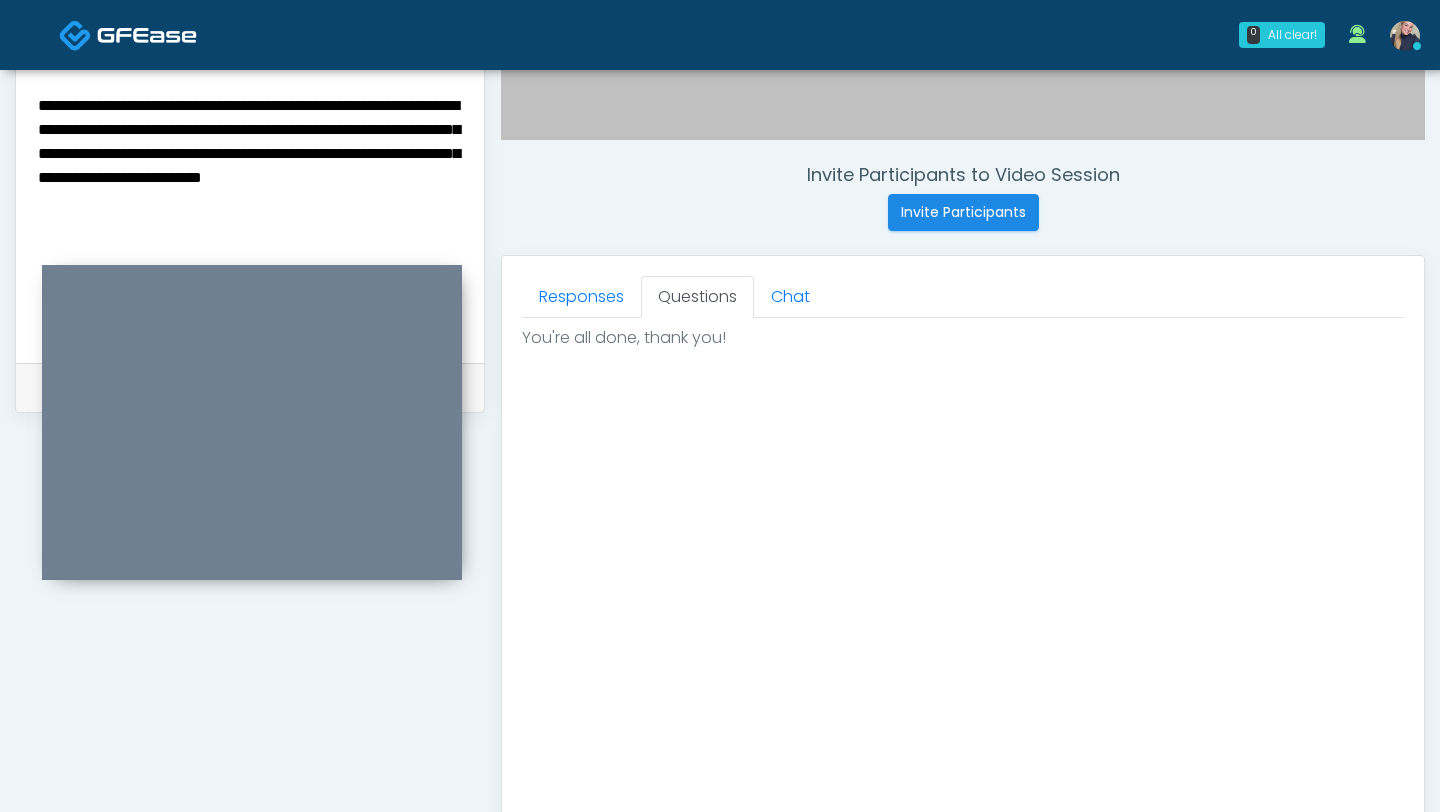 click on "**********" at bounding box center [250, 214] 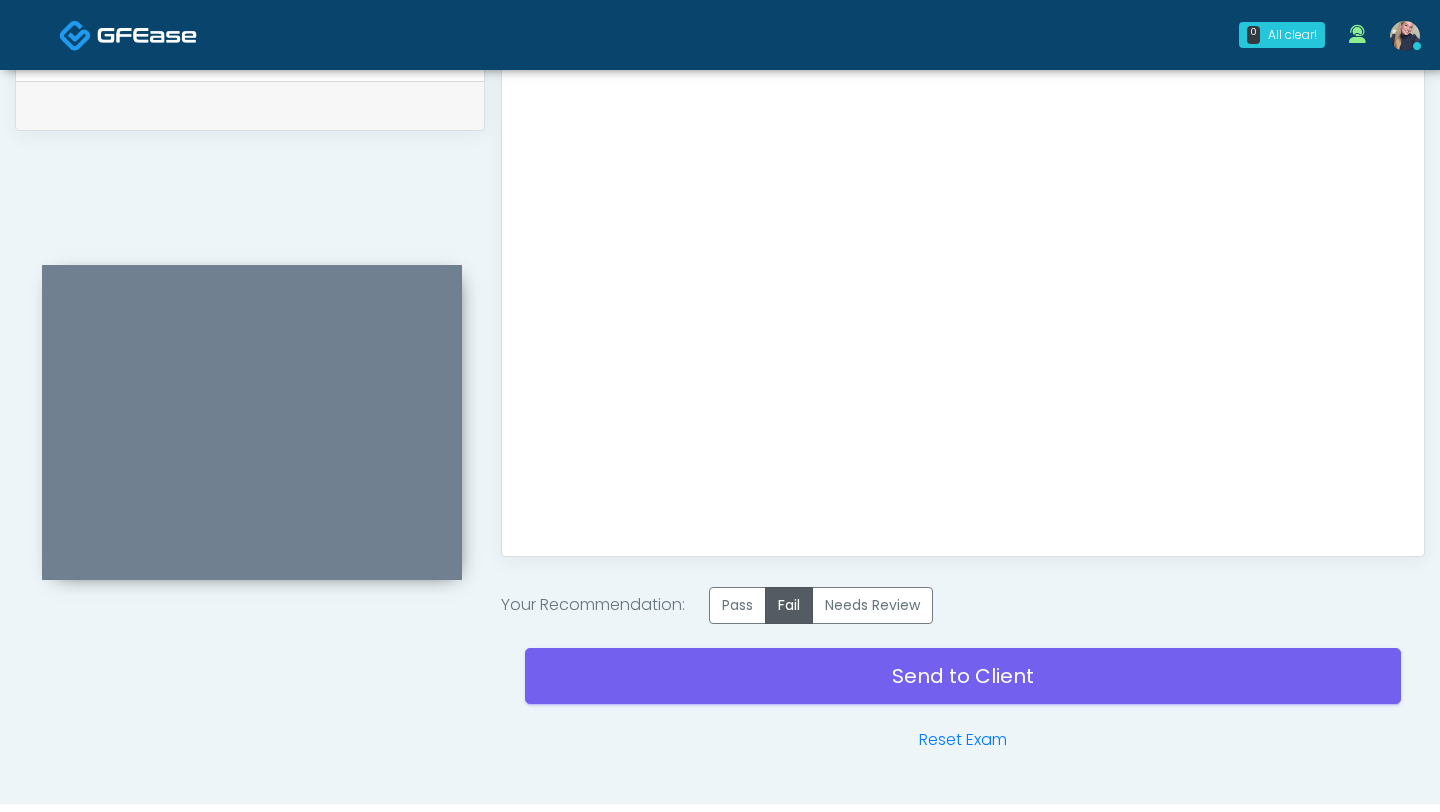 scroll, scrollTop: 1020, scrollLeft: 0, axis: vertical 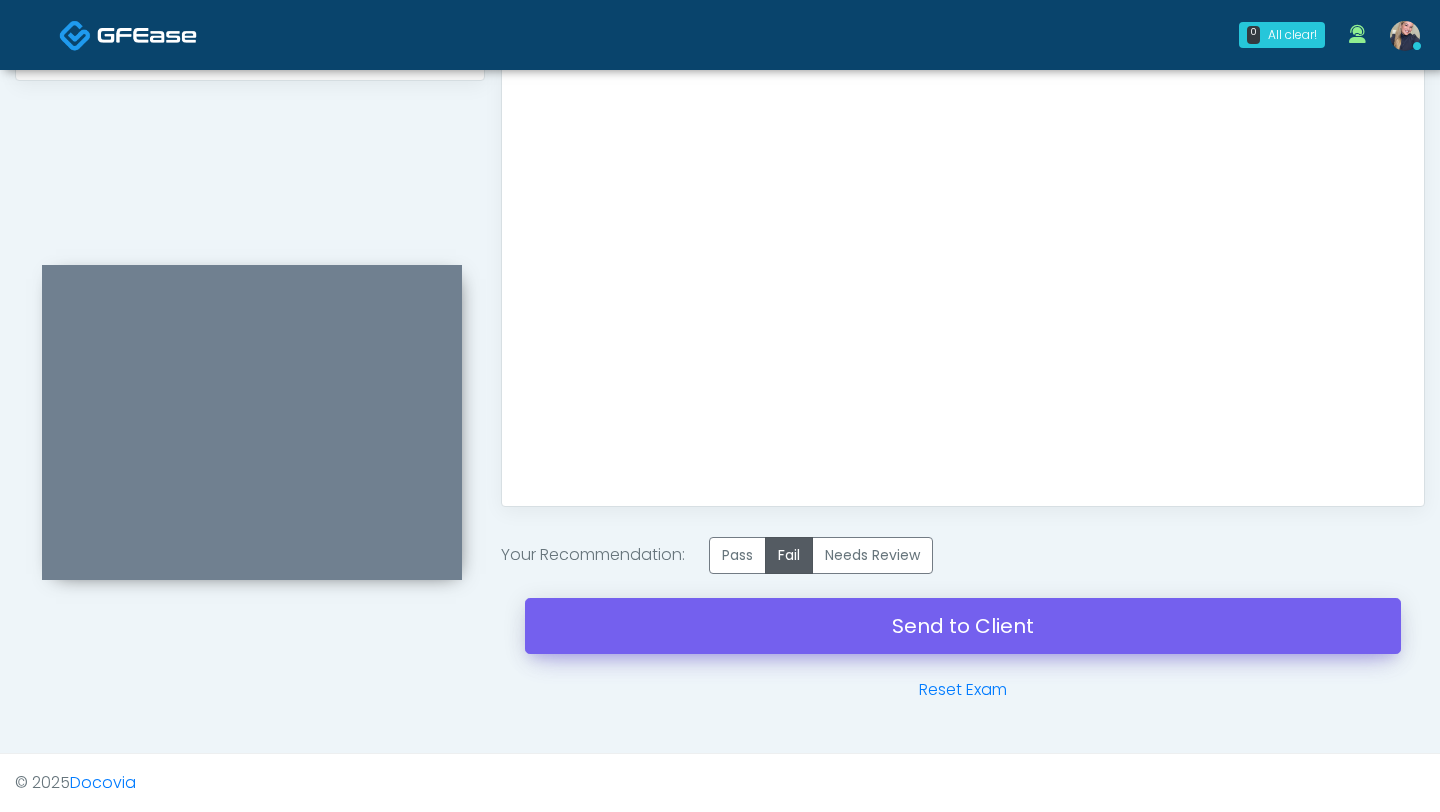 type on "**********" 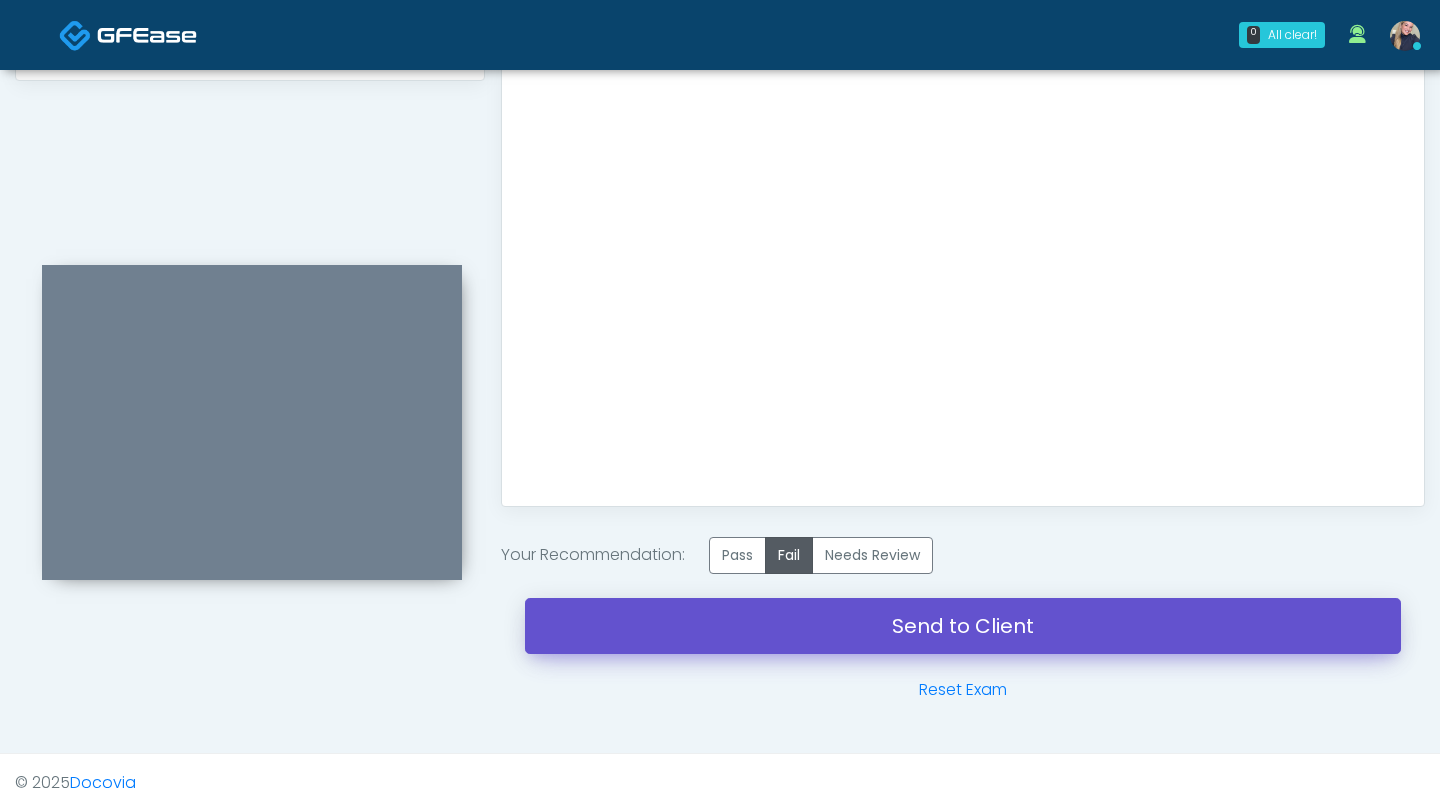 click on "Send to Client" at bounding box center [963, 626] 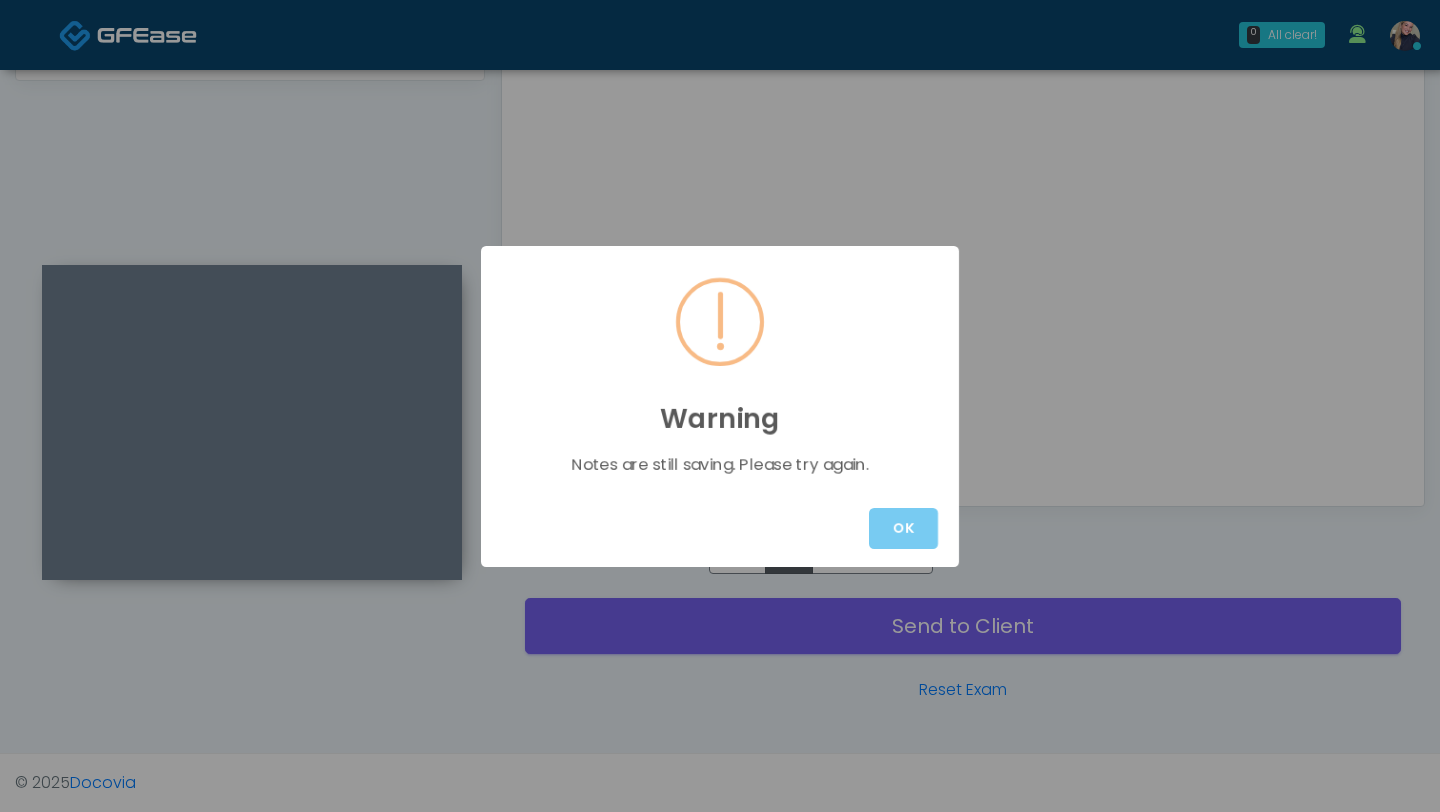 click on "OK" at bounding box center (903, 528) 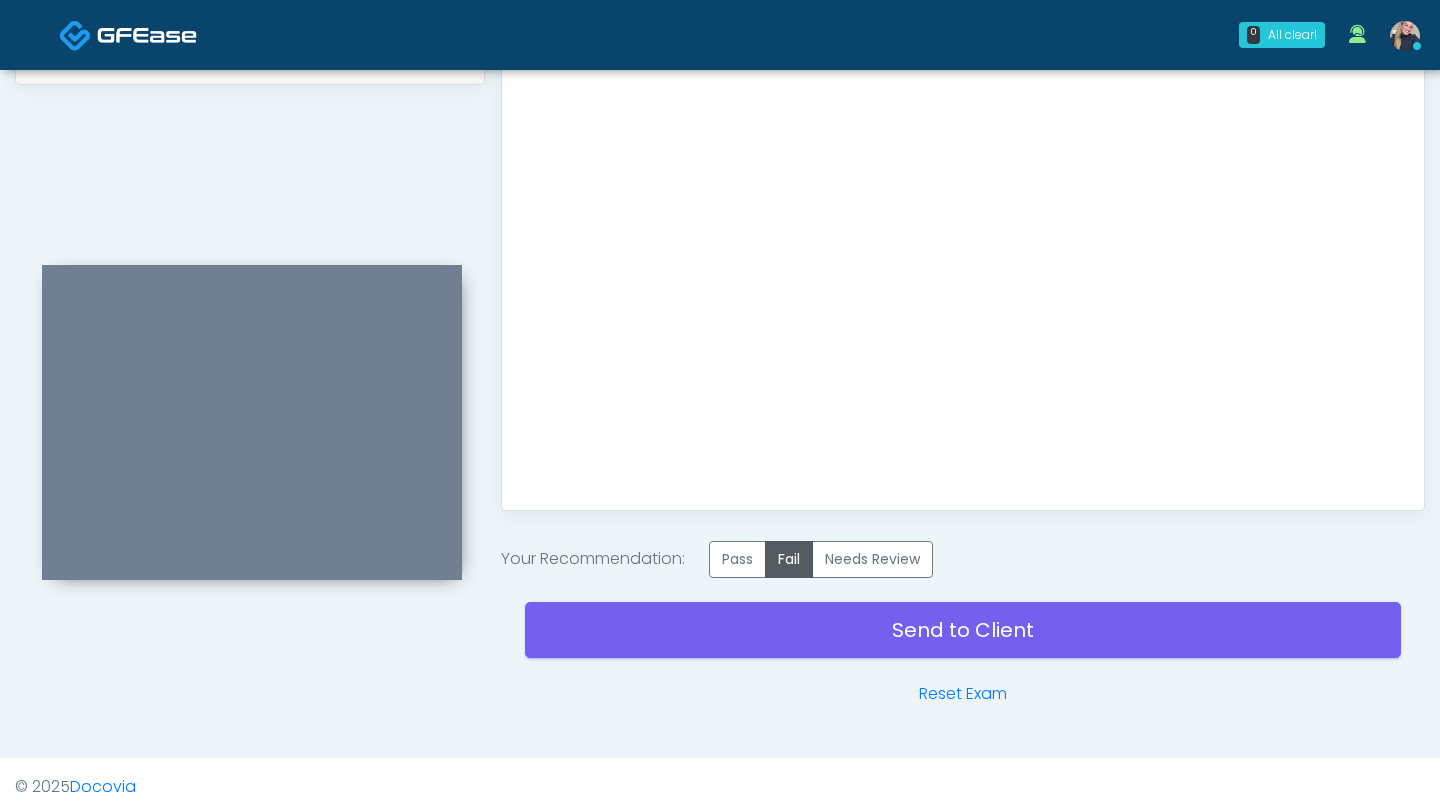 scroll, scrollTop: 1020, scrollLeft: 0, axis: vertical 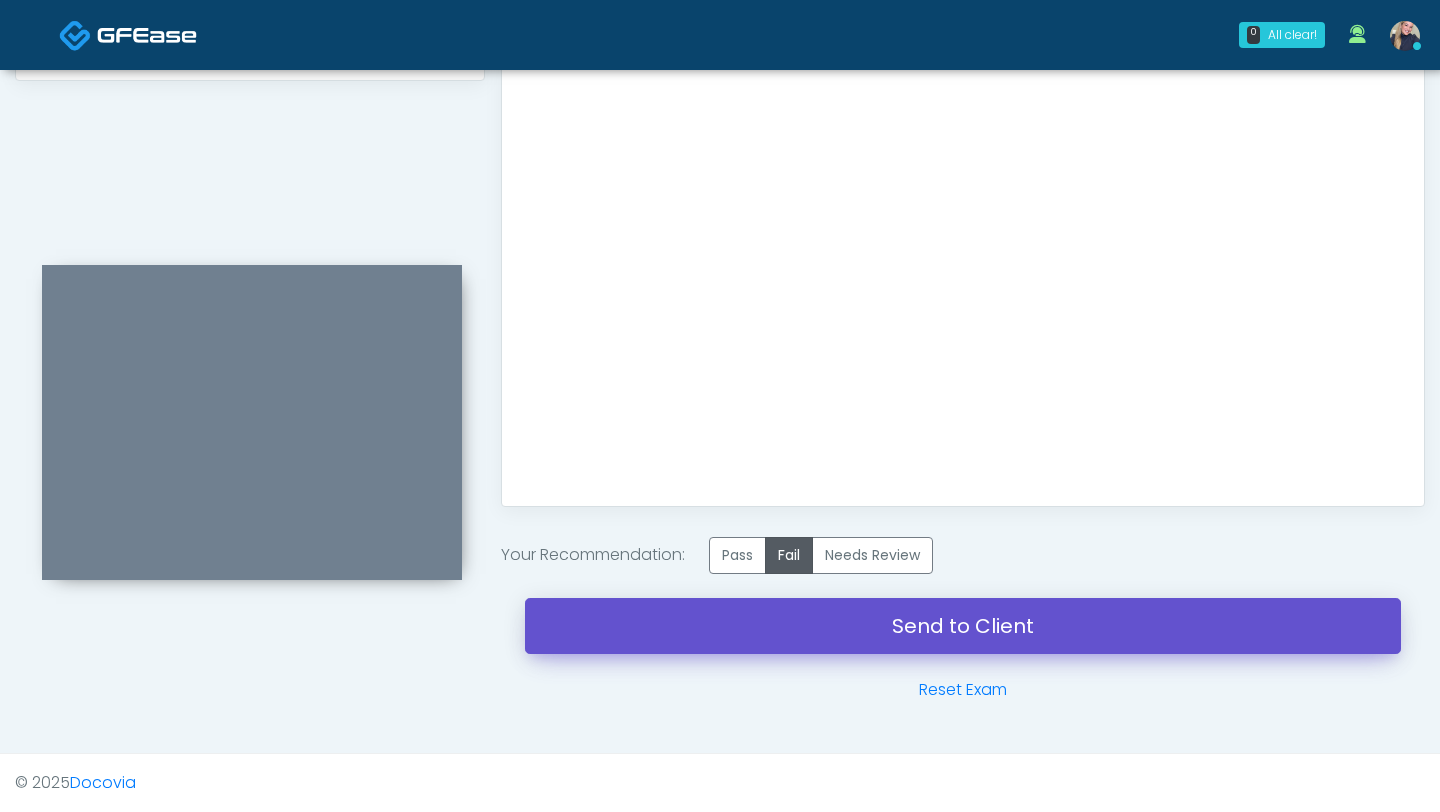 click on "Send to Client" at bounding box center (963, 626) 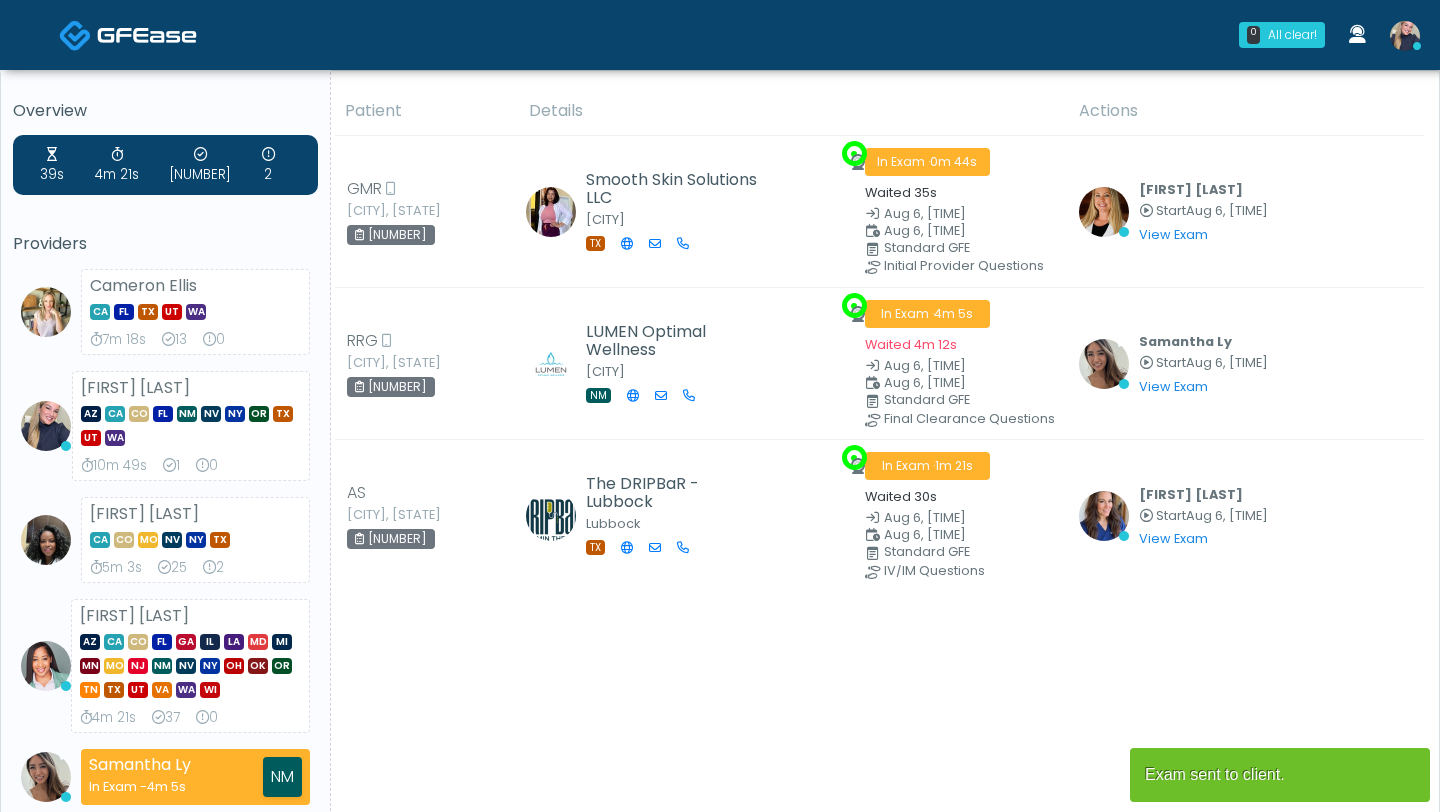 scroll, scrollTop: 0, scrollLeft: 0, axis: both 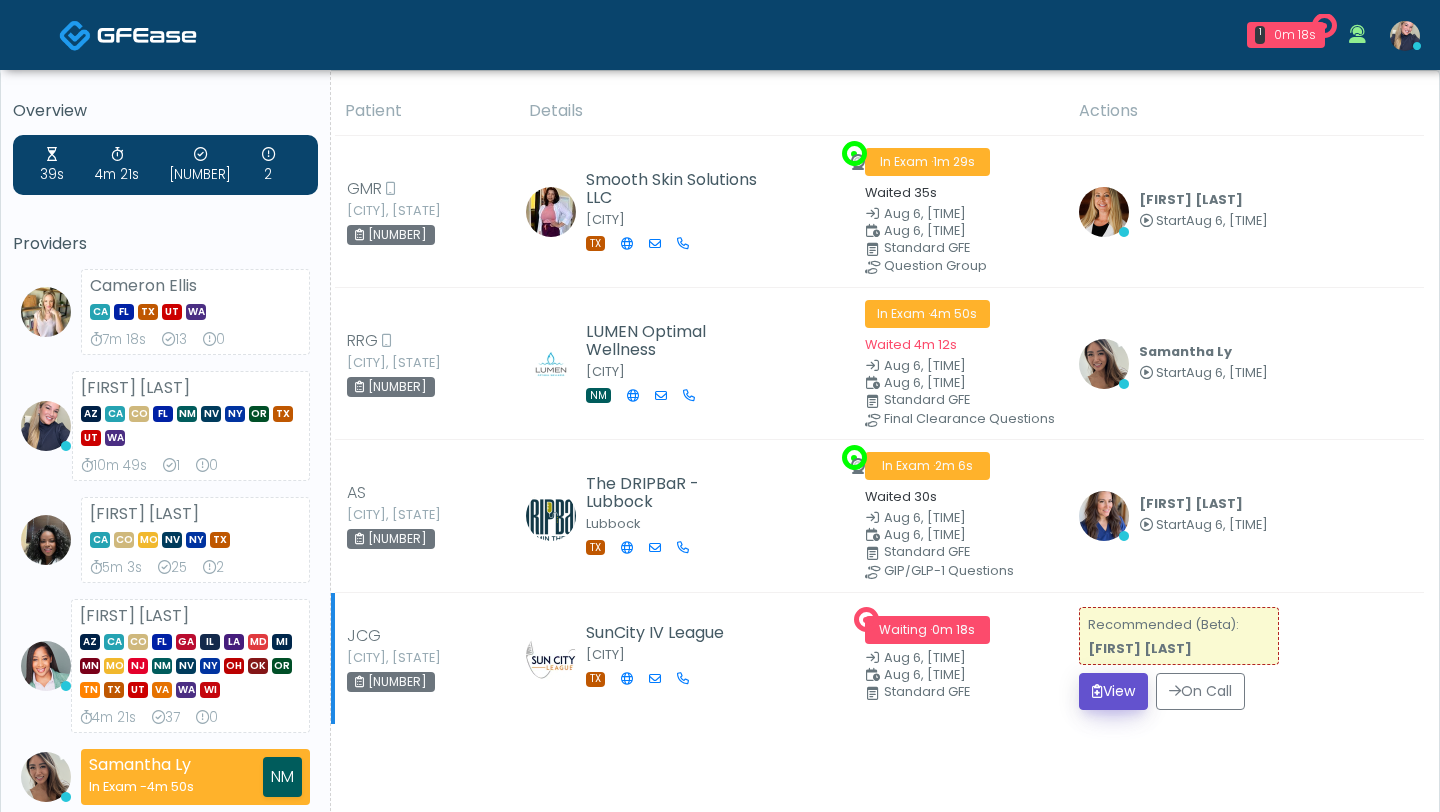 click on "View" at bounding box center (1113, 691) 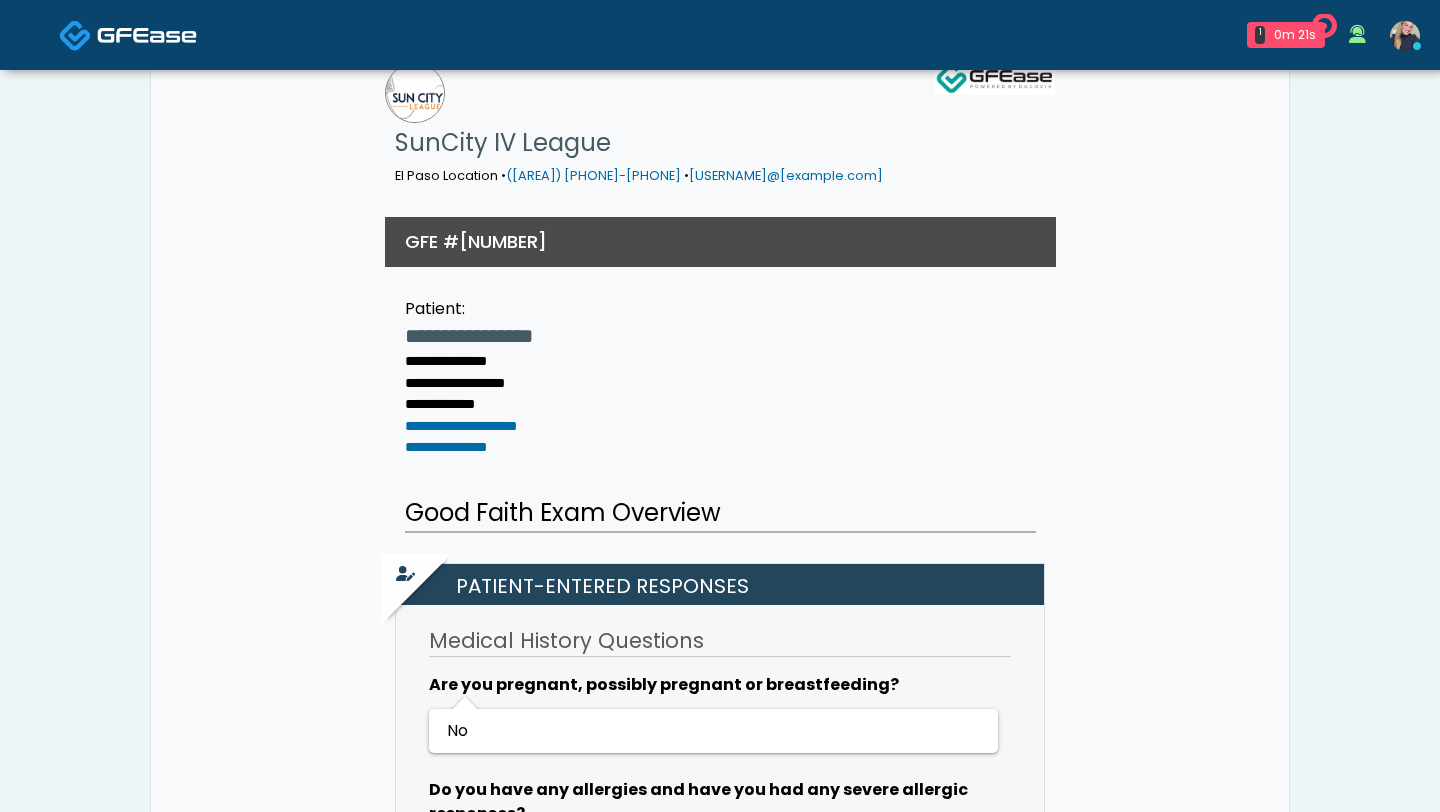 scroll, scrollTop: 149, scrollLeft: 0, axis: vertical 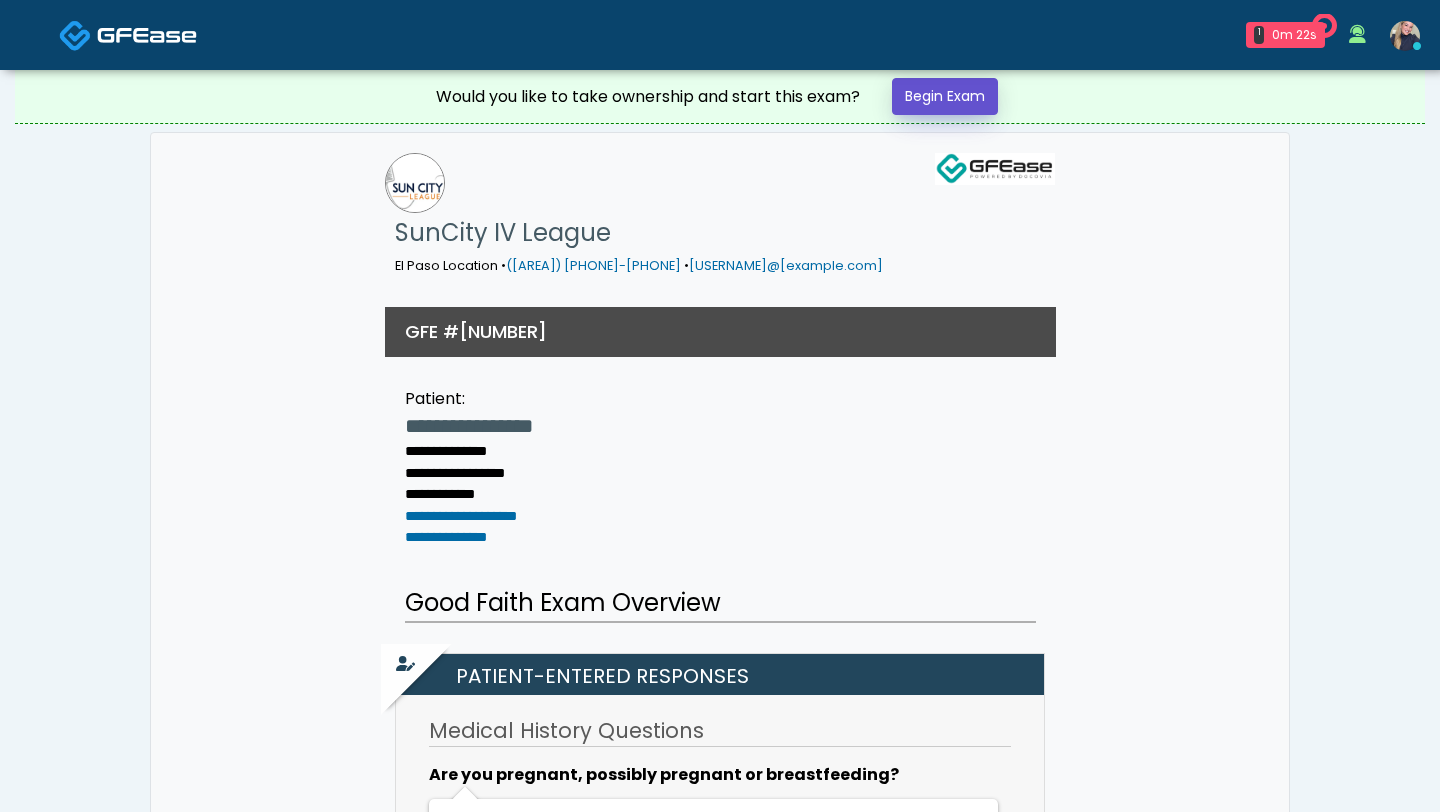 click on "Begin Exam" at bounding box center (945, 96) 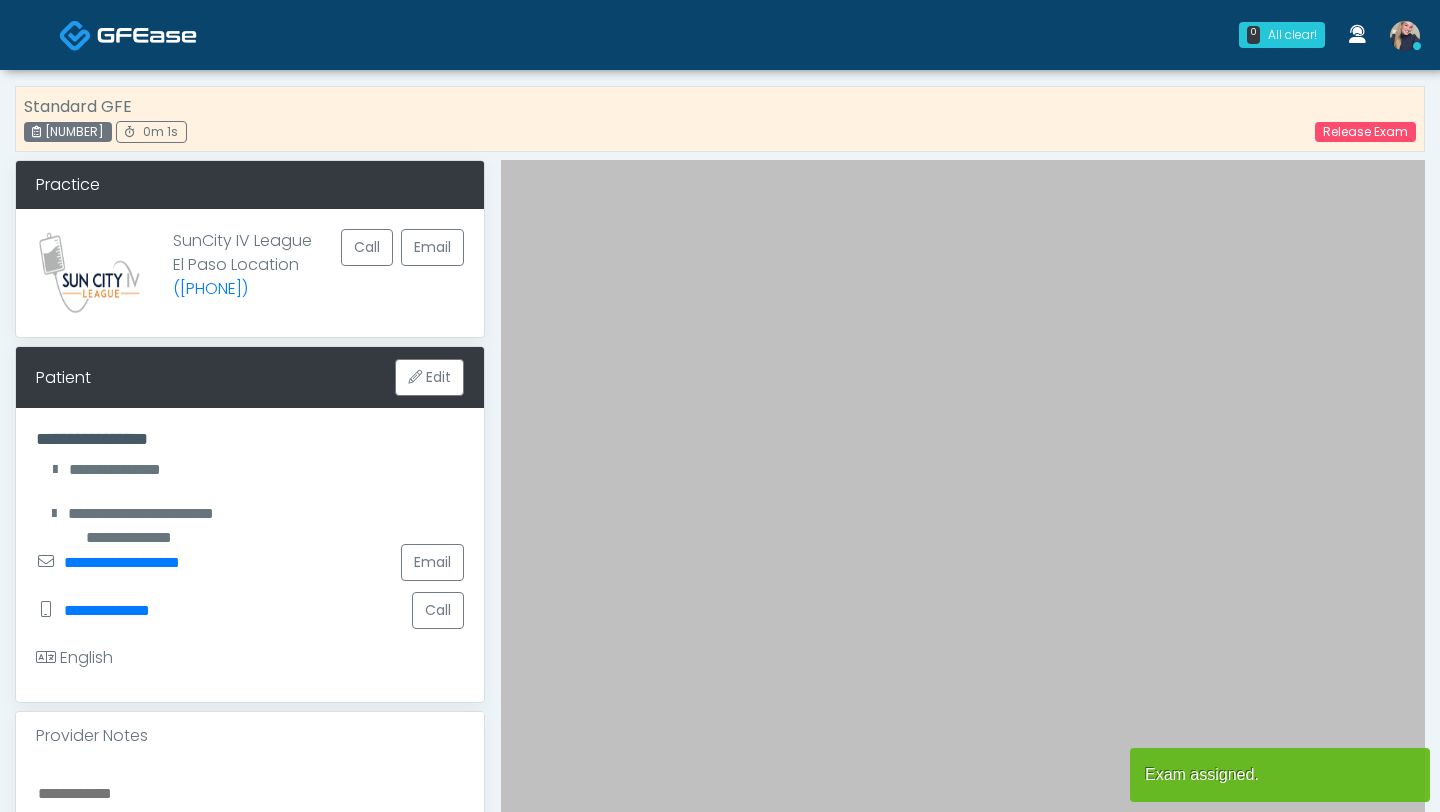scroll, scrollTop: 0, scrollLeft: 0, axis: both 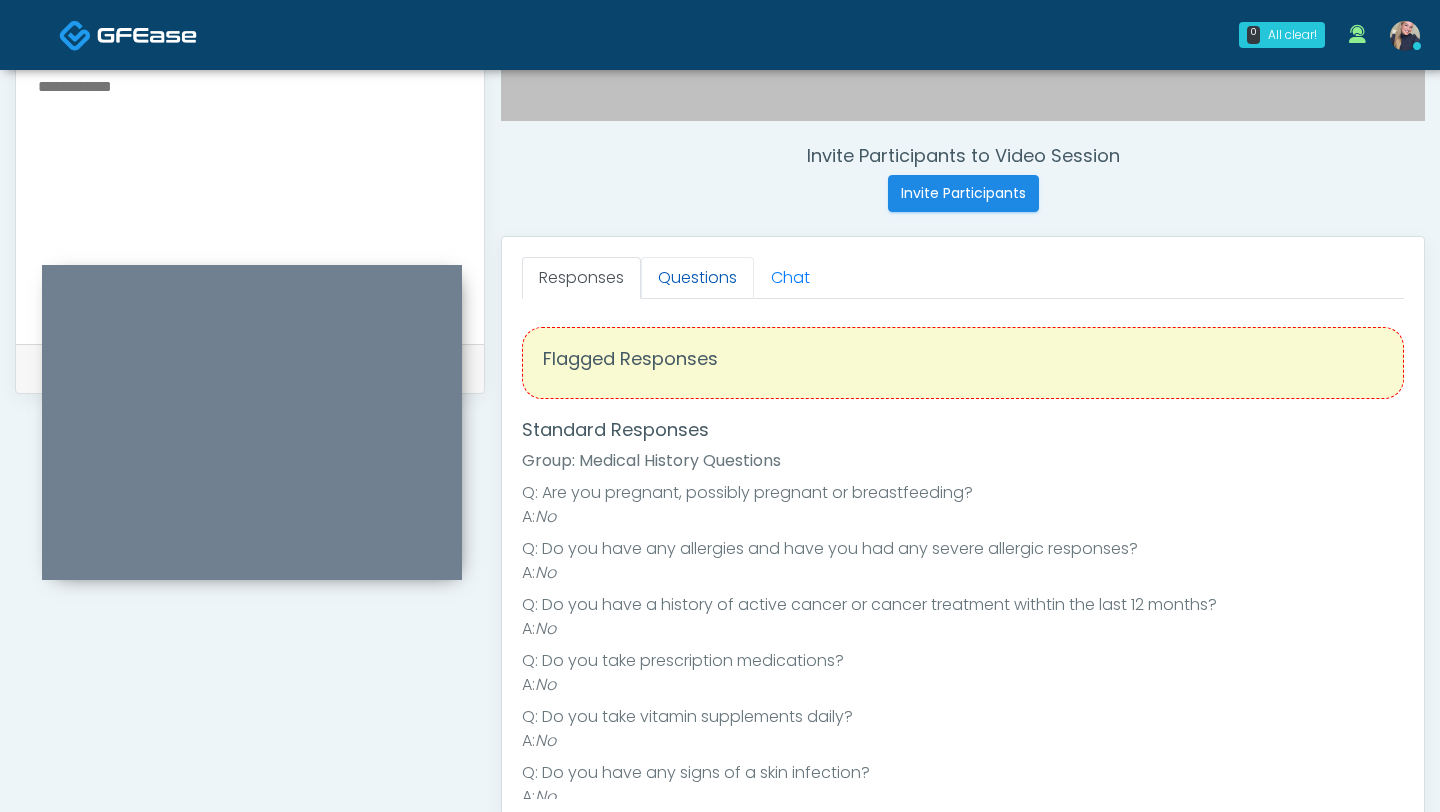 click on "Questions" at bounding box center (697, 278) 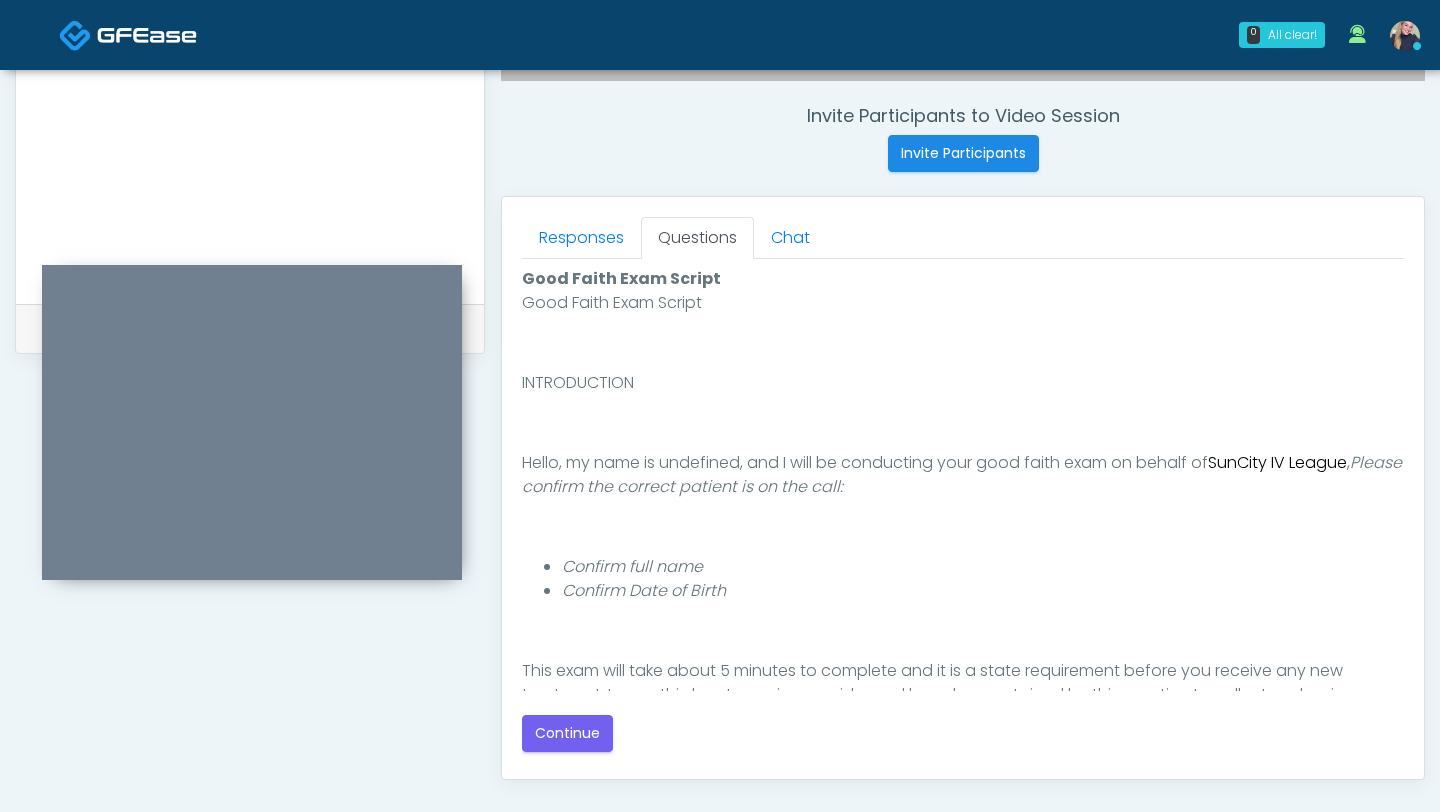 scroll, scrollTop: 790, scrollLeft: 0, axis: vertical 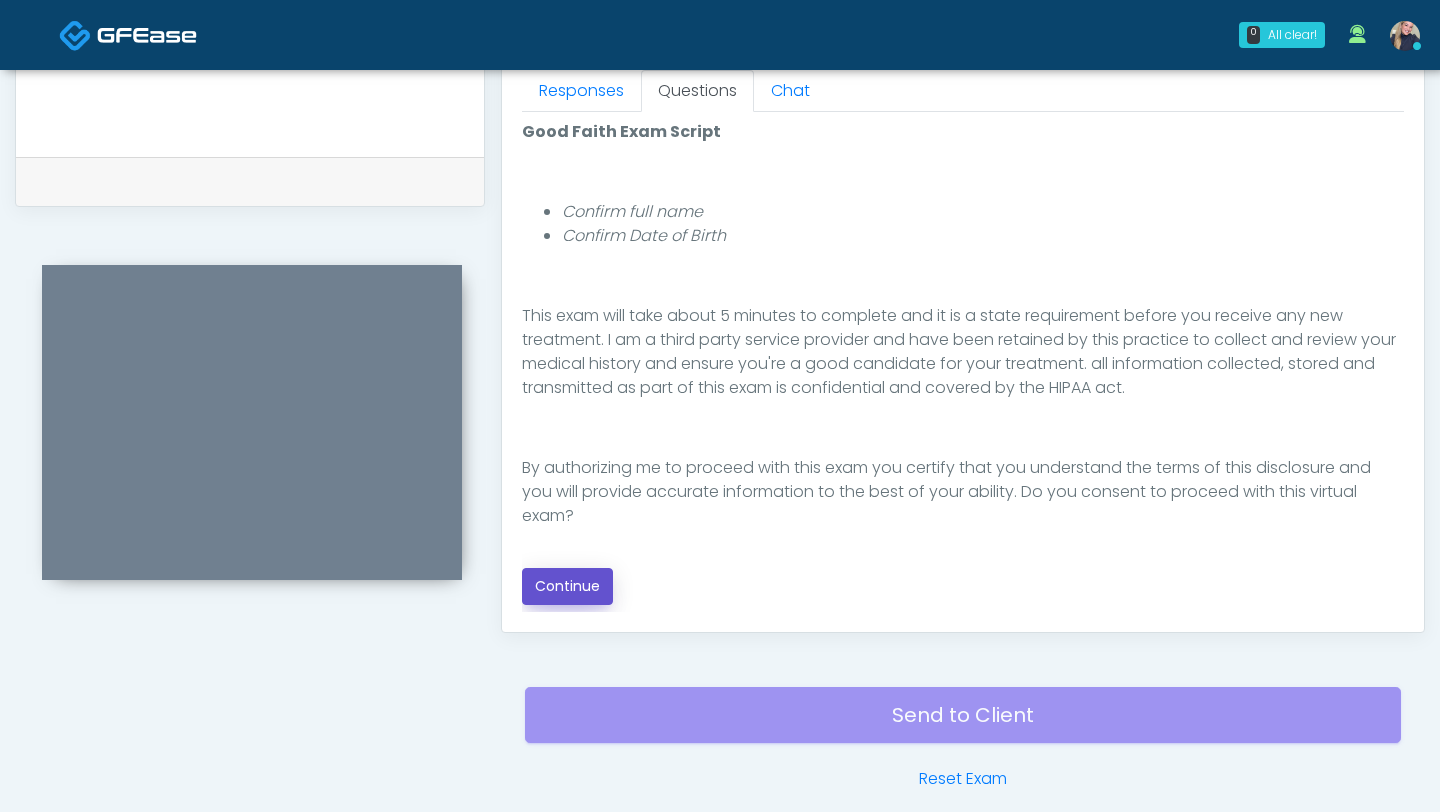 click on "Continue" at bounding box center [567, 586] 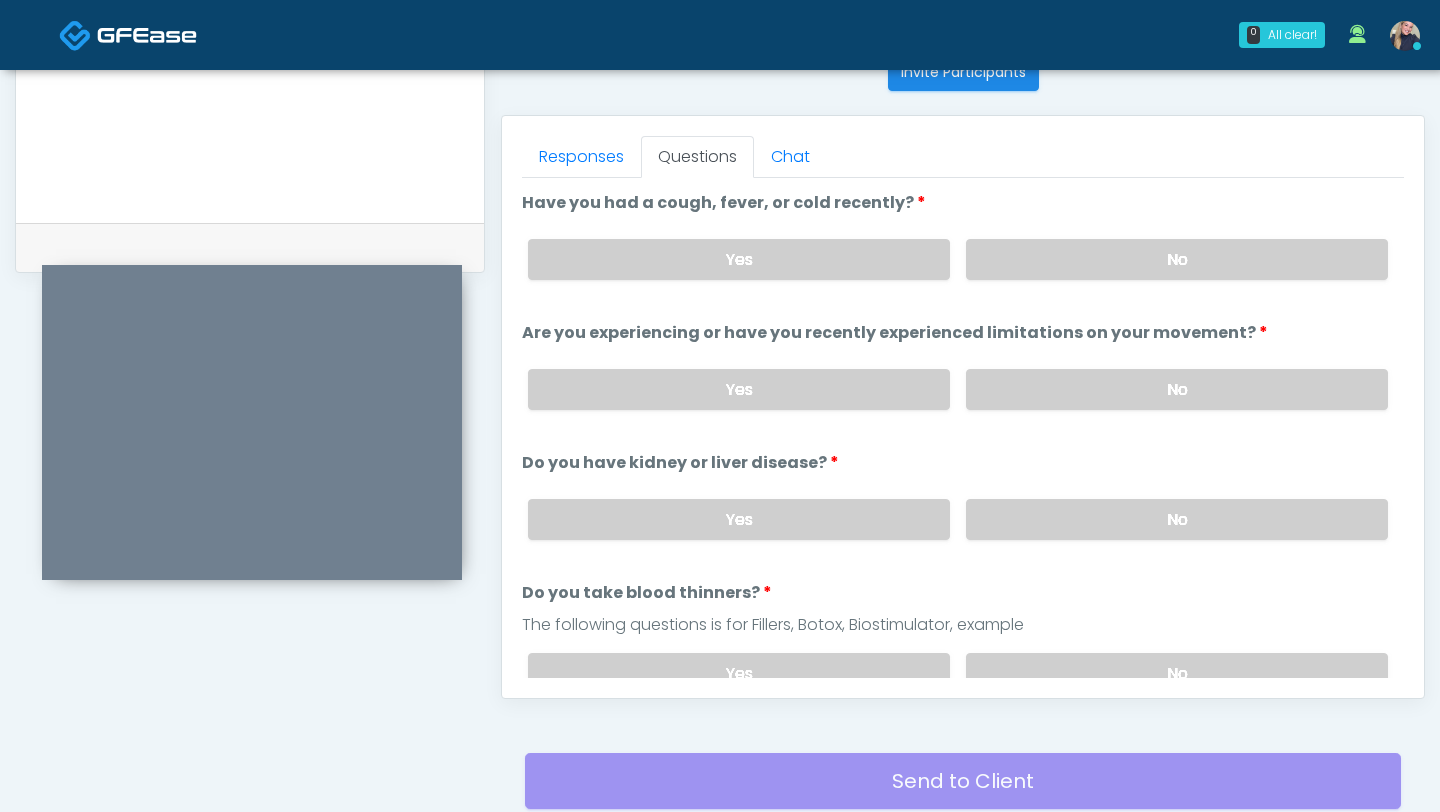 scroll, scrollTop: 830, scrollLeft: 0, axis: vertical 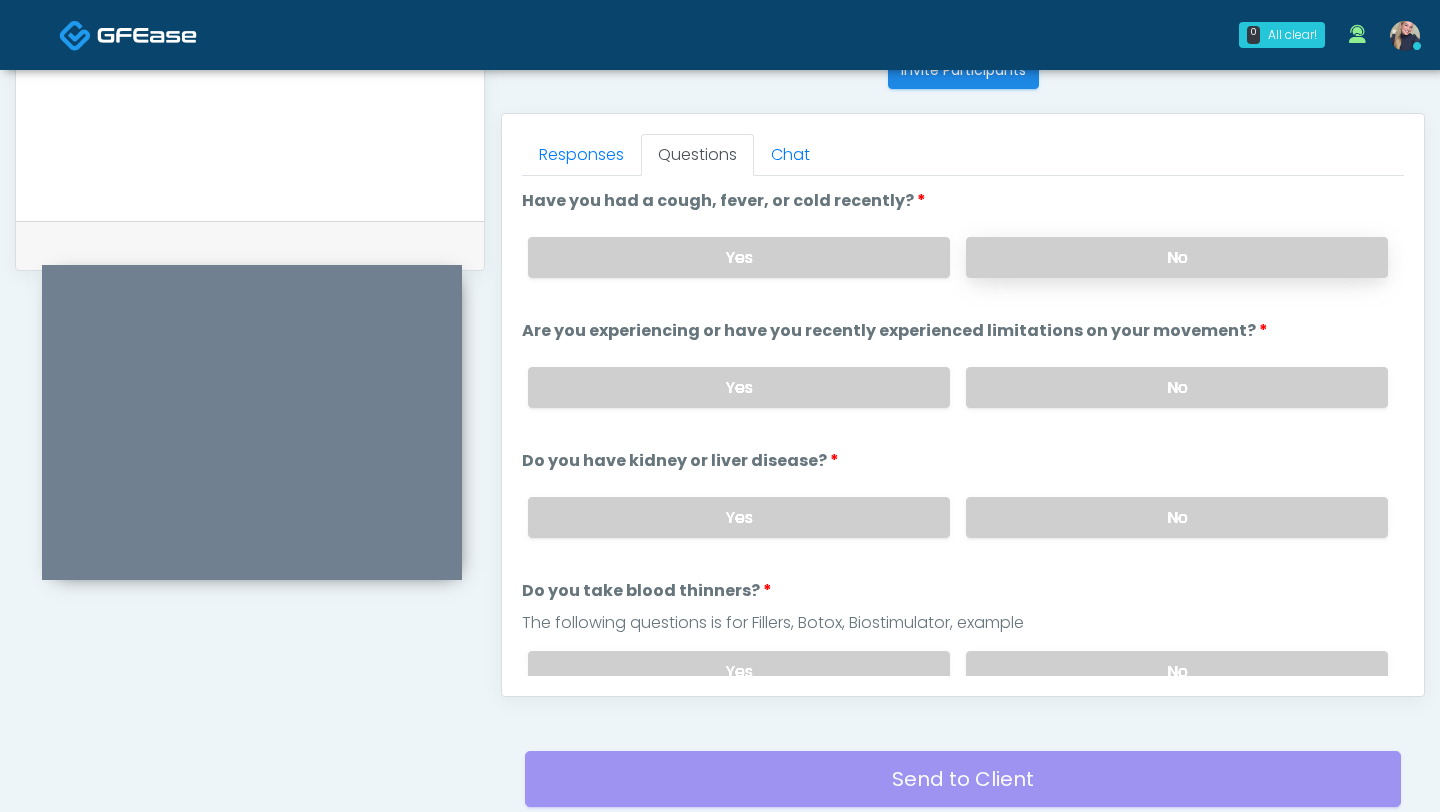 click on "No" at bounding box center (1177, 257) 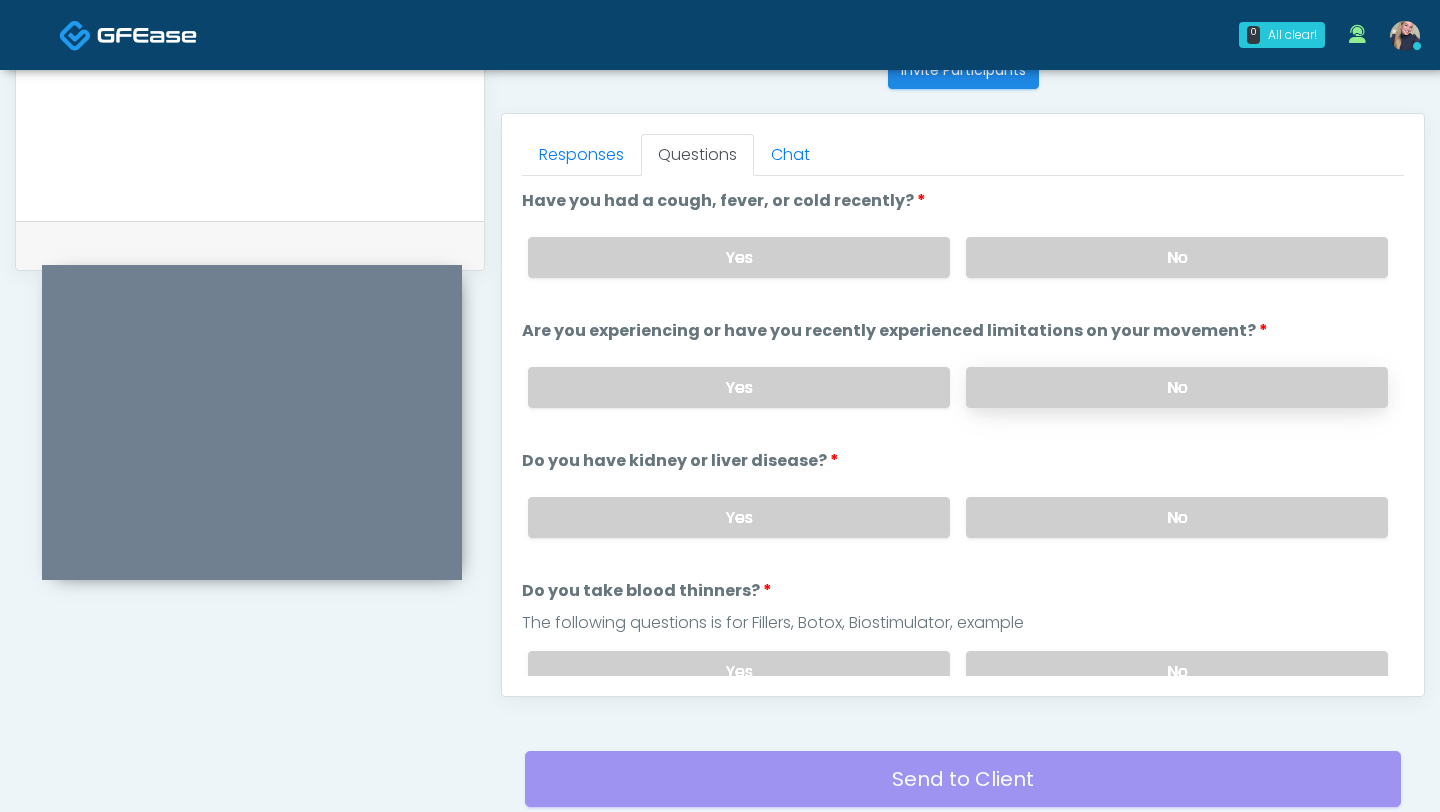 click on "No" at bounding box center (1177, 387) 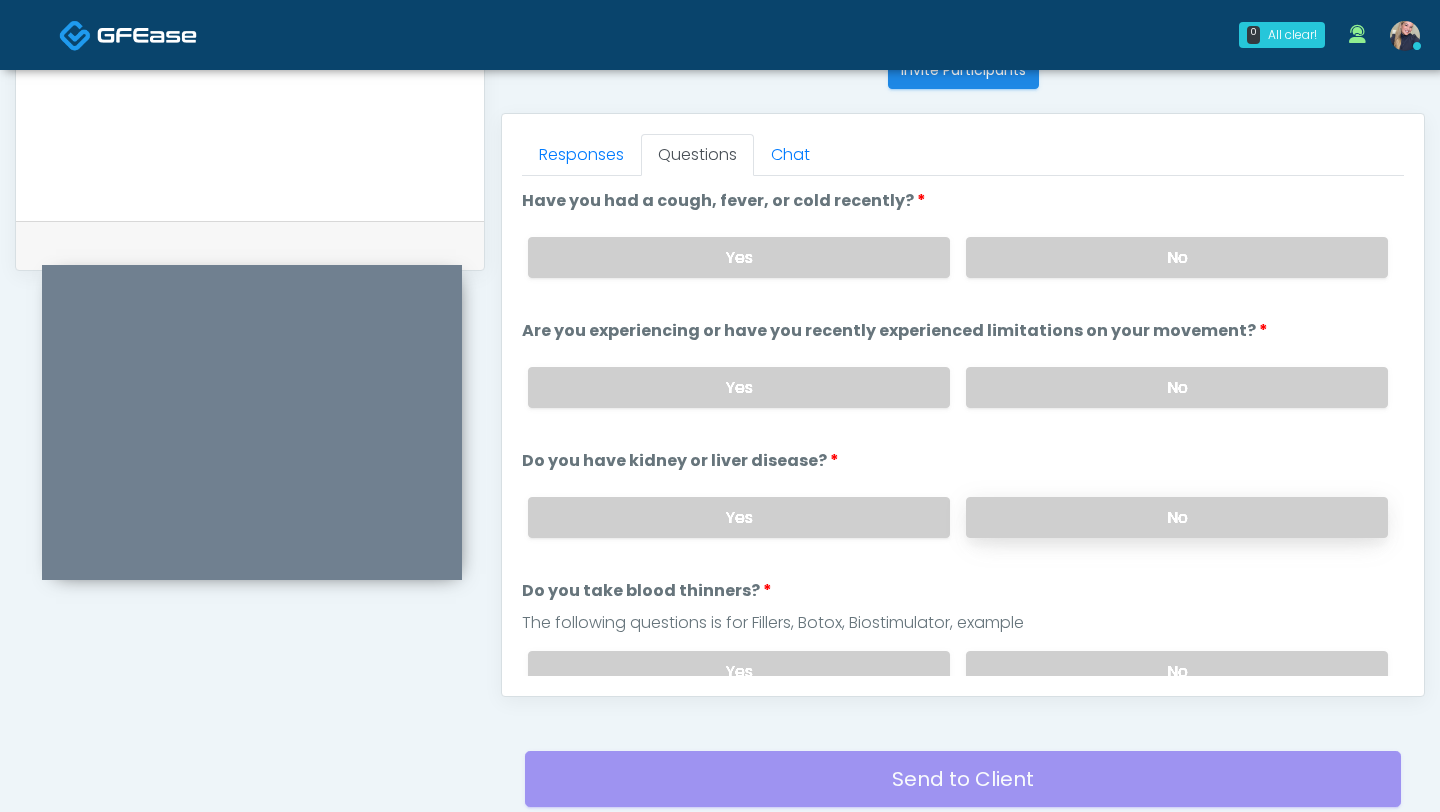 click on "No" at bounding box center (1177, 517) 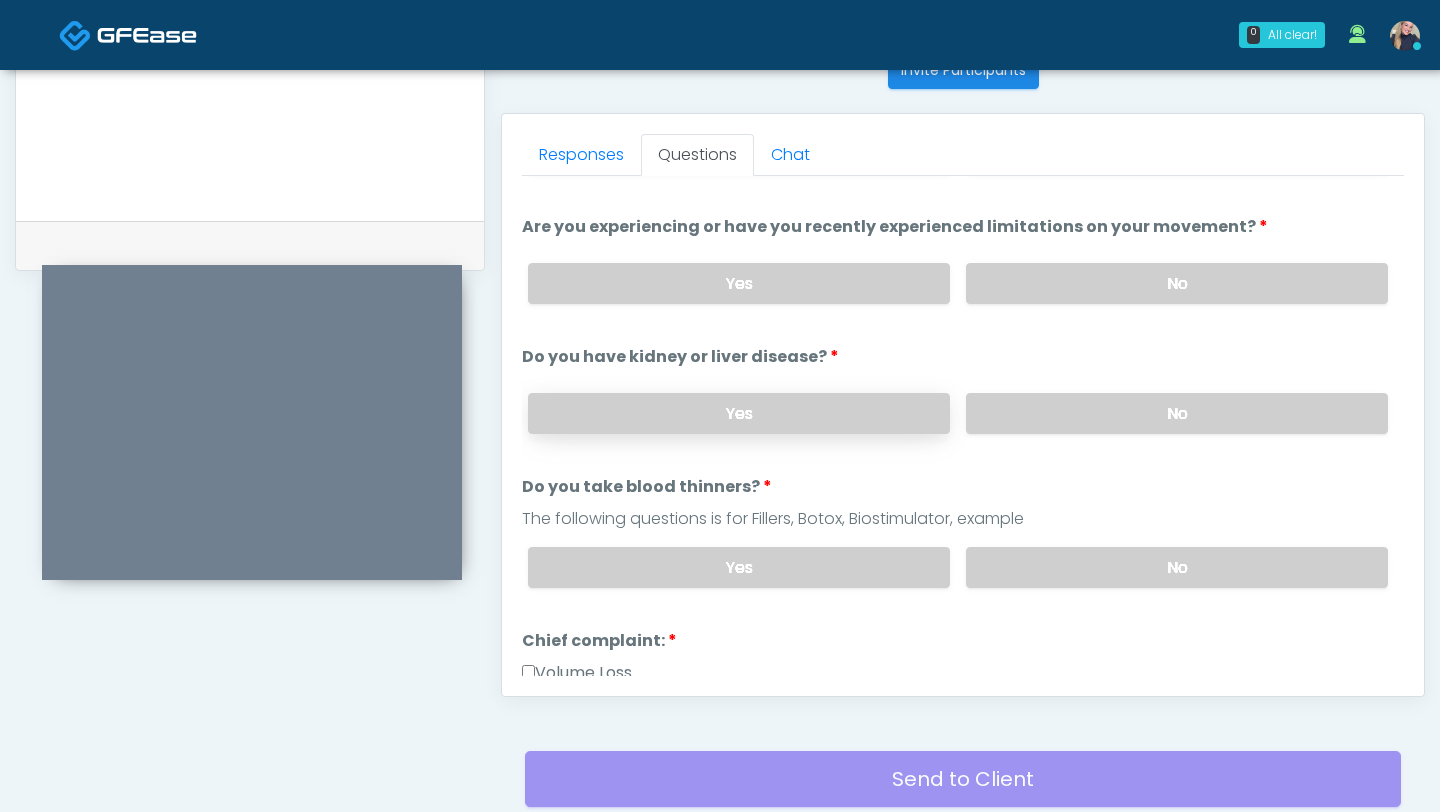 scroll, scrollTop: 114, scrollLeft: 0, axis: vertical 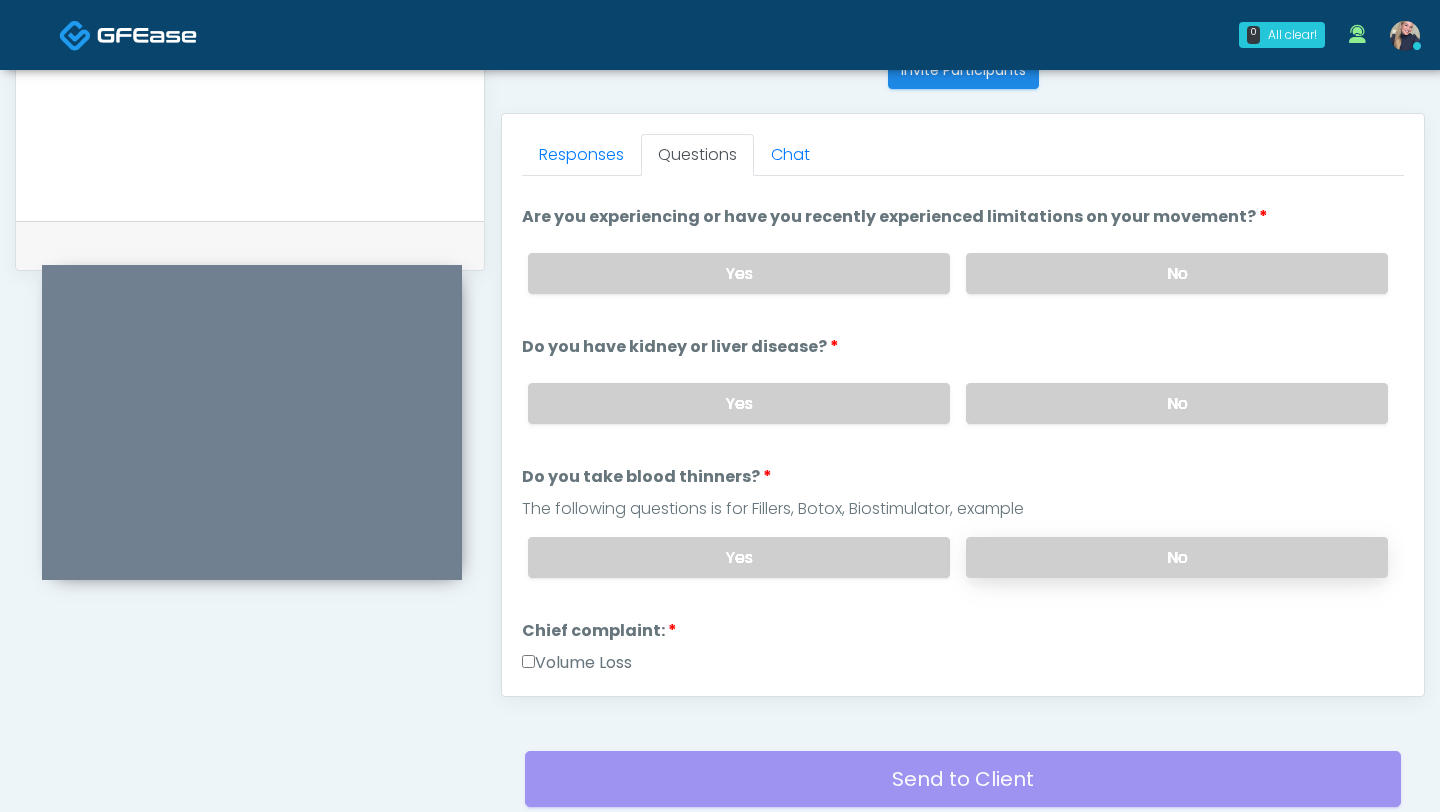 click on "No" at bounding box center [1177, 557] 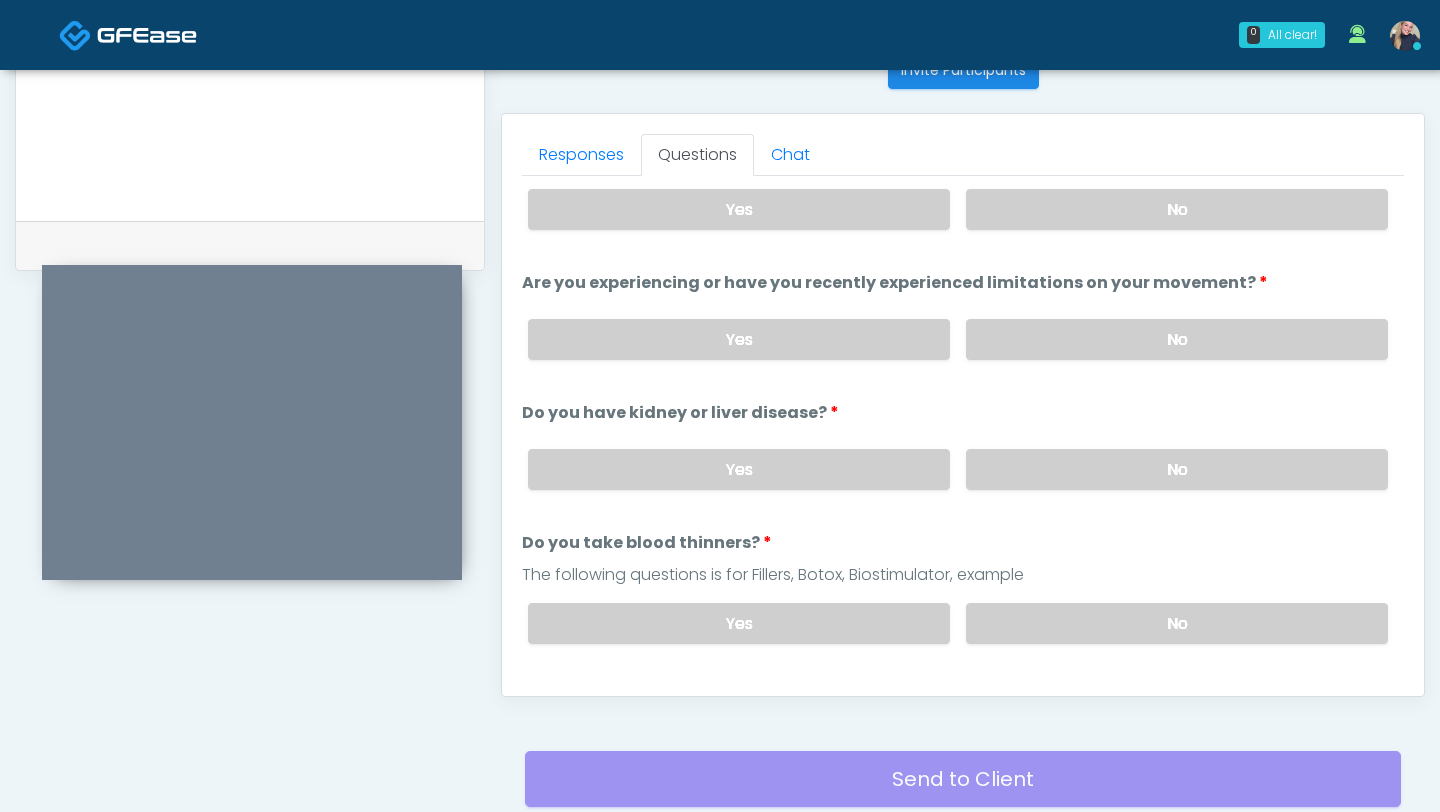 scroll, scrollTop: 0, scrollLeft: 0, axis: both 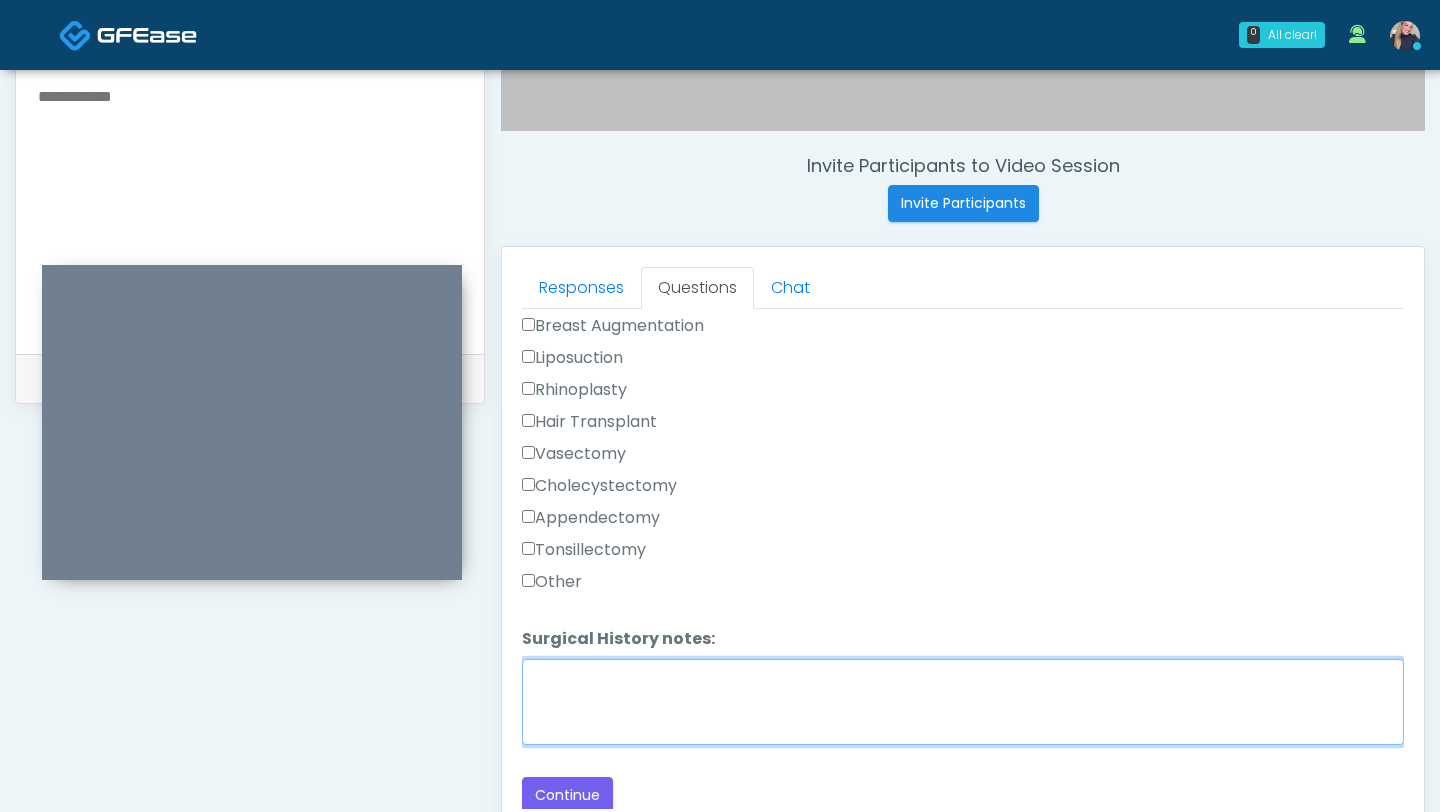 click on "Surgical History notes:" at bounding box center [963, 702] 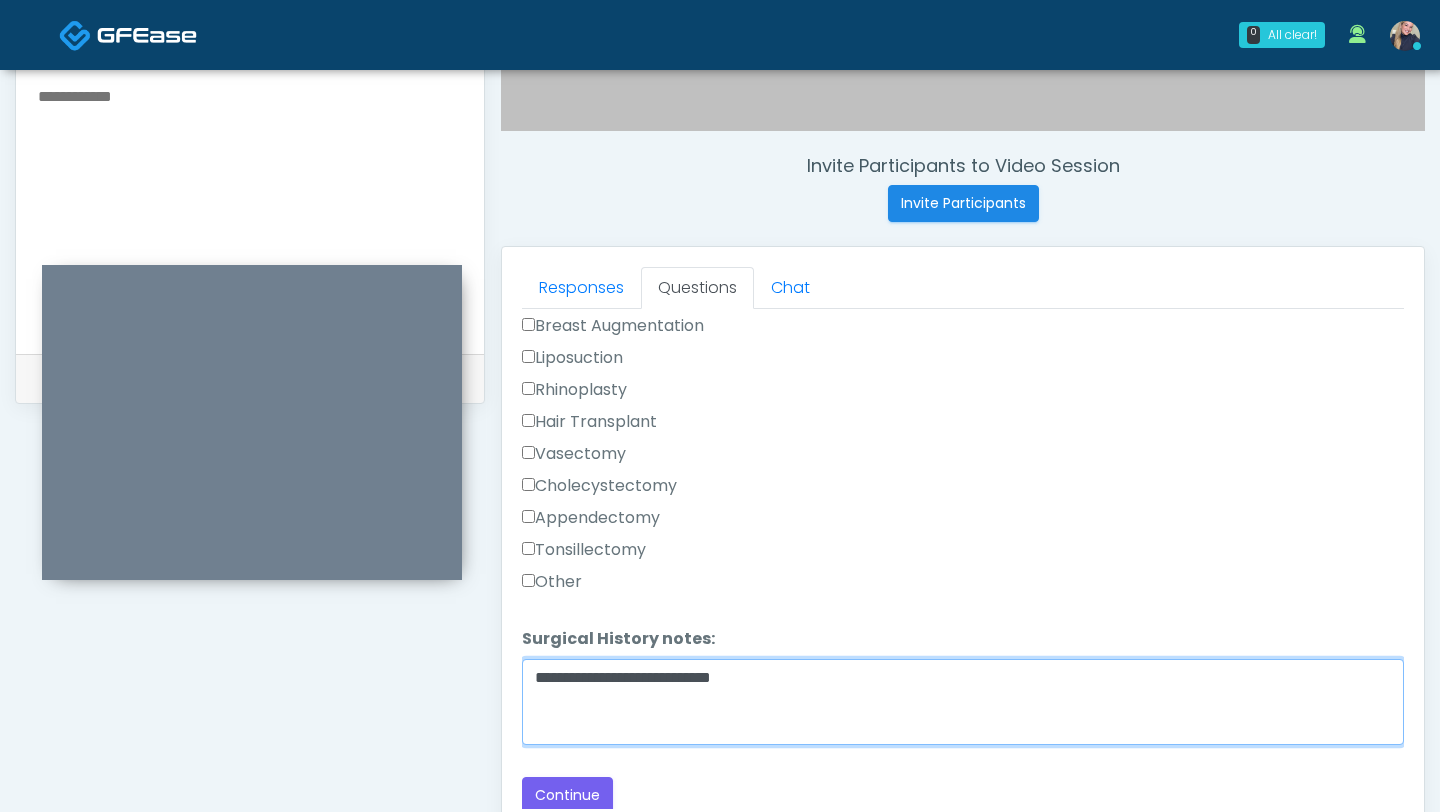 click on "**********" at bounding box center [963, 702] 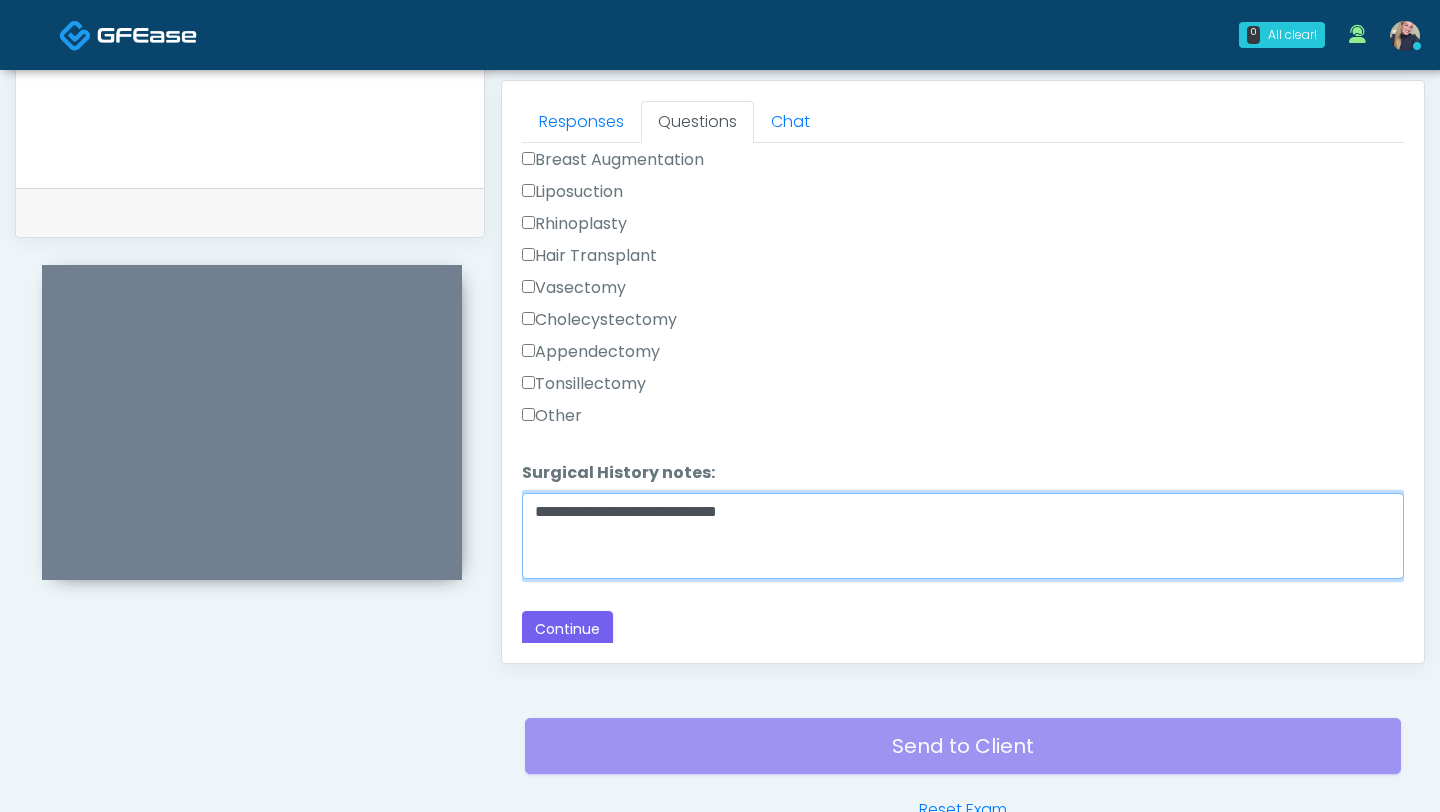 scroll, scrollTop: 864, scrollLeft: 0, axis: vertical 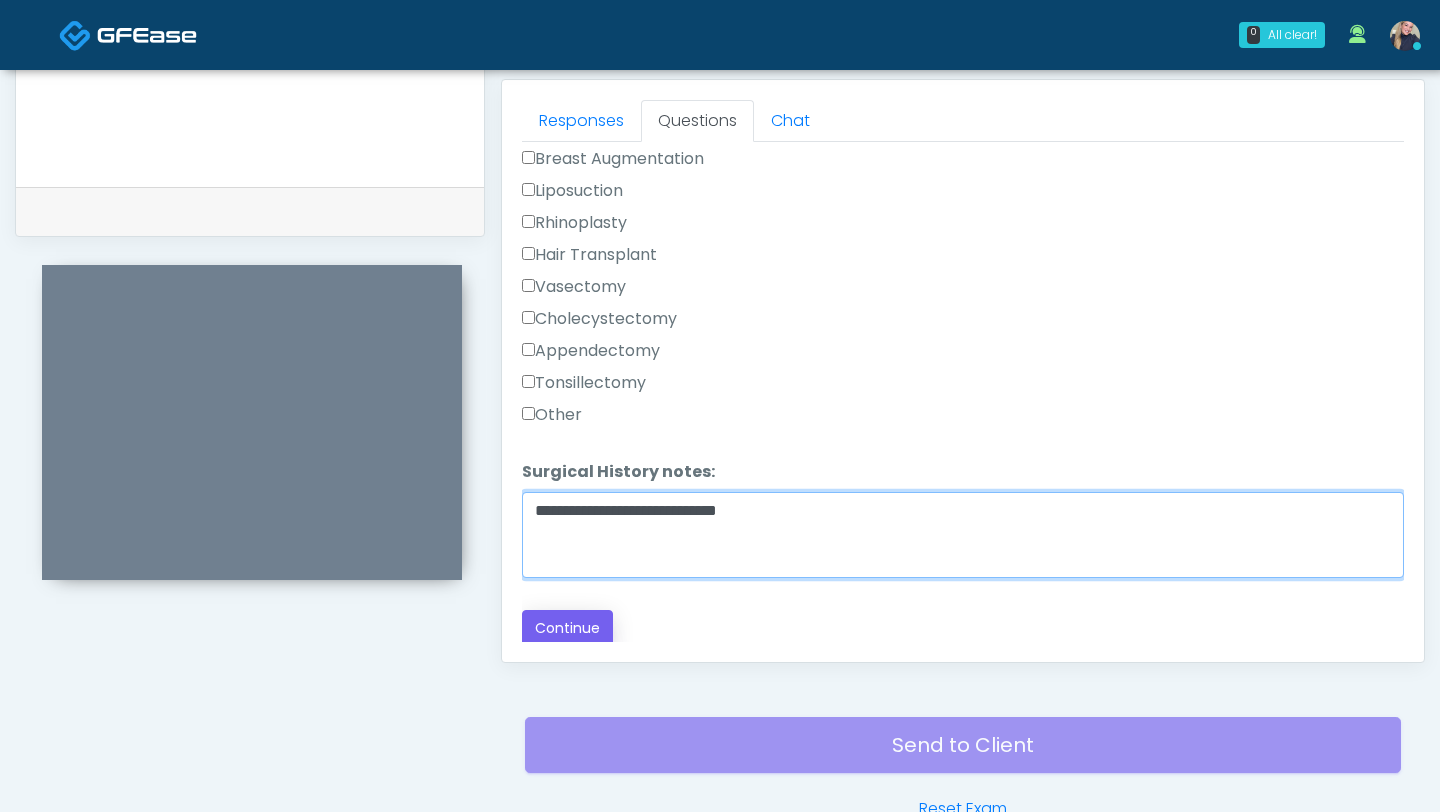 type on "**********" 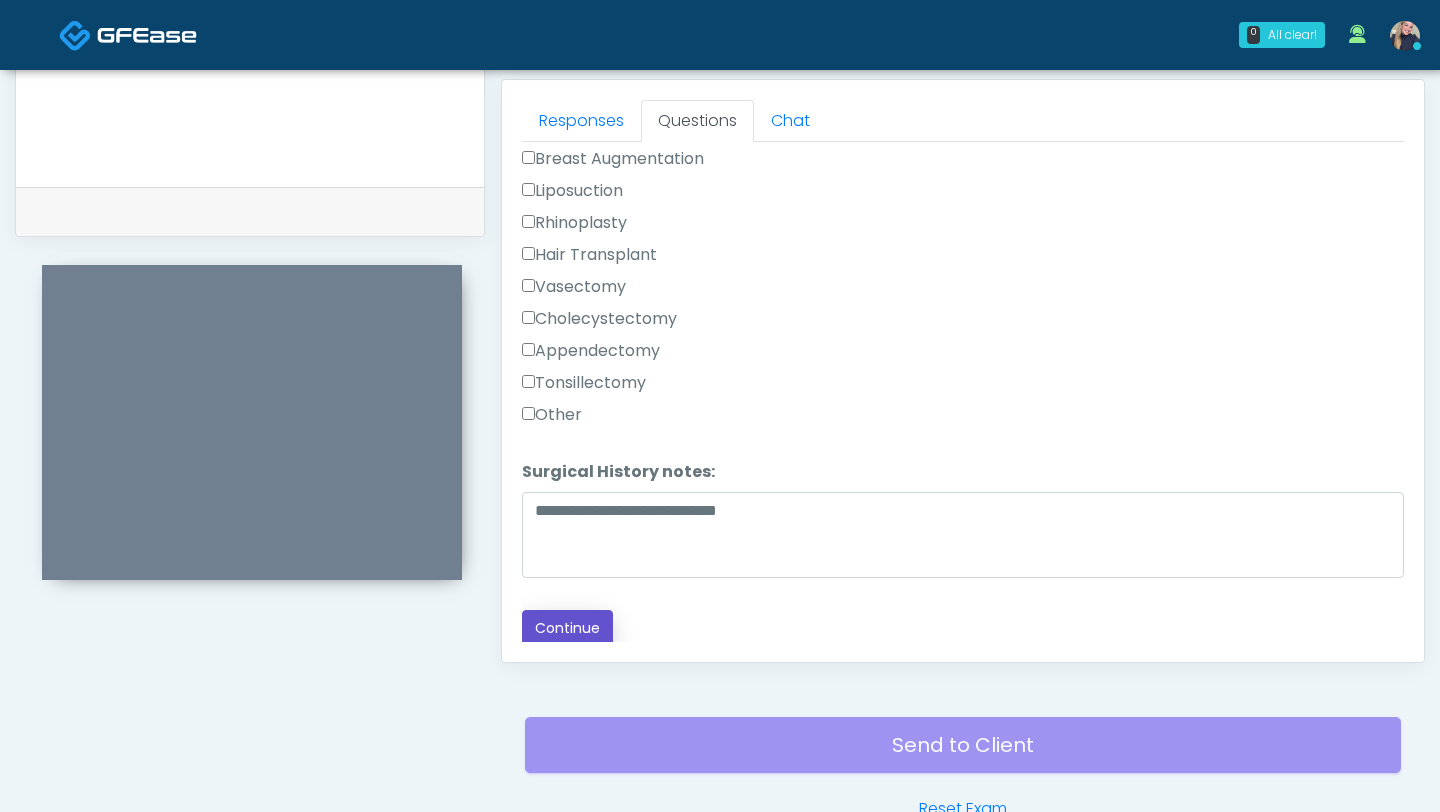 click on "Continue" at bounding box center [567, 628] 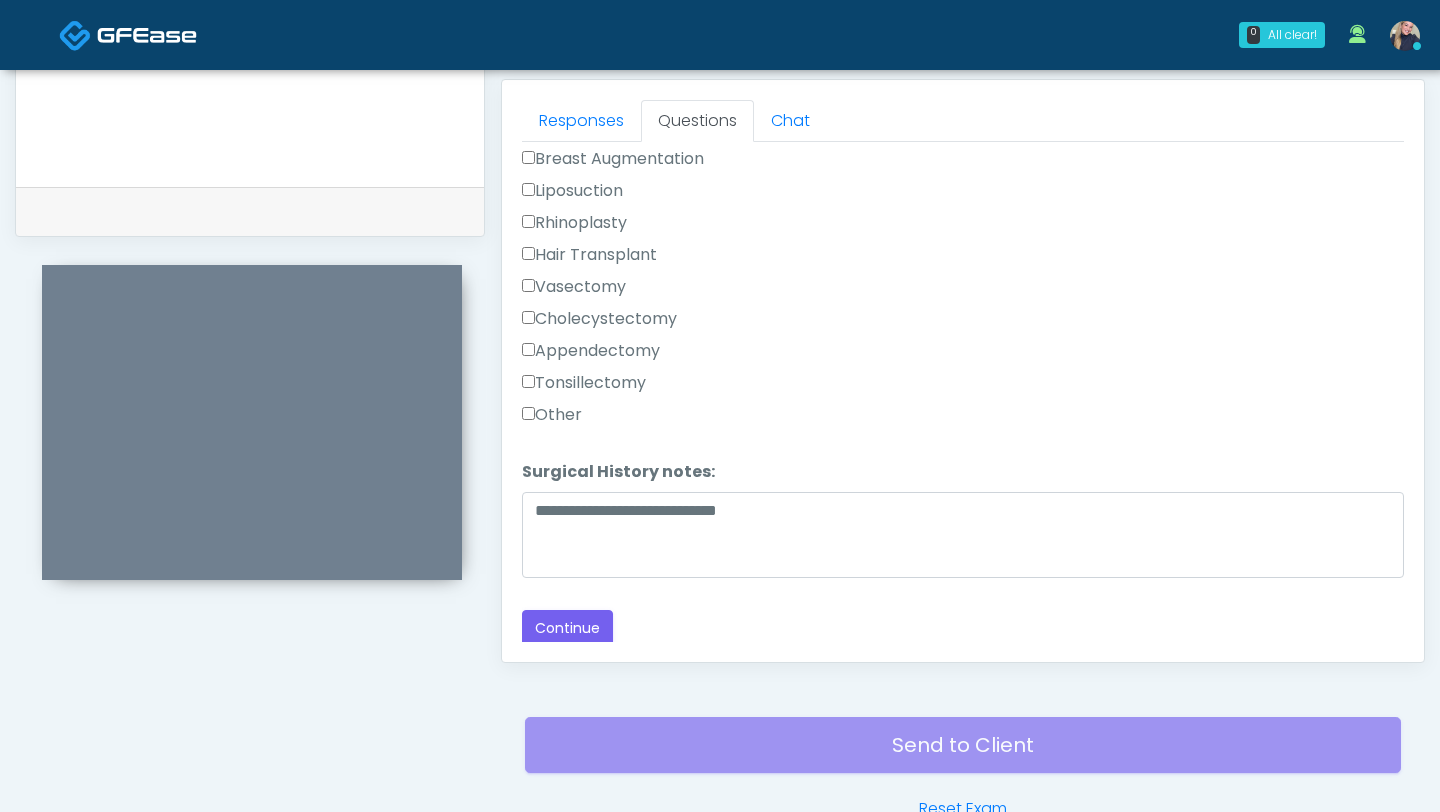 scroll, scrollTop: 1032, scrollLeft: 0, axis: vertical 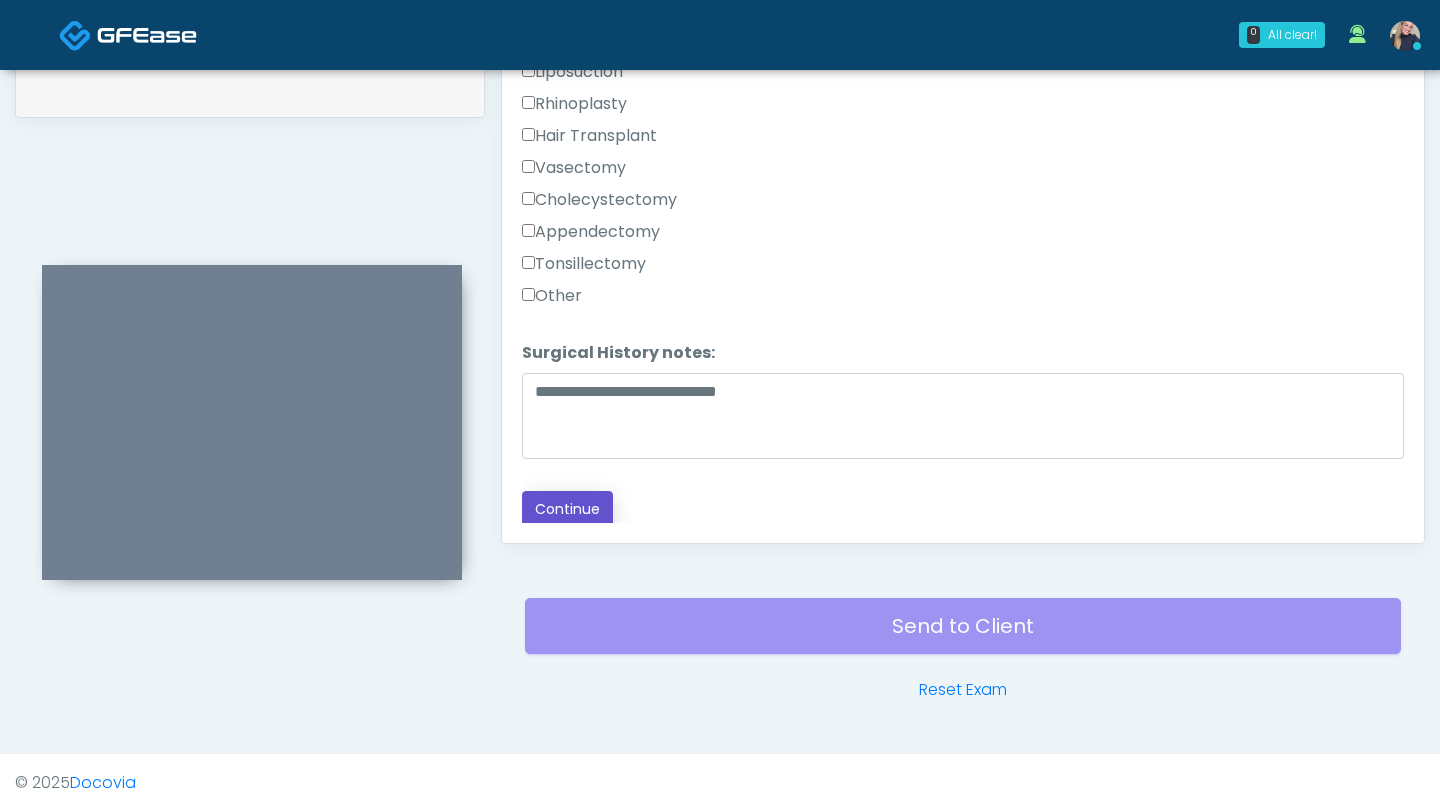 click on "Continue" at bounding box center [567, 509] 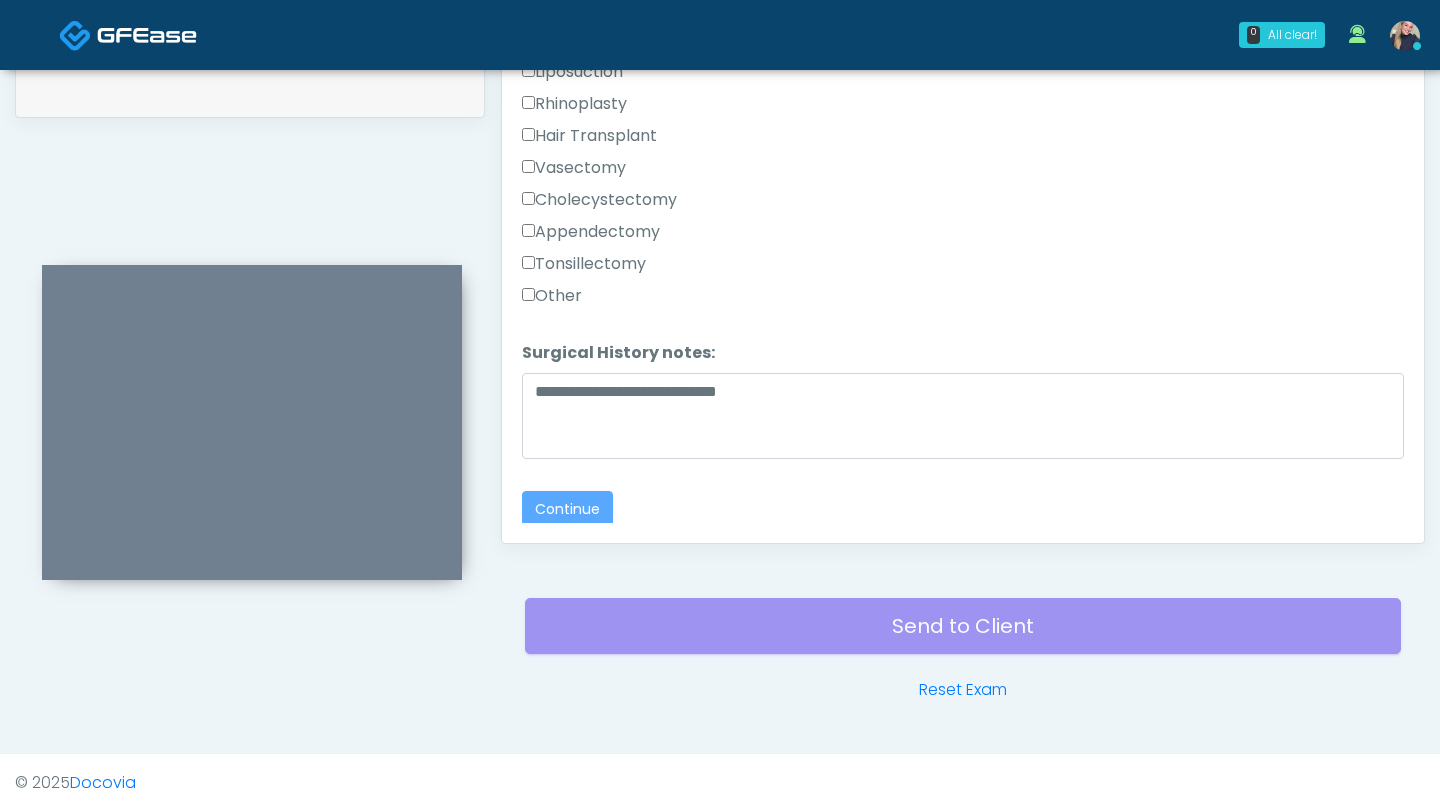 scroll, scrollTop: 0, scrollLeft: 0, axis: both 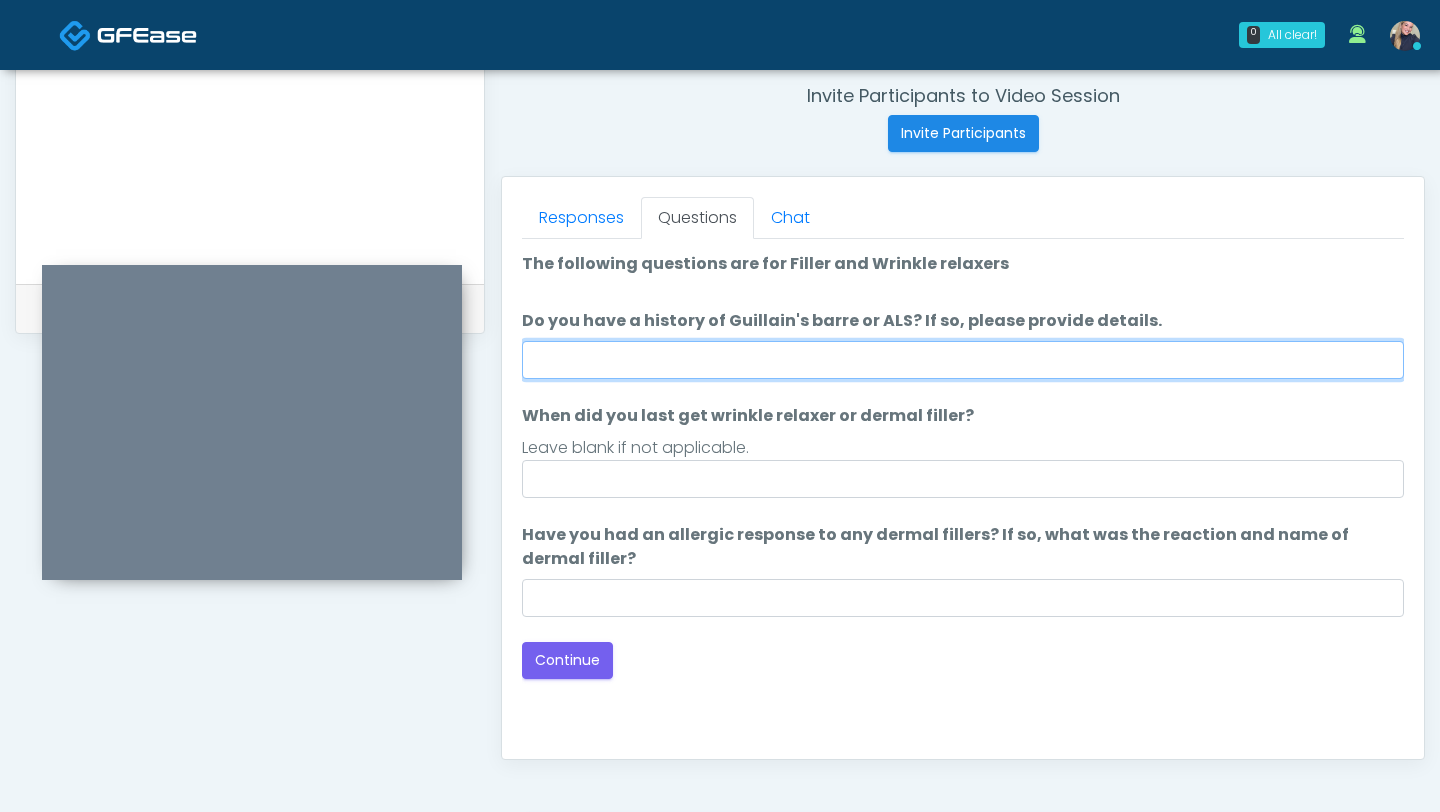 click on "Do you have a history of Guillain's barre or ALS? If so, please provide details." at bounding box center [963, 360] 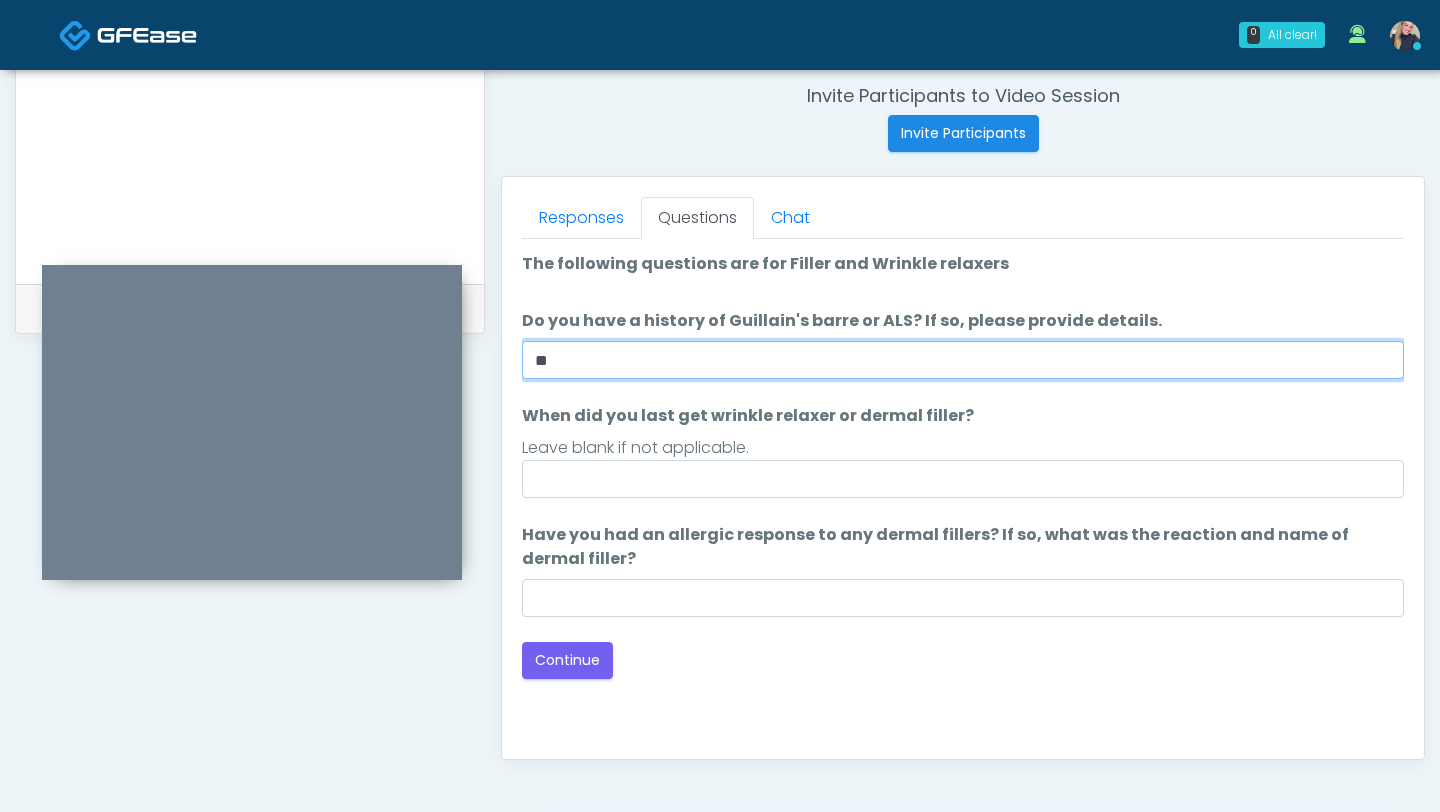 type on "**" 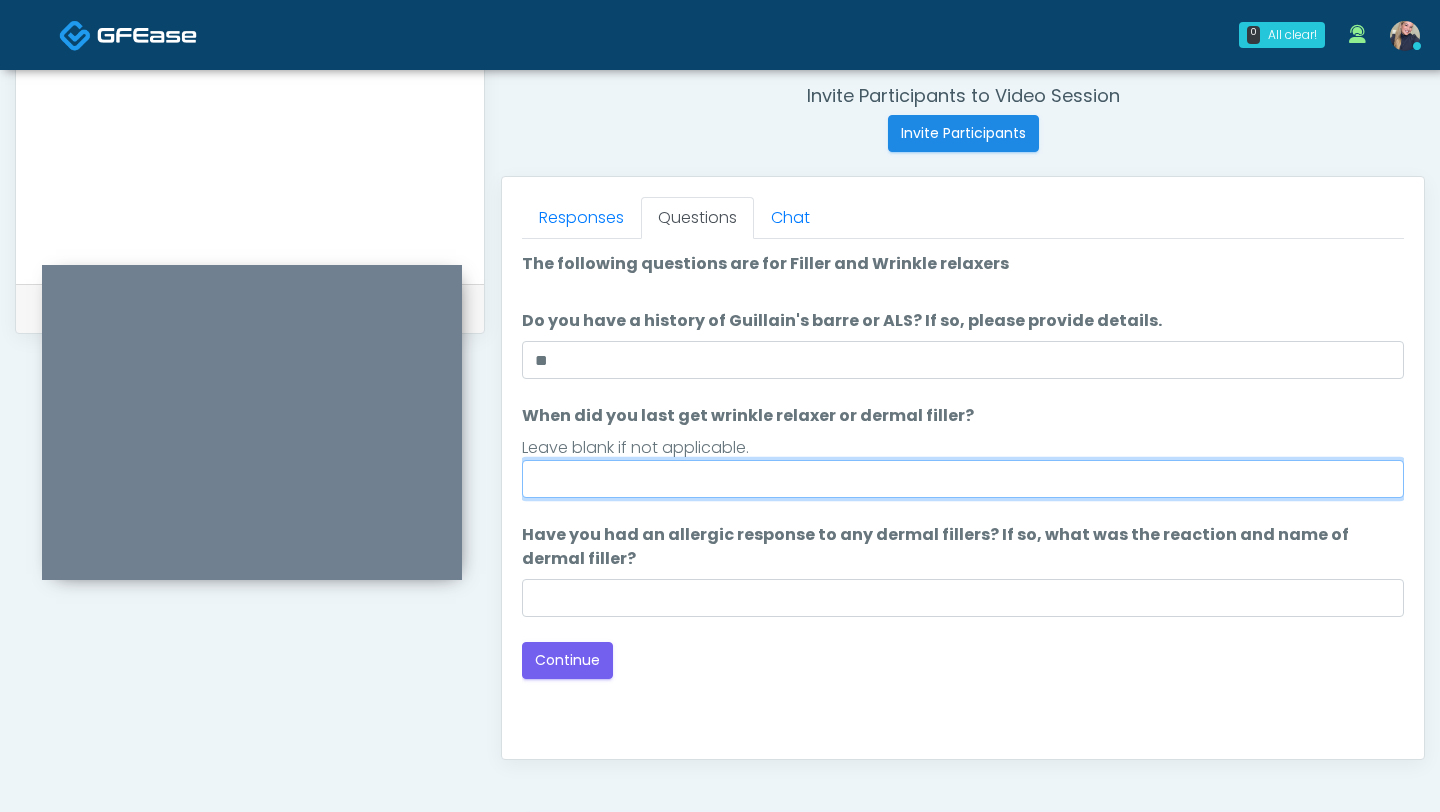 click on "When did you last get wrinkle relaxer or dermal filler?" at bounding box center [963, 479] 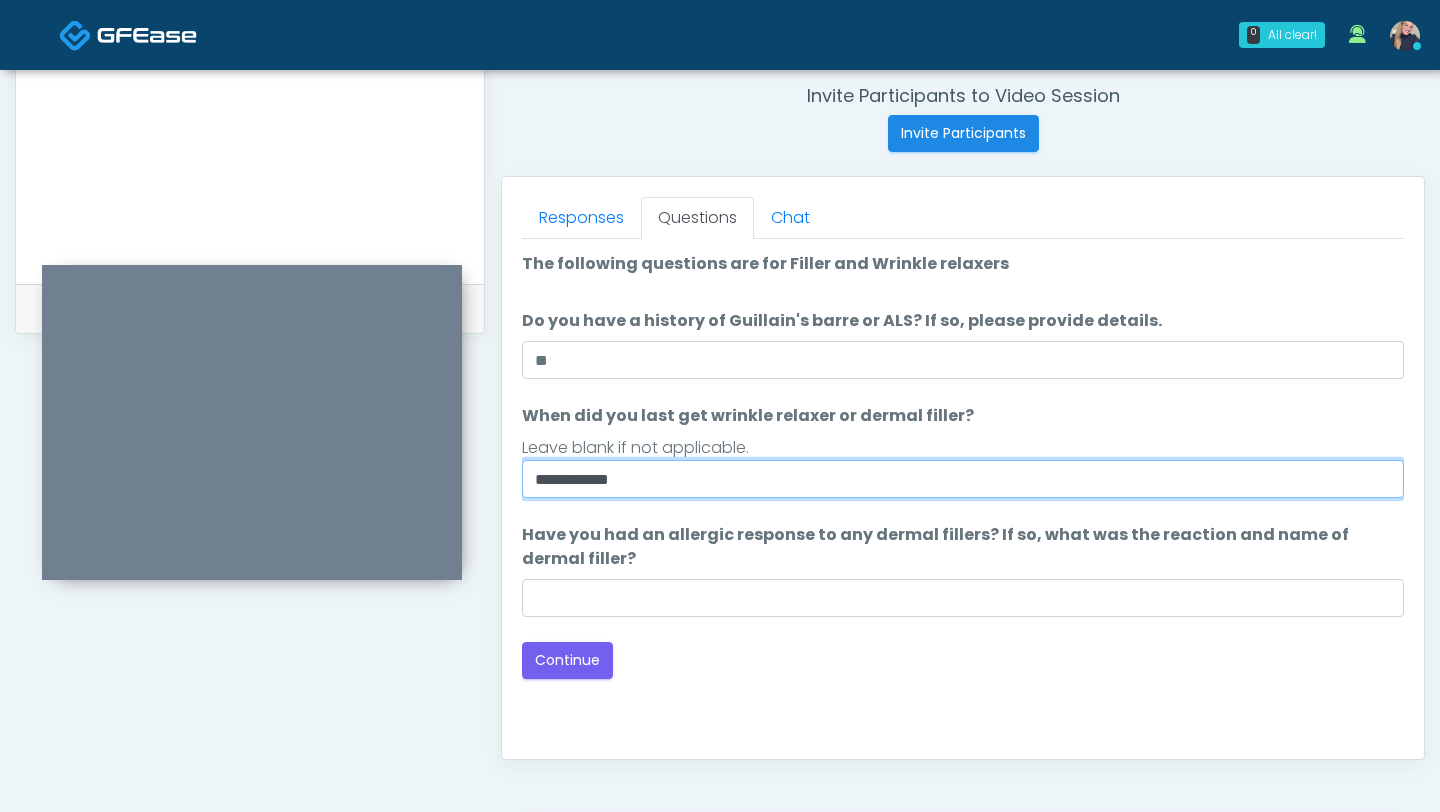 type on "**********" 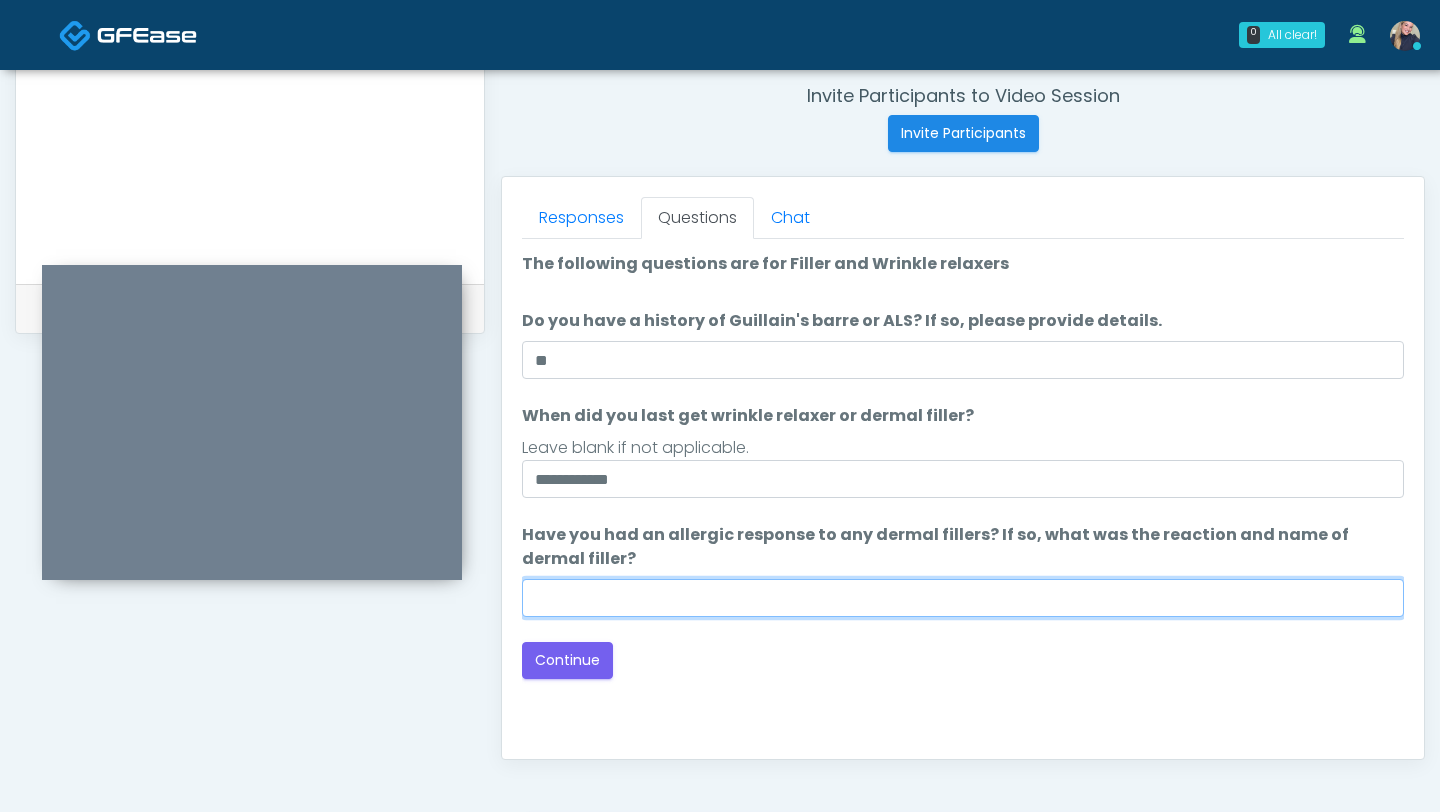 click on "Have you had an allergic response to any dermal fillers? If so, what was the reaction and name of dermal filler?" at bounding box center [963, 598] 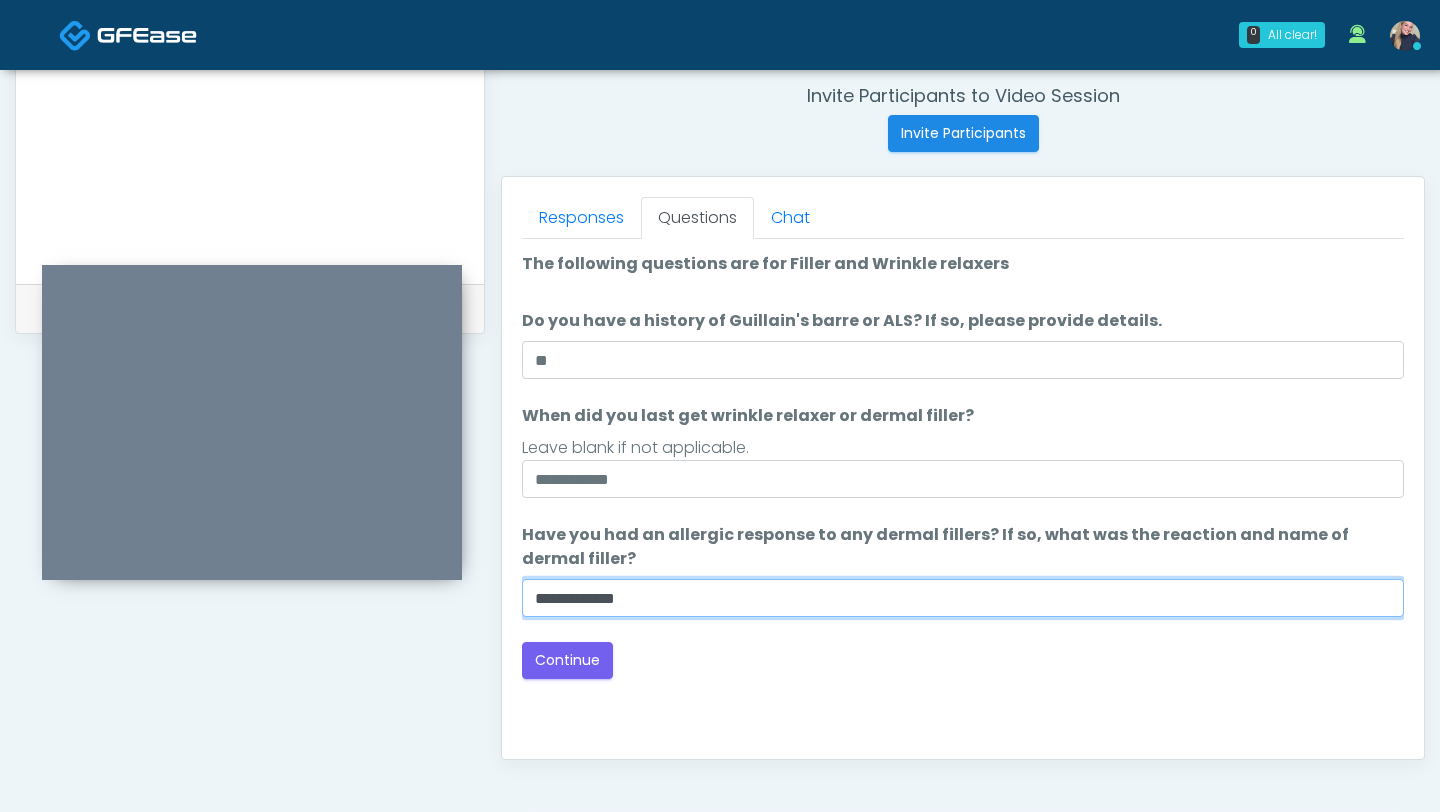 click on "**********" at bounding box center (963, 598) 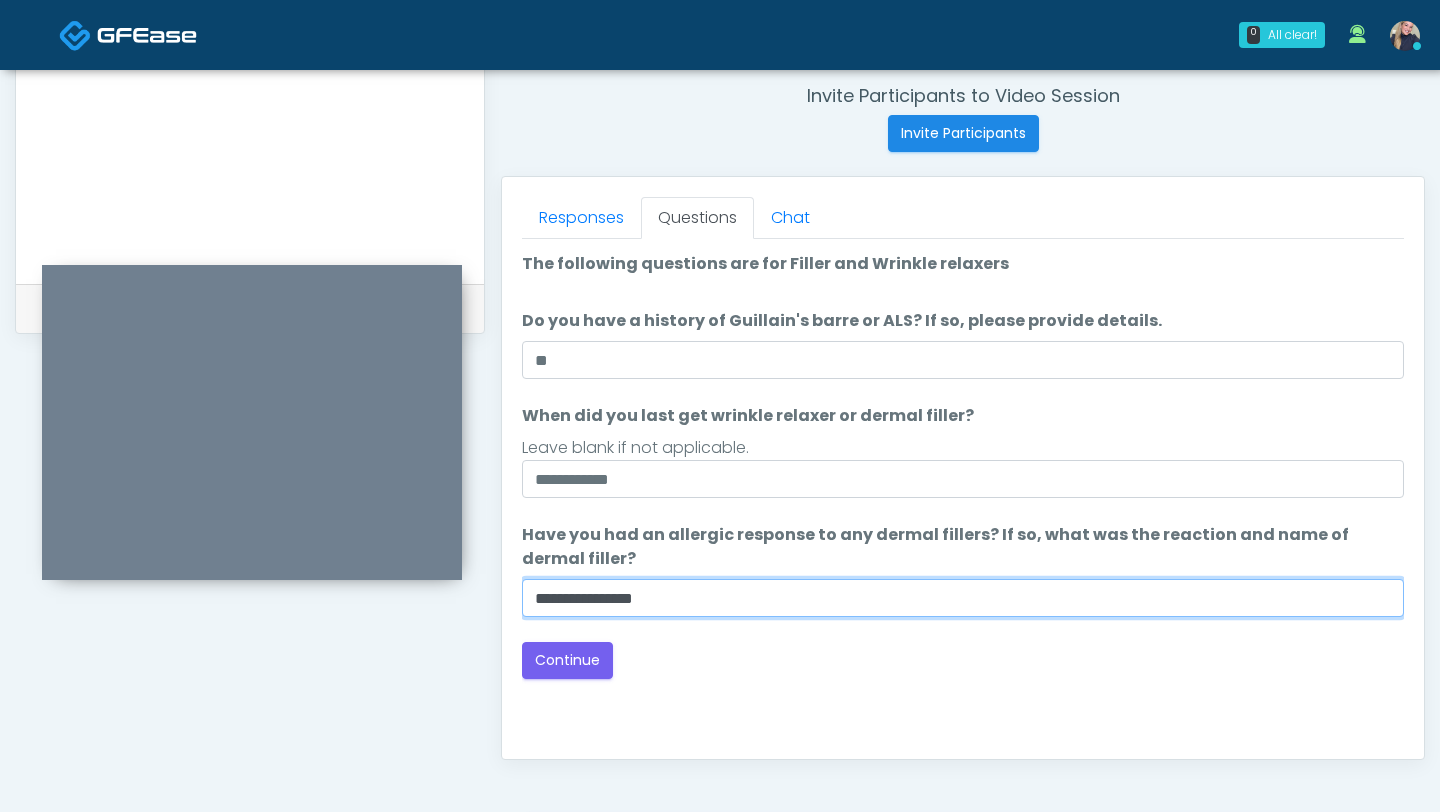 click on "**********" at bounding box center (963, 598) 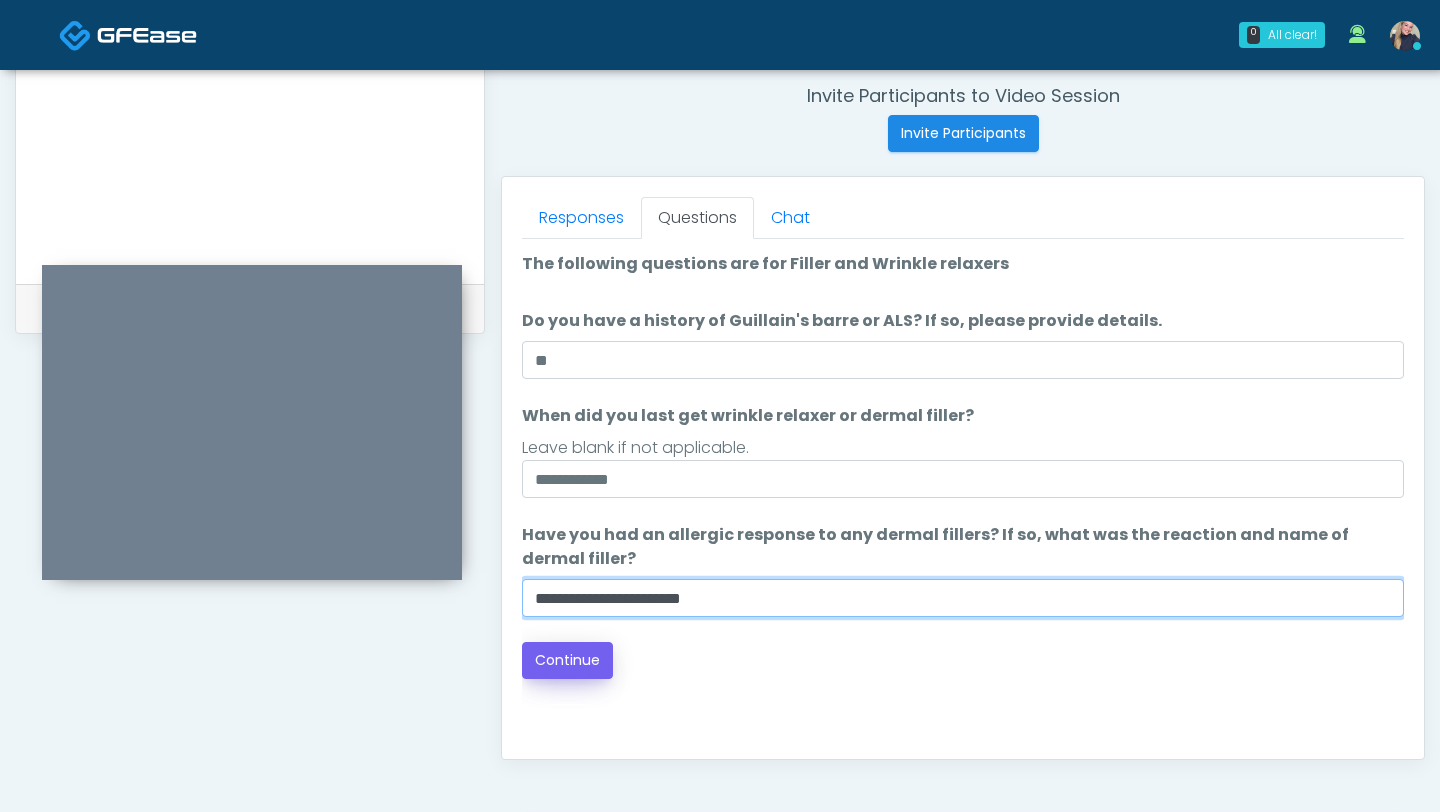 type on "**********" 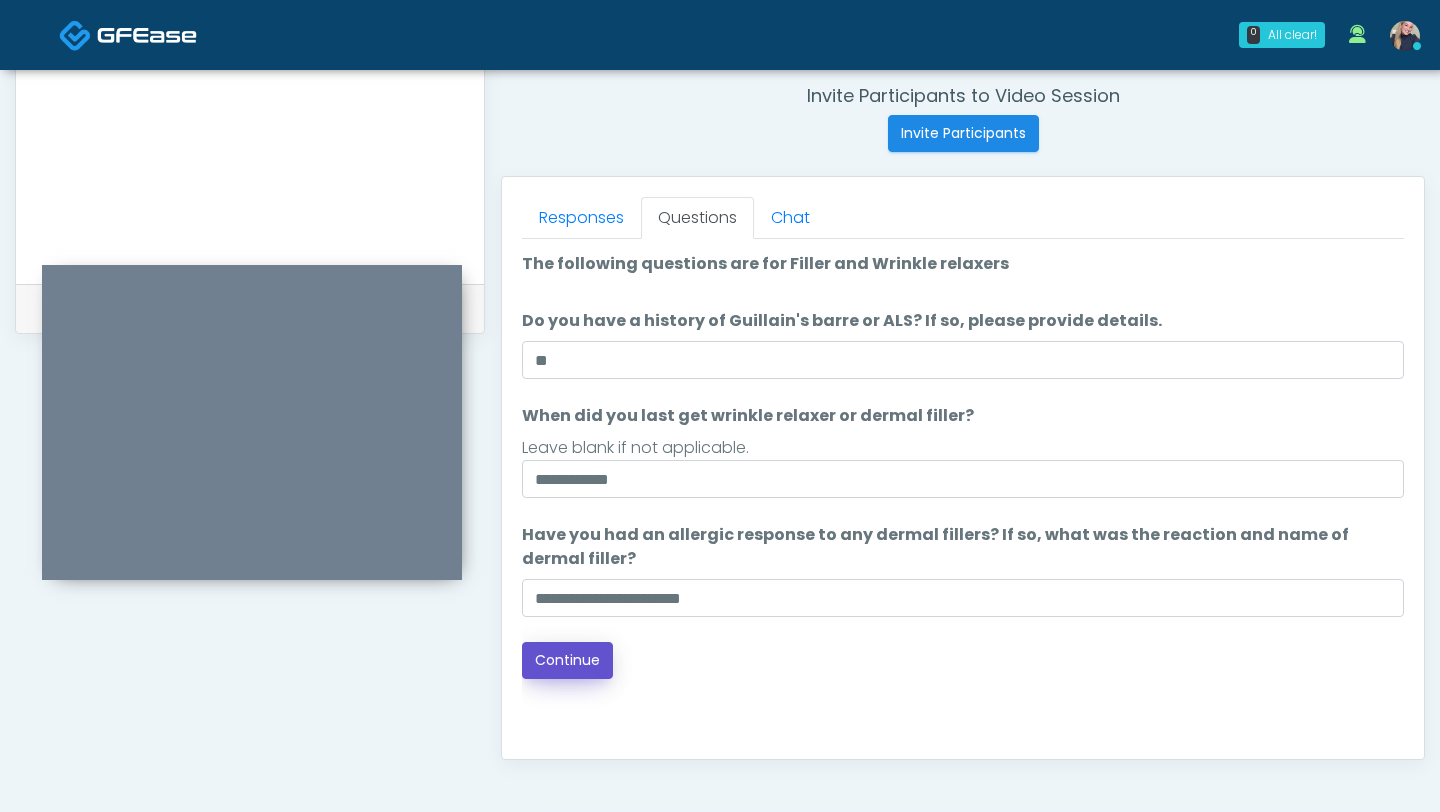 click on "Continue" at bounding box center (567, 660) 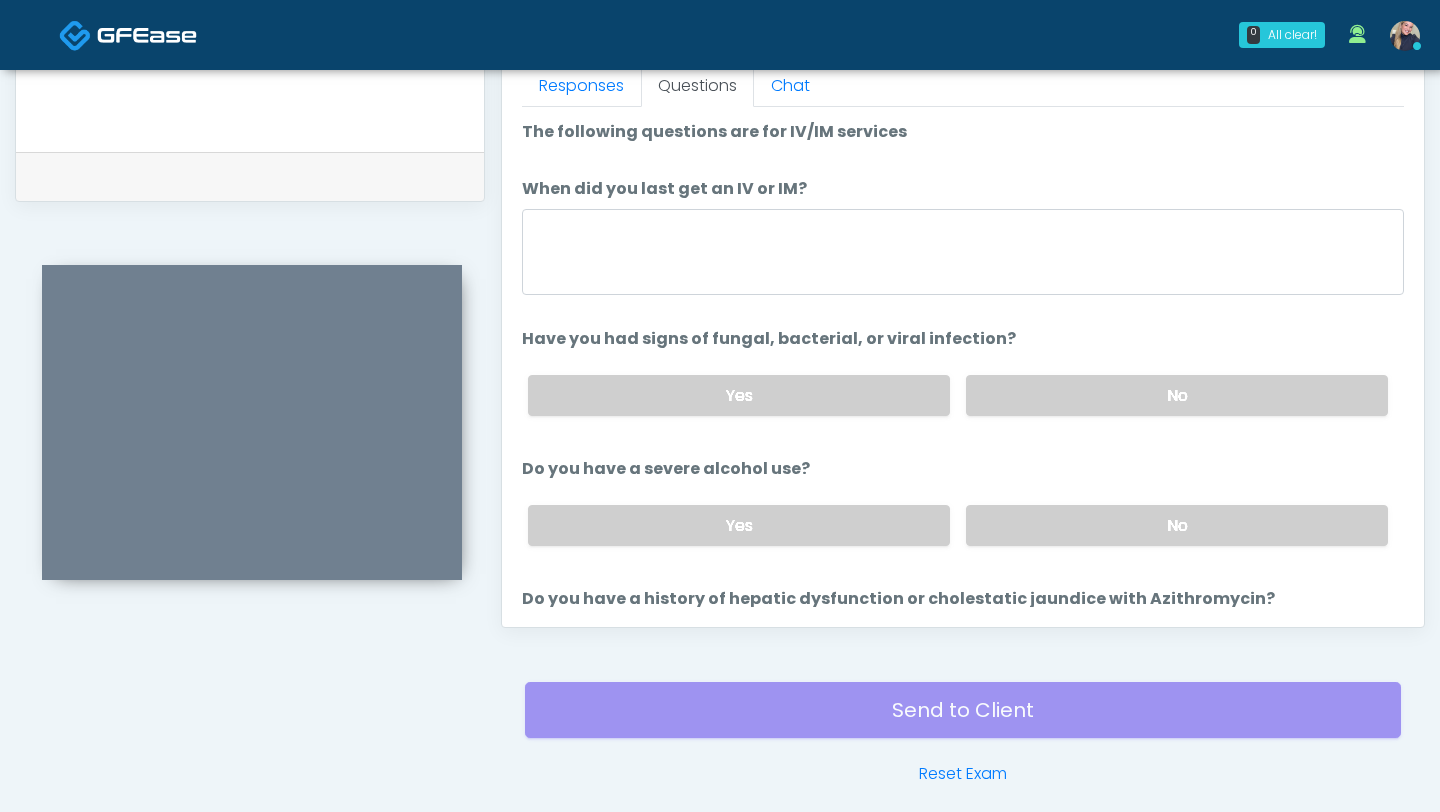 scroll, scrollTop: 898, scrollLeft: 0, axis: vertical 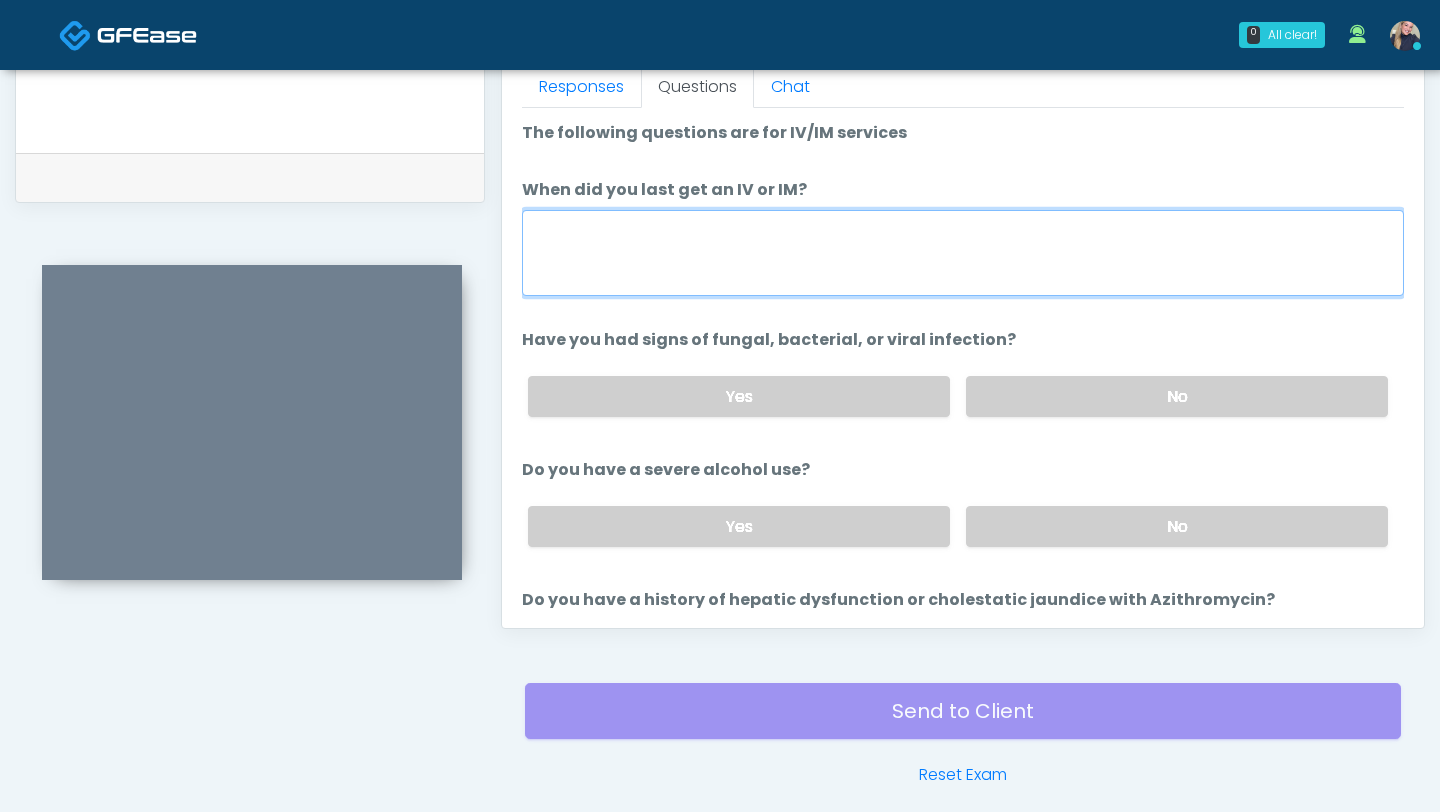 click on "When did you last get an IV or IM?" at bounding box center [963, 253] 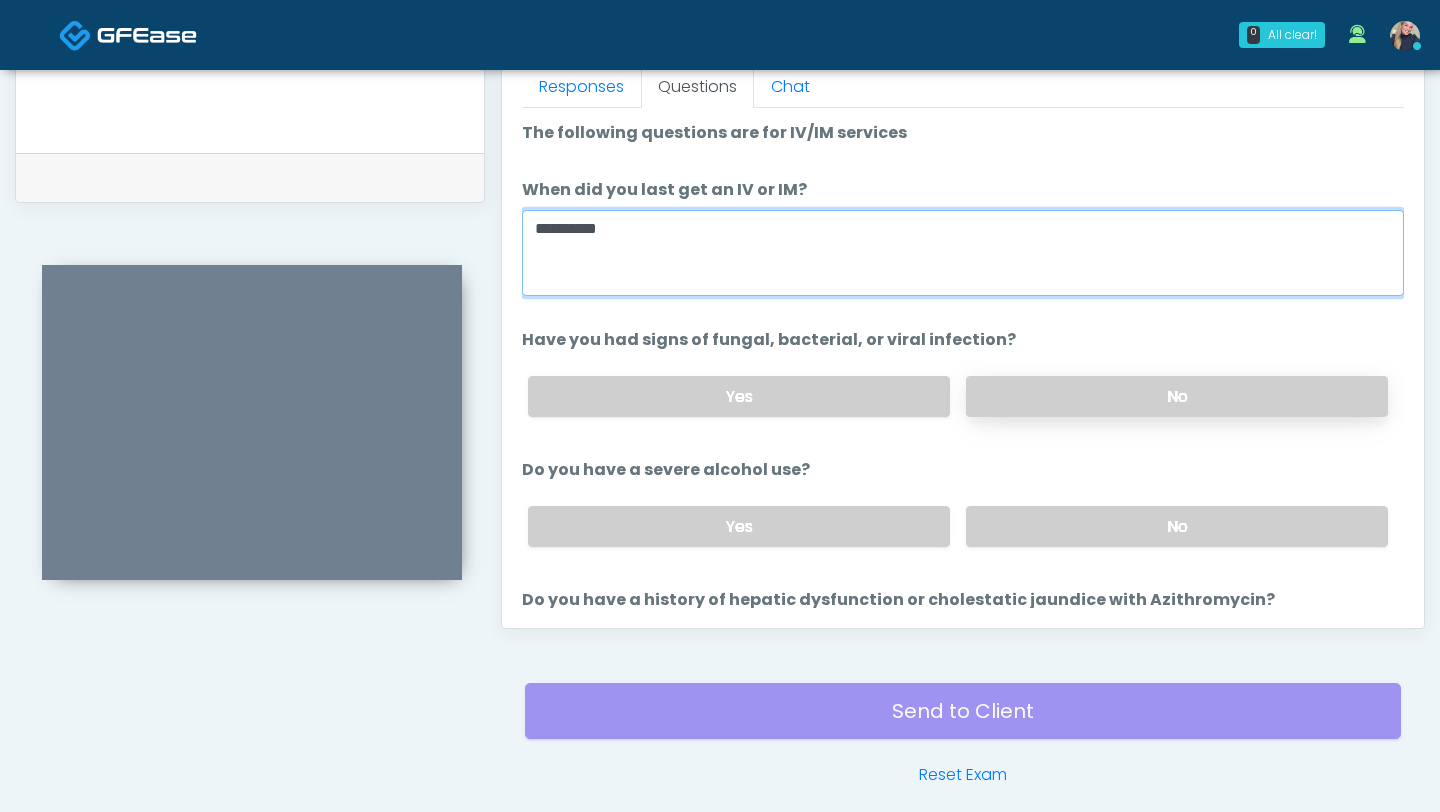 type on "**********" 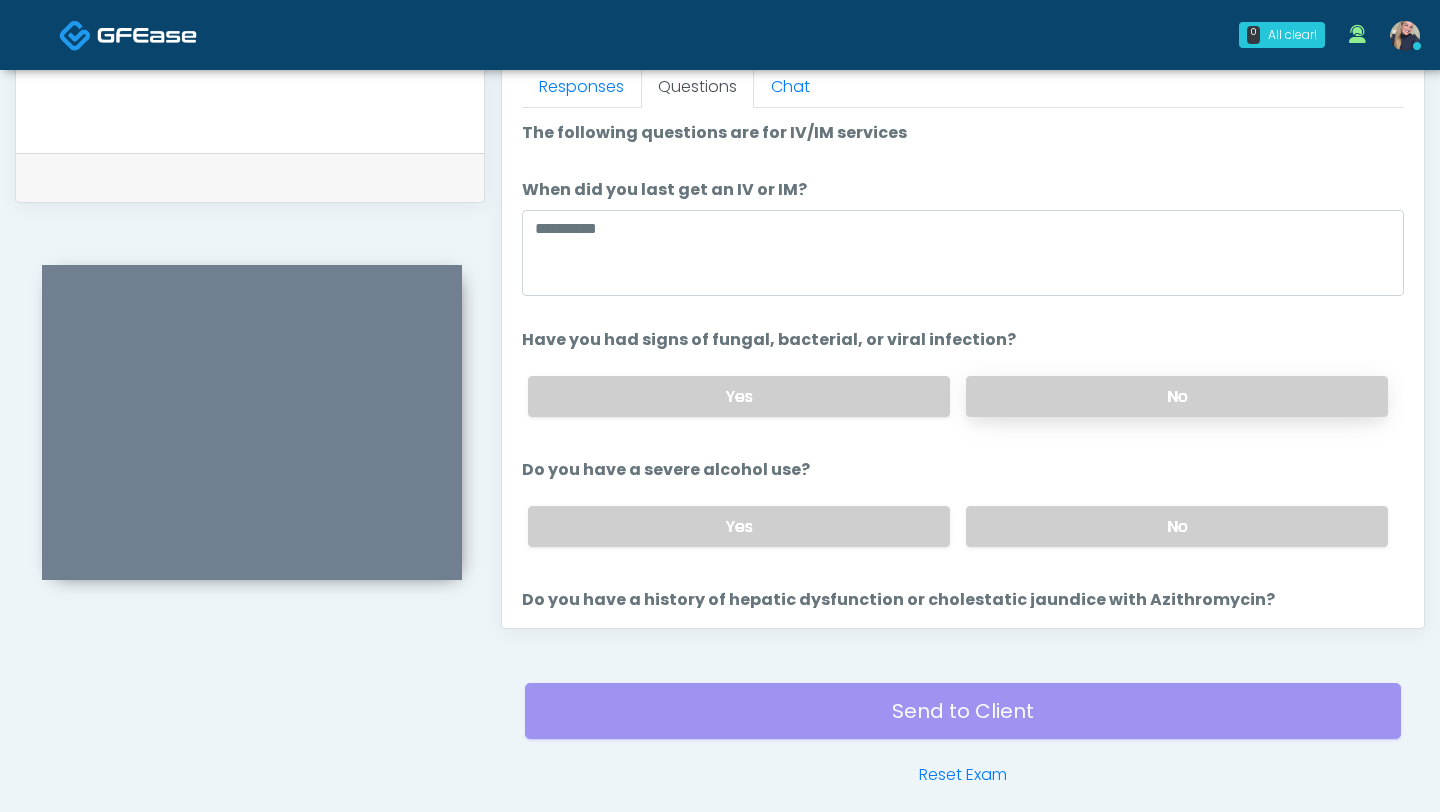 click on "No" at bounding box center [1177, 396] 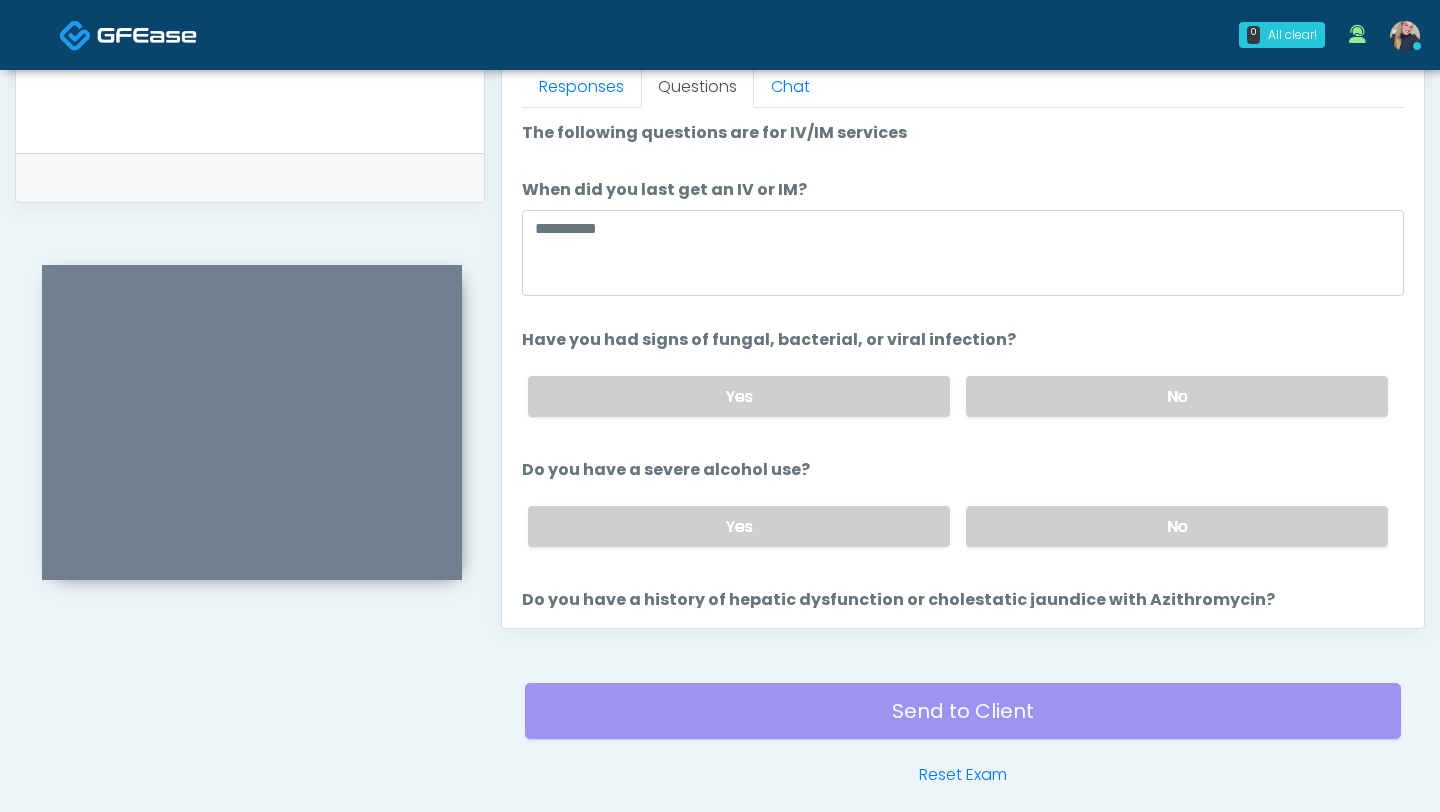 scroll, scrollTop: 106, scrollLeft: 0, axis: vertical 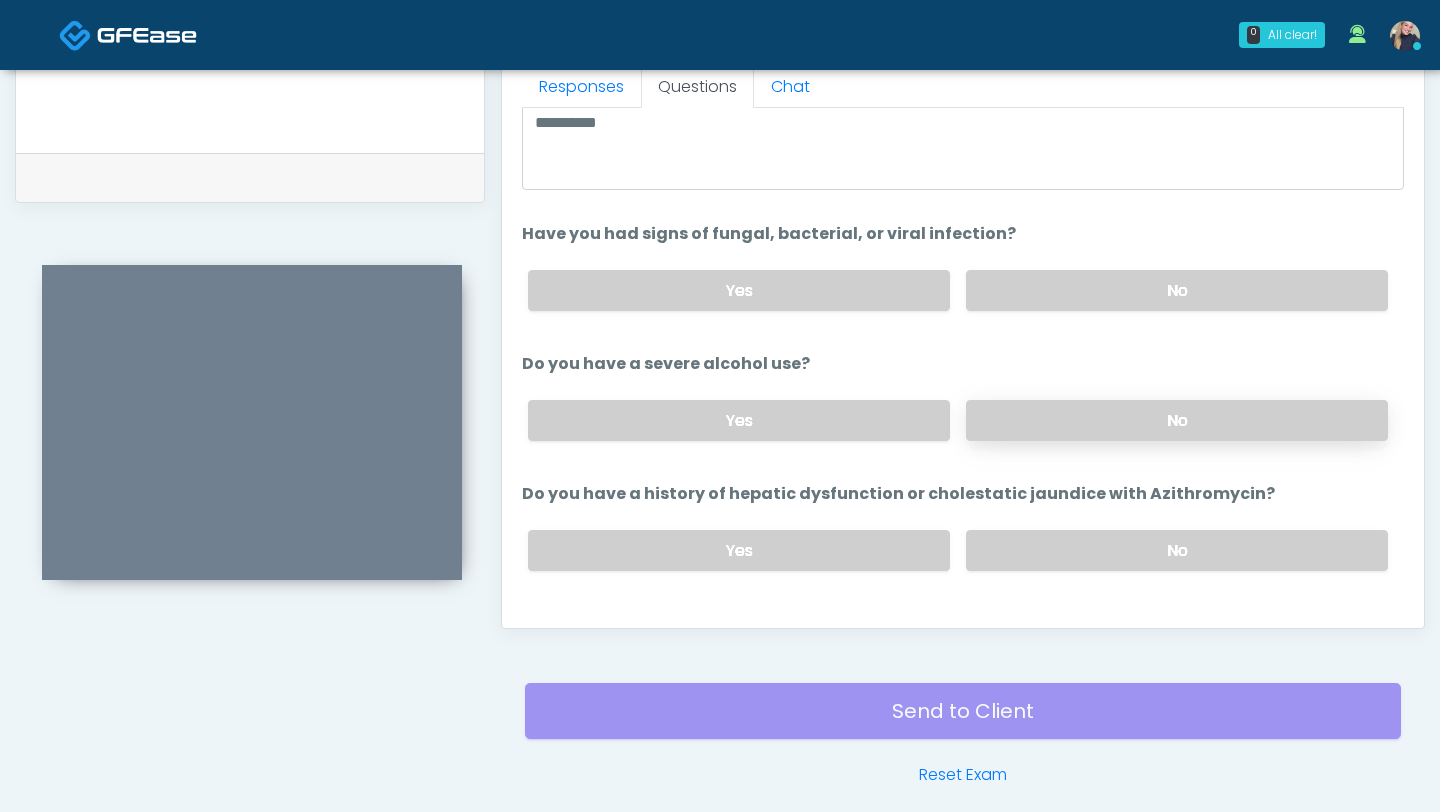 click on "No" at bounding box center [1177, 420] 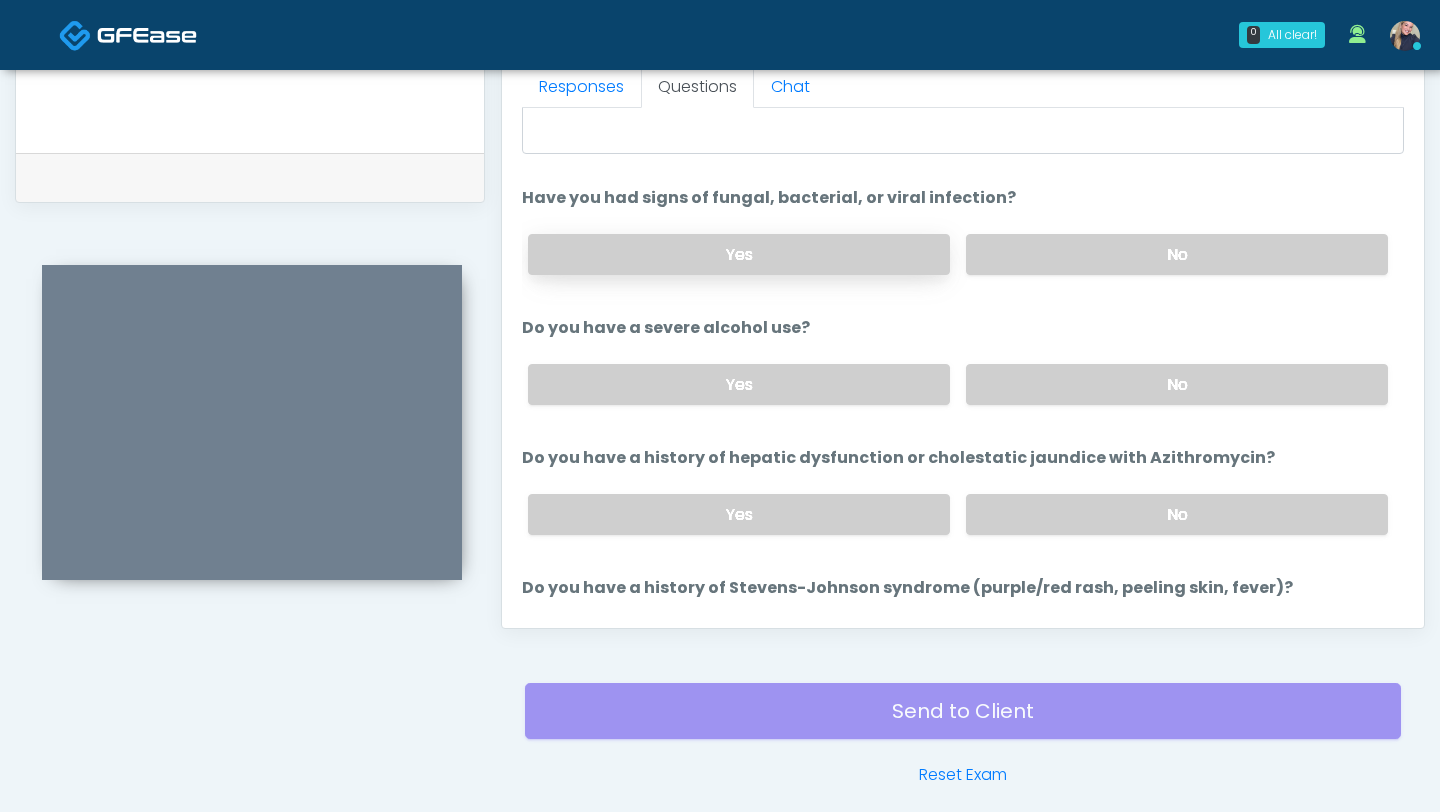 scroll, scrollTop: 144, scrollLeft: 0, axis: vertical 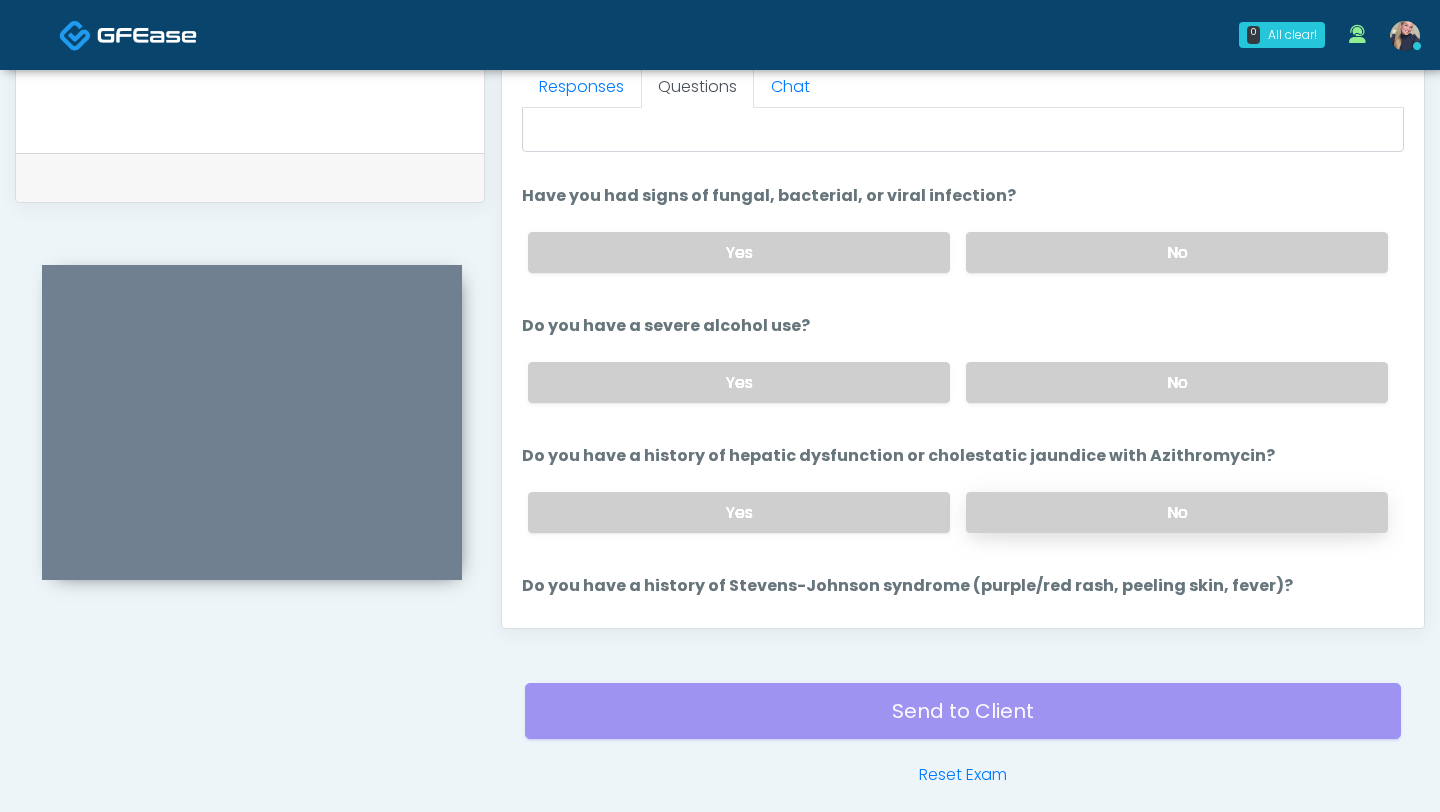 click on "No" at bounding box center (1177, 512) 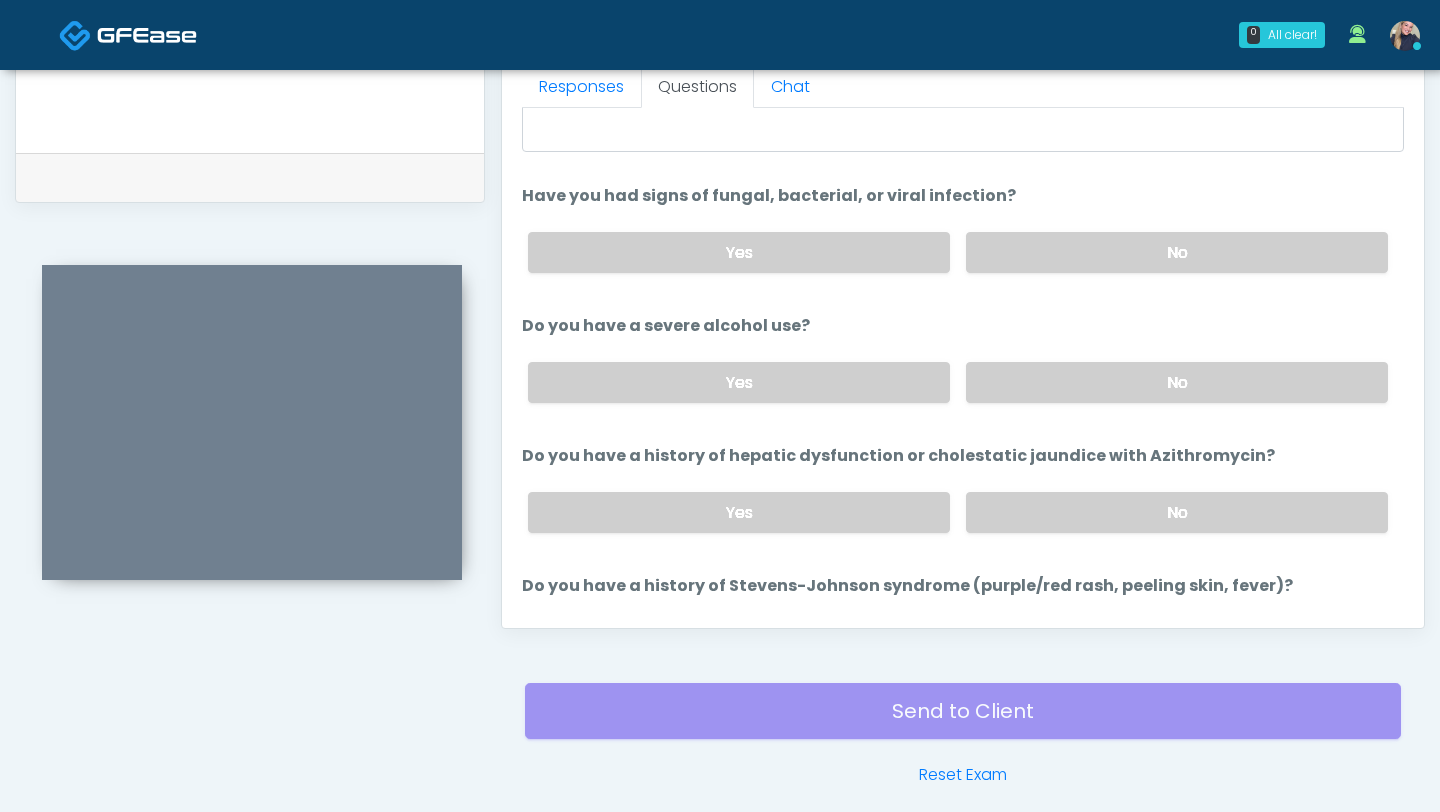 scroll, scrollTop: 218, scrollLeft: 0, axis: vertical 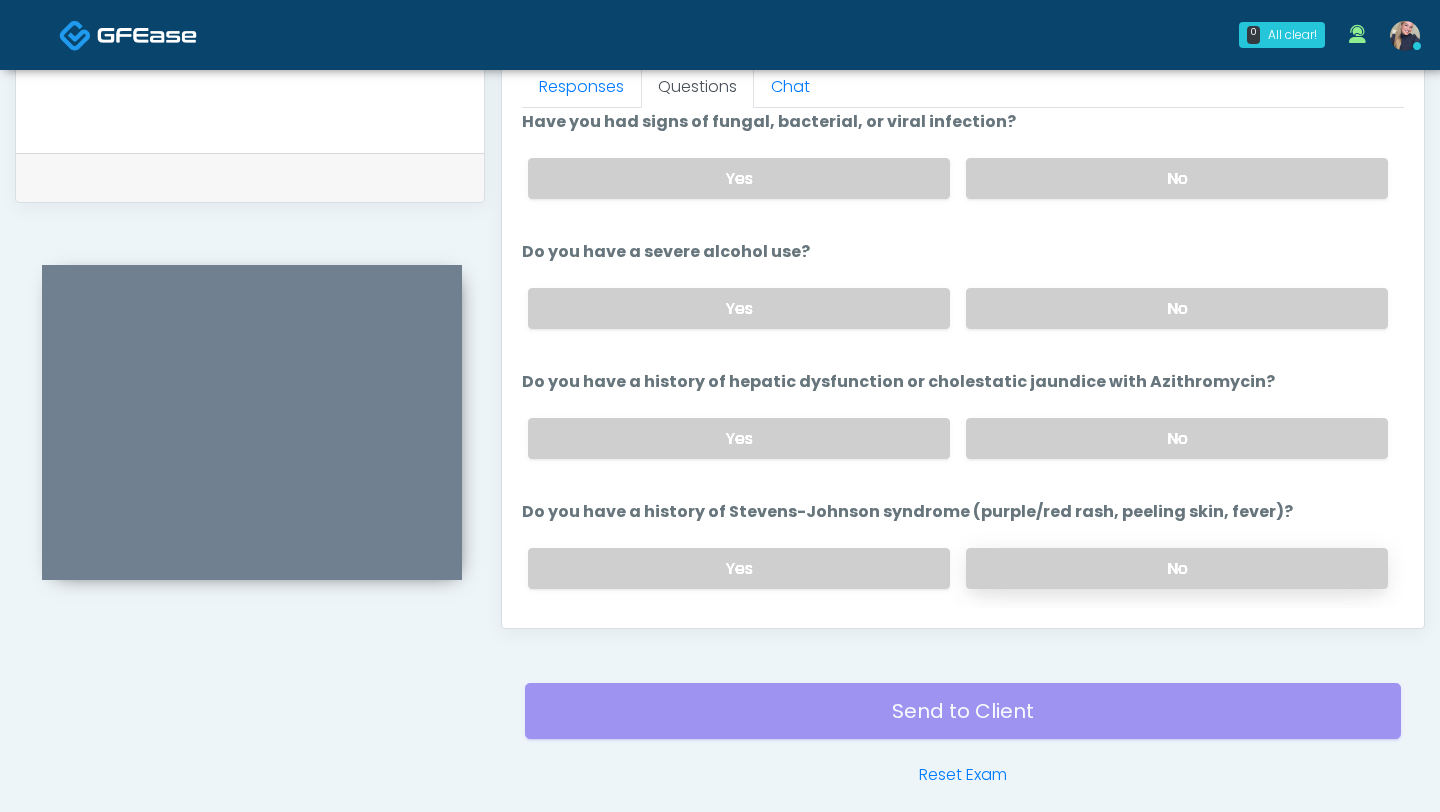 click on "No" at bounding box center (1177, 568) 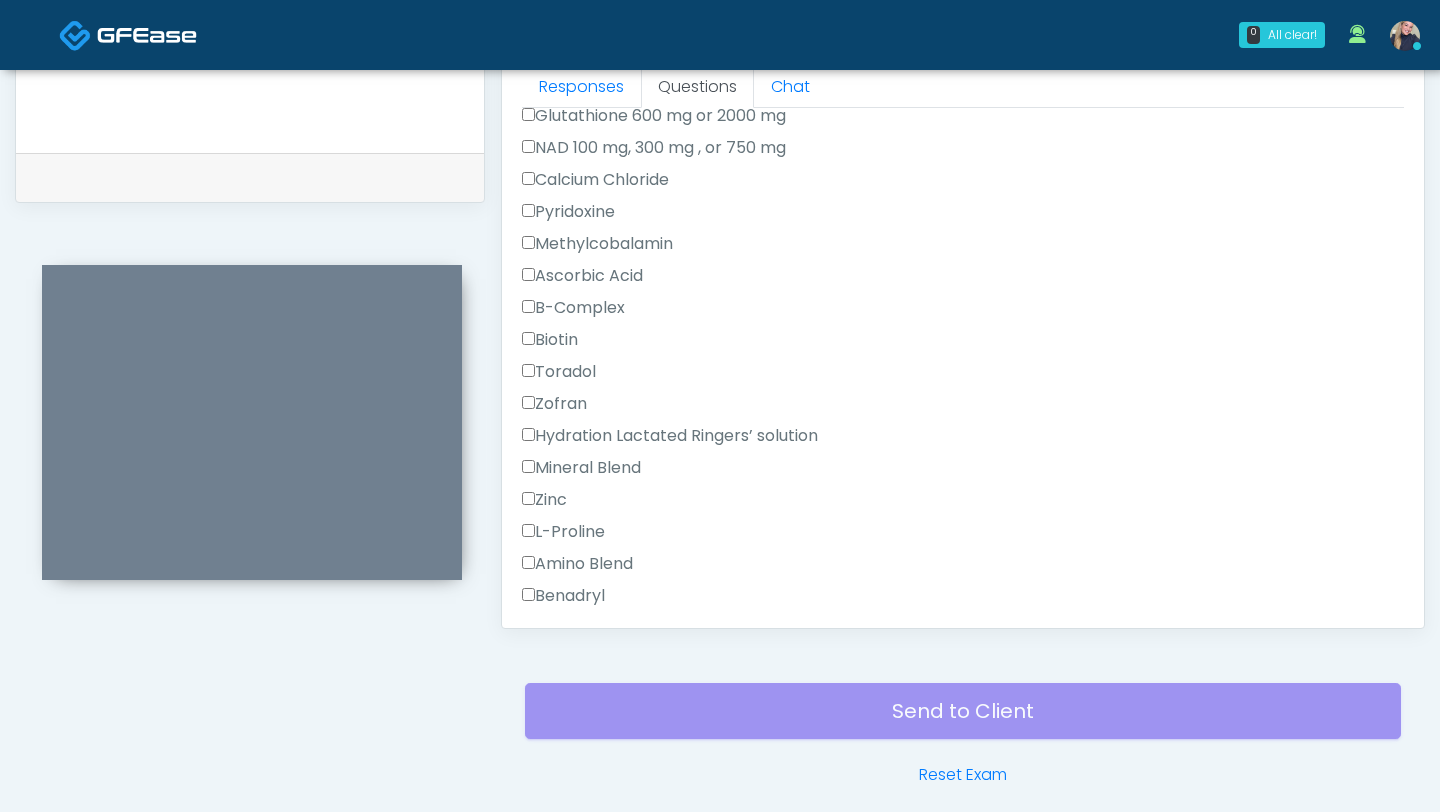 scroll, scrollTop: 993, scrollLeft: 0, axis: vertical 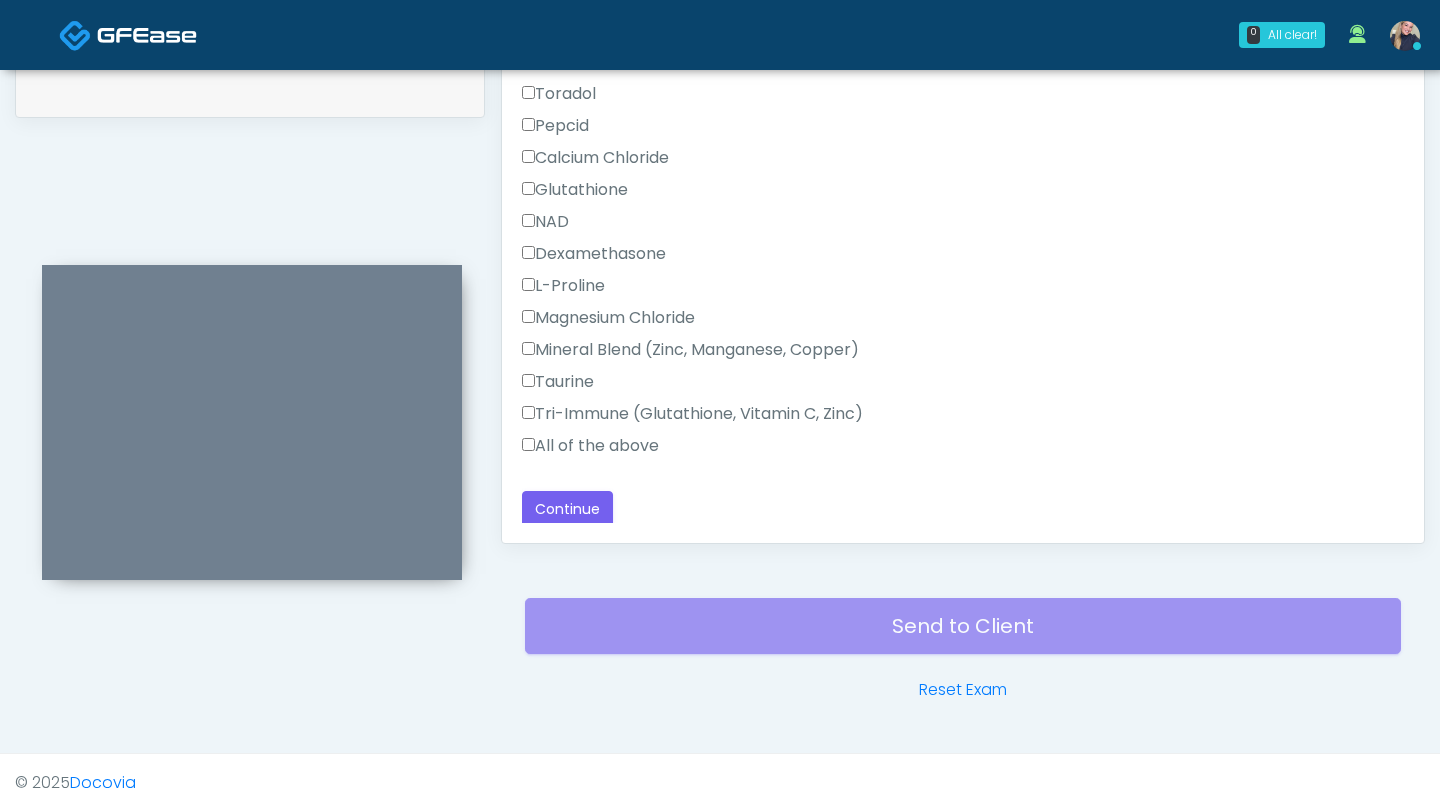 click on "All of the above" at bounding box center (590, 446) 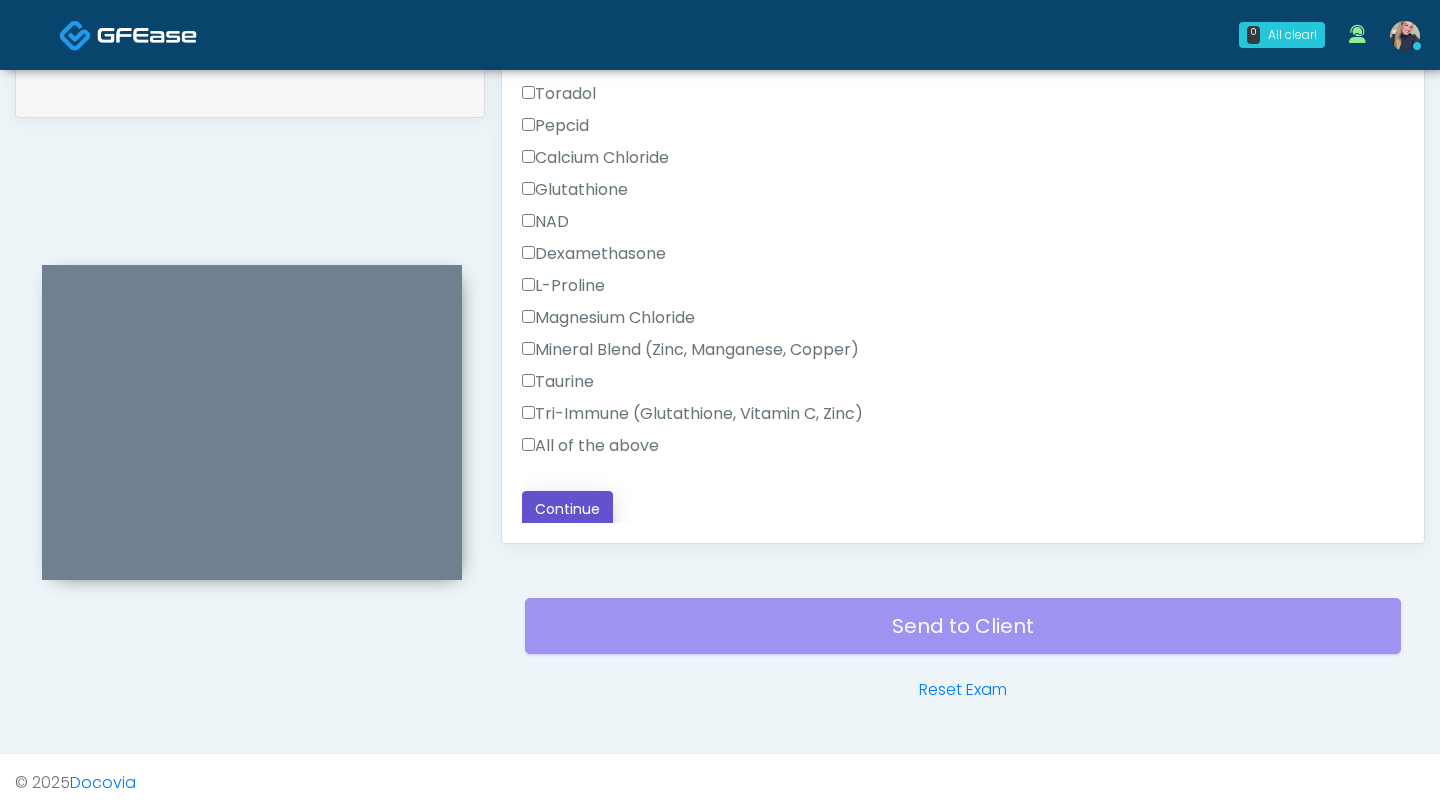 click on "Continue" at bounding box center (567, 509) 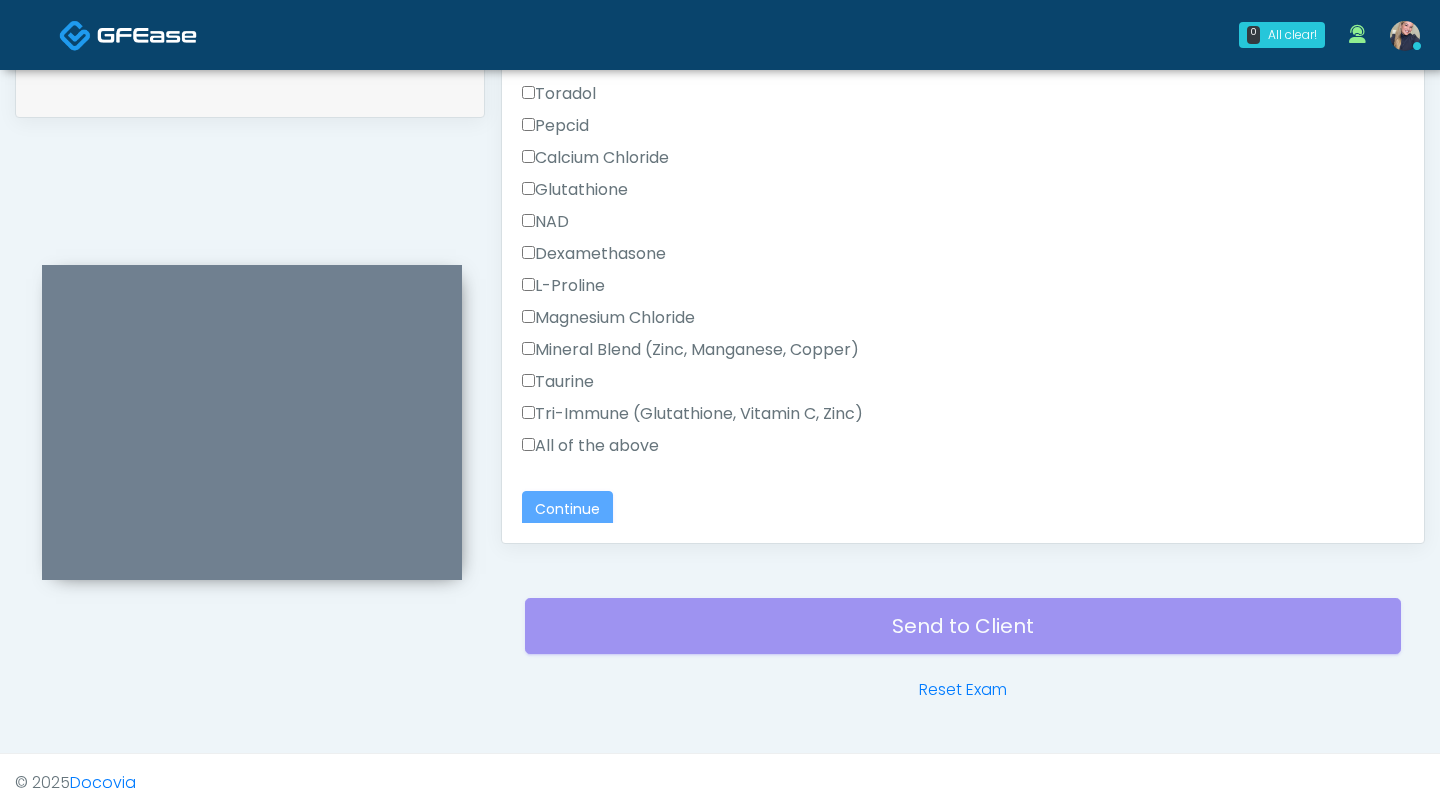 scroll, scrollTop: 0, scrollLeft: 0, axis: both 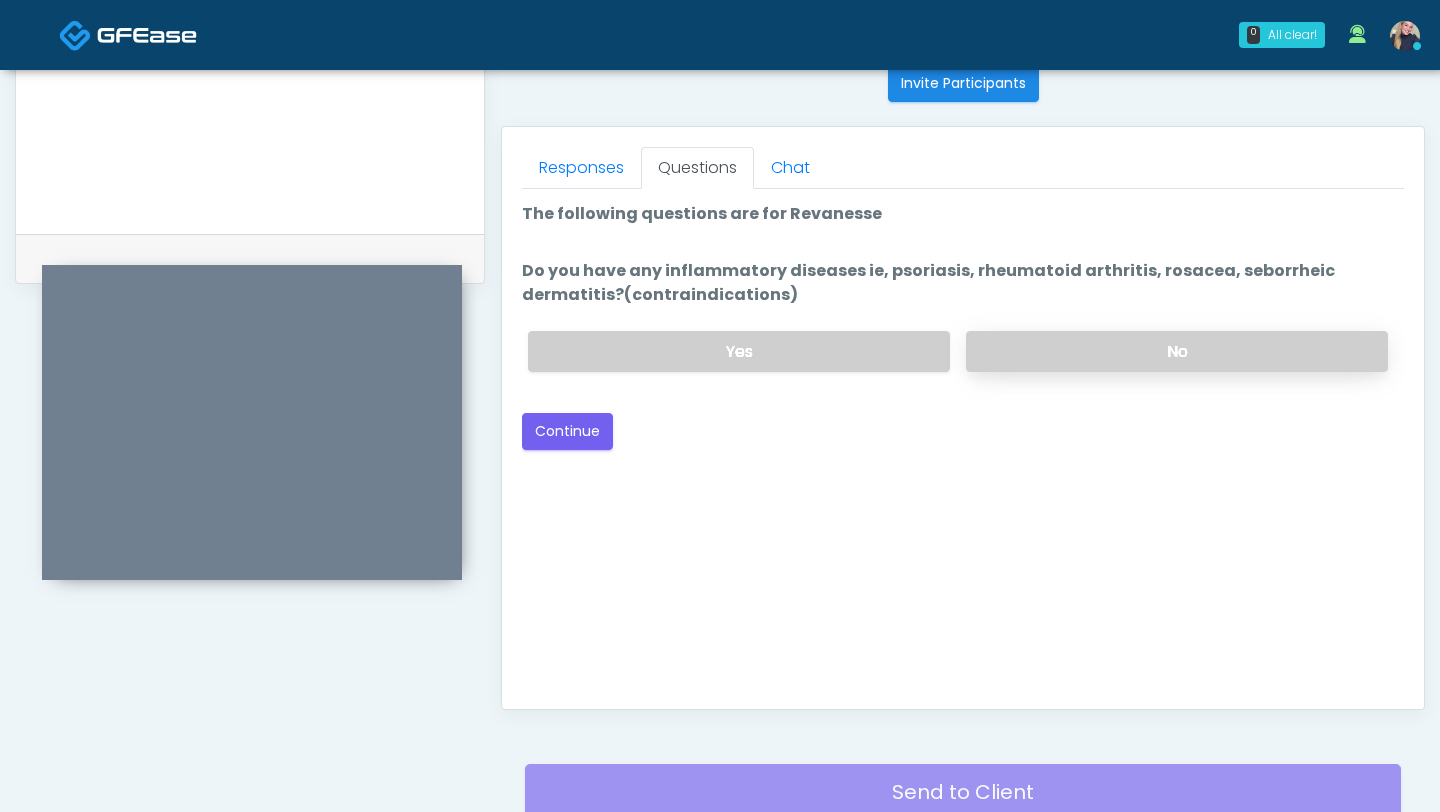click on "No" at bounding box center (1177, 351) 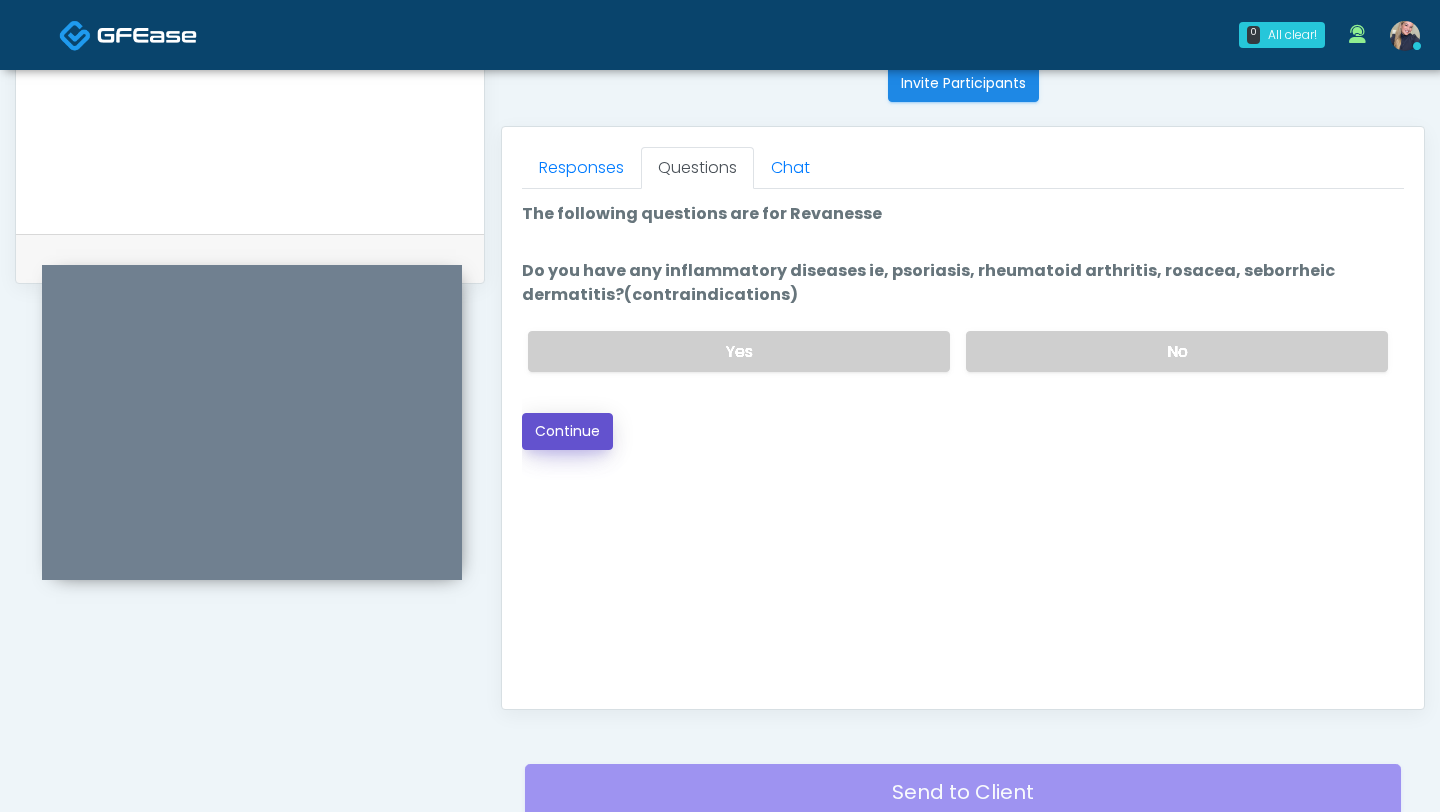 click on "Continue" at bounding box center [567, 431] 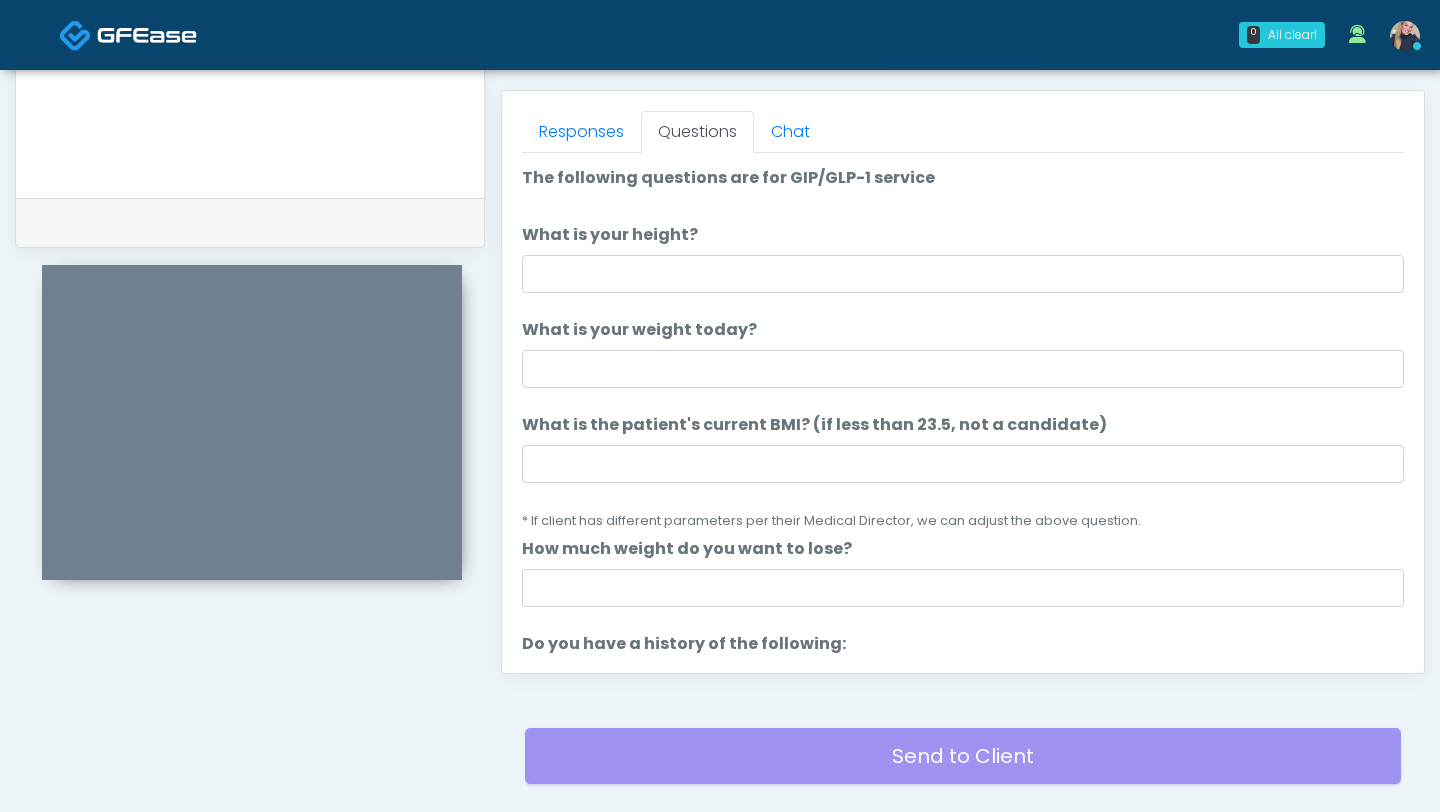 scroll, scrollTop: 852, scrollLeft: 0, axis: vertical 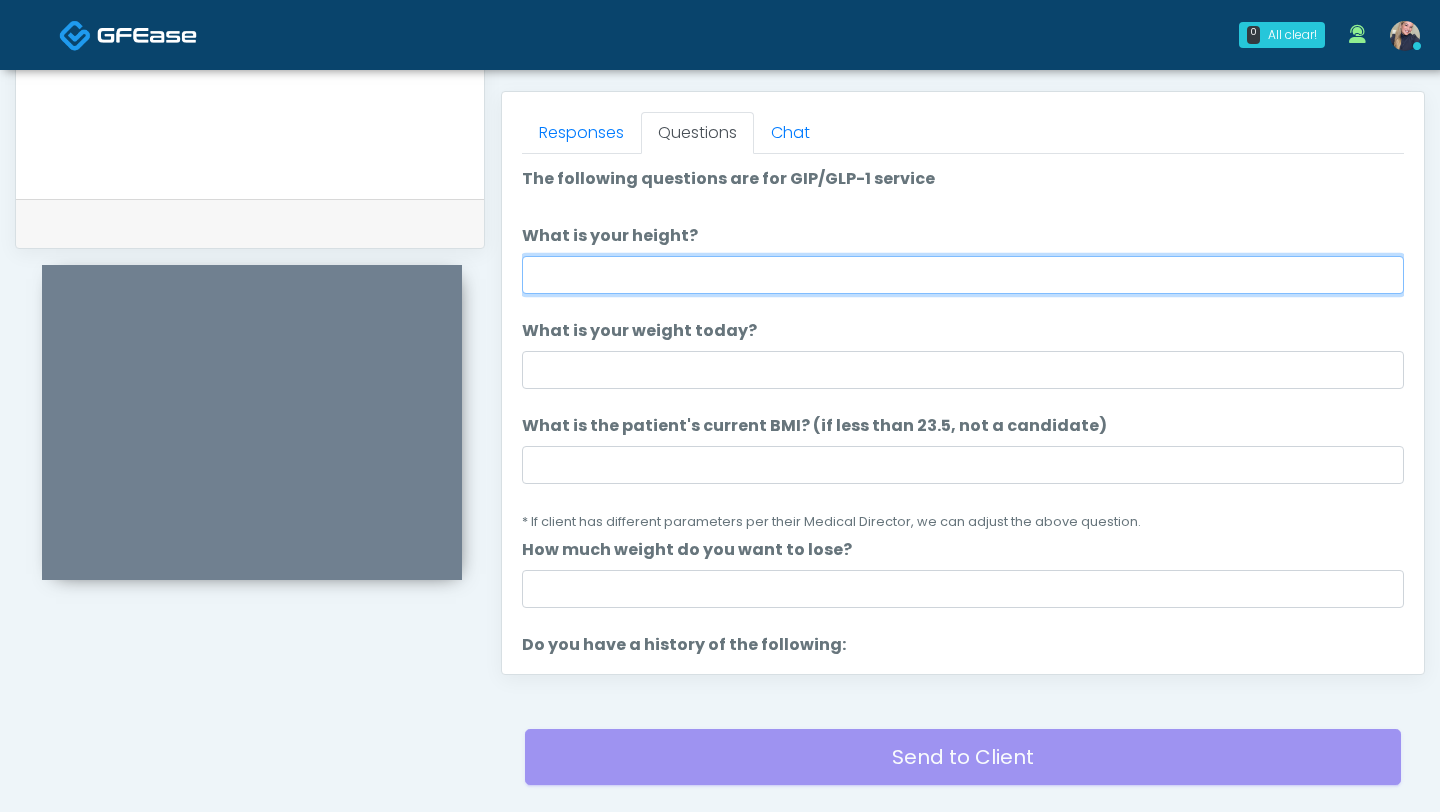 click on "What is your height?" at bounding box center (963, 275) 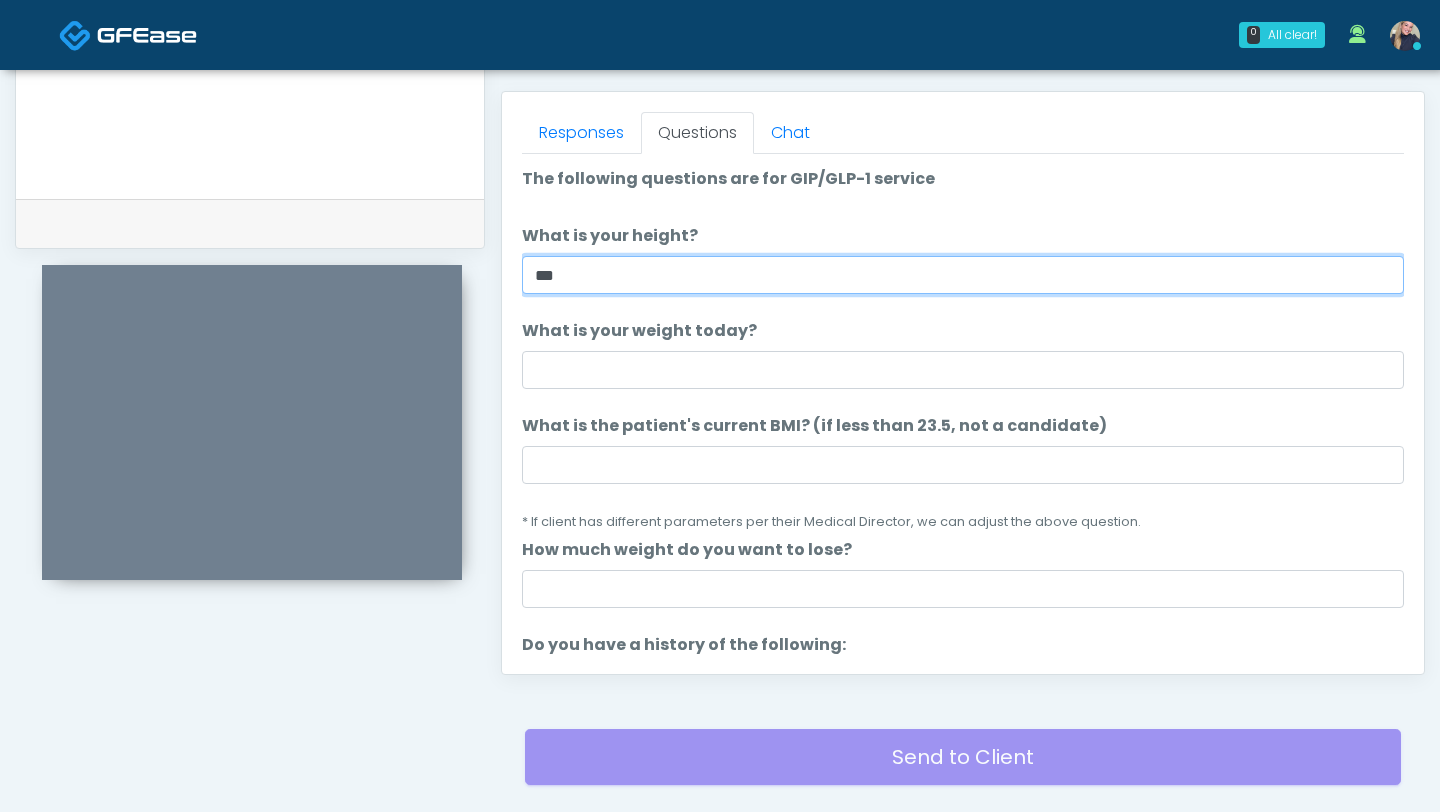 type on "***" 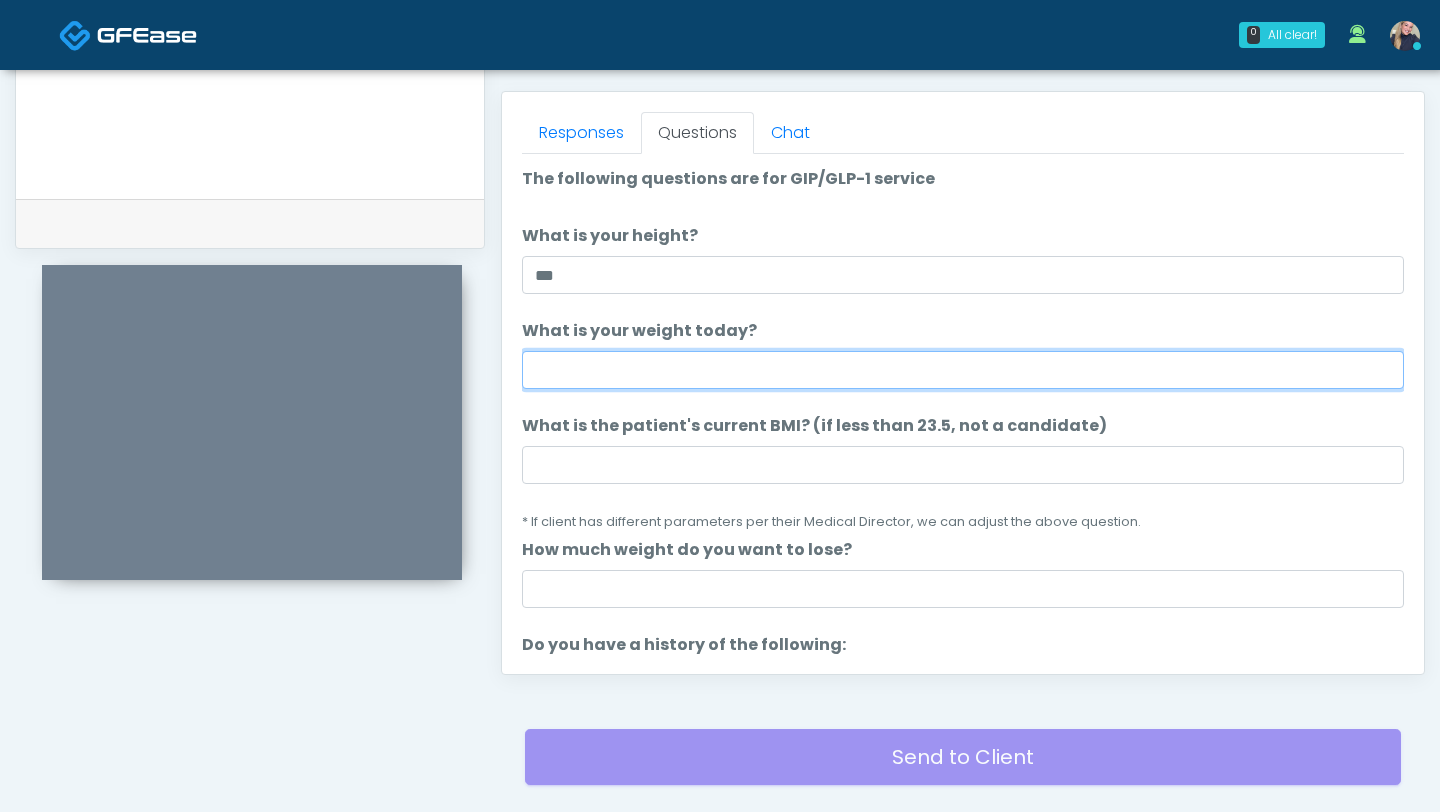 click on "What is your weight today?" at bounding box center [963, 370] 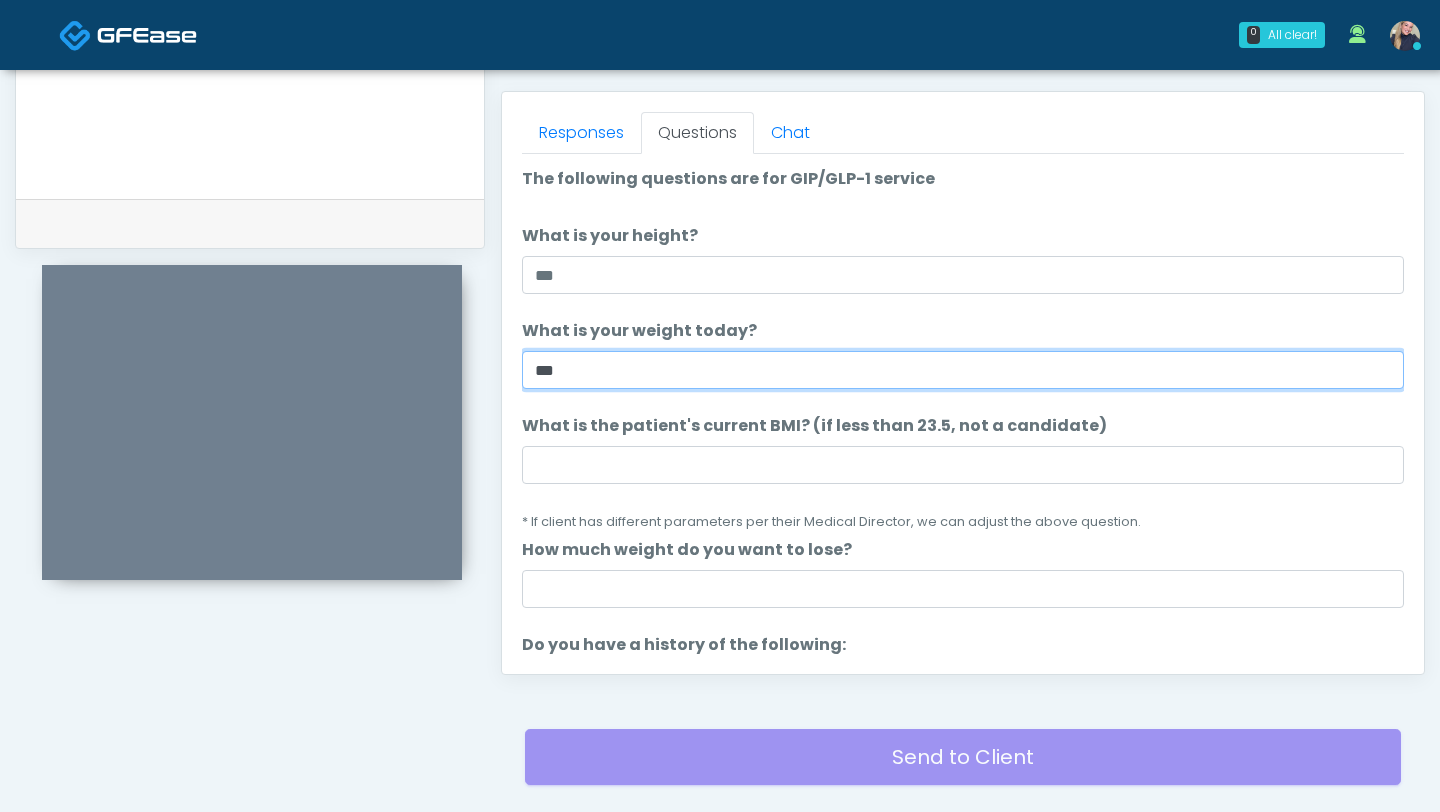 type on "***" 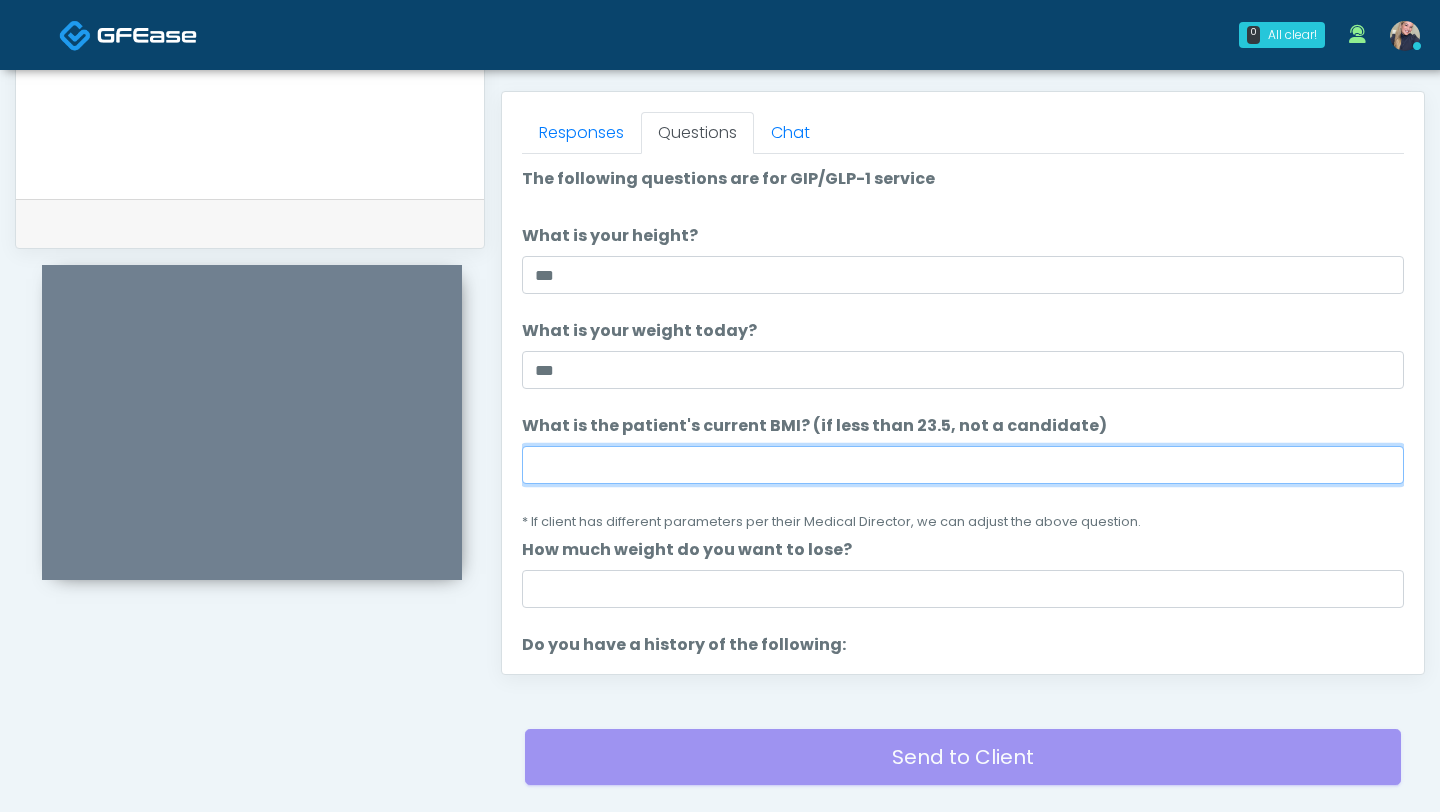 click on "What is the patient's current BMI? (if less than 23.5, not a candidate)" at bounding box center [963, 465] 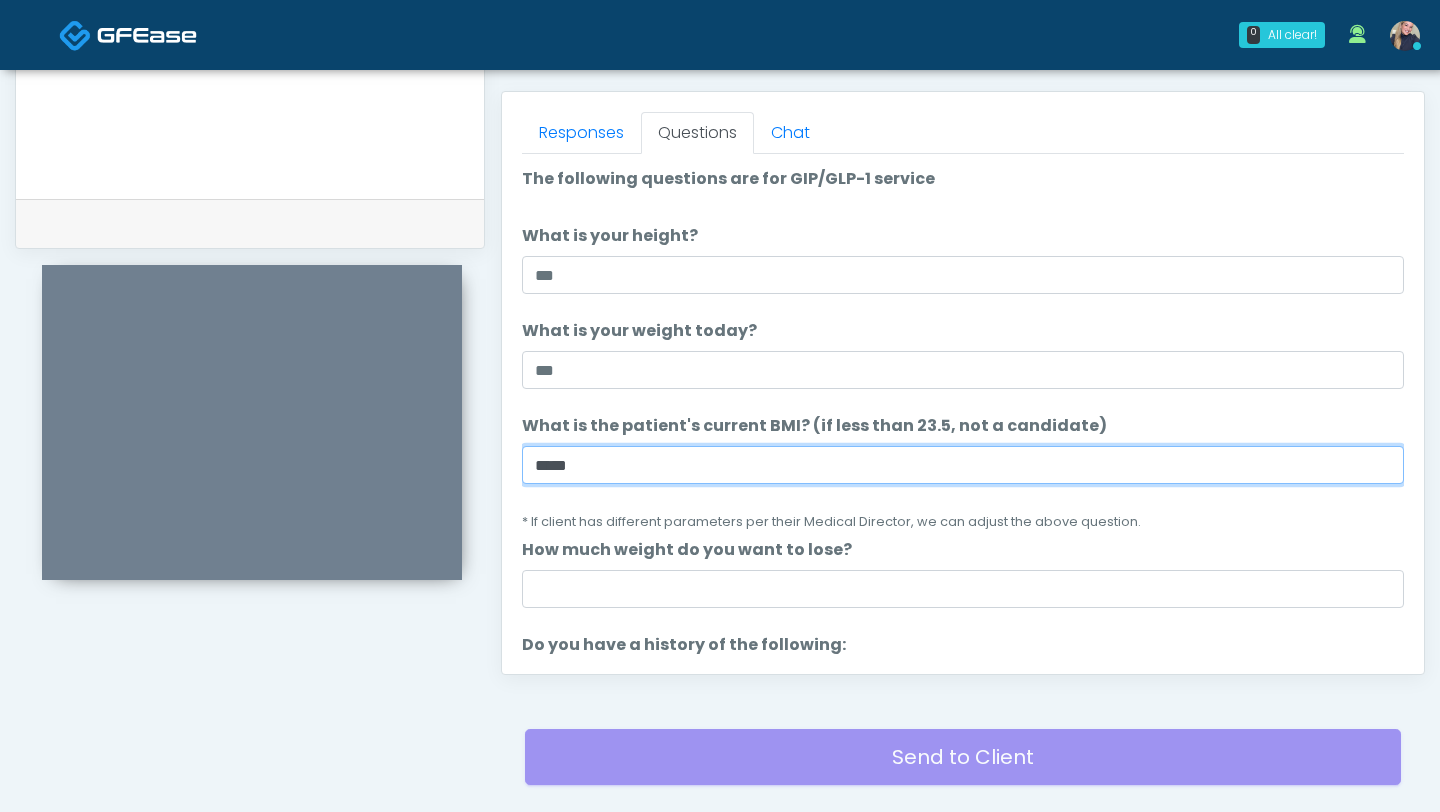 type on "*****" 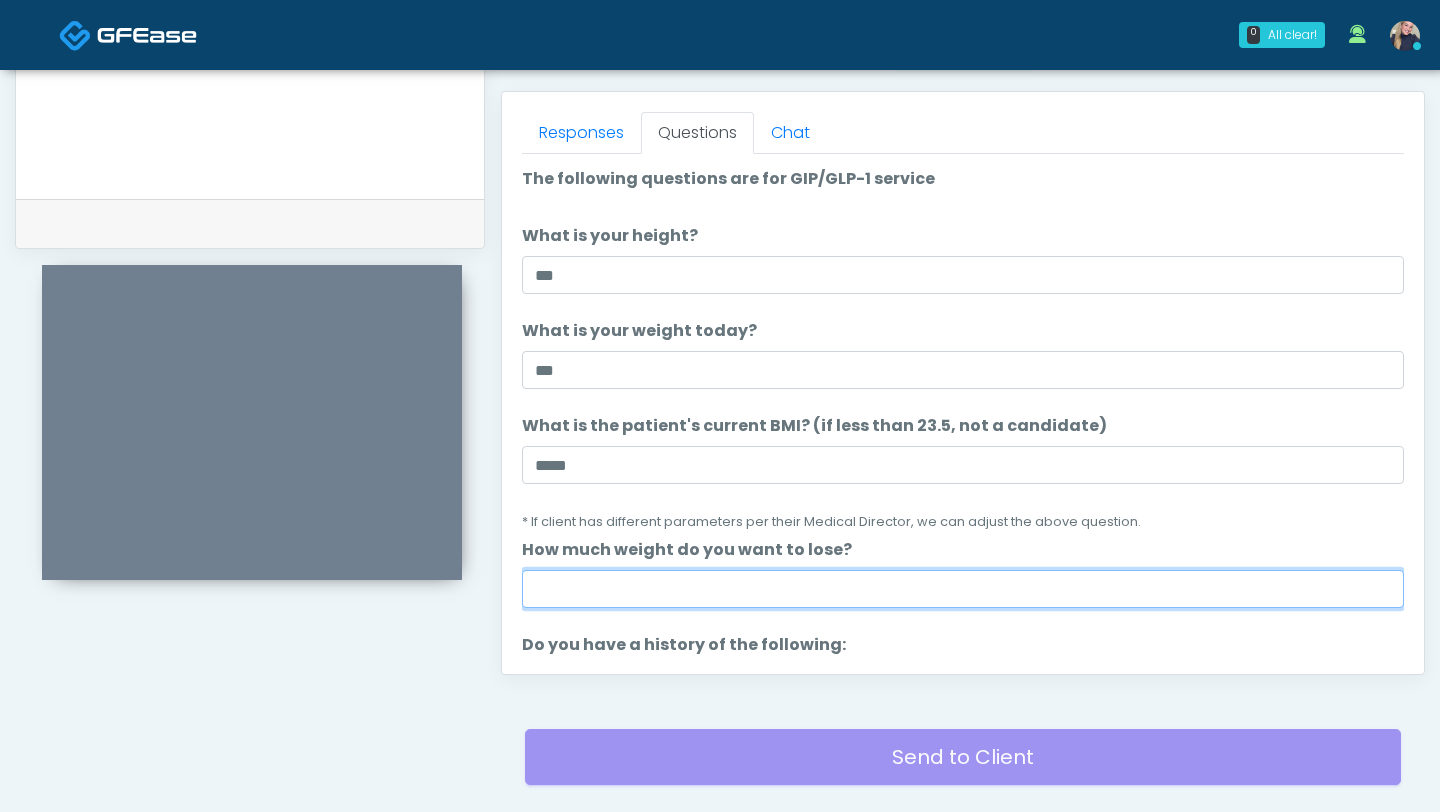 click on "How much weight do you want to lose?" at bounding box center (963, 589) 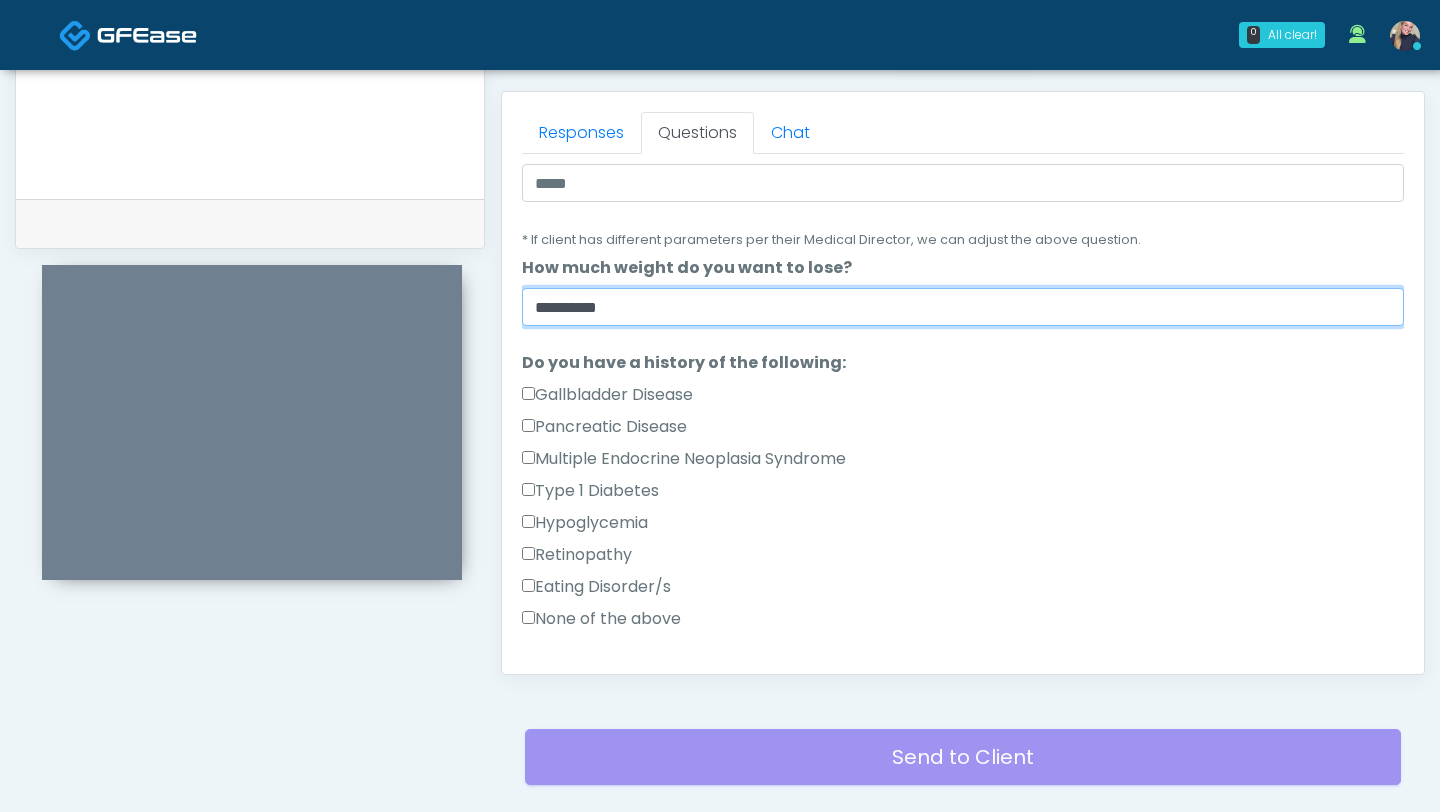 scroll, scrollTop: 382, scrollLeft: 0, axis: vertical 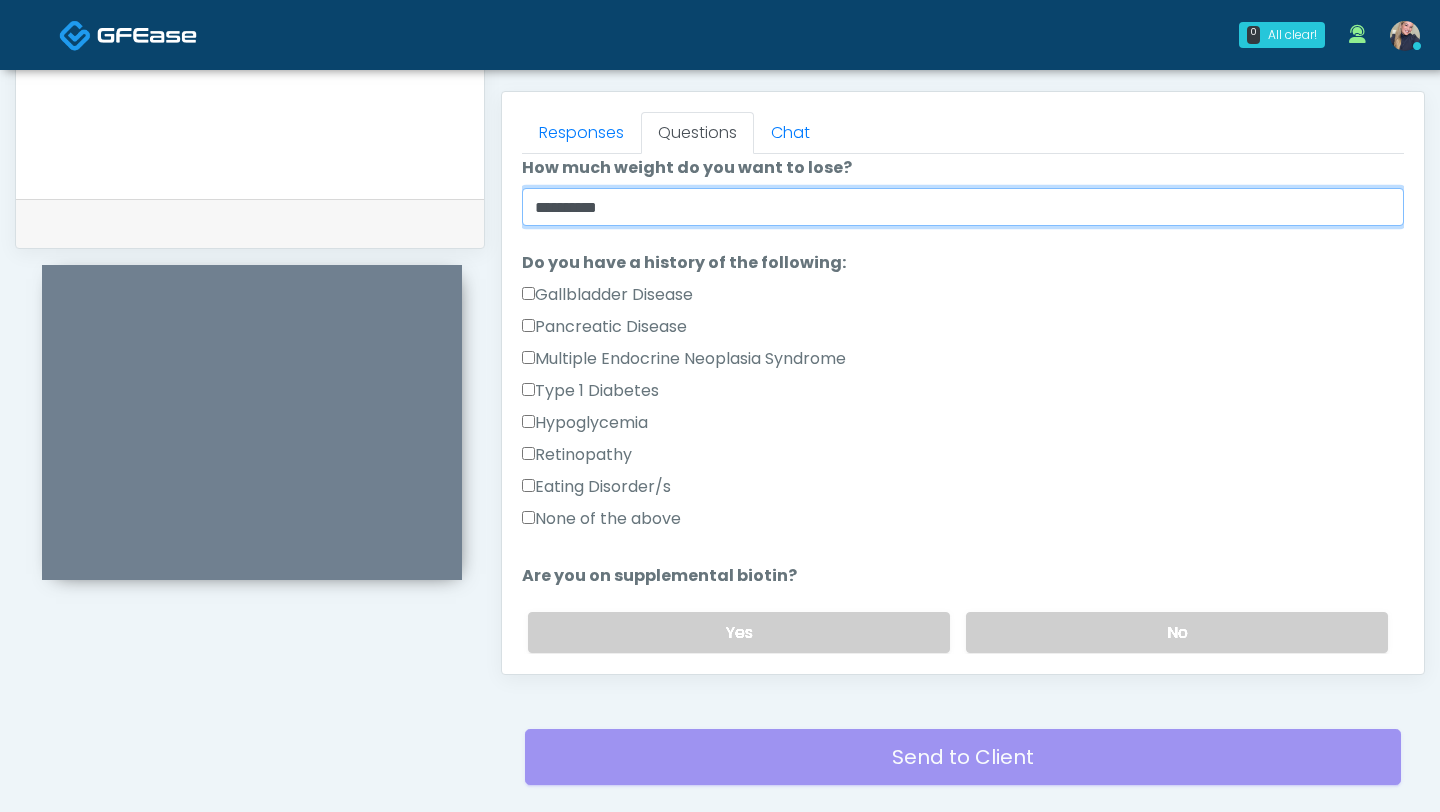 type on "*********" 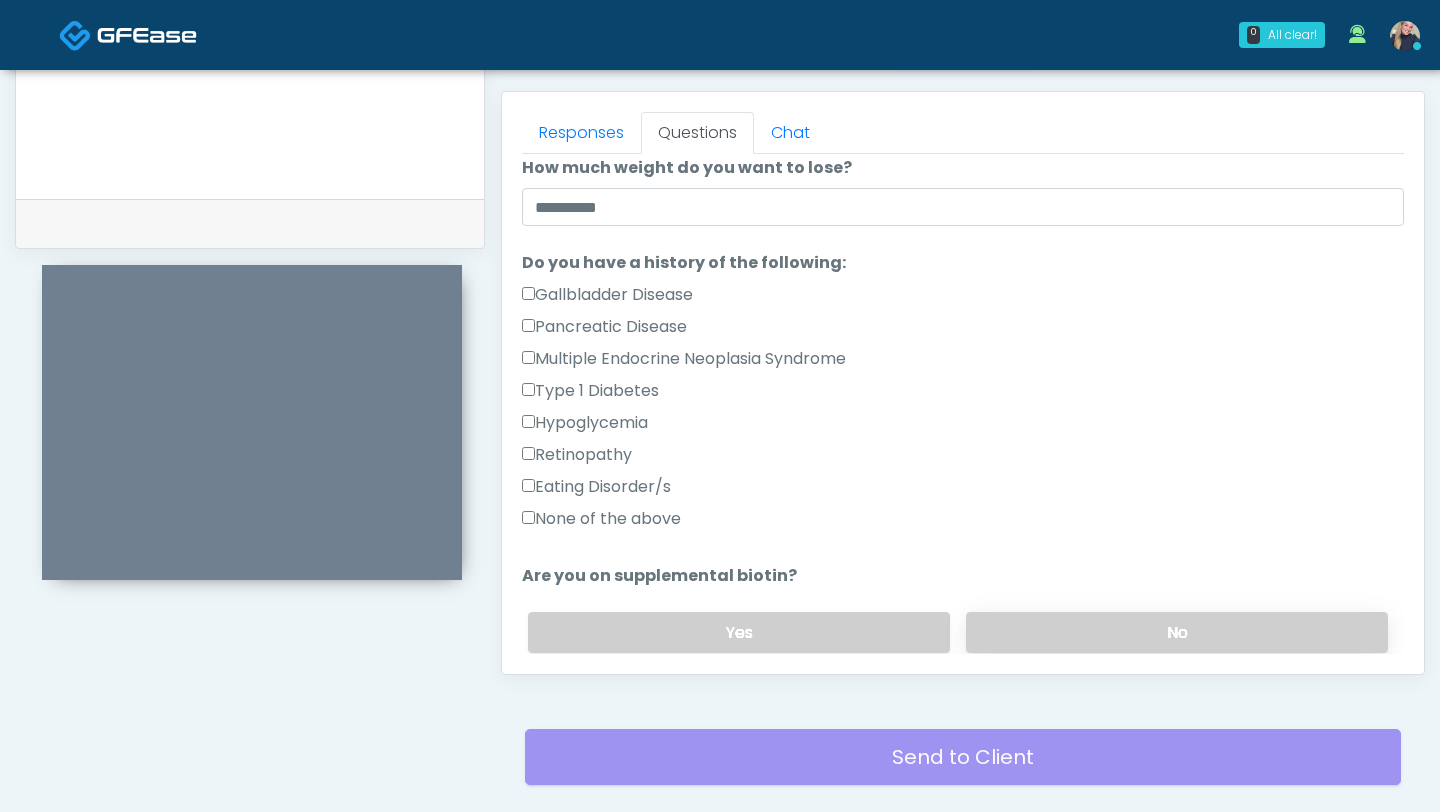 click on "No" at bounding box center (1177, 632) 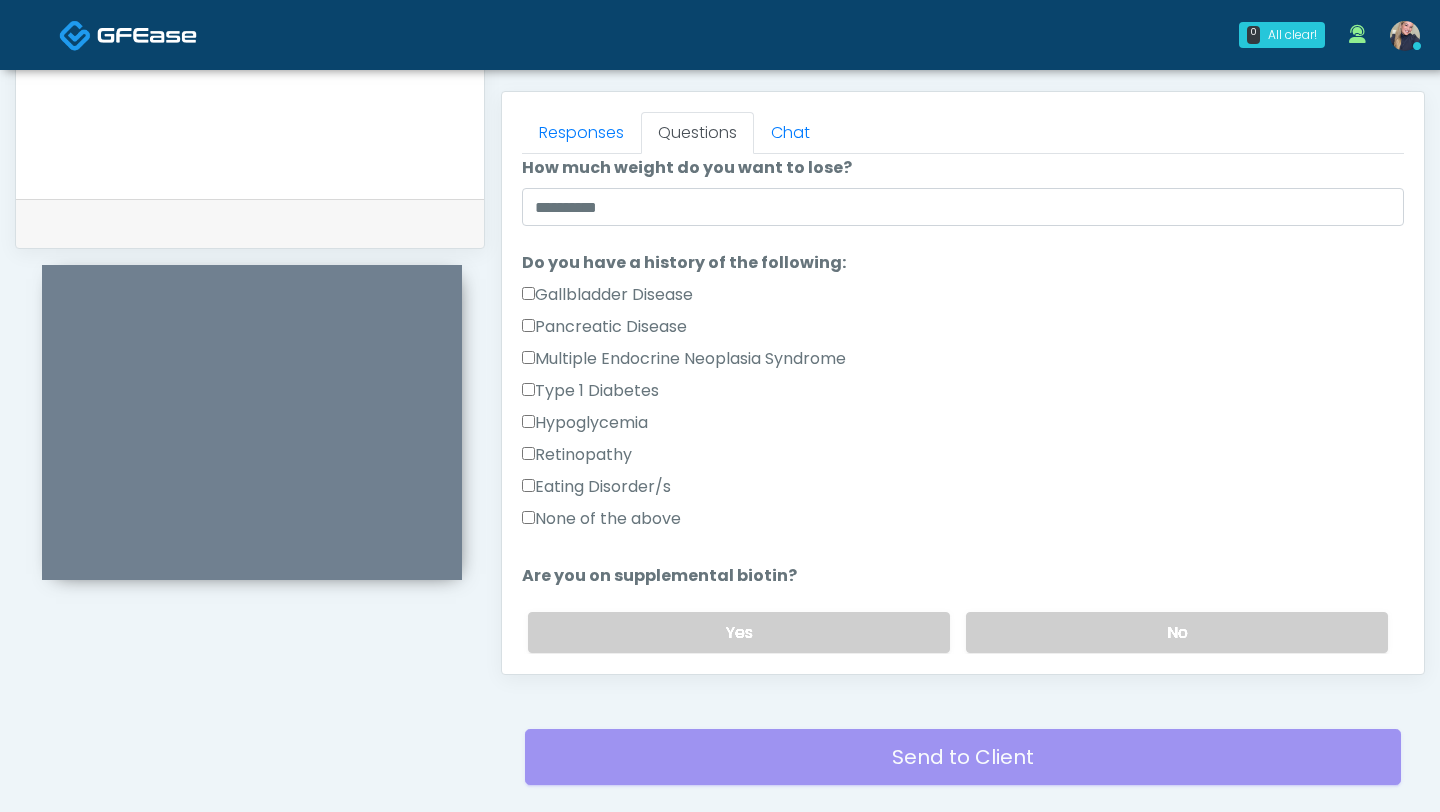 scroll, scrollTop: 573, scrollLeft: 0, axis: vertical 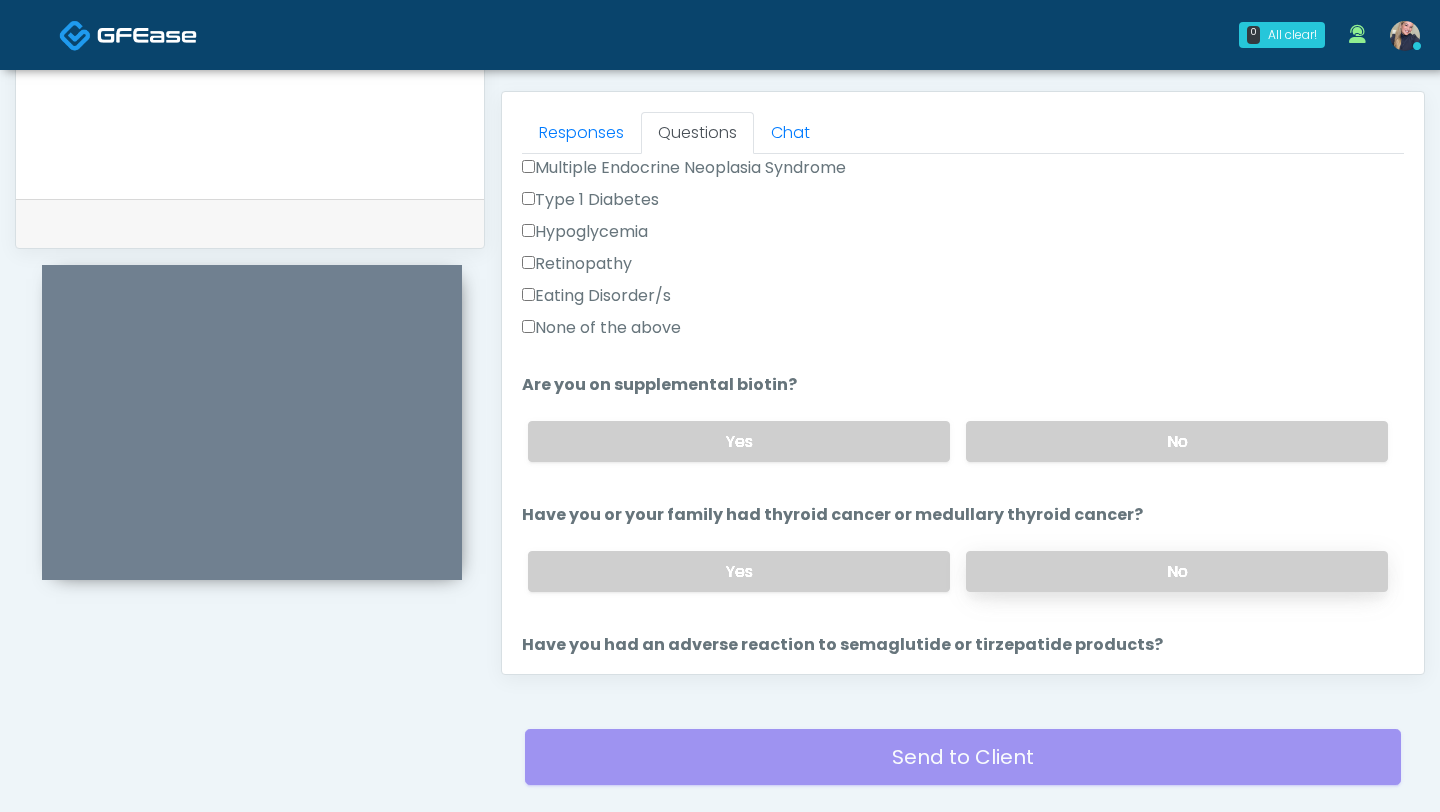 click on "No" at bounding box center [1177, 571] 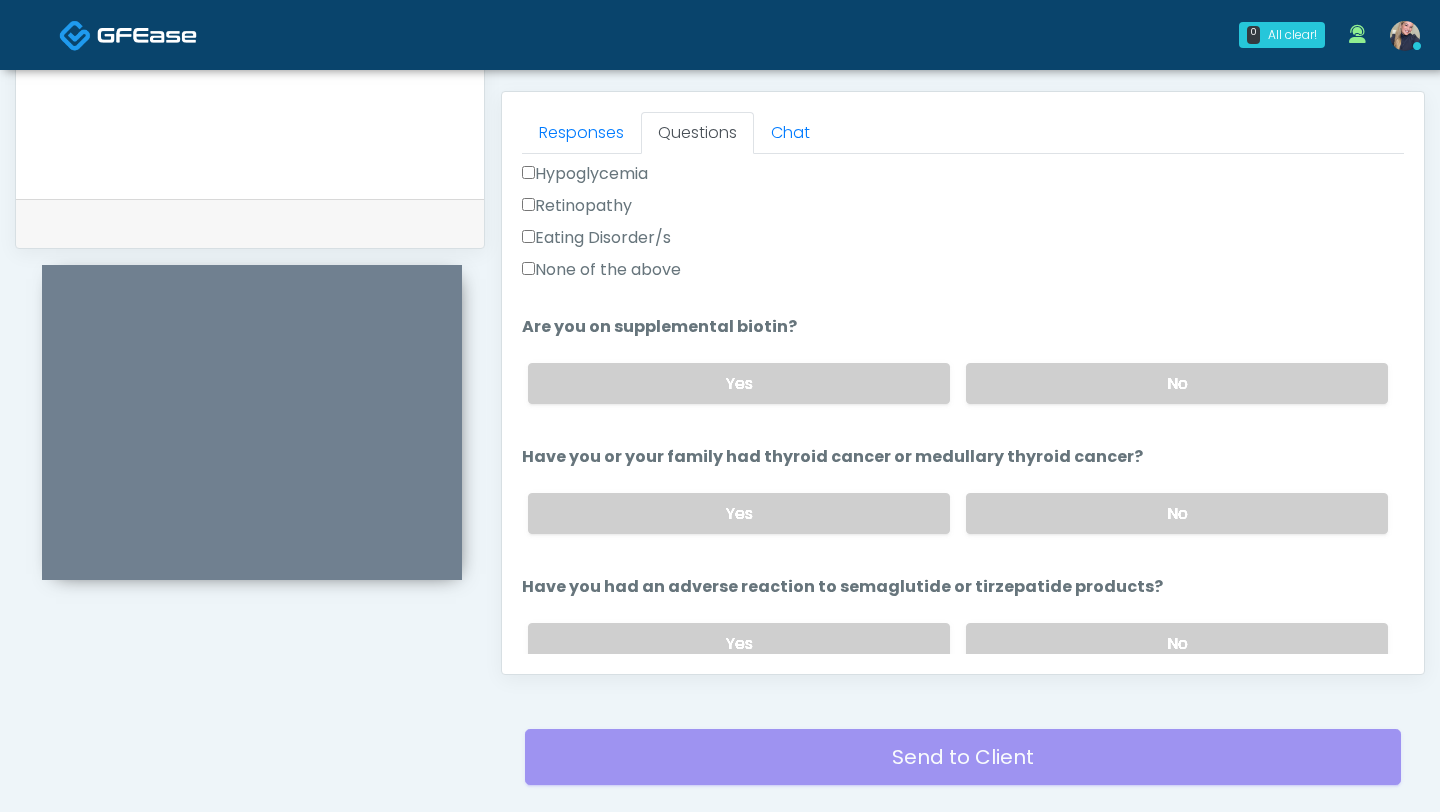 scroll, scrollTop: 671, scrollLeft: 0, axis: vertical 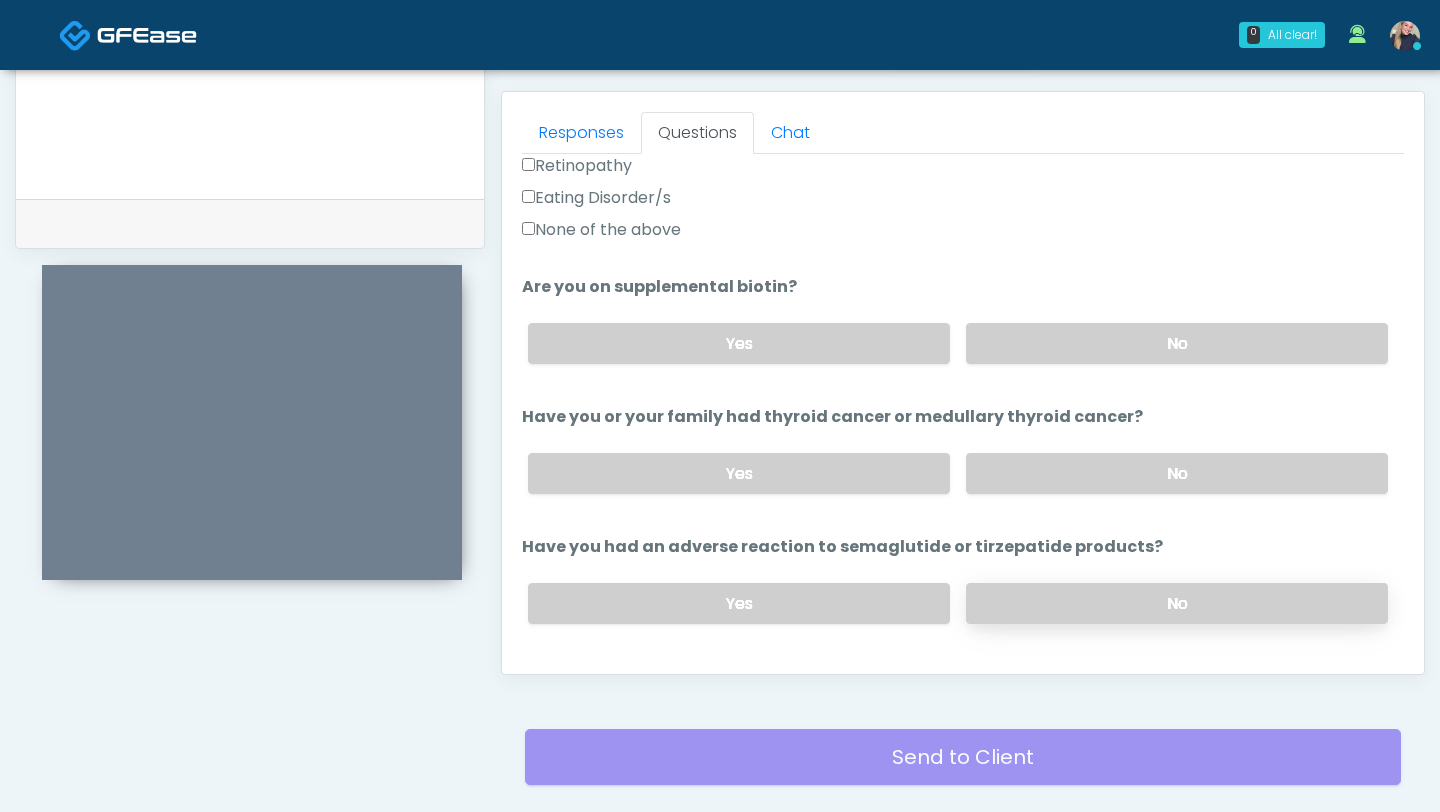 click on "No" at bounding box center (1177, 603) 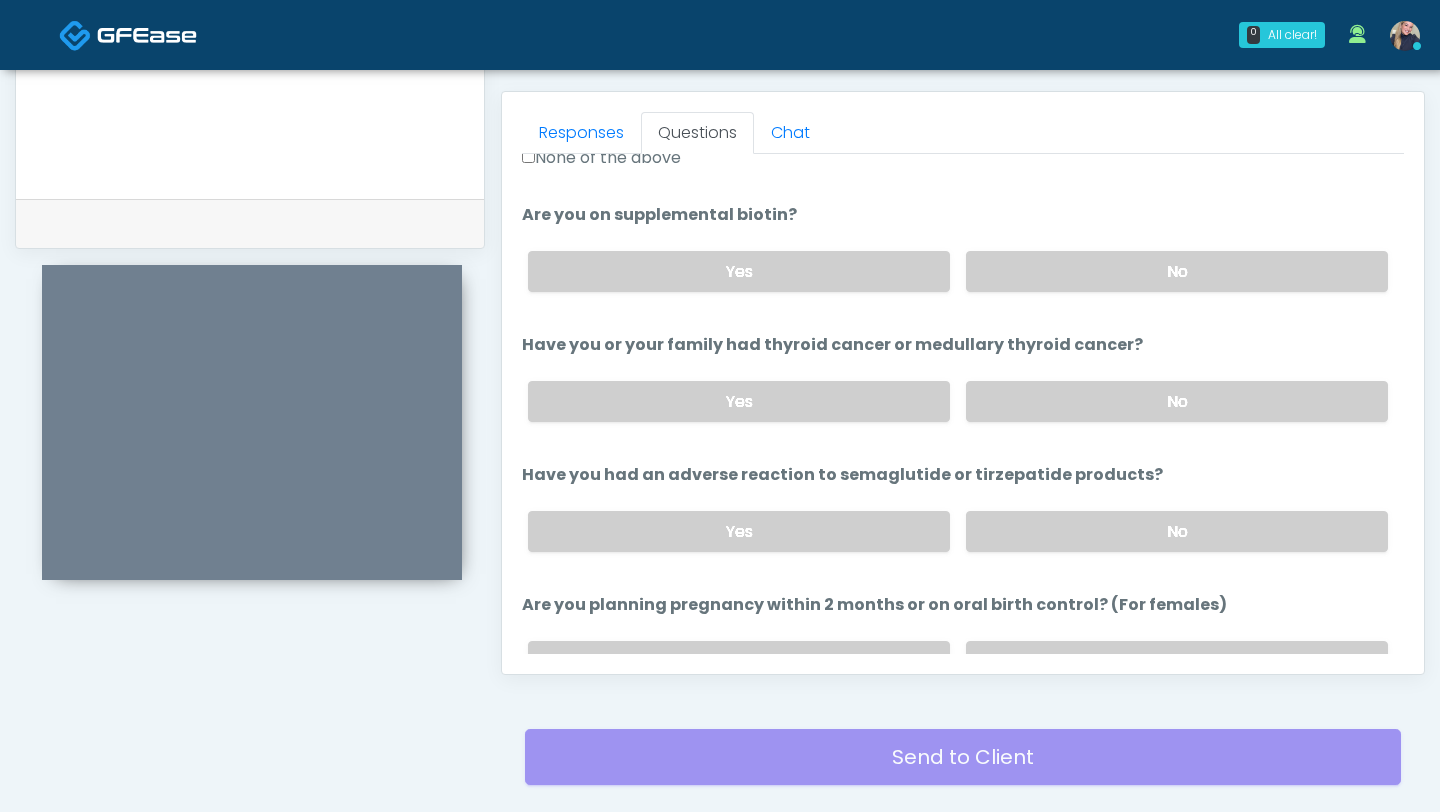 scroll, scrollTop: 773, scrollLeft: 0, axis: vertical 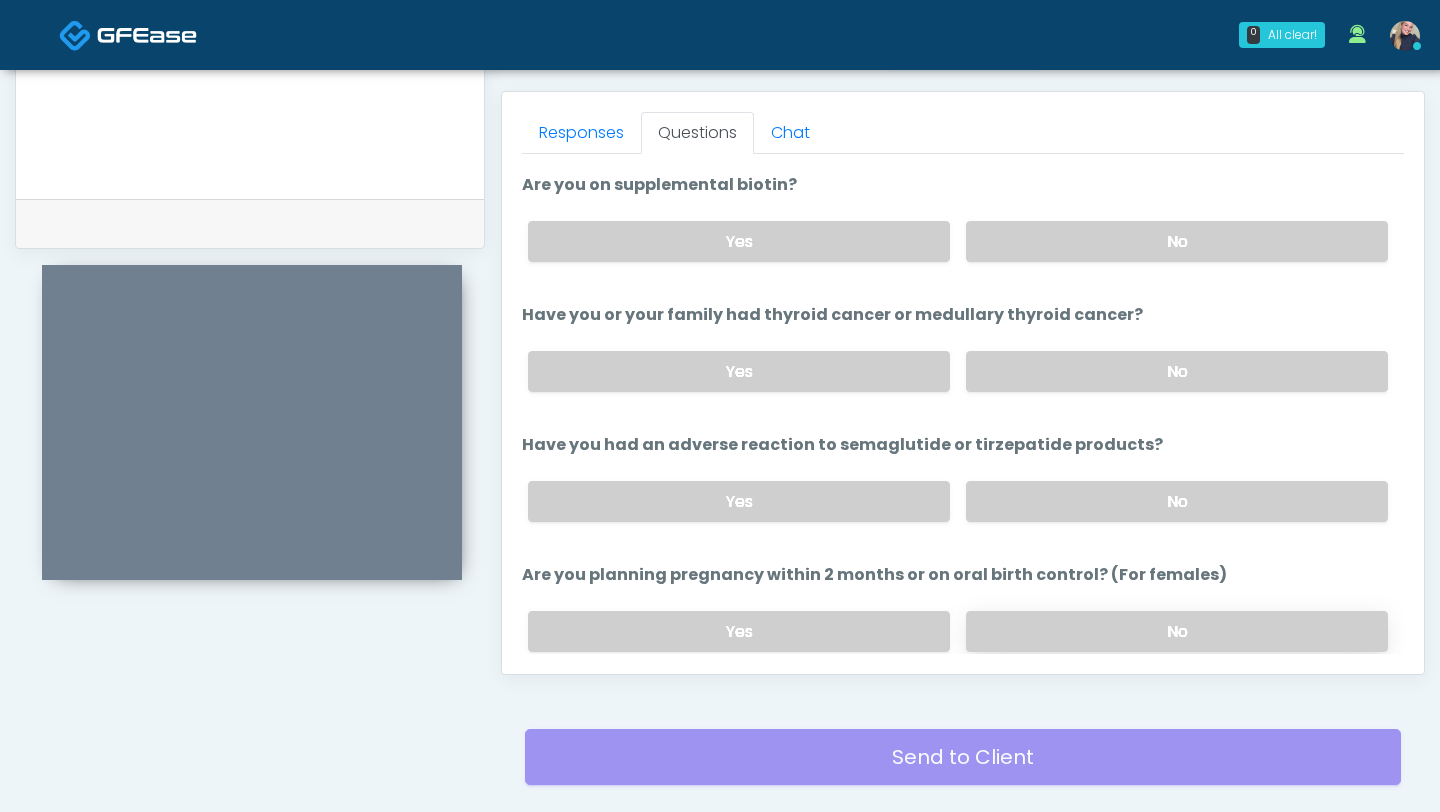 click on "No" at bounding box center [1177, 631] 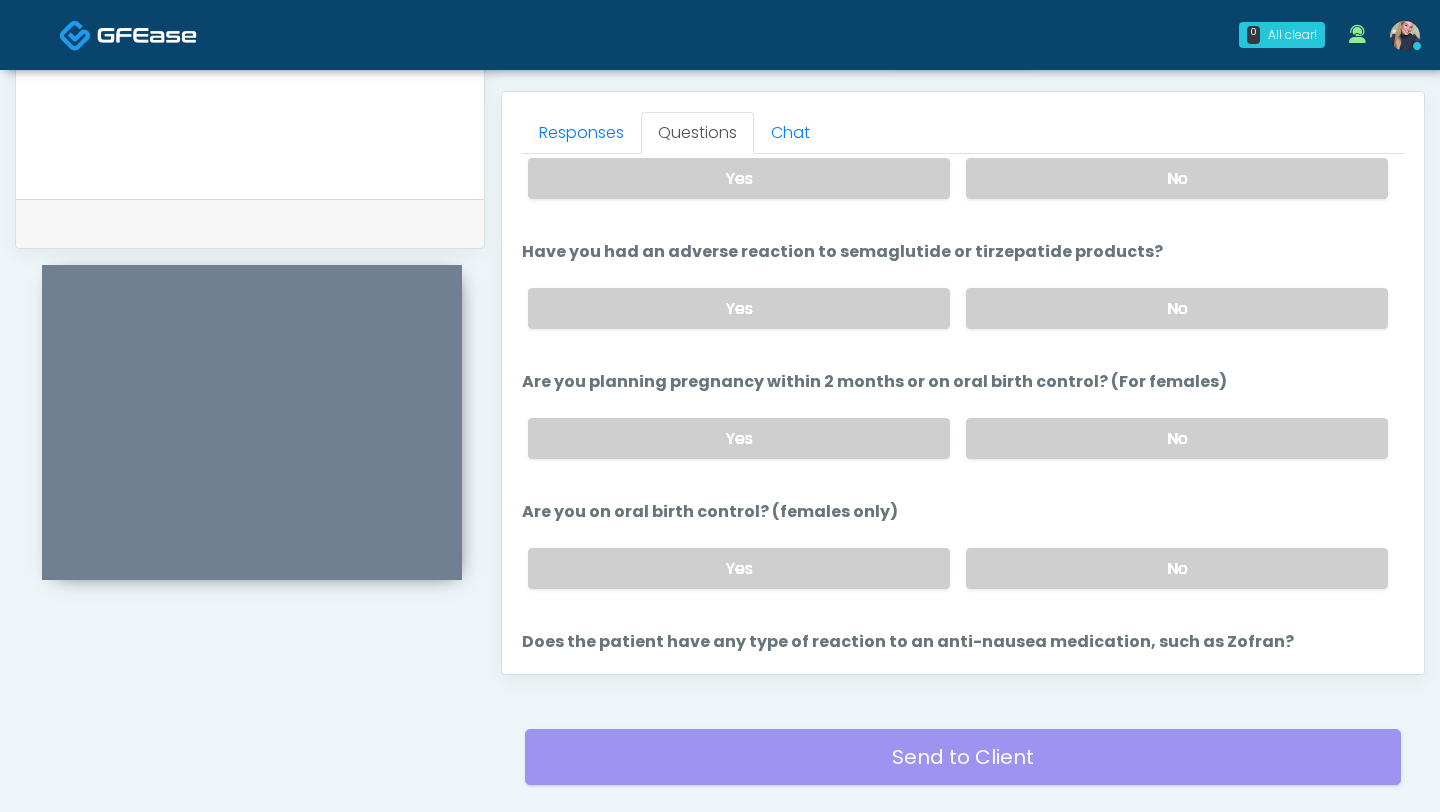 scroll, scrollTop: 968, scrollLeft: 0, axis: vertical 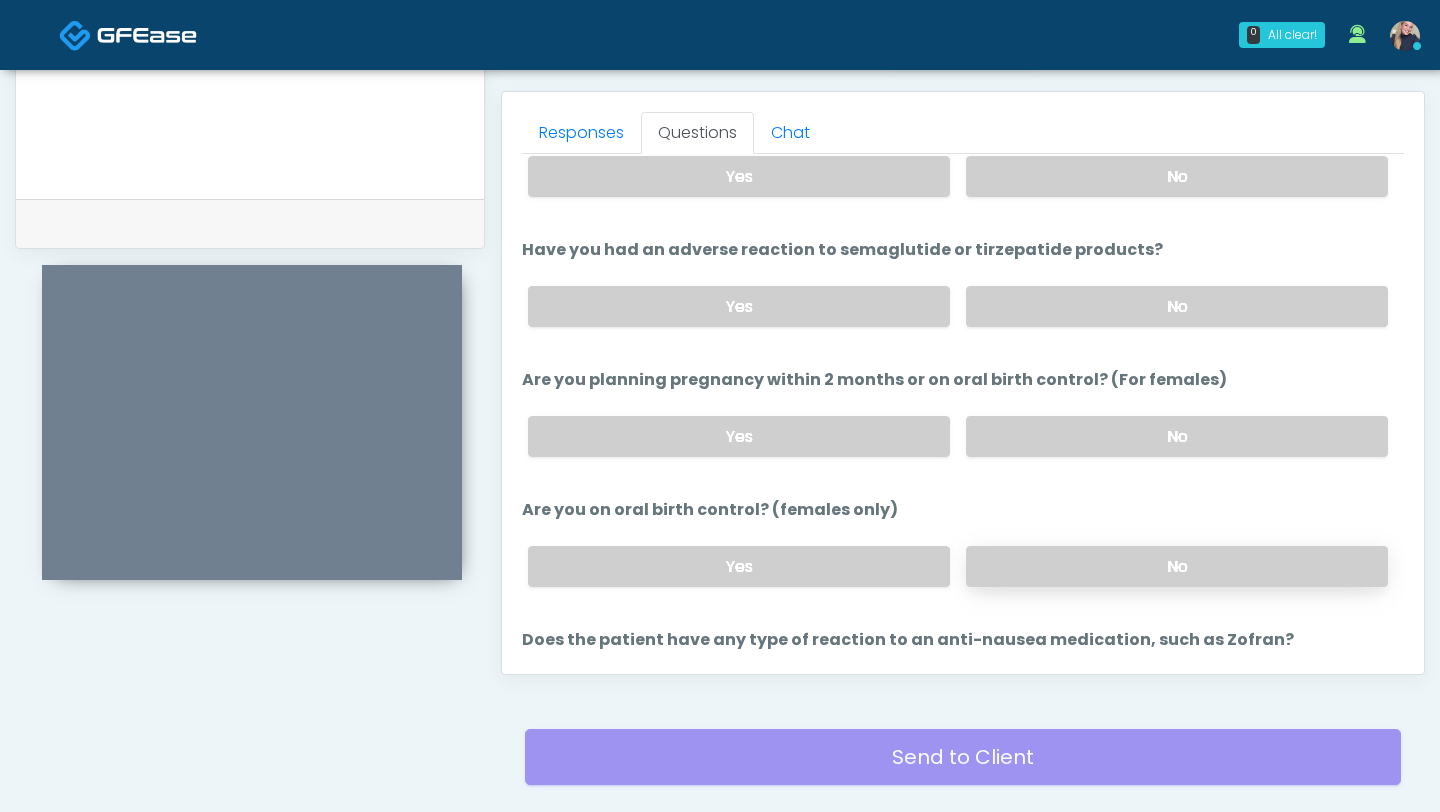 click on "No" at bounding box center (1177, 566) 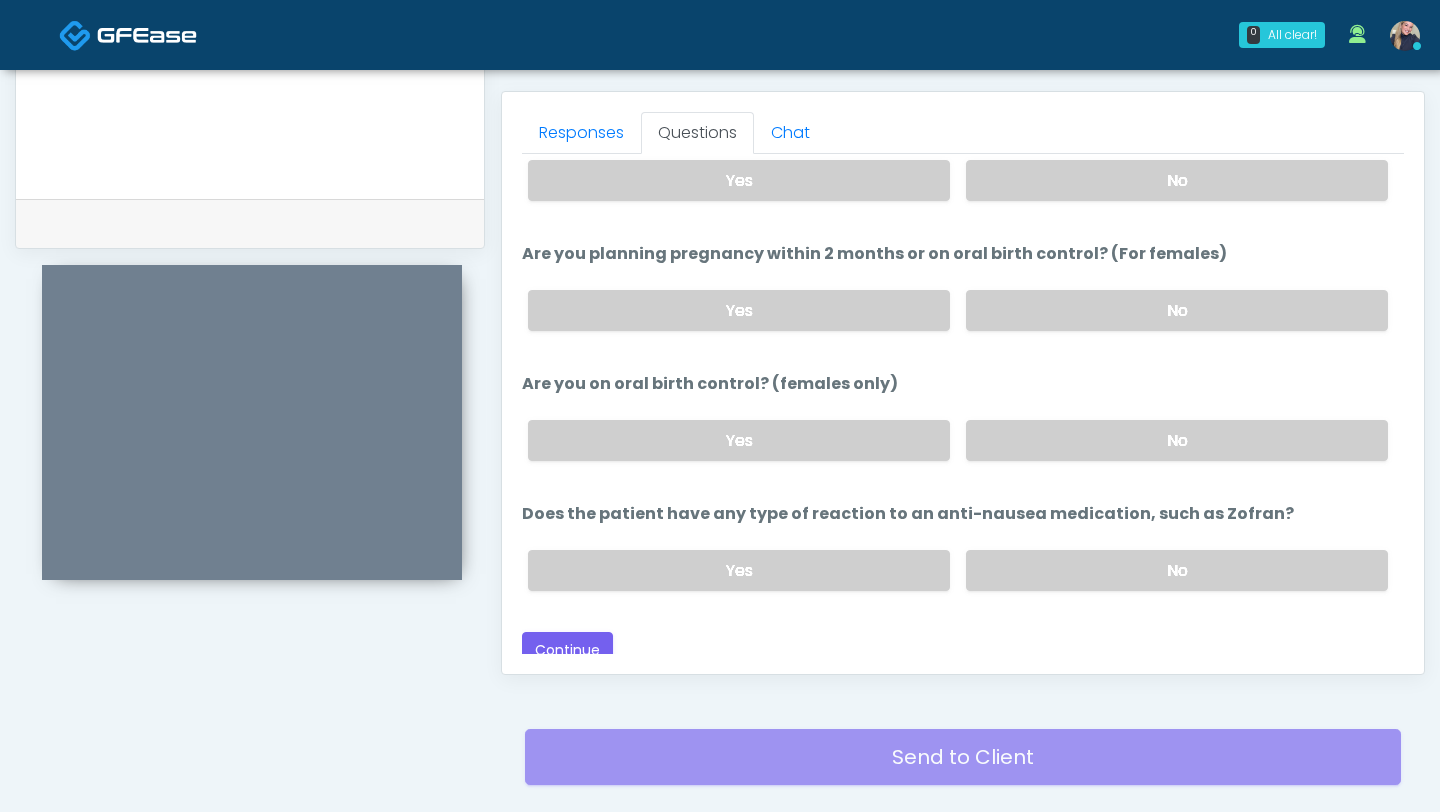 scroll, scrollTop: 1095, scrollLeft: 0, axis: vertical 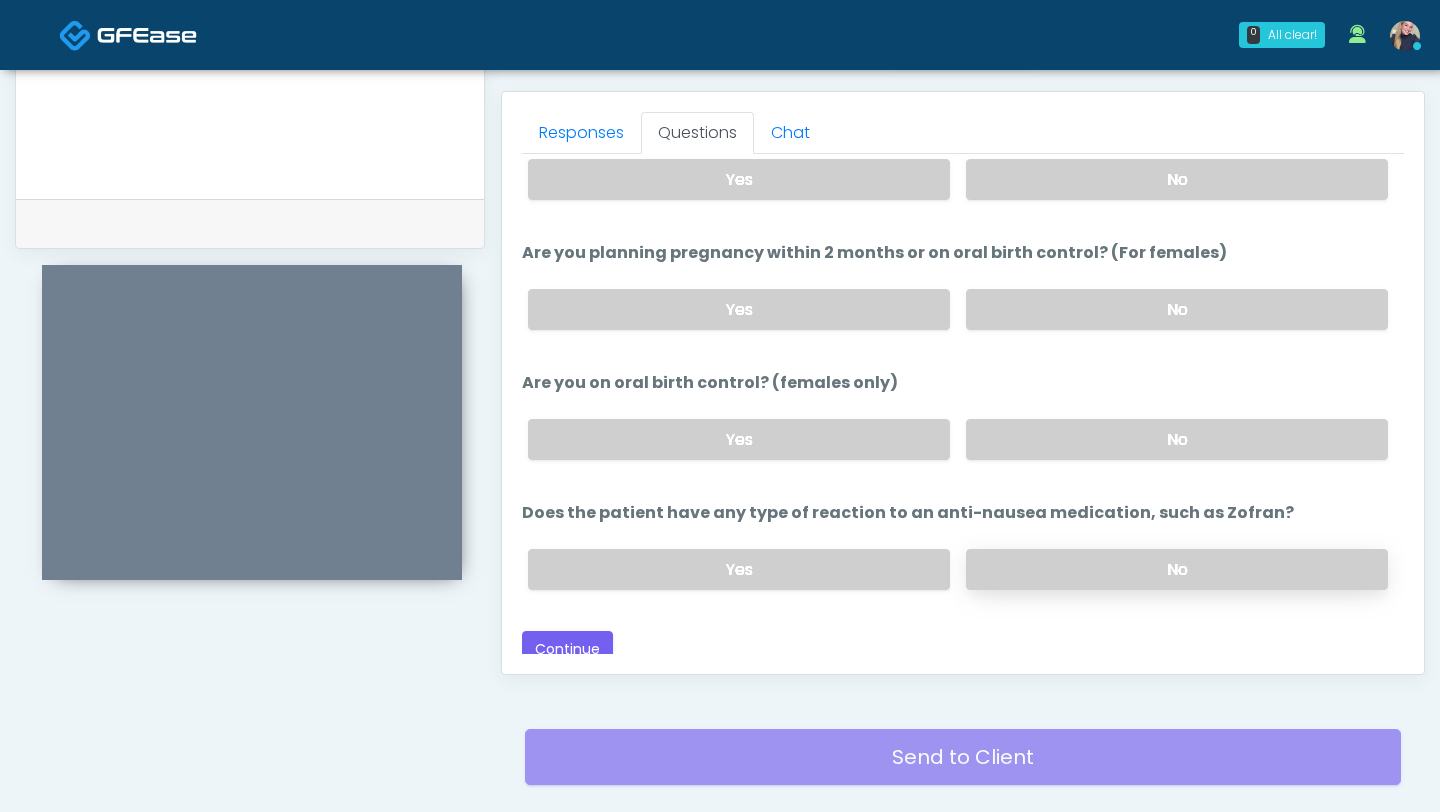 click on "No" at bounding box center (1177, 569) 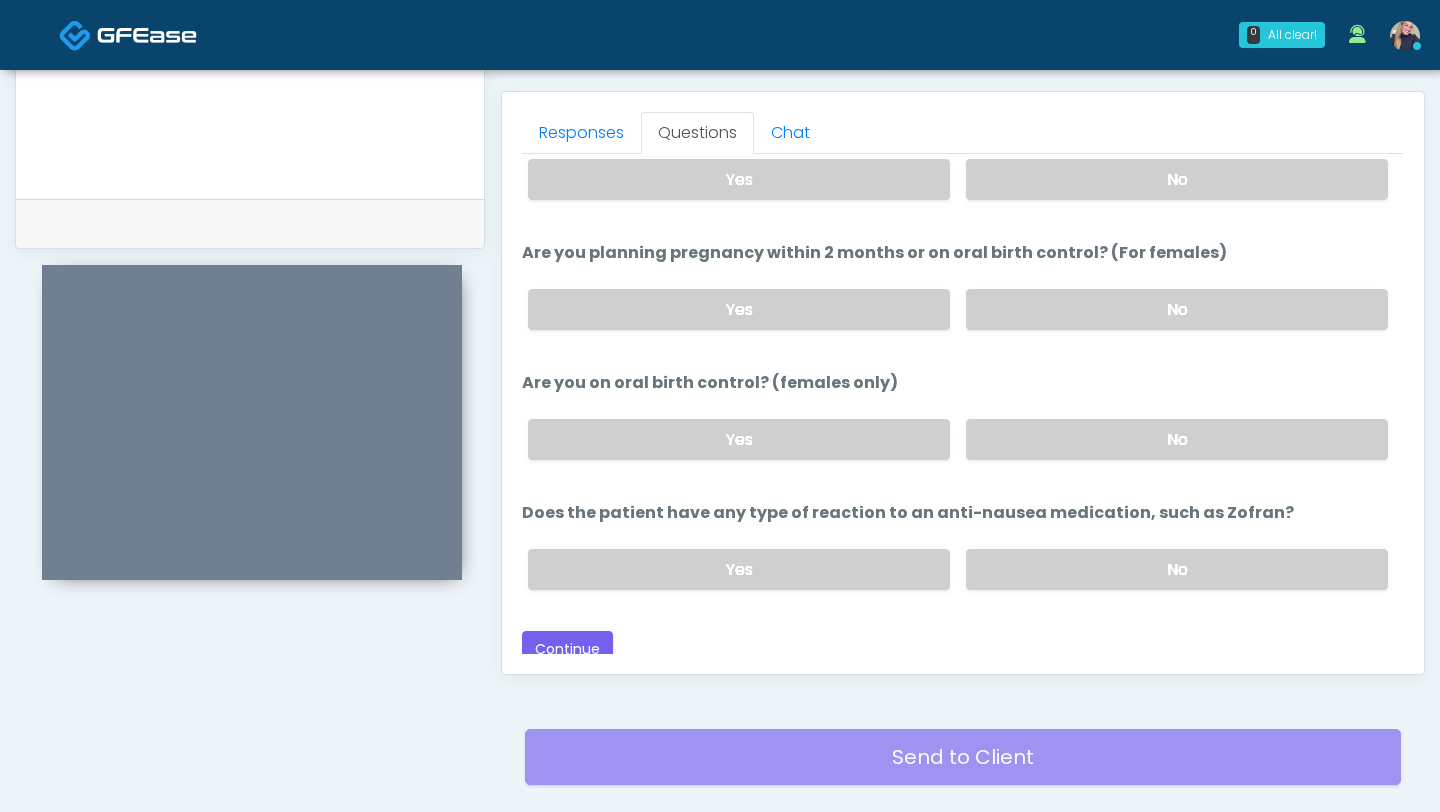scroll, scrollTop: 1103, scrollLeft: 0, axis: vertical 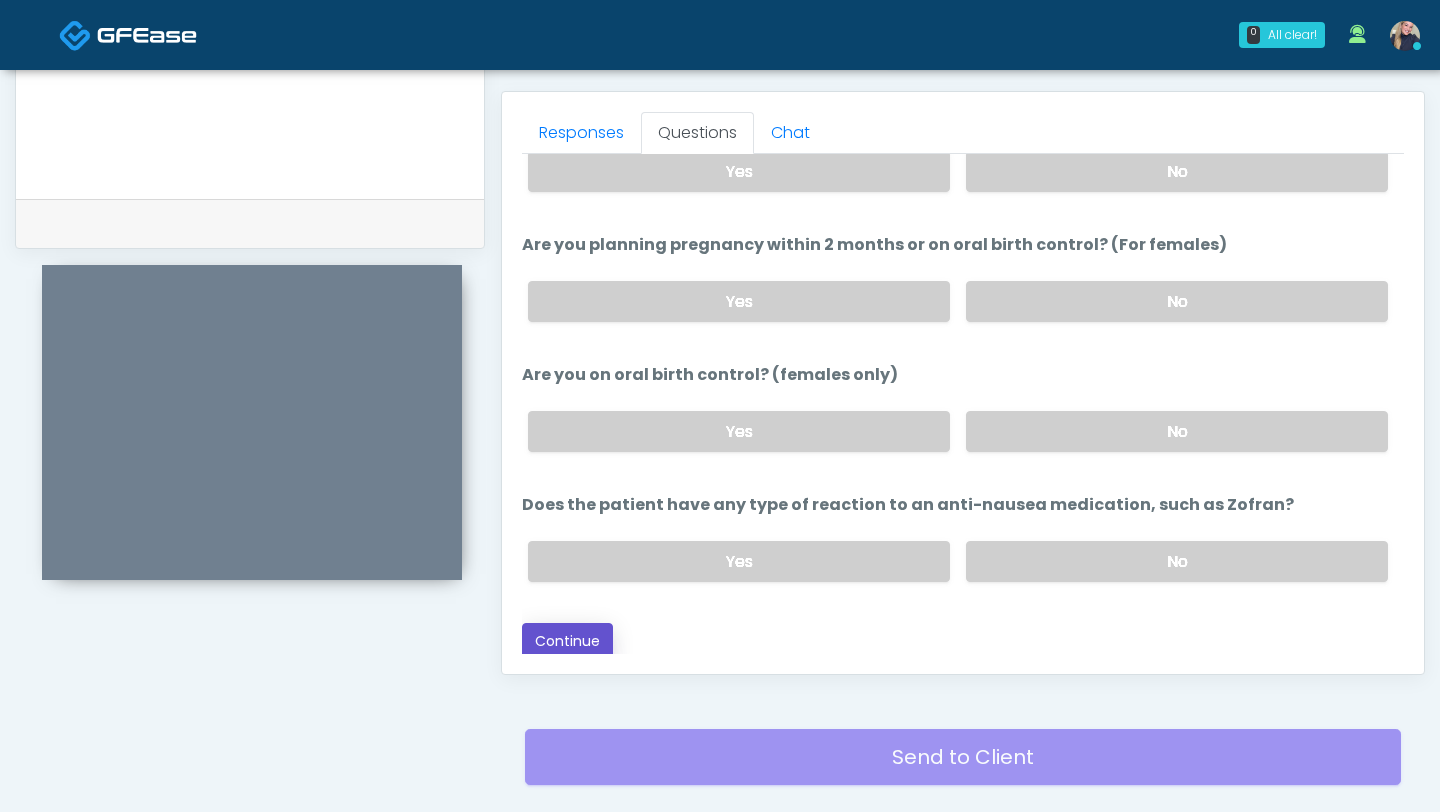 click on "Continue" at bounding box center [567, 641] 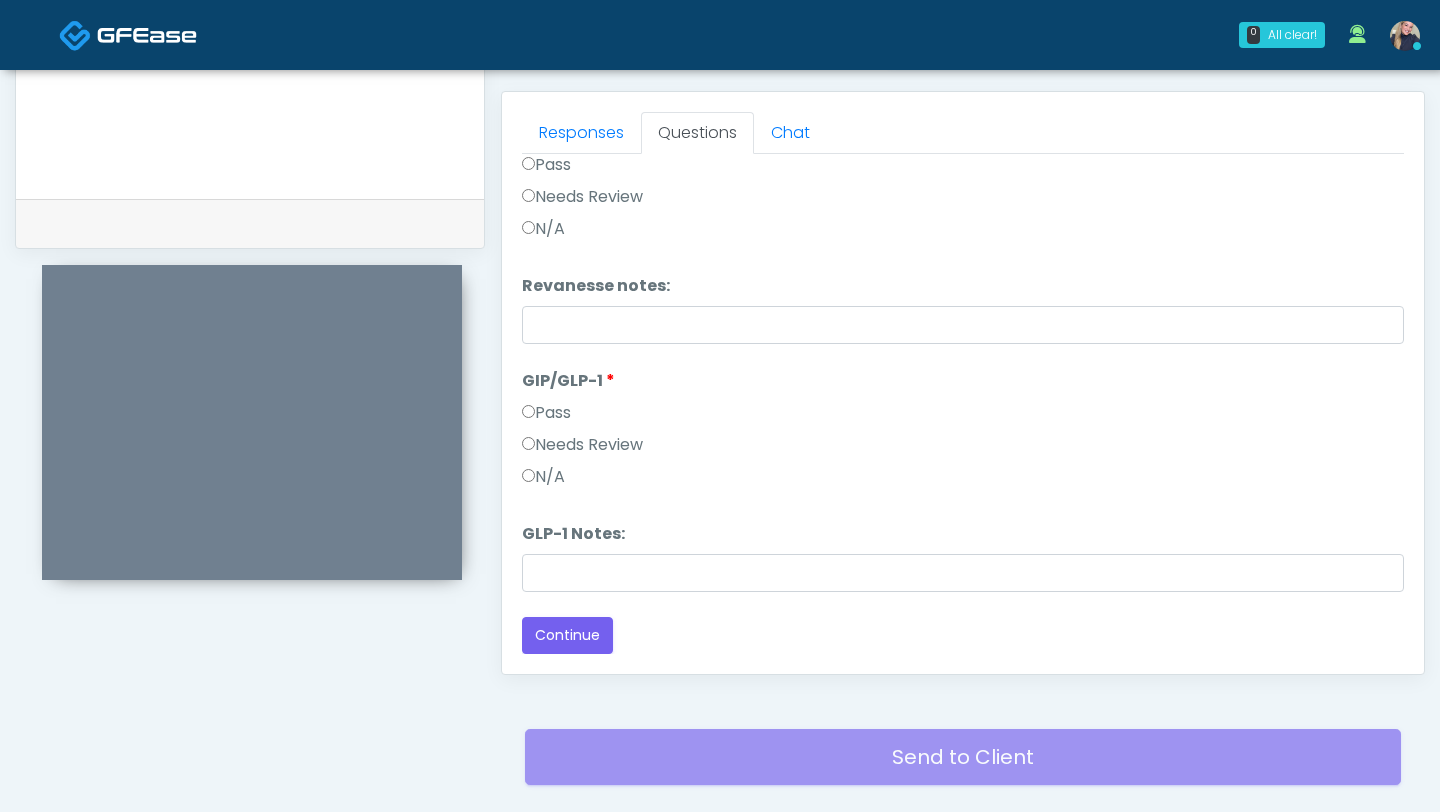 scroll, scrollTop: 983, scrollLeft: 0, axis: vertical 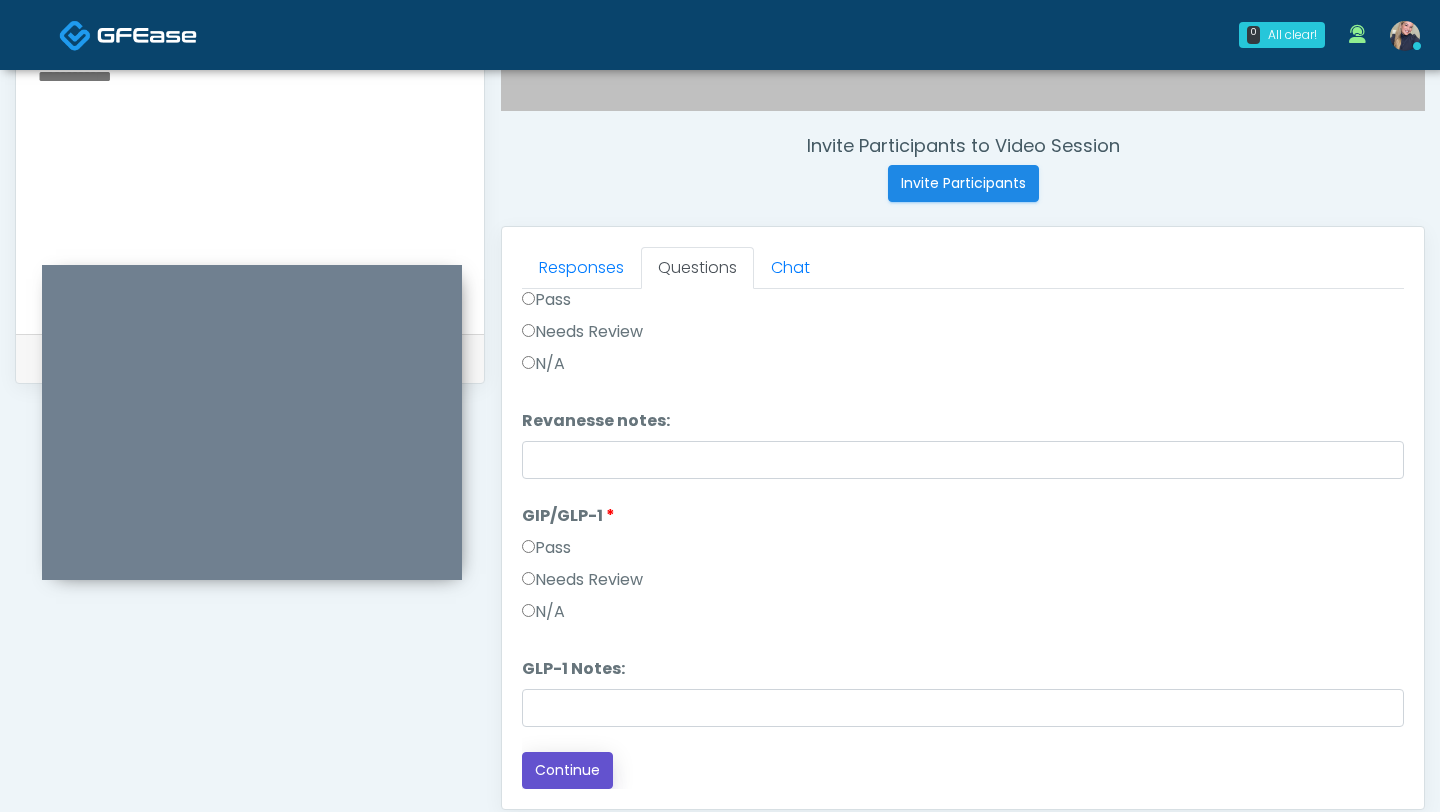 click on "Continue" at bounding box center (567, 770) 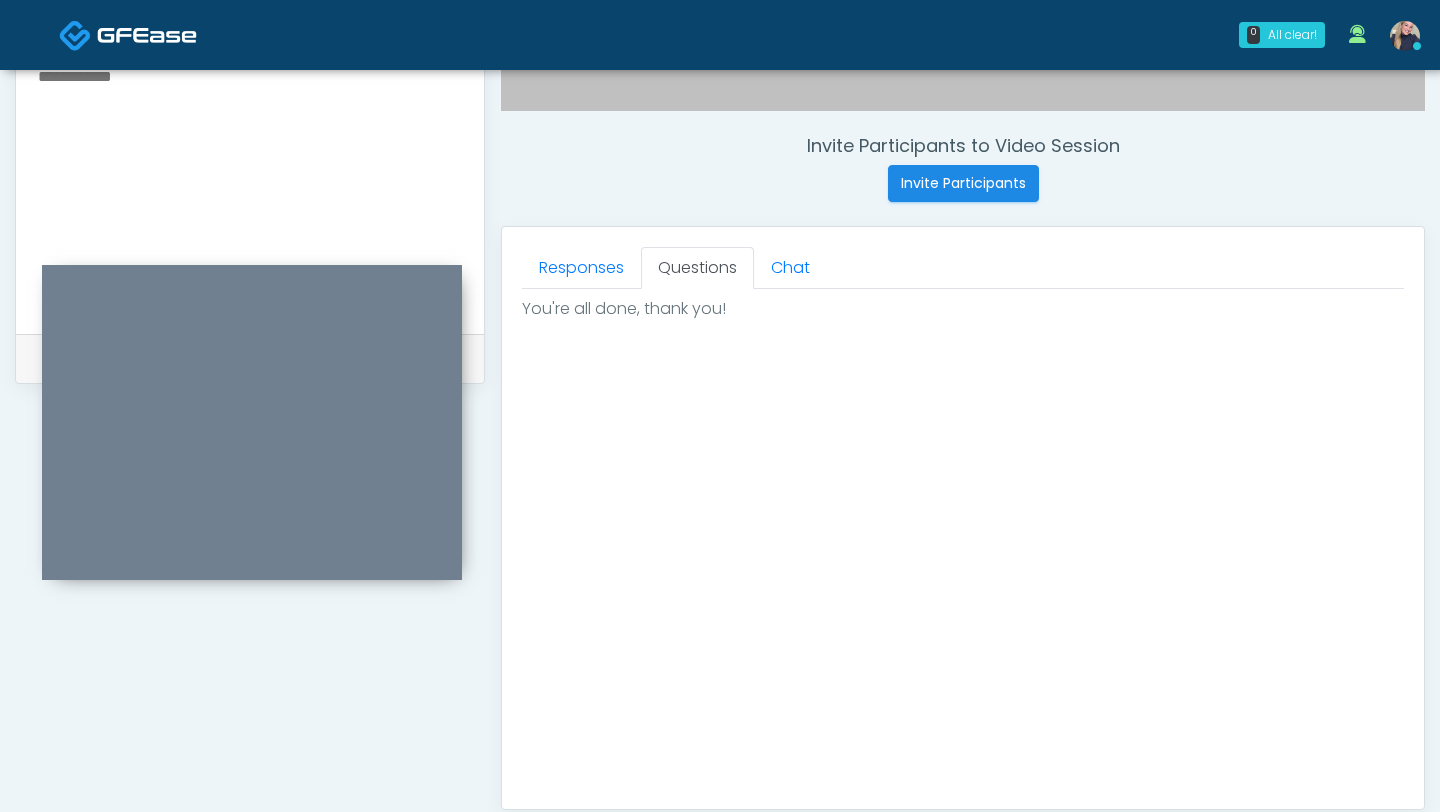 scroll, scrollTop: 0, scrollLeft: 0, axis: both 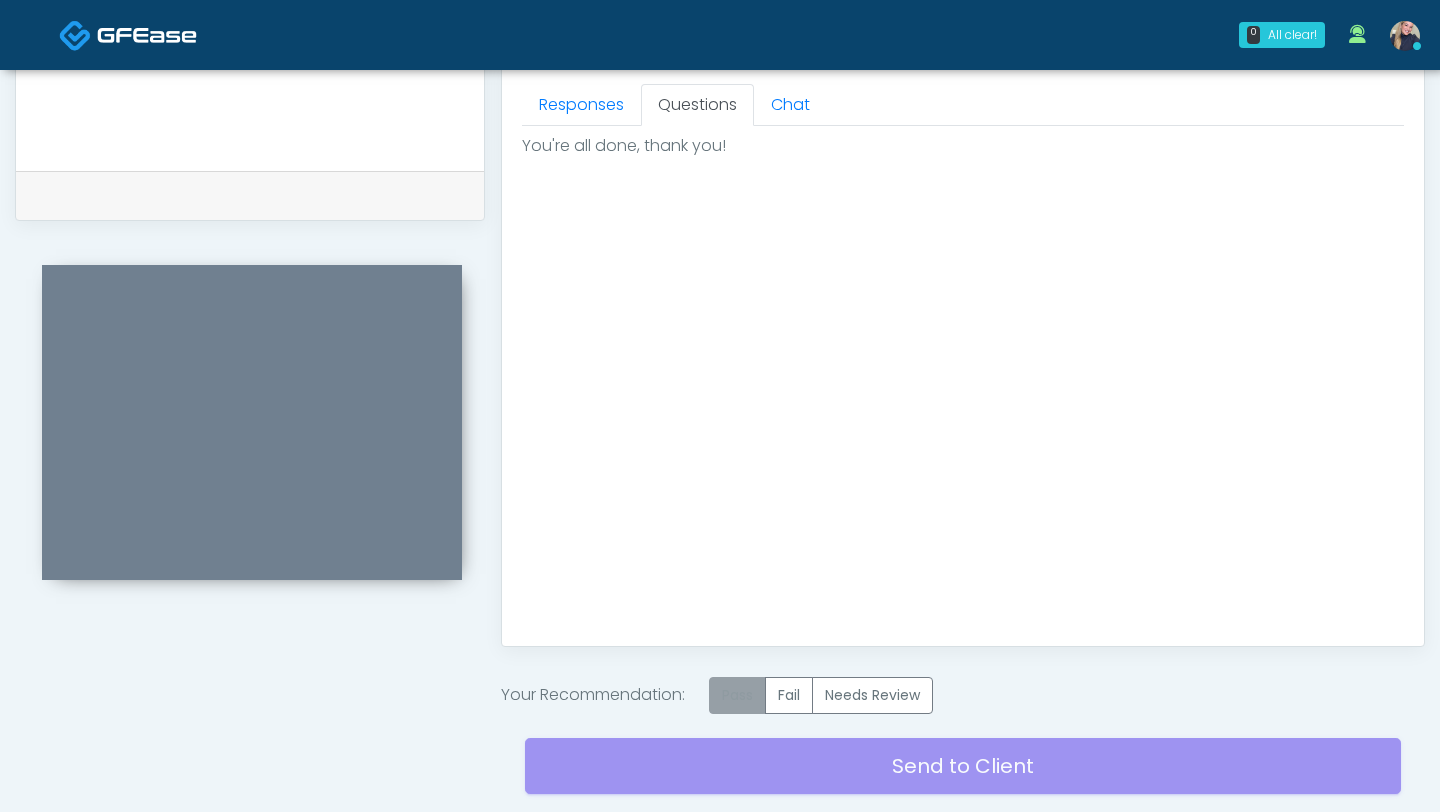 click on "Pass" at bounding box center [737, 695] 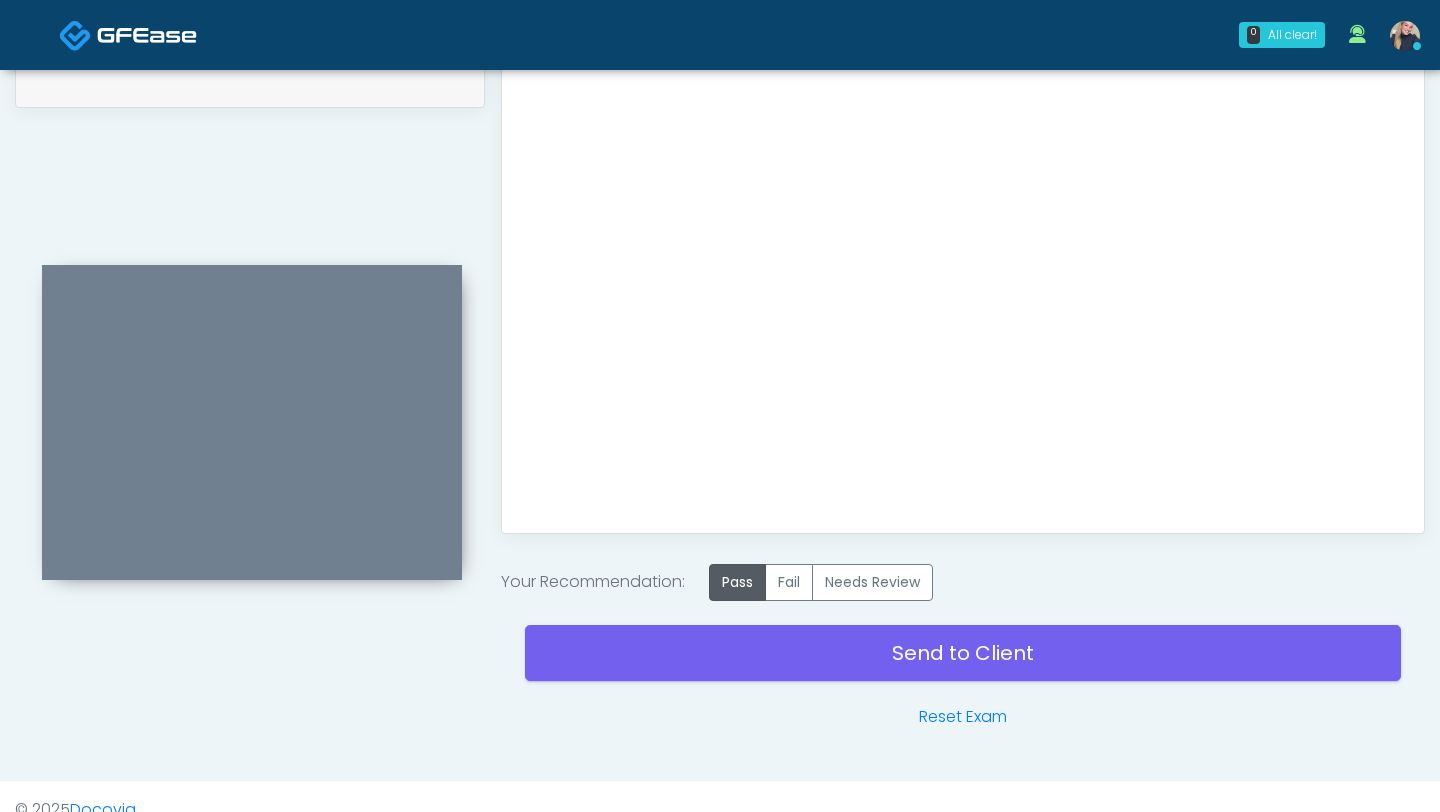 scroll, scrollTop: 1020, scrollLeft: 0, axis: vertical 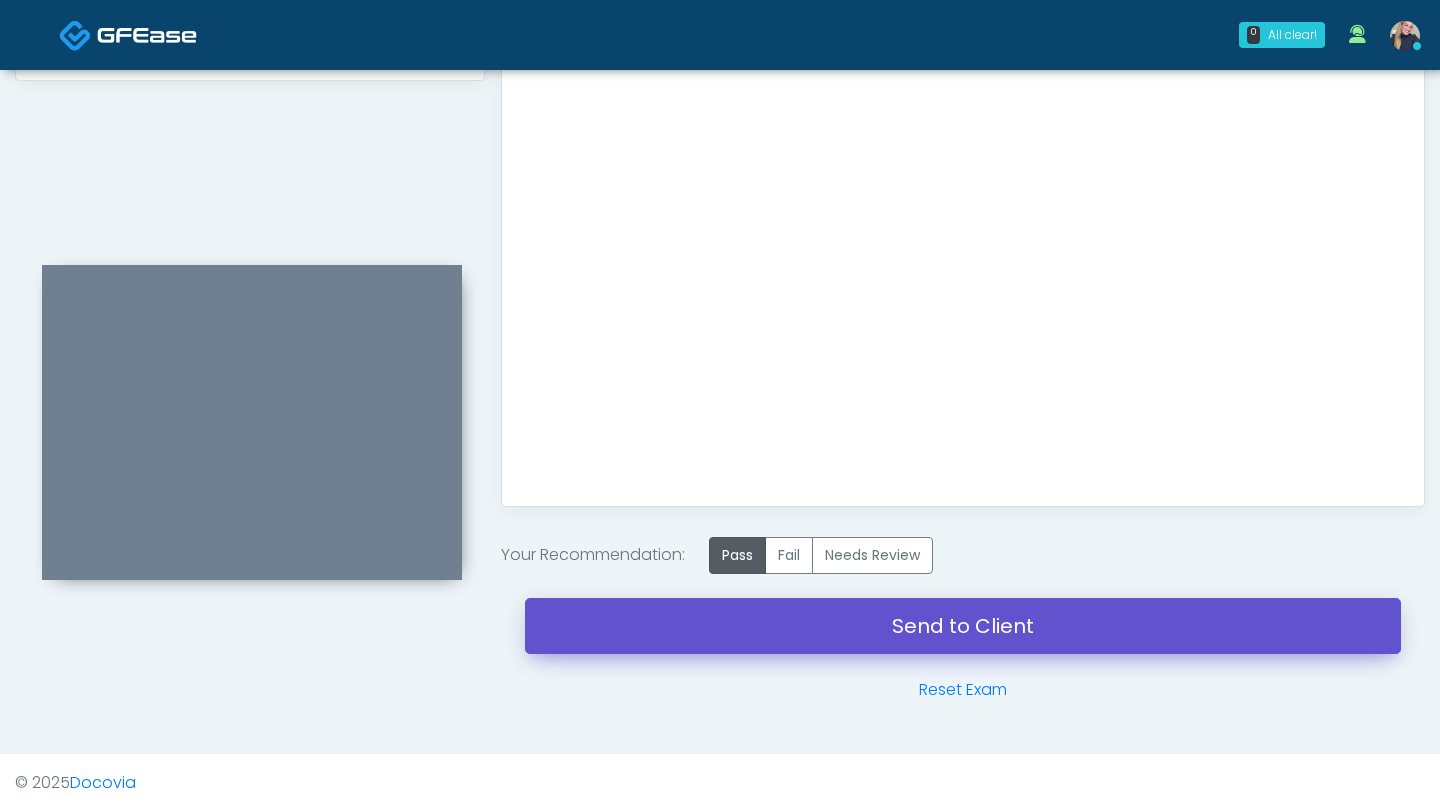 click on "Send to Client" at bounding box center [963, 626] 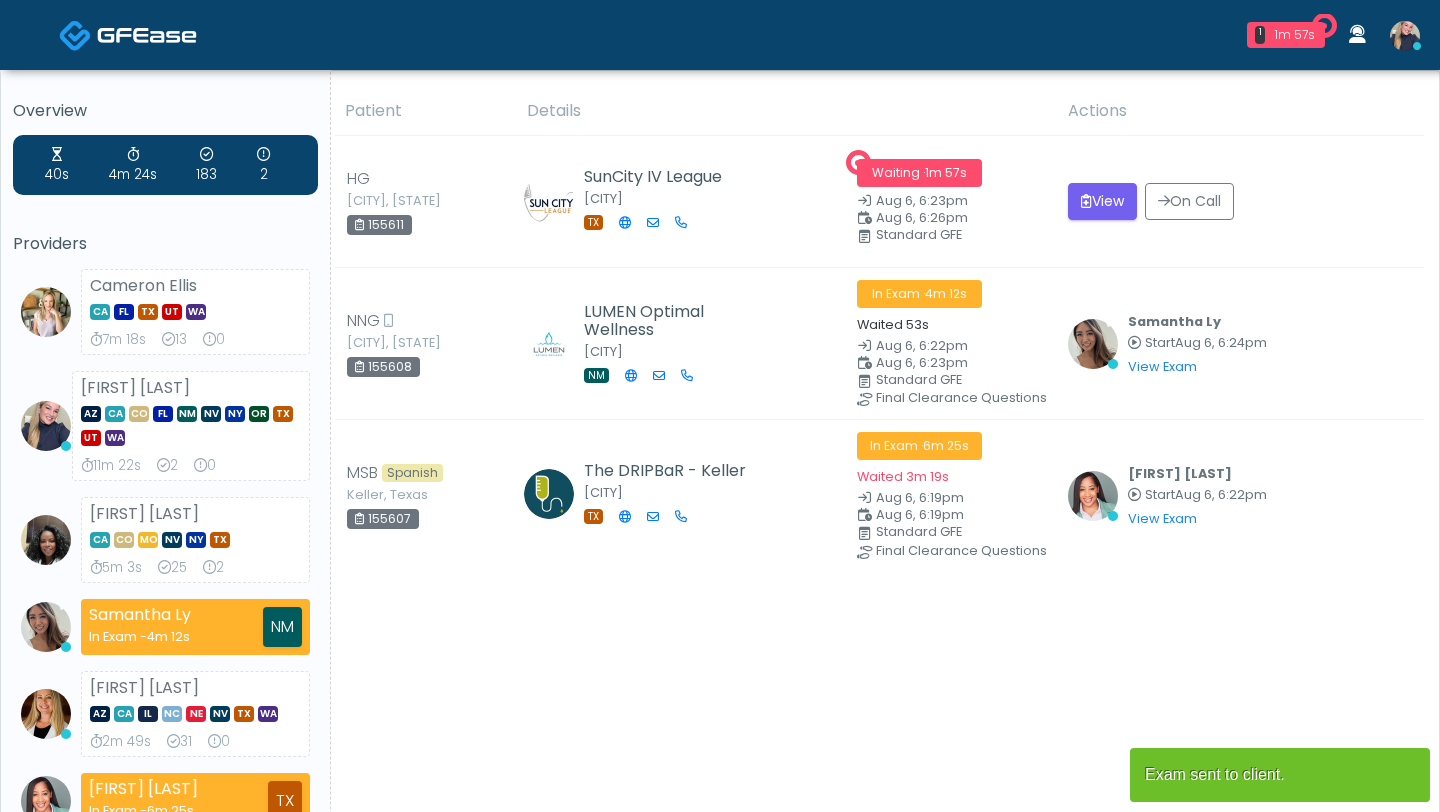 scroll, scrollTop: 0, scrollLeft: 0, axis: both 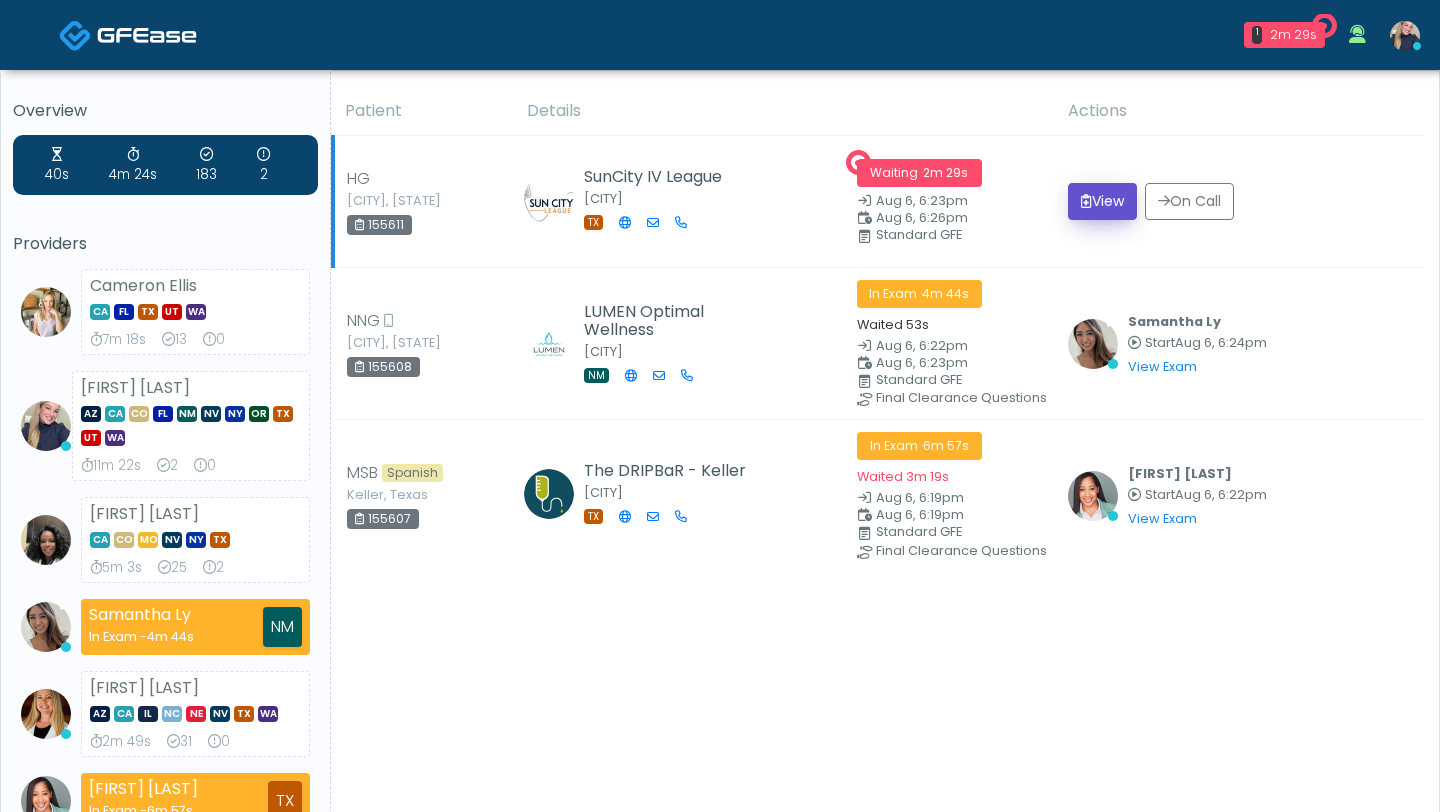 click on "View" at bounding box center (1102, 201) 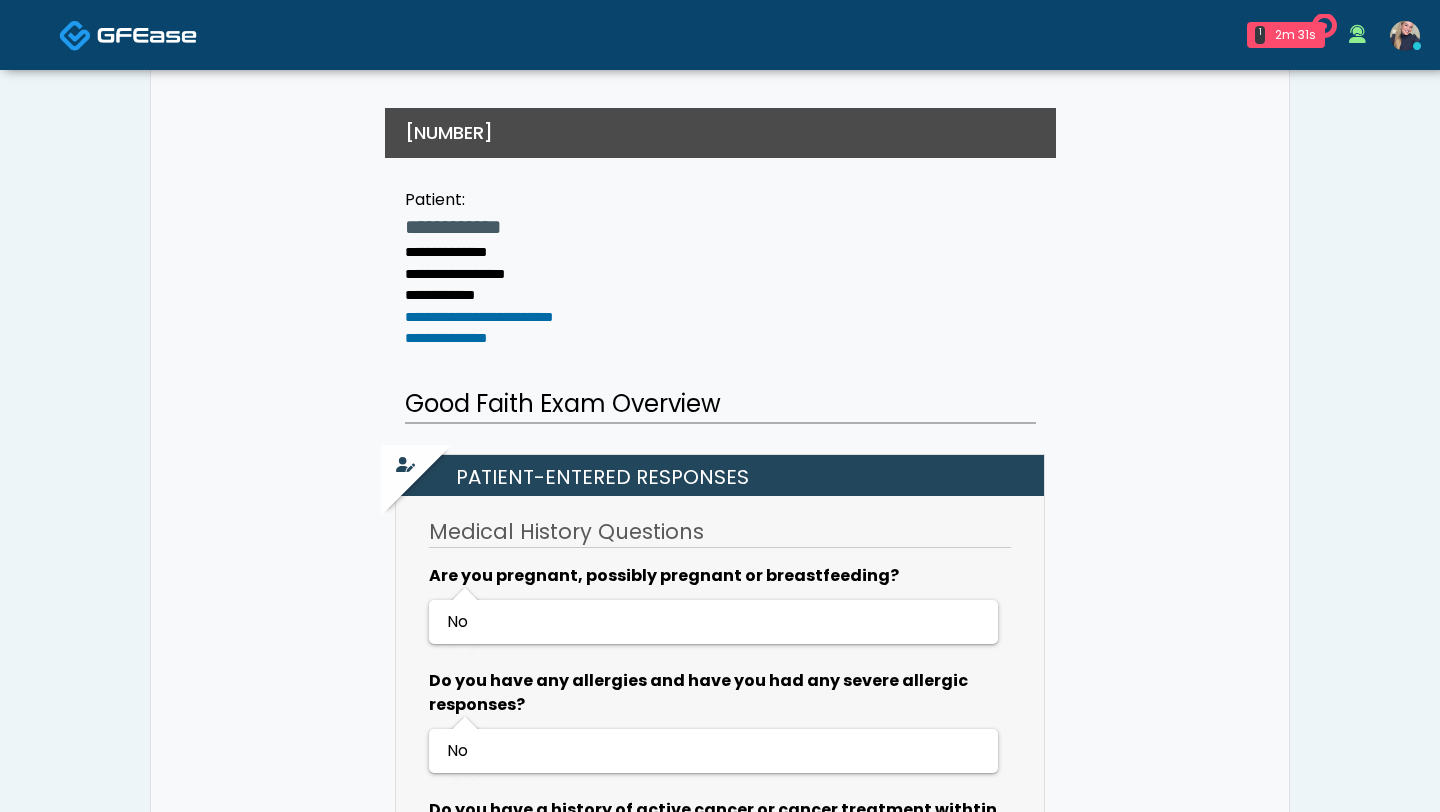 scroll, scrollTop: 187, scrollLeft: 0, axis: vertical 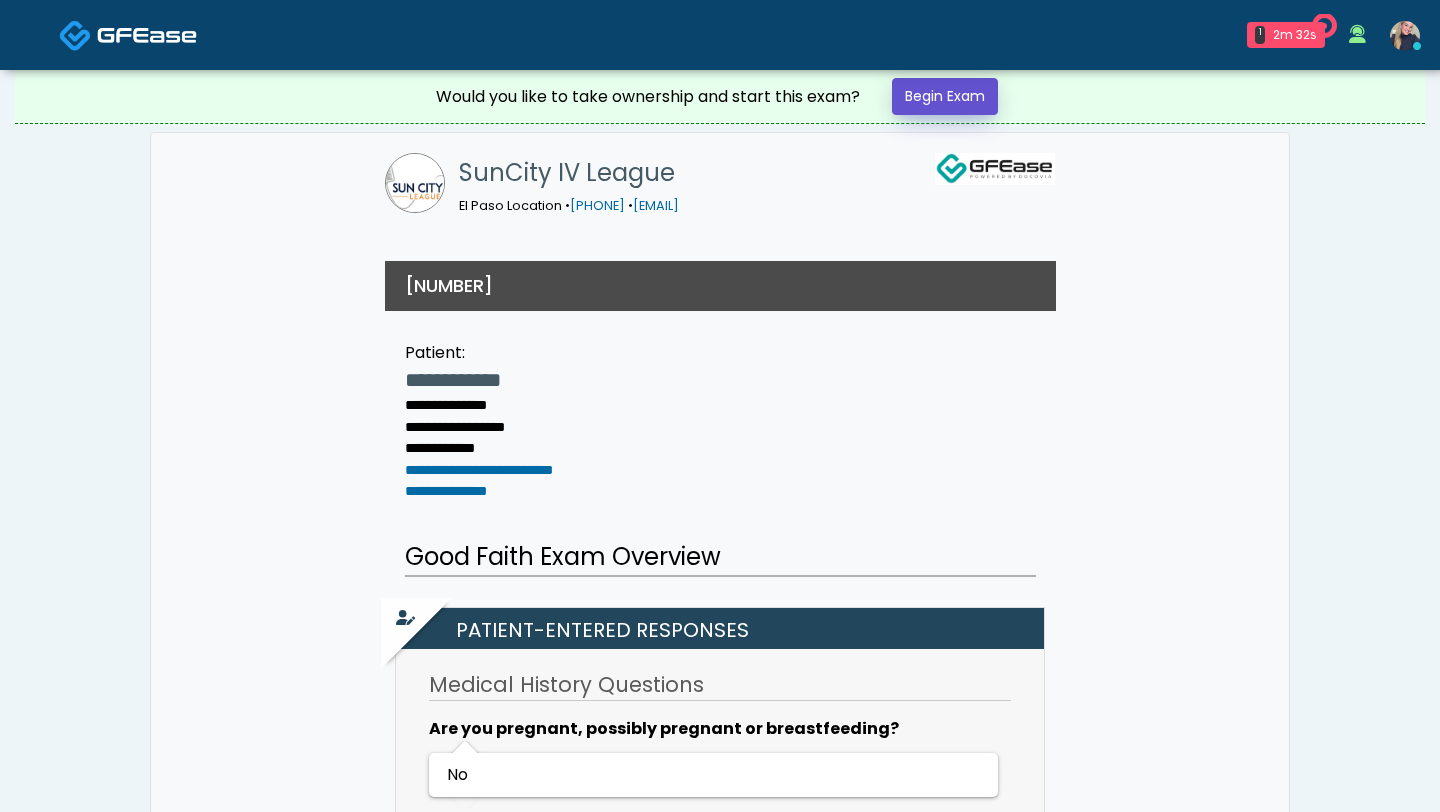 click on "Begin Exam" at bounding box center [945, 96] 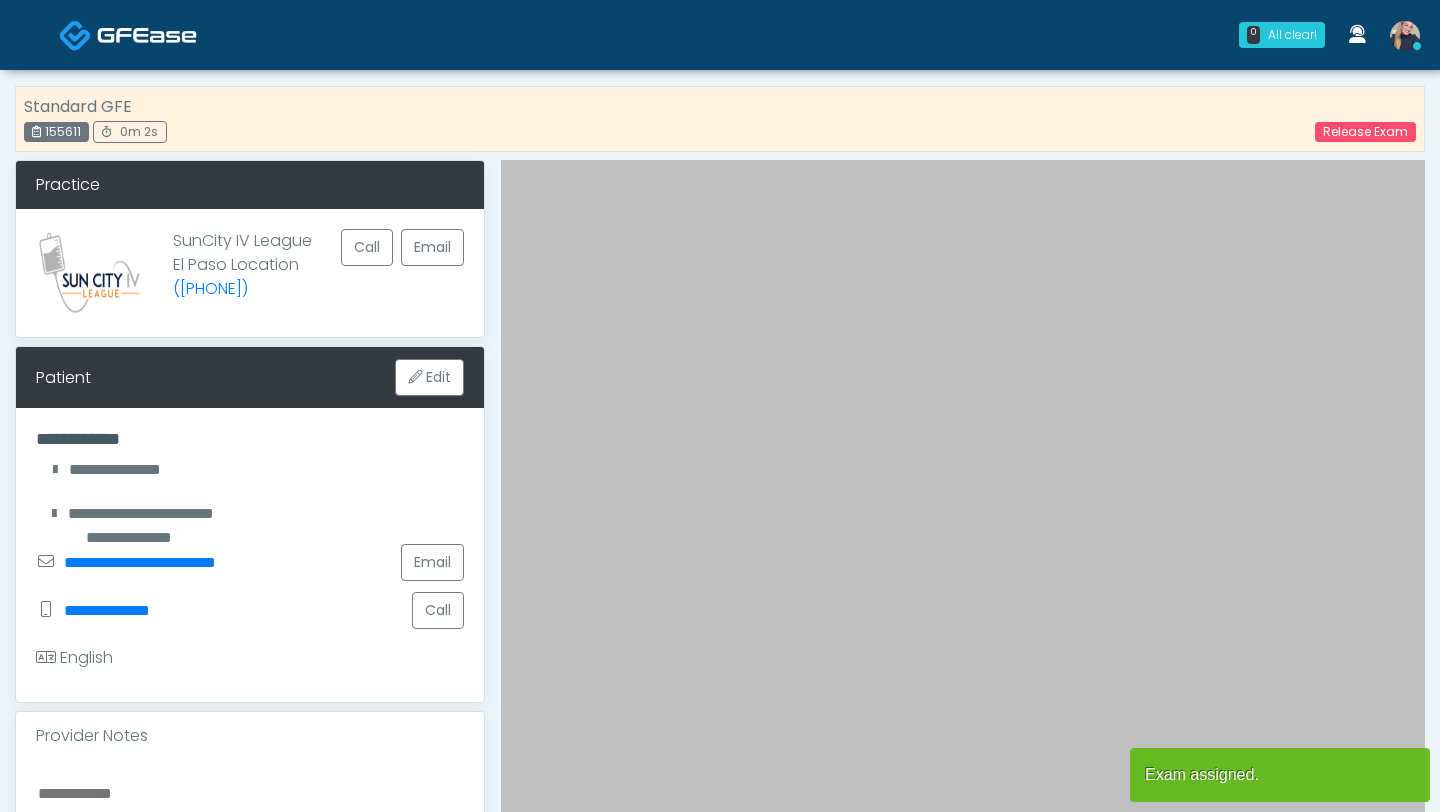 scroll, scrollTop: 0, scrollLeft: 0, axis: both 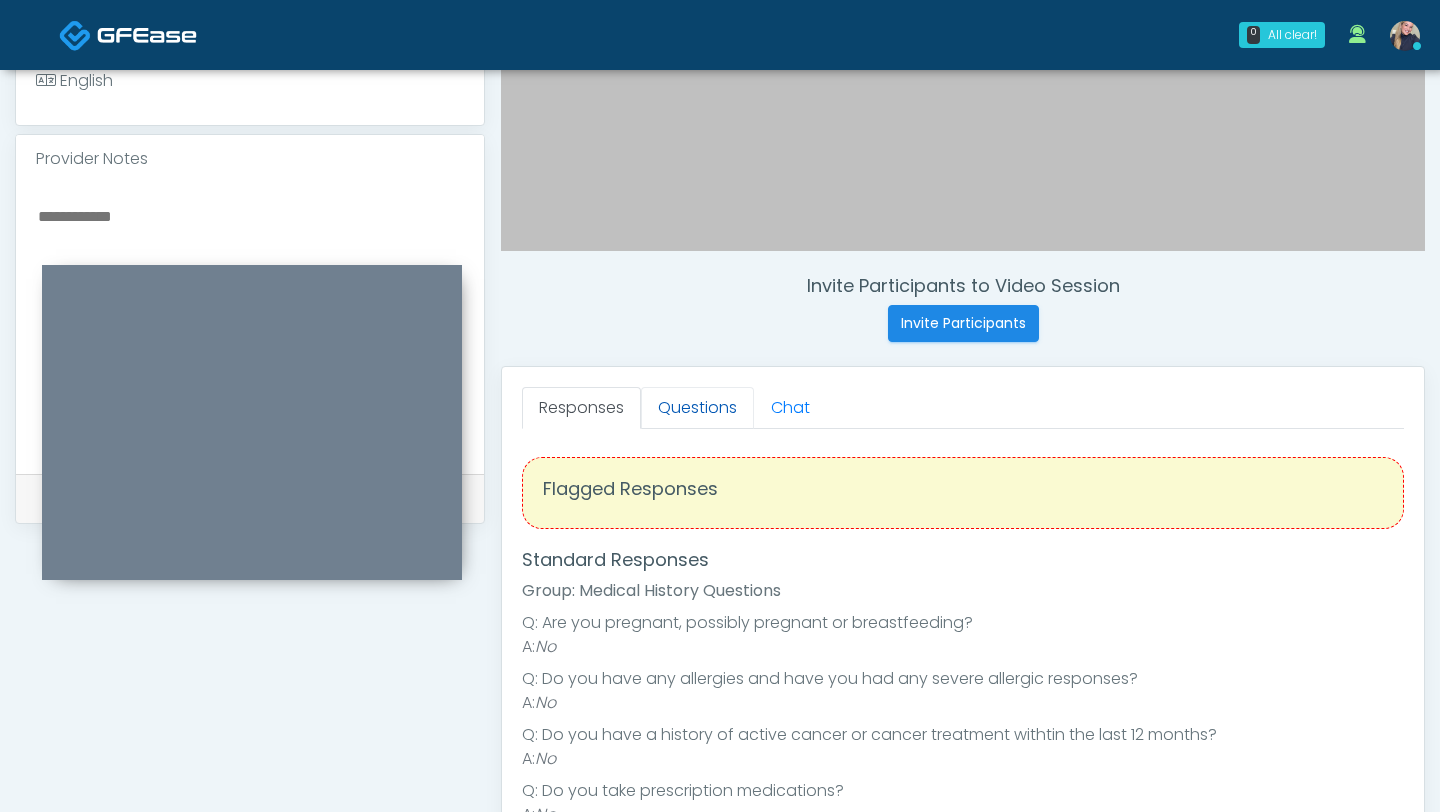click on "Questions" at bounding box center [697, 408] 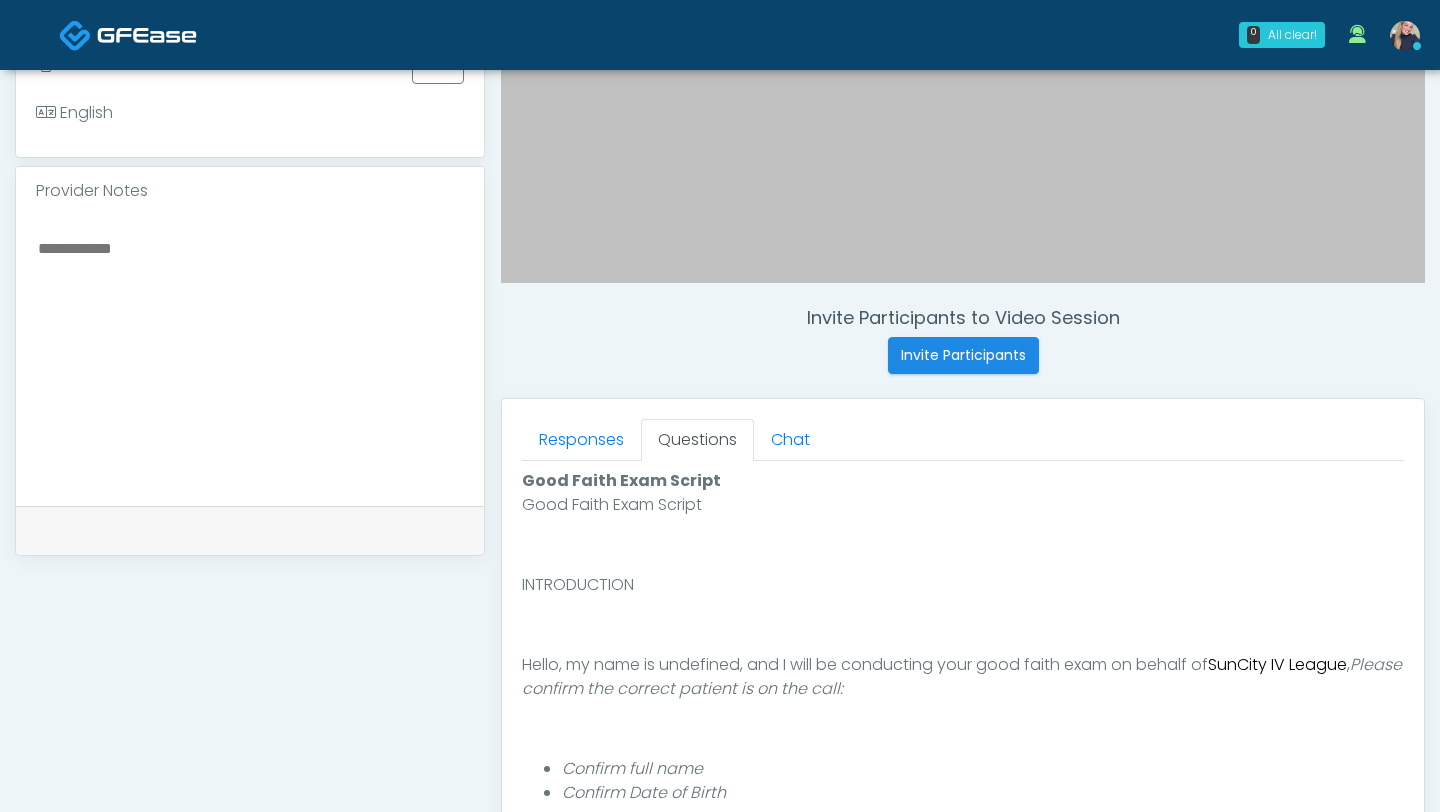 scroll, scrollTop: 592, scrollLeft: 0, axis: vertical 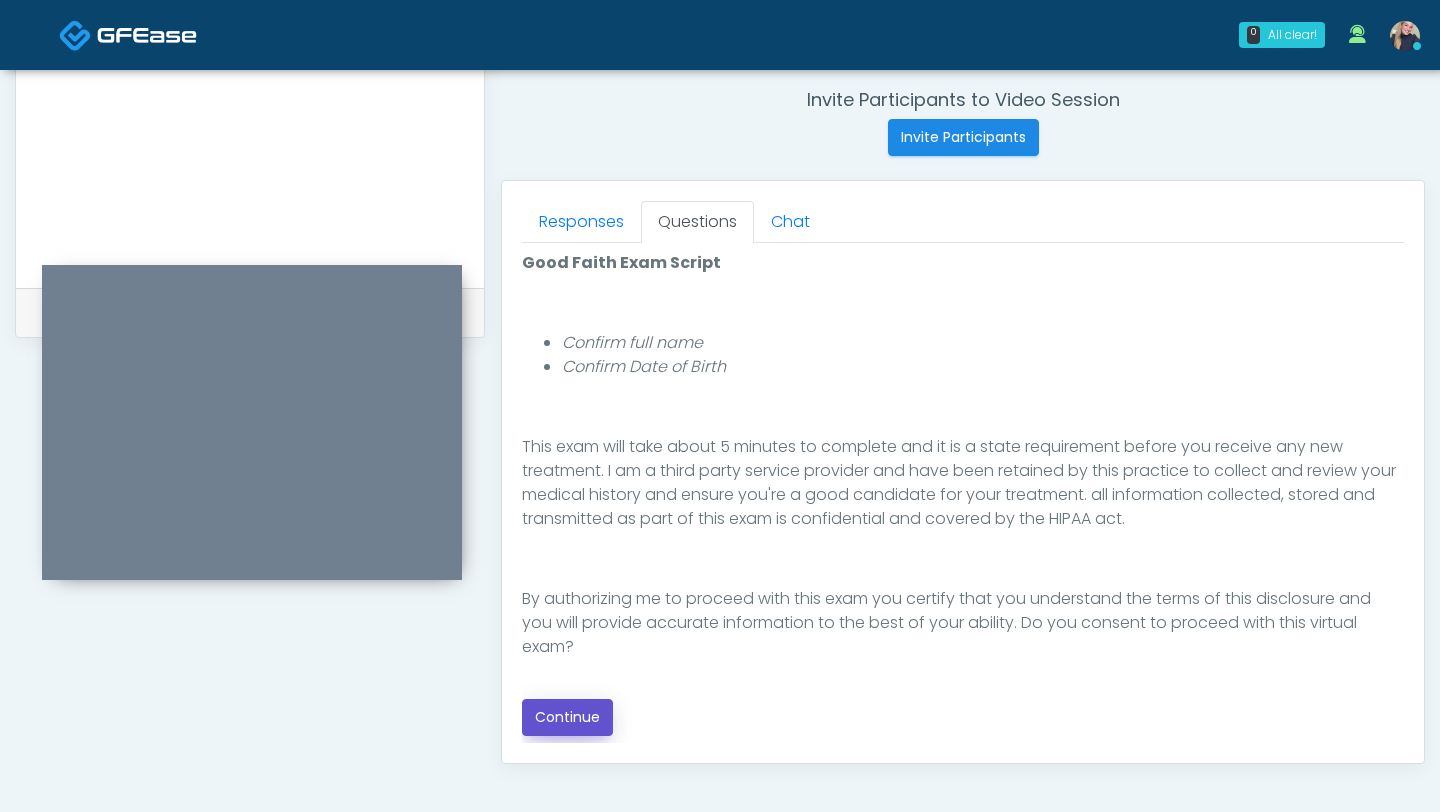 click on "Continue" at bounding box center [567, 717] 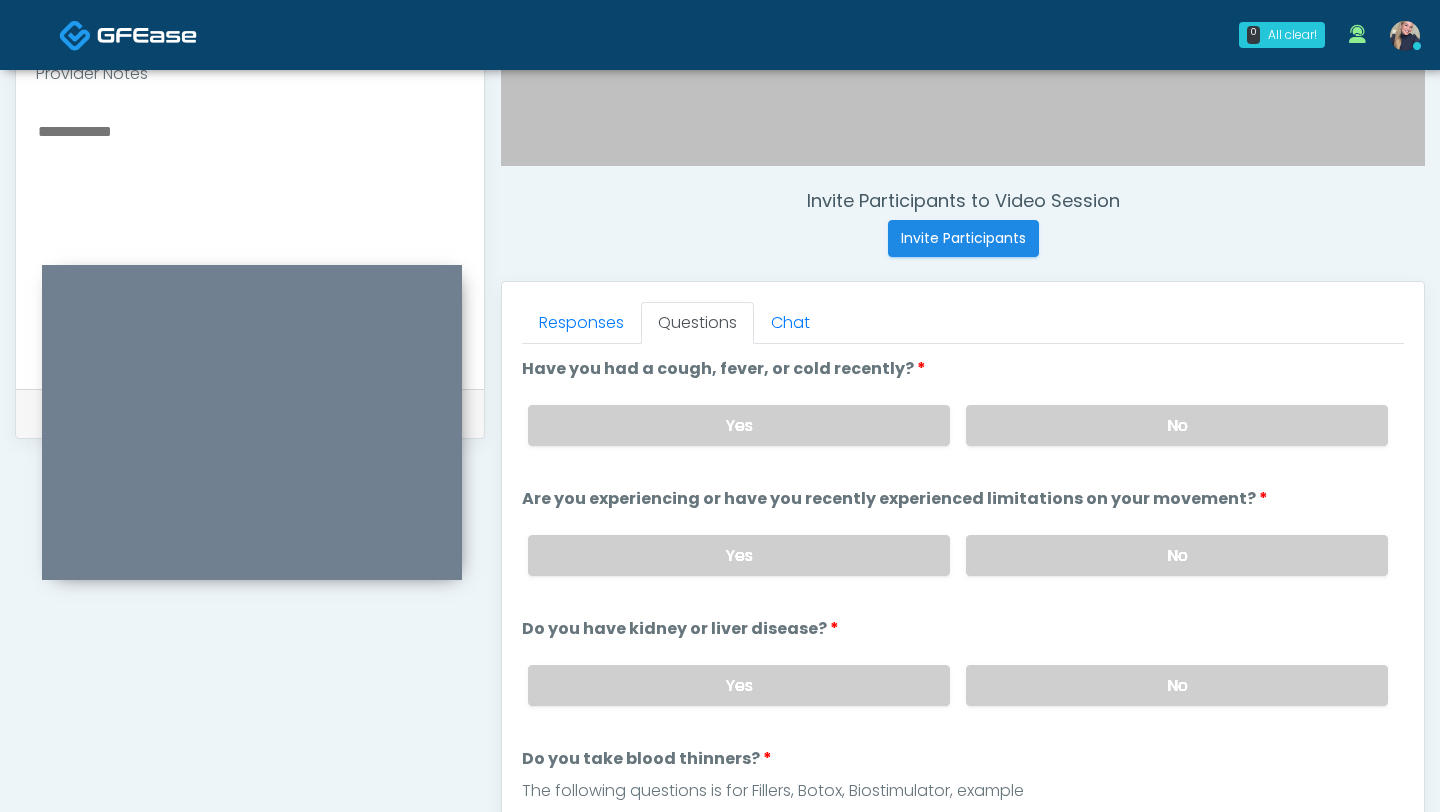 scroll, scrollTop: 657, scrollLeft: 0, axis: vertical 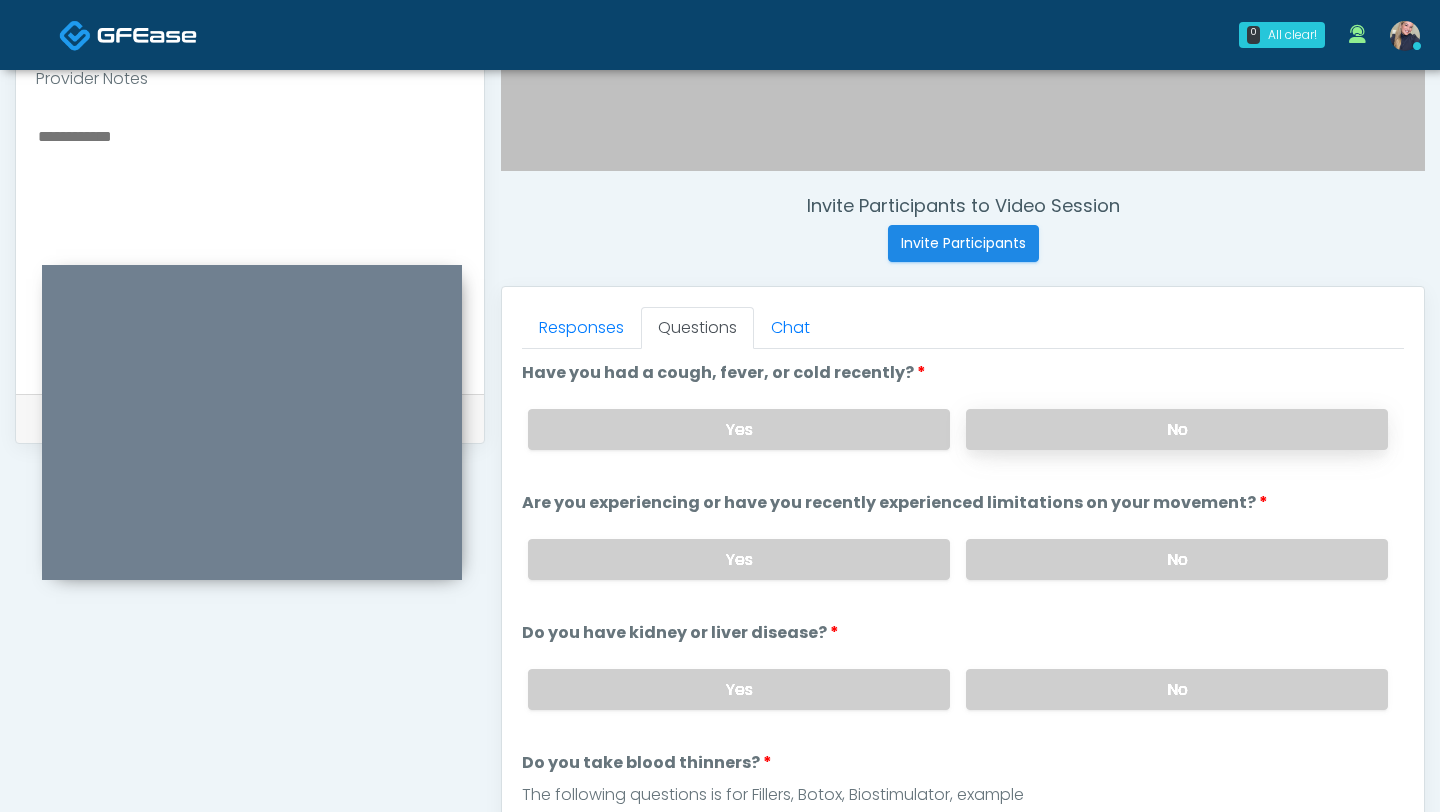 click on "No" at bounding box center (1177, 429) 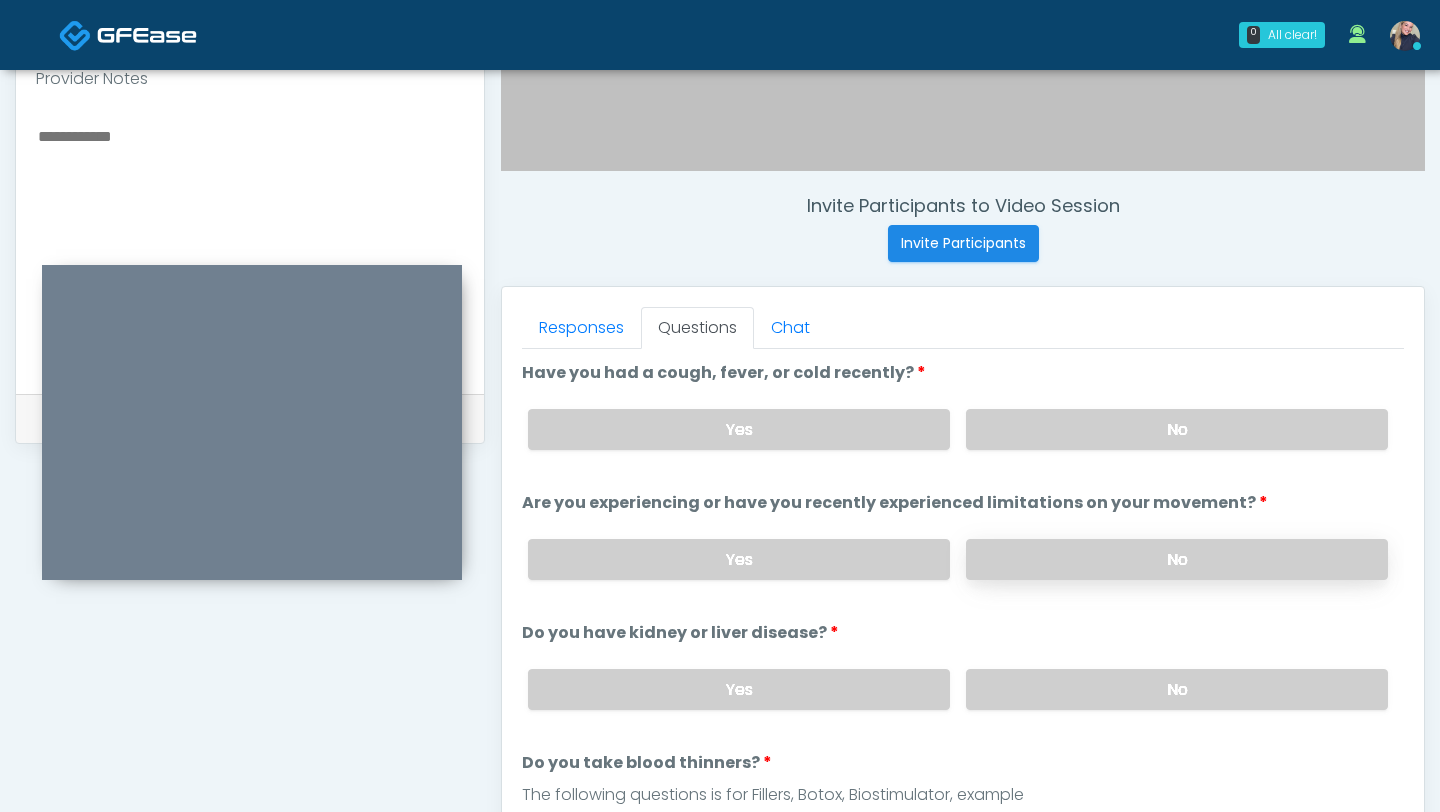 click on "No" at bounding box center [1177, 559] 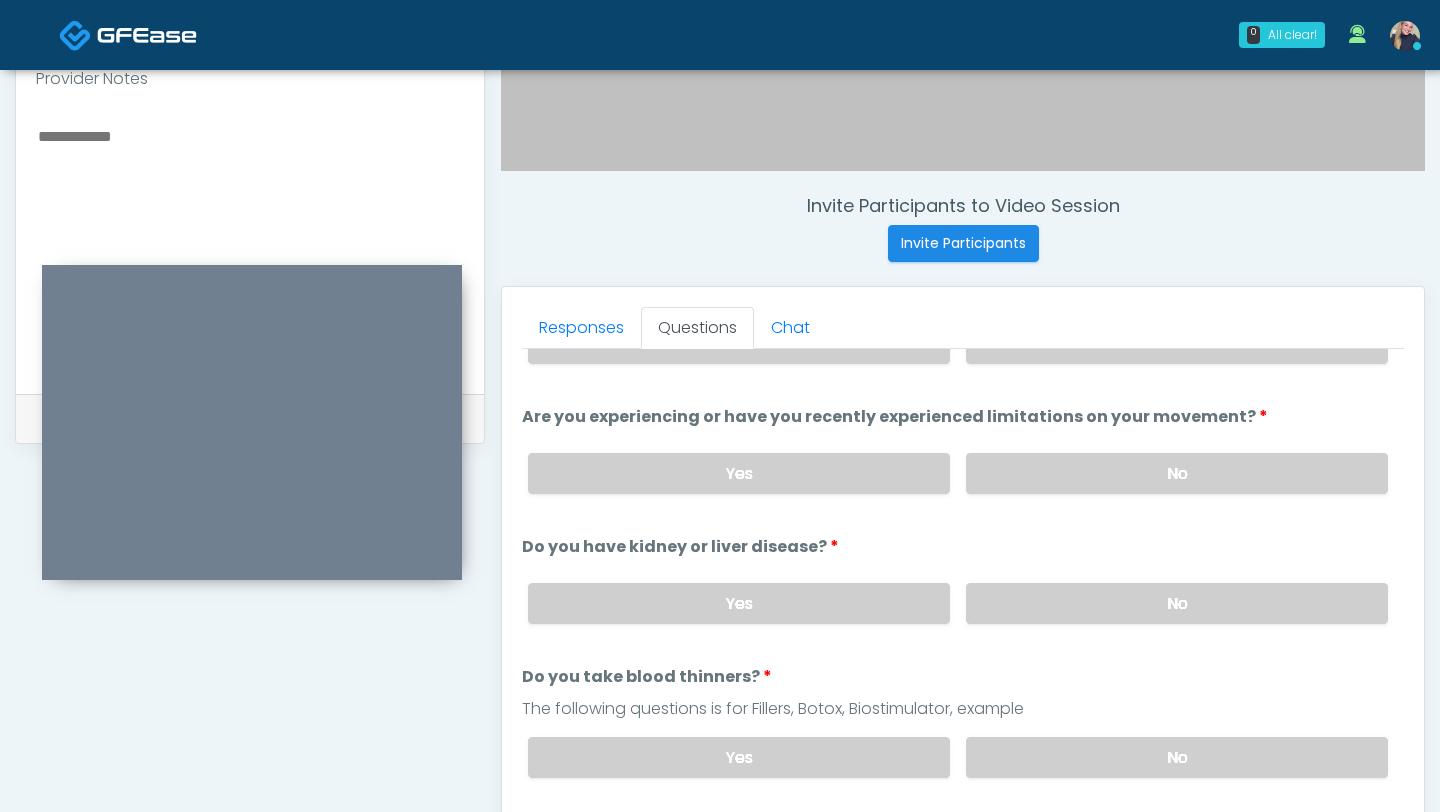 scroll, scrollTop: 91, scrollLeft: 0, axis: vertical 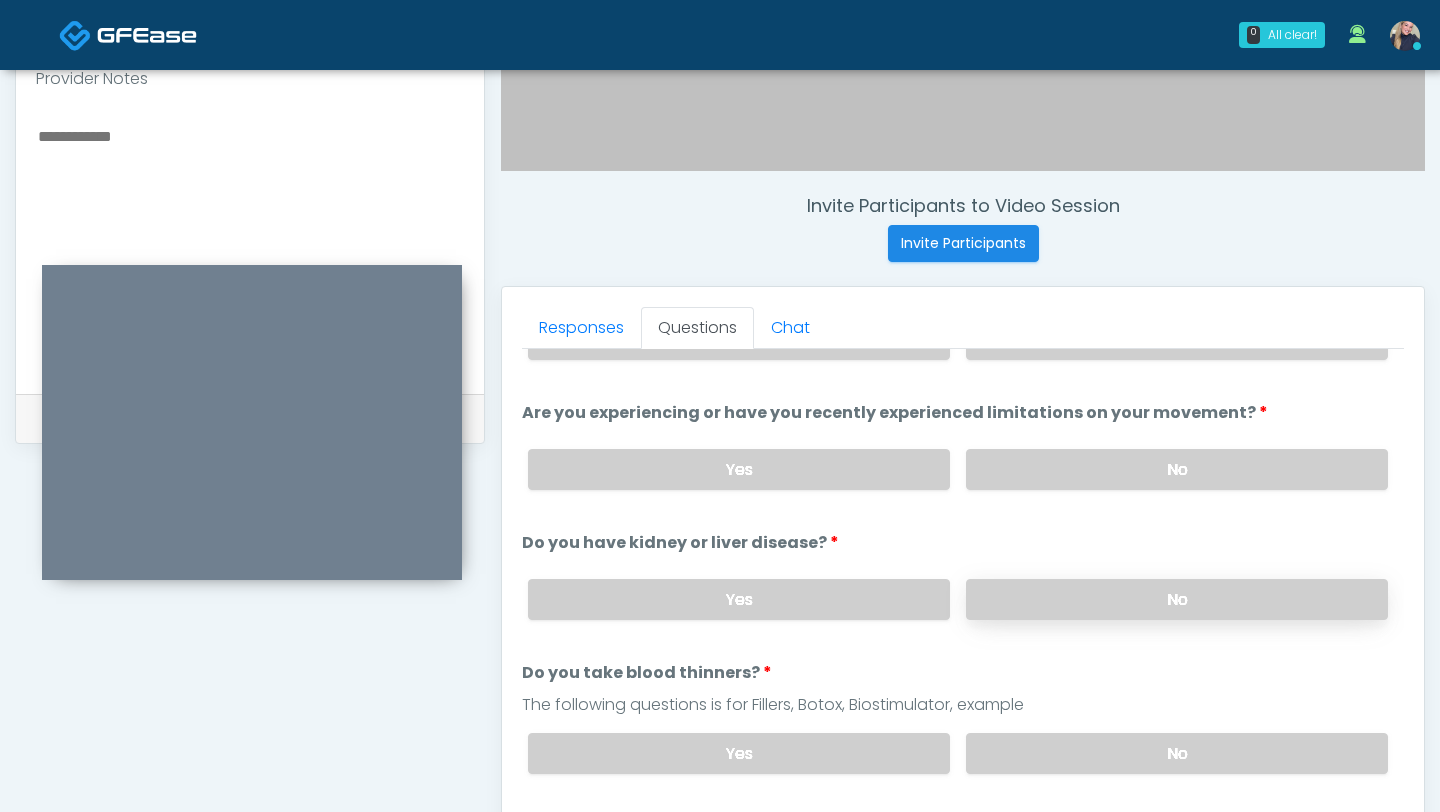 click on "No" at bounding box center (1177, 599) 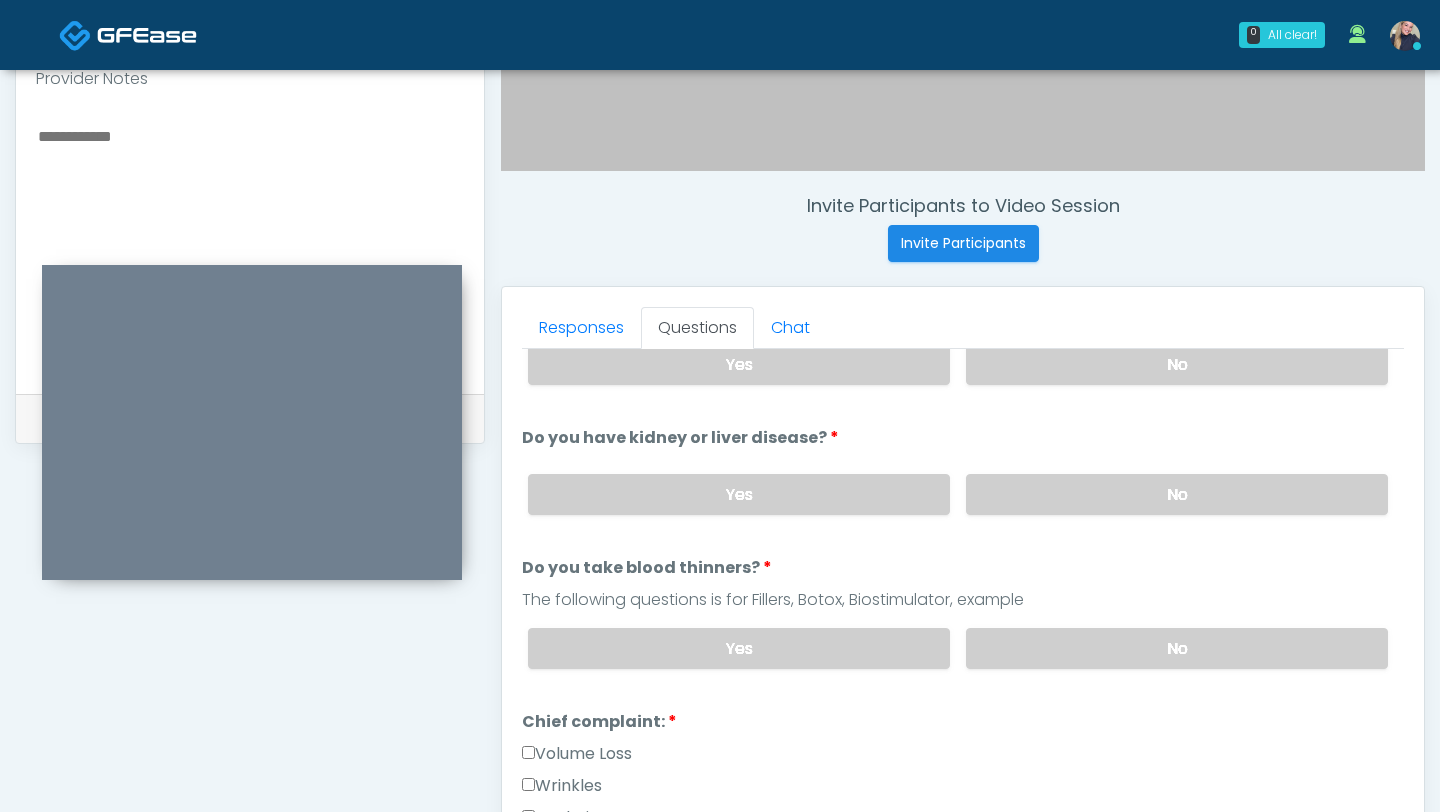 scroll, scrollTop: 198, scrollLeft: 0, axis: vertical 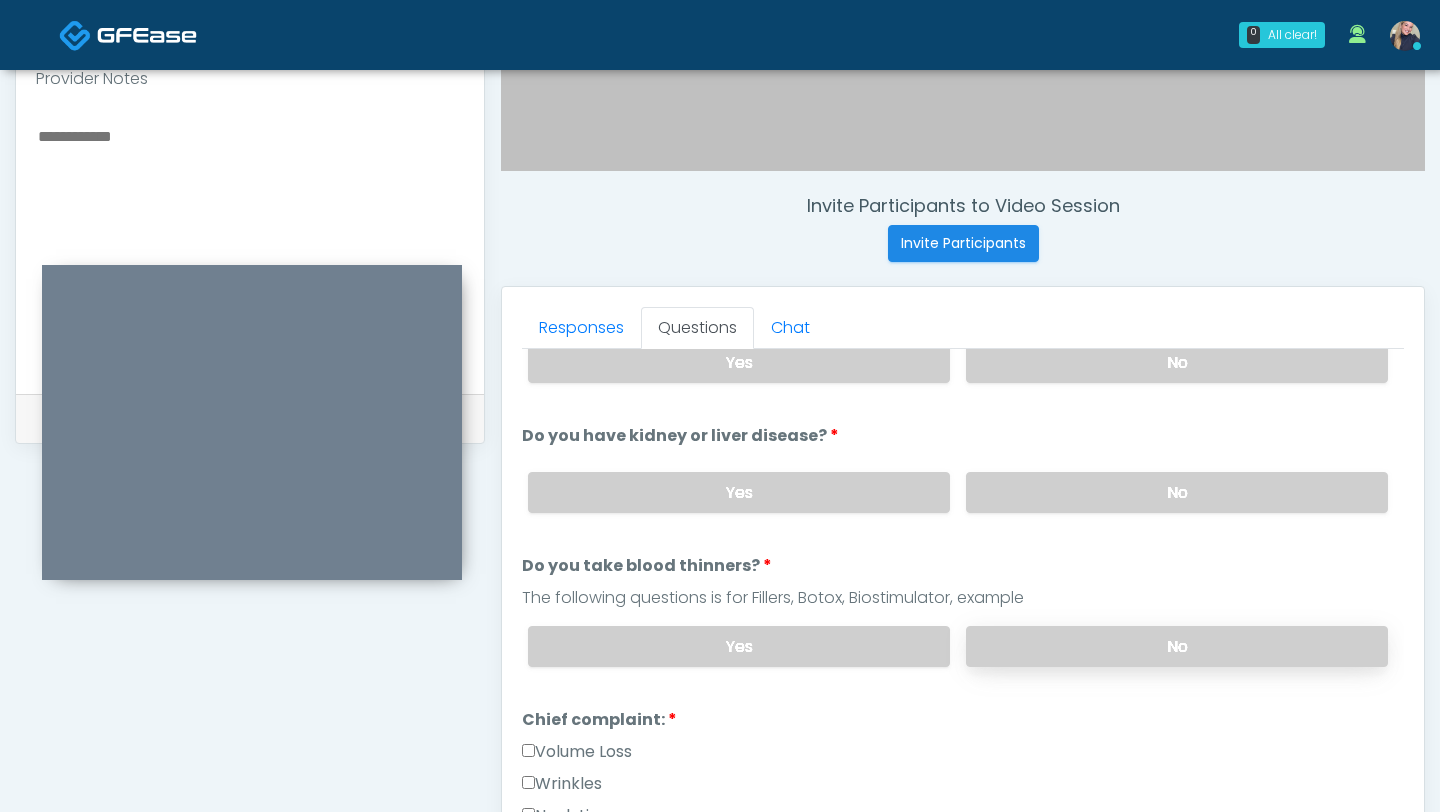 click on "No" at bounding box center (1177, 646) 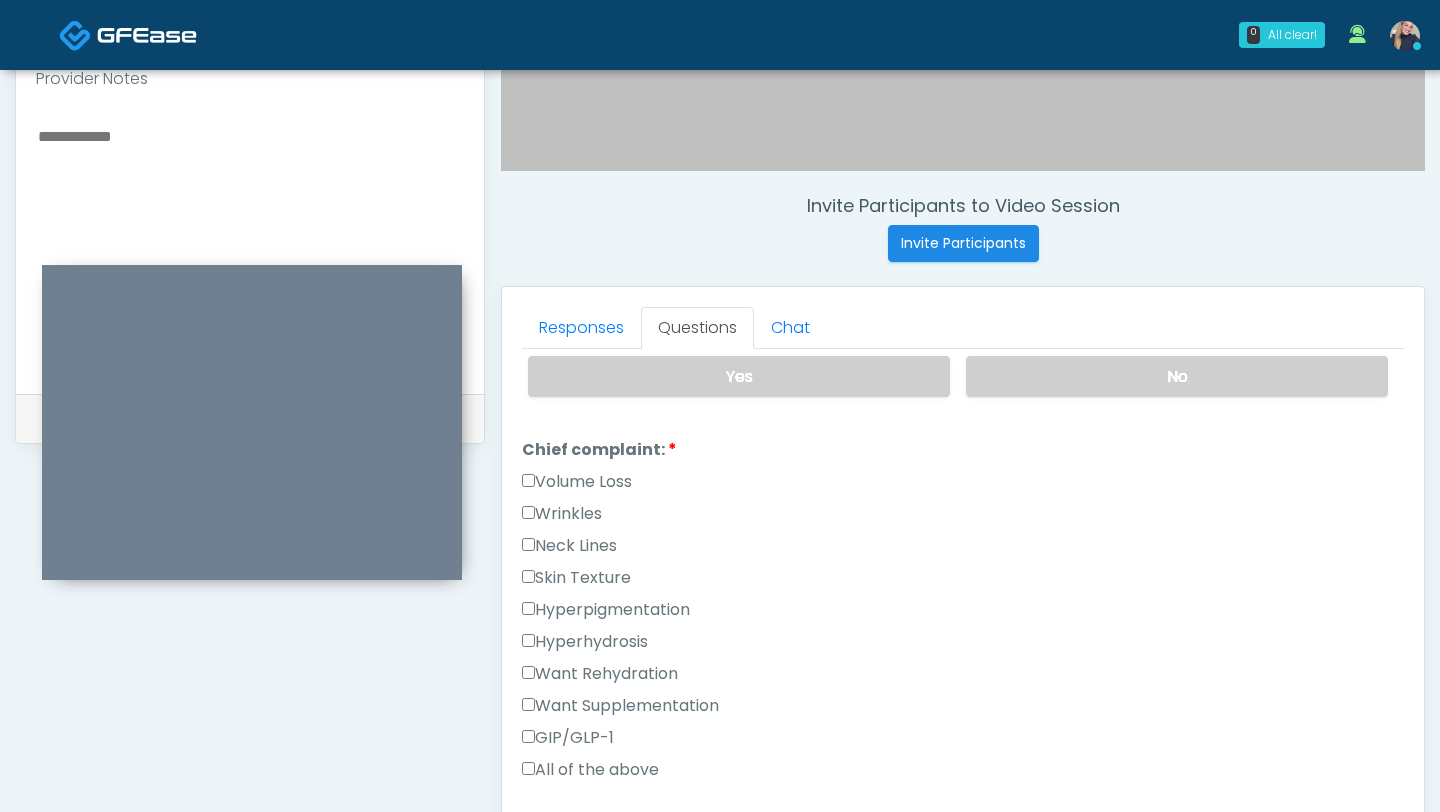 scroll, scrollTop: 478, scrollLeft: 0, axis: vertical 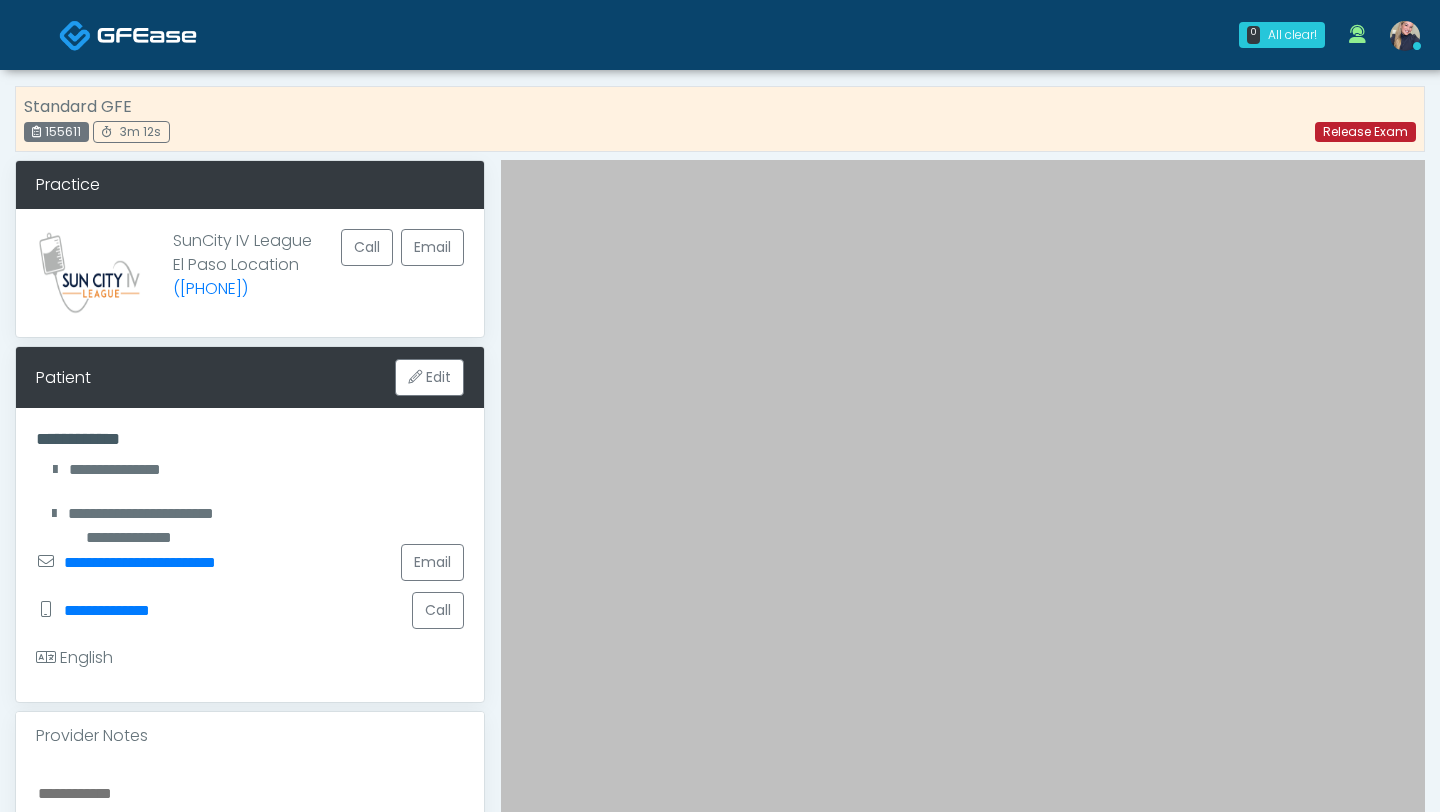 click on "Release Exam" at bounding box center (1365, 132) 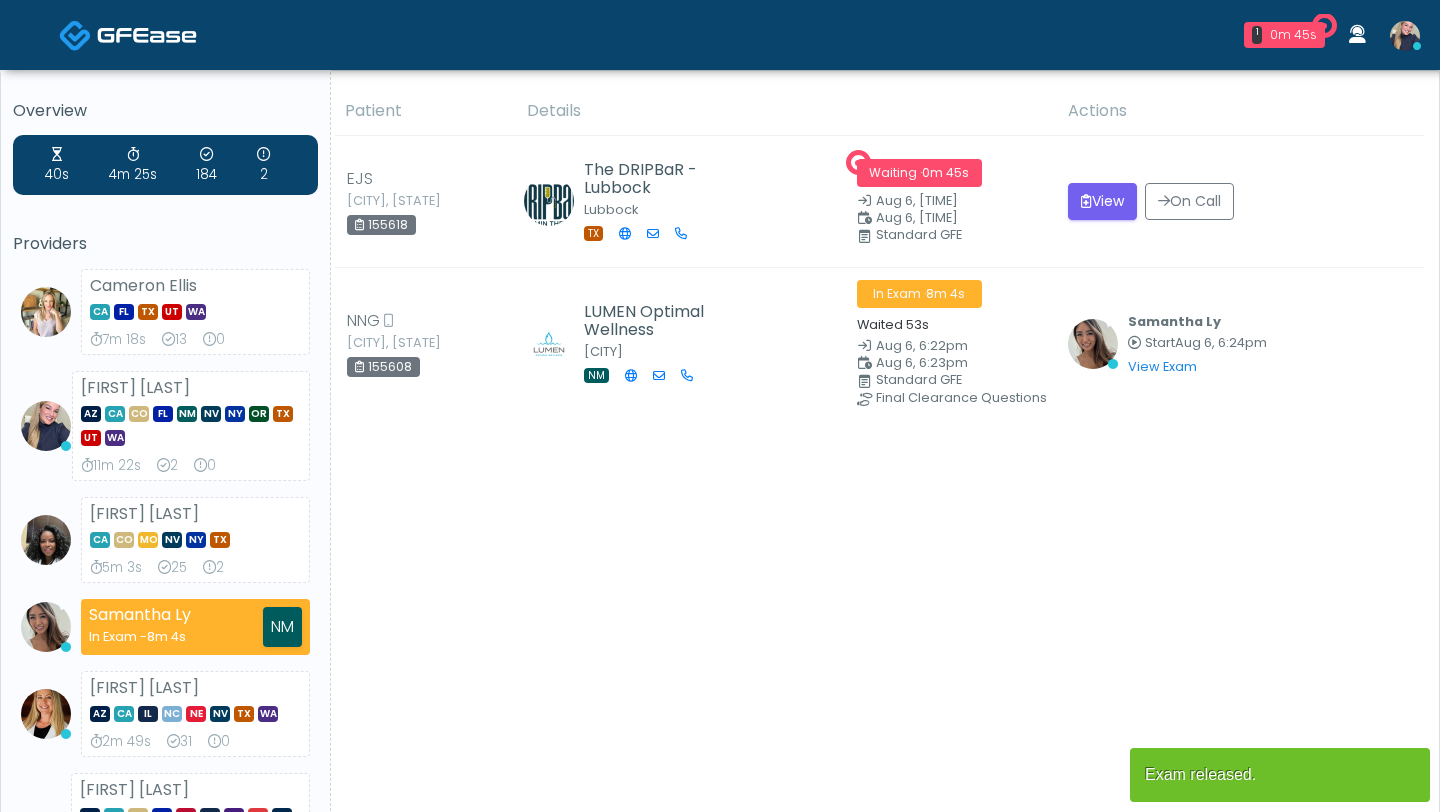 scroll, scrollTop: 0, scrollLeft: 0, axis: both 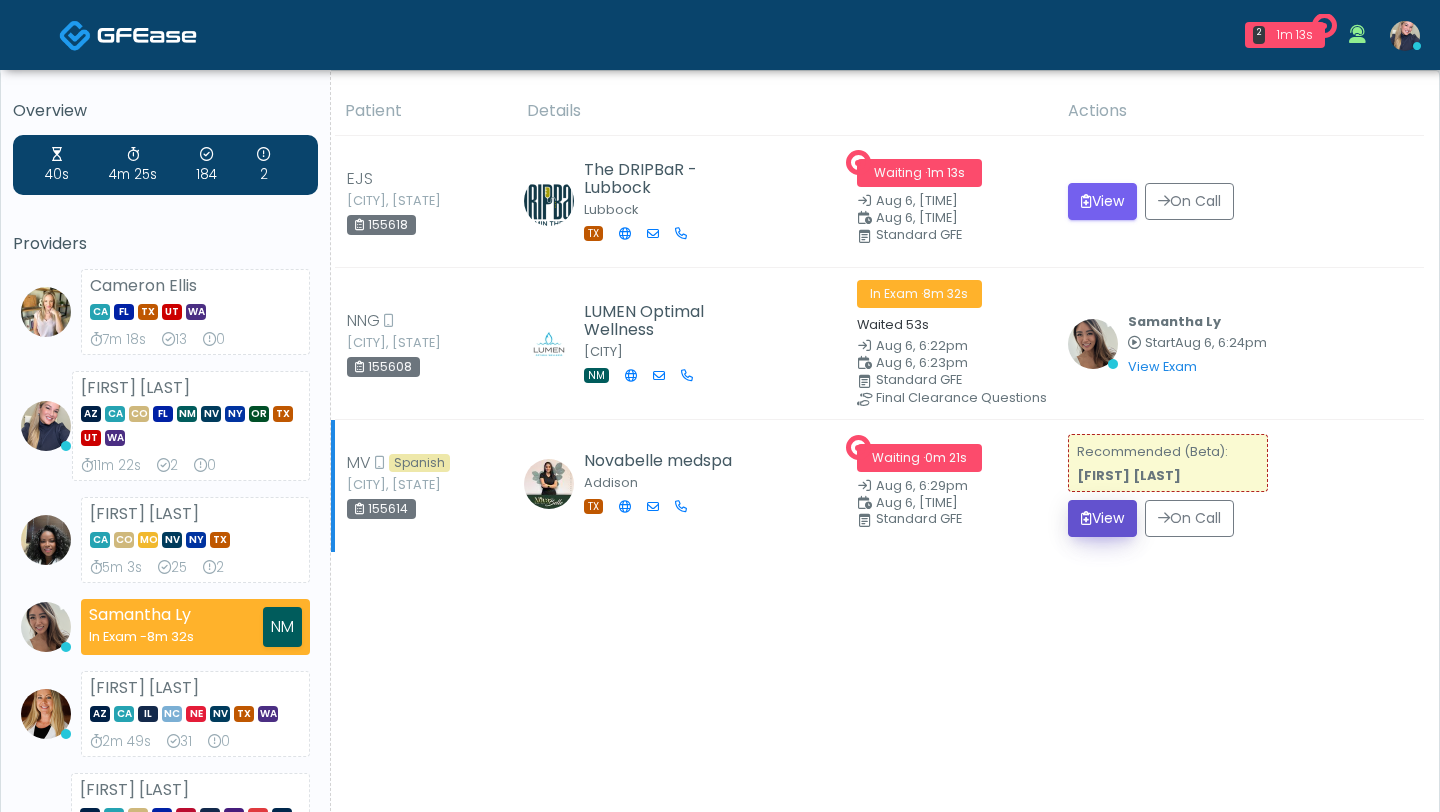 click on "View" at bounding box center [1102, 518] 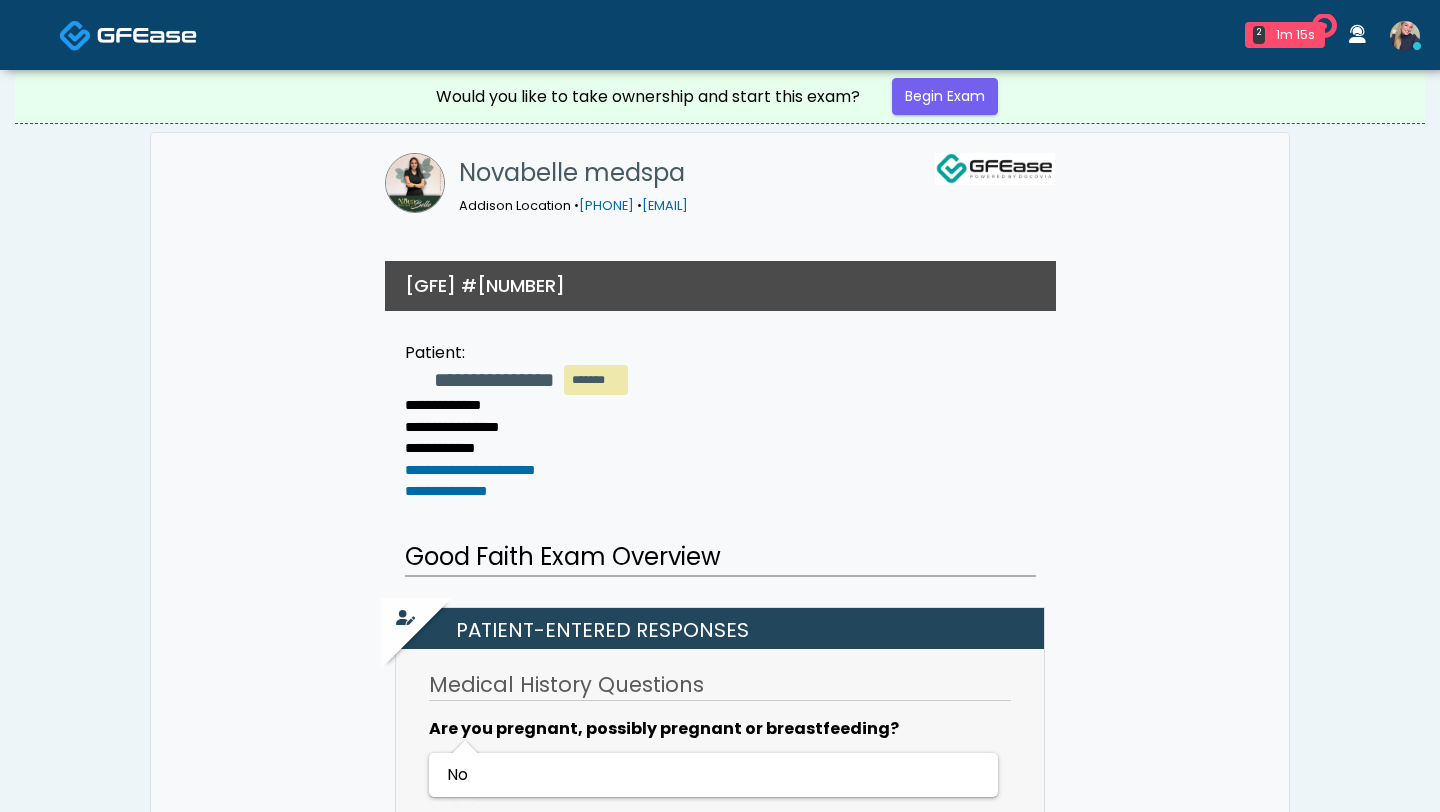 scroll, scrollTop: 0, scrollLeft: 0, axis: both 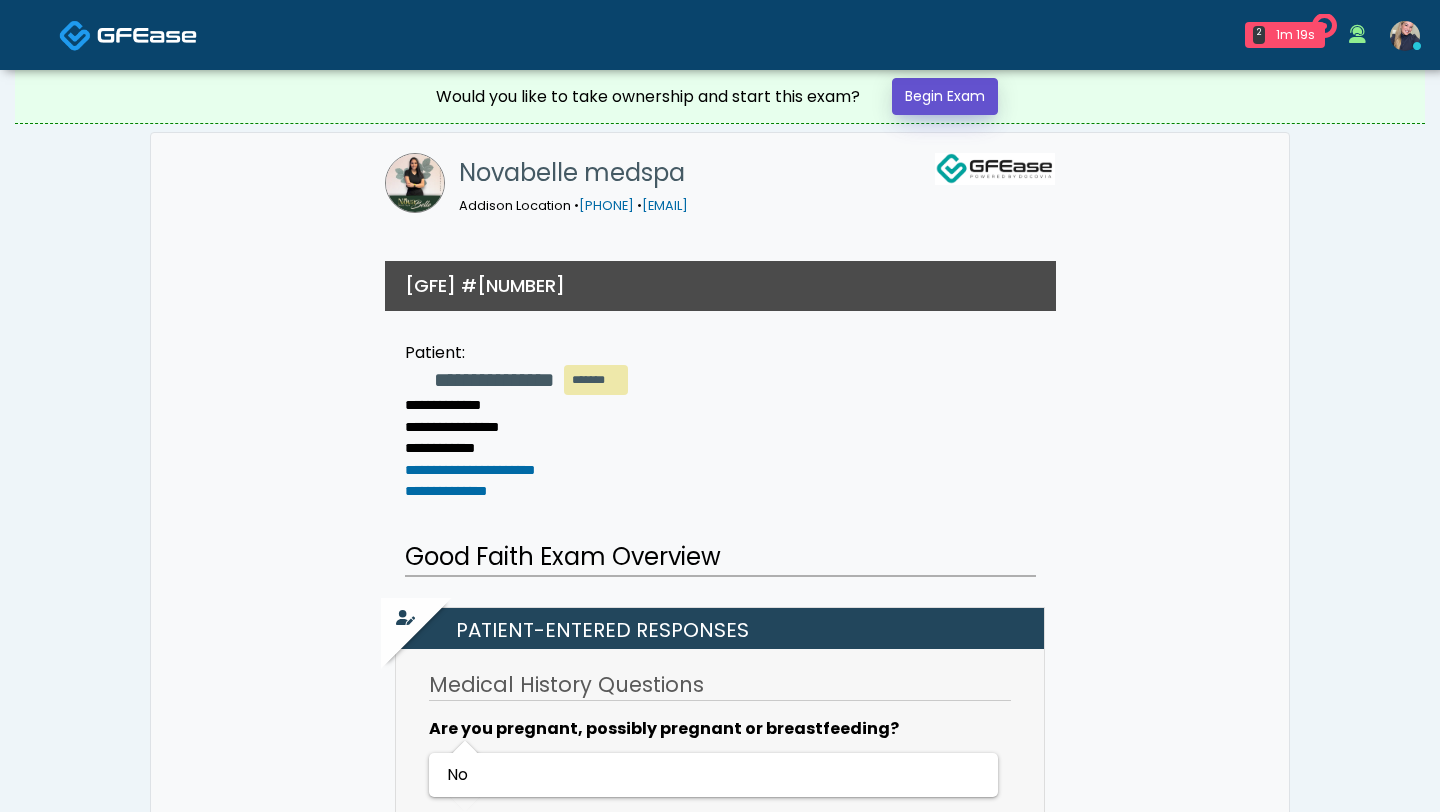 click on "Begin Exam" at bounding box center [945, 96] 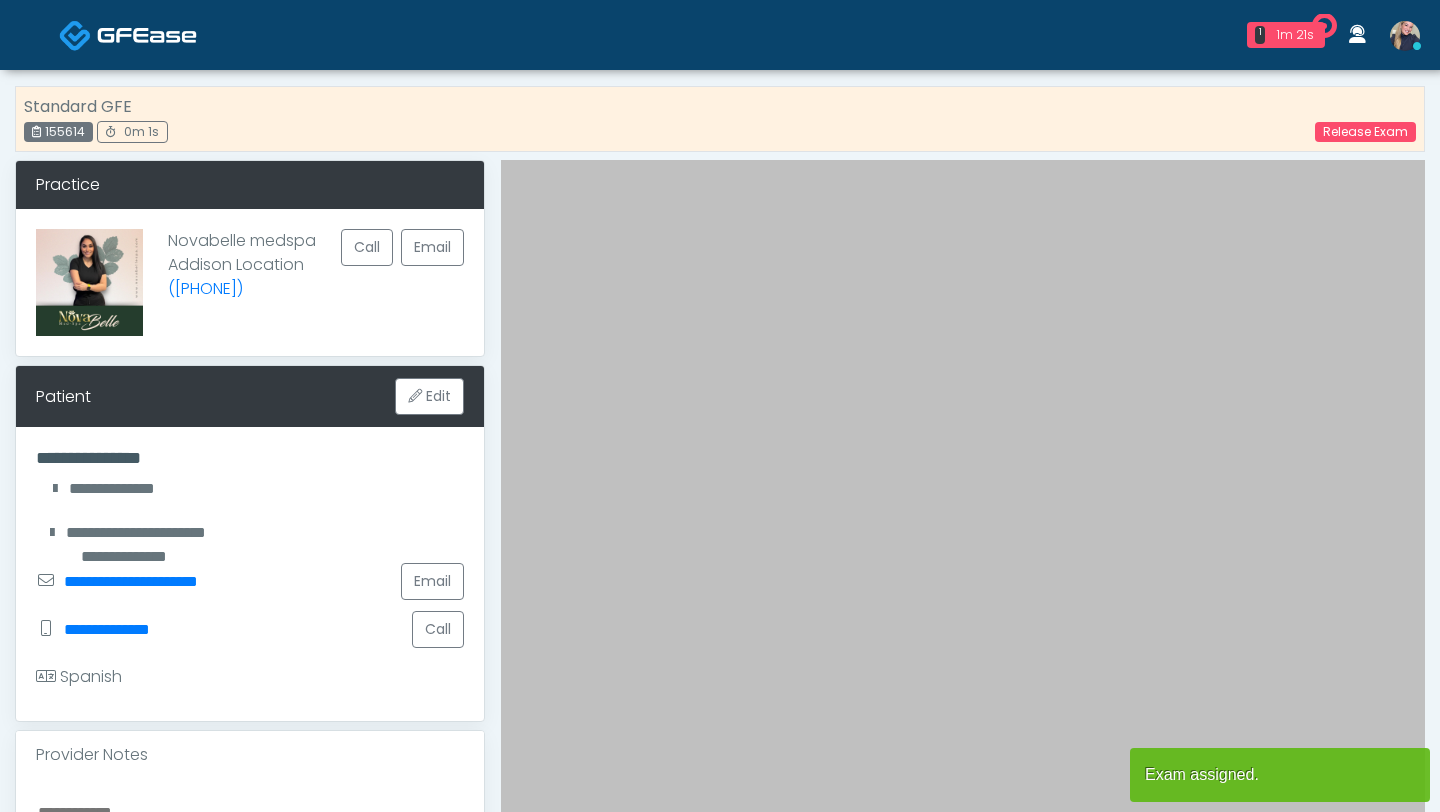 scroll, scrollTop: 0, scrollLeft: 0, axis: both 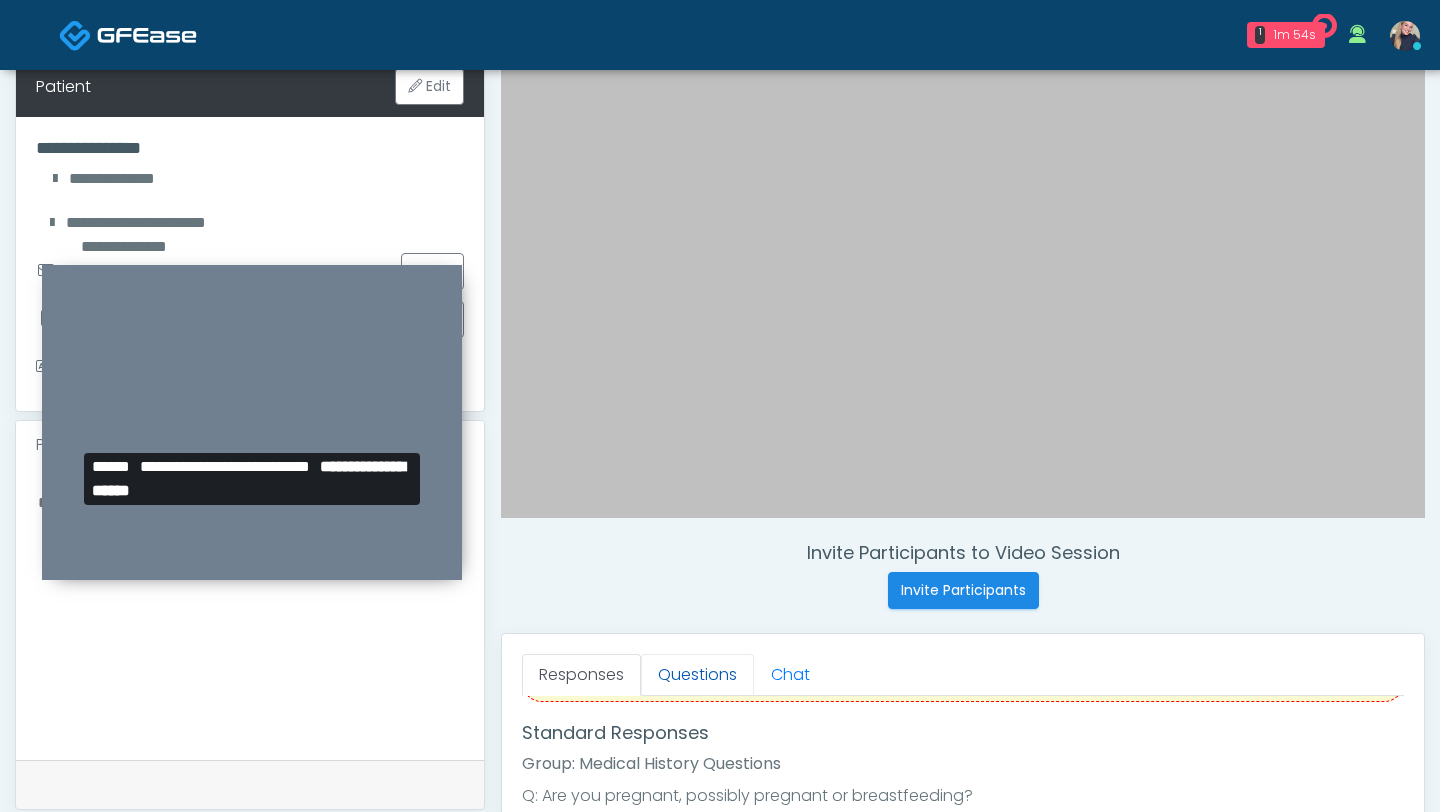 click on "Questions" at bounding box center (697, 675) 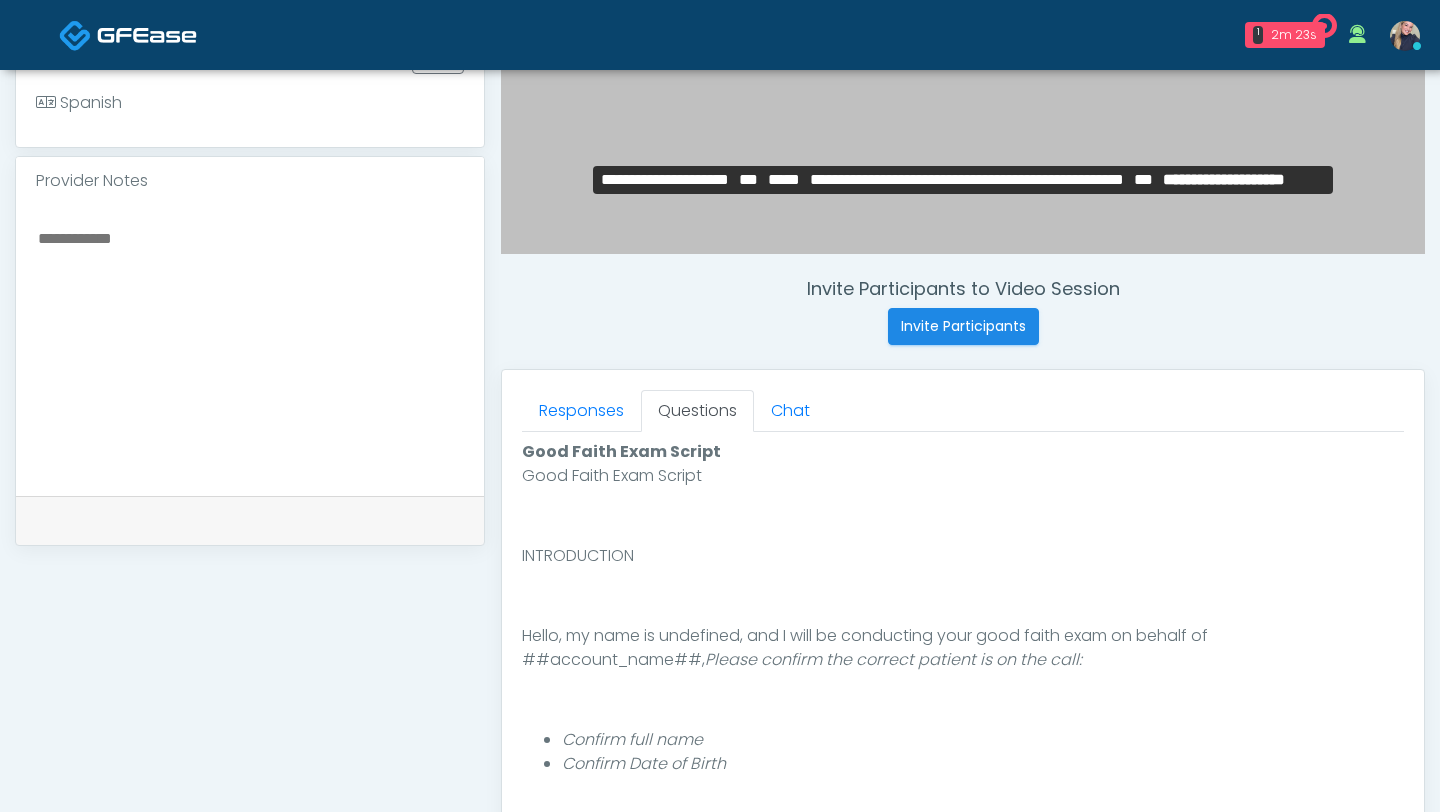 scroll, scrollTop: 580, scrollLeft: 0, axis: vertical 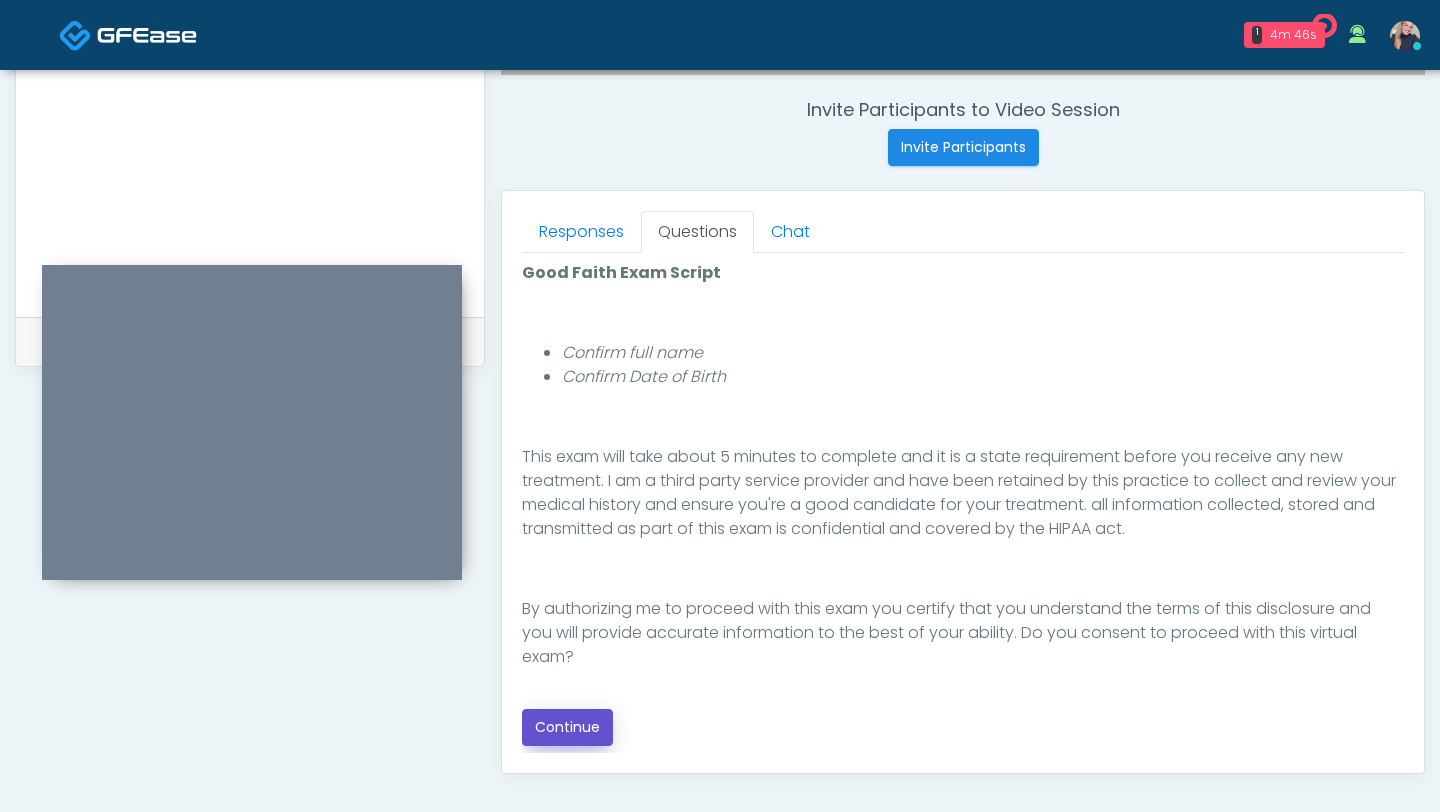 click on "Continue" at bounding box center [567, 727] 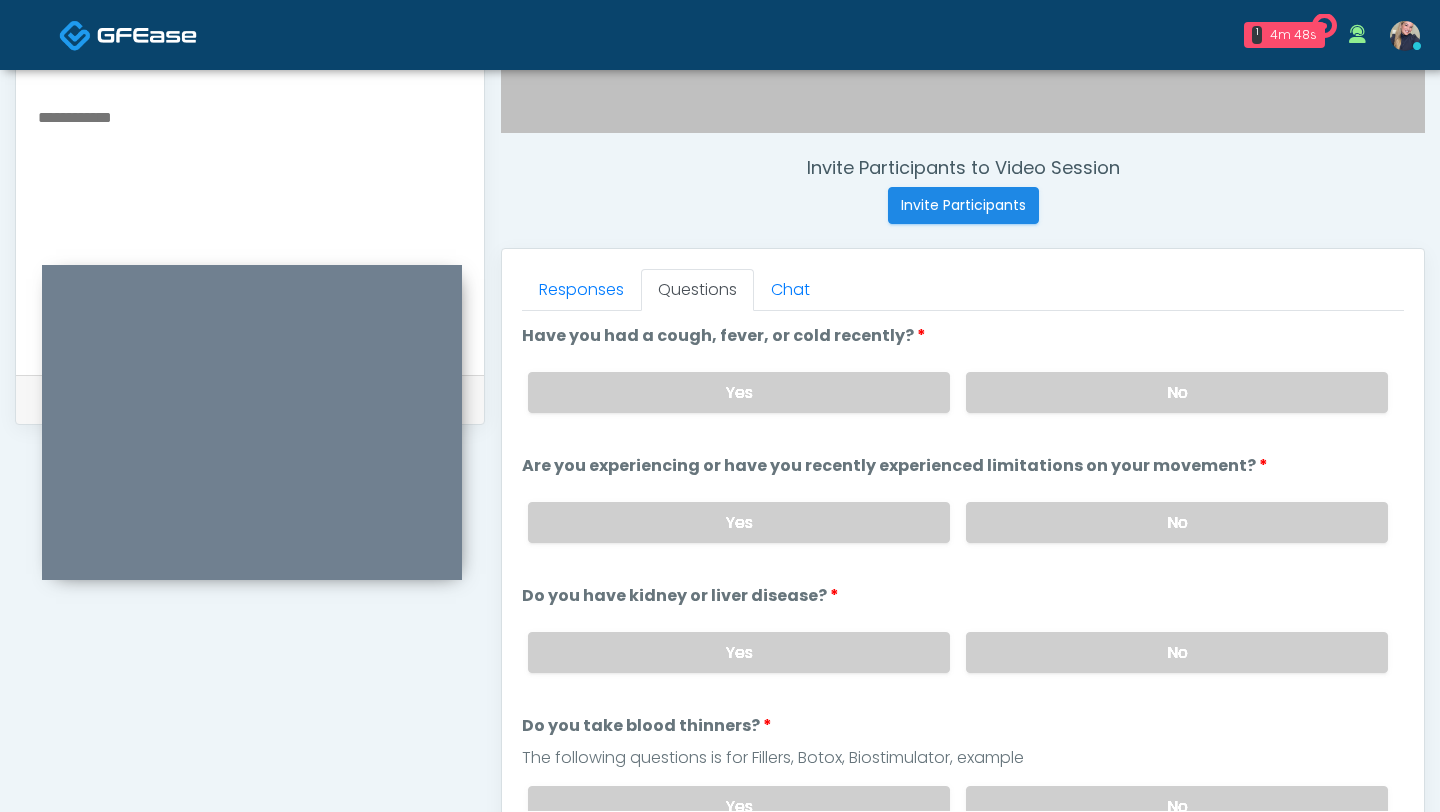 scroll, scrollTop: 694, scrollLeft: 0, axis: vertical 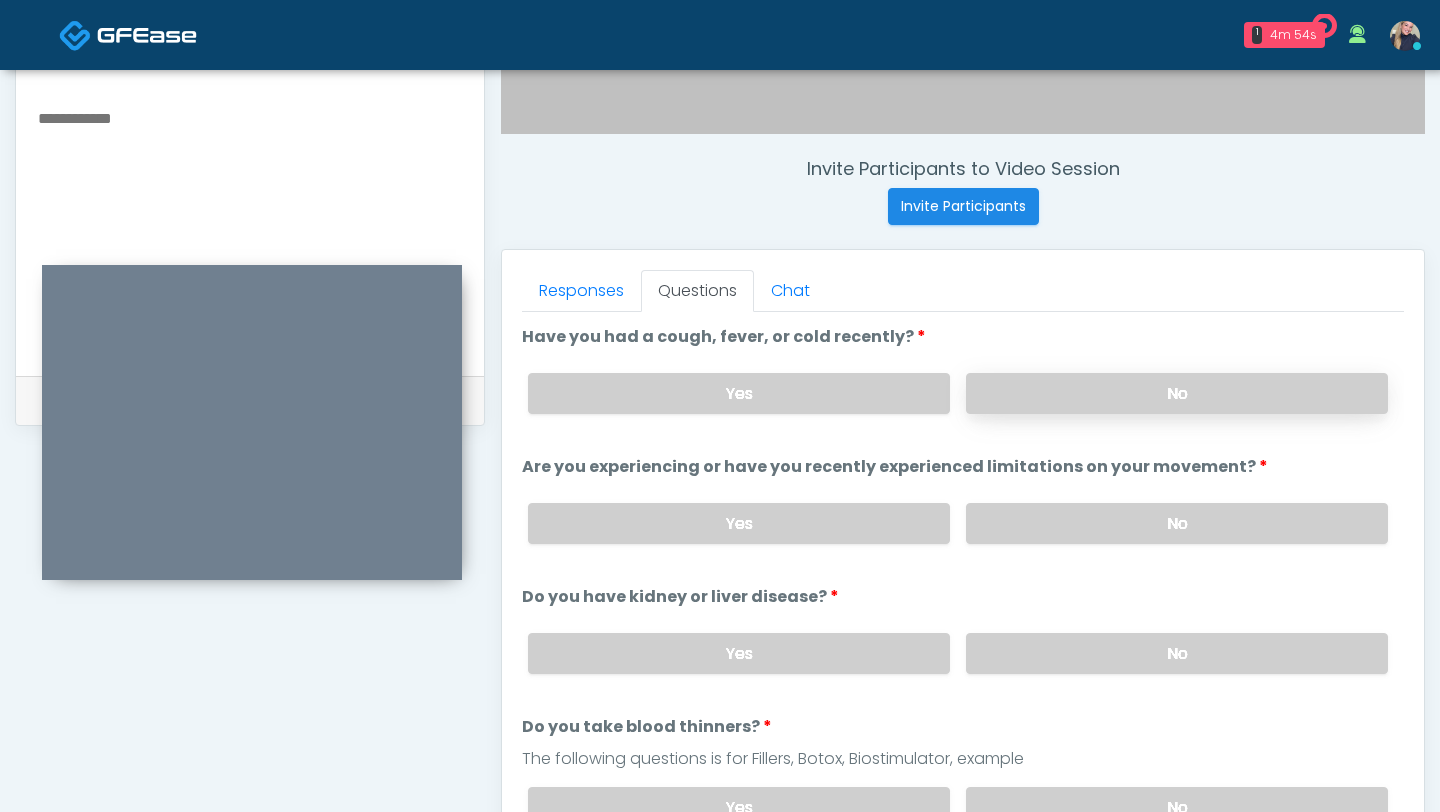 click on "No" at bounding box center (1177, 393) 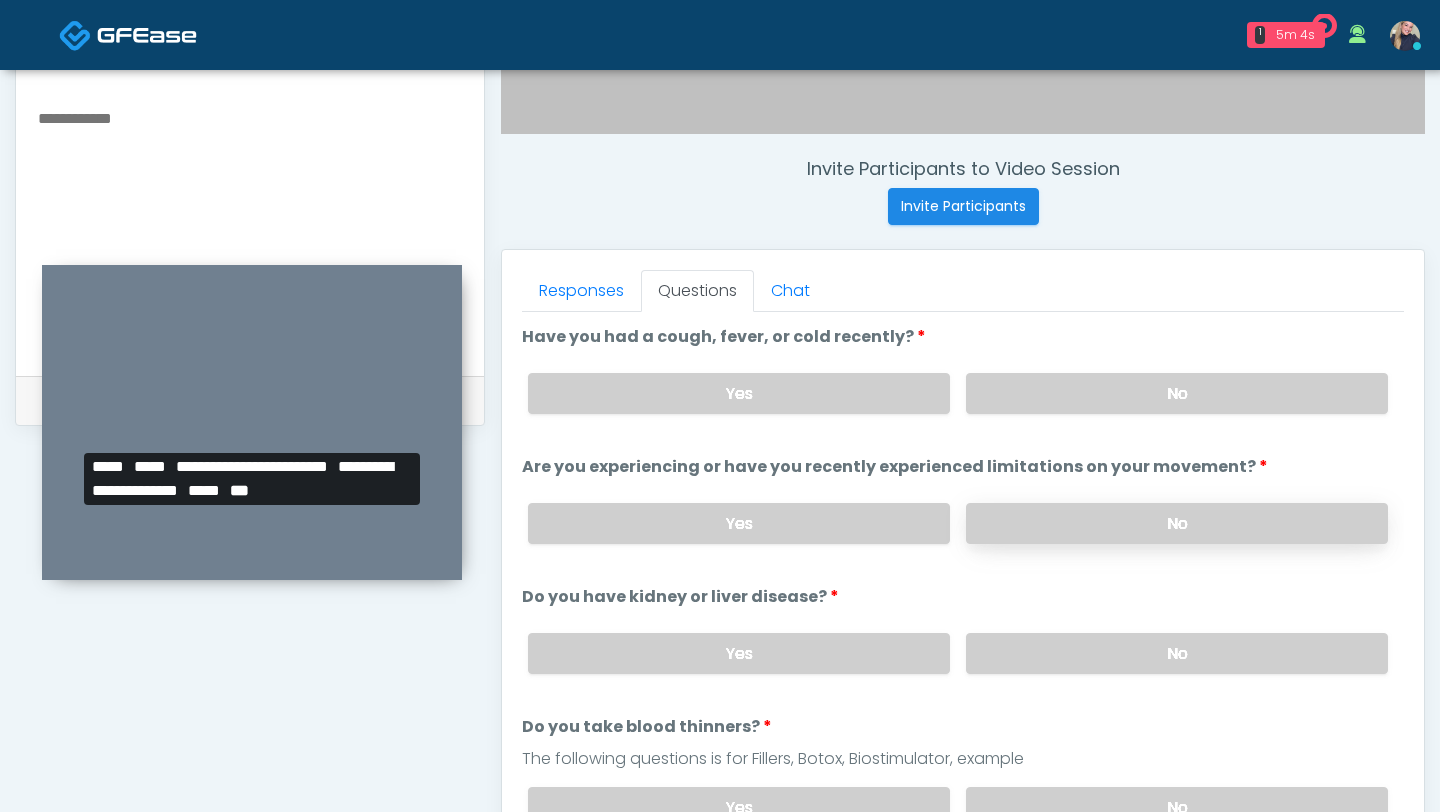 click on "No" at bounding box center (1177, 523) 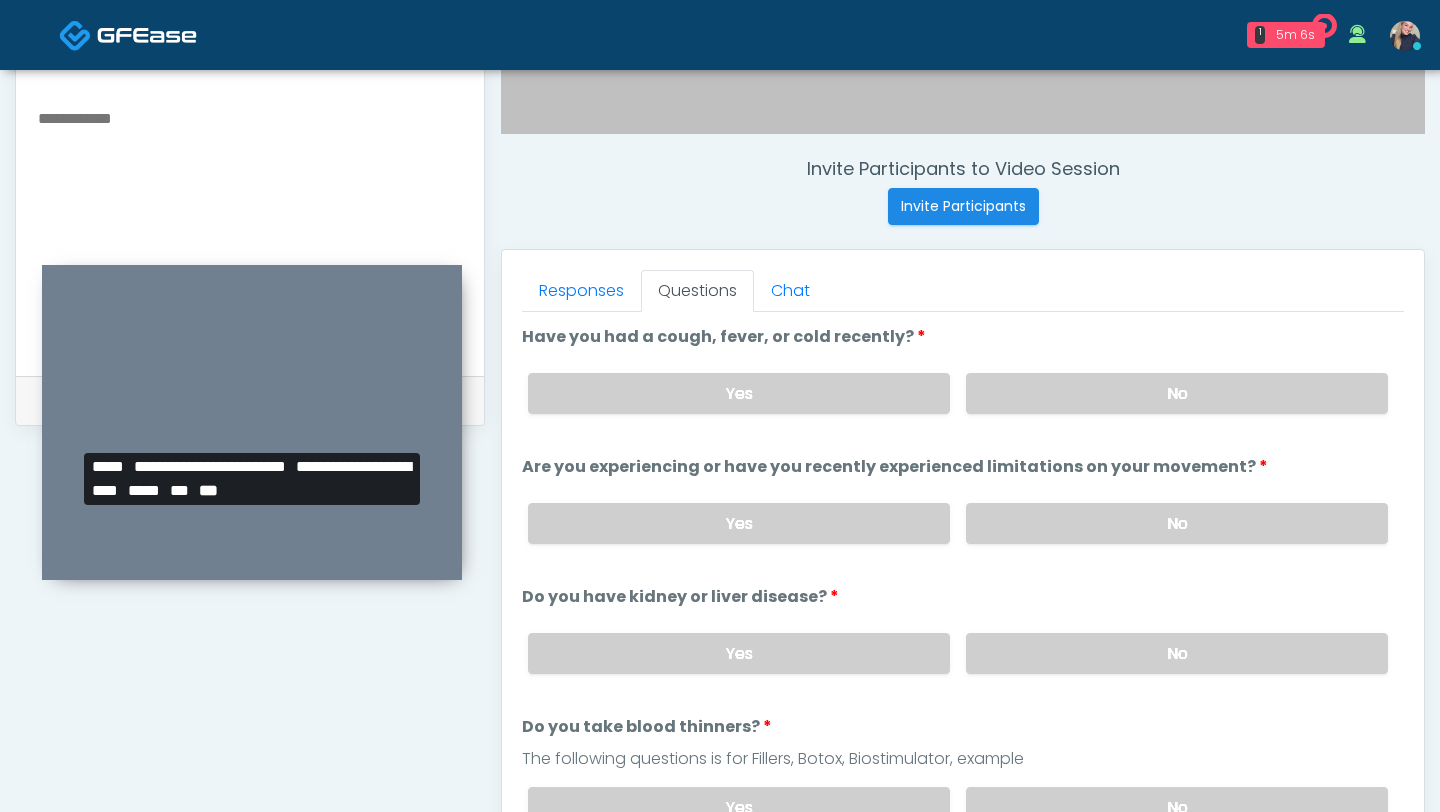 scroll, scrollTop: 12, scrollLeft: 0, axis: vertical 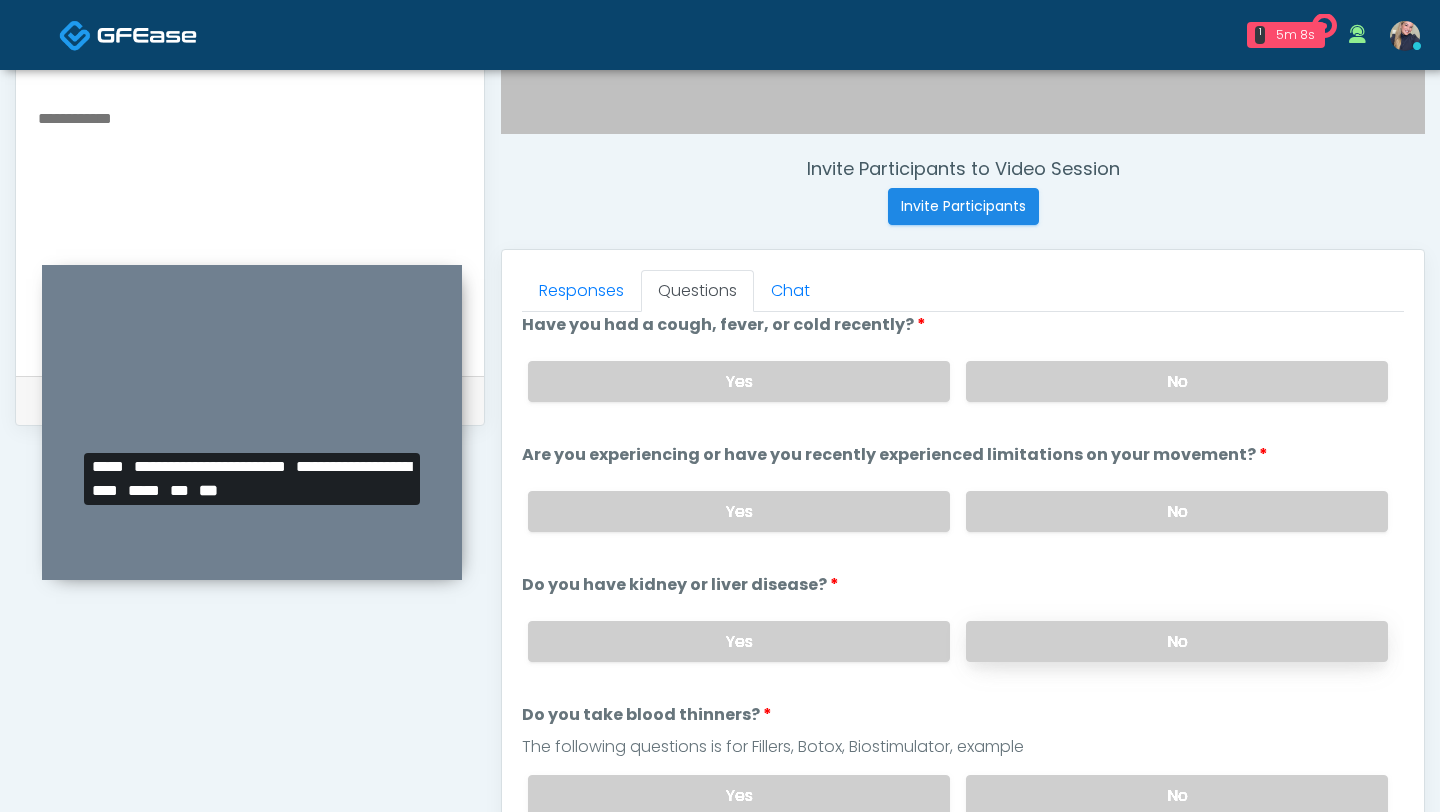 click on "No" at bounding box center (1177, 641) 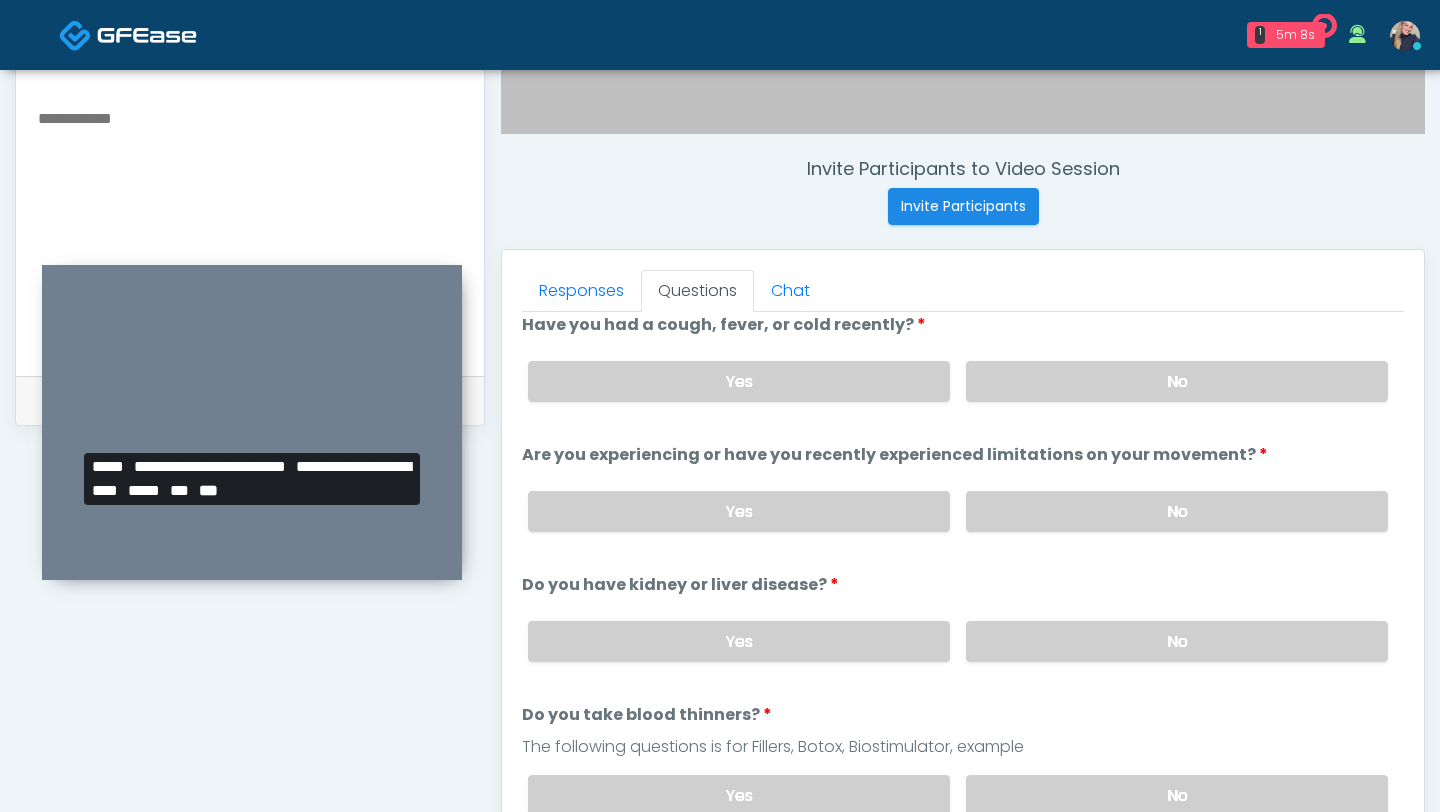 scroll, scrollTop: 223, scrollLeft: 0, axis: vertical 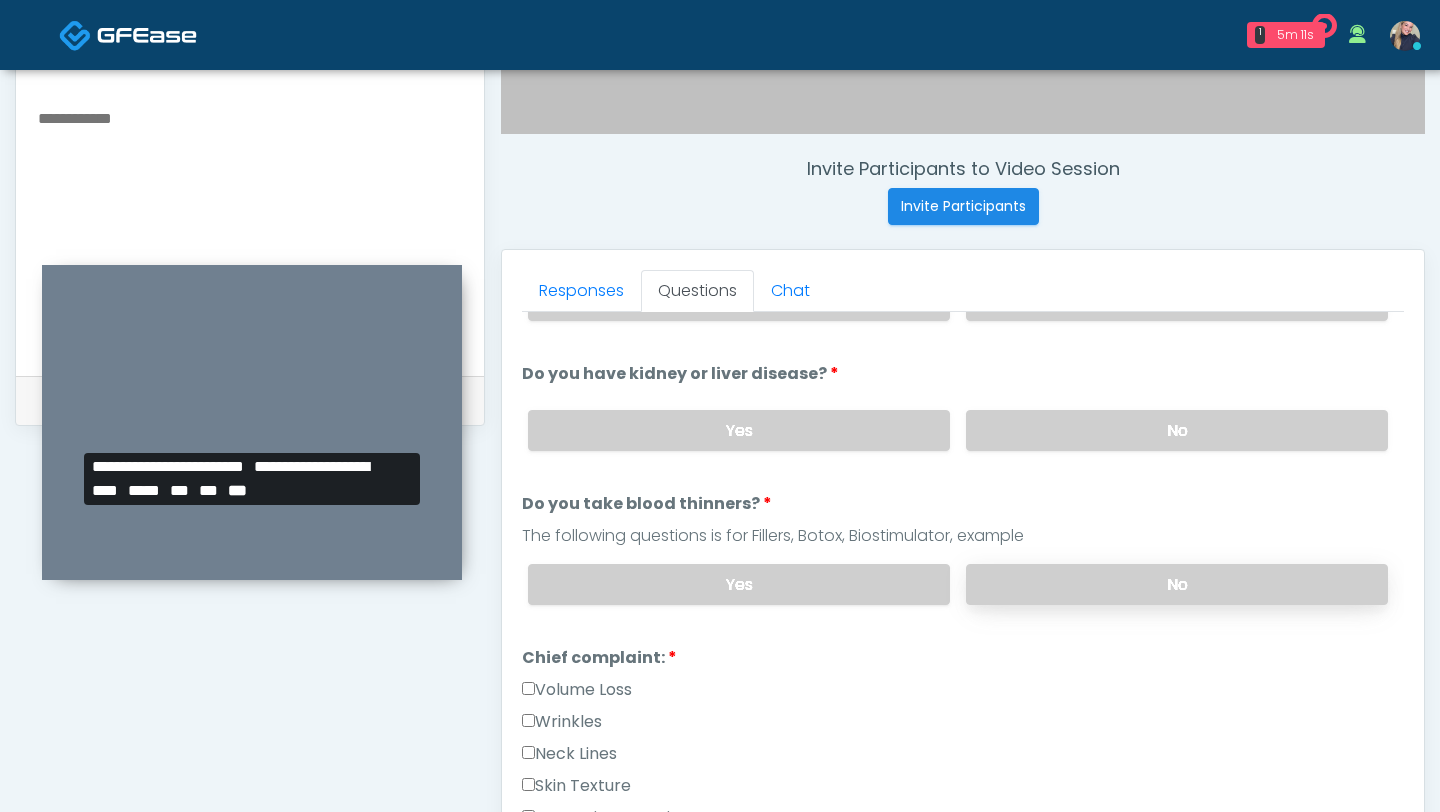 click on "No" at bounding box center [1177, 584] 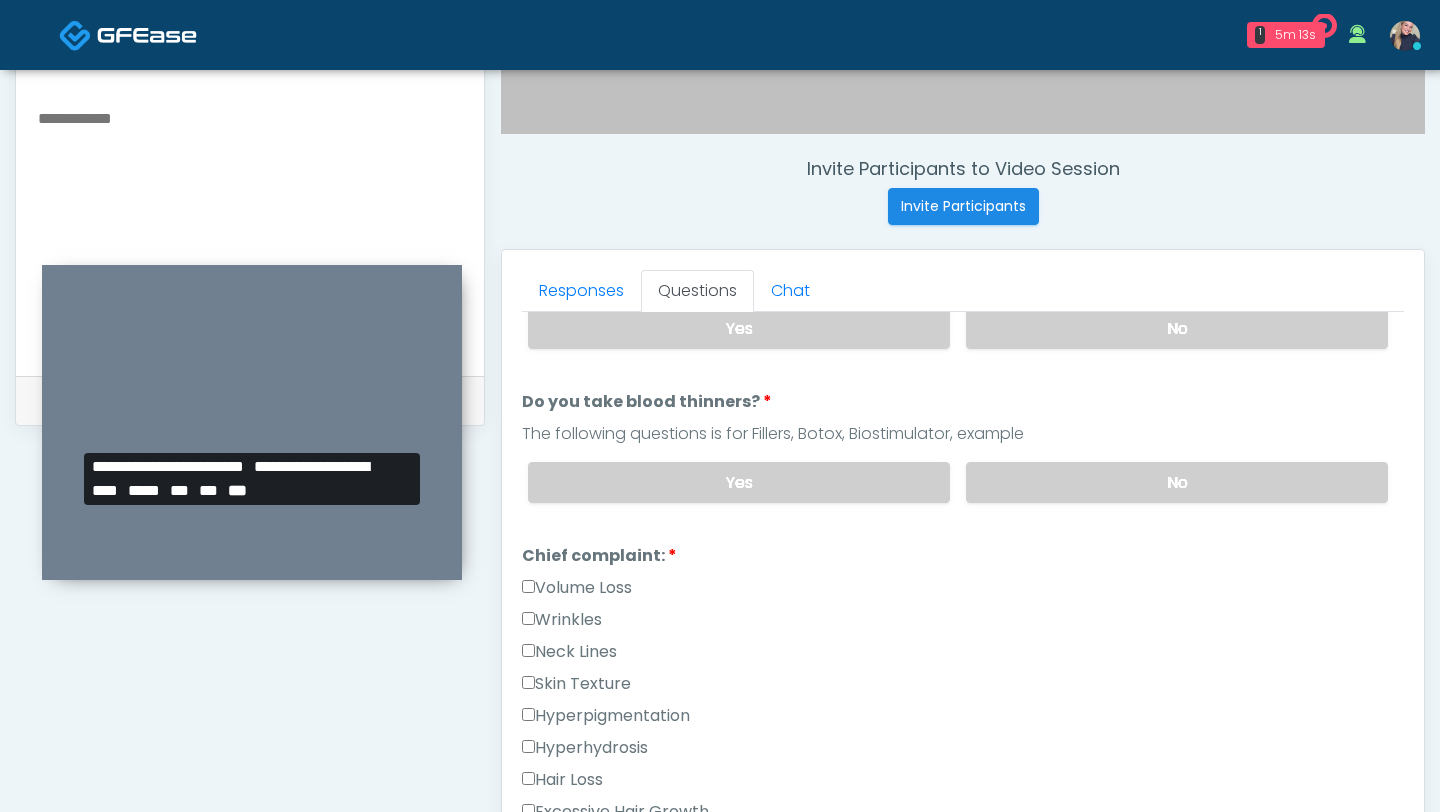 scroll, scrollTop: 327, scrollLeft: 0, axis: vertical 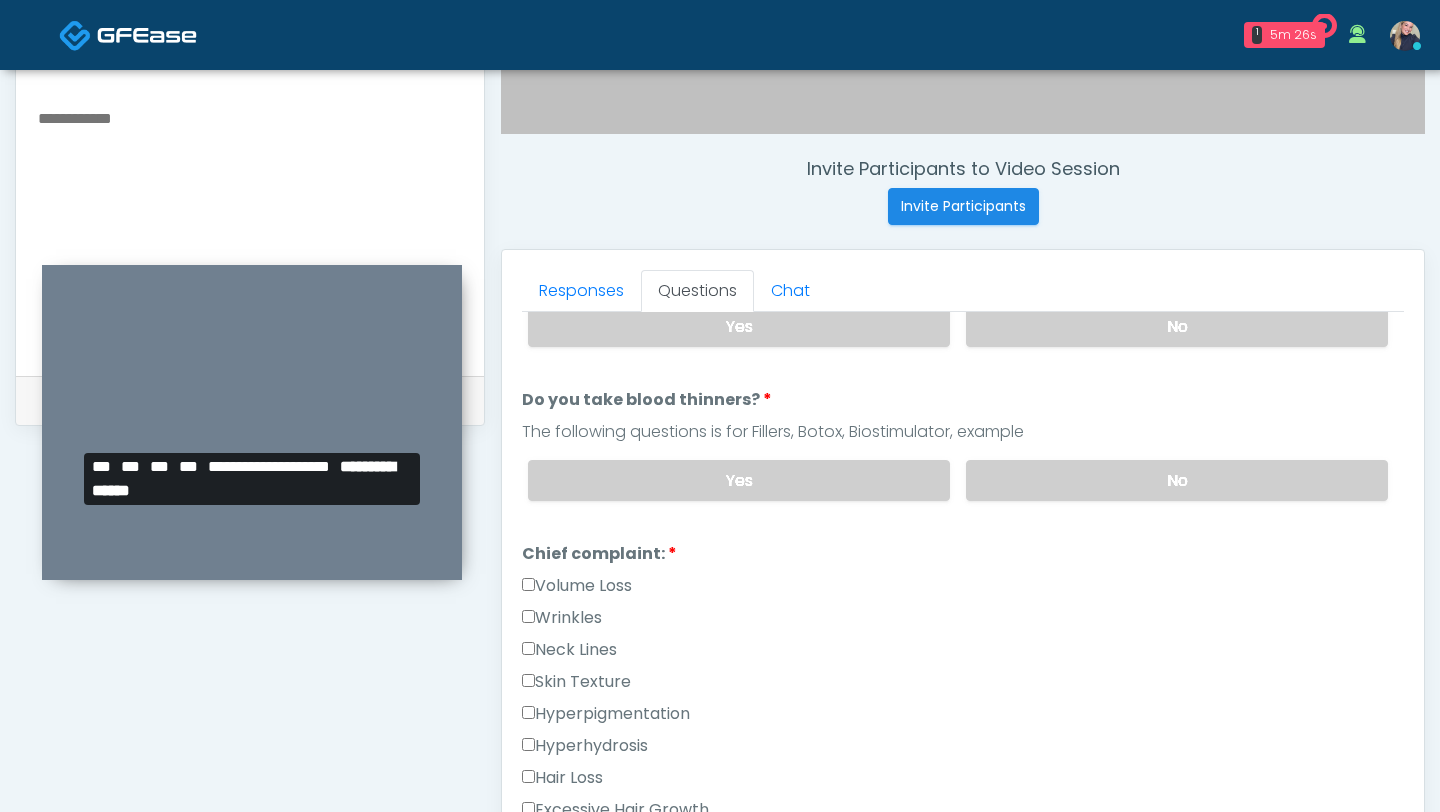 click at bounding box center (250, 227) 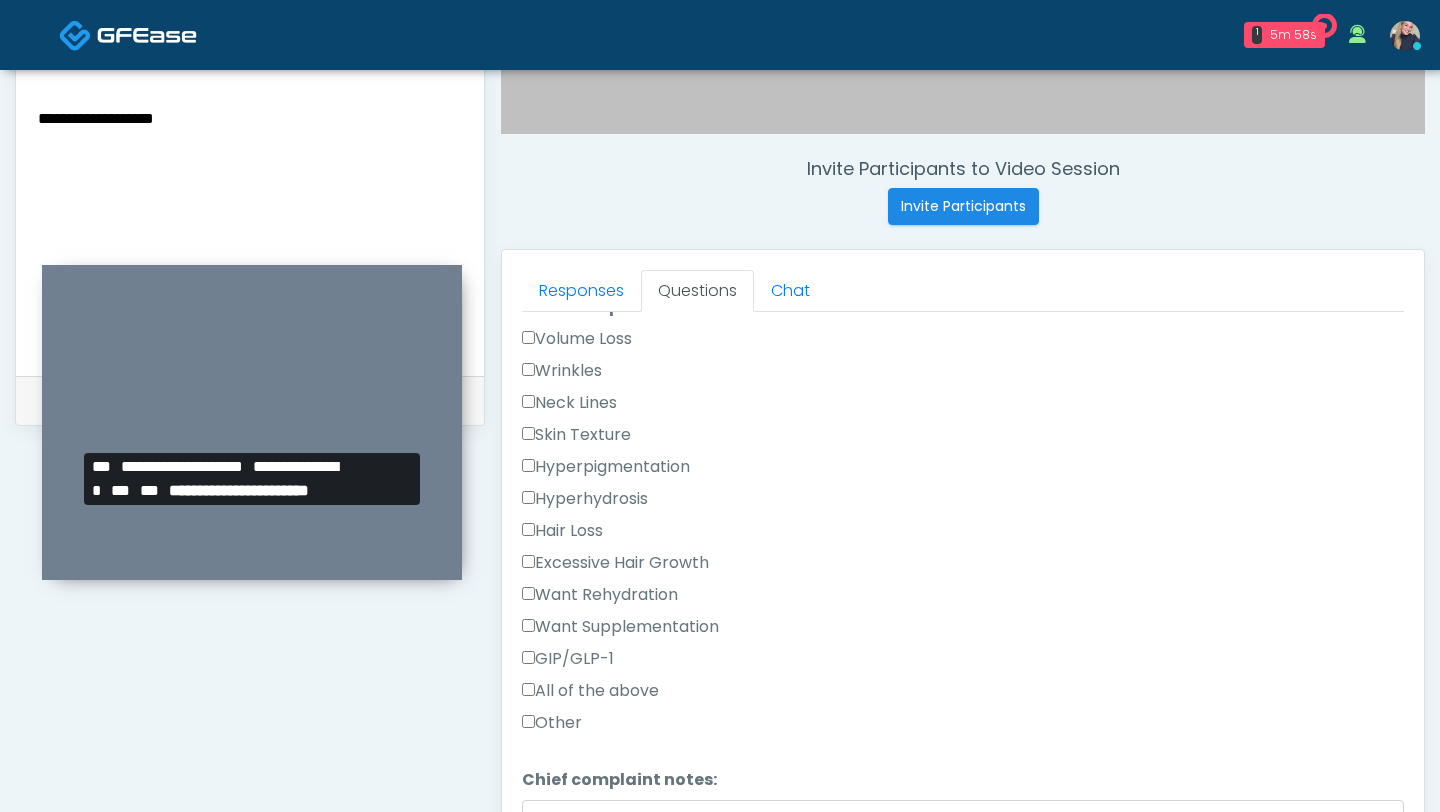 scroll, scrollTop: 575, scrollLeft: 0, axis: vertical 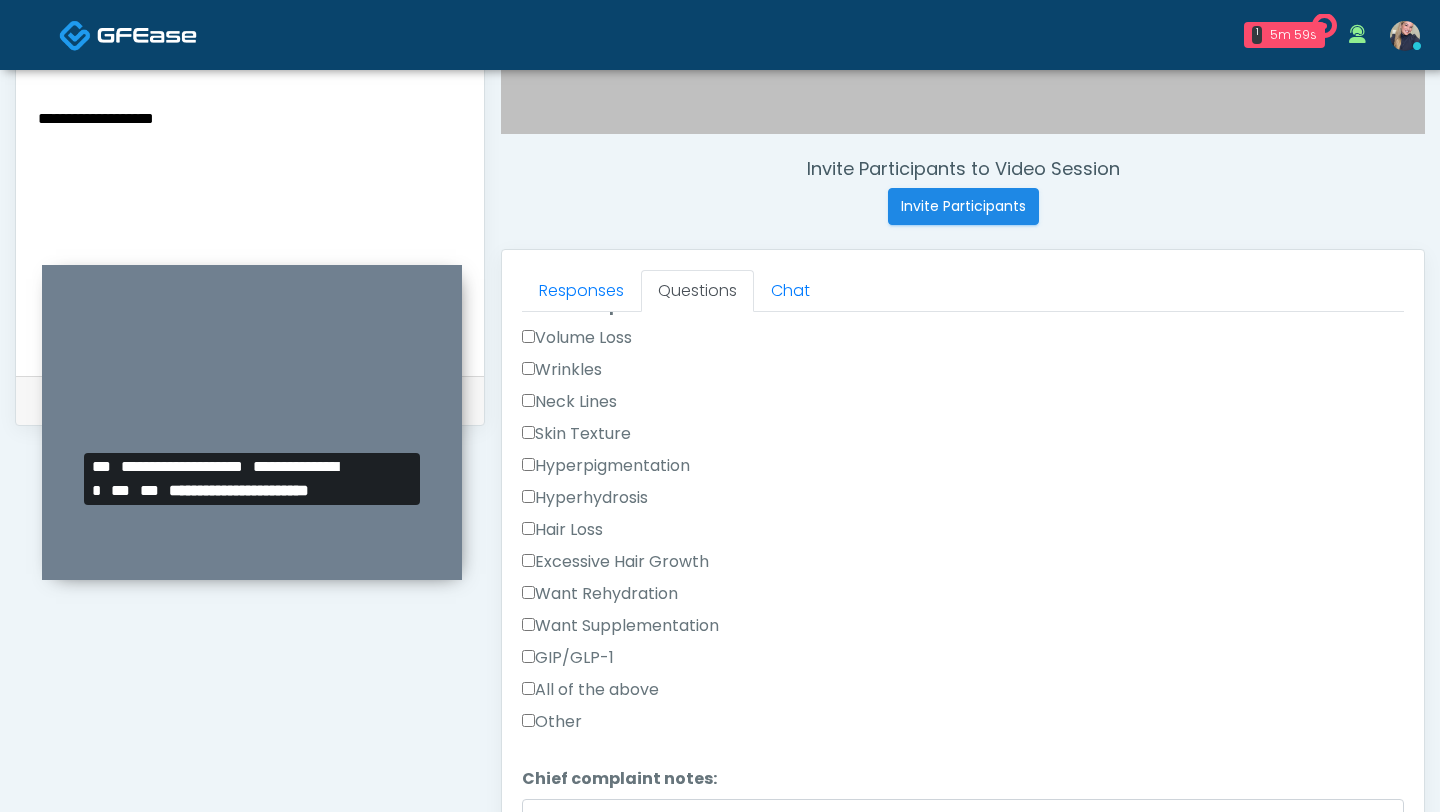 type on "**********" 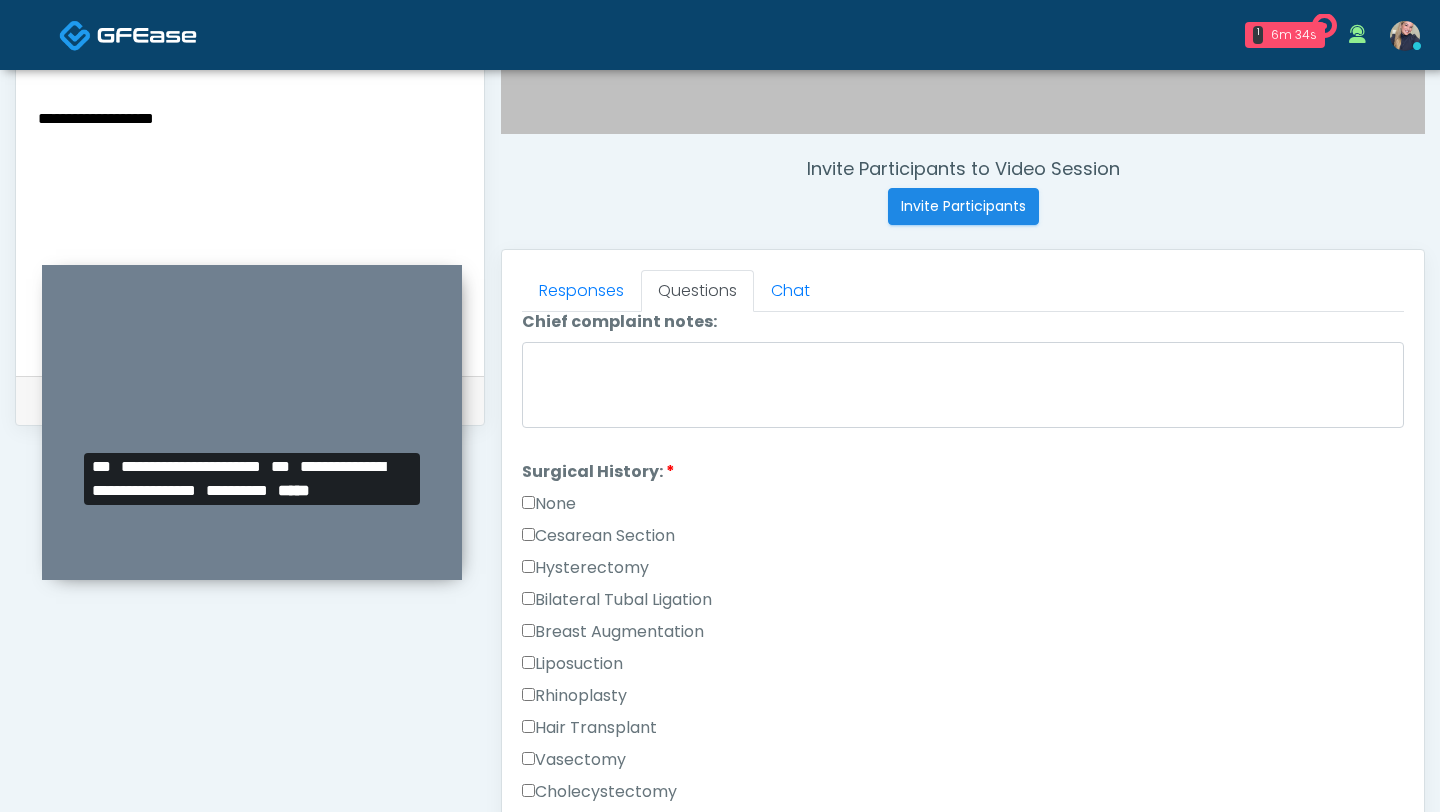 scroll, scrollTop: 1034, scrollLeft: 0, axis: vertical 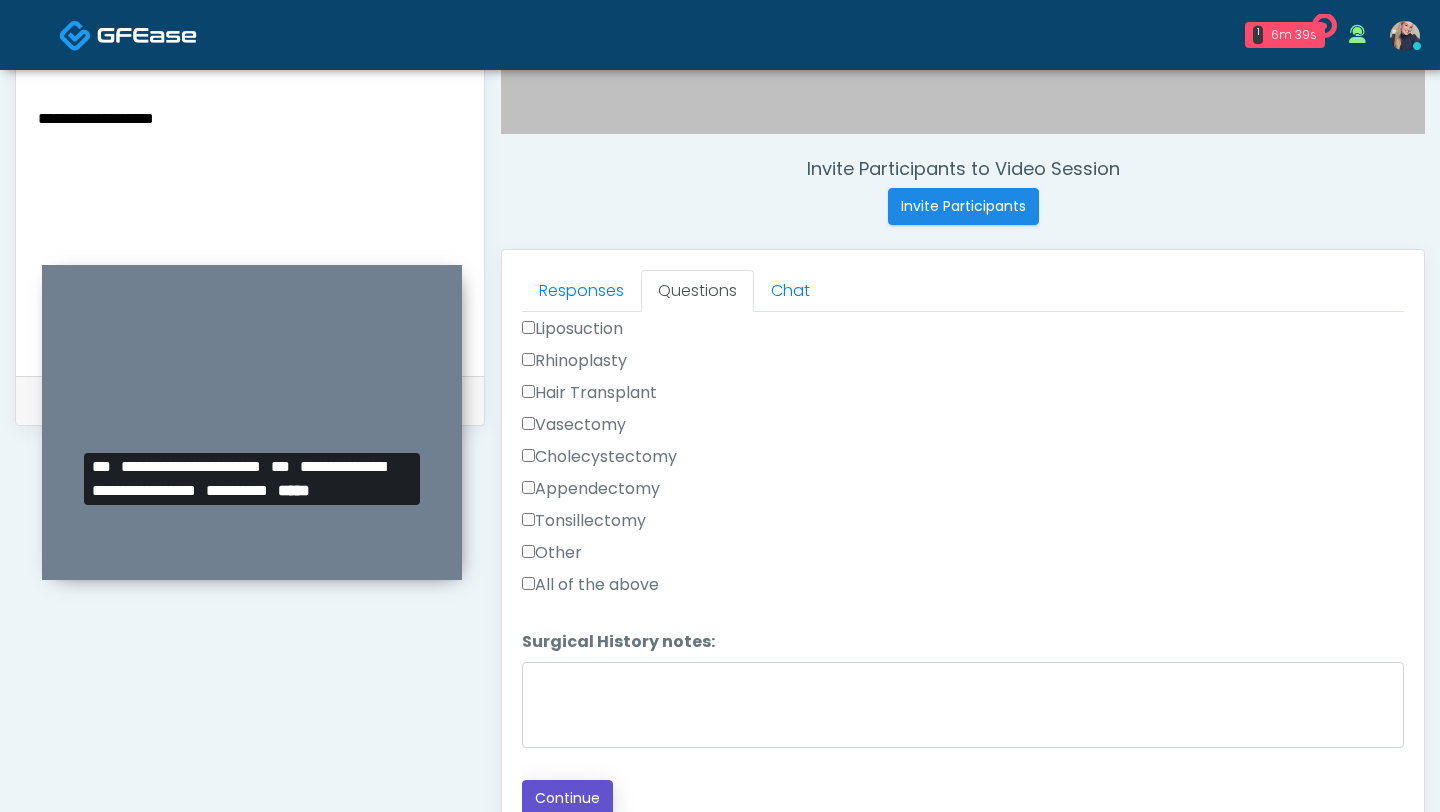 click on "Continue" at bounding box center [567, 798] 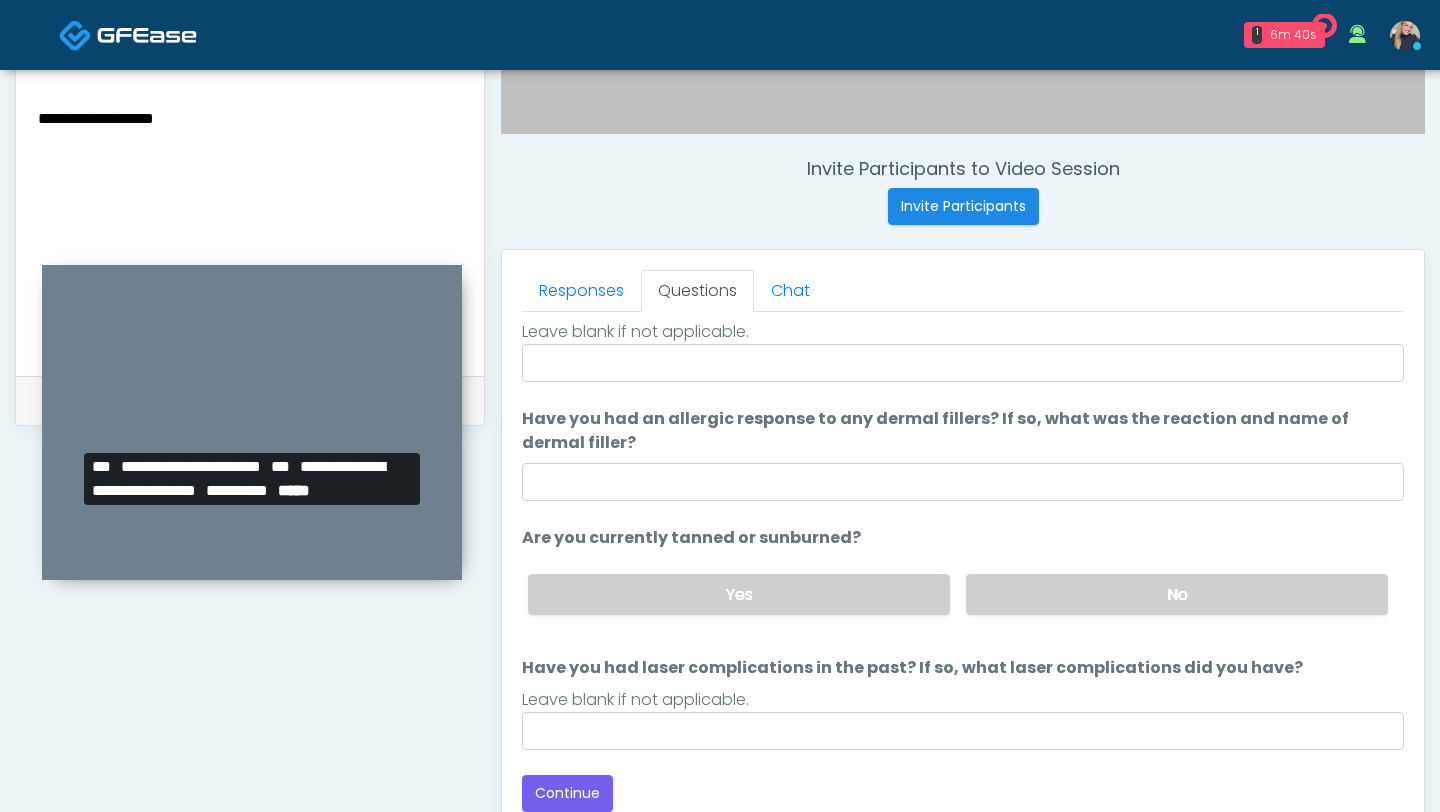 scroll, scrollTop: 983, scrollLeft: 0, axis: vertical 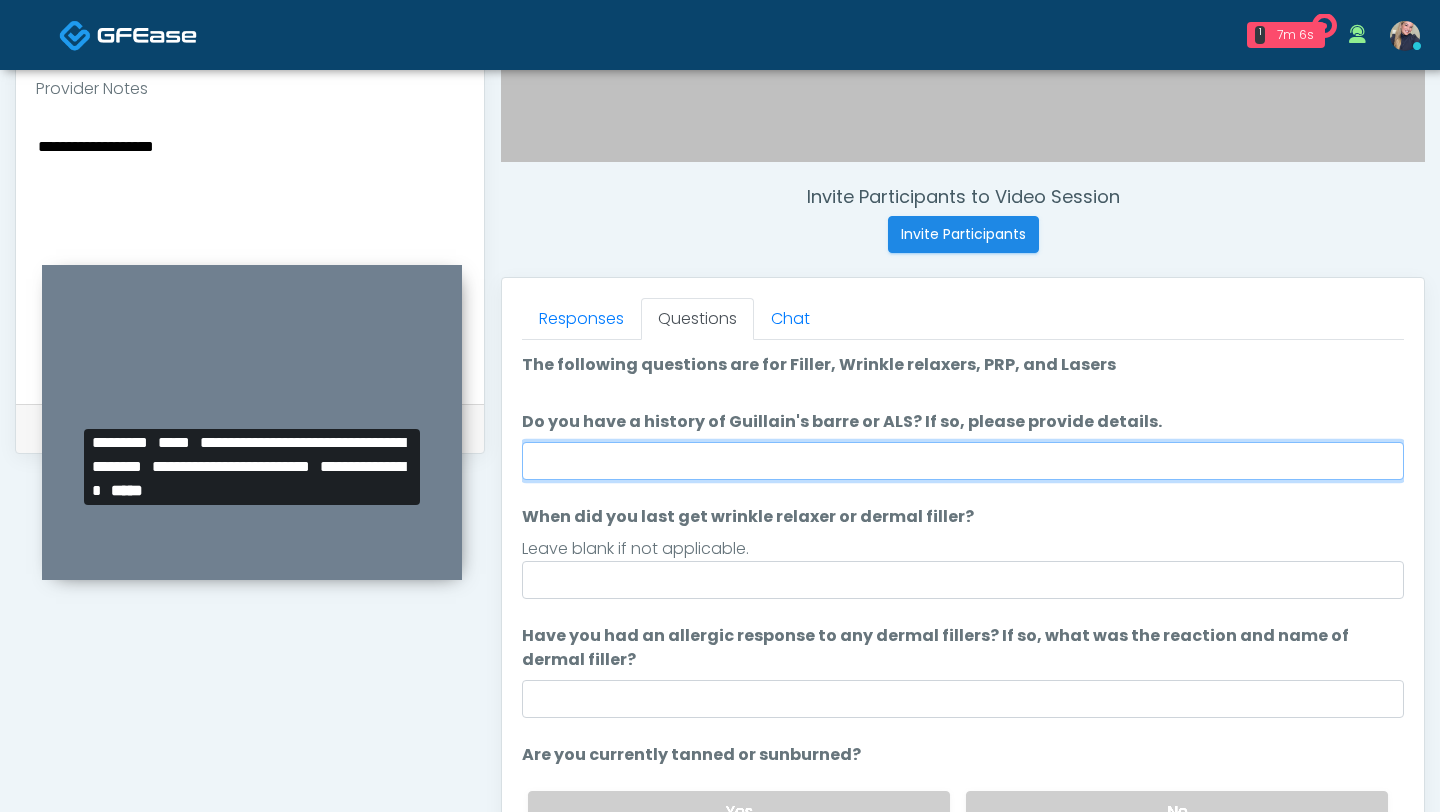 click on "Do you have a history of Guillain's barre or ALS? If so, please provide details." at bounding box center (963, 461) 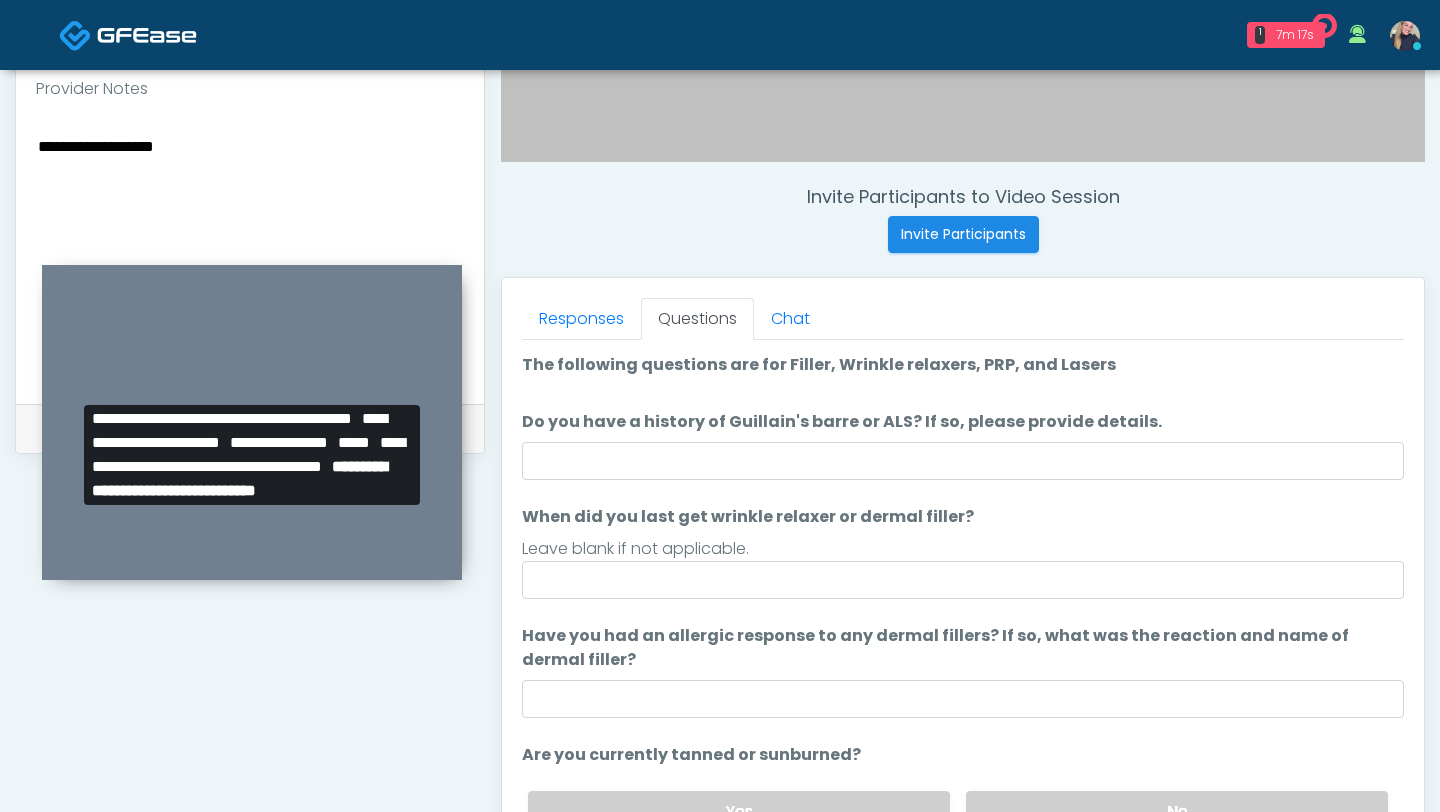 click on "**********" at bounding box center [250, 255] 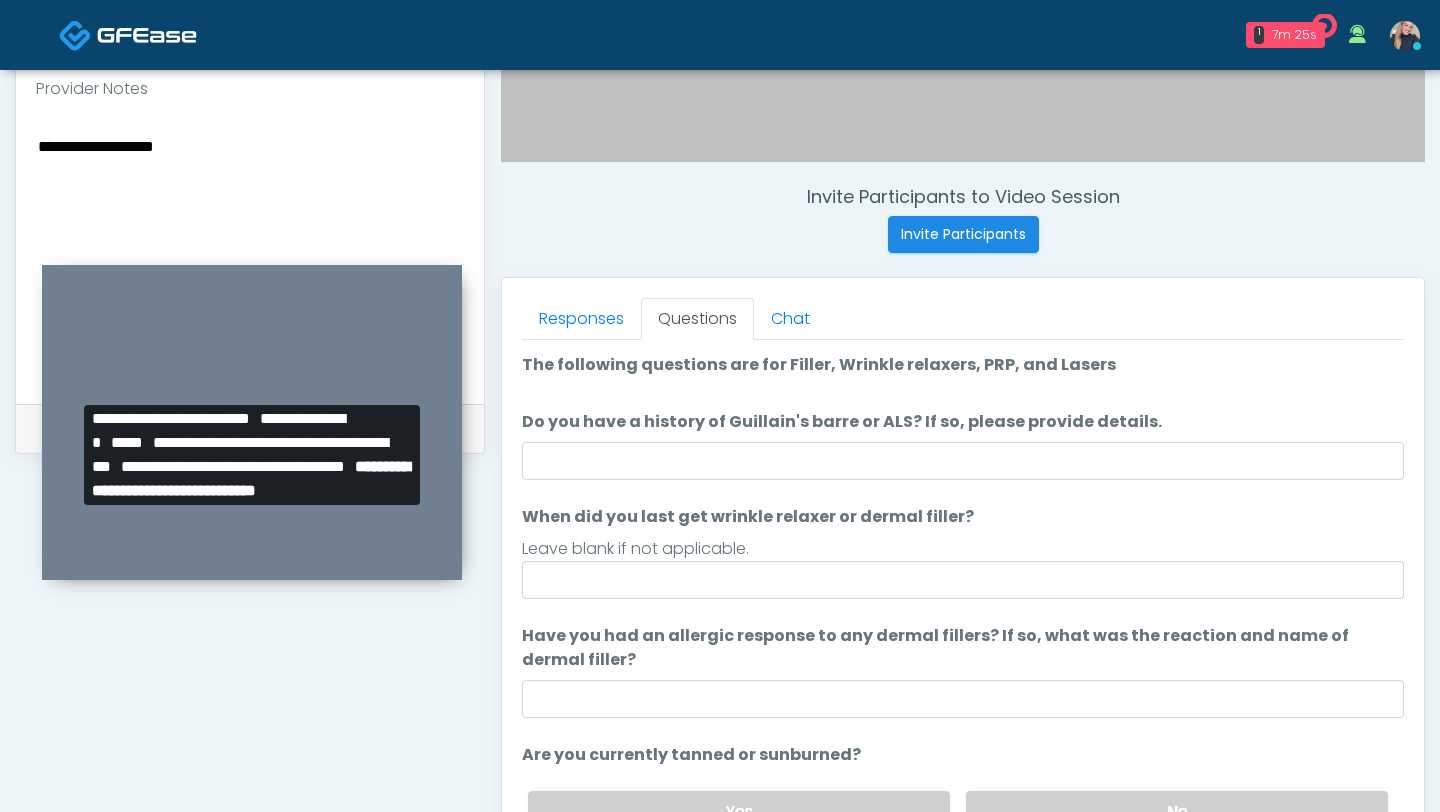 click on "**********" at bounding box center (250, 255) 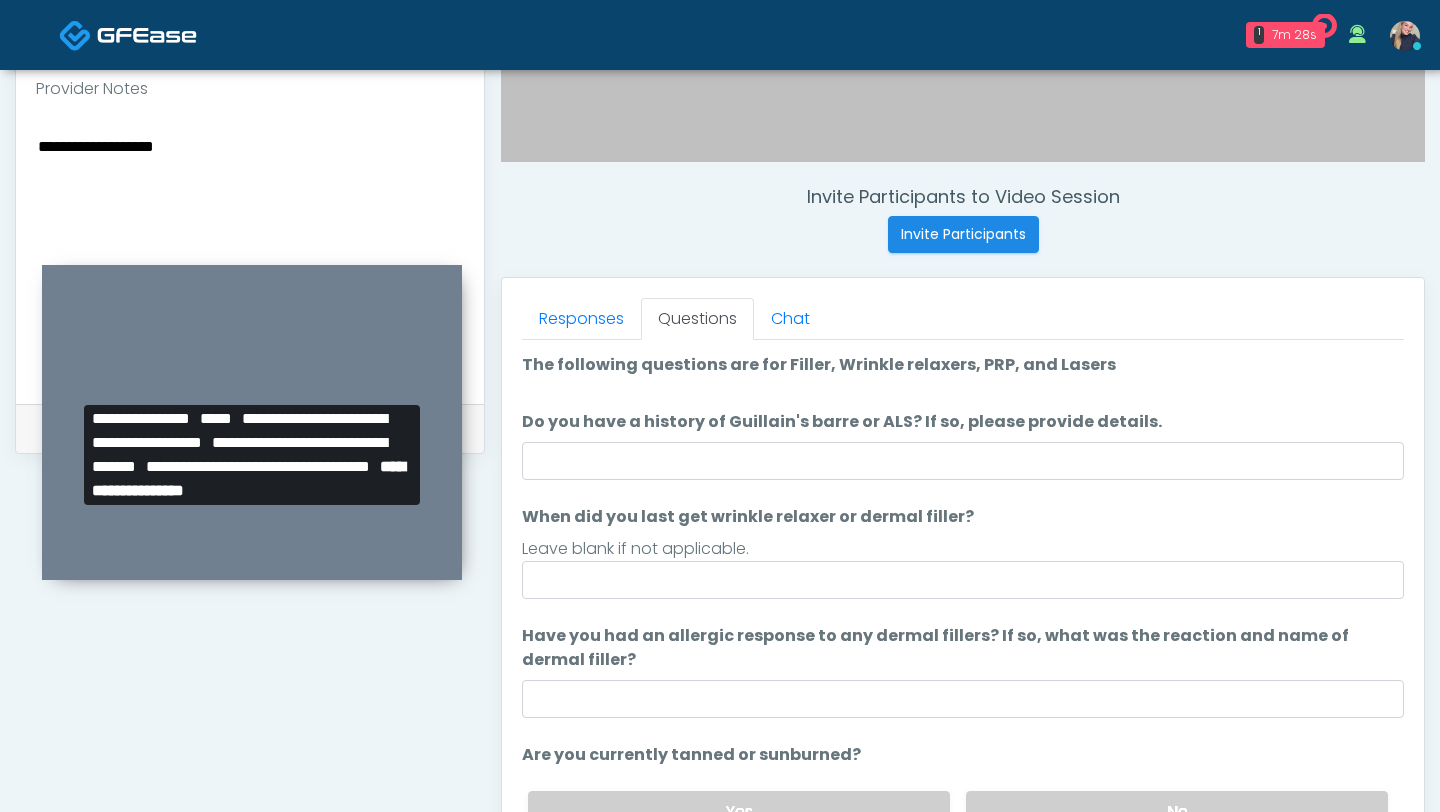 click on "**********" at bounding box center (955, 256) 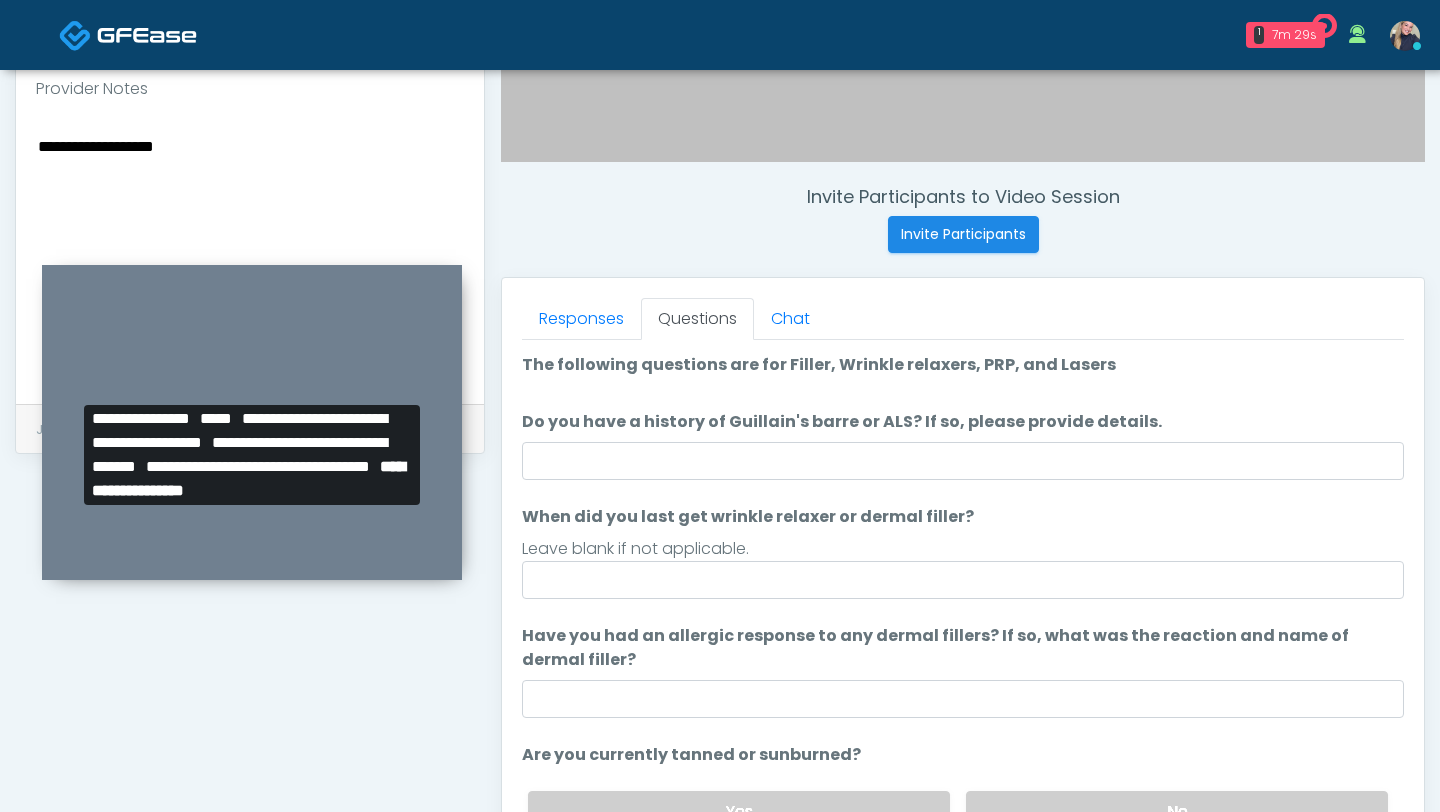 click on "**********" at bounding box center [250, 255] 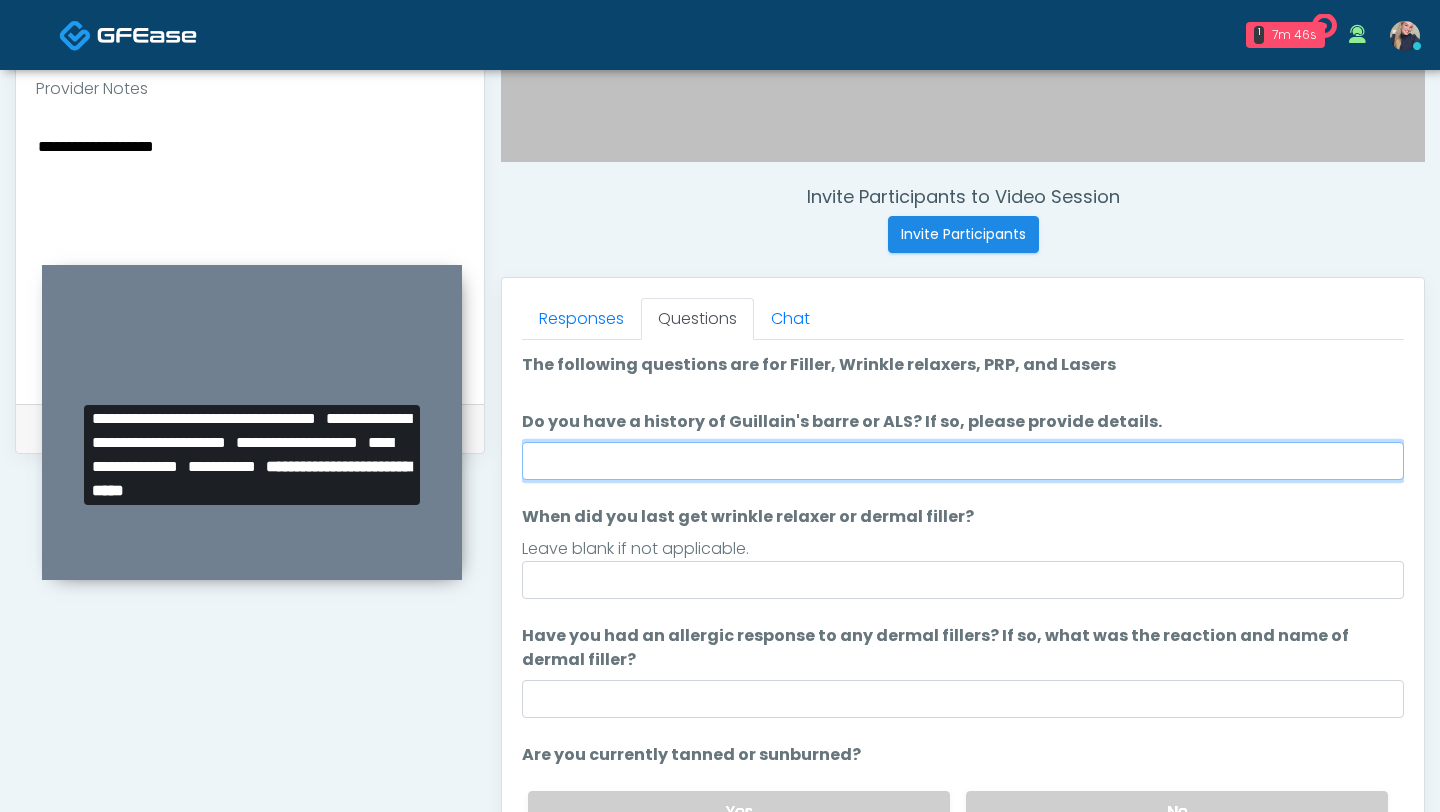 click on "Do you have a history of Guillain's barre or ALS? If so, please provide details." at bounding box center (963, 461) 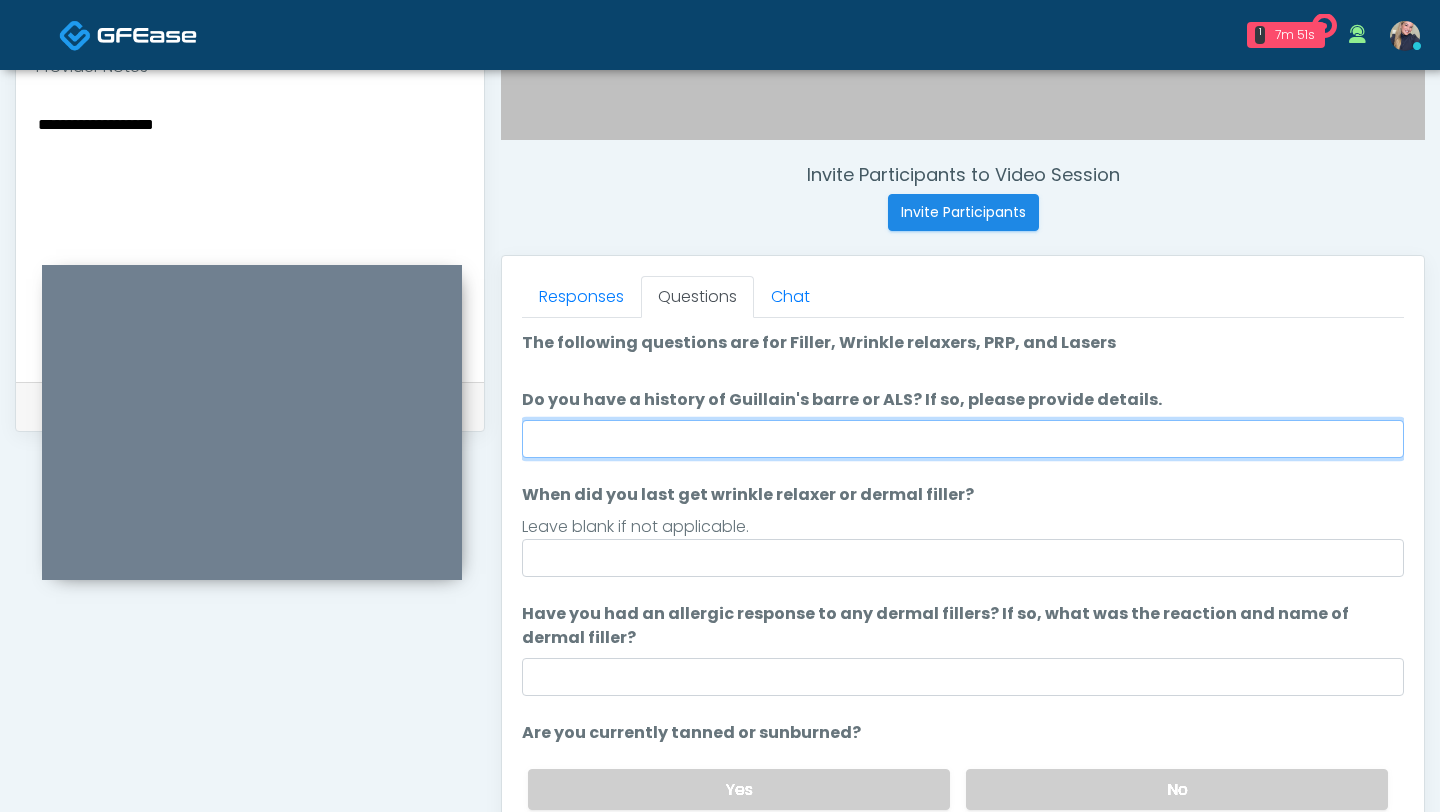 scroll, scrollTop: 703, scrollLeft: 0, axis: vertical 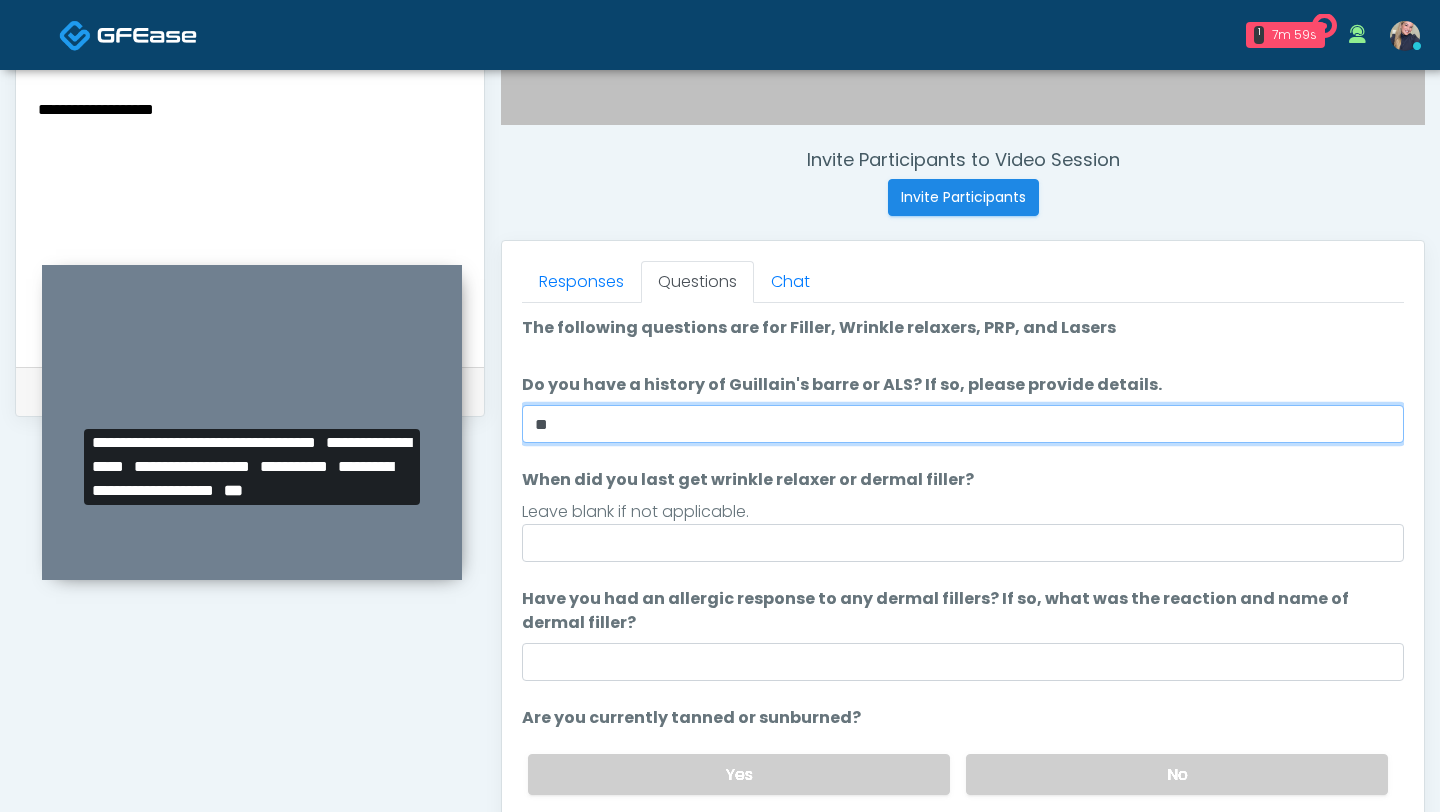 type on "**" 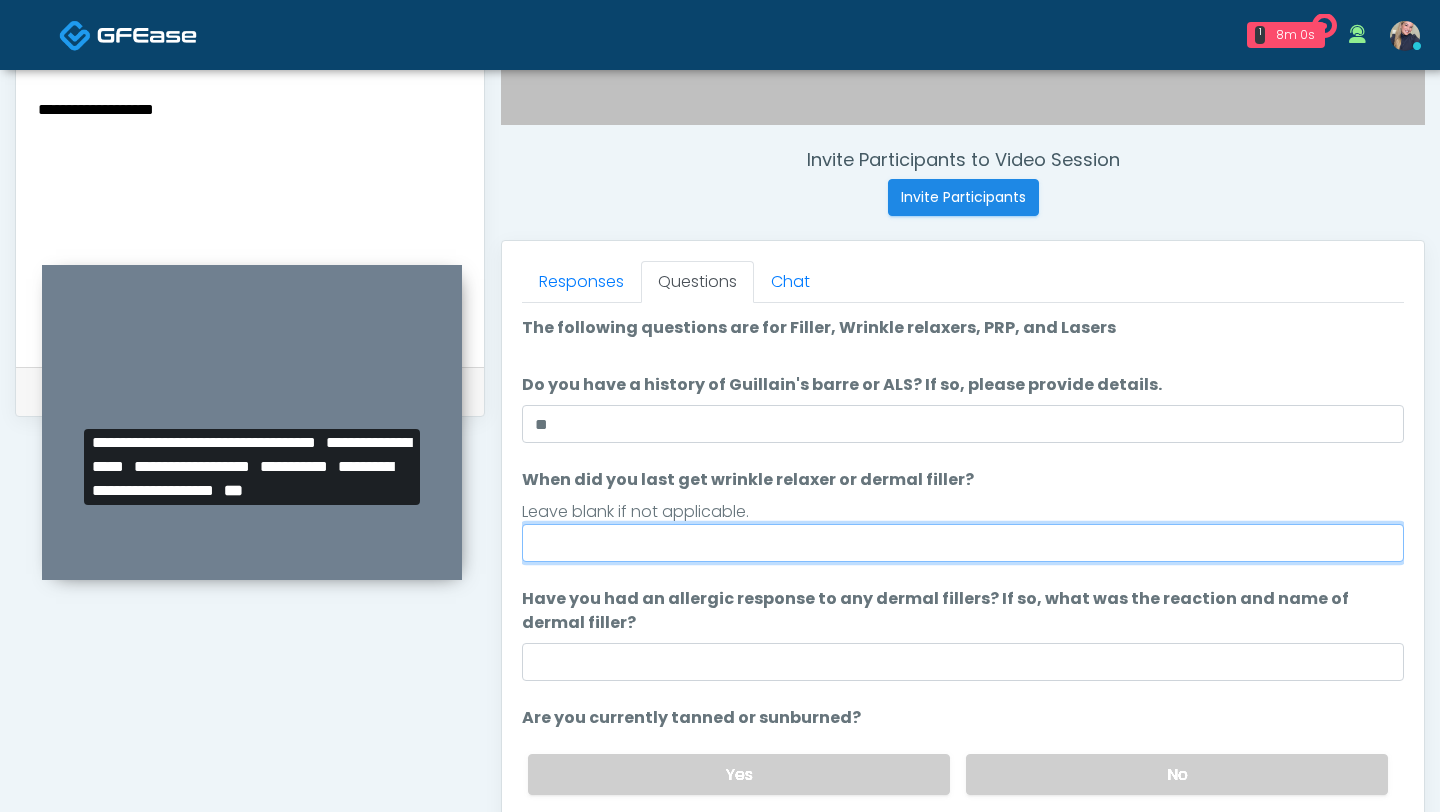 click on "When did you last get wrinkle relaxer or dermal filler?" at bounding box center (963, 543) 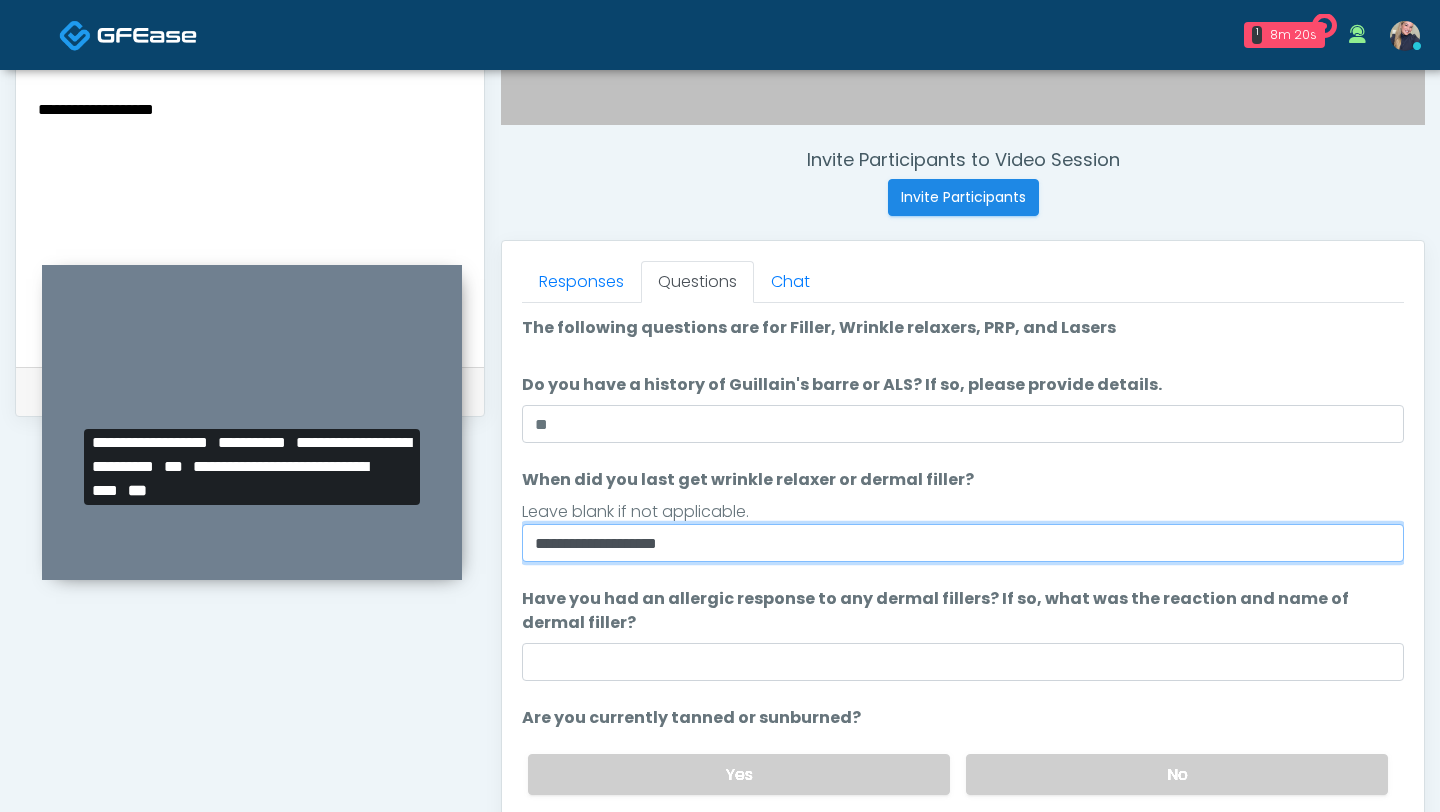 type on "**********" 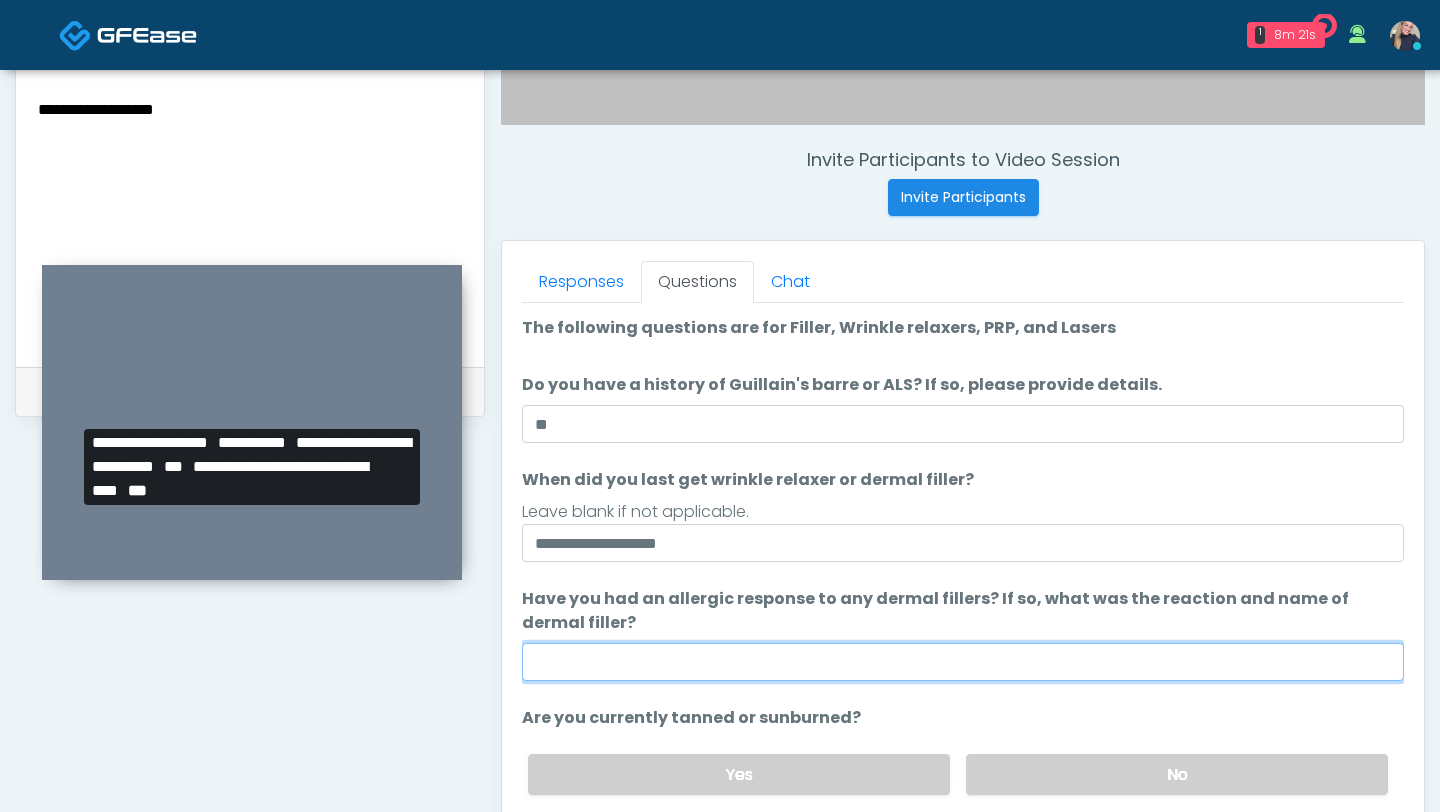 click on "Have you had an allergic response to any dermal fillers? If so, what was the reaction and name of dermal filler?" at bounding box center [963, 662] 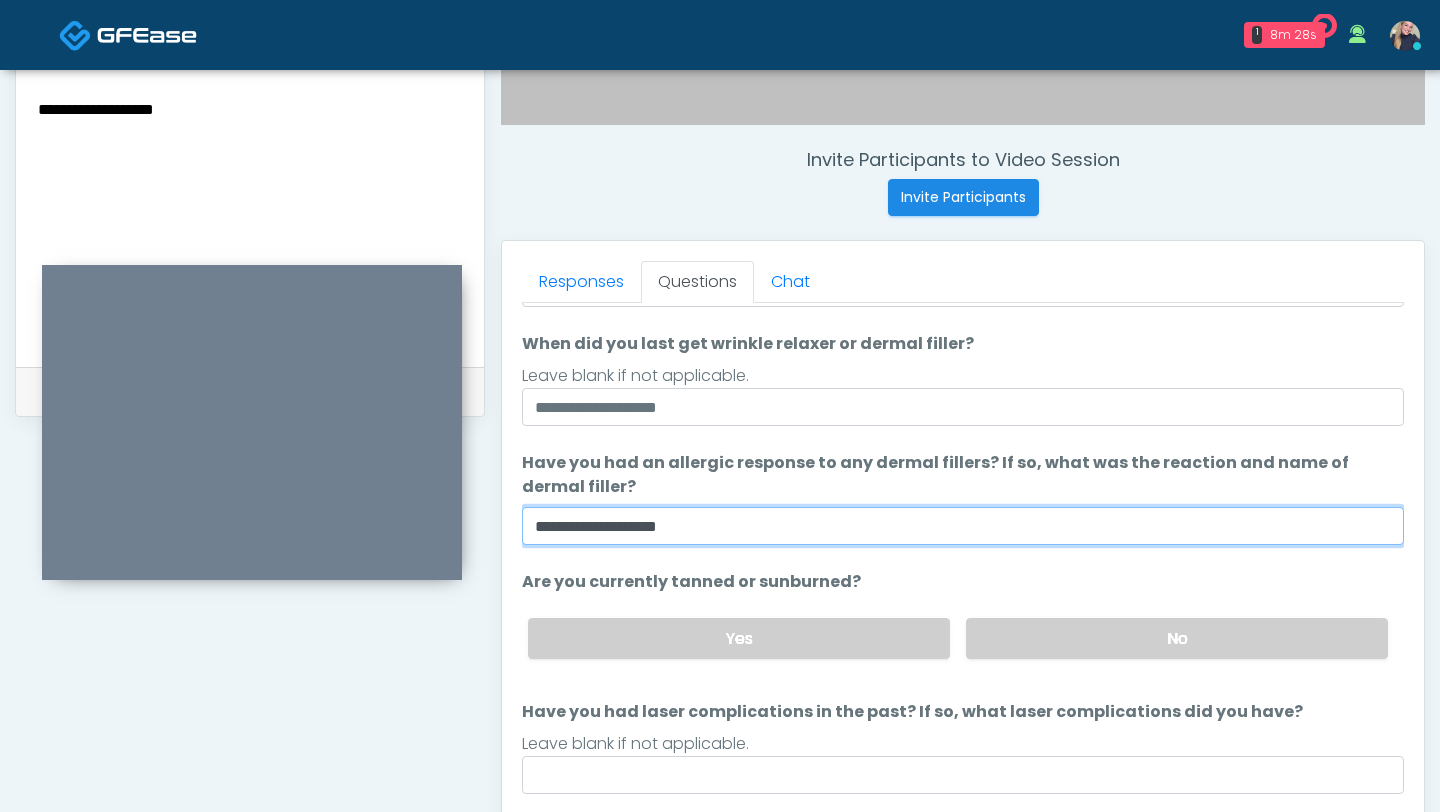 scroll, scrollTop: 157, scrollLeft: 0, axis: vertical 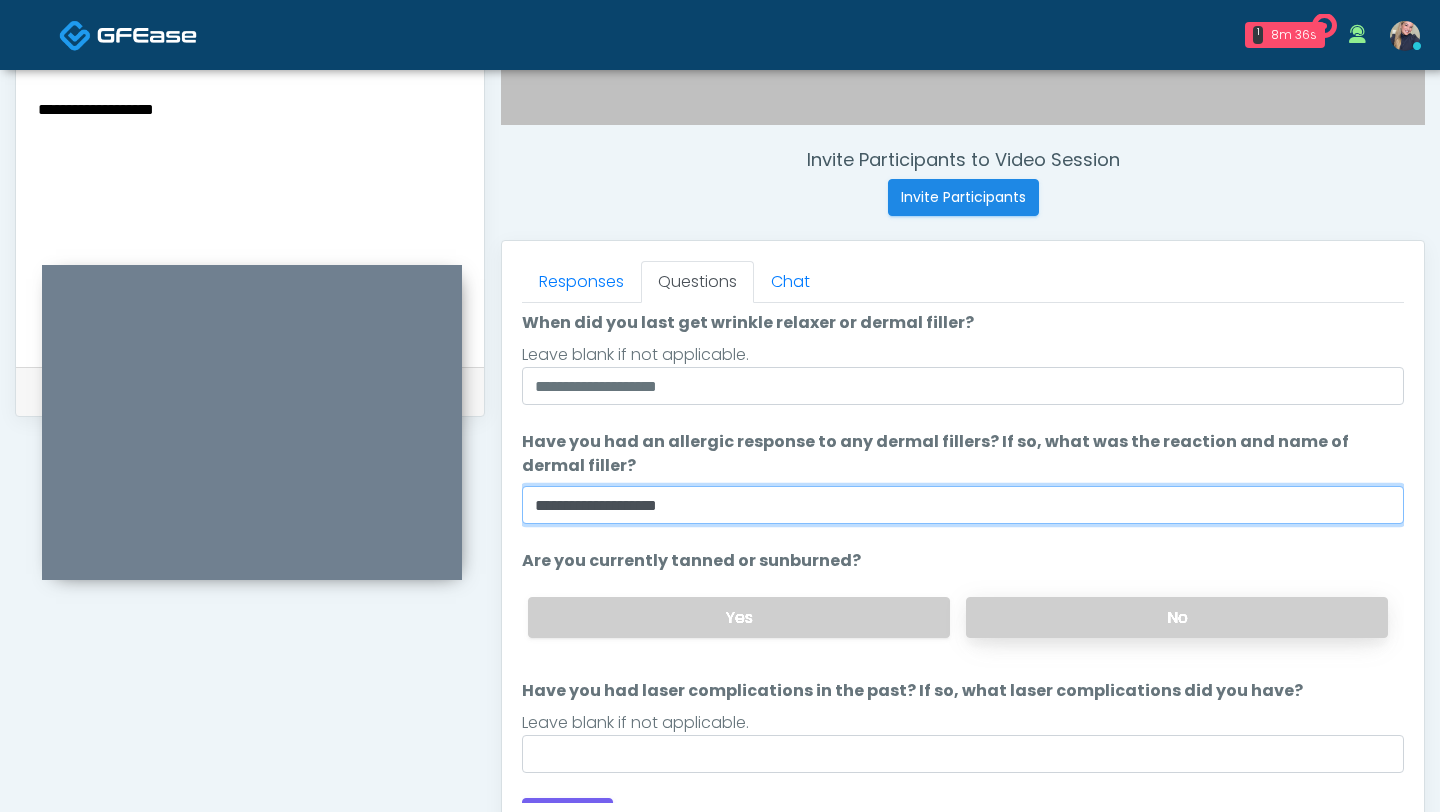 type on "**********" 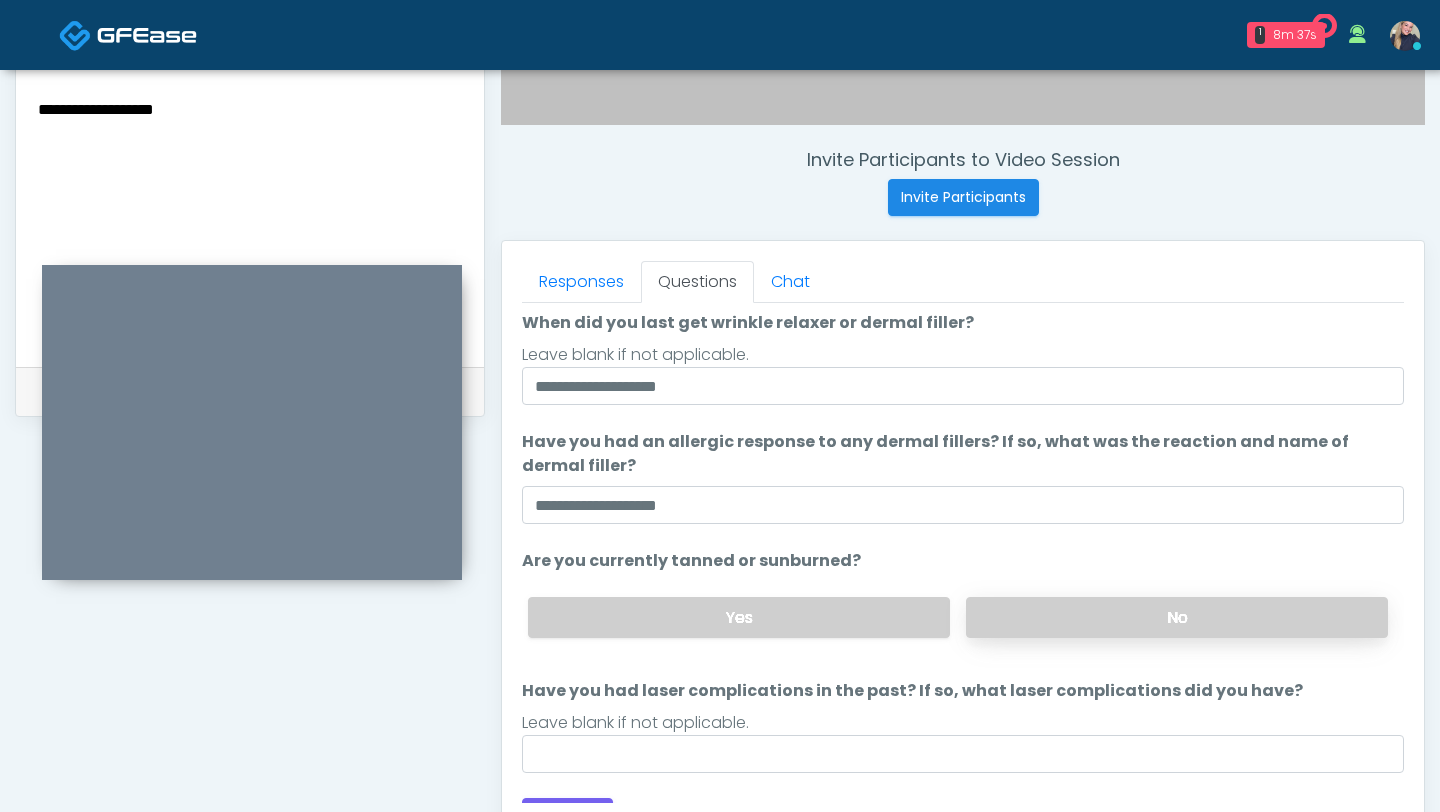 click on "No" at bounding box center [1177, 617] 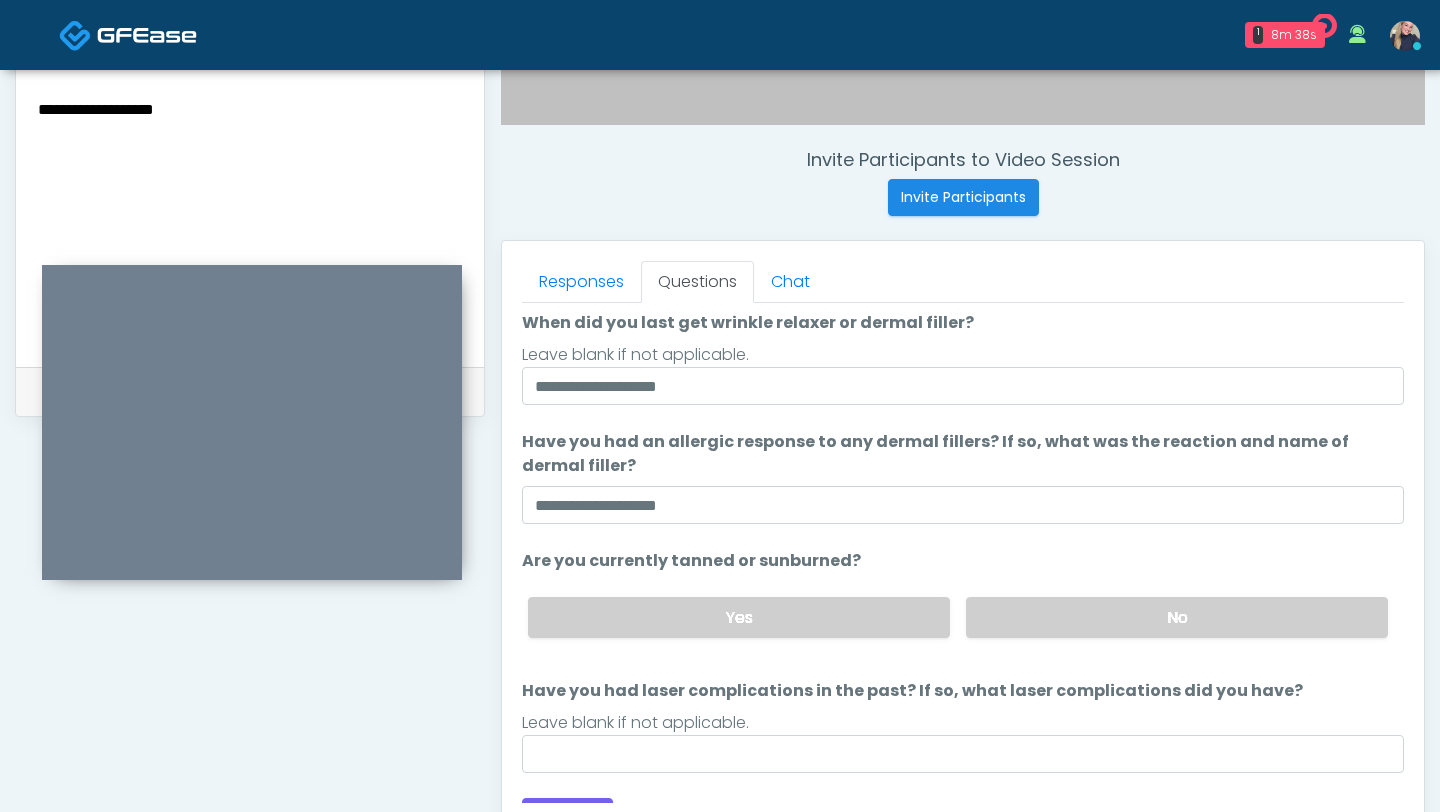 scroll, scrollTop: 188, scrollLeft: 0, axis: vertical 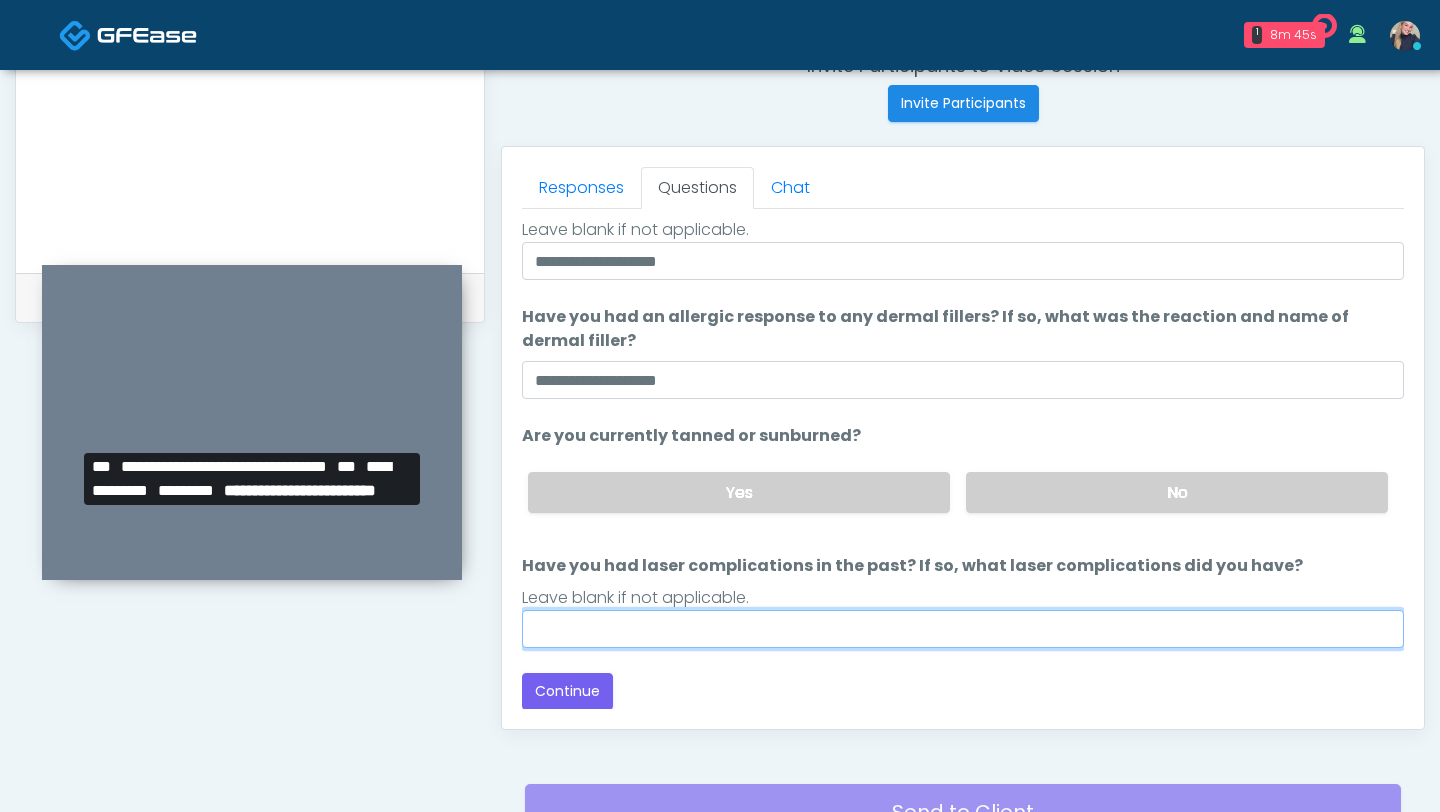 click on "Have you had laser complications in the past? If so, what laser complications did you have?" at bounding box center (963, 629) 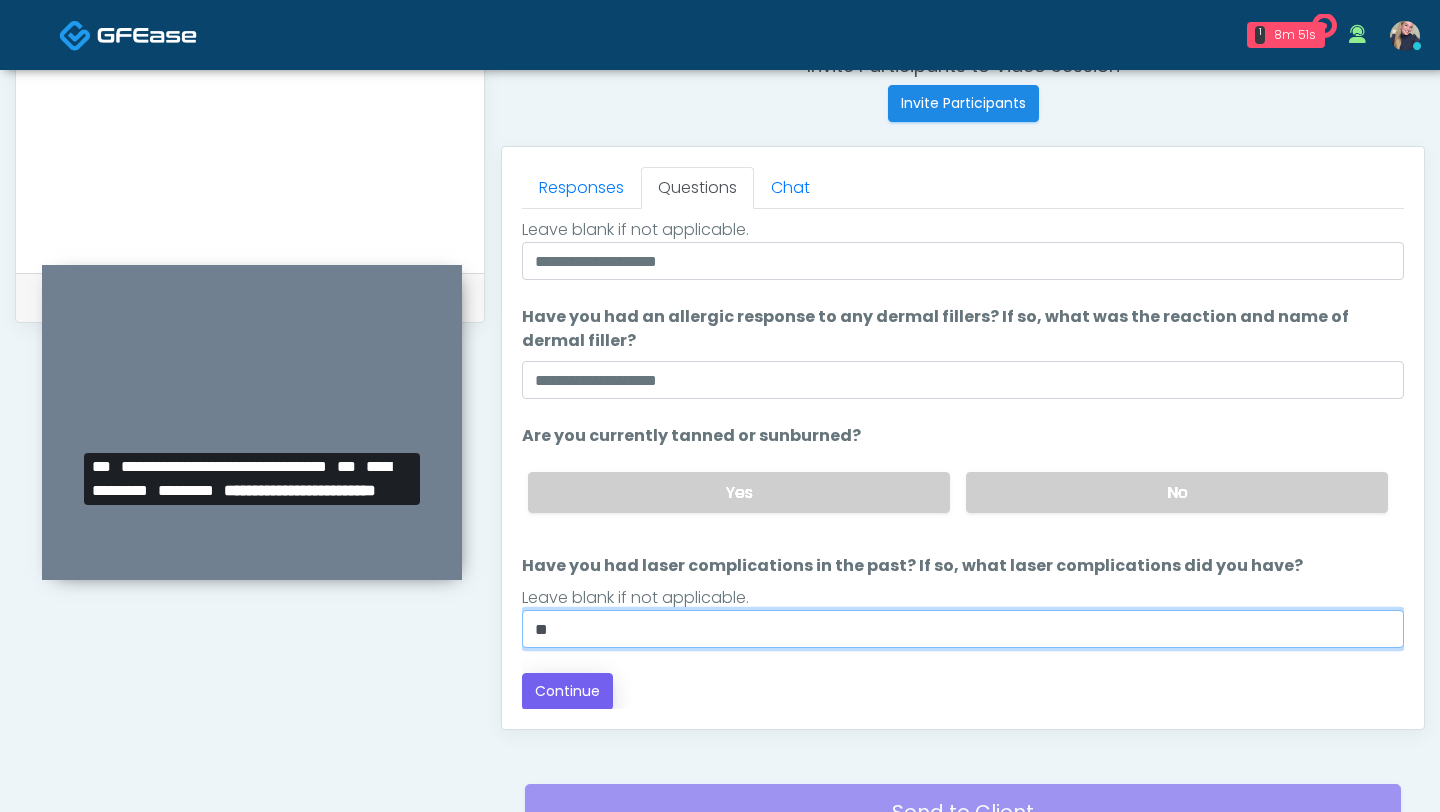 type on "**" 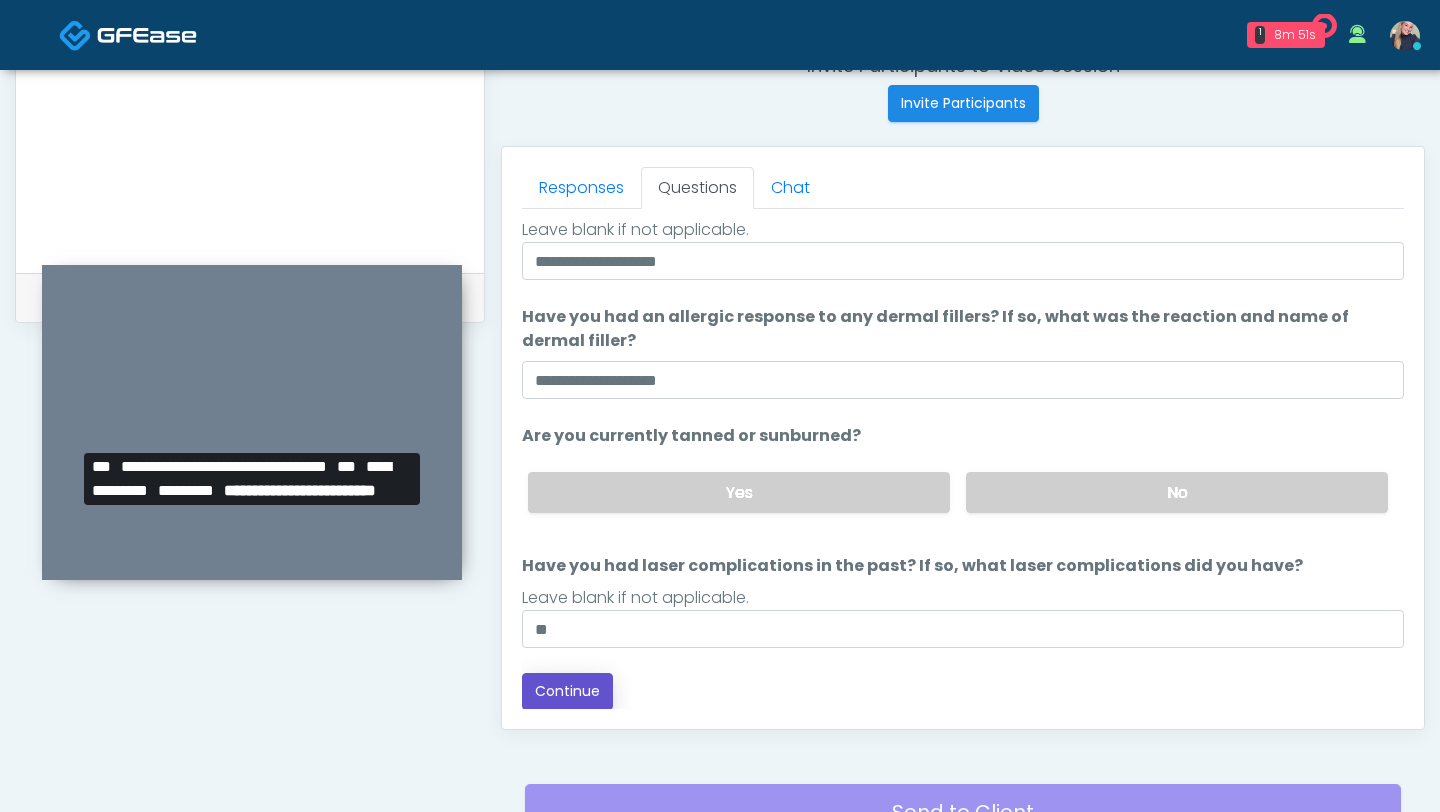 click on "Continue" at bounding box center [567, 691] 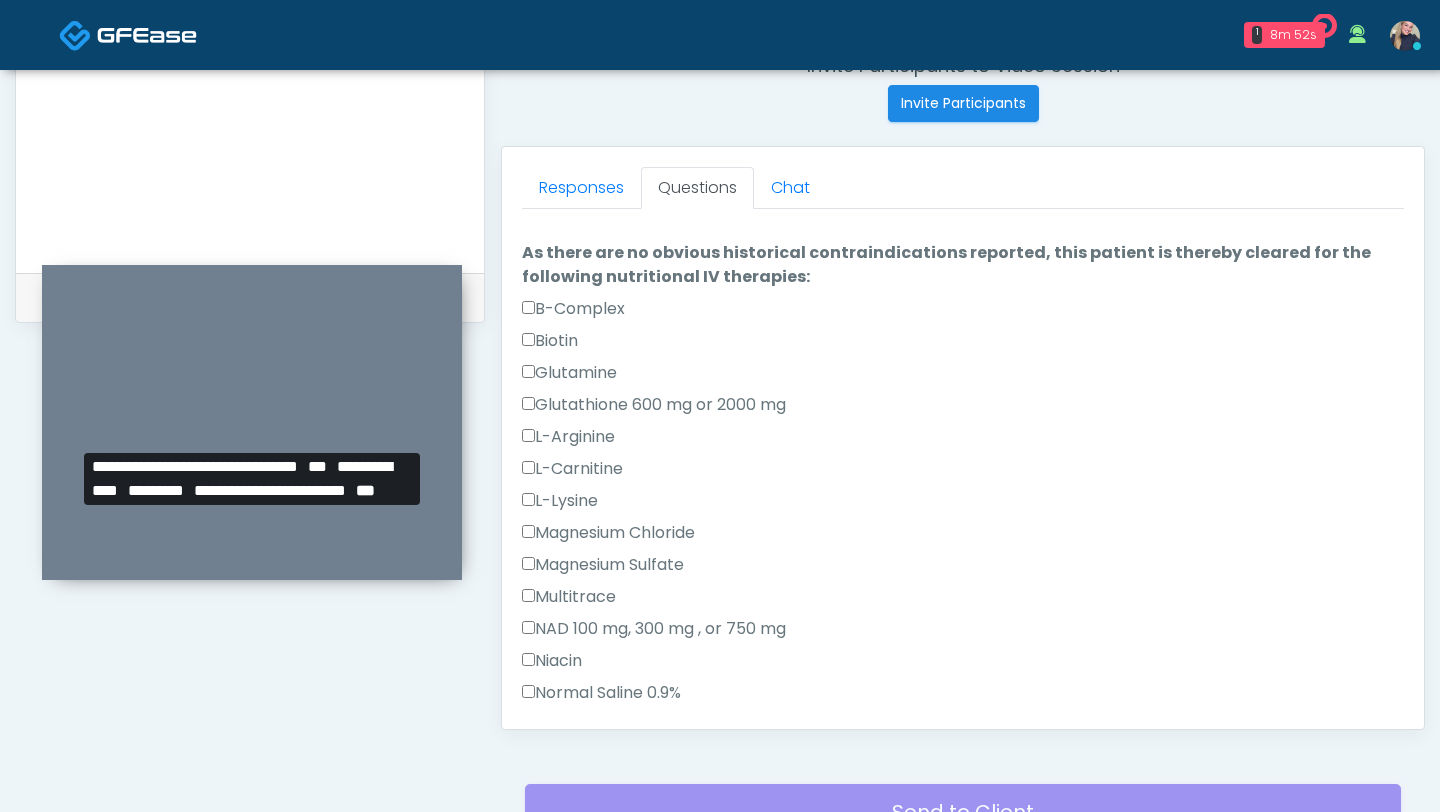 scroll, scrollTop: 983, scrollLeft: 0, axis: vertical 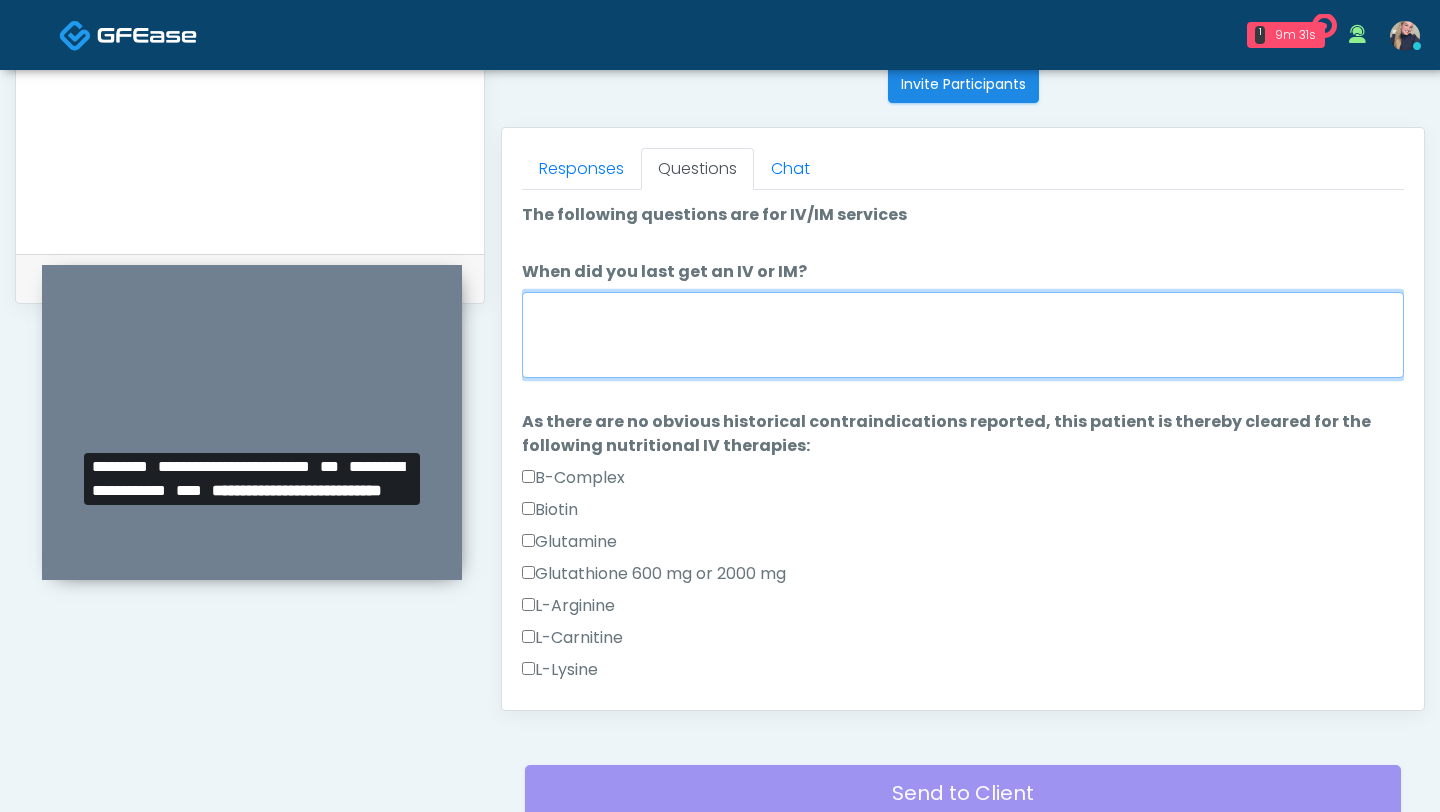 click on "When did you last get an IV or IM?" at bounding box center (963, 335) 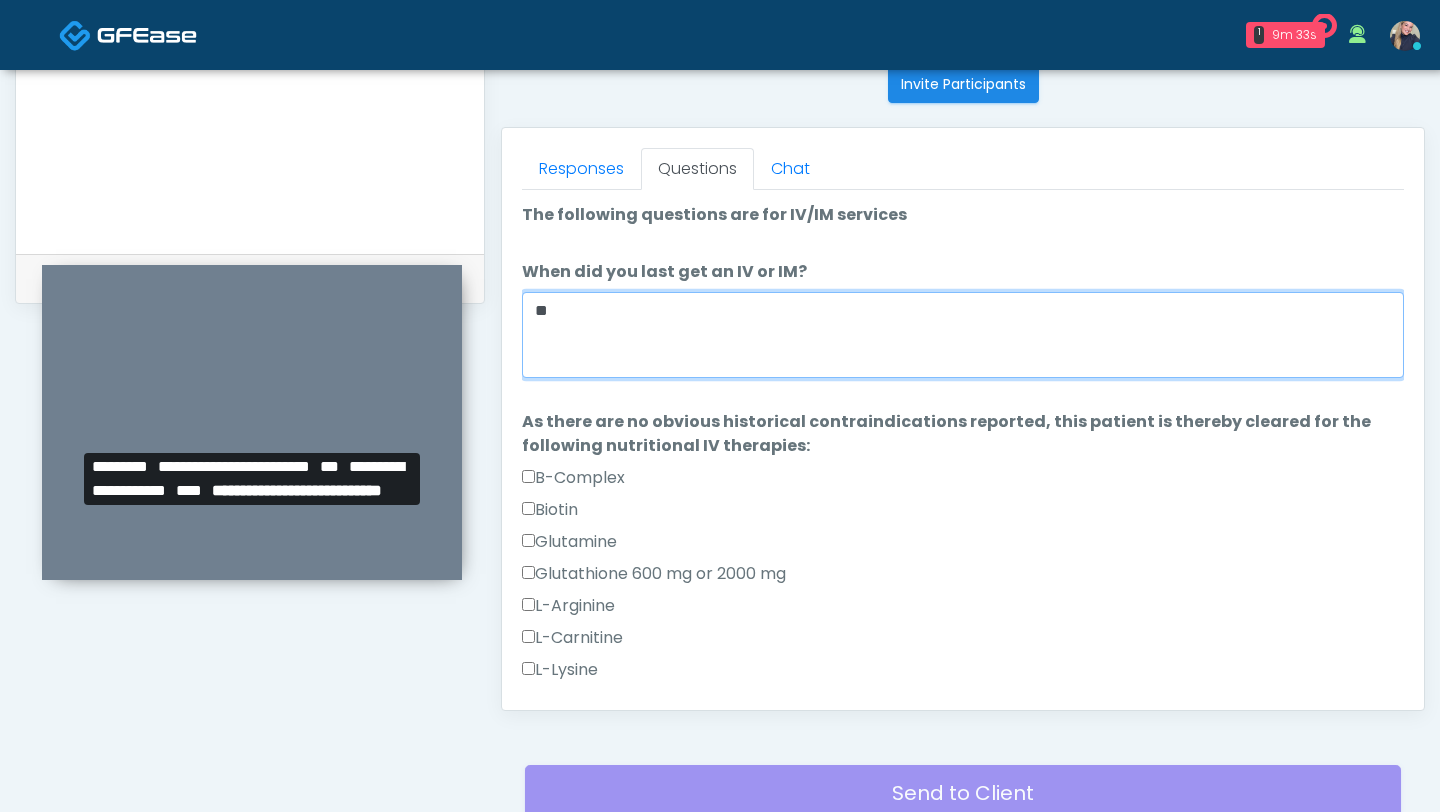 type on "*" 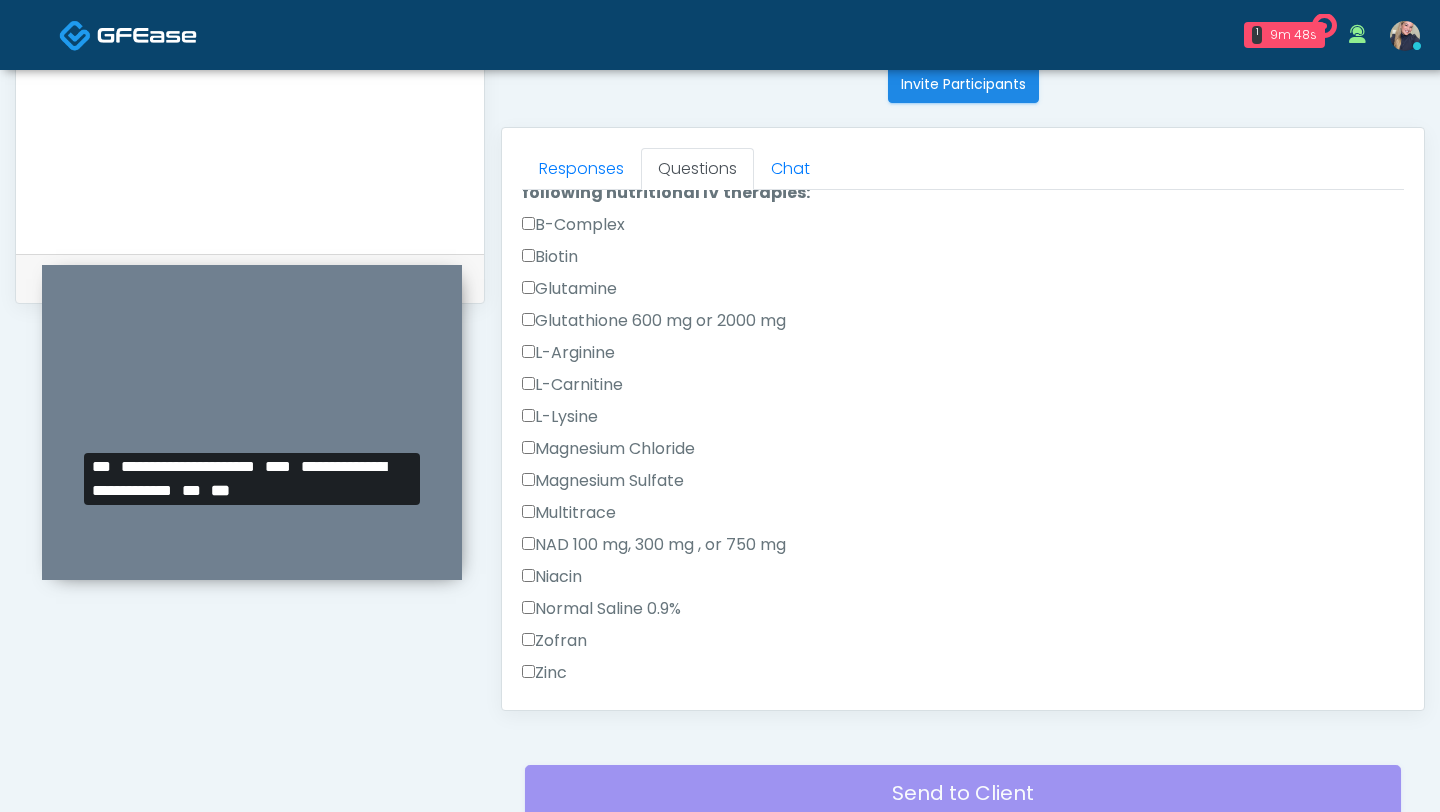 scroll, scrollTop: 436, scrollLeft: 0, axis: vertical 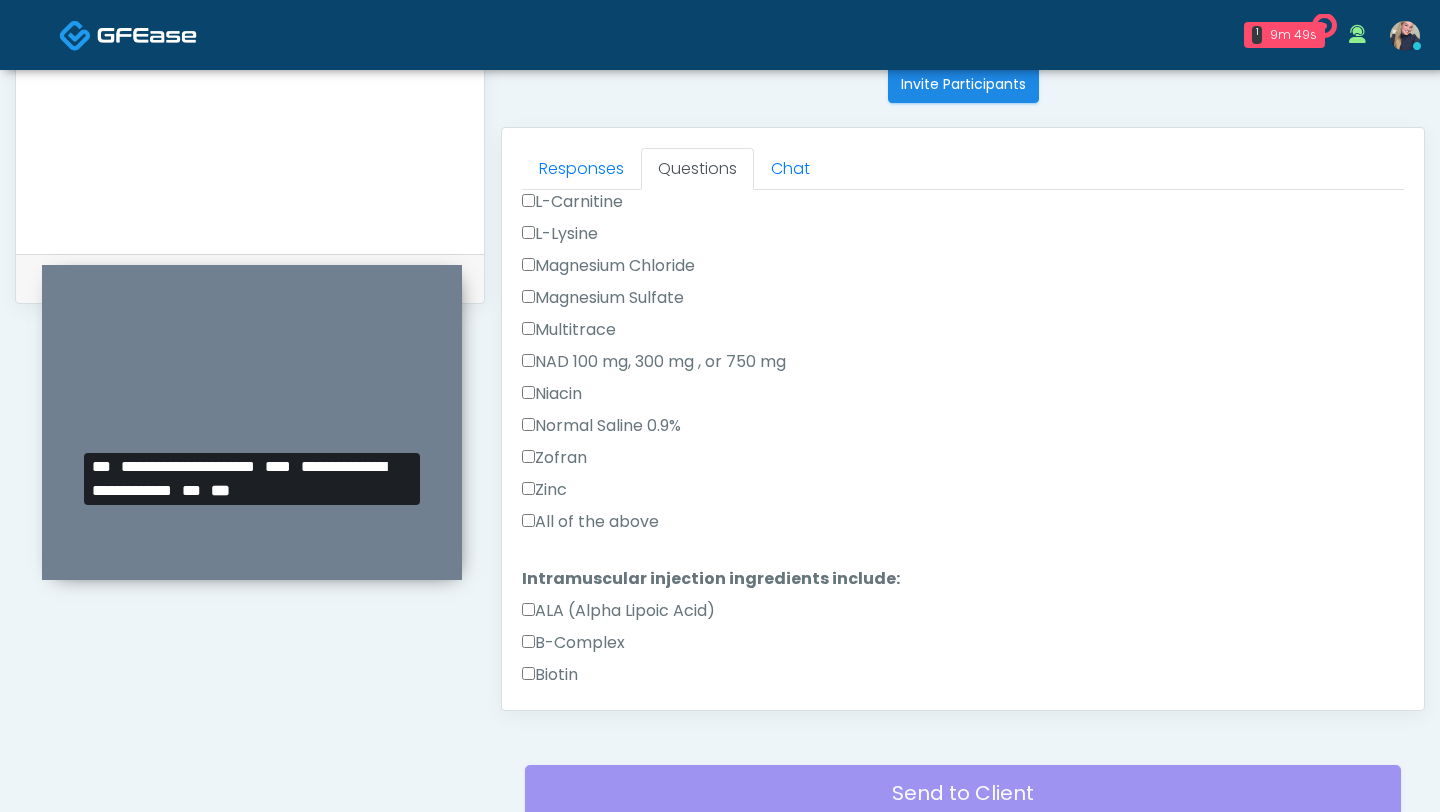 type on "**********" 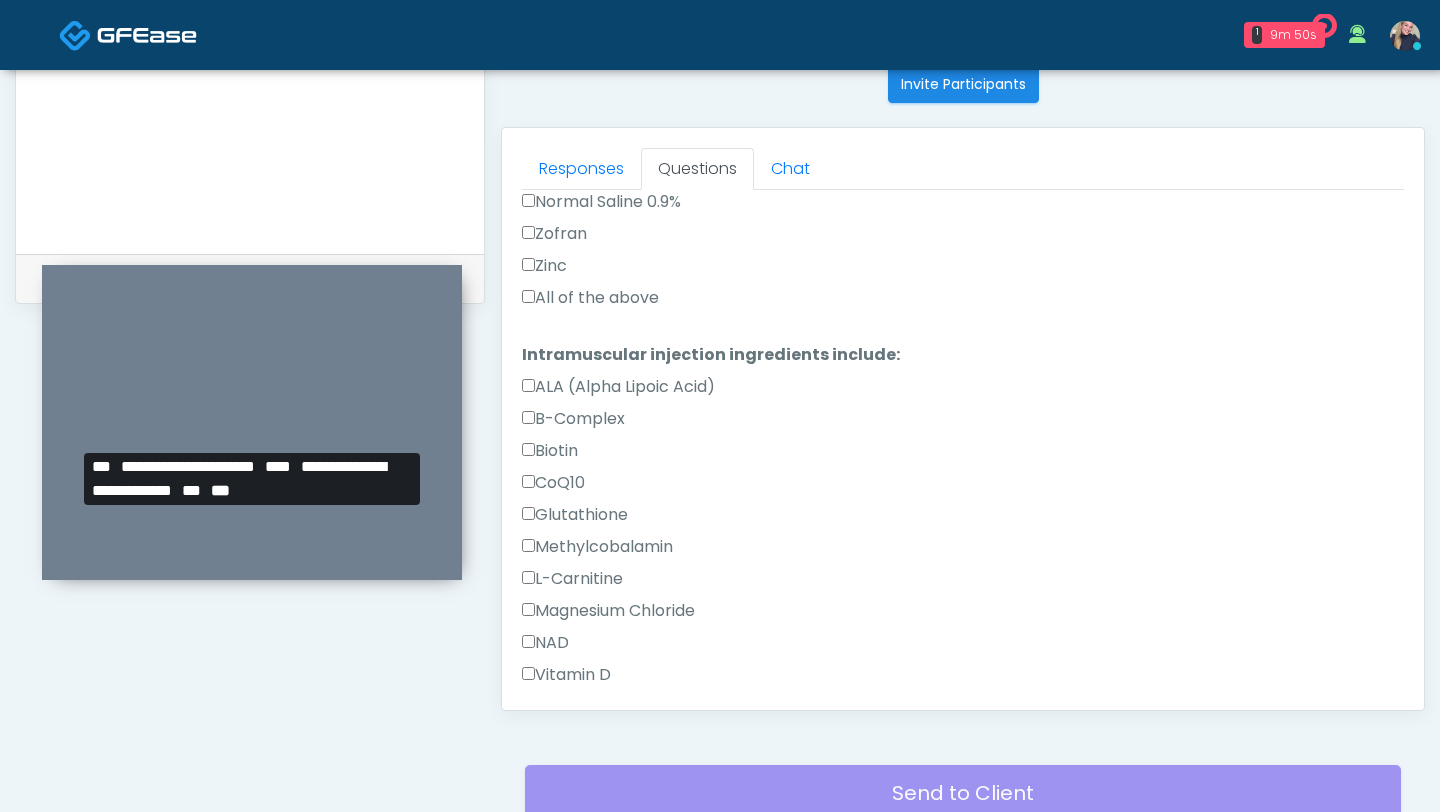 scroll, scrollTop: 758, scrollLeft: 0, axis: vertical 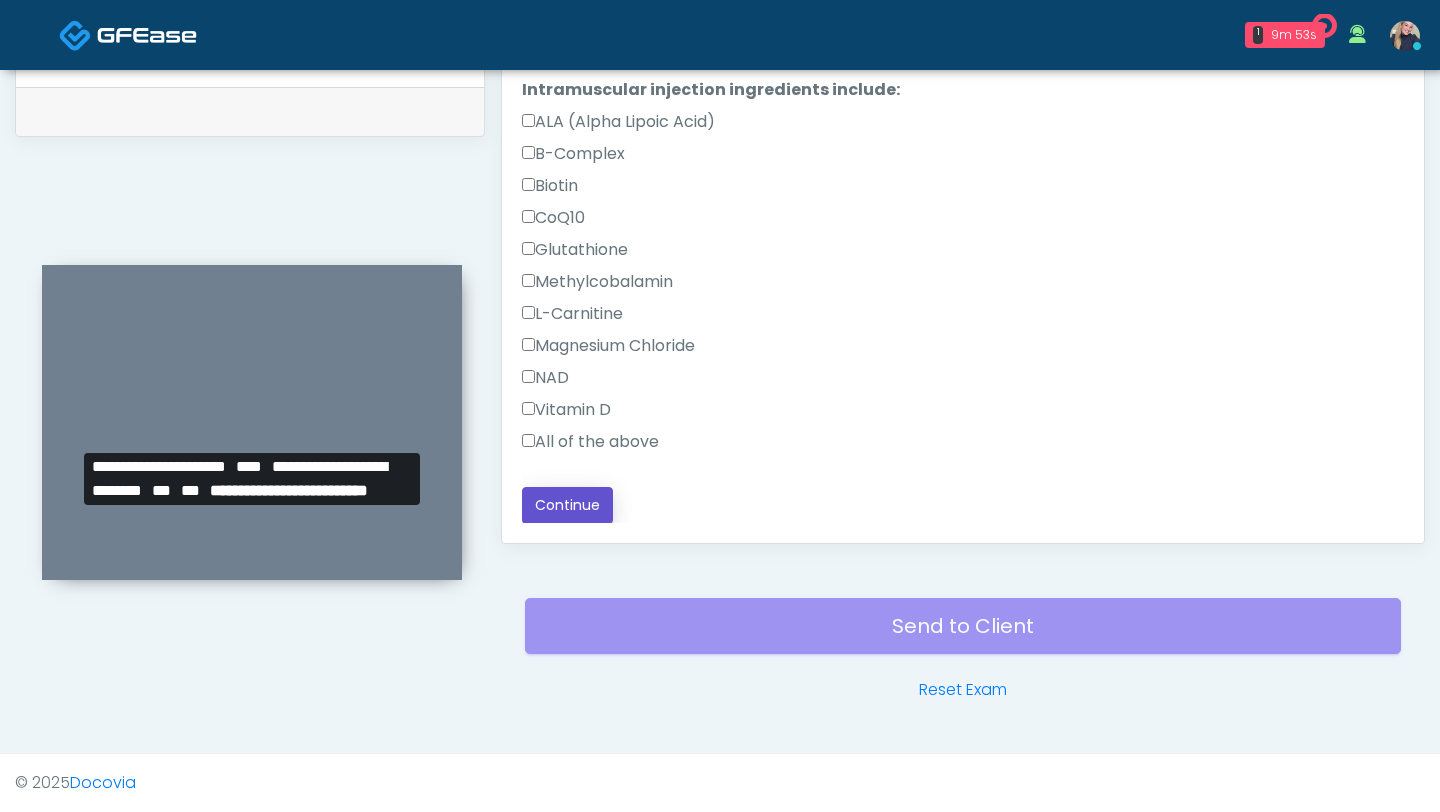 click on "Continue" at bounding box center (567, 505) 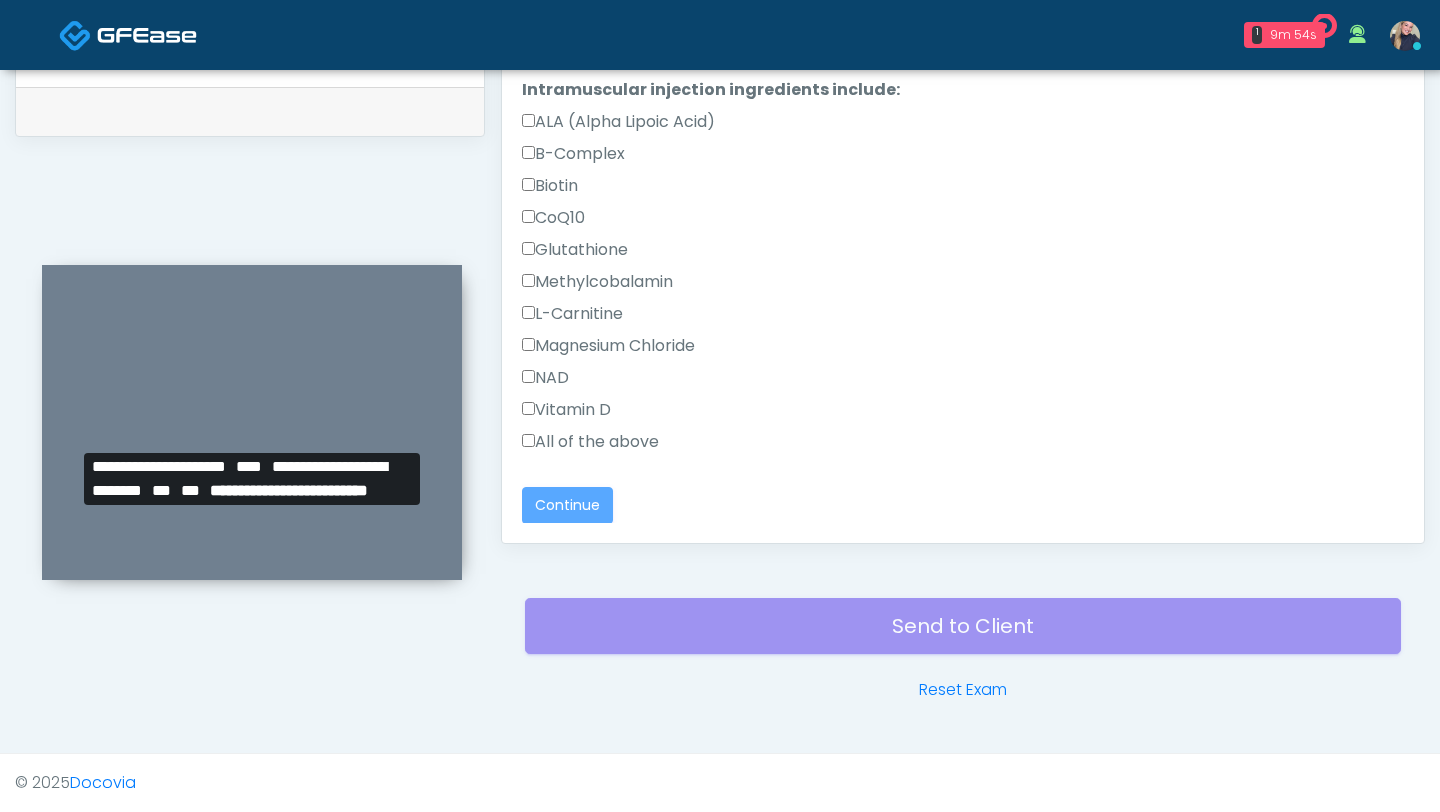 scroll, scrollTop: 0, scrollLeft: 0, axis: both 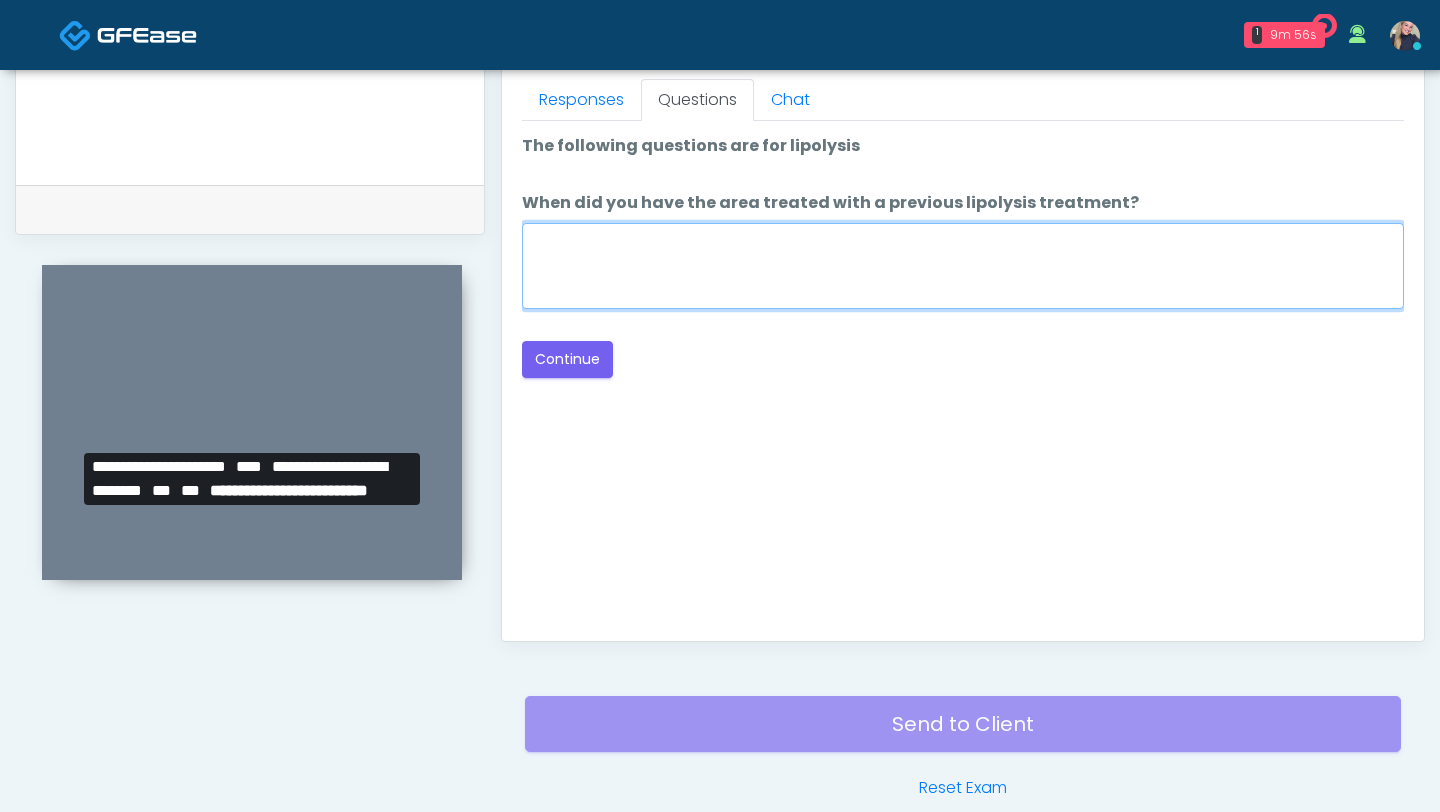 click on "When did you have the area treated with a previous lipolysis treatment?" at bounding box center [963, 266] 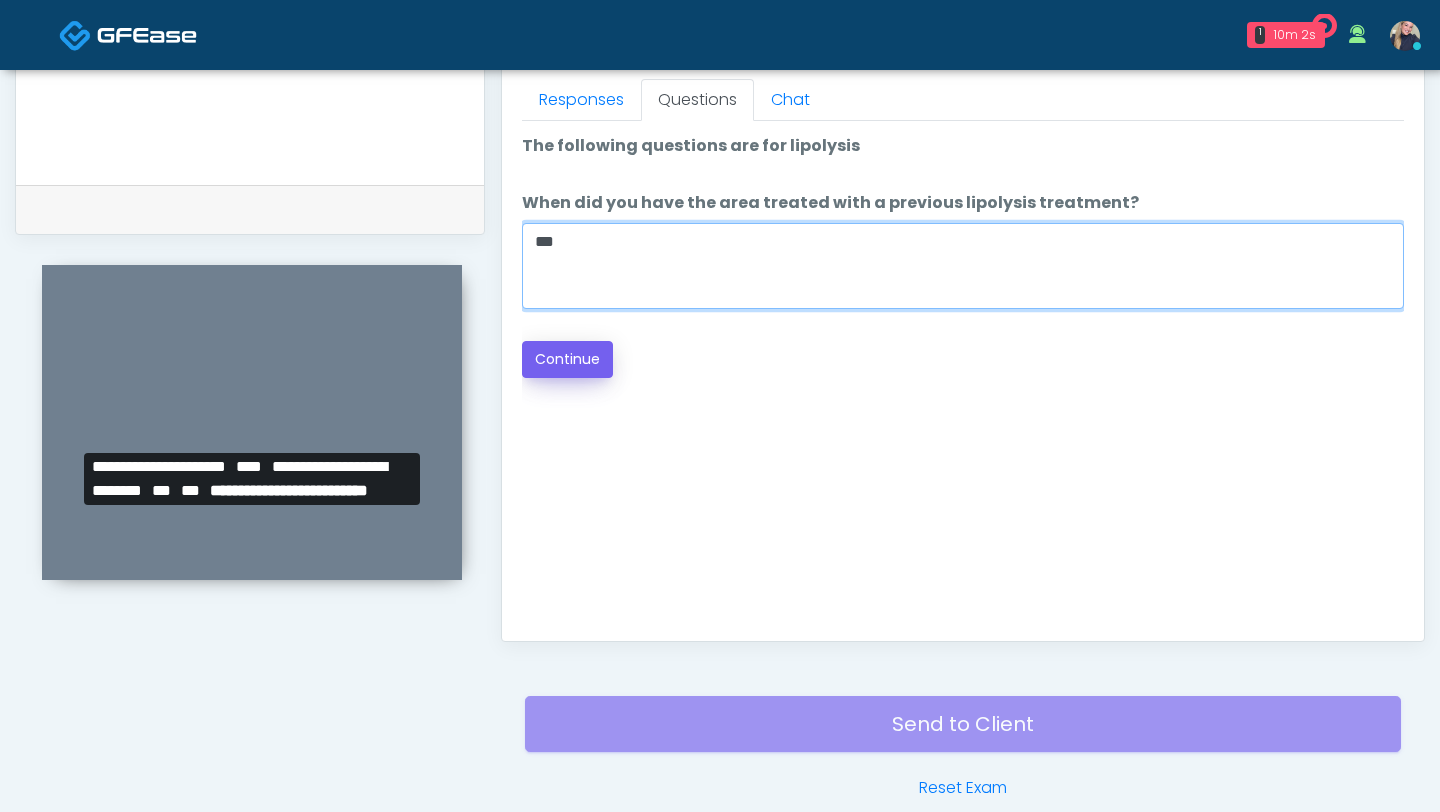 type on "**" 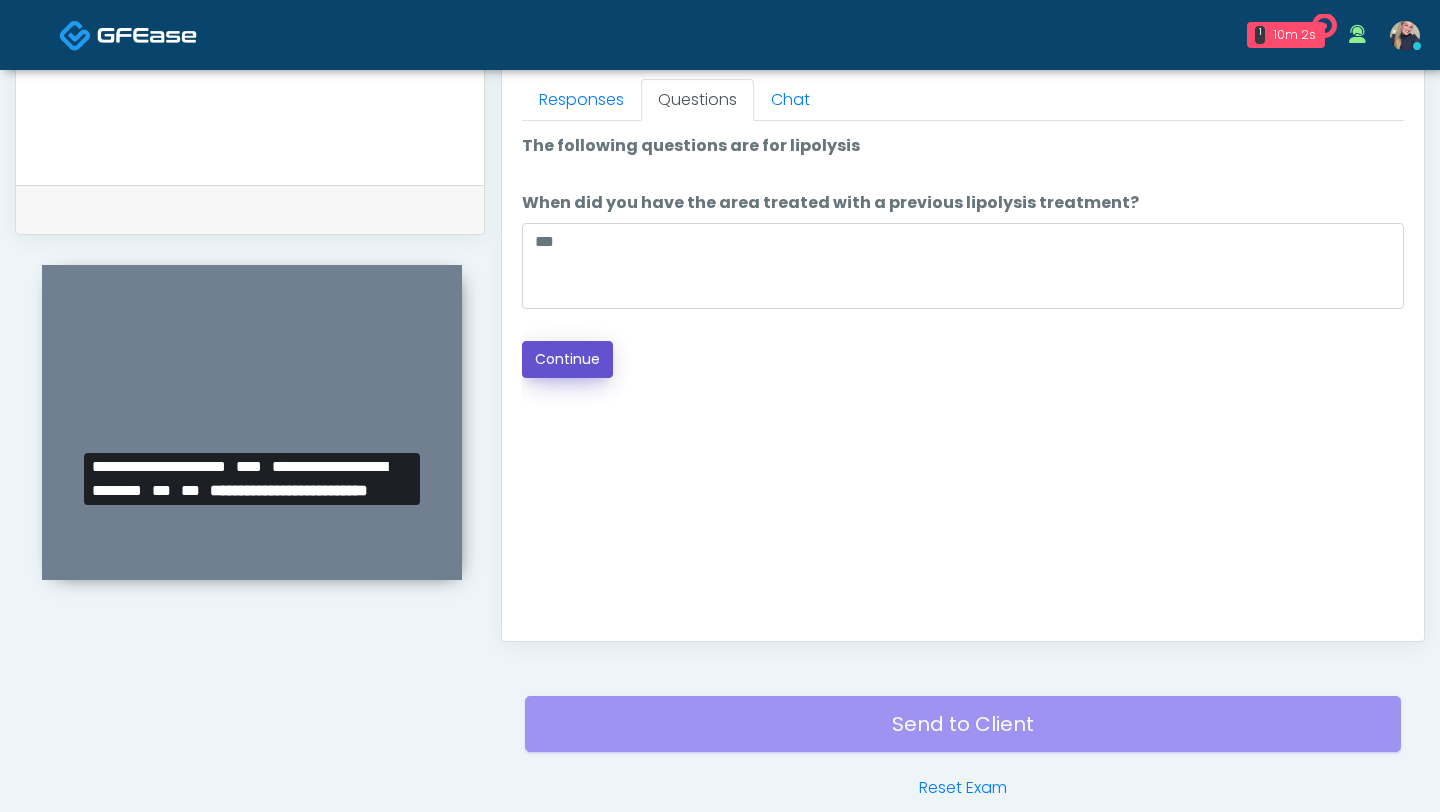 click on "Continue" at bounding box center [567, 359] 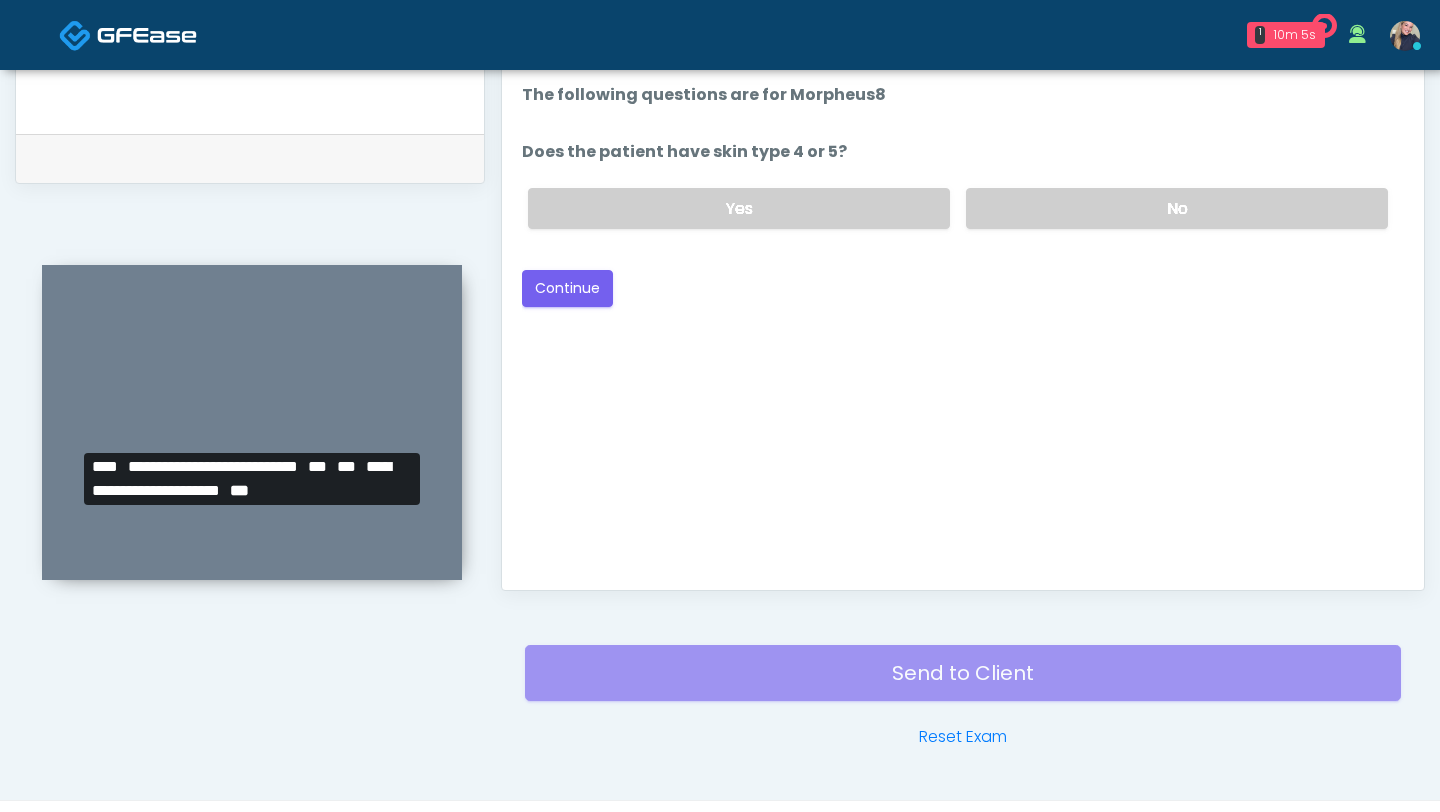 scroll, scrollTop: 920, scrollLeft: 0, axis: vertical 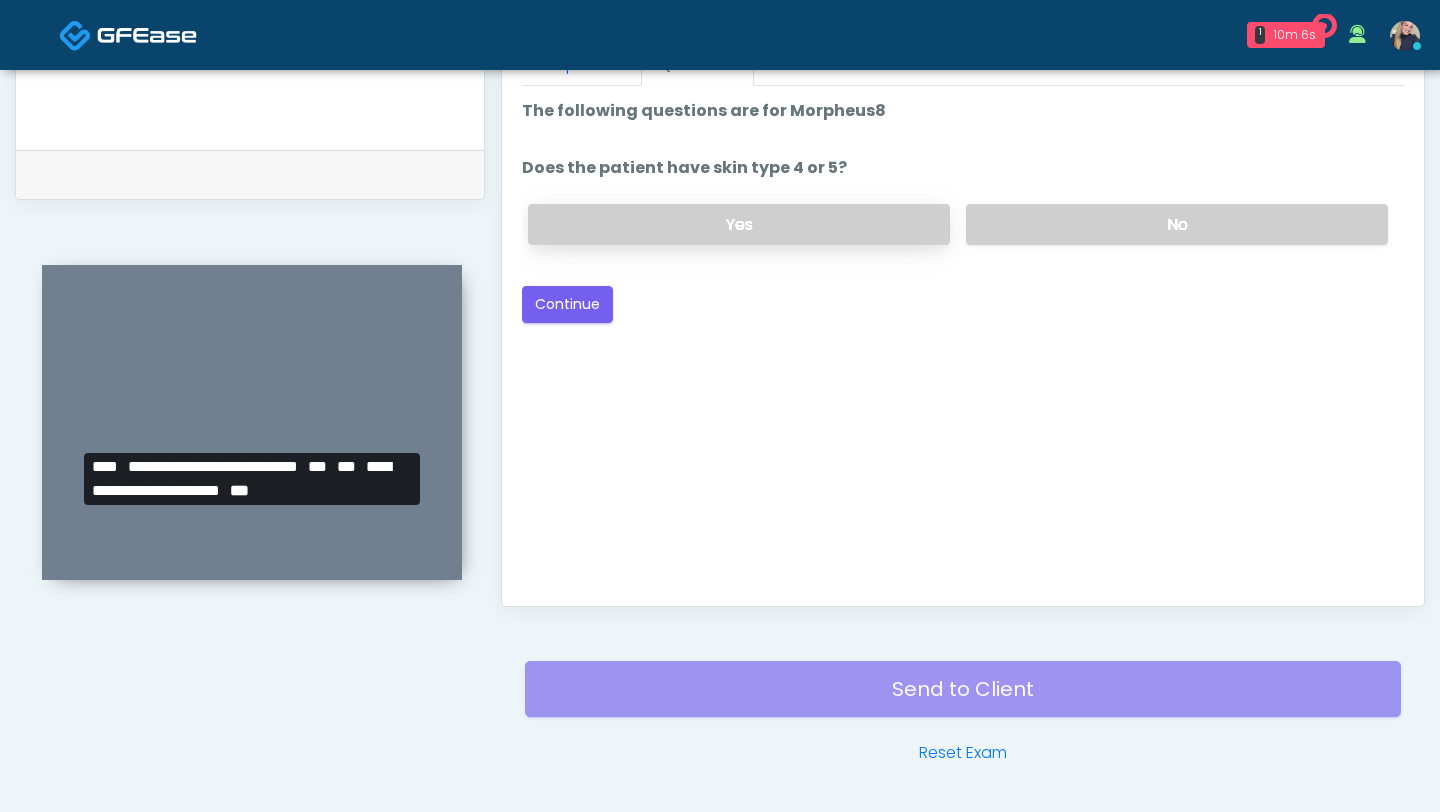 click on "Yes" at bounding box center (739, 224) 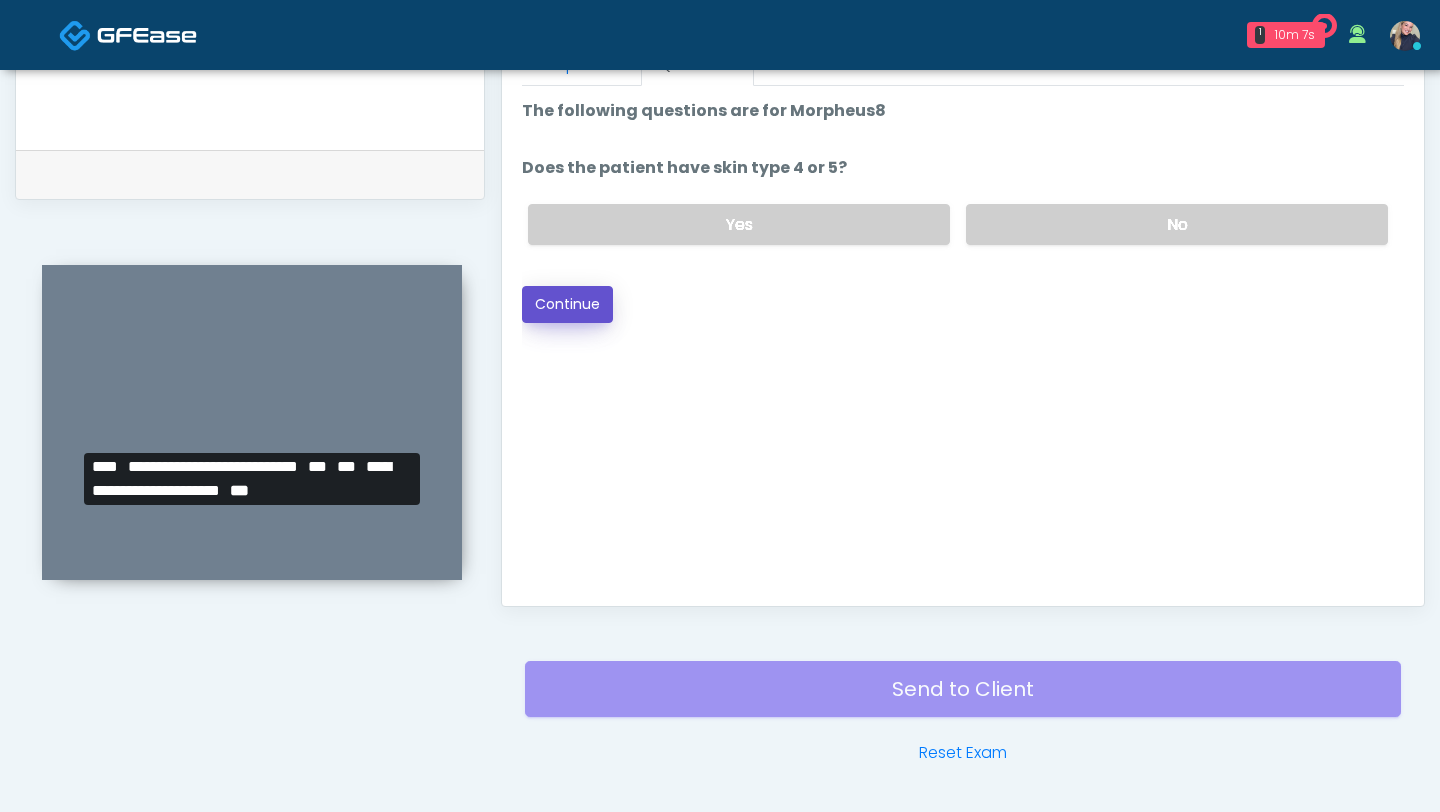 click on "Continue" at bounding box center (567, 304) 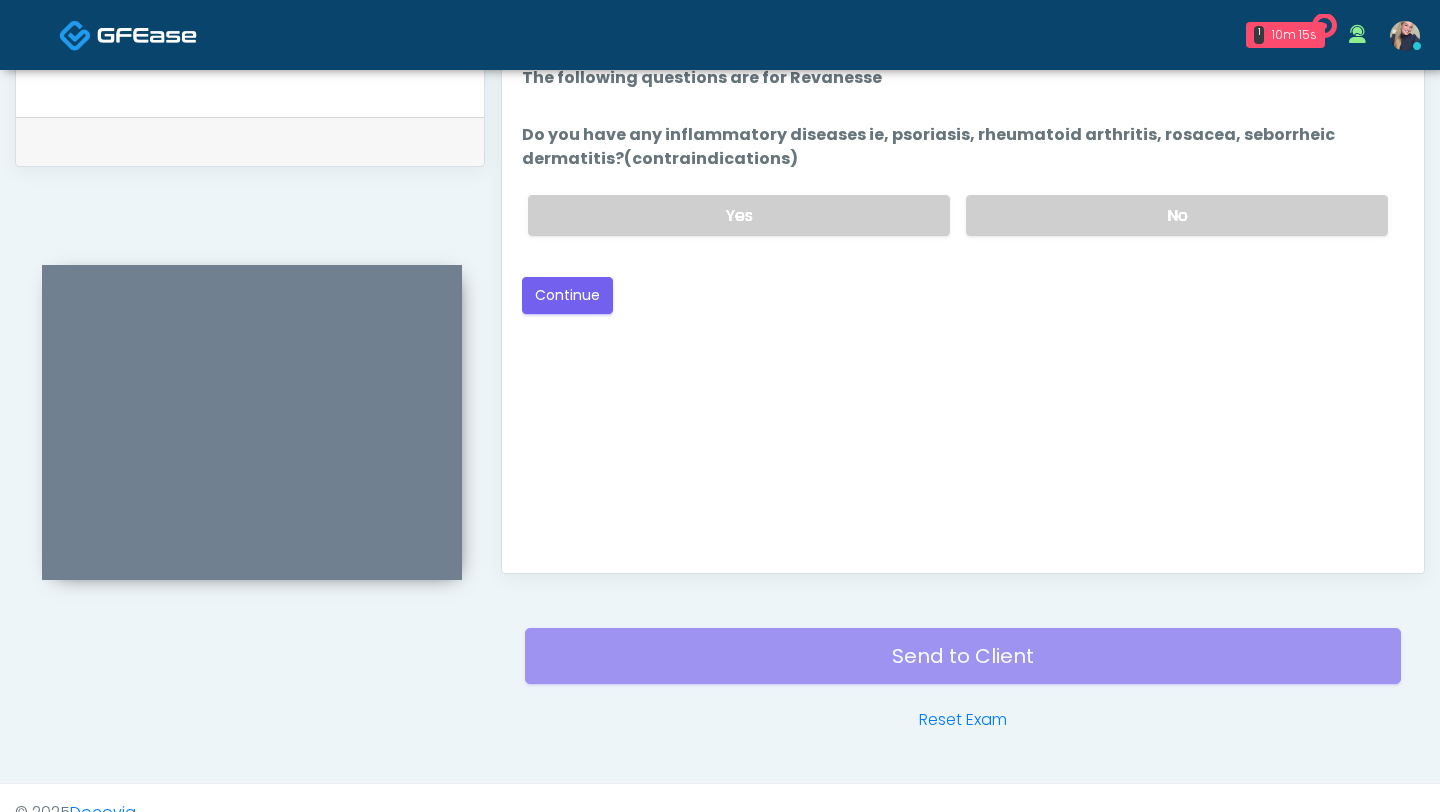scroll, scrollTop: 947, scrollLeft: 0, axis: vertical 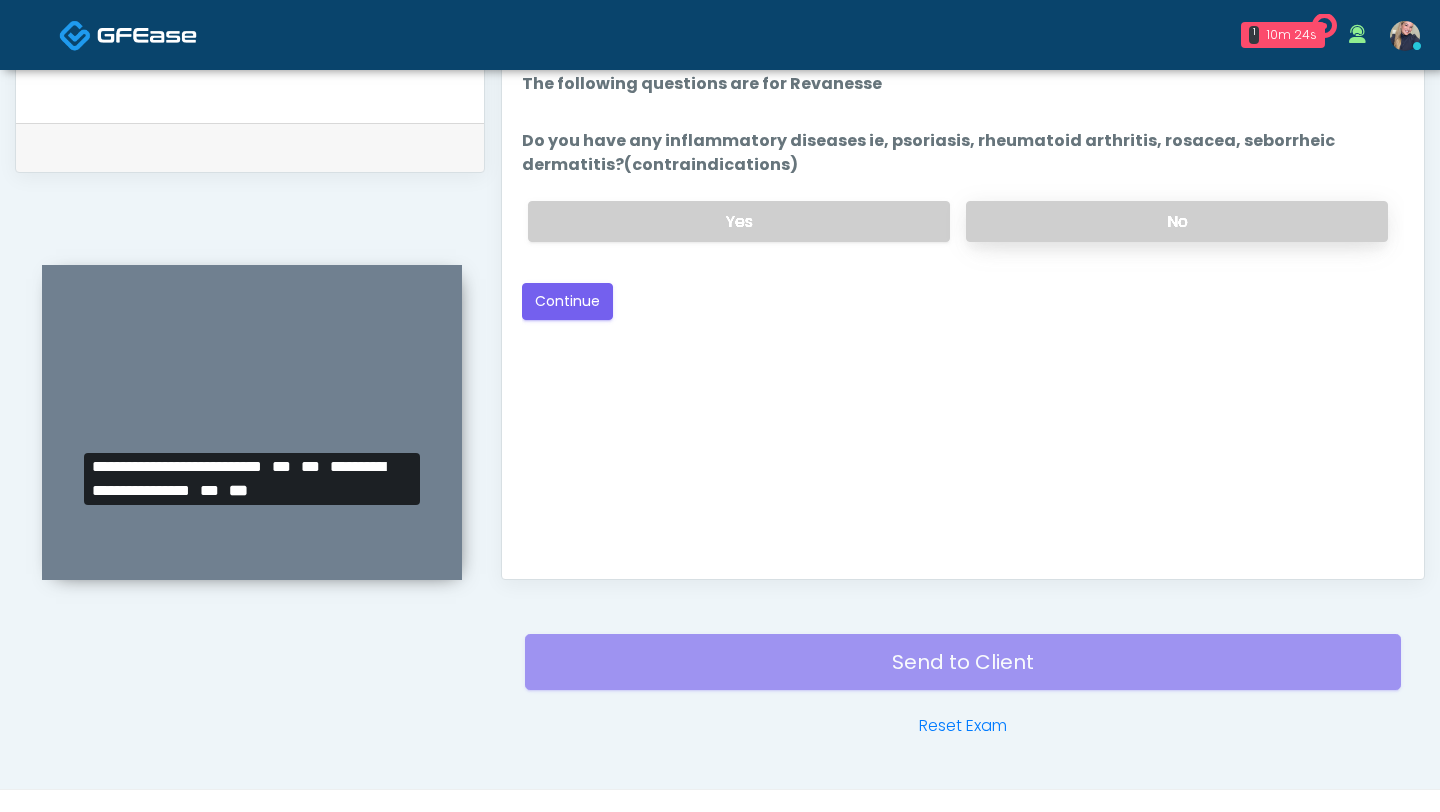 click on "No" at bounding box center [1177, 221] 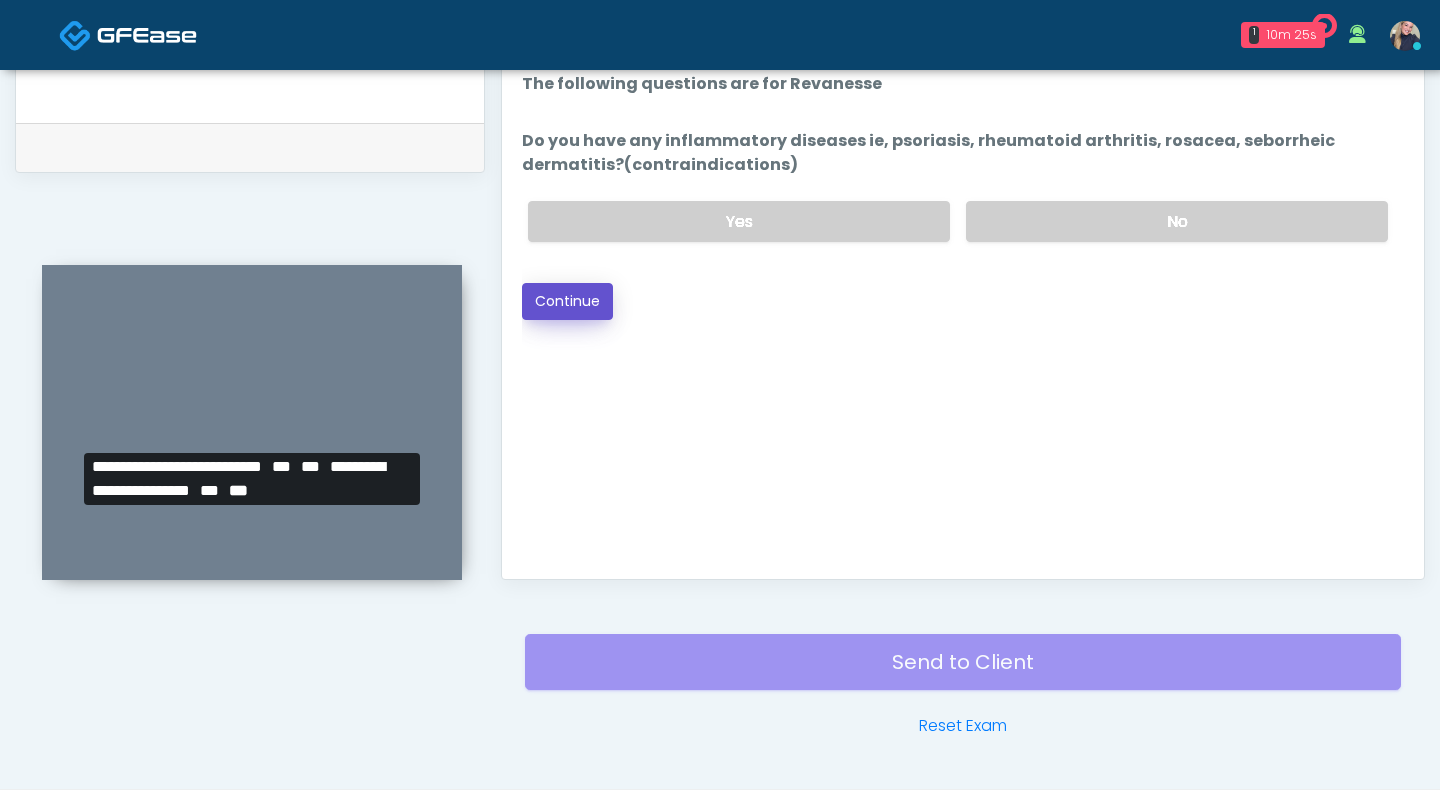 click on "Continue" at bounding box center [567, 301] 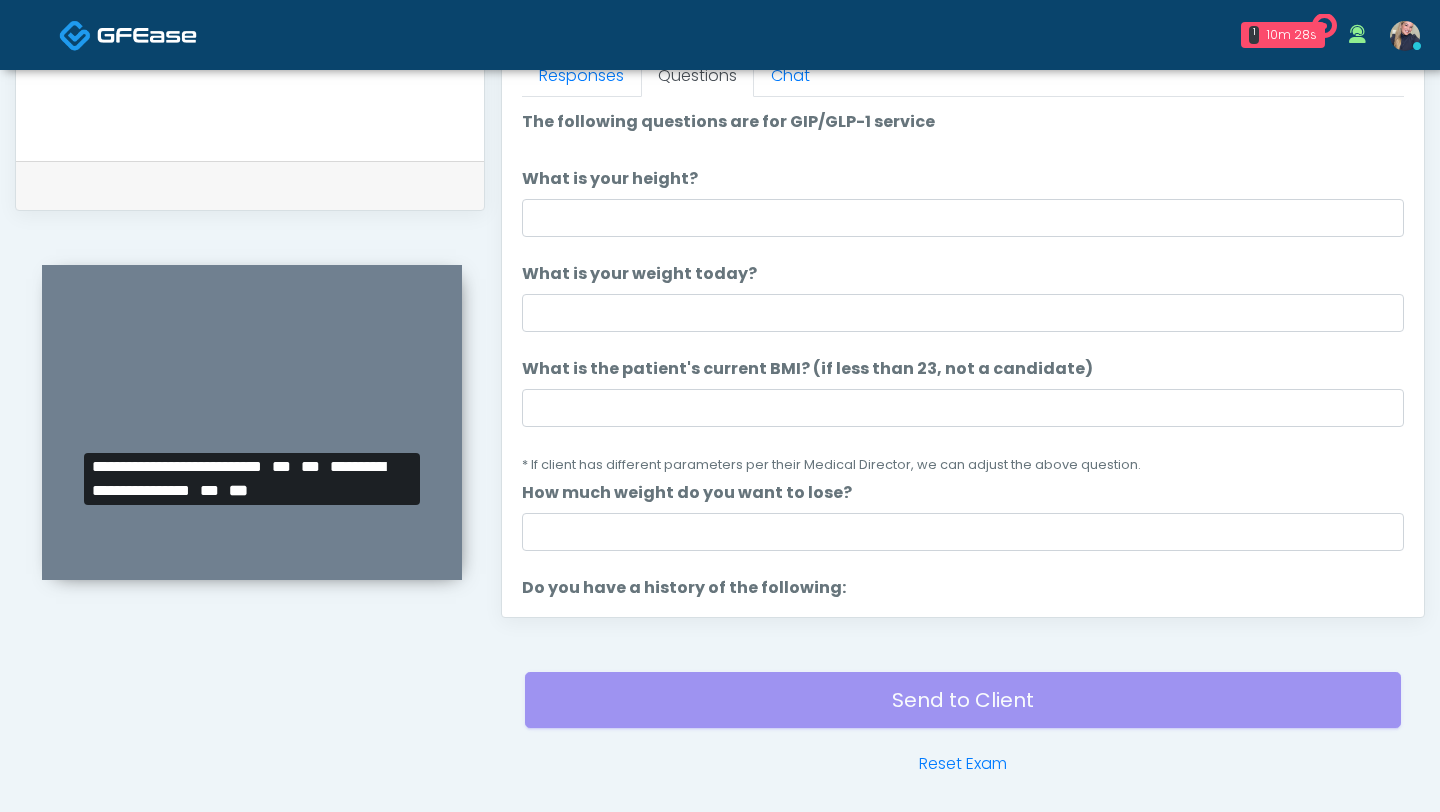 scroll, scrollTop: 908, scrollLeft: 0, axis: vertical 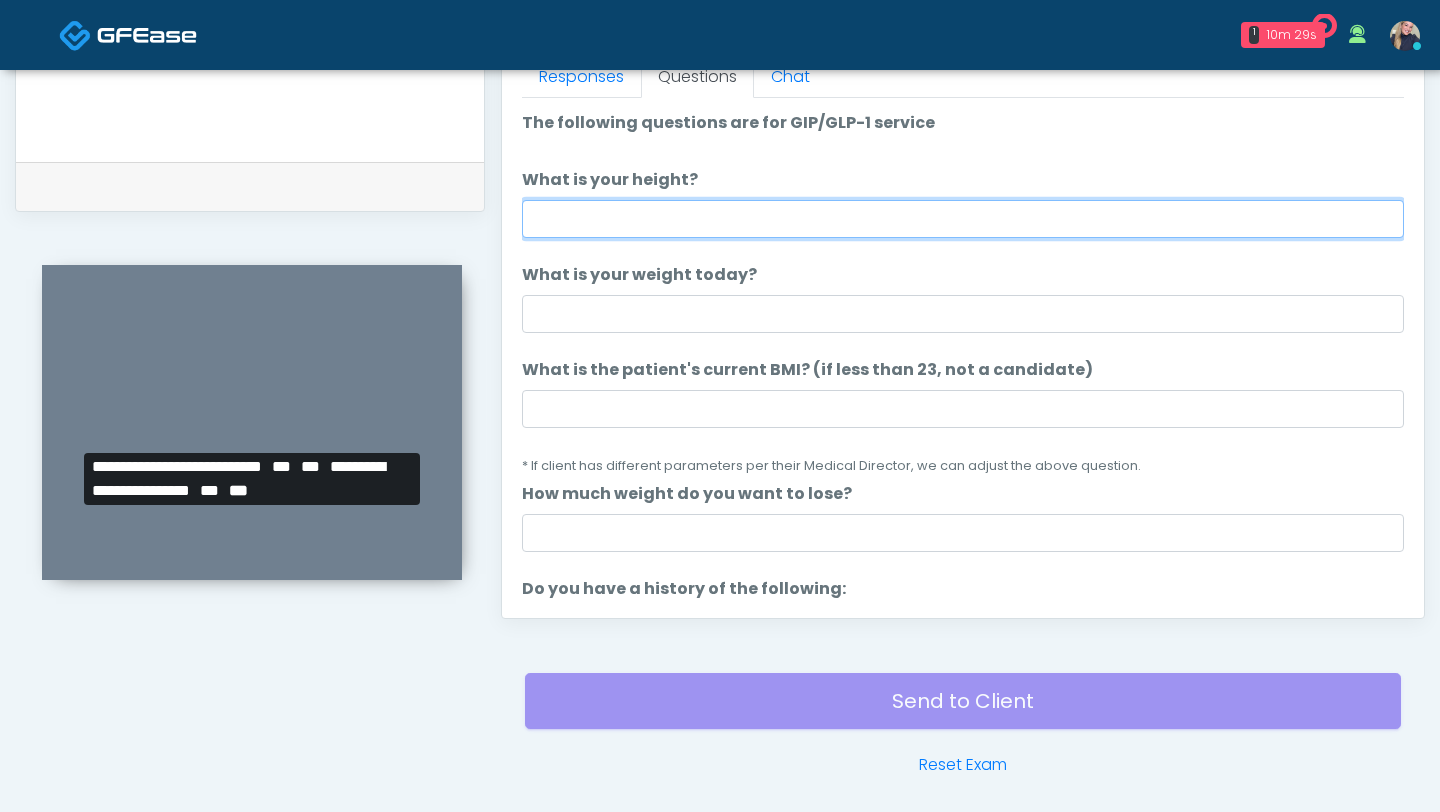 click on "What is your height?" at bounding box center (963, 219) 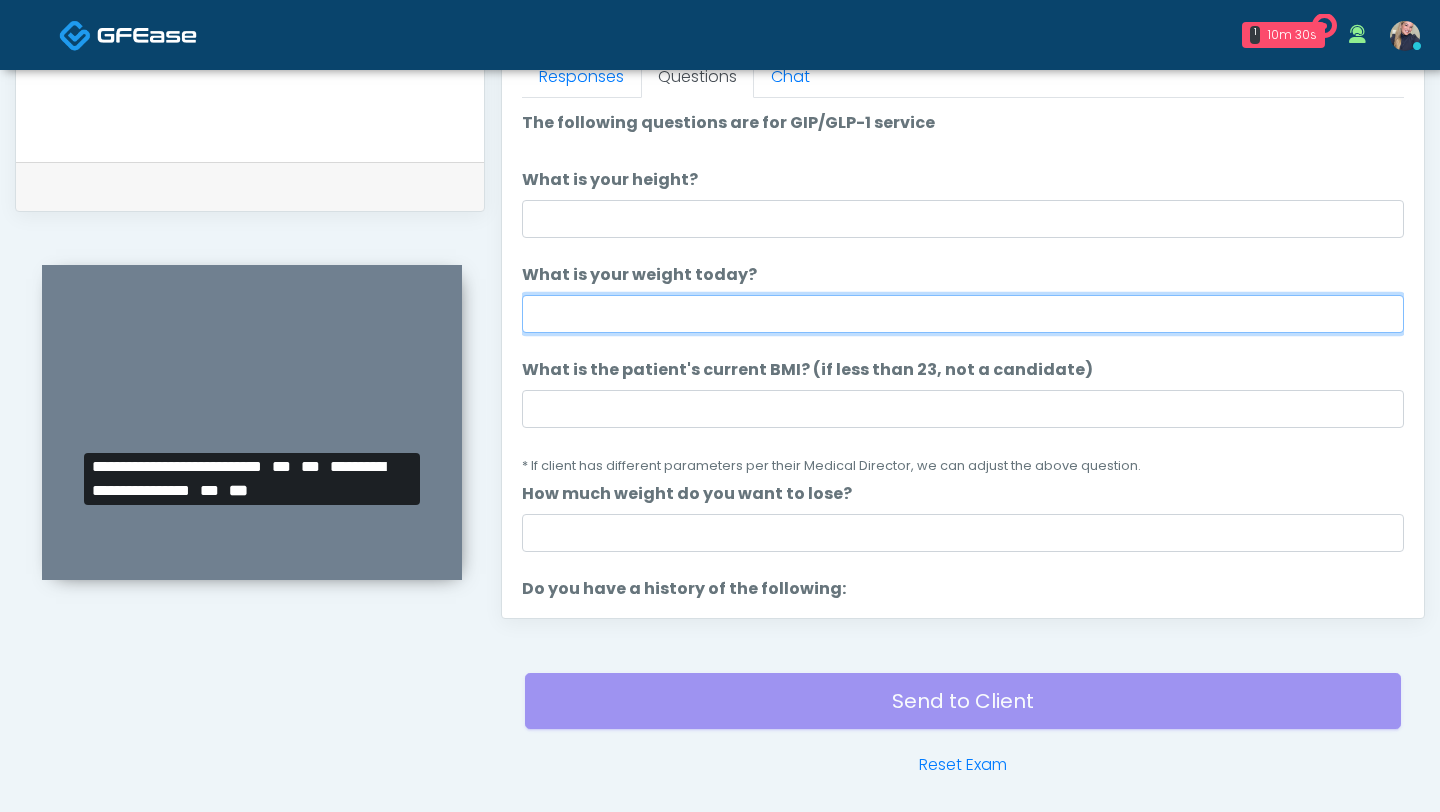 click on "What is your weight today?" at bounding box center [963, 314] 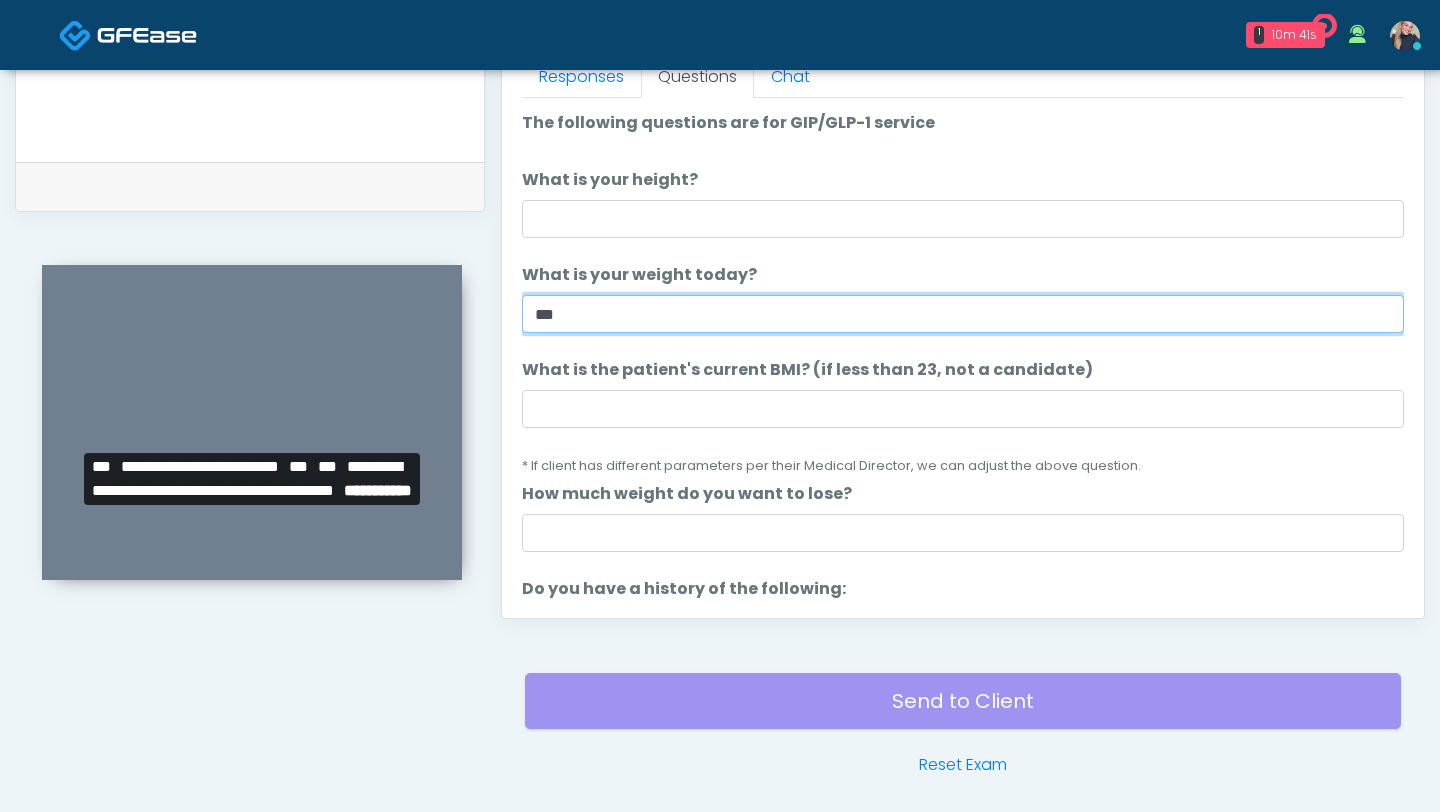 type on "***" 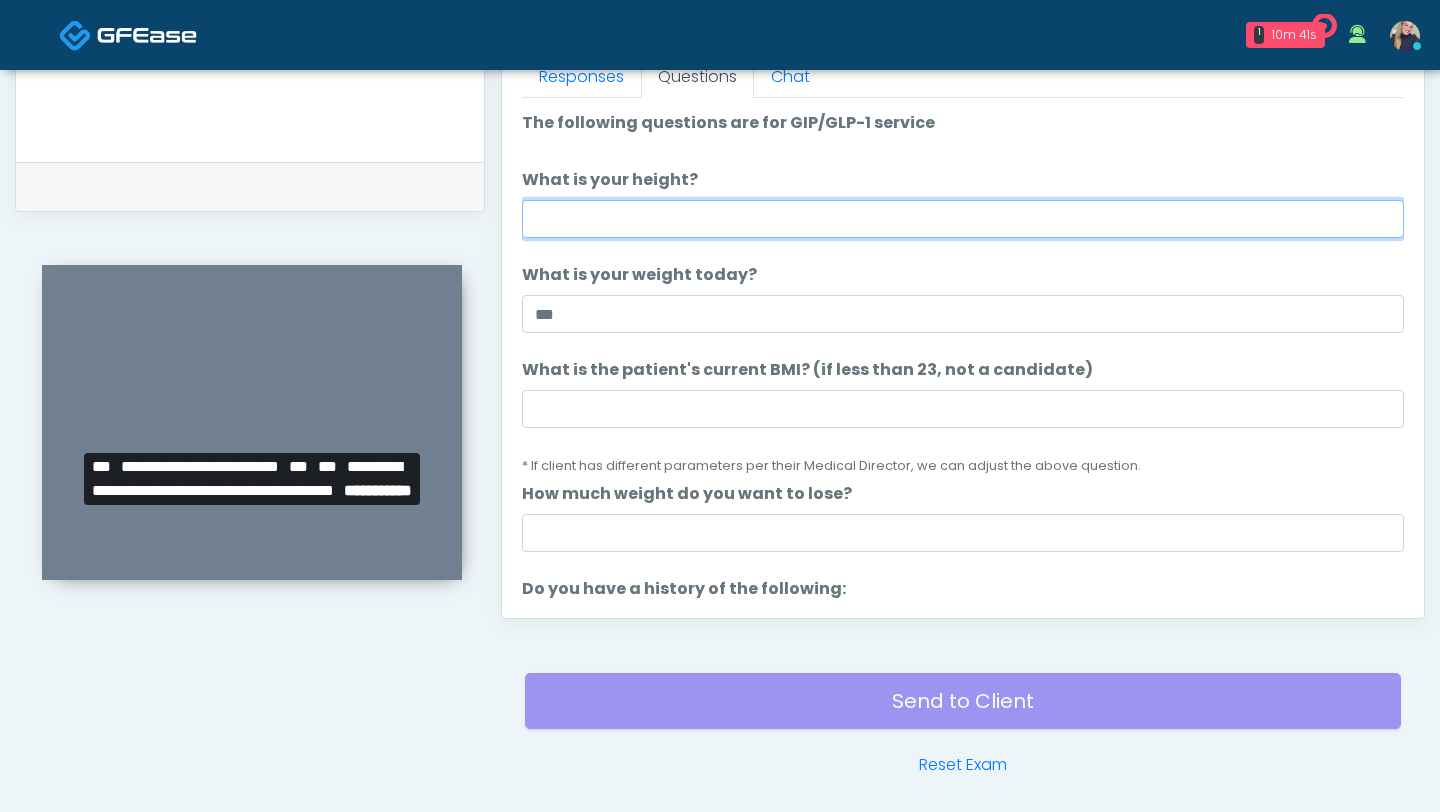 click on "What is your height?" at bounding box center [963, 219] 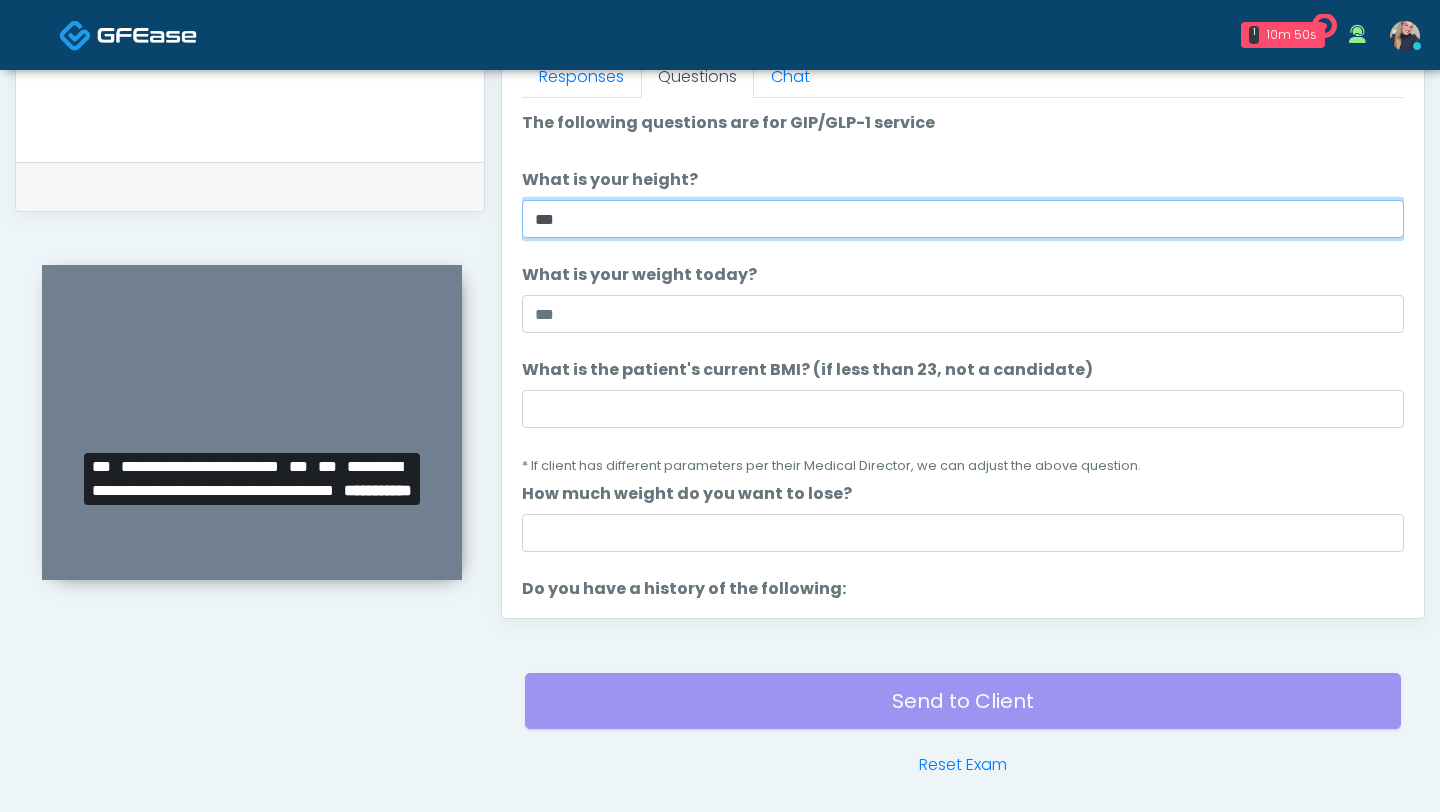 type on "***" 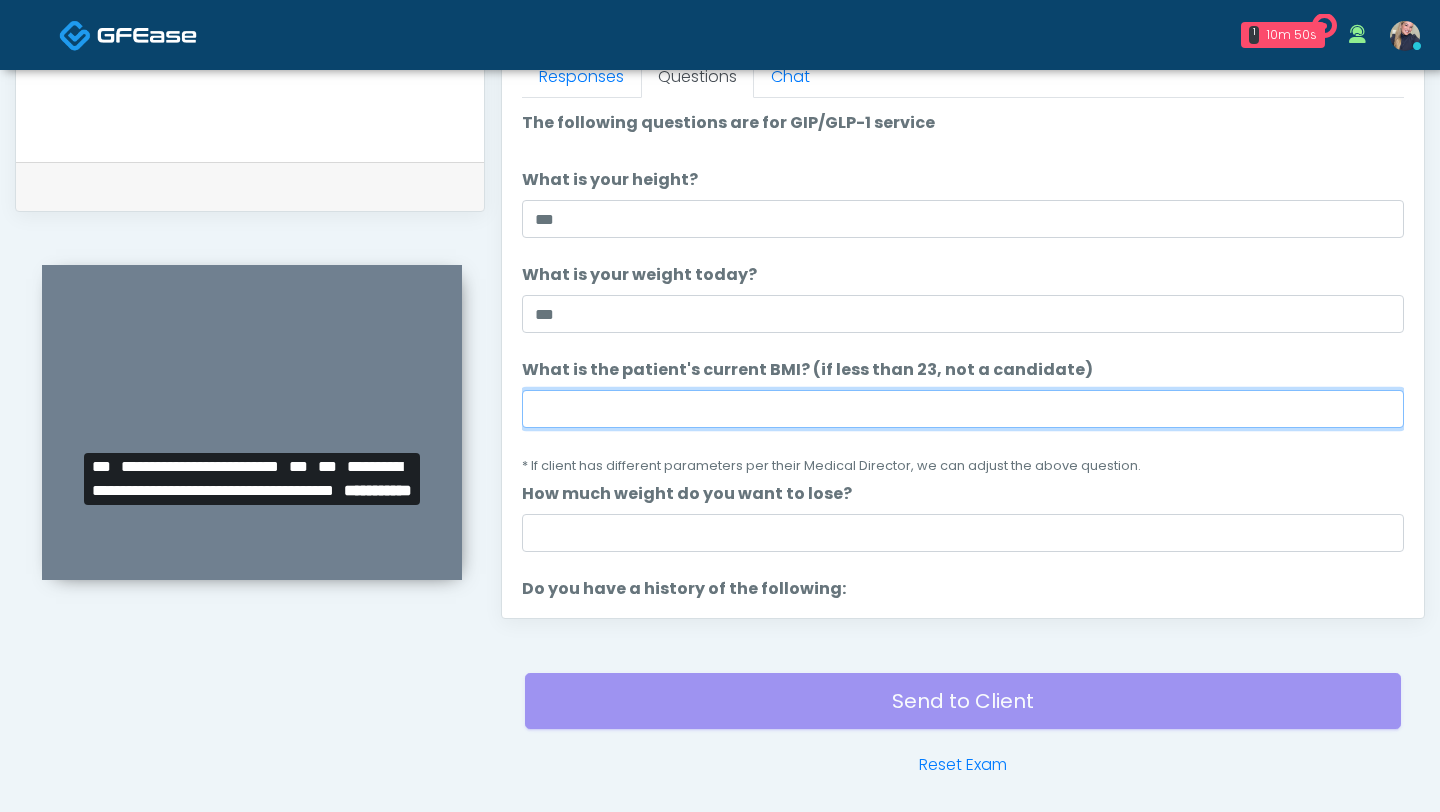 click on "What is the patient's current BMI? (if less than 23, not a candidate)" at bounding box center (963, 409) 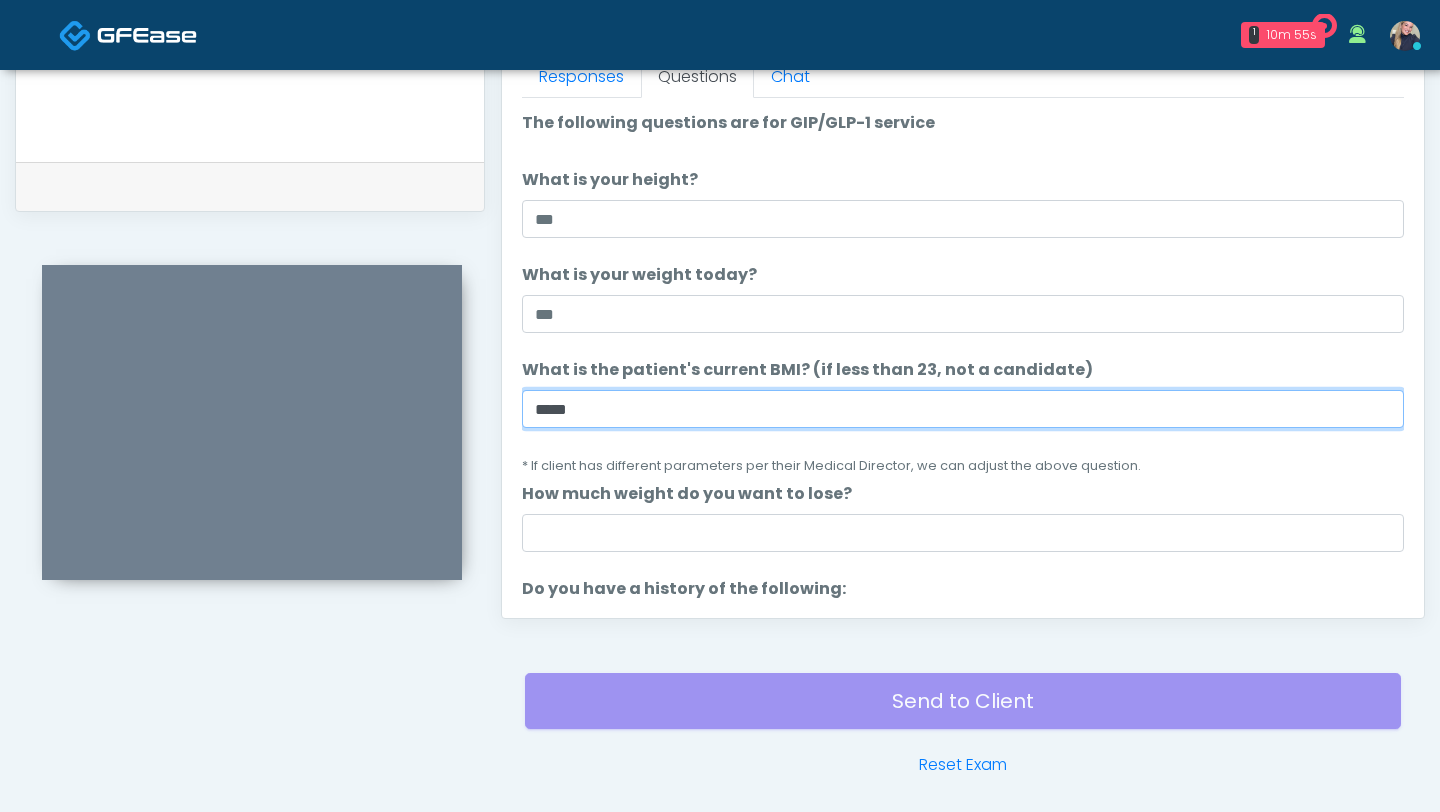 type on "*****" 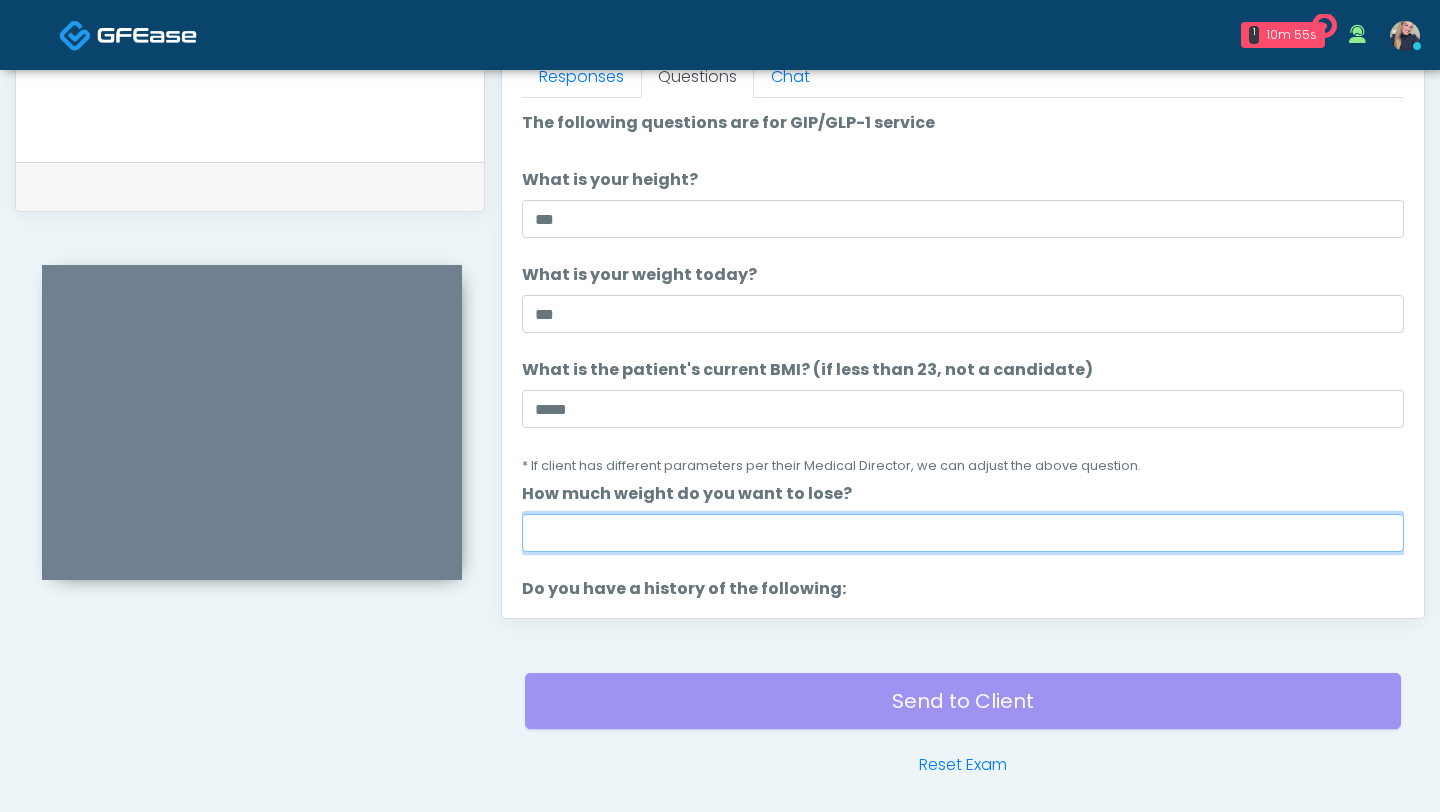 click on "How much weight do you want to lose?" at bounding box center (963, 533) 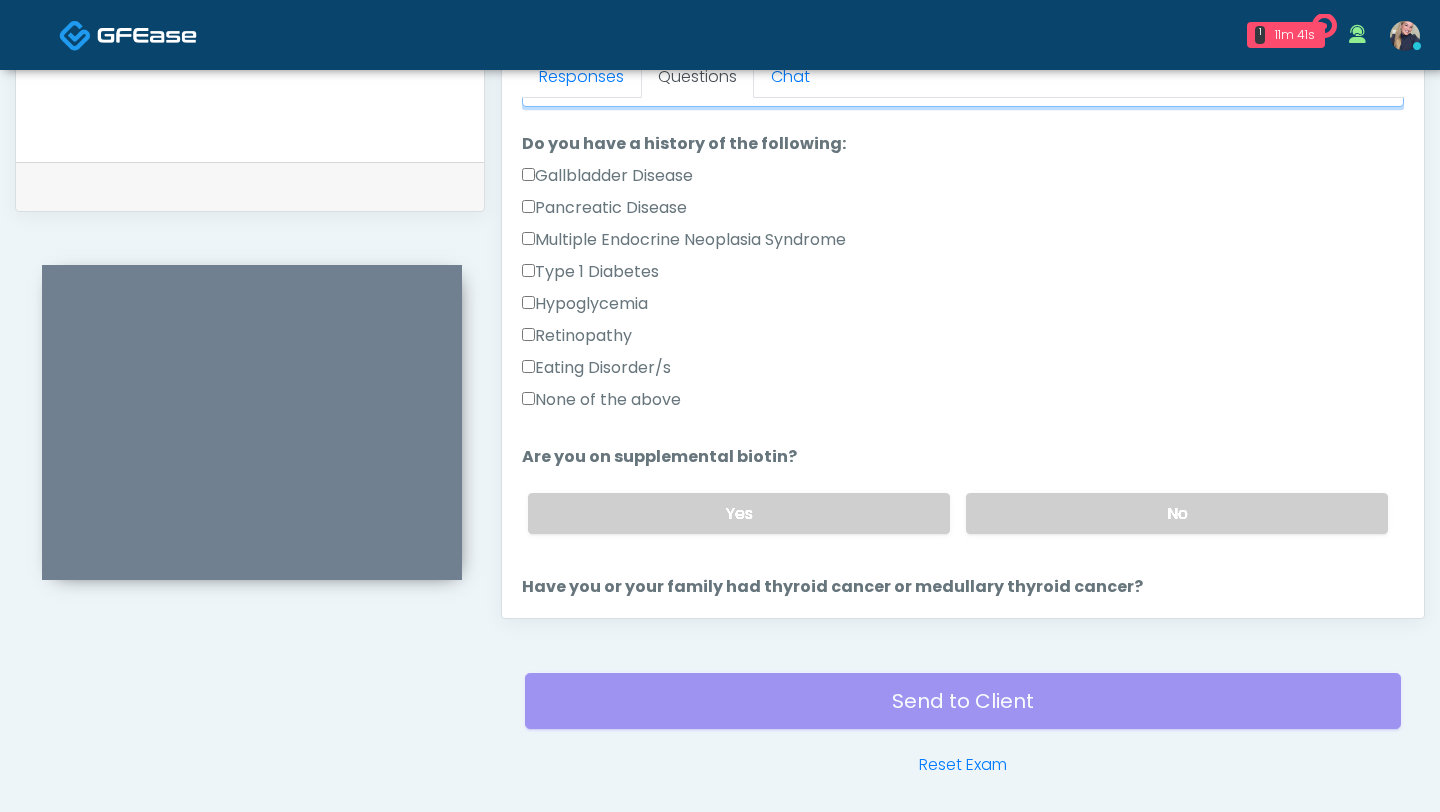 scroll, scrollTop: 451, scrollLeft: 0, axis: vertical 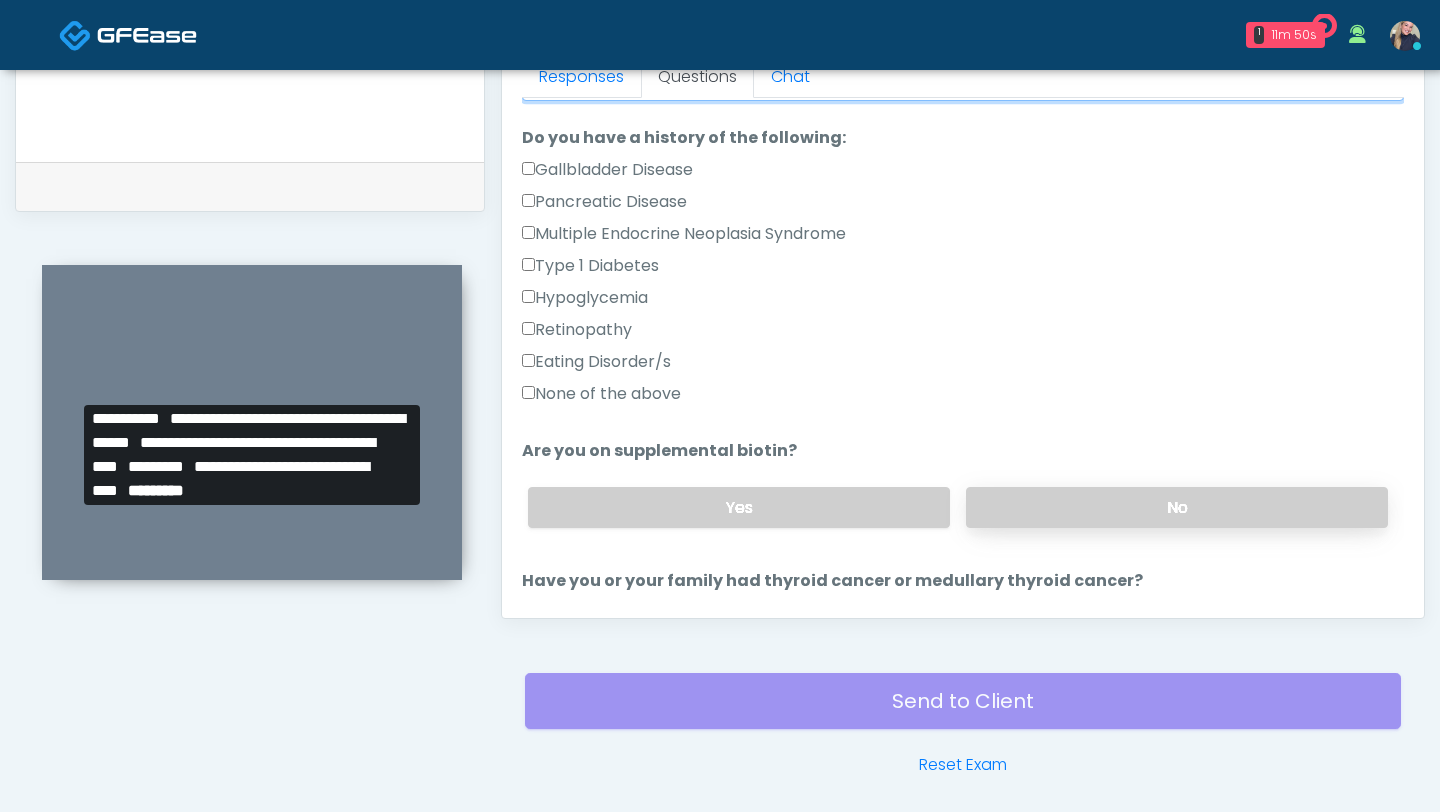 type on "*********" 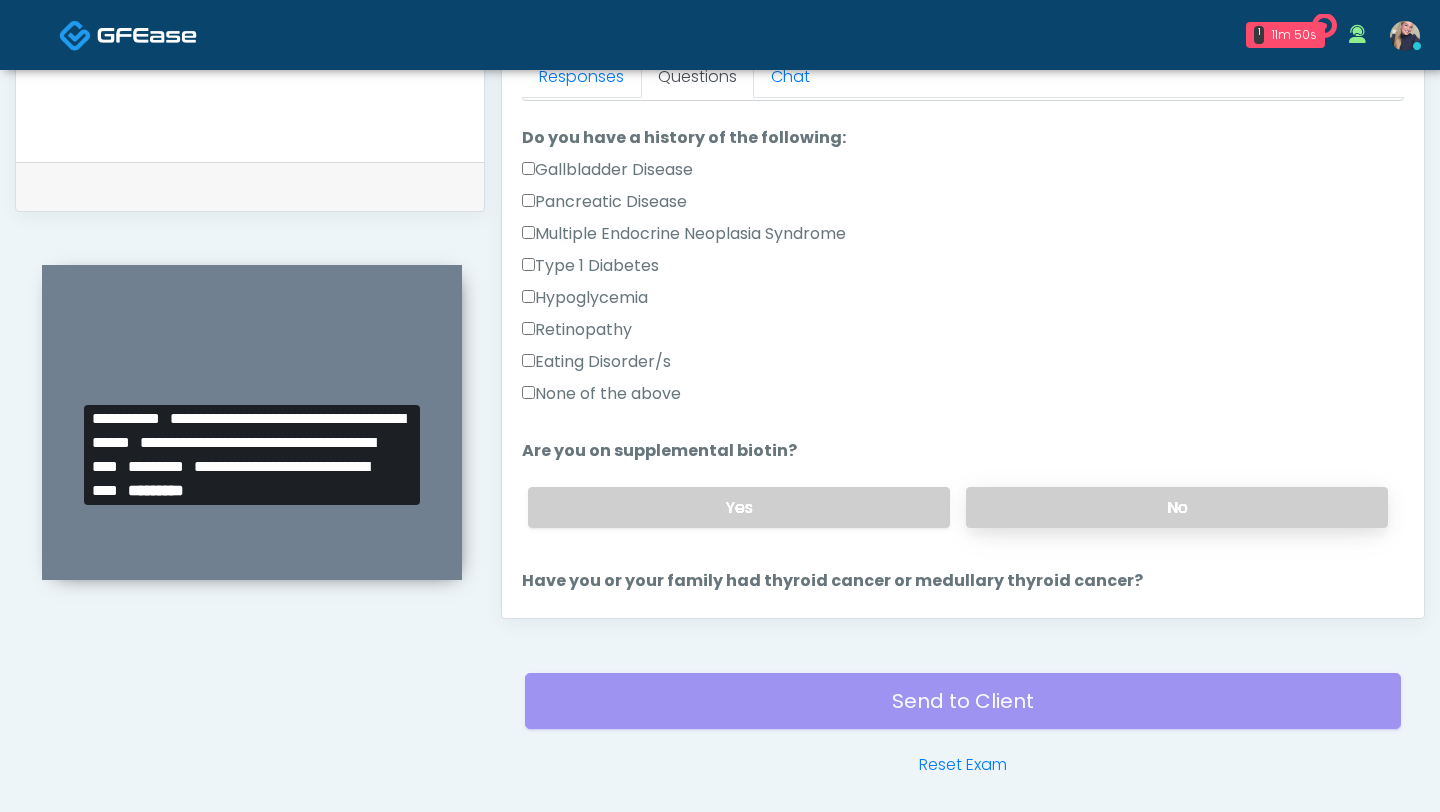 click on "No" at bounding box center [1177, 507] 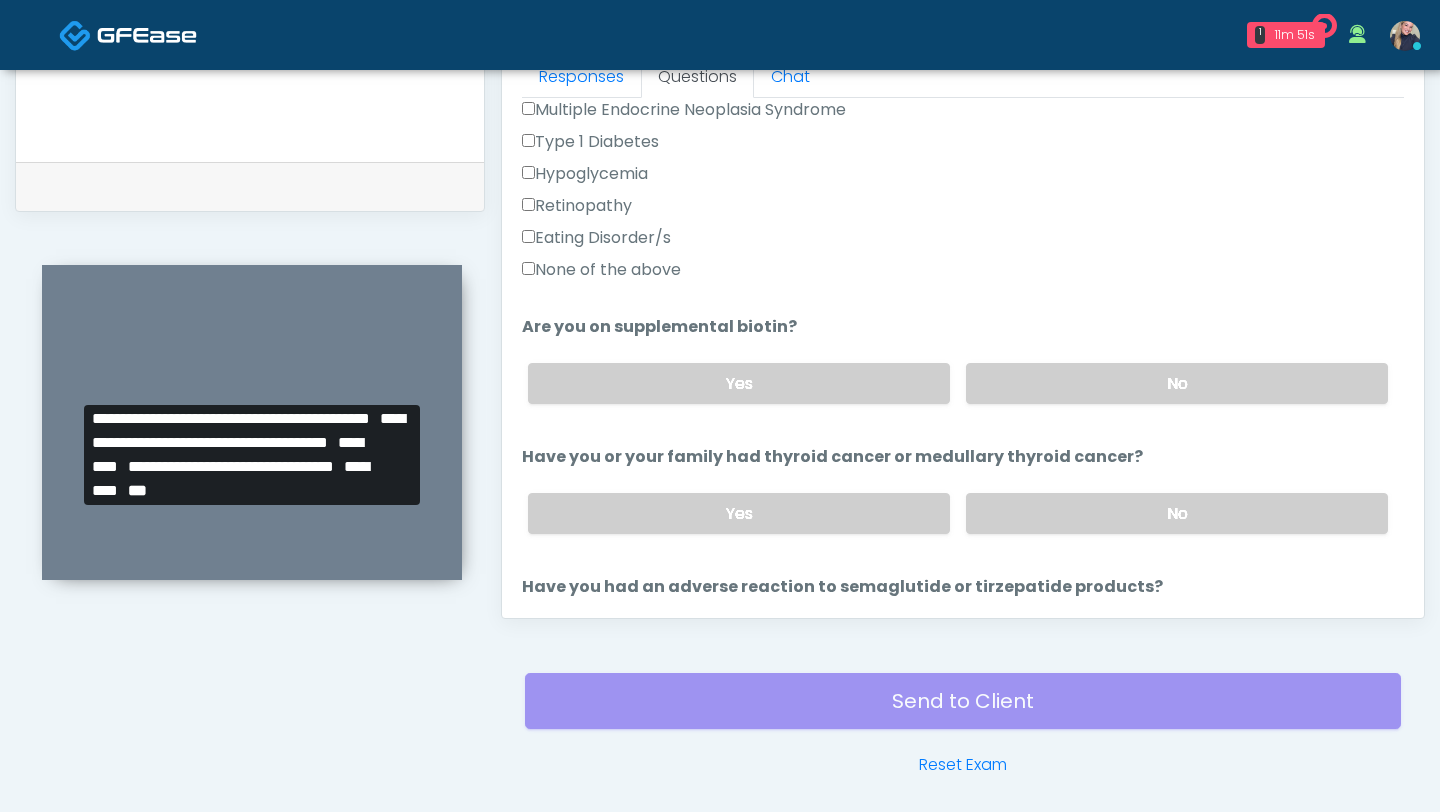 scroll, scrollTop: 577, scrollLeft: 0, axis: vertical 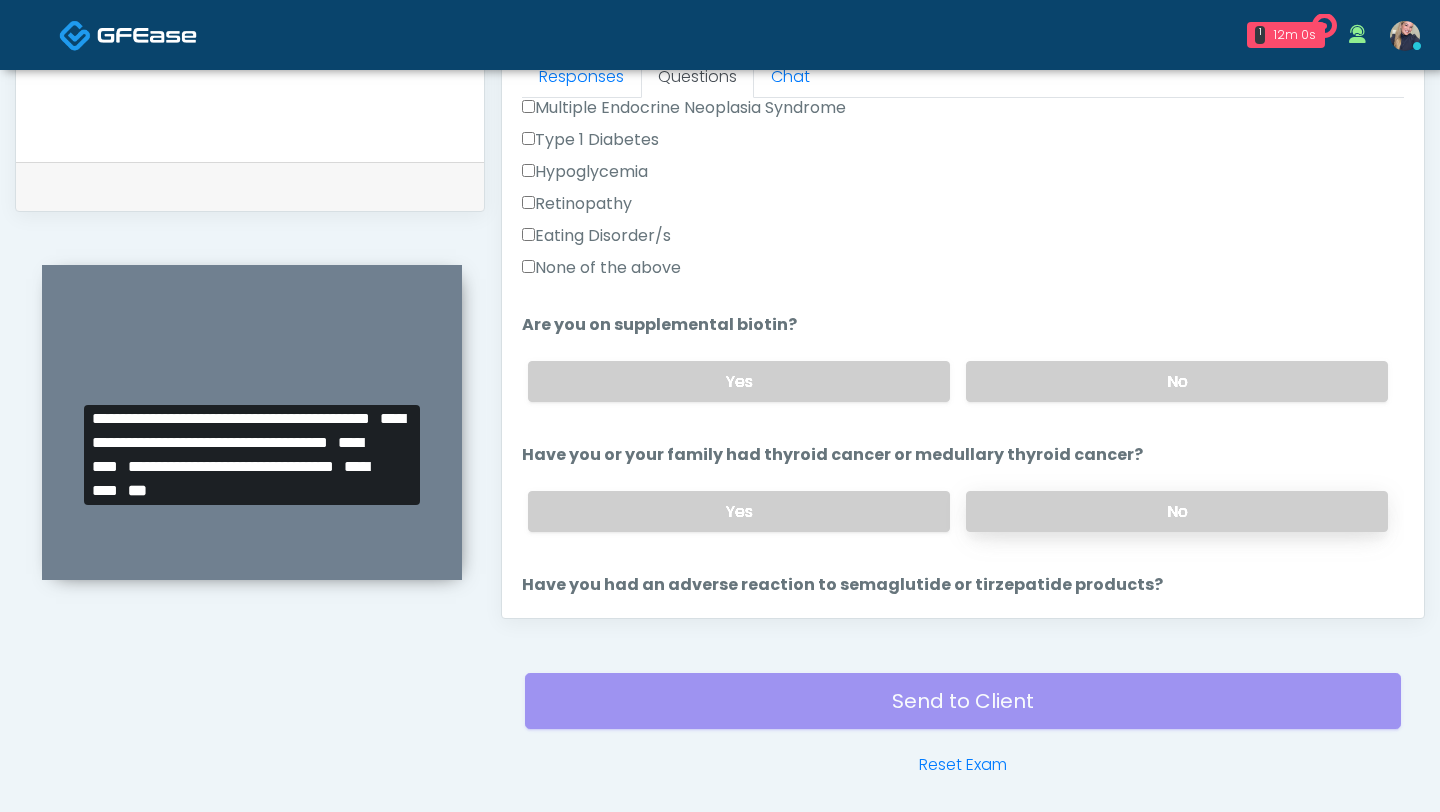 click on "No" at bounding box center [1177, 511] 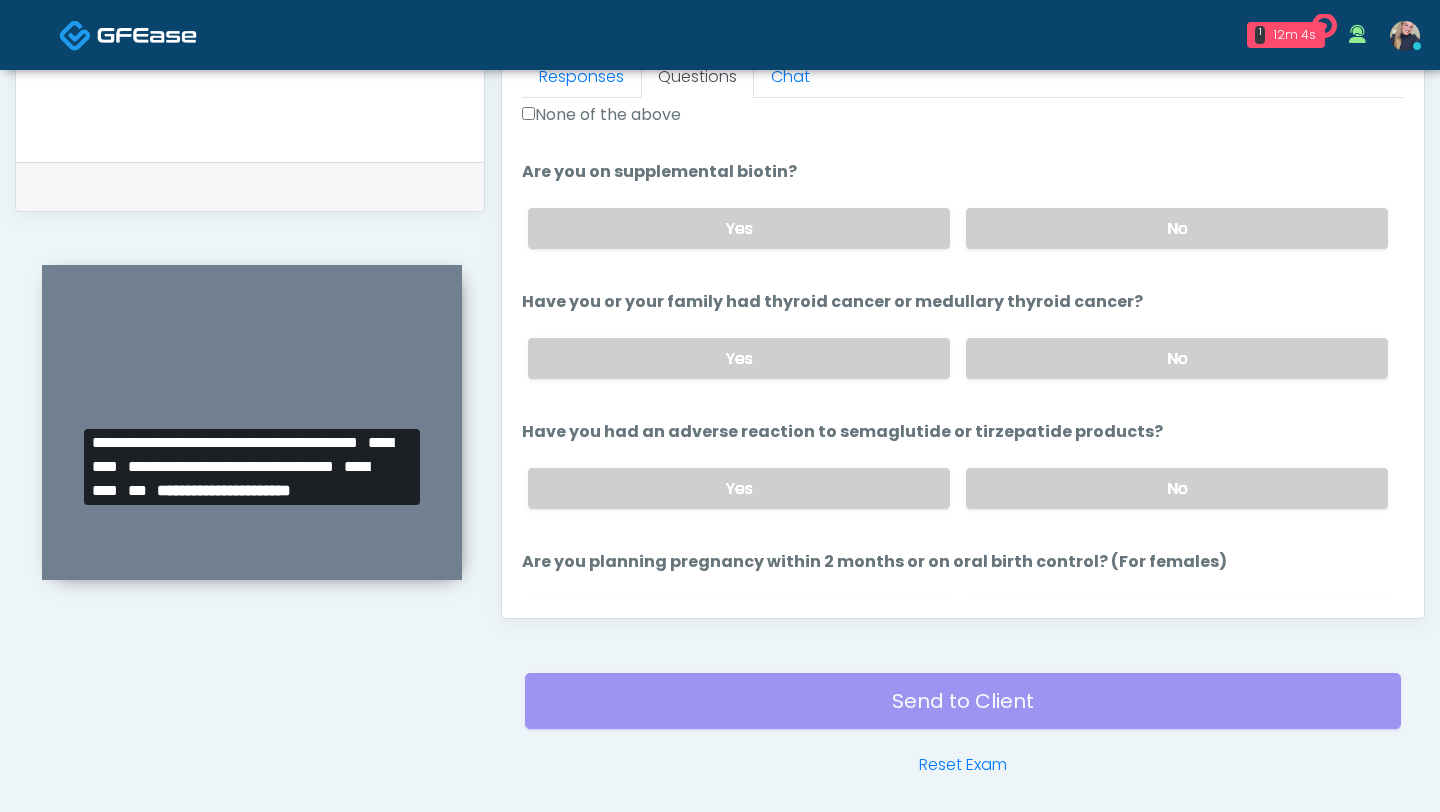 scroll, scrollTop: 731, scrollLeft: 0, axis: vertical 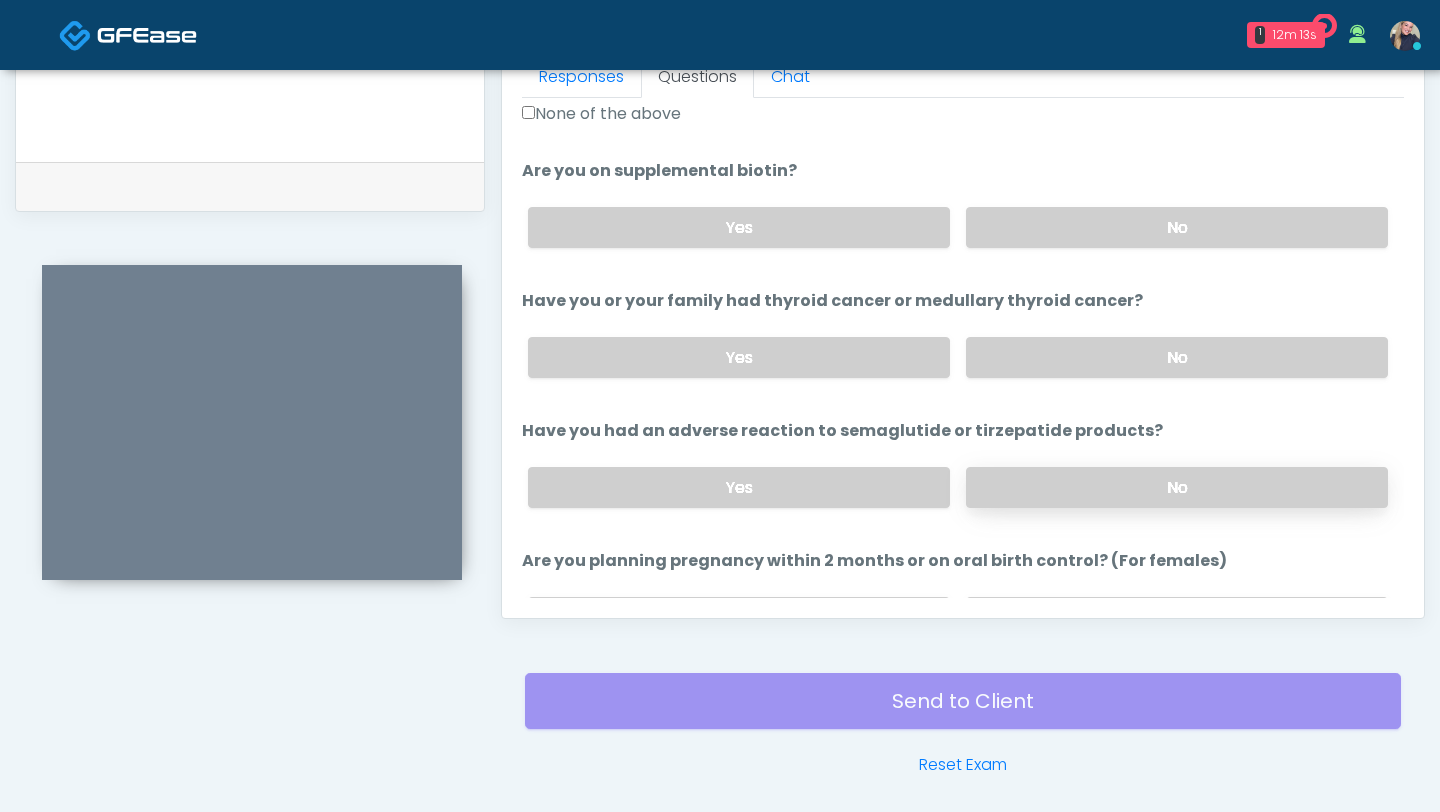 click on "No" at bounding box center [1177, 487] 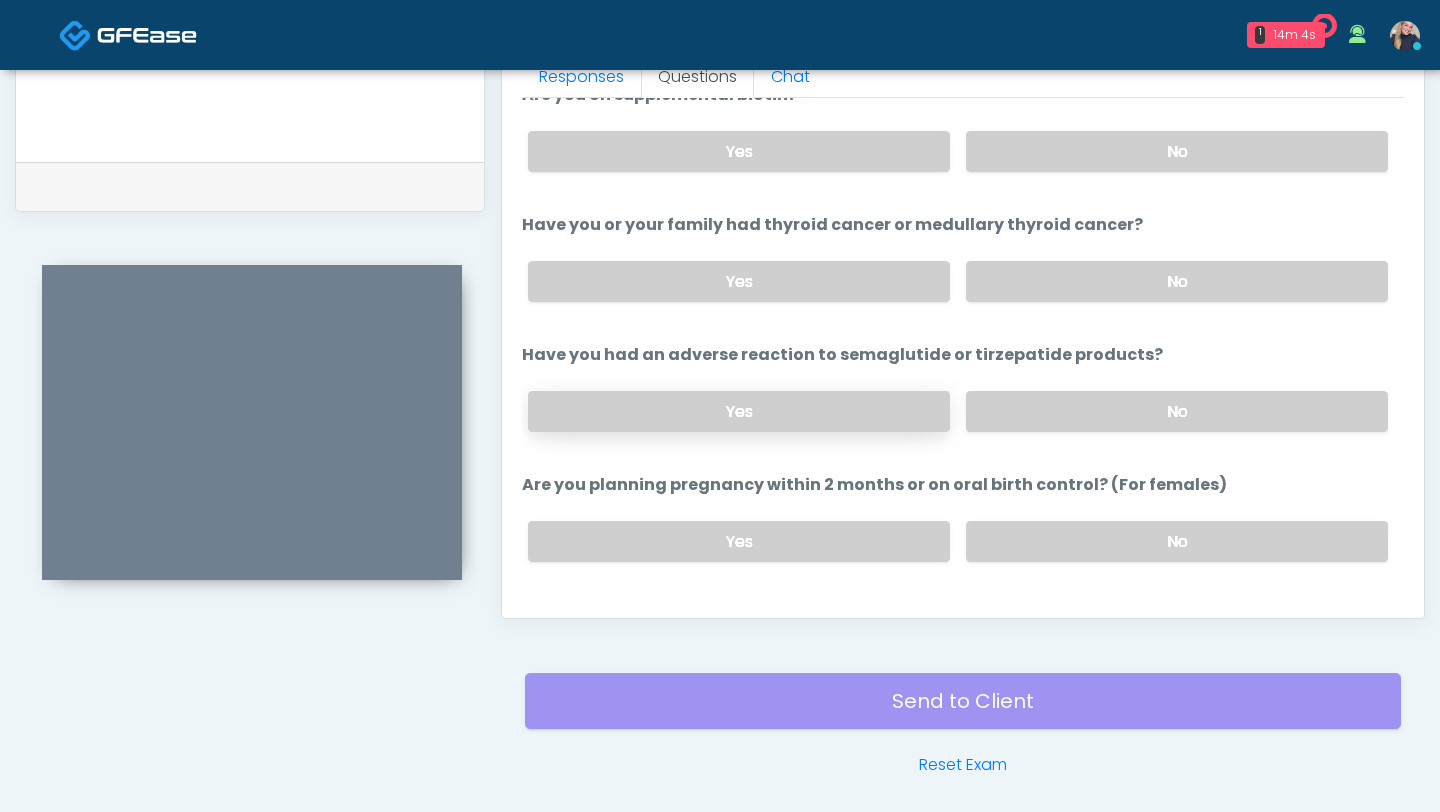 scroll, scrollTop: 836, scrollLeft: 0, axis: vertical 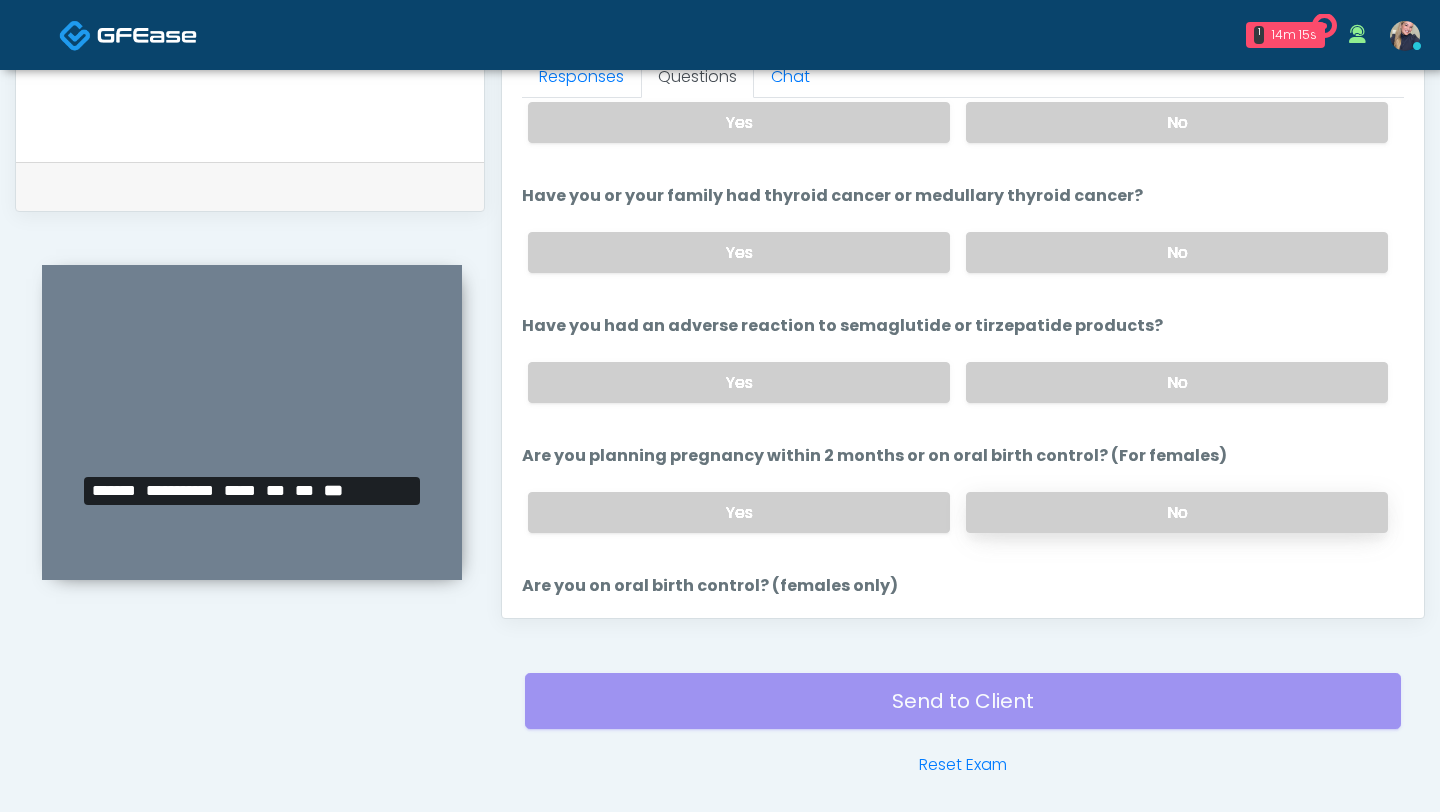 click on "No" at bounding box center [1177, 512] 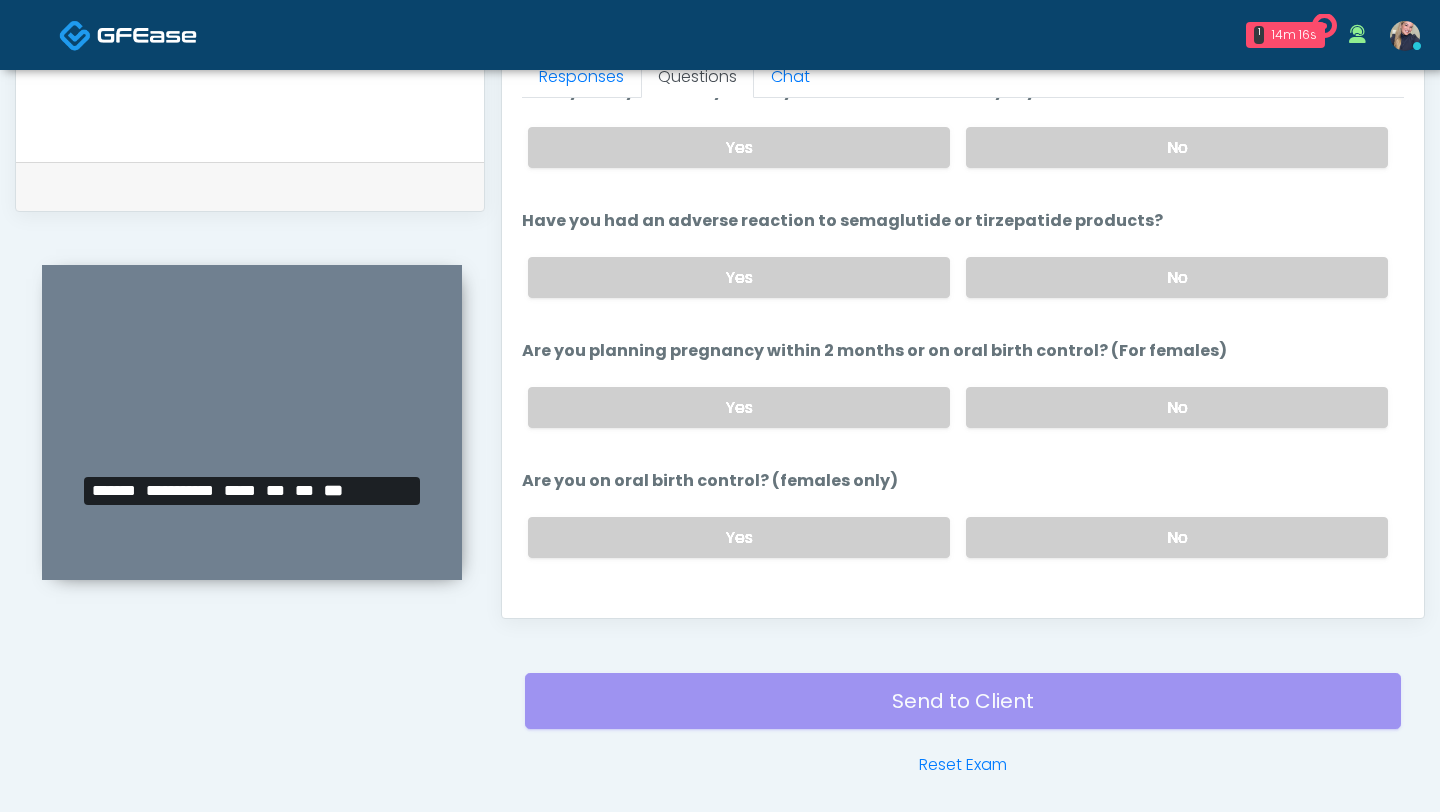 scroll, scrollTop: 942, scrollLeft: 0, axis: vertical 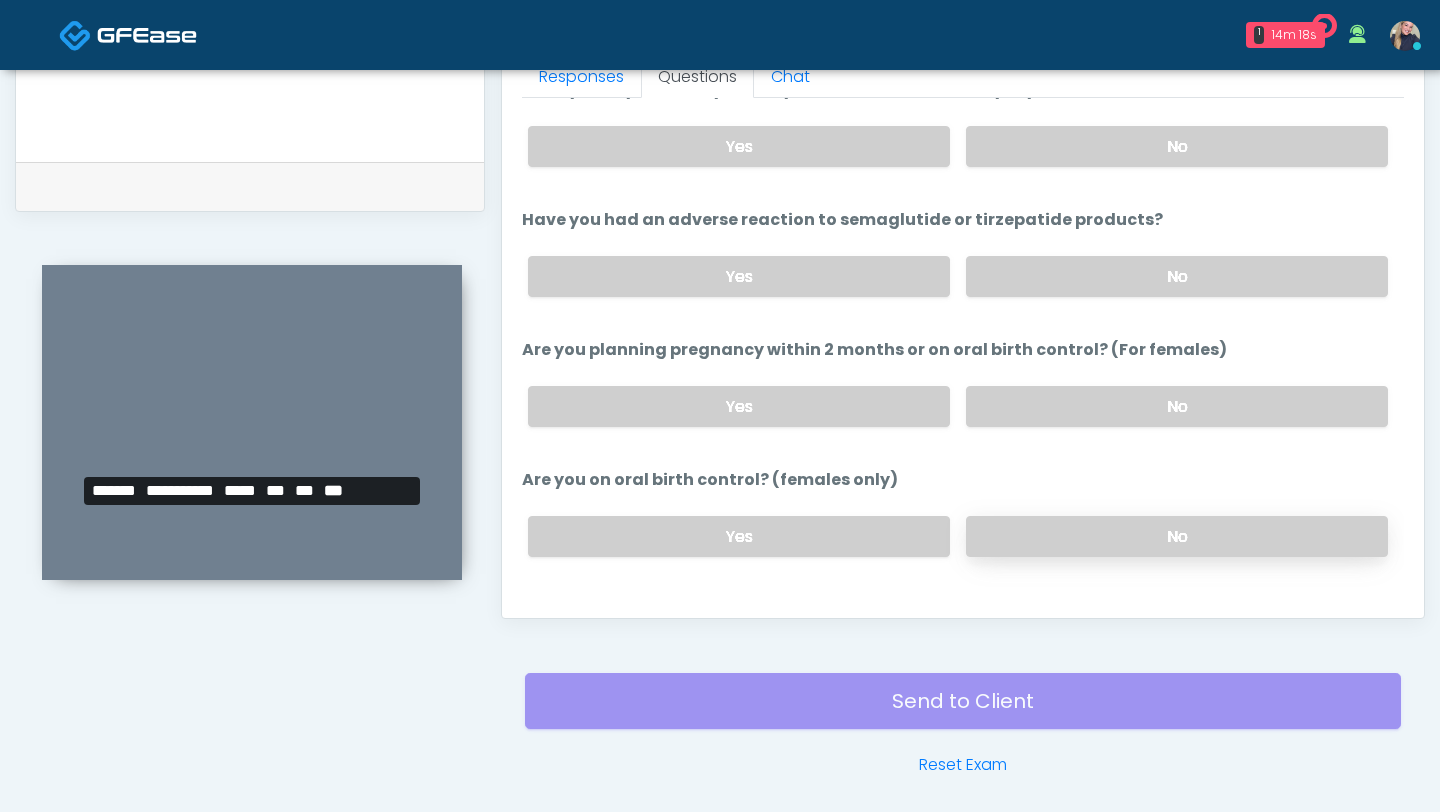 click on "No" at bounding box center [1177, 536] 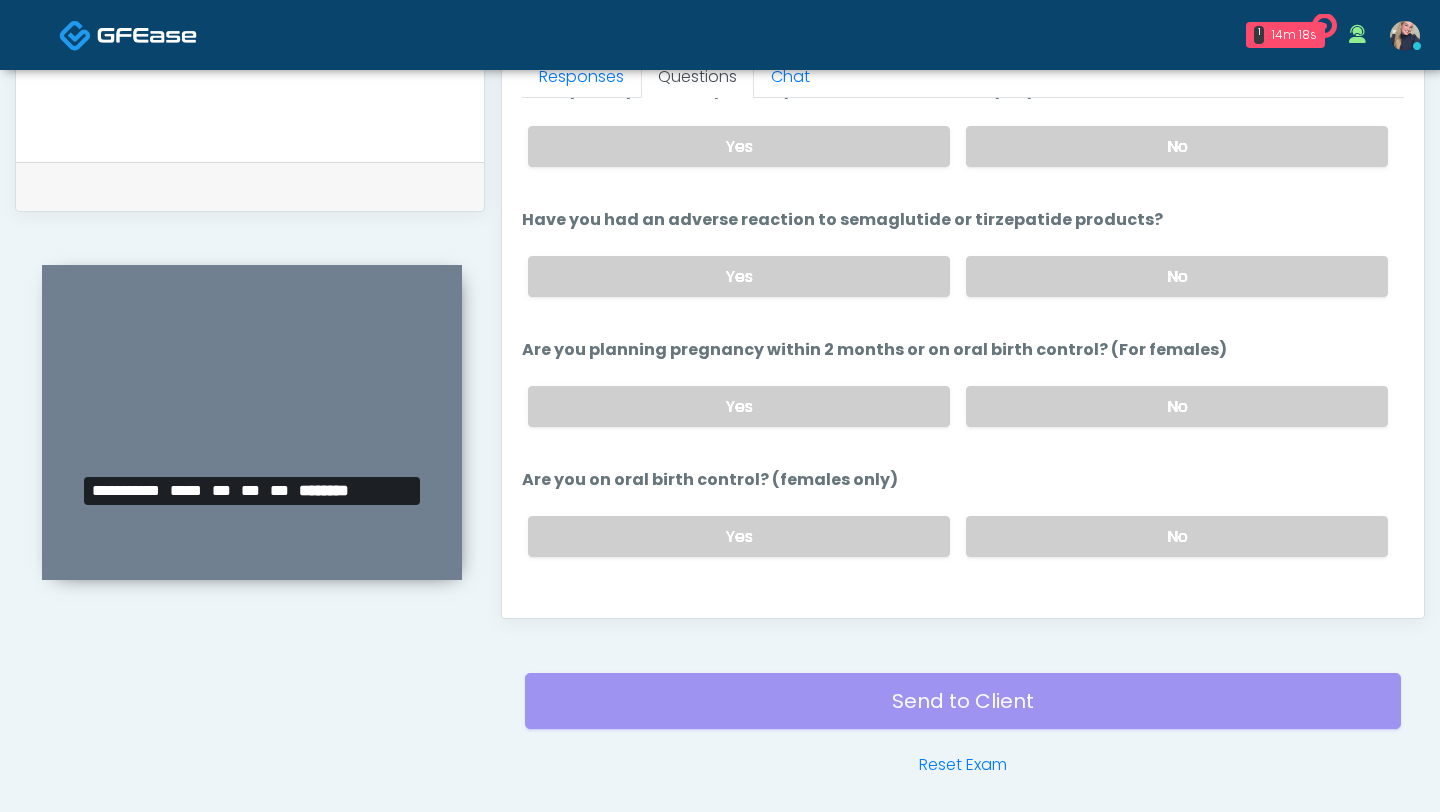 scroll, scrollTop: 1103, scrollLeft: 0, axis: vertical 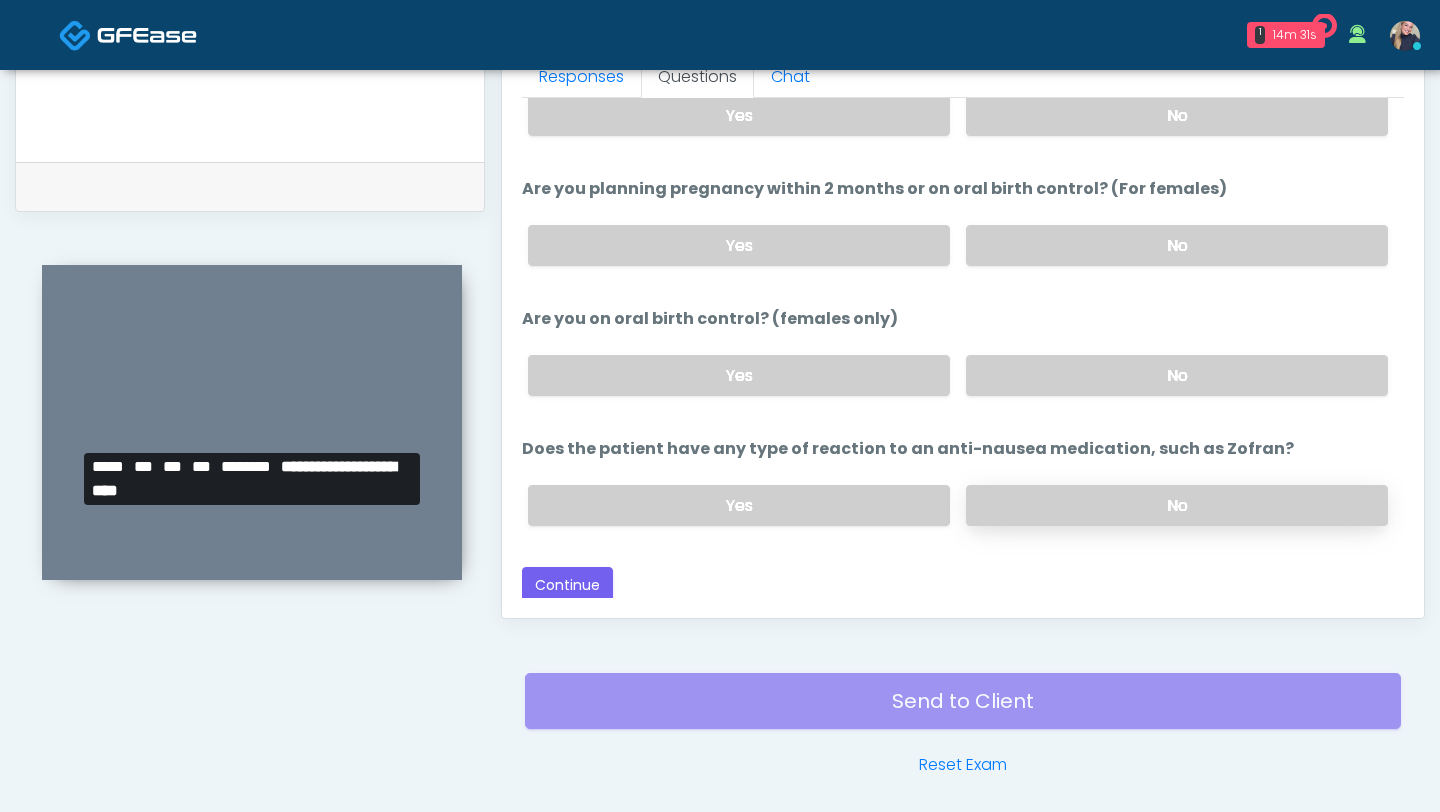 click on "No" at bounding box center (1177, 505) 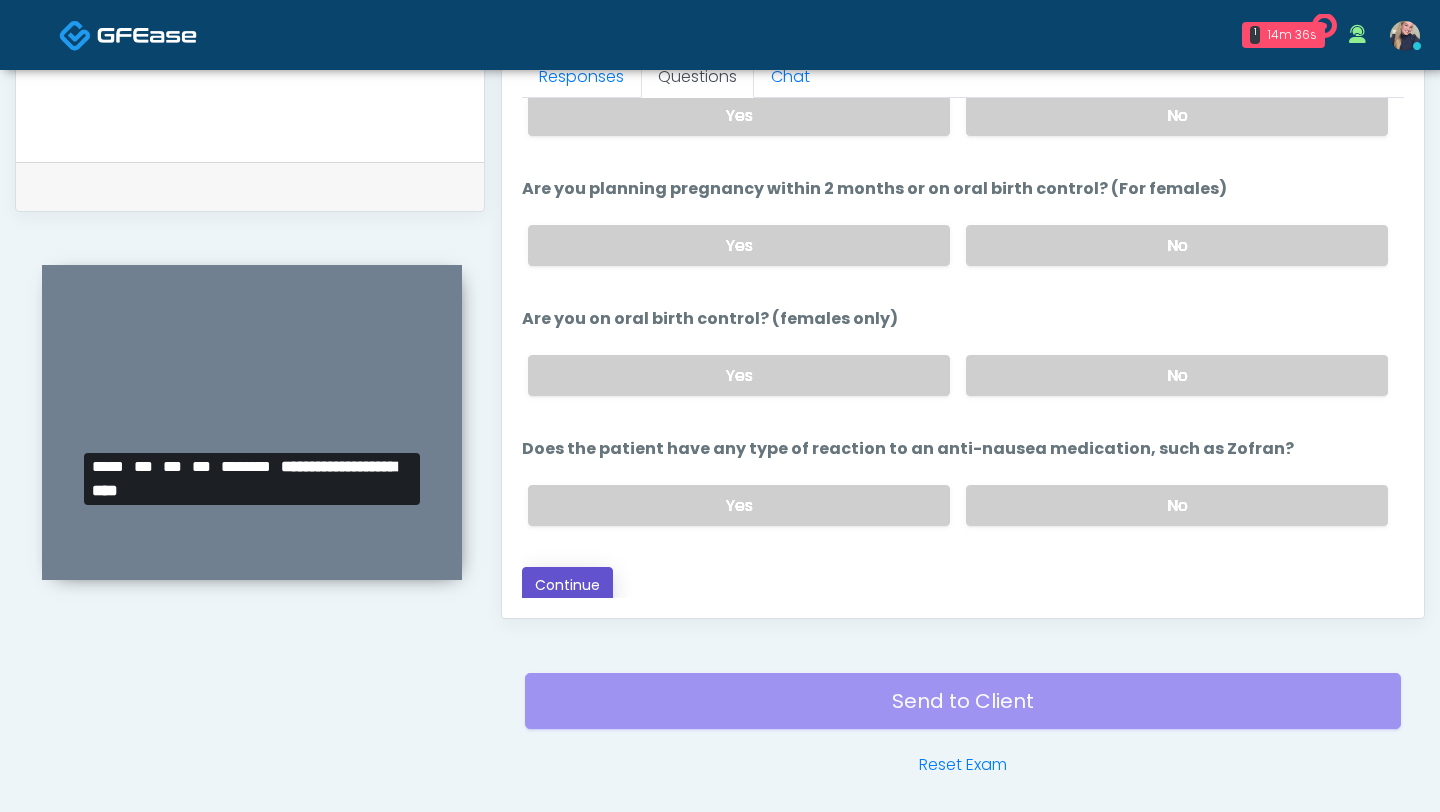click on "Continue" at bounding box center [567, 585] 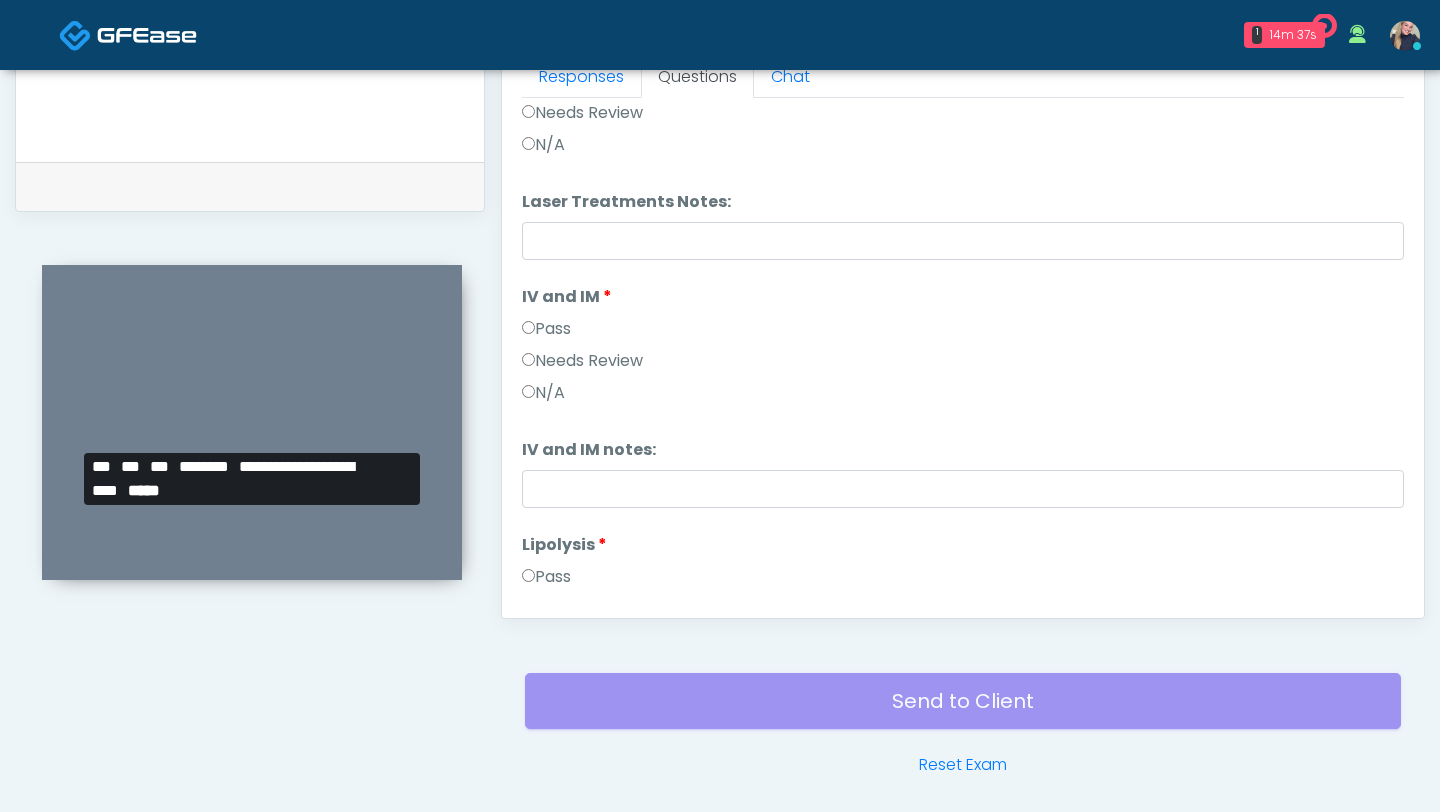 scroll, scrollTop: 983, scrollLeft: 0, axis: vertical 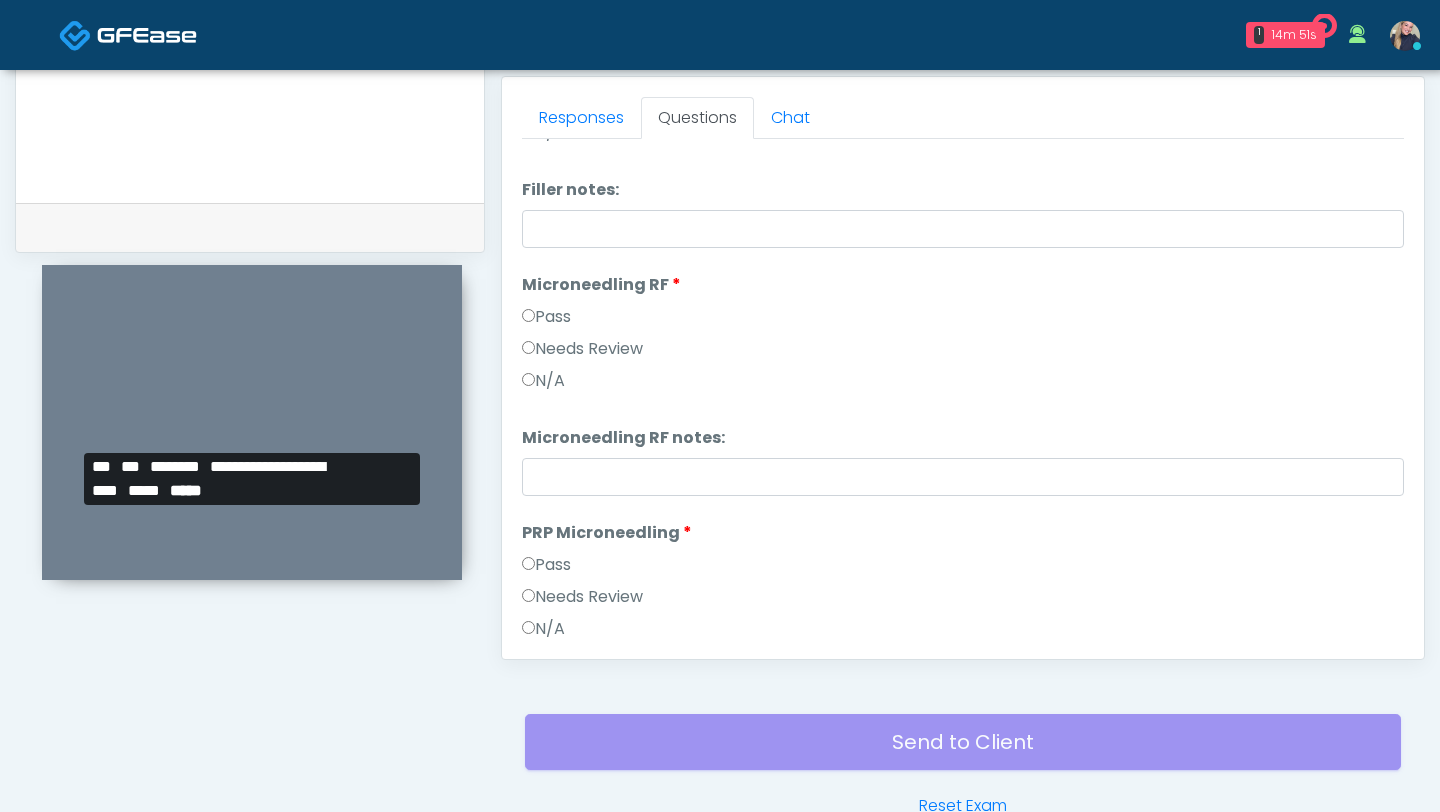 click on "Pass" at bounding box center [546, 565] 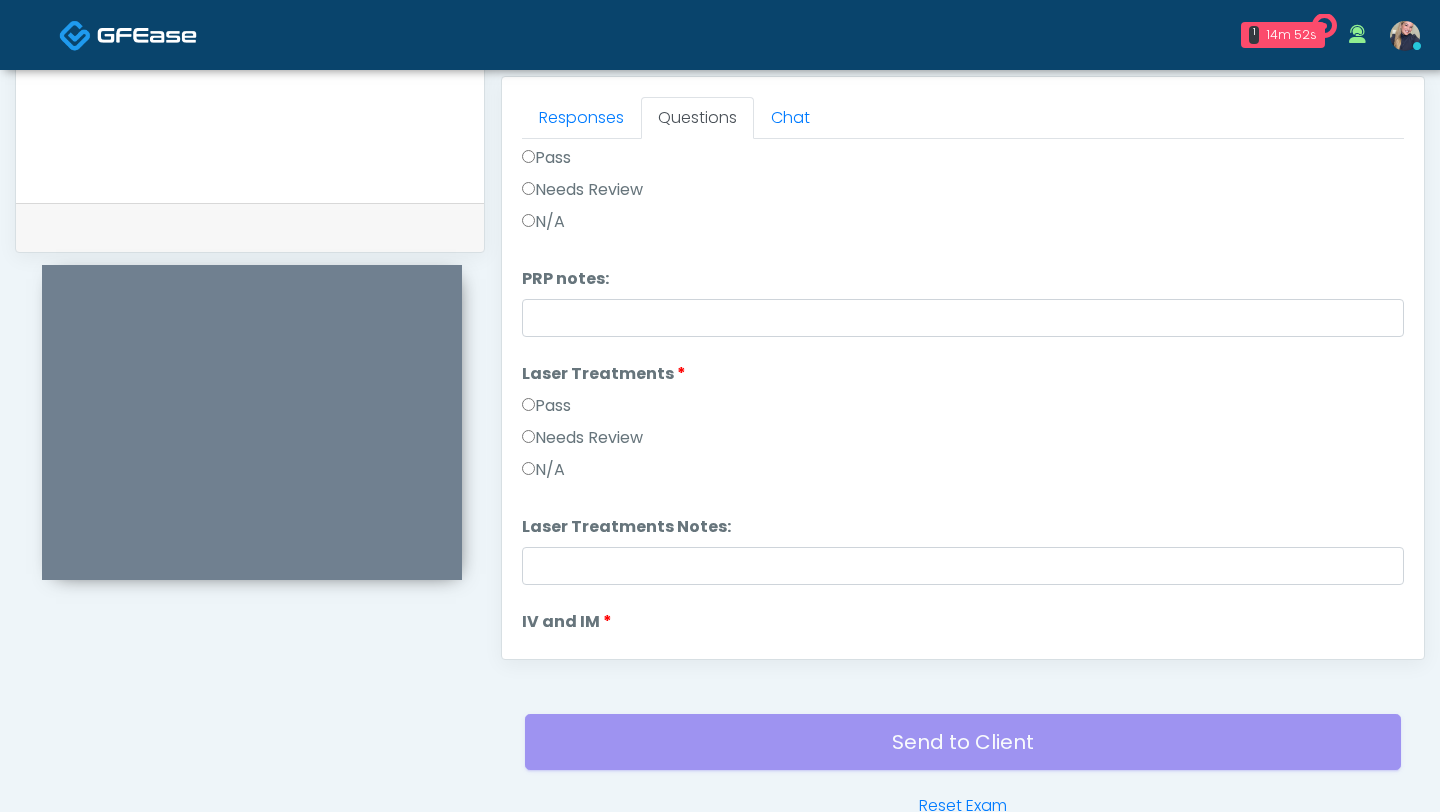 scroll, scrollTop: 842, scrollLeft: 0, axis: vertical 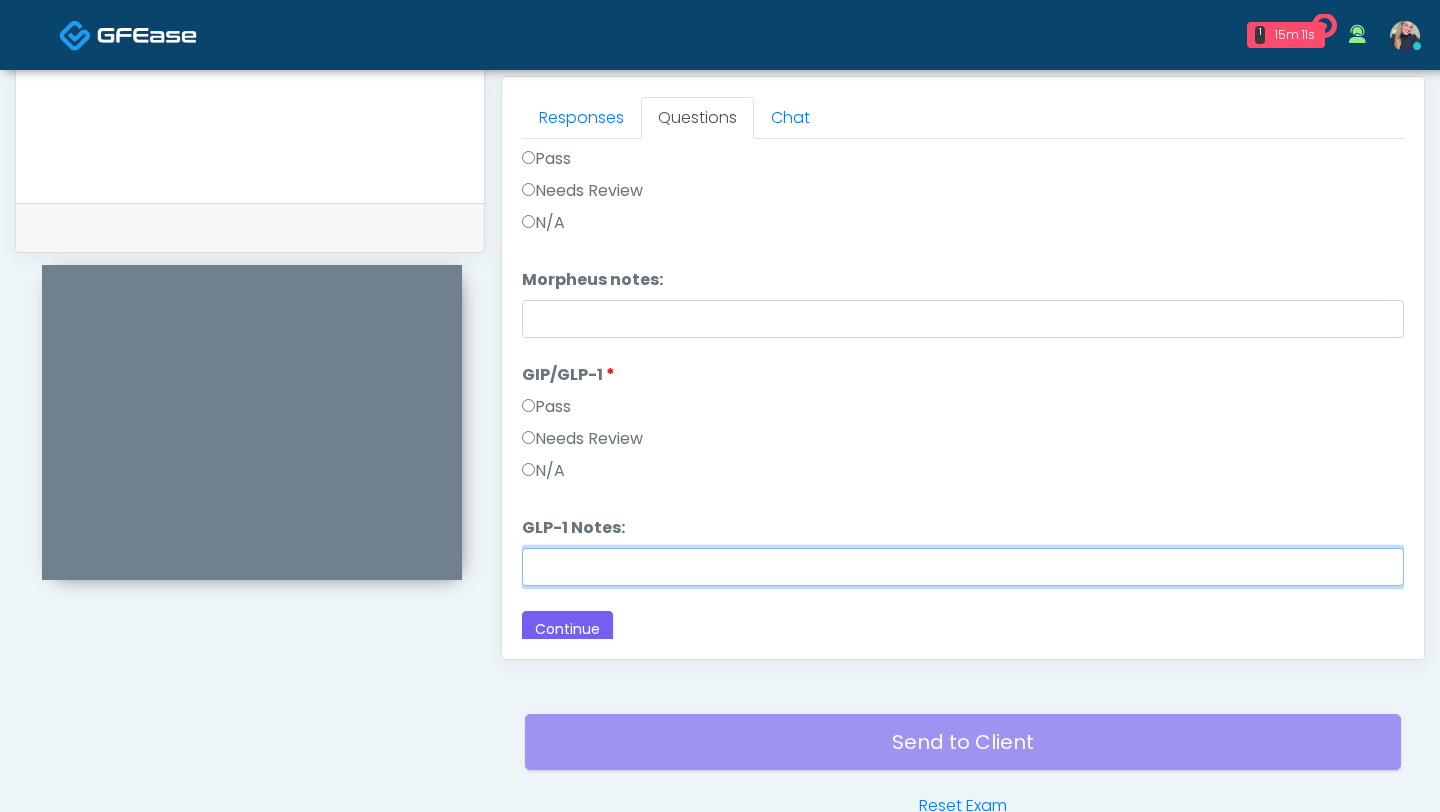 click on "GLP-1 Notes:" at bounding box center [963, 567] 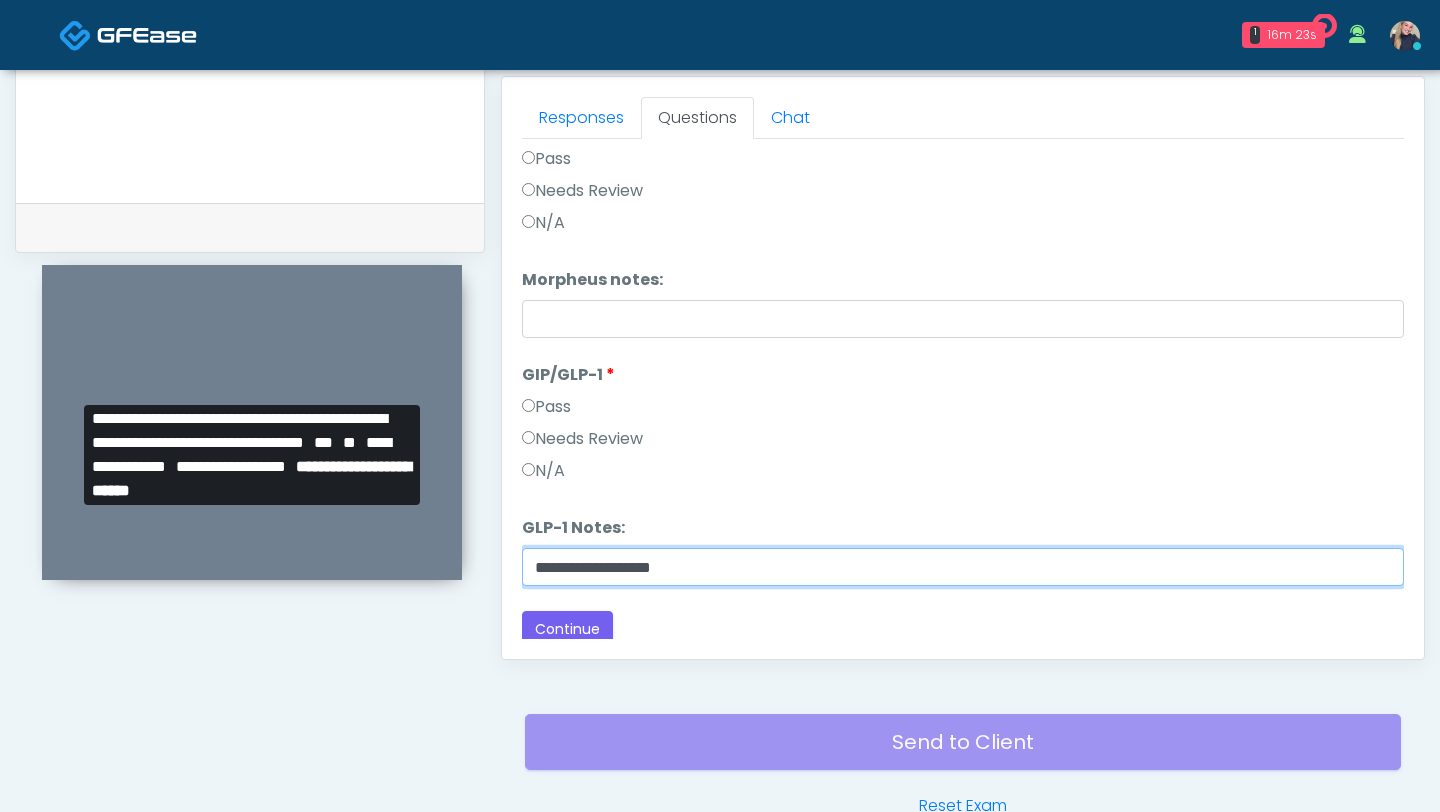 scroll, scrollTop: 3307, scrollLeft: 0, axis: vertical 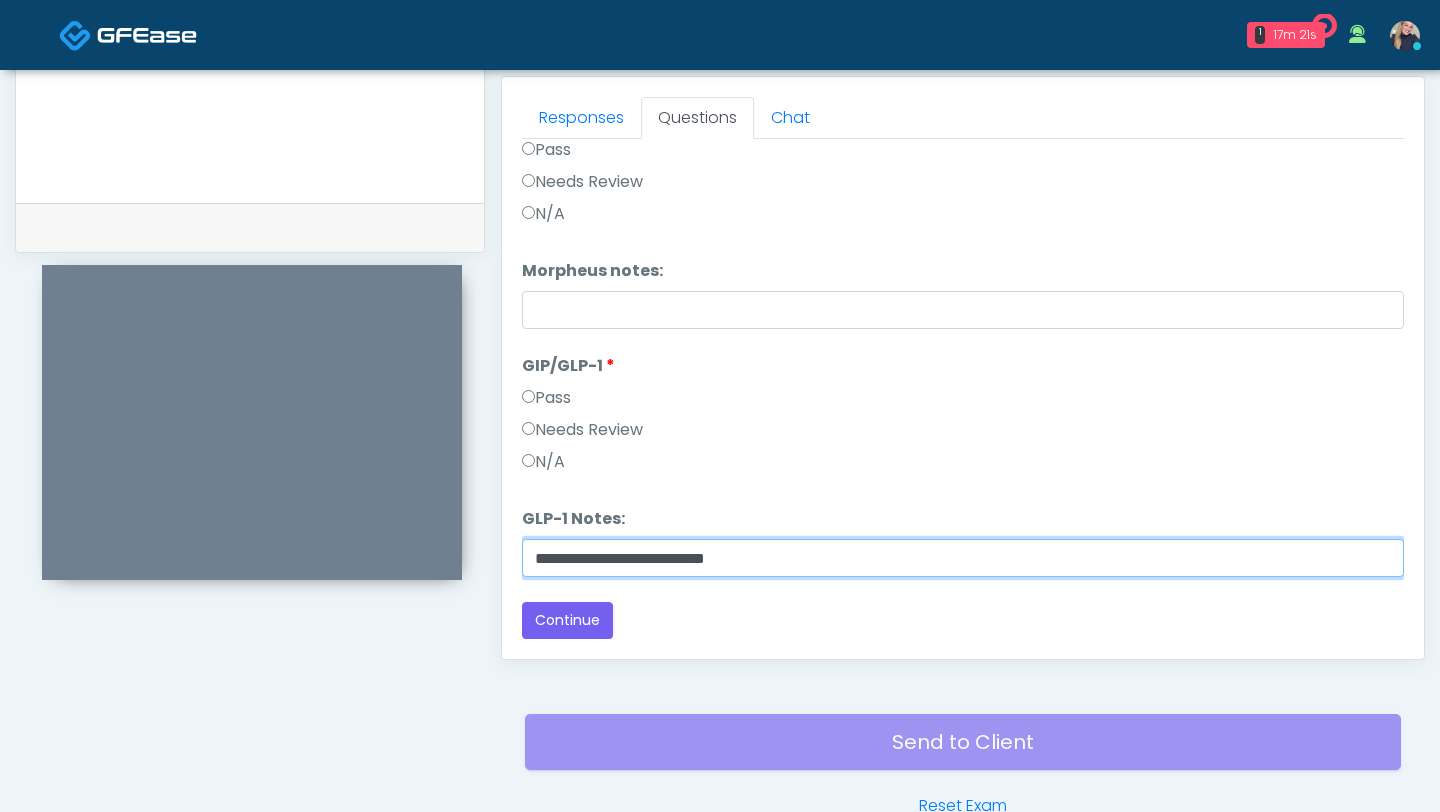 click on "**********" at bounding box center [963, 558] 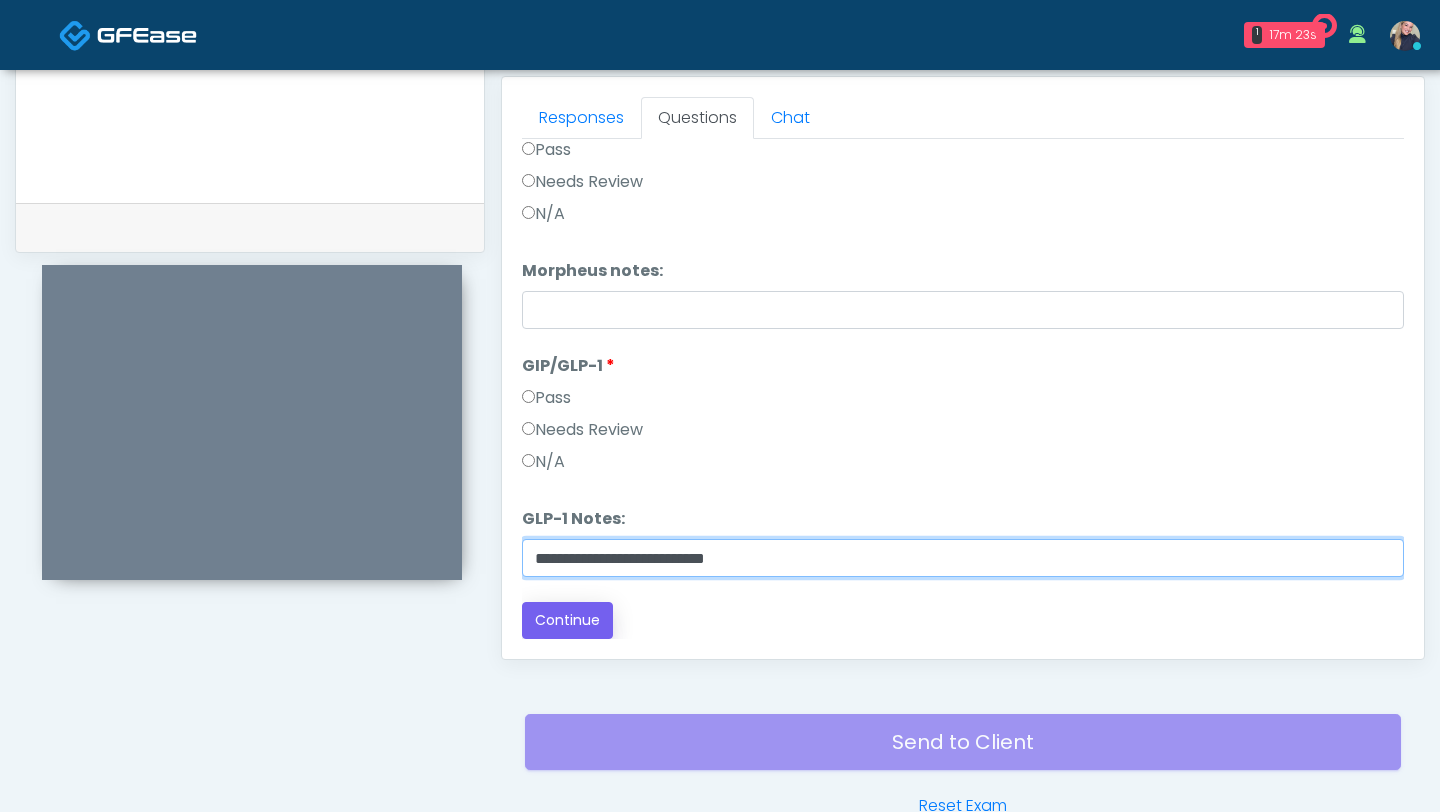 type on "**********" 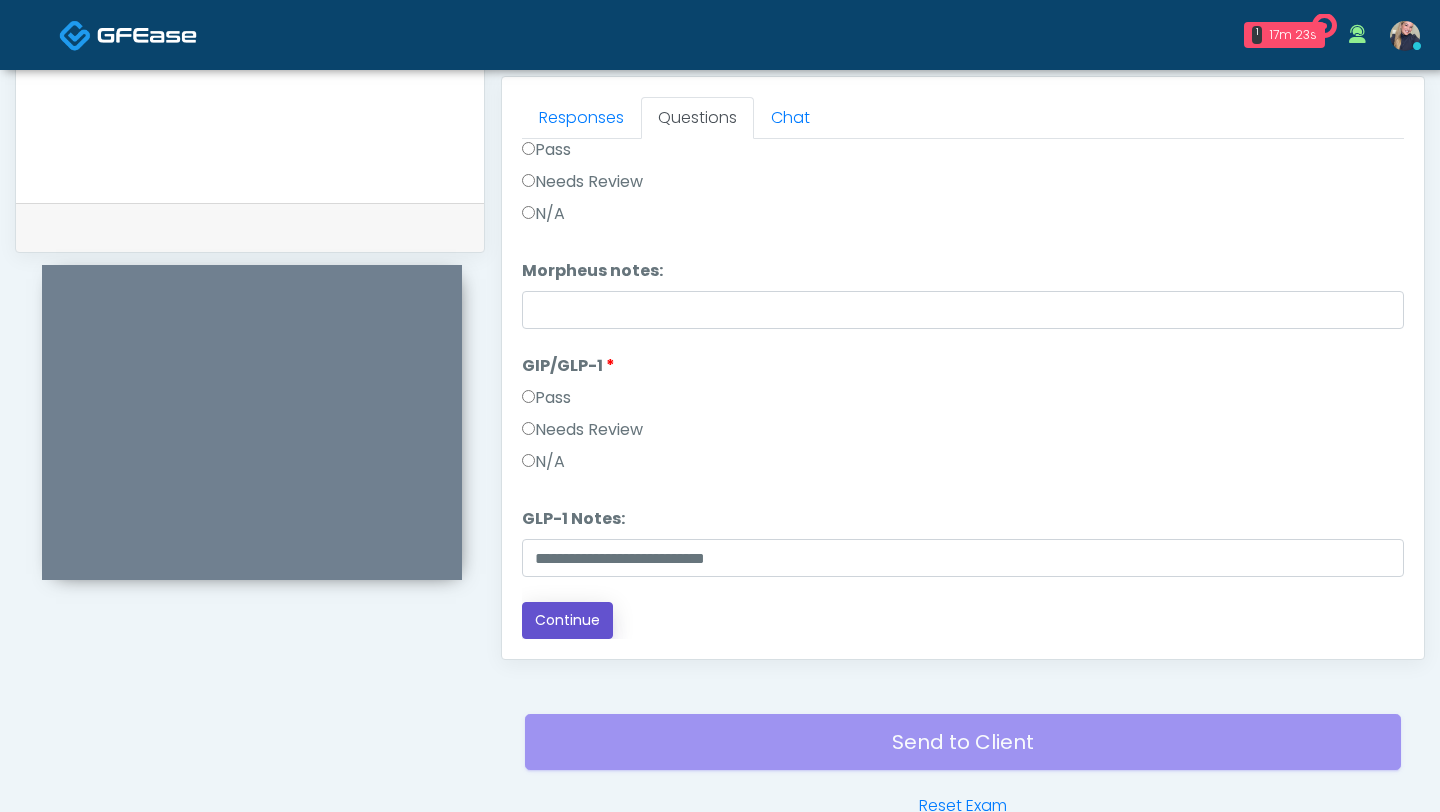 click on "Continue" at bounding box center (567, 620) 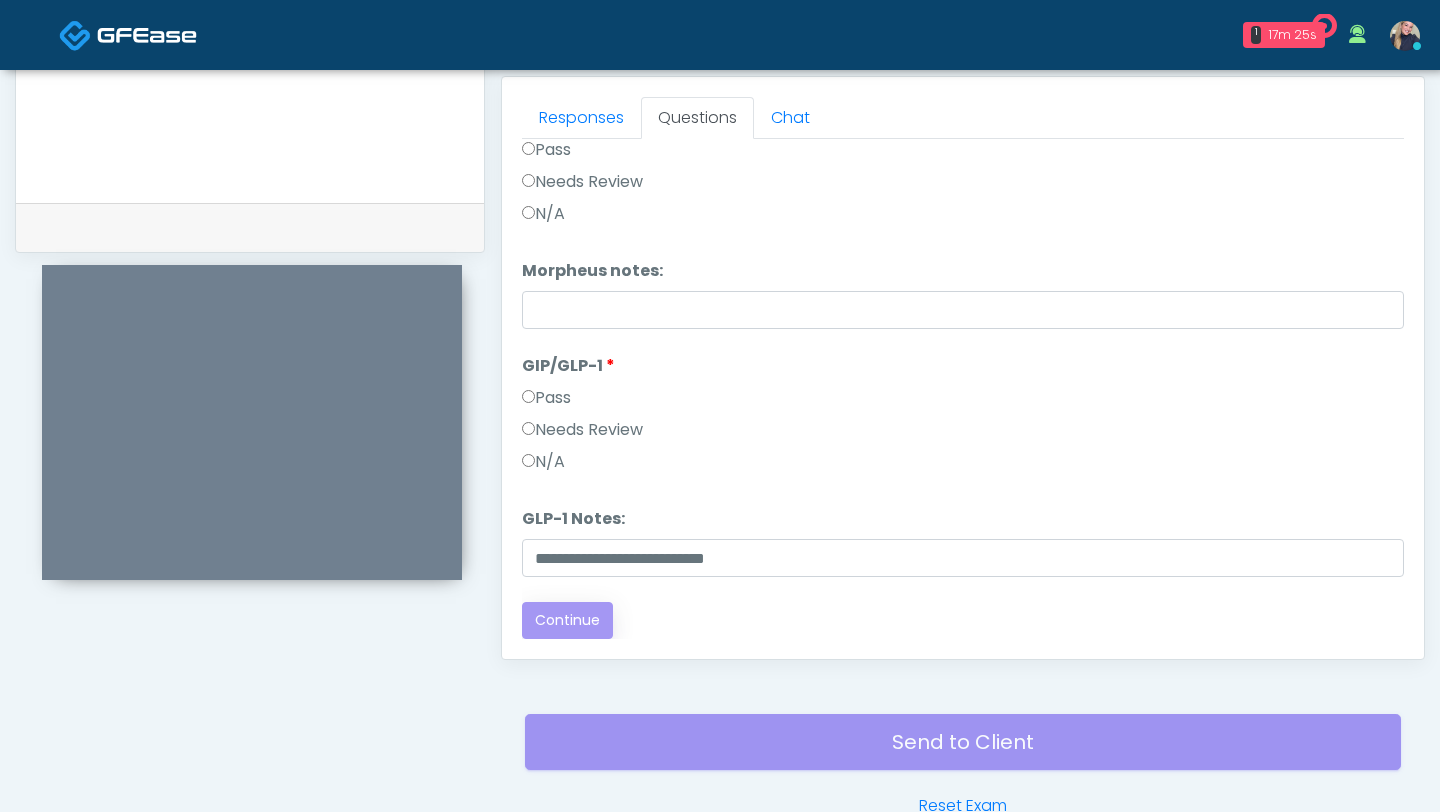 scroll, scrollTop: 0, scrollLeft: 0, axis: both 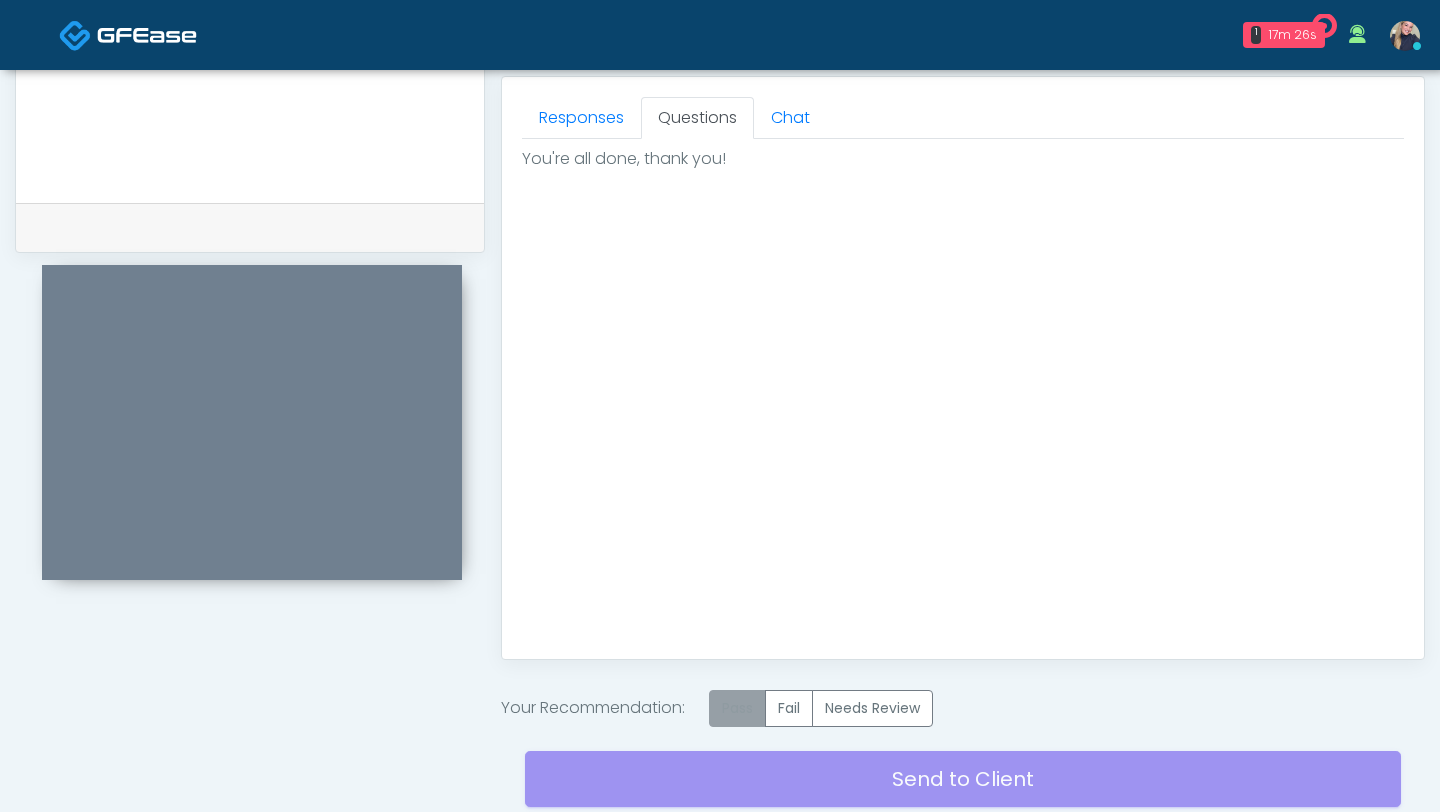 click on "Pass" at bounding box center (737, 708) 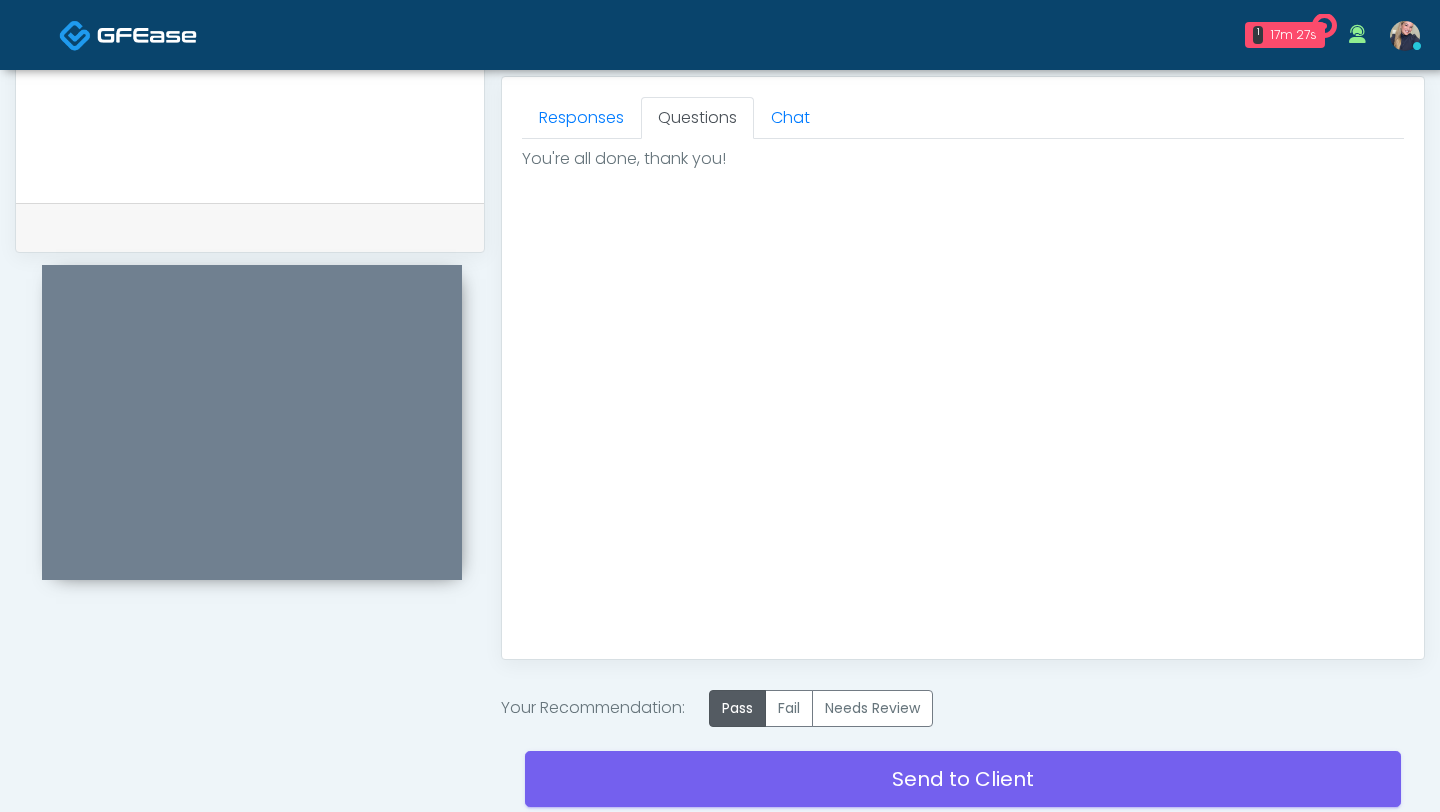 scroll, scrollTop: 961, scrollLeft: 0, axis: vertical 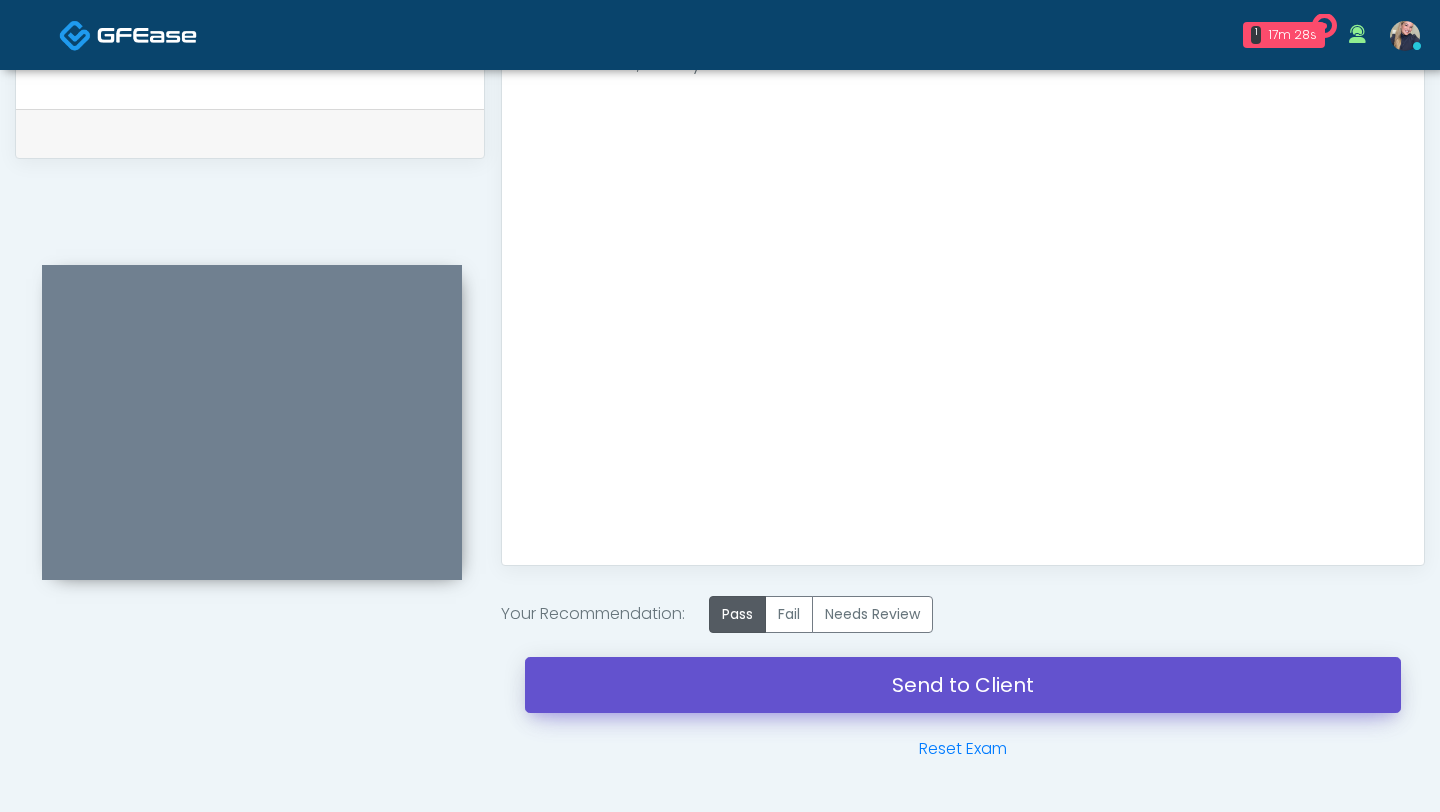 click on "Send to Client" at bounding box center (963, 685) 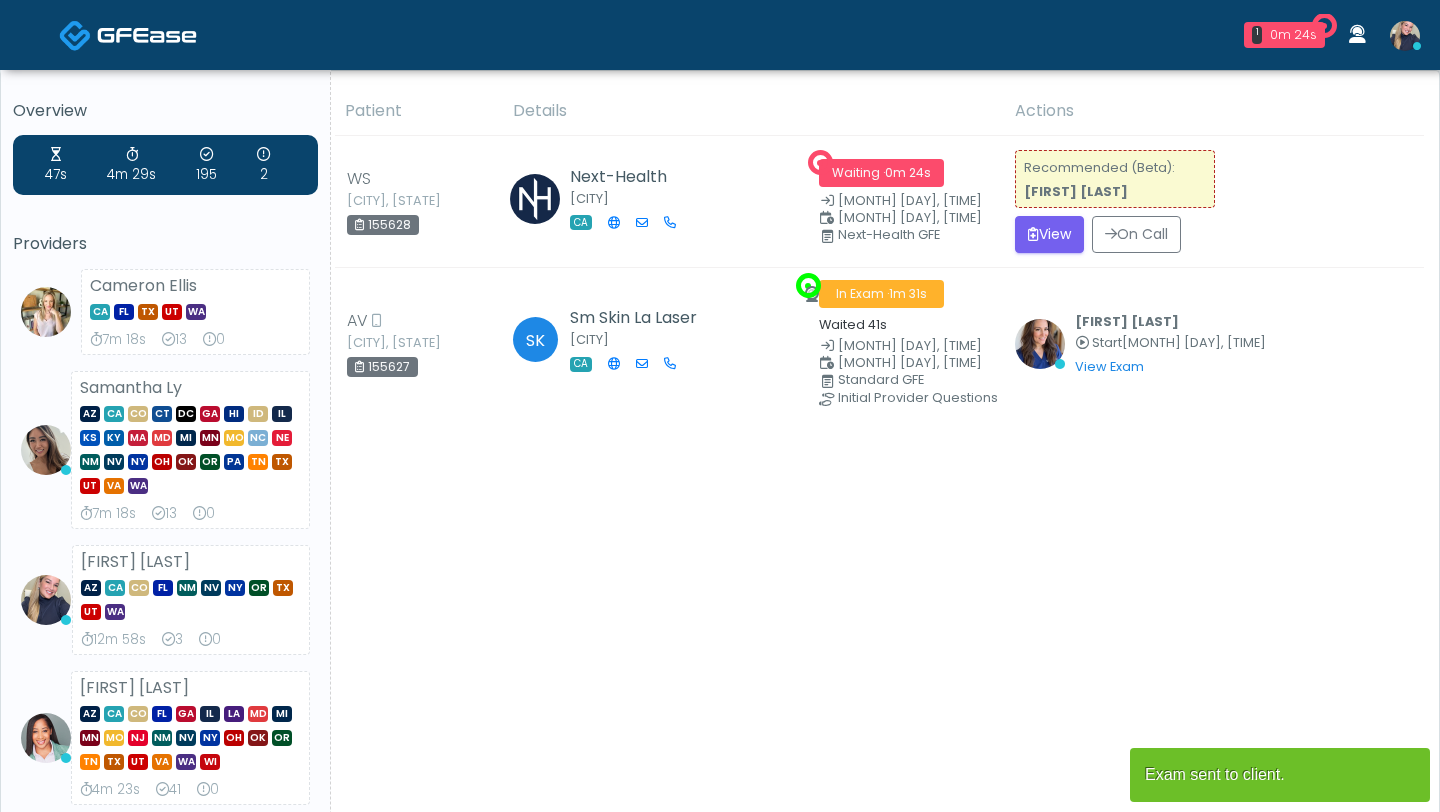 scroll, scrollTop: 0, scrollLeft: 0, axis: both 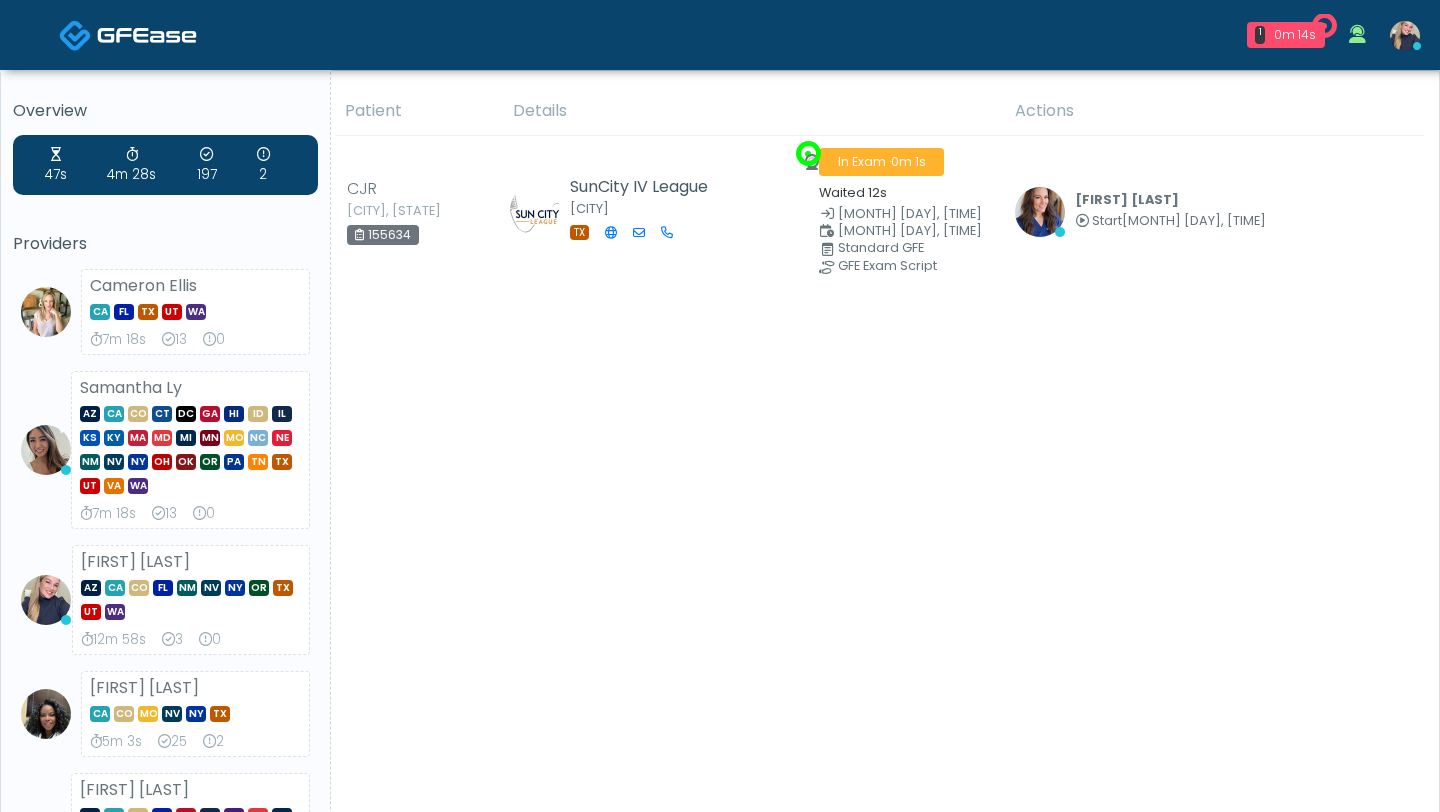 click on "[FIRST] [LAST]
[MONTH] [DAY], [TIME]
View Exam
|
Unreview" at bounding box center [1170, 212] 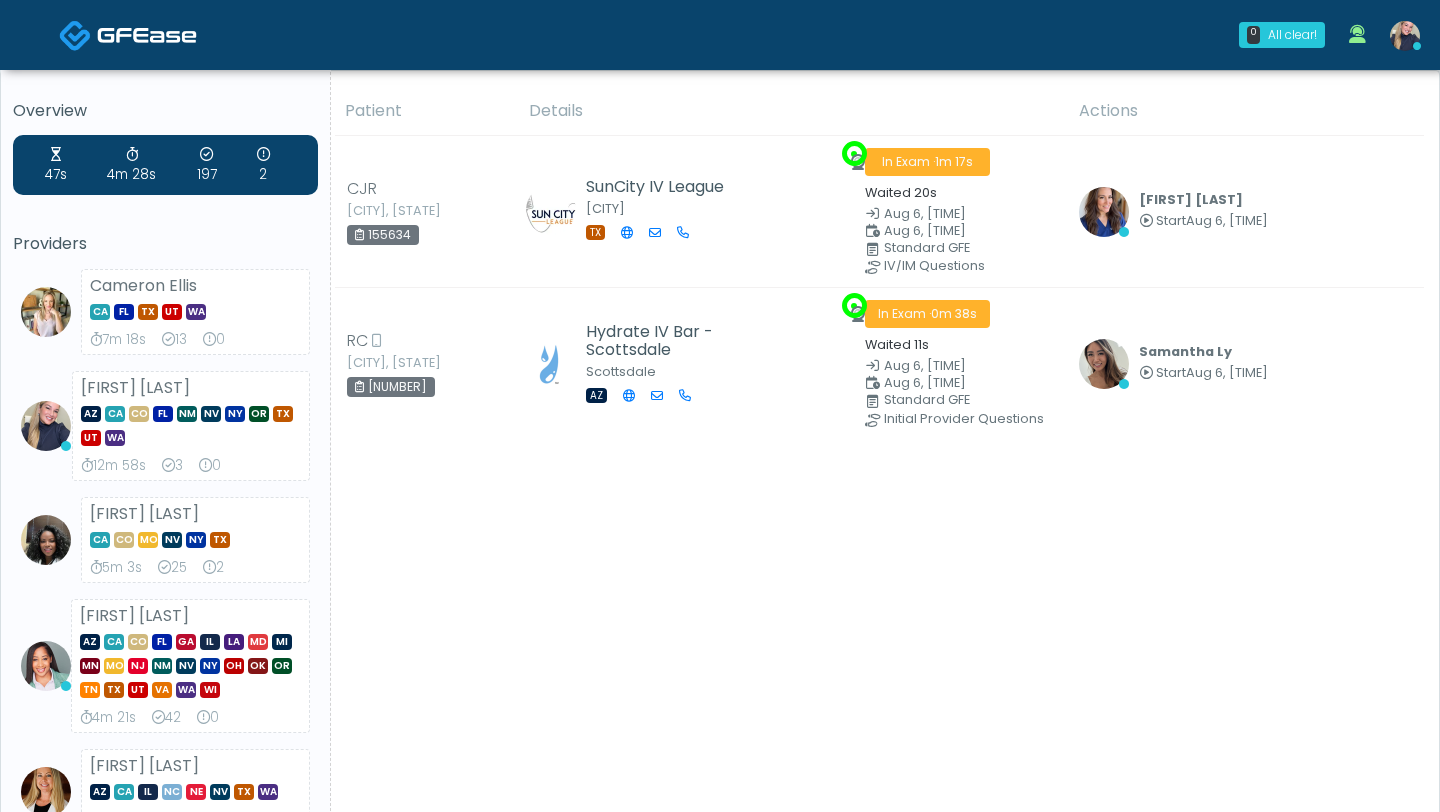 scroll, scrollTop: 0, scrollLeft: 0, axis: both 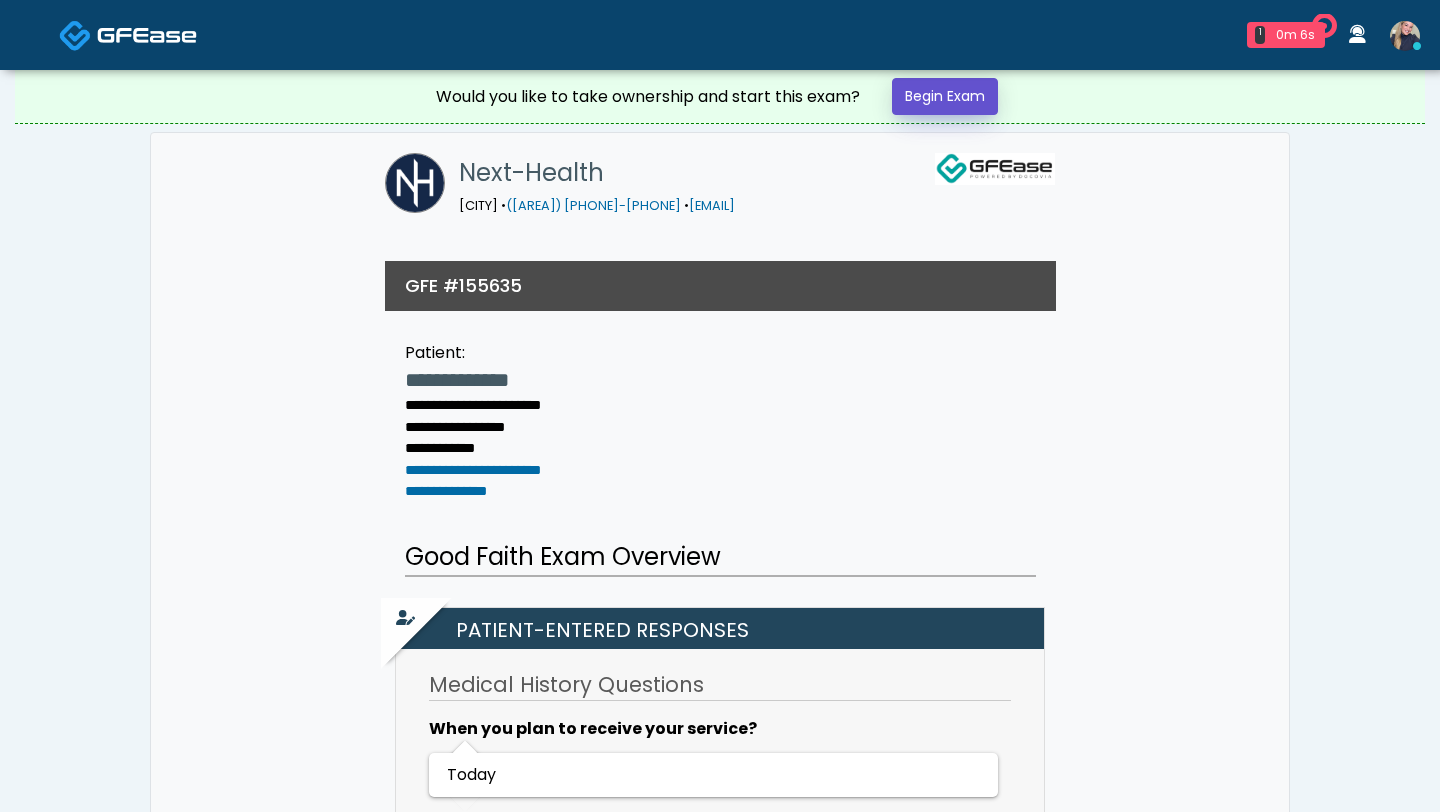 click on "Begin Exam" at bounding box center [945, 96] 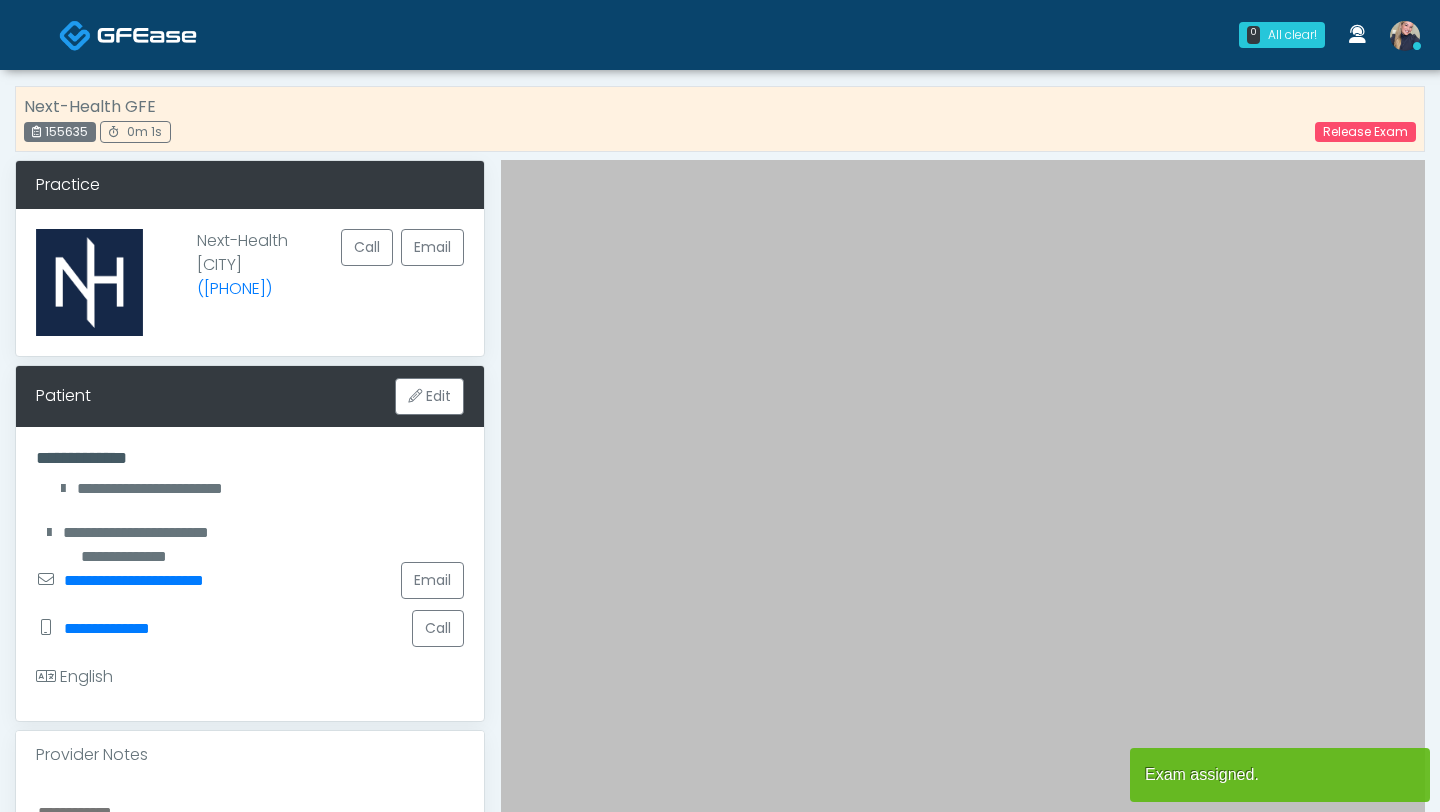 scroll, scrollTop: 0, scrollLeft: 0, axis: both 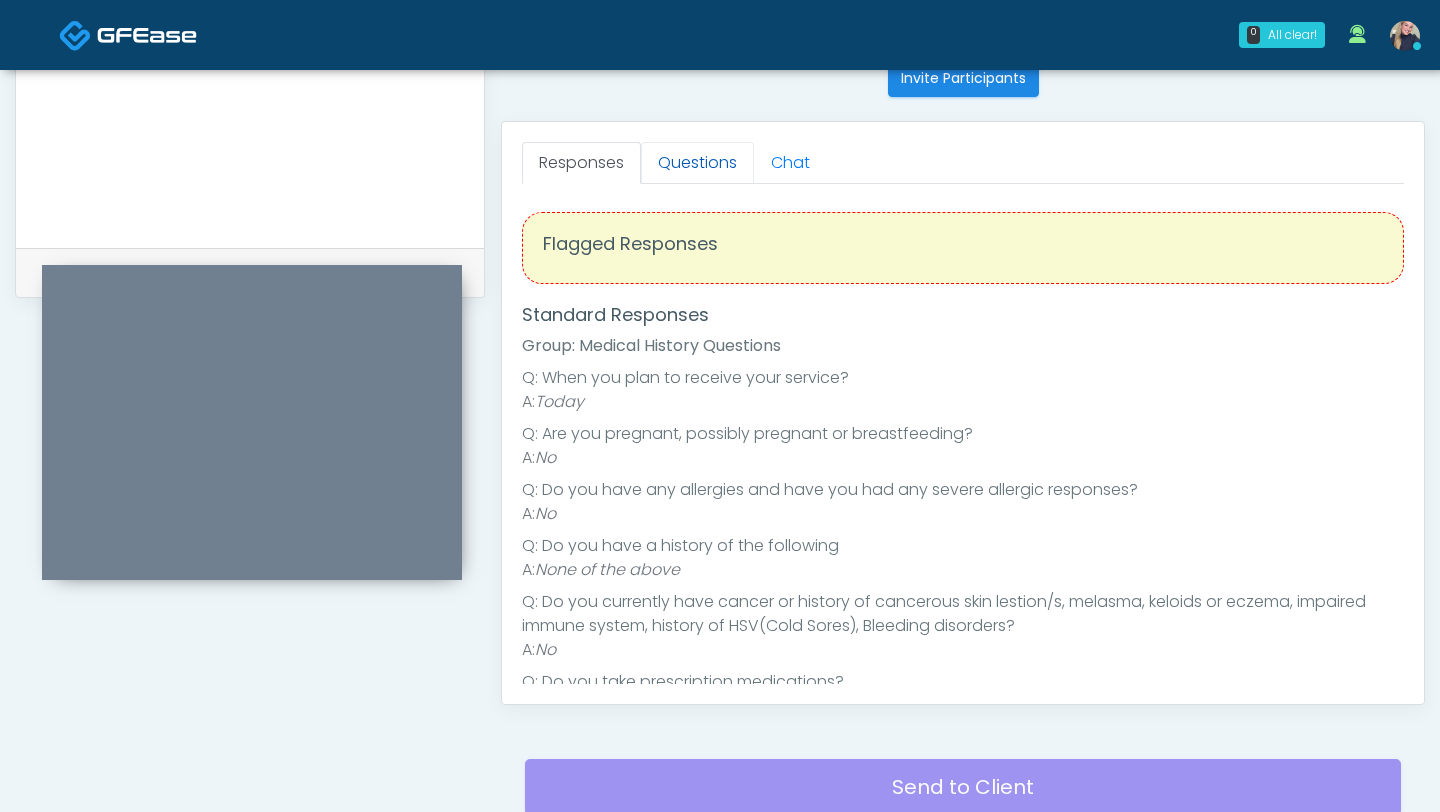 click on "Questions" at bounding box center [697, 163] 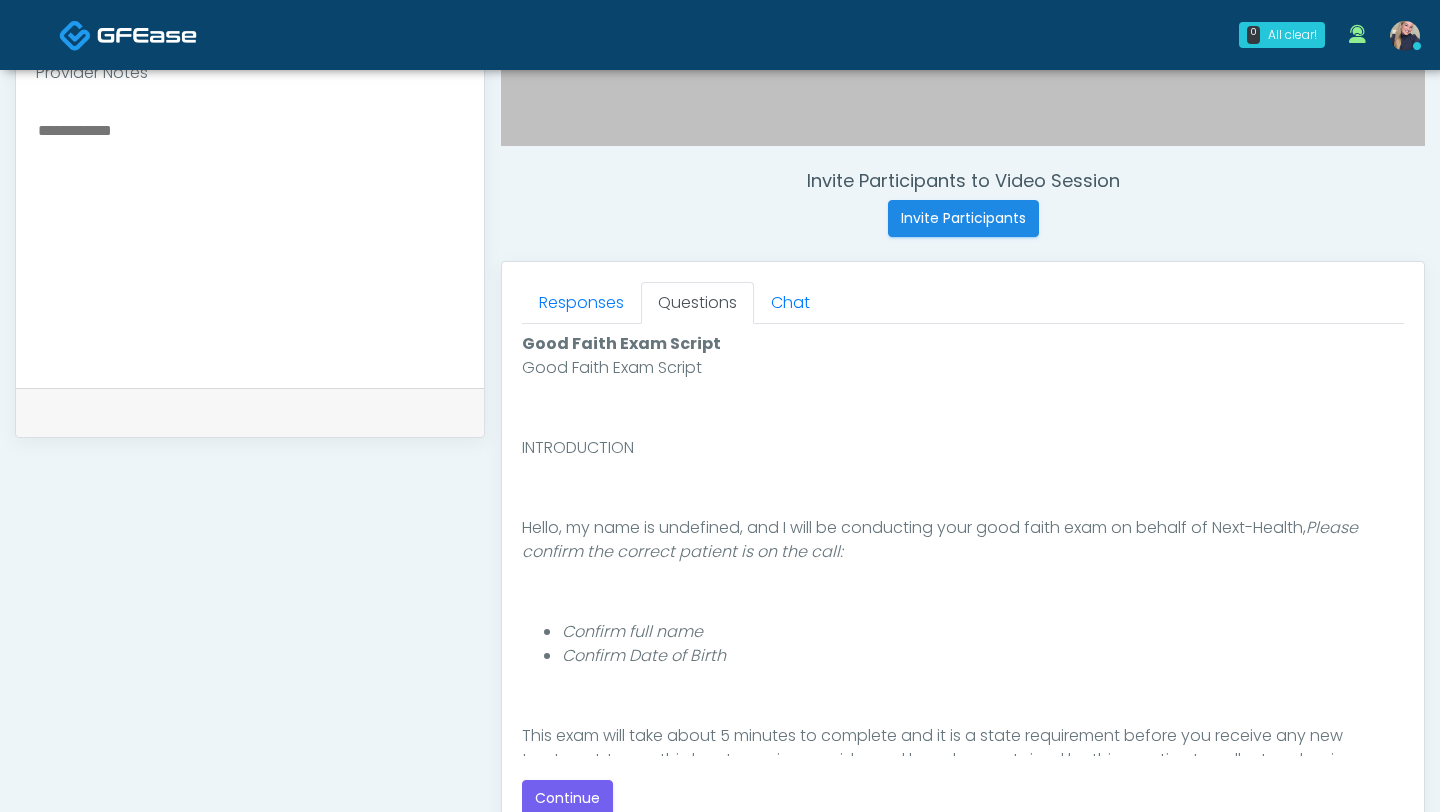 scroll, scrollTop: 683, scrollLeft: 0, axis: vertical 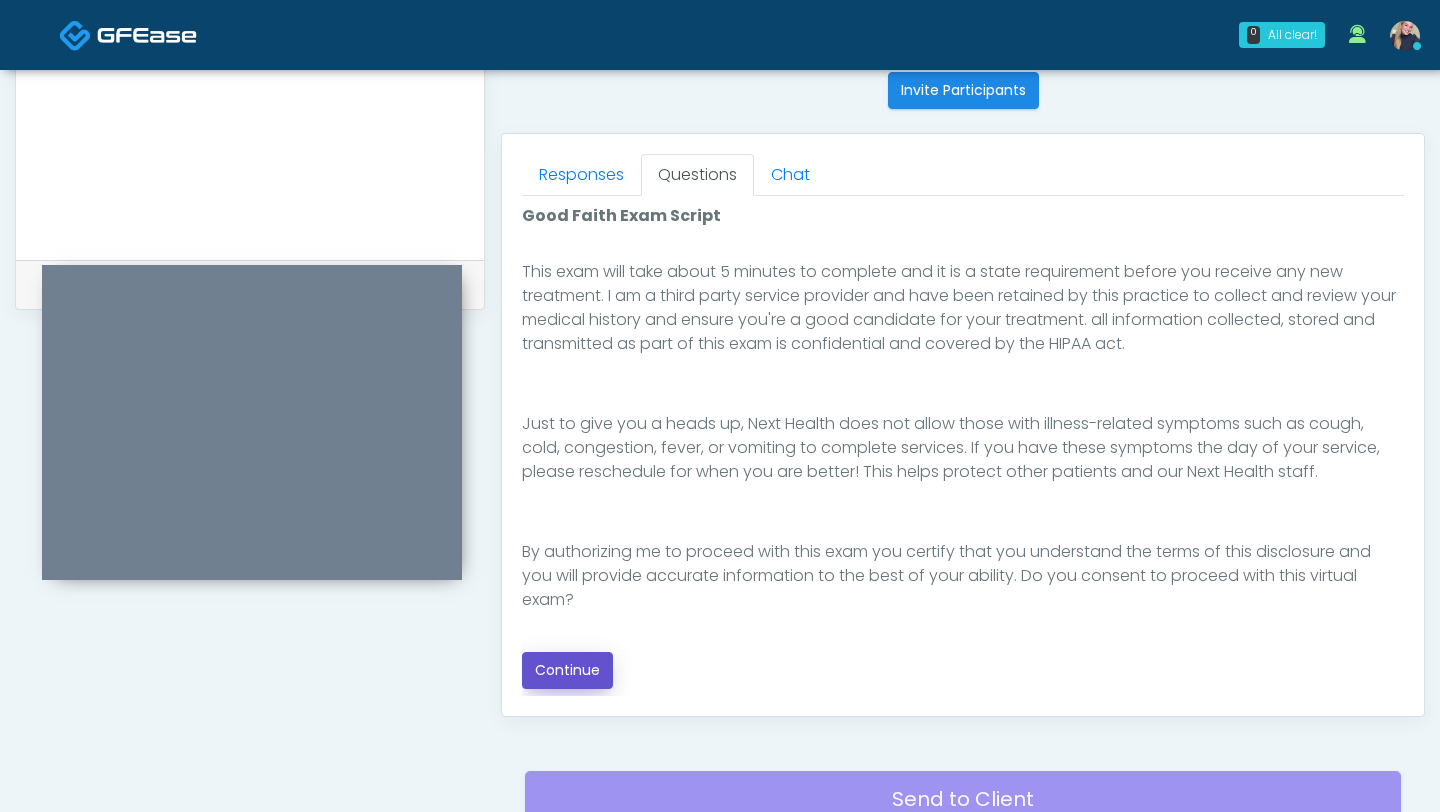click on "Continue" at bounding box center (567, 670) 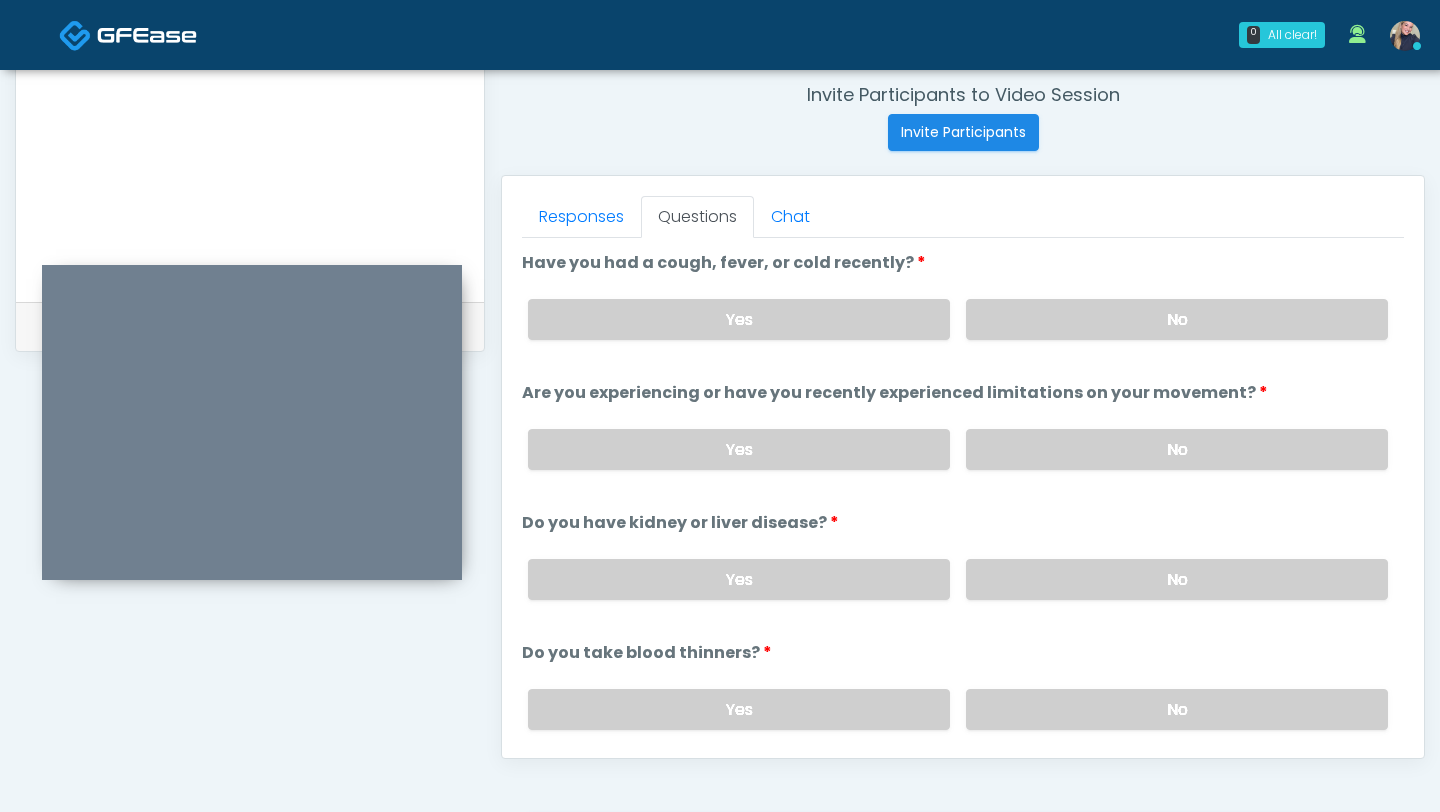 scroll, scrollTop: 765, scrollLeft: 0, axis: vertical 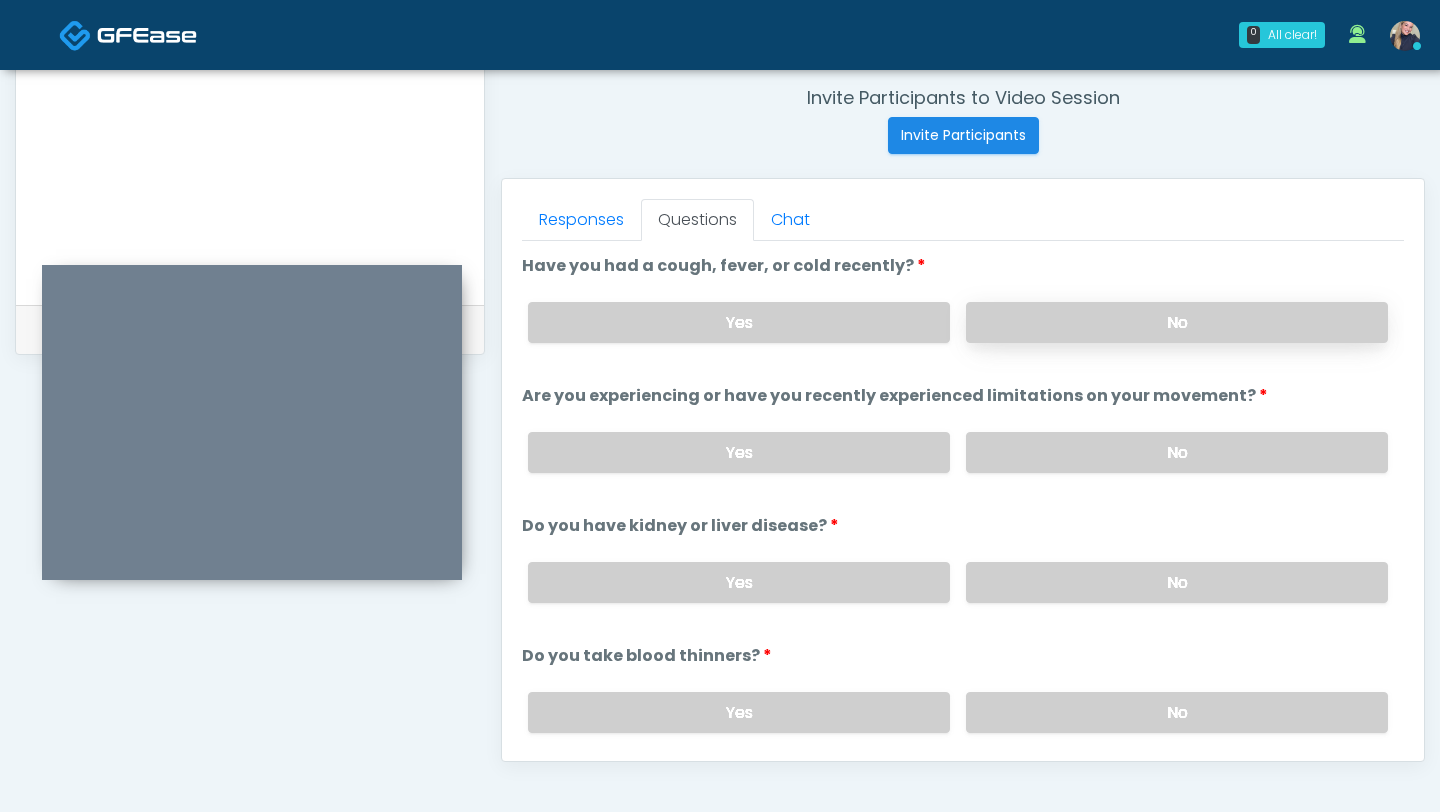 click on "No" at bounding box center [1177, 322] 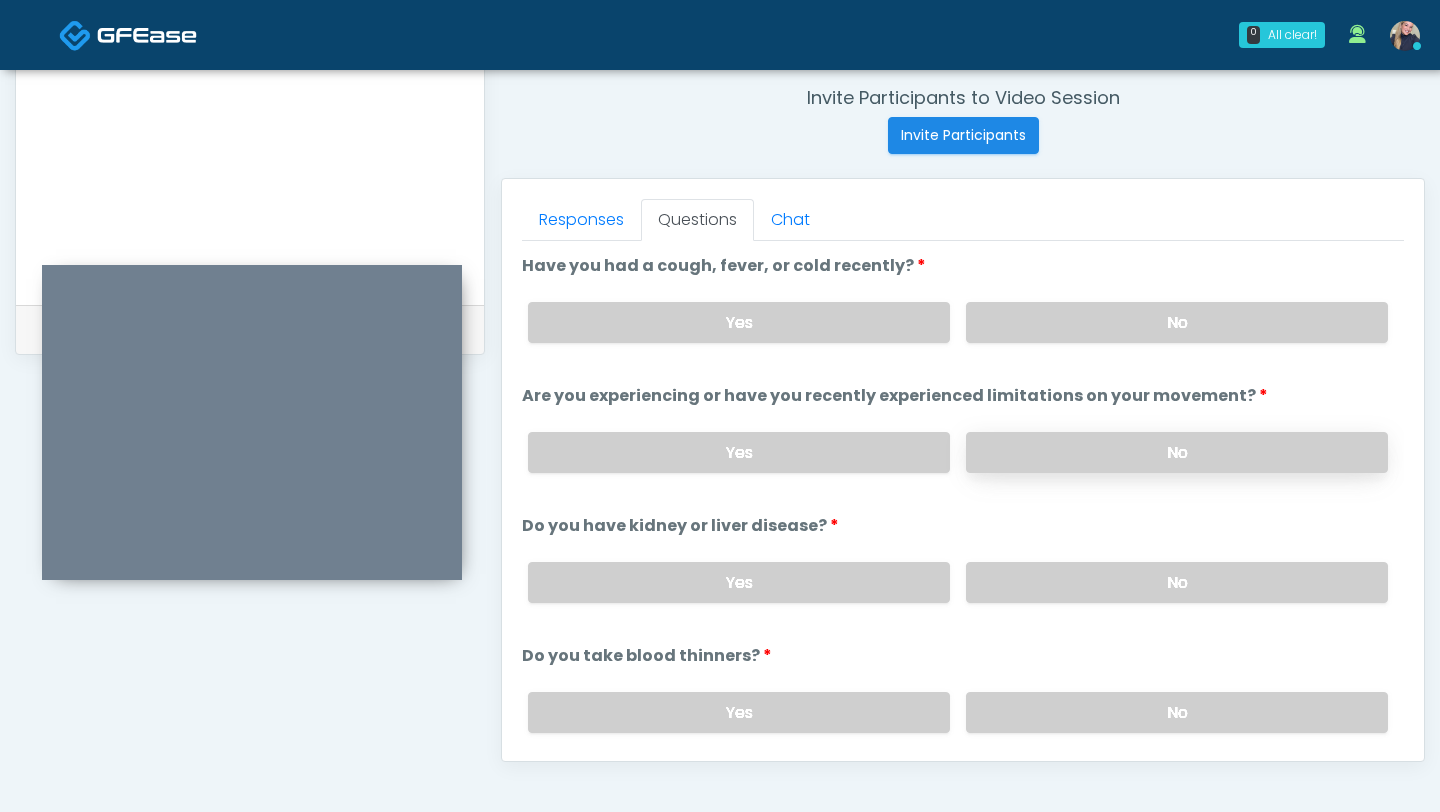 click on "No" at bounding box center [1177, 452] 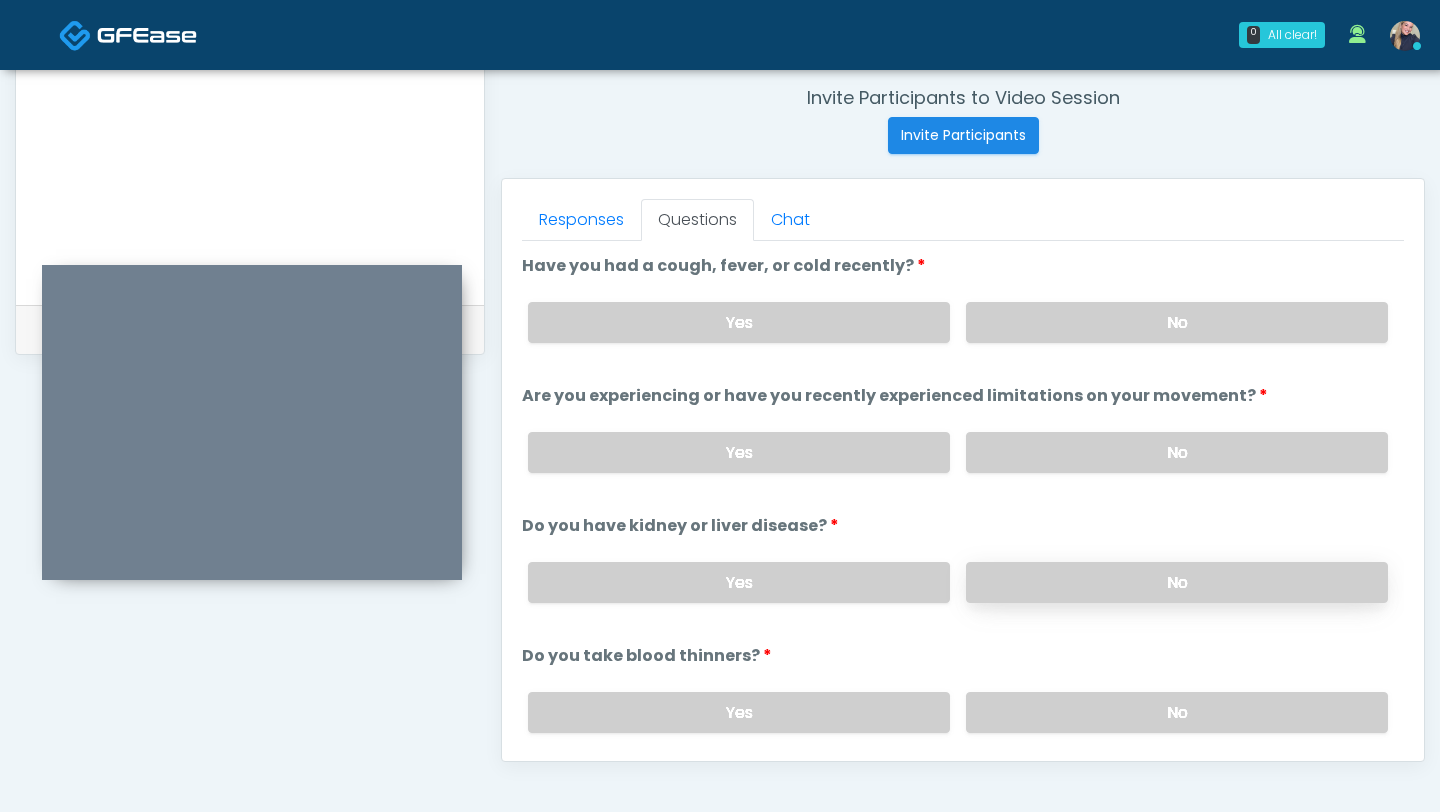 click on "No" at bounding box center [1177, 582] 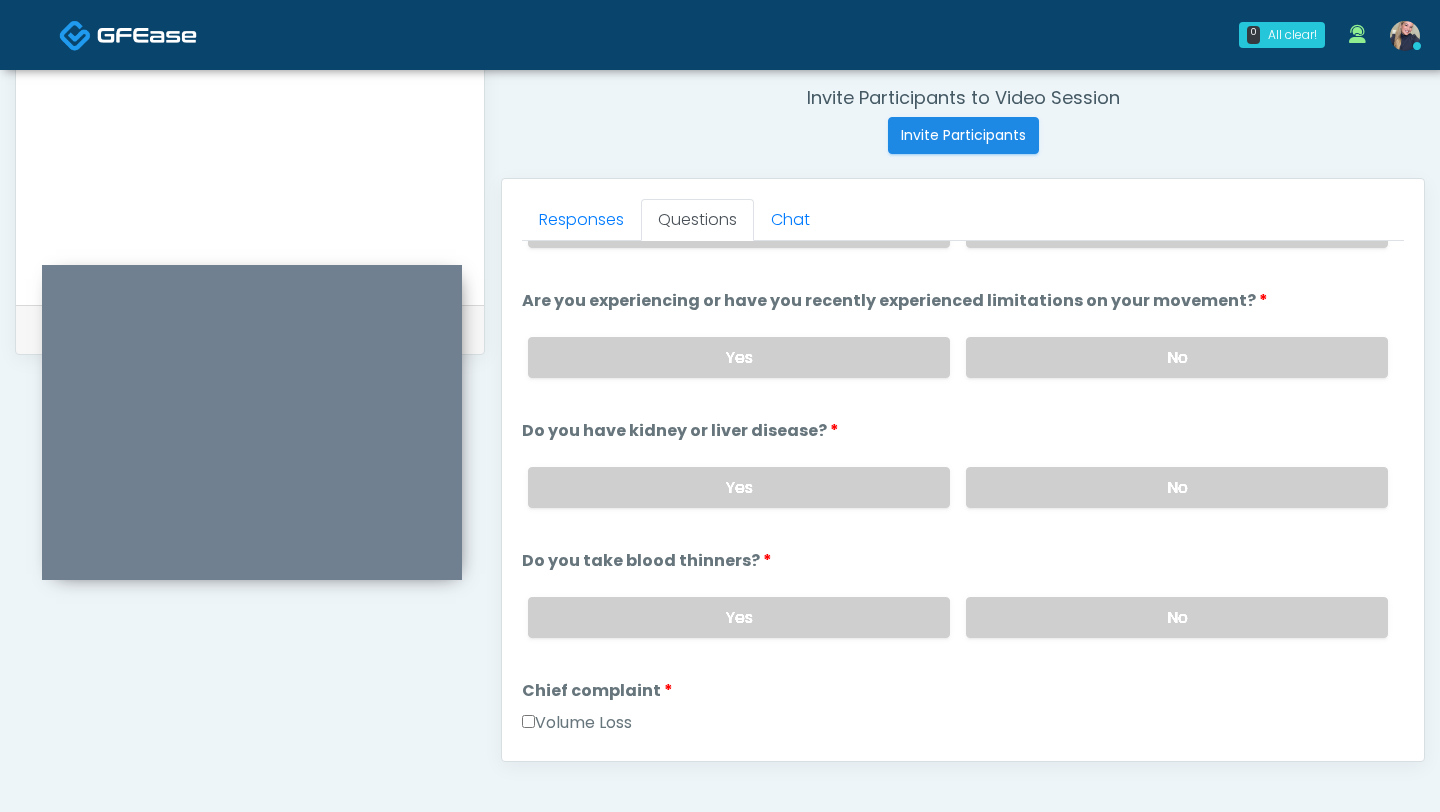 scroll, scrollTop: 128, scrollLeft: 0, axis: vertical 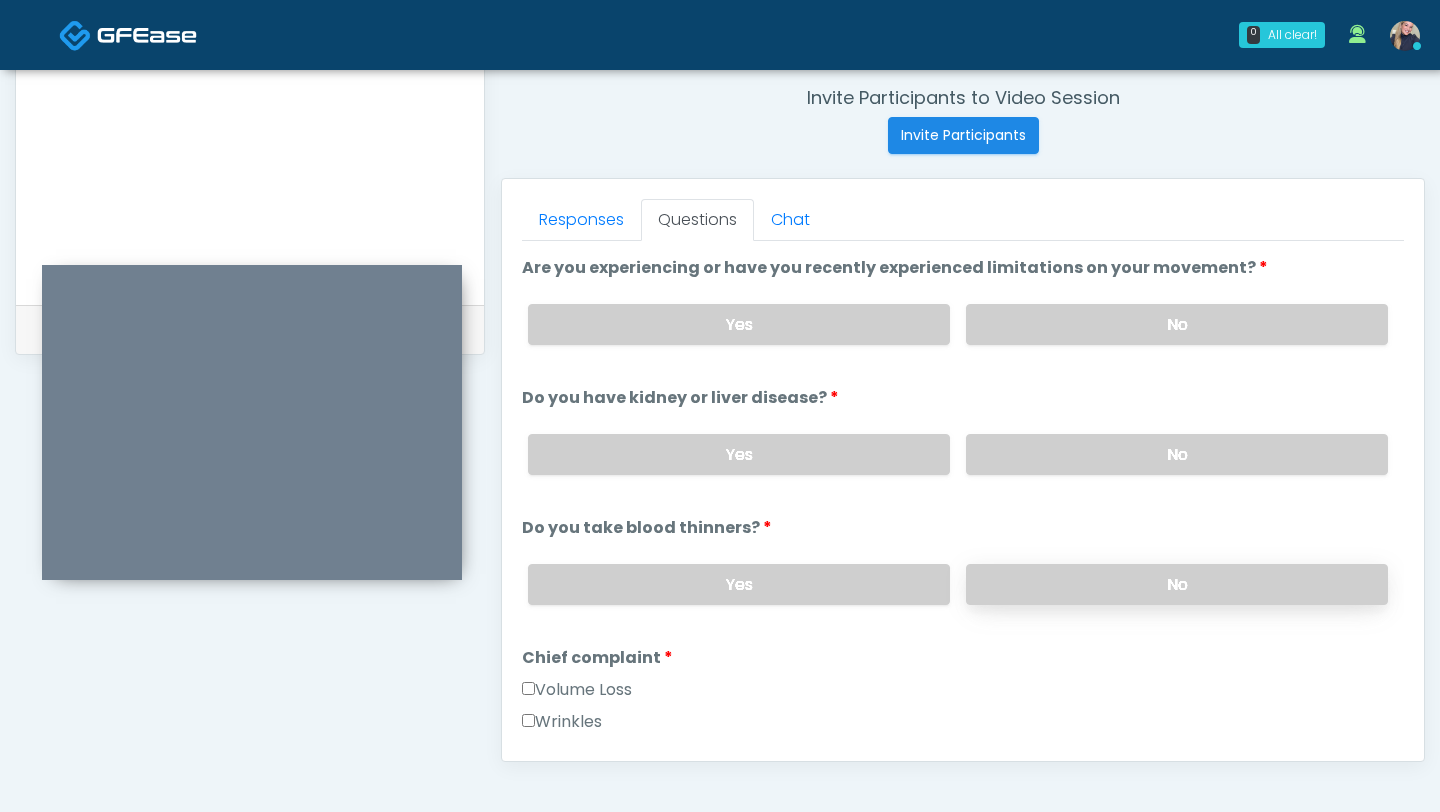 click on "No" at bounding box center (1177, 584) 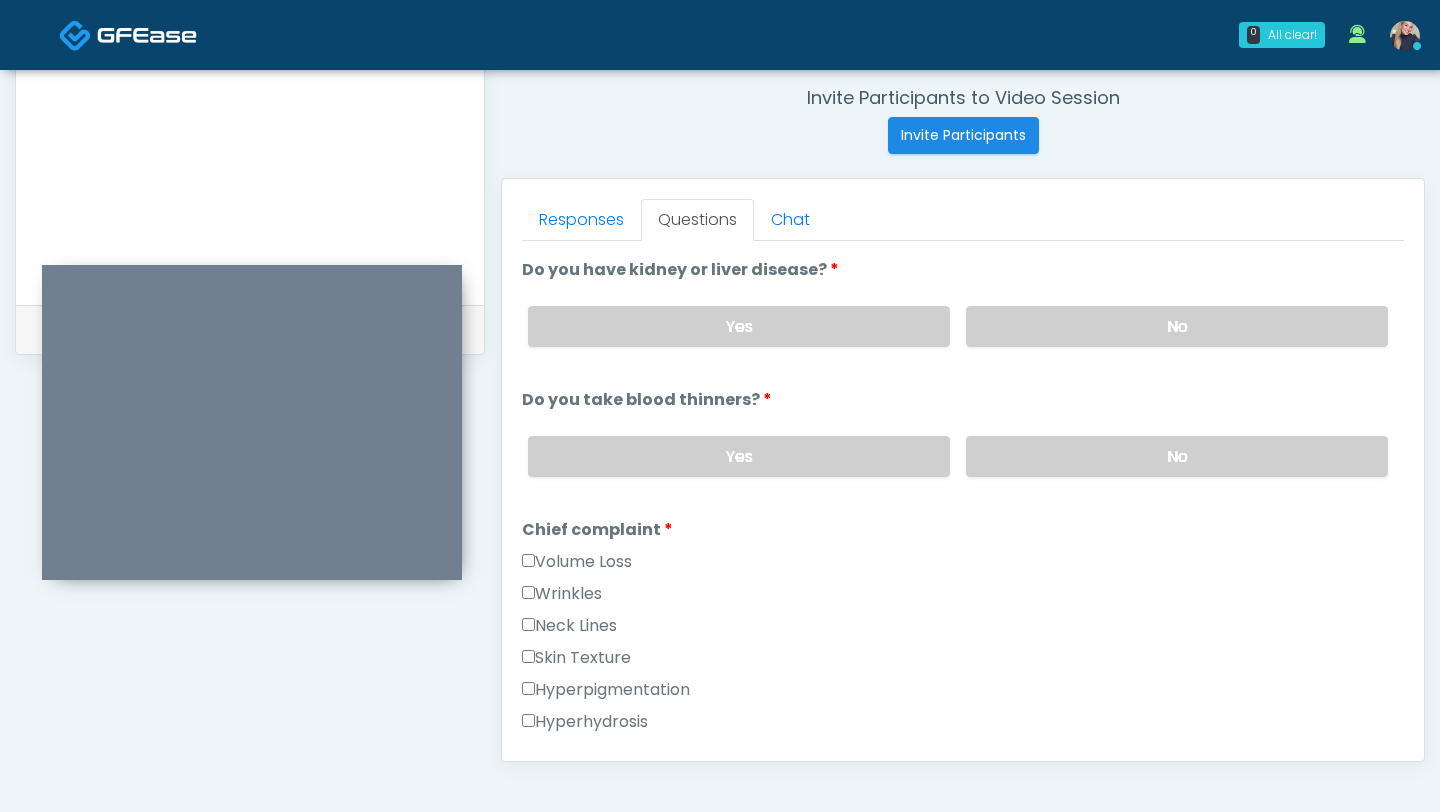 scroll, scrollTop: 258, scrollLeft: 0, axis: vertical 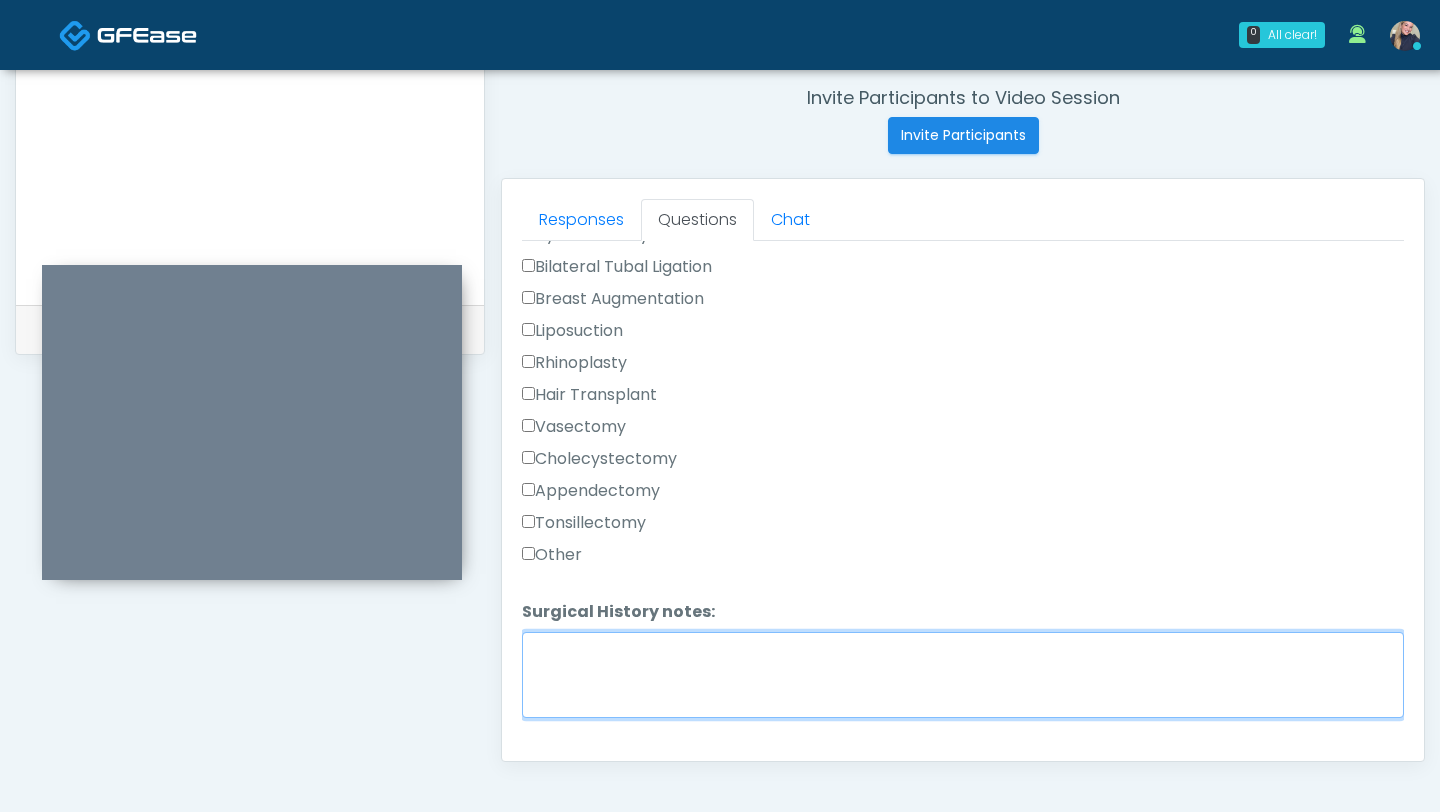 click on "Surgical History notes:" at bounding box center [963, 675] 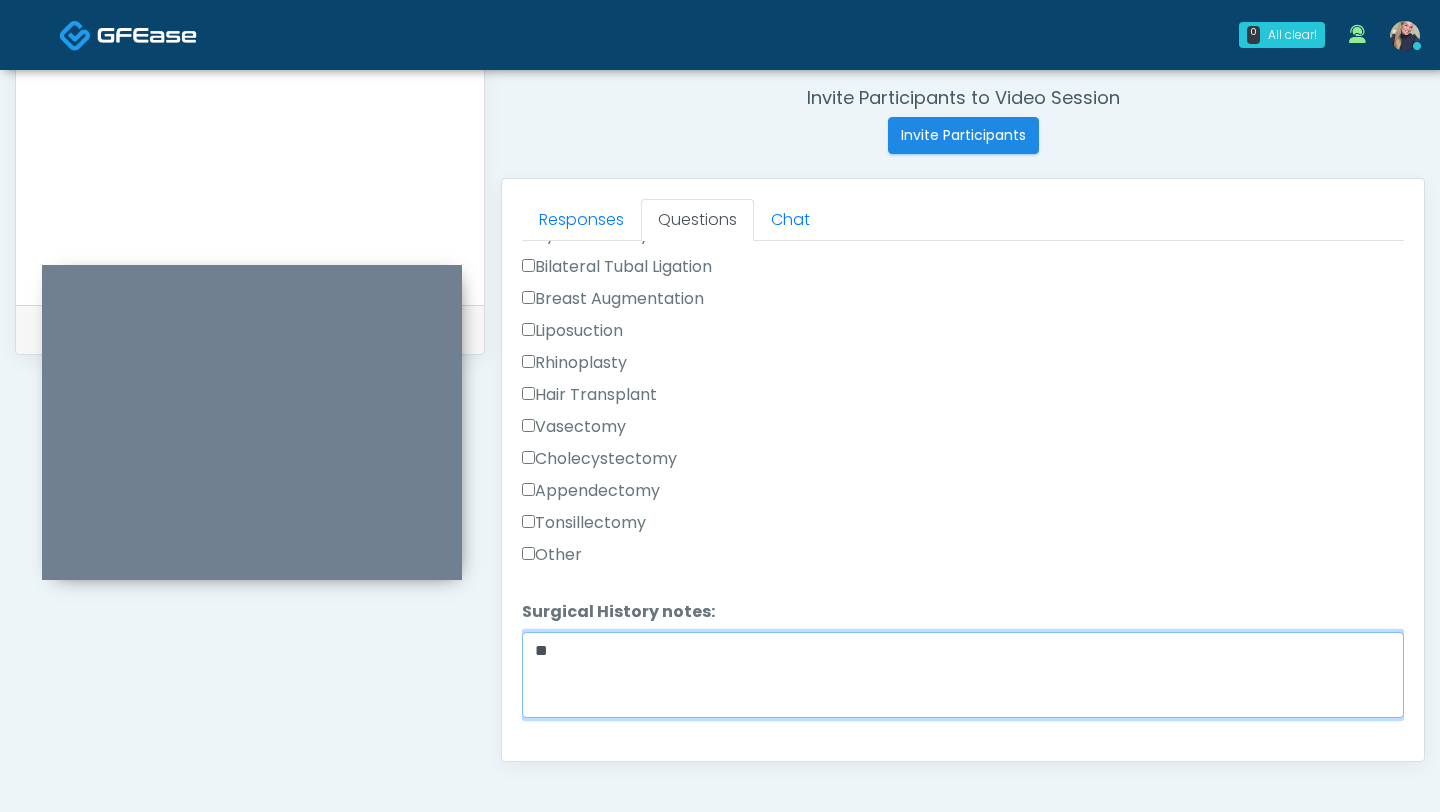 type on "*" 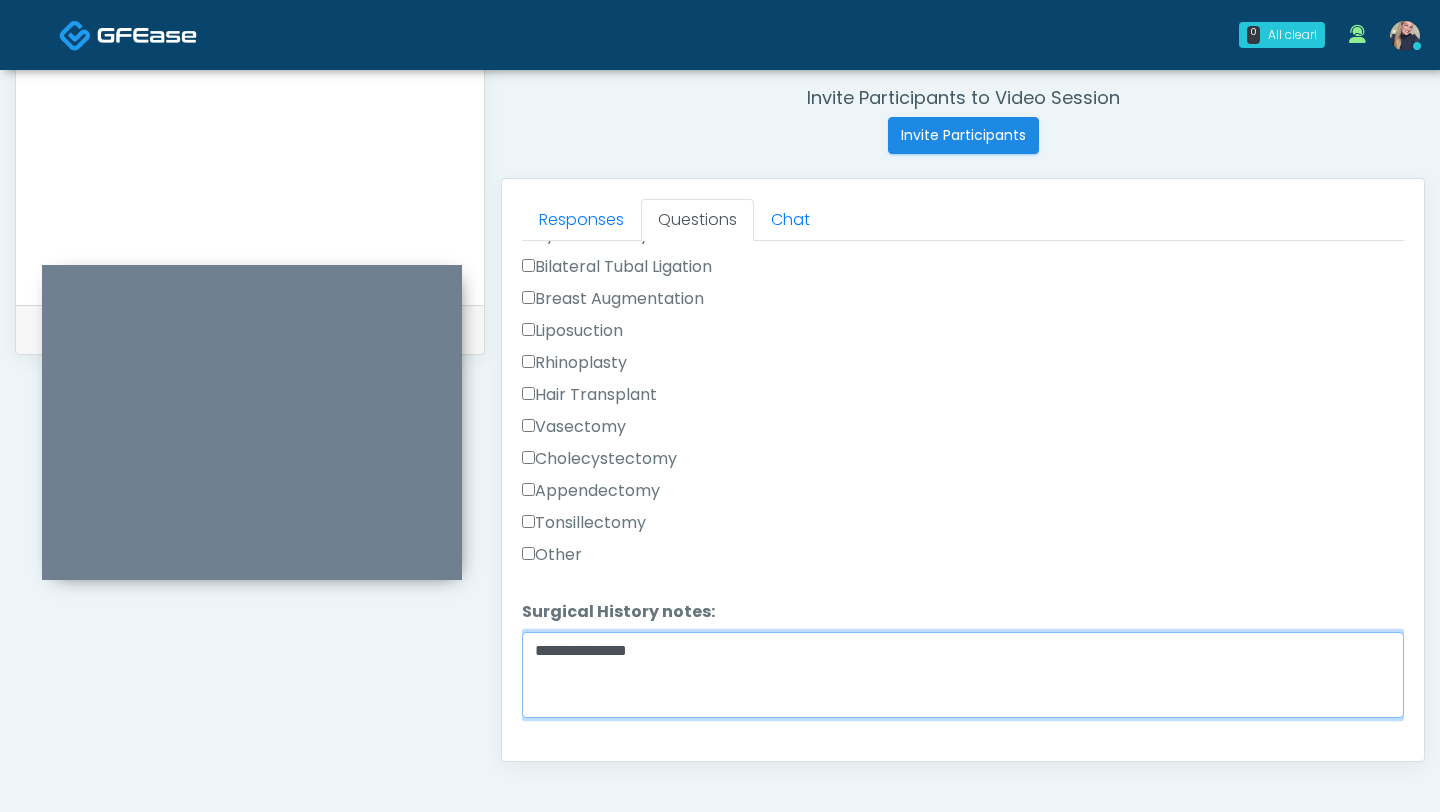scroll, scrollTop: 1247, scrollLeft: 0, axis: vertical 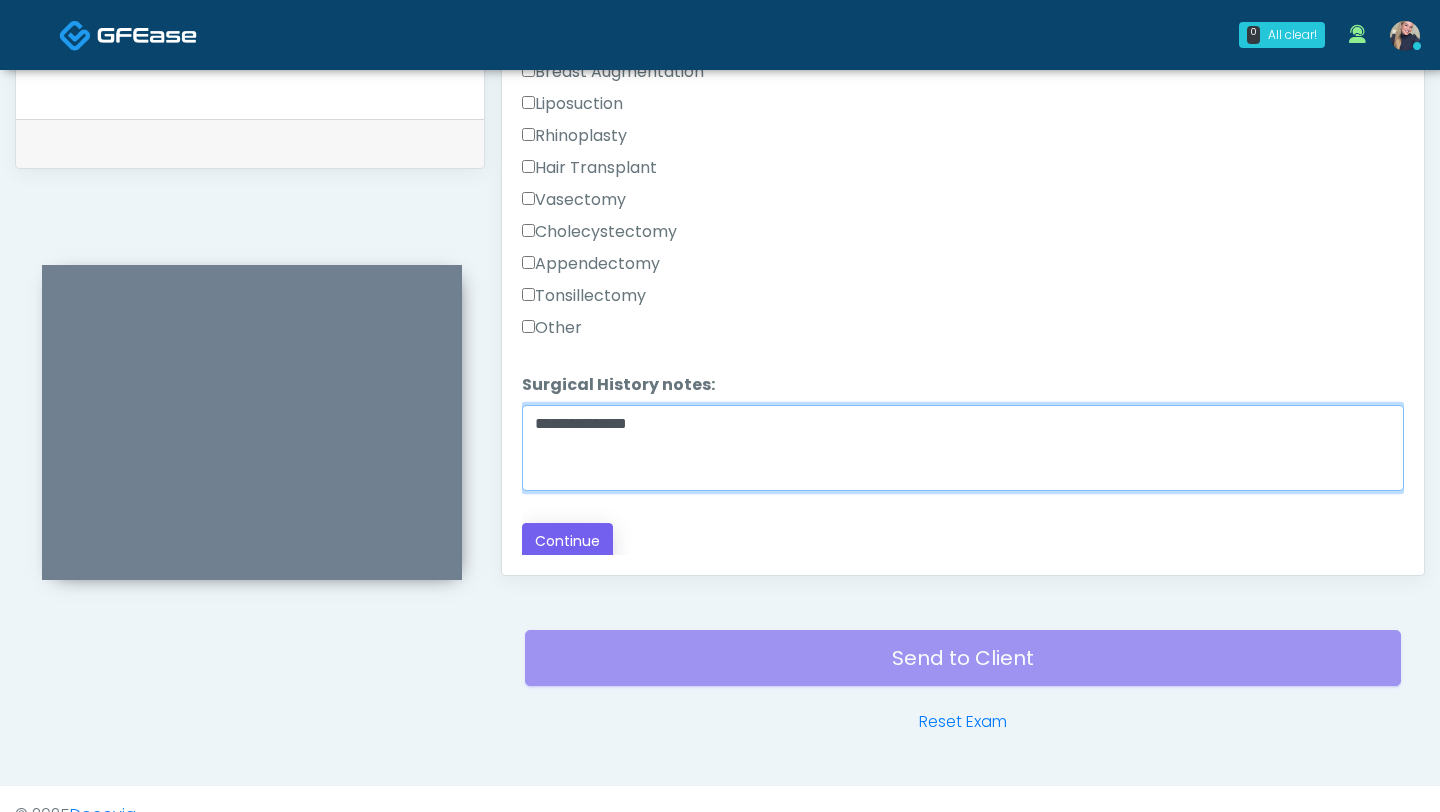 type on "**********" 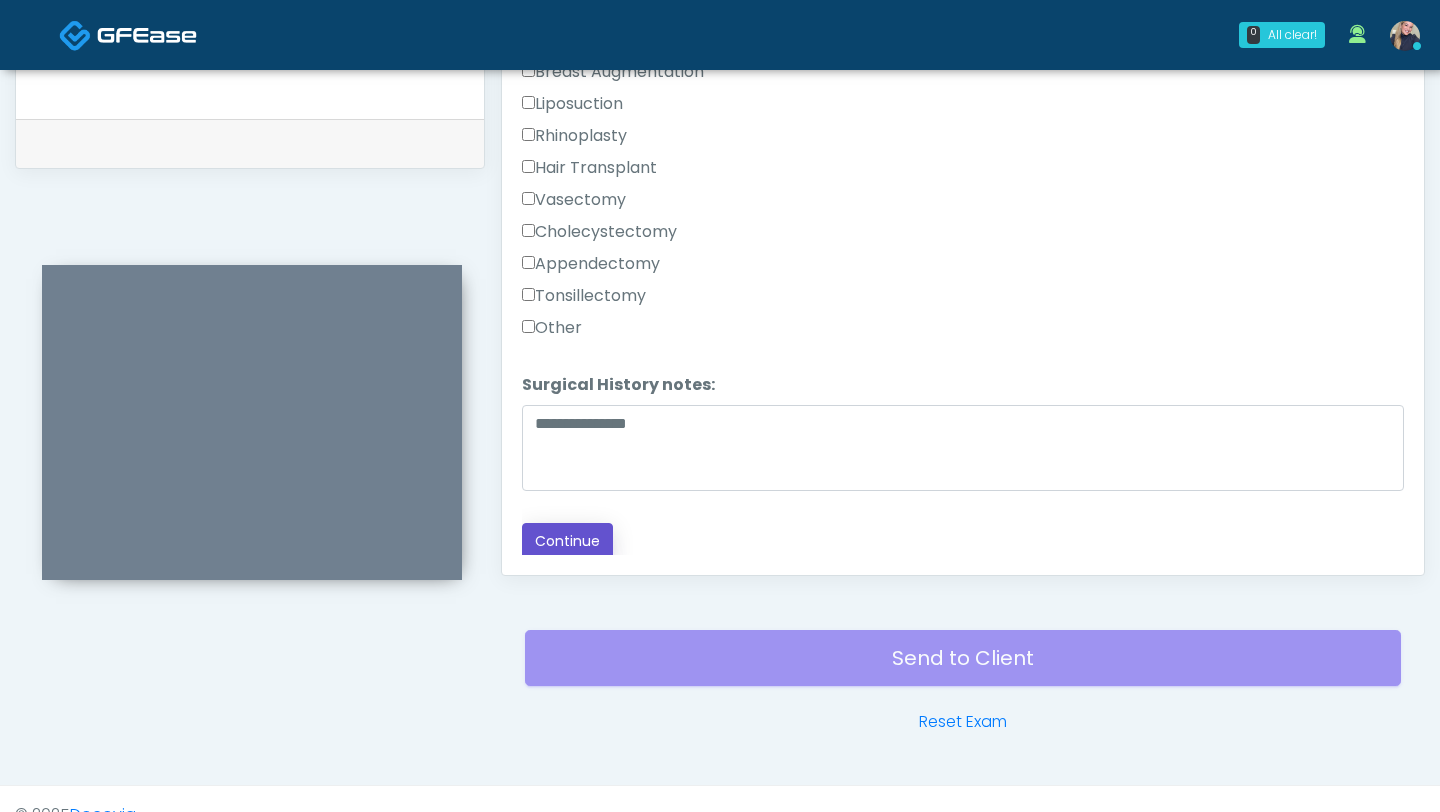 click on "Continue" at bounding box center [567, 541] 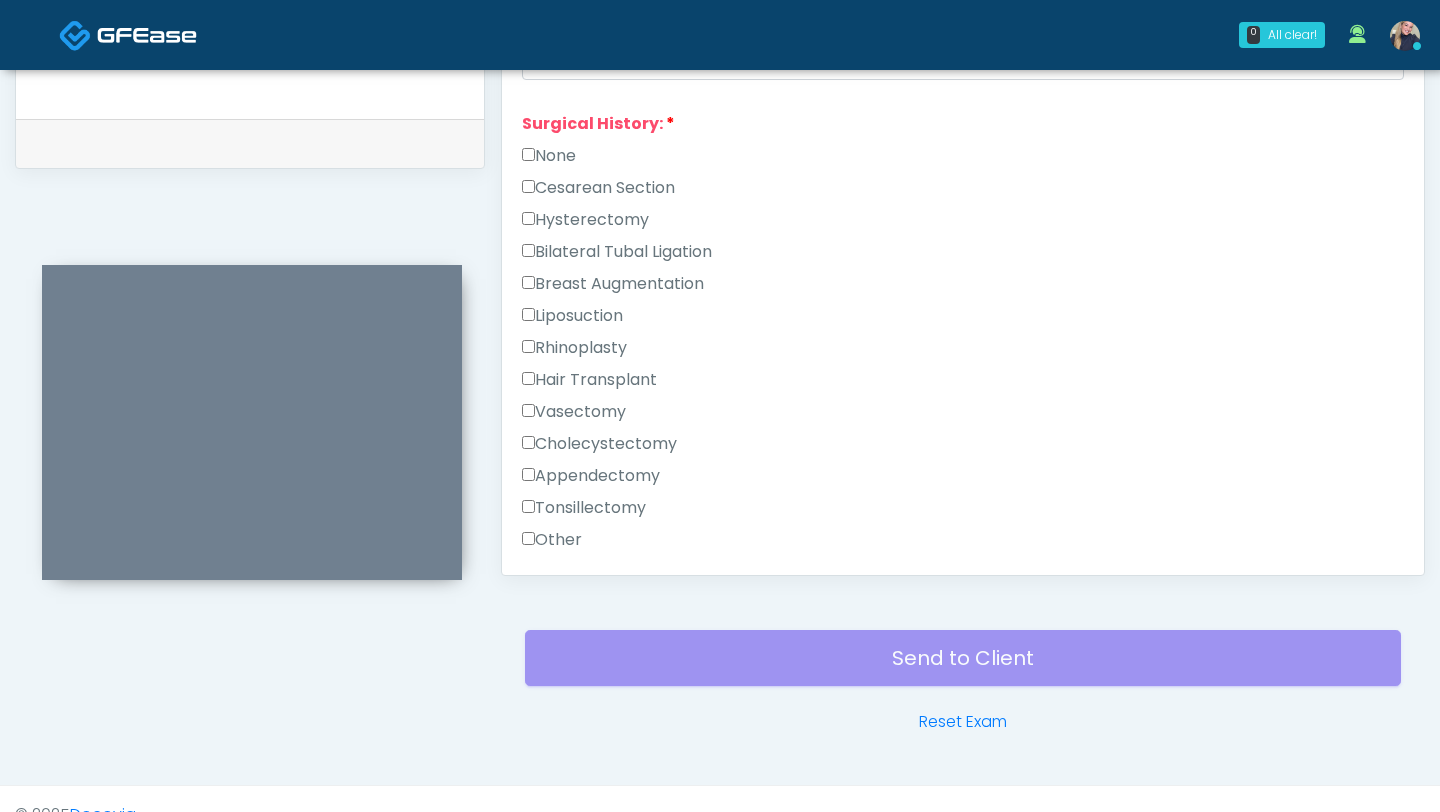scroll, scrollTop: 1093, scrollLeft: 0, axis: vertical 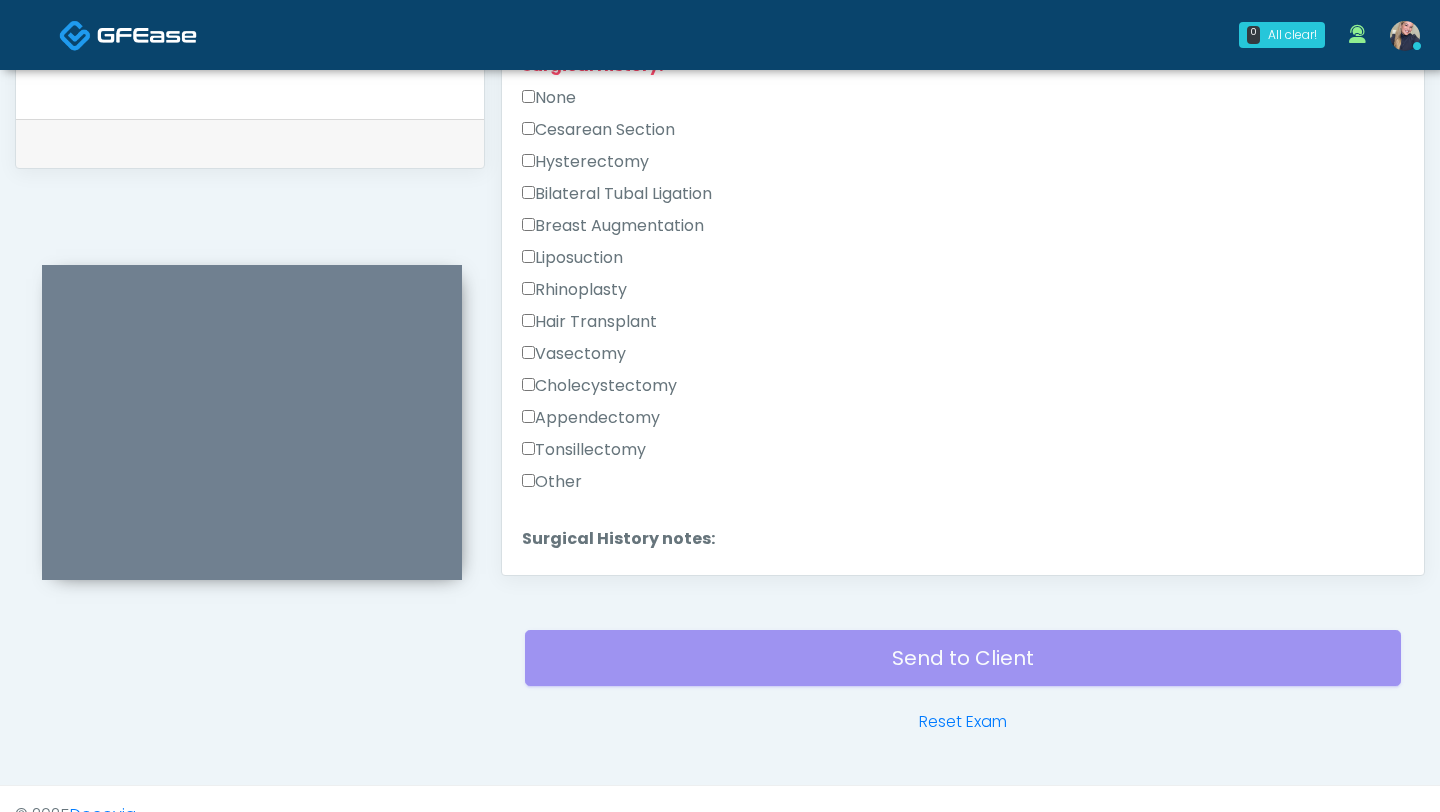 click on "Responses
Questions
Chat
Good Faith Exam Script
Good Faith Exam Script INTRODUCTION Hello, my name is [NAME], and I will be conducting your good faith exam on behalf of Next-Health,  Please confirm the correct patient is on the call: Confirm full name Confirm Date of Birth This exam will take about 5 minutes to complete and it is a state requirement before you receive any new treatment. I am a third party service provider and have been retained by this practice to collect and review your medical history and ensure you're a good candidate for your treatment. all information collected, stored and transmitted as part of this exam is confidential and covered by the HIPAA act.
Continue" at bounding box center [963, 284] 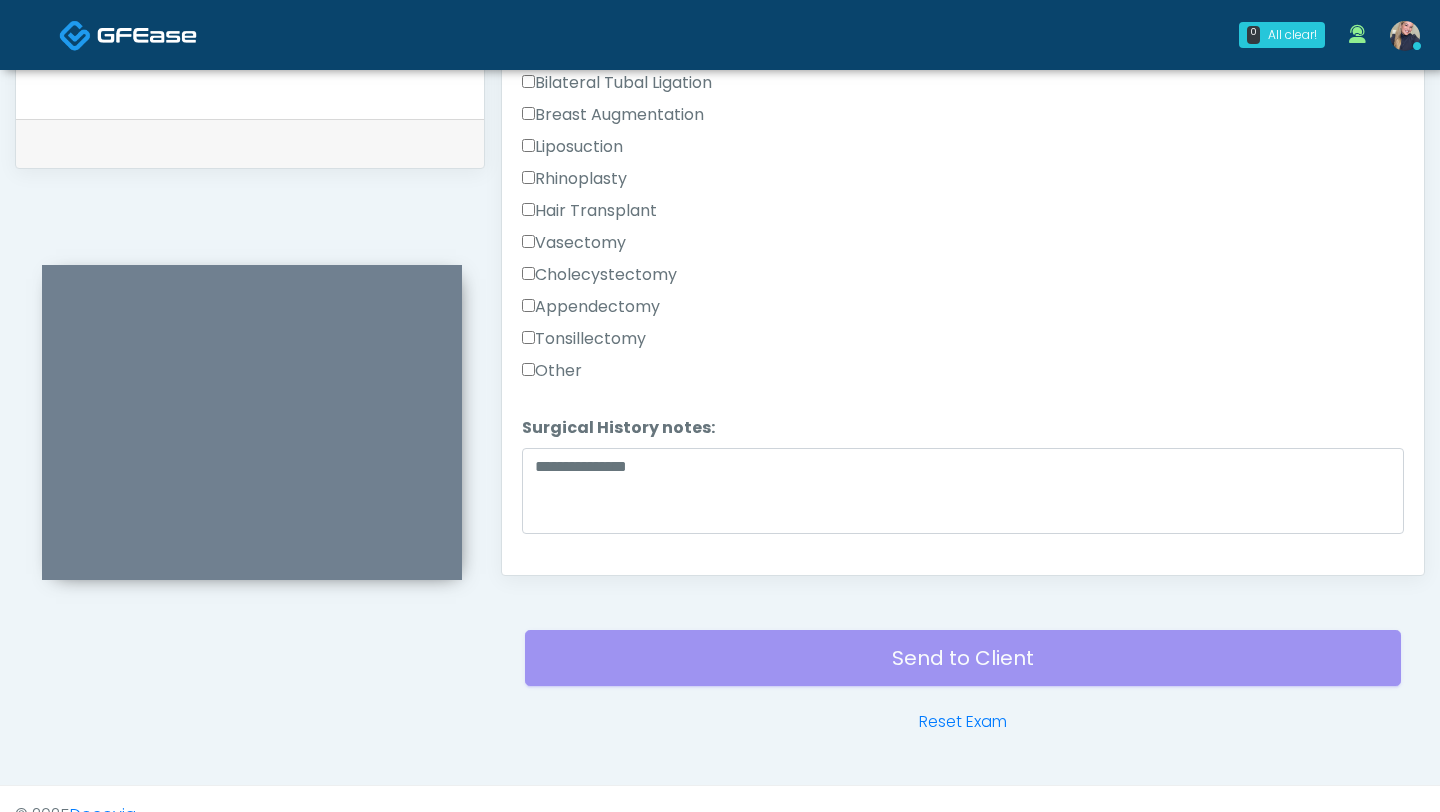 scroll, scrollTop: 1247, scrollLeft: 0, axis: vertical 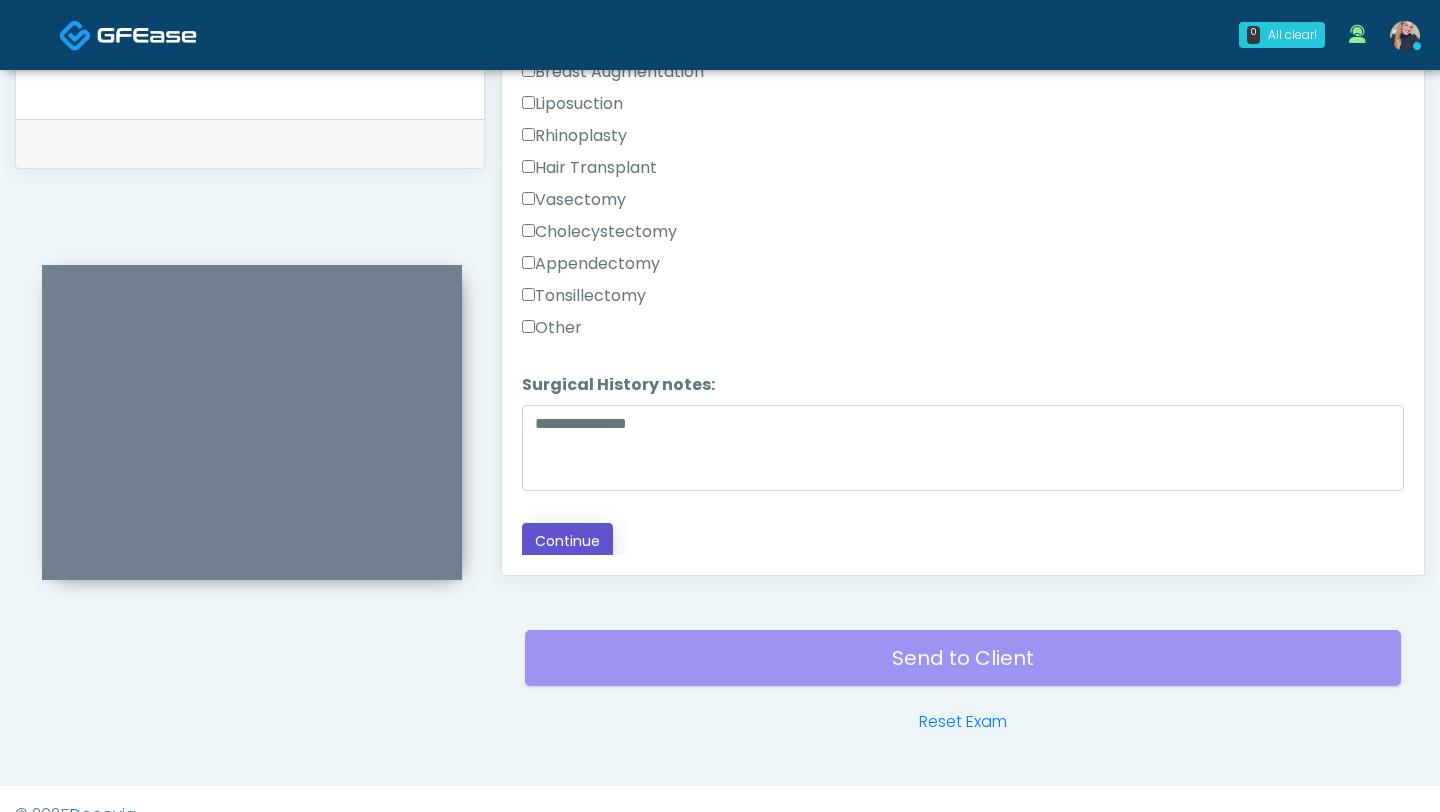 click on "Continue" at bounding box center [567, 541] 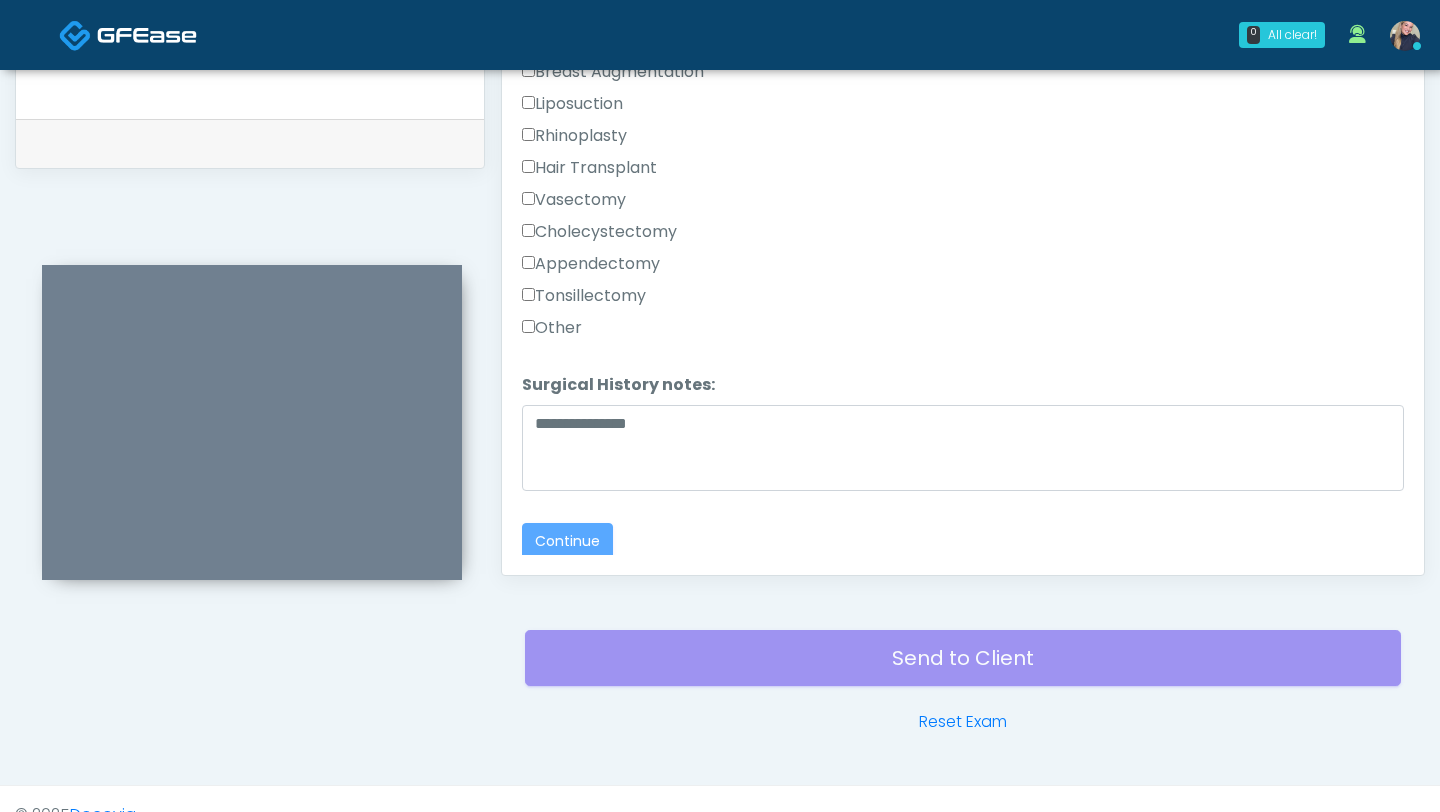 scroll, scrollTop: 983, scrollLeft: 0, axis: vertical 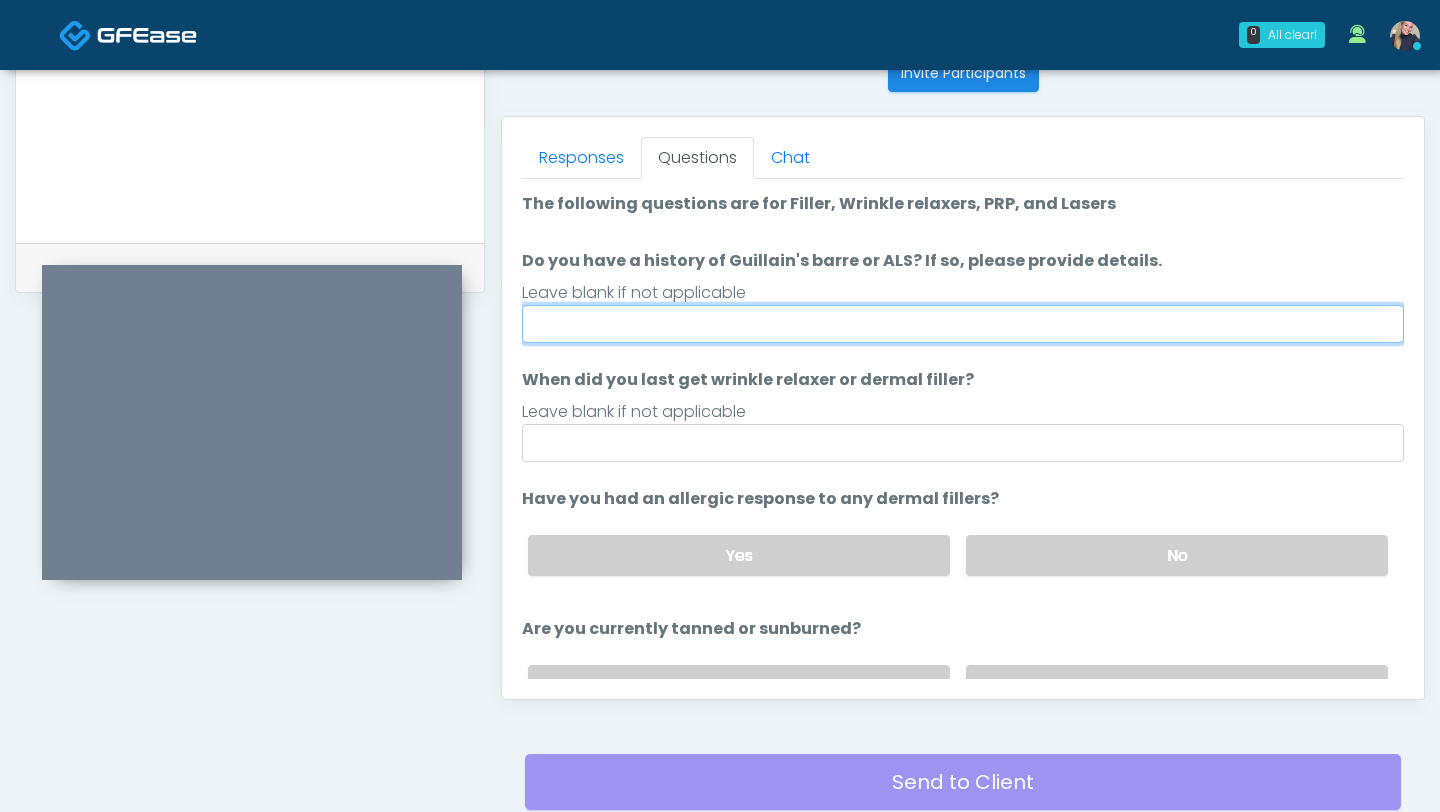 click on "Do you have a history of Guillain's barre or ALS? If so, please provide details." at bounding box center [963, 324] 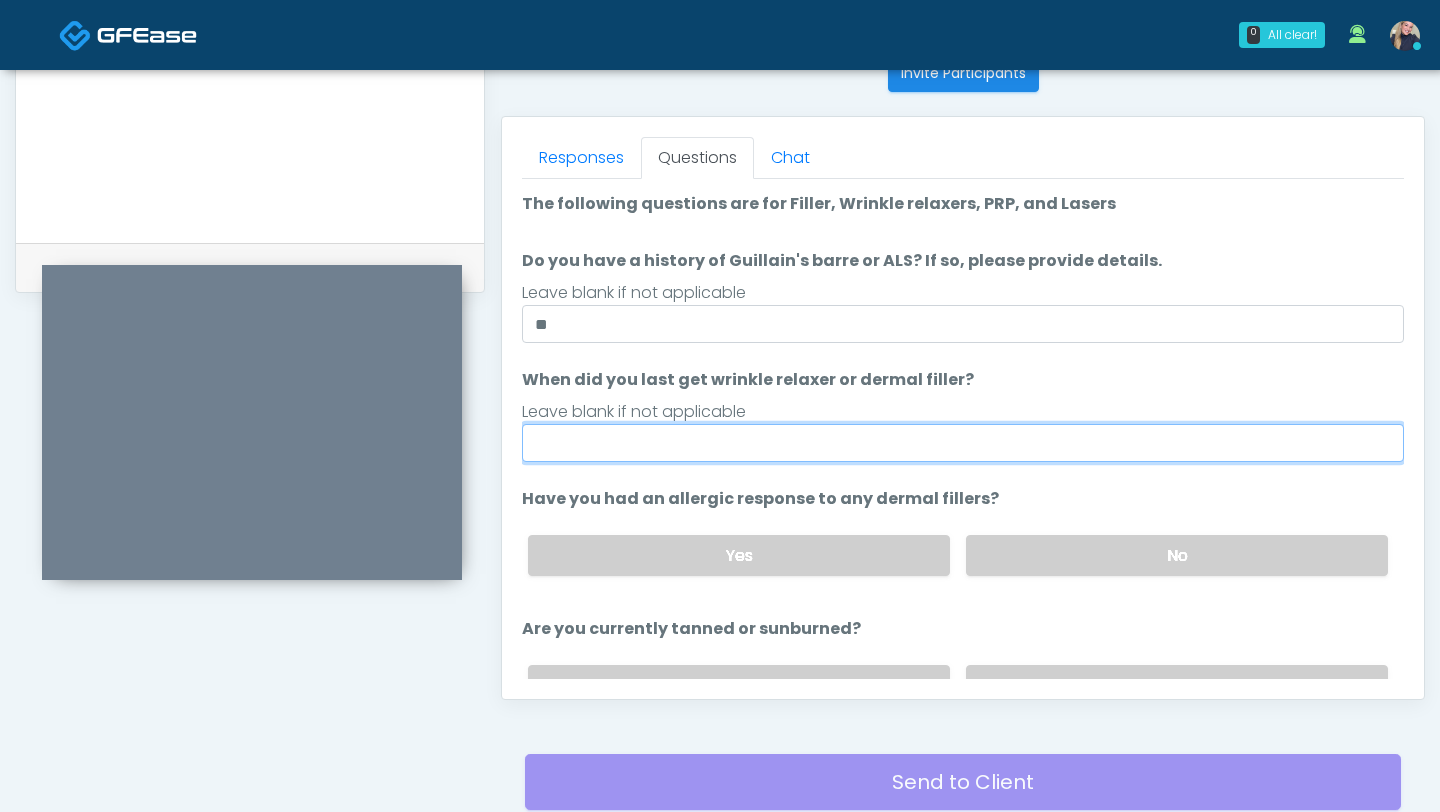 click on "When did you last get wrinkle relaxer or dermal filler?" at bounding box center [963, 443] 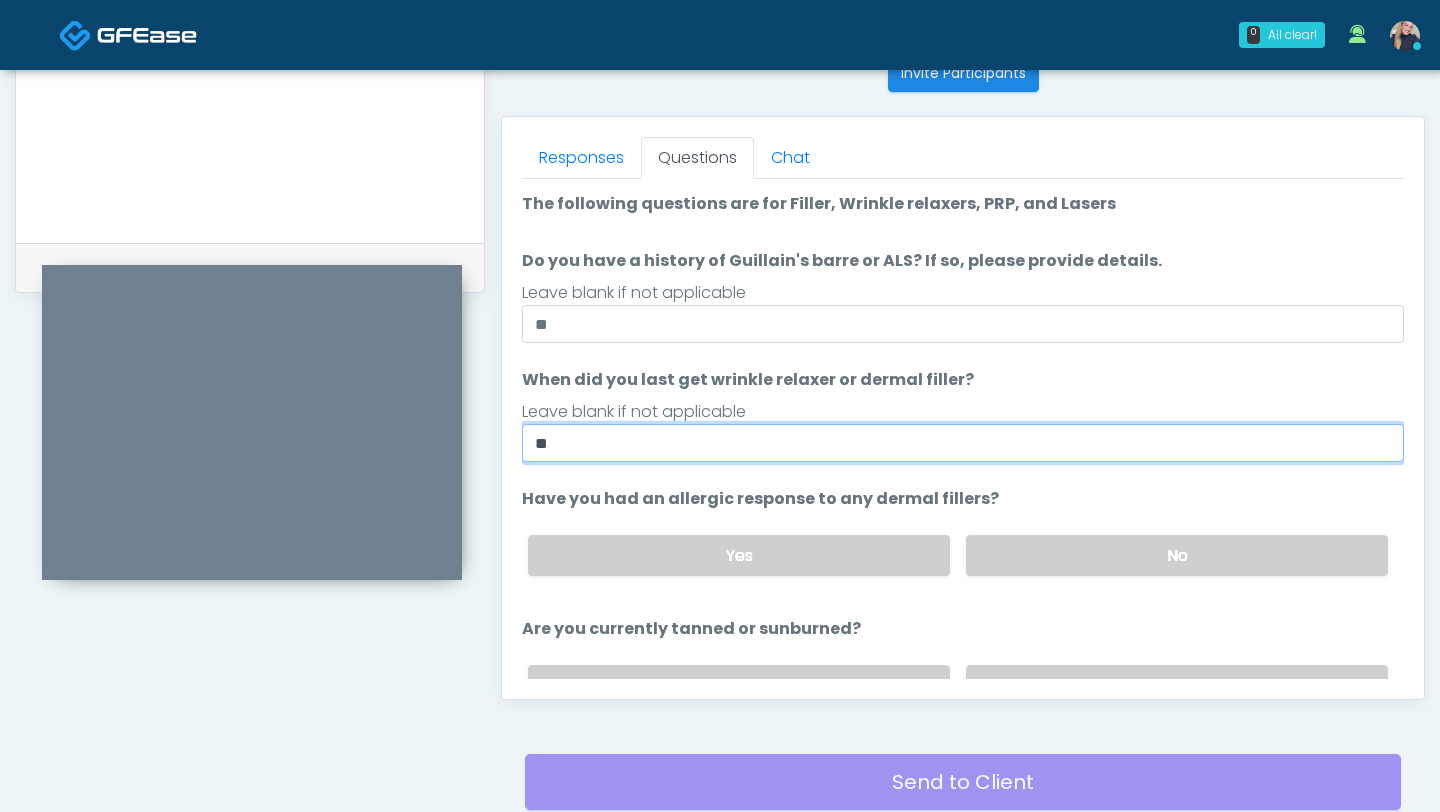 type on "*" 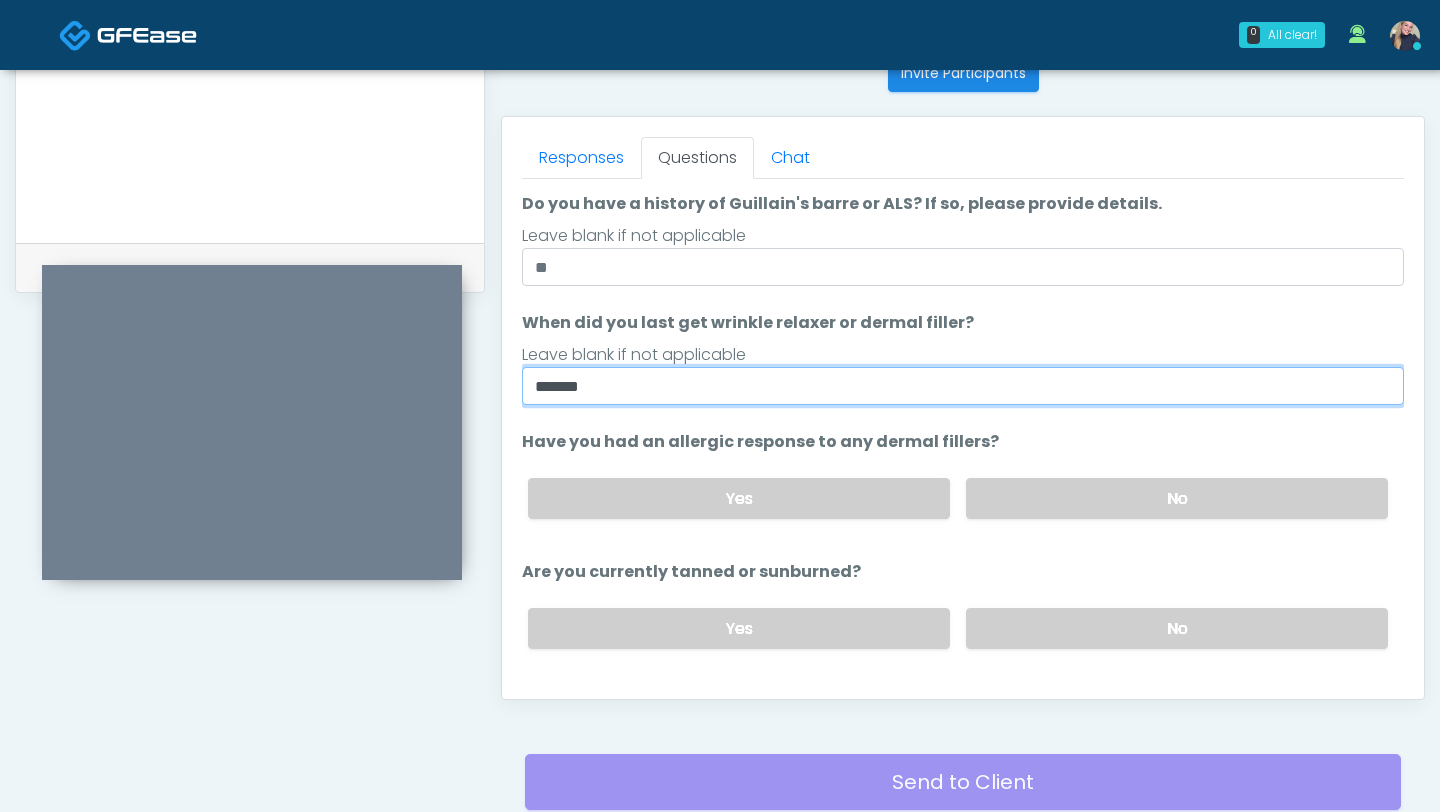 scroll, scrollTop: 59, scrollLeft: 0, axis: vertical 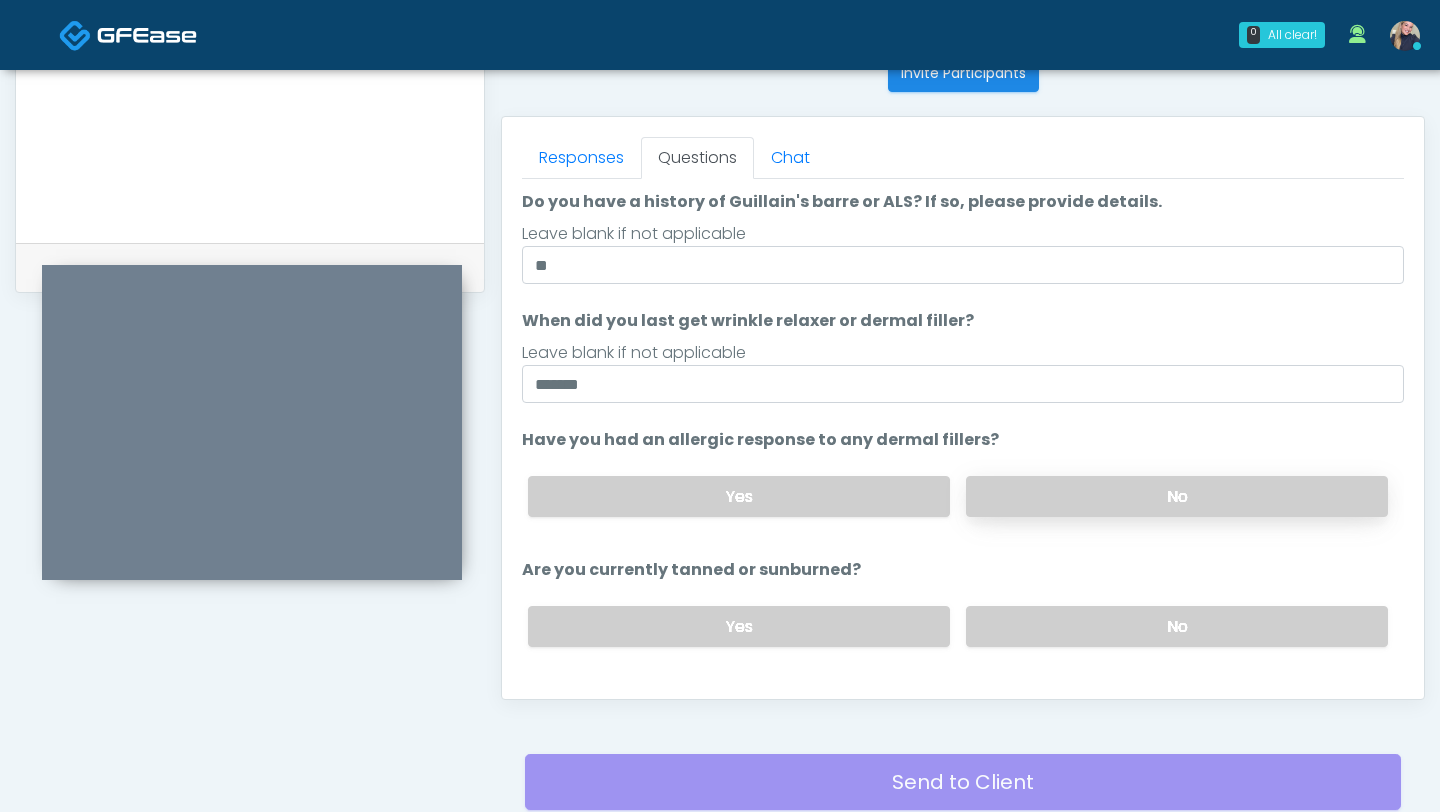 click on "No" at bounding box center [1177, 496] 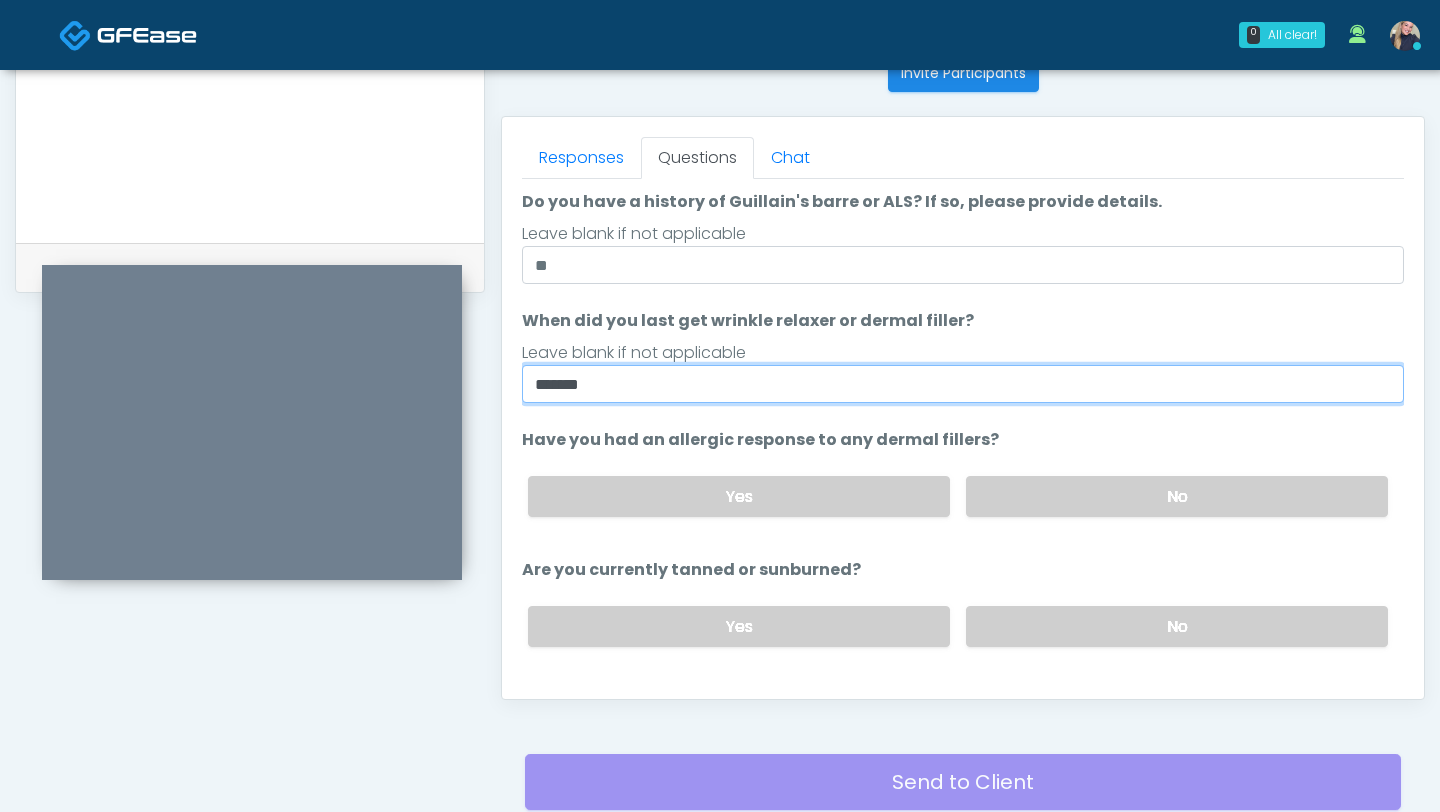 click on "*******" at bounding box center (963, 384) 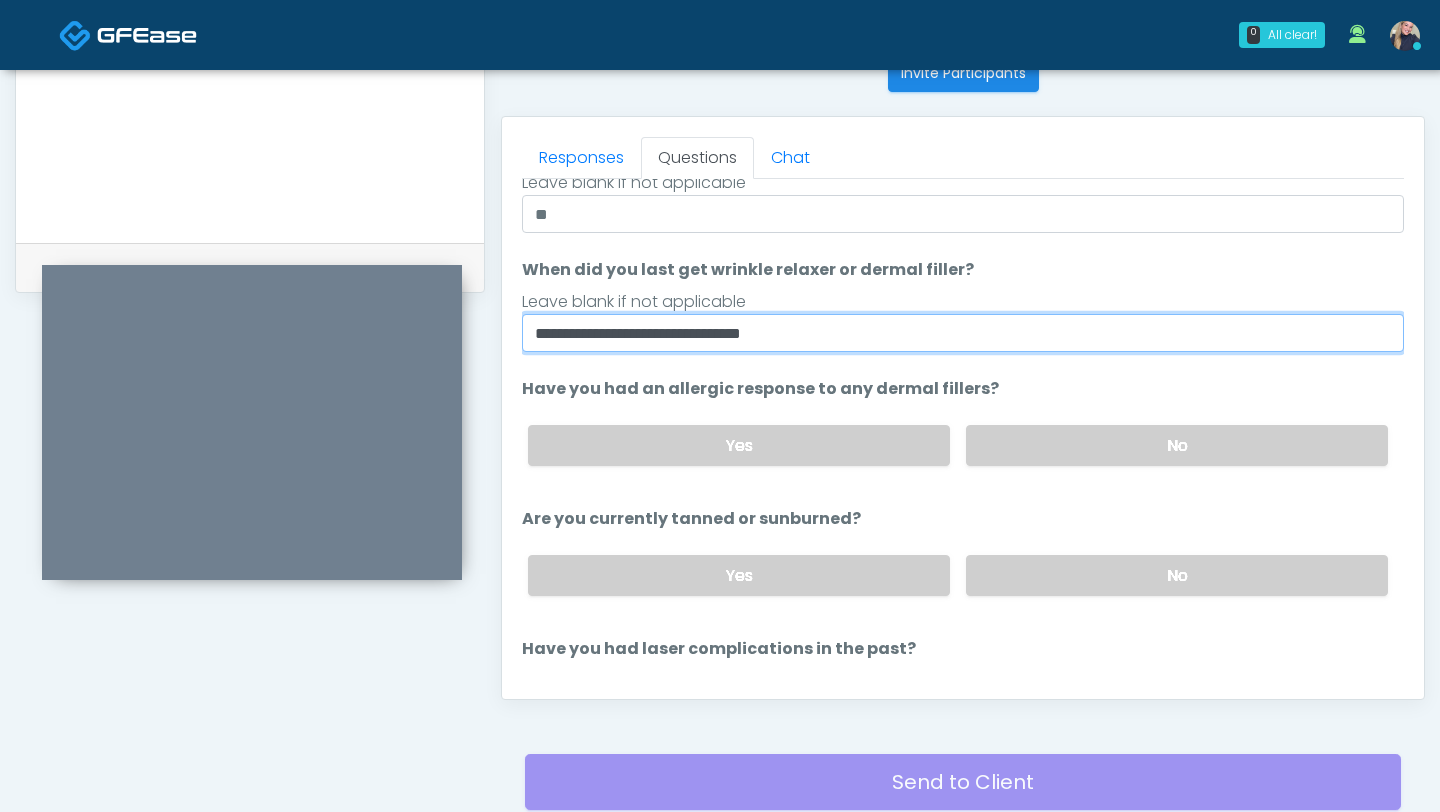 scroll, scrollTop: 114, scrollLeft: 0, axis: vertical 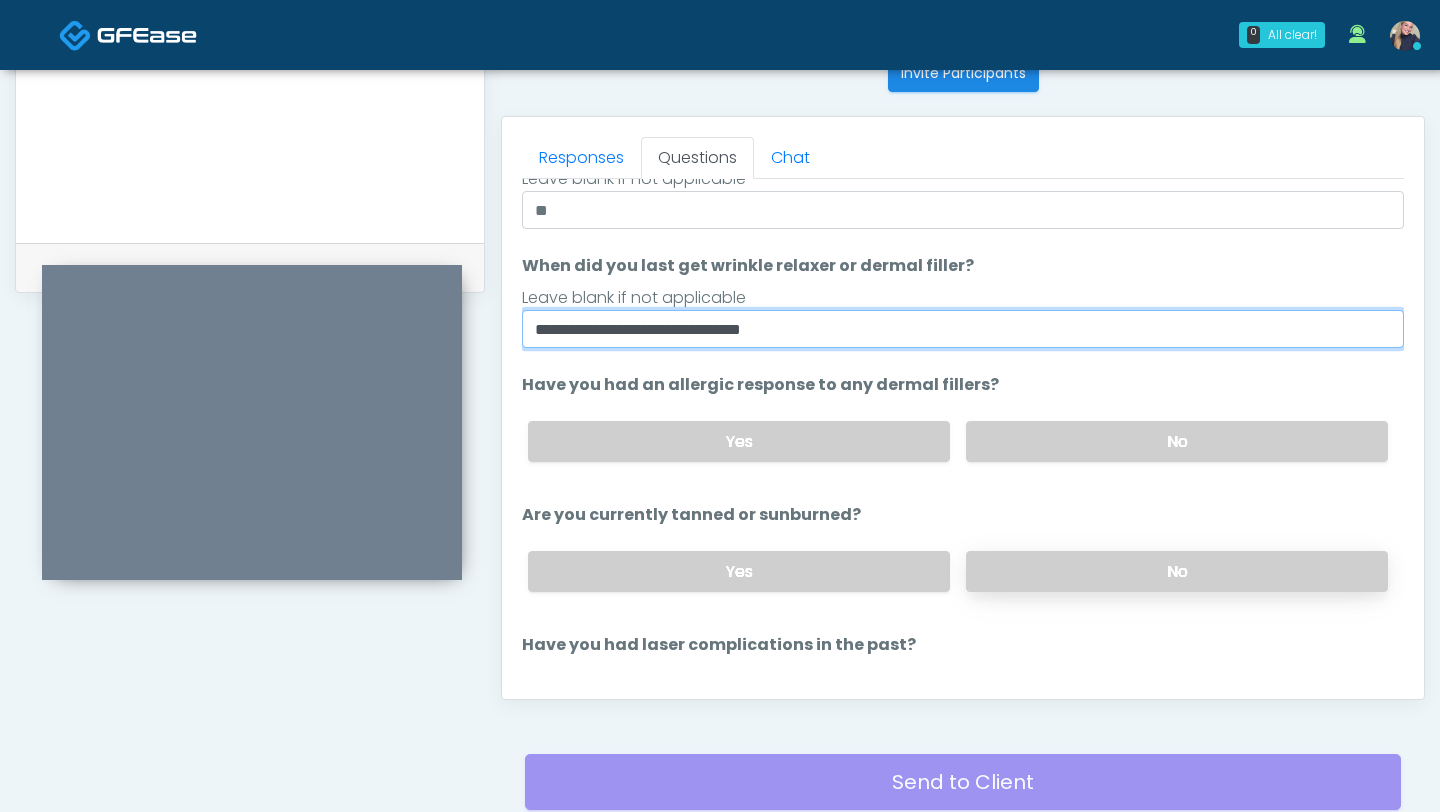 type on "**********" 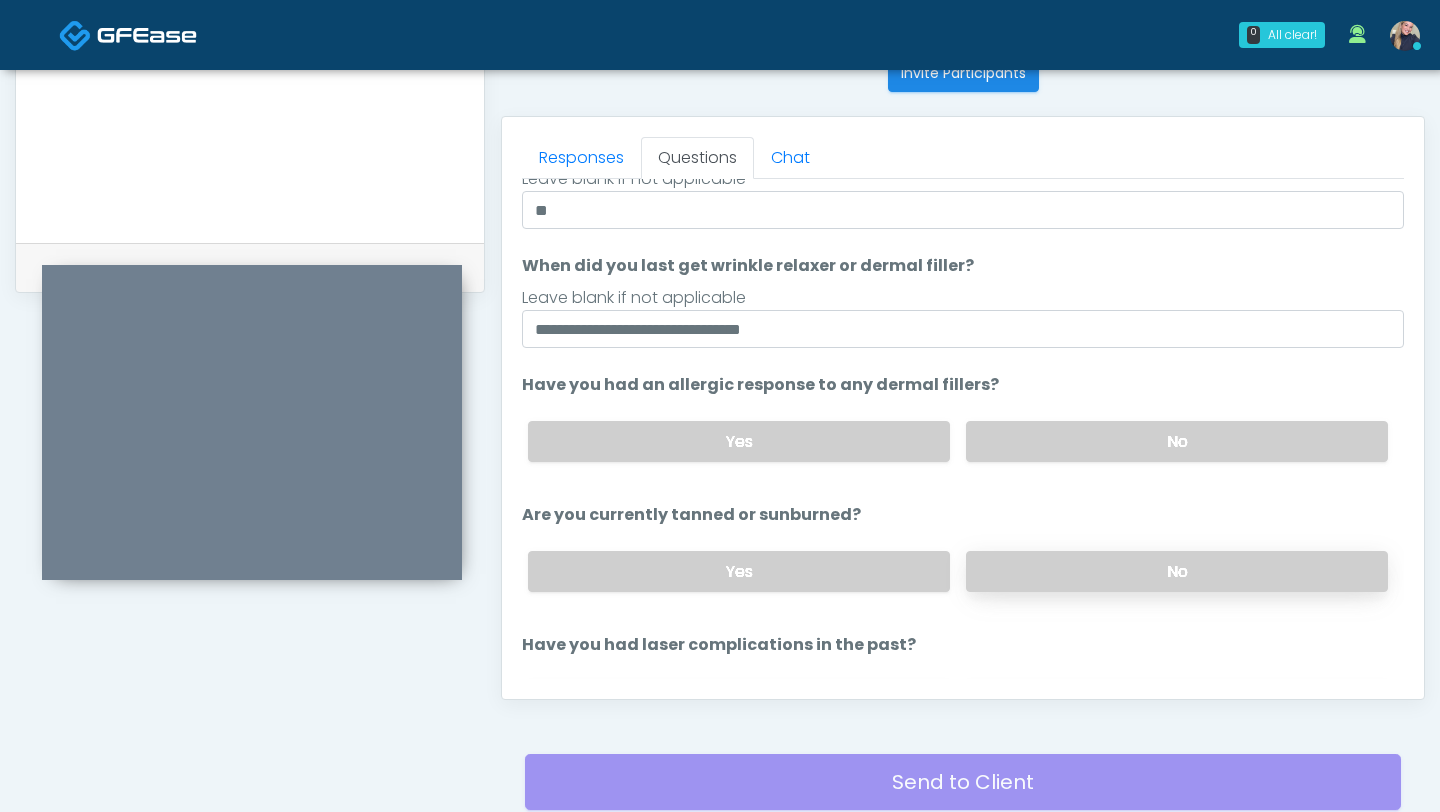 click on "No" at bounding box center (1177, 571) 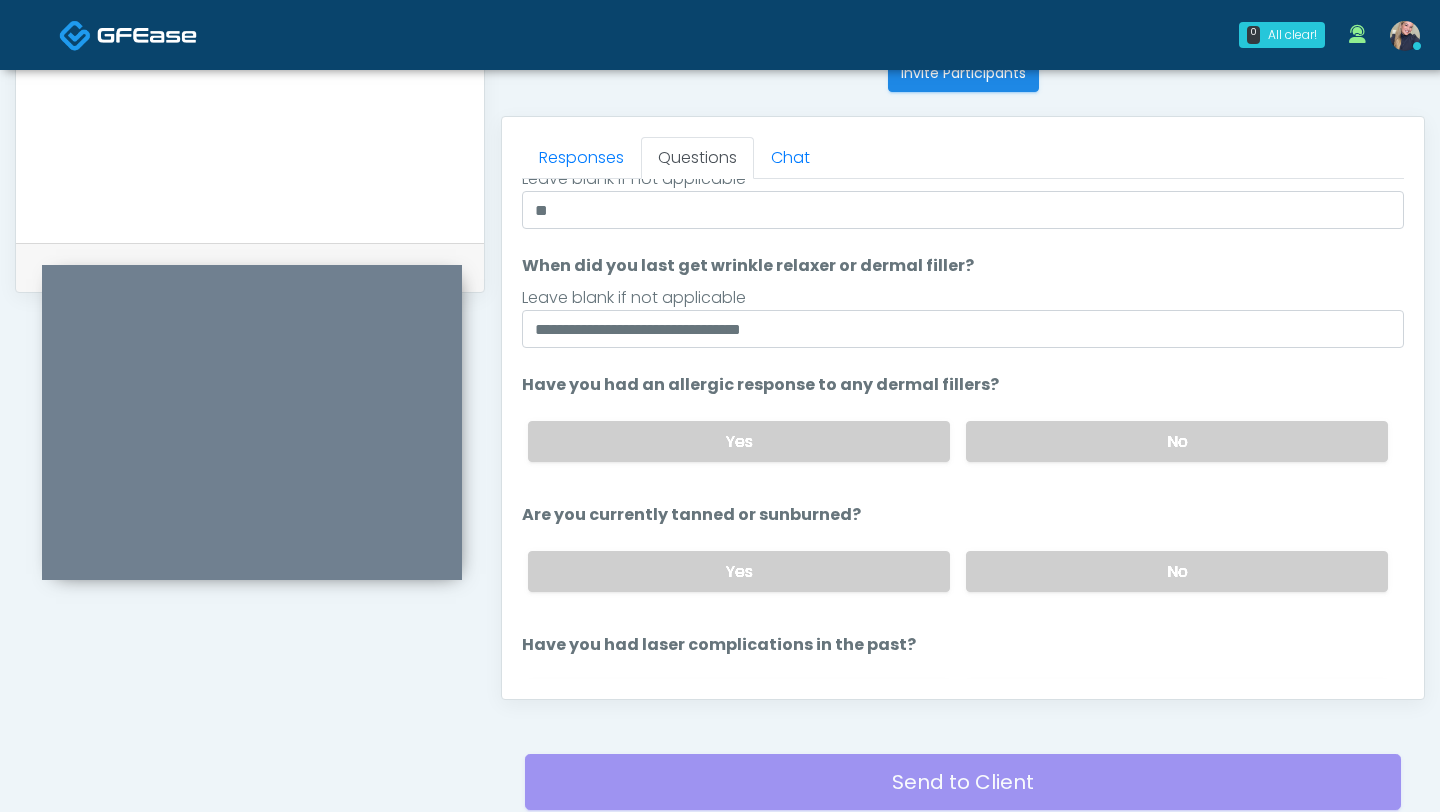scroll, scrollTop: 217, scrollLeft: 0, axis: vertical 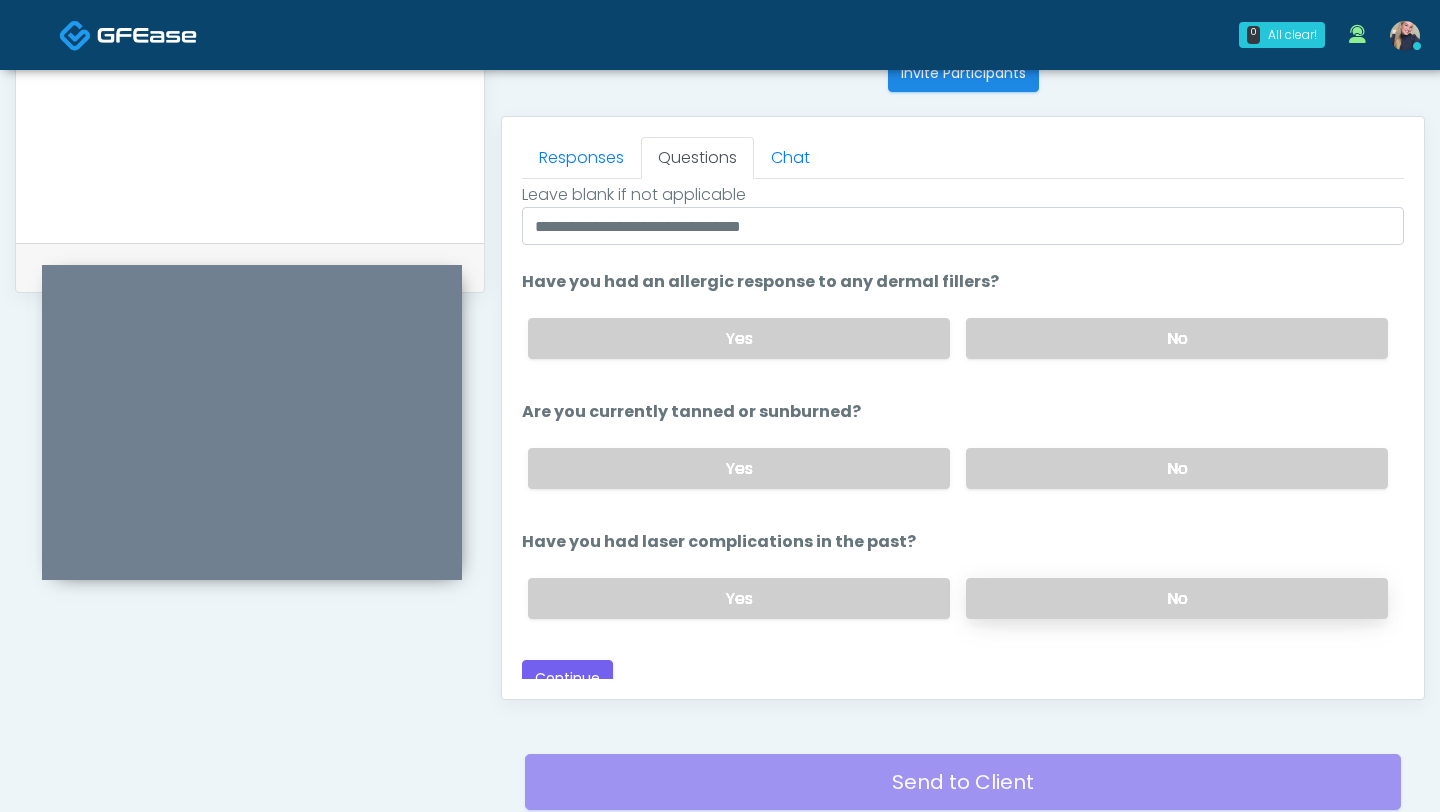 click on "No" at bounding box center [1177, 598] 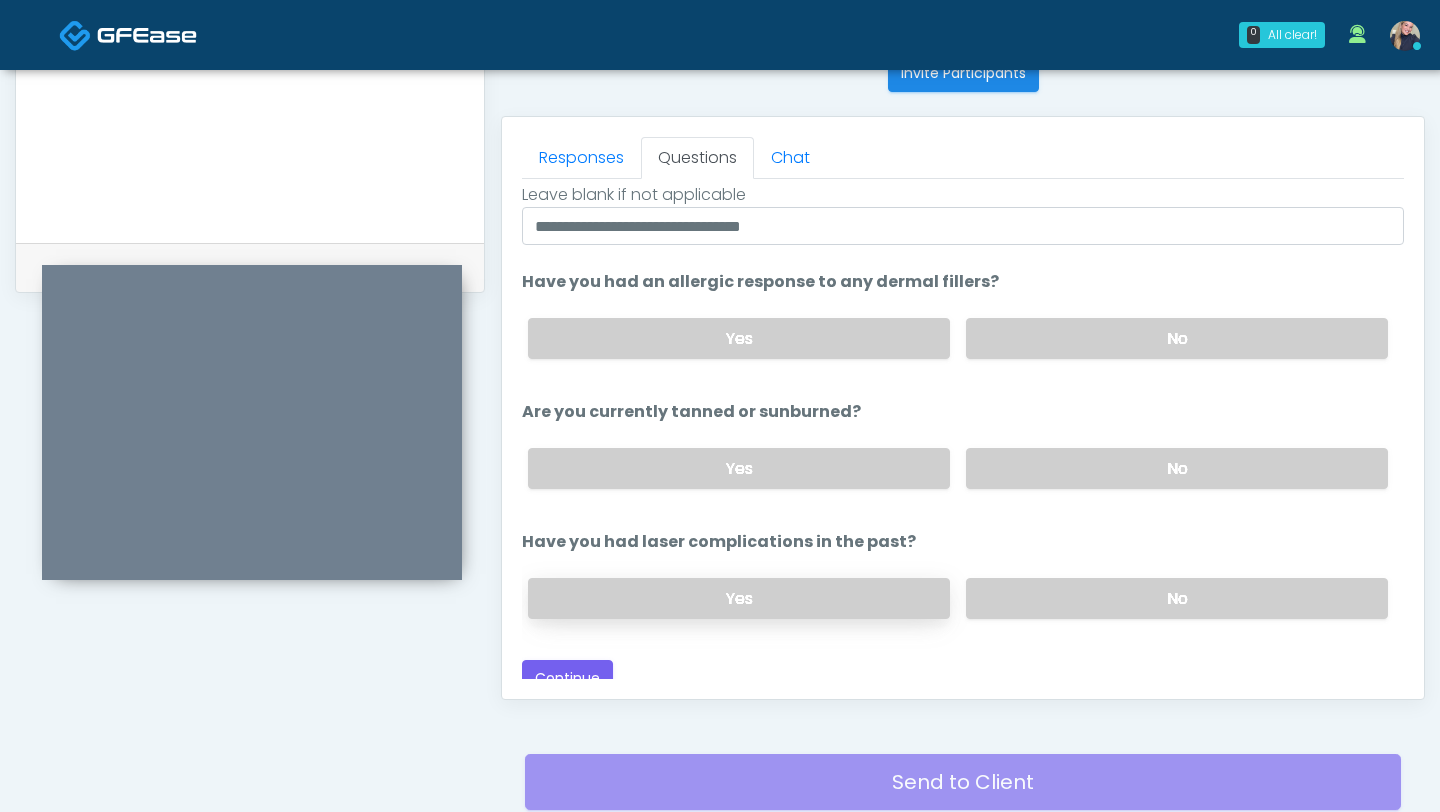 scroll, scrollTop: 232, scrollLeft: 0, axis: vertical 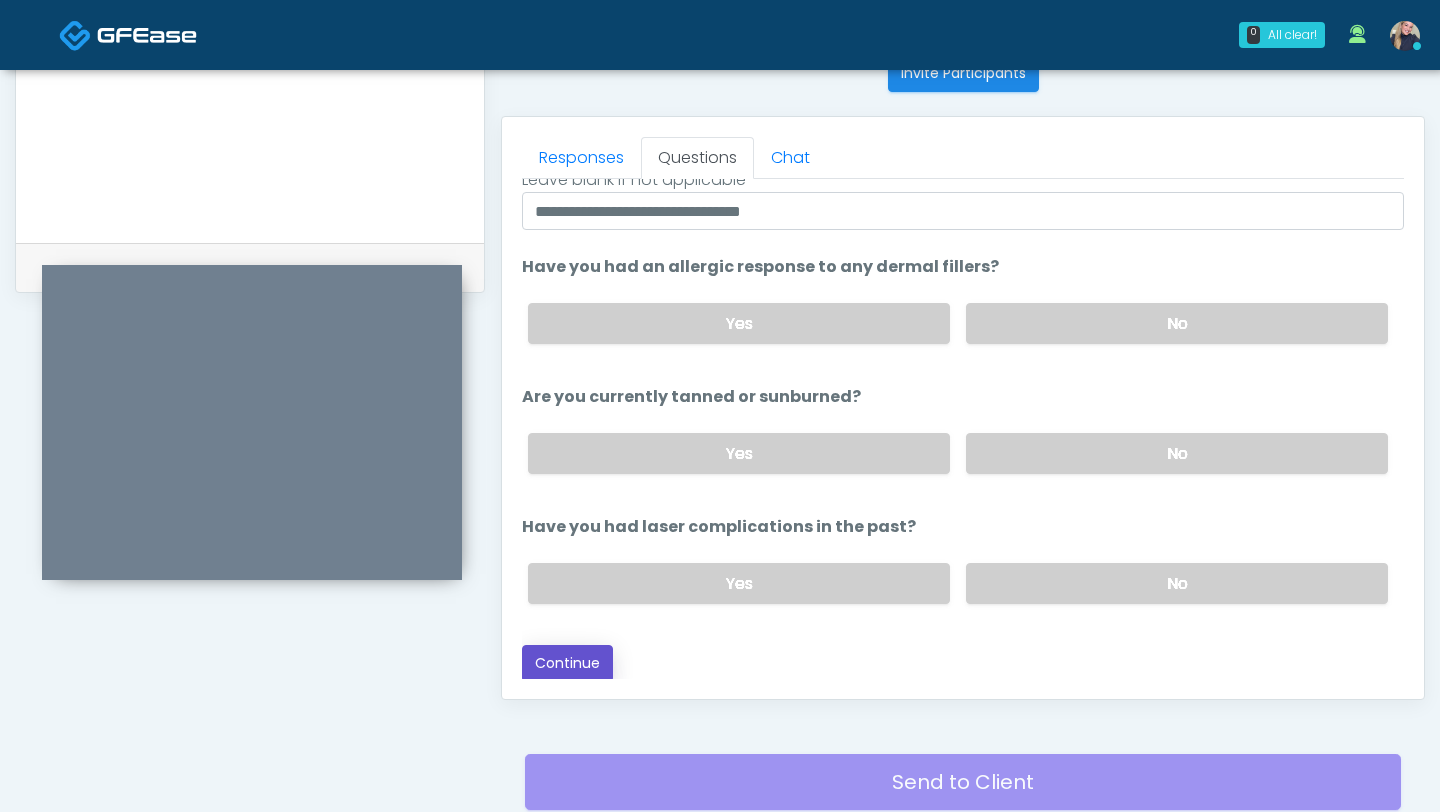 click on "Continue" at bounding box center (567, 663) 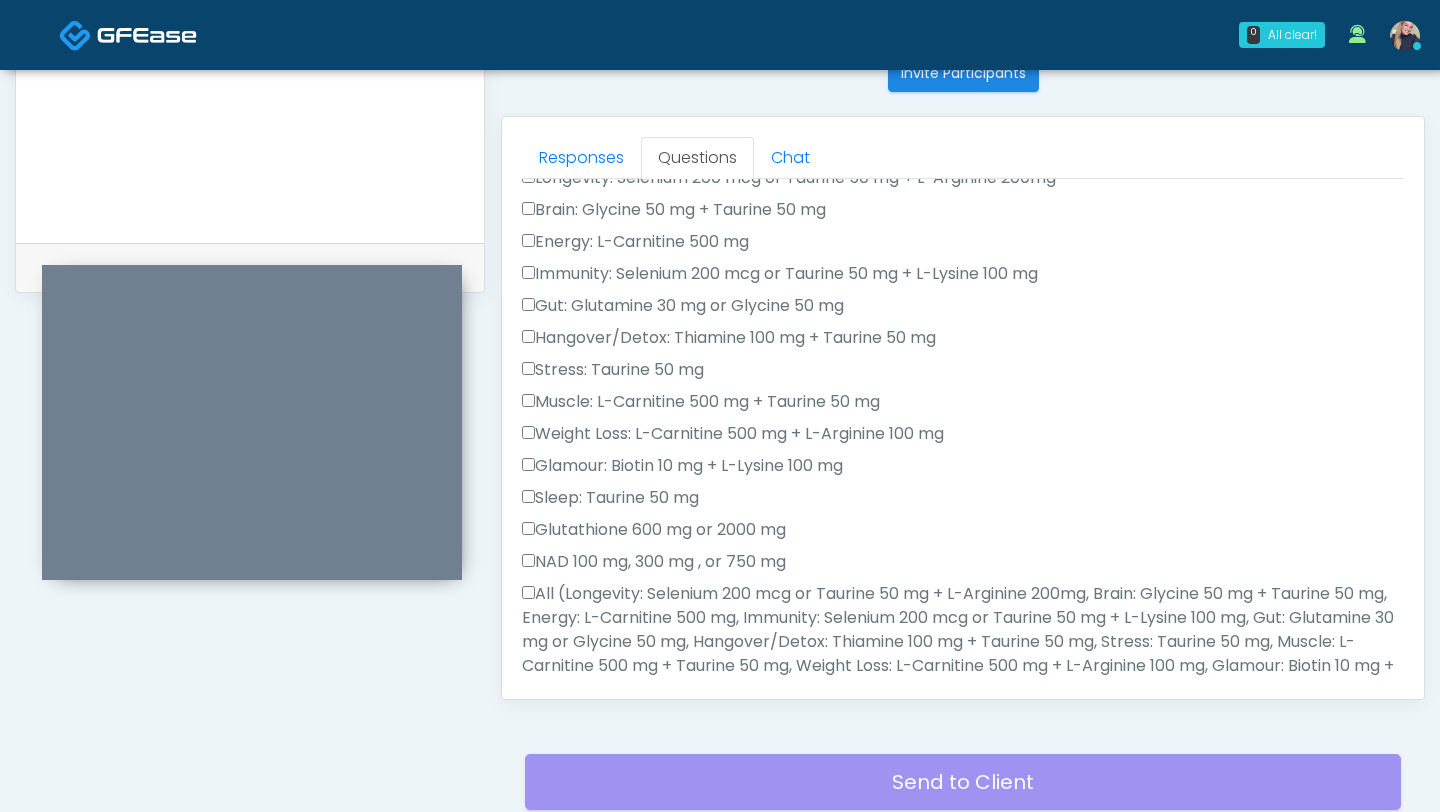 scroll, scrollTop: 983, scrollLeft: 0, axis: vertical 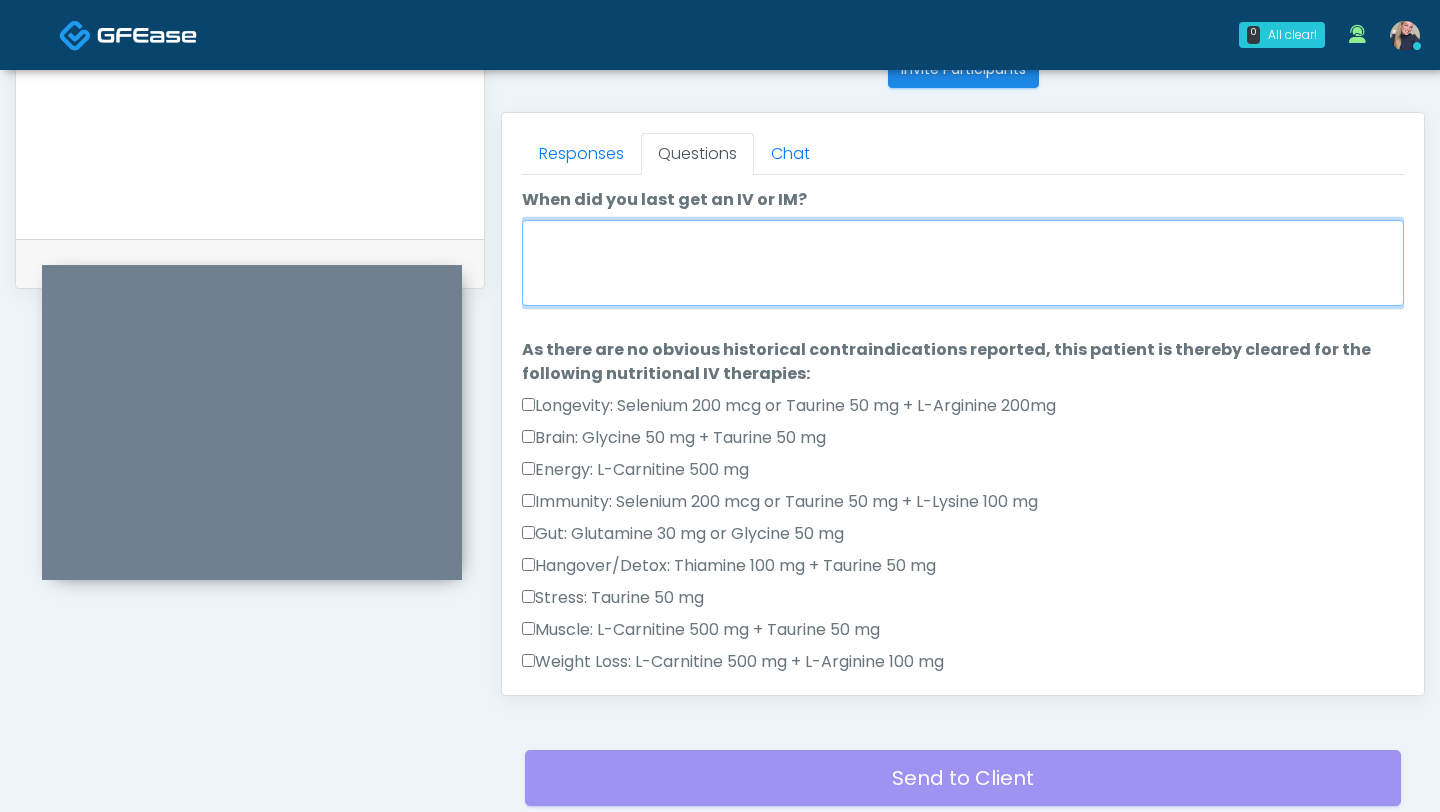 click on "When did you last get an IV or IM?" at bounding box center (963, 263) 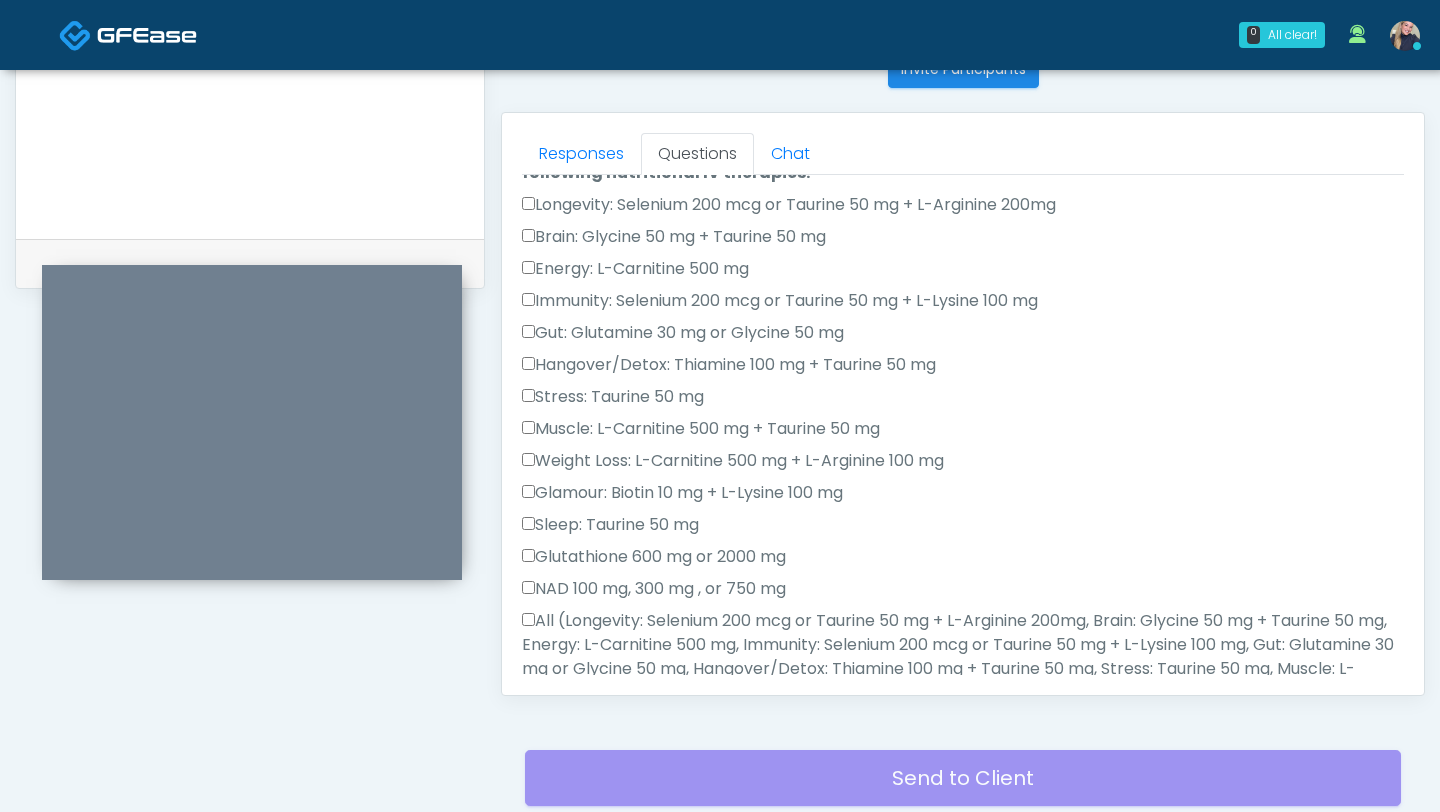 scroll, scrollTop: 224, scrollLeft: 0, axis: vertical 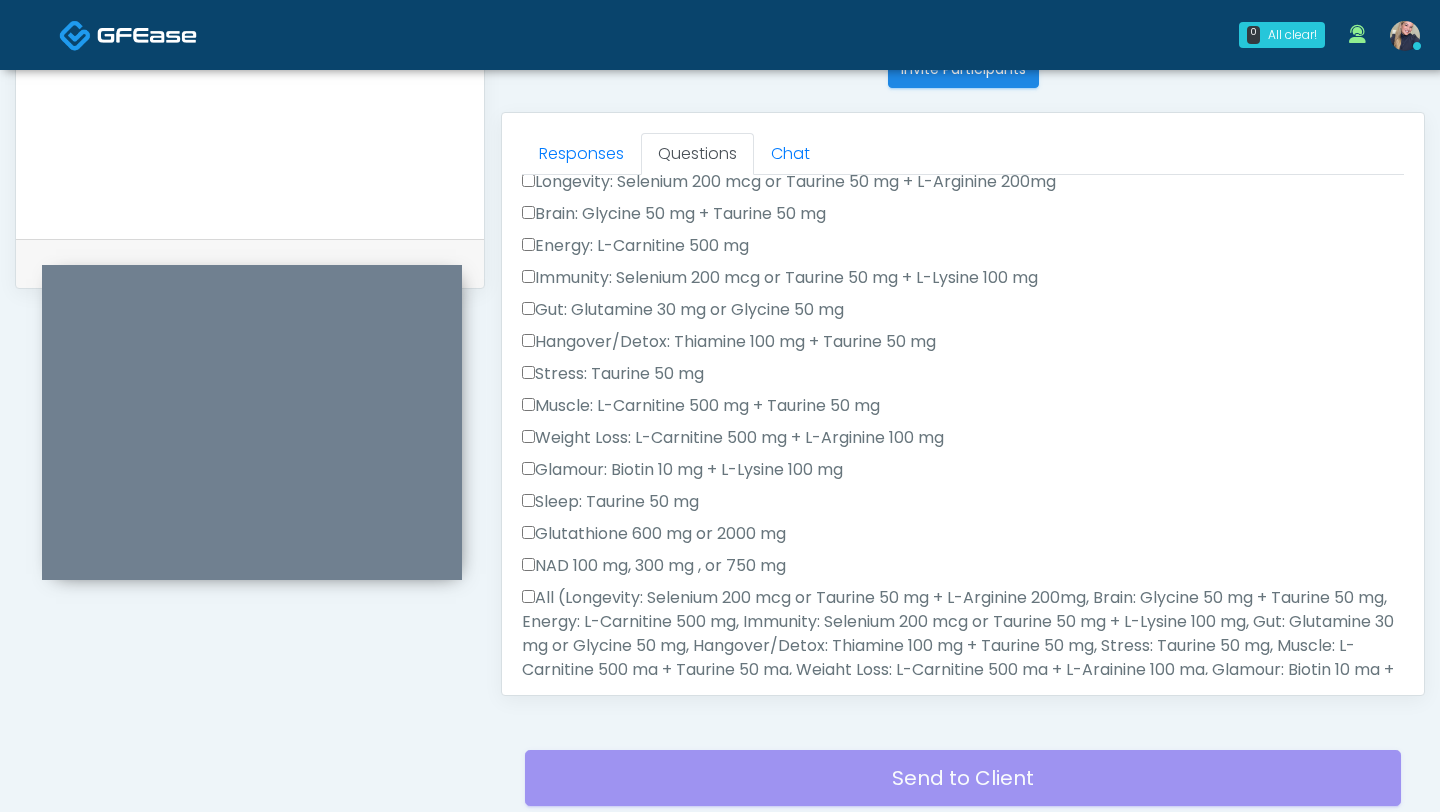 type on "**********" 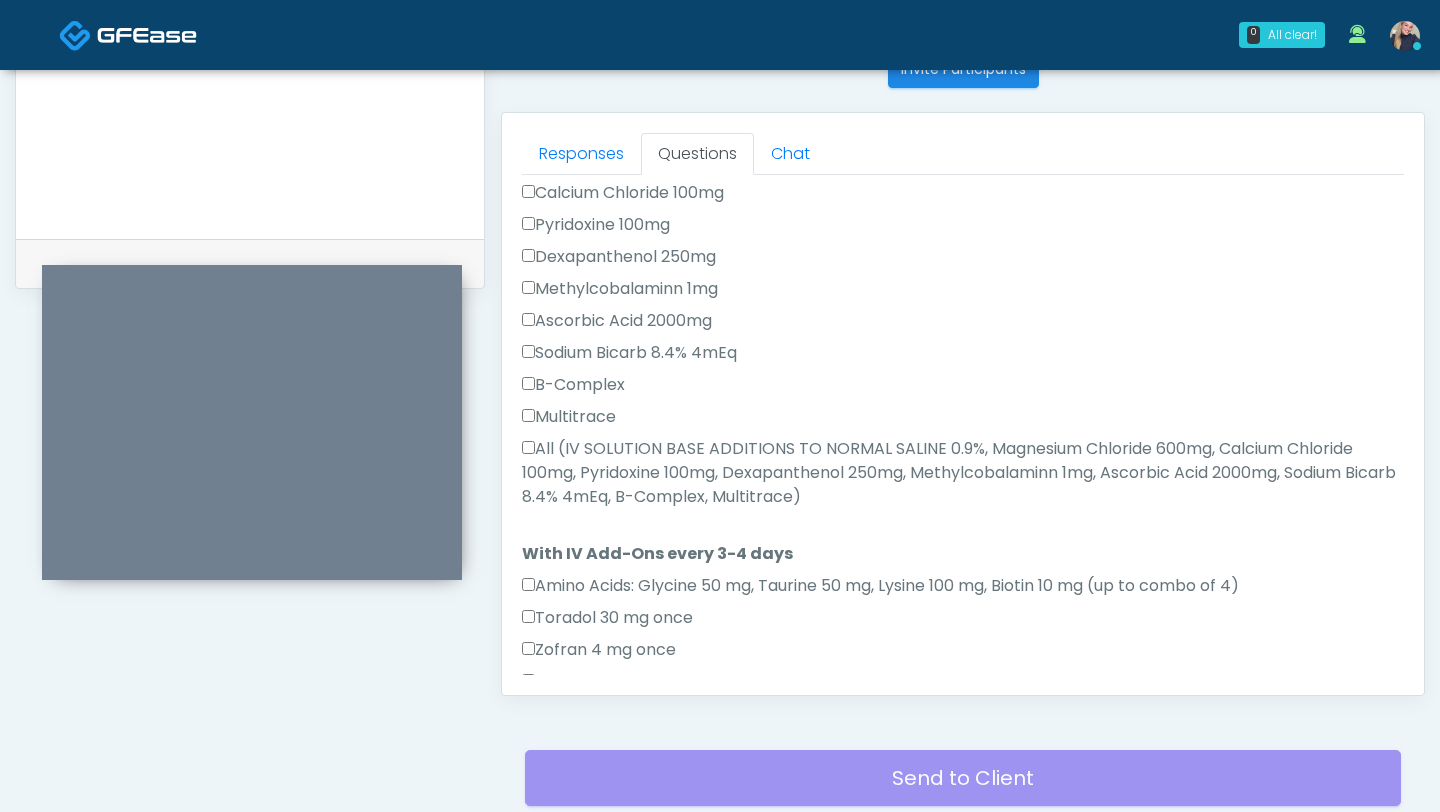 scroll, scrollTop: 882, scrollLeft: 0, axis: vertical 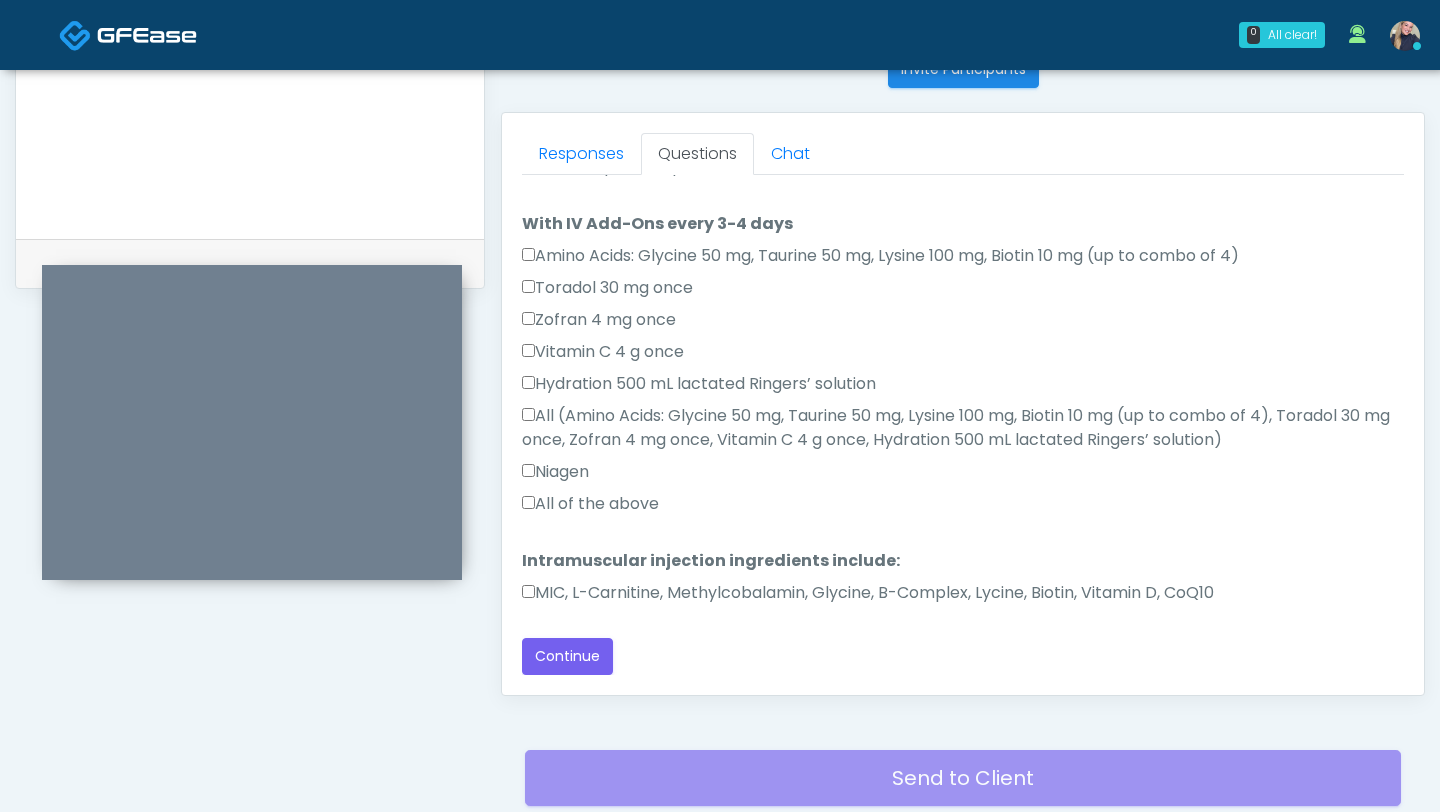 click on "All of the above" at bounding box center [590, 504] 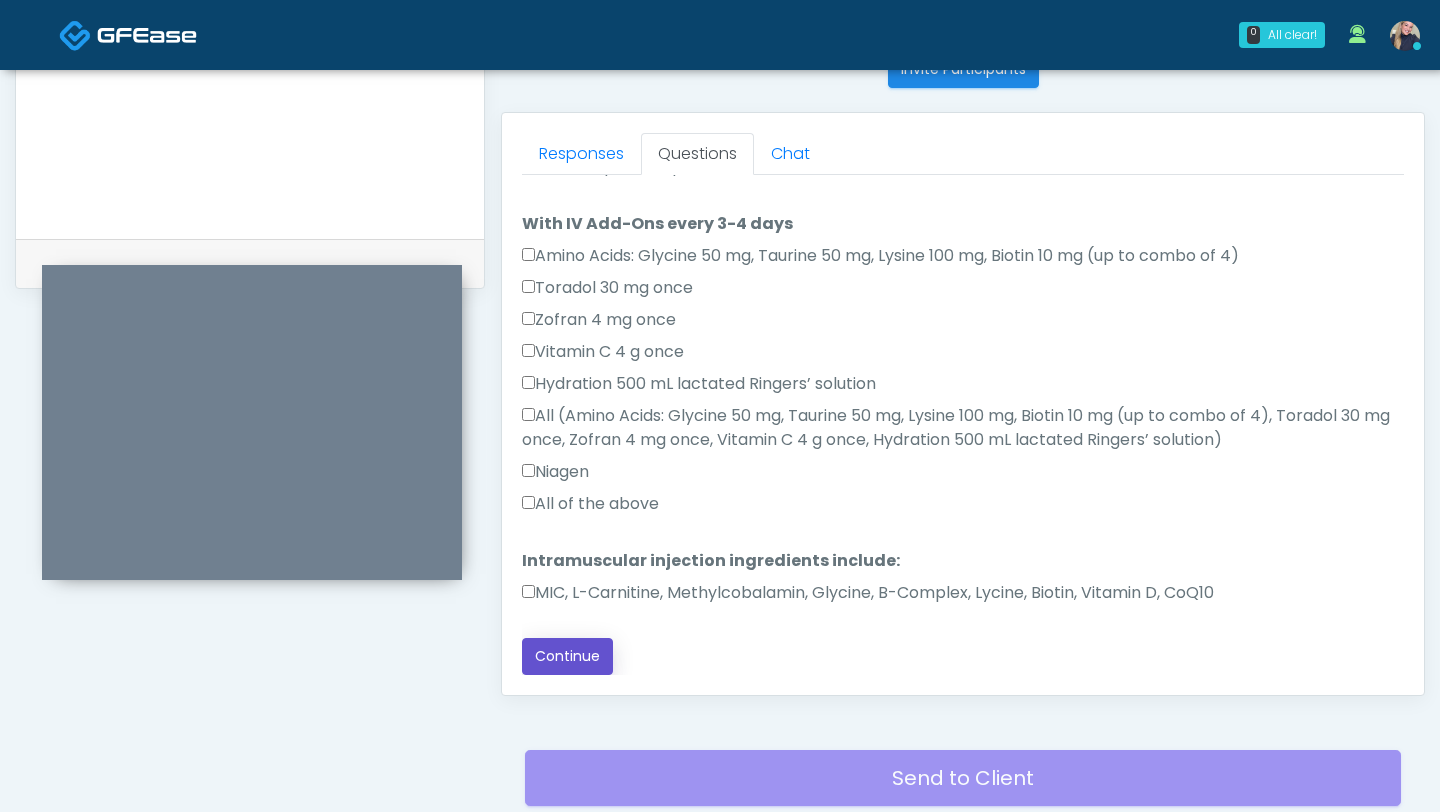 click on "Continue" at bounding box center (567, 656) 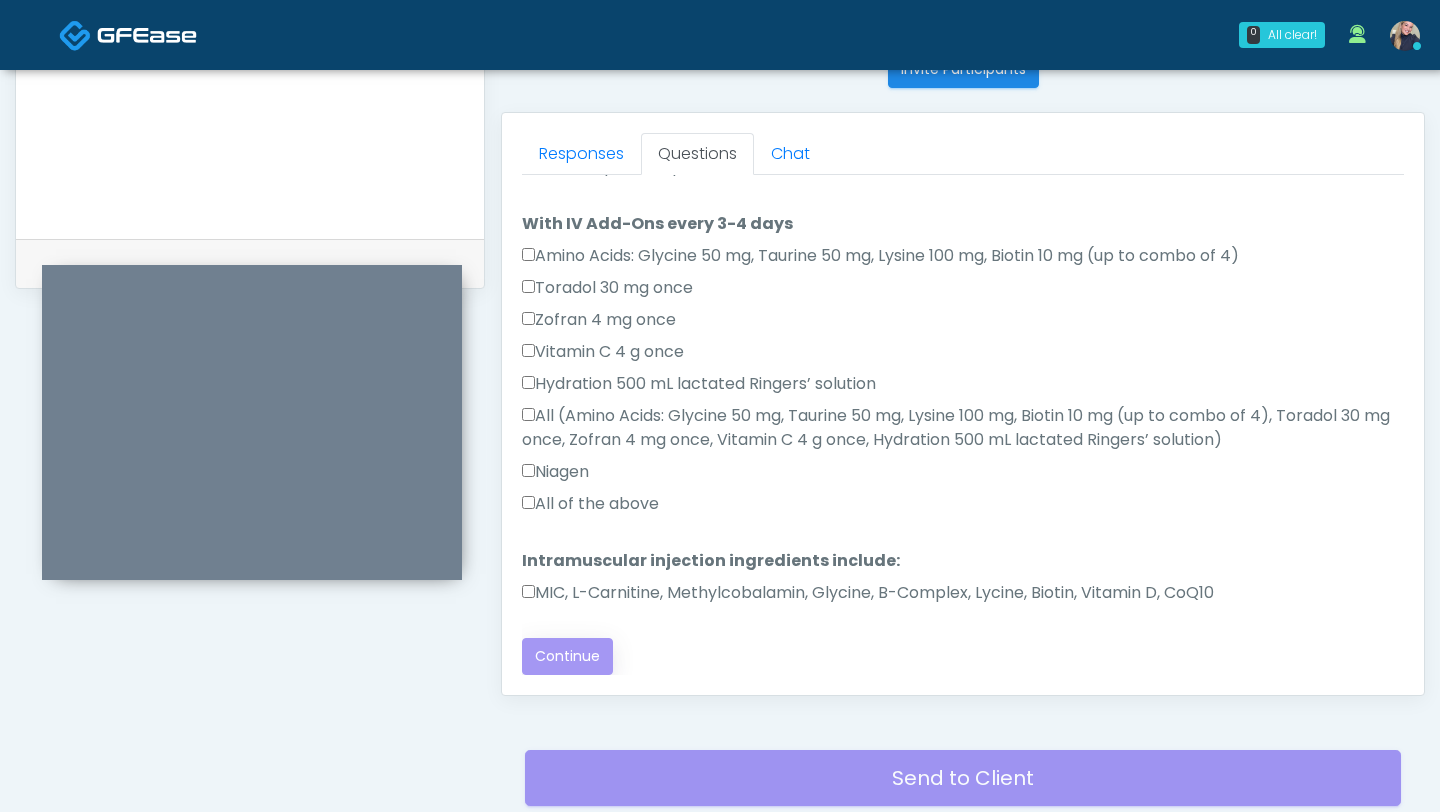 scroll, scrollTop: 983, scrollLeft: 0, axis: vertical 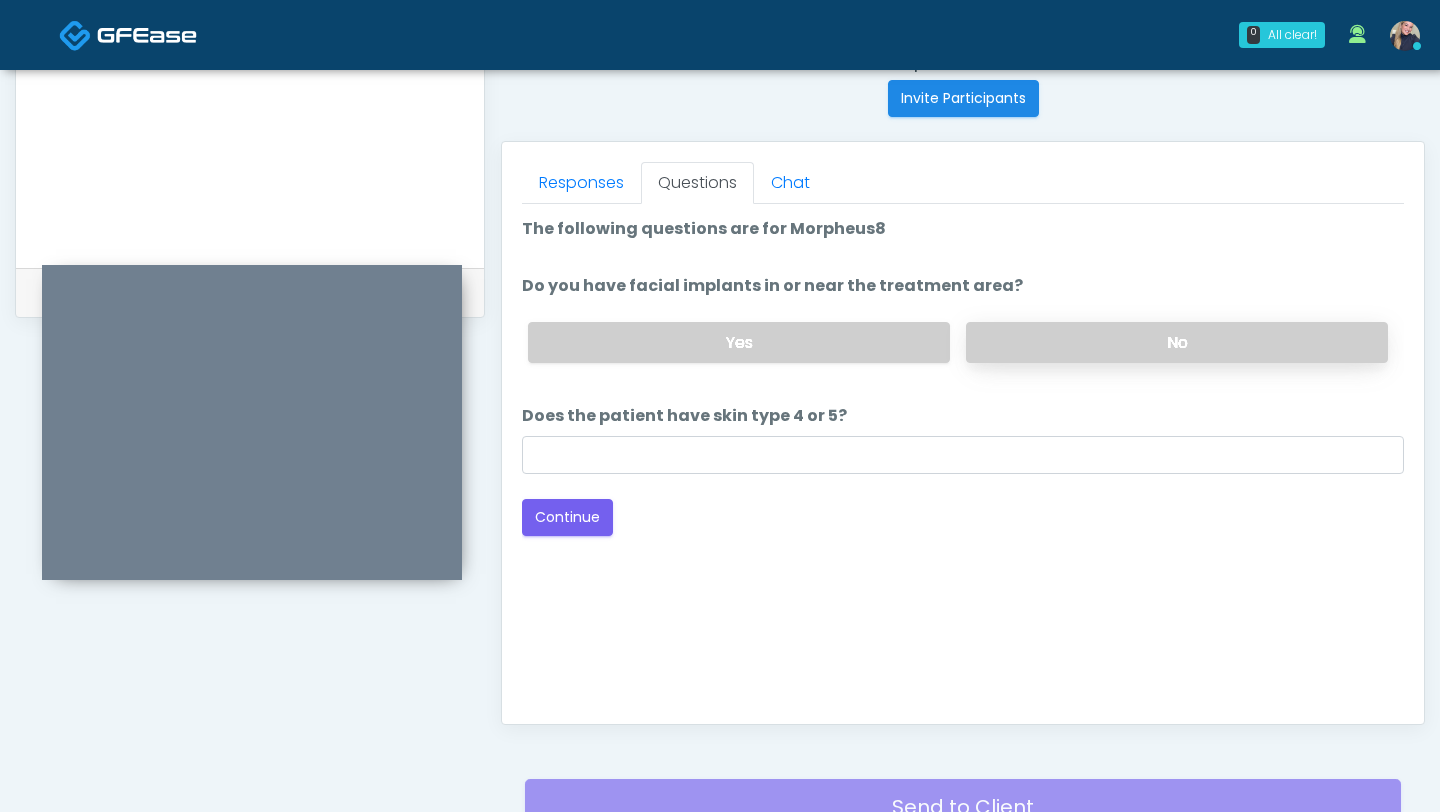 click on "No" at bounding box center (1177, 342) 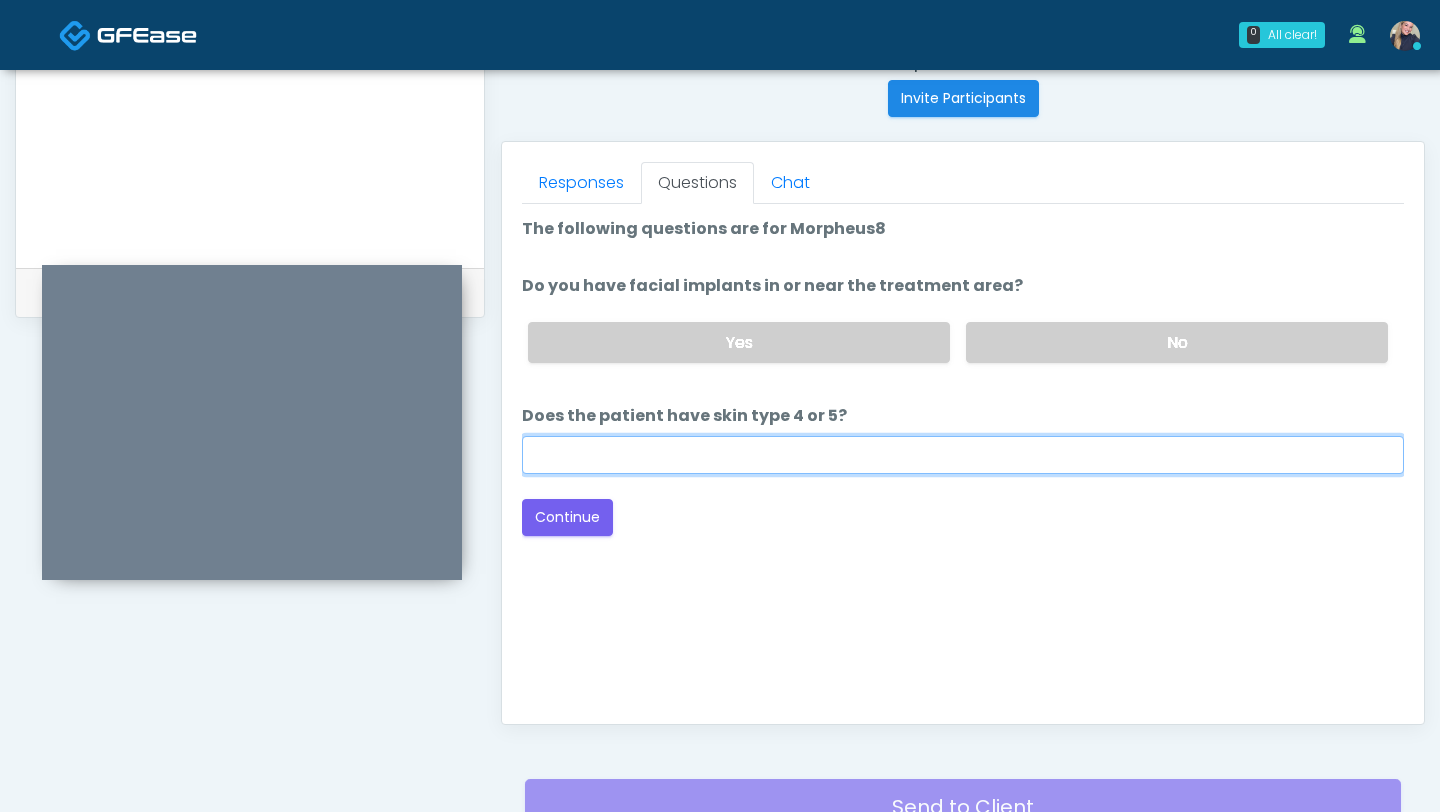 click on "Does the patient have skin type 4 or 5?" at bounding box center (963, 455) 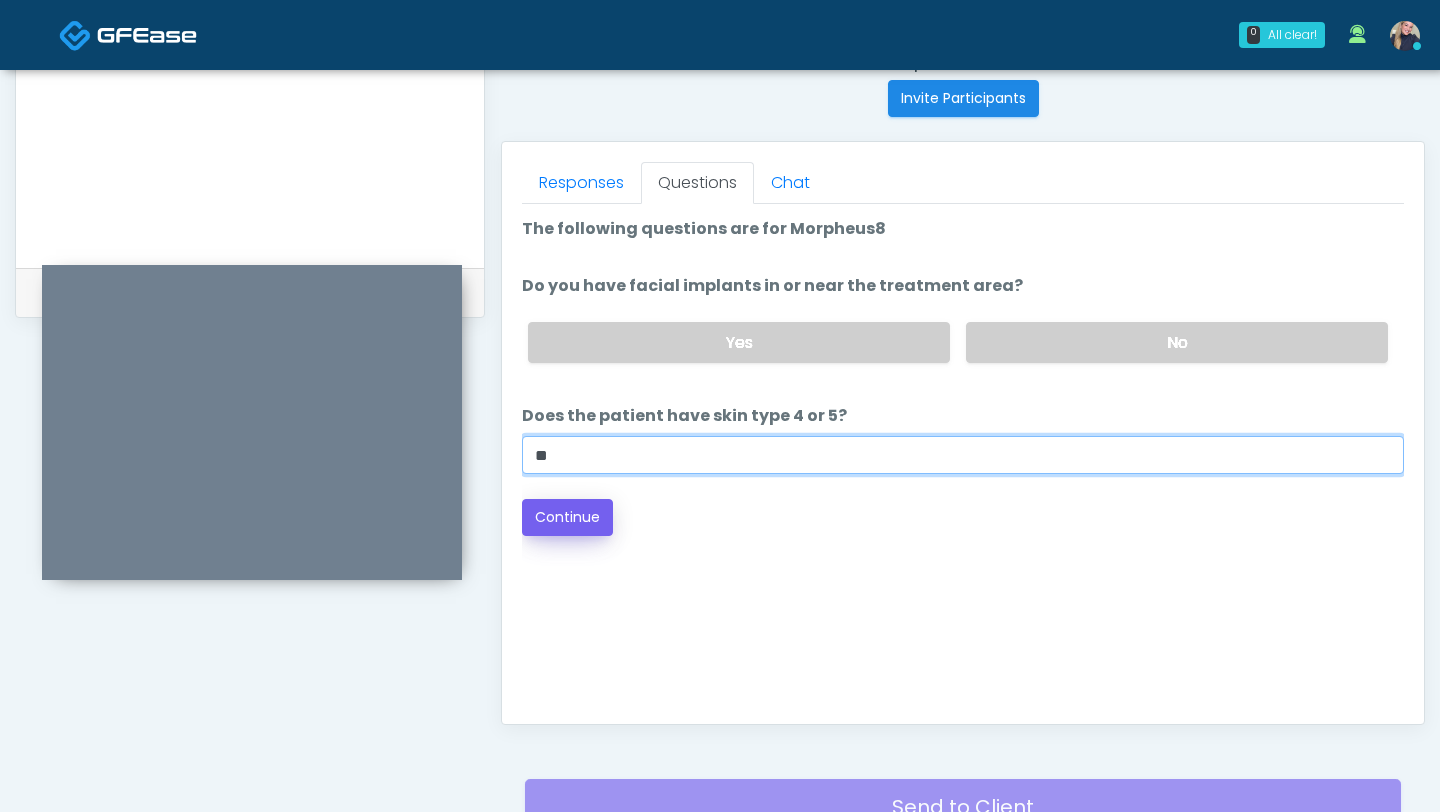 type on "**" 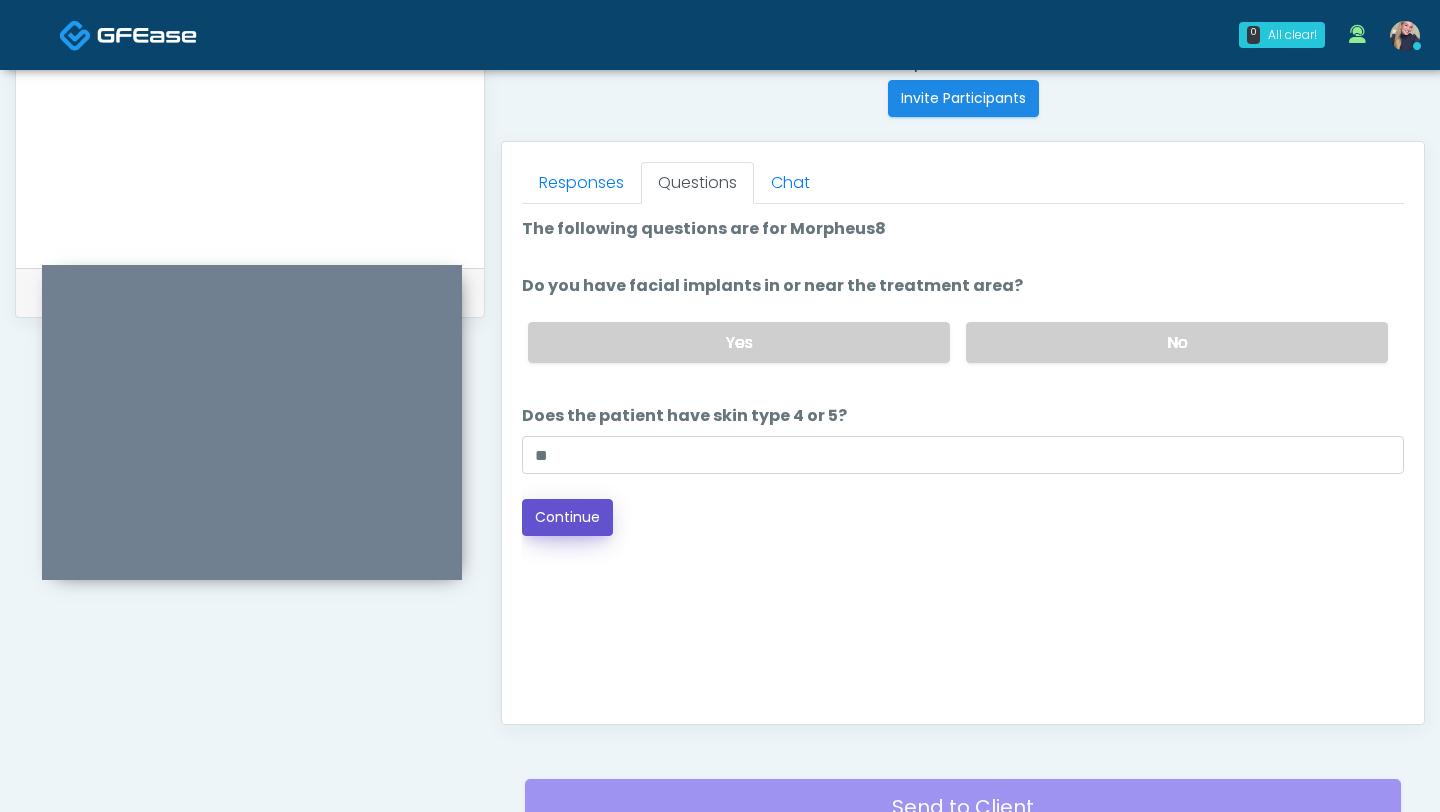 click on "Continue" at bounding box center [567, 517] 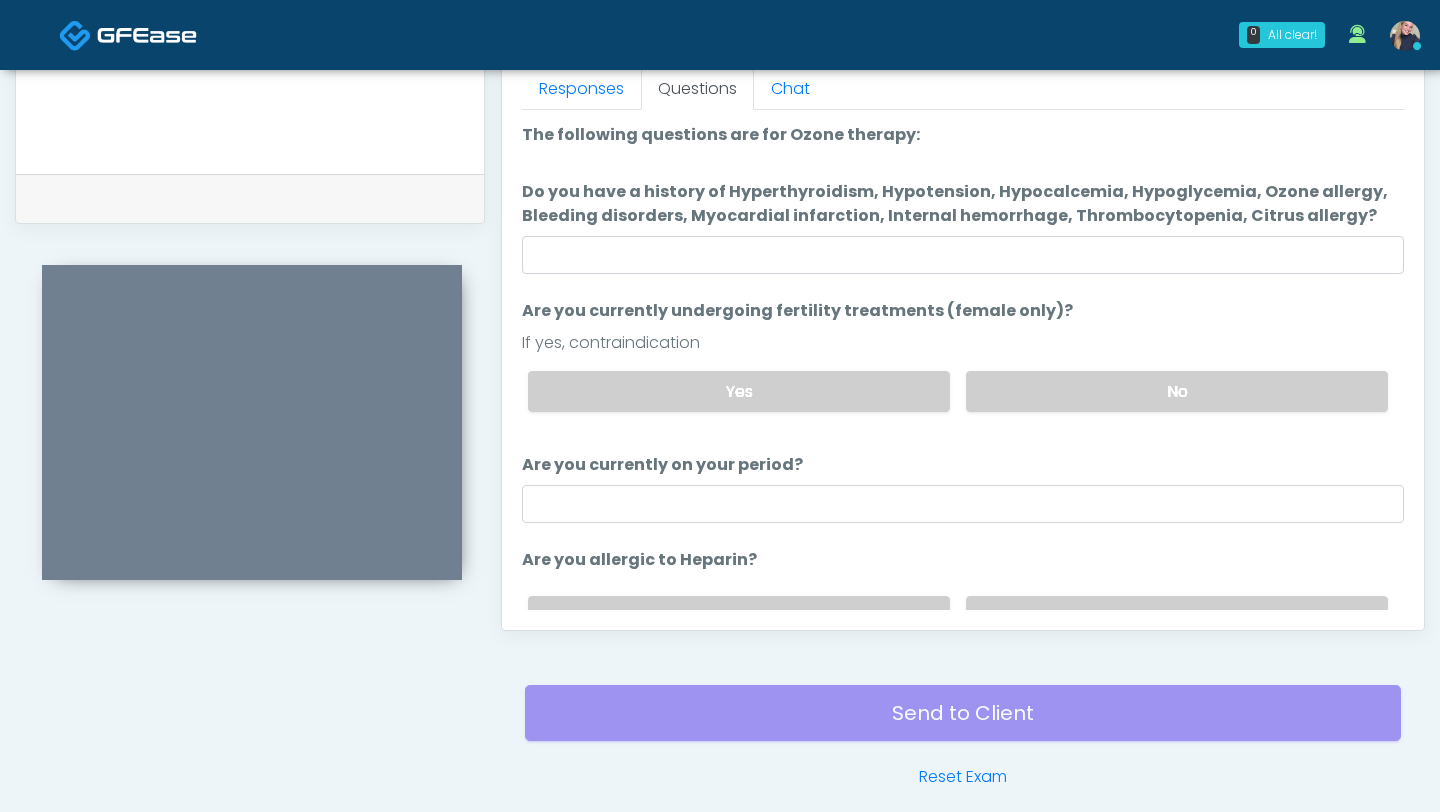 scroll, scrollTop: 886, scrollLeft: 0, axis: vertical 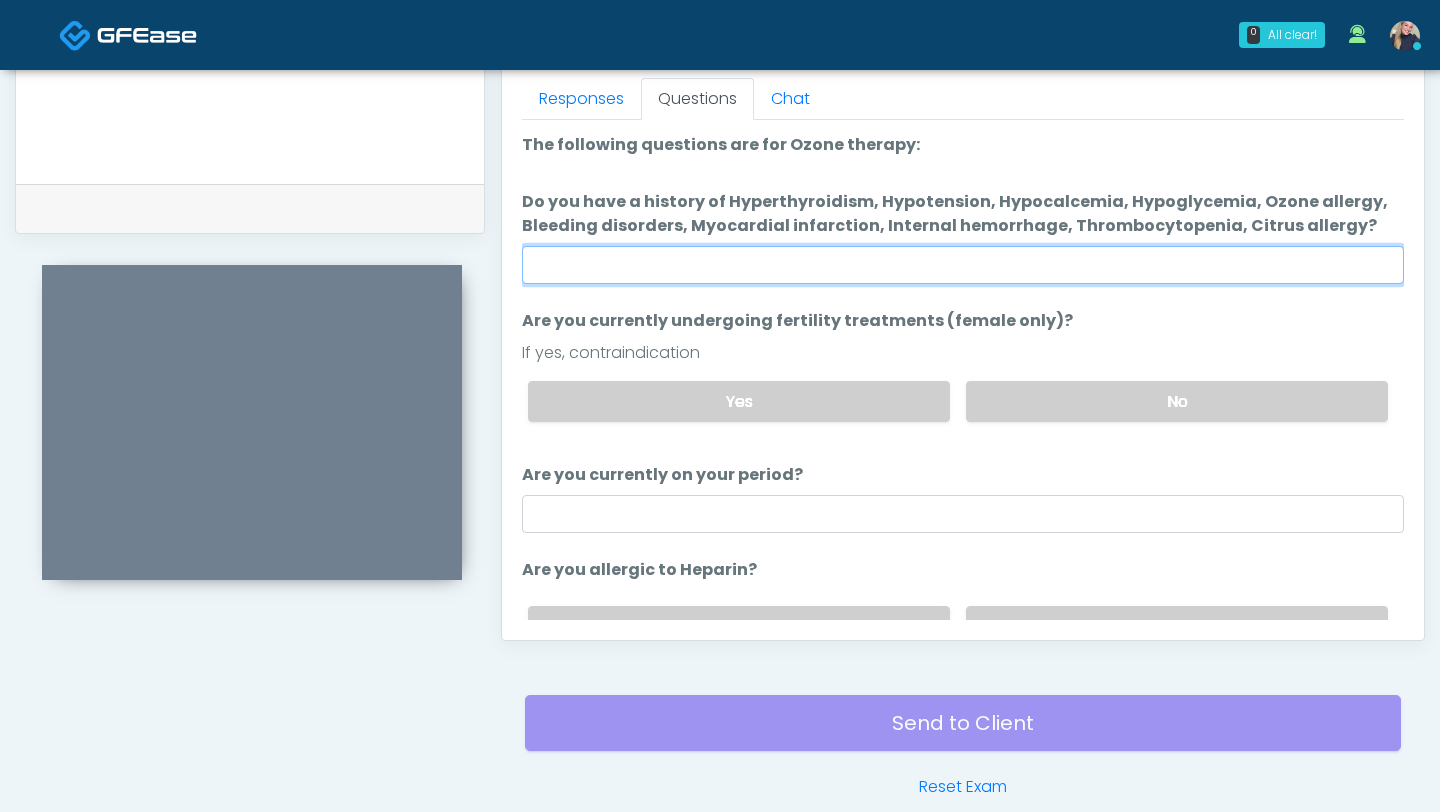 click on "Do you have a history of Hyperthyroidism, Hypotension, Hypocalcemia, Hypoglycemia, Ozone allergy, Bleeding disorders, Myocardial infarction, Internal hemorrhage, Thrombocytopenia, Citrus allergy?" at bounding box center (963, 265) 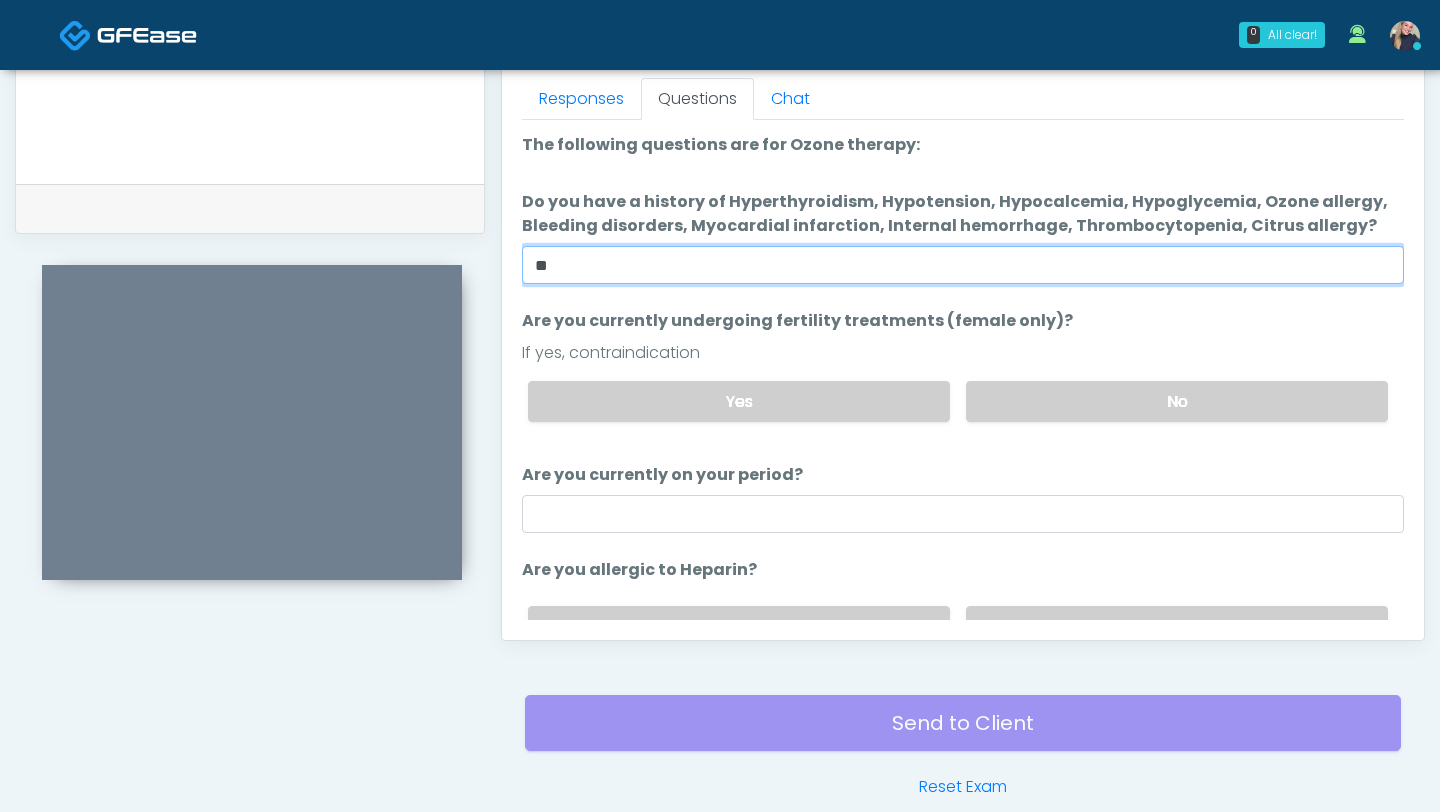 type on "**" 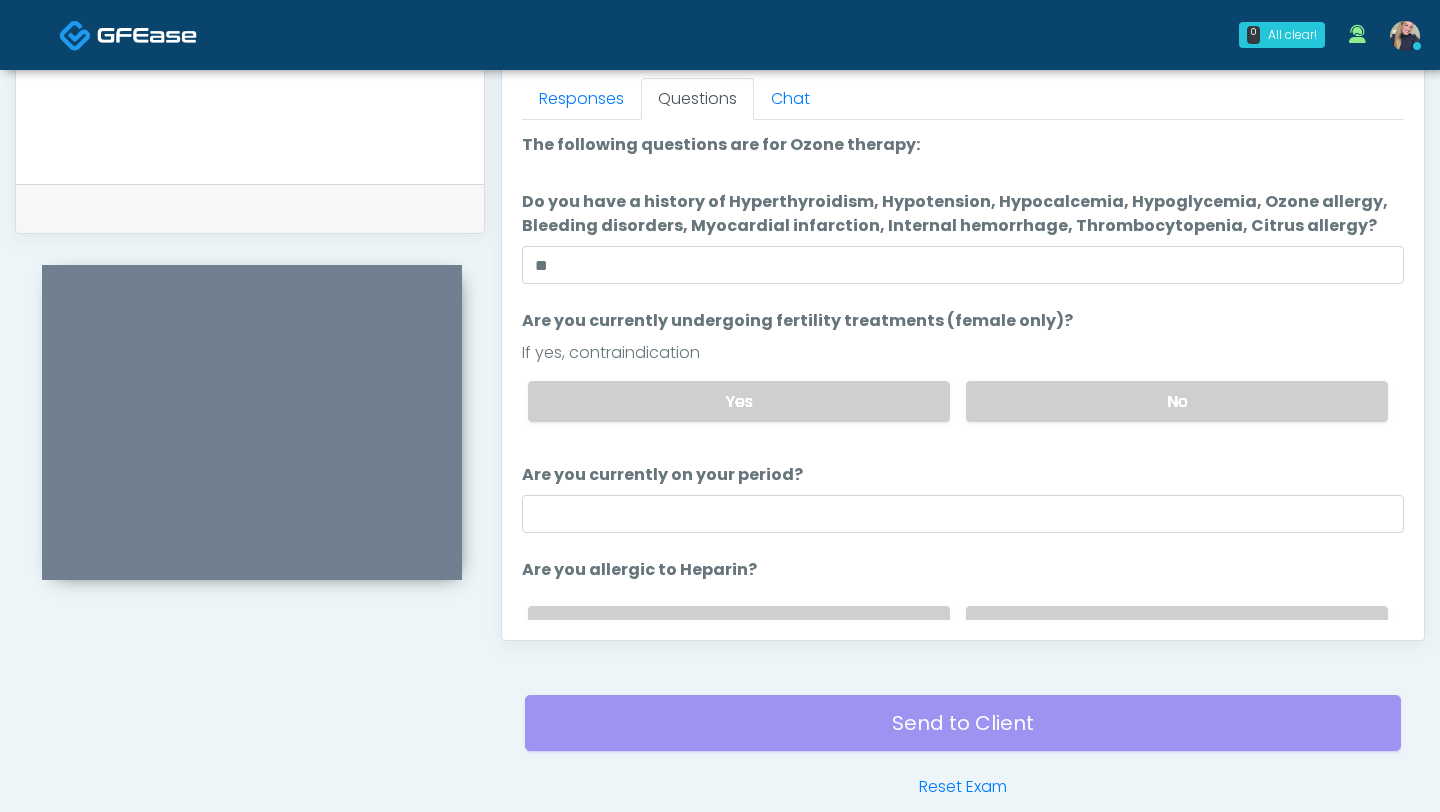 click on "Are you currently undergoing fertility treatments (female only)?
Are you currently undergoing fertility treatments (female only)?
If yes, contraindication
Yes
No" at bounding box center [963, 373] 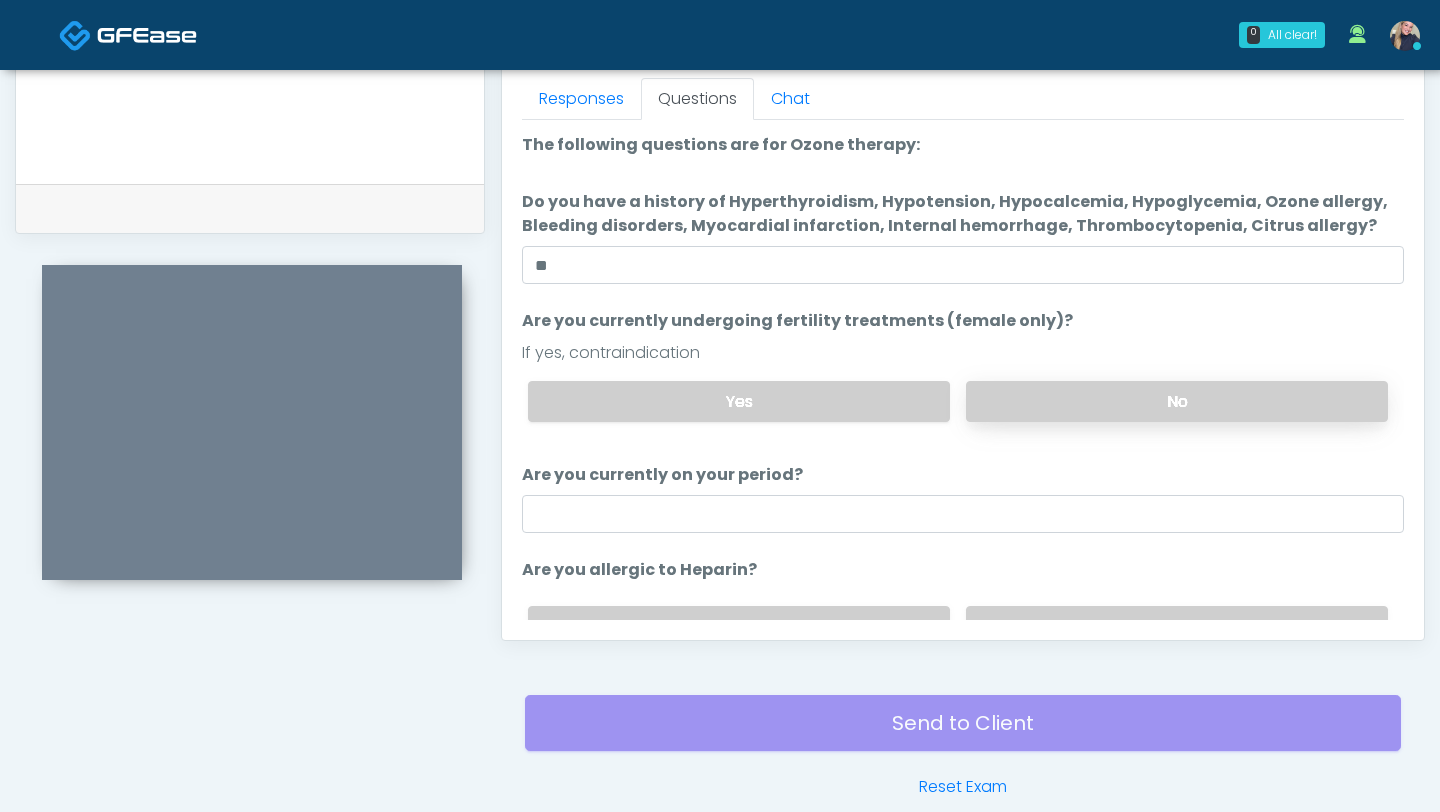 click on "No" at bounding box center (1177, 401) 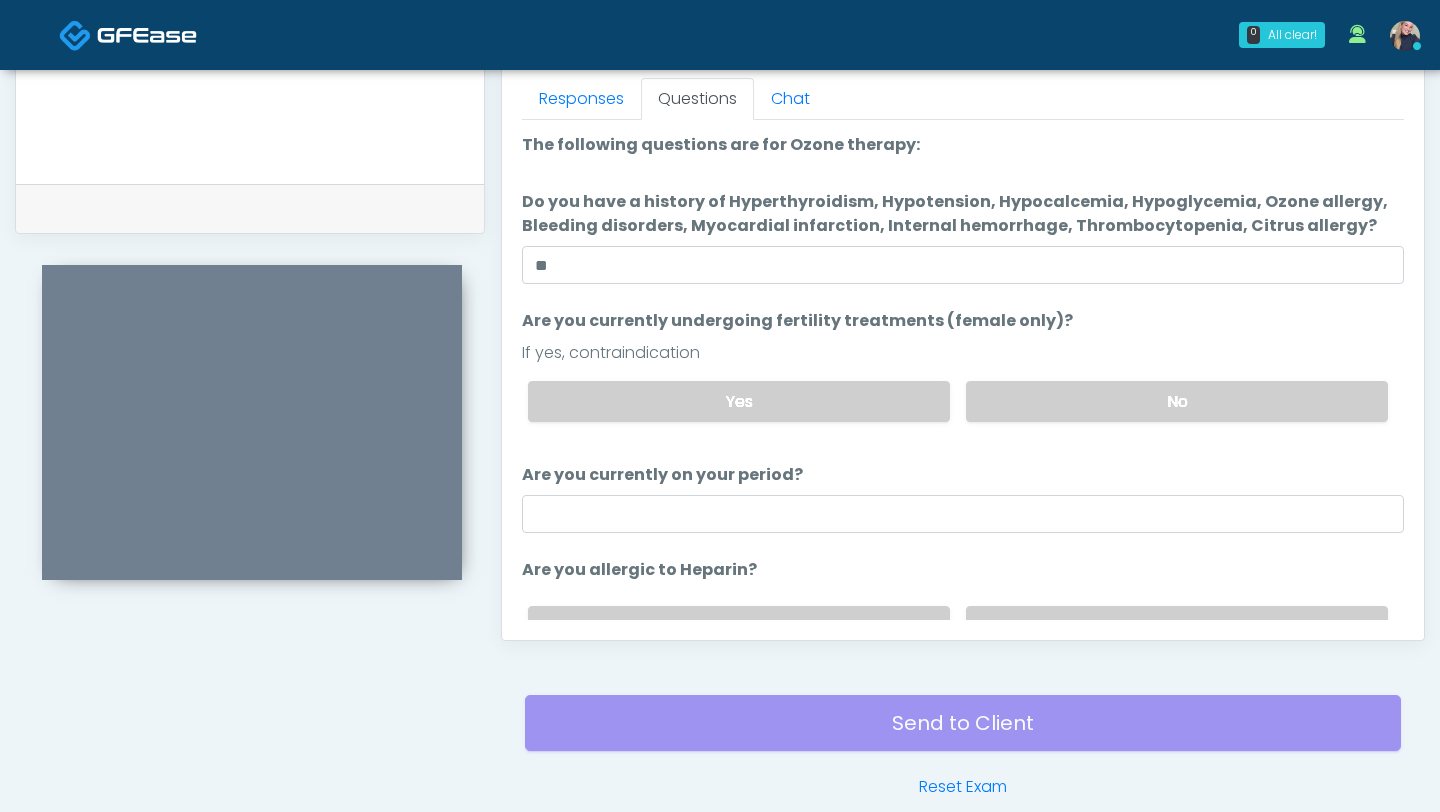 scroll, scrollTop: 62, scrollLeft: 0, axis: vertical 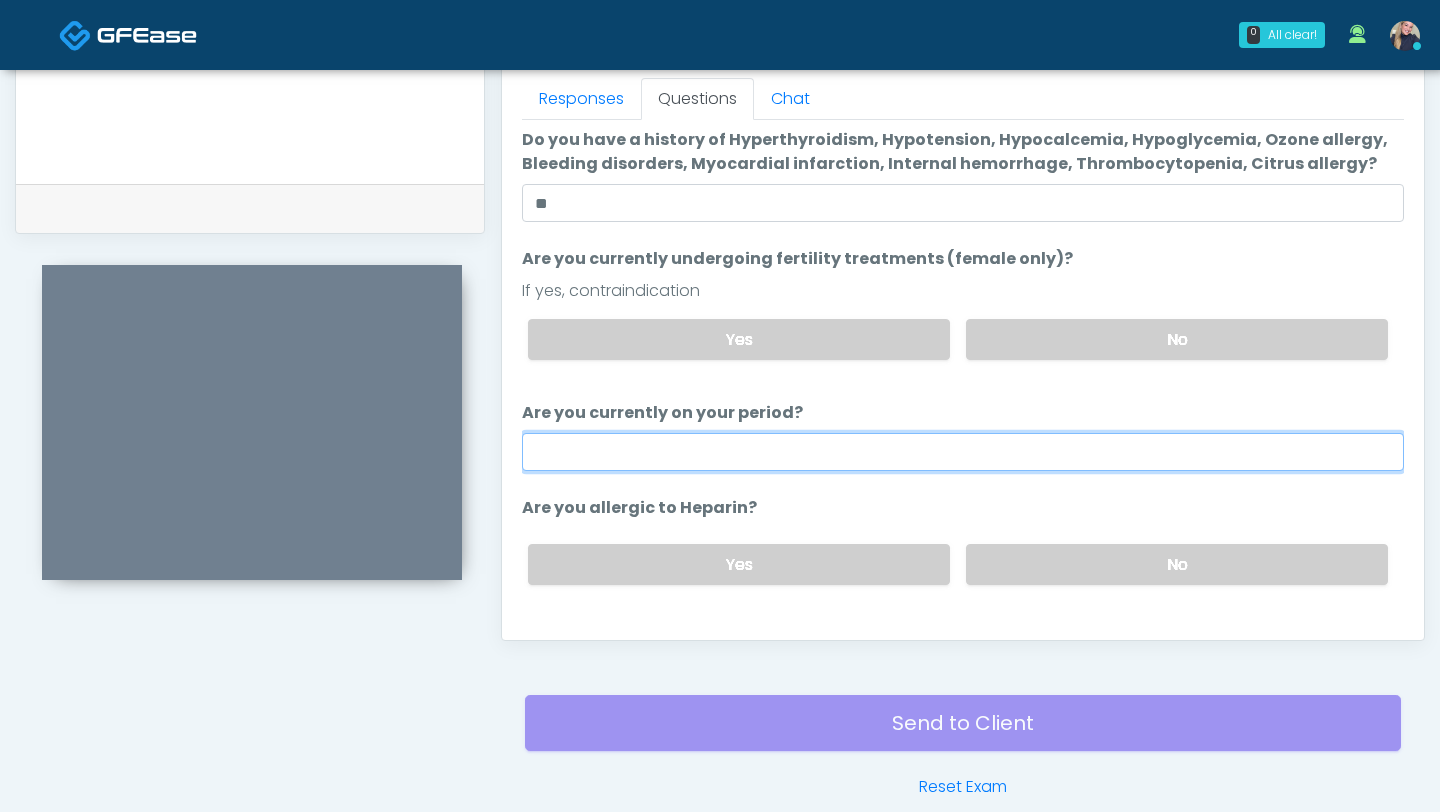click on "Are you currently on your period?" at bounding box center [963, 452] 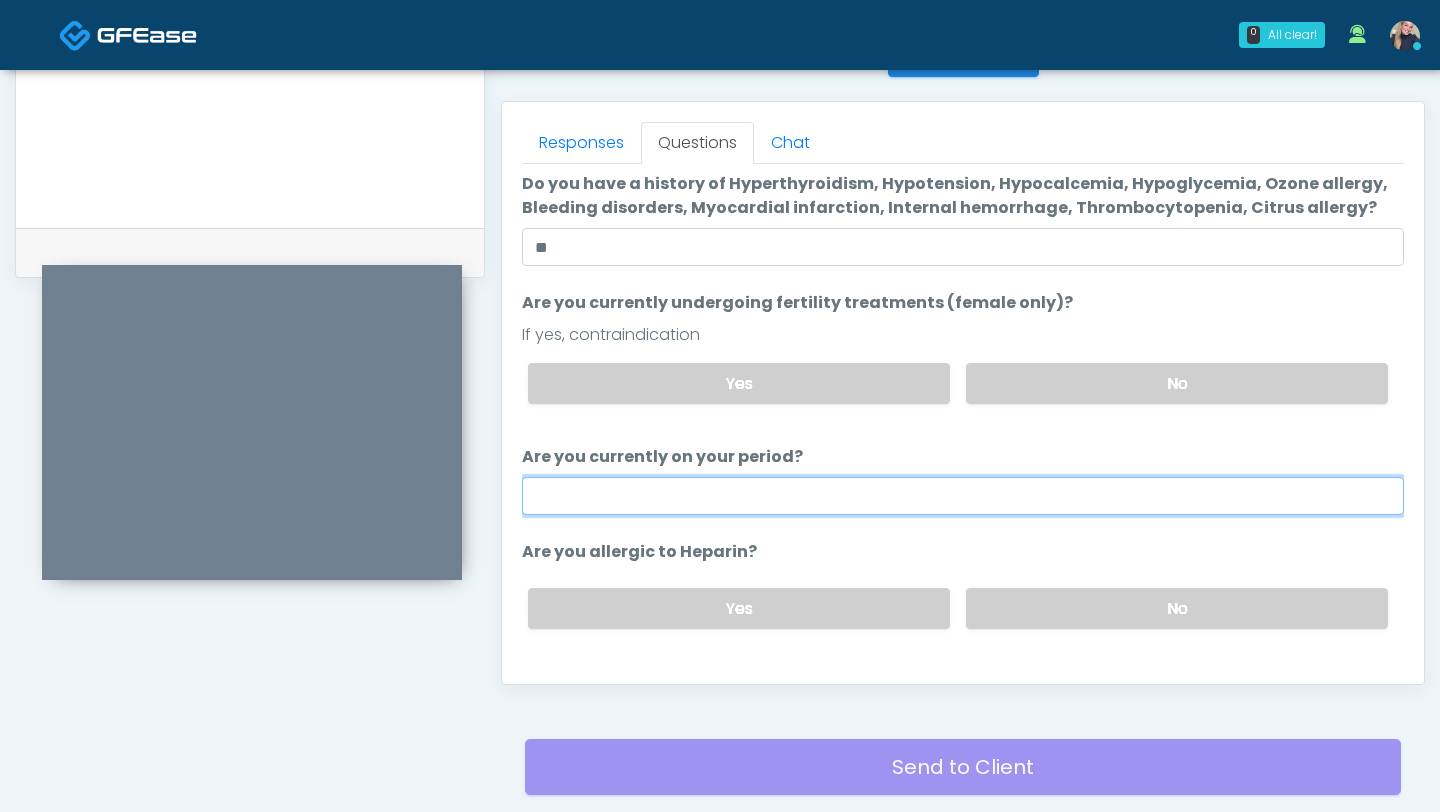 scroll, scrollTop: 930, scrollLeft: 0, axis: vertical 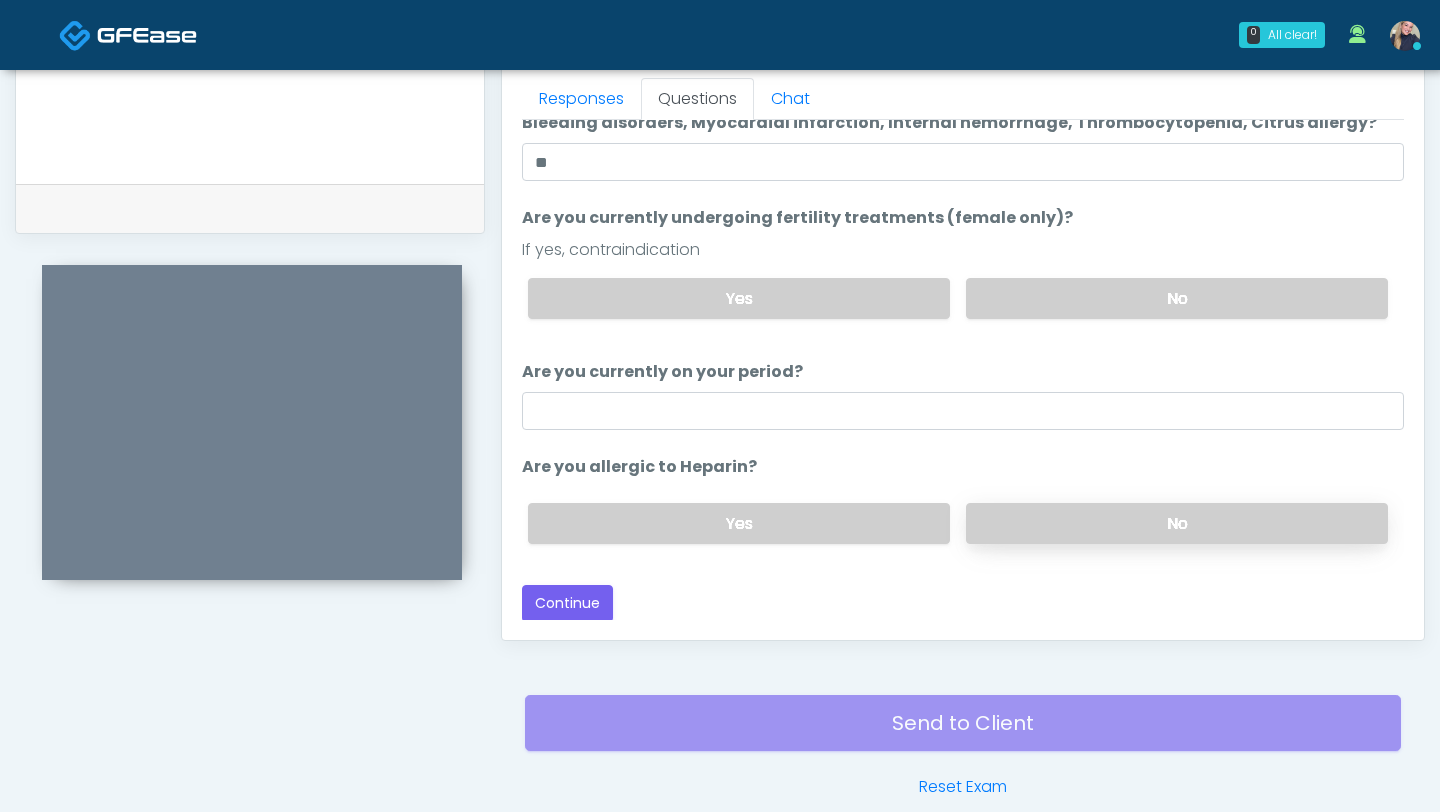click on "No" at bounding box center (1177, 523) 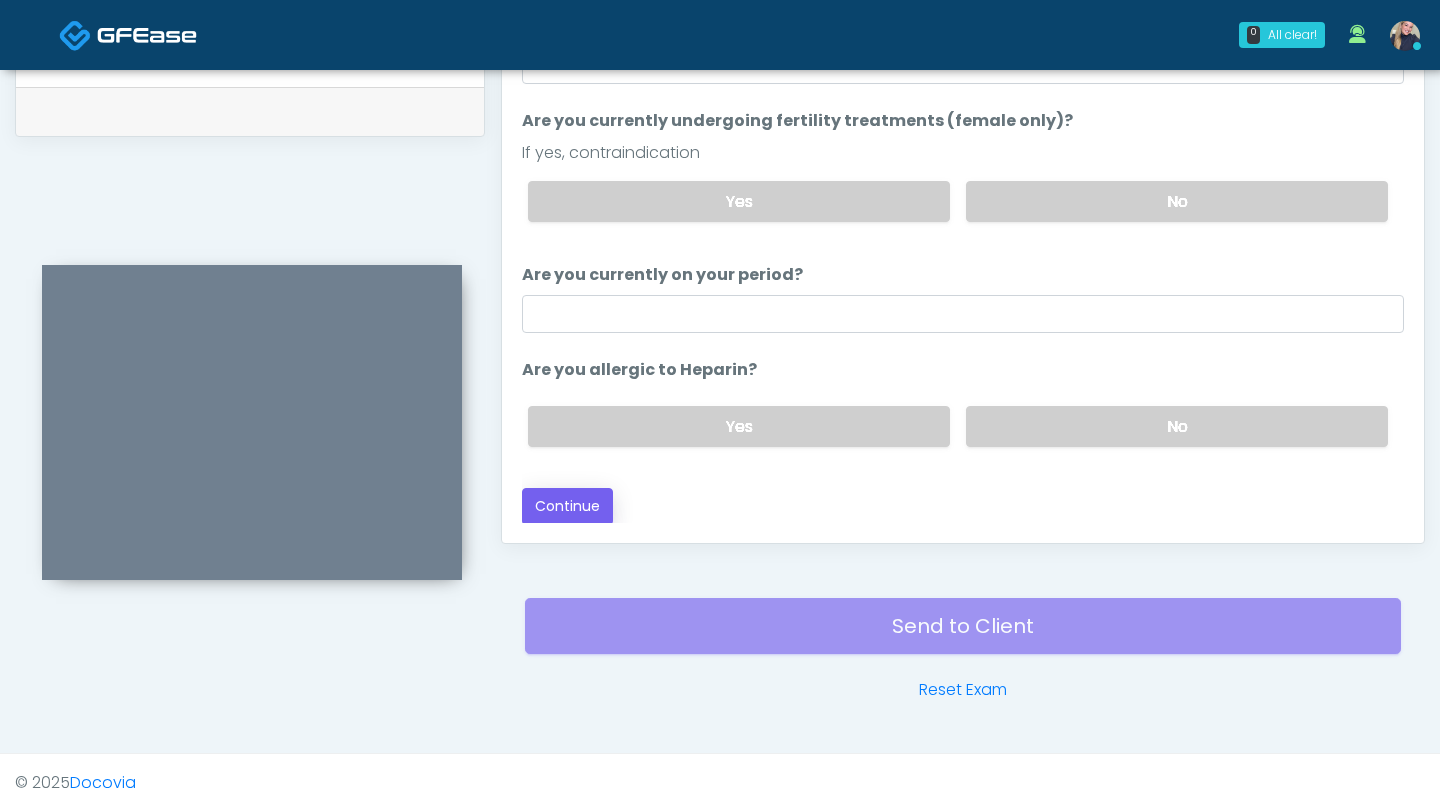 scroll, scrollTop: 983, scrollLeft: 0, axis: vertical 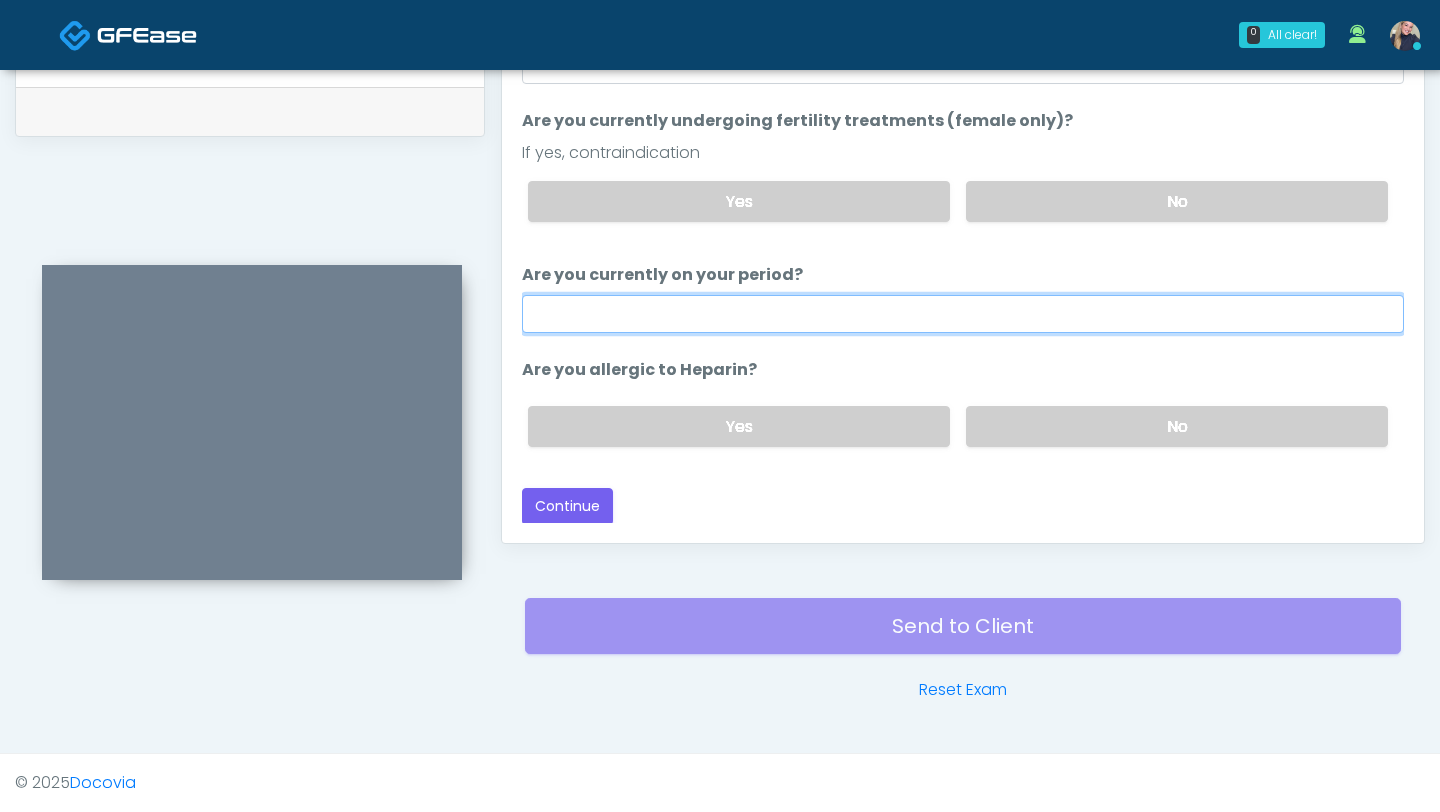 click on "Are you currently on your period?" at bounding box center [963, 314] 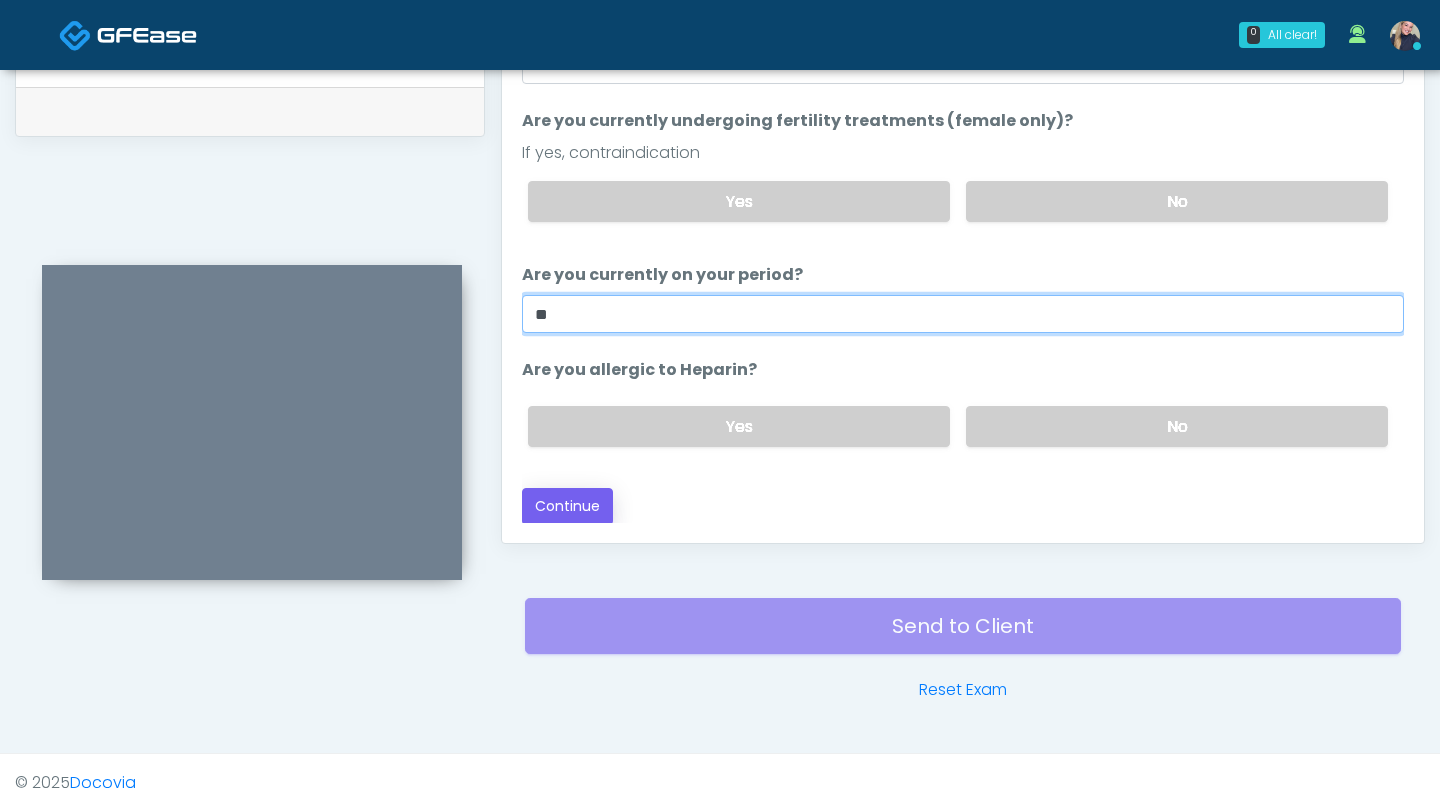 type on "**" 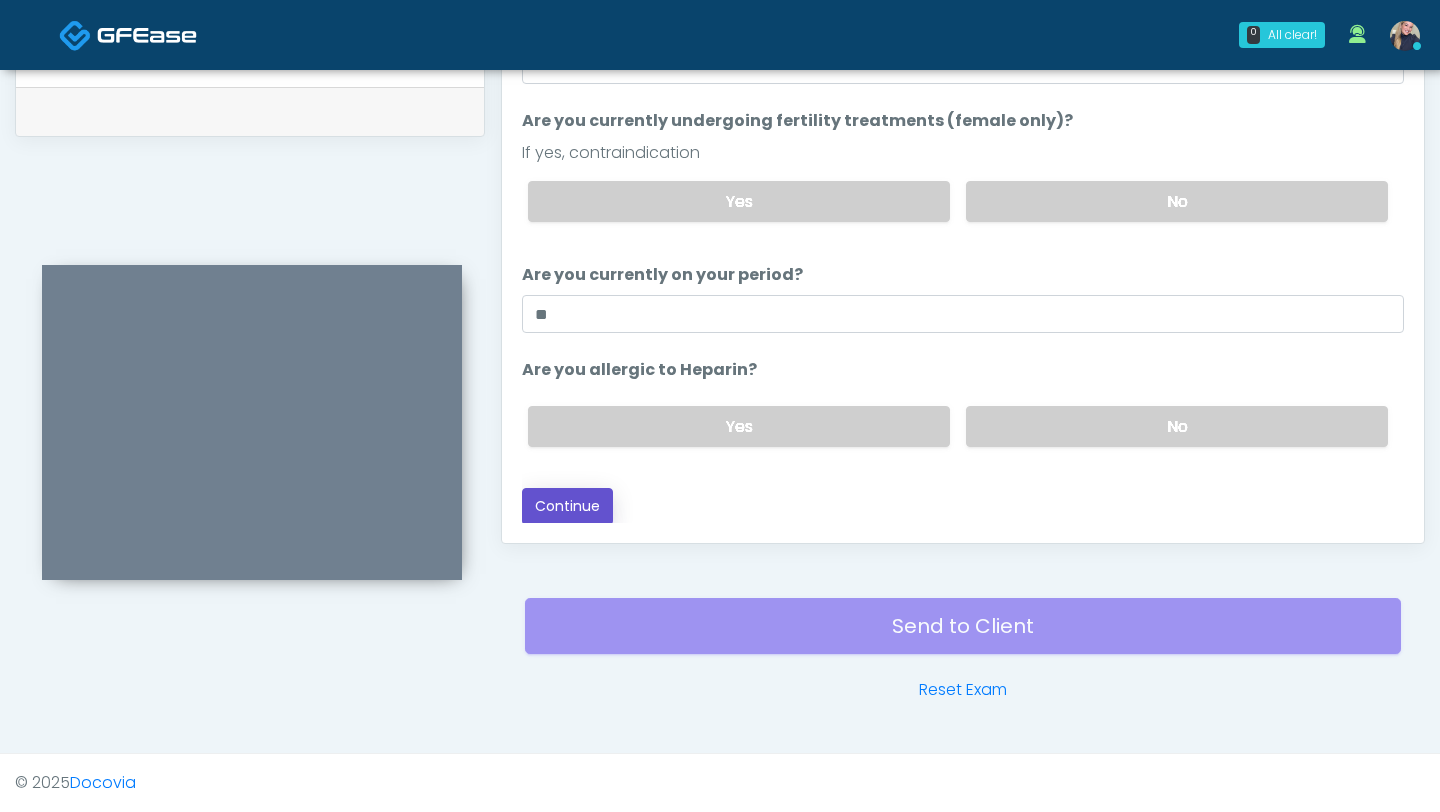 click on "Continue" at bounding box center (567, 506) 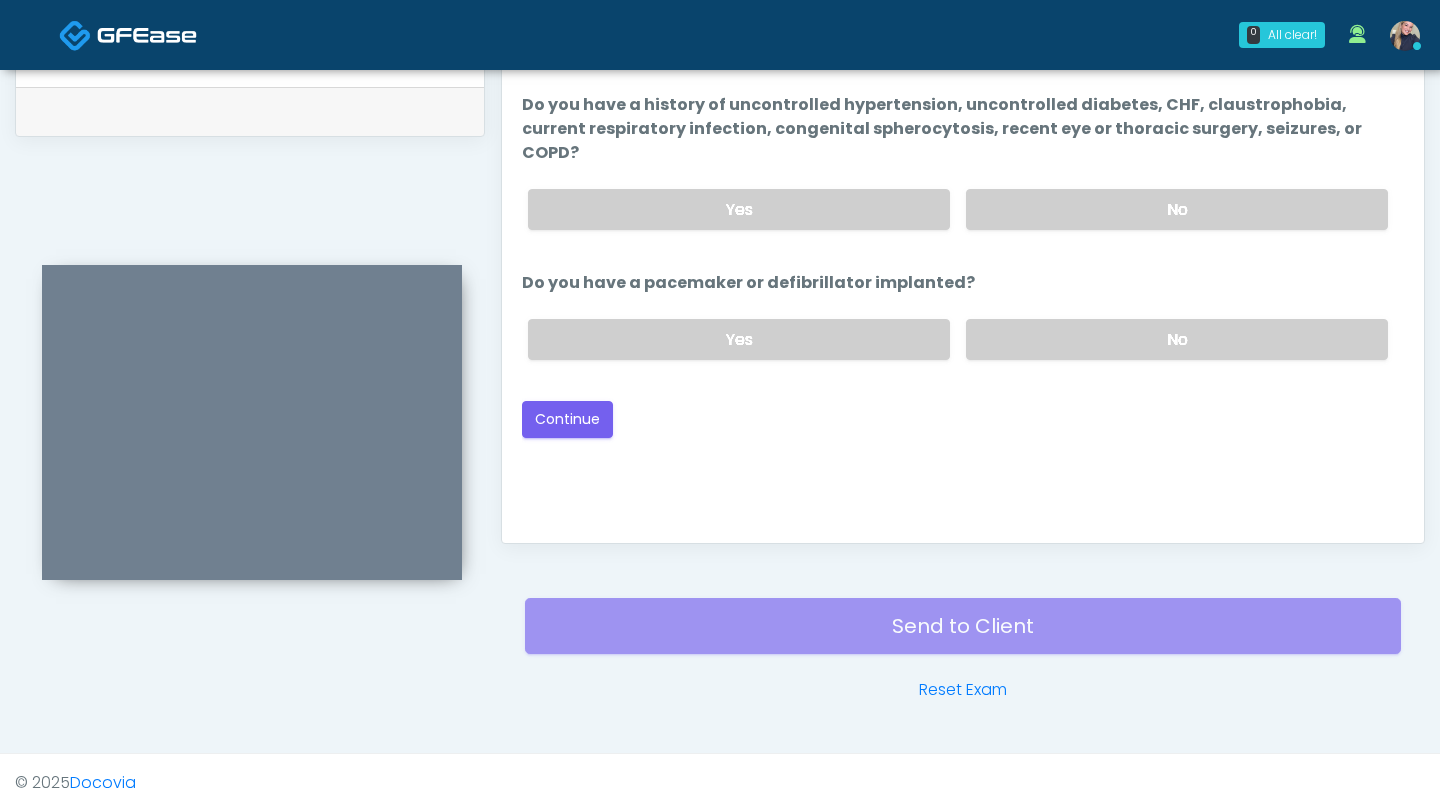 scroll, scrollTop: 0, scrollLeft: 0, axis: both 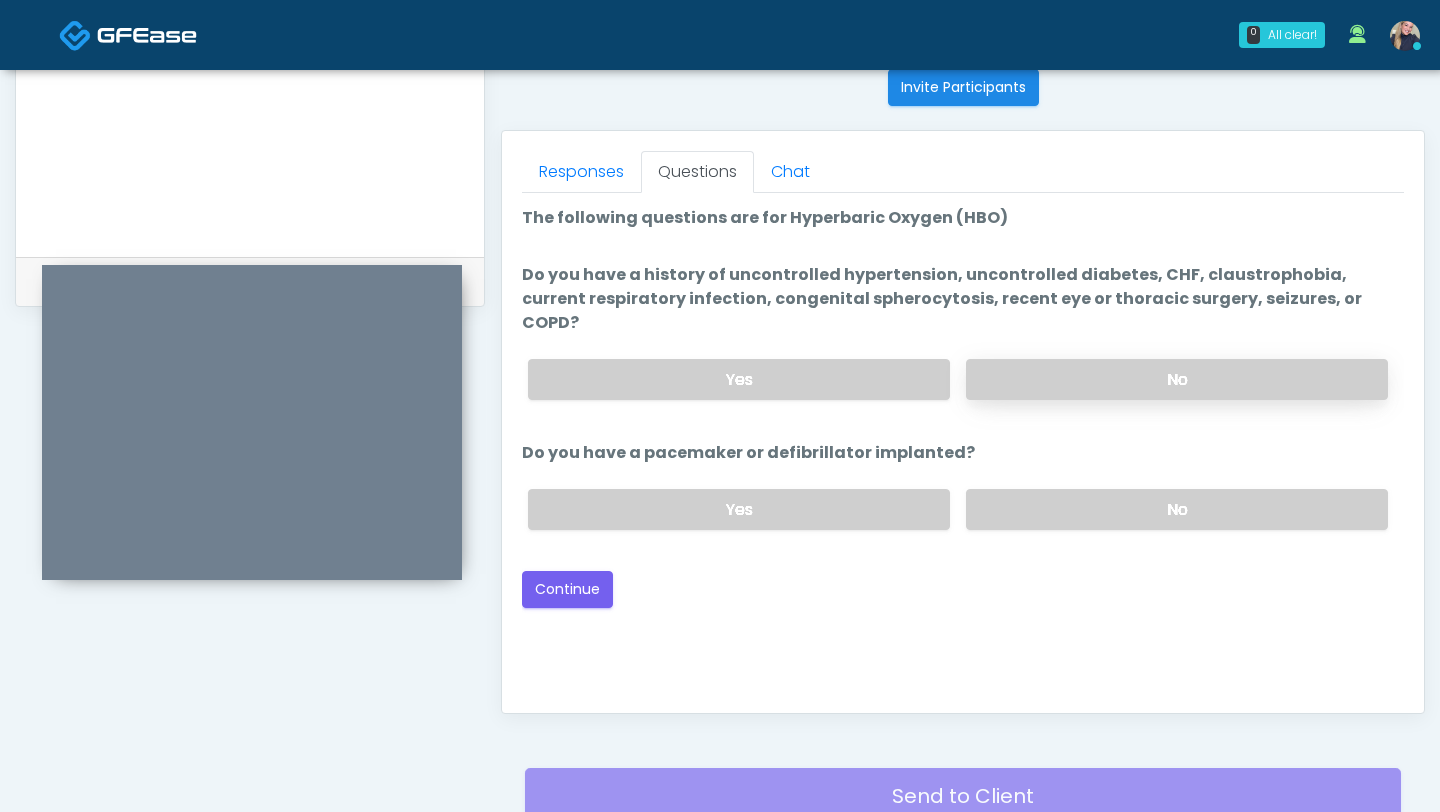 click on "No" at bounding box center [1177, 379] 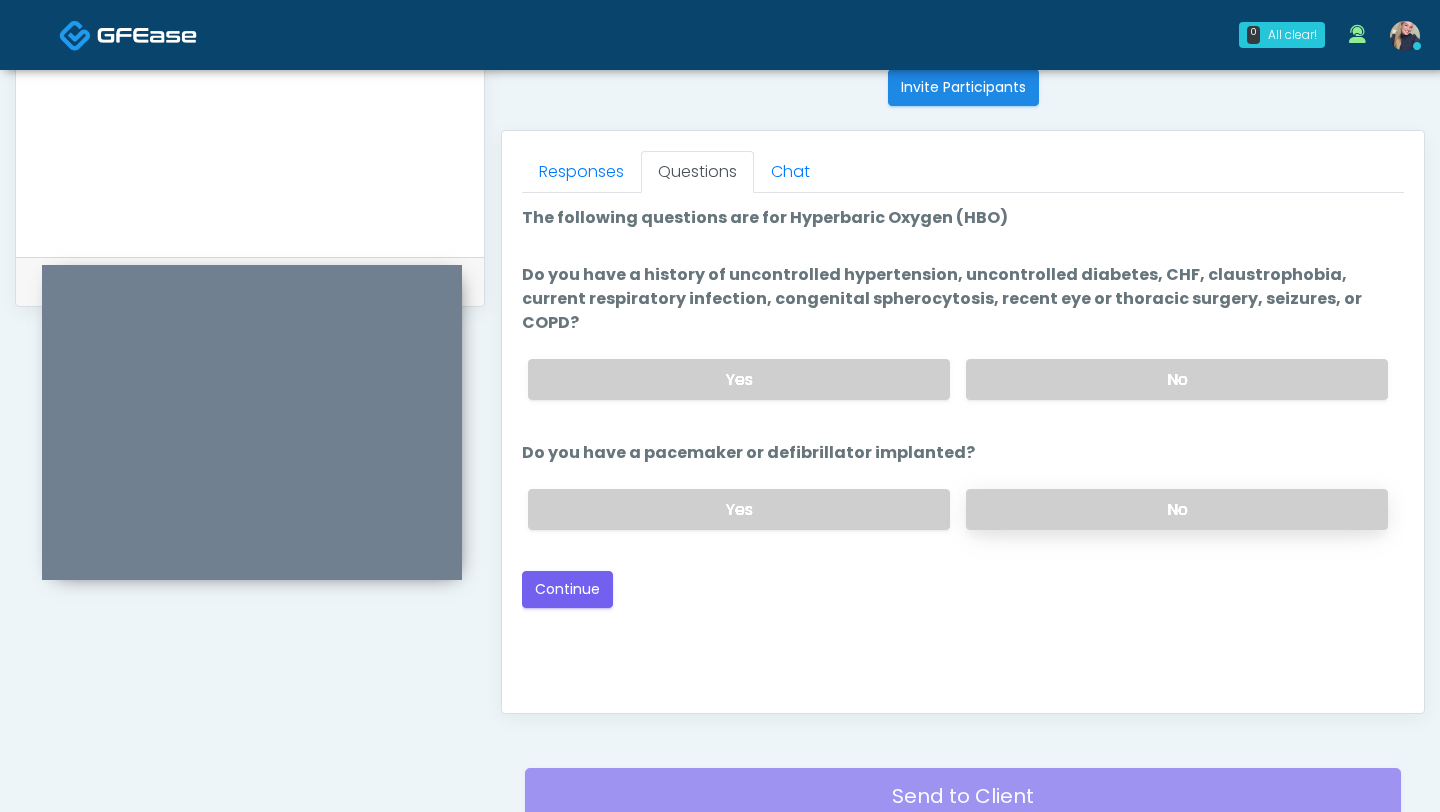 click on "No" at bounding box center [1177, 509] 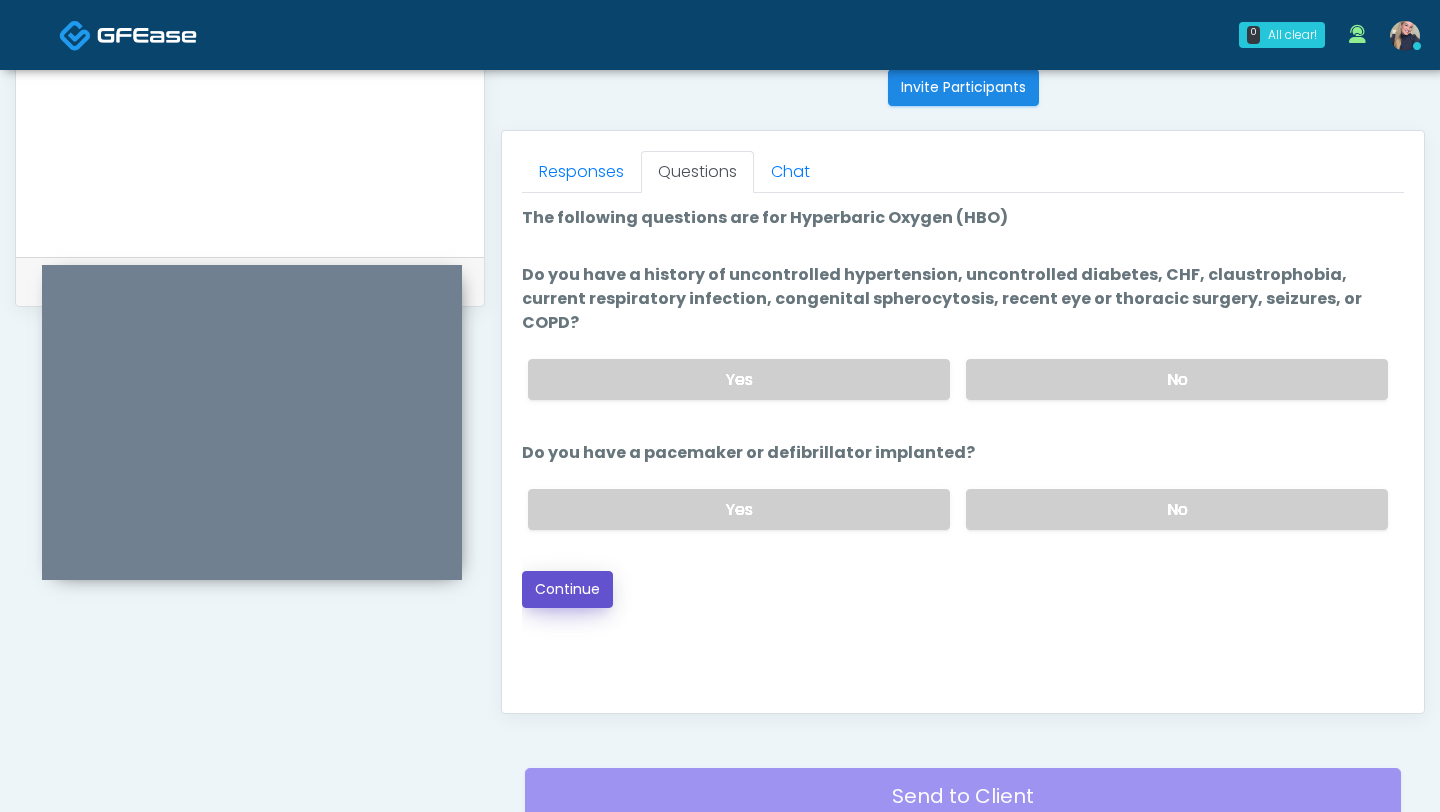 click on "Continue" at bounding box center [567, 589] 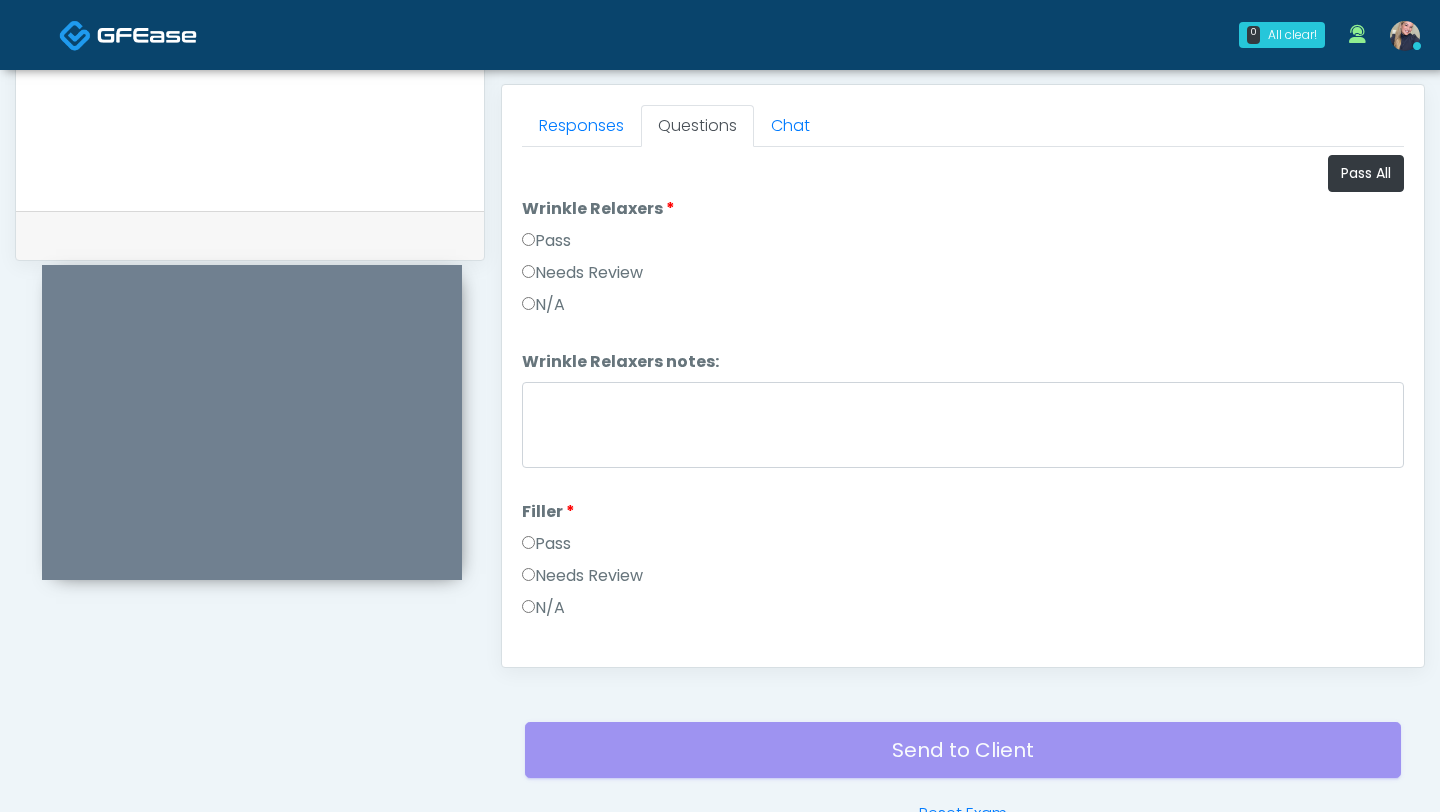 scroll, scrollTop: 834, scrollLeft: 0, axis: vertical 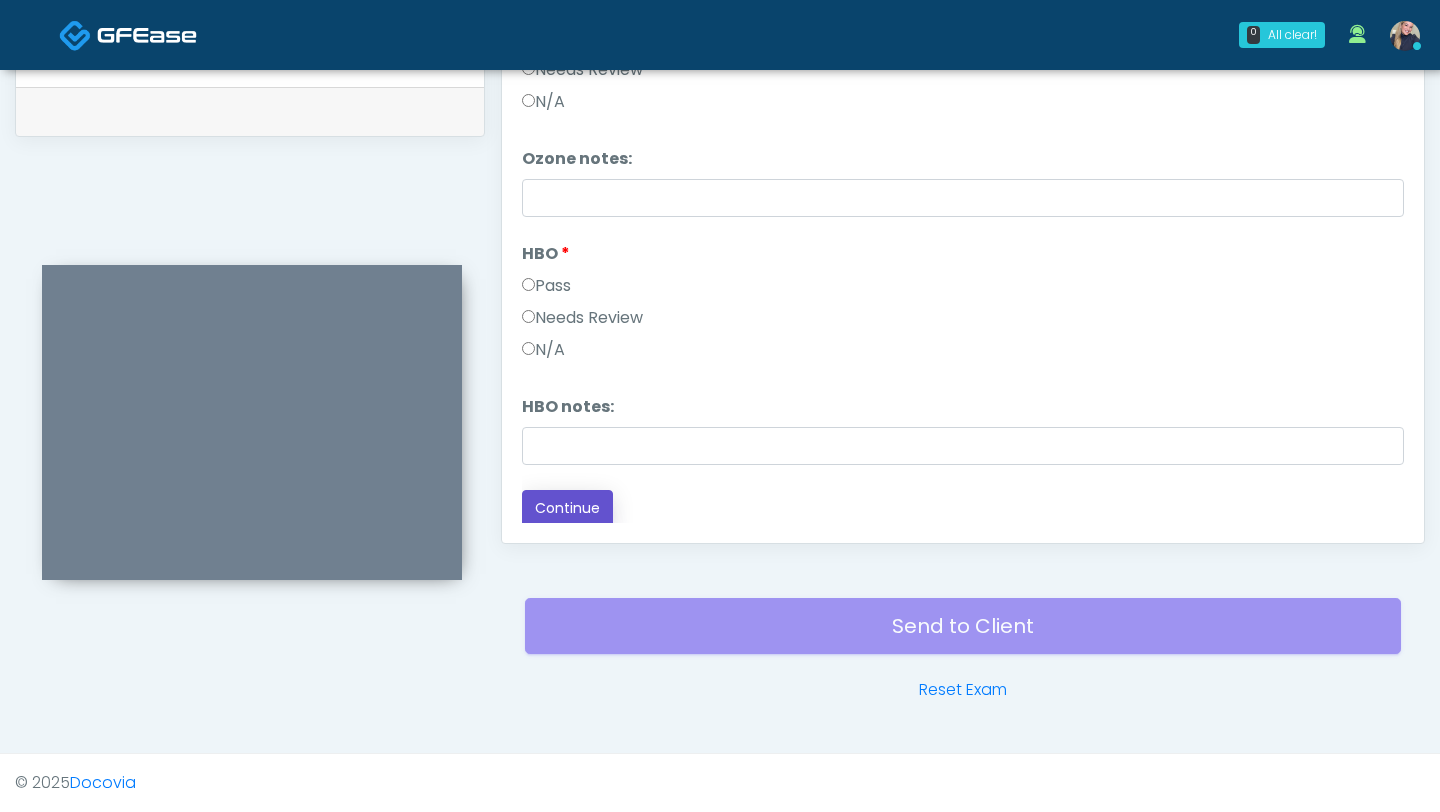 click on "Continue" at bounding box center [567, 508] 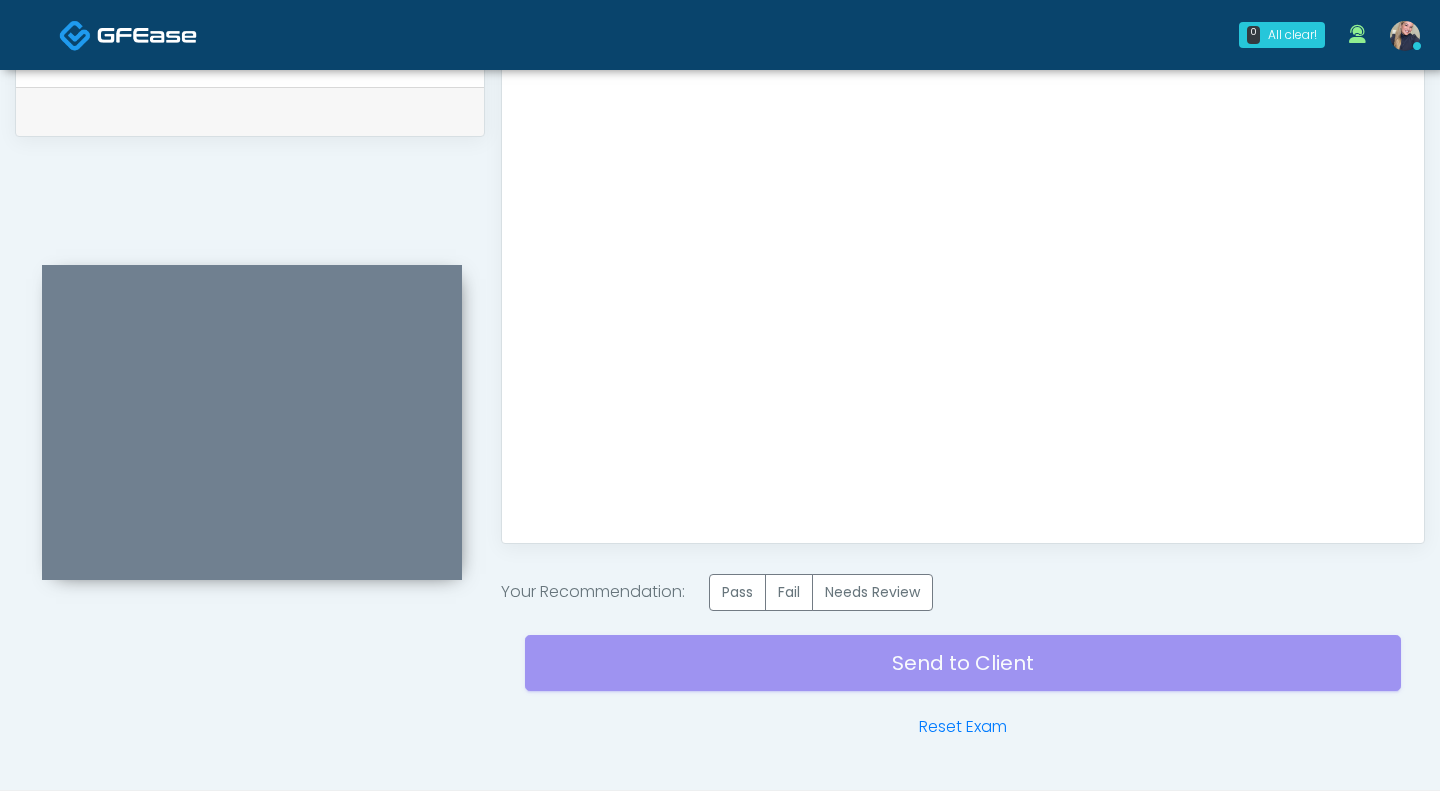 scroll, scrollTop: 0, scrollLeft: 0, axis: both 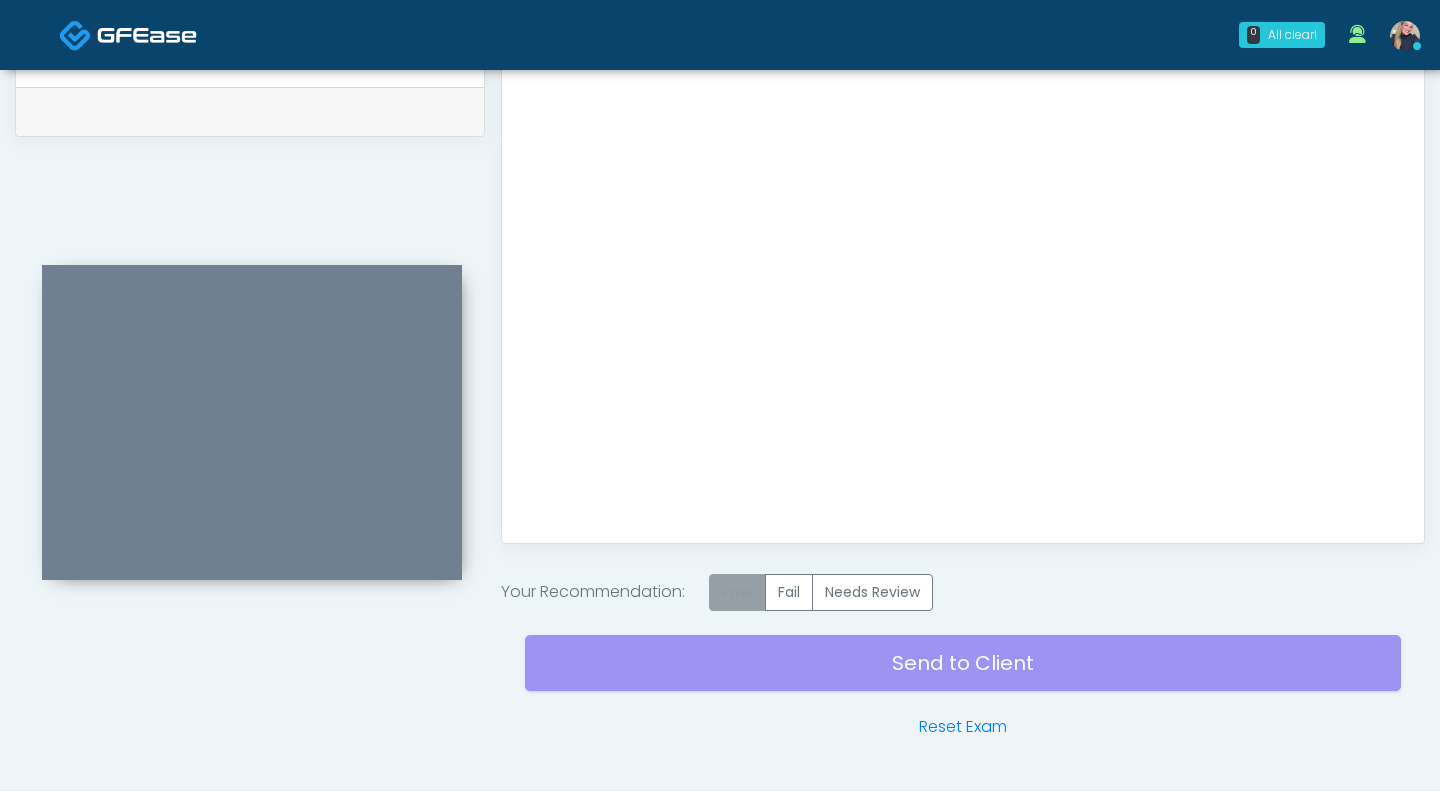 click on "Pass" at bounding box center [737, 592] 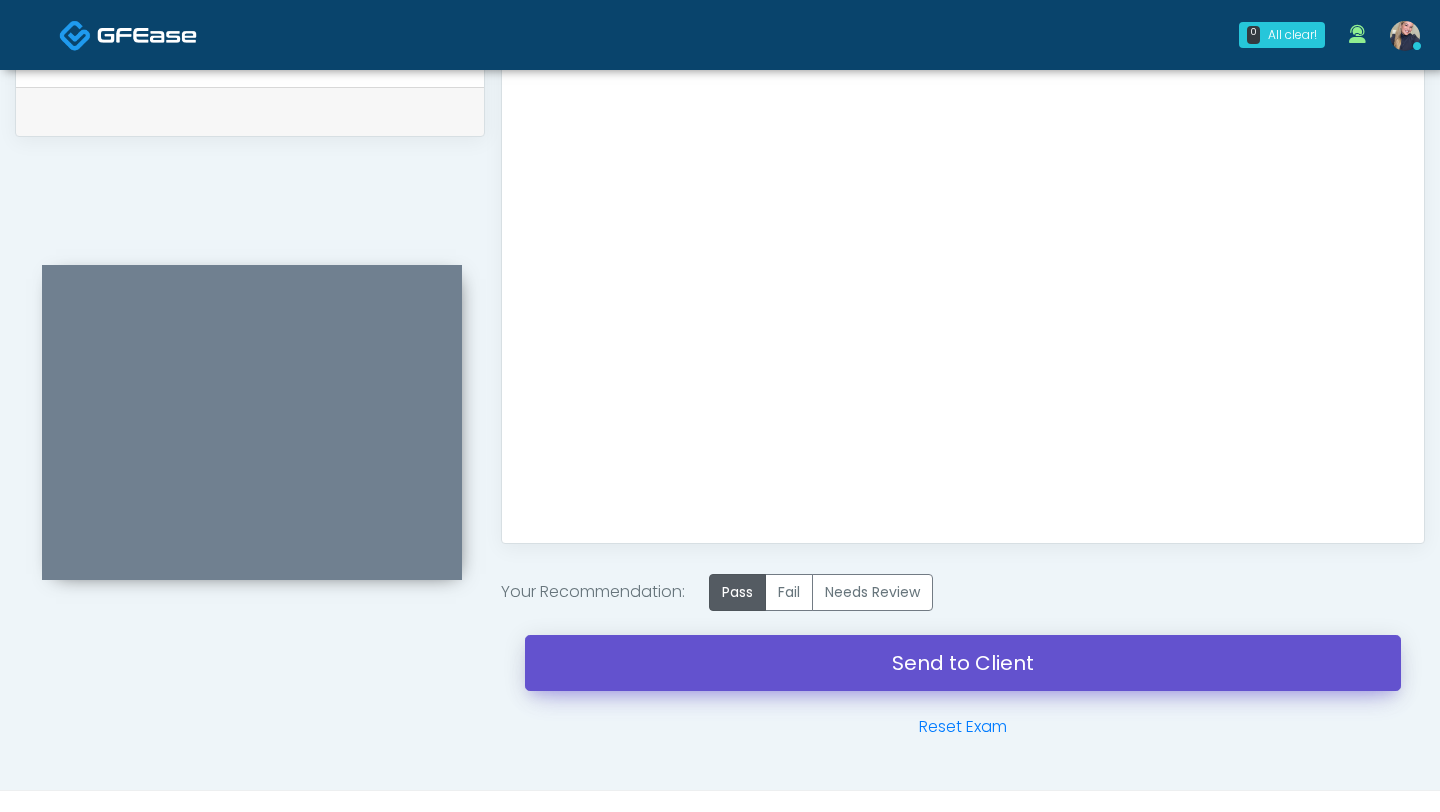 click on "Send to Client" at bounding box center (963, 663) 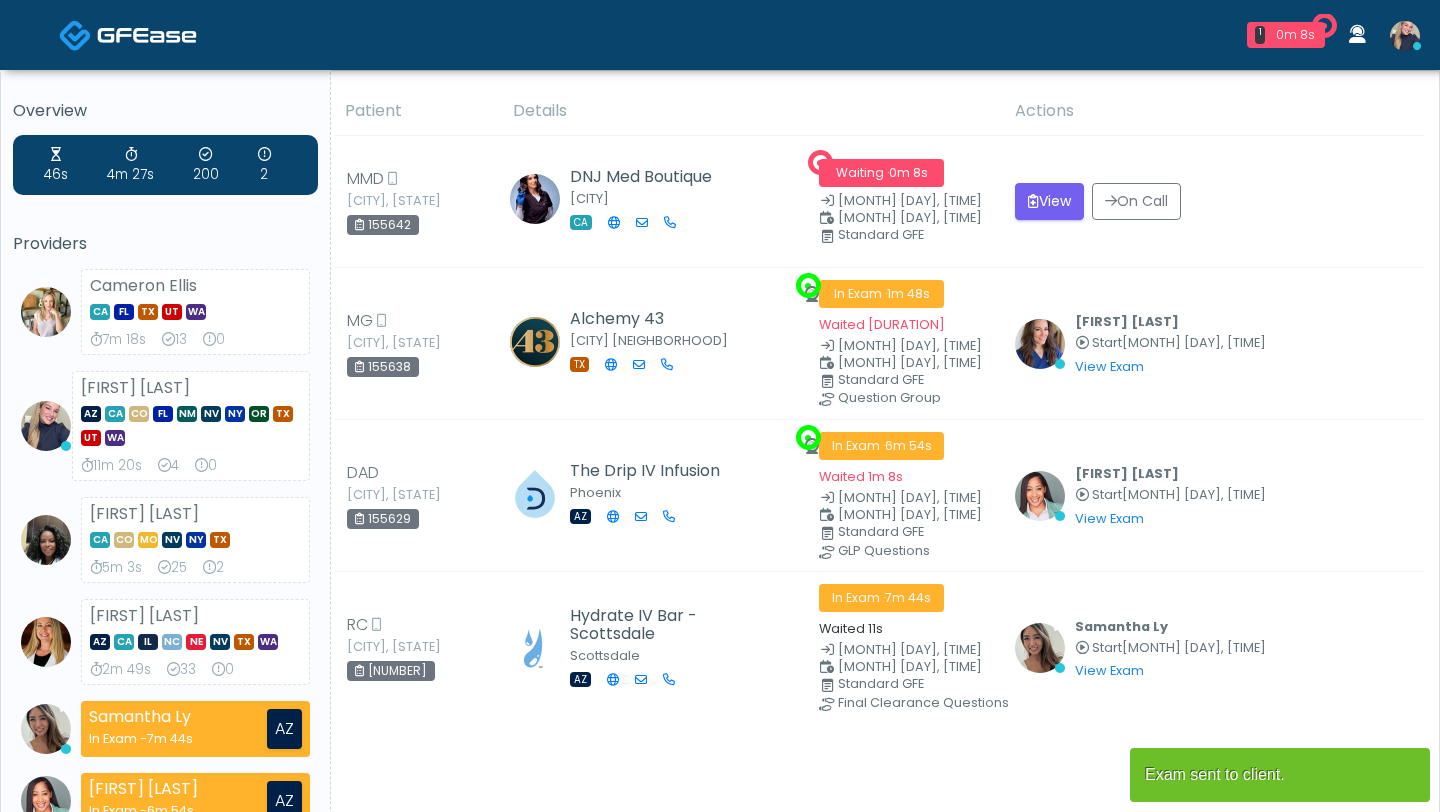 scroll, scrollTop: 0, scrollLeft: 0, axis: both 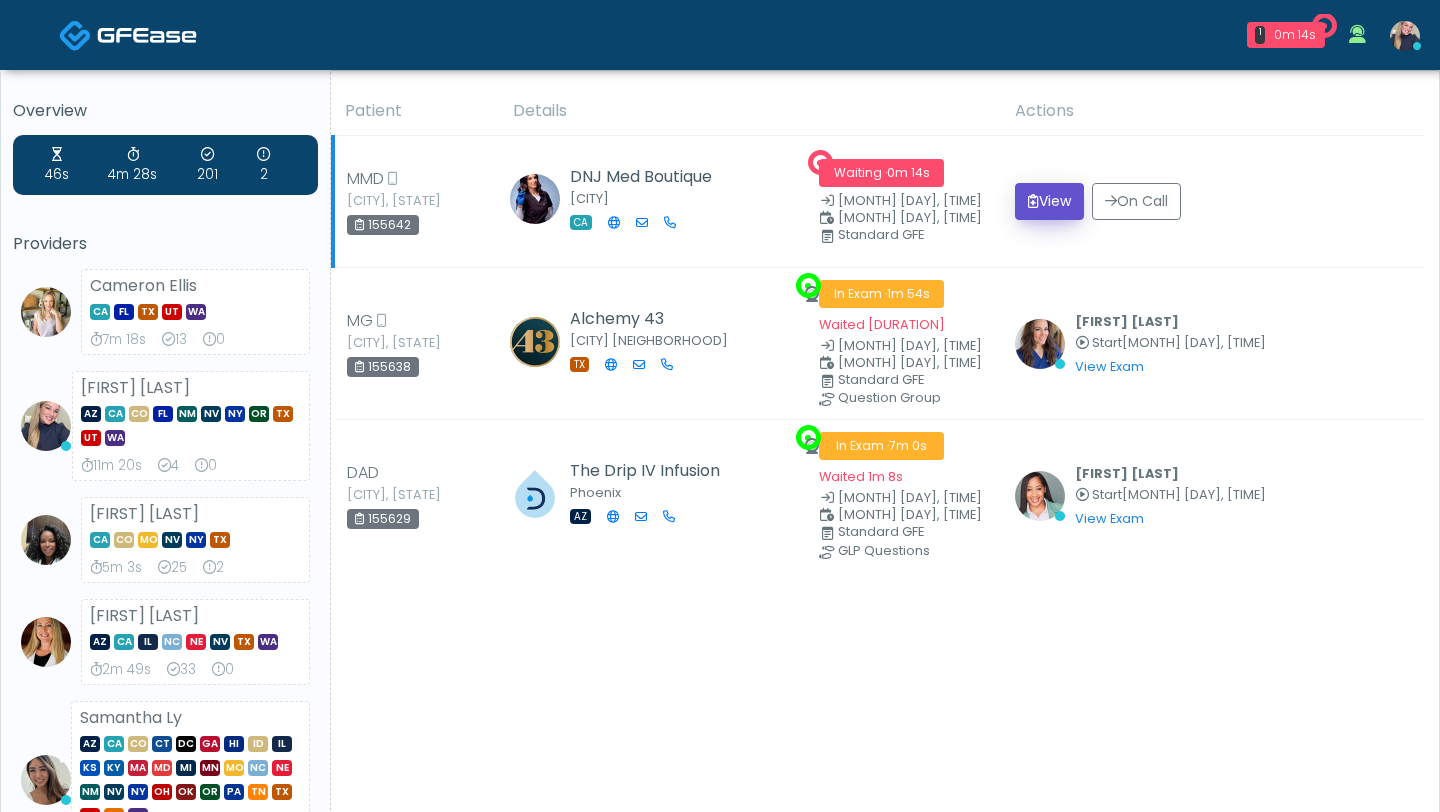 click on "View" at bounding box center (1049, 201) 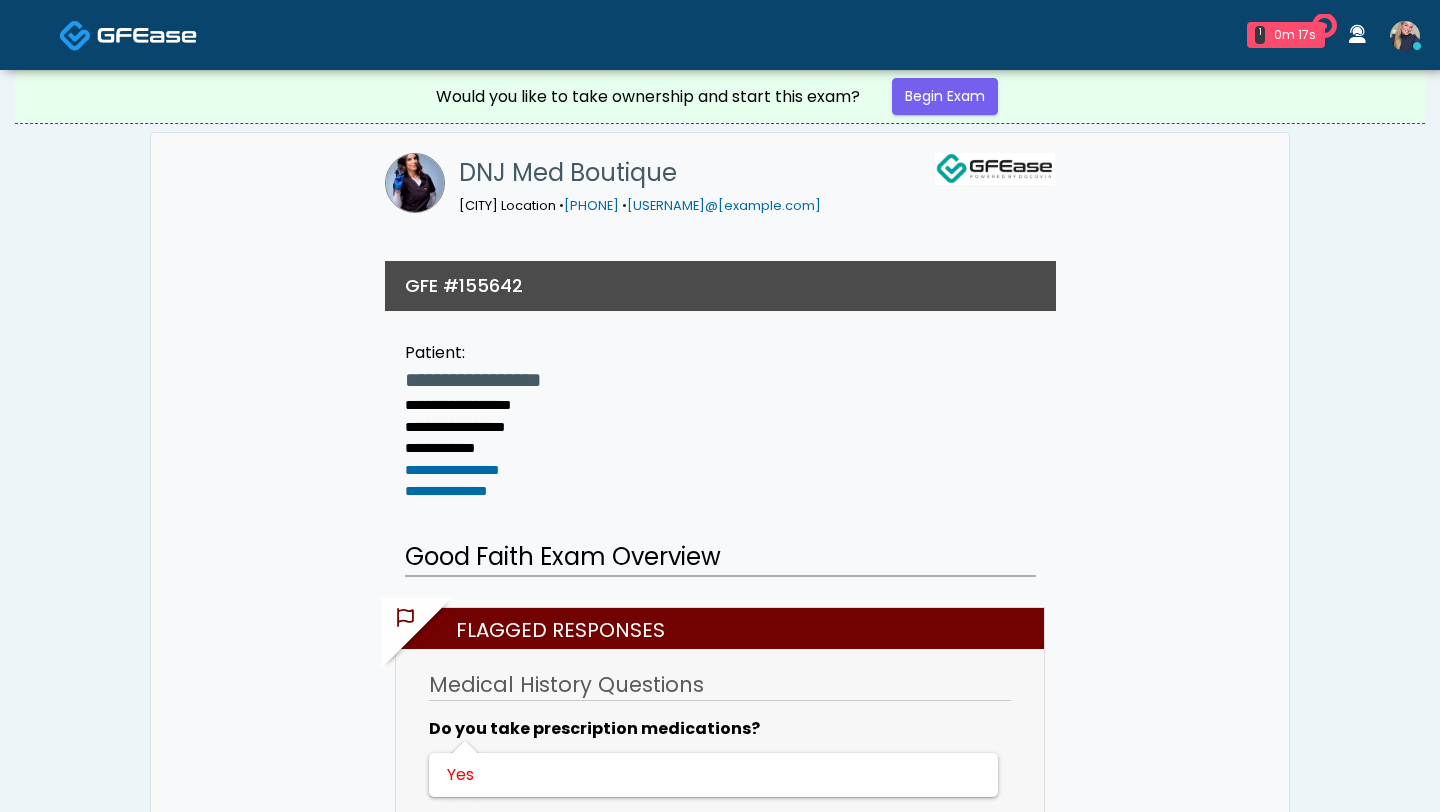 scroll, scrollTop: 0, scrollLeft: 0, axis: both 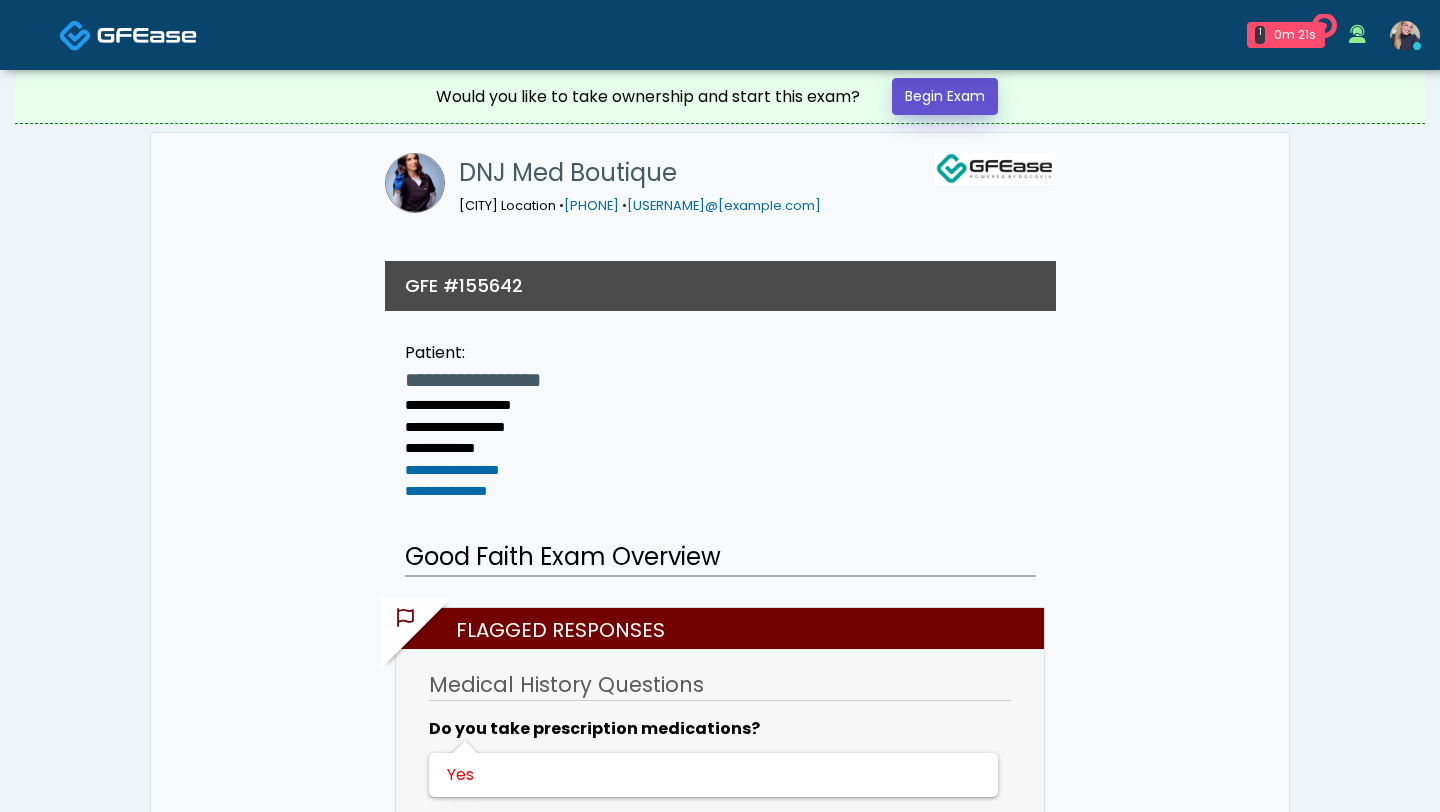 click on "Begin Exam" at bounding box center (945, 96) 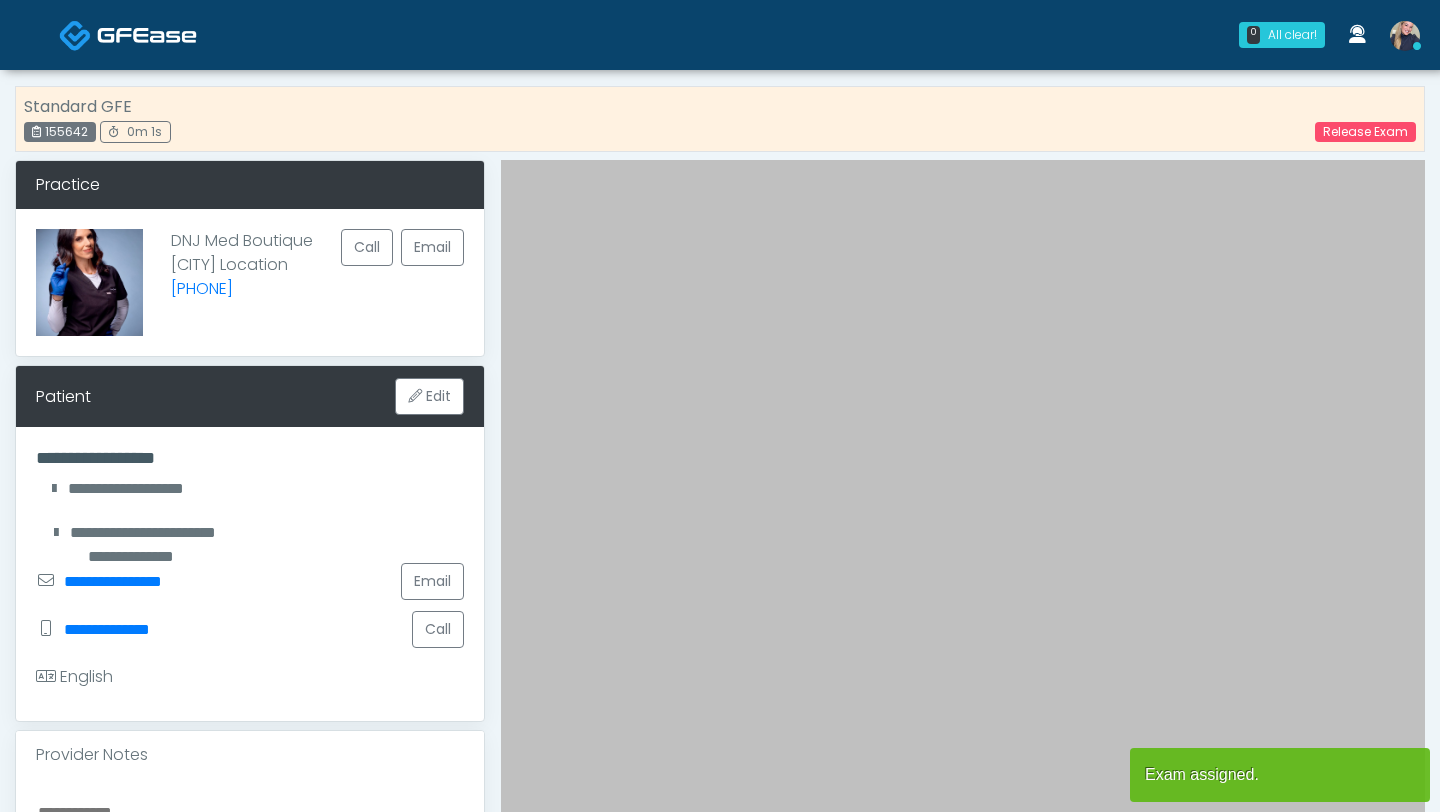 scroll, scrollTop: 0, scrollLeft: 0, axis: both 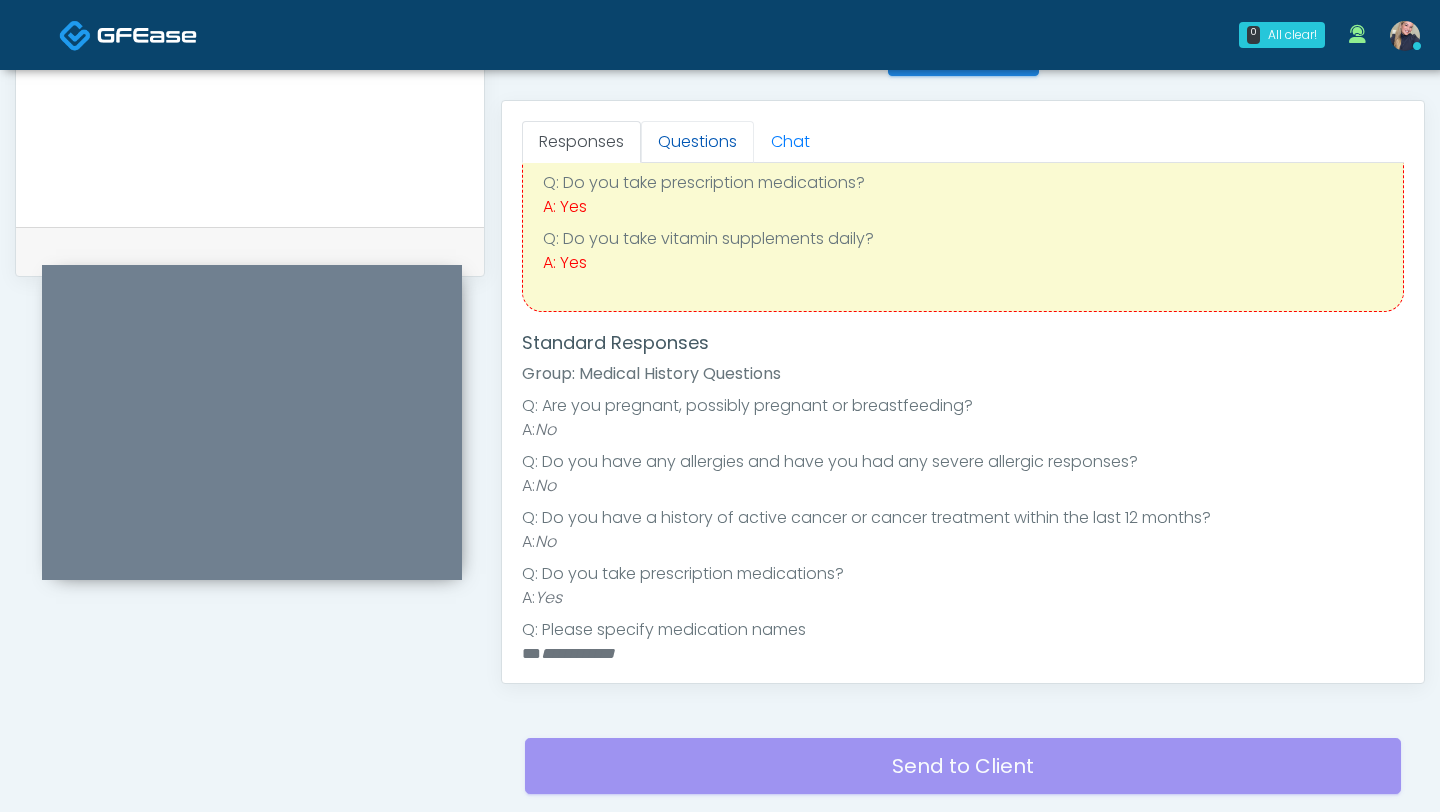 click on "Questions" at bounding box center (697, 142) 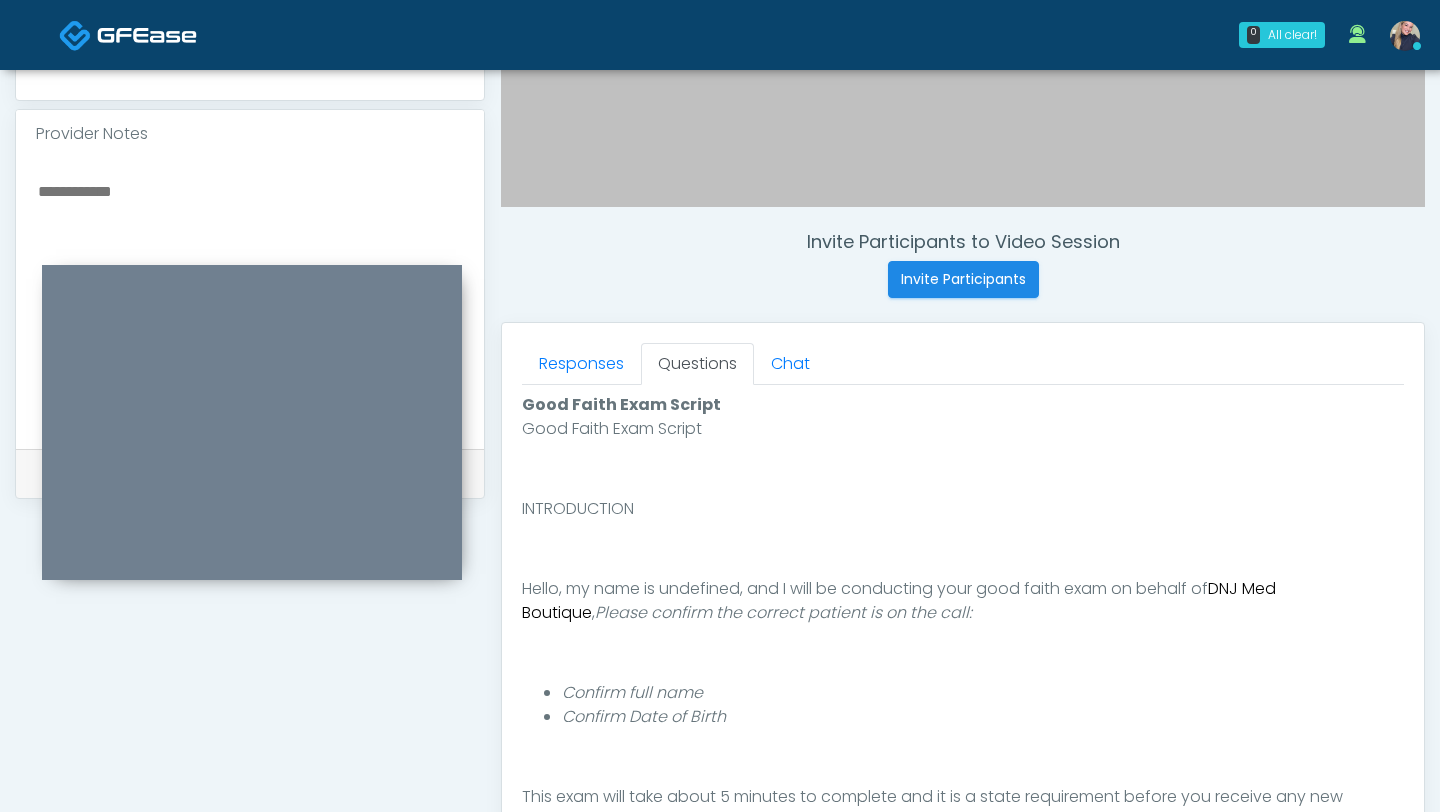 scroll, scrollTop: 642, scrollLeft: 0, axis: vertical 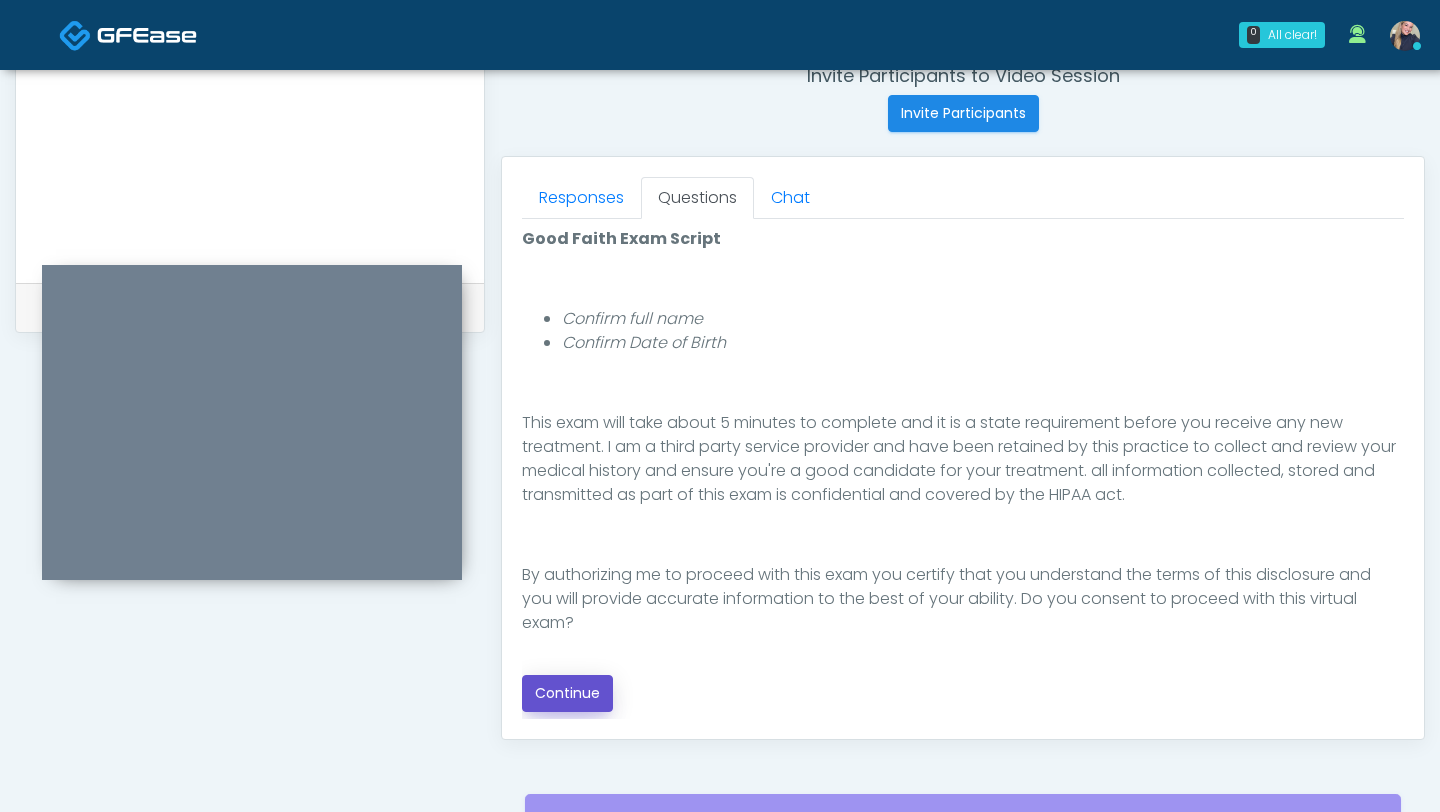 click on "Continue" at bounding box center (567, 693) 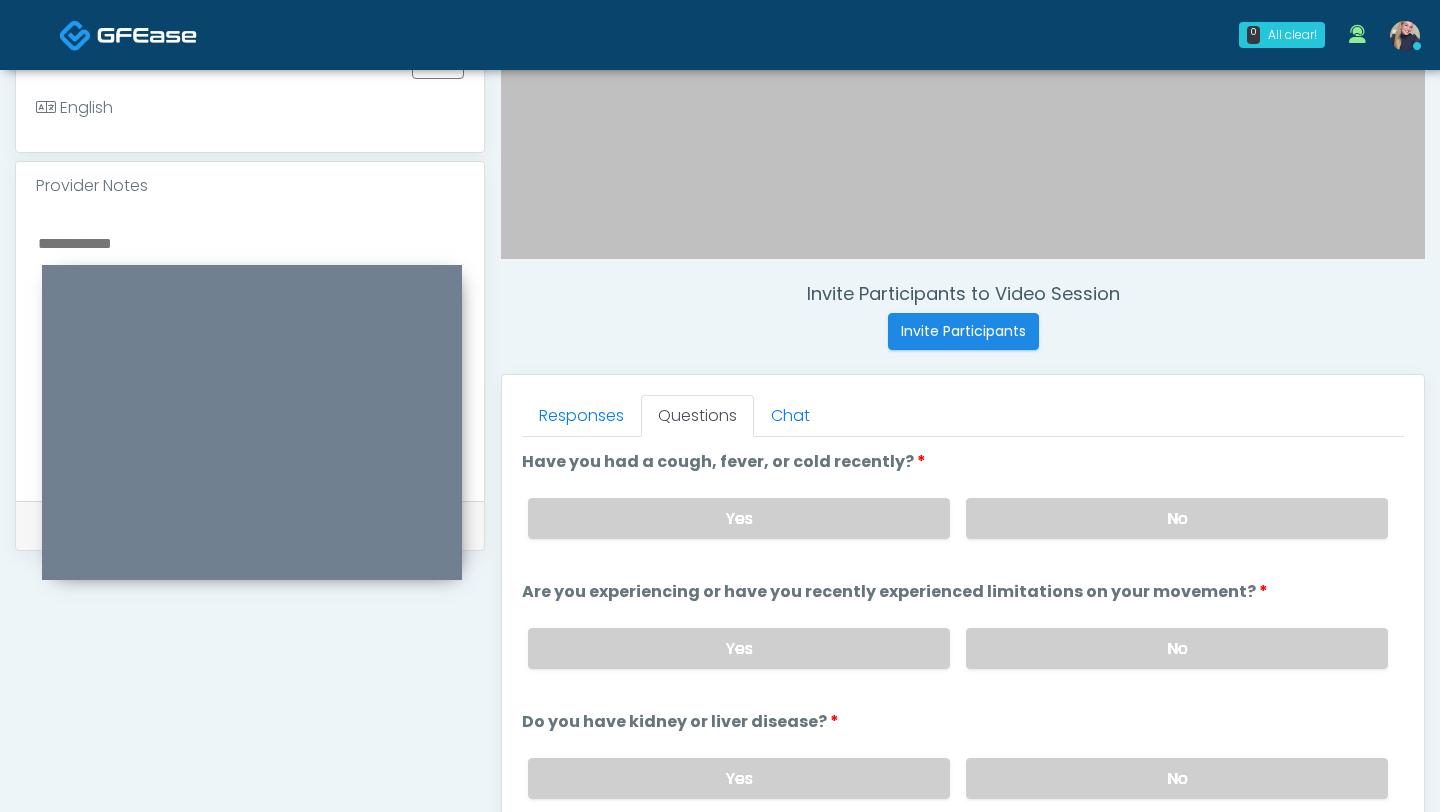 scroll, scrollTop: 654, scrollLeft: 0, axis: vertical 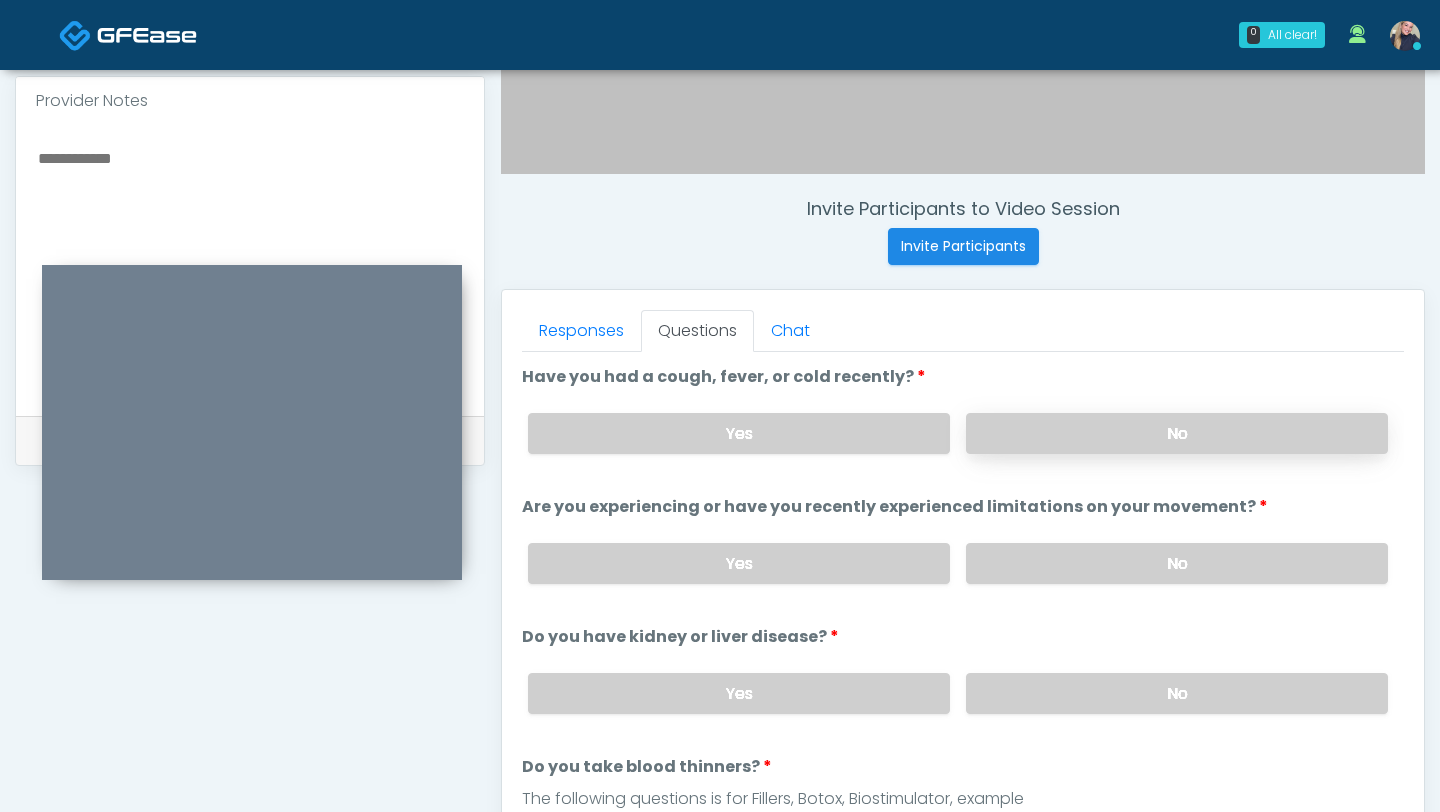 click on "No" at bounding box center (1177, 433) 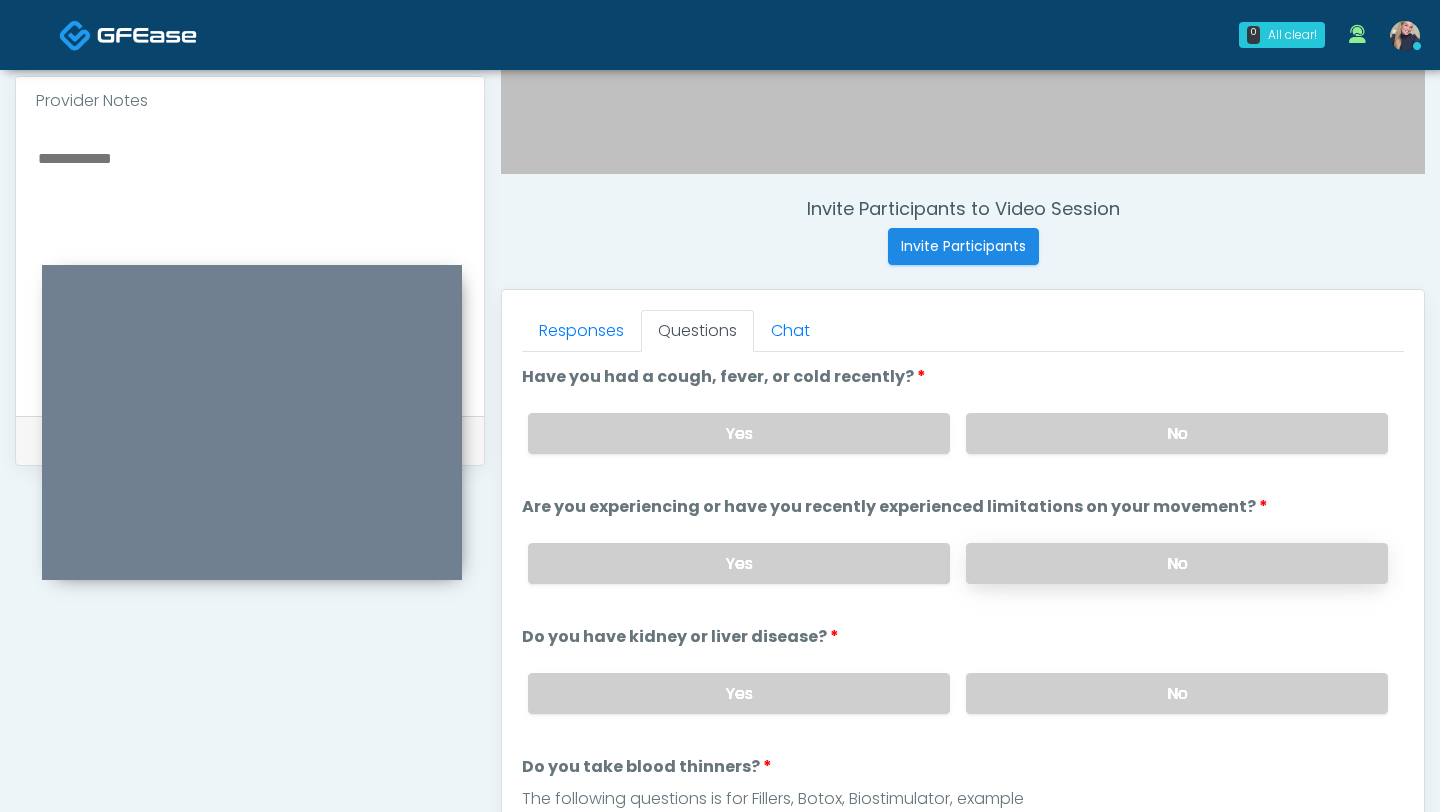 click on "No" at bounding box center (1177, 563) 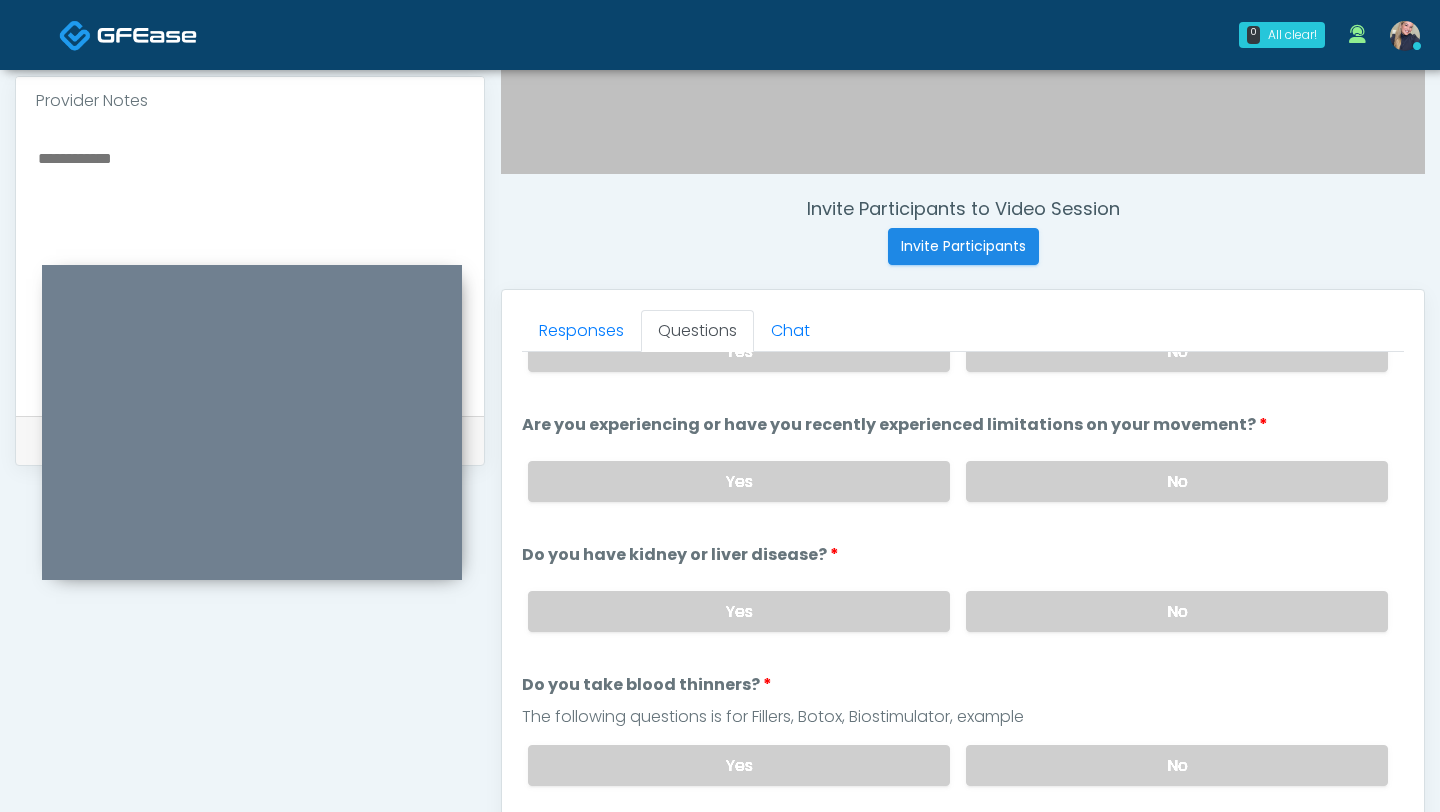scroll, scrollTop: 84, scrollLeft: 0, axis: vertical 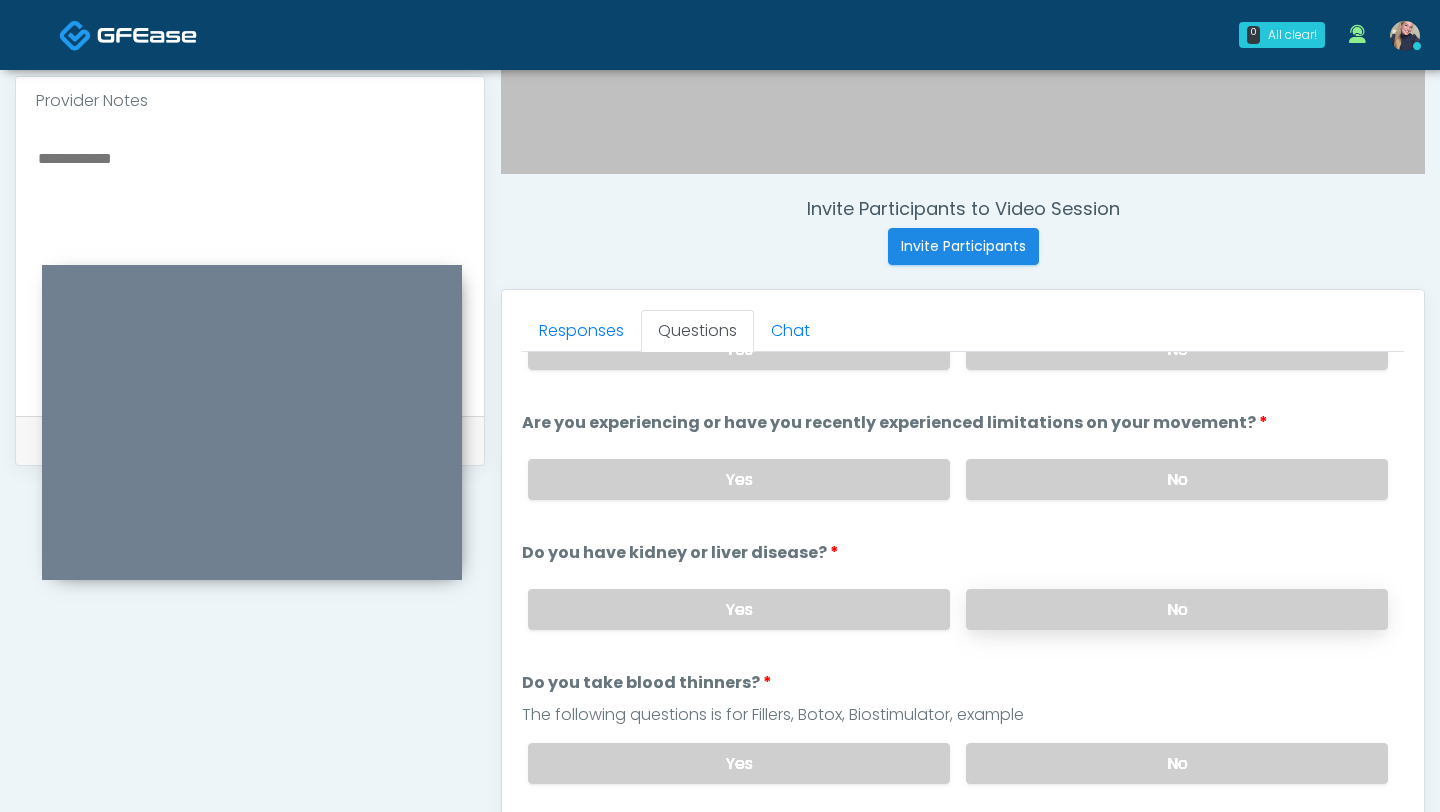 click on "No" at bounding box center [1177, 609] 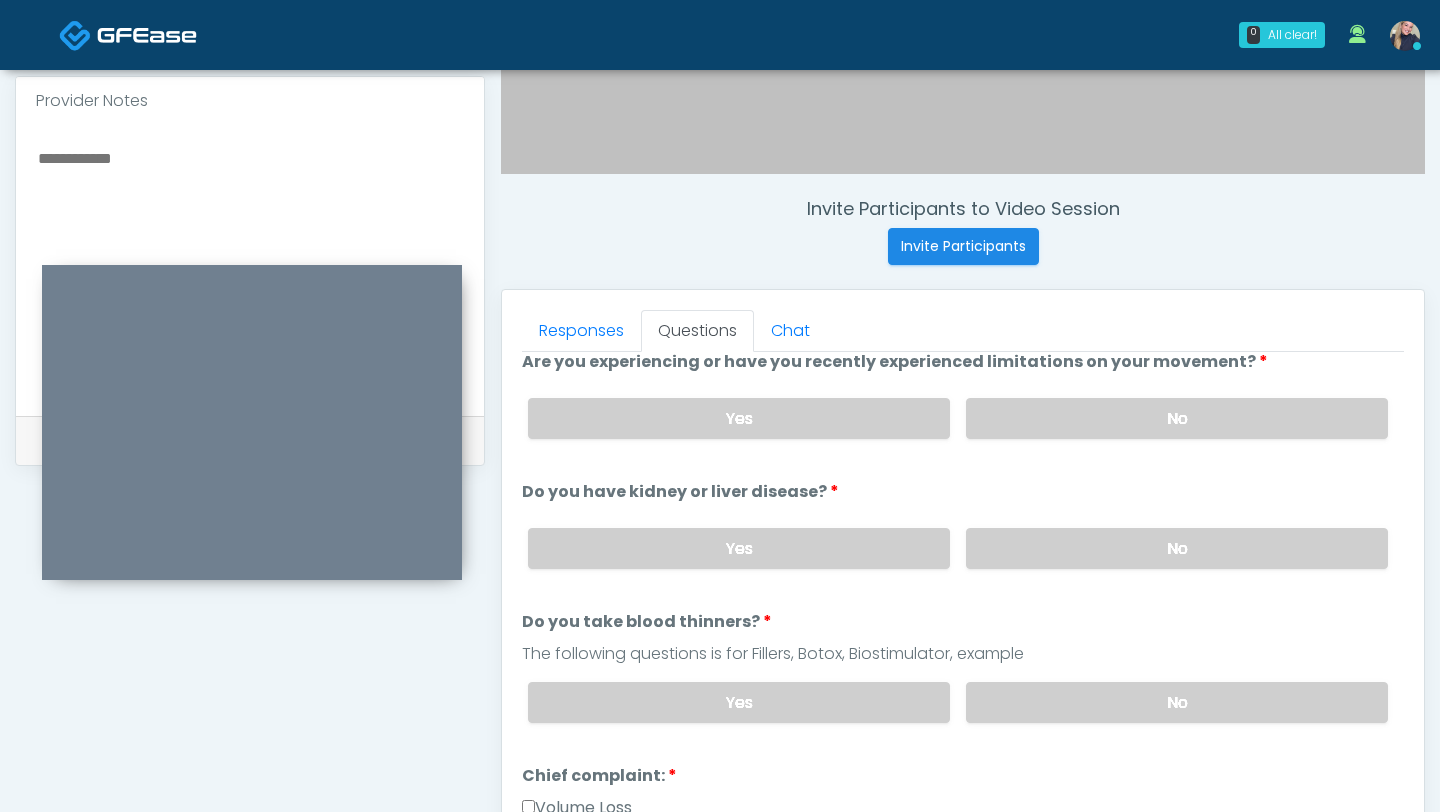 scroll, scrollTop: 147, scrollLeft: 0, axis: vertical 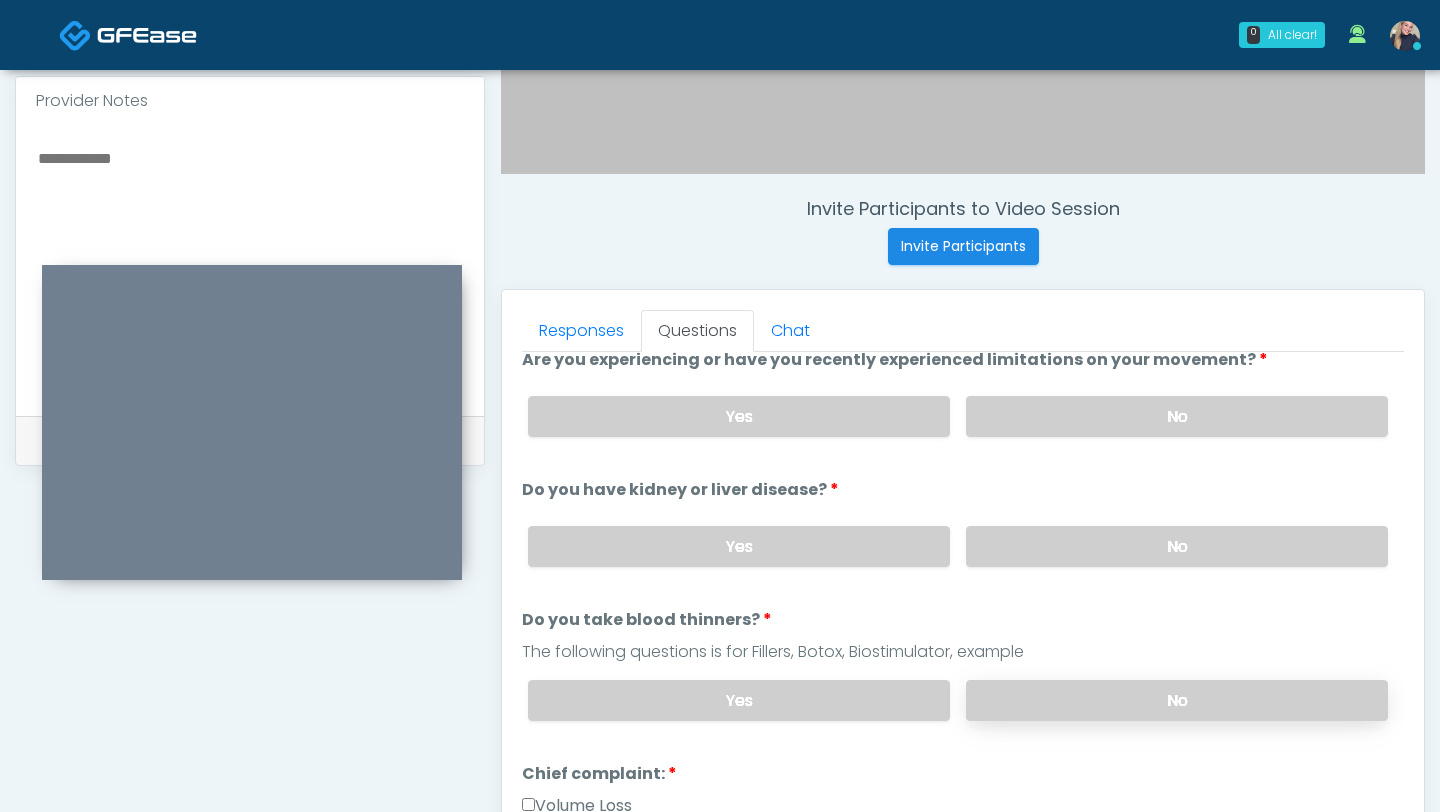 click on "No" at bounding box center (1177, 700) 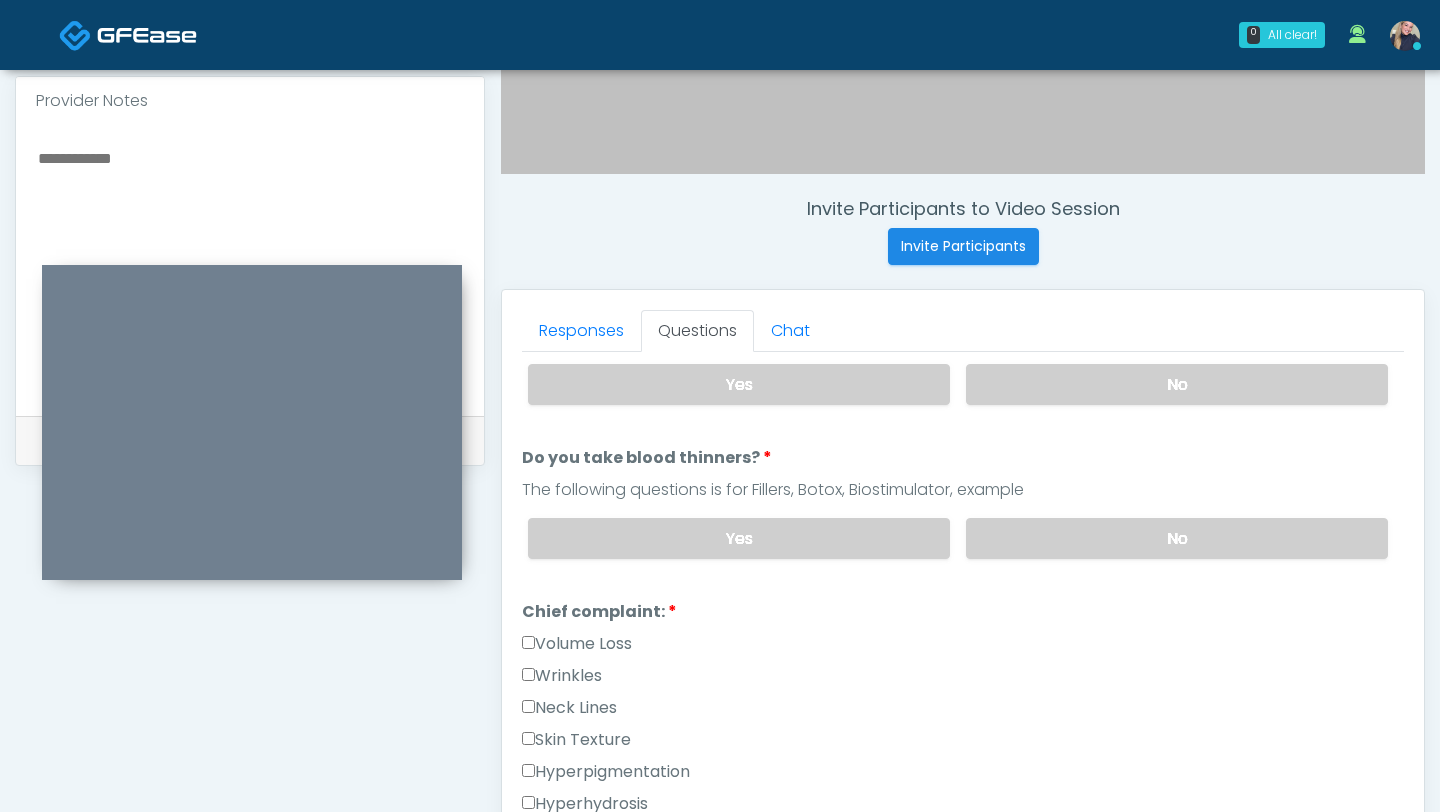scroll, scrollTop: 311, scrollLeft: 0, axis: vertical 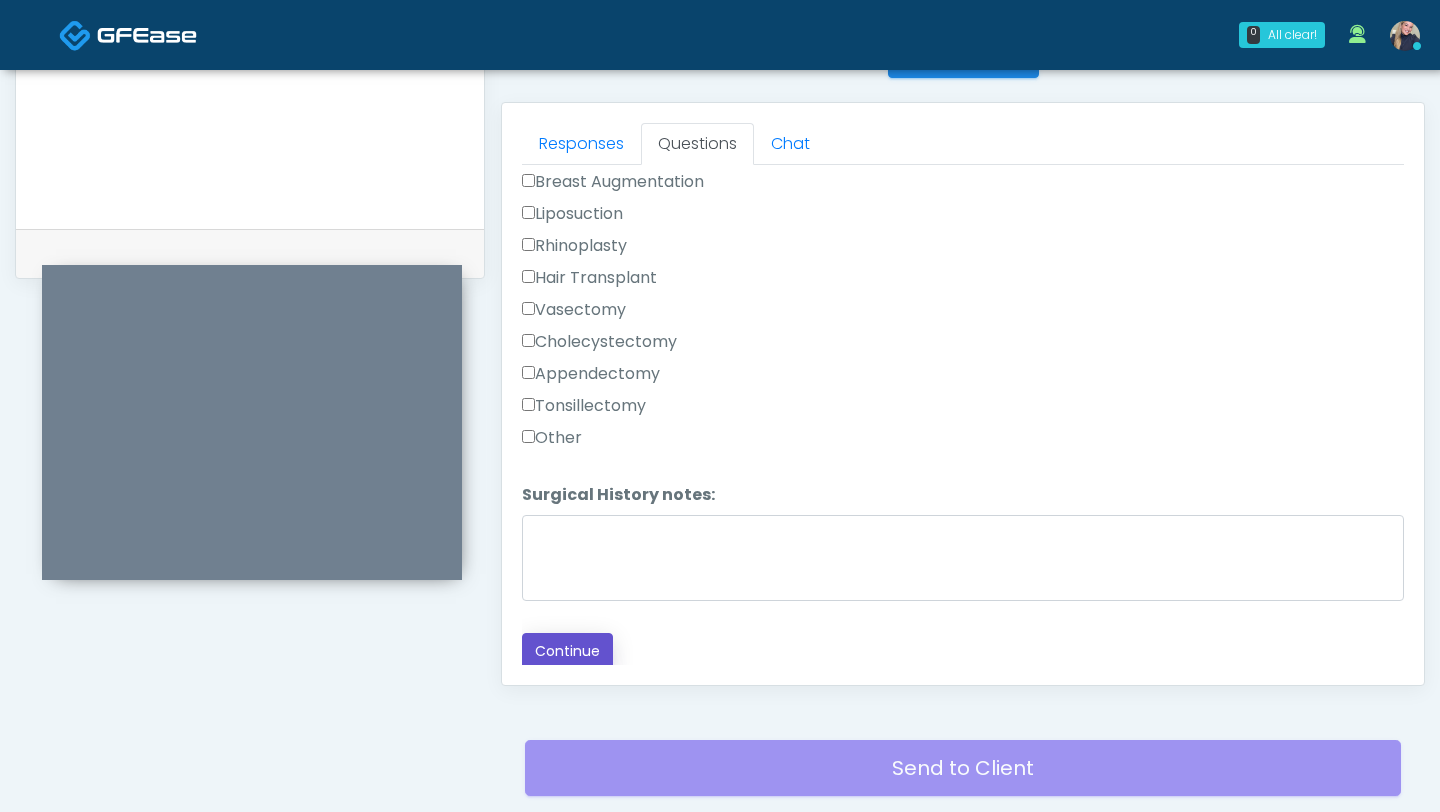 click on "Continue" at bounding box center [567, 651] 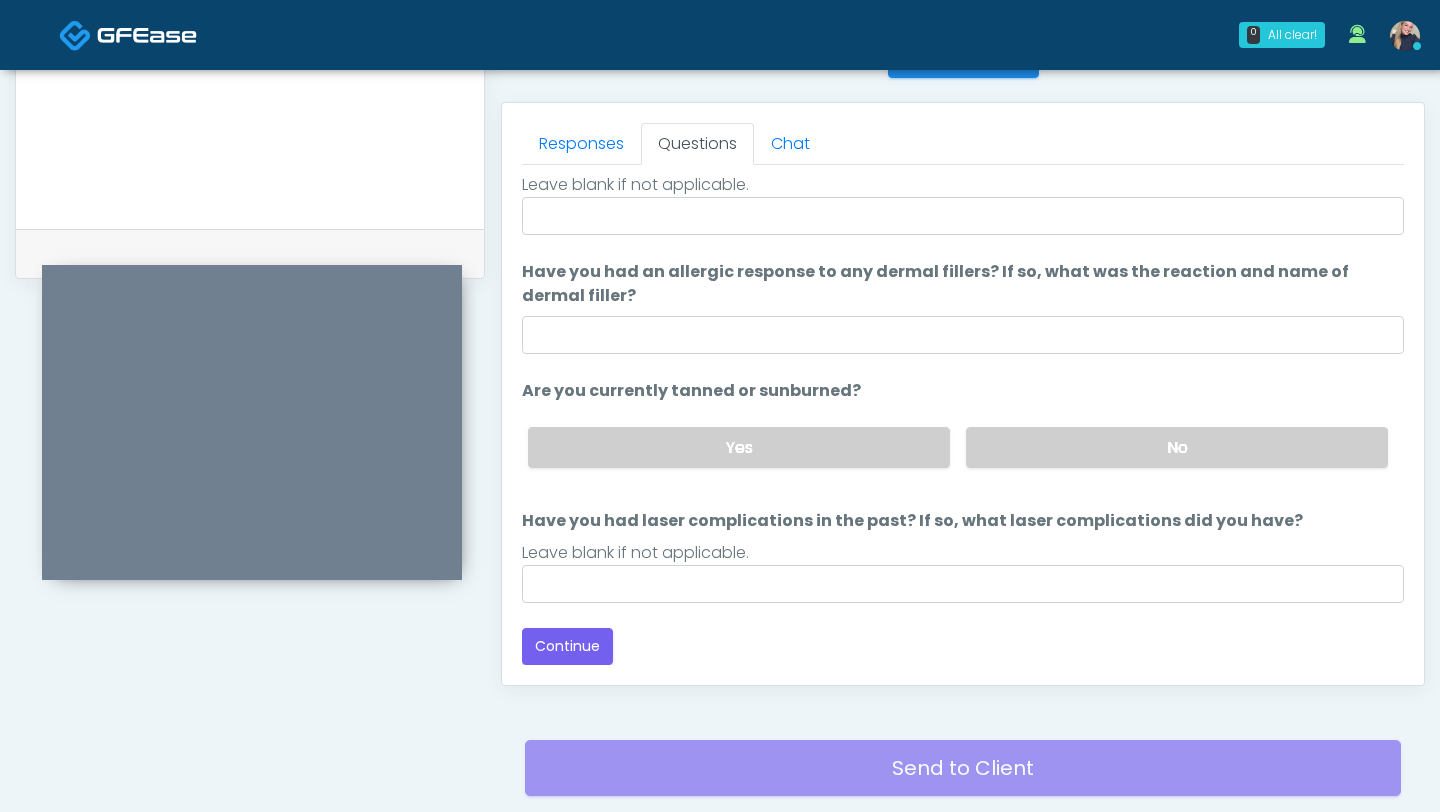 scroll, scrollTop: 983, scrollLeft: 0, axis: vertical 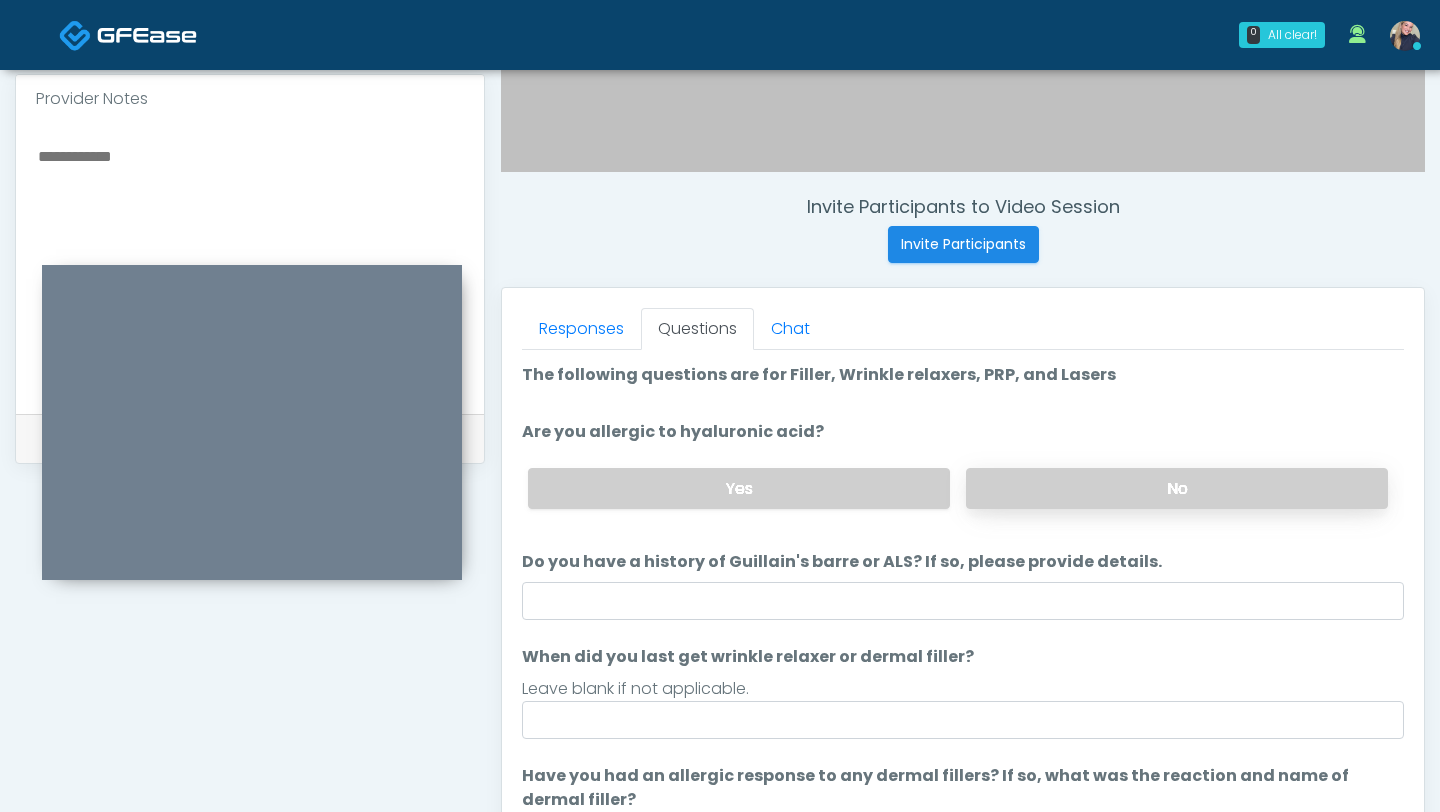 click on "No" at bounding box center [1177, 488] 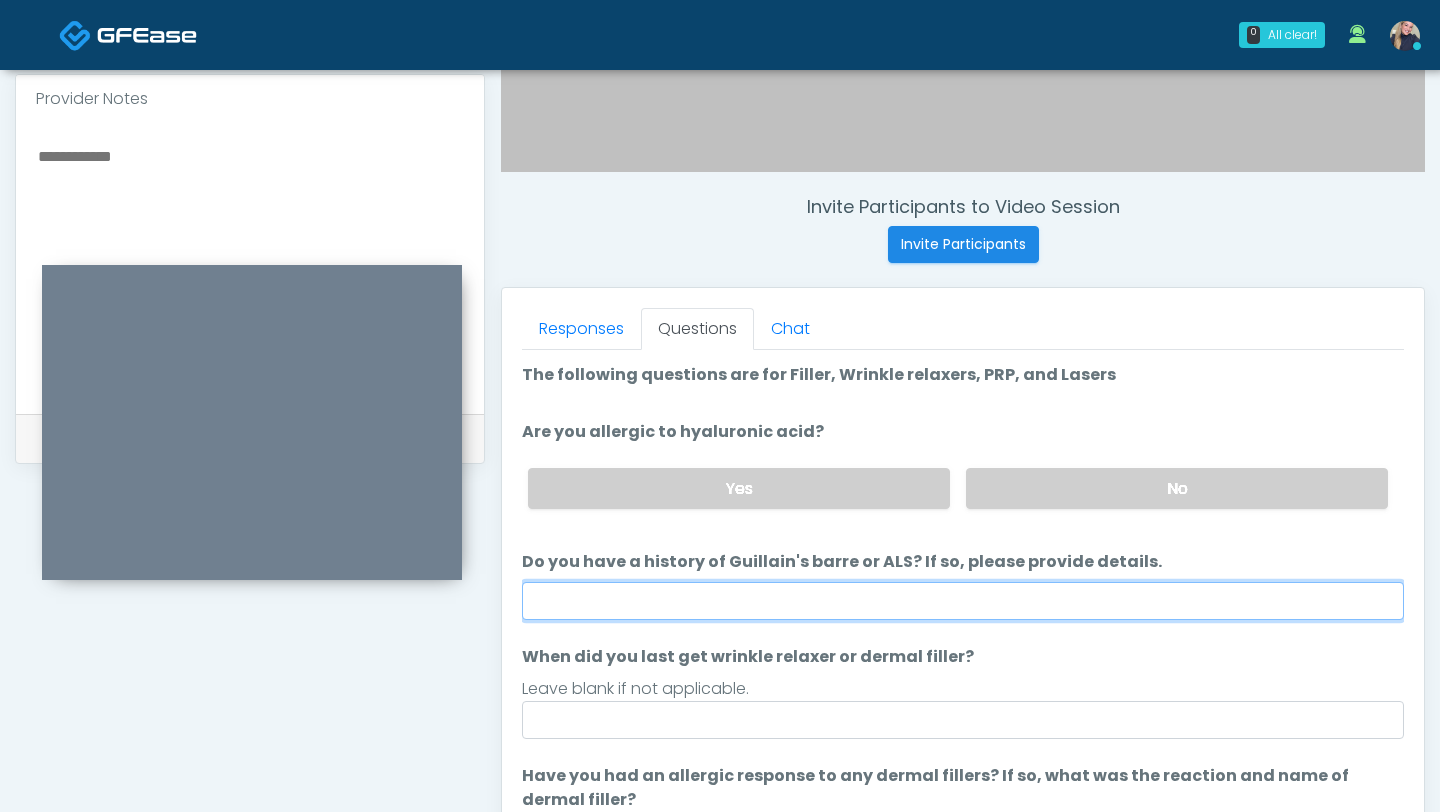 click on "Do you have a history of Guillain's barre or ALS? If so, please provide details." at bounding box center [963, 601] 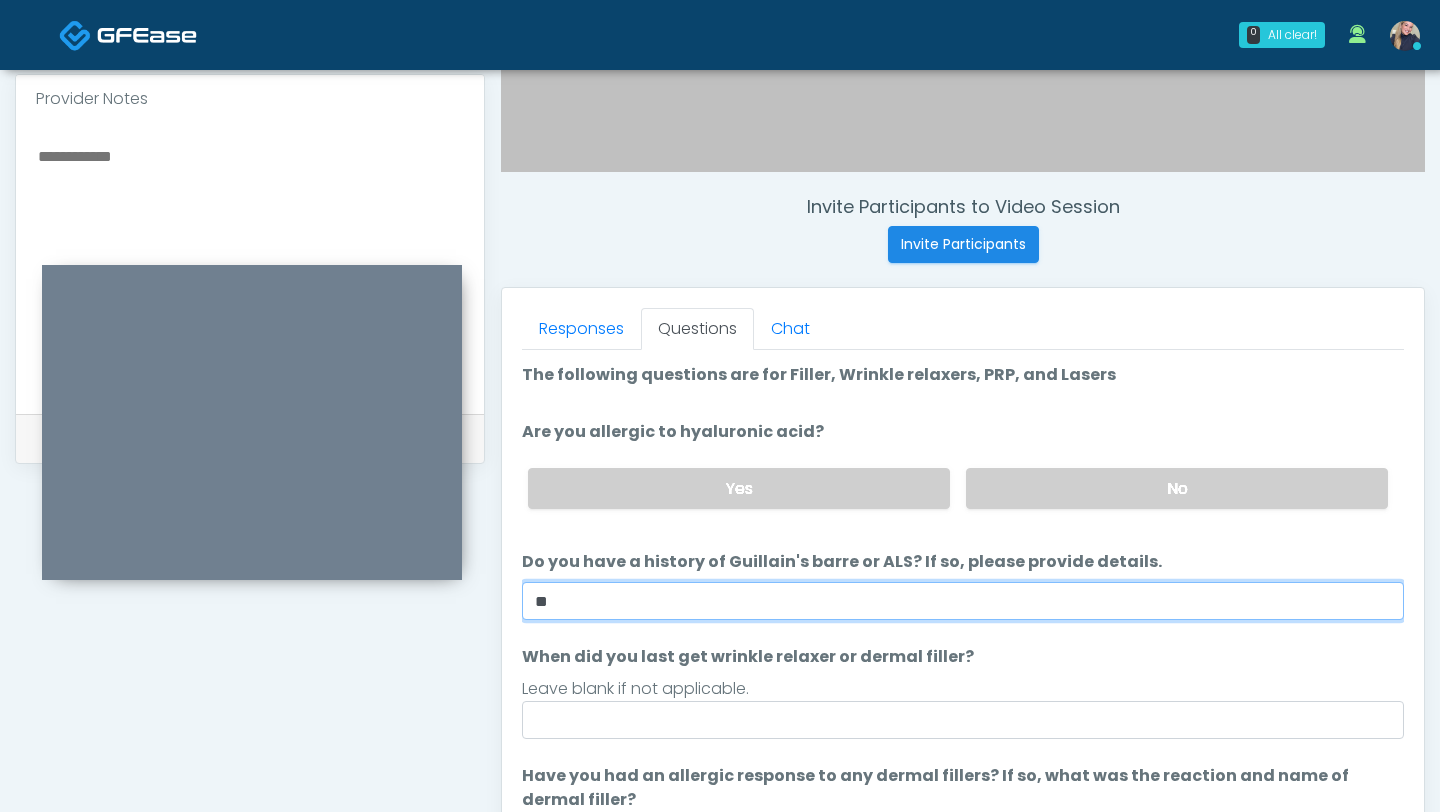 type on "**" 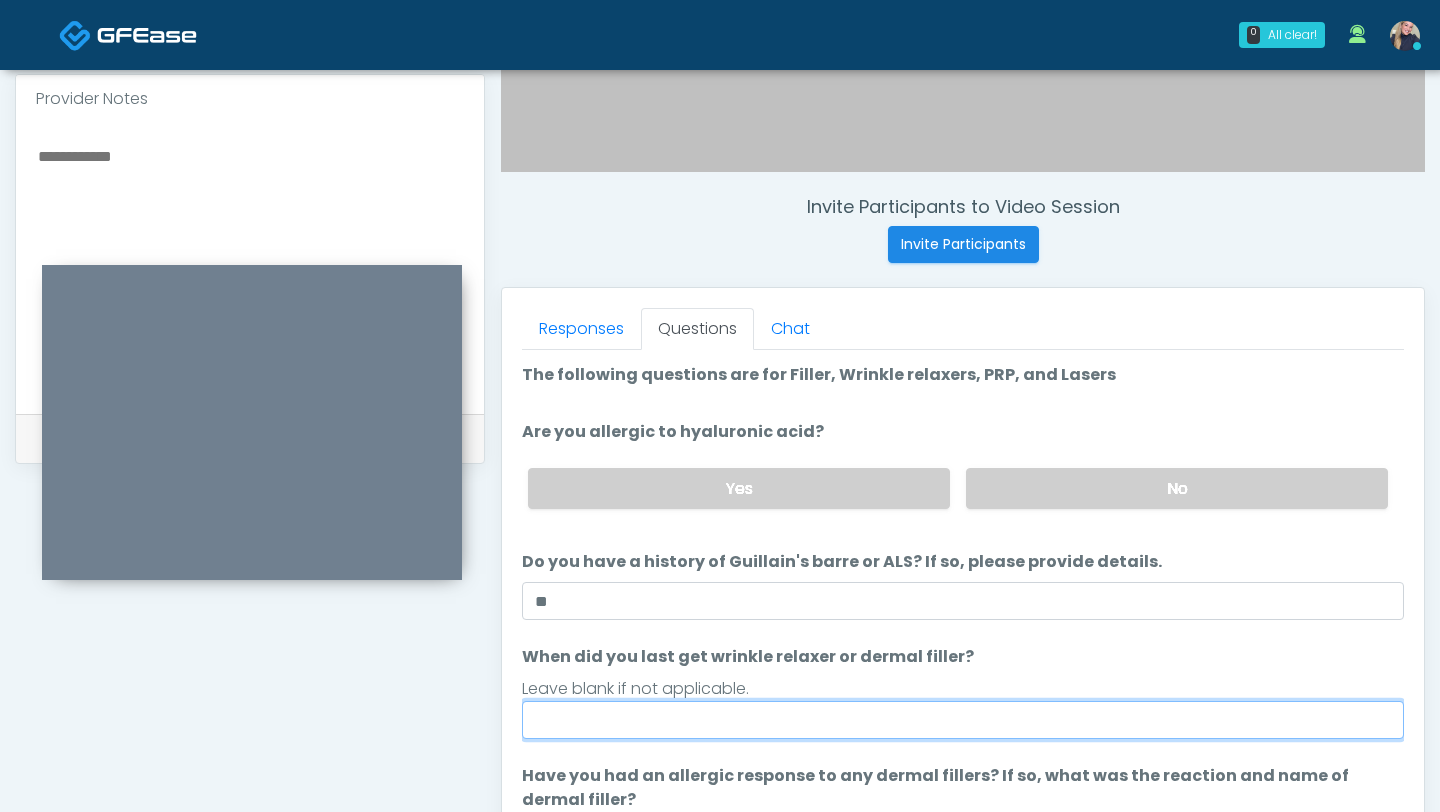 click on "When did you last get wrinkle relaxer or dermal filler?" at bounding box center (963, 720) 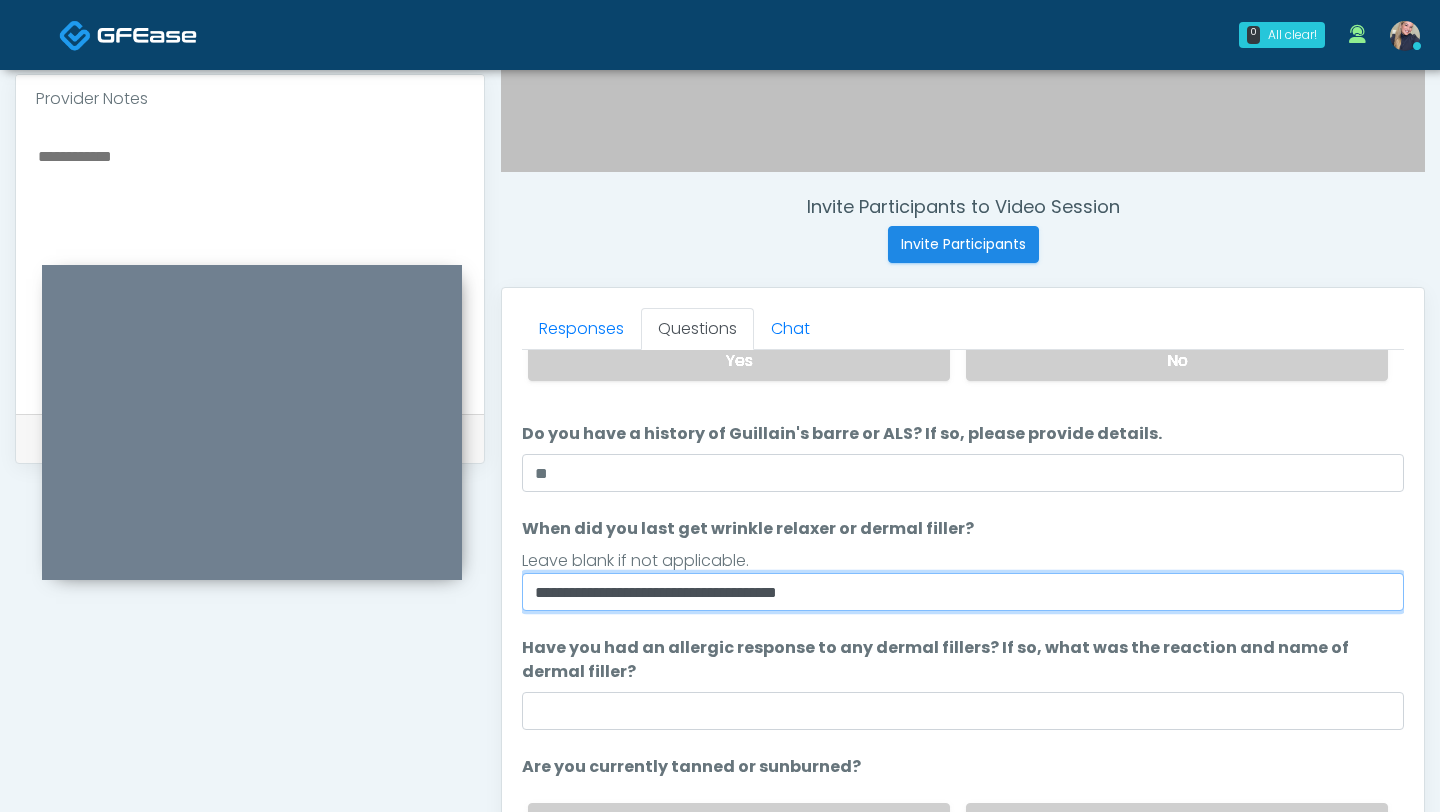 scroll, scrollTop: 151, scrollLeft: 0, axis: vertical 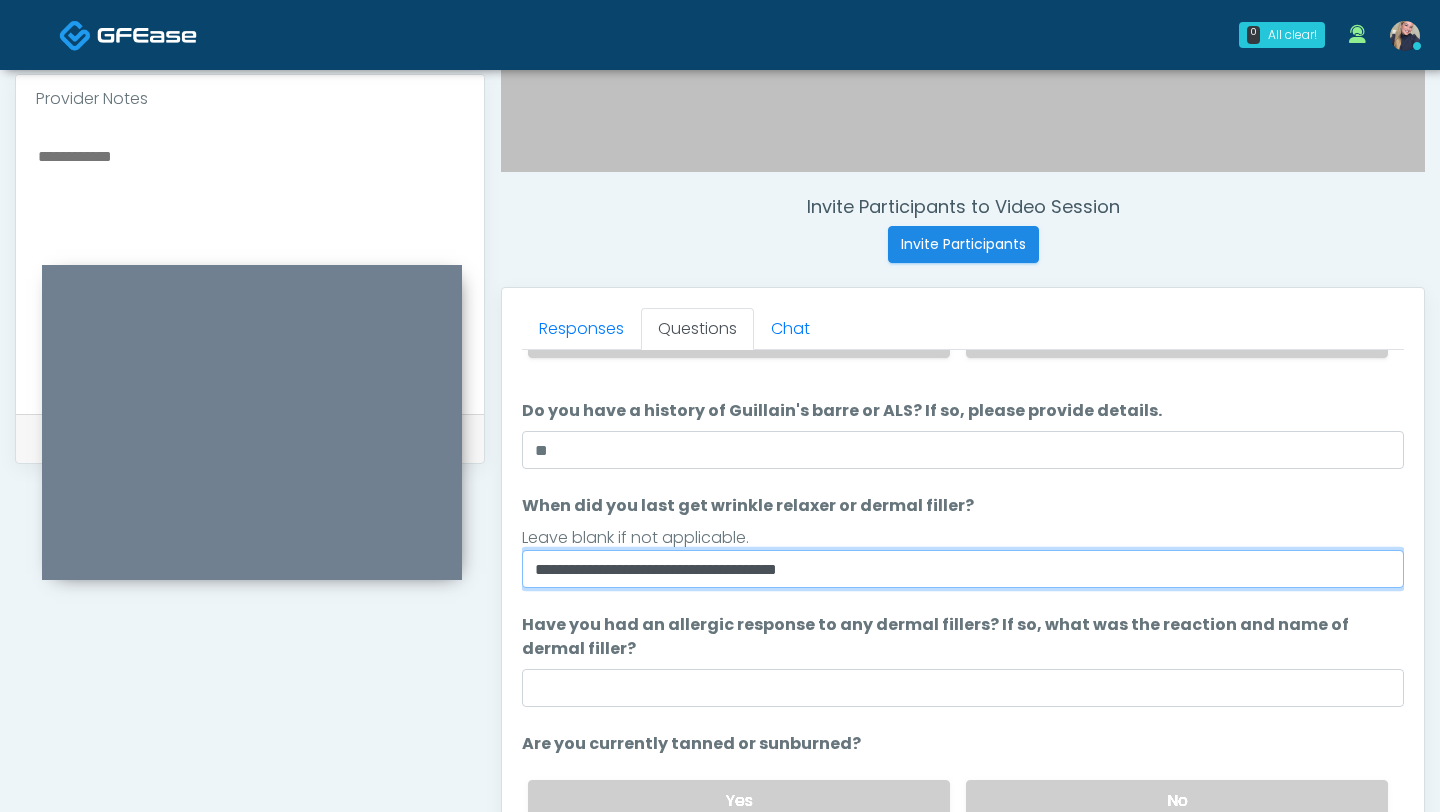type on "**********" 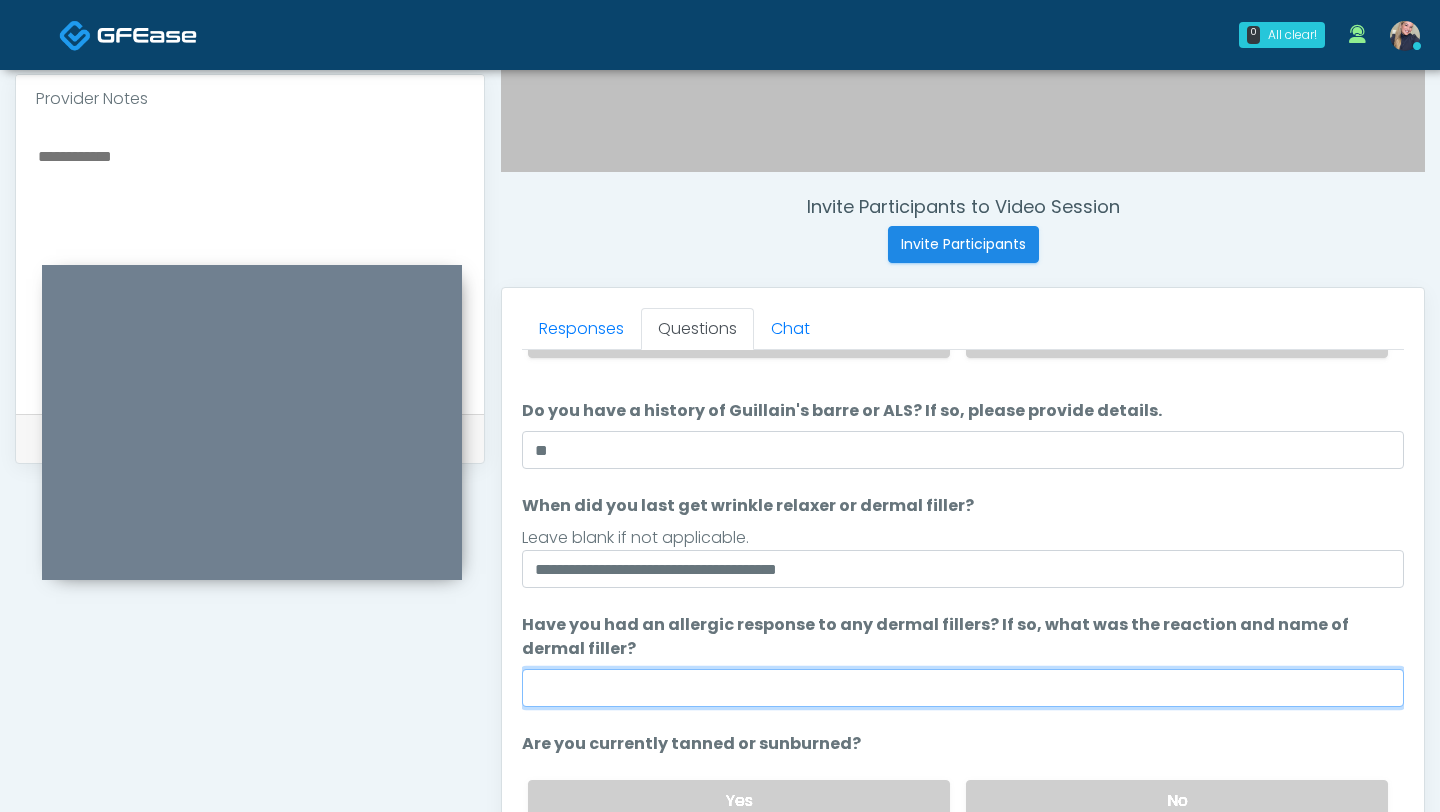 click on "Have you had an allergic response to any dermal fillers? If so, what was the reaction and name of dermal filler?" at bounding box center (963, 688) 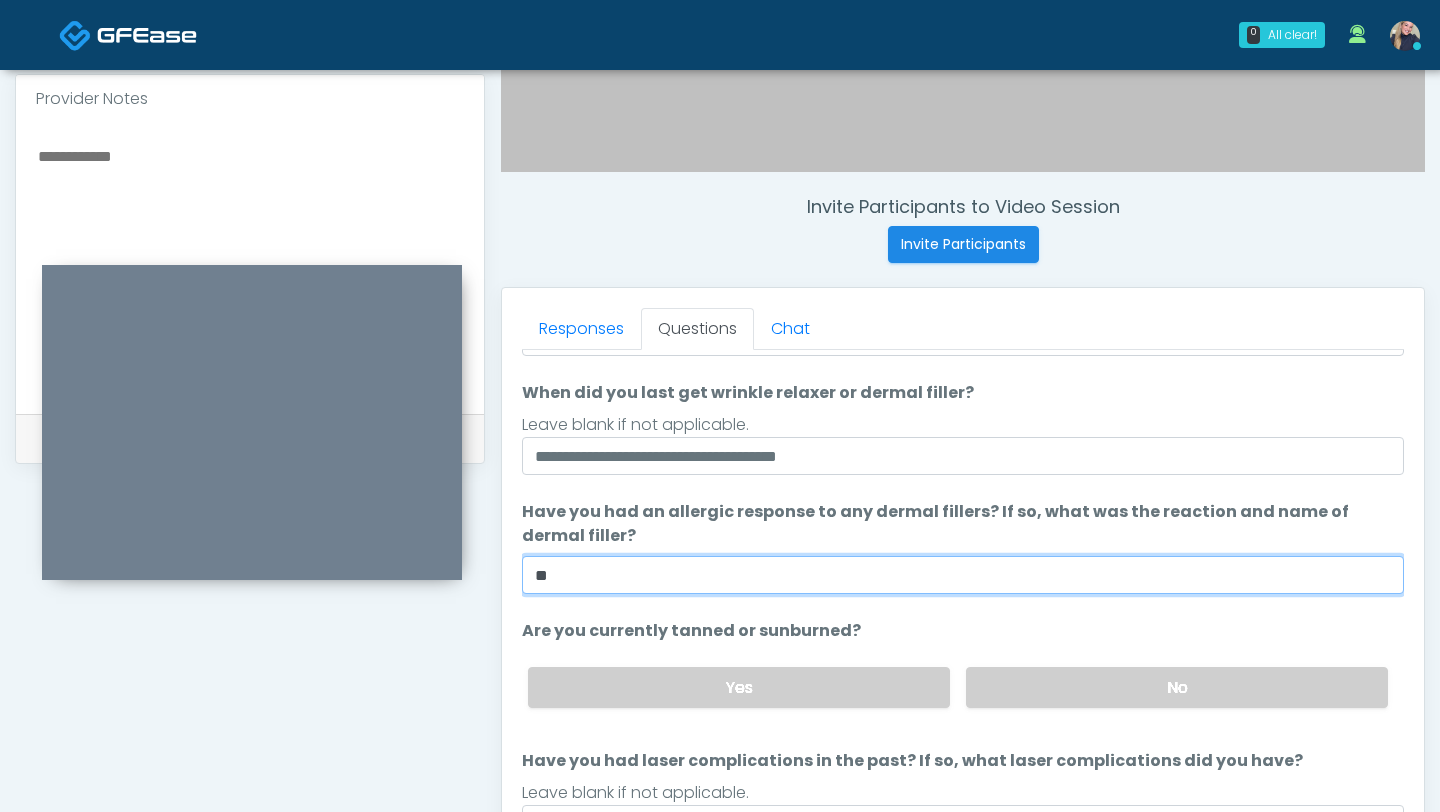 scroll, scrollTop: 309, scrollLeft: 0, axis: vertical 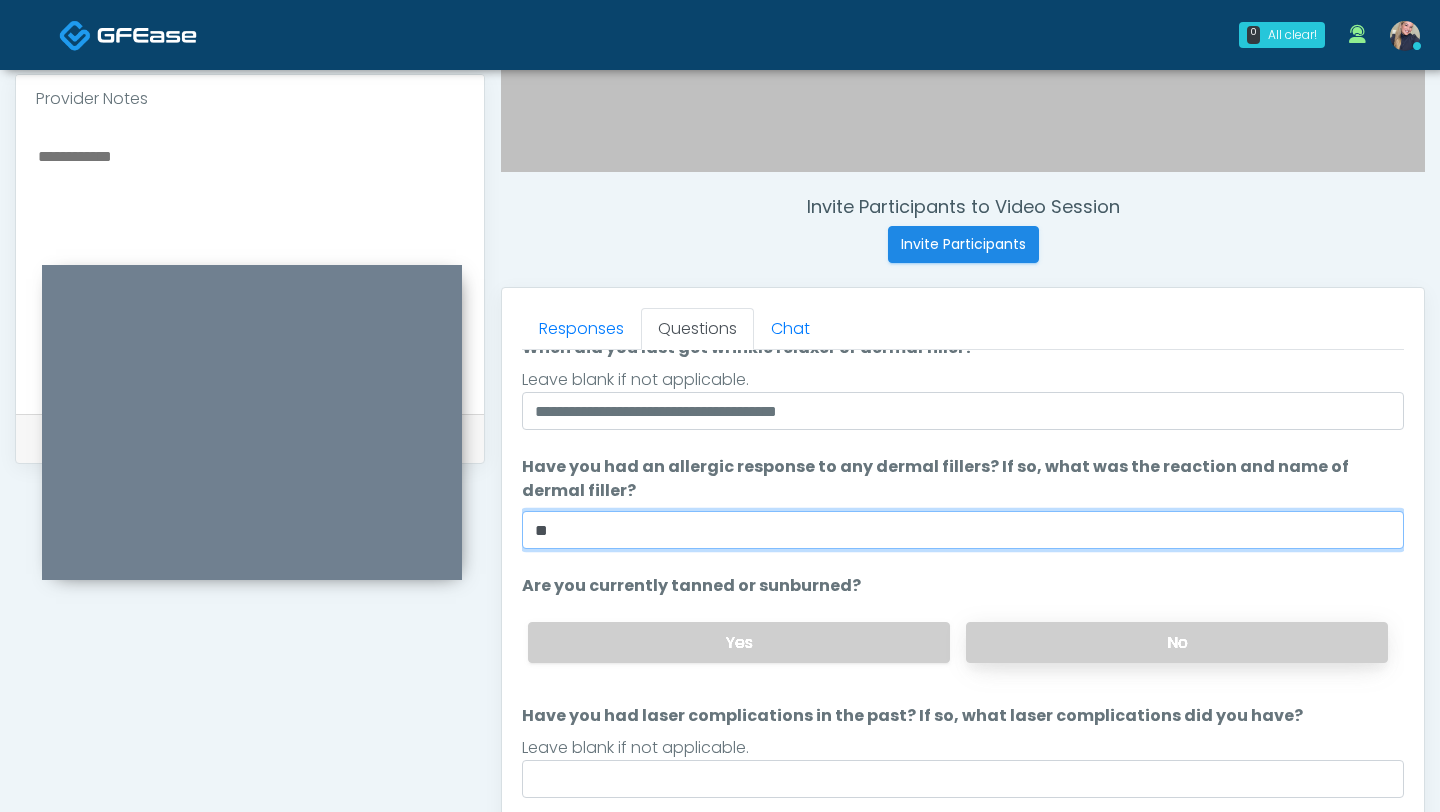 type on "**" 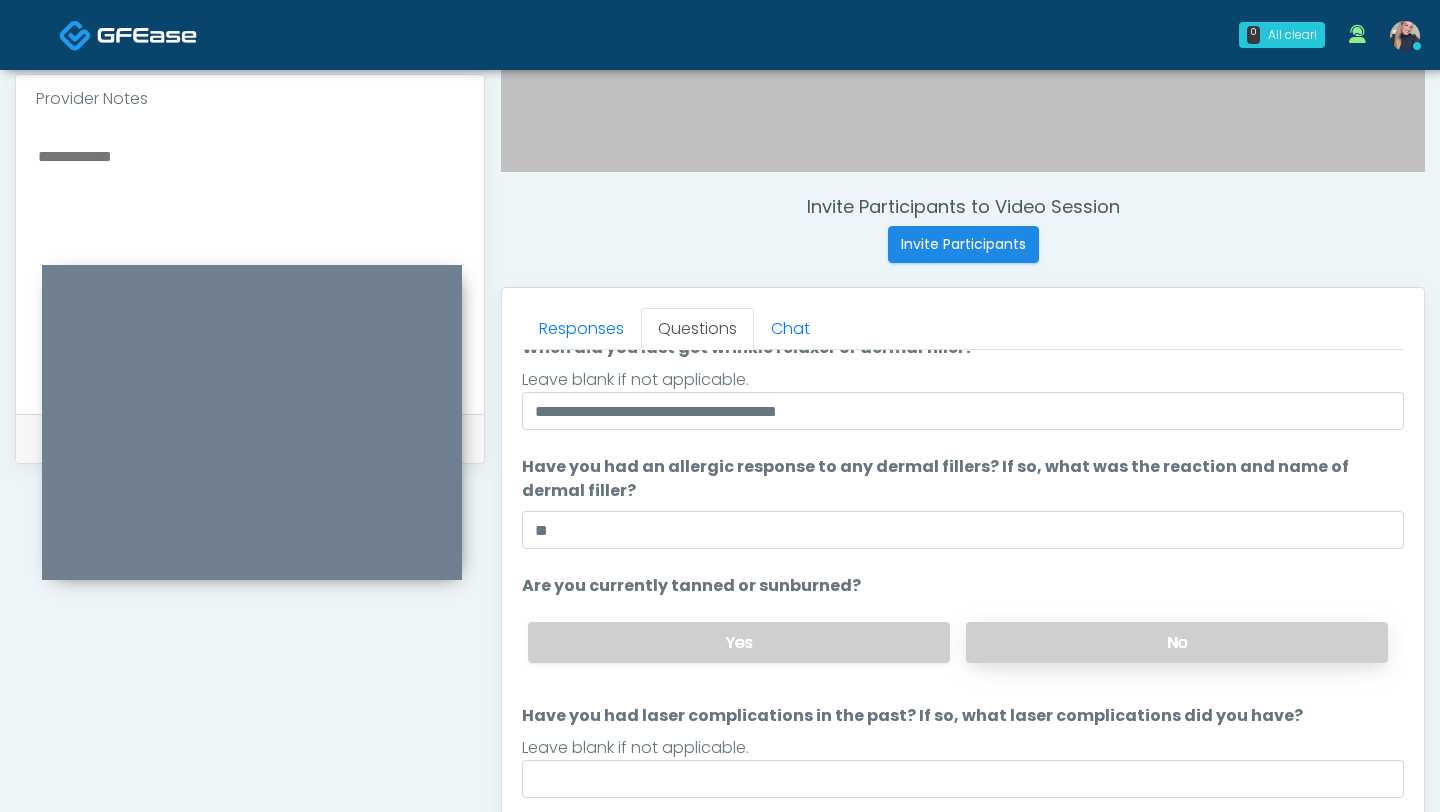 click on "No" at bounding box center (1177, 642) 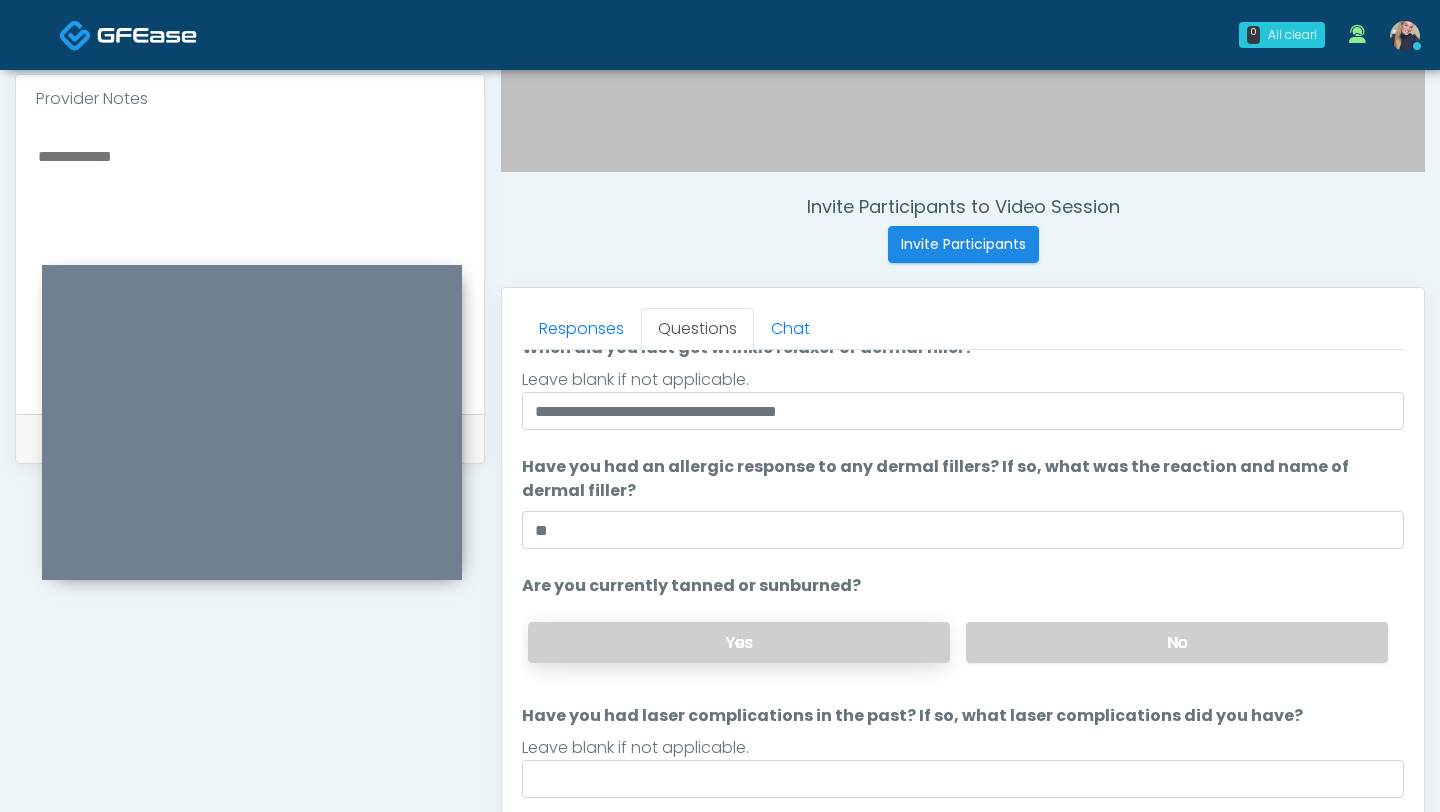 scroll, scrollTop: 317, scrollLeft: 0, axis: vertical 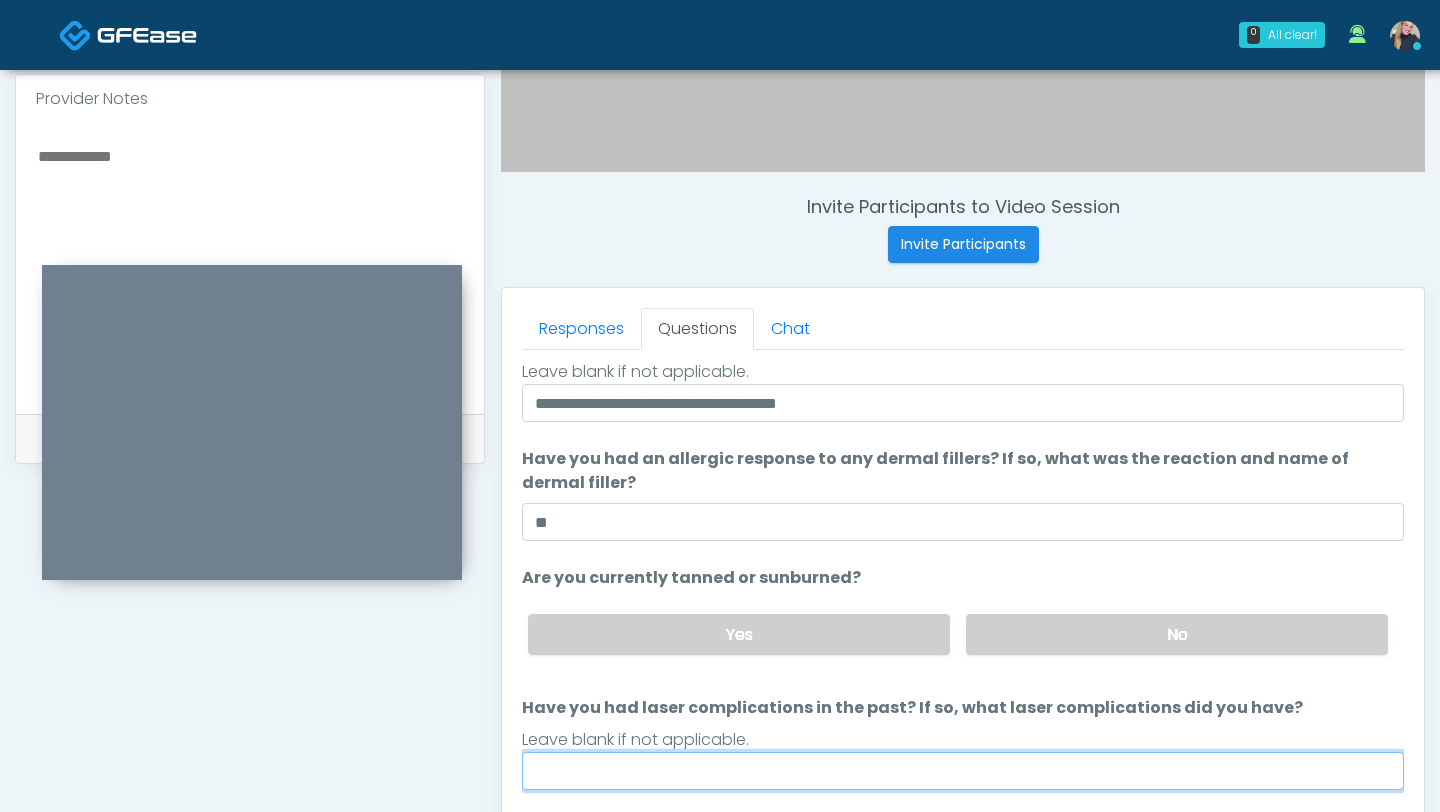 click on "Have you had laser complications in the past? If so, what laser complications did you have?" at bounding box center [963, 771] 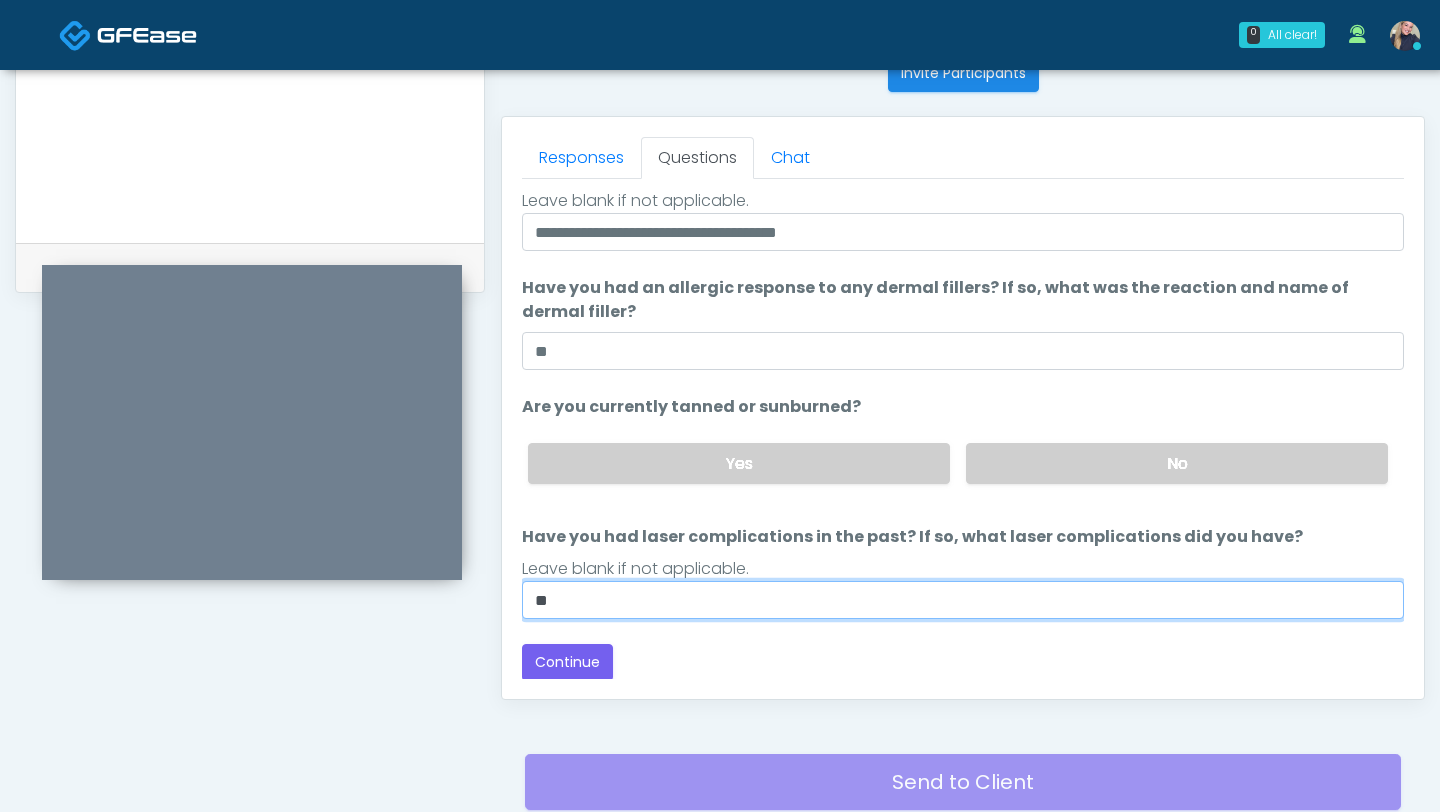 scroll, scrollTop: 983, scrollLeft: 0, axis: vertical 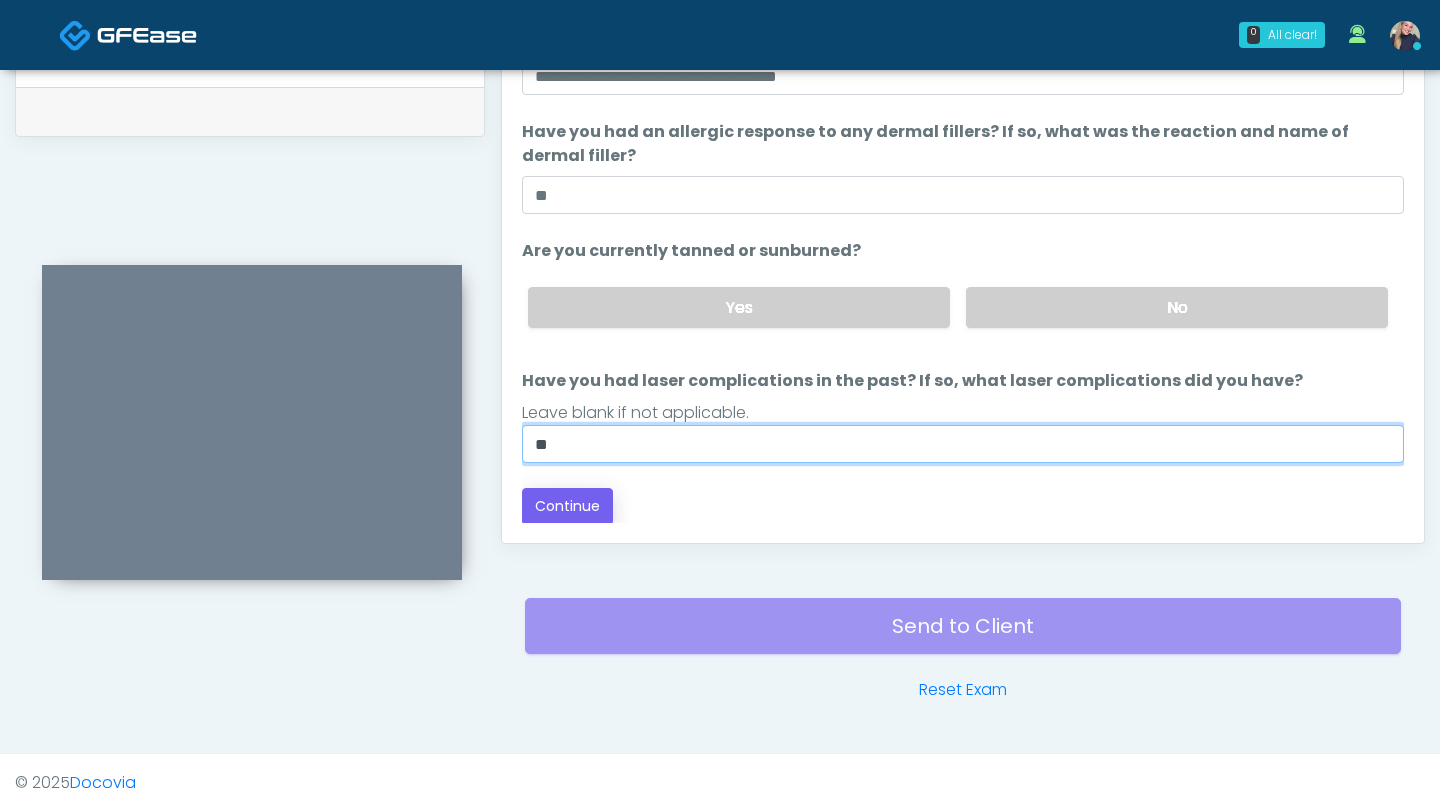 type on "**" 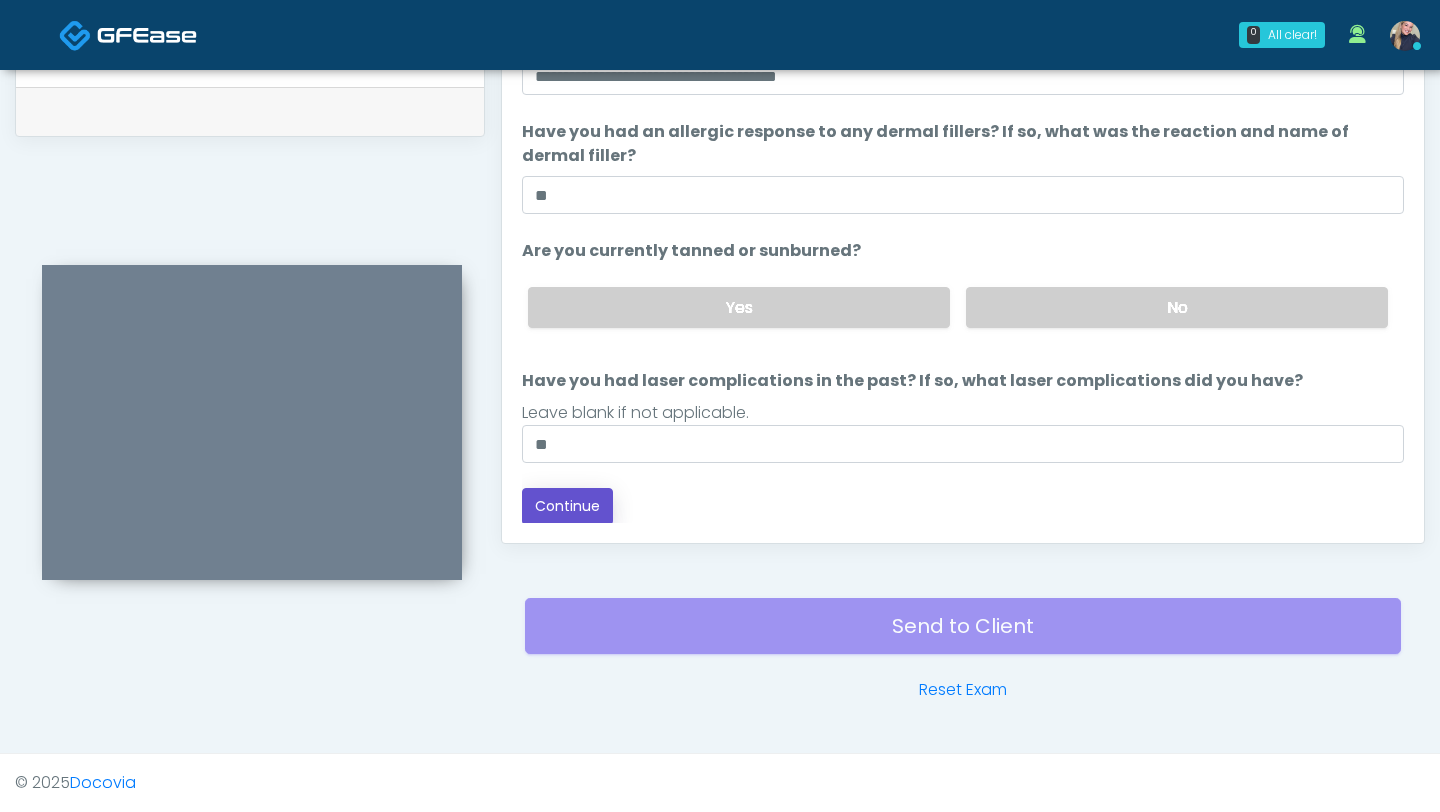 click on "Continue" at bounding box center [567, 506] 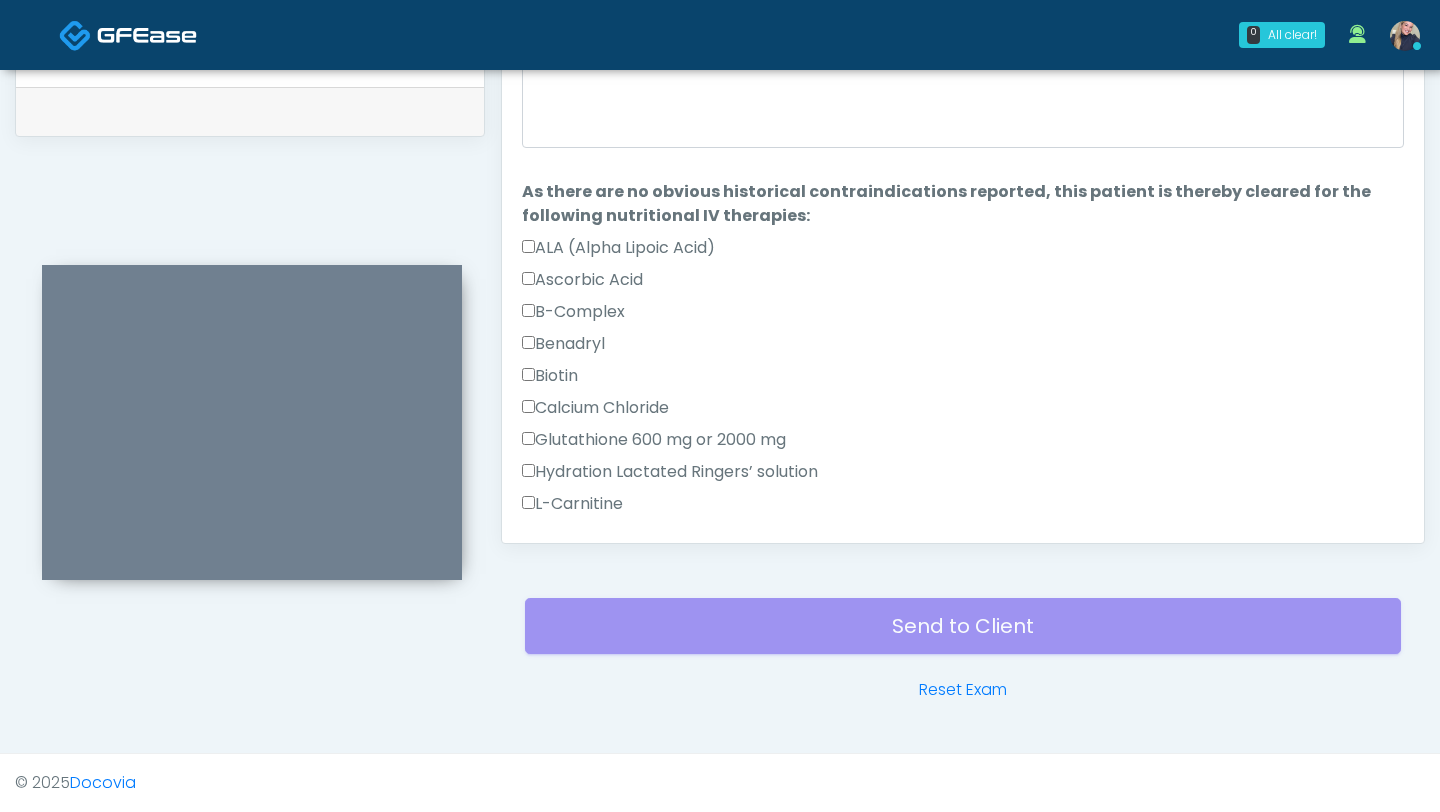 scroll, scrollTop: 0, scrollLeft: 0, axis: both 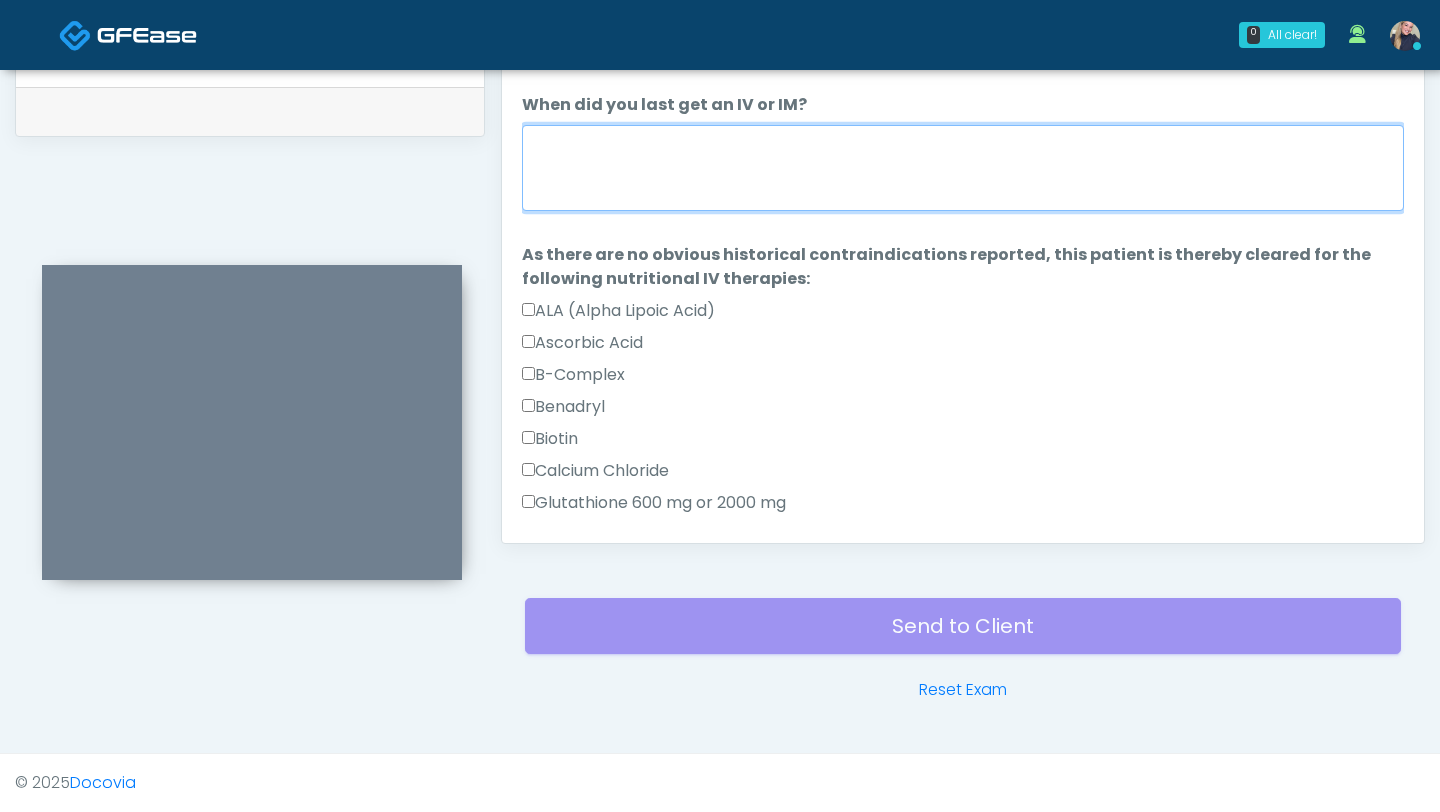 click on "When did you last get an IV or IM?" at bounding box center (963, 168) 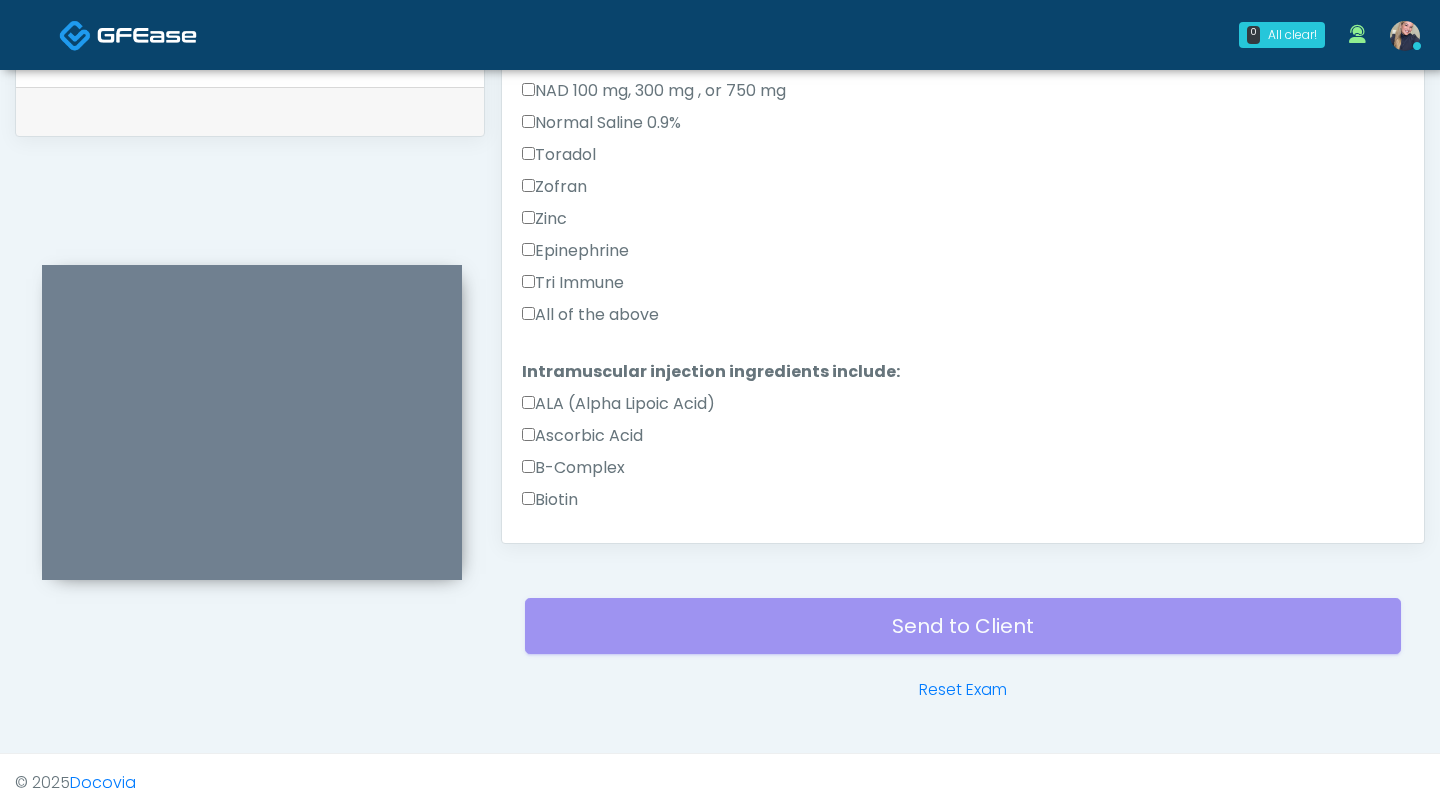 scroll, scrollTop: 574, scrollLeft: 0, axis: vertical 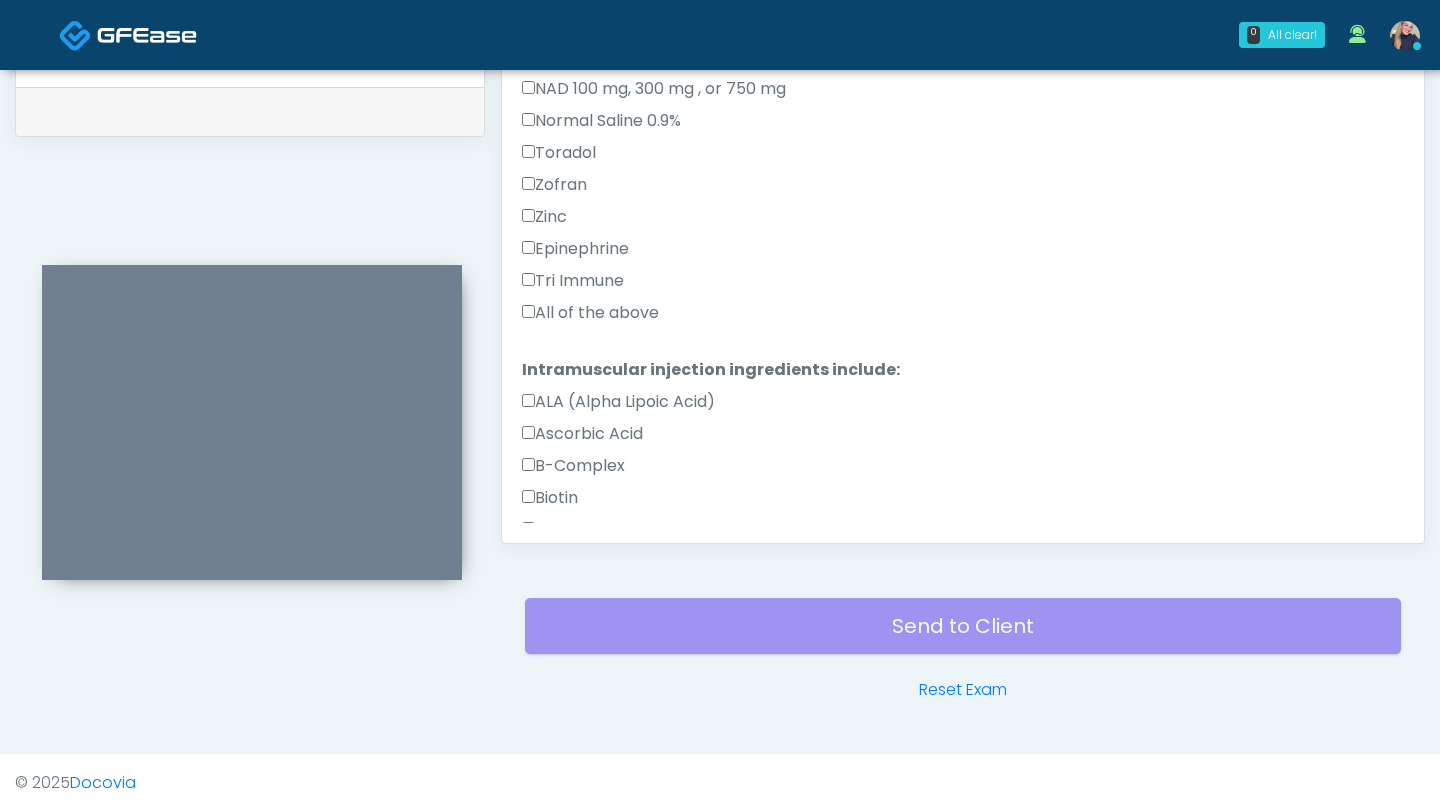 type on "**********" 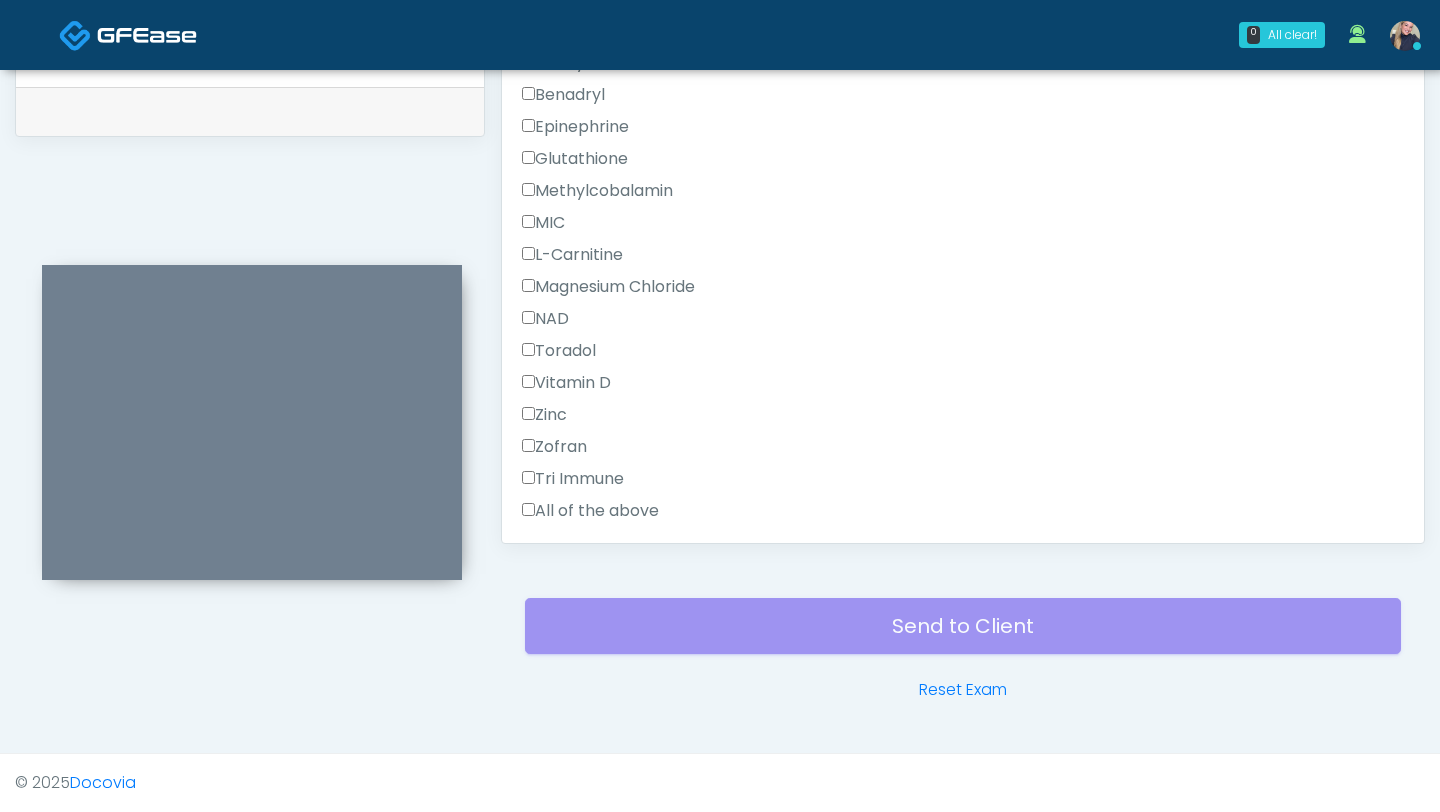 scroll, scrollTop: 1110, scrollLeft: 0, axis: vertical 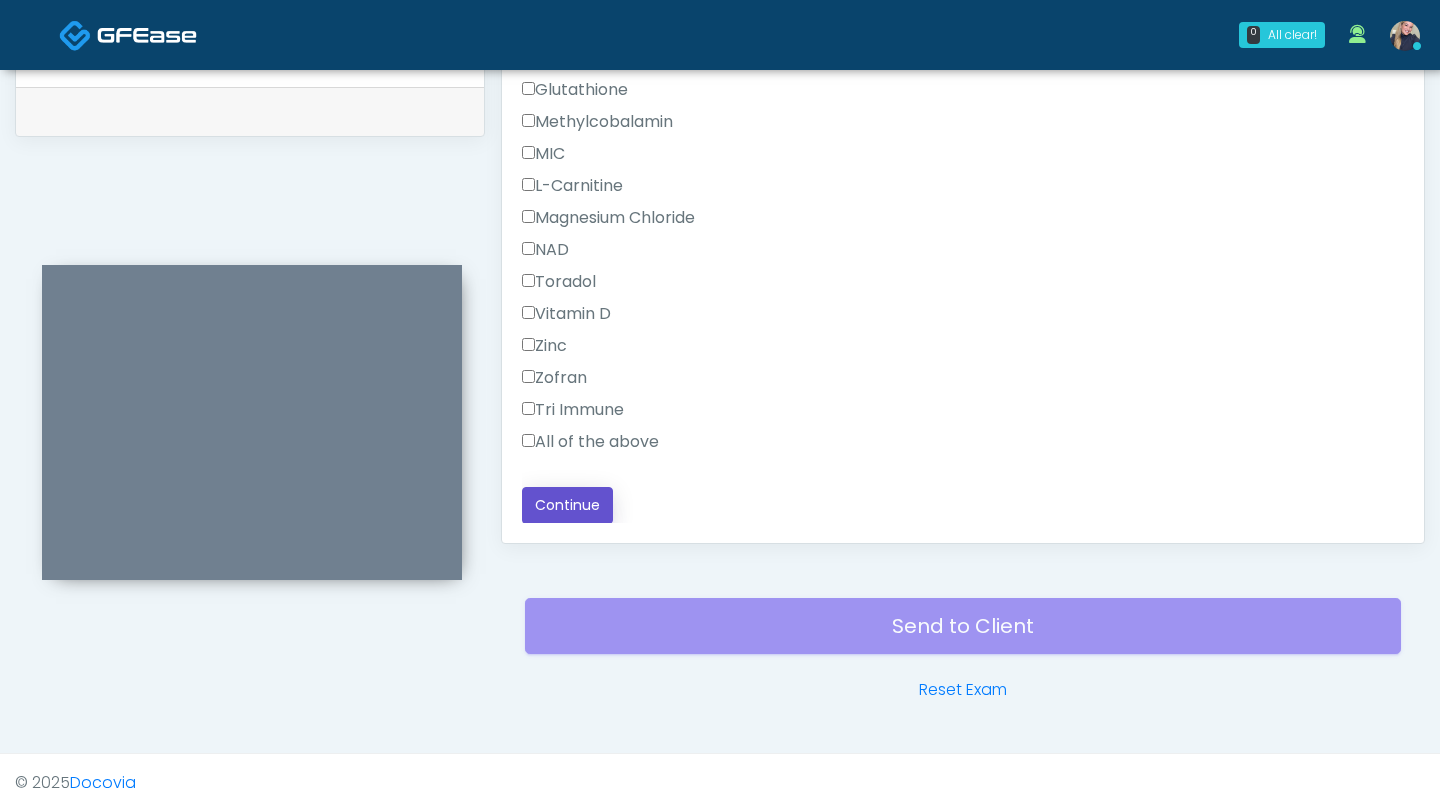 click on "Continue" at bounding box center [567, 505] 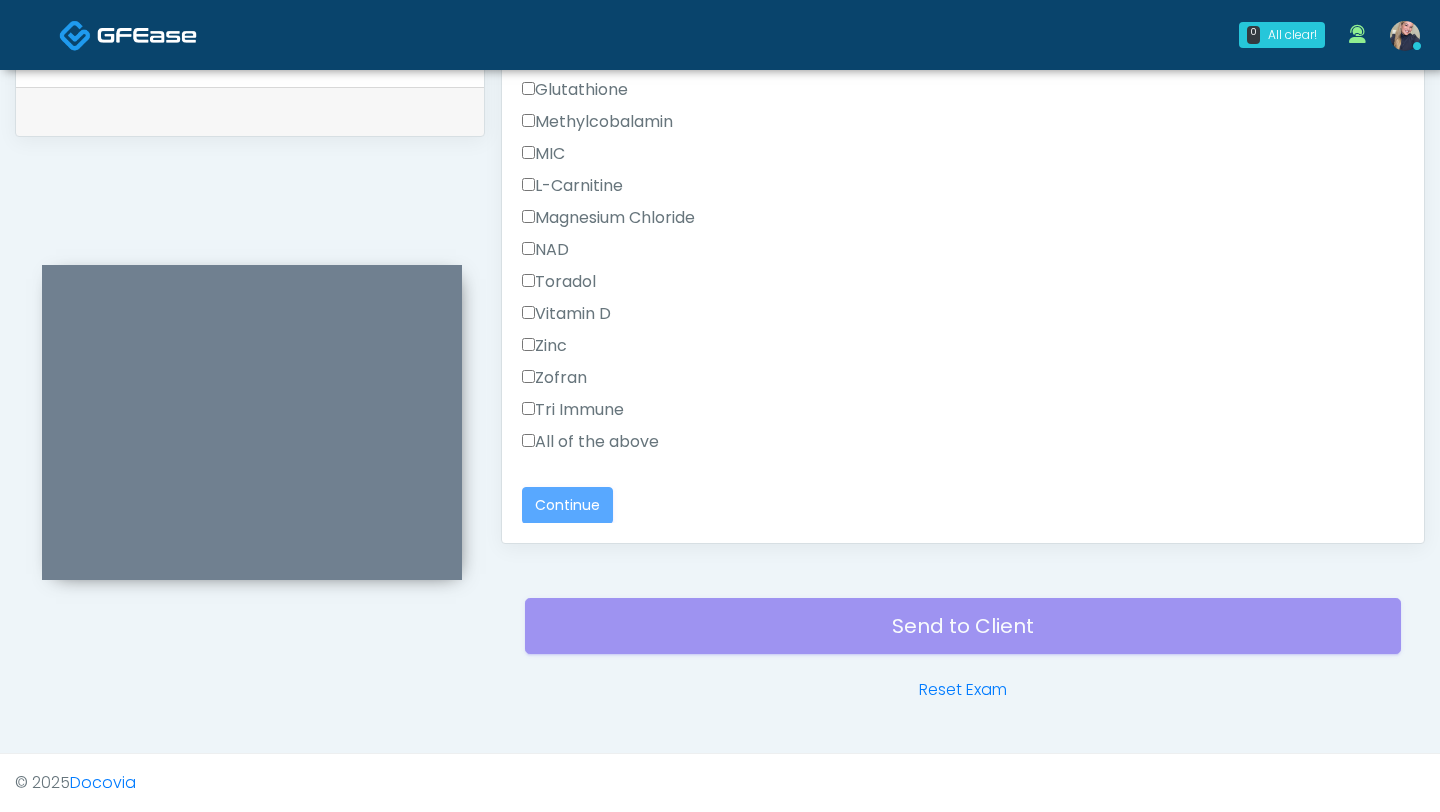 scroll, scrollTop: 0, scrollLeft: 0, axis: both 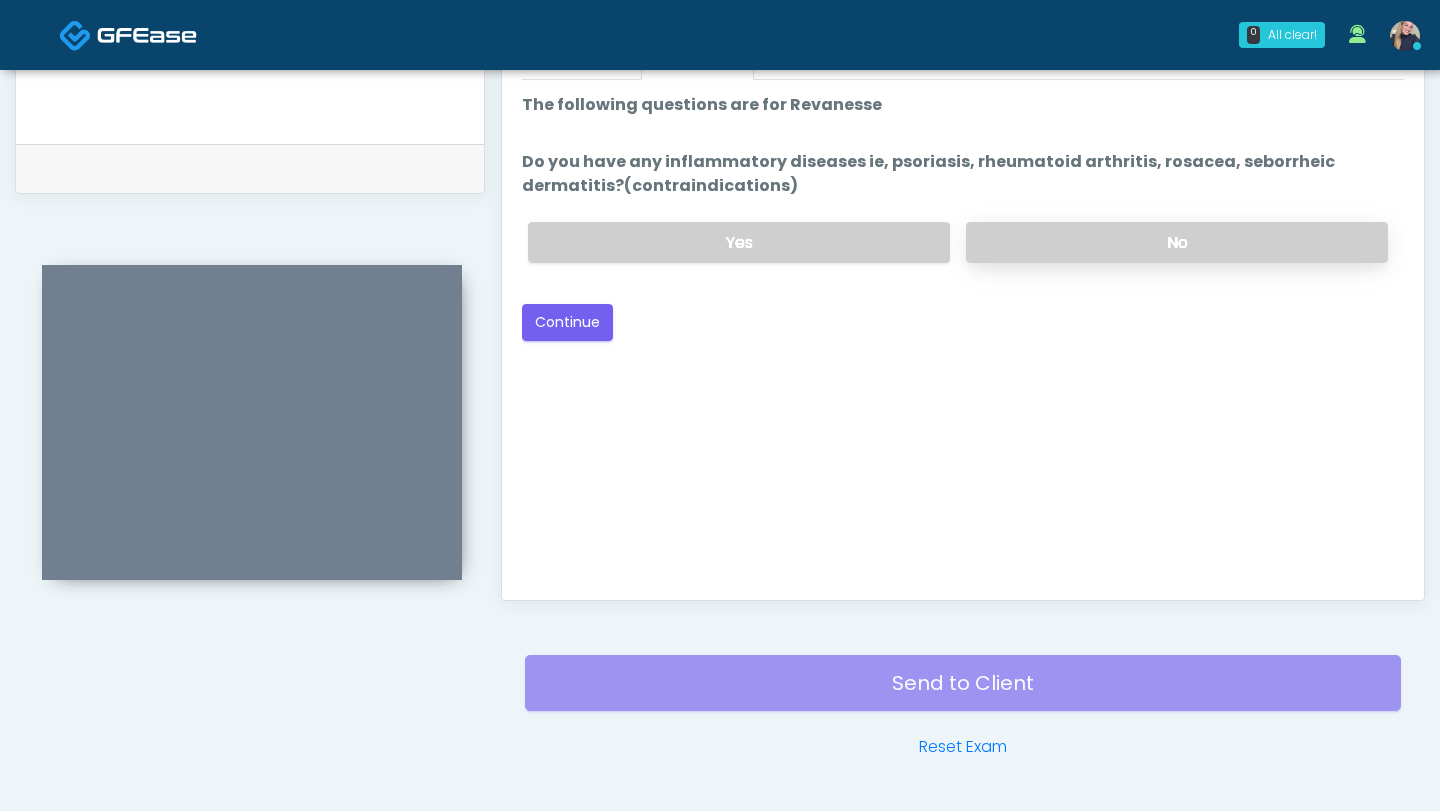 click on "No" at bounding box center [1177, 242] 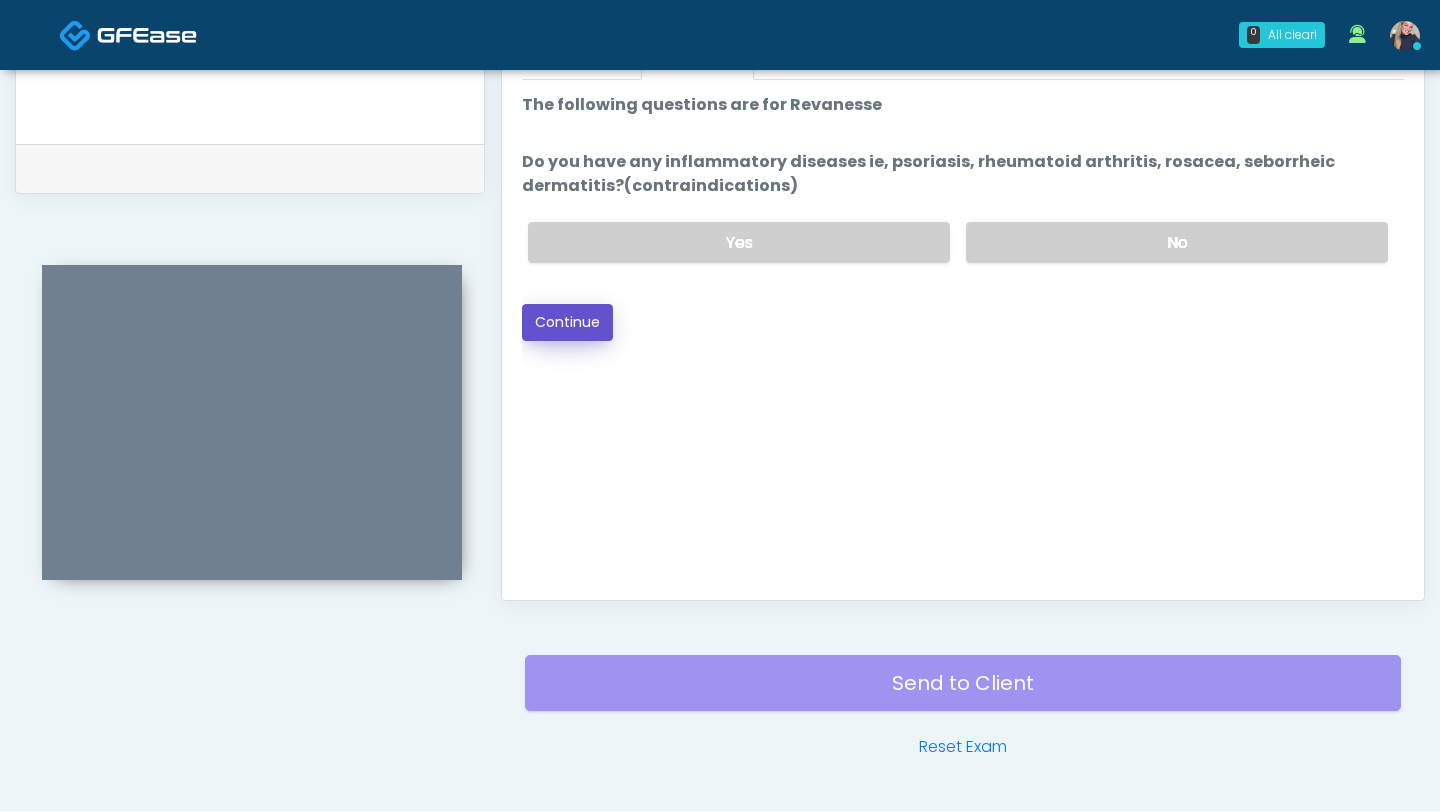 click on "Continue" at bounding box center [567, 322] 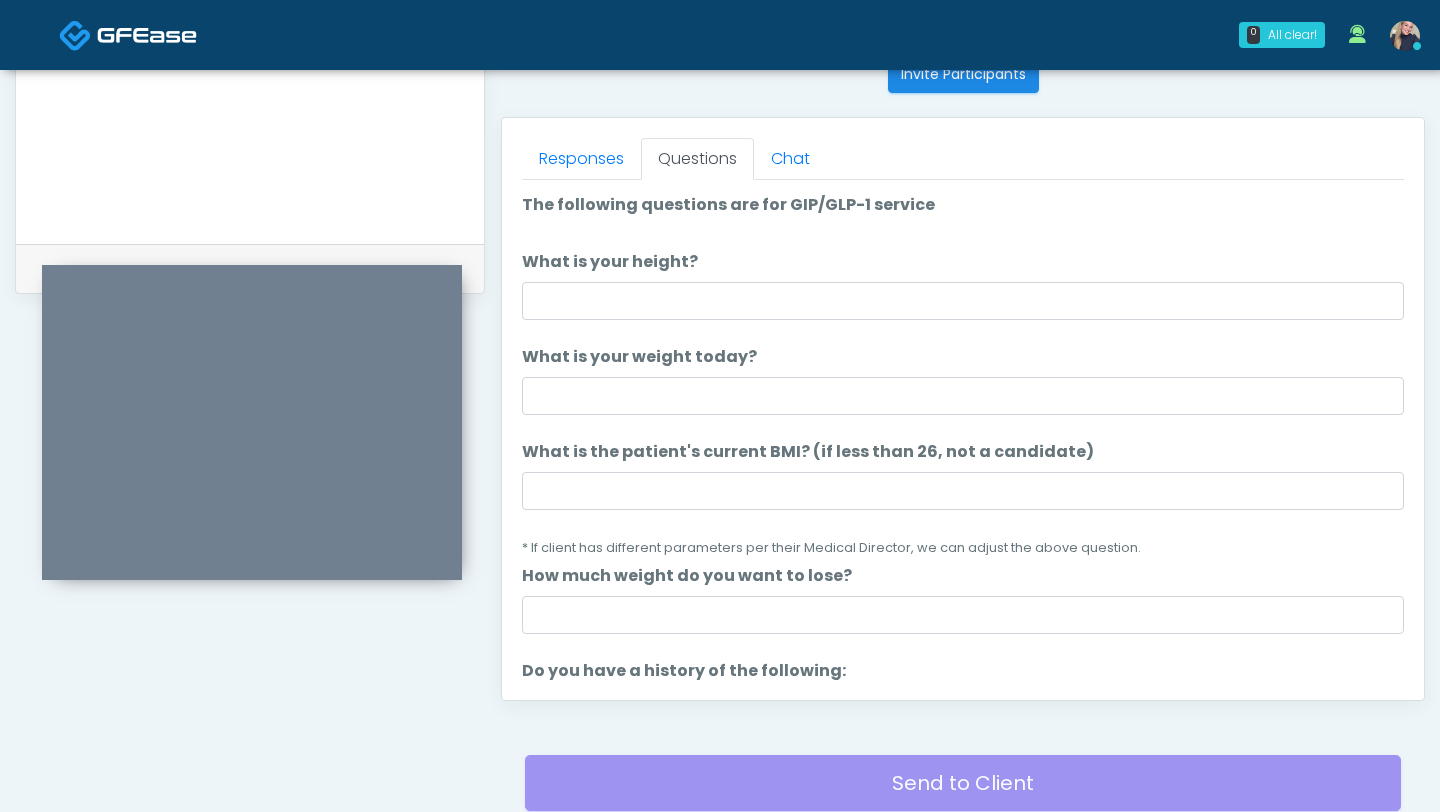 scroll, scrollTop: 825, scrollLeft: 0, axis: vertical 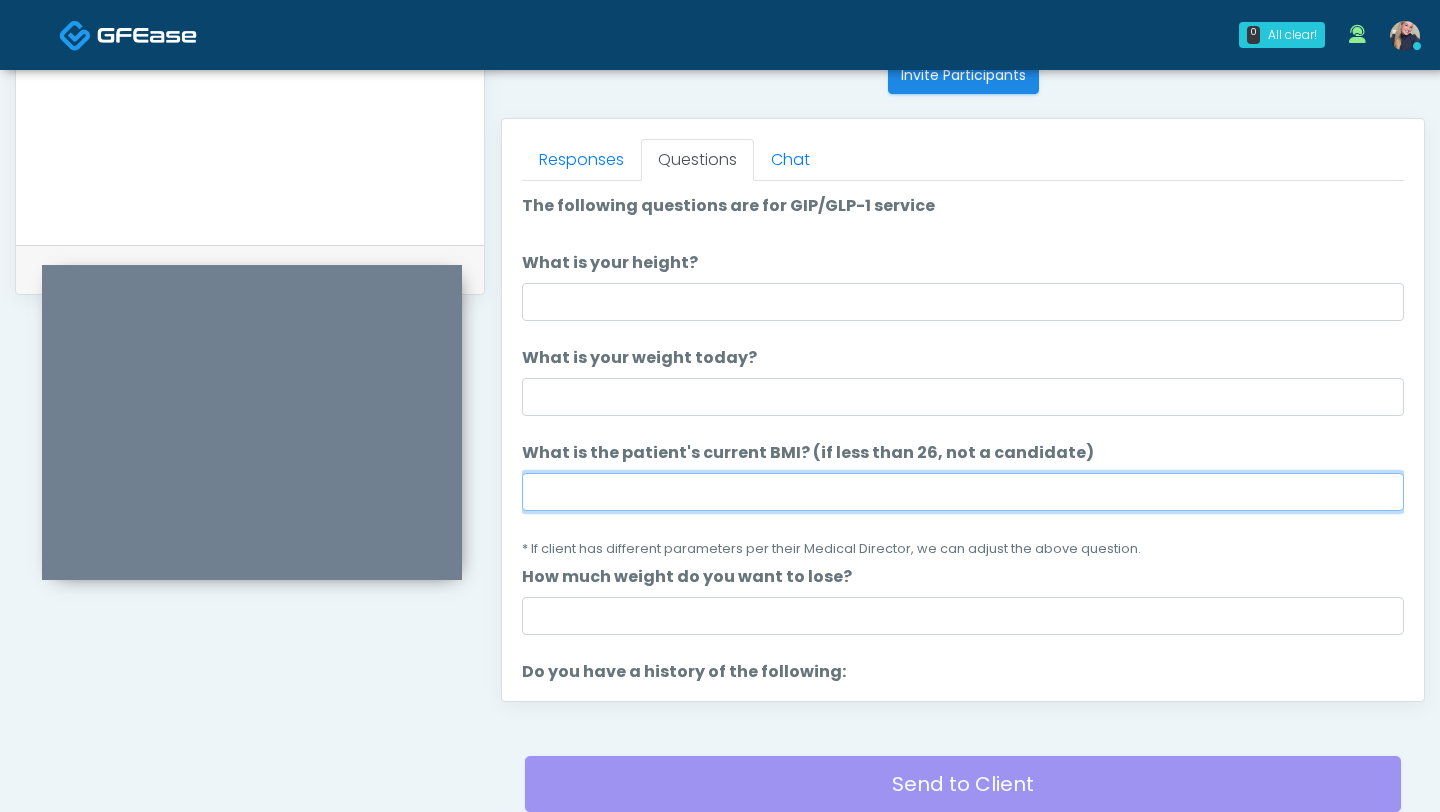 click on "What is the patient's current BMI? (if less than 26, not a candidate)" at bounding box center [963, 492] 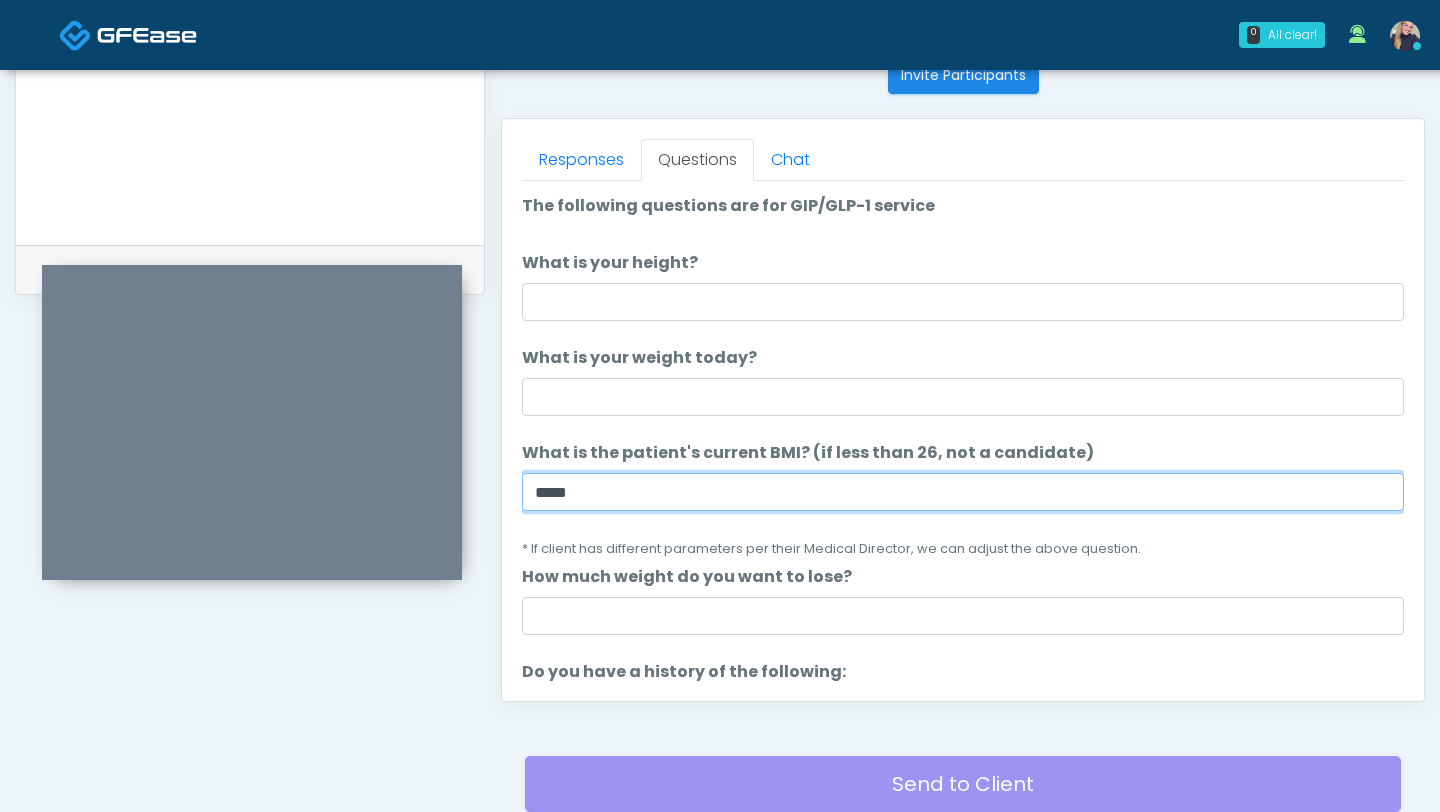 type on "*****" 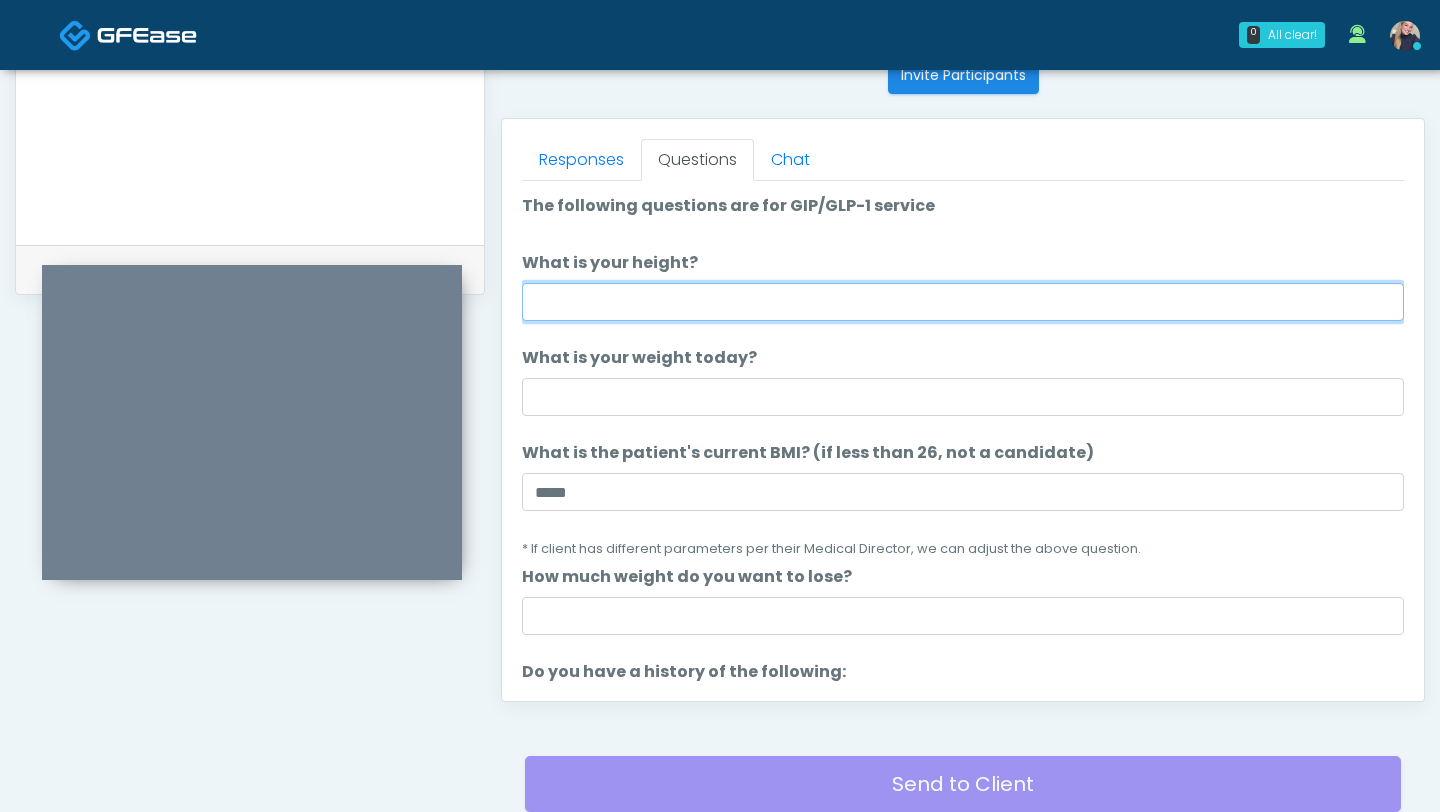 click on "What is your height?" at bounding box center [963, 302] 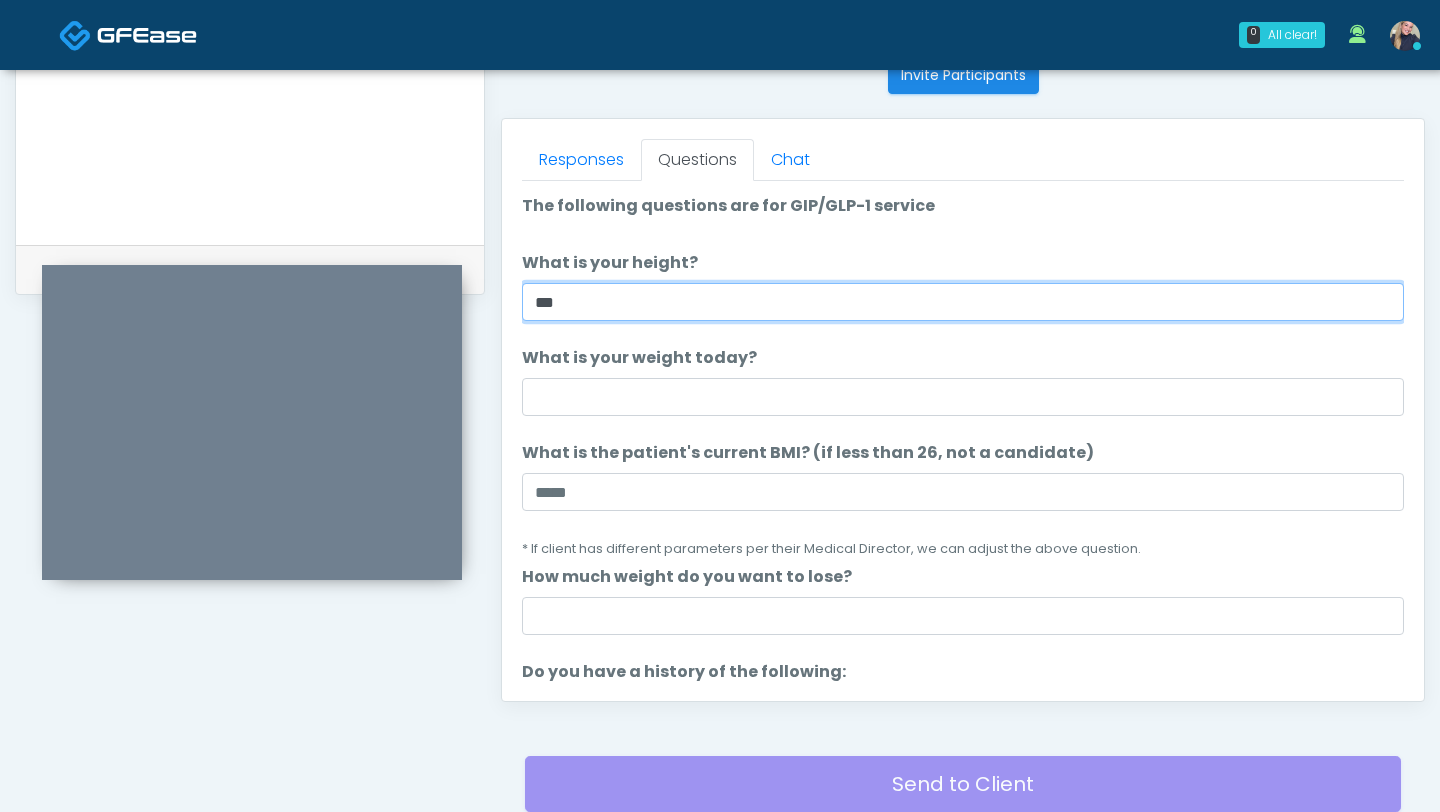 type on "***" 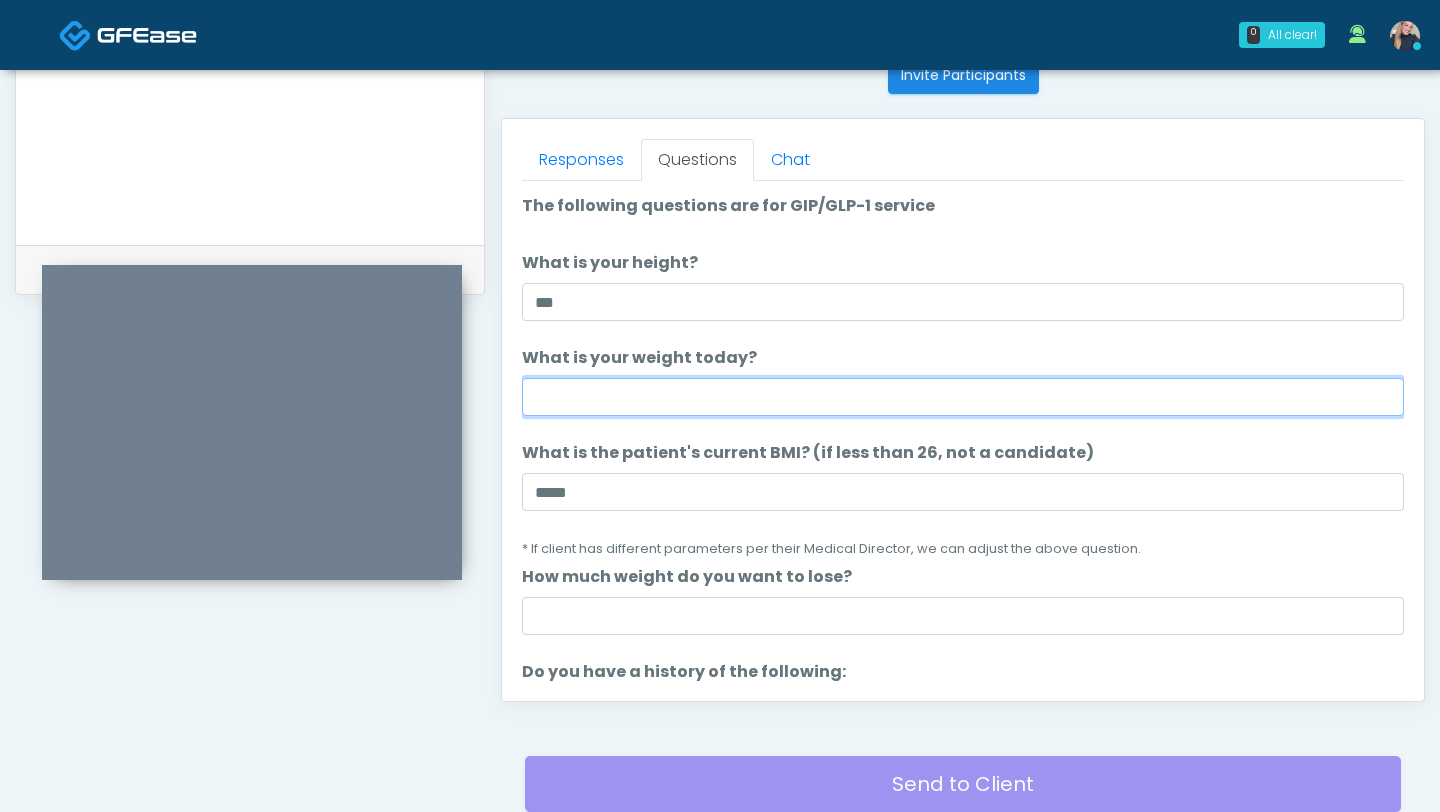 click on "What is your weight today?" at bounding box center (963, 397) 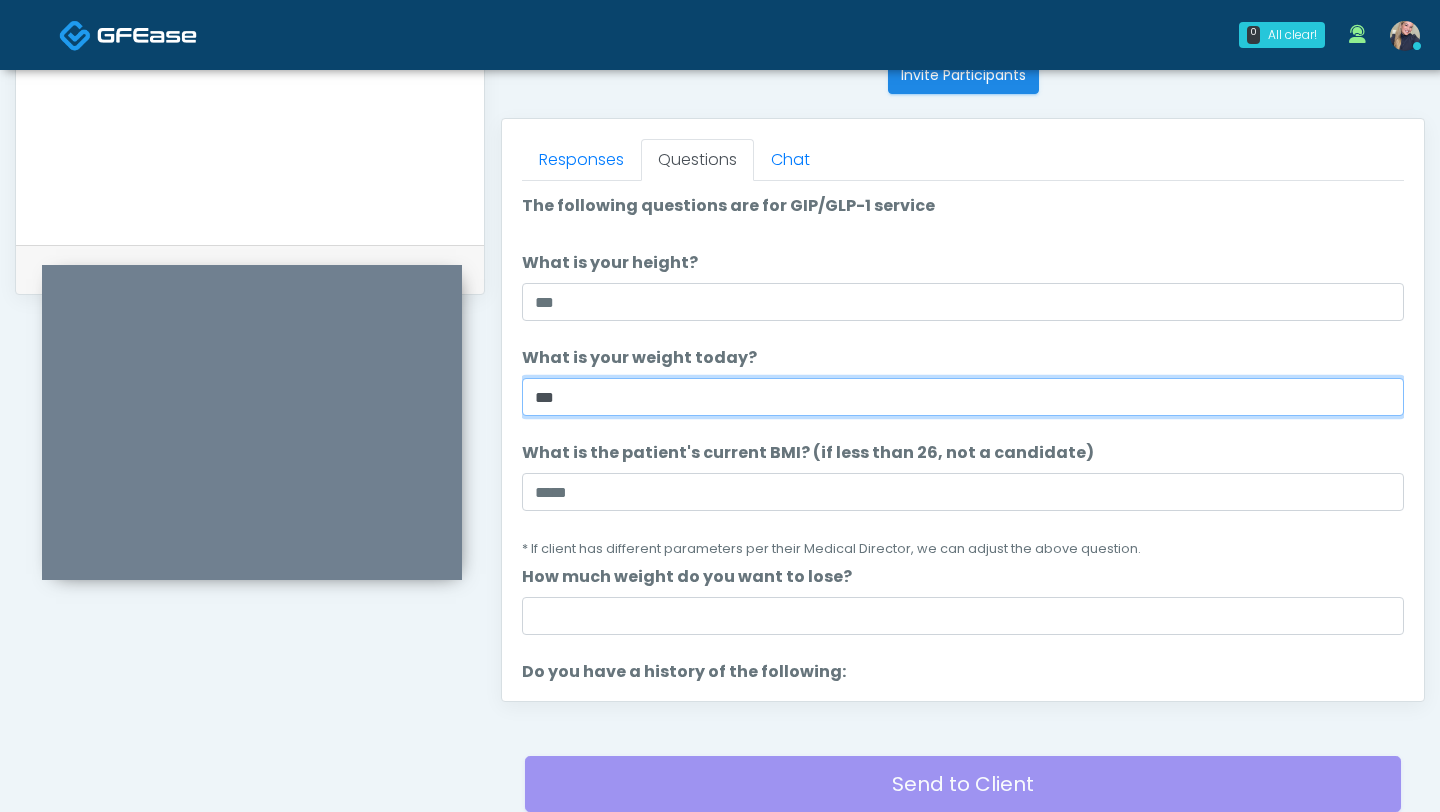 type on "***" 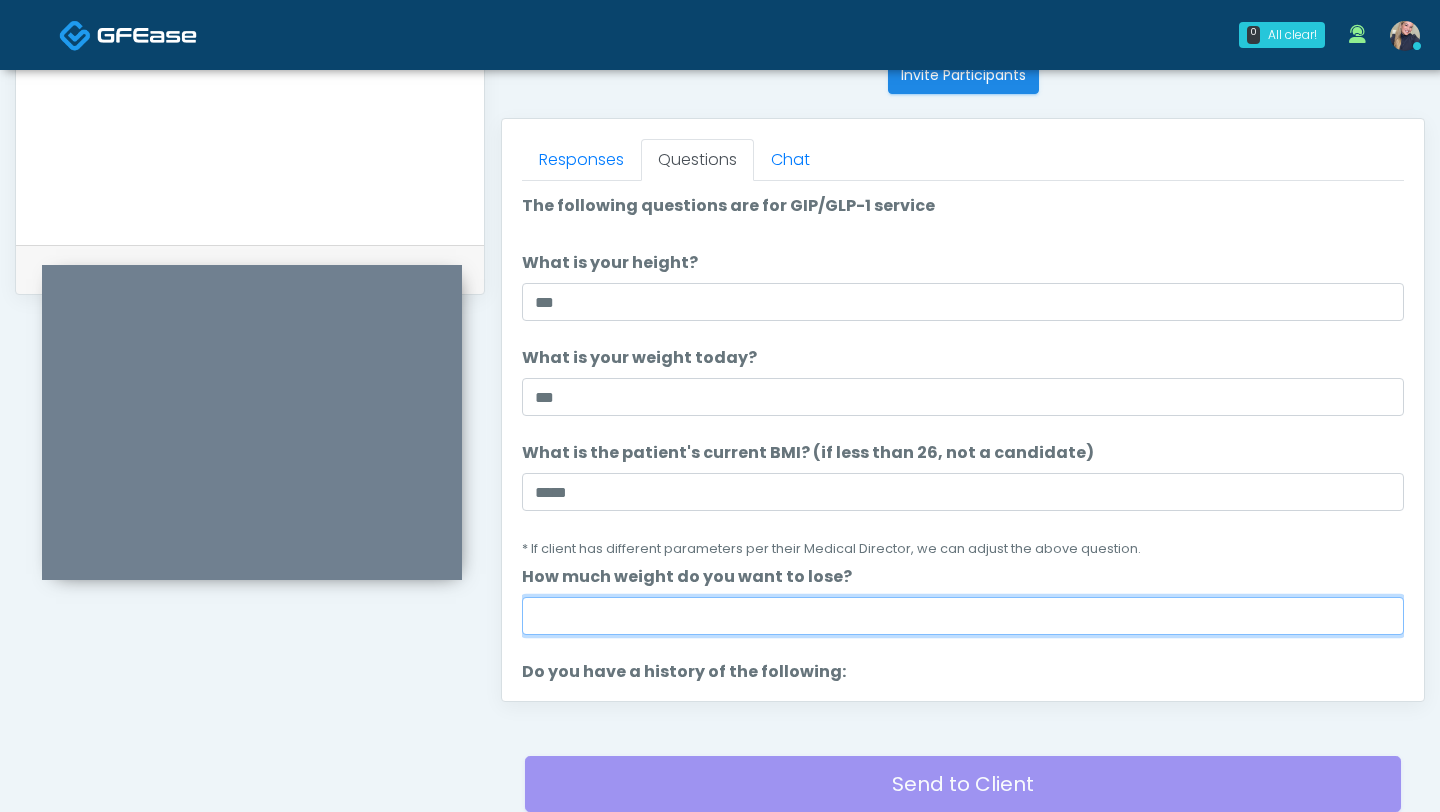 click on "How much weight do you want to lose?" at bounding box center (963, 616) 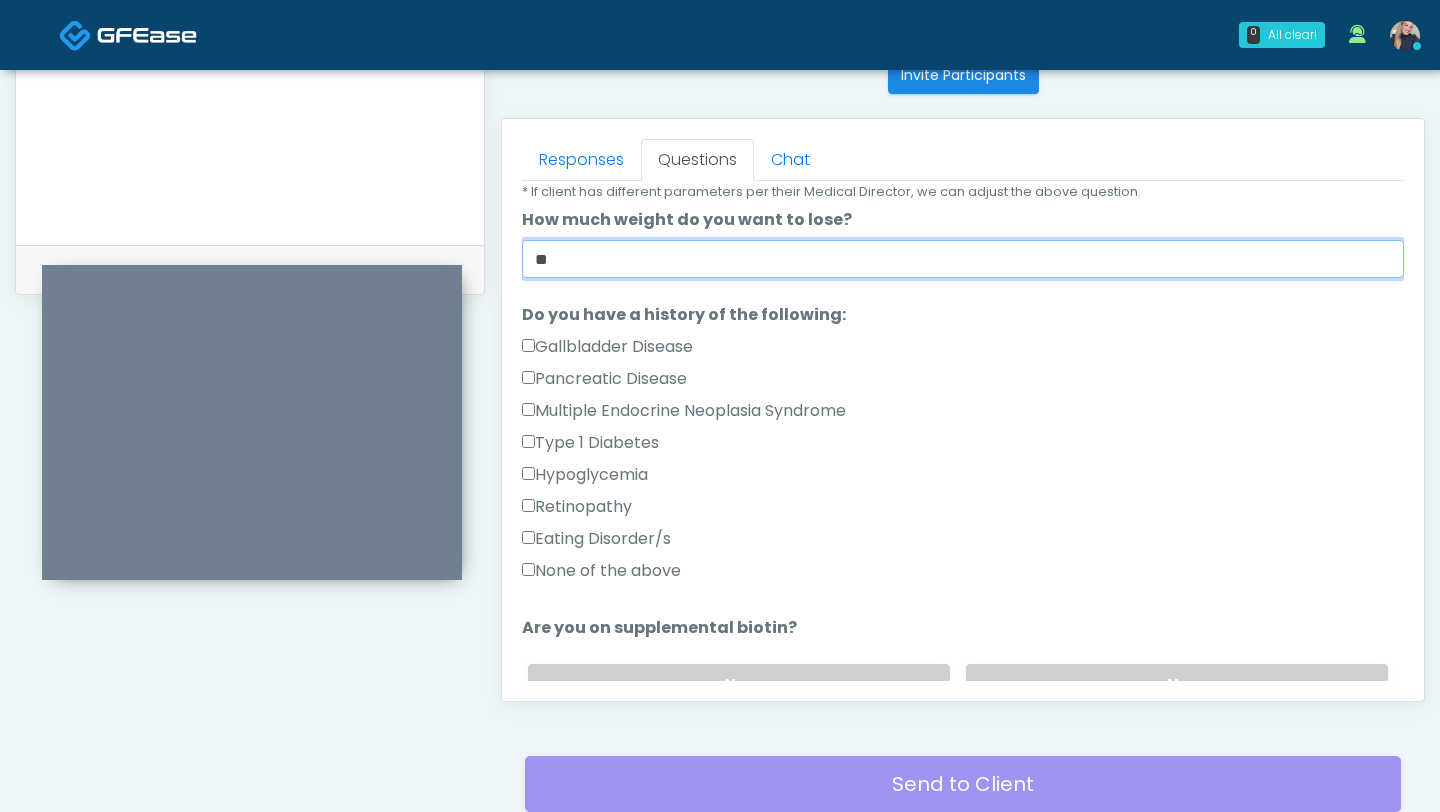 scroll, scrollTop: 358, scrollLeft: 0, axis: vertical 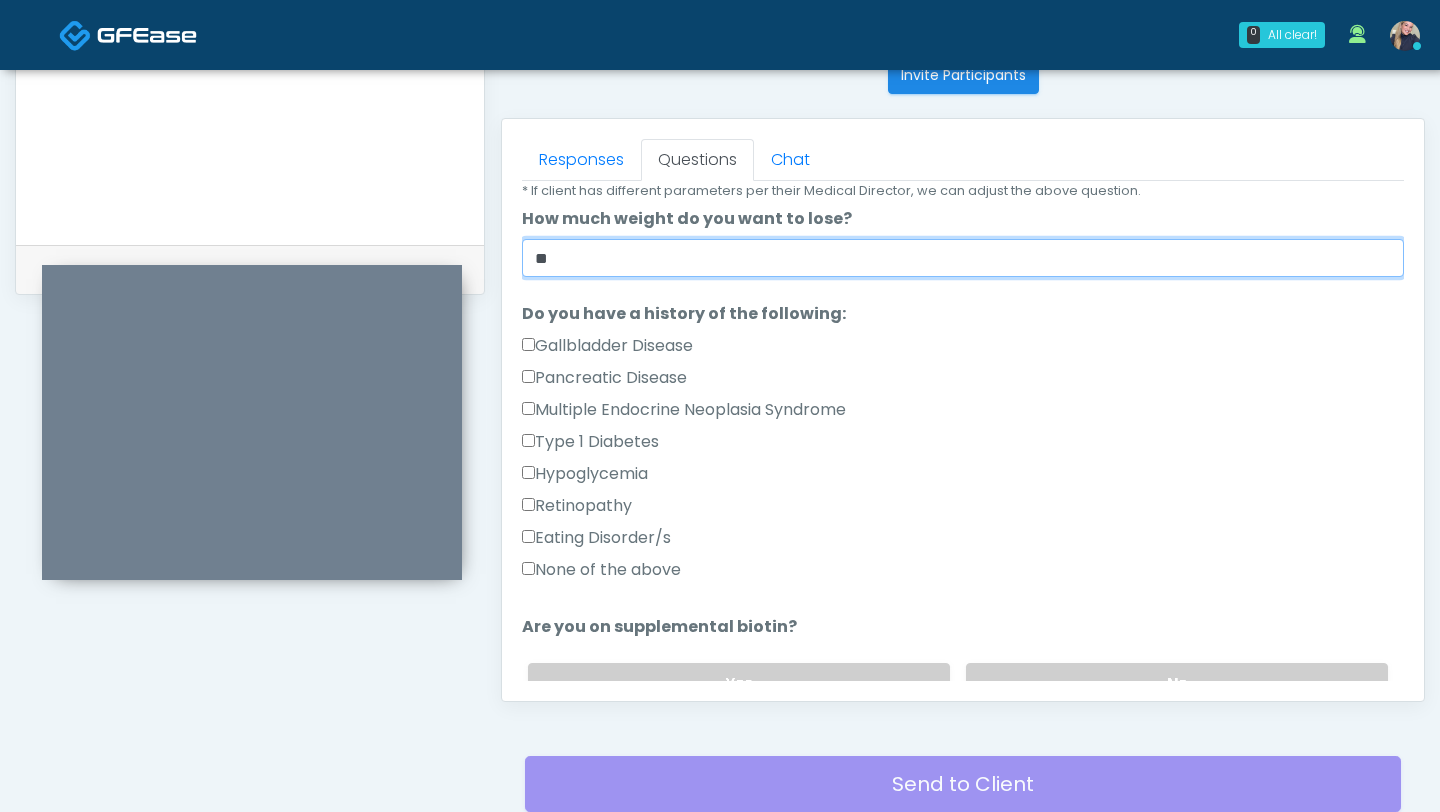 type on "**" 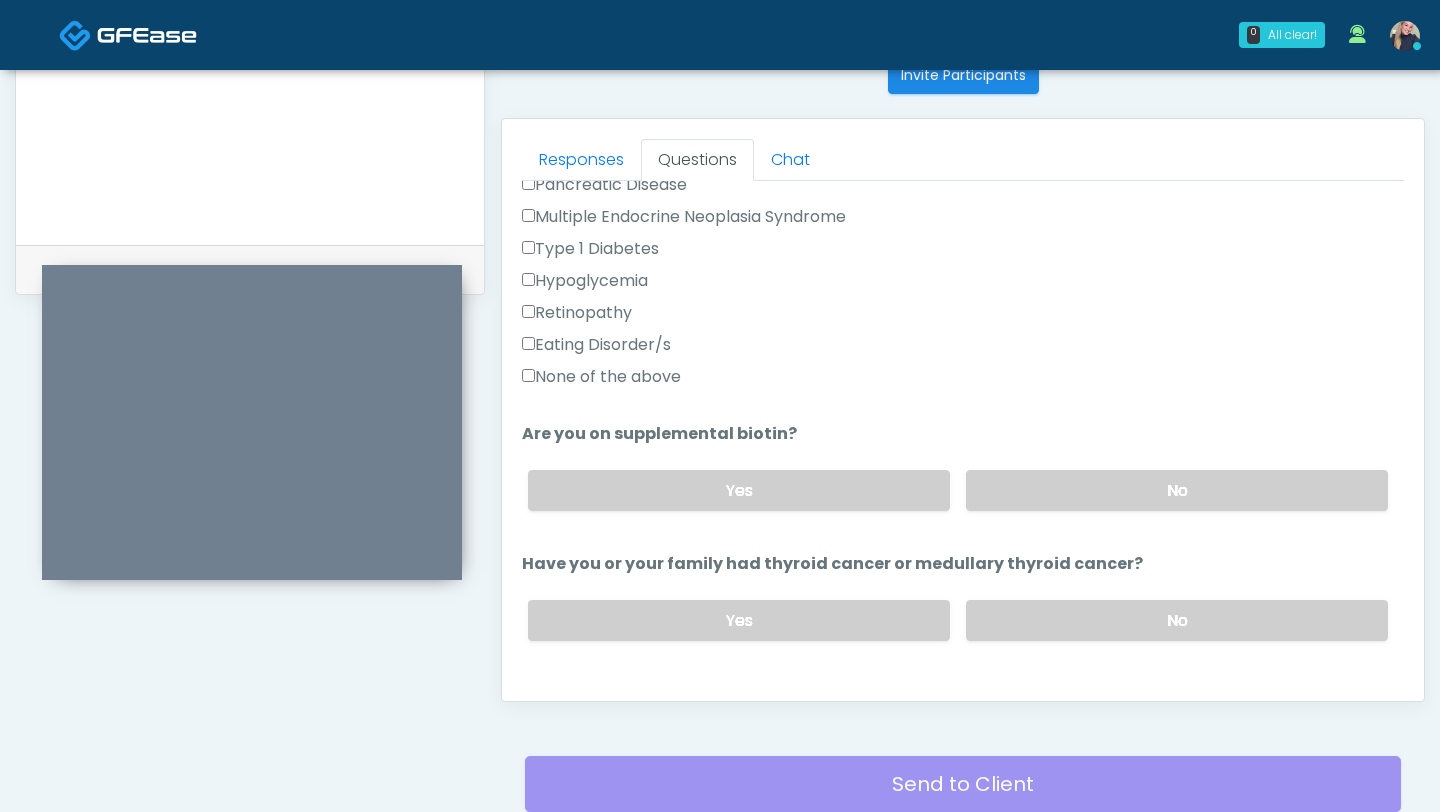 scroll, scrollTop: 519, scrollLeft: 0, axis: vertical 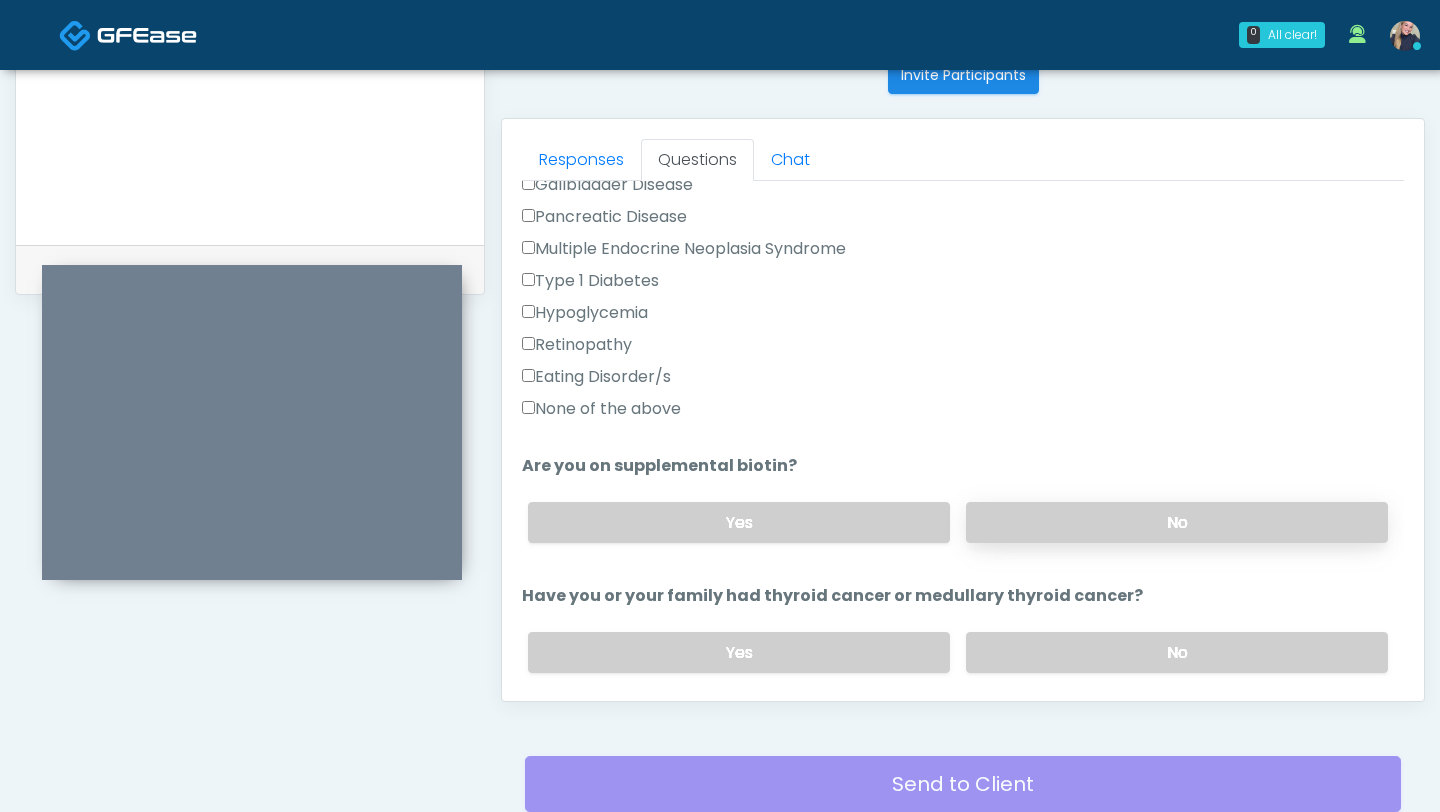 click on "No" at bounding box center [1177, 522] 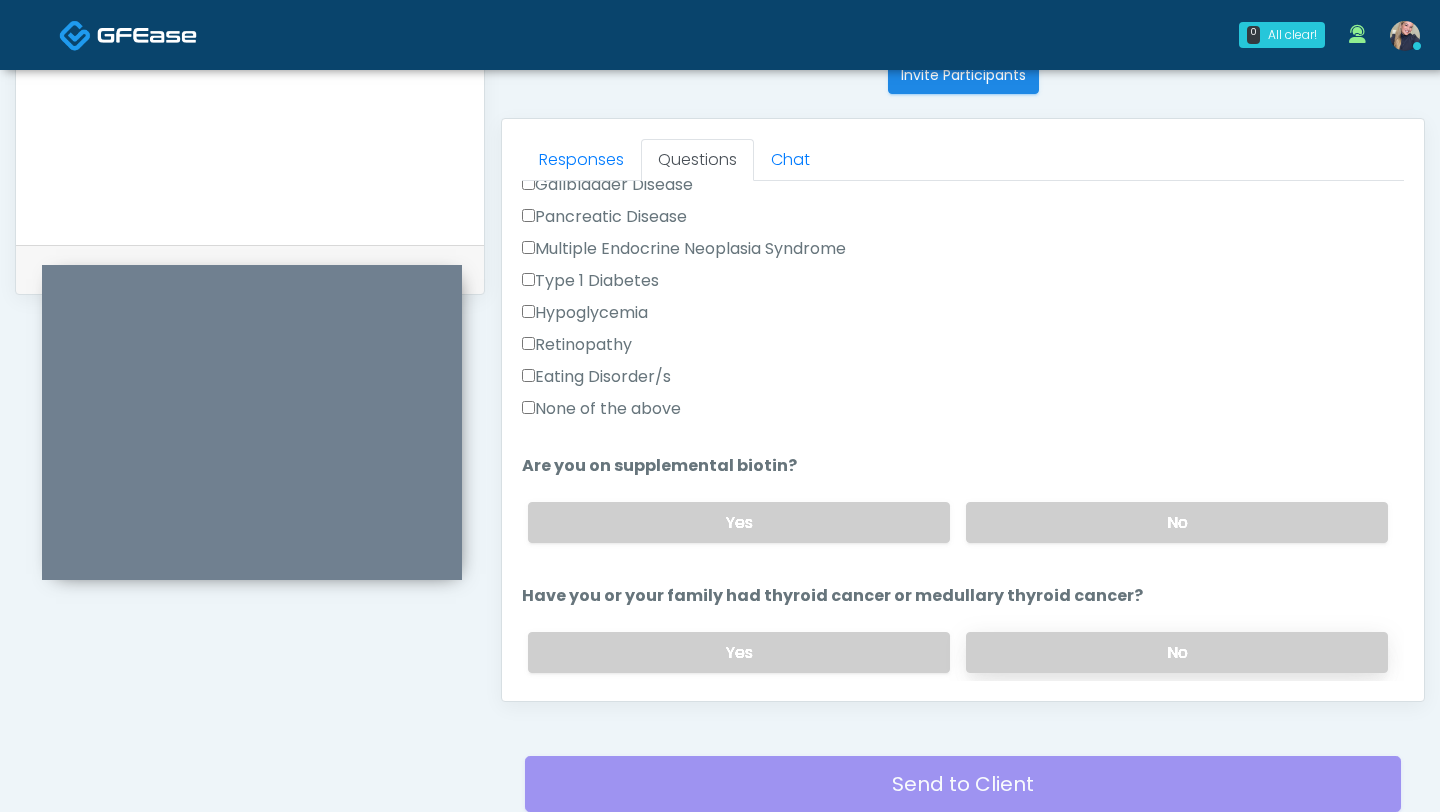 click on "No" at bounding box center [1177, 652] 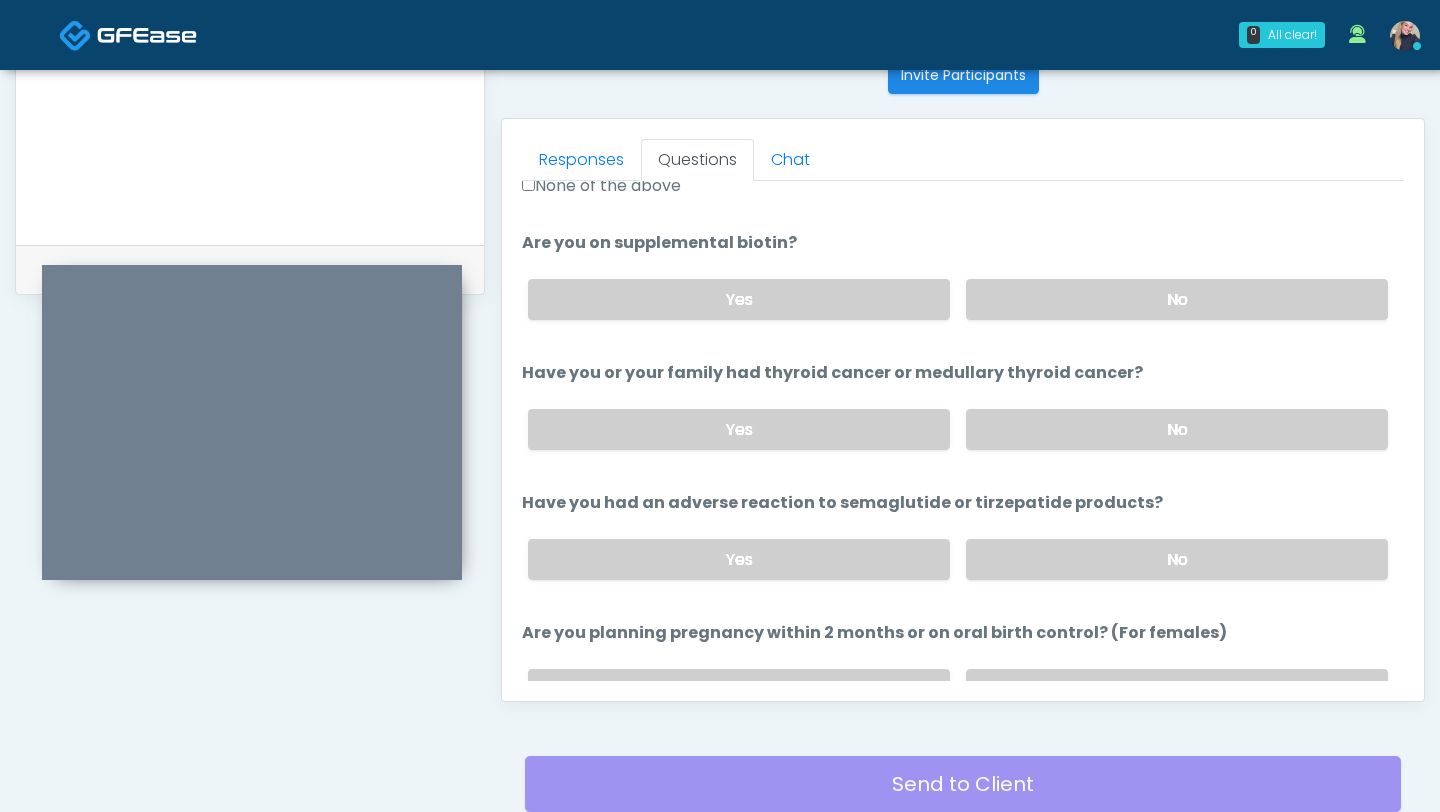 scroll, scrollTop: 743, scrollLeft: 0, axis: vertical 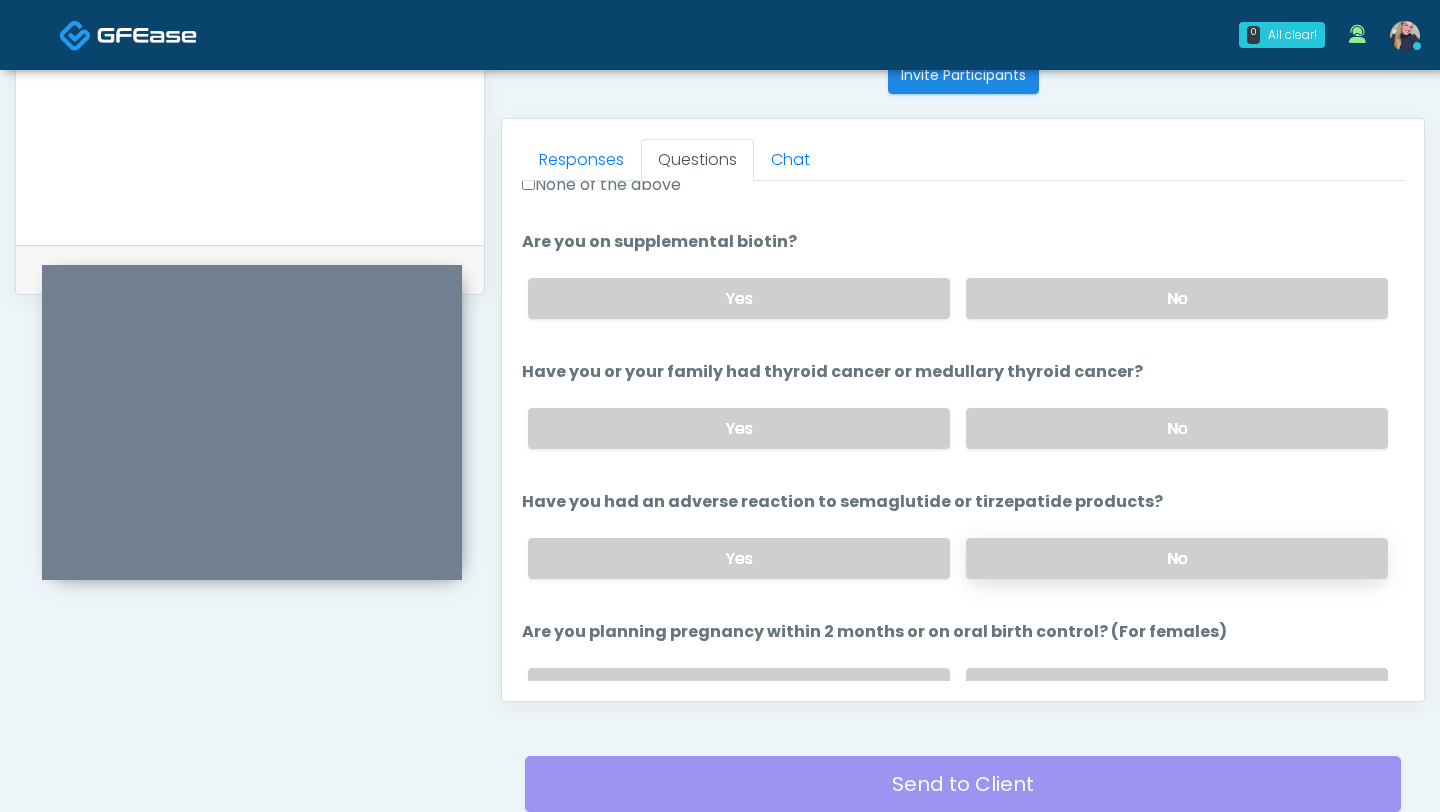click on "No" at bounding box center (1177, 558) 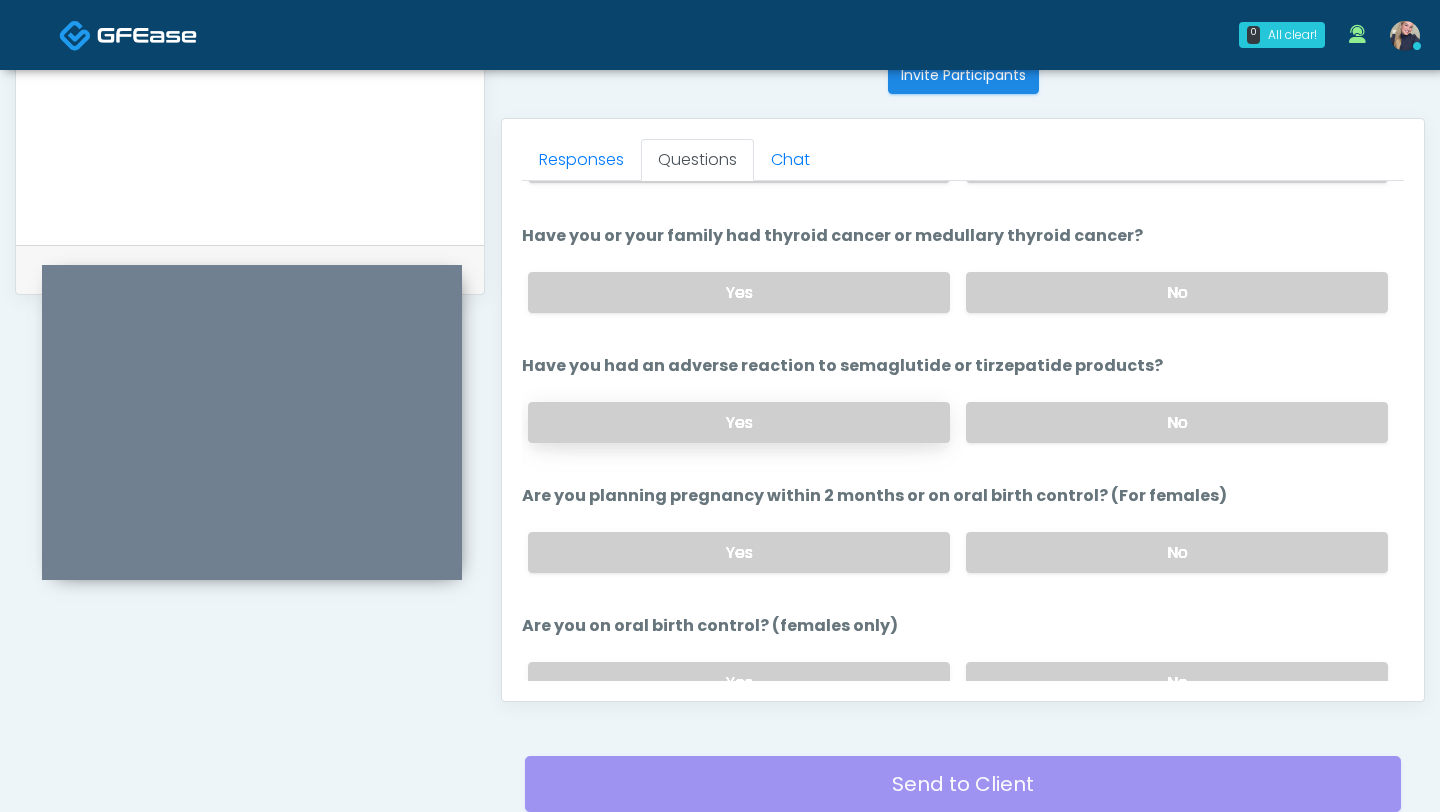 scroll, scrollTop: 883, scrollLeft: 0, axis: vertical 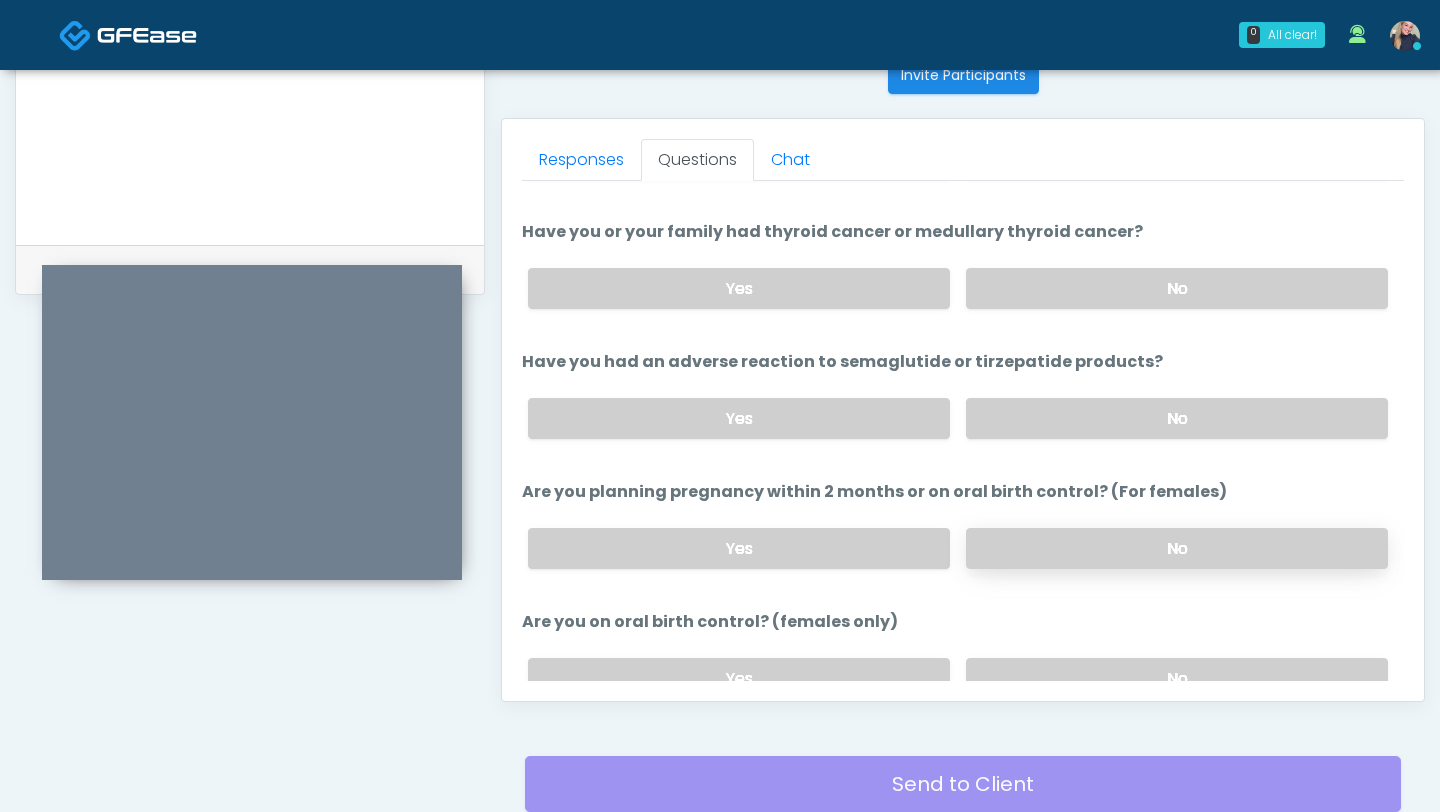 click on "No" at bounding box center [1177, 548] 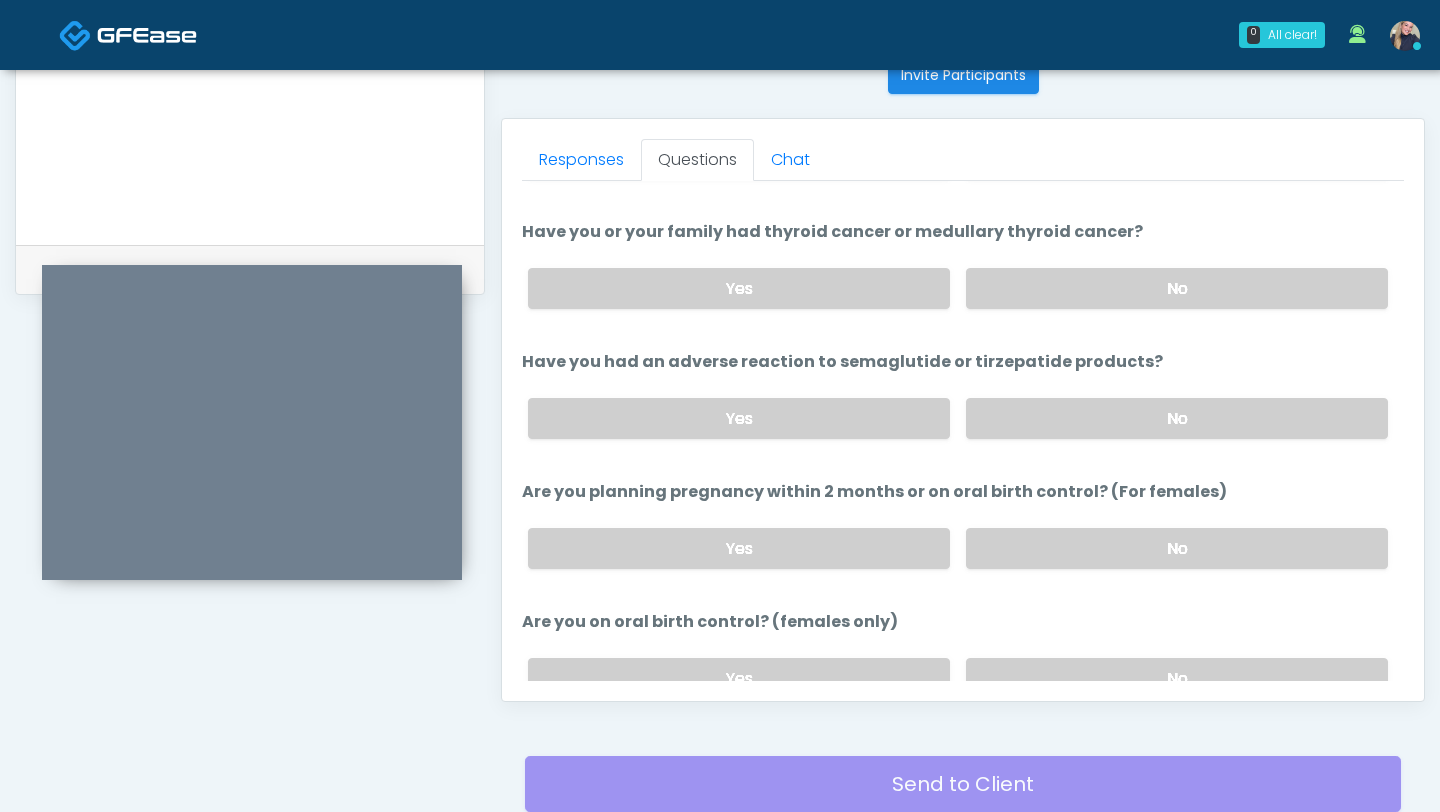 scroll, scrollTop: 997, scrollLeft: 0, axis: vertical 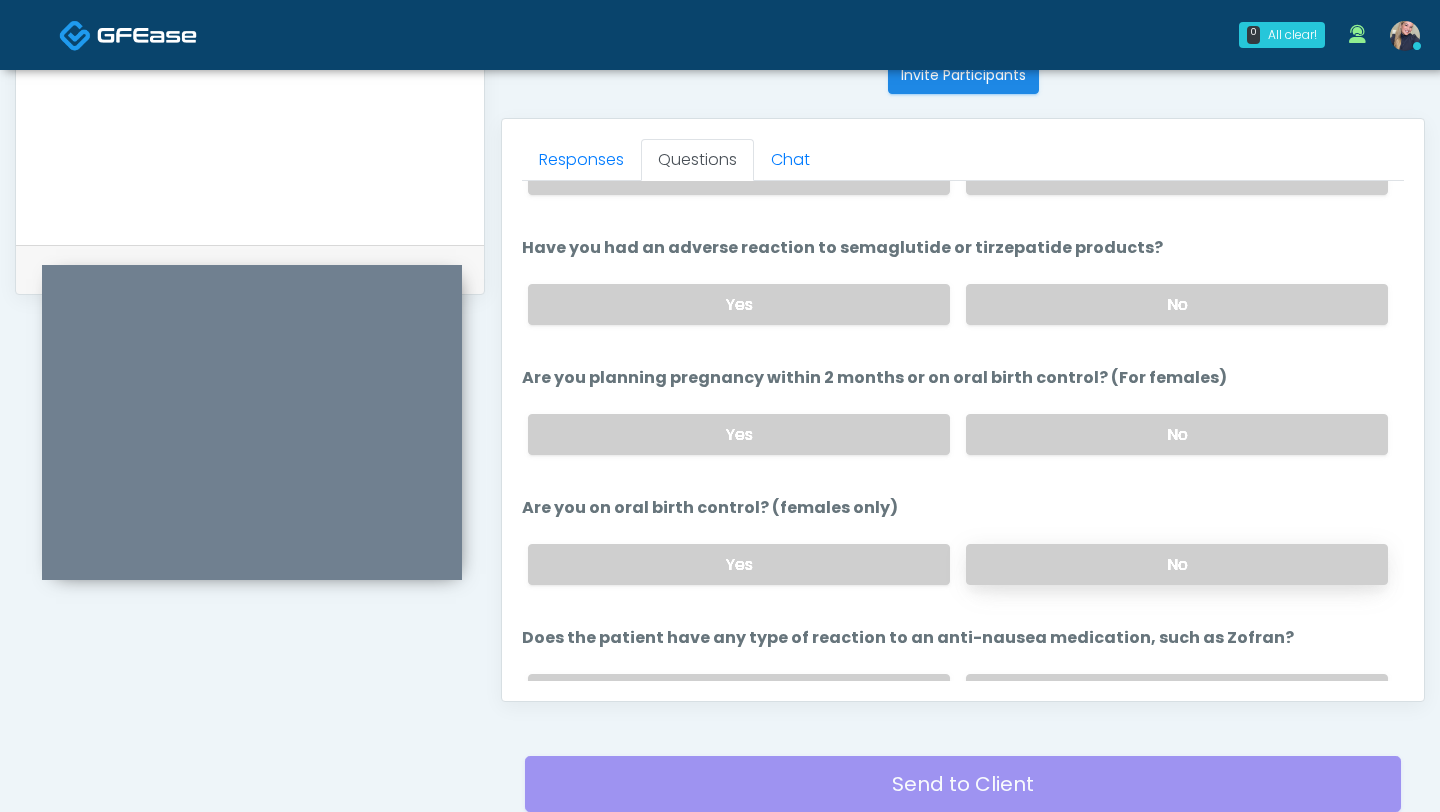 click on "No" at bounding box center [1177, 564] 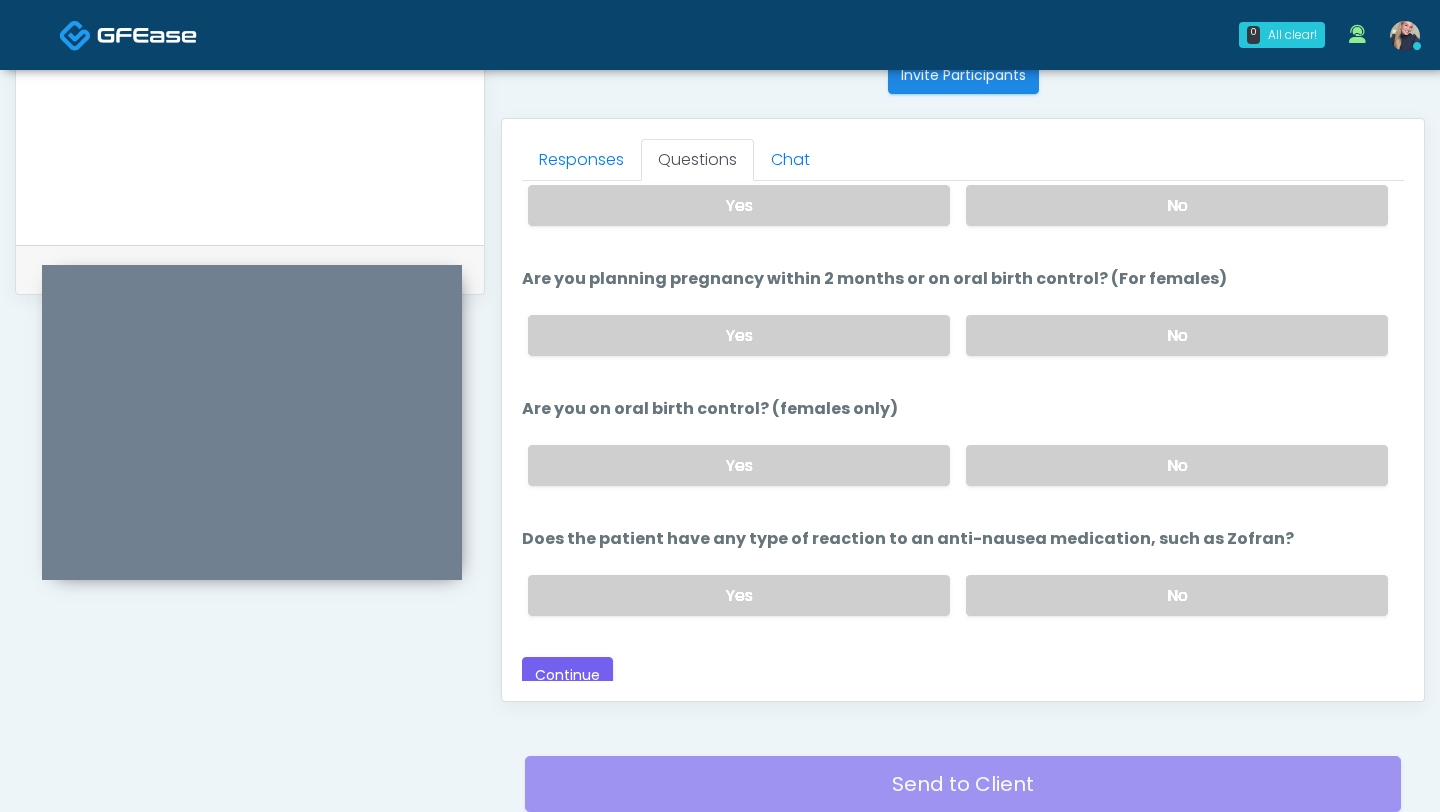 scroll, scrollTop: 1097, scrollLeft: 0, axis: vertical 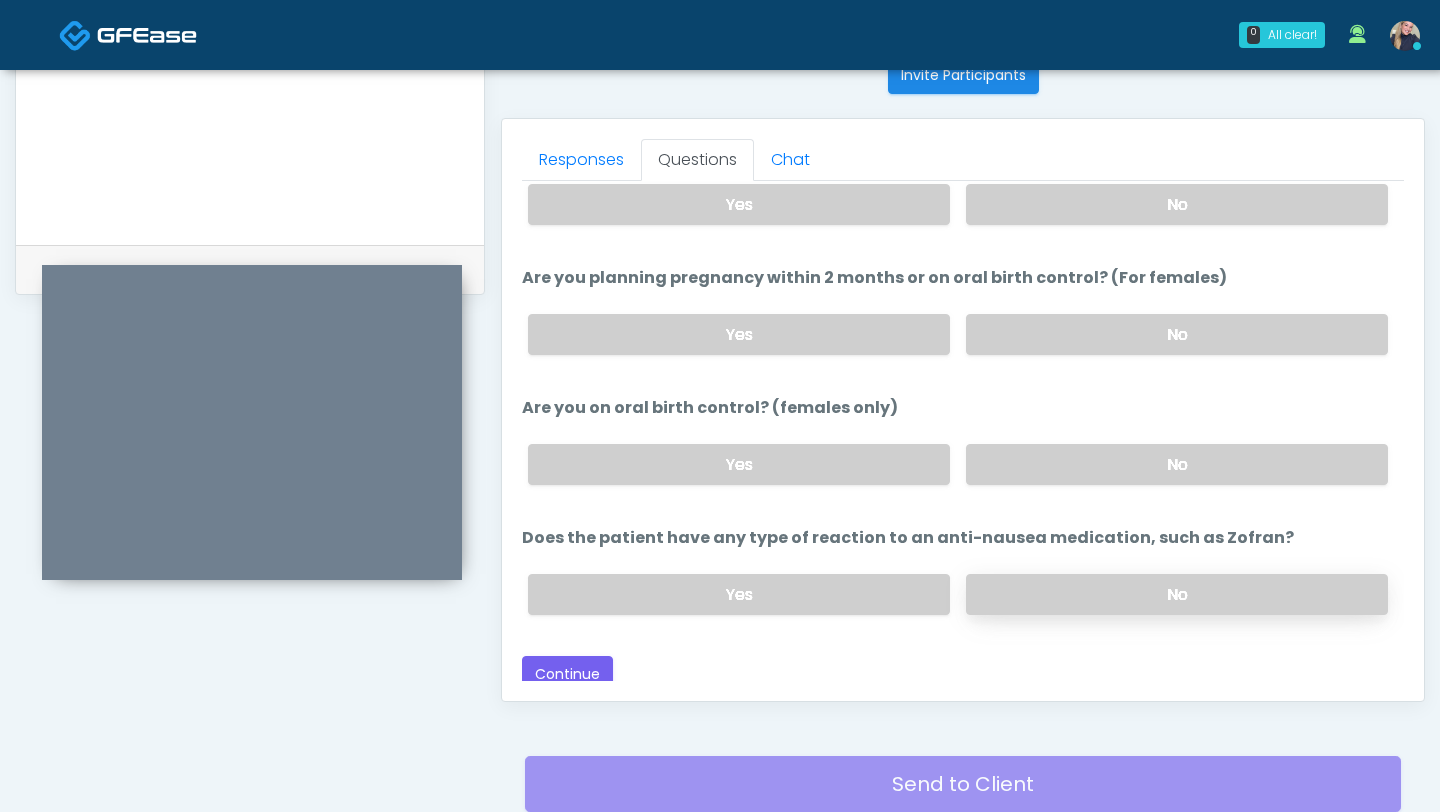 click on "No" at bounding box center (1177, 594) 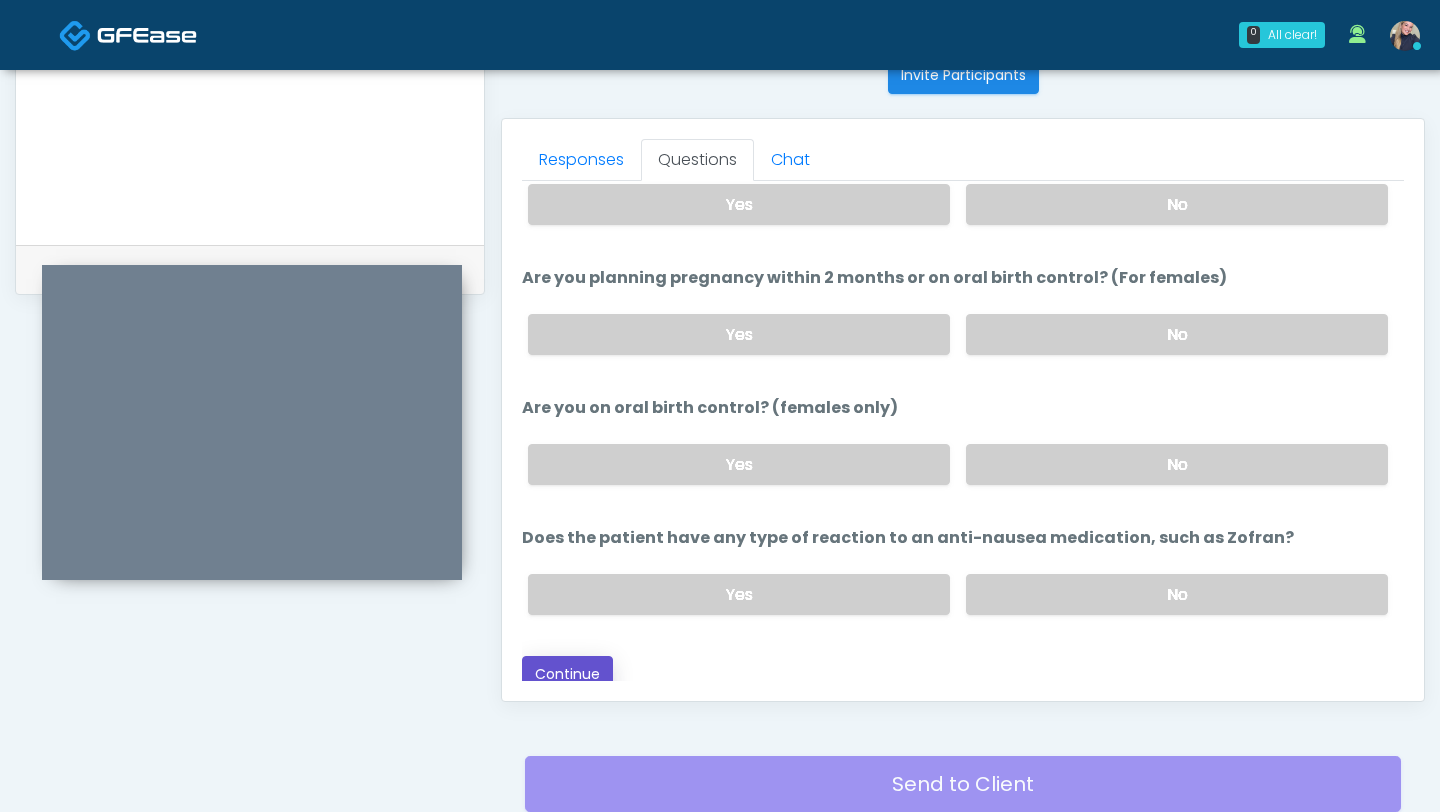 click on "Continue" at bounding box center [567, 674] 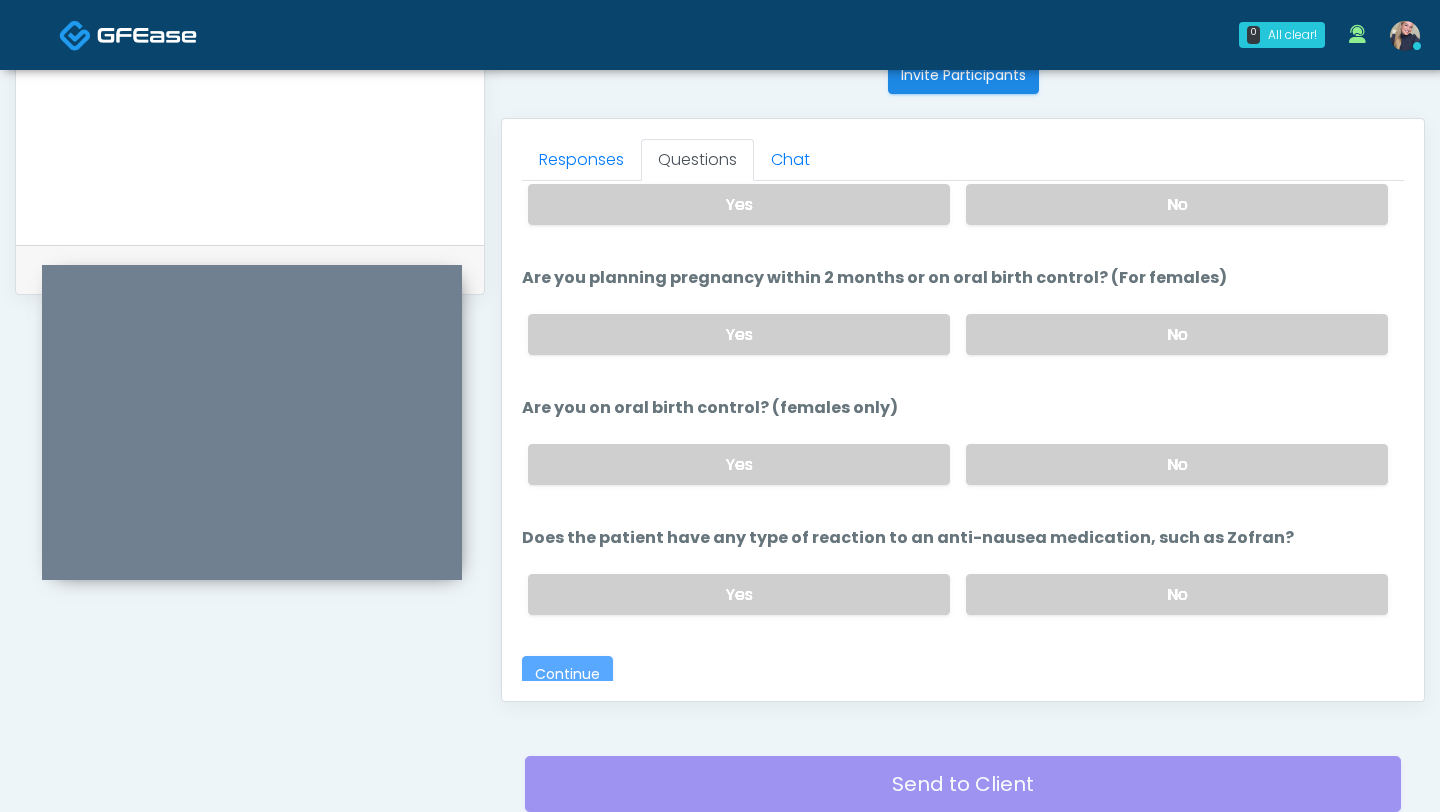 scroll, scrollTop: 983, scrollLeft: 0, axis: vertical 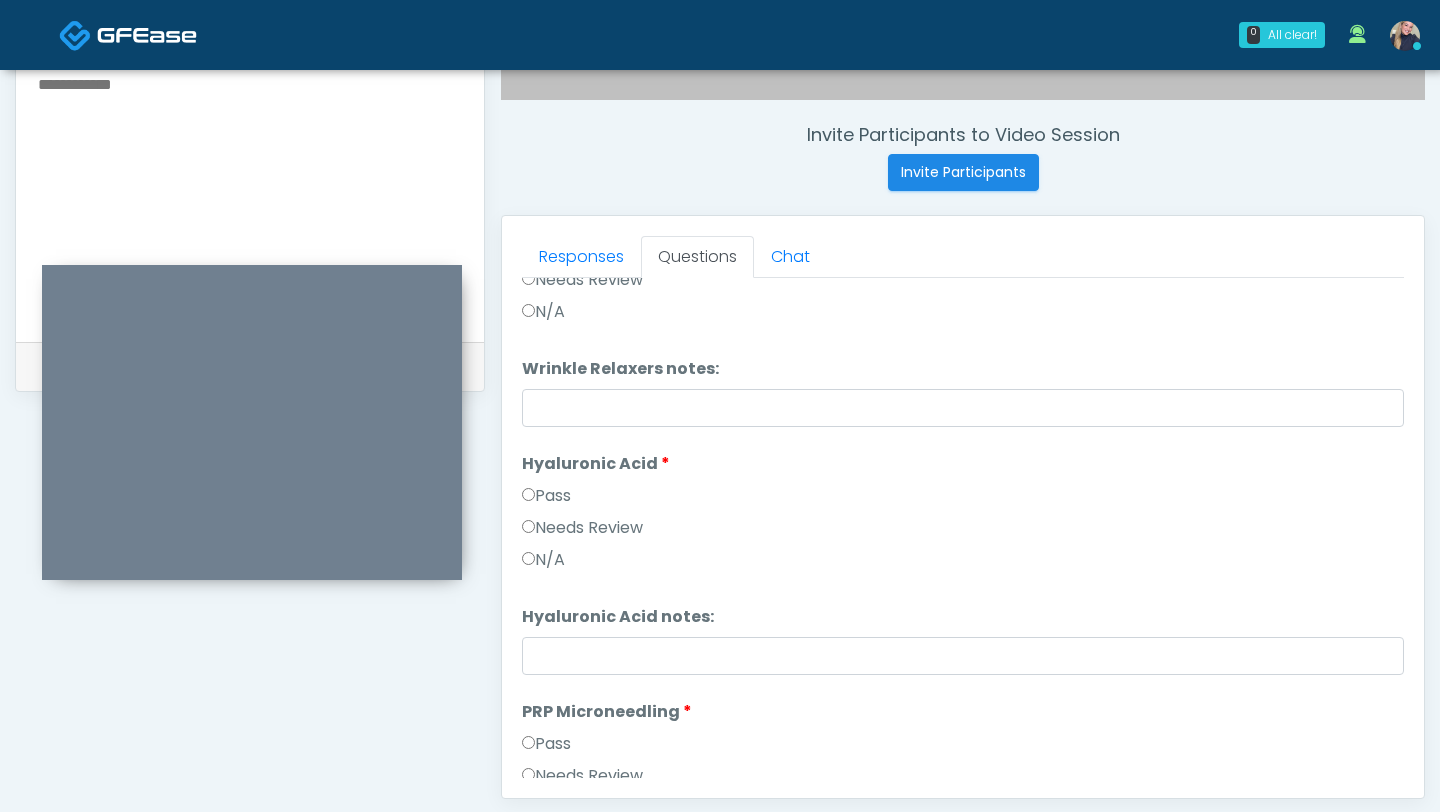 click on "Pass" at bounding box center (546, 496) 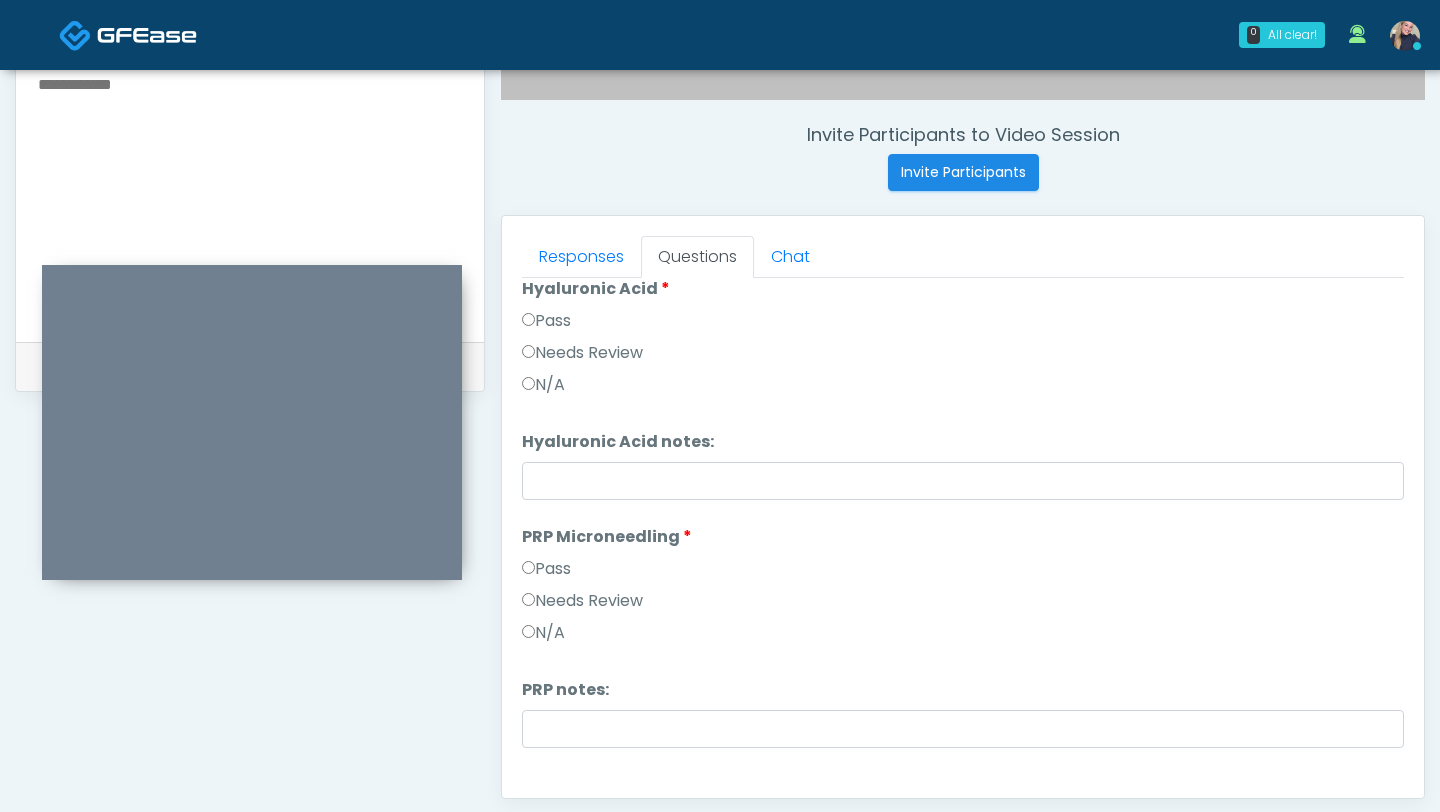 scroll, scrollTop: 317, scrollLeft: 0, axis: vertical 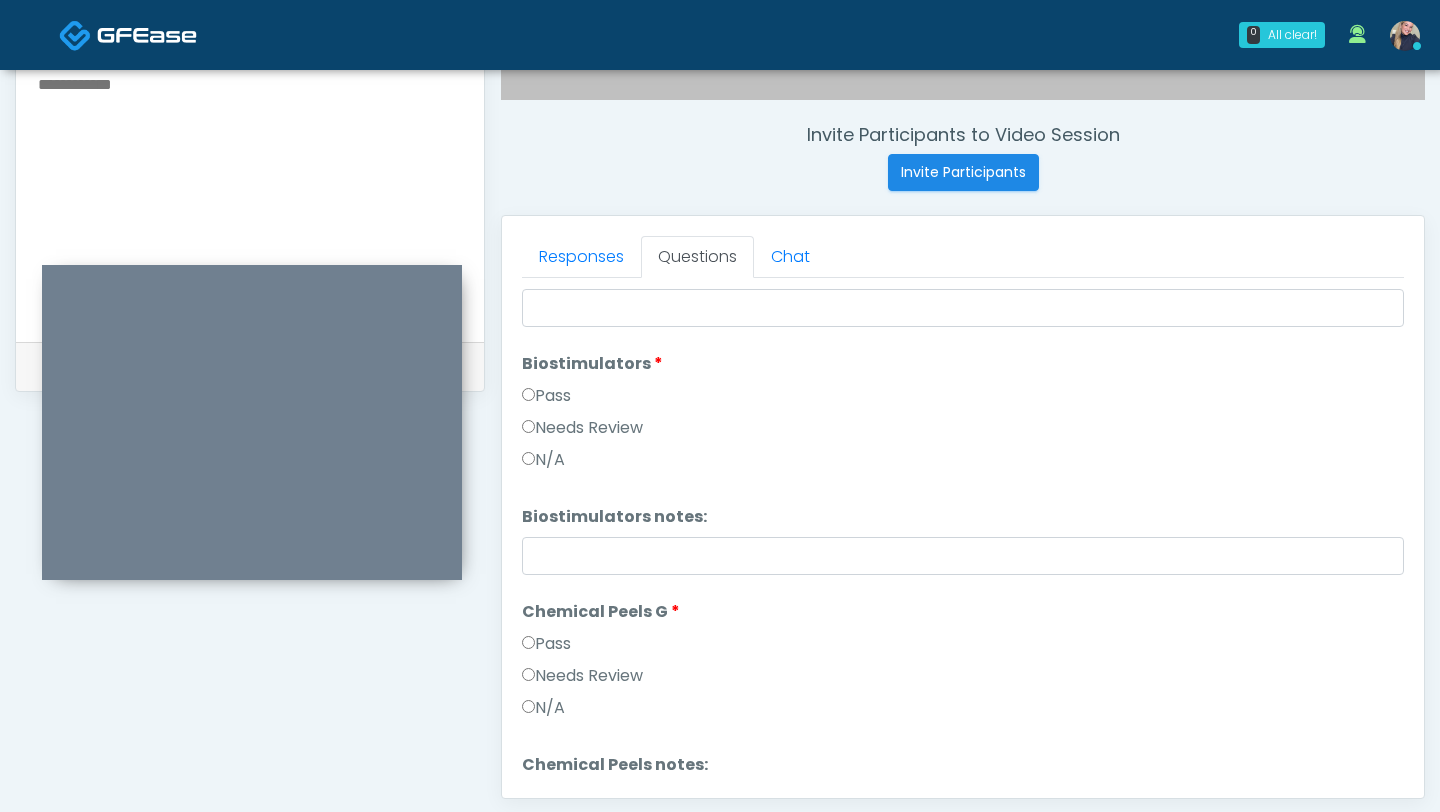 click on "Pass" at bounding box center (546, 644) 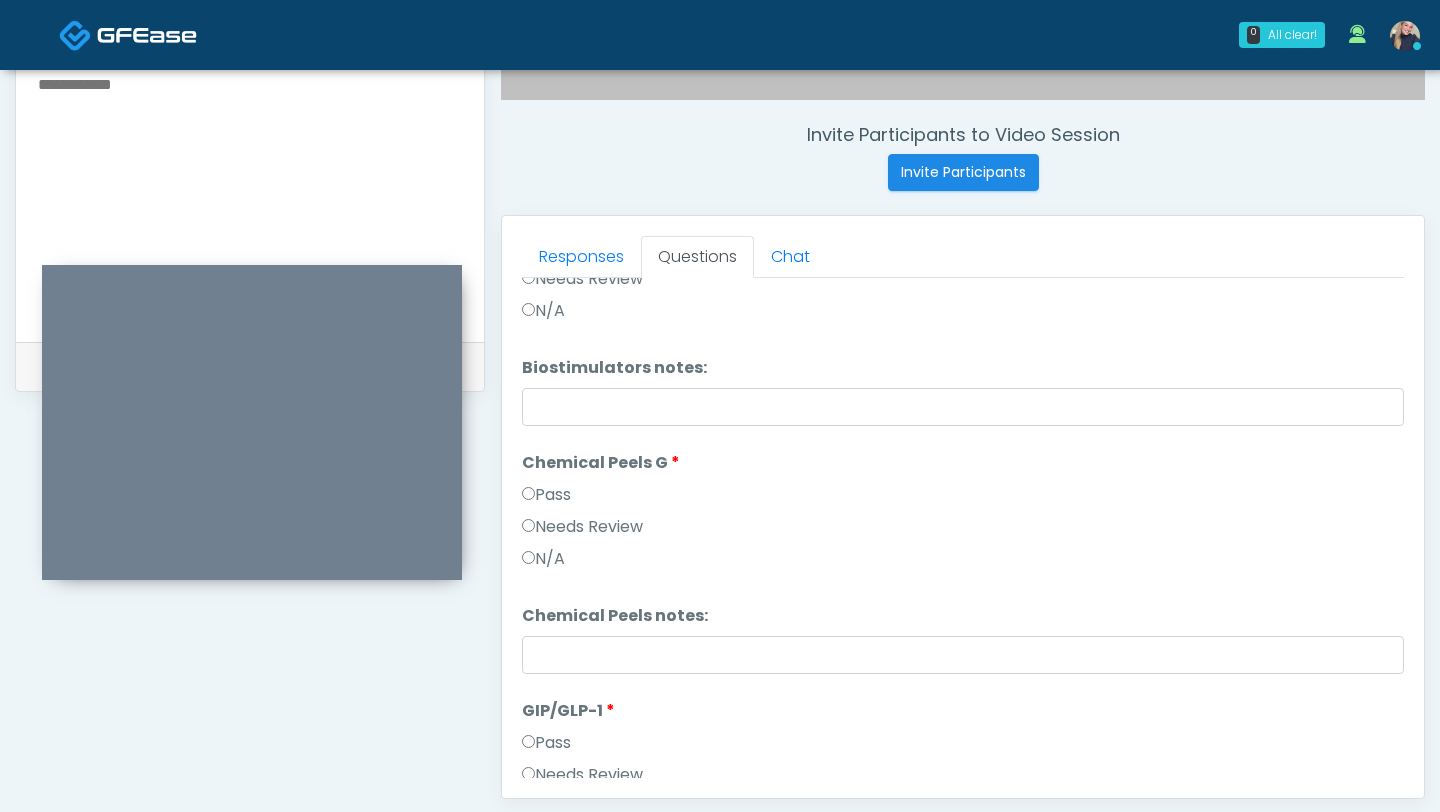 scroll, scrollTop: 2315, scrollLeft: 0, axis: vertical 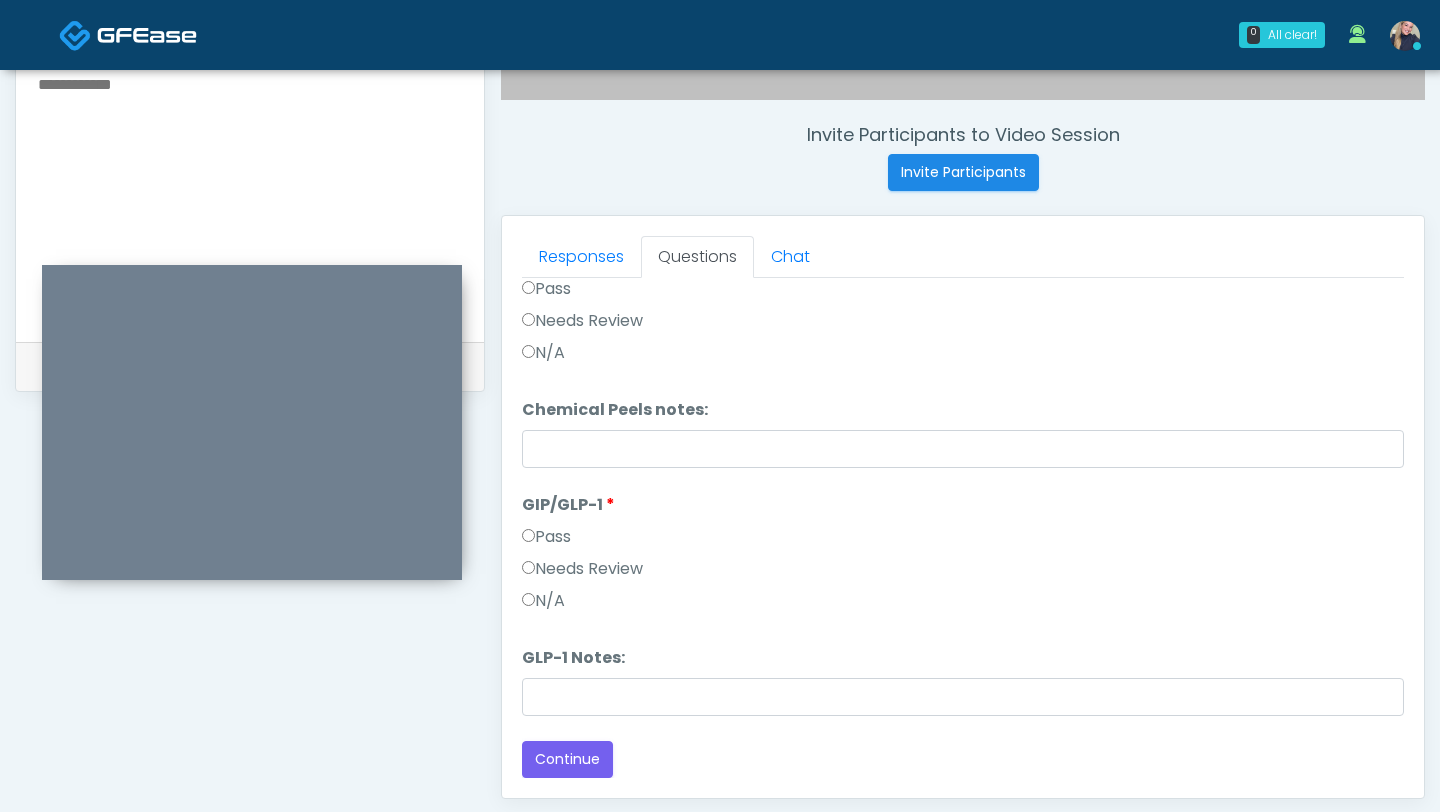 click on "Needs Review" at bounding box center [582, 569] 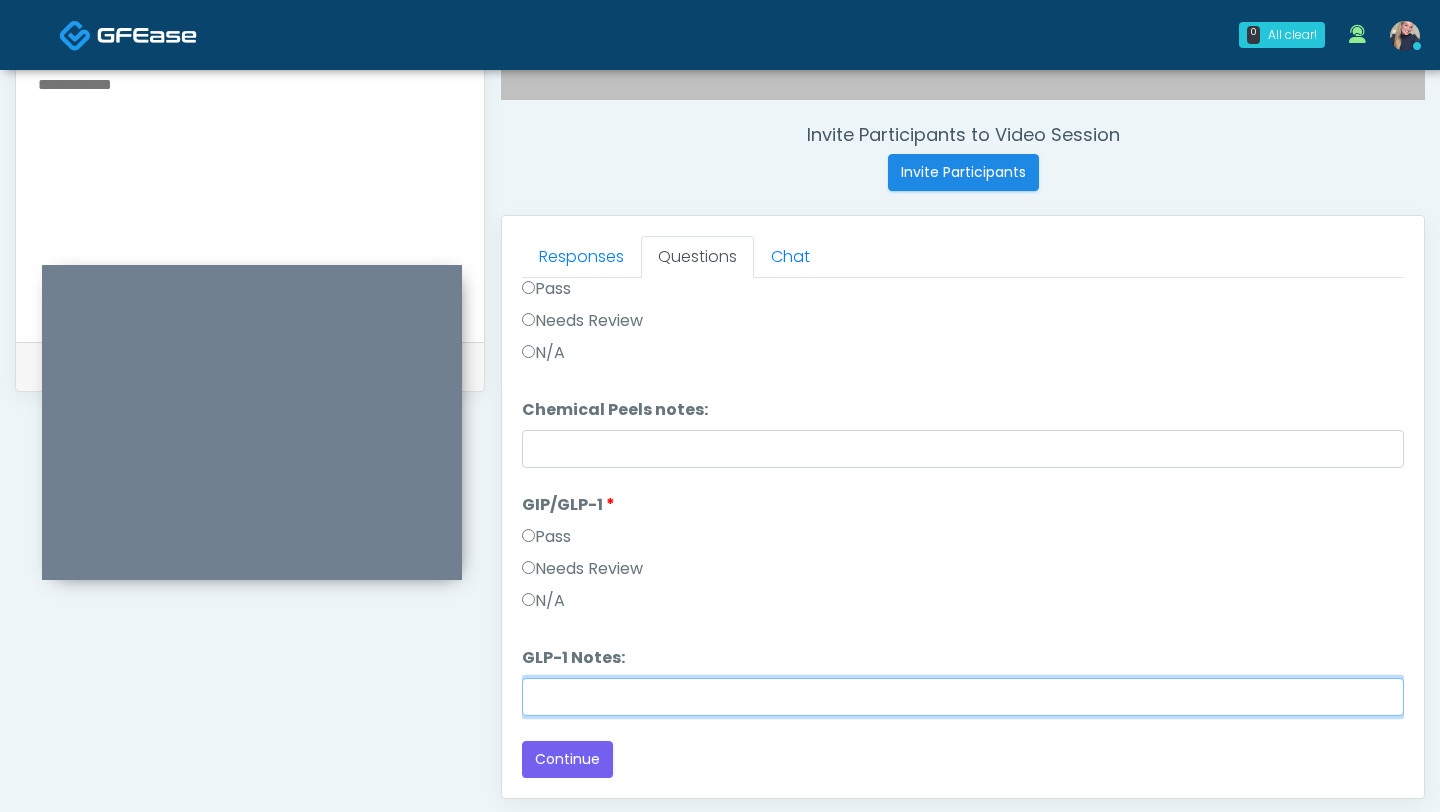 click on "GLP-1 Notes:" at bounding box center (963, 697) 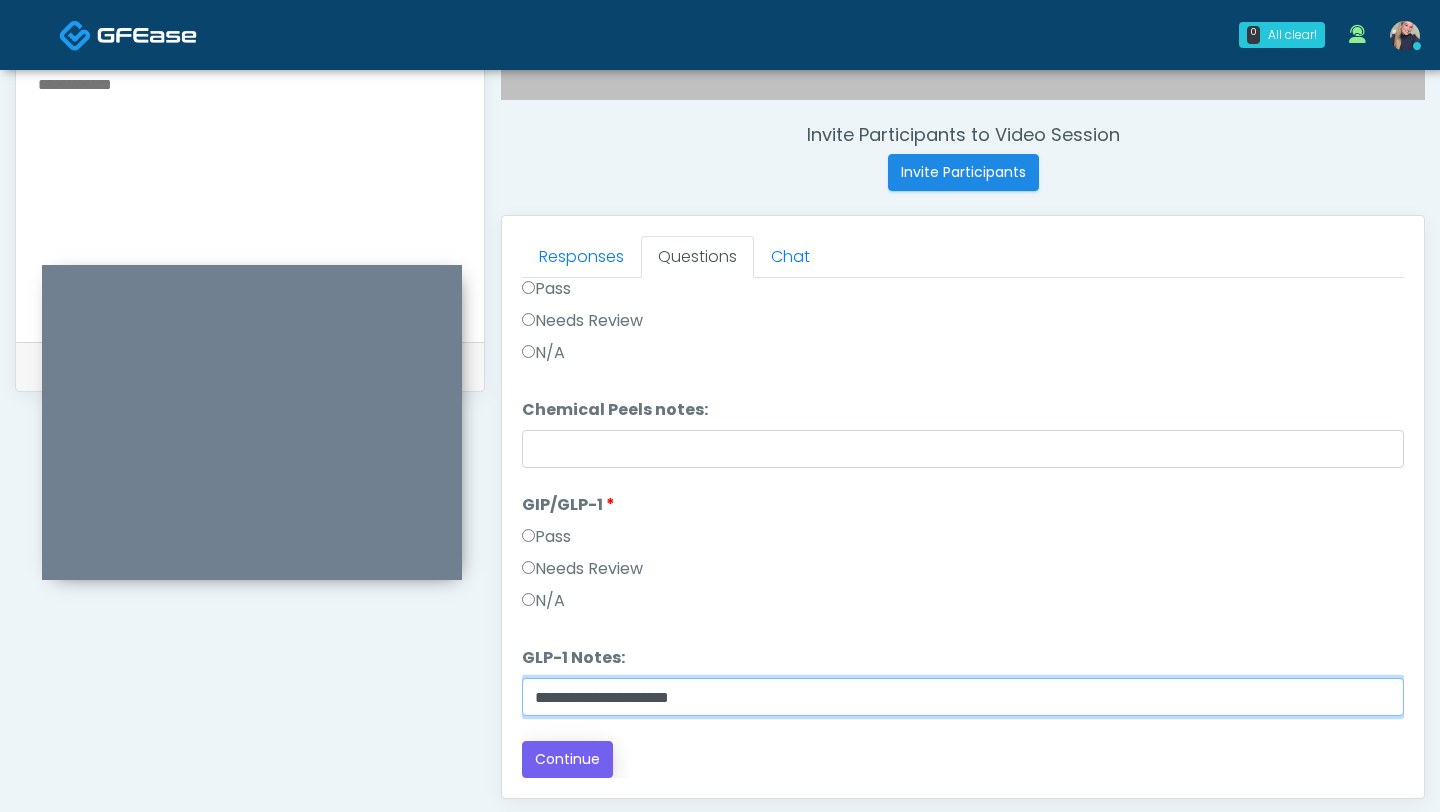 type on "**********" 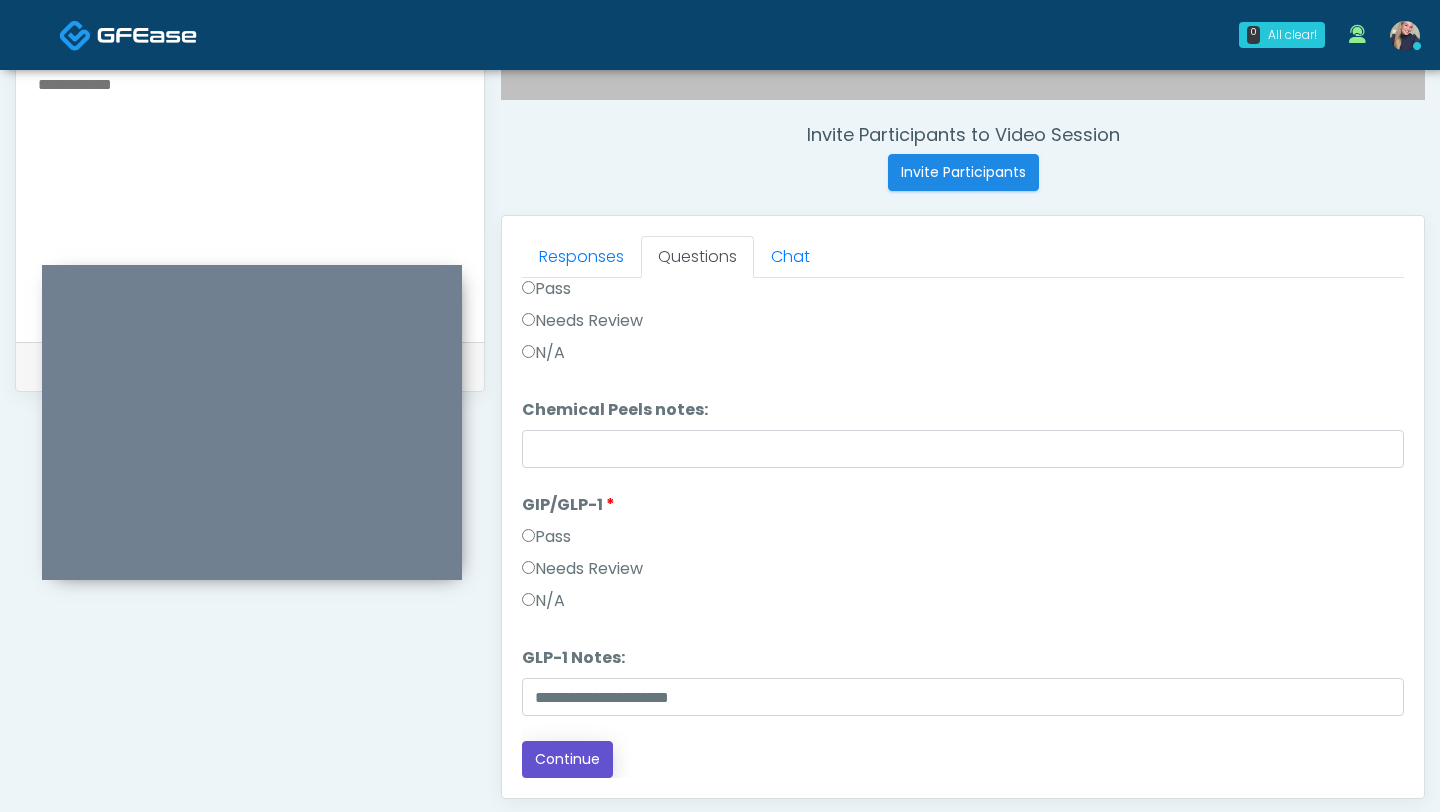 click on "Continue" at bounding box center (567, 759) 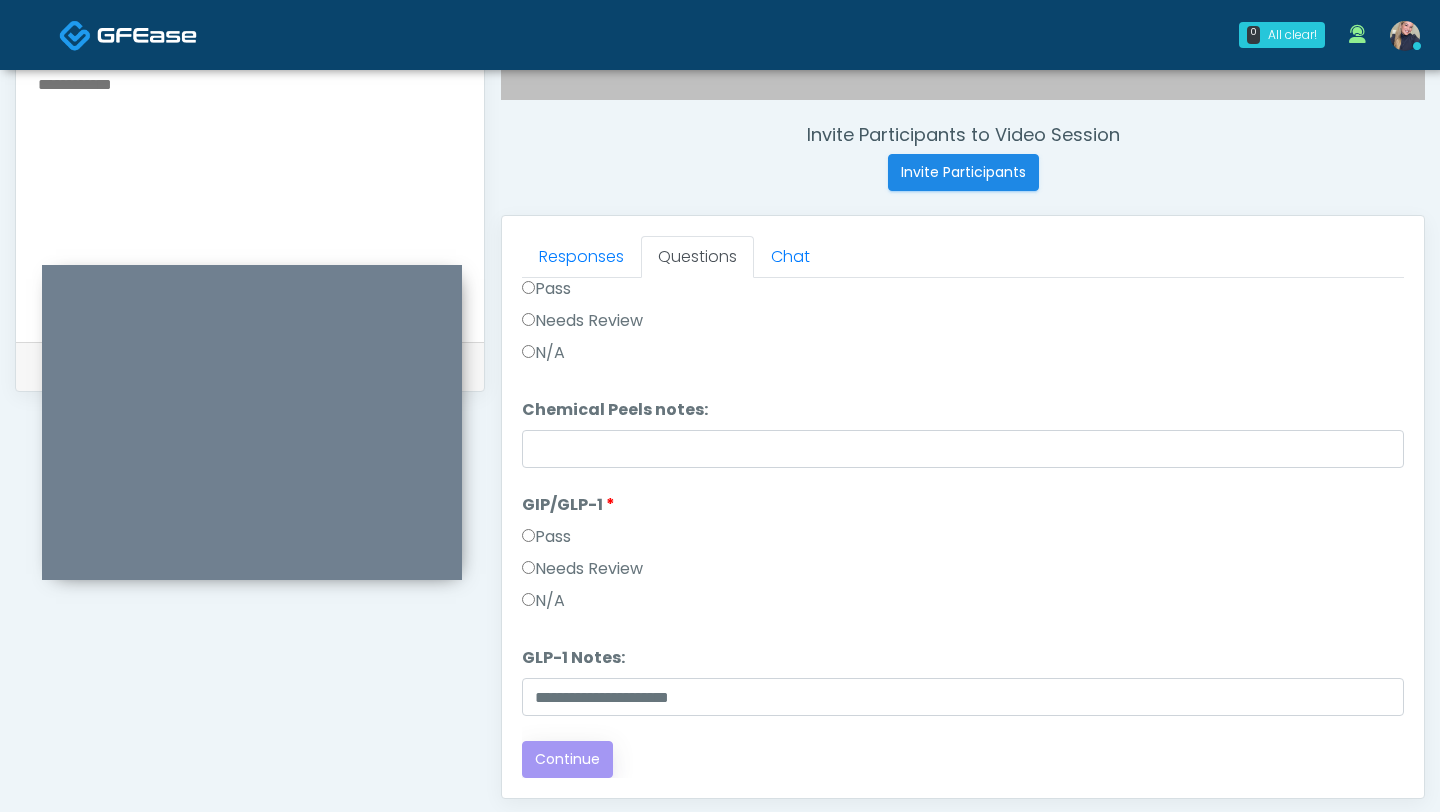 scroll, scrollTop: 0, scrollLeft: 0, axis: both 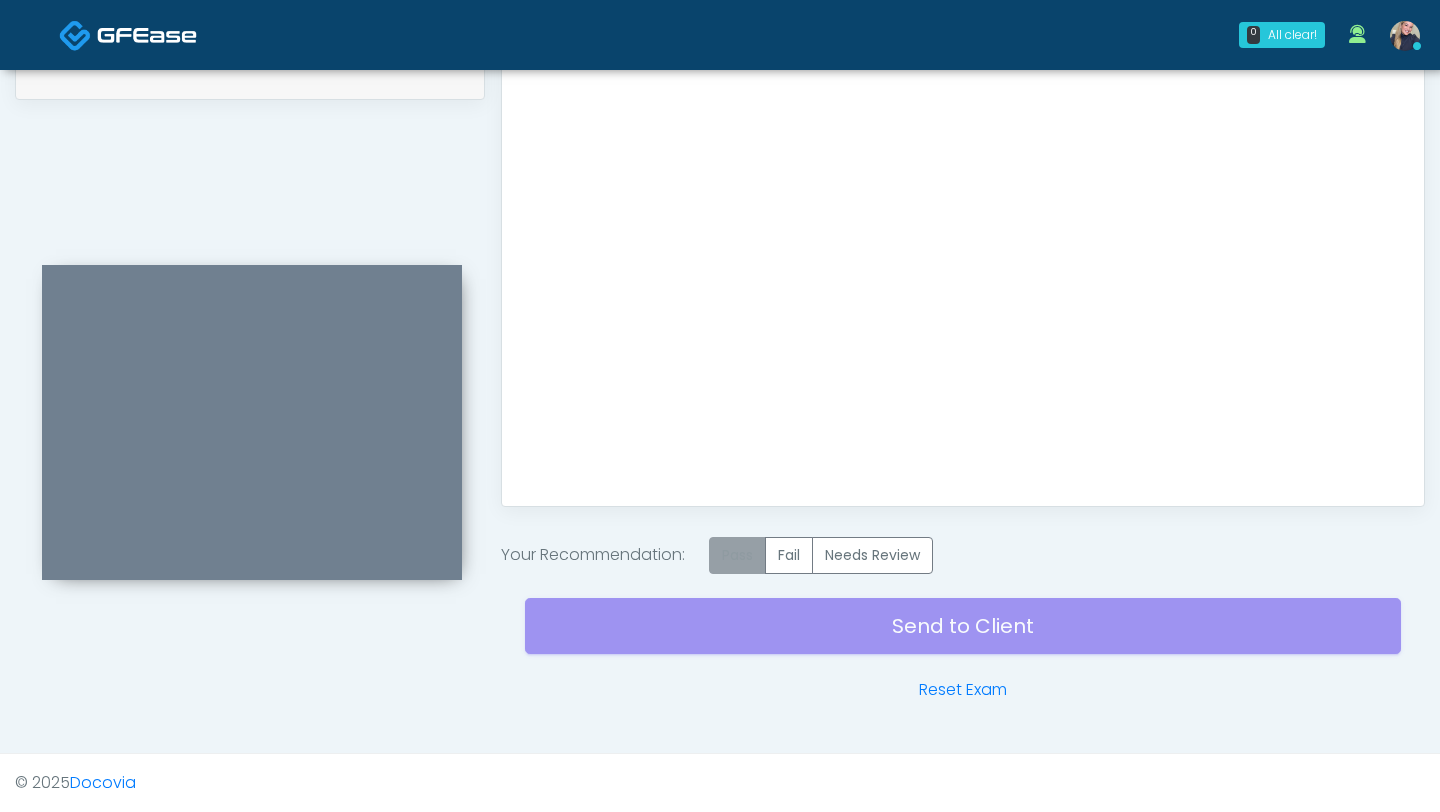 click on "Pass" at bounding box center (737, 555) 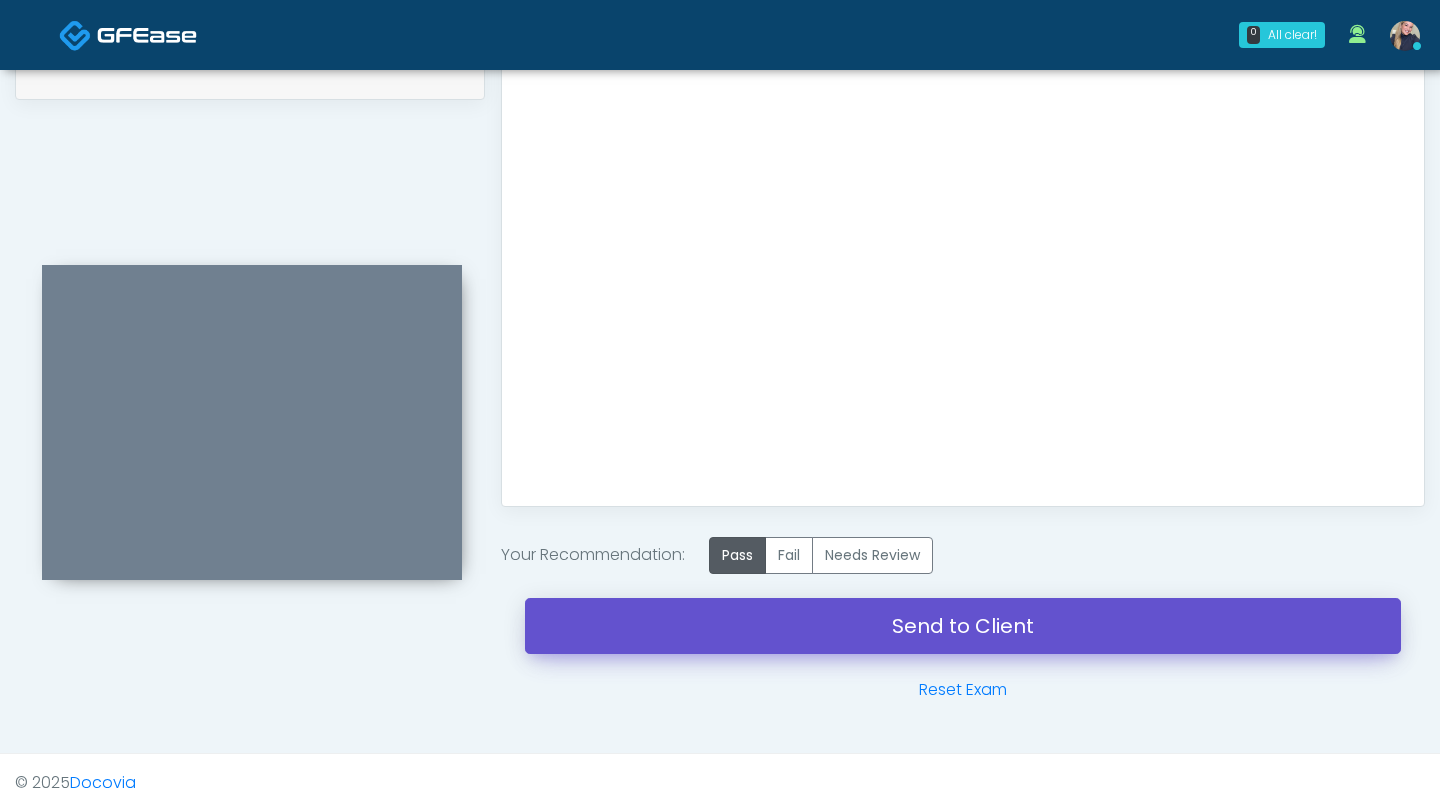click on "Send to Client" at bounding box center [963, 626] 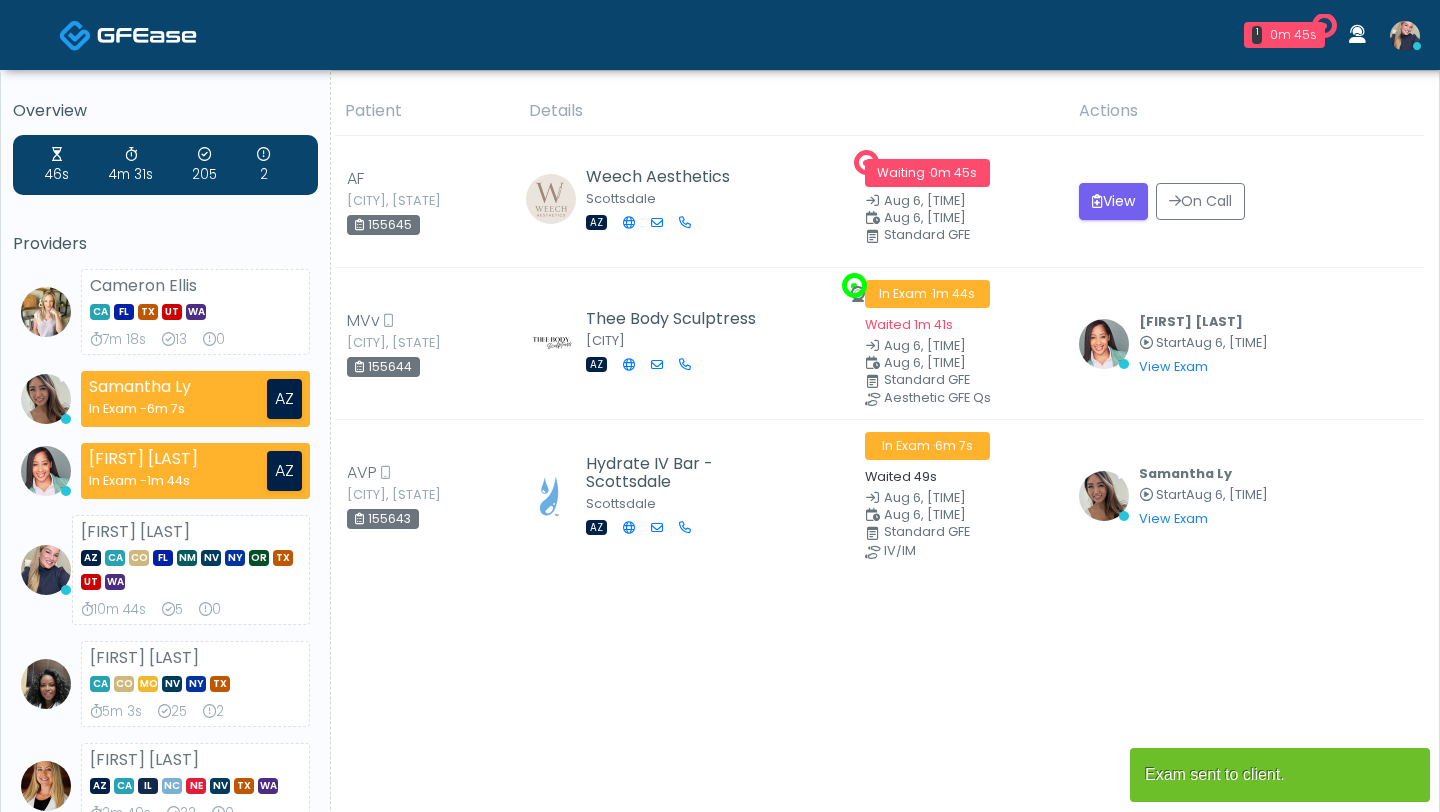 scroll, scrollTop: 0, scrollLeft: 0, axis: both 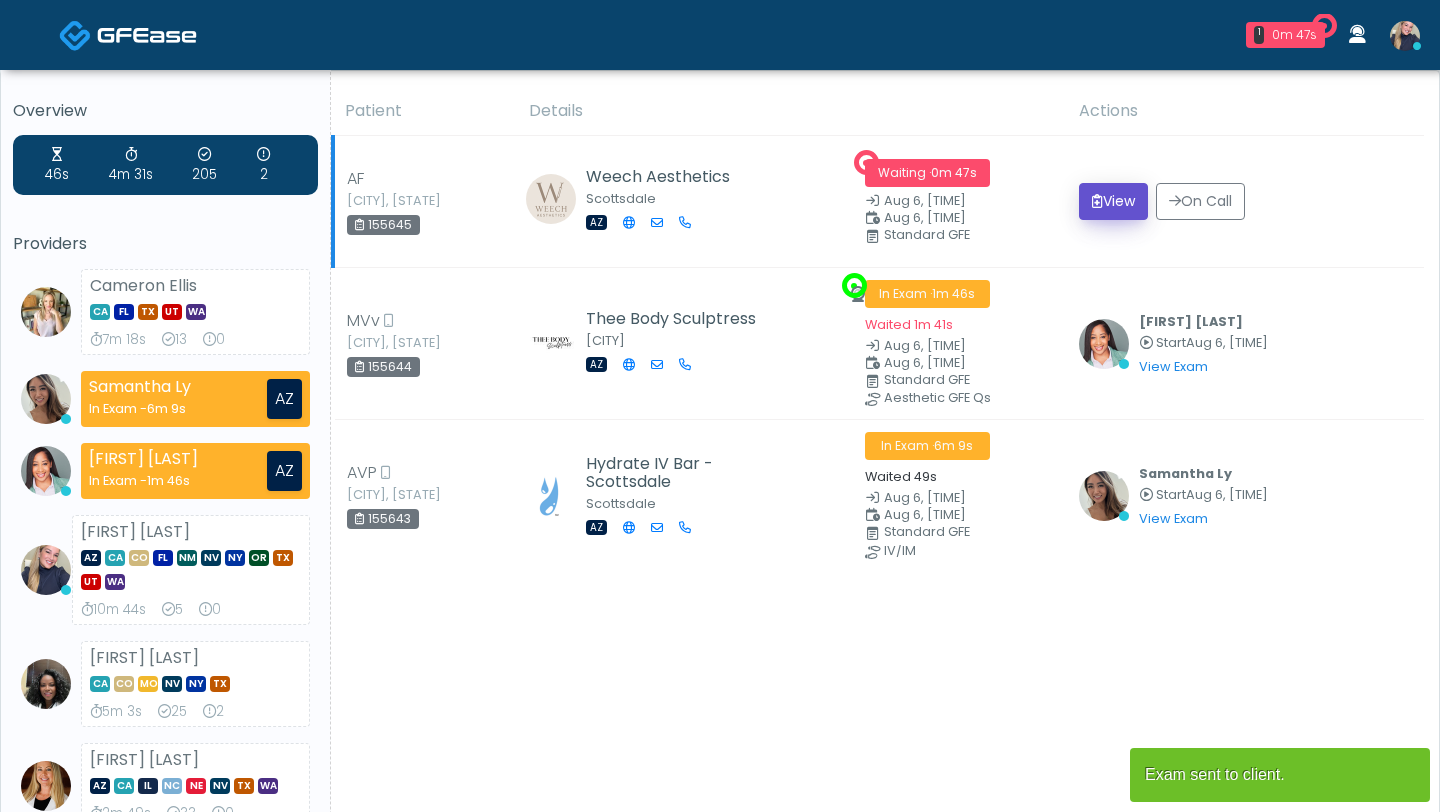 click on "View" at bounding box center [1113, 201] 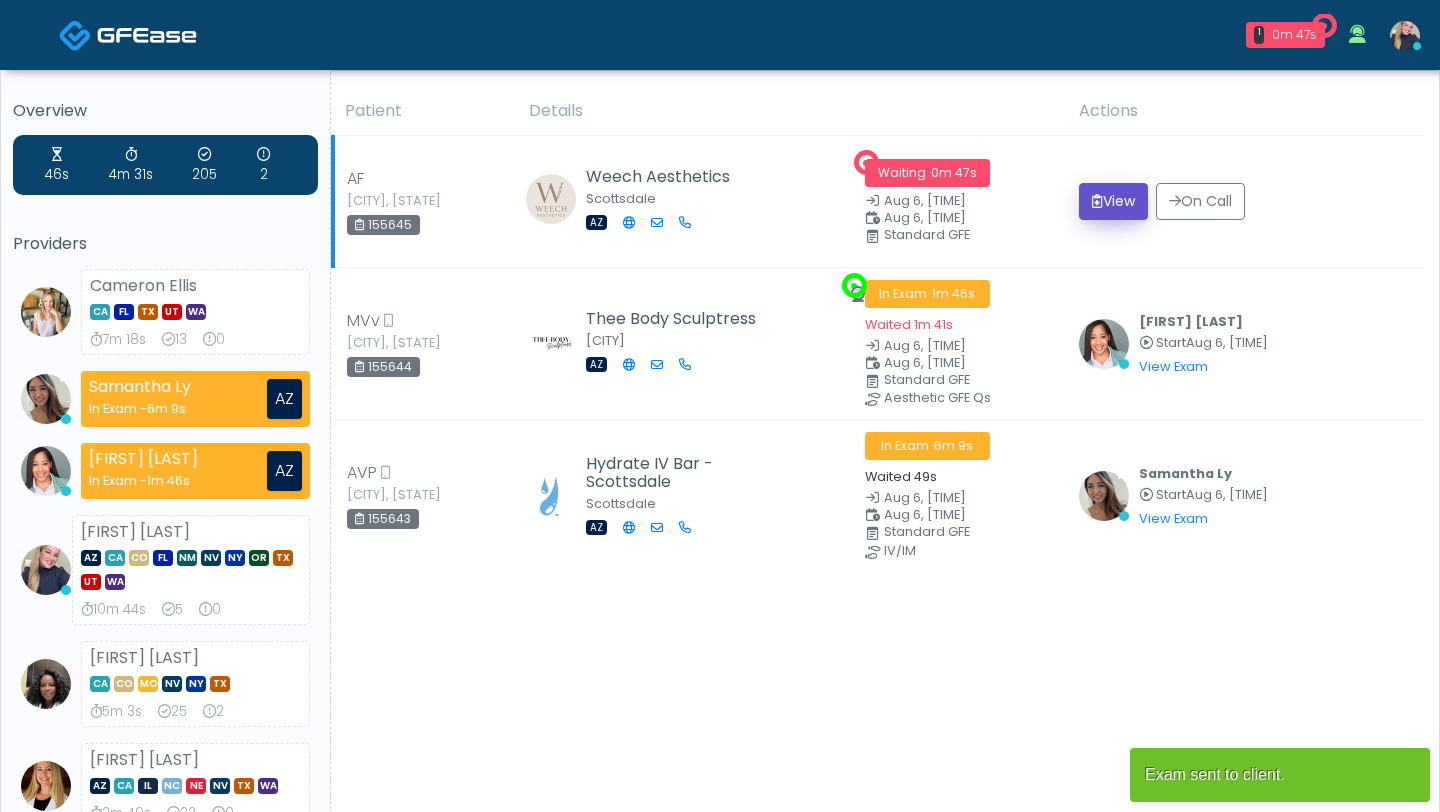 scroll, scrollTop: 0, scrollLeft: 0, axis: both 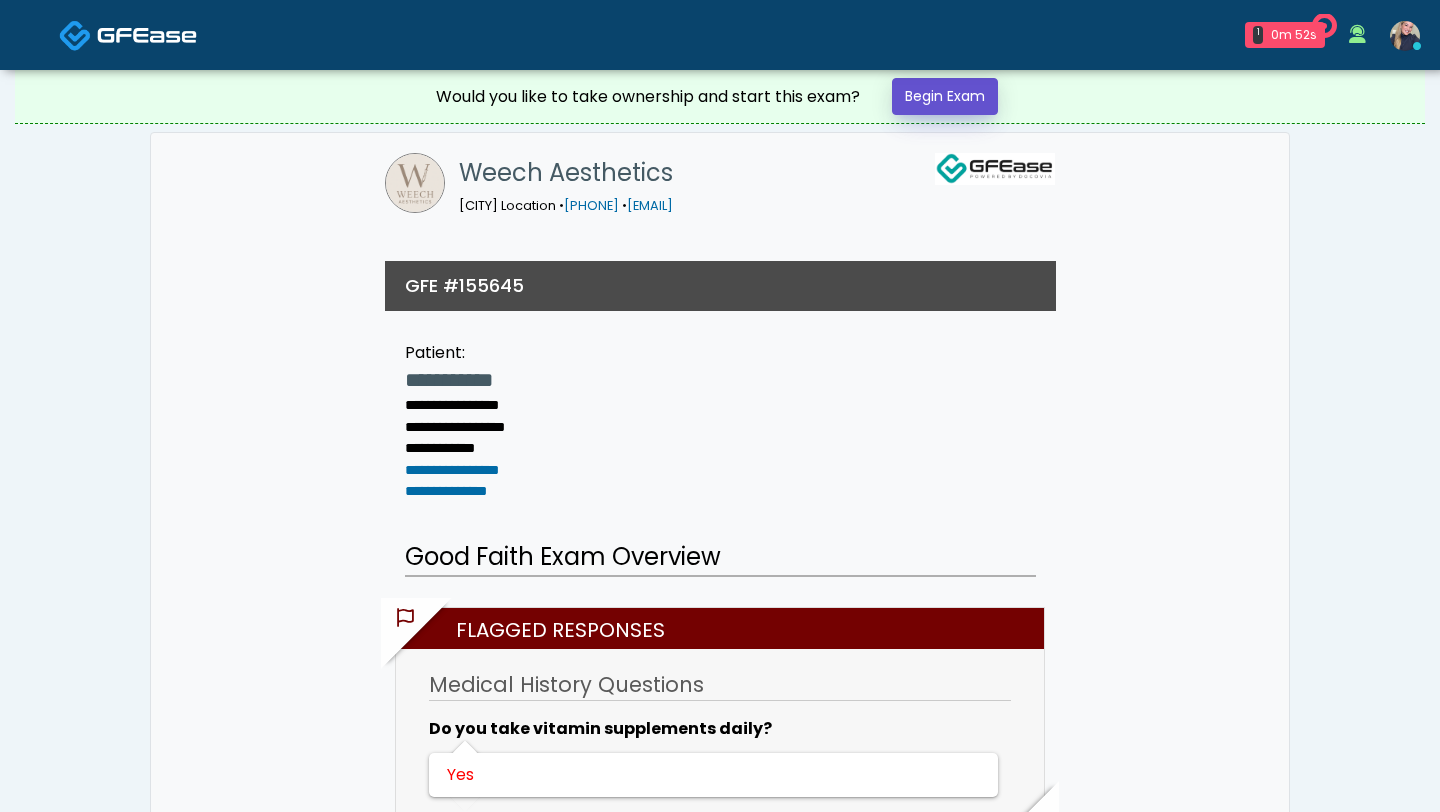 click on "Begin Exam" at bounding box center (945, 96) 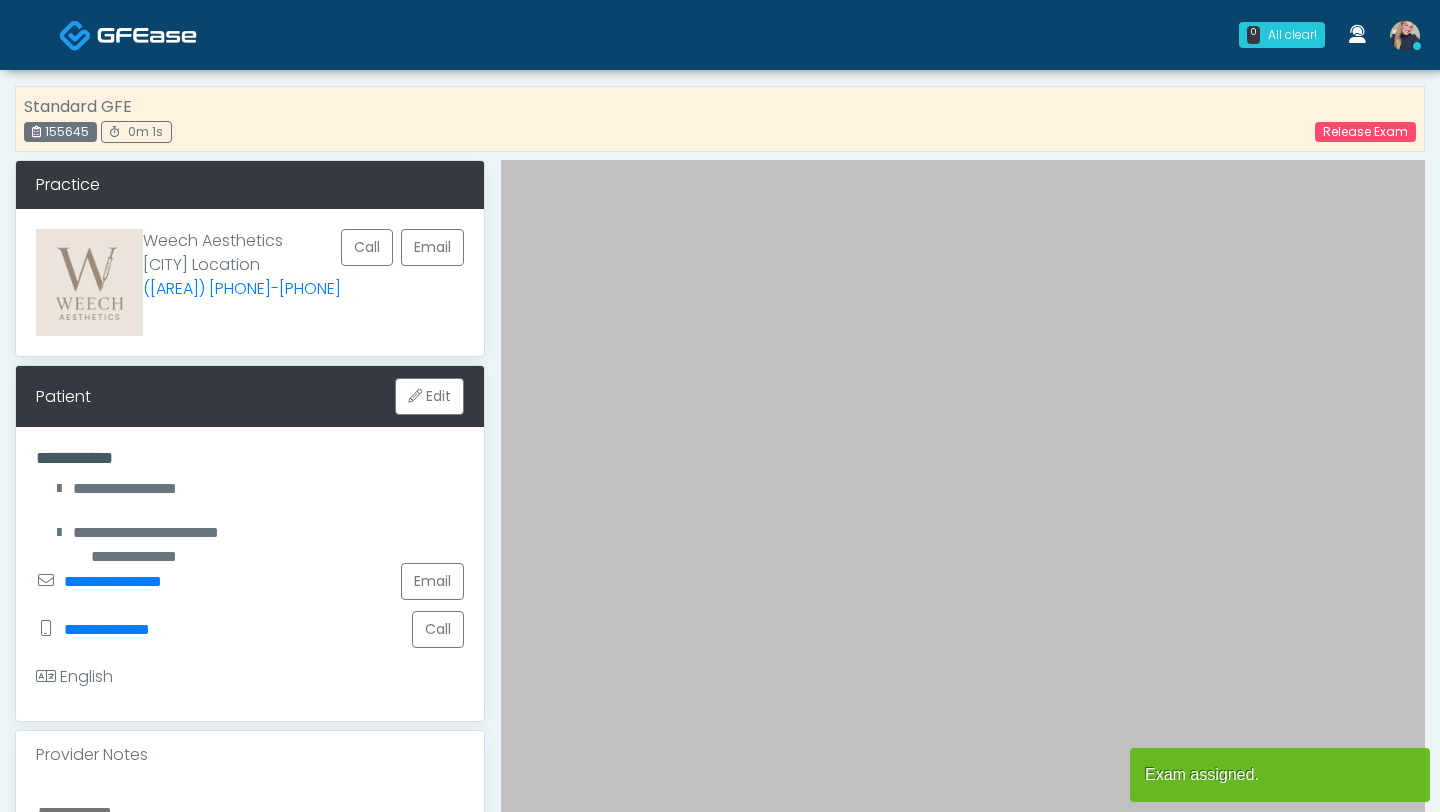 scroll, scrollTop: 0, scrollLeft: 0, axis: both 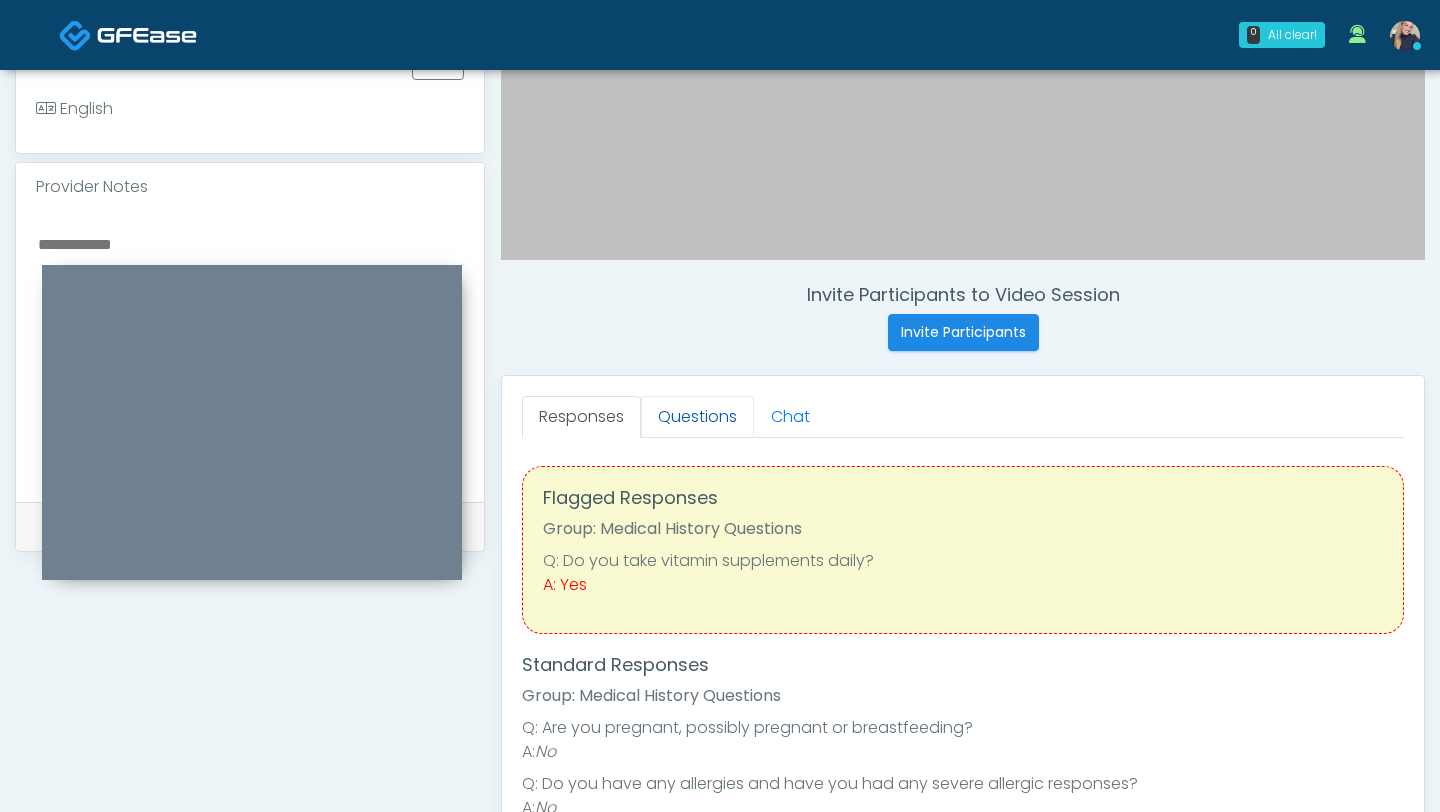 click on "Questions" at bounding box center (697, 417) 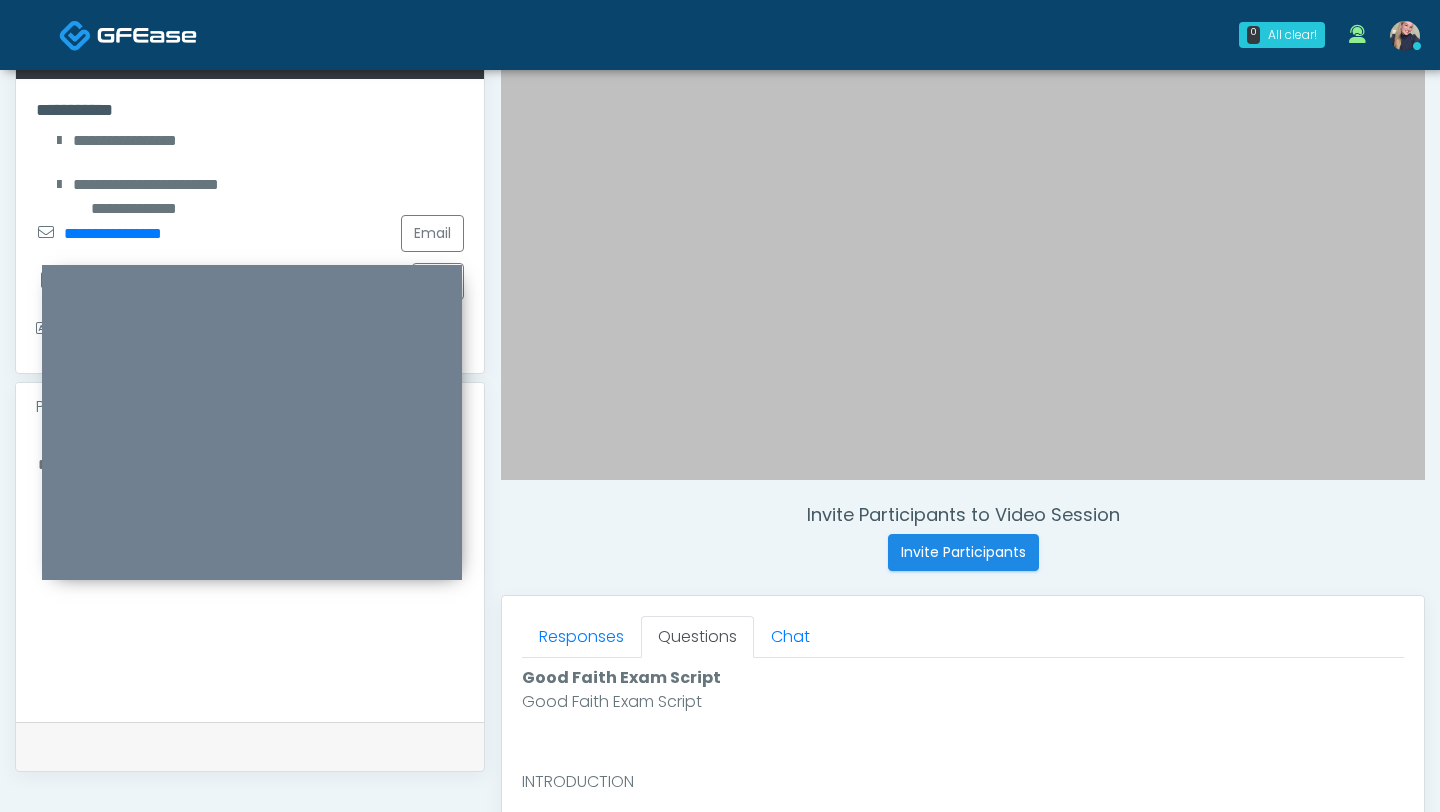 scroll, scrollTop: 343, scrollLeft: 0, axis: vertical 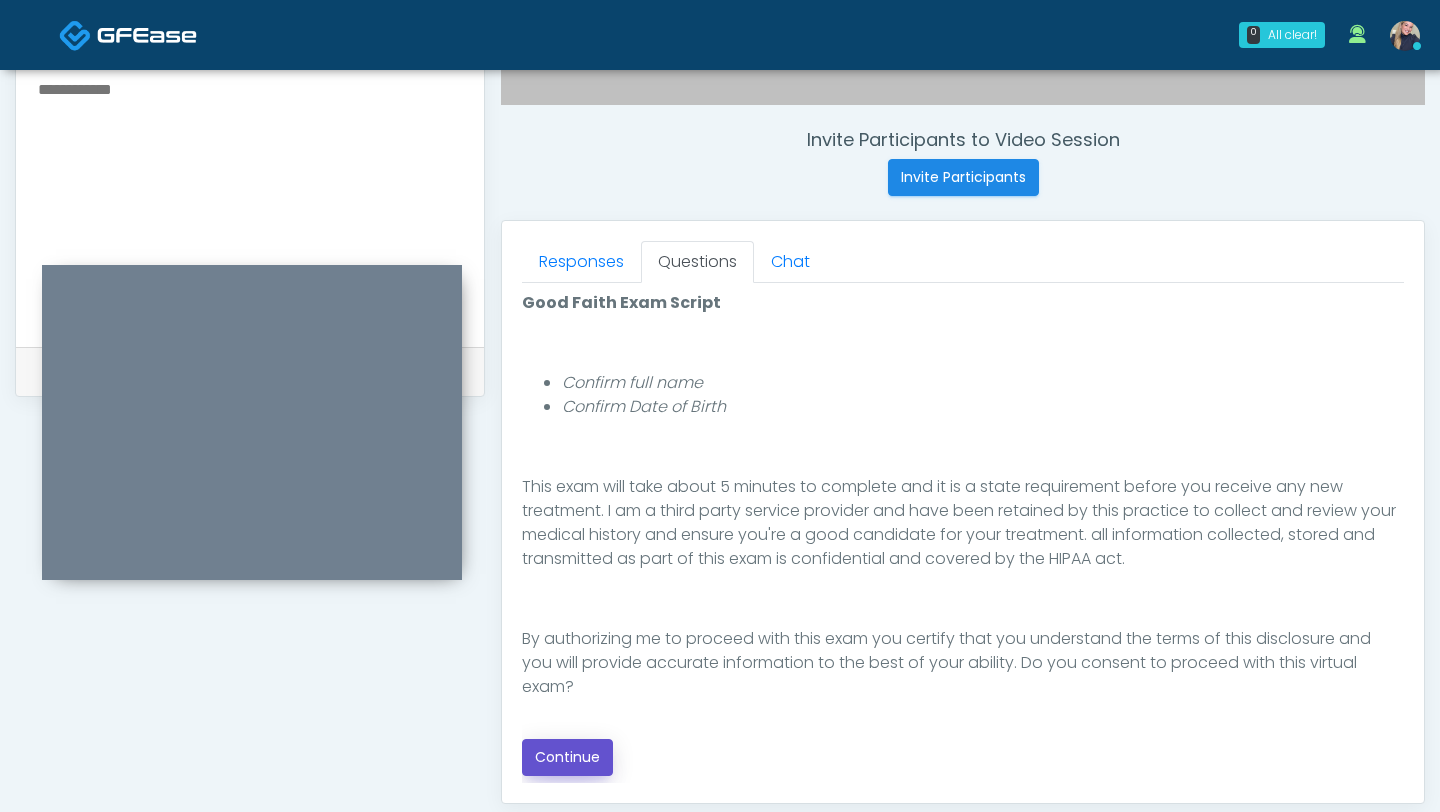 click on "Continue" at bounding box center (567, 757) 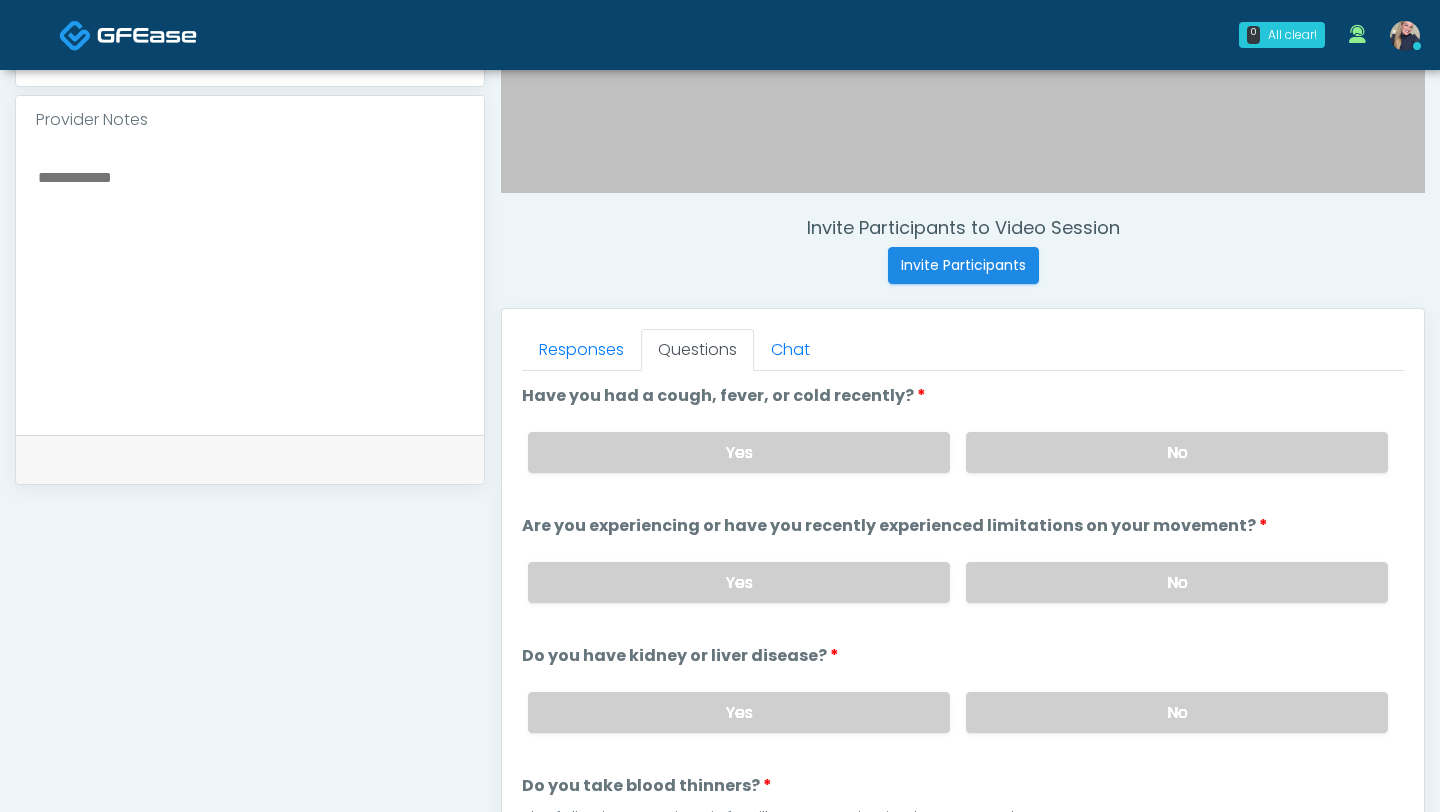 scroll, scrollTop: 578, scrollLeft: 0, axis: vertical 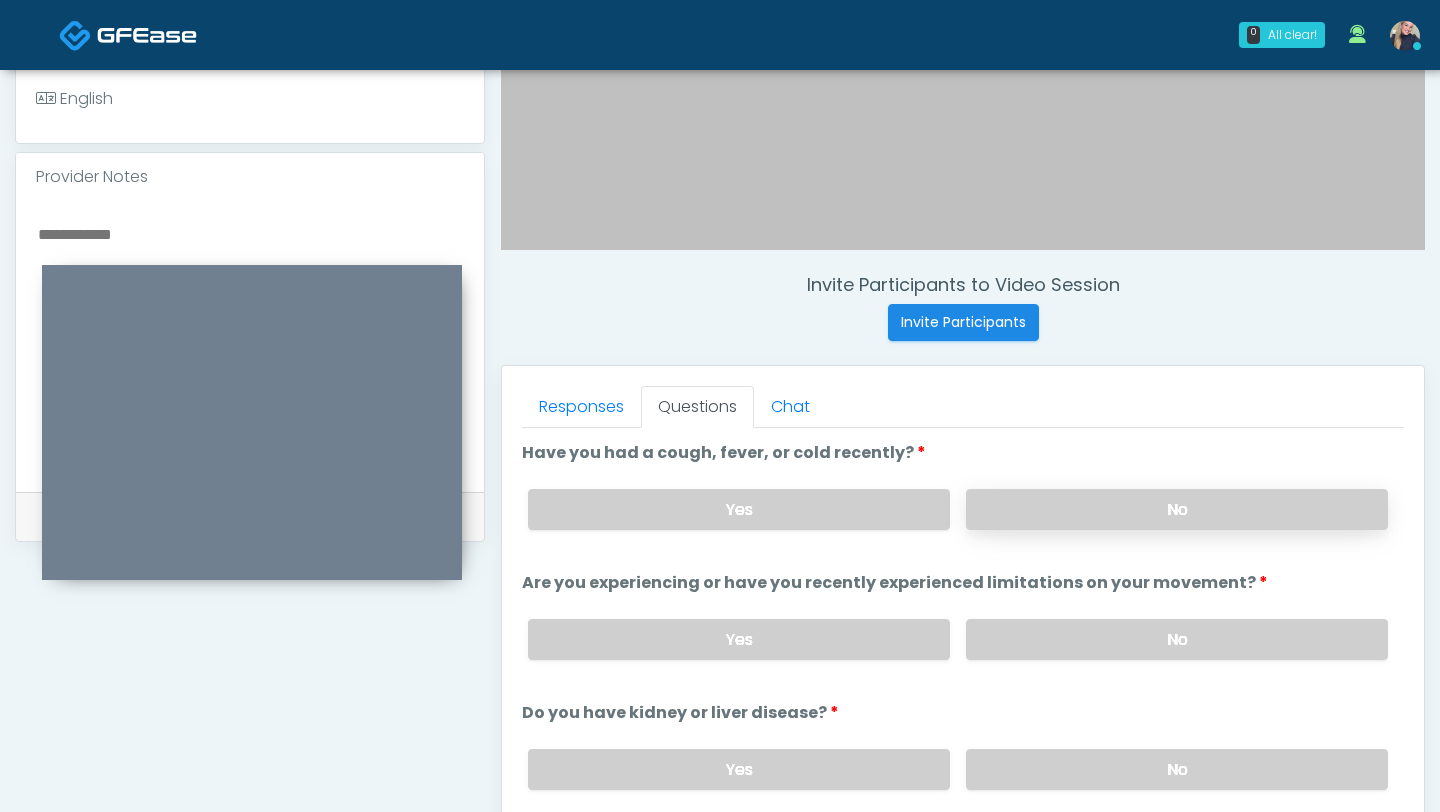 click on "No" at bounding box center (1177, 509) 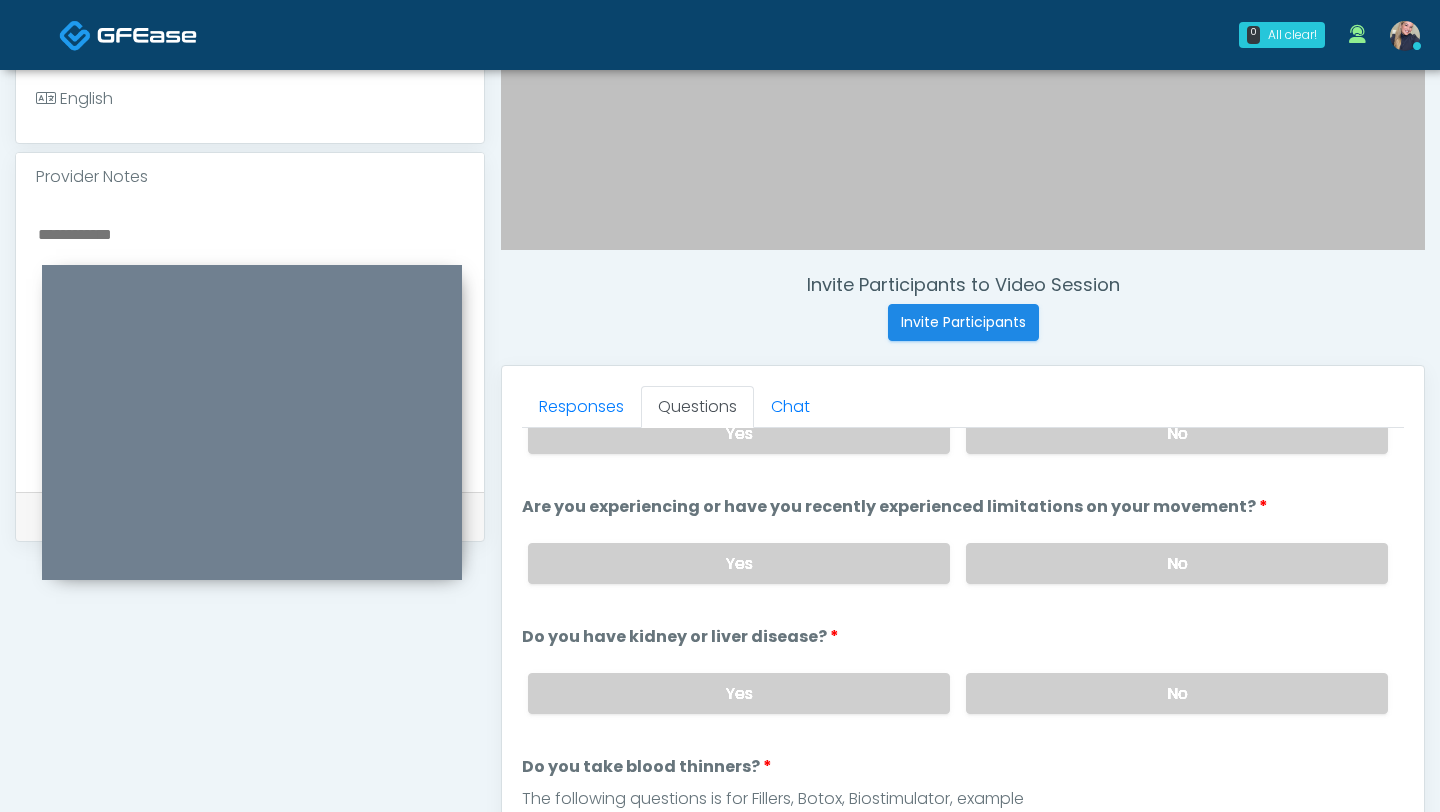 scroll, scrollTop: 74, scrollLeft: 0, axis: vertical 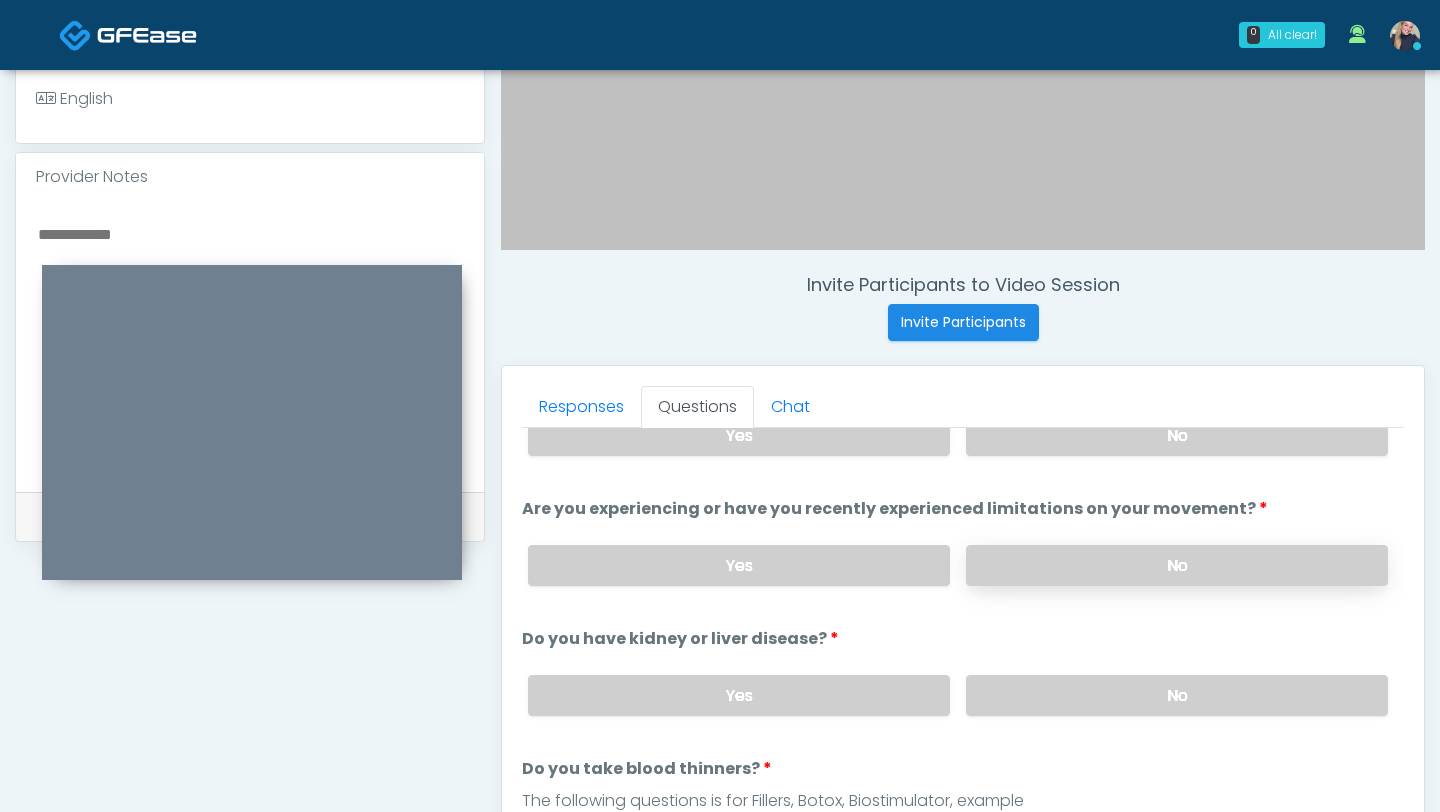 click on "No" at bounding box center [1177, 565] 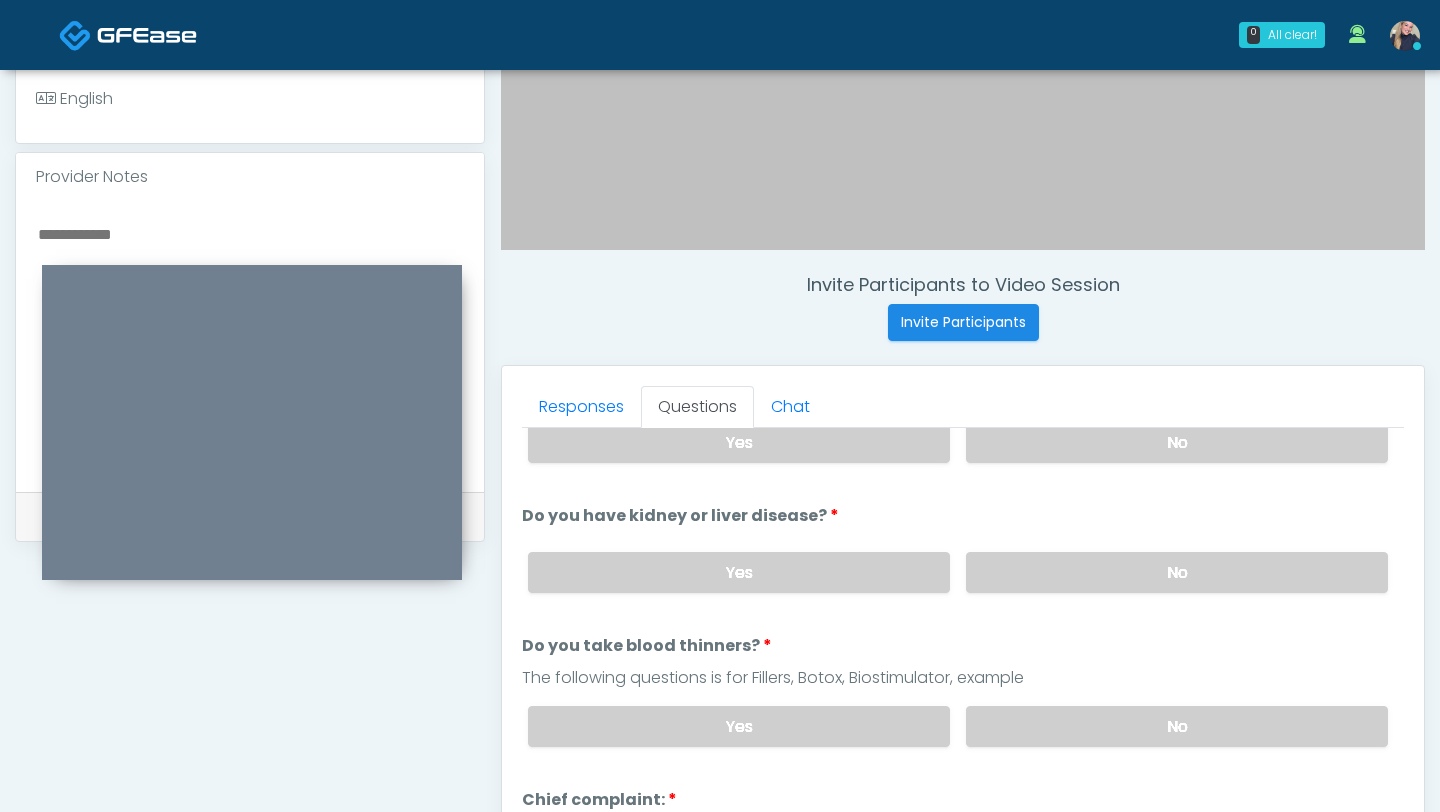 scroll, scrollTop: 198, scrollLeft: 0, axis: vertical 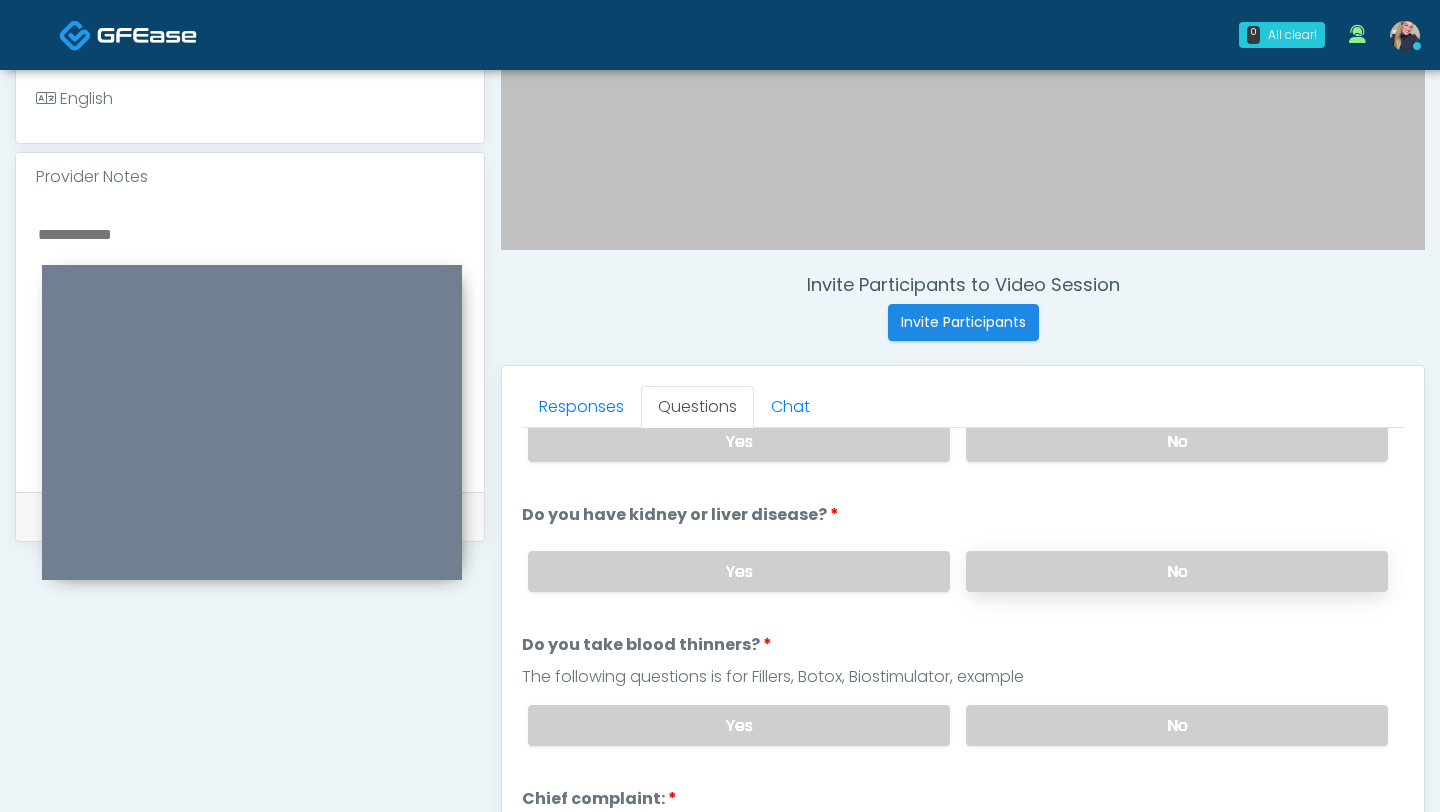 click on "No" at bounding box center (1177, 571) 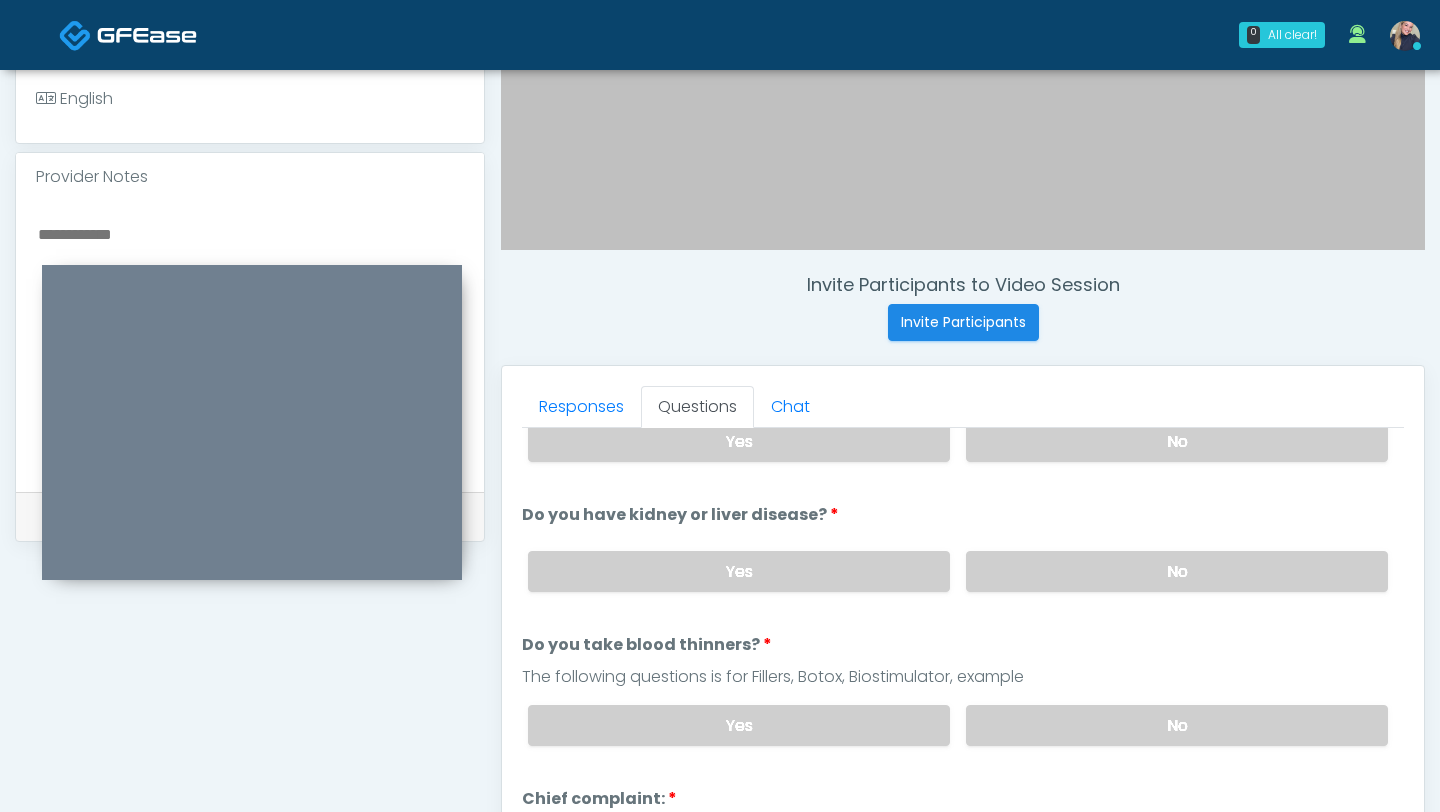 scroll, scrollTop: 257, scrollLeft: 0, axis: vertical 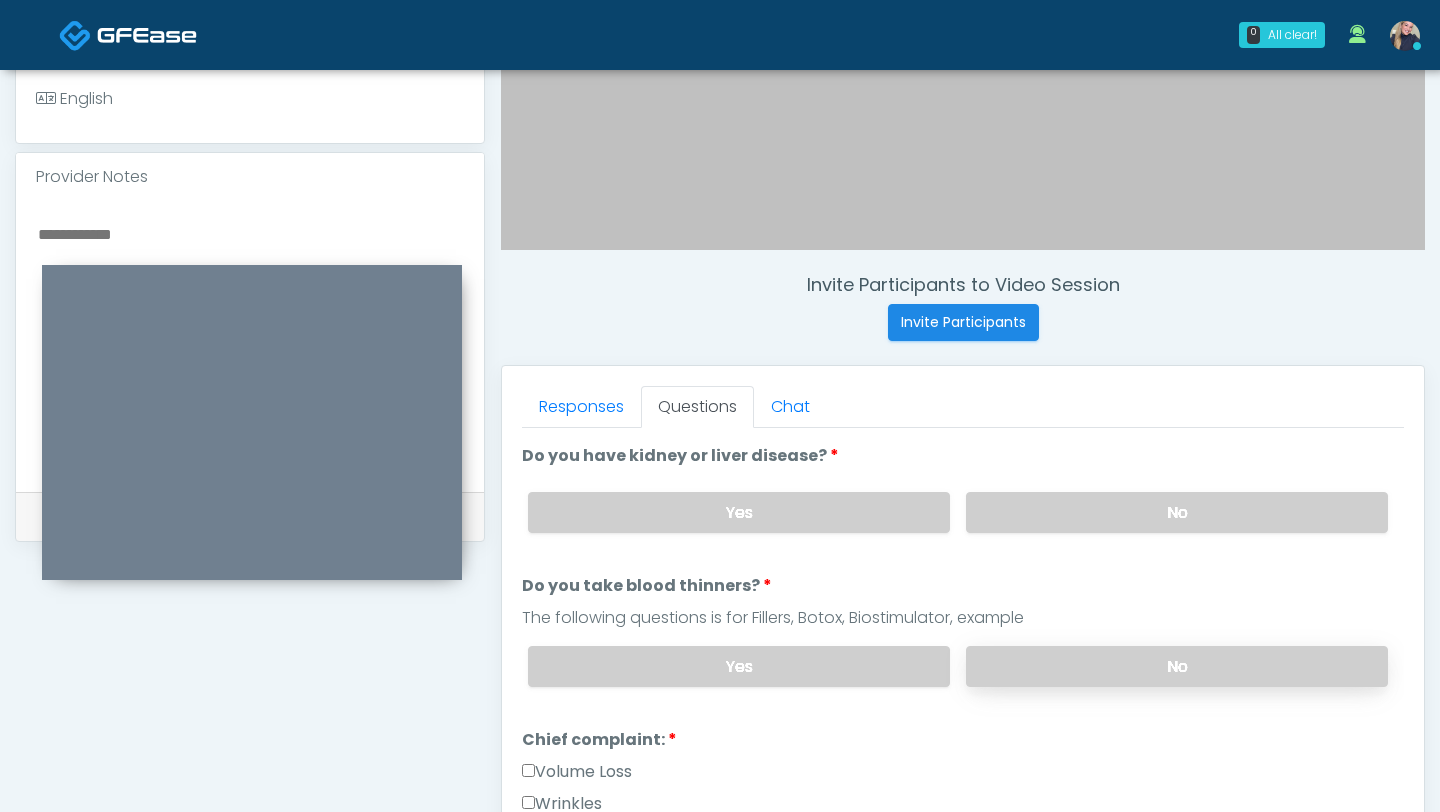click on "No" at bounding box center (1177, 666) 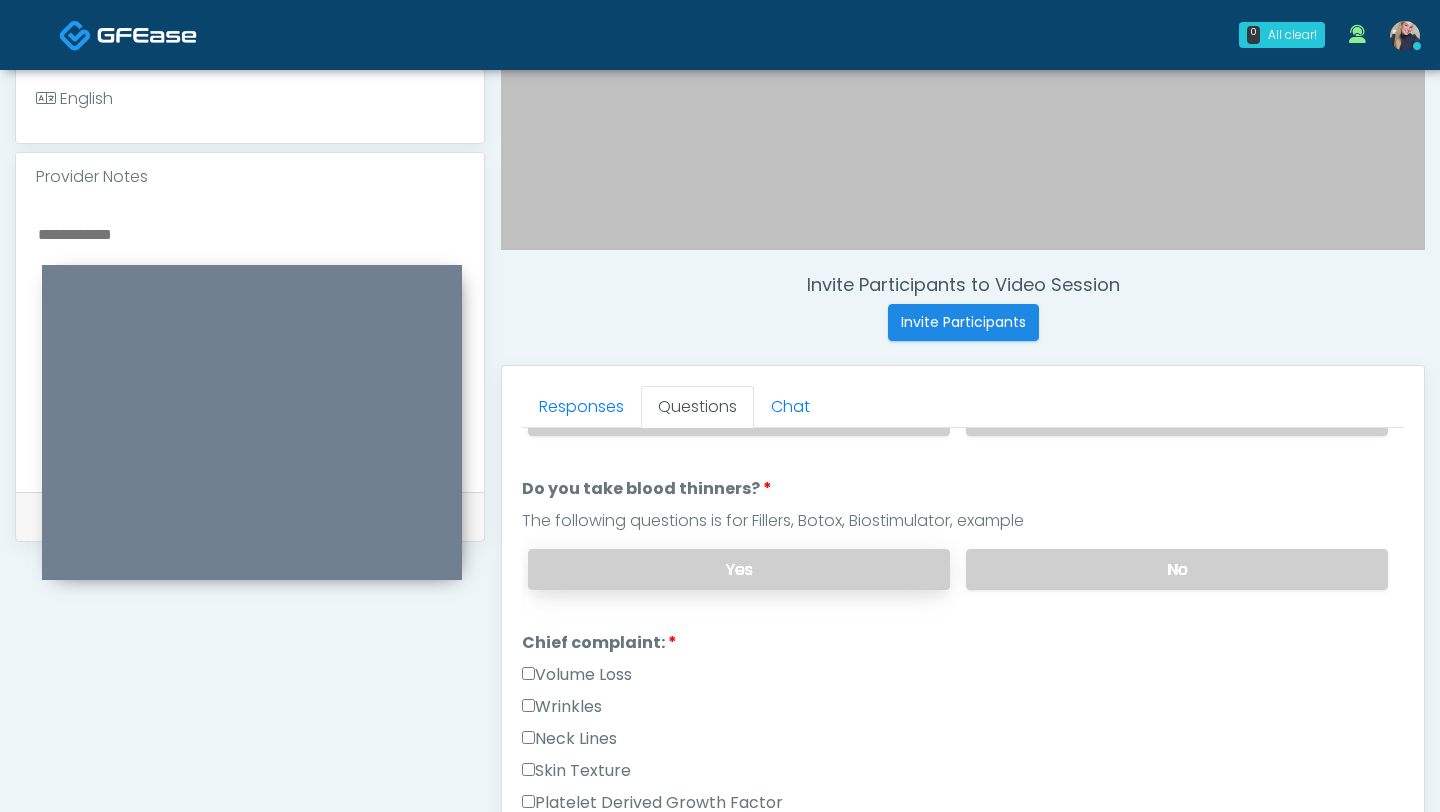 scroll, scrollTop: 417, scrollLeft: 0, axis: vertical 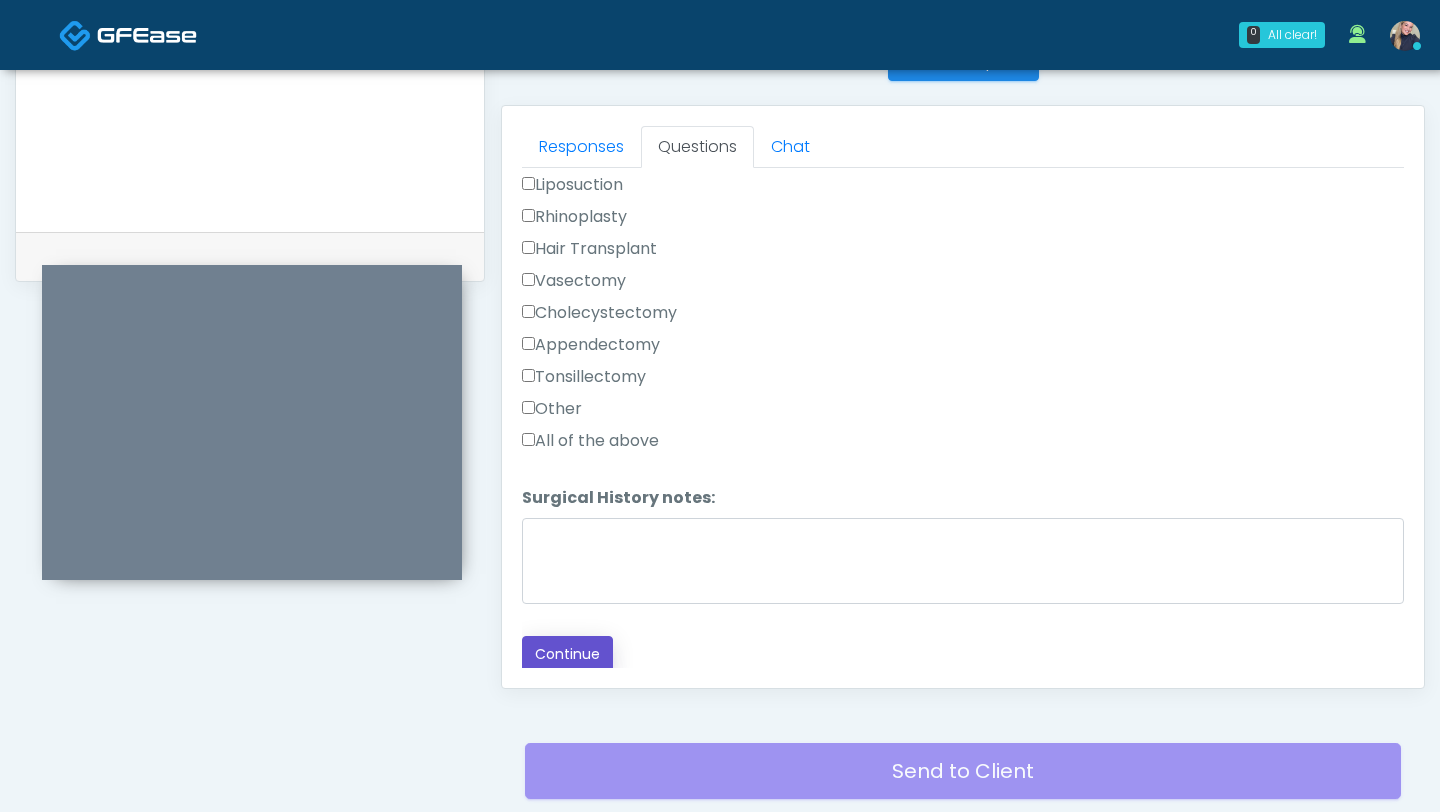 click on "Continue" at bounding box center (567, 654) 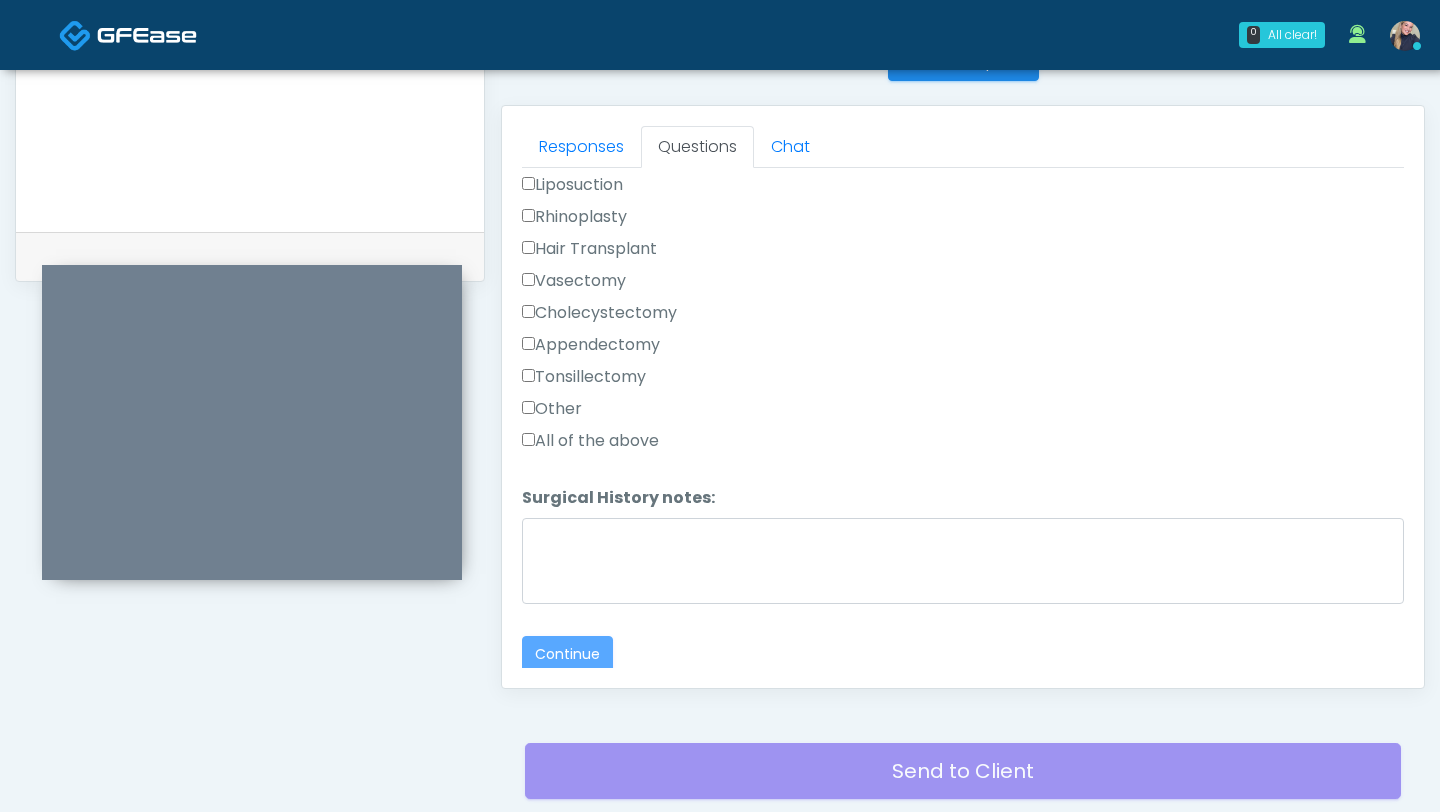 scroll, scrollTop: 983, scrollLeft: 0, axis: vertical 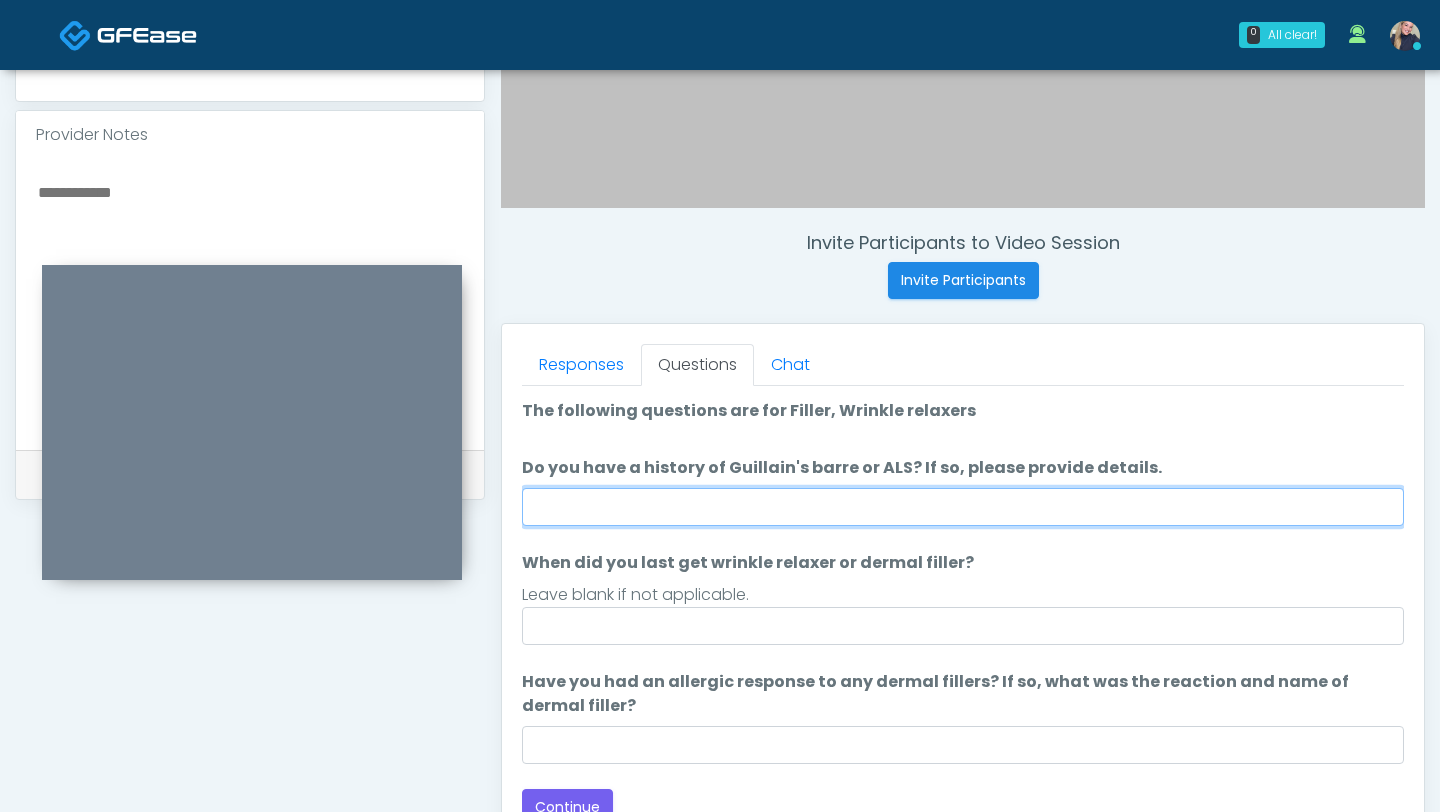 click on "Do you have a history of Guillain's barre or ALS? If so, please provide details." at bounding box center (963, 507) 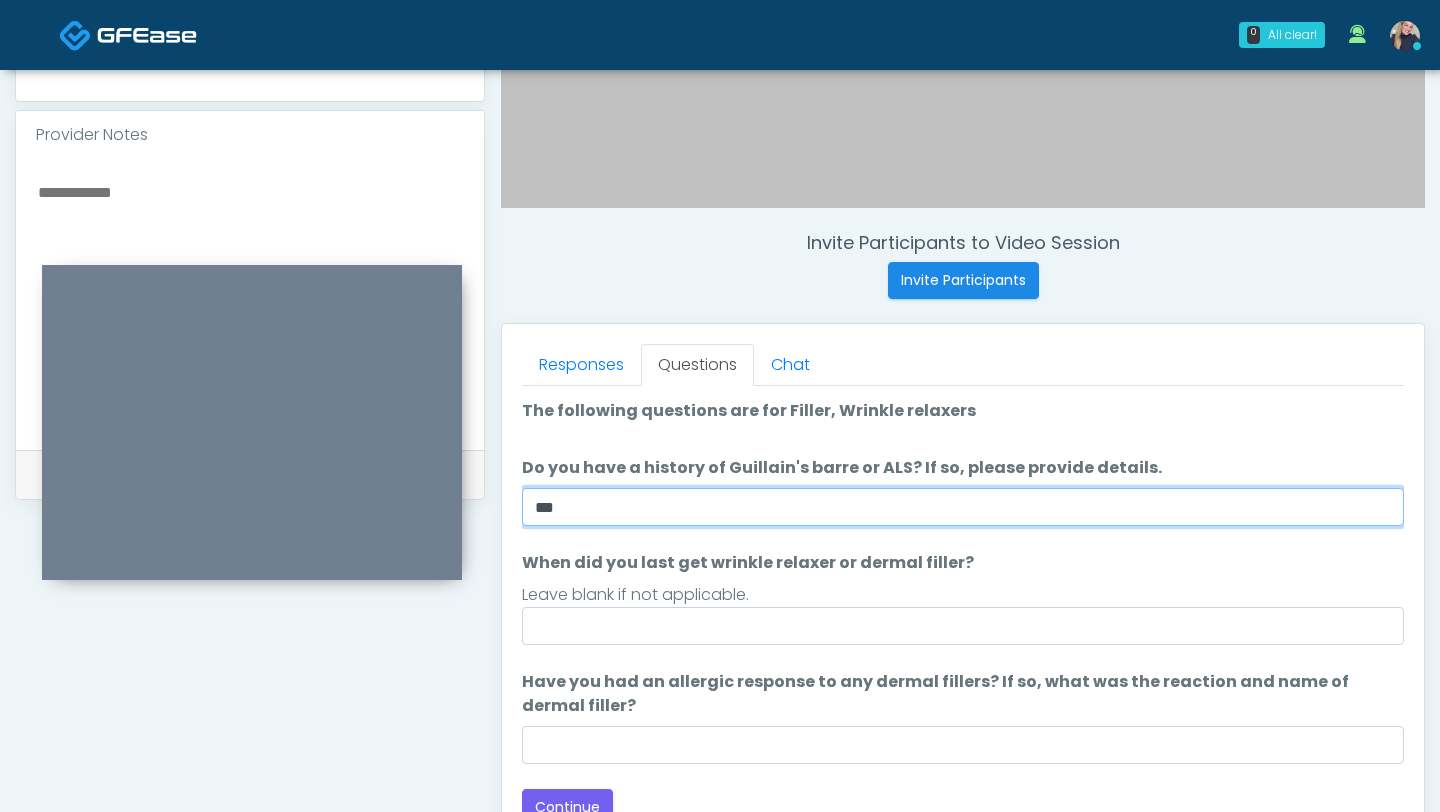 type on "**" 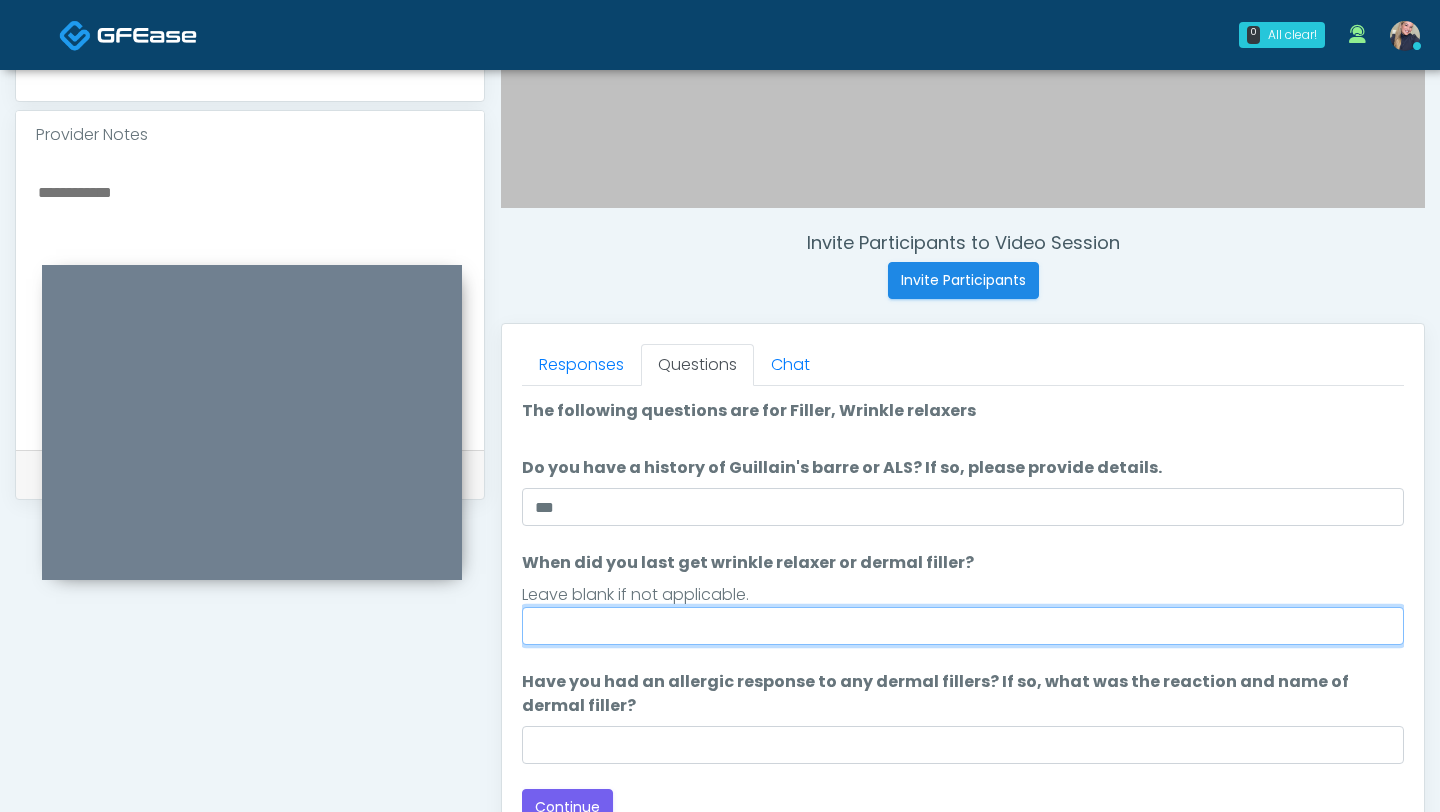 click on "When did you last get wrinkle relaxer or dermal filler?" at bounding box center [963, 626] 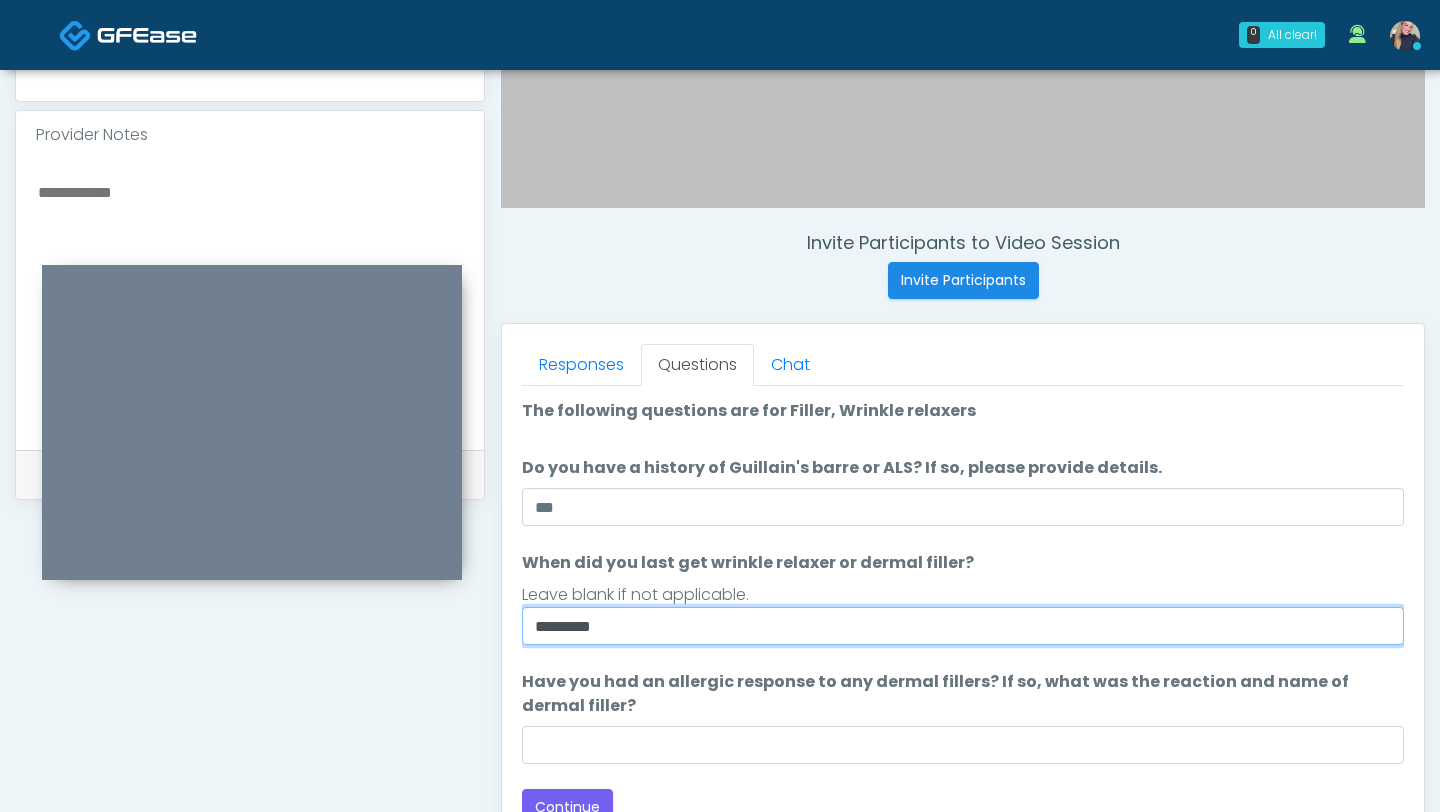 click on "********" at bounding box center [963, 626] 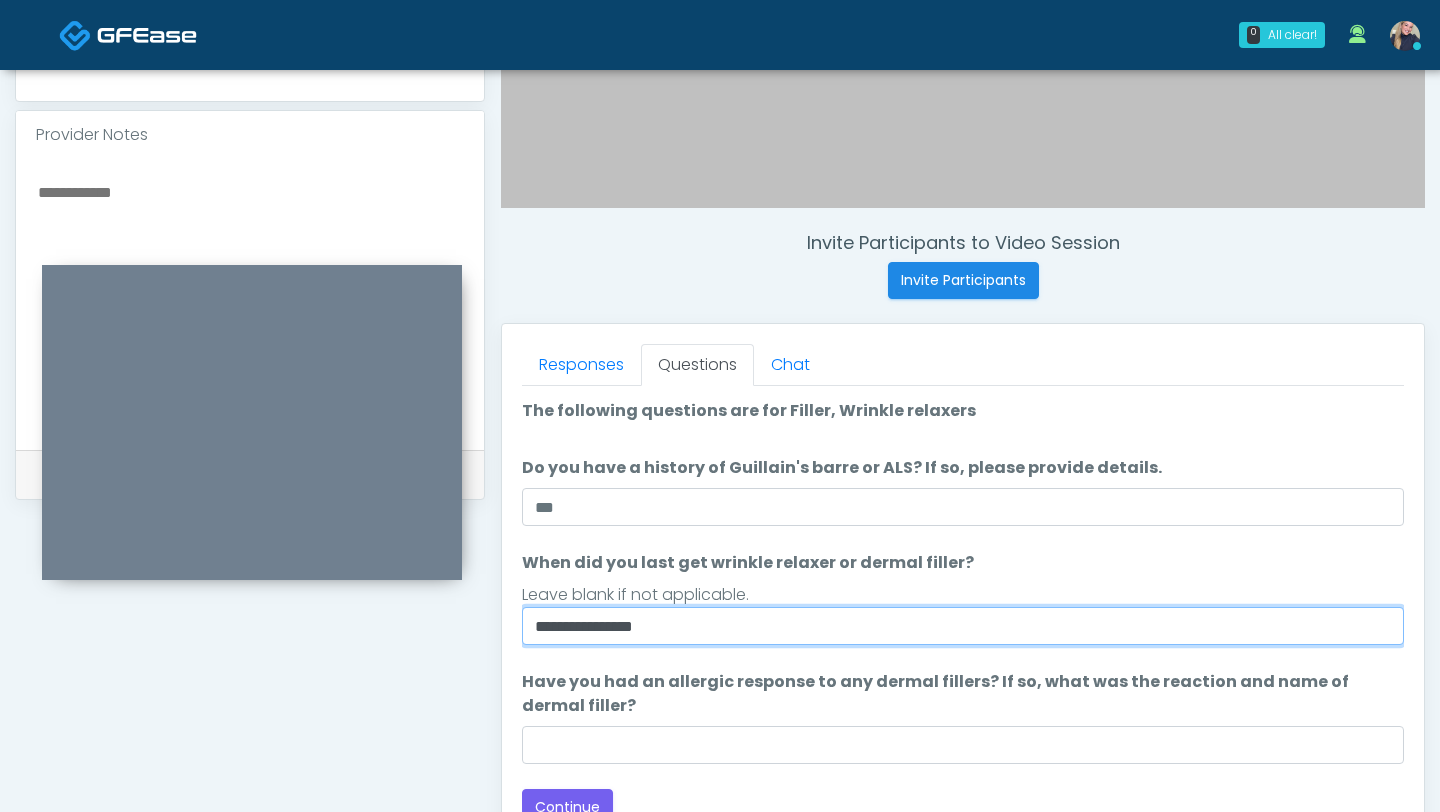 click on "**********" at bounding box center (963, 626) 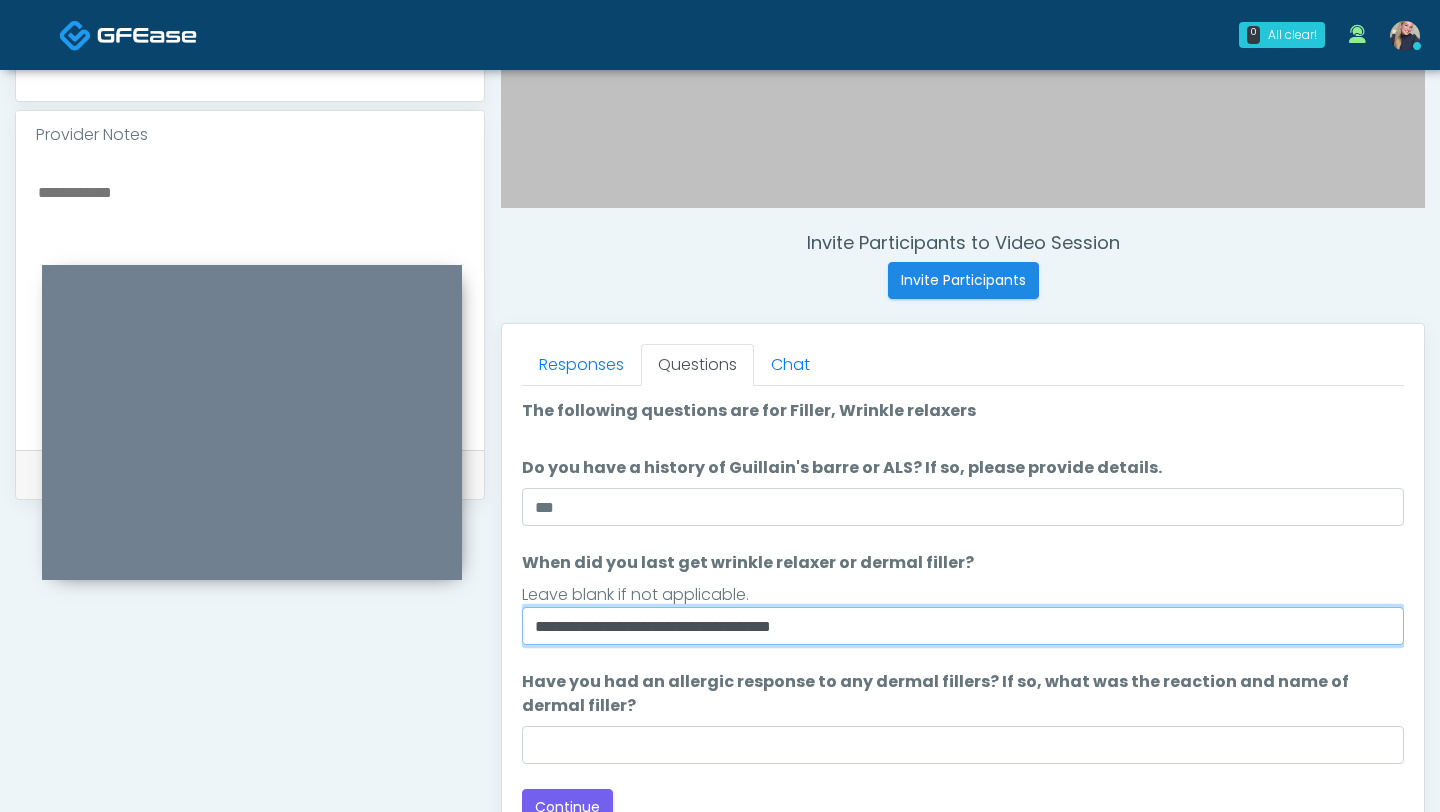 click on "**********" at bounding box center (963, 626) 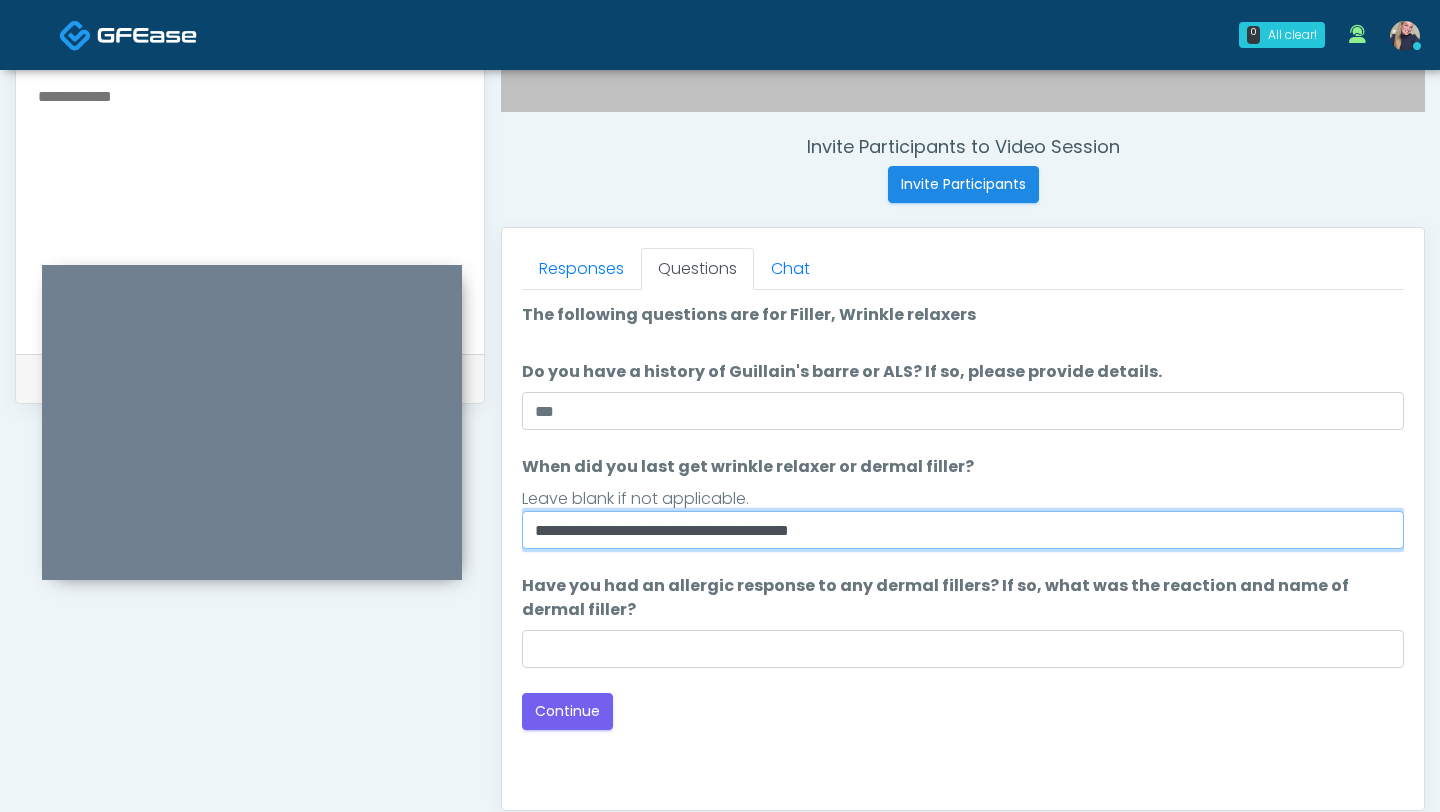 scroll, scrollTop: 725, scrollLeft: 0, axis: vertical 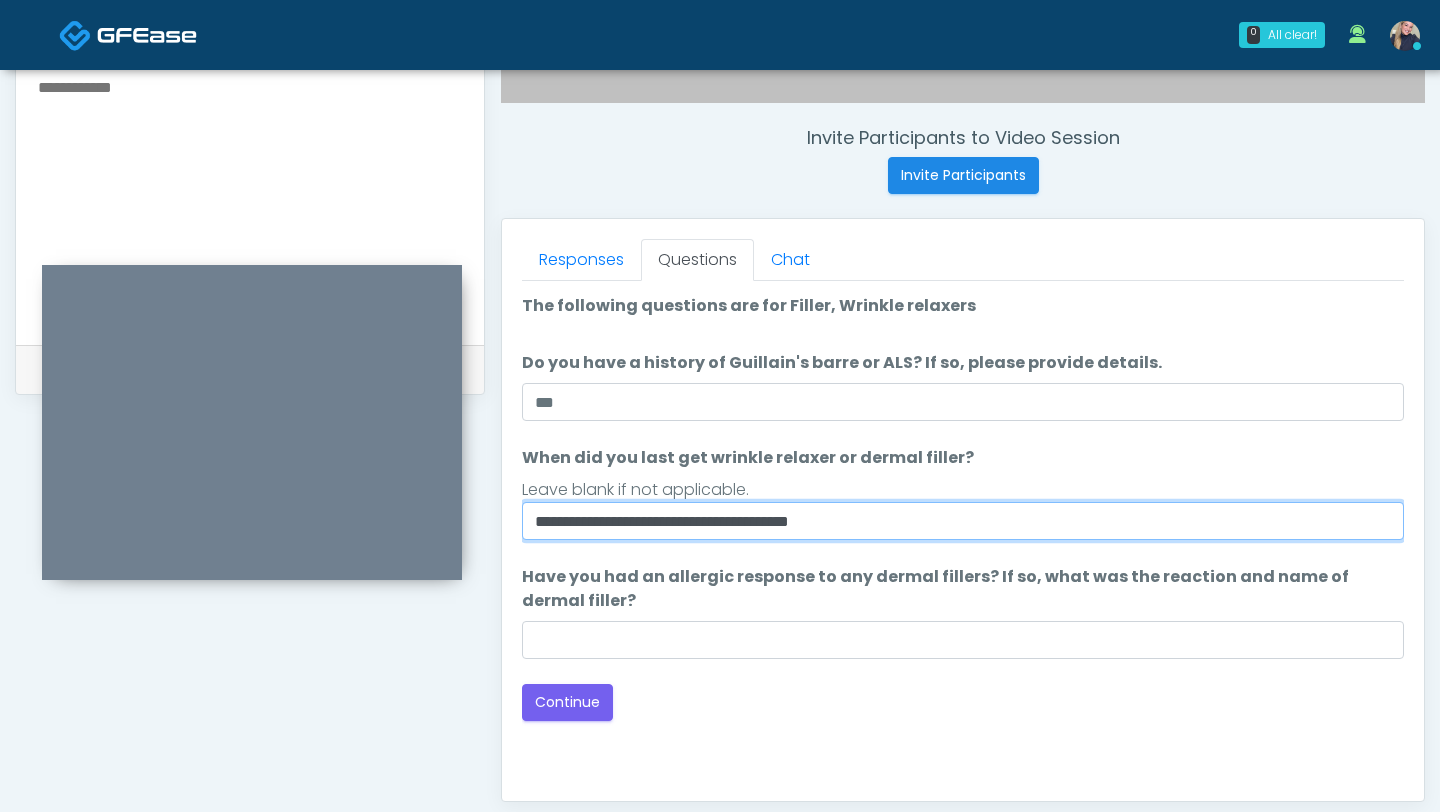 type on "**********" 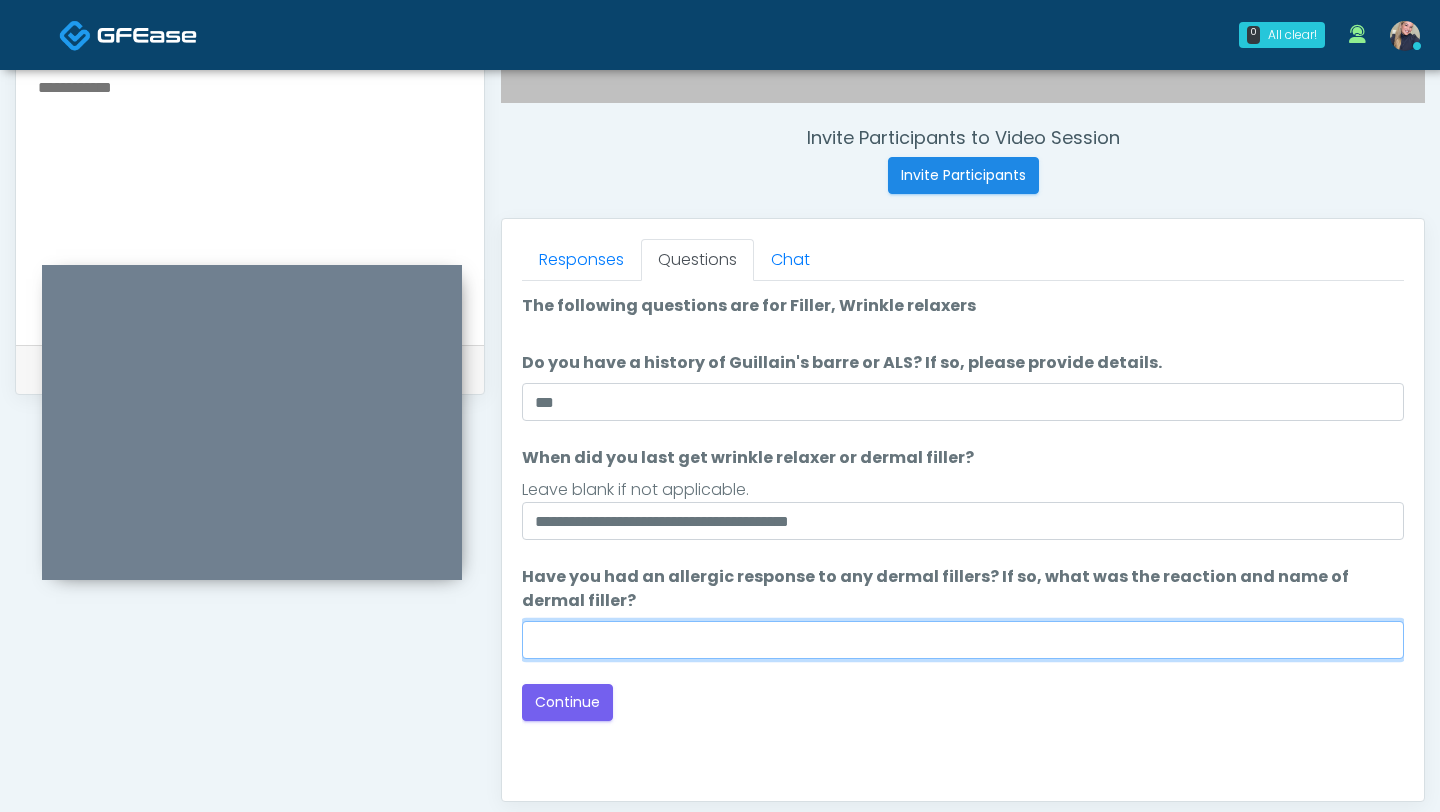 click on "Have you had an allergic response to any dermal fillers? If so, what was the reaction and name of dermal filler?" at bounding box center (963, 640) 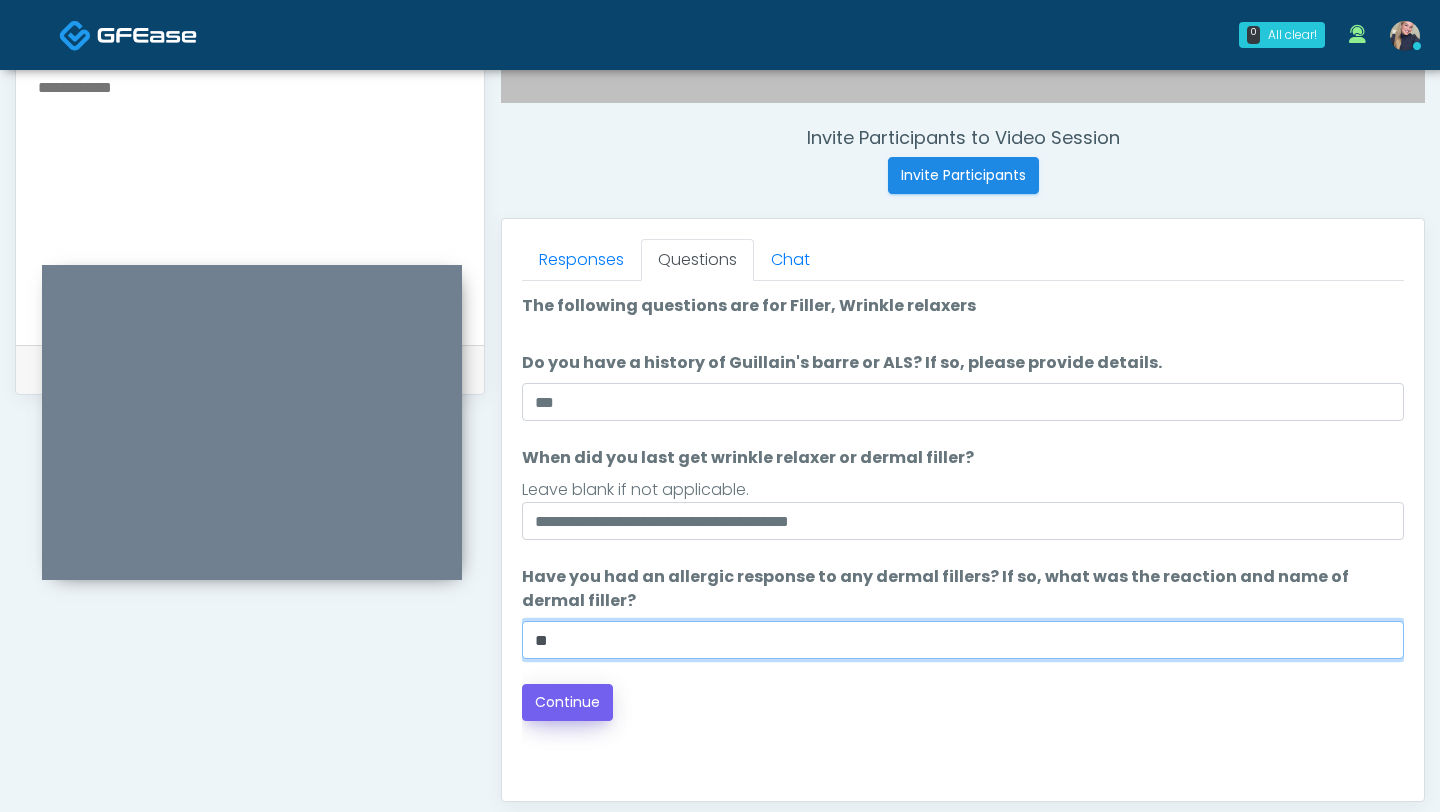 type on "**" 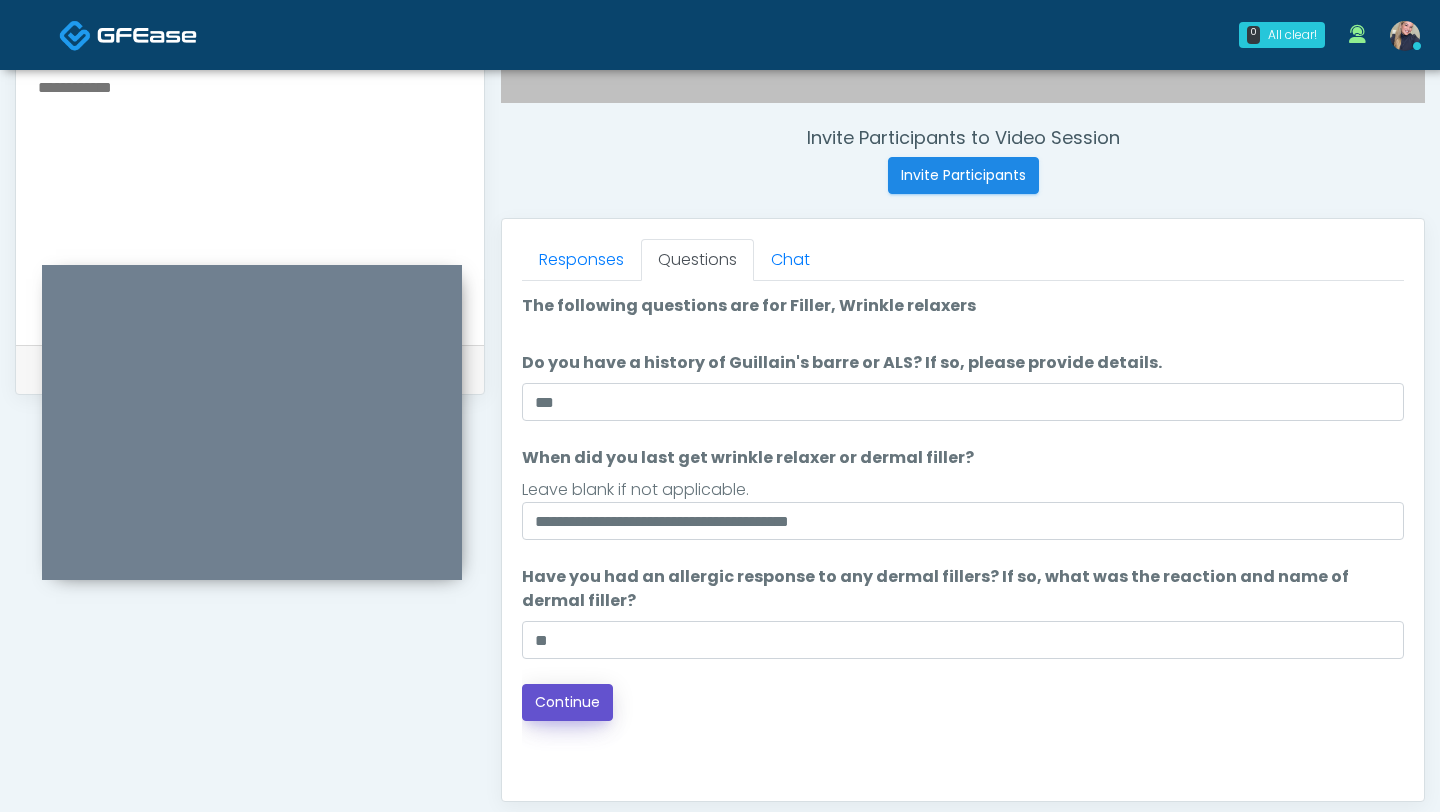 click on "Continue" at bounding box center (567, 702) 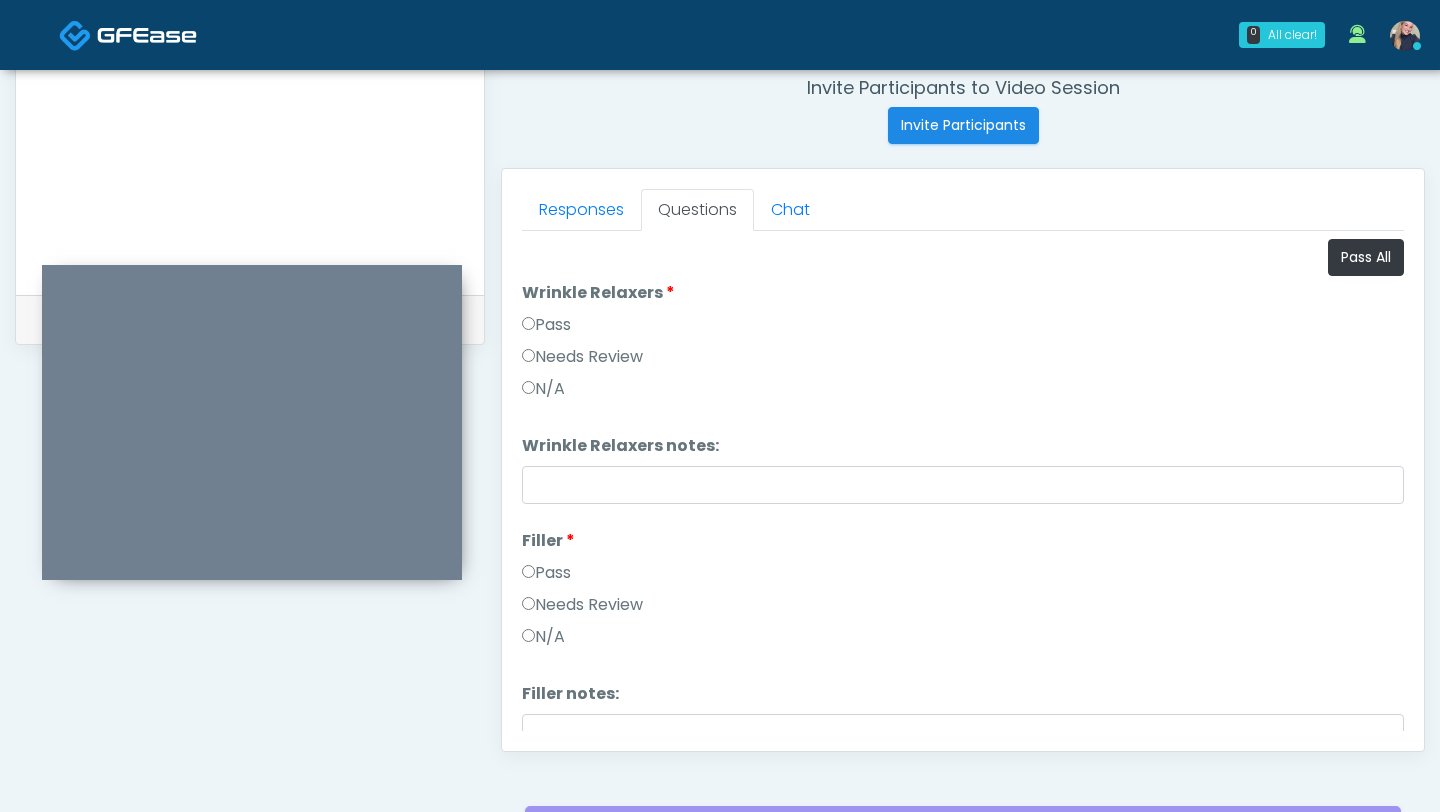 scroll, scrollTop: 760, scrollLeft: 0, axis: vertical 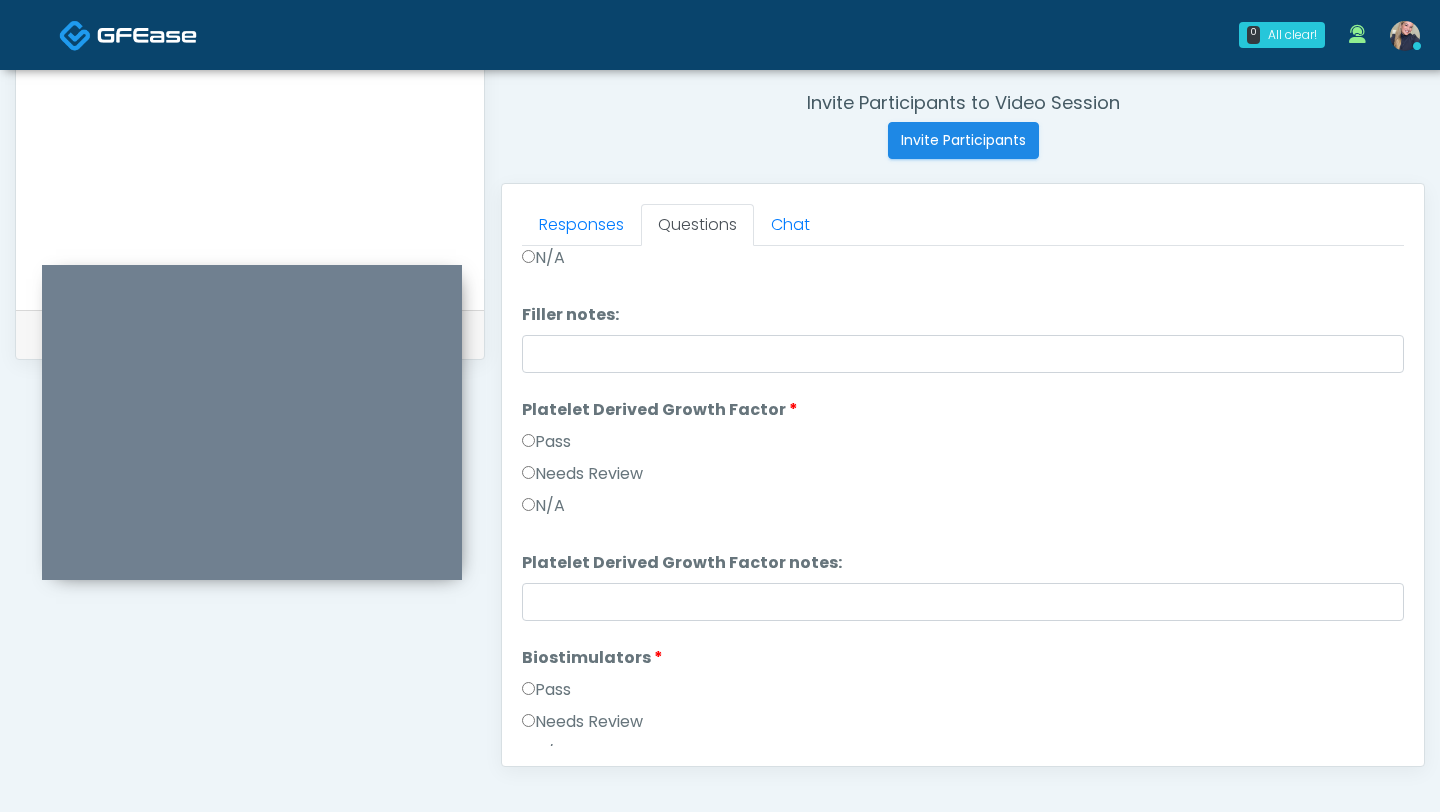 click on "Pass" at bounding box center [546, 442] 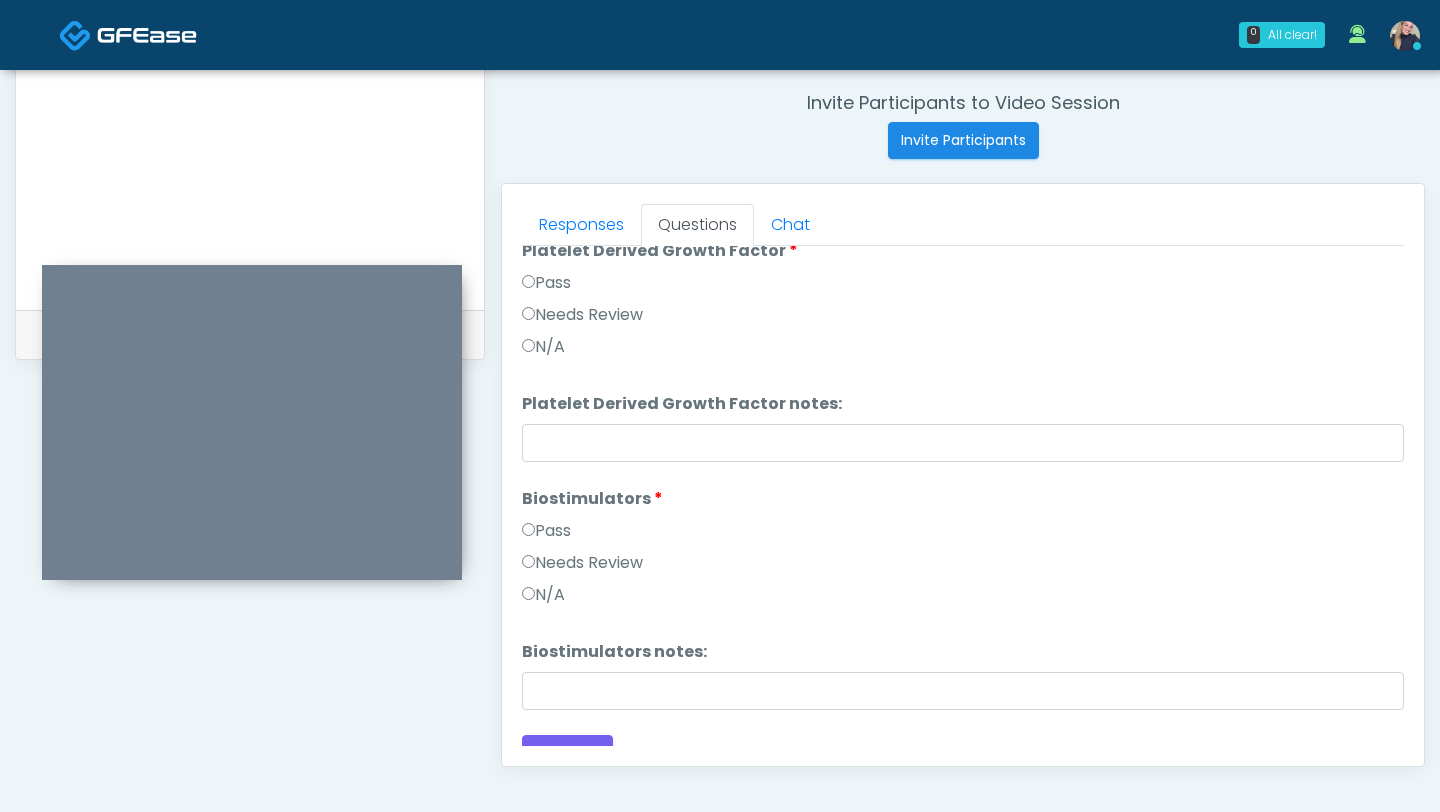 scroll, scrollTop: 579, scrollLeft: 0, axis: vertical 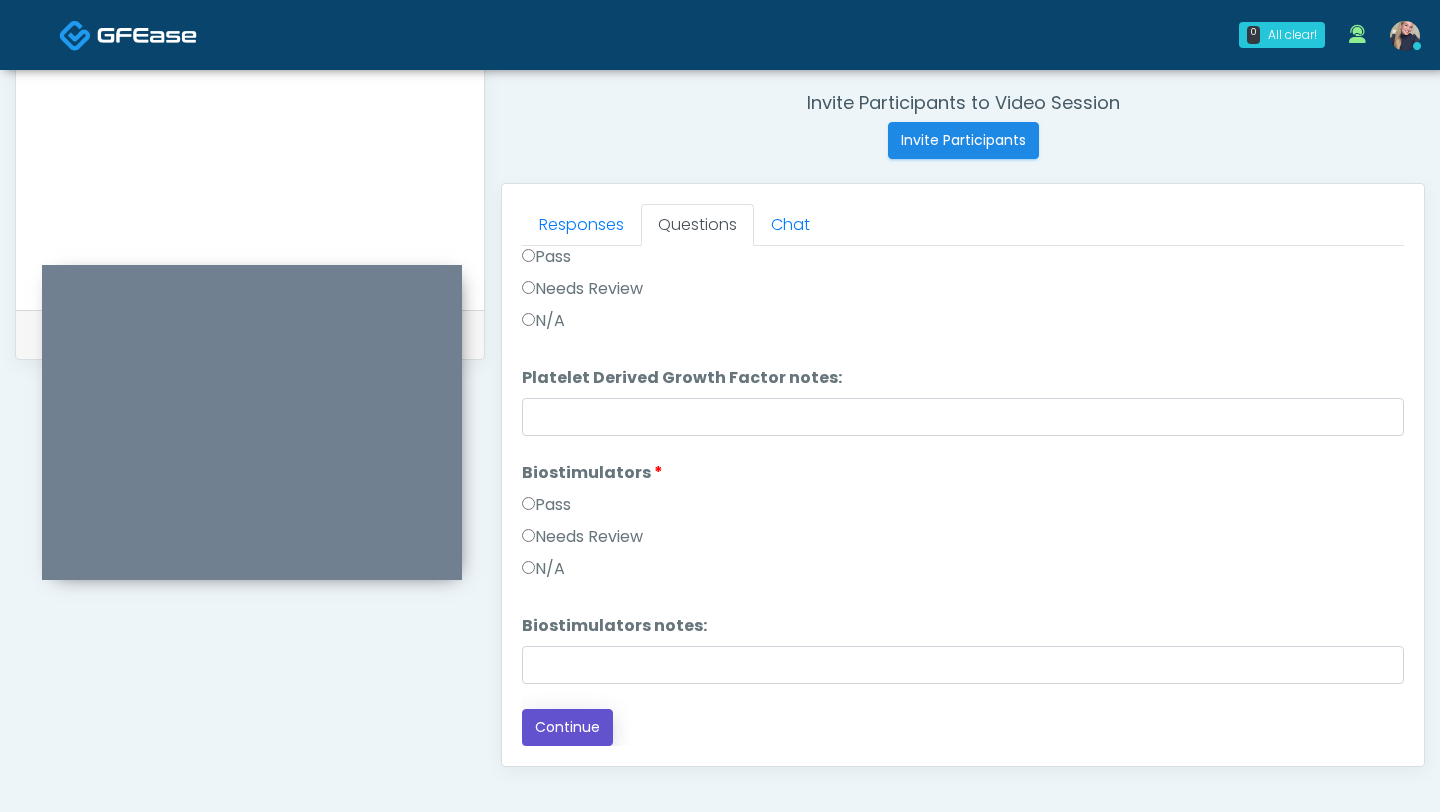 click on "Continue" at bounding box center [567, 727] 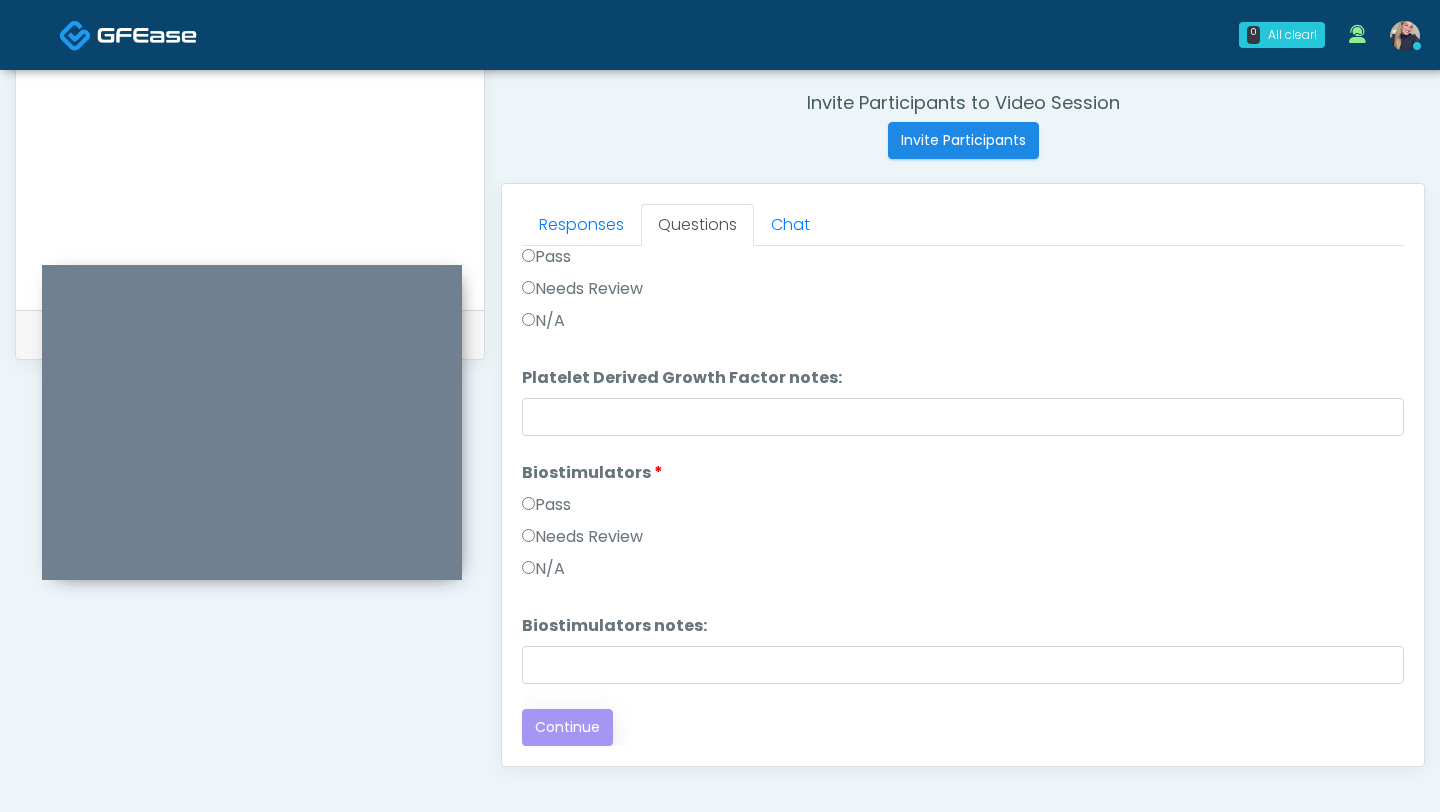 scroll, scrollTop: 0, scrollLeft: 0, axis: both 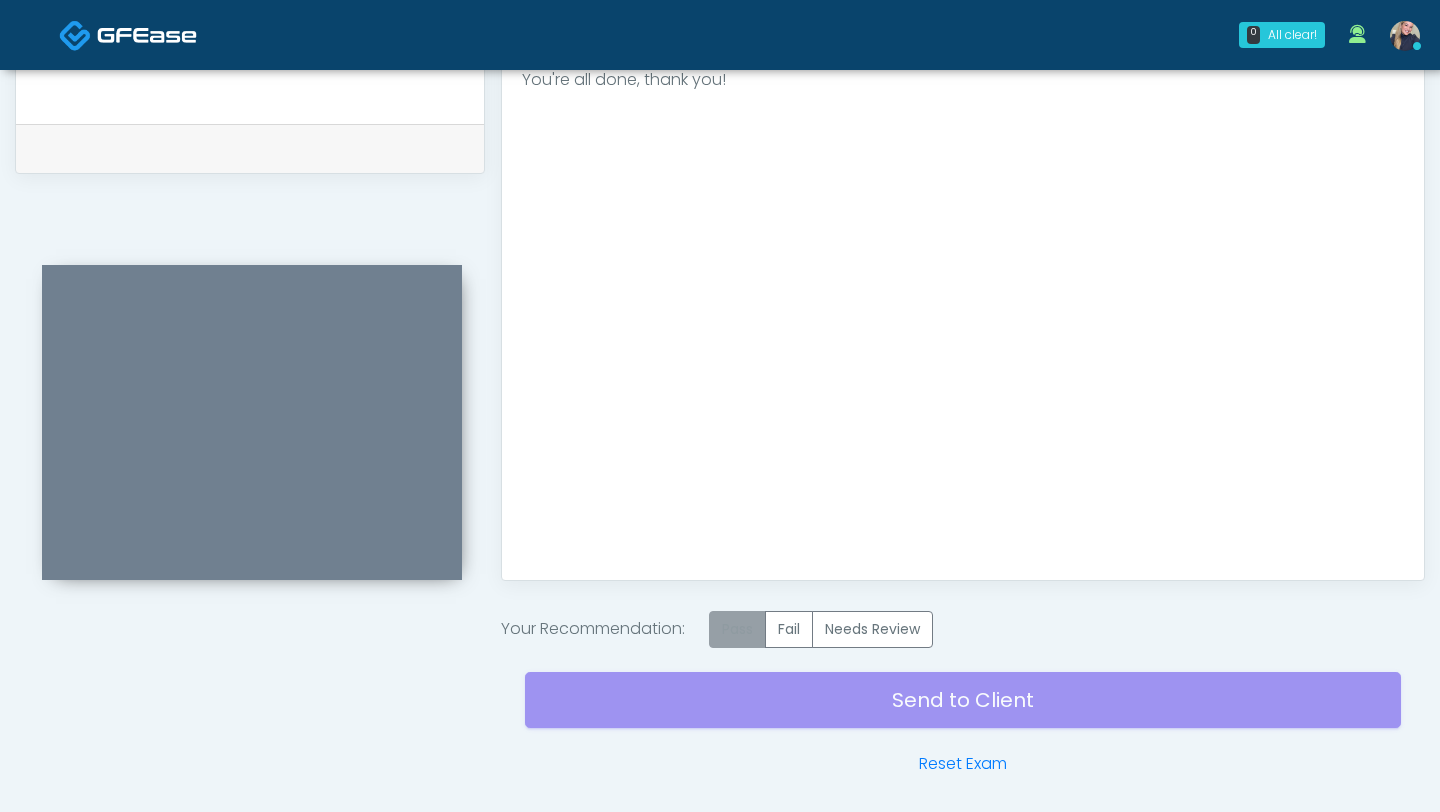 click on "Pass" at bounding box center [737, 629] 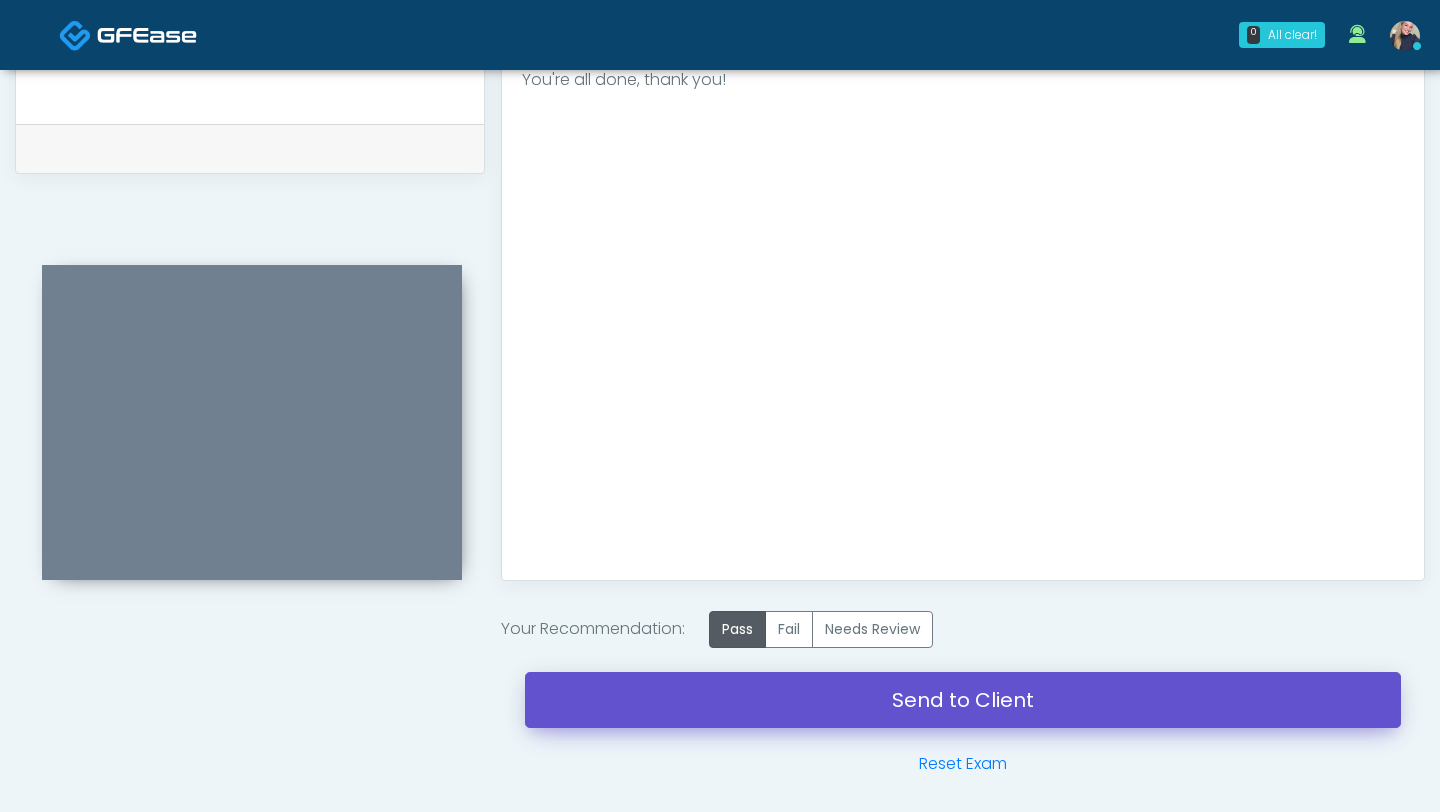 click on "Send to Client" at bounding box center (963, 700) 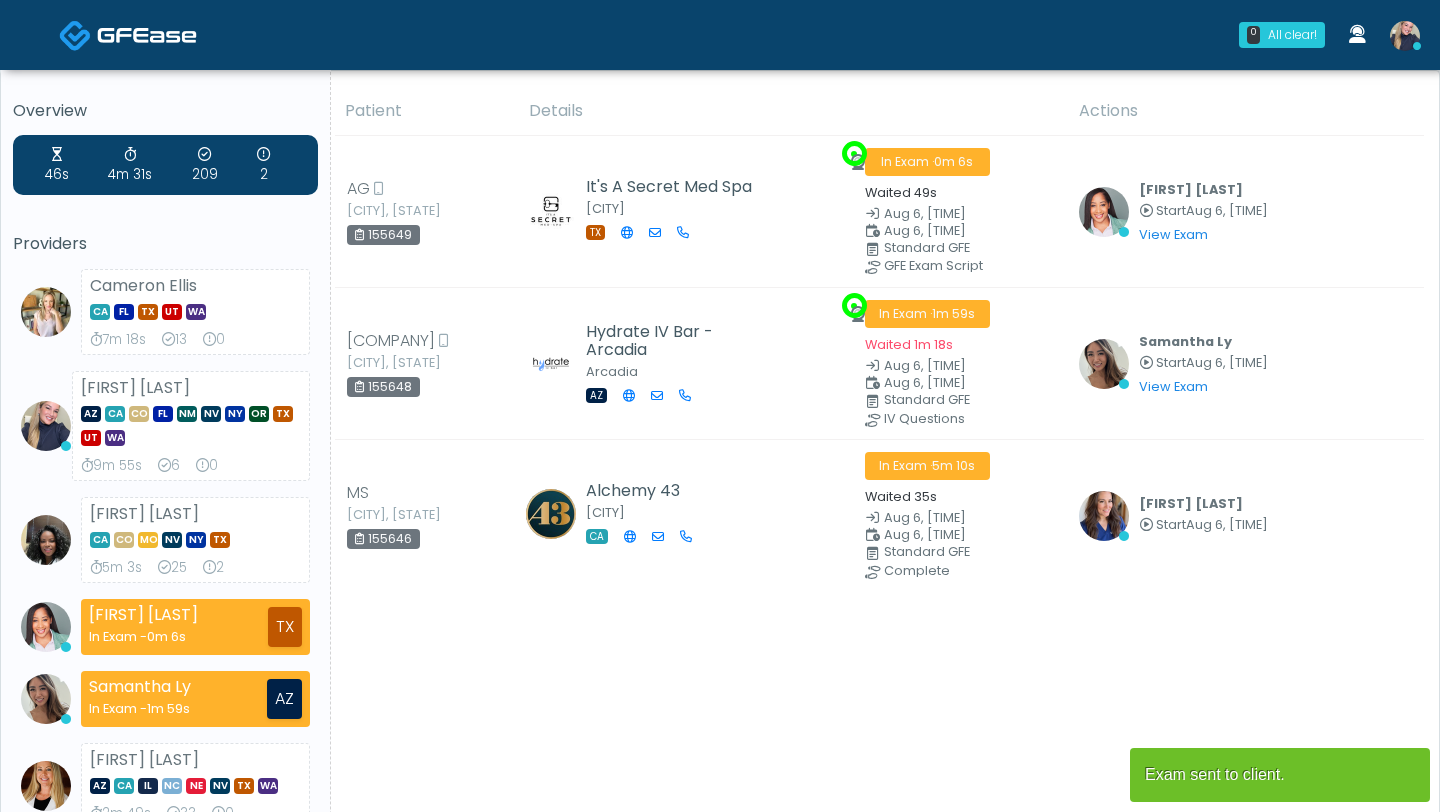 scroll, scrollTop: 0, scrollLeft: 0, axis: both 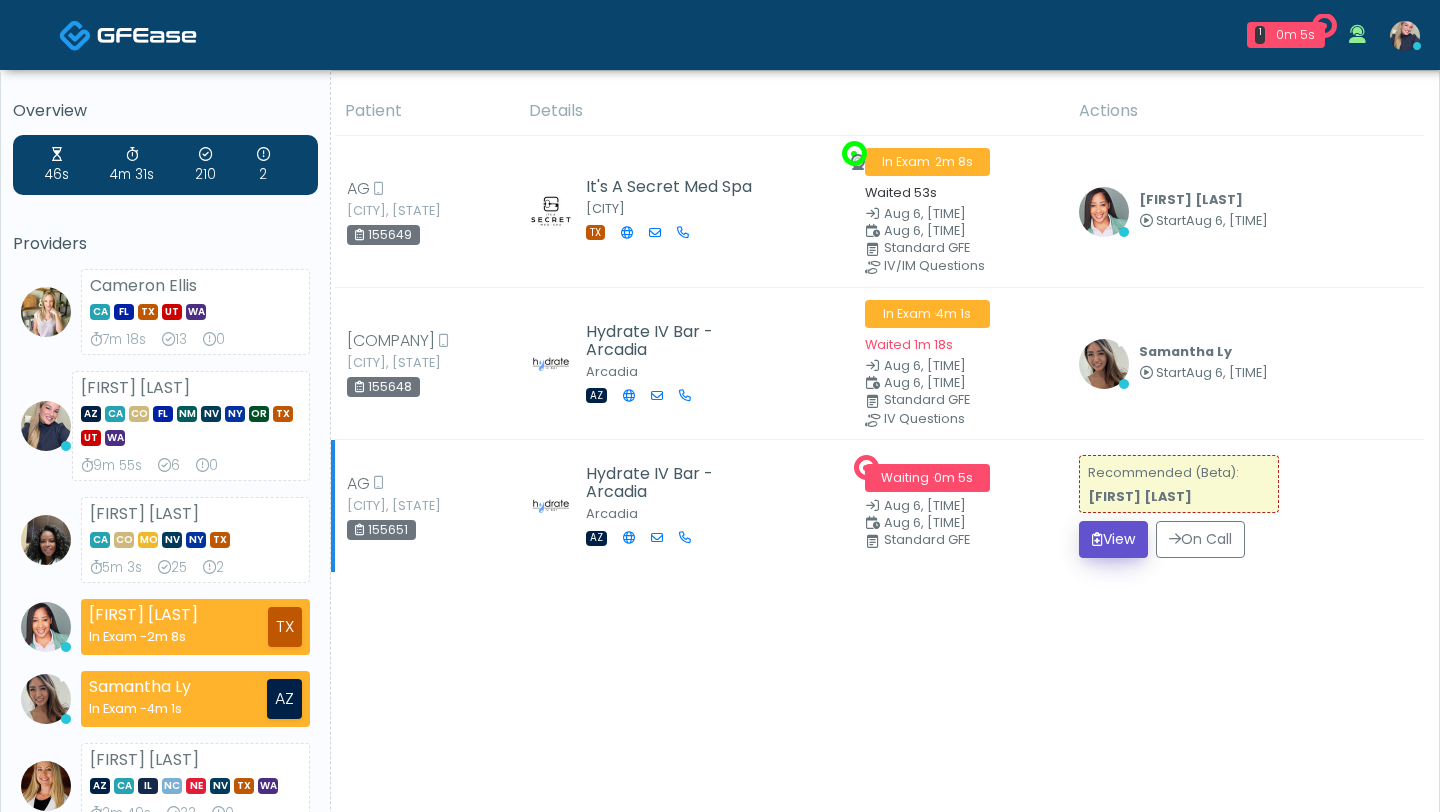 click on "View" at bounding box center [1113, 539] 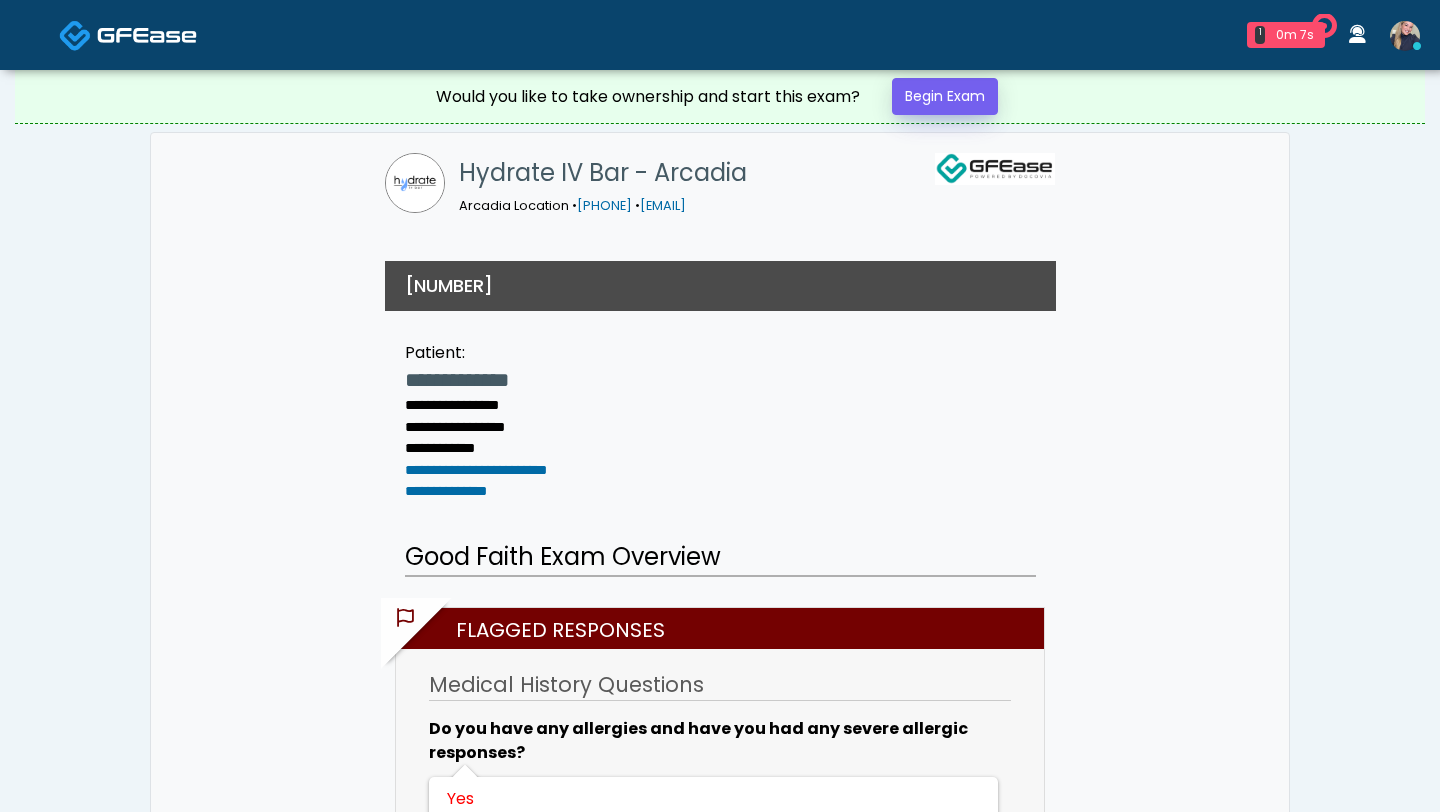 scroll, scrollTop: 0, scrollLeft: 0, axis: both 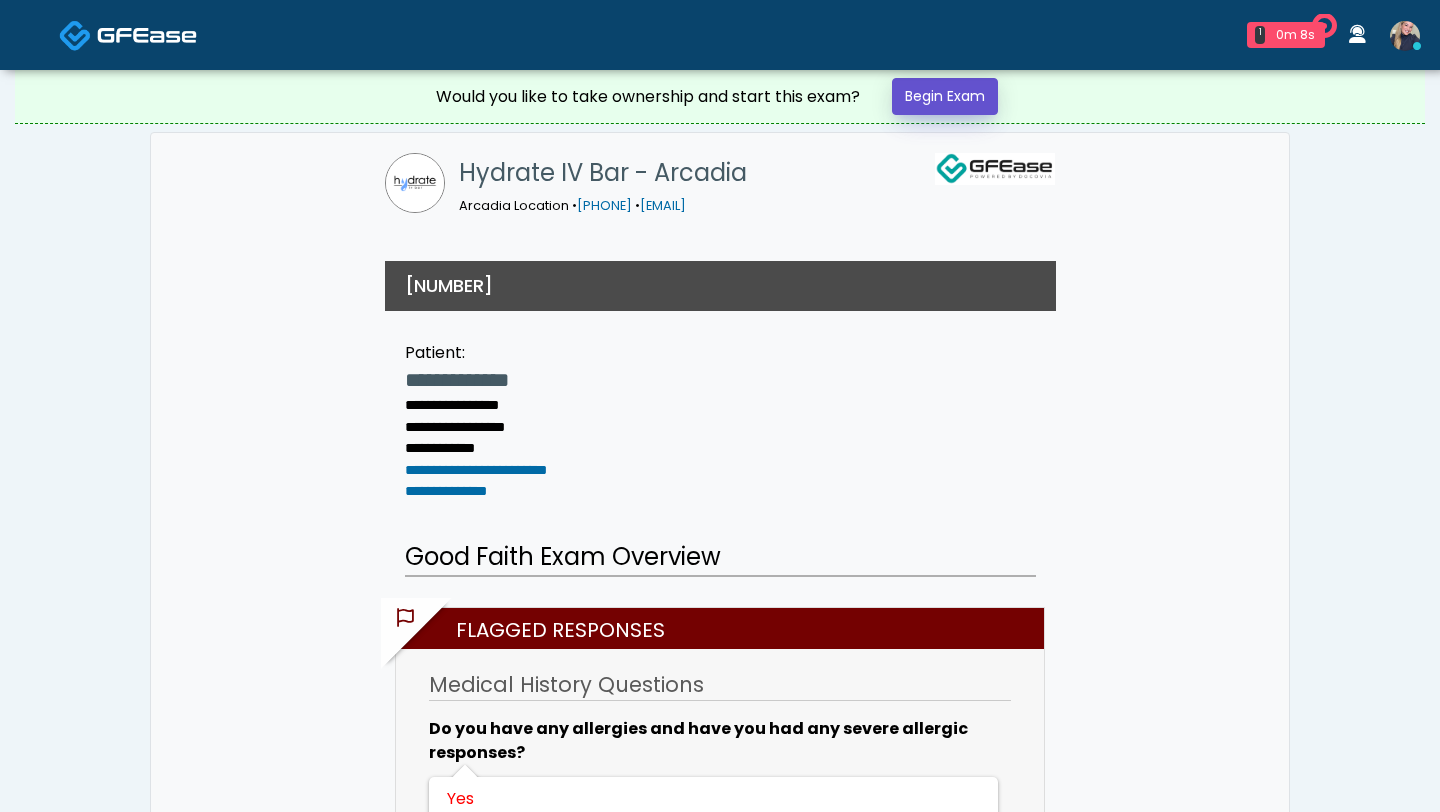 click on "Begin Exam" at bounding box center (945, 96) 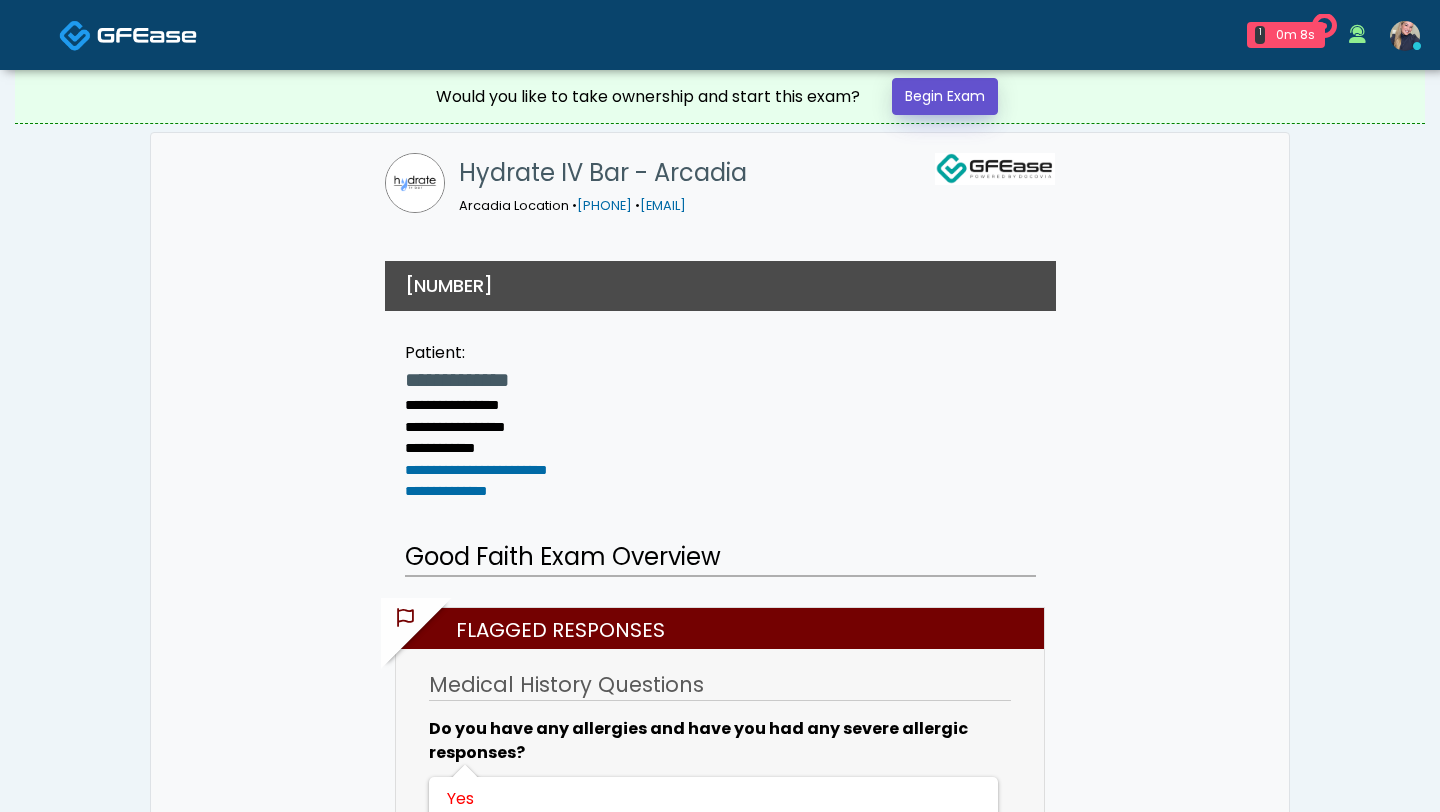 scroll, scrollTop: 0, scrollLeft: 0, axis: both 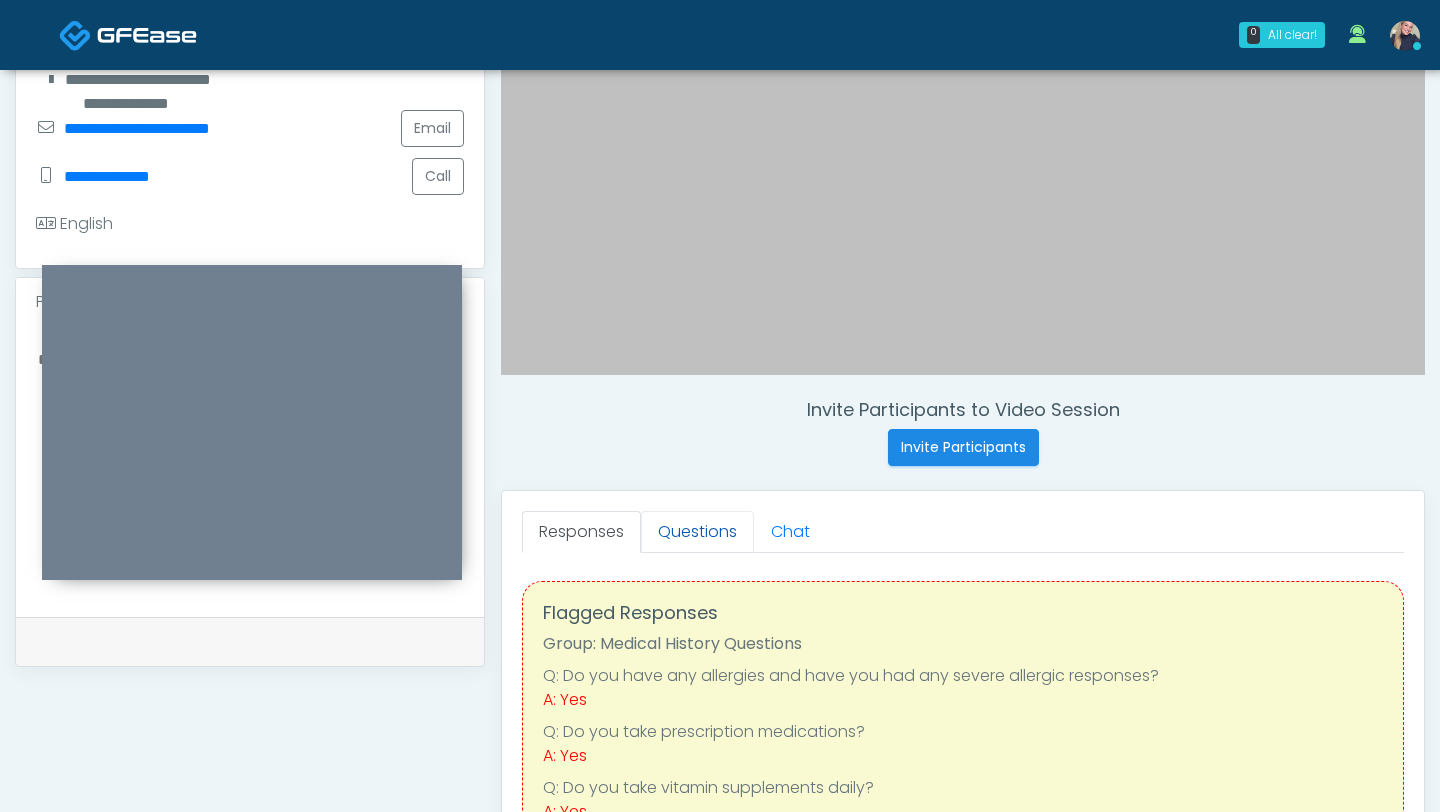 click on "Questions" at bounding box center [697, 532] 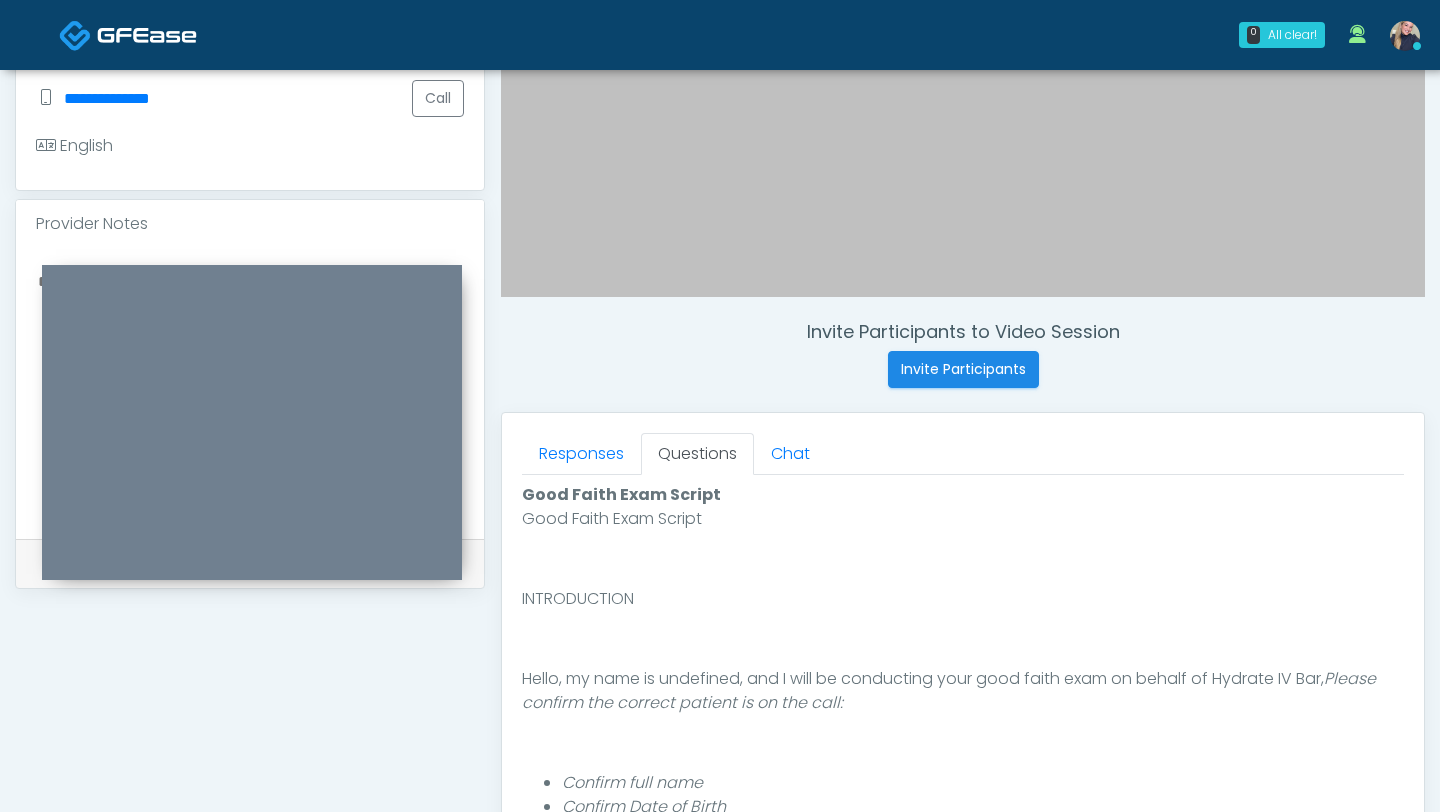 scroll, scrollTop: 529, scrollLeft: 0, axis: vertical 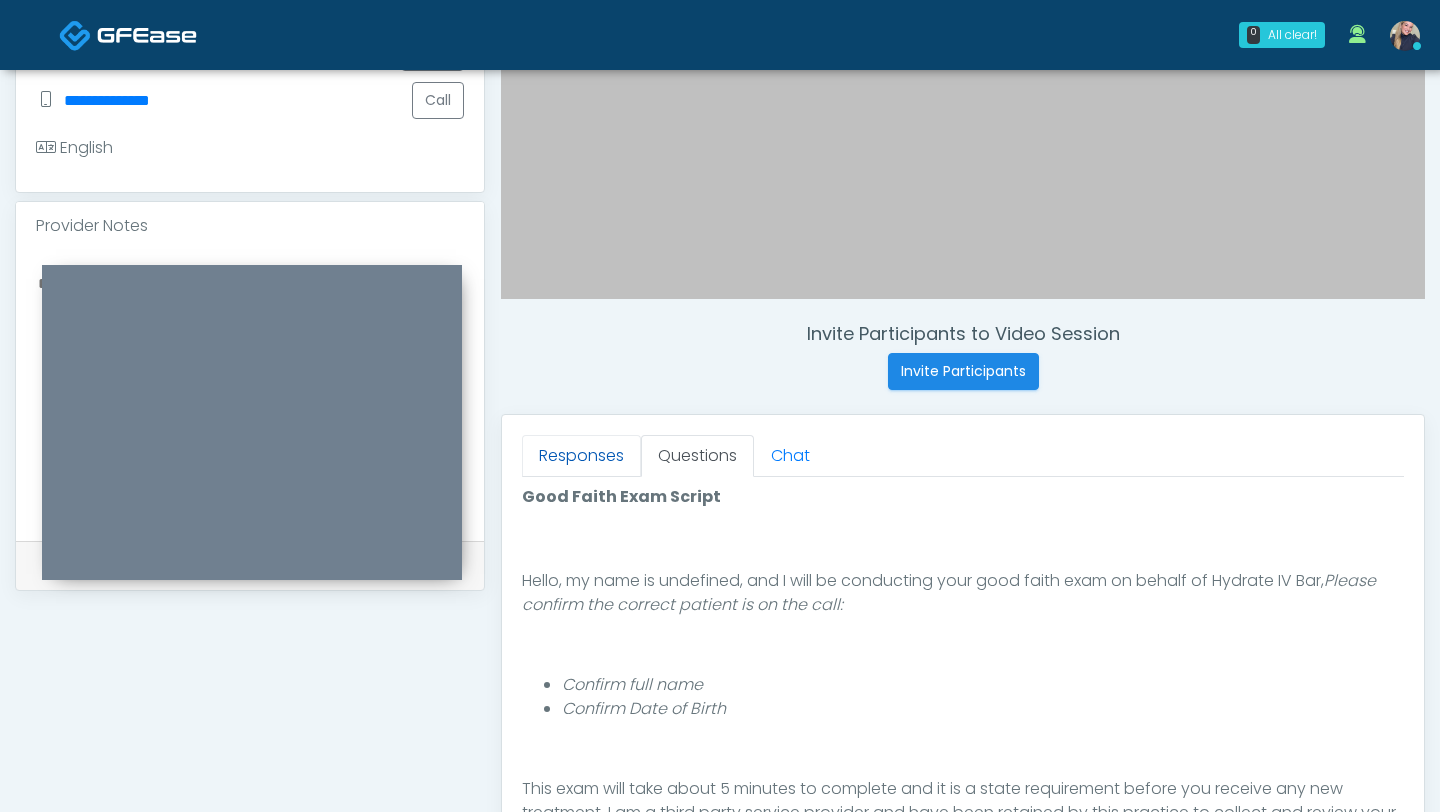 click on "Responses" at bounding box center [581, 456] 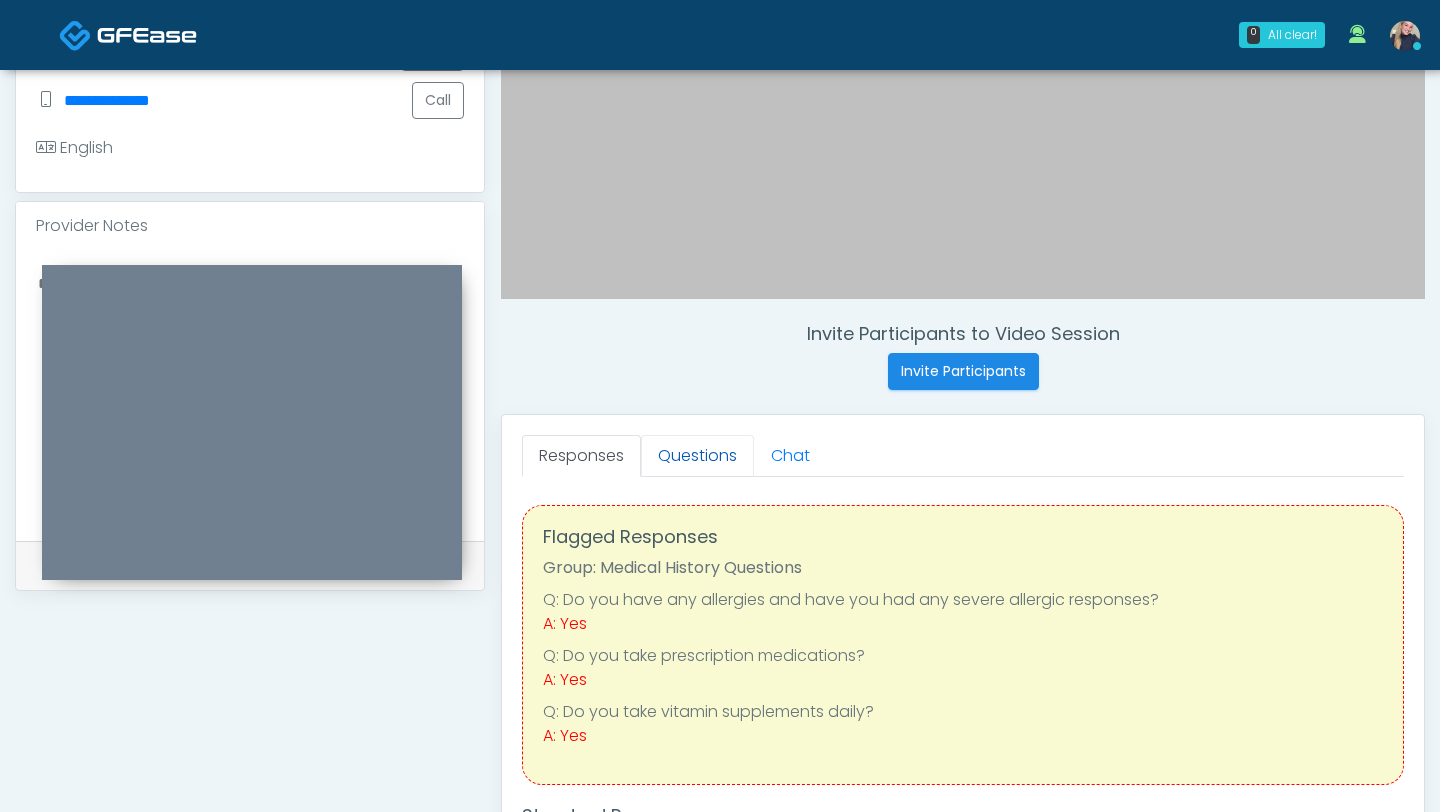 click on "Questions" at bounding box center (697, 456) 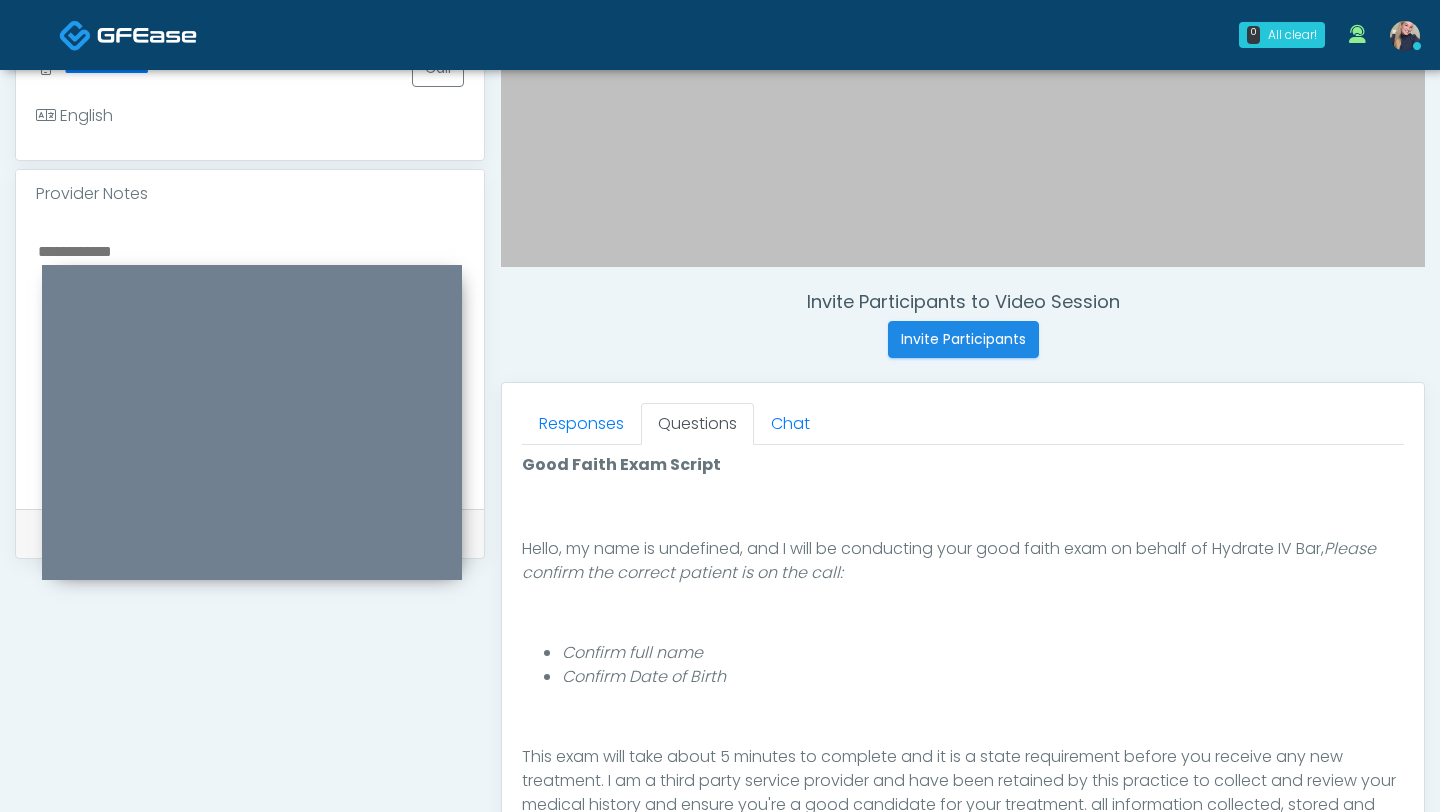 scroll, scrollTop: 565, scrollLeft: 0, axis: vertical 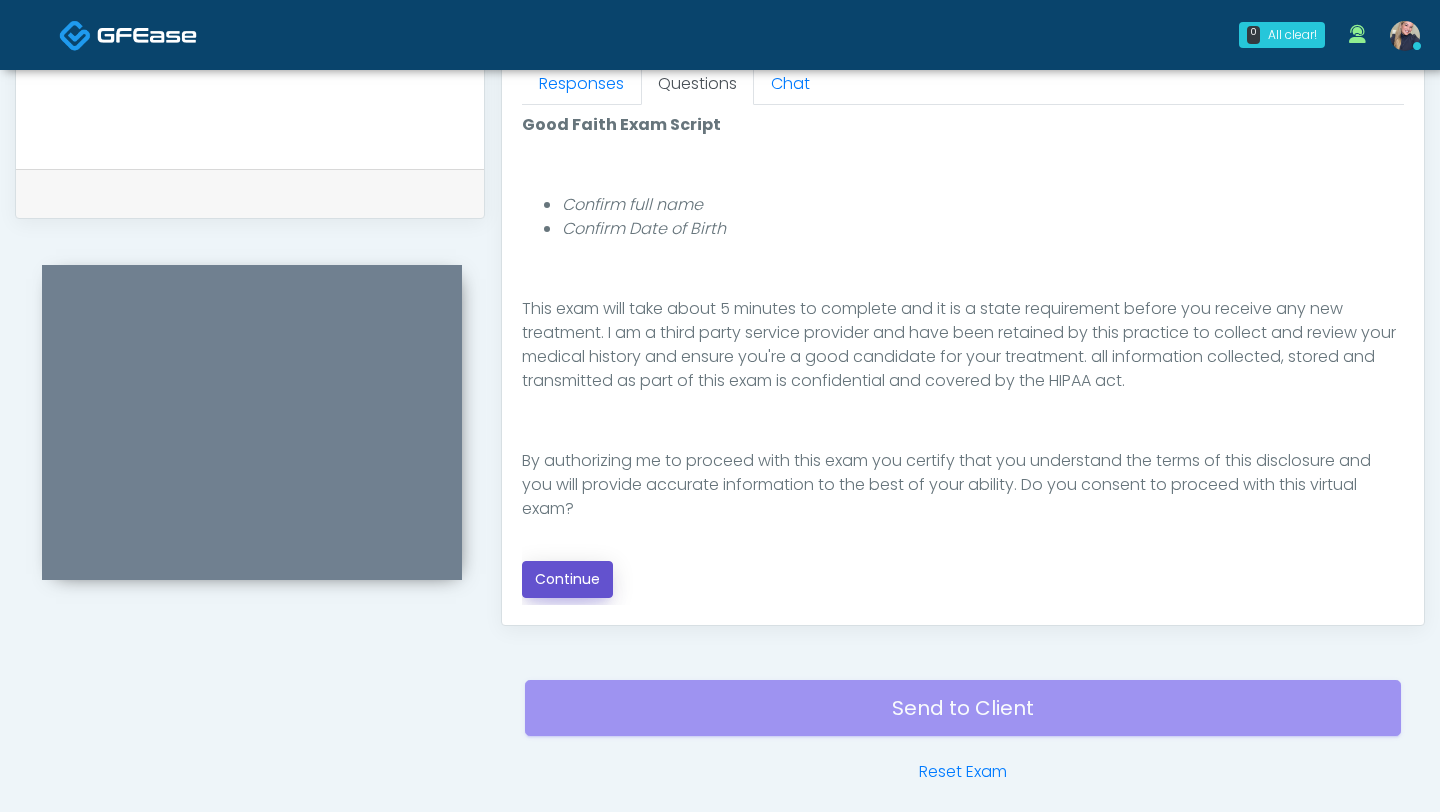 click on "Continue" at bounding box center [567, 579] 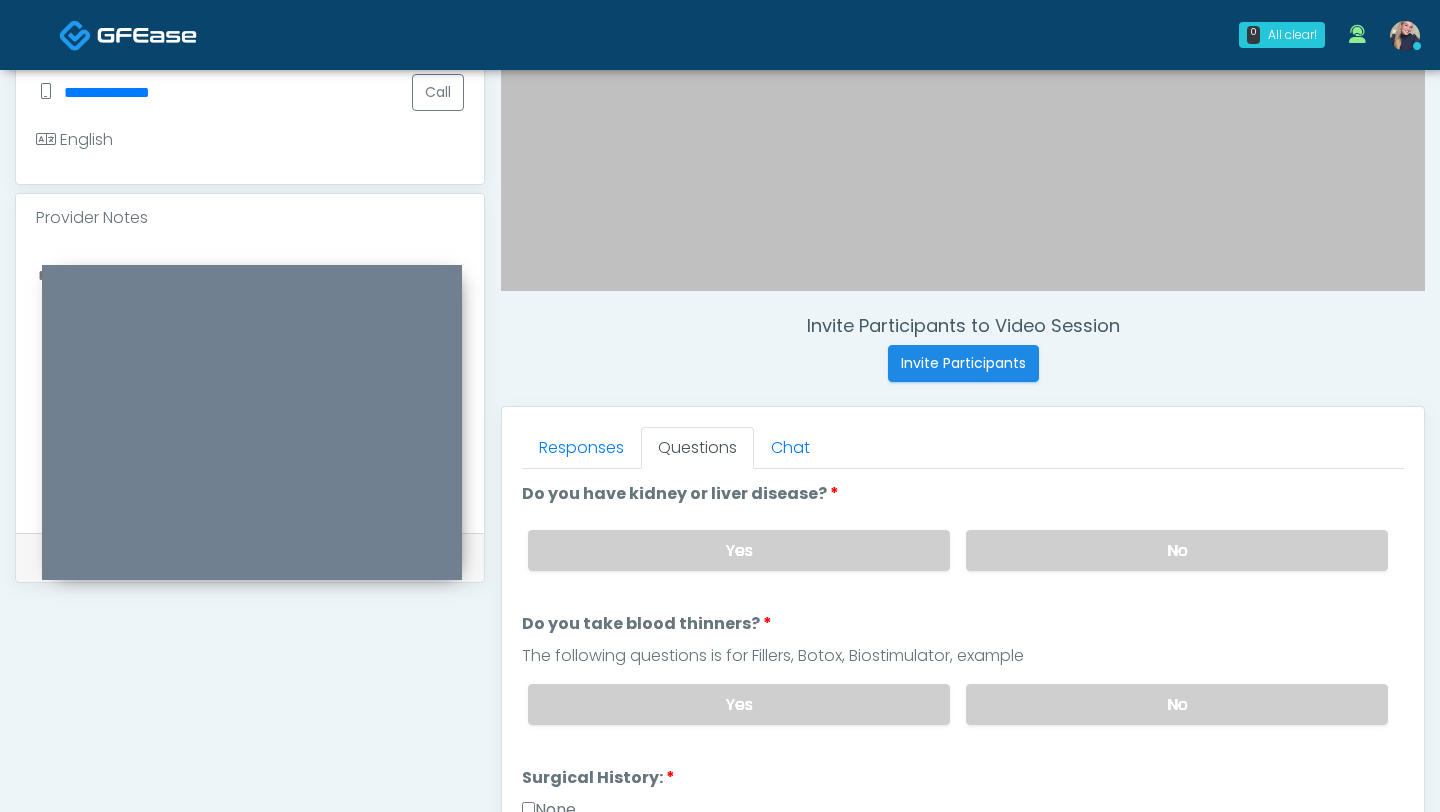 scroll, scrollTop: 659, scrollLeft: 0, axis: vertical 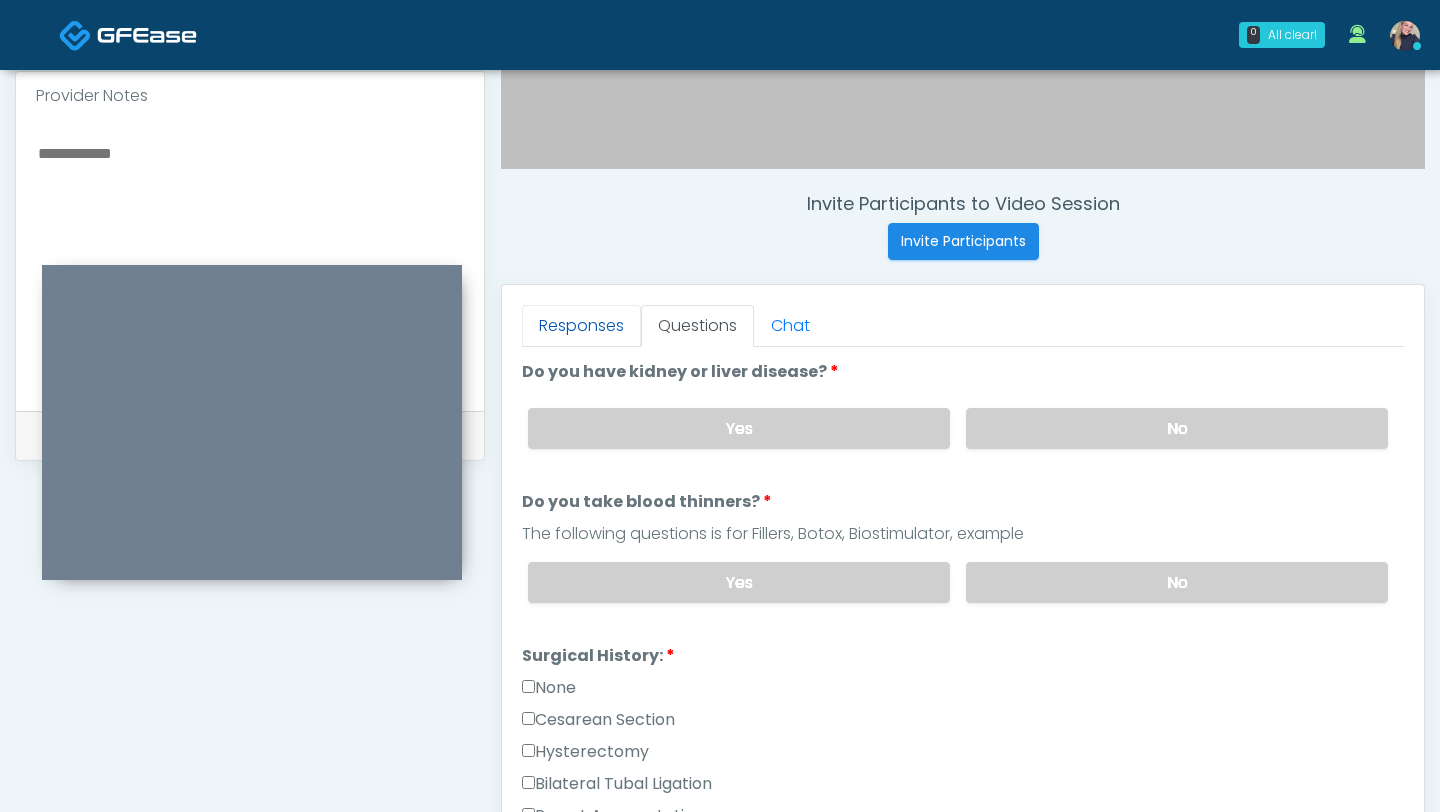 click on "Responses" at bounding box center [581, 326] 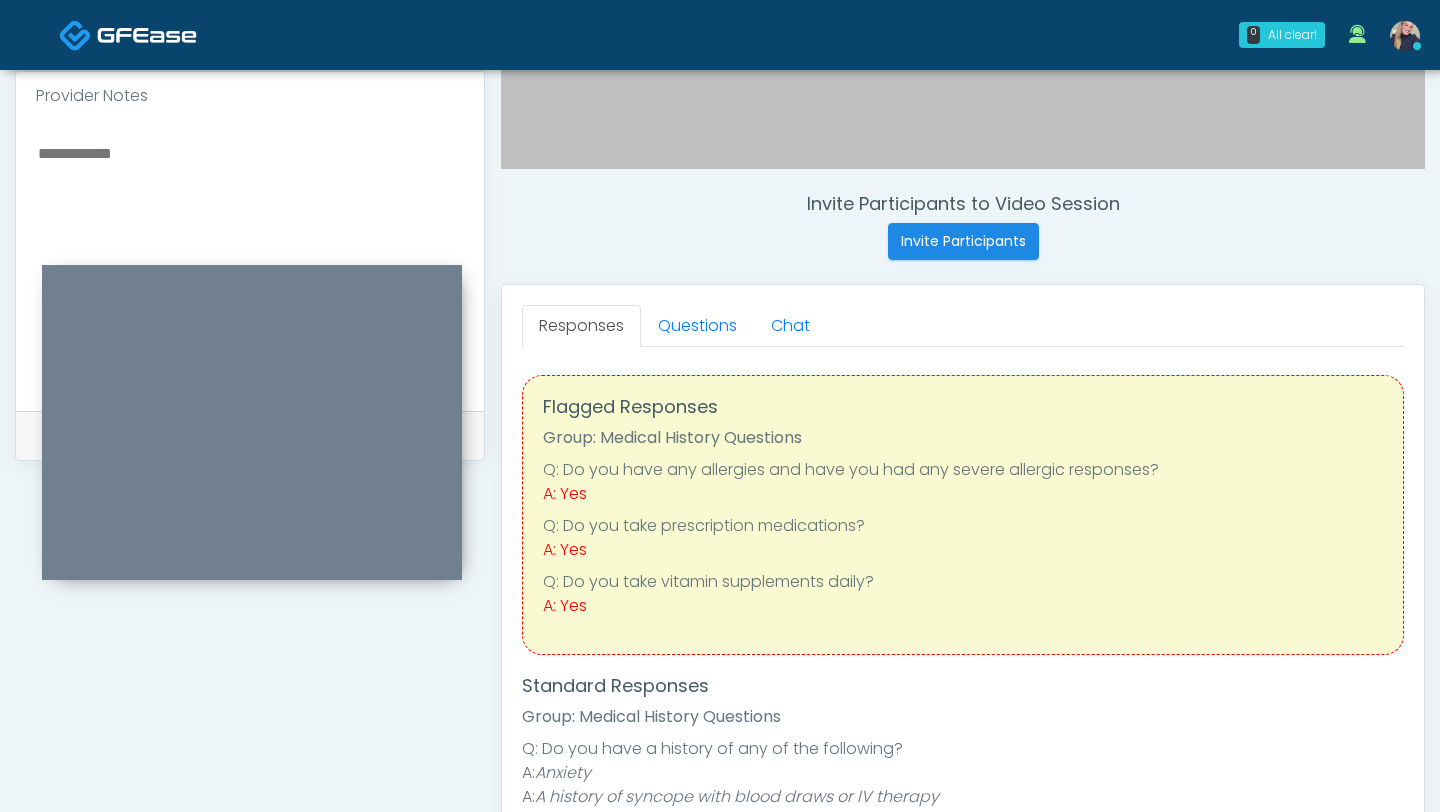 scroll, scrollTop: 10, scrollLeft: 0, axis: vertical 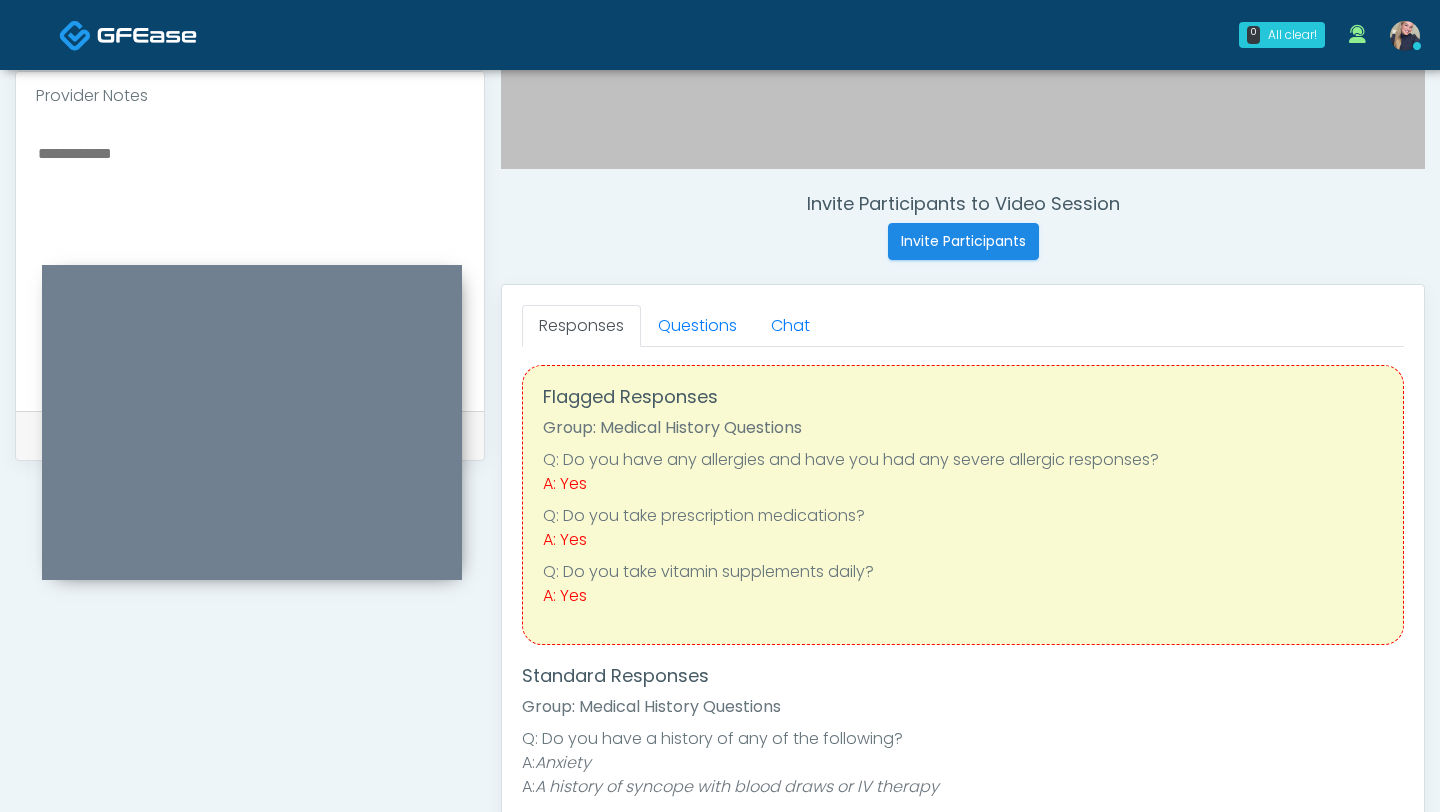 click at bounding box center [250, 262] 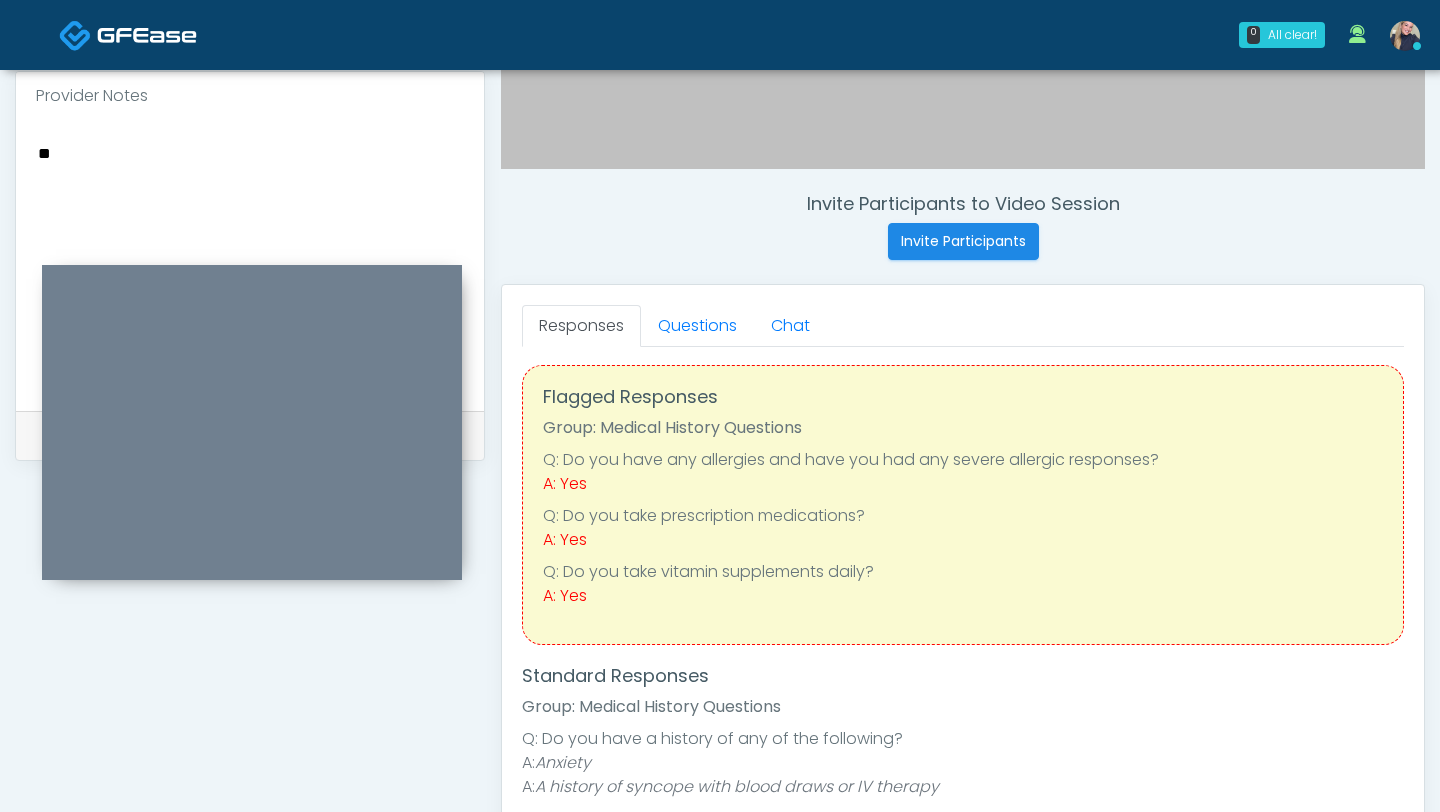 type on "*" 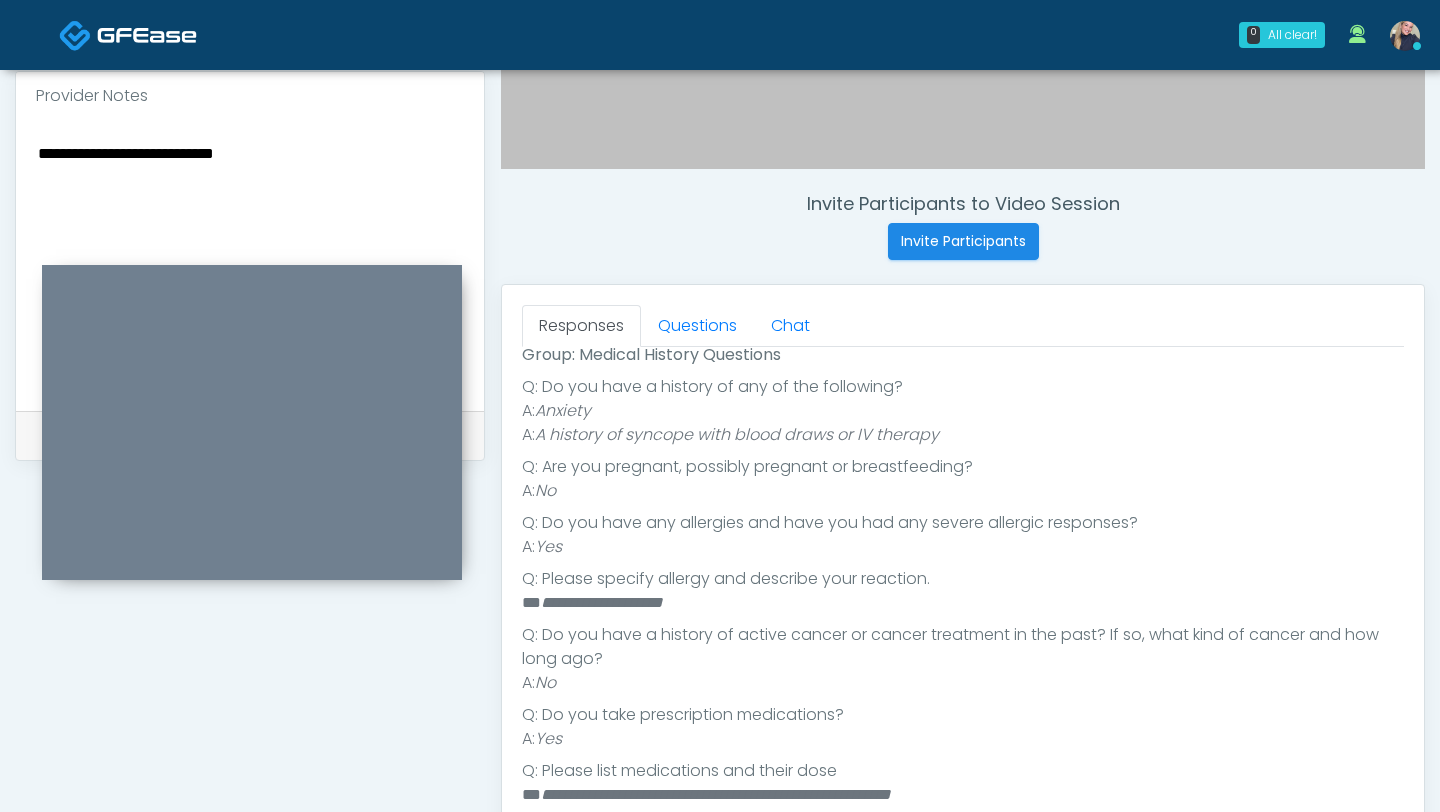 scroll, scrollTop: 450, scrollLeft: 0, axis: vertical 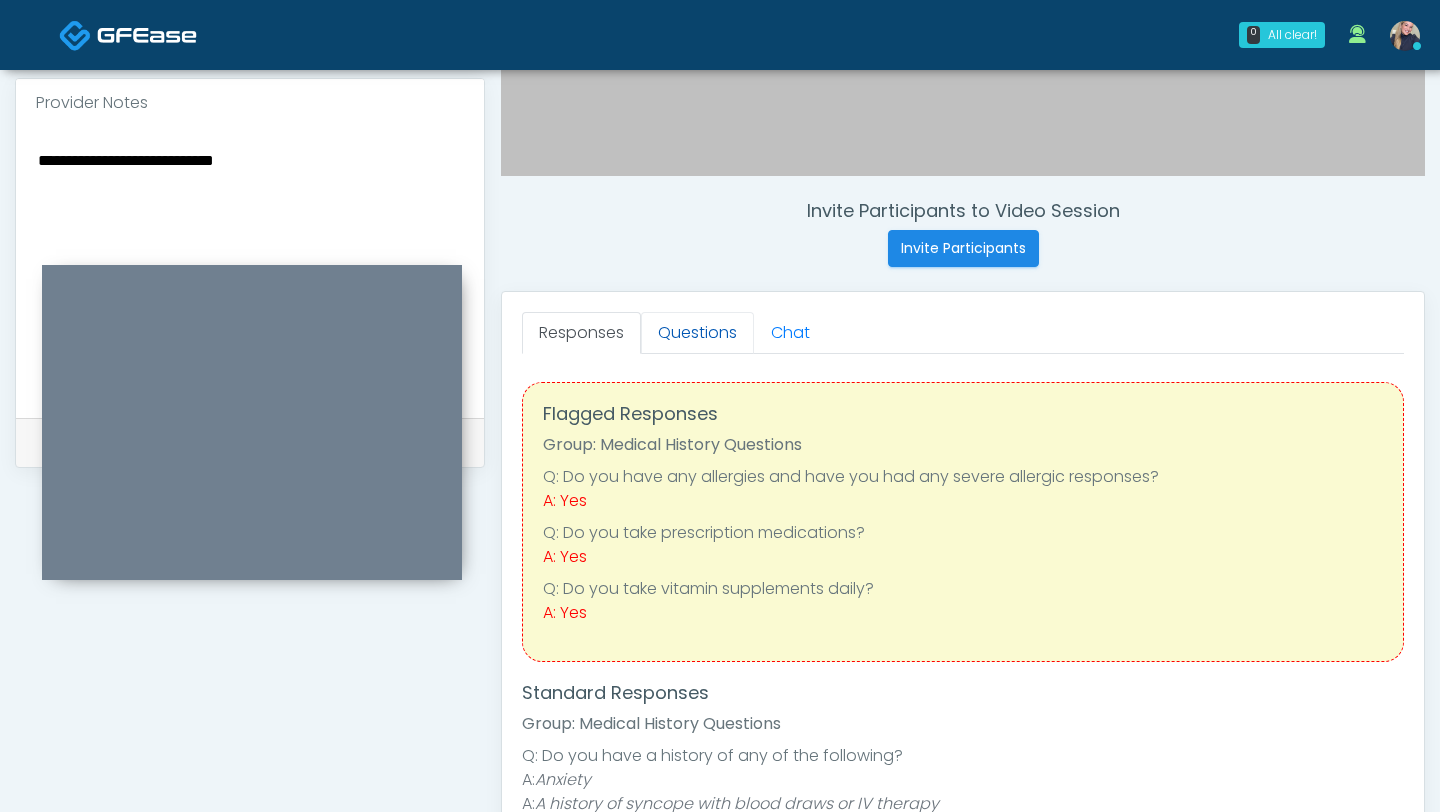 type on "**********" 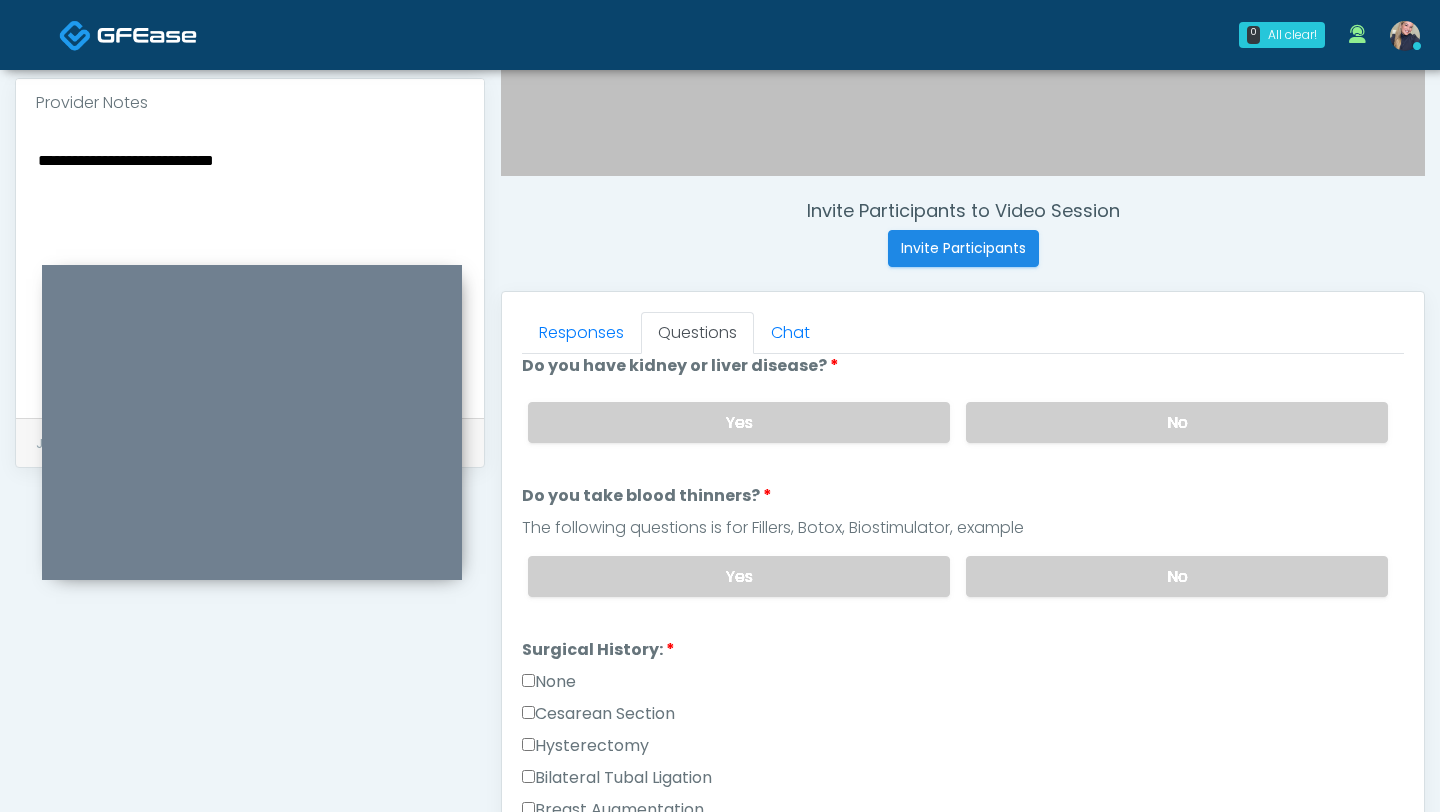 scroll, scrollTop: 0, scrollLeft: 0, axis: both 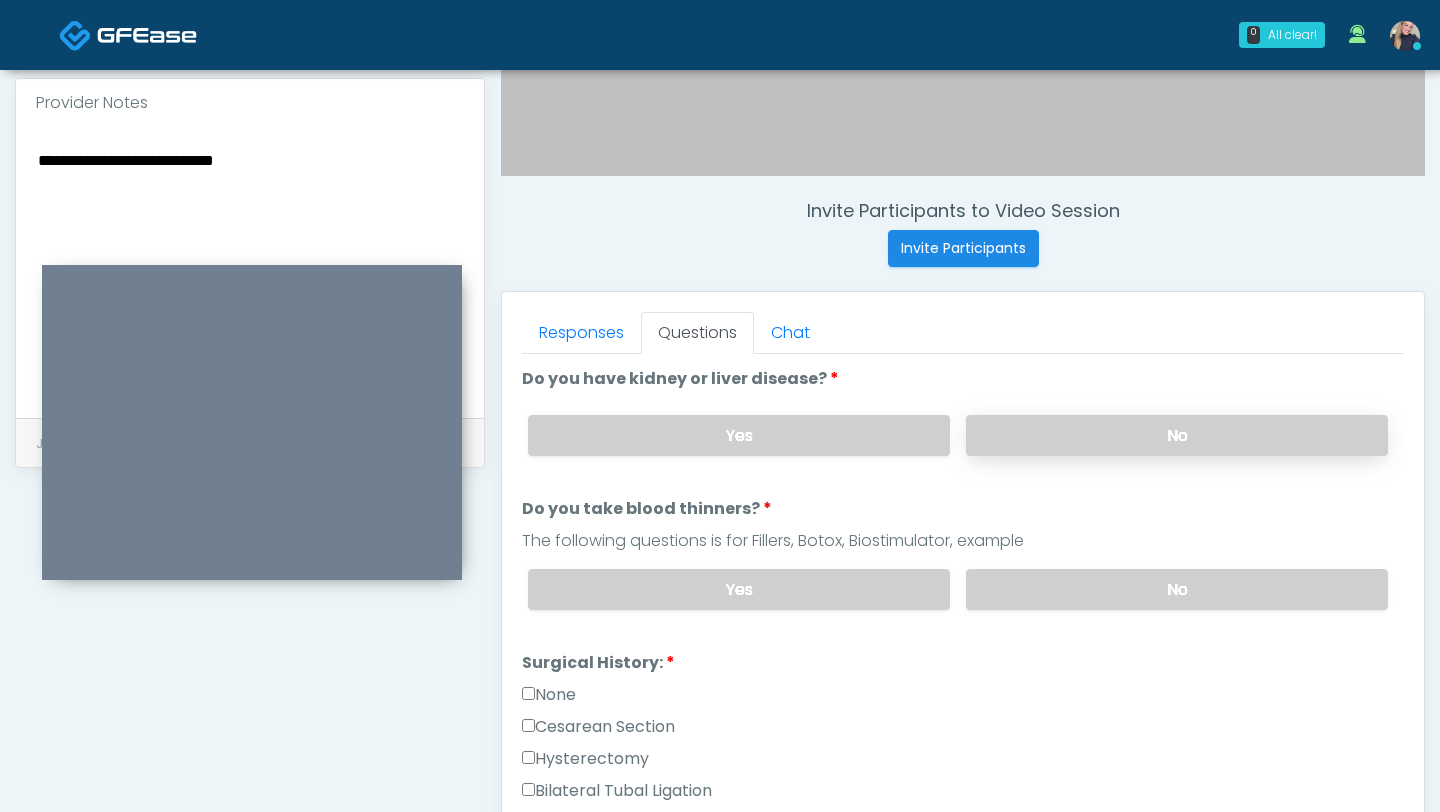 click on "No" at bounding box center (1177, 435) 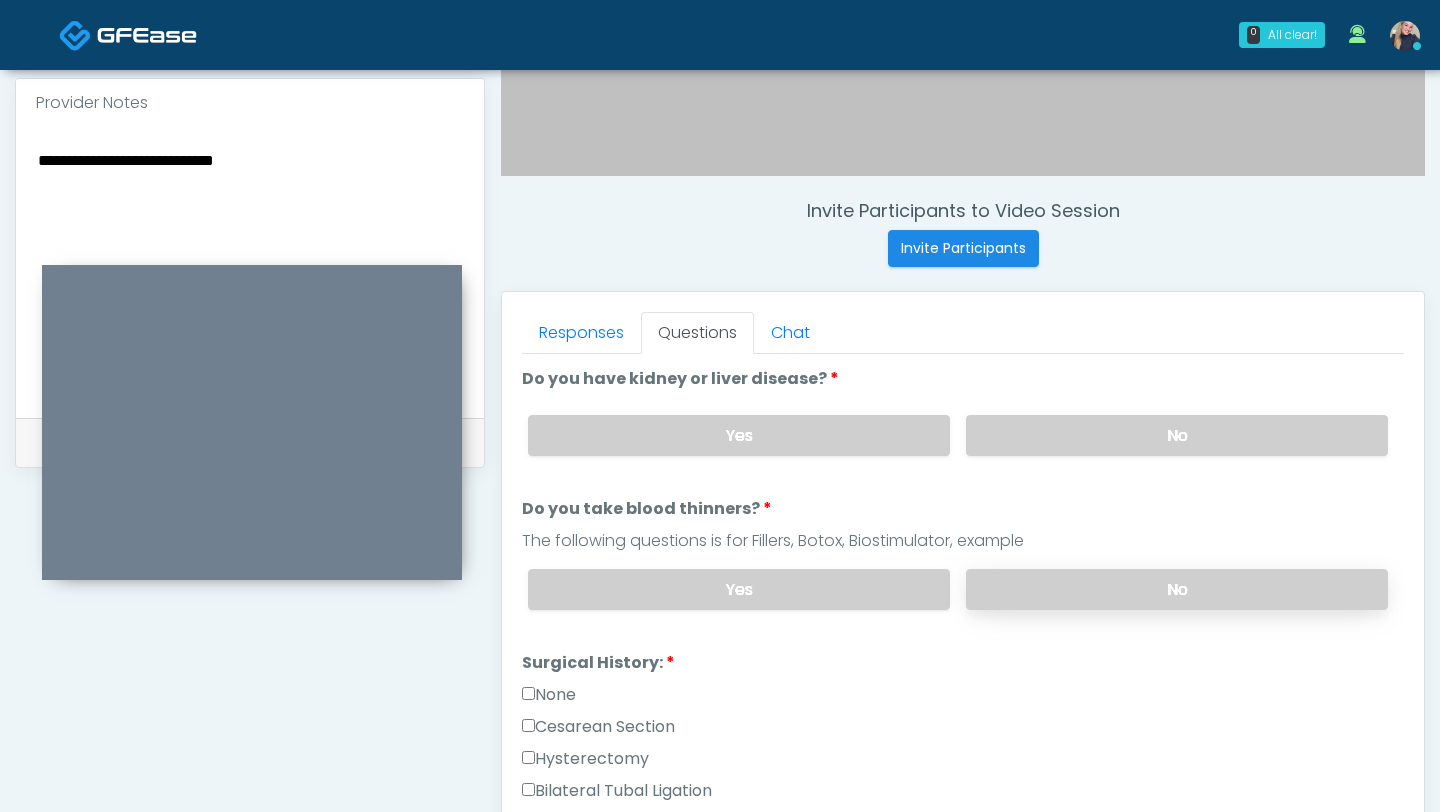 click on "No" at bounding box center (1177, 589) 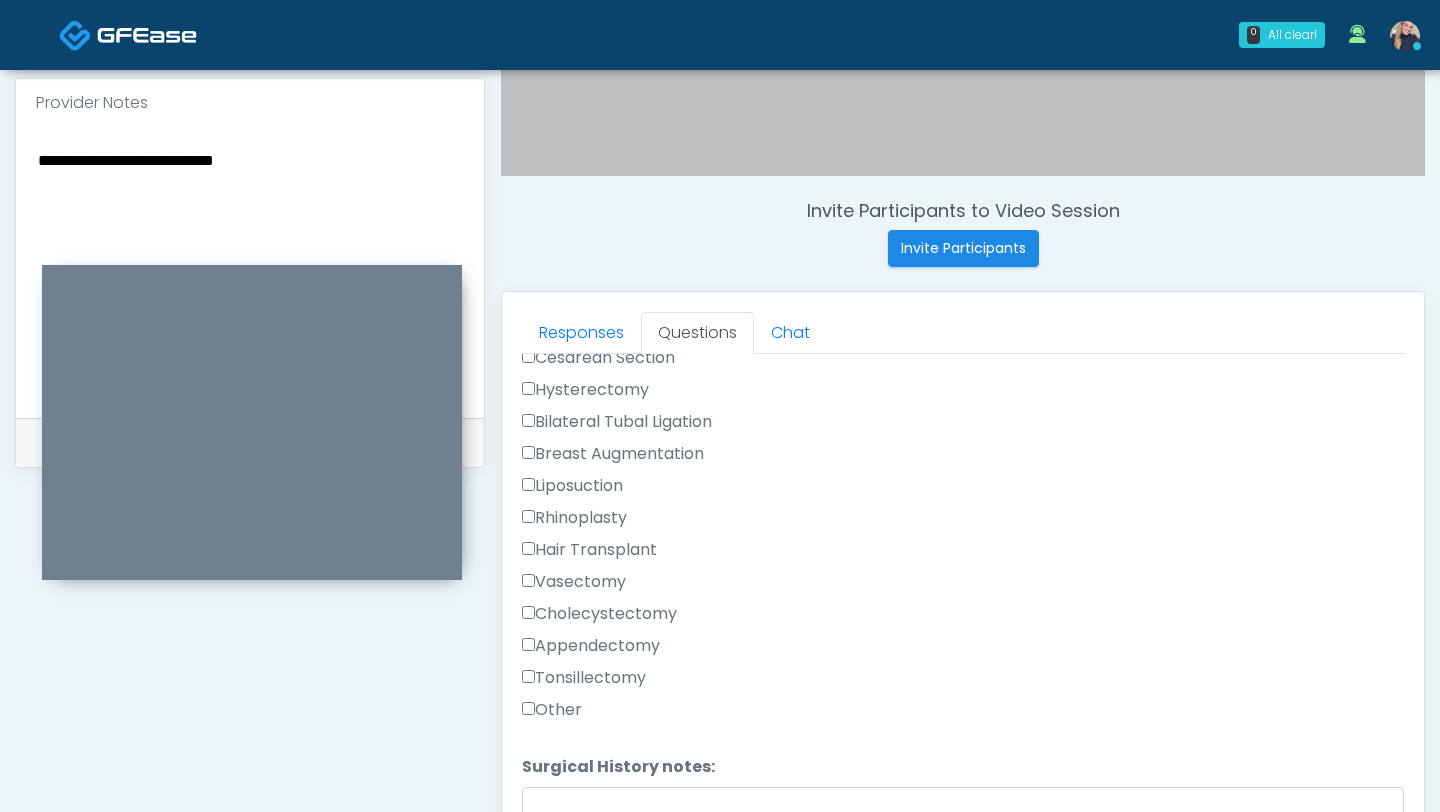 scroll, scrollTop: 370, scrollLeft: 0, axis: vertical 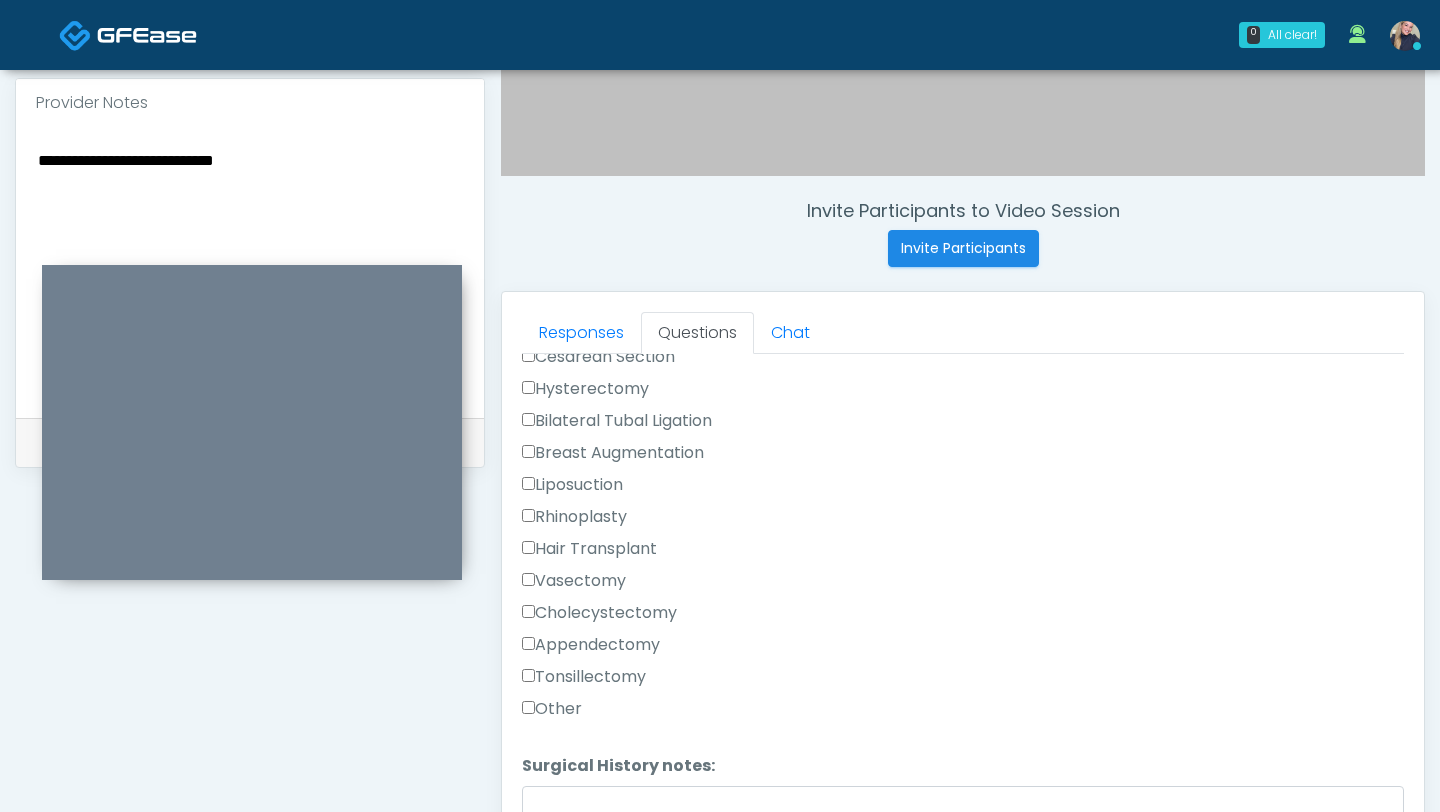 click on "Tonsillectomy" at bounding box center [584, 677] 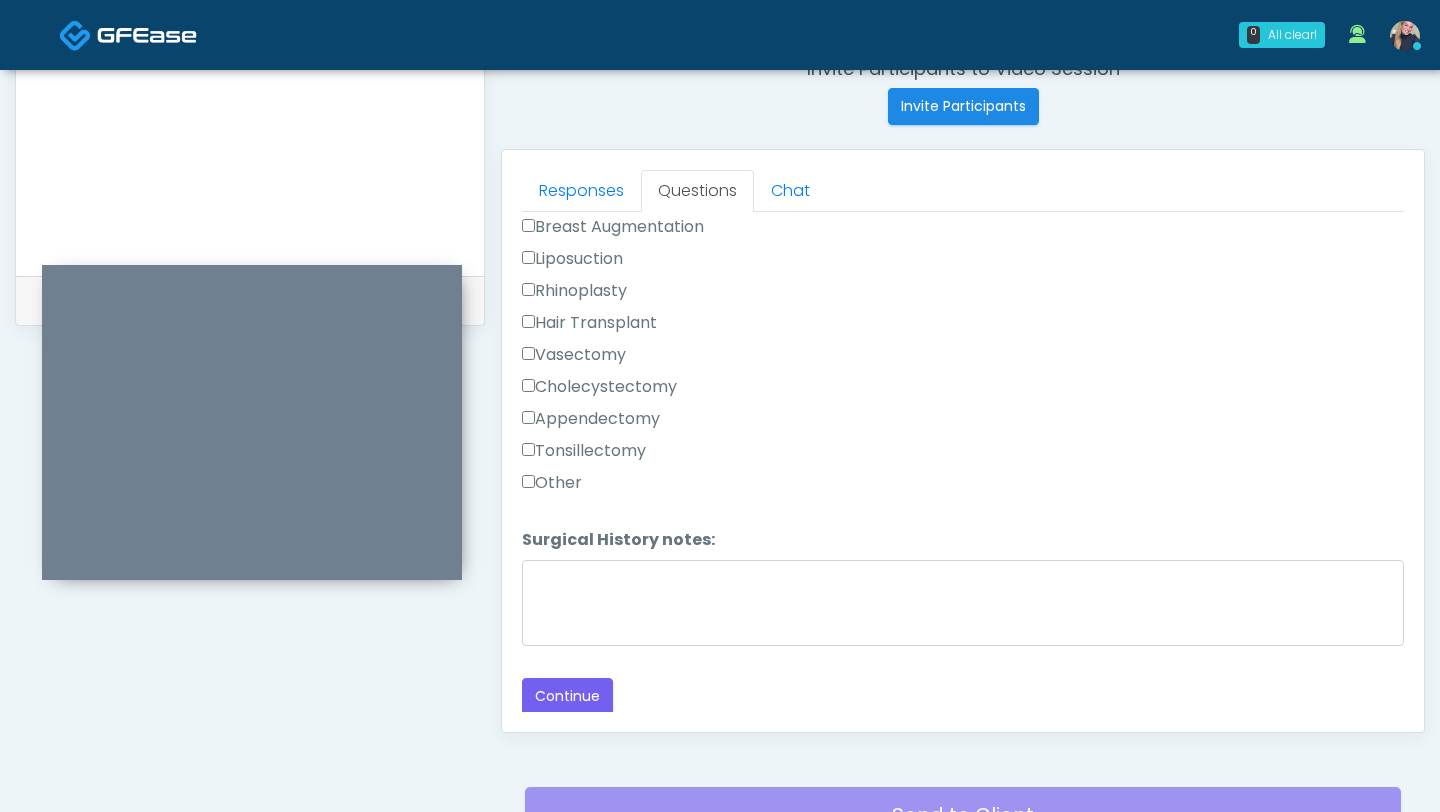 scroll, scrollTop: 824, scrollLeft: 0, axis: vertical 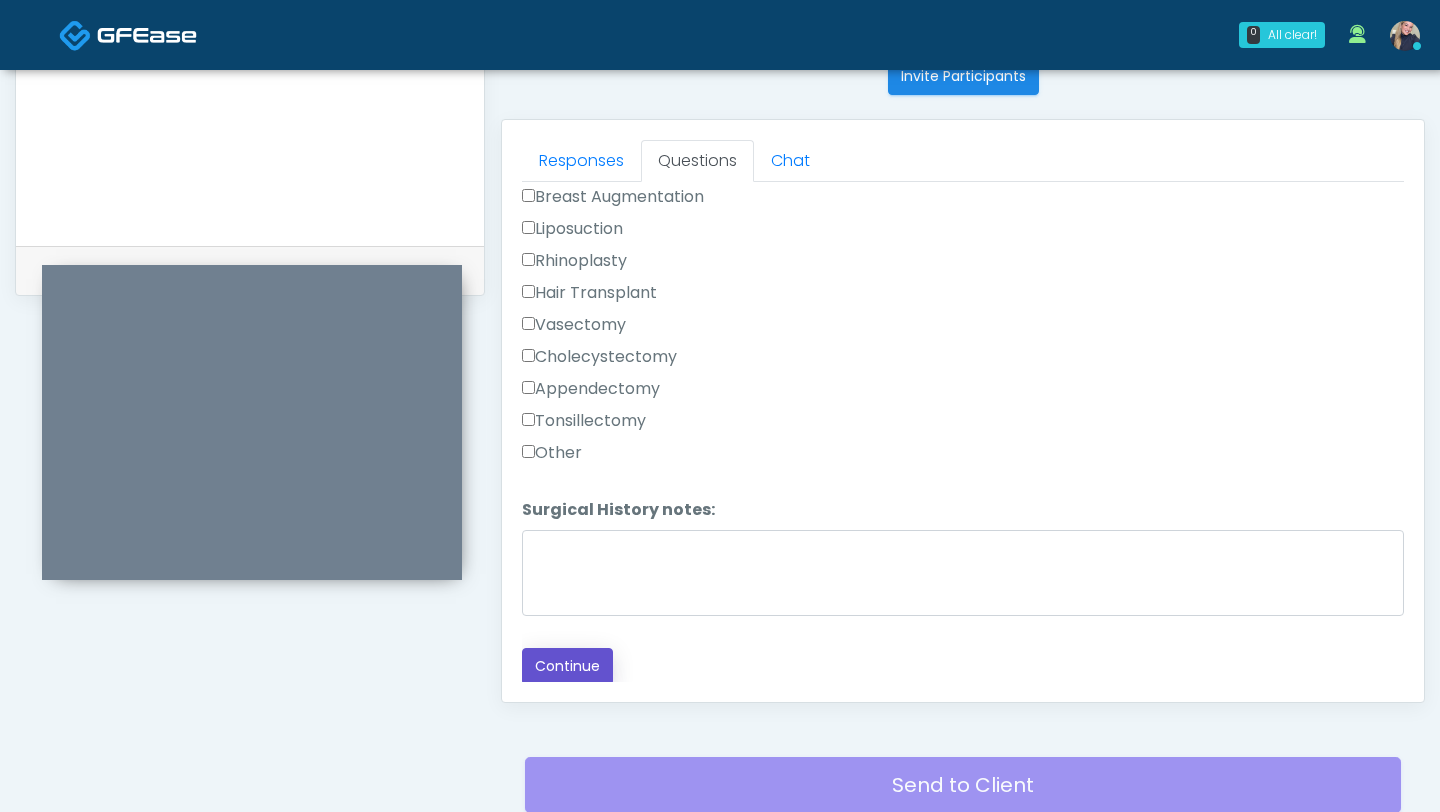 click on "Continue" at bounding box center [567, 666] 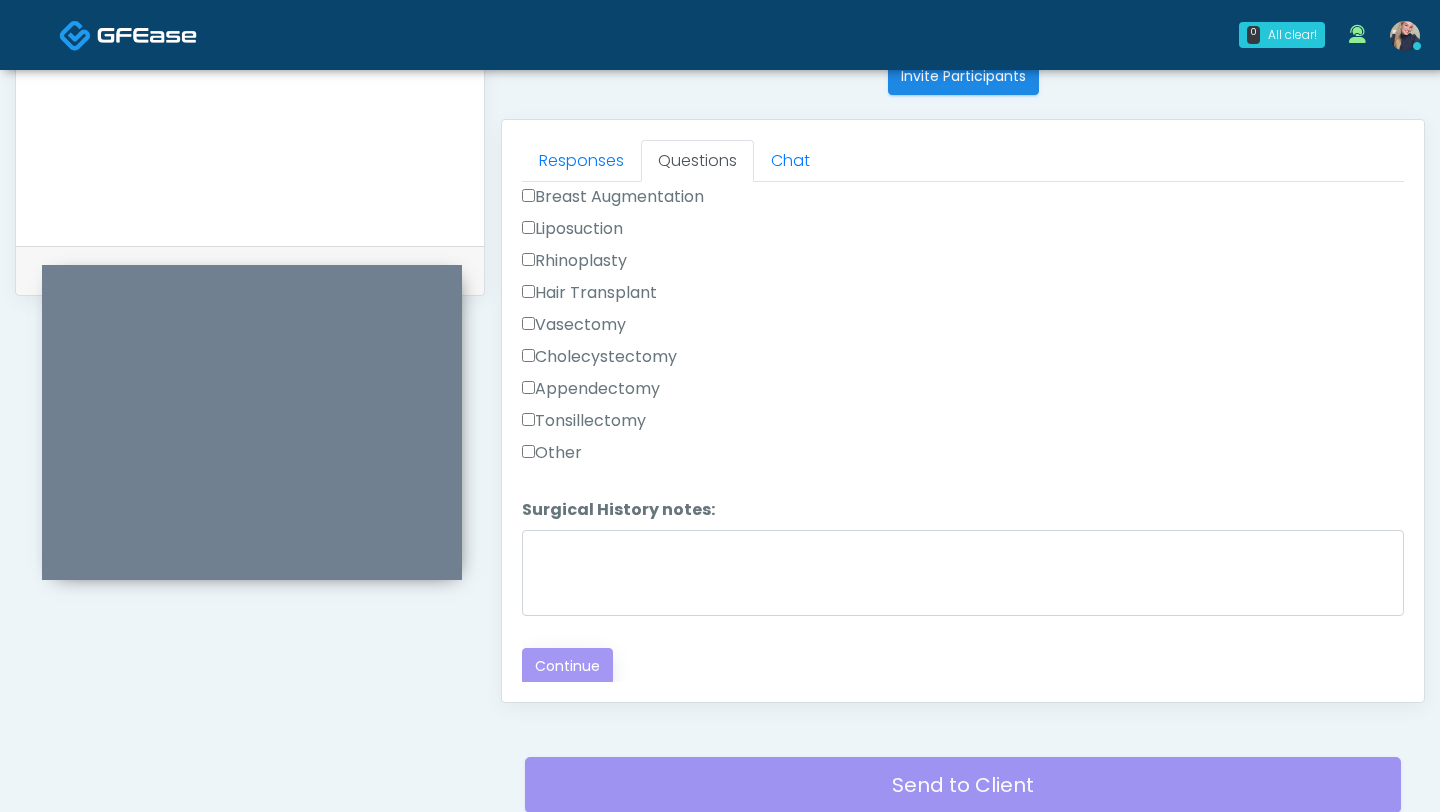 scroll, scrollTop: 983, scrollLeft: 0, axis: vertical 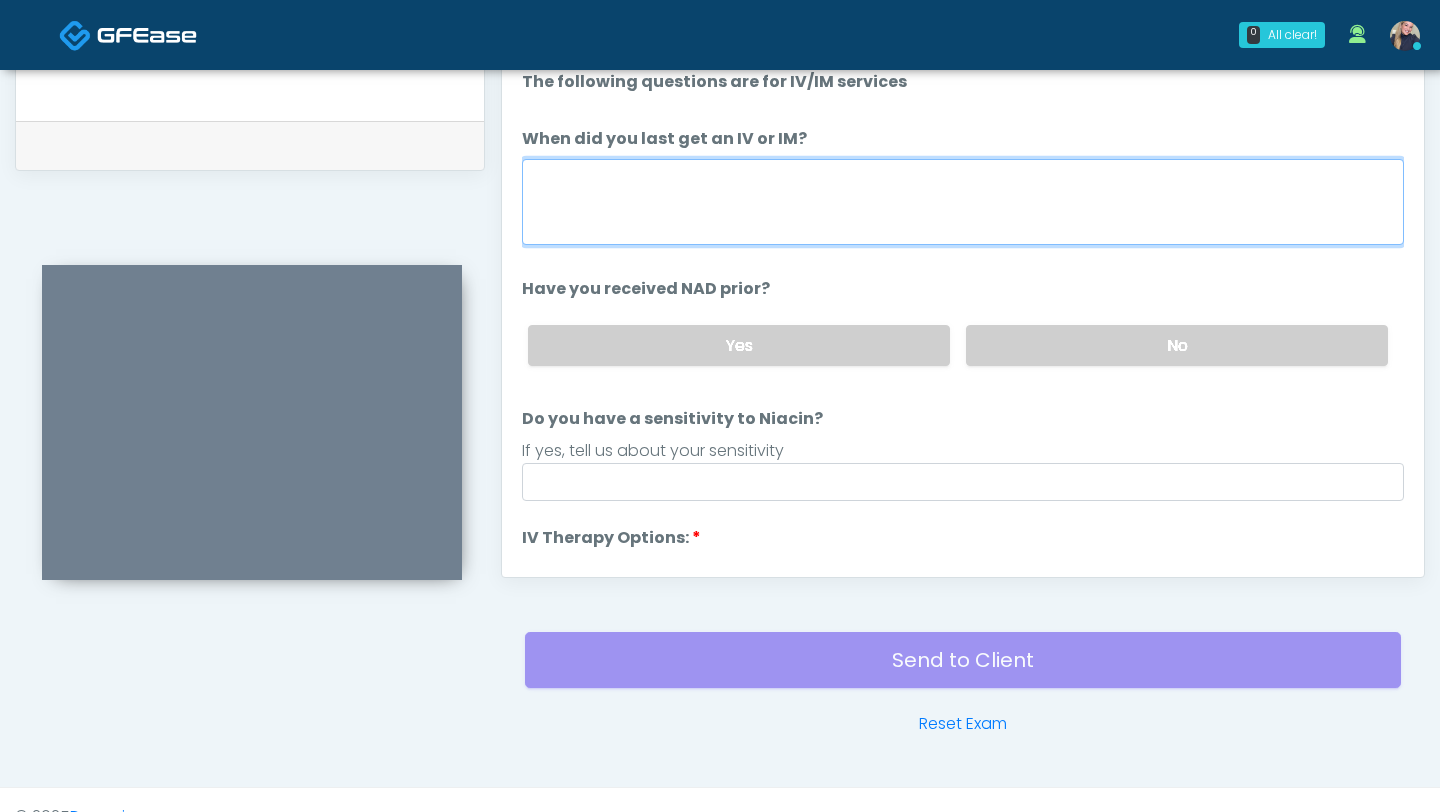 click on "When did you last get an IV or IM?" at bounding box center (963, 202) 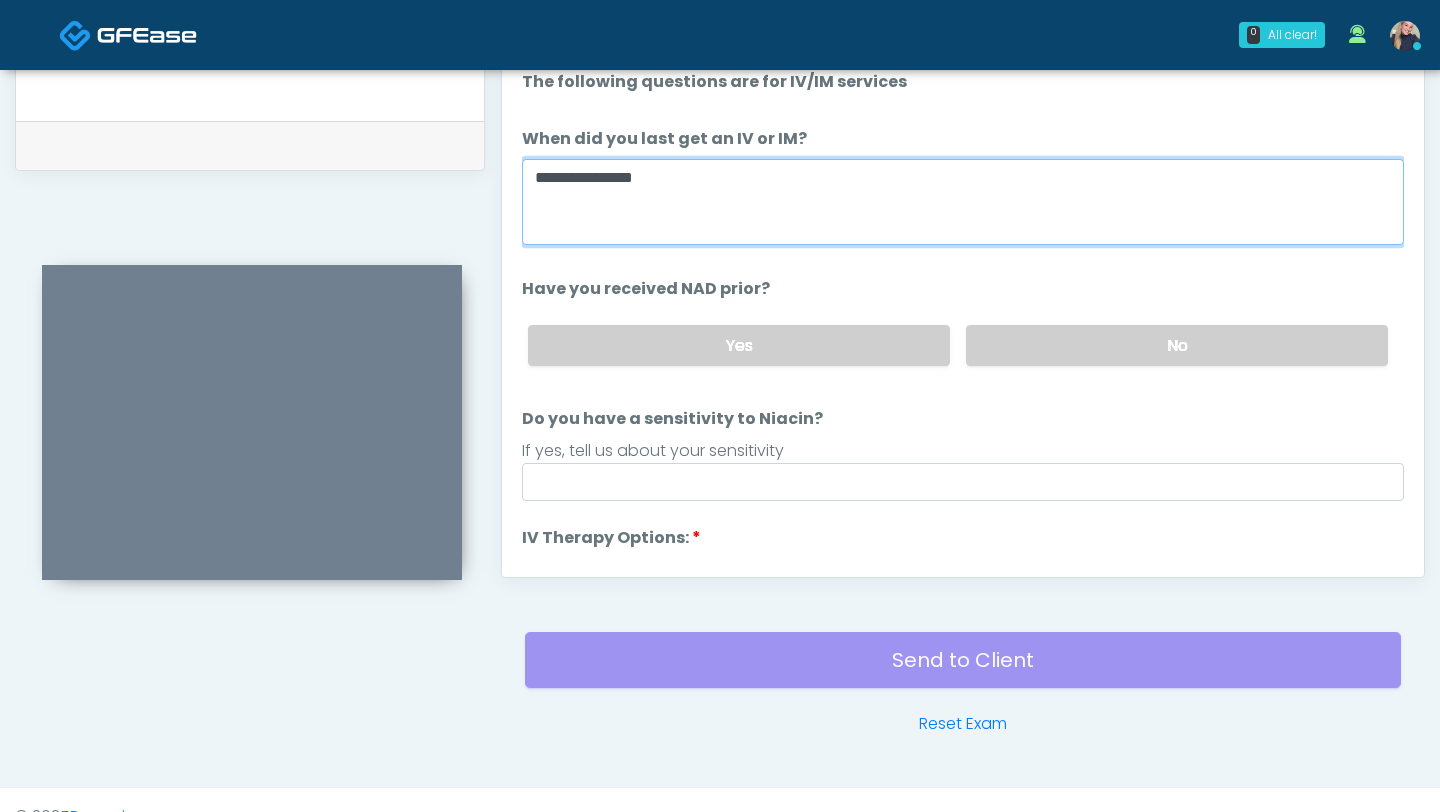 scroll, scrollTop: 17, scrollLeft: 0, axis: vertical 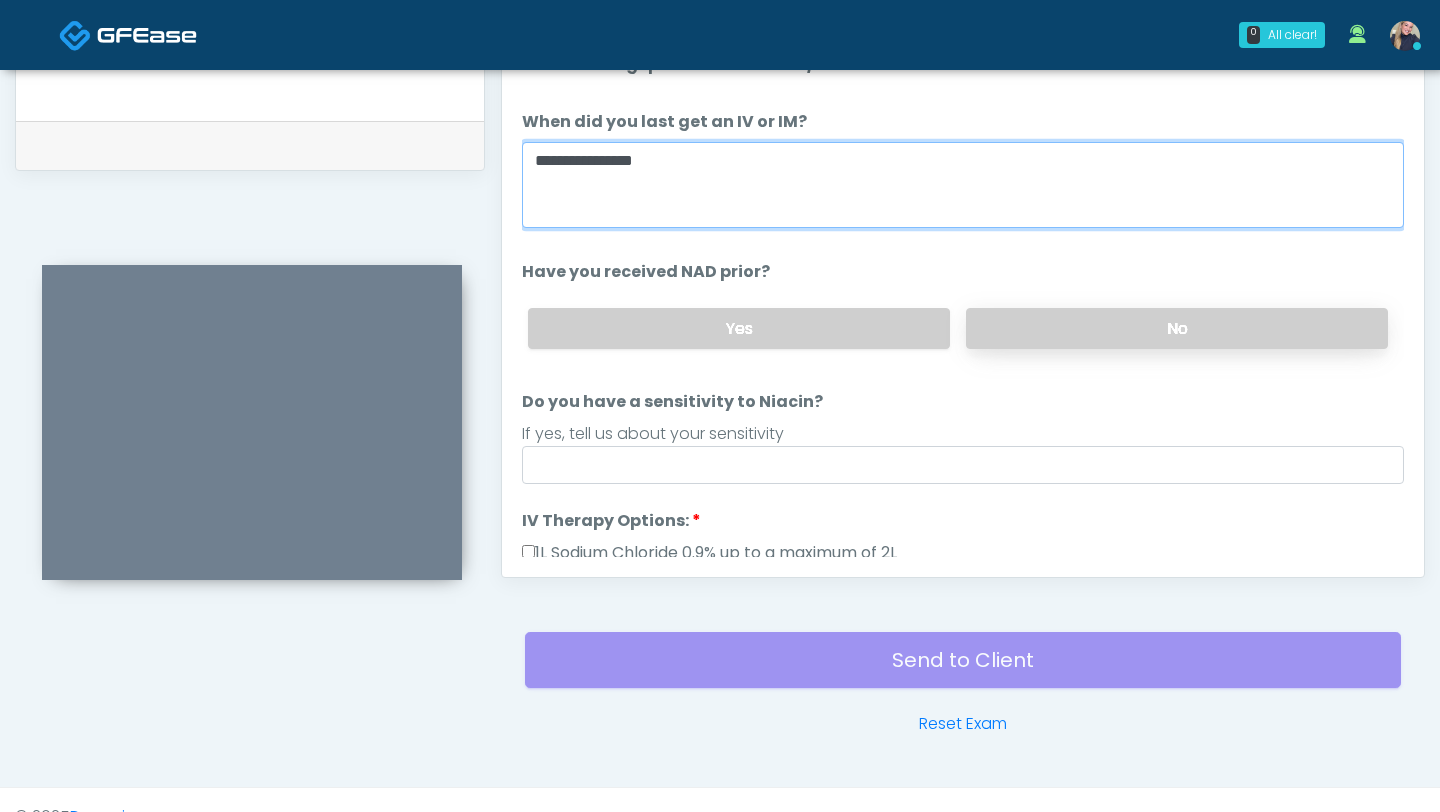 type on "**********" 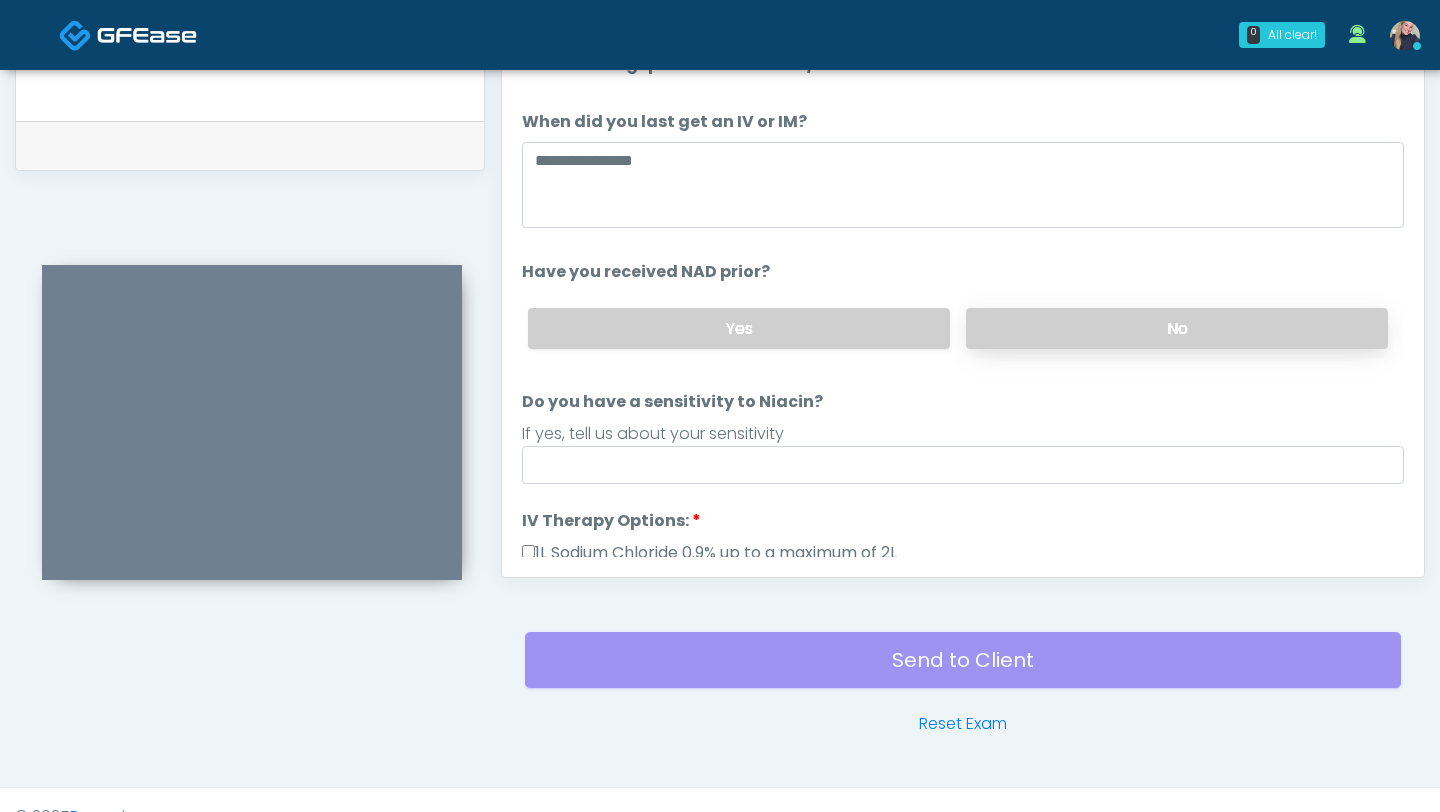 click on "No" at bounding box center (1177, 328) 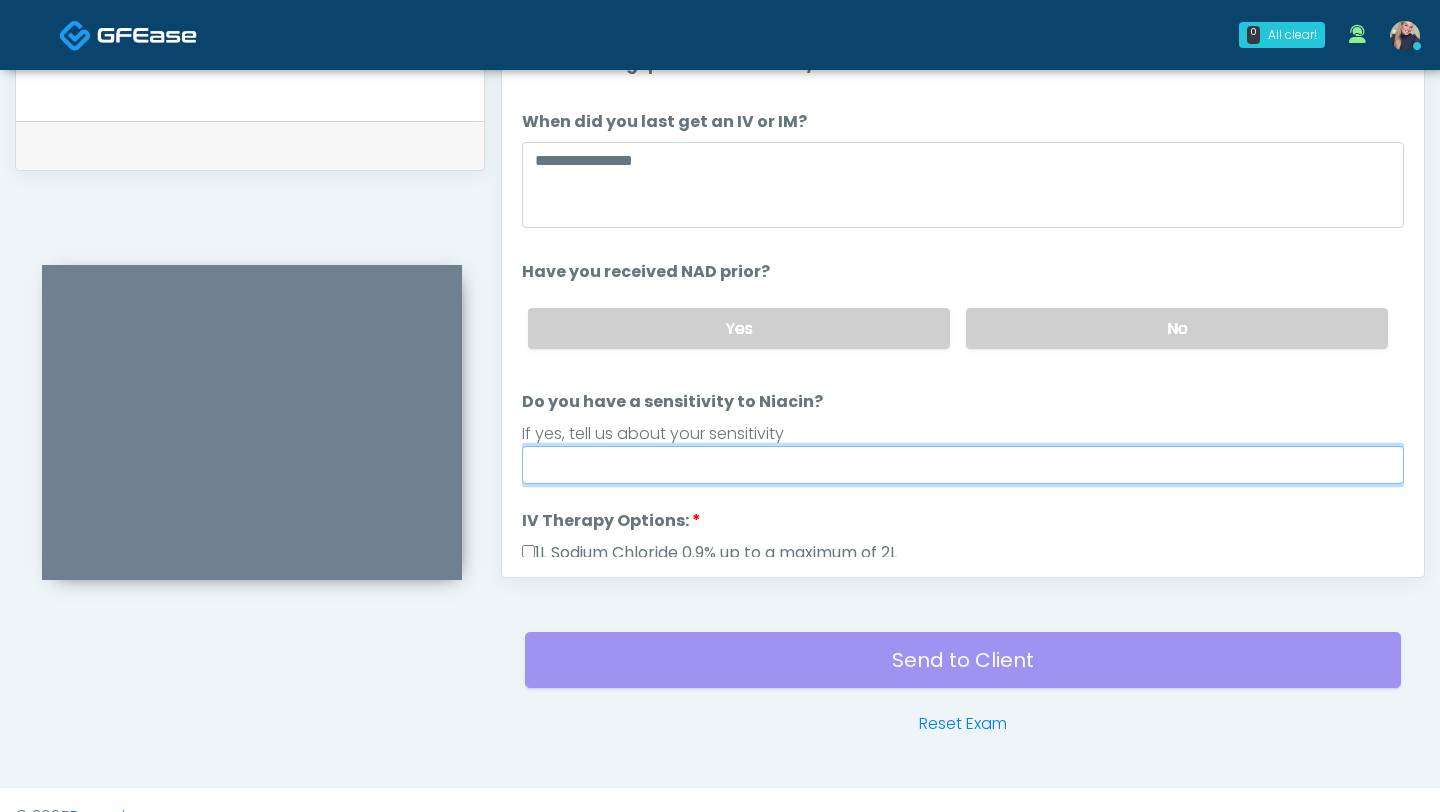 click on "Do you have a sensitivity to Niacin?" at bounding box center [963, 465] 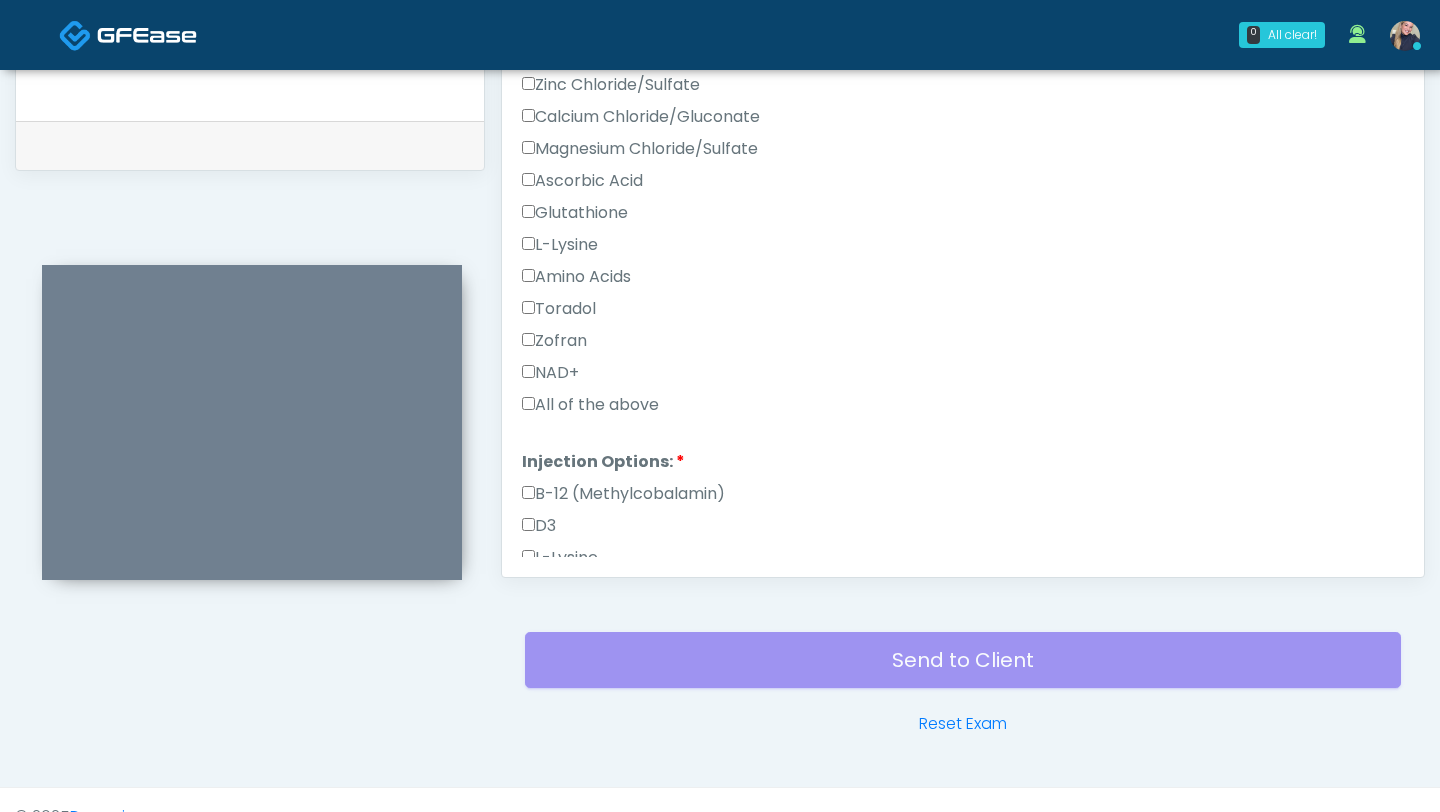 scroll, scrollTop: 678, scrollLeft: 0, axis: vertical 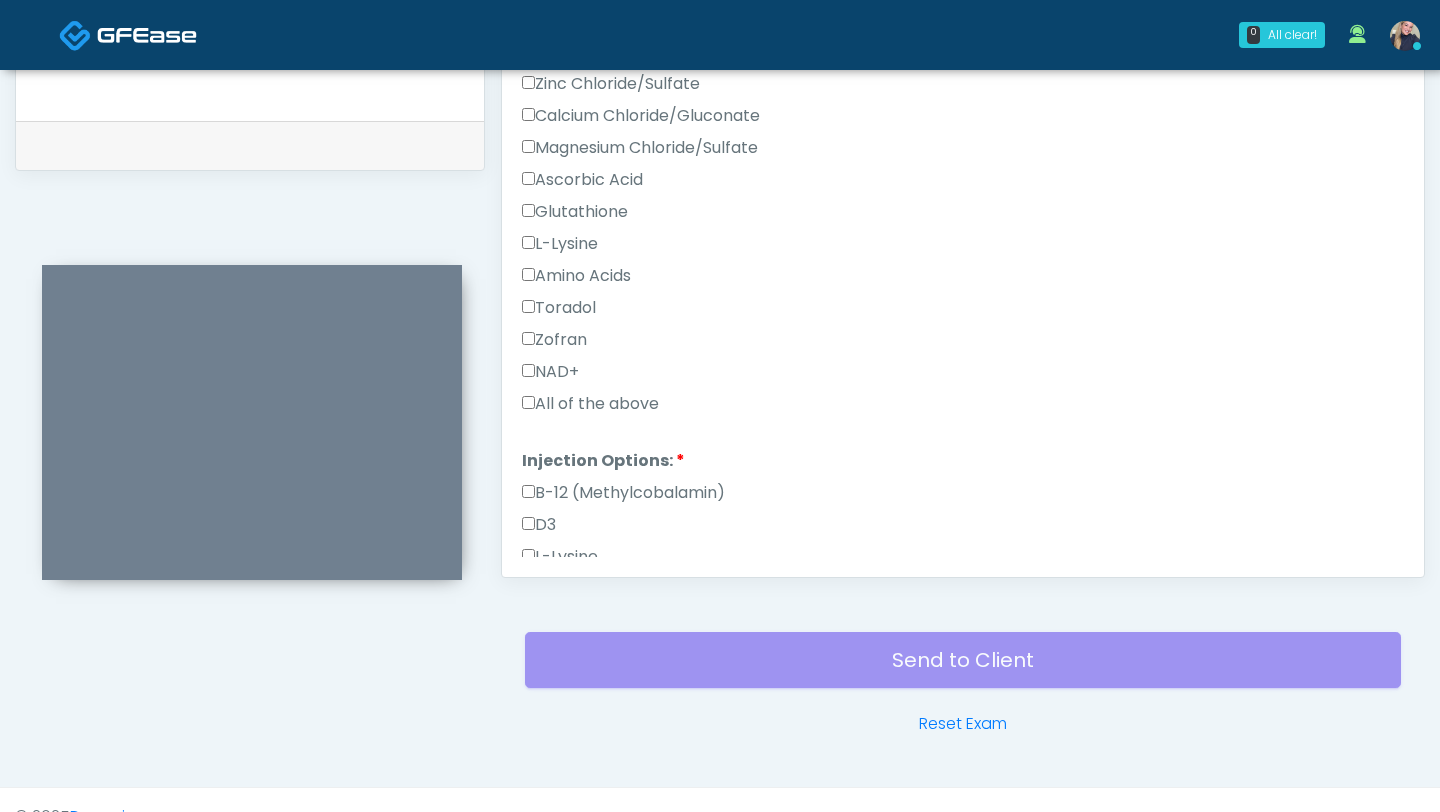type on "**" 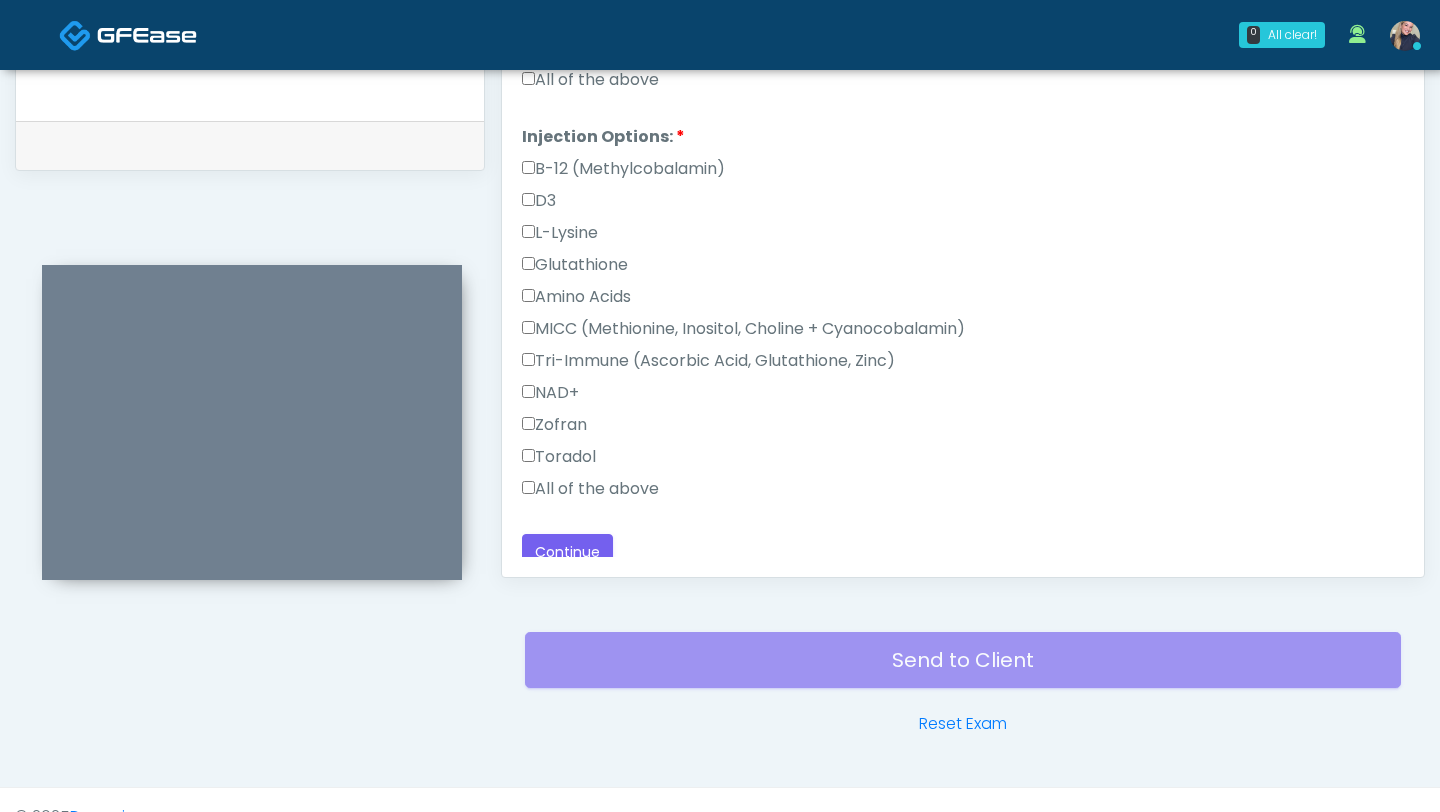 scroll, scrollTop: 1014, scrollLeft: 0, axis: vertical 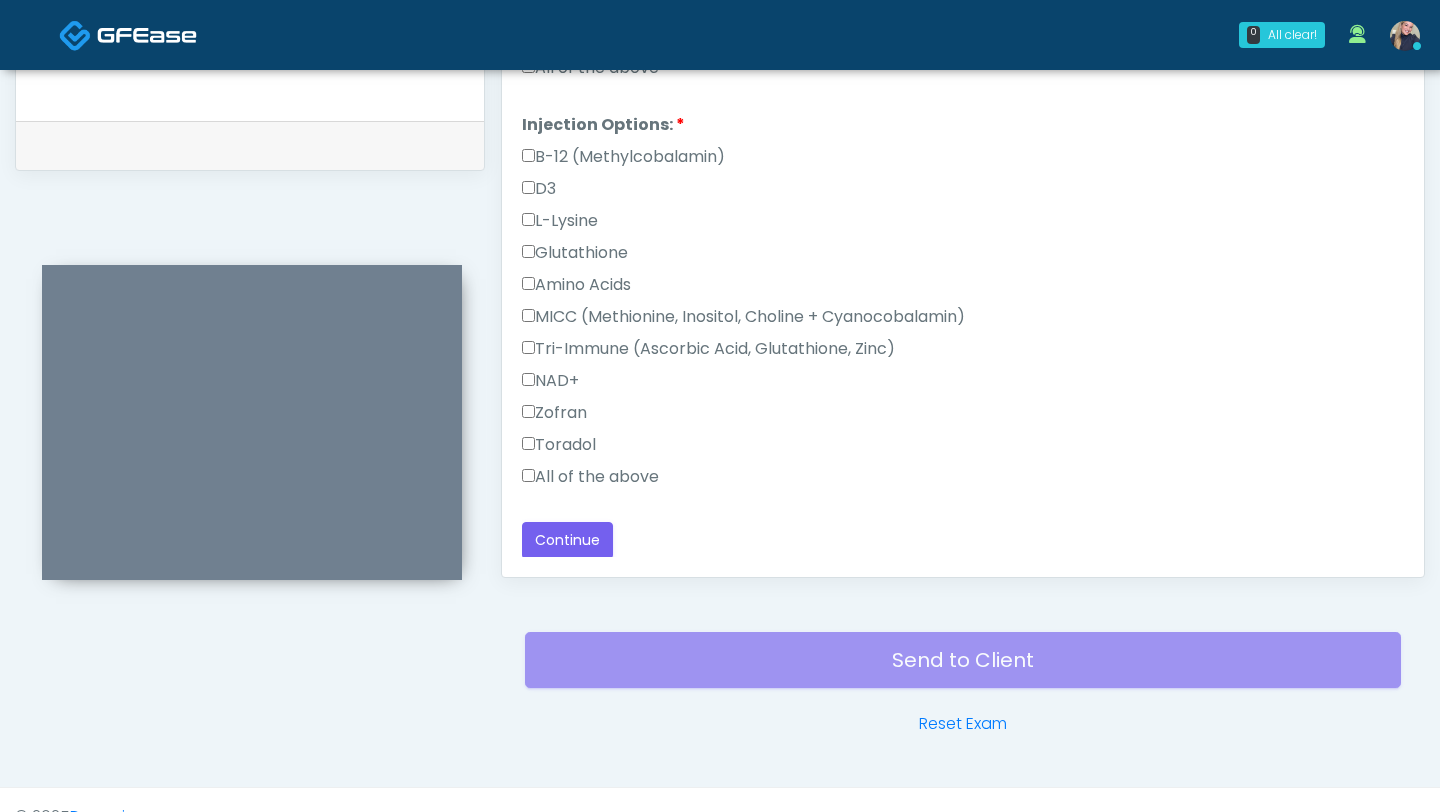 click on "All of the above" at bounding box center [590, 477] 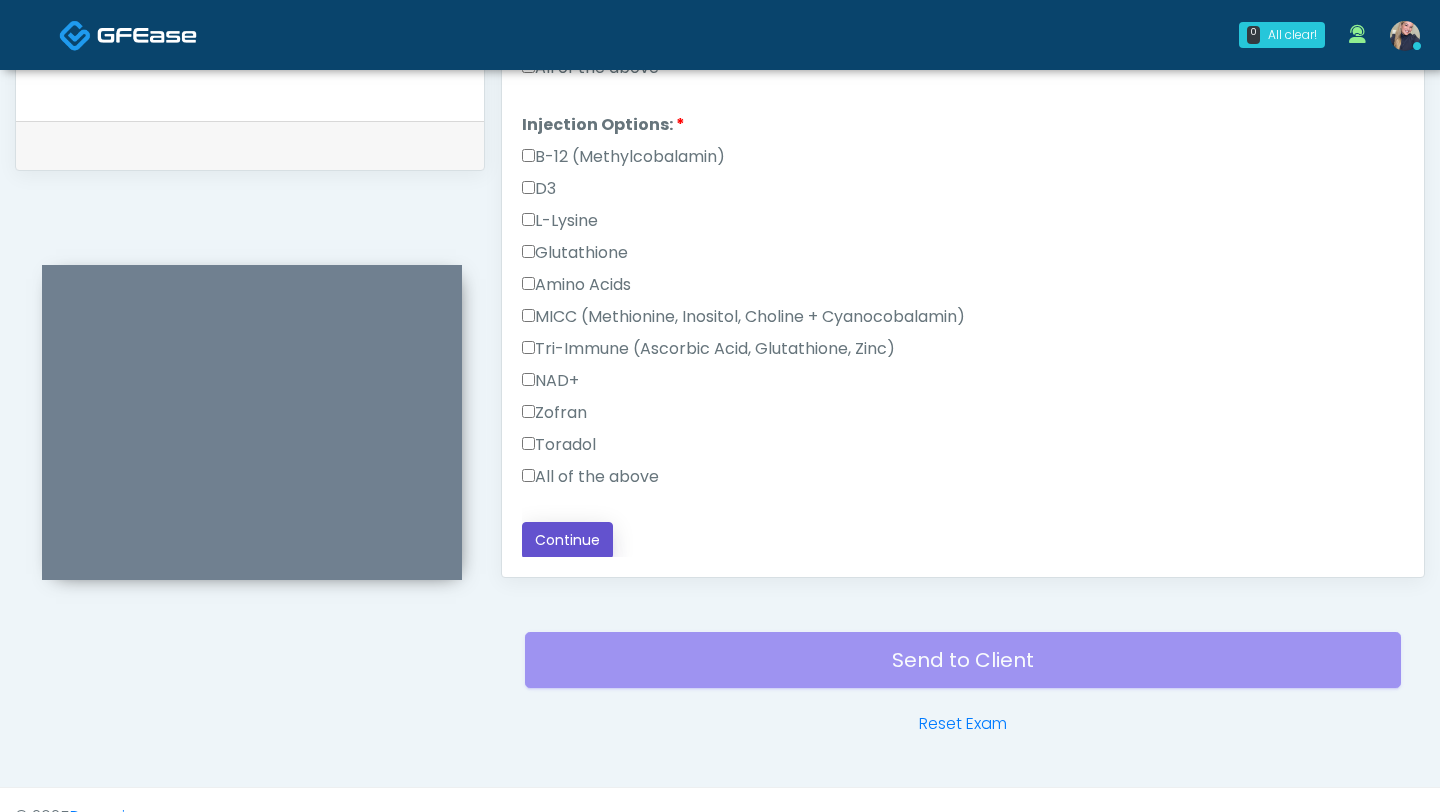 click on "Continue" at bounding box center [567, 540] 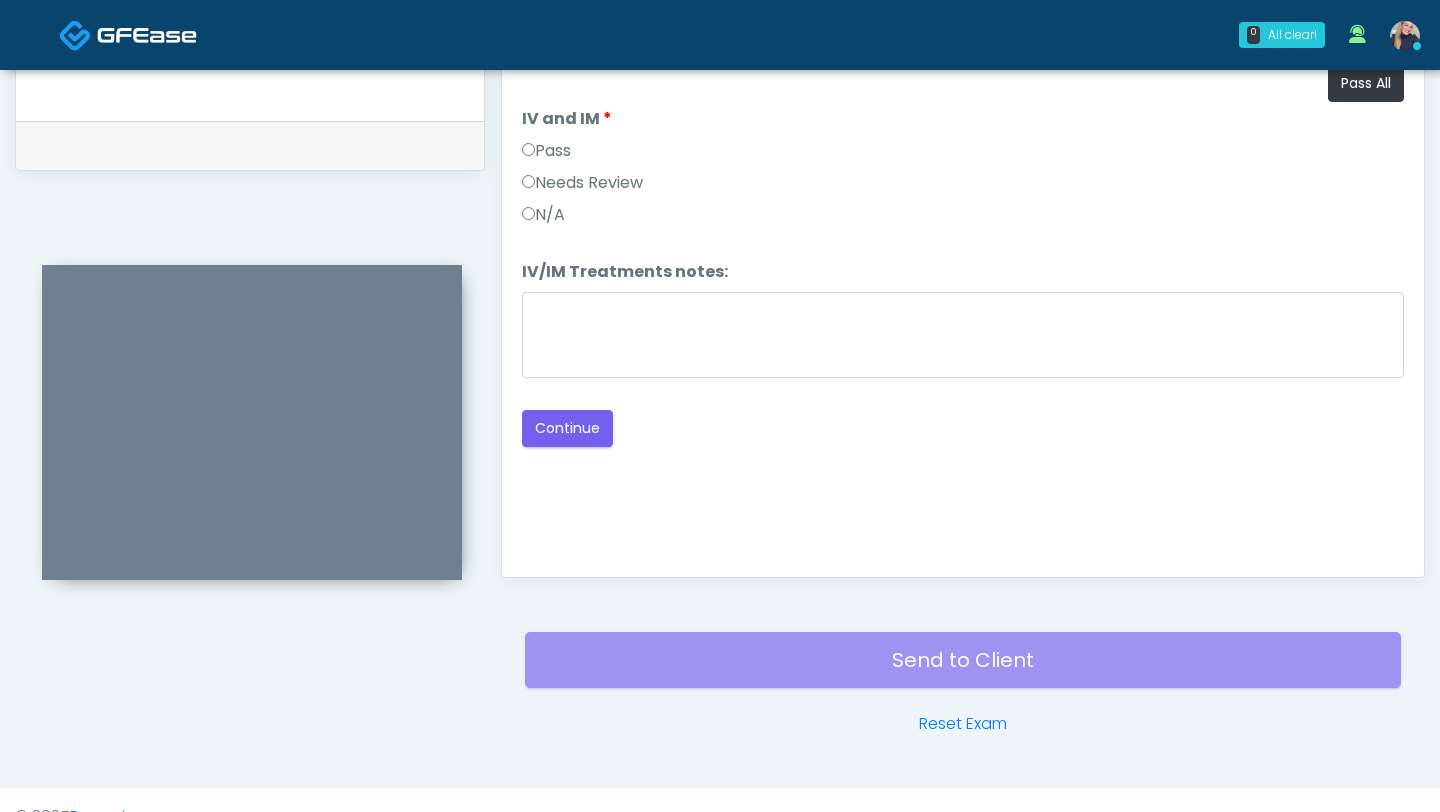 scroll, scrollTop: 983, scrollLeft: 0, axis: vertical 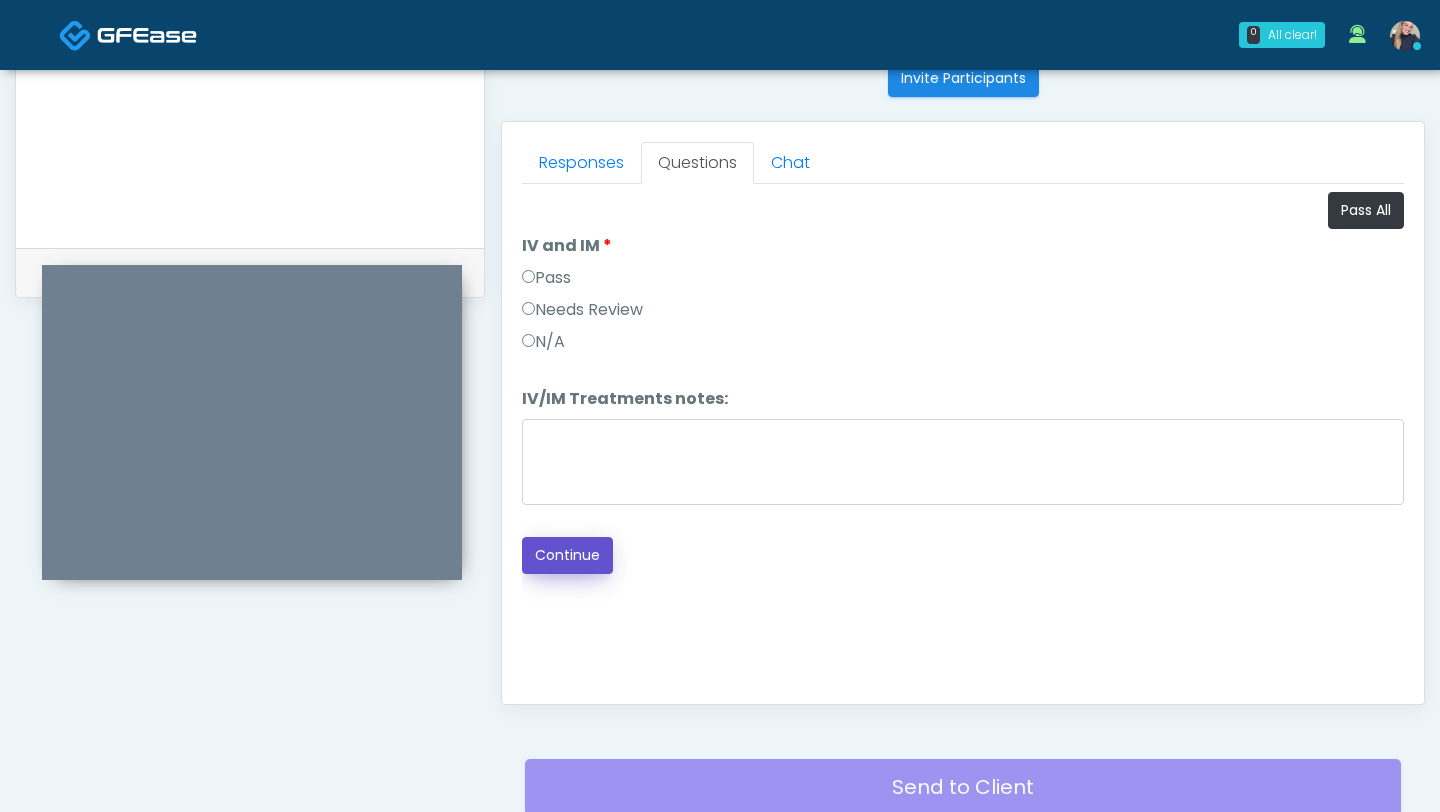 click on "Continue" at bounding box center [567, 555] 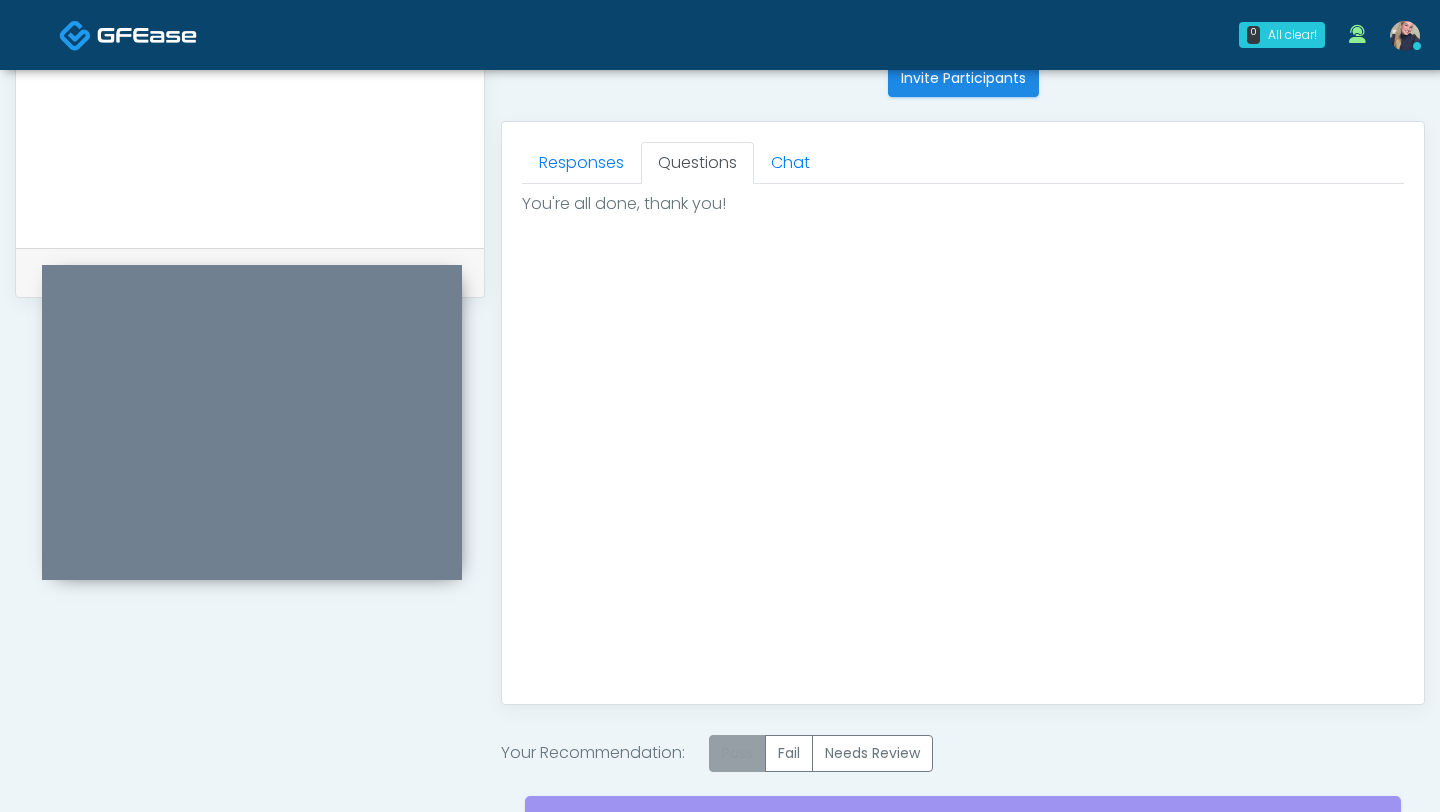click on "Pass" at bounding box center (737, 753) 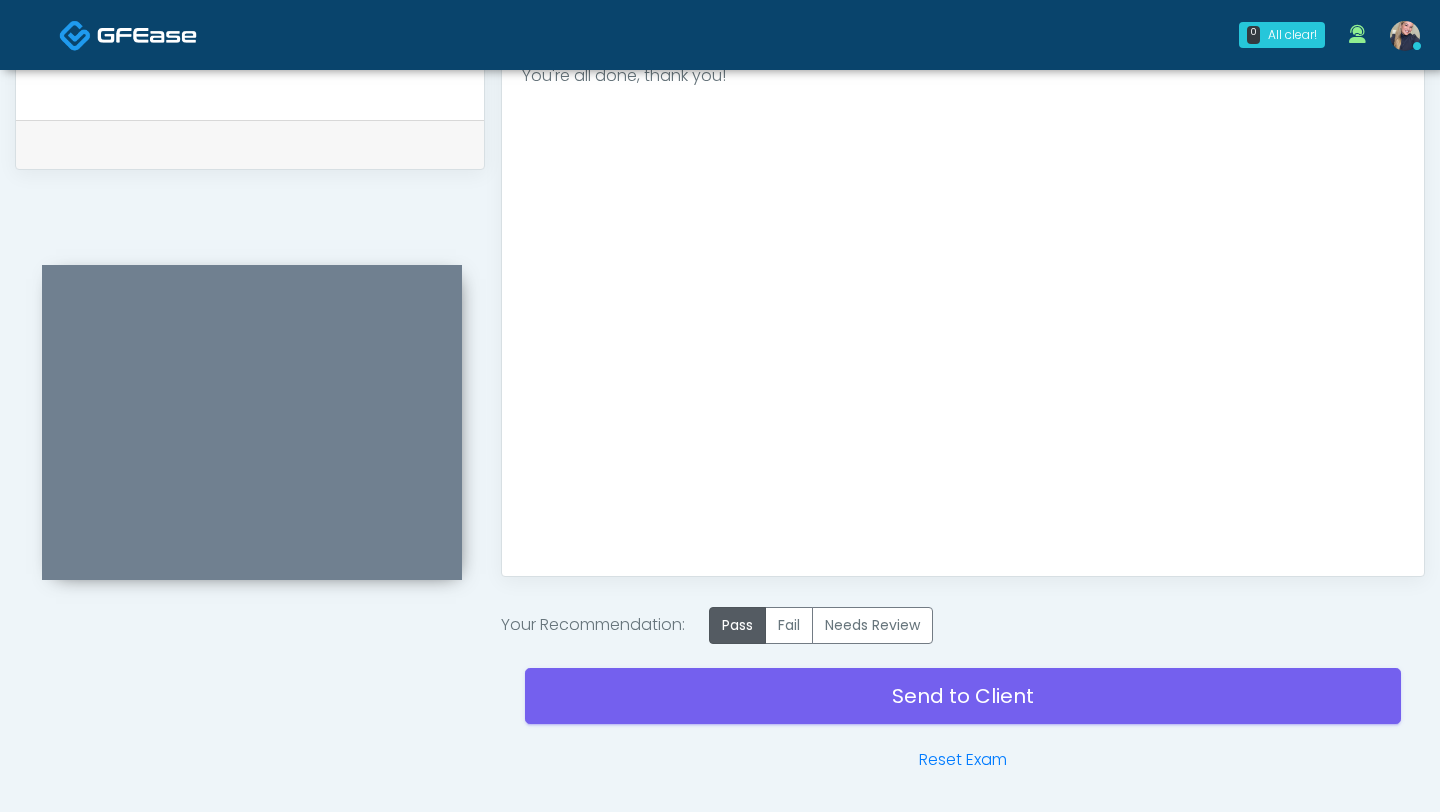 scroll, scrollTop: 963, scrollLeft: 0, axis: vertical 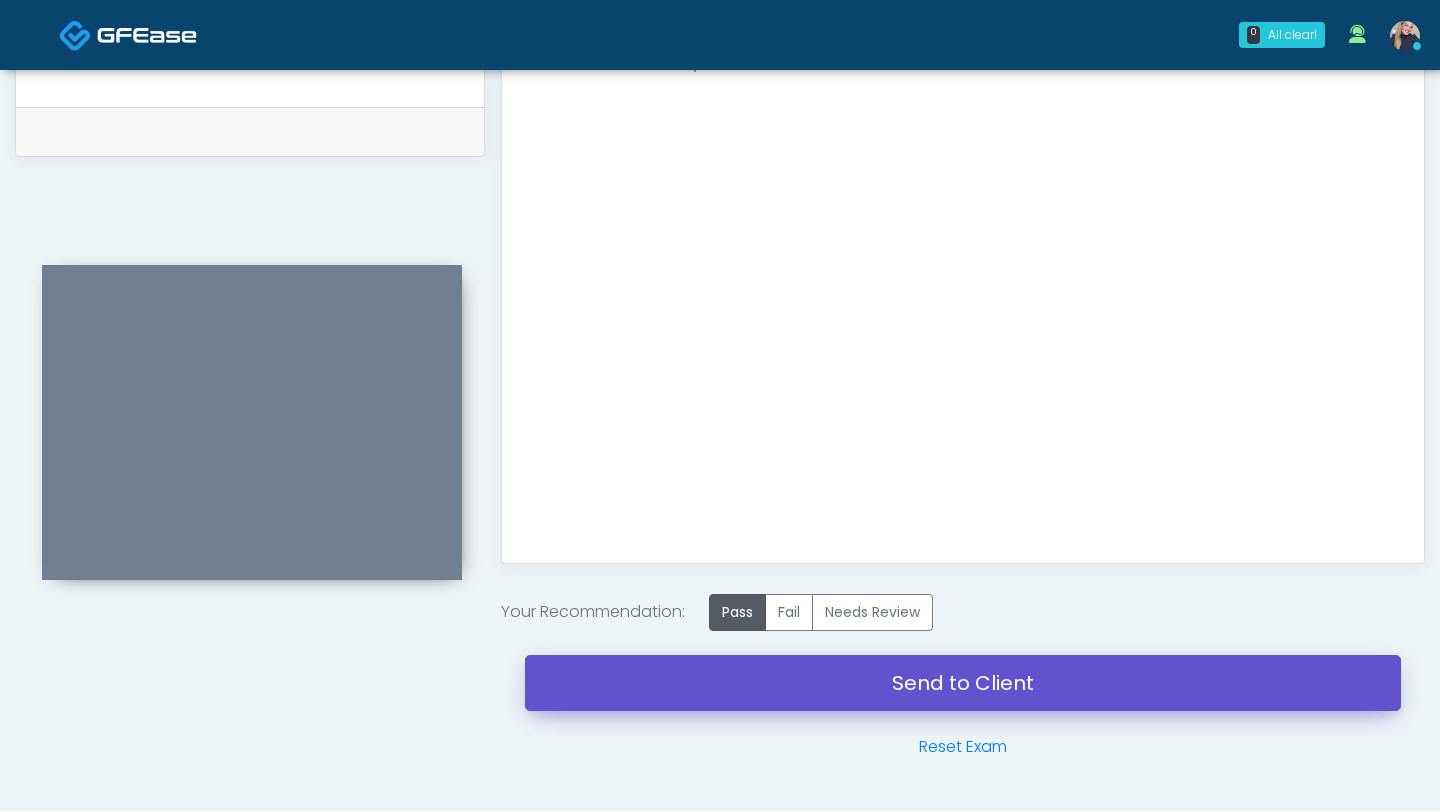 click on "Send to Client" at bounding box center (963, 683) 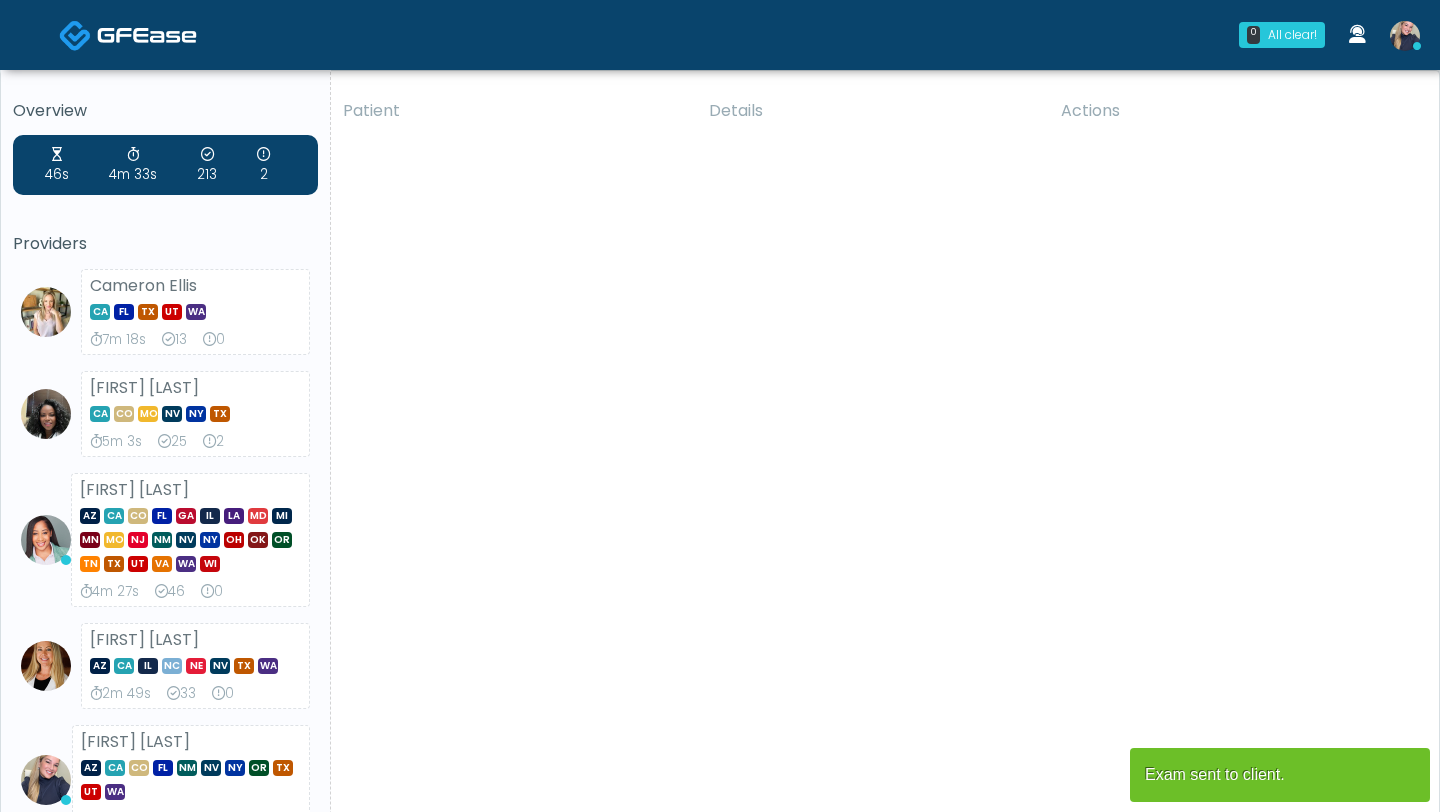 scroll, scrollTop: 0, scrollLeft: 0, axis: both 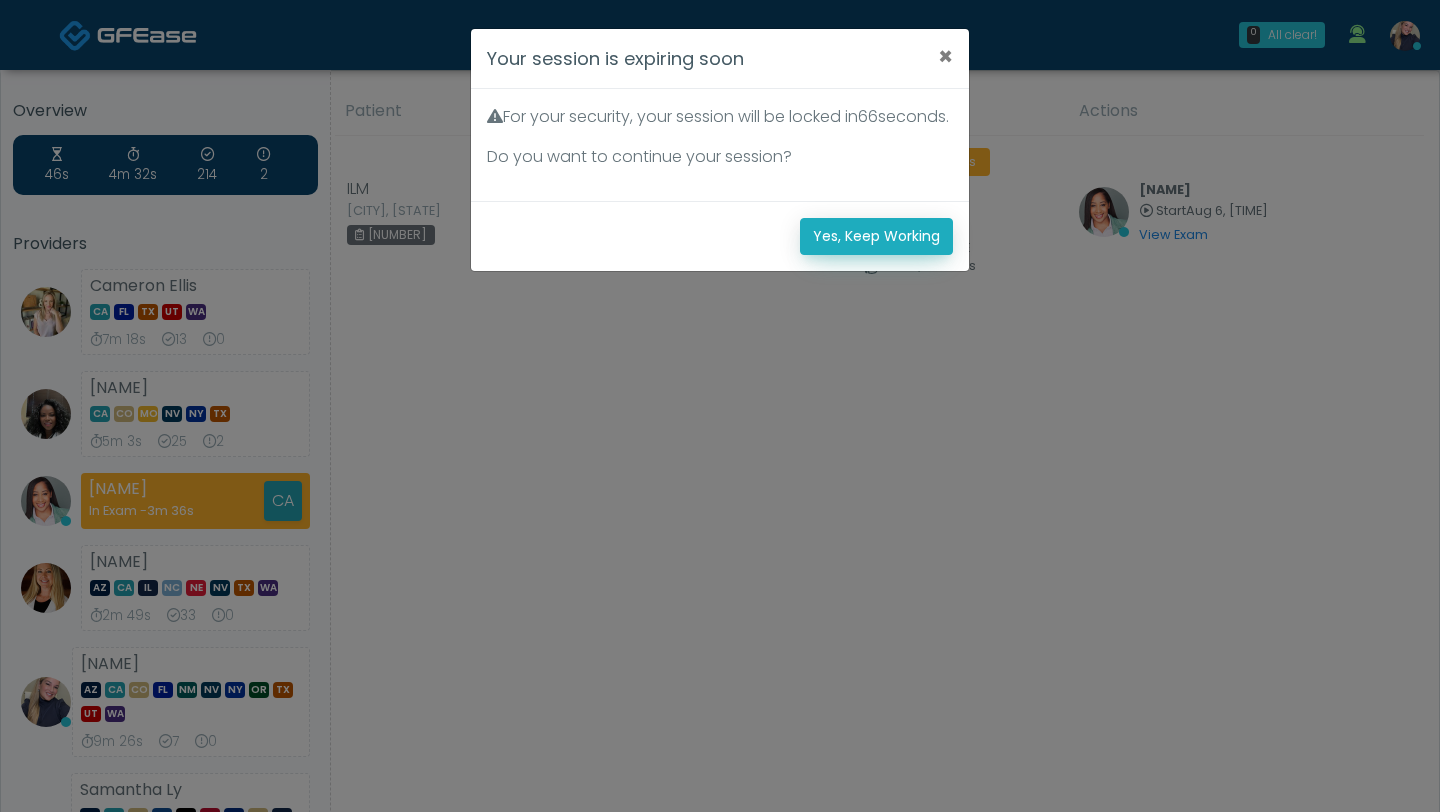 click on "Yes, Keep Working" at bounding box center [876, 236] 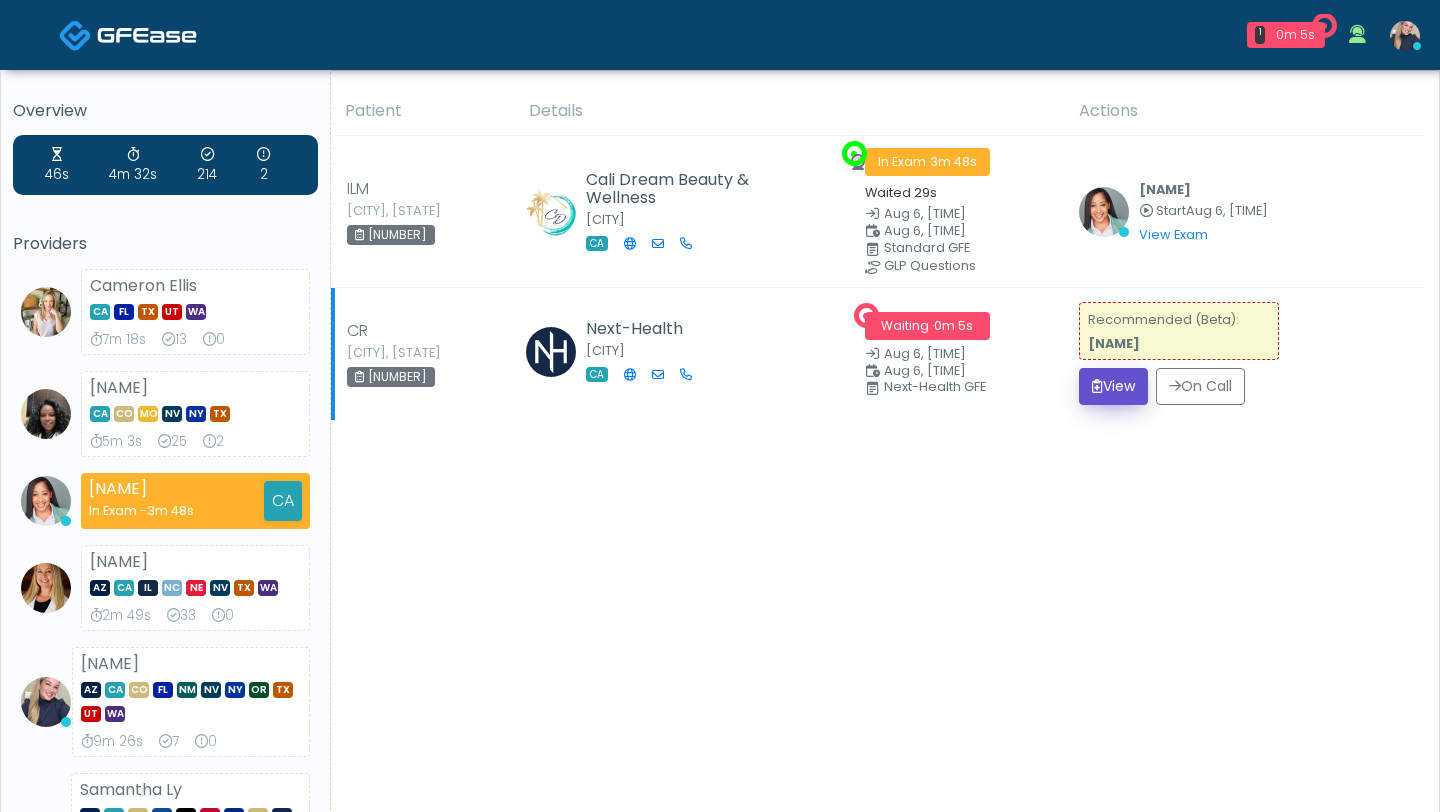 click on "View" at bounding box center [1113, 386] 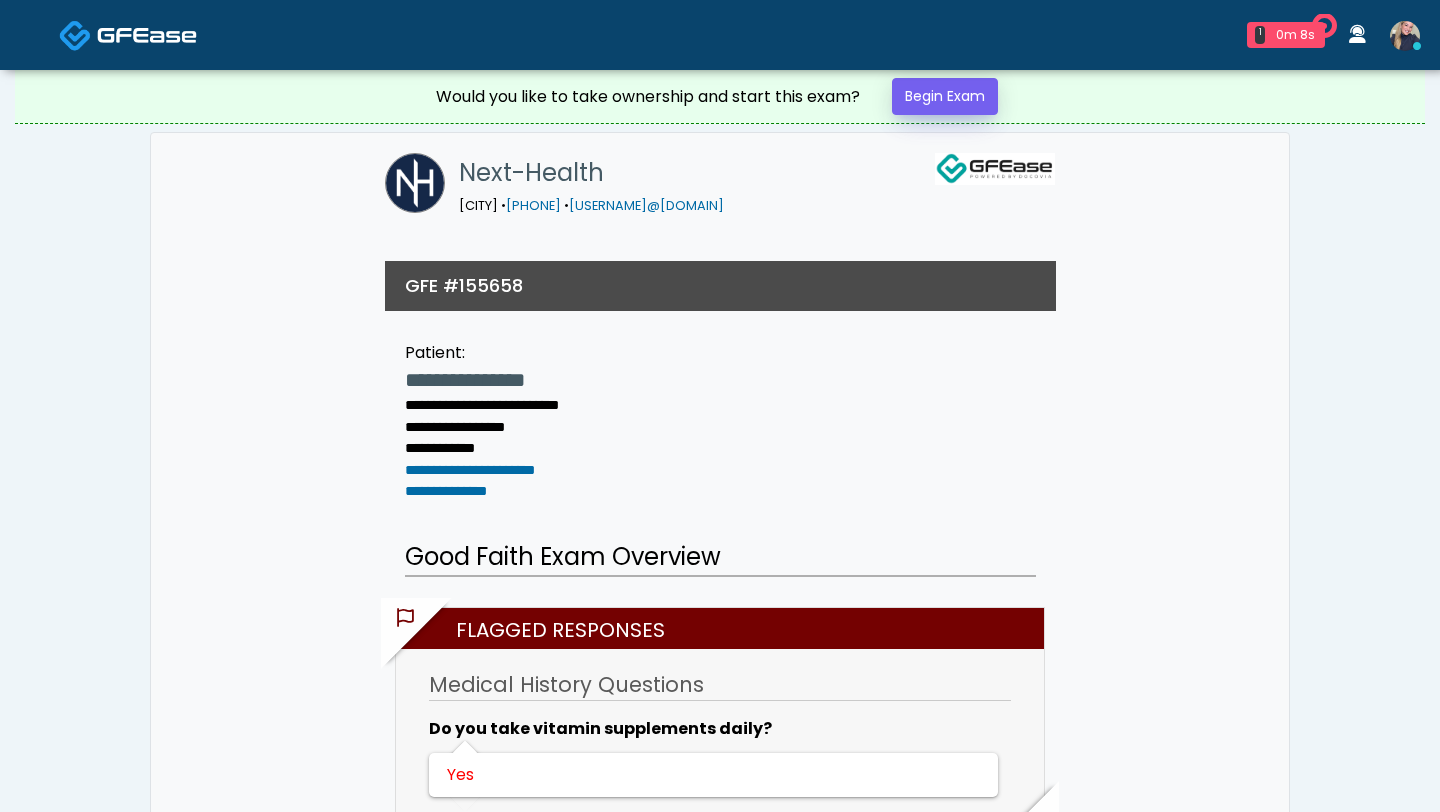 scroll, scrollTop: 0, scrollLeft: 0, axis: both 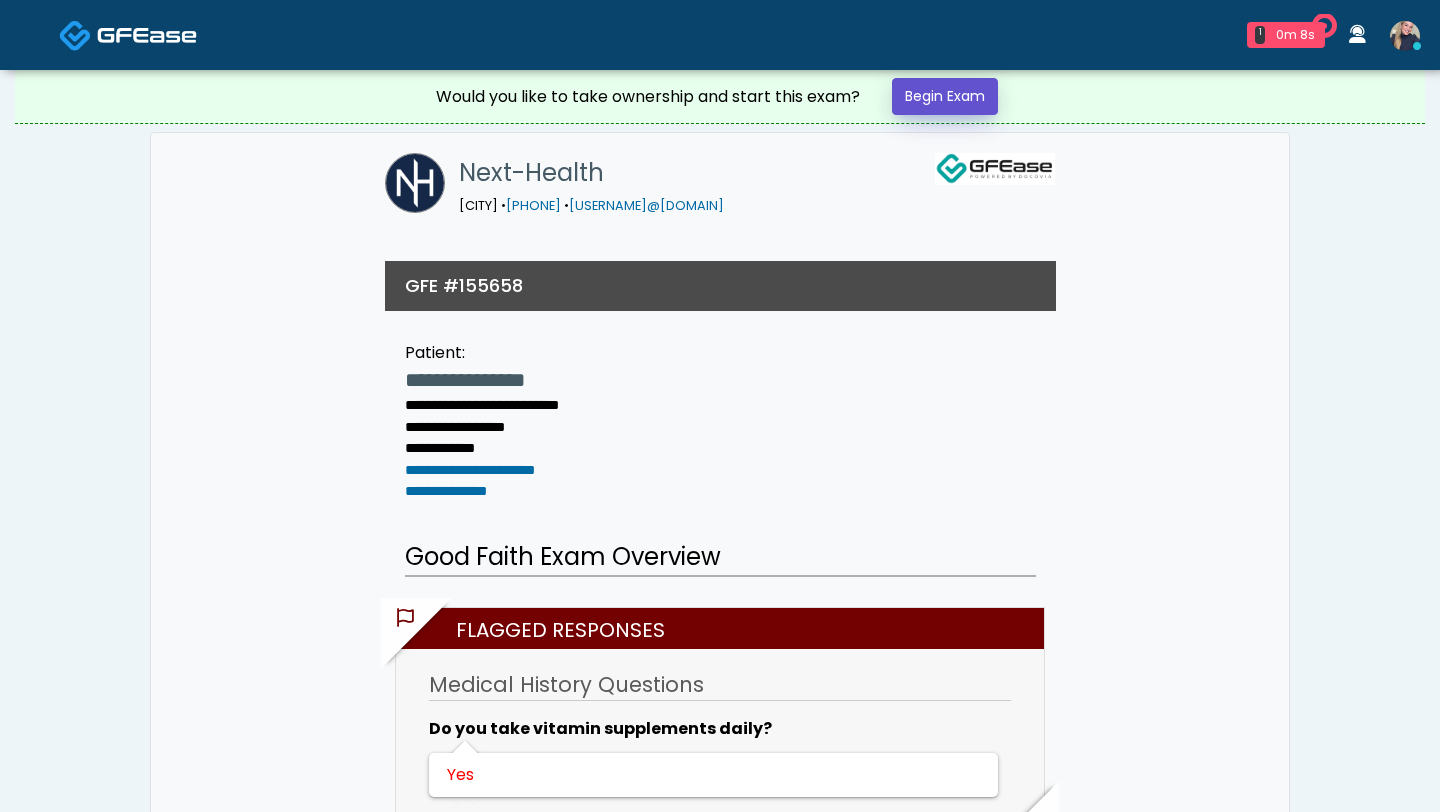 click on "Begin Exam" at bounding box center (945, 96) 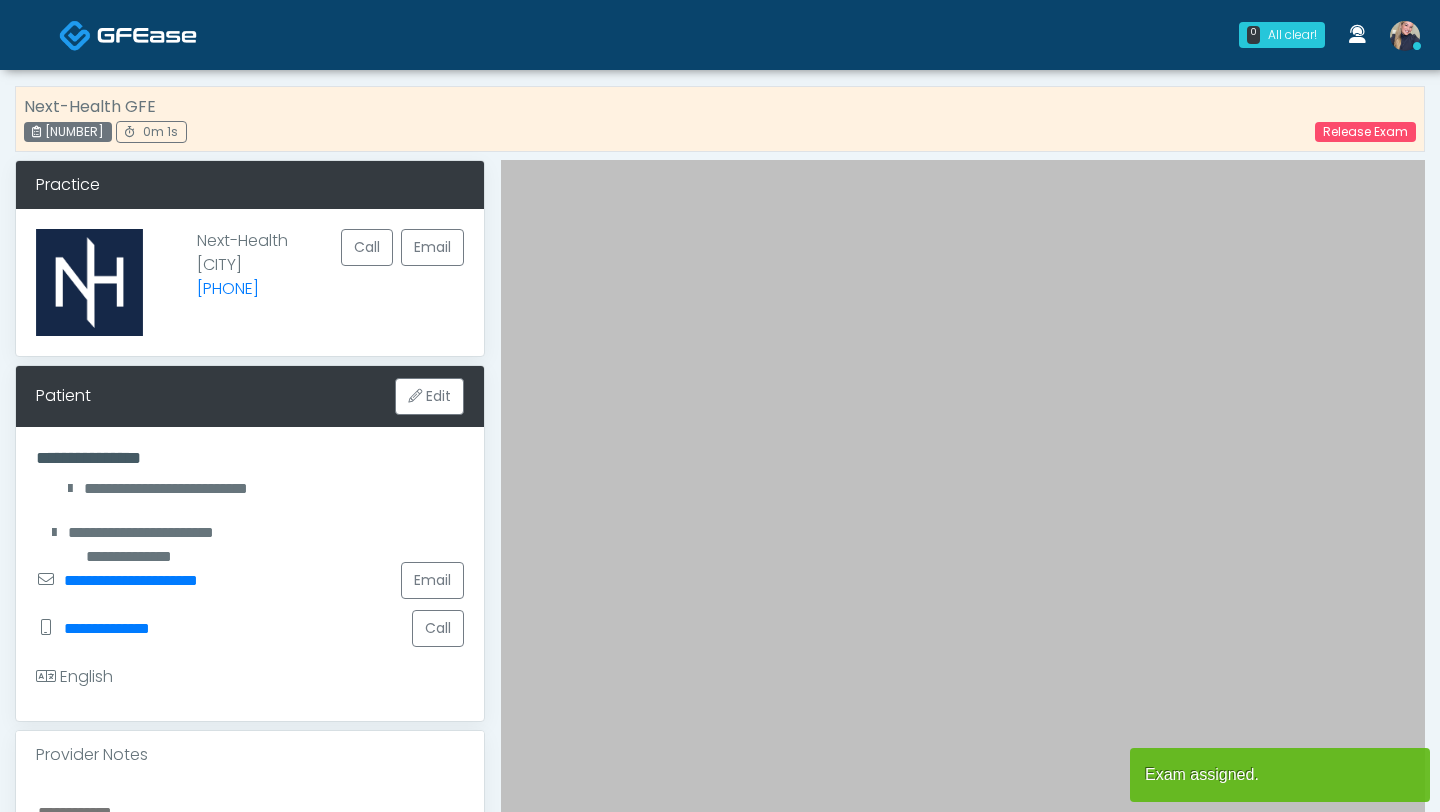 scroll, scrollTop: 0, scrollLeft: 0, axis: both 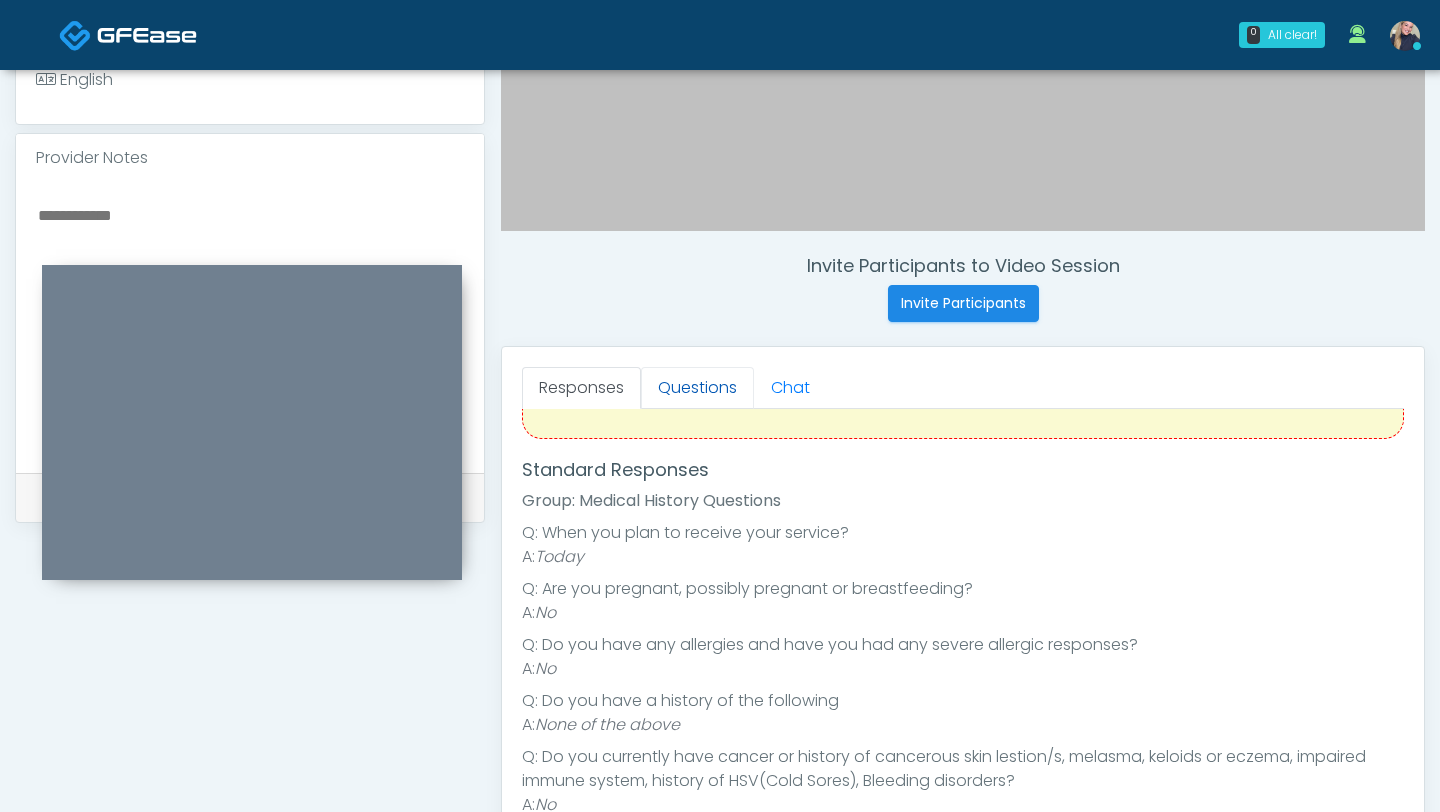 click on "Questions" at bounding box center (697, 388) 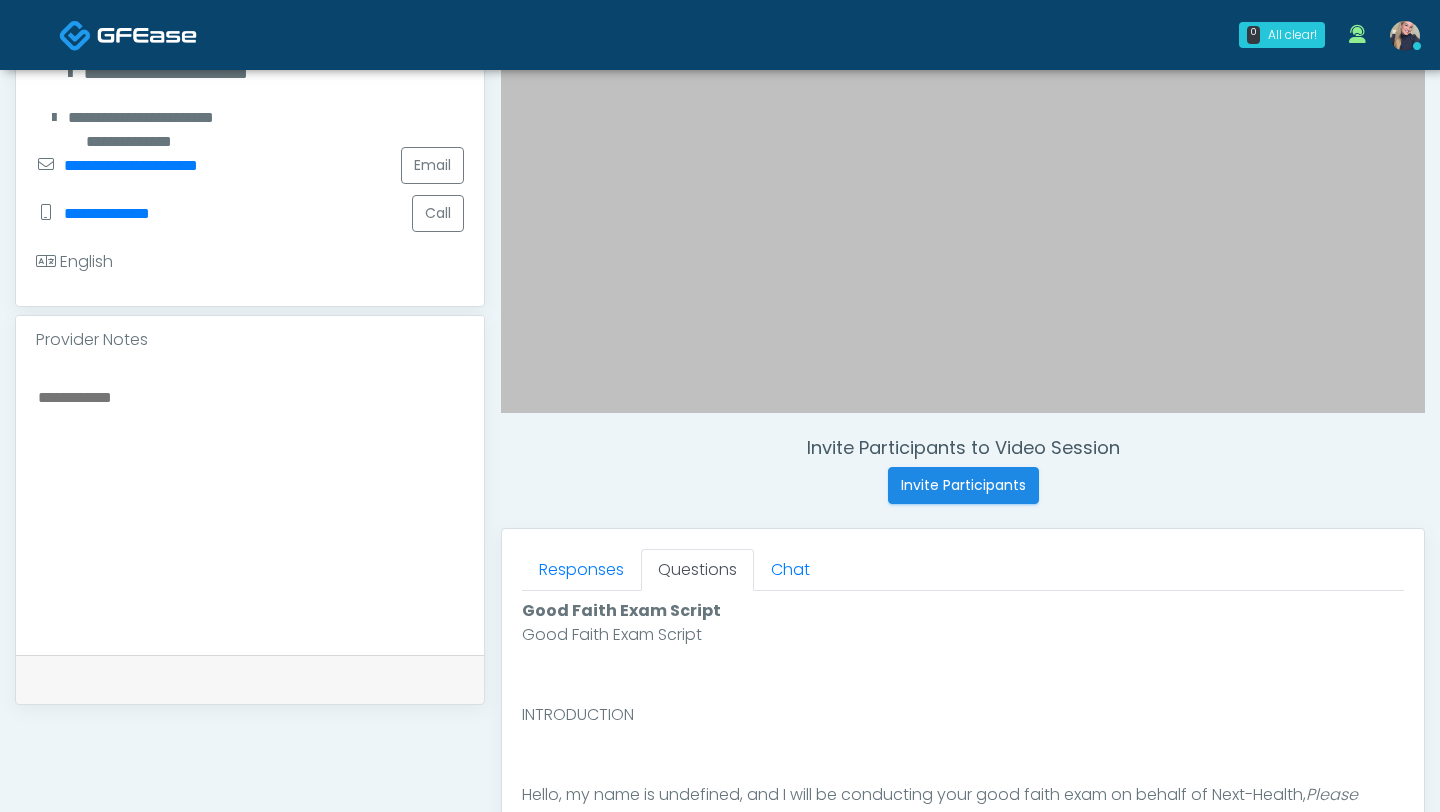 scroll, scrollTop: 414, scrollLeft: 0, axis: vertical 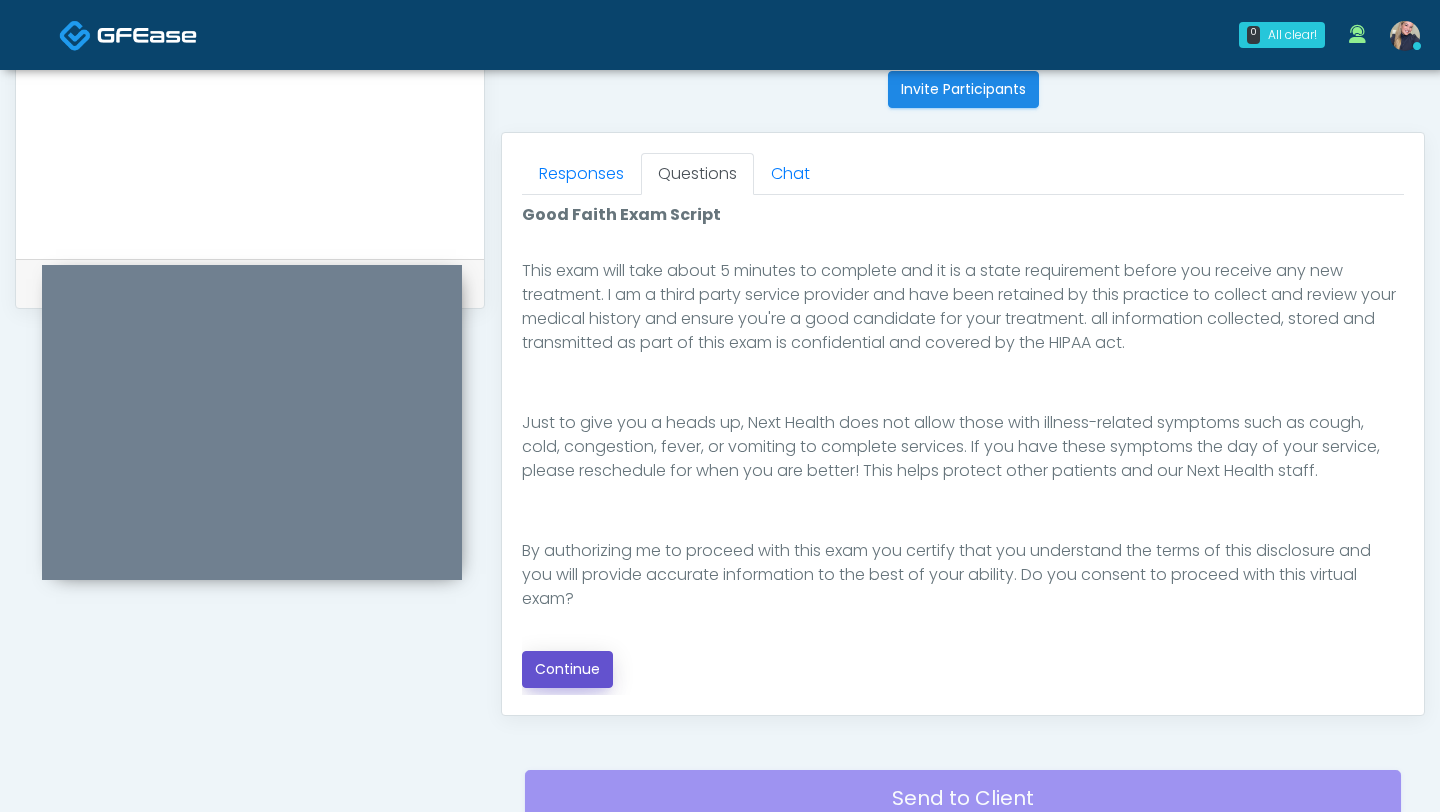 click on "Continue" at bounding box center (567, 669) 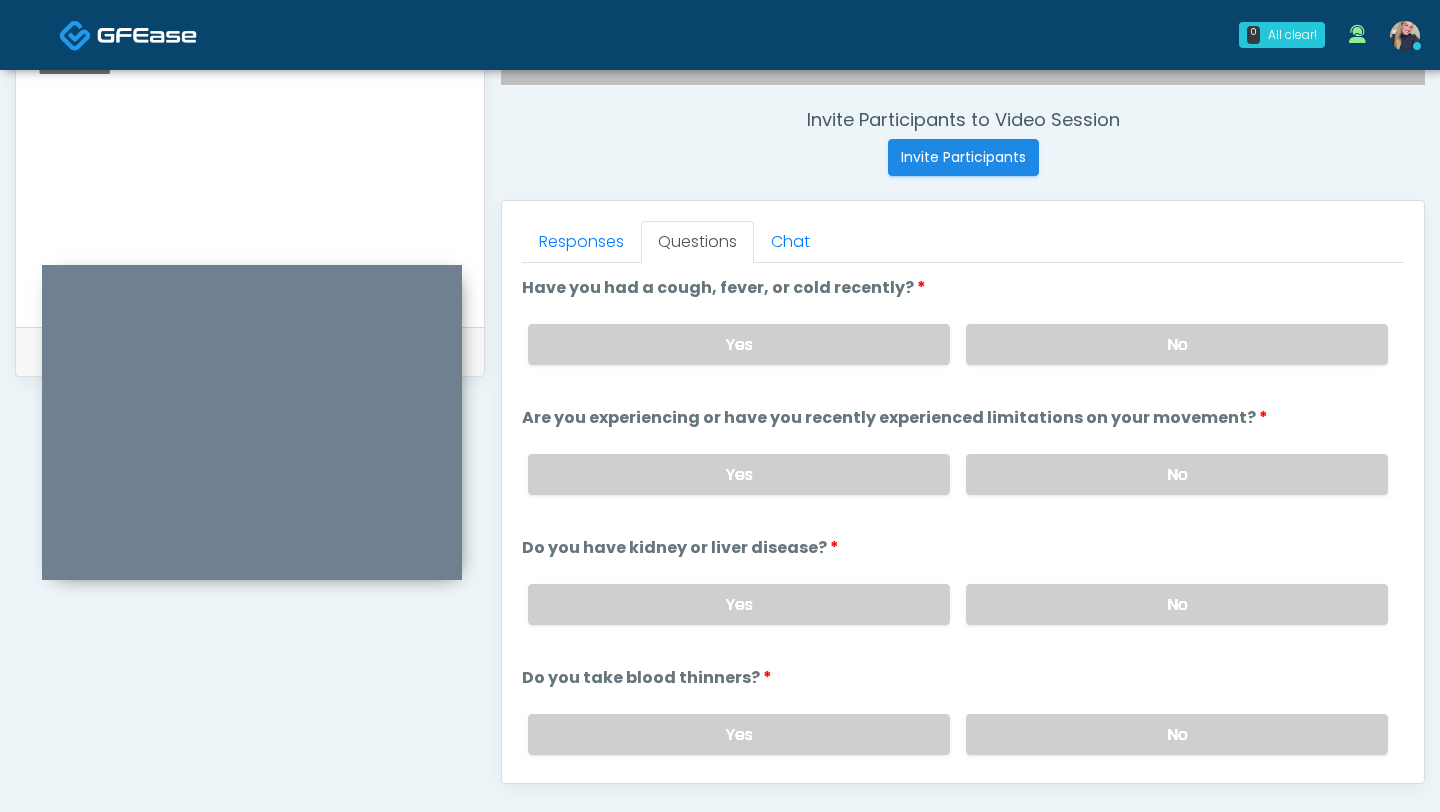 scroll, scrollTop: 742, scrollLeft: 0, axis: vertical 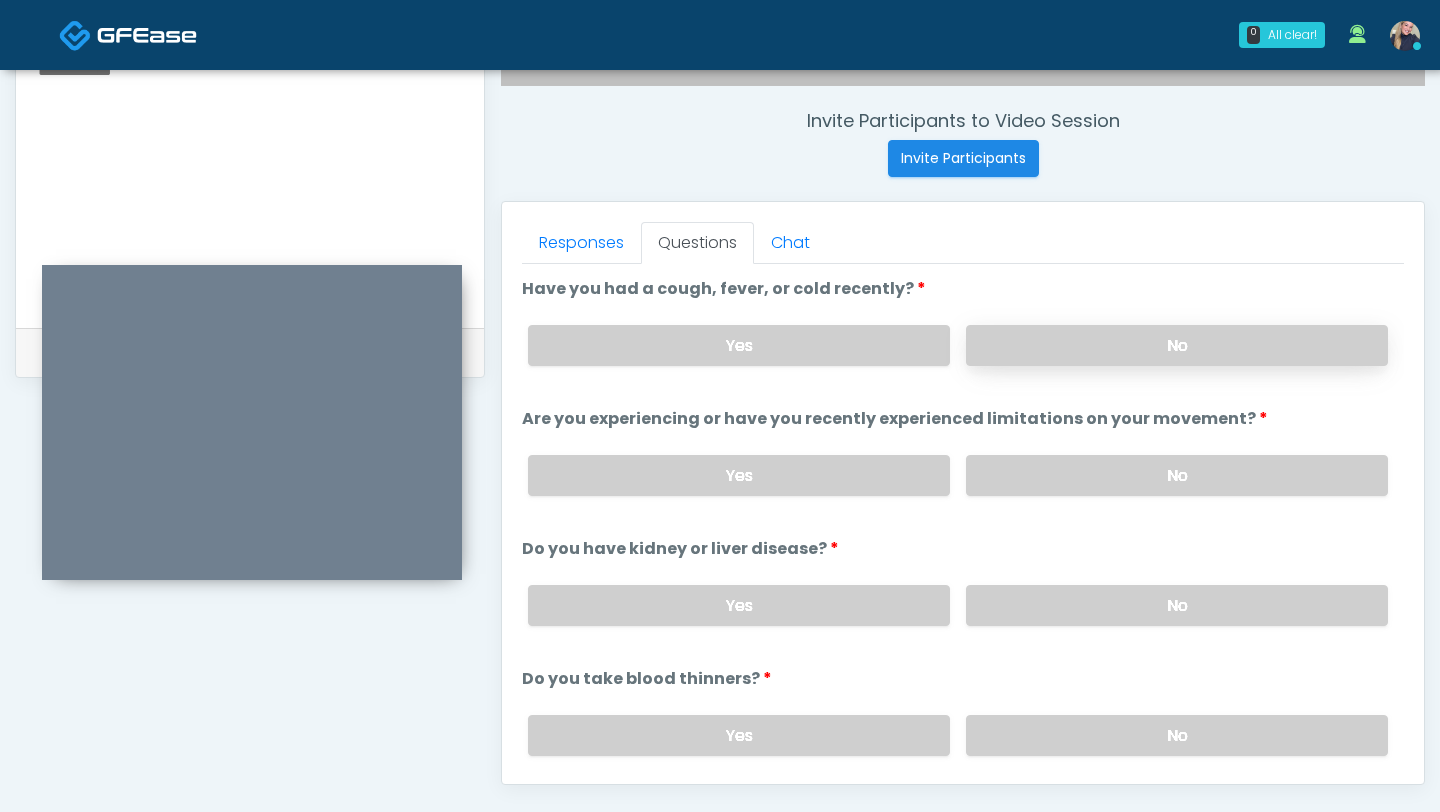 click on "No" at bounding box center [1177, 345] 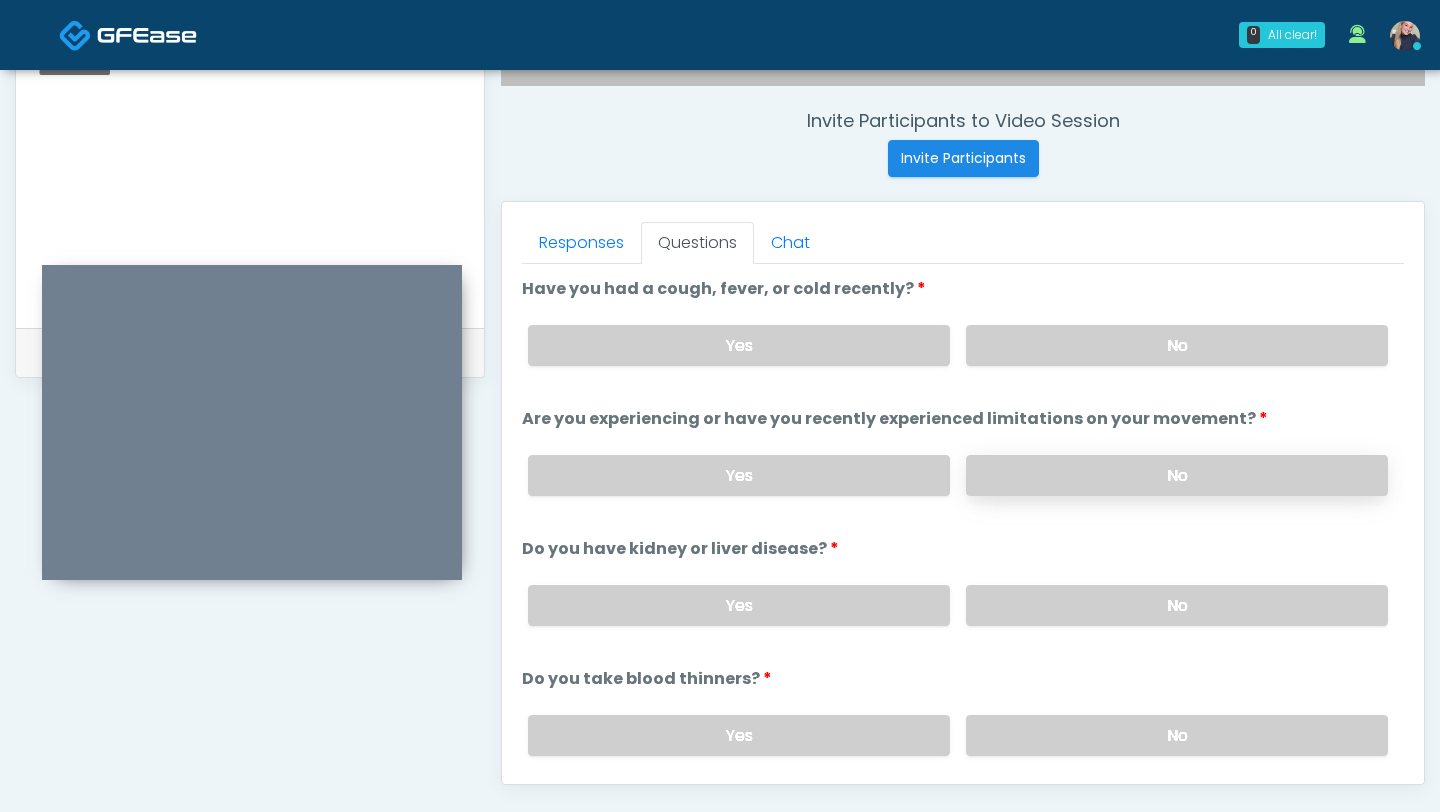 click on "No" at bounding box center [1177, 475] 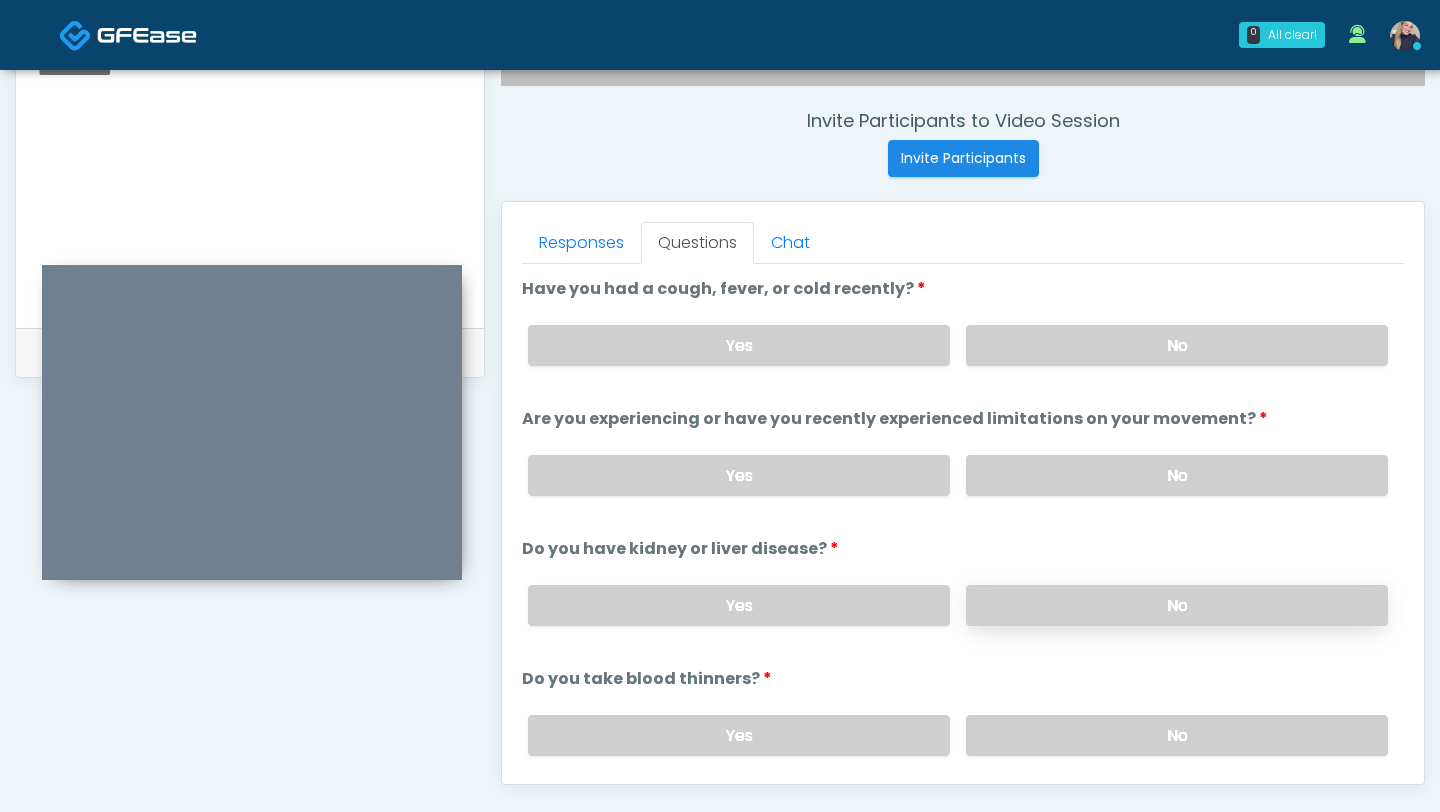 click on "No" at bounding box center [1177, 605] 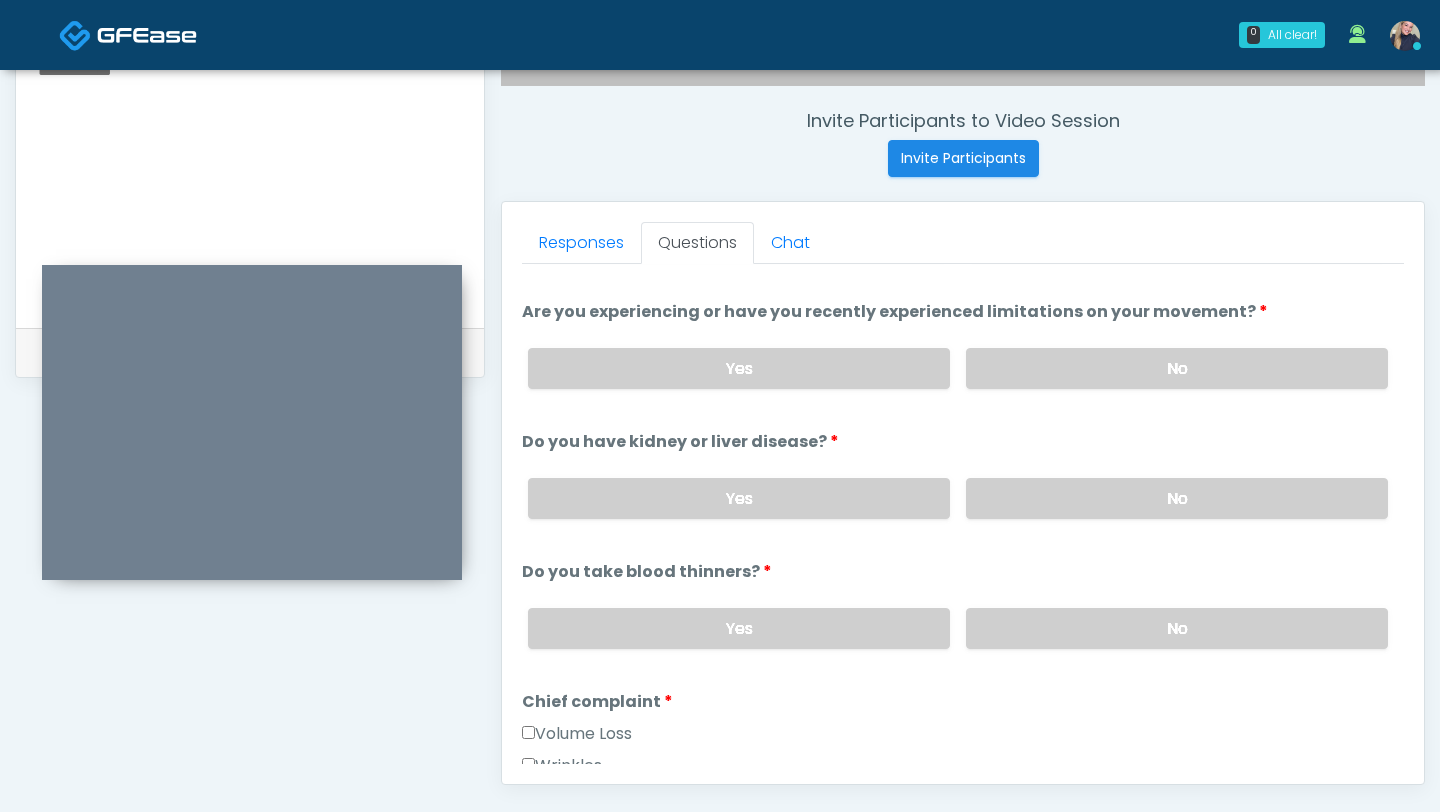 scroll, scrollTop: 123, scrollLeft: 0, axis: vertical 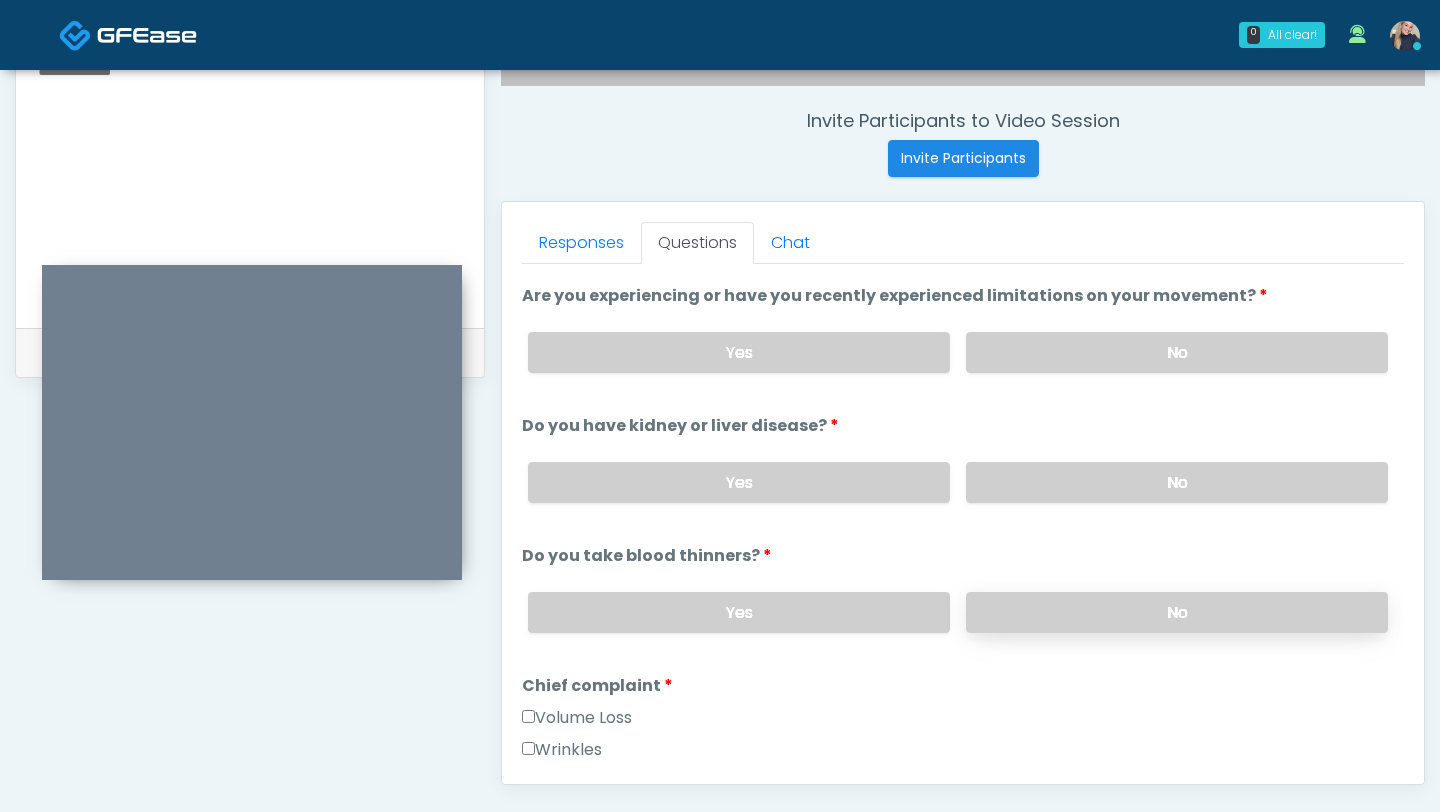 click on "No" at bounding box center (1177, 612) 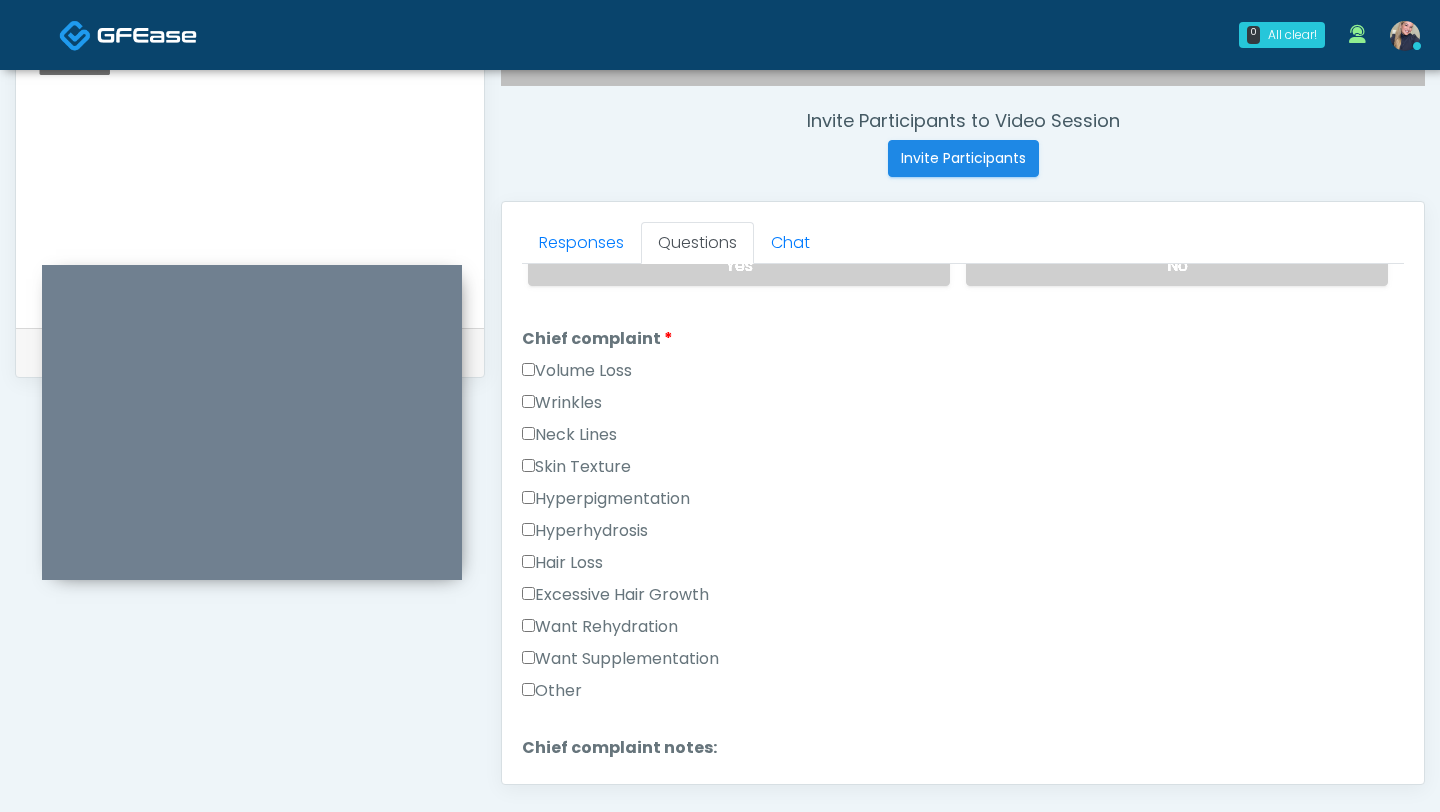 scroll, scrollTop: 489, scrollLeft: 0, axis: vertical 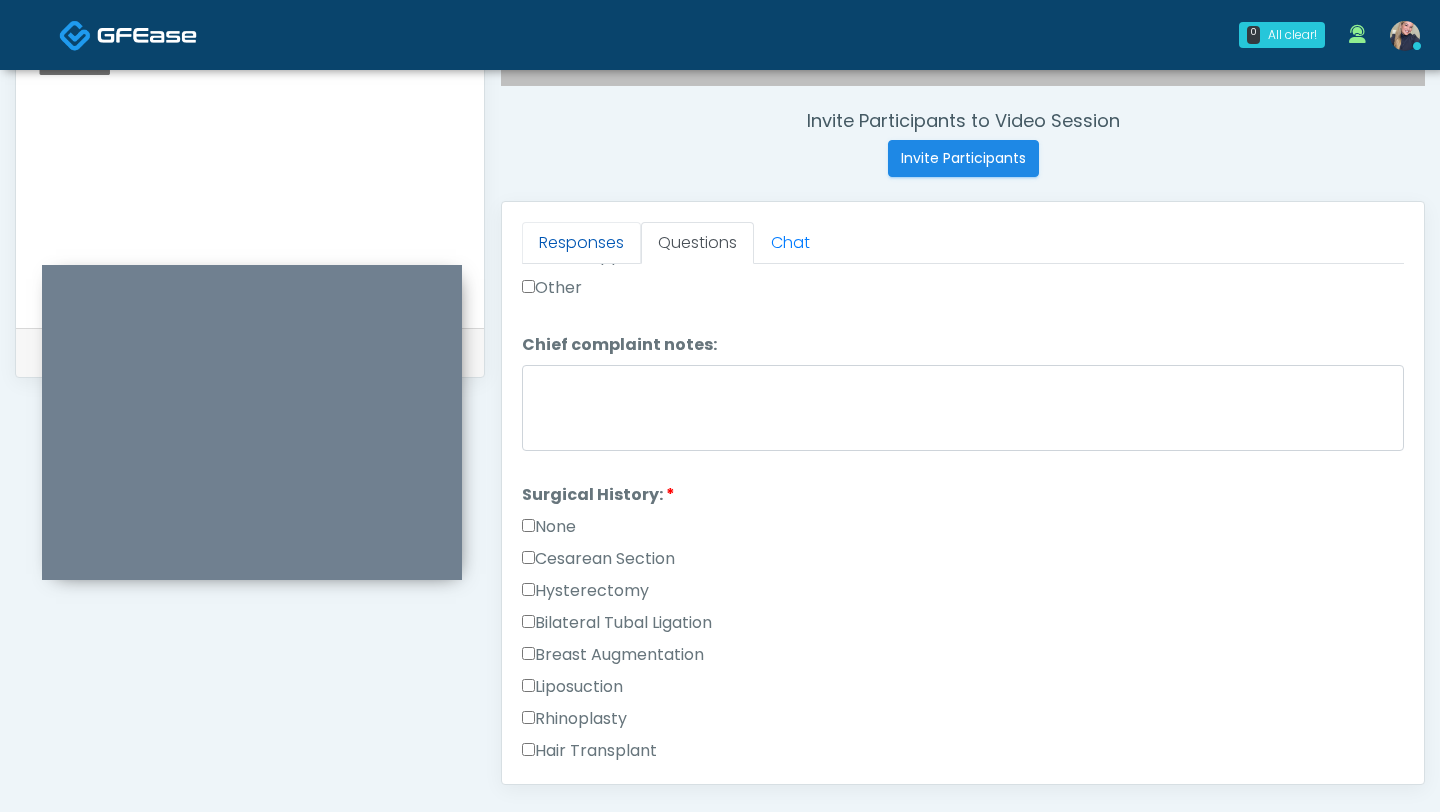 click on "Responses" at bounding box center (581, 243) 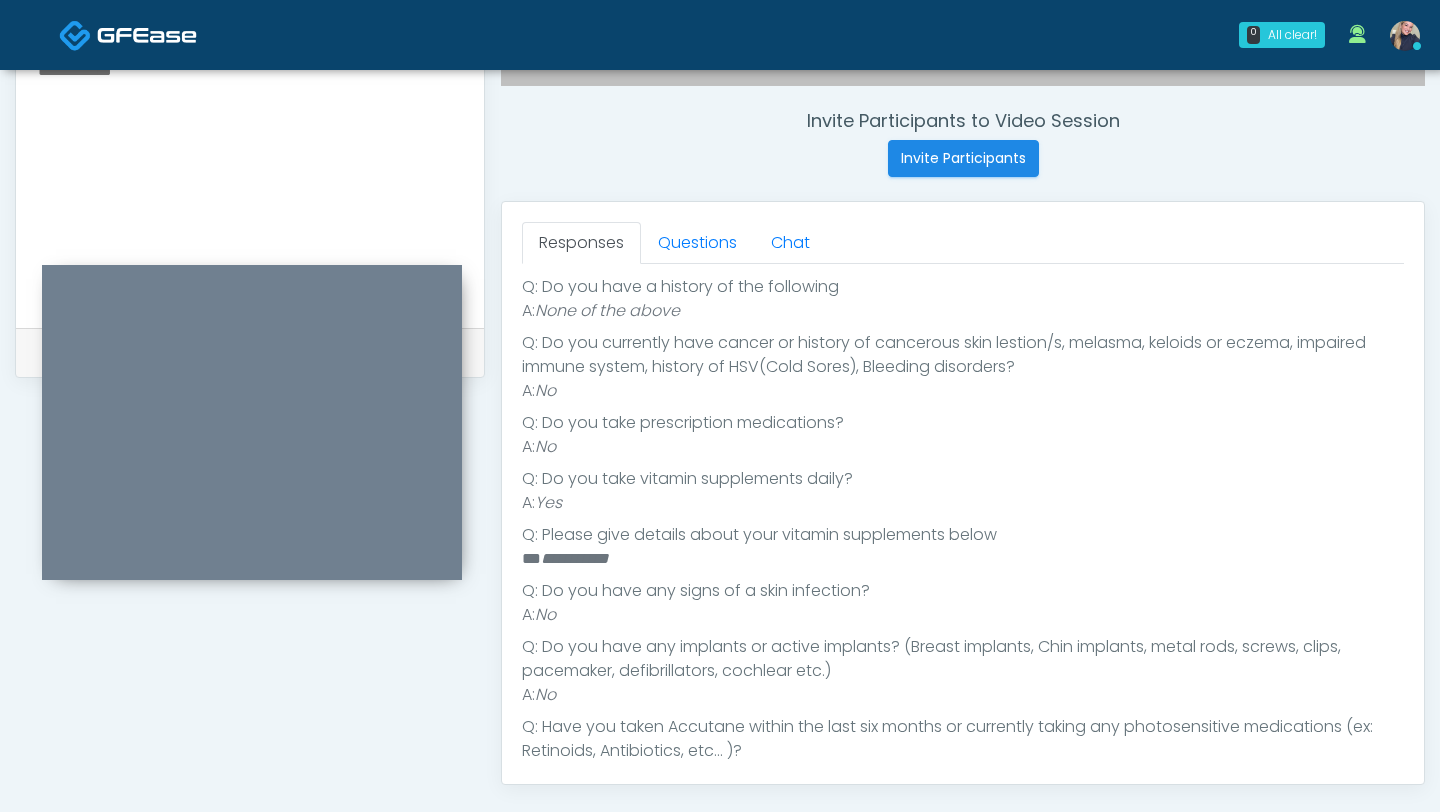 scroll, scrollTop: 474, scrollLeft: 0, axis: vertical 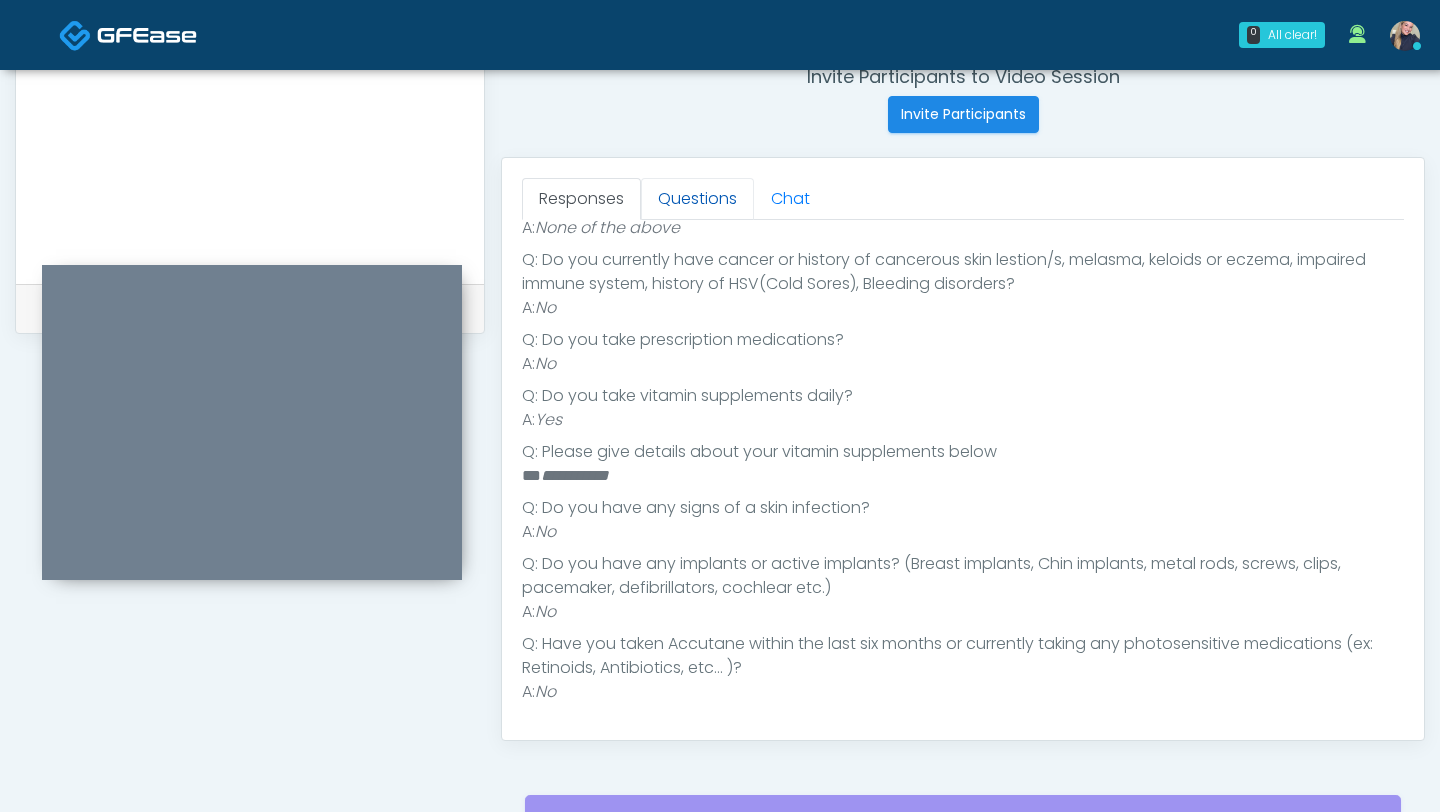 click on "Questions" at bounding box center (697, 199) 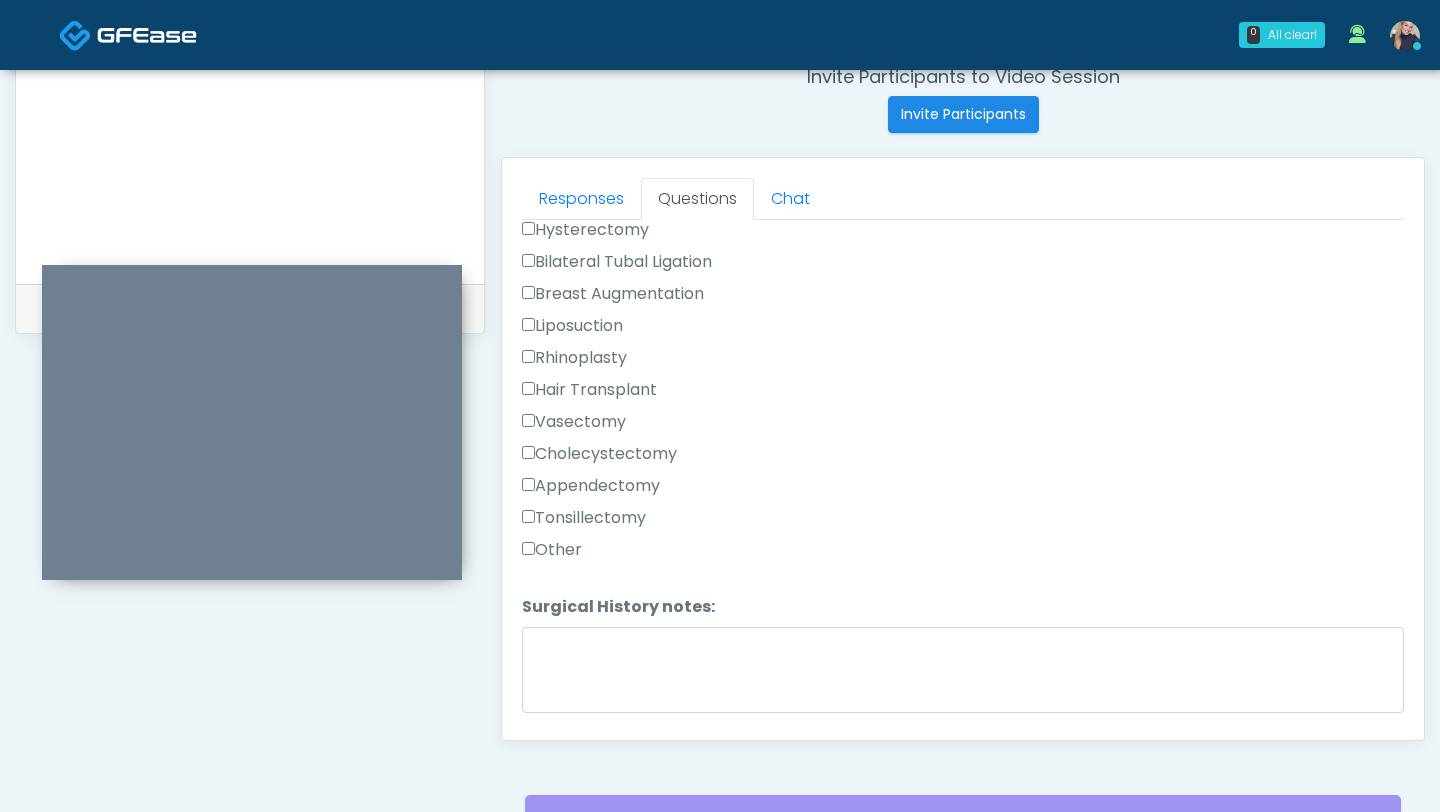 scroll, scrollTop: 1193, scrollLeft: 0, axis: vertical 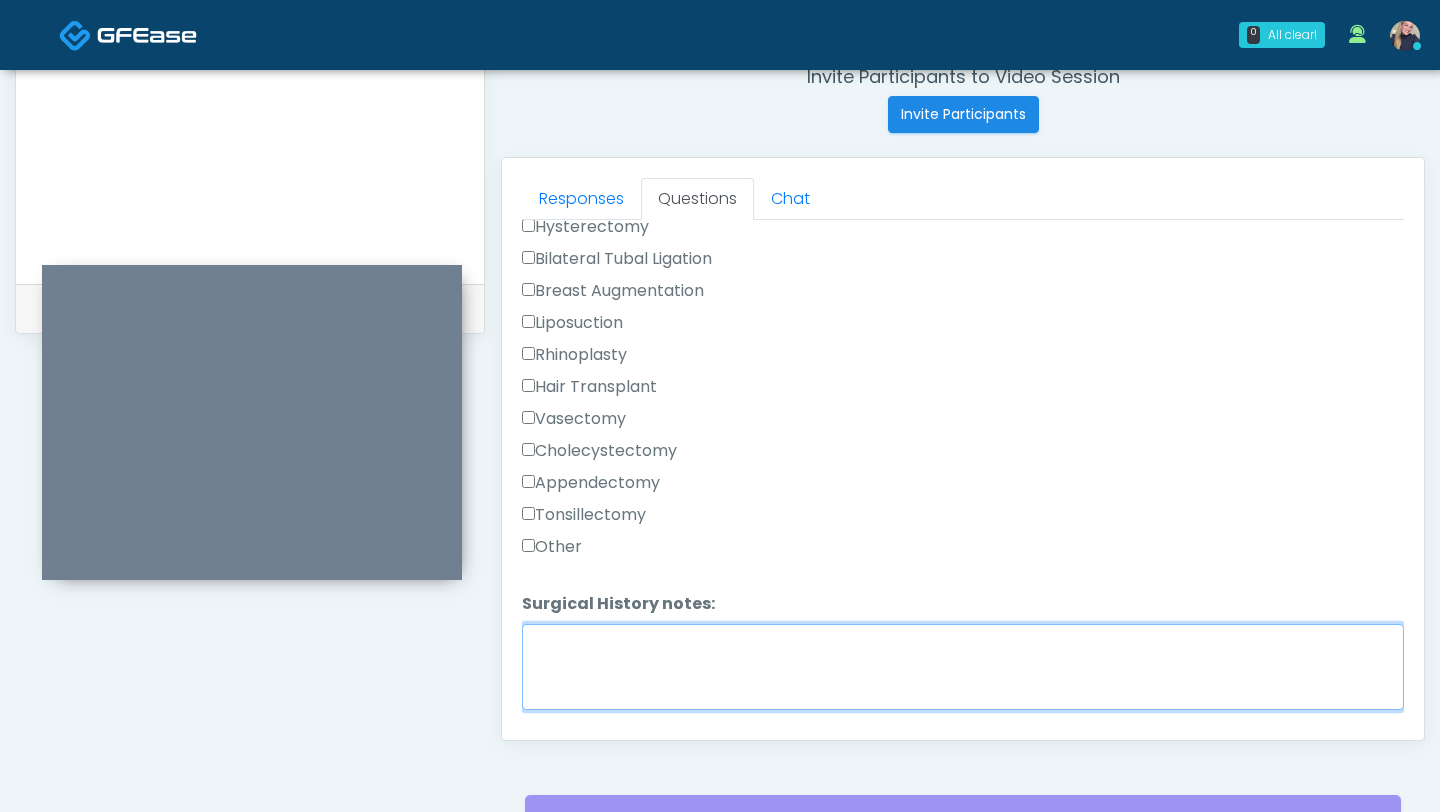 click on "Surgical History notes:" at bounding box center (963, 667) 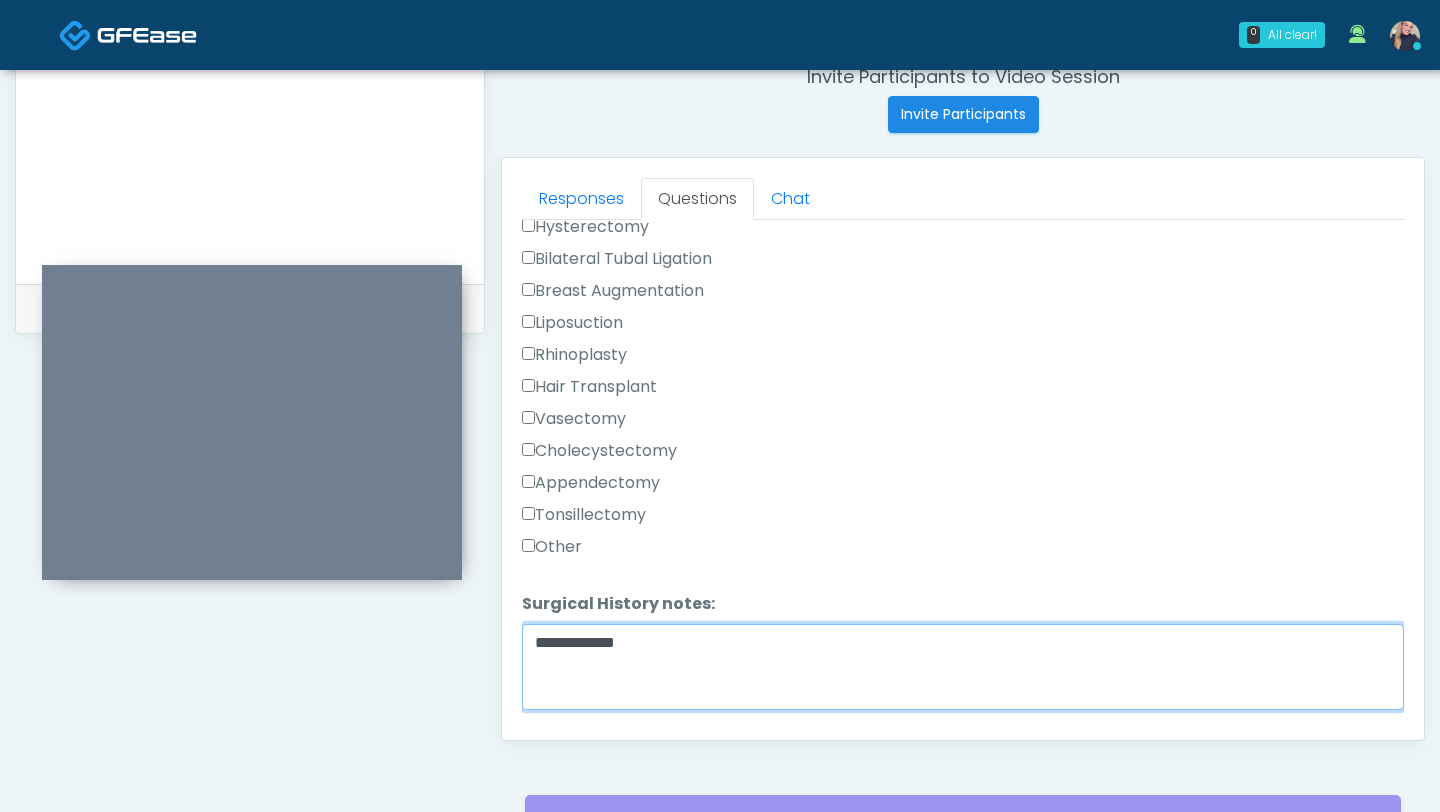 click on "**********" at bounding box center [963, 667] 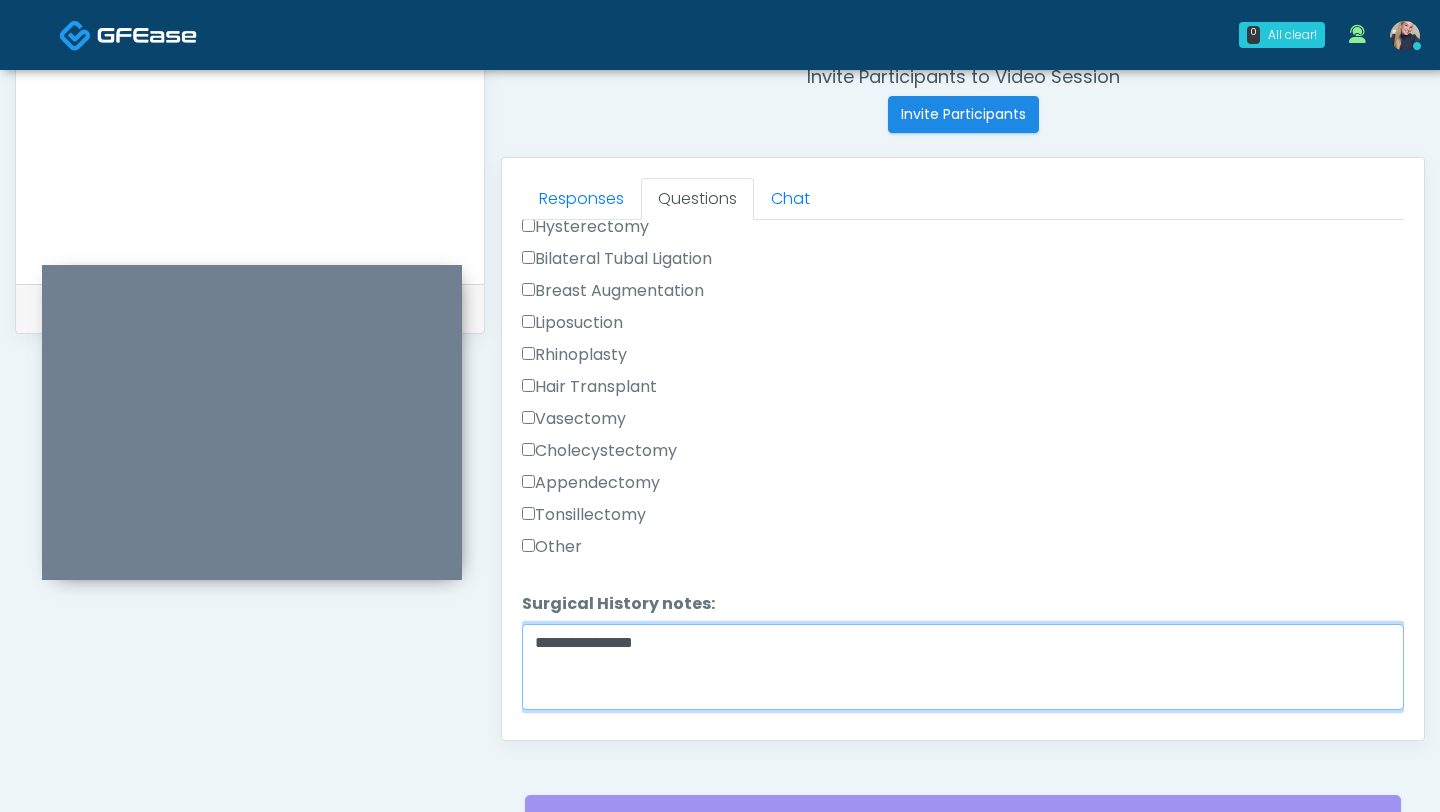 scroll, scrollTop: 1247, scrollLeft: 0, axis: vertical 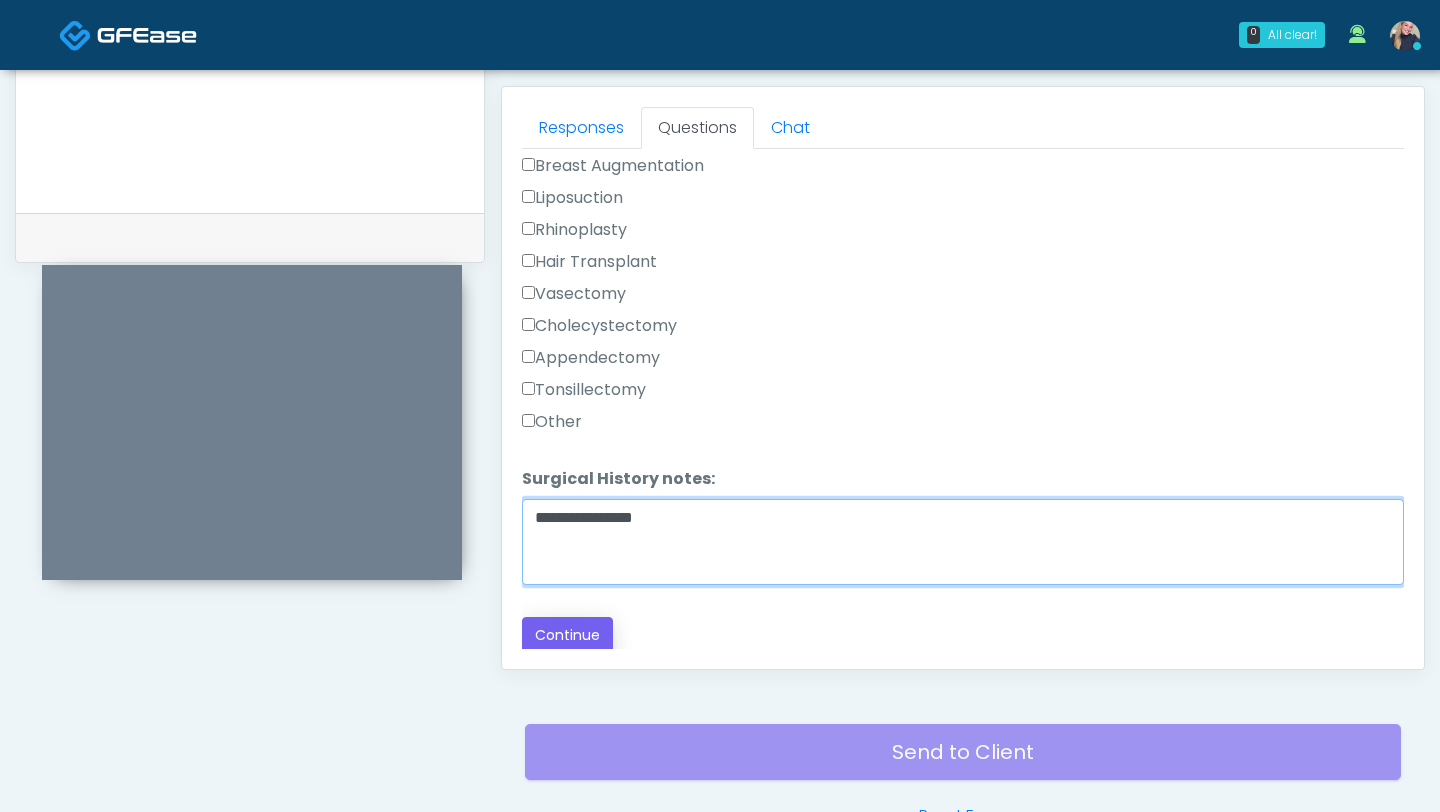 type on "**********" 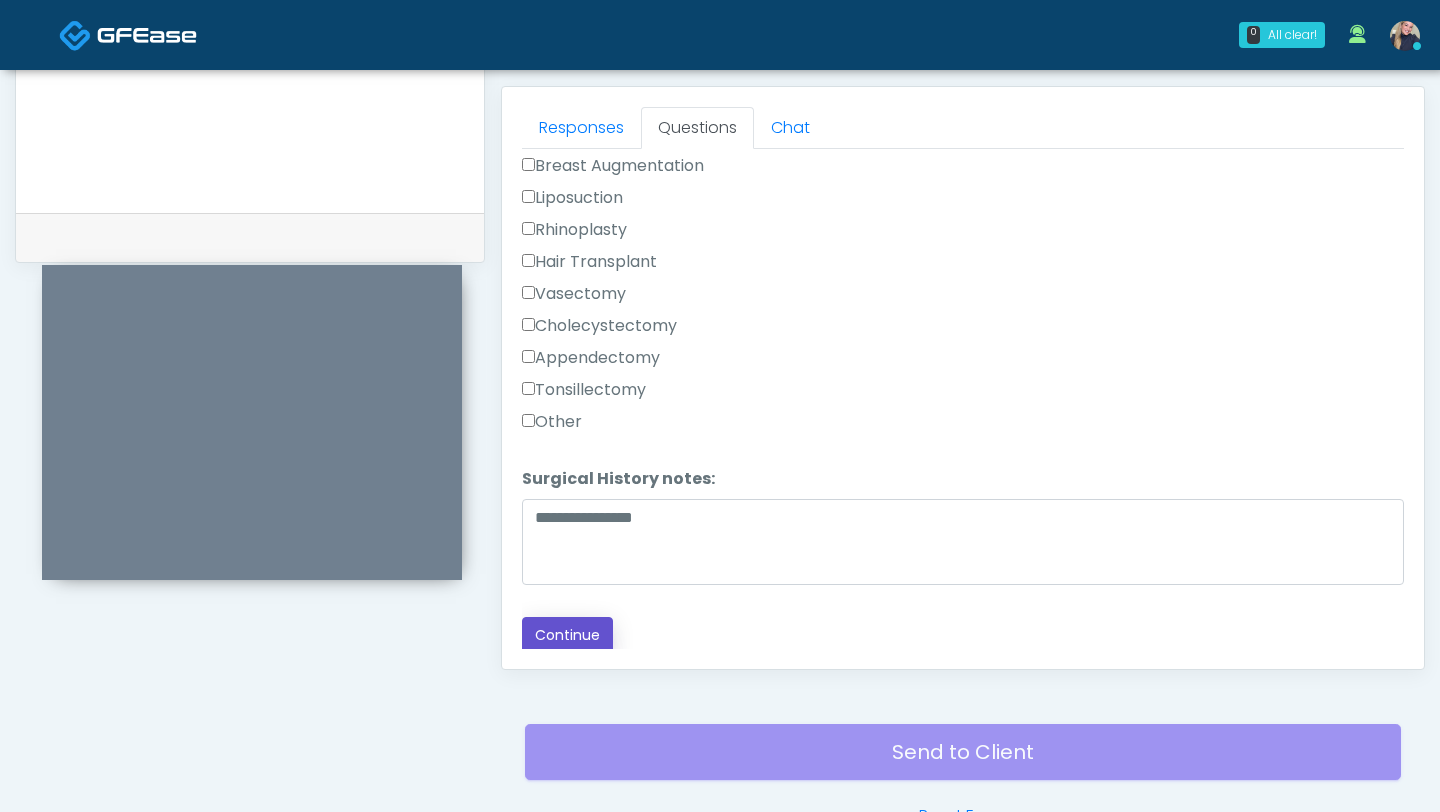 click on "Continue" at bounding box center (567, 635) 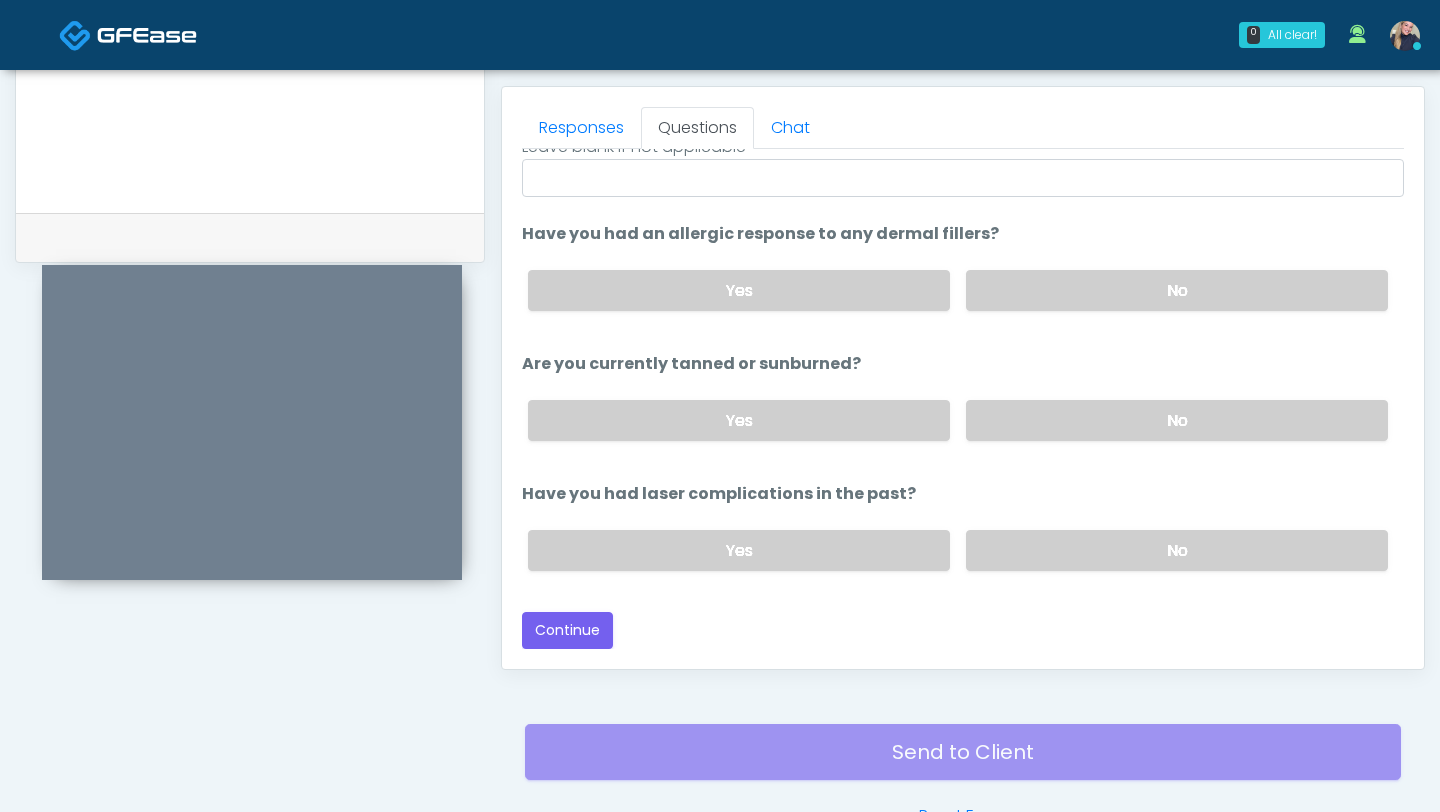 scroll, scrollTop: 983, scrollLeft: 0, axis: vertical 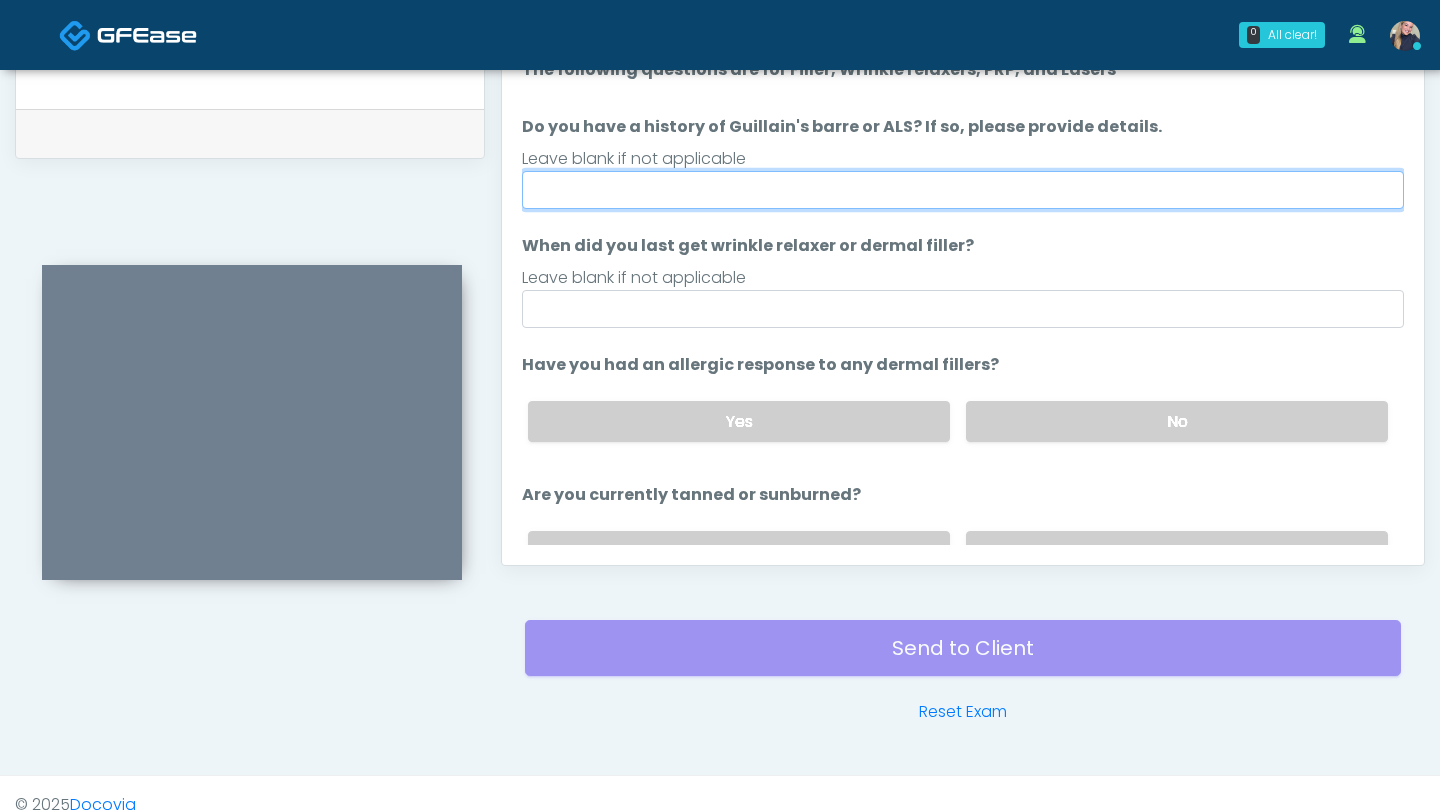 click on "Do you have a history of Guillain's barre or ALS? If so, please provide details." at bounding box center (963, 190) 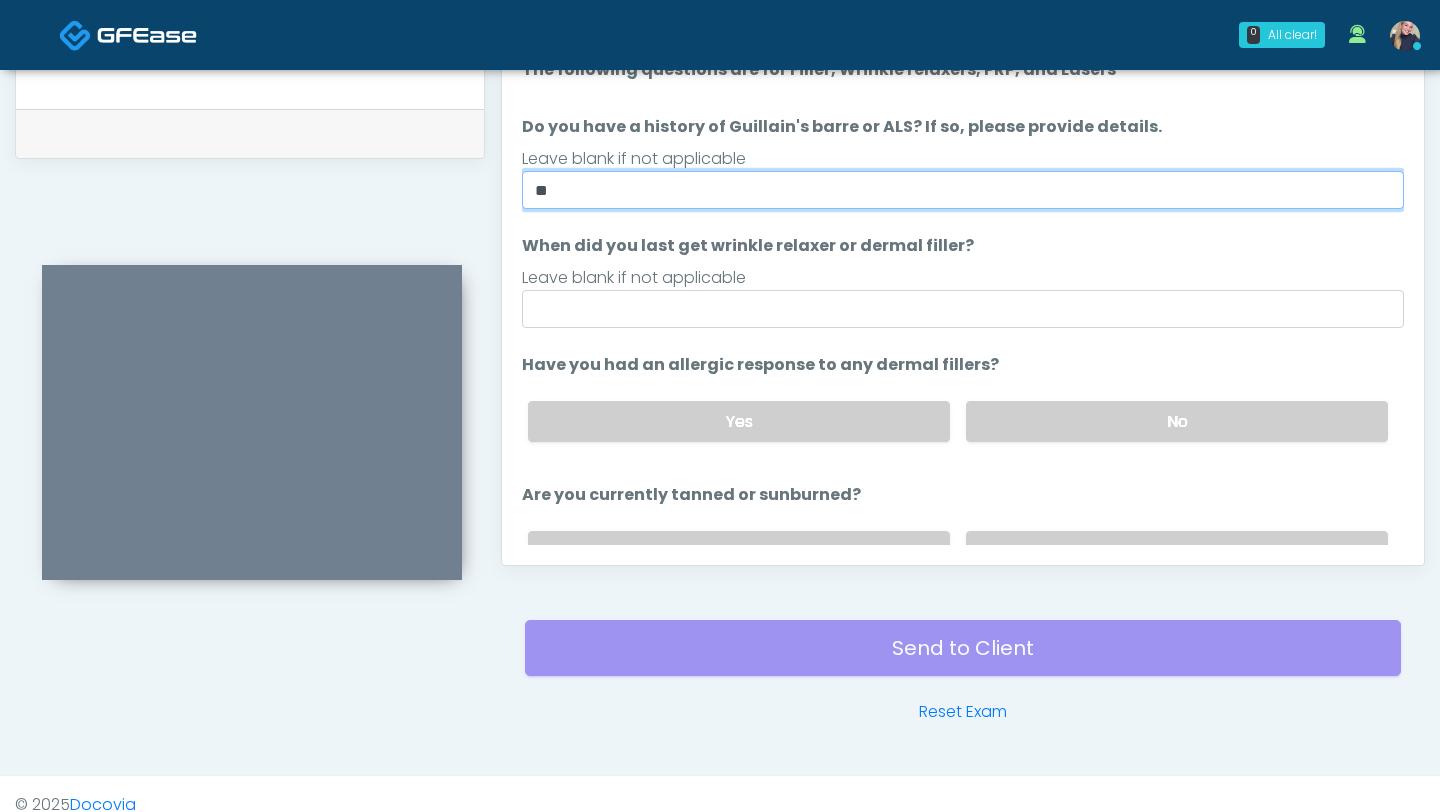 type on "**" 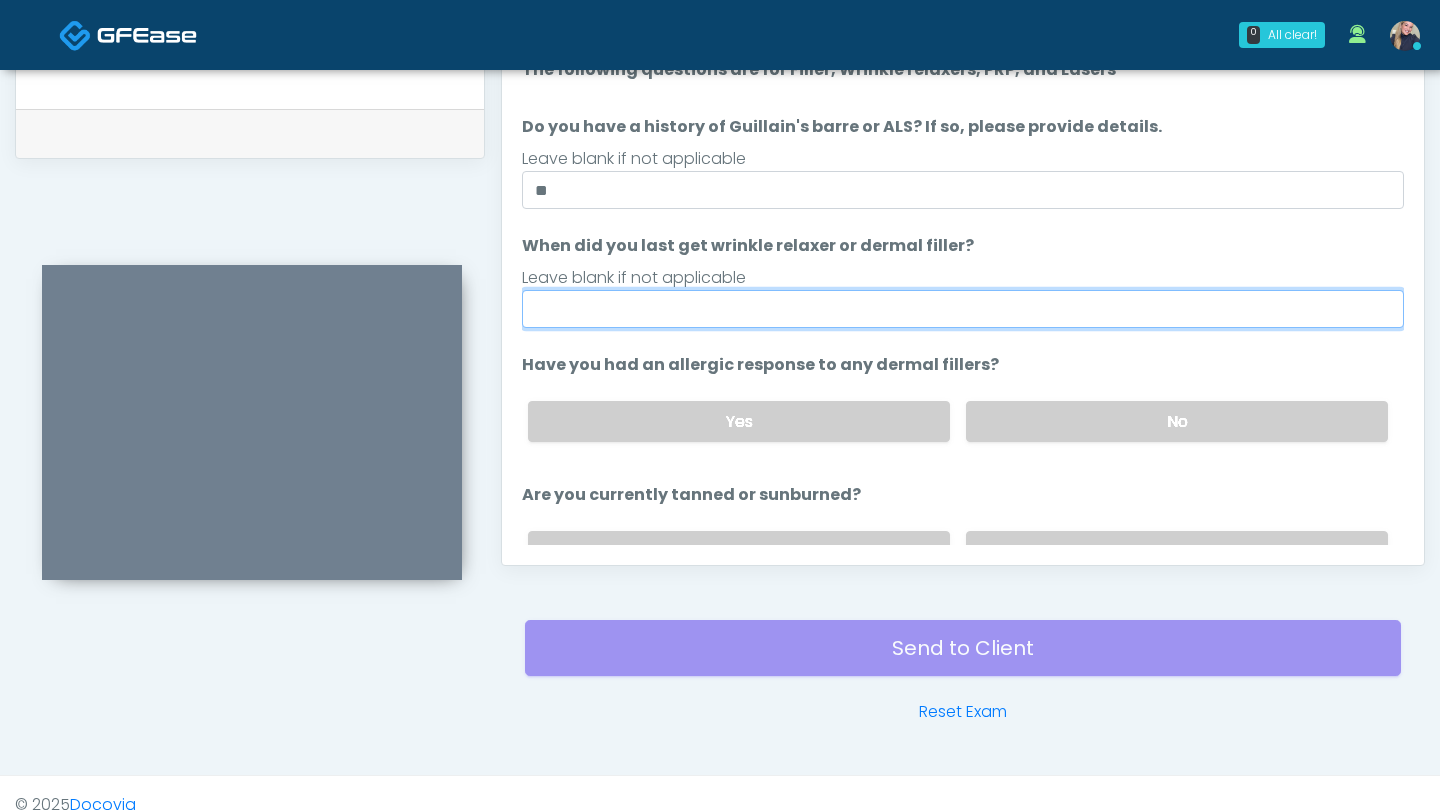 click on "When did you last get wrinkle relaxer or dermal filler?" at bounding box center [963, 309] 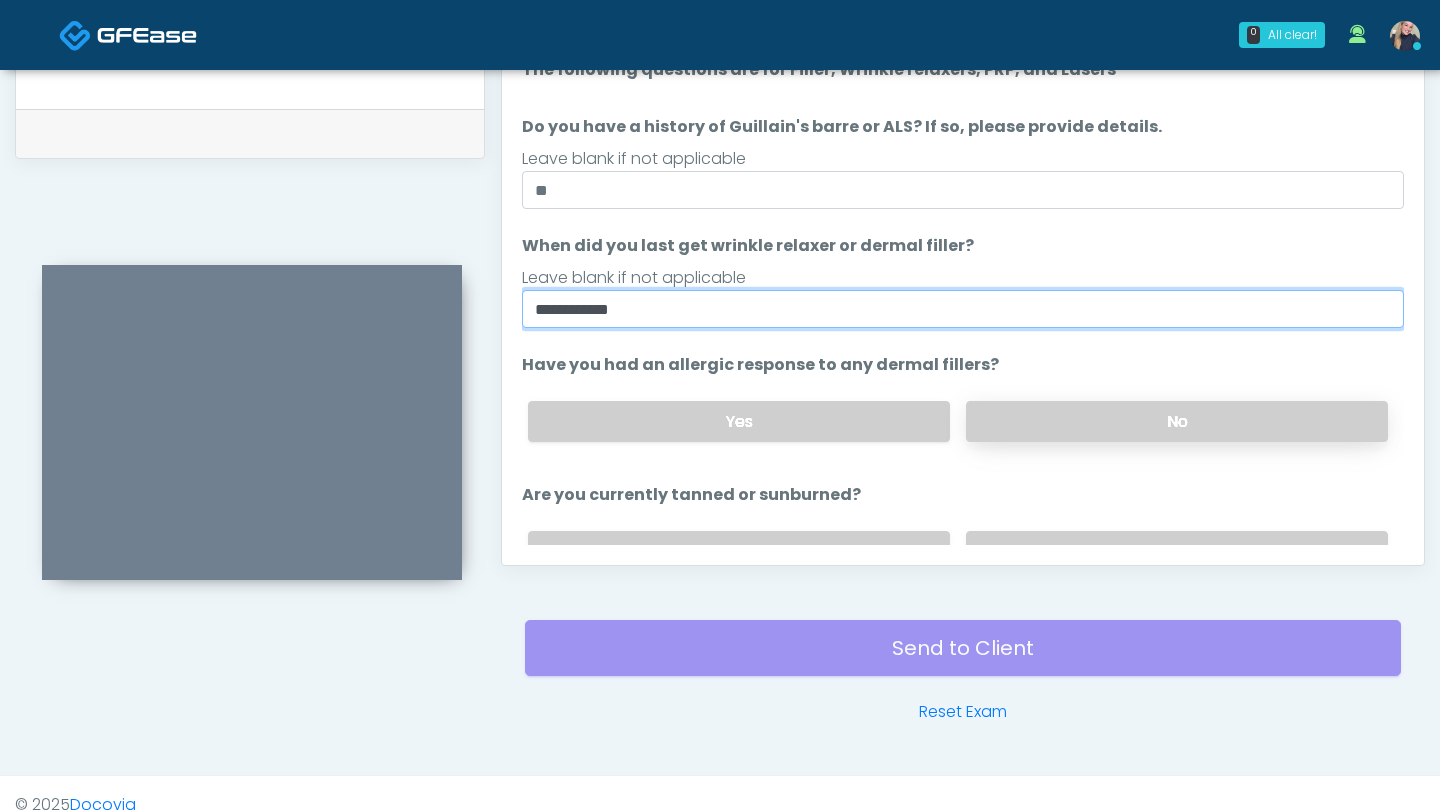 type on "**********" 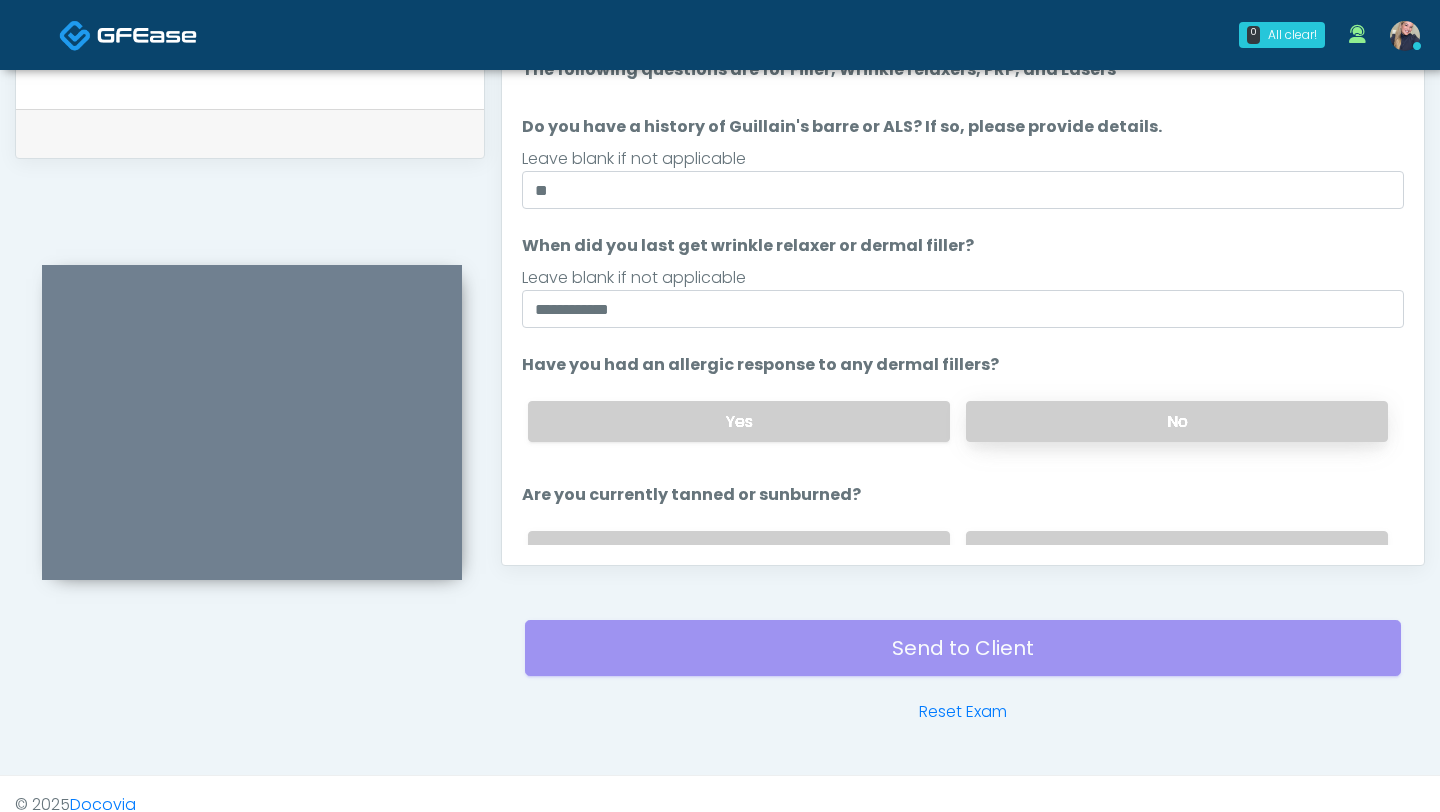 click on "No" at bounding box center [1177, 421] 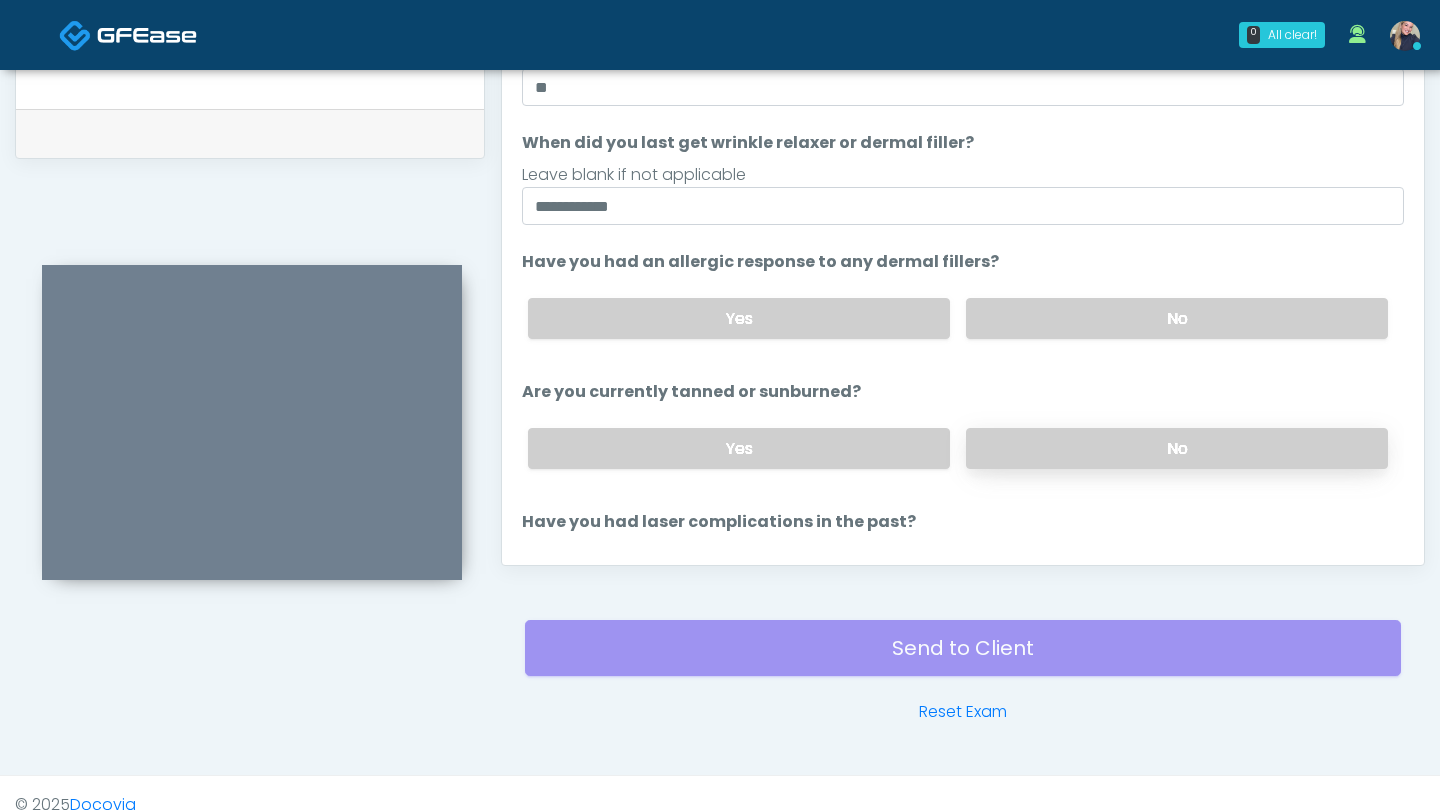 click on "No" at bounding box center (1177, 448) 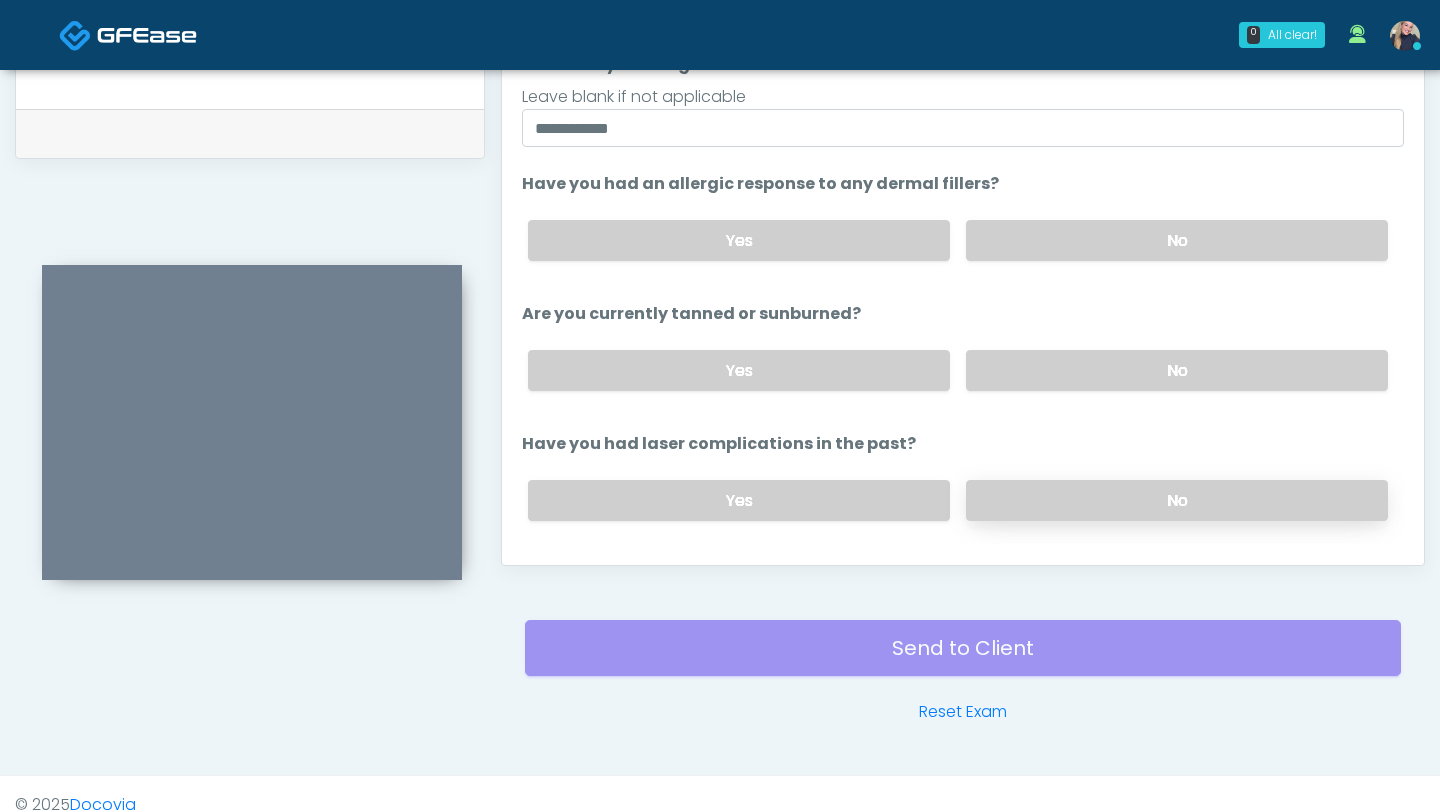 click on "No" at bounding box center [1177, 500] 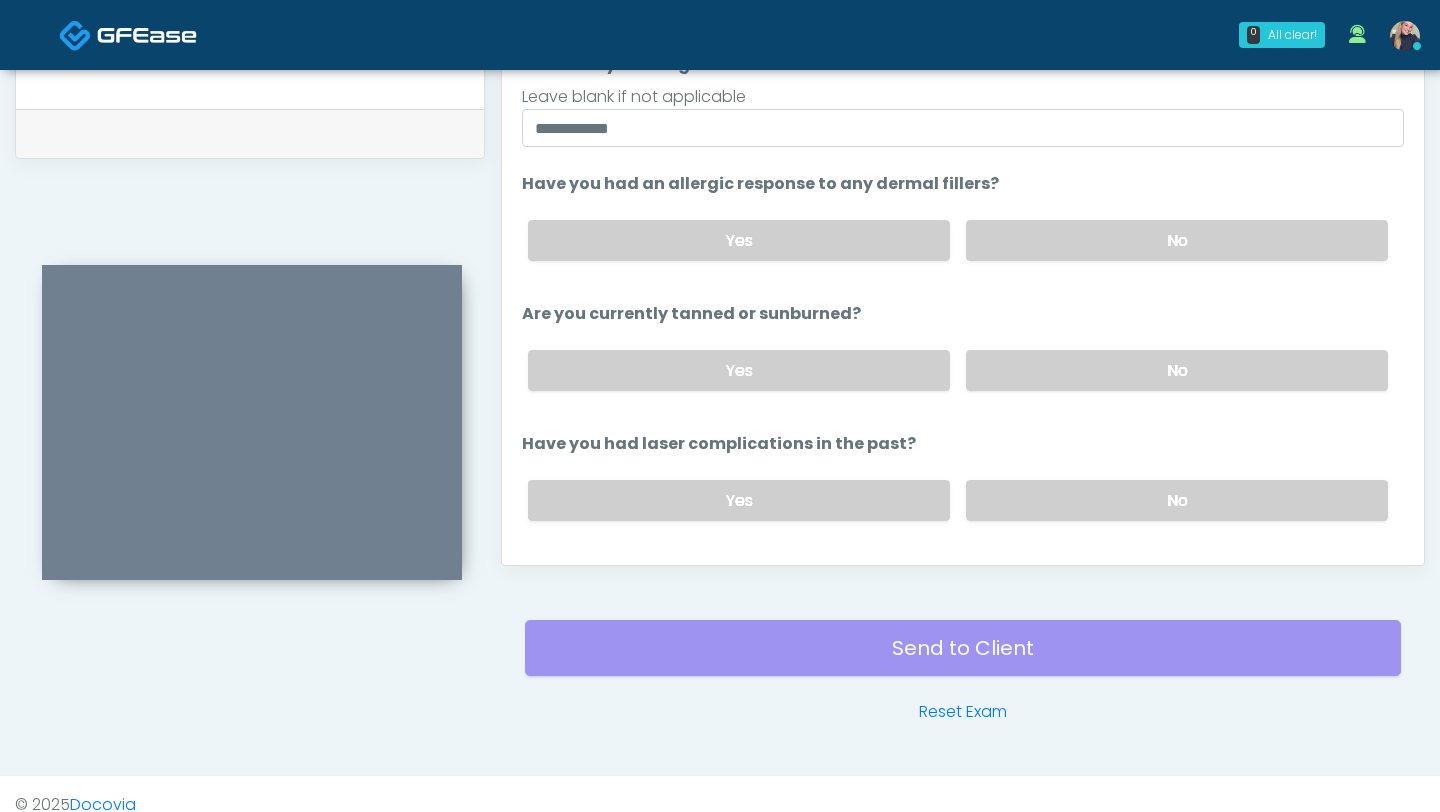 scroll, scrollTop: 232, scrollLeft: 0, axis: vertical 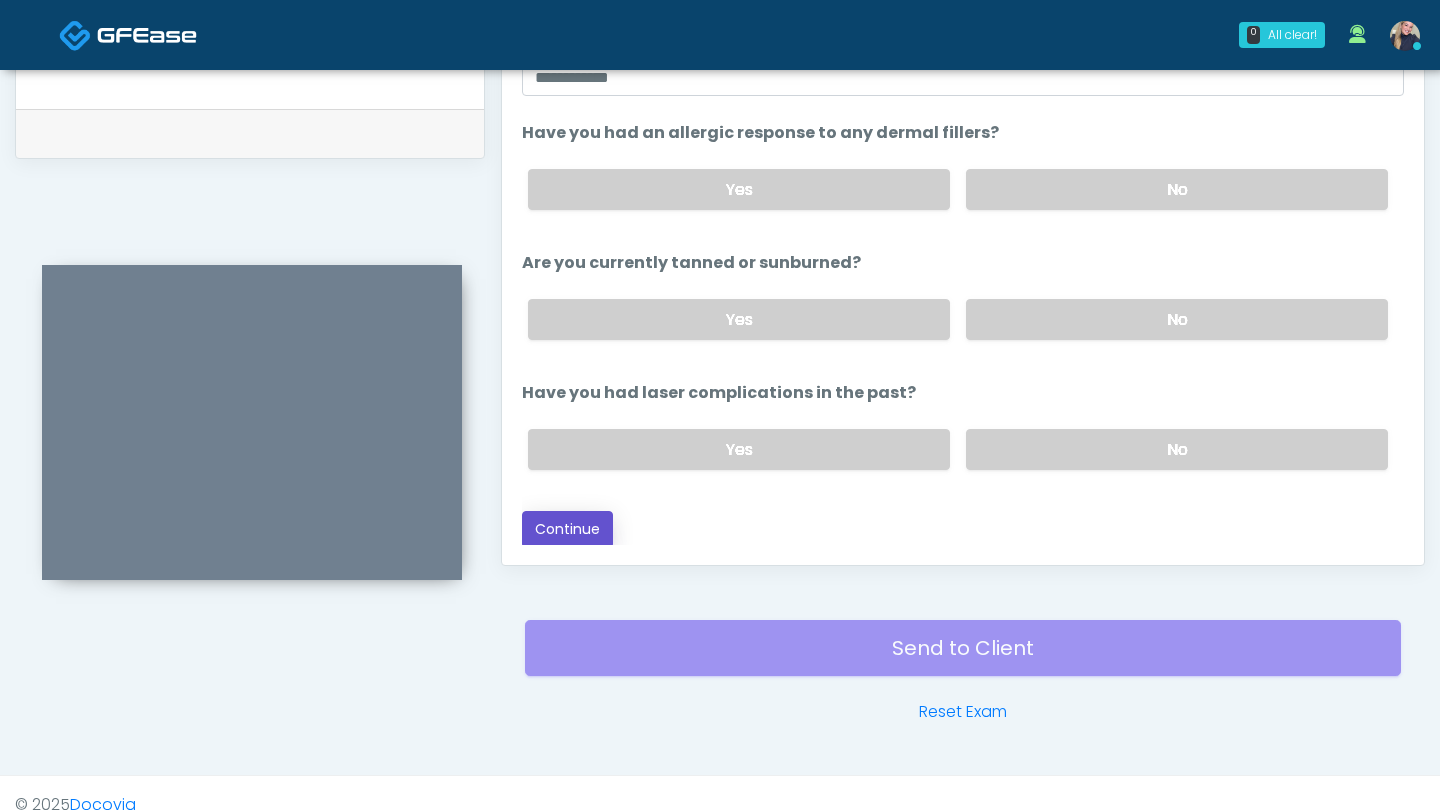 click on "Continue" at bounding box center [567, 529] 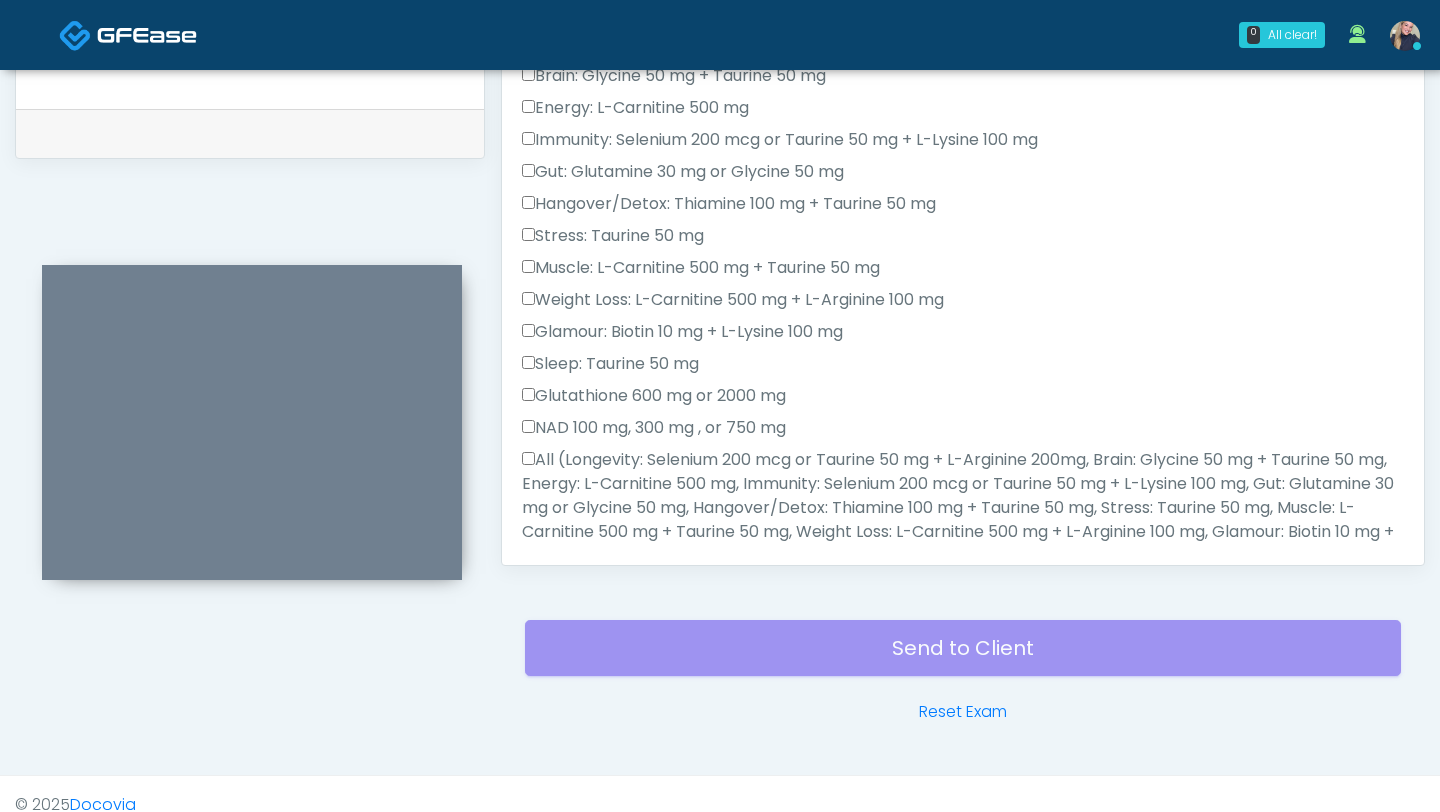 scroll, scrollTop: 983, scrollLeft: 0, axis: vertical 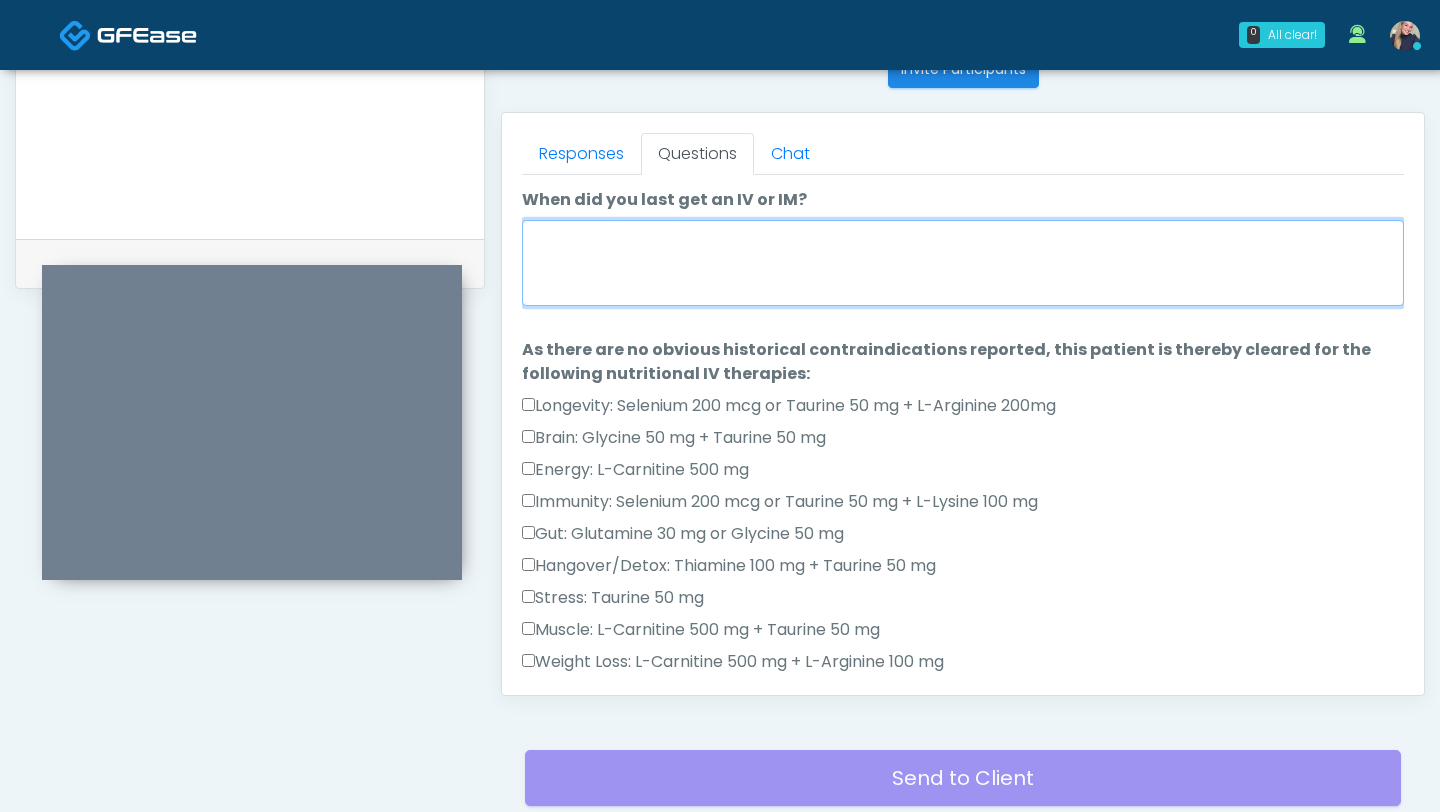 click on "When did you last get an IV or IM?" at bounding box center [963, 263] 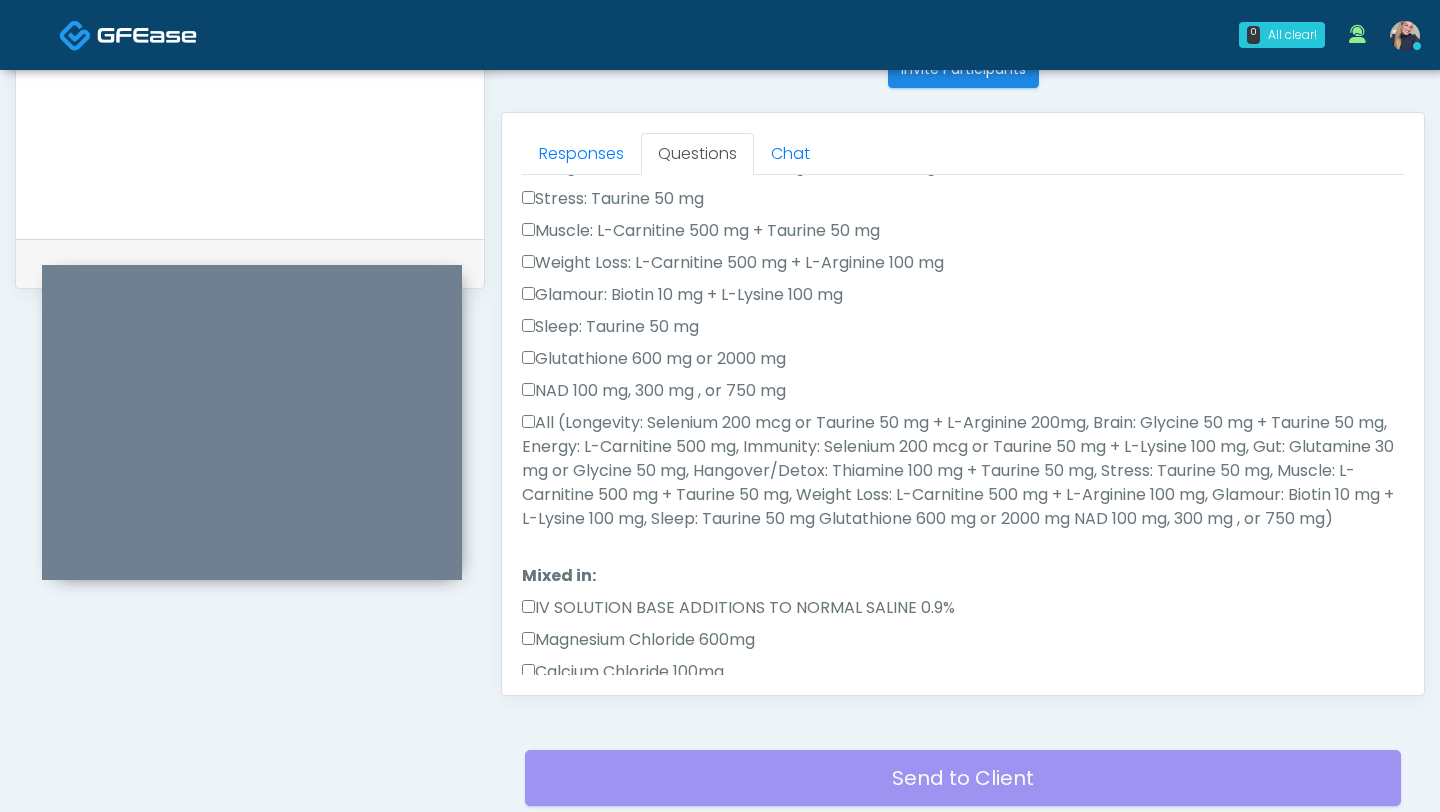 scroll, scrollTop: 420, scrollLeft: 0, axis: vertical 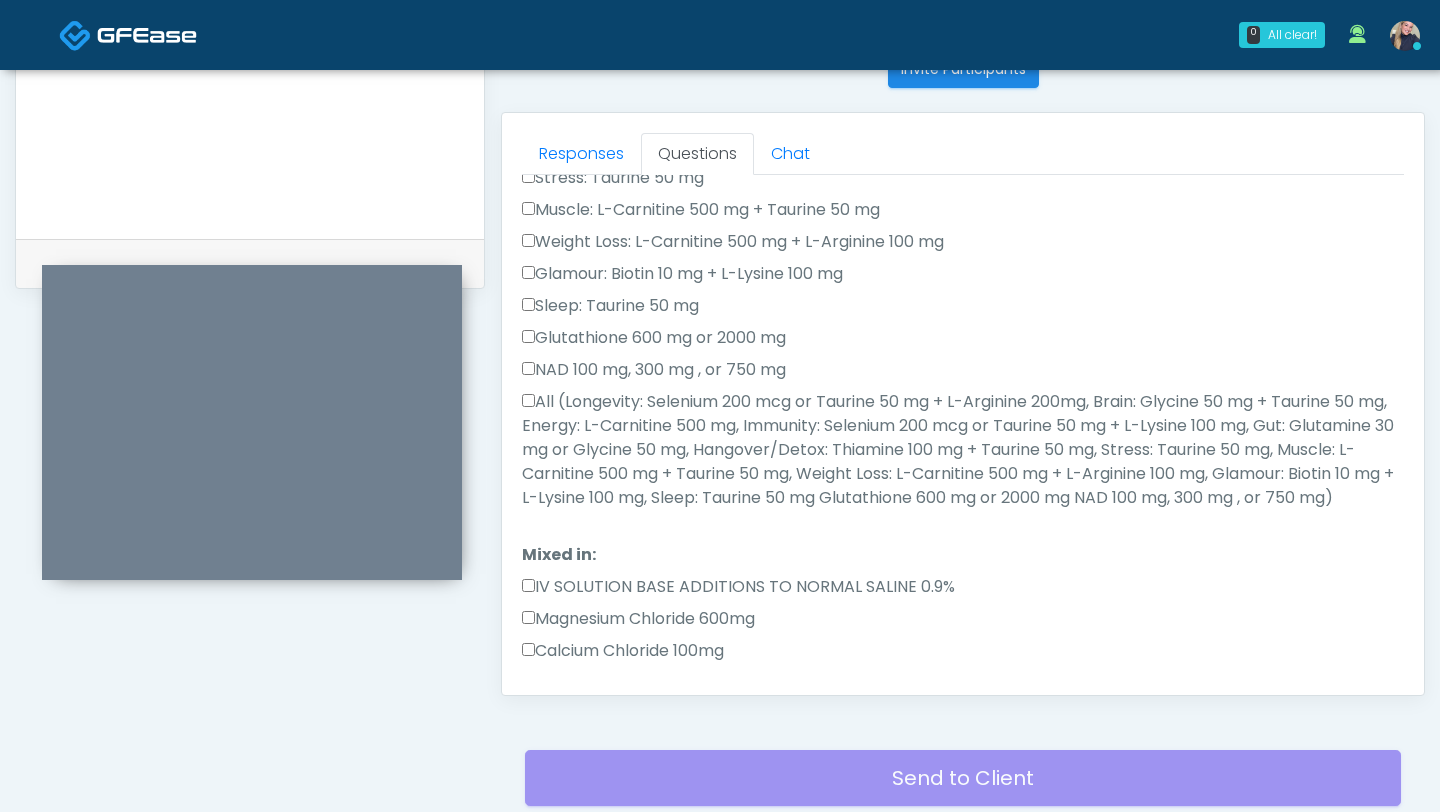 type on "*******" 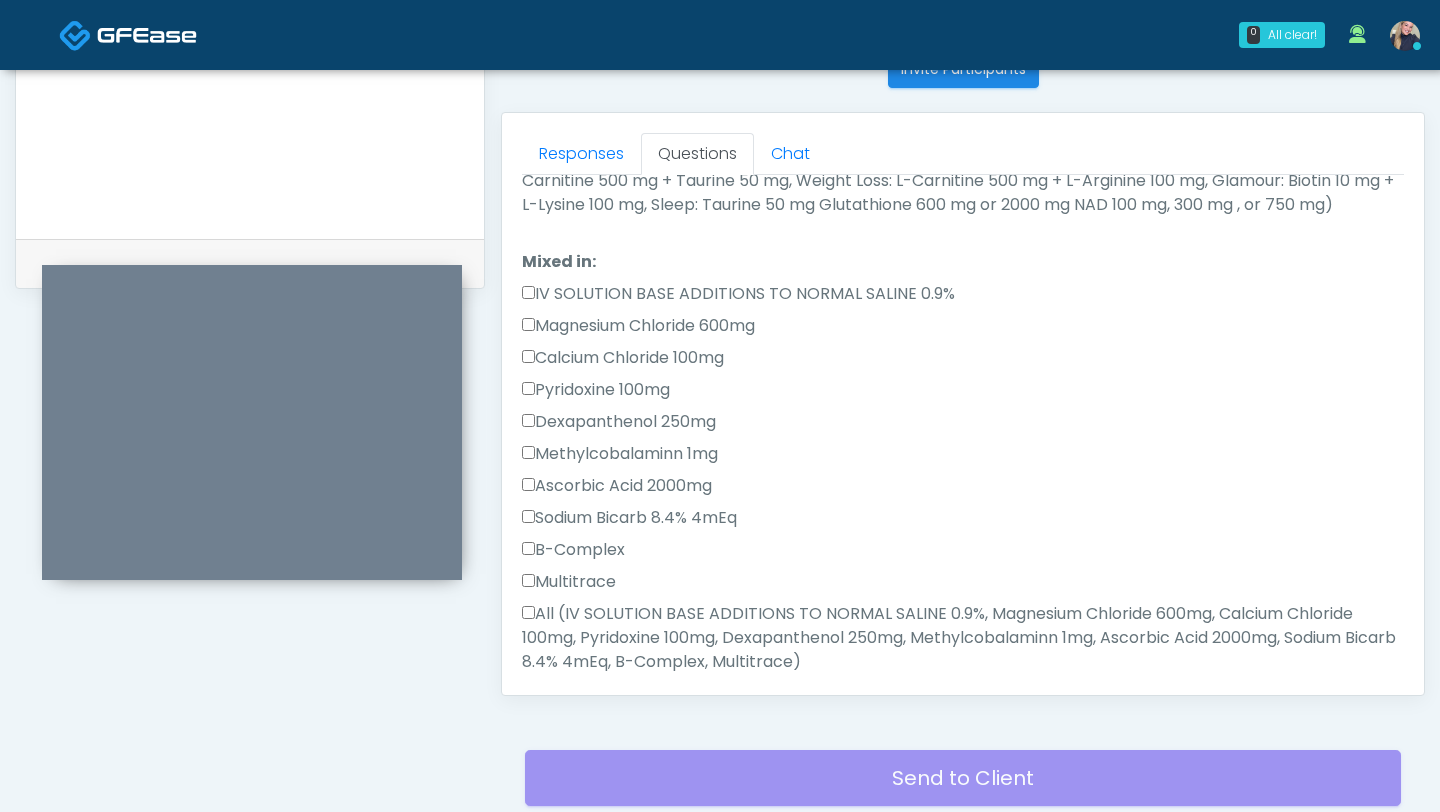scroll, scrollTop: 778, scrollLeft: 0, axis: vertical 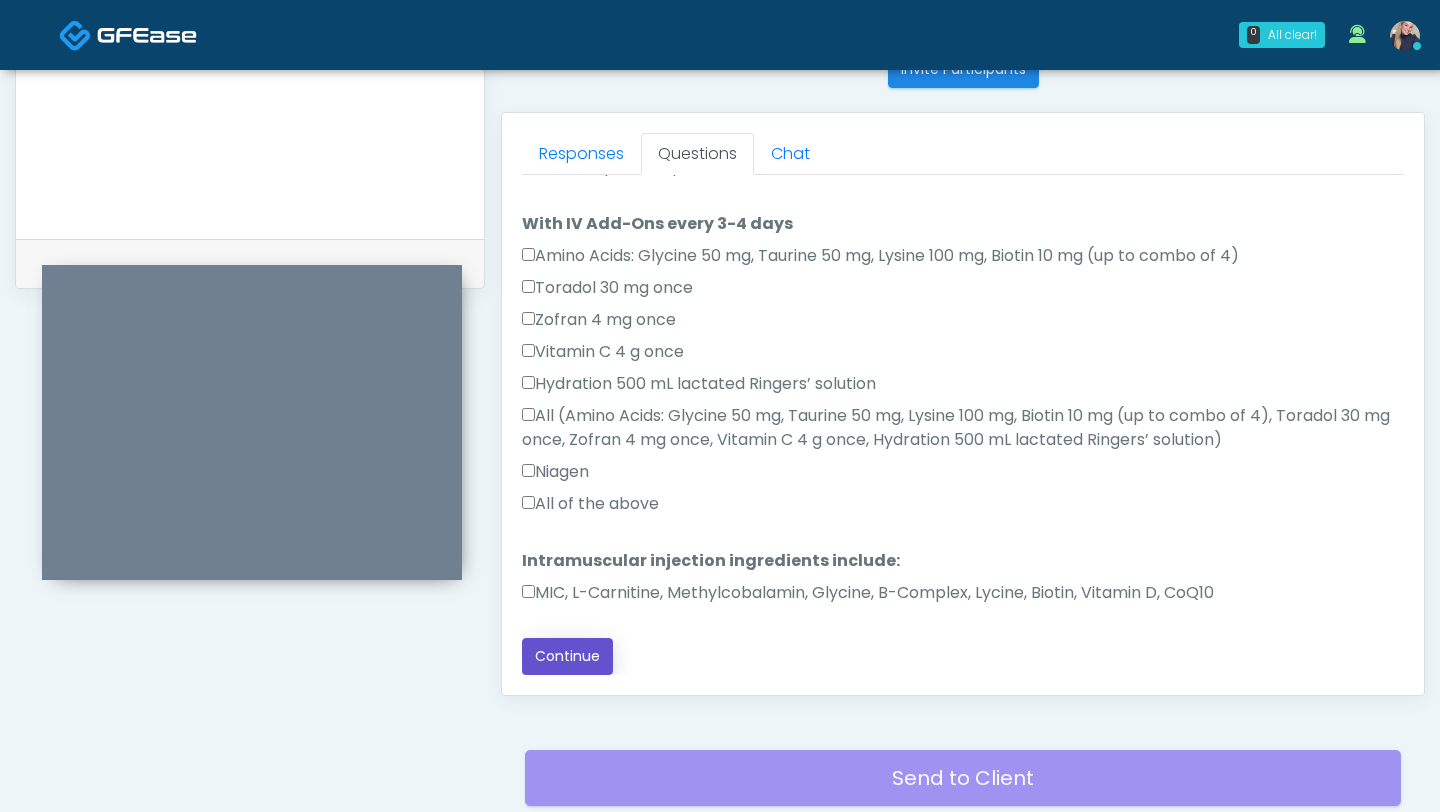 click on "Continue" at bounding box center (567, 656) 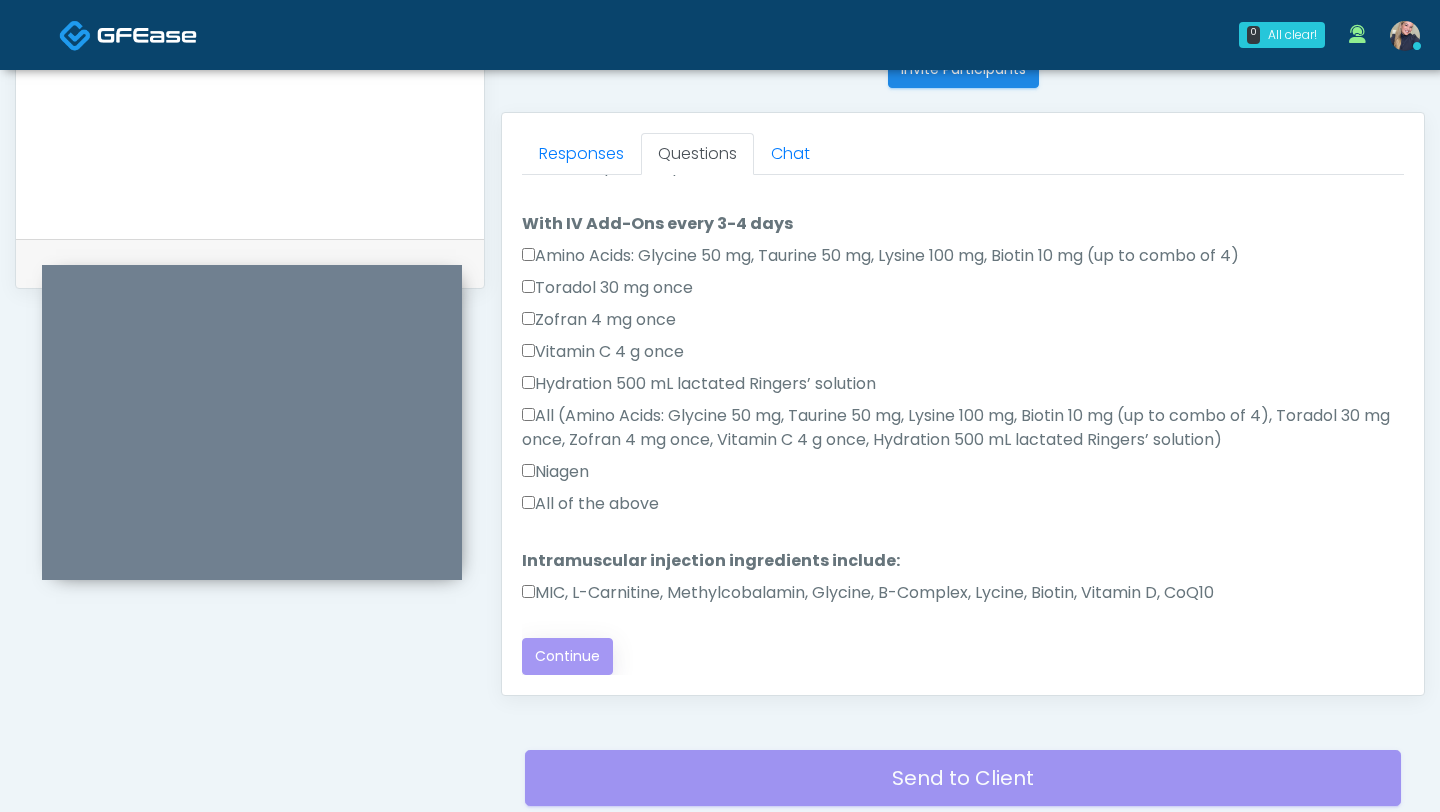 scroll, scrollTop: 983, scrollLeft: 0, axis: vertical 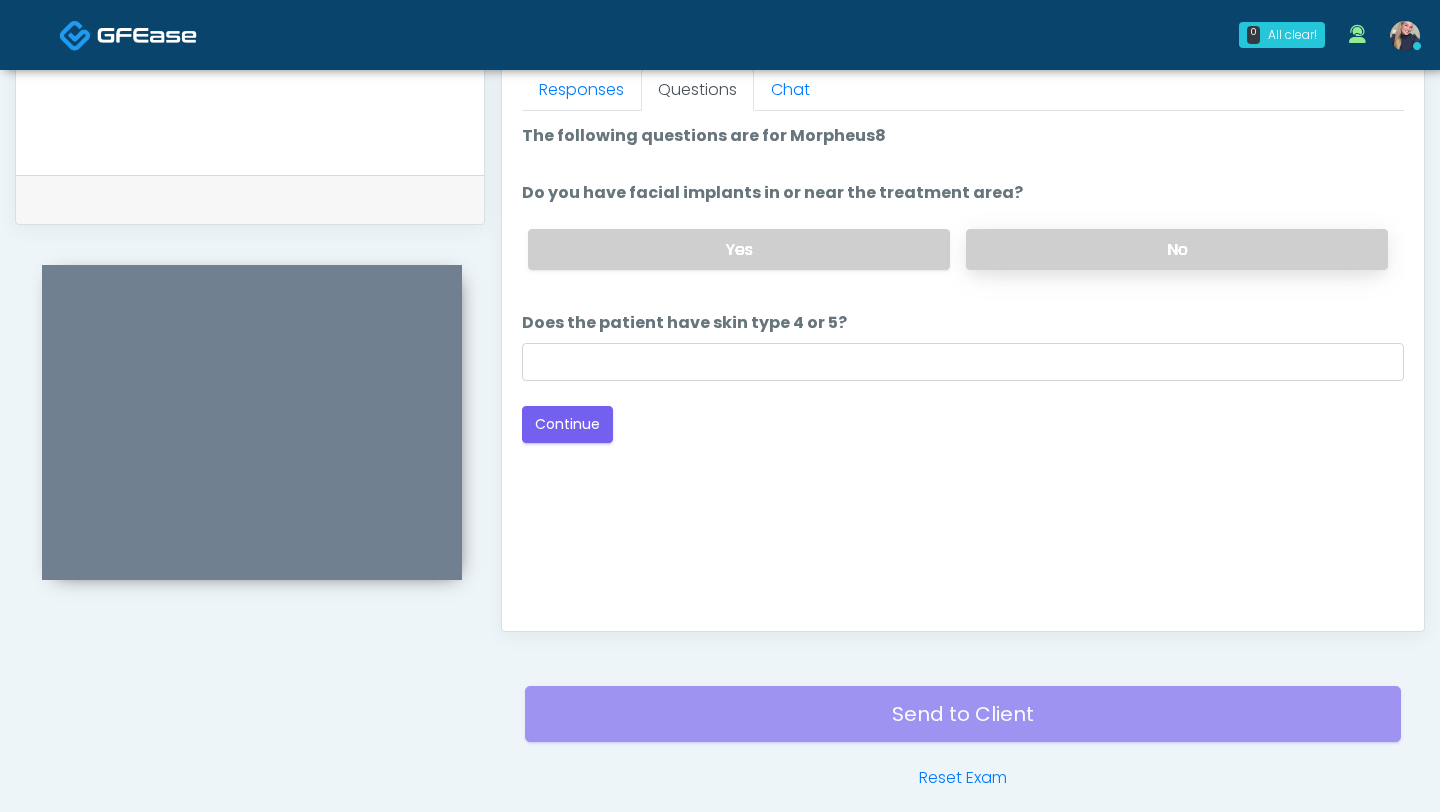 click on "No" at bounding box center [1177, 249] 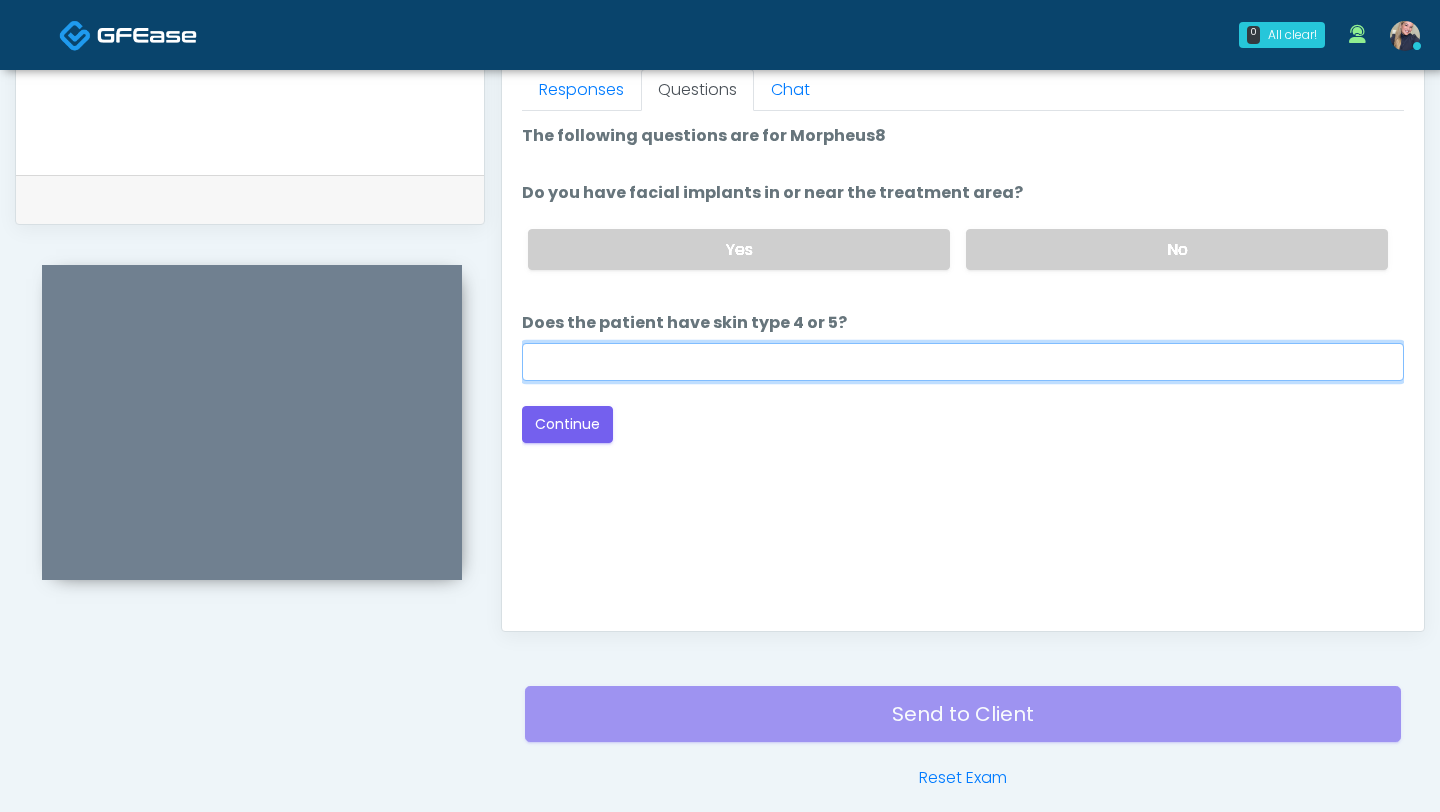 click on "Does the patient have skin type 4 or 5?" at bounding box center [963, 362] 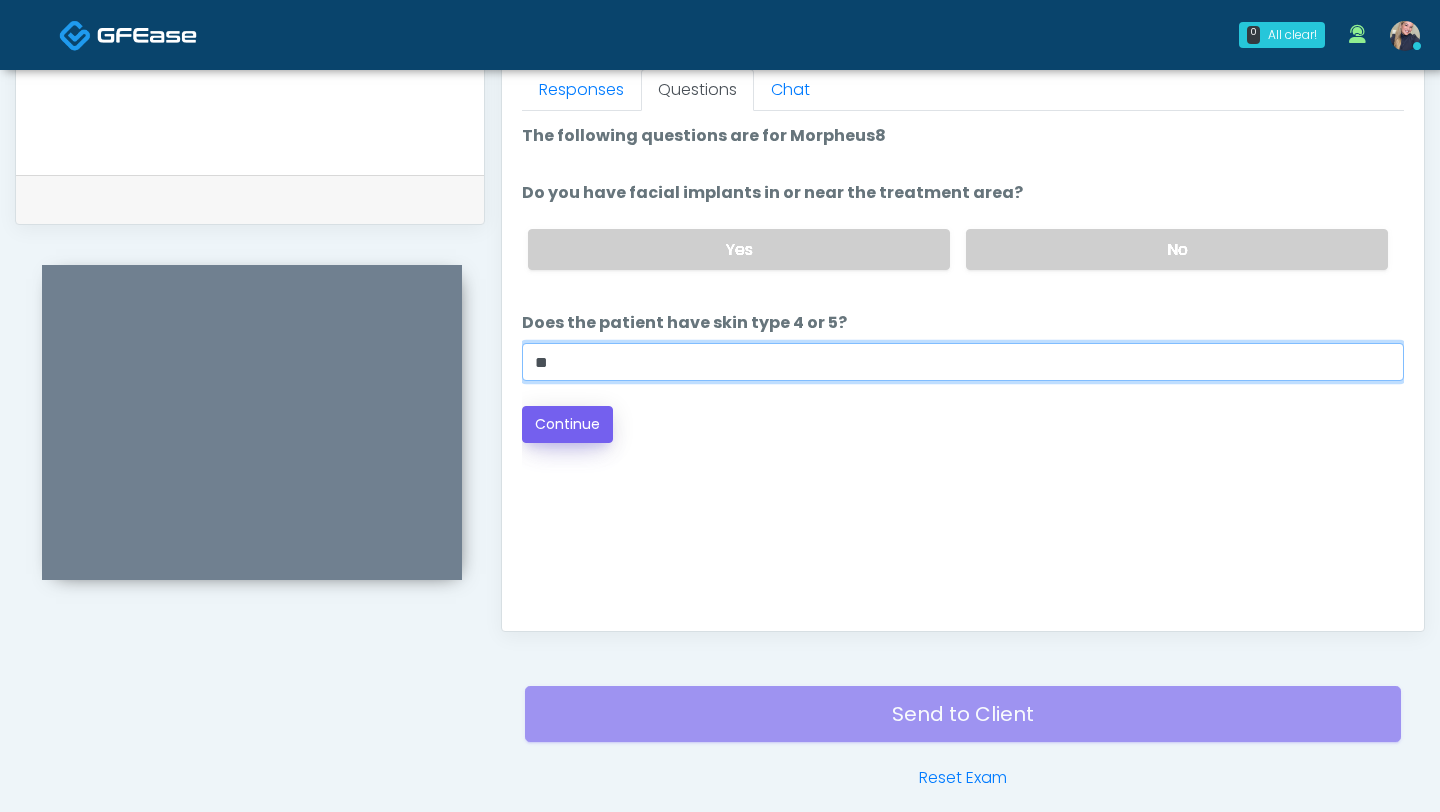 type on "**" 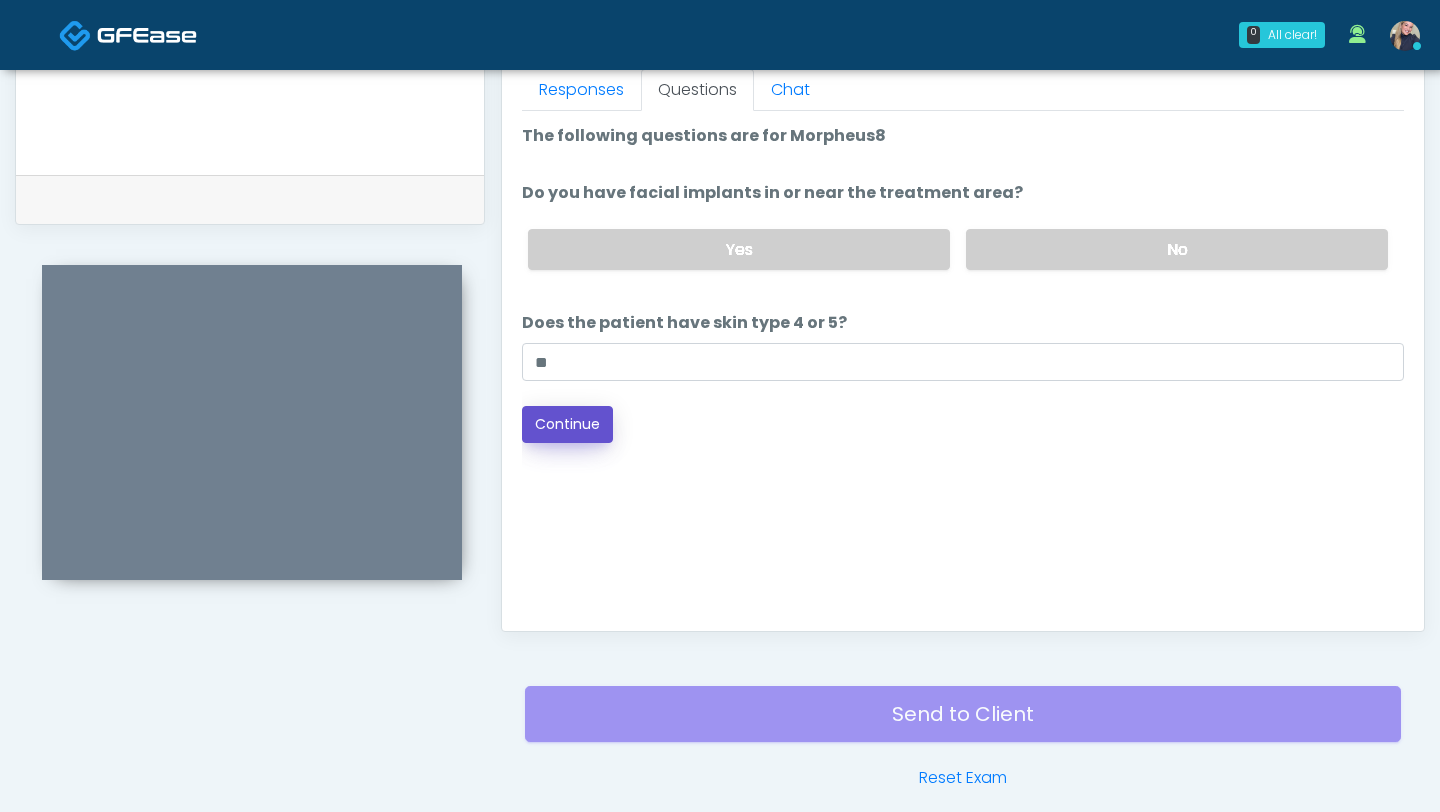 click on "Continue" at bounding box center (567, 424) 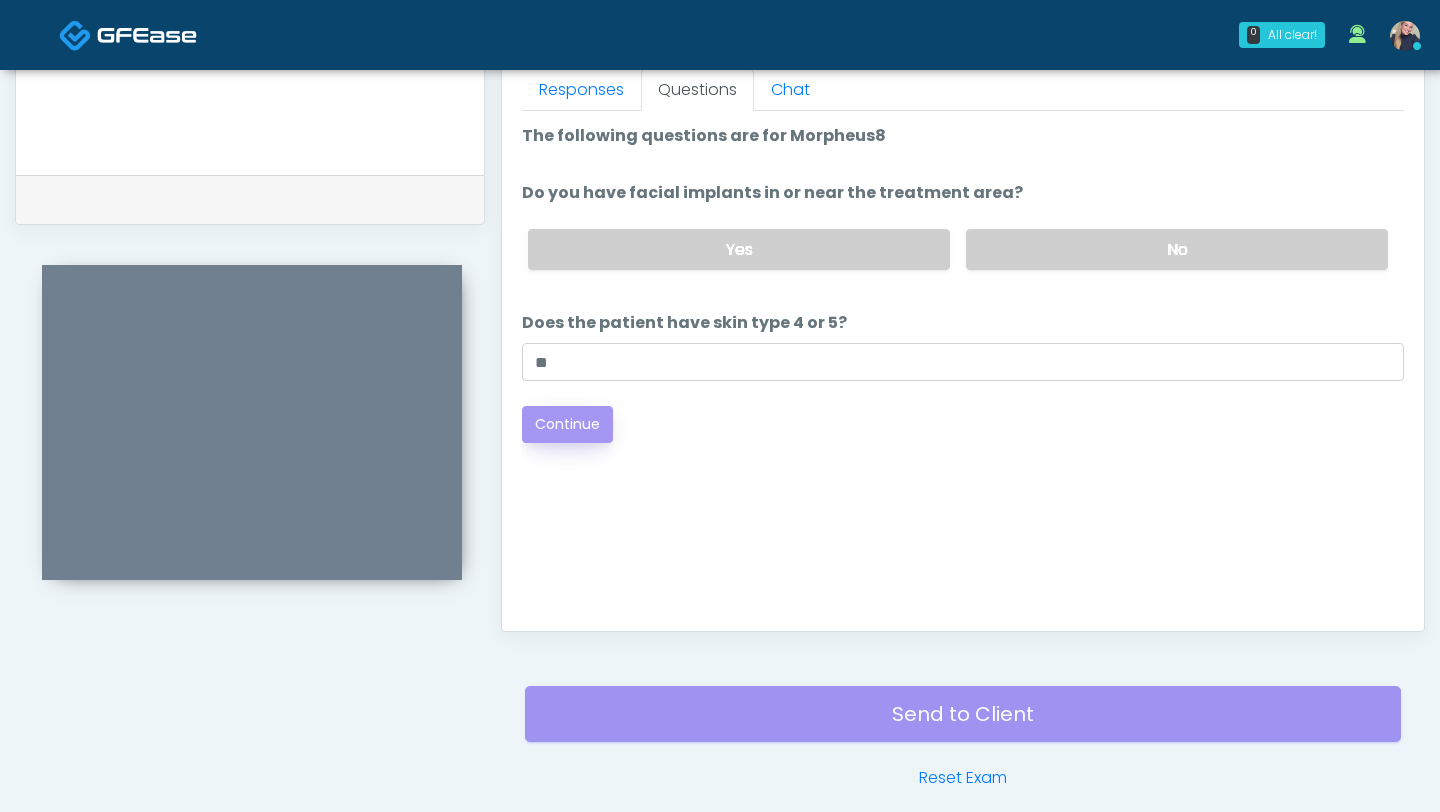 scroll, scrollTop: 983, scrollLeft: 0, axis: vertical 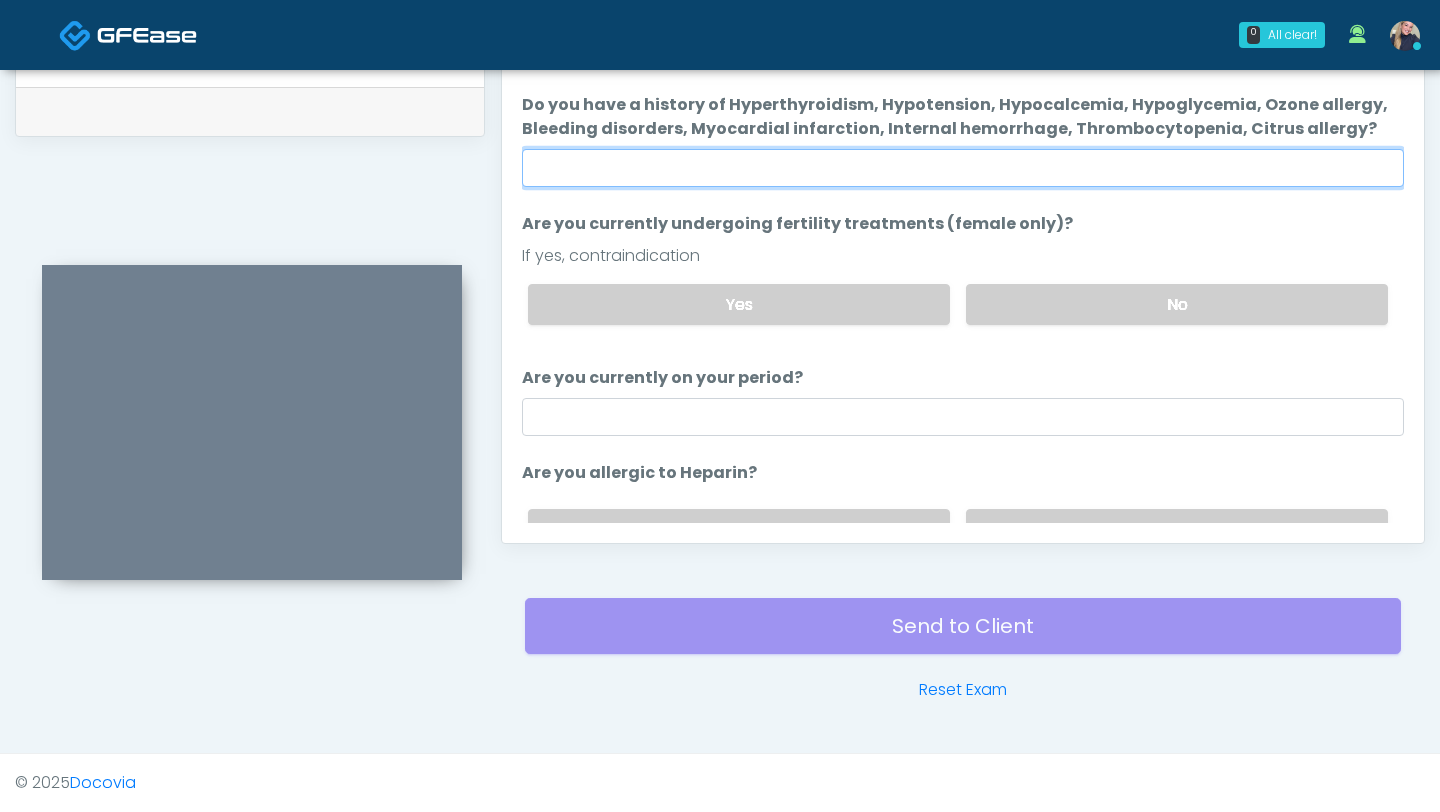 click on "Do you have a history of Hyperthyroidism, Hypotension, Hypocalcemia, Hypoglycemia, Ozone allergy, Bleeding disorders, Myocardial infarction, Internal hemorrhage, Thrombocytopenia, Citrus allergy?" at bounding box center [963, 168] 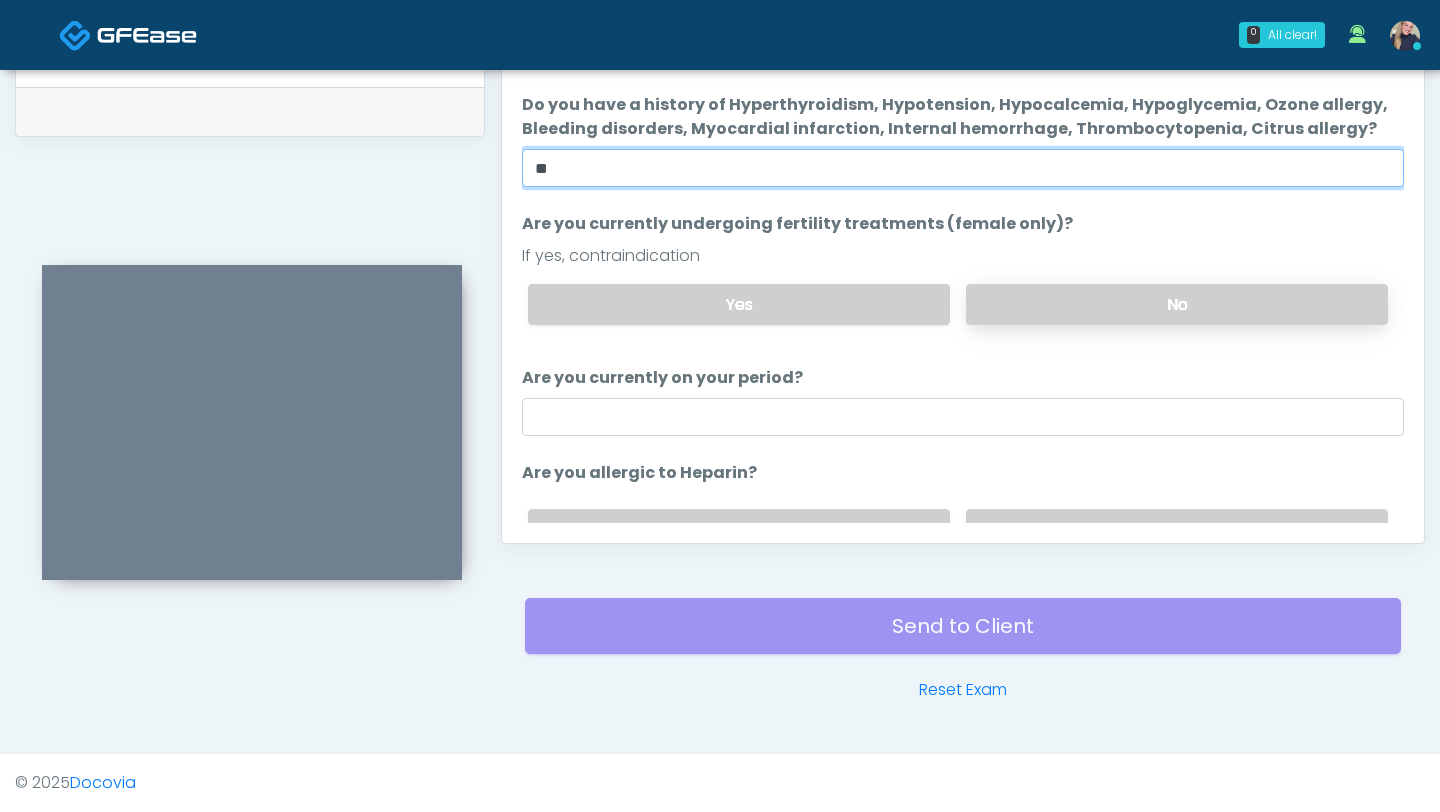 type on "**" 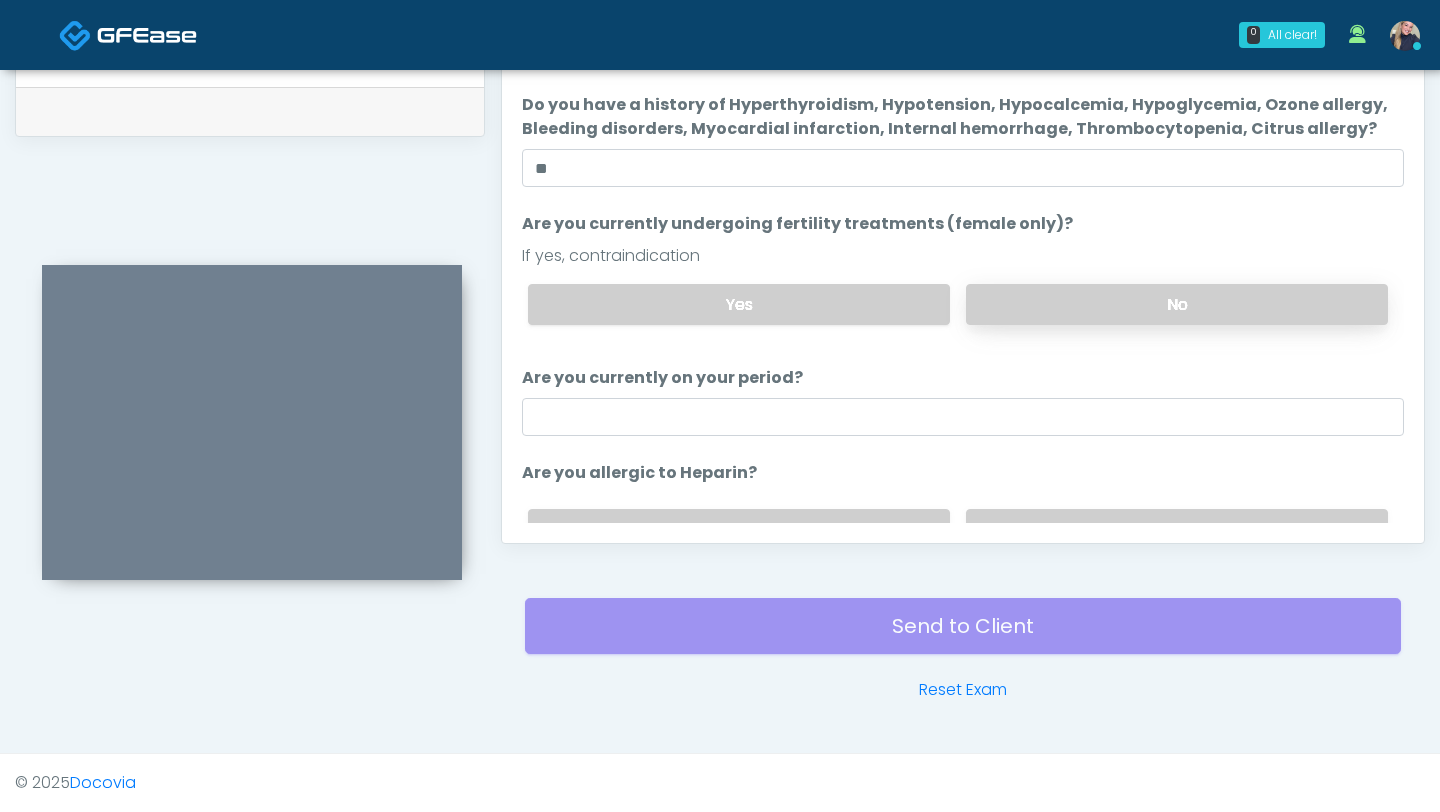 click on "No" at bounding box center (1177, 304) 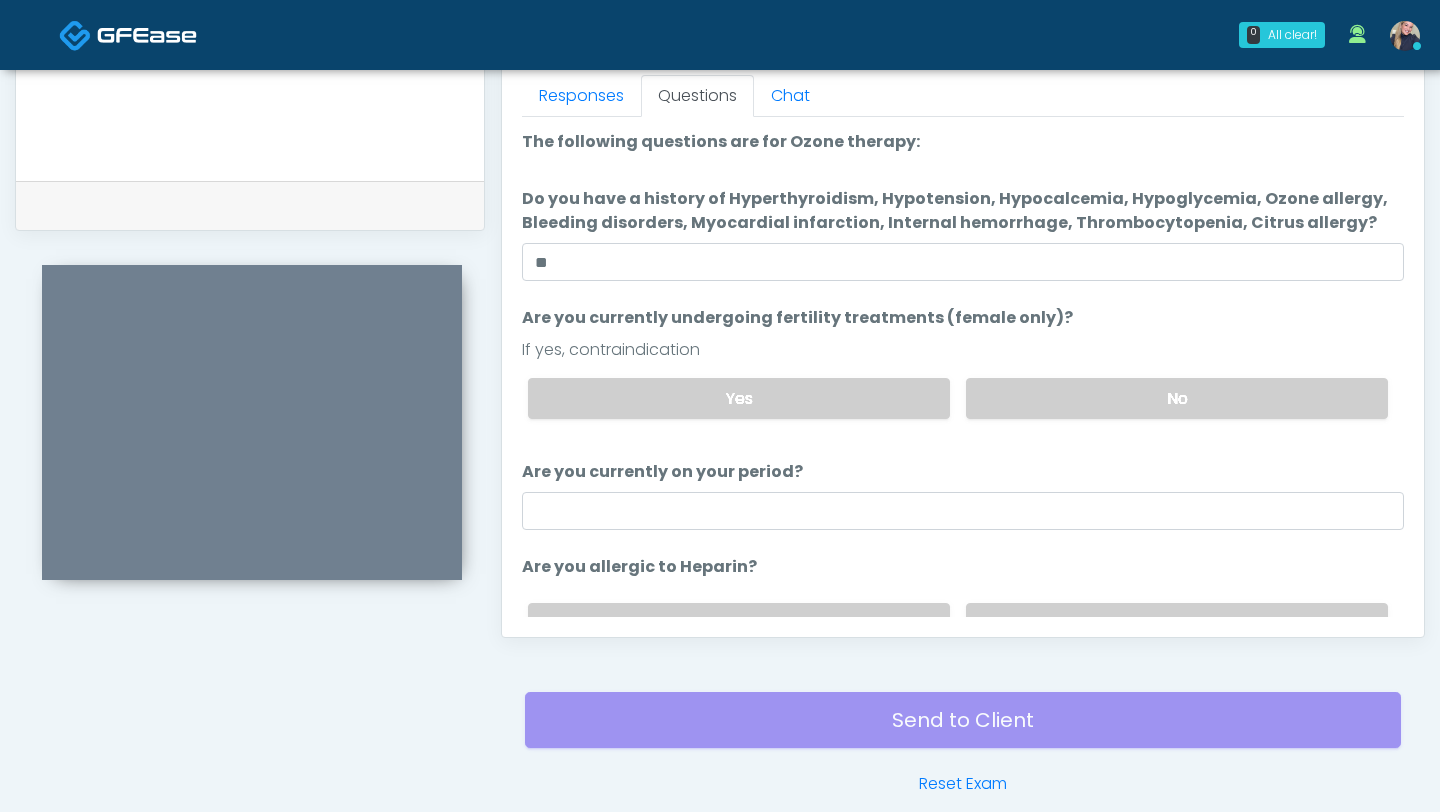 scroll, scrollTop: 983, scrollLeft: 0, axis: vertical 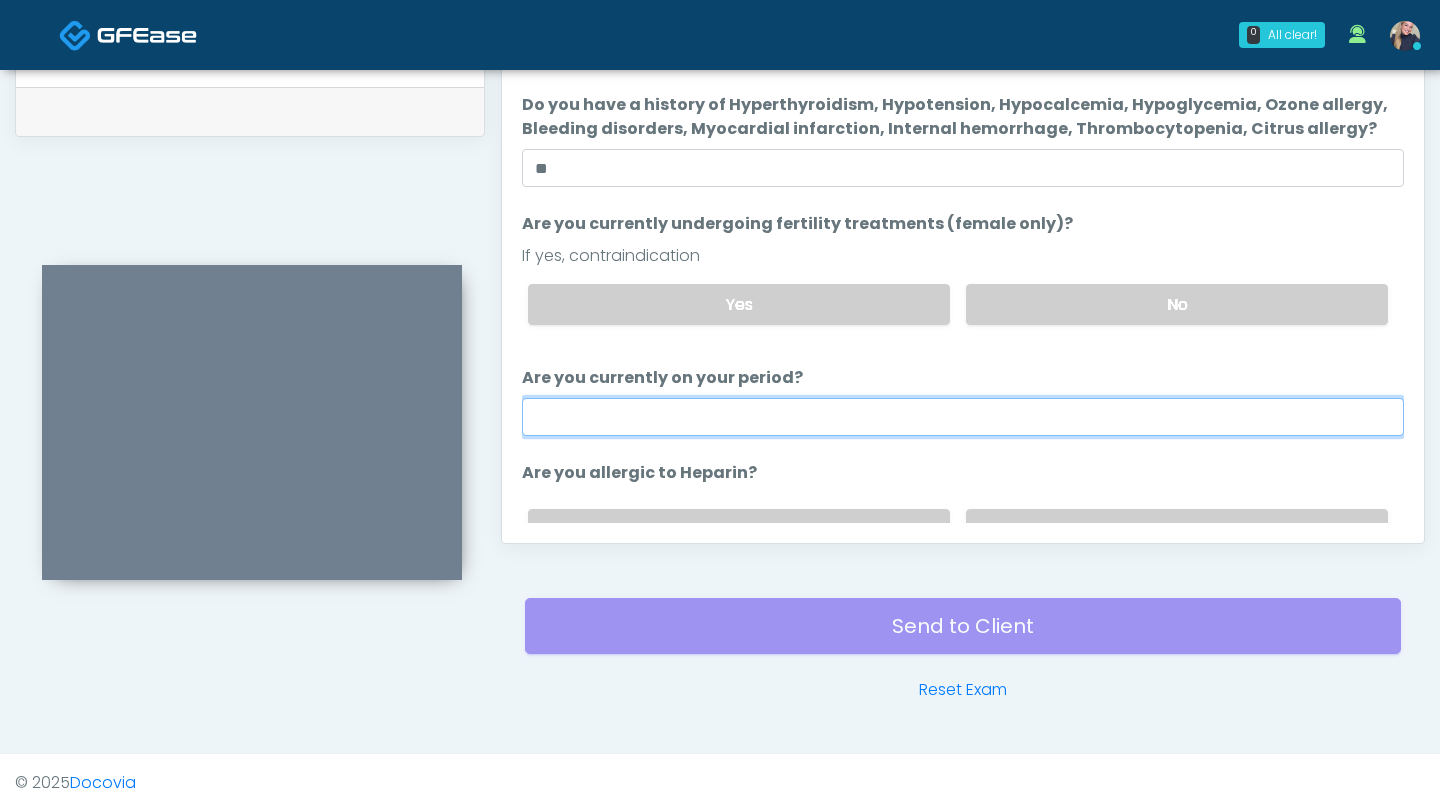click on "Are you currently on your period?" at bounding box center [963, 417] 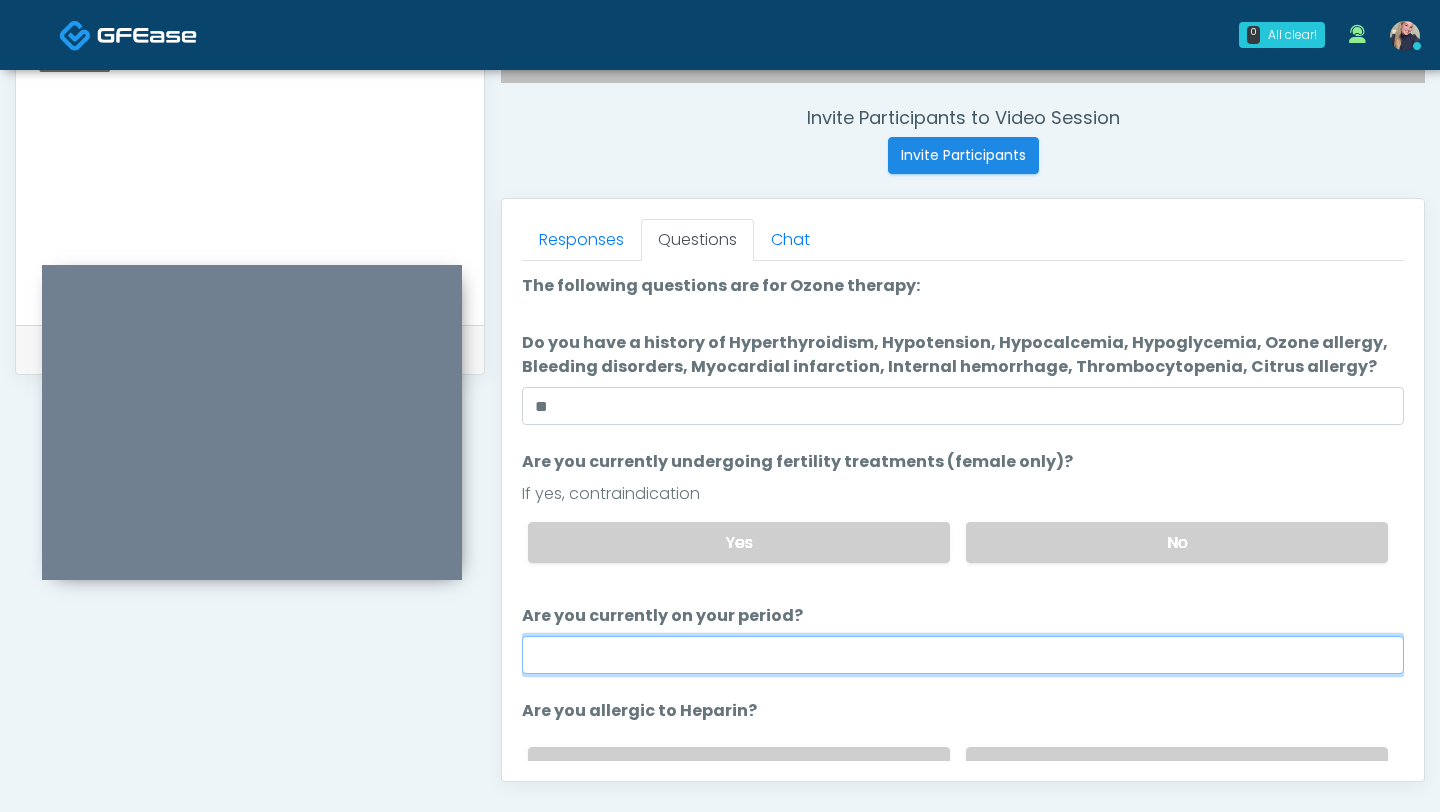 scroll, scrollTop: 744, scrollLeft: 0, axis: vertical 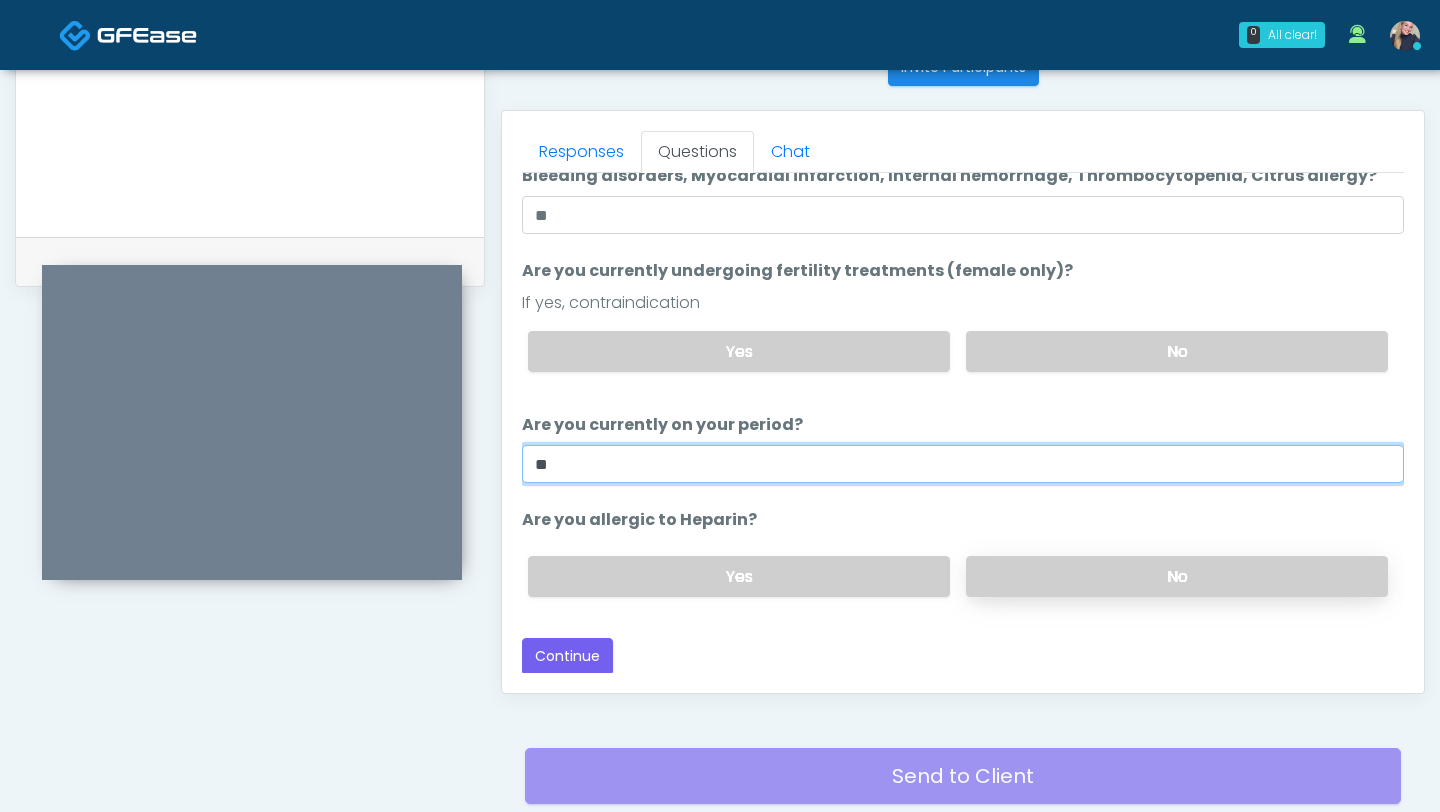 type on "**" 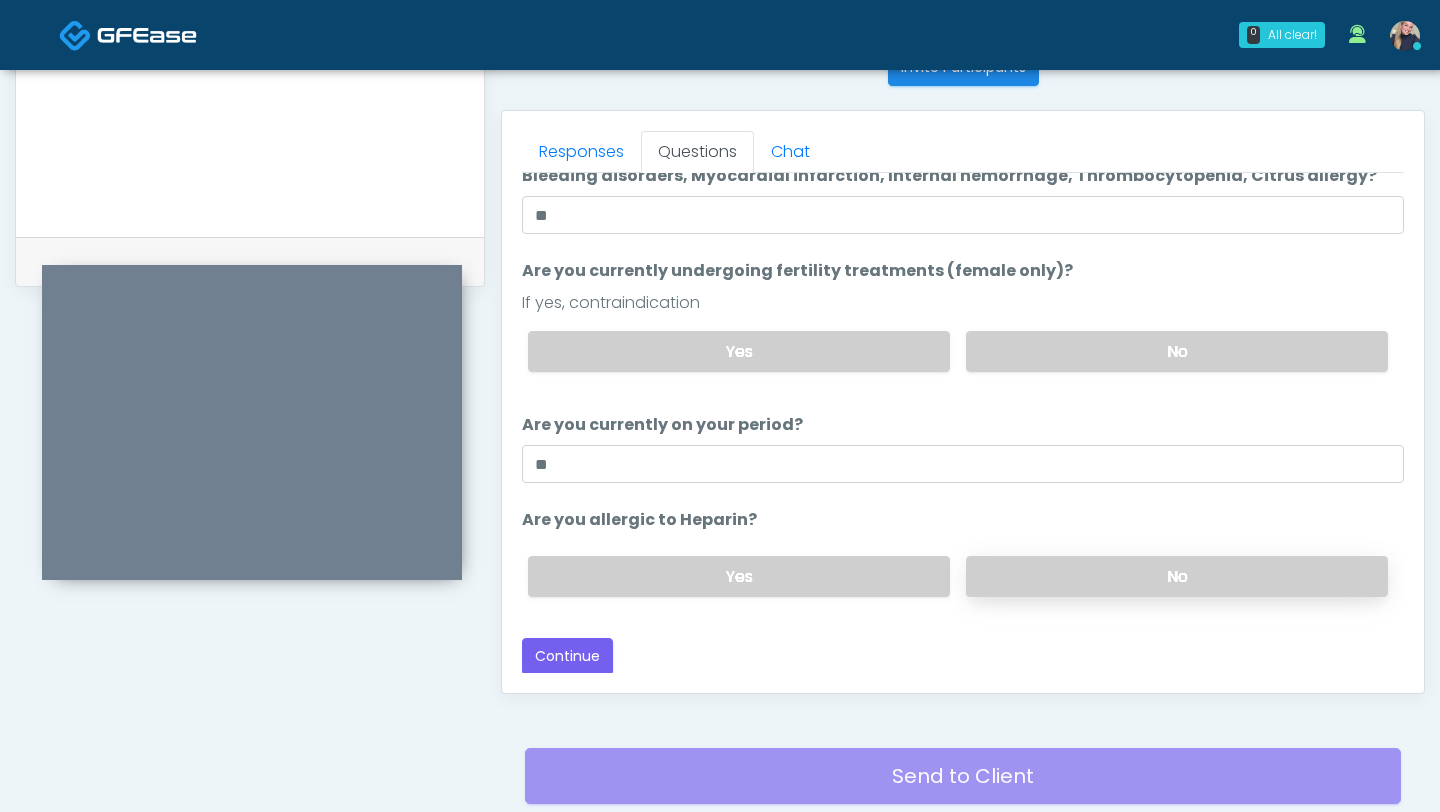 click on "No" at bounding box center [1177, 576] 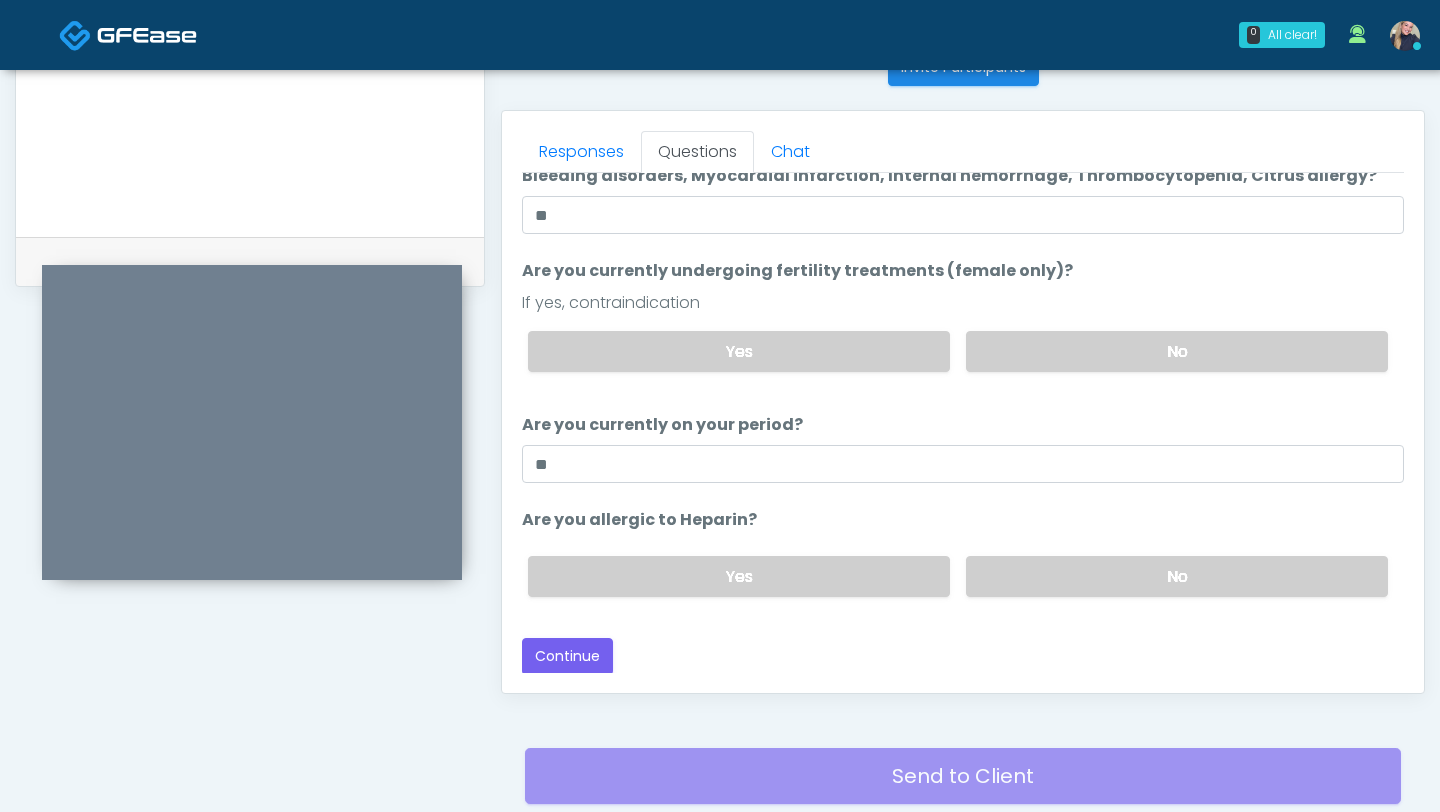 scroll, scrollTop: 921, scrollLeft: 0, axis: vertical 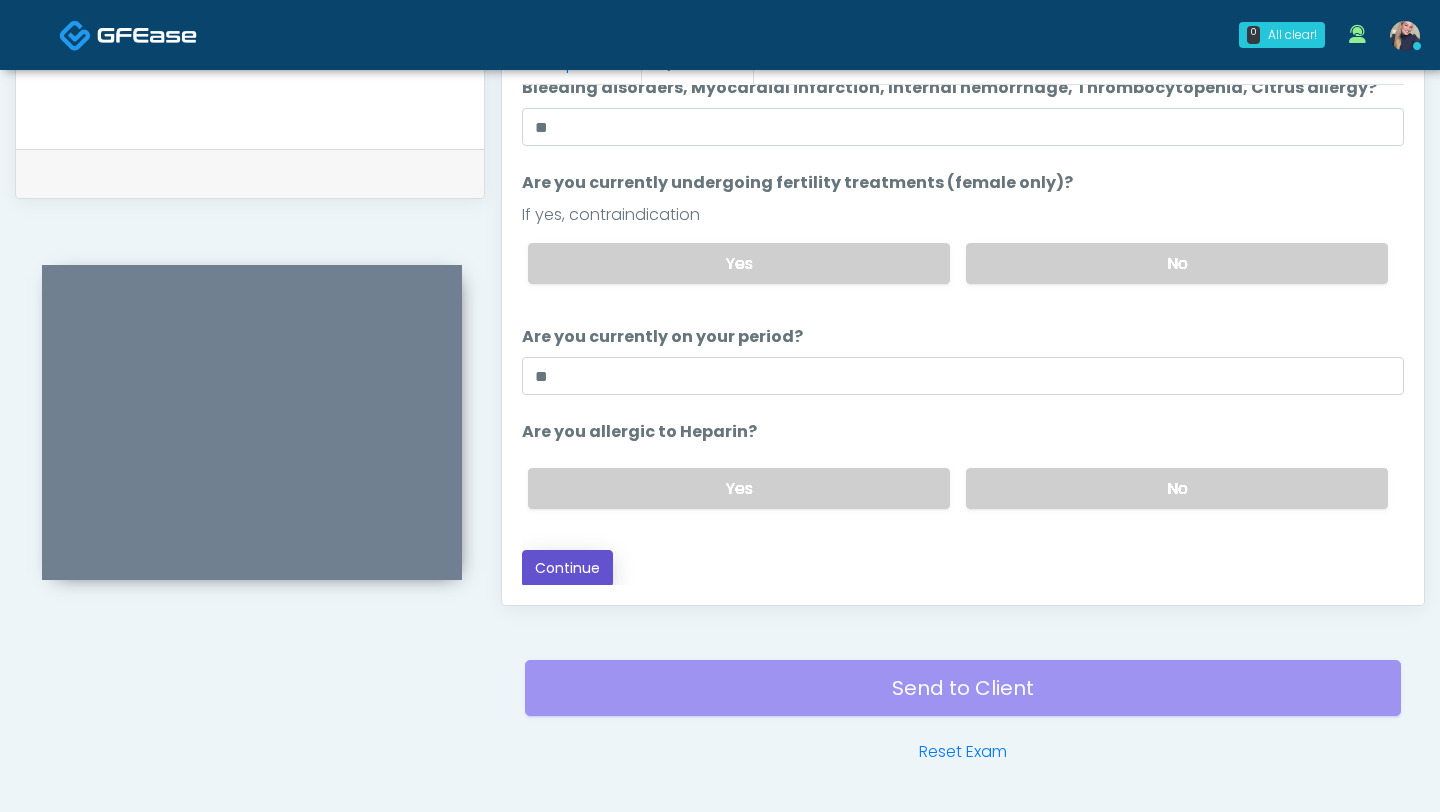 click on "Continue" at bounding box center (567, 568) 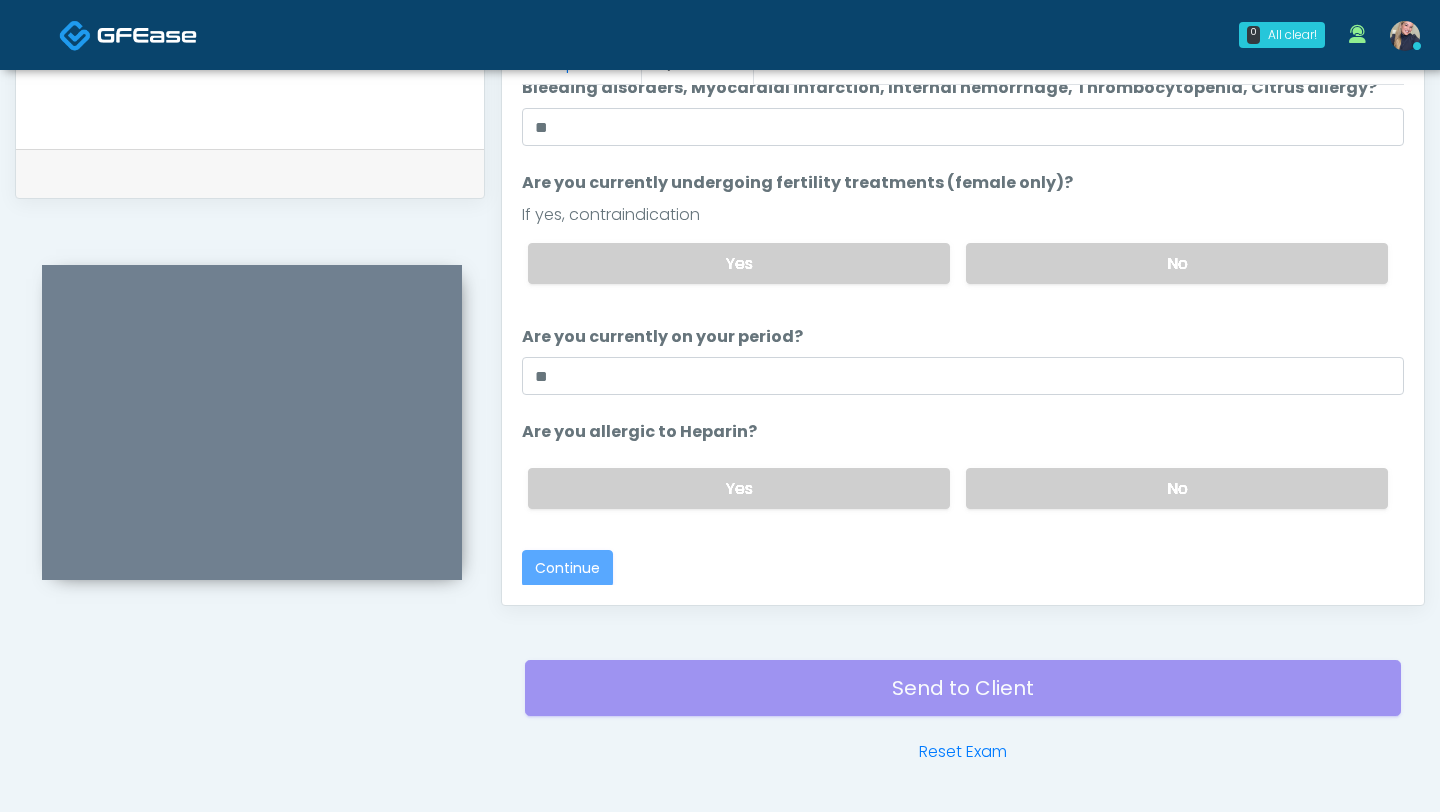 scroll, scrollTop: 983, scrollLeft: 0, axis: vertical 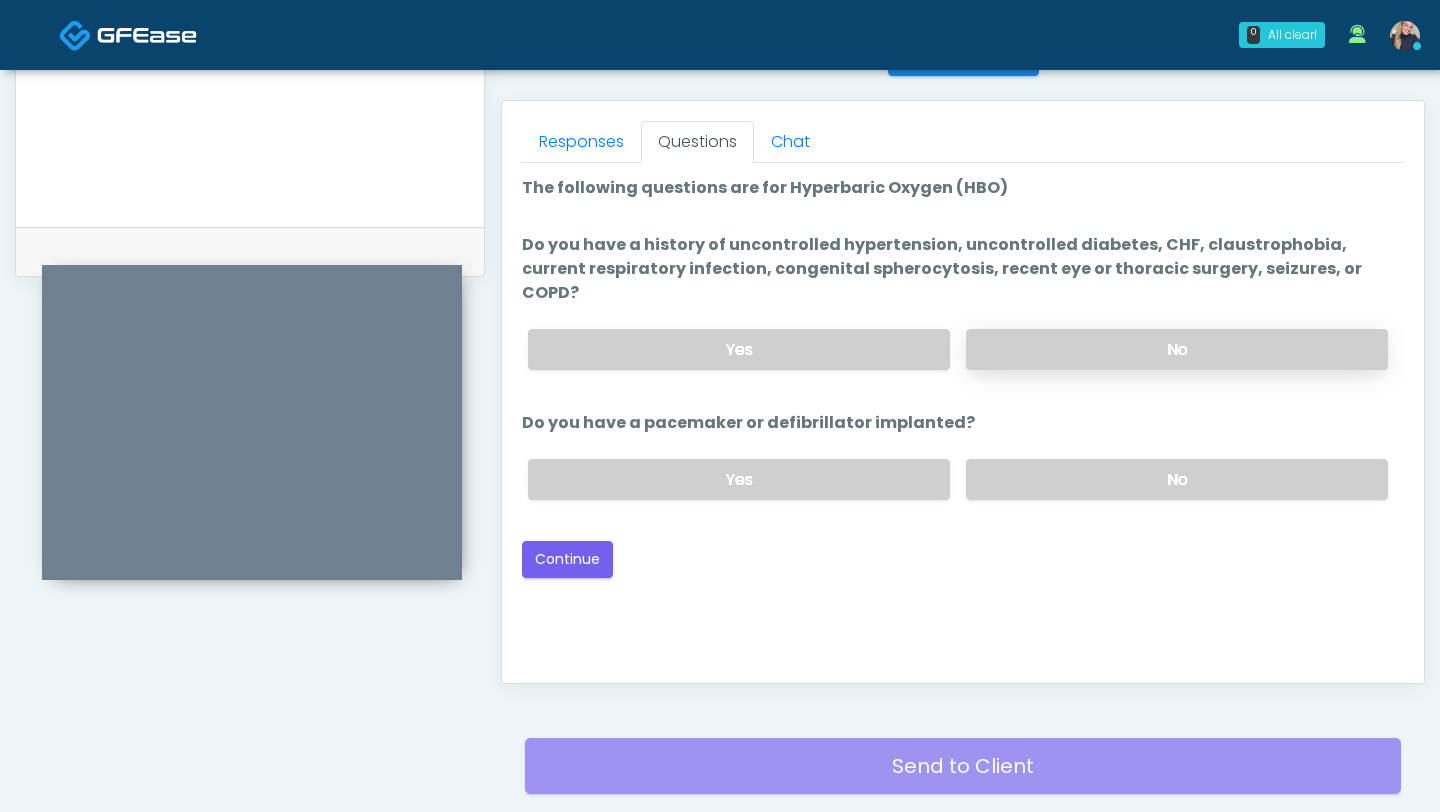 click on "No" at bounding box center (1177, 349) 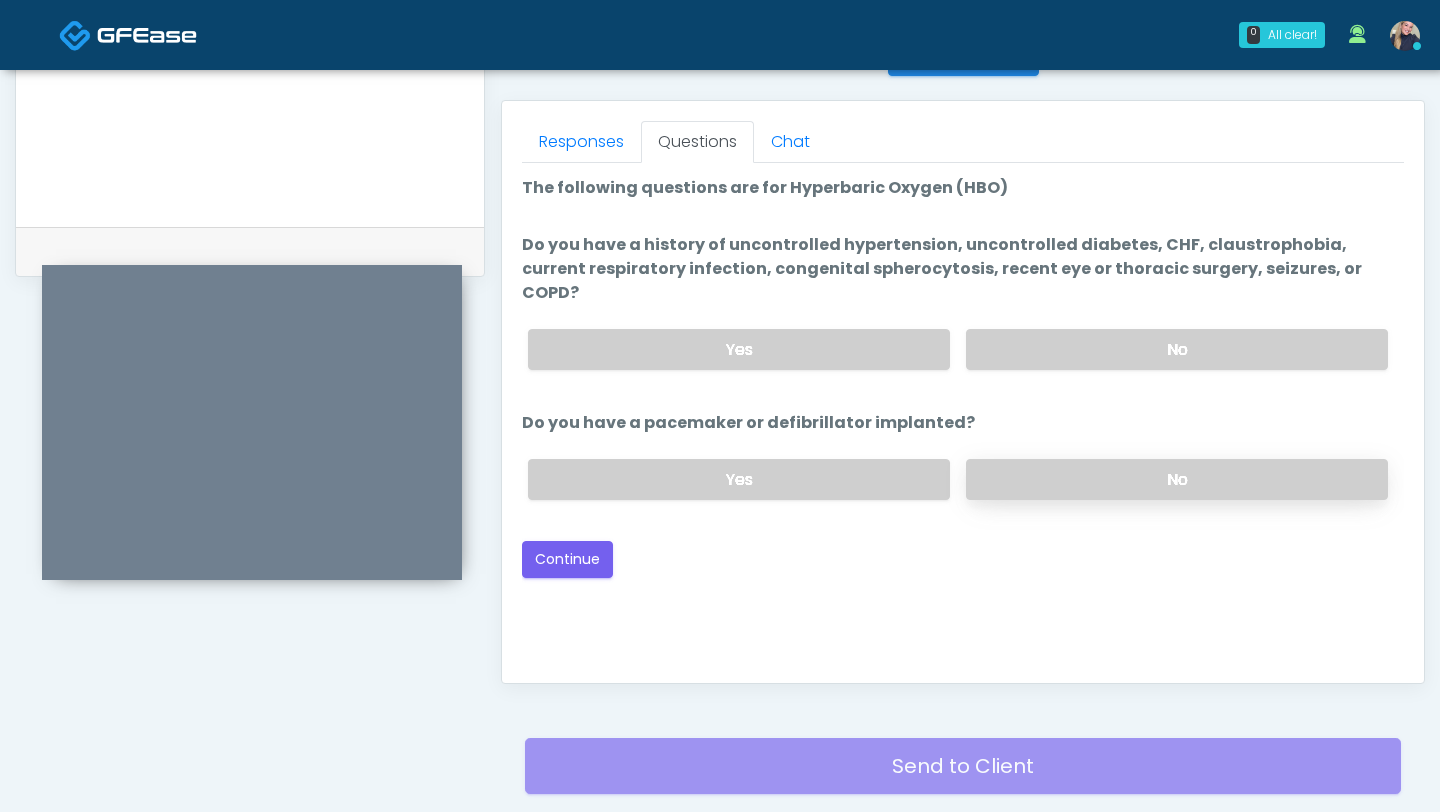 click on "No" at bounding box center [1177, 479] 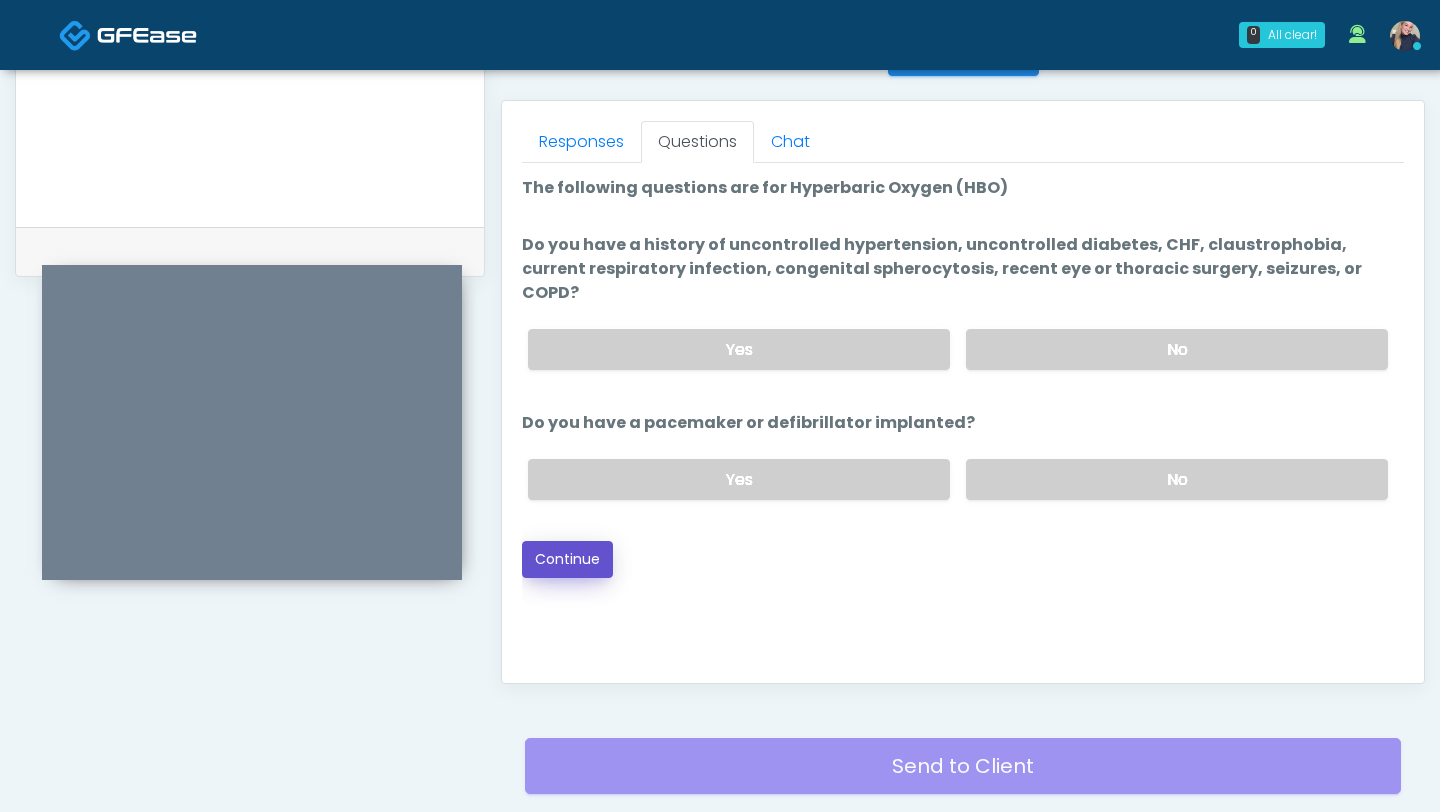 click on "Continue" at bounding box center (567, 559) 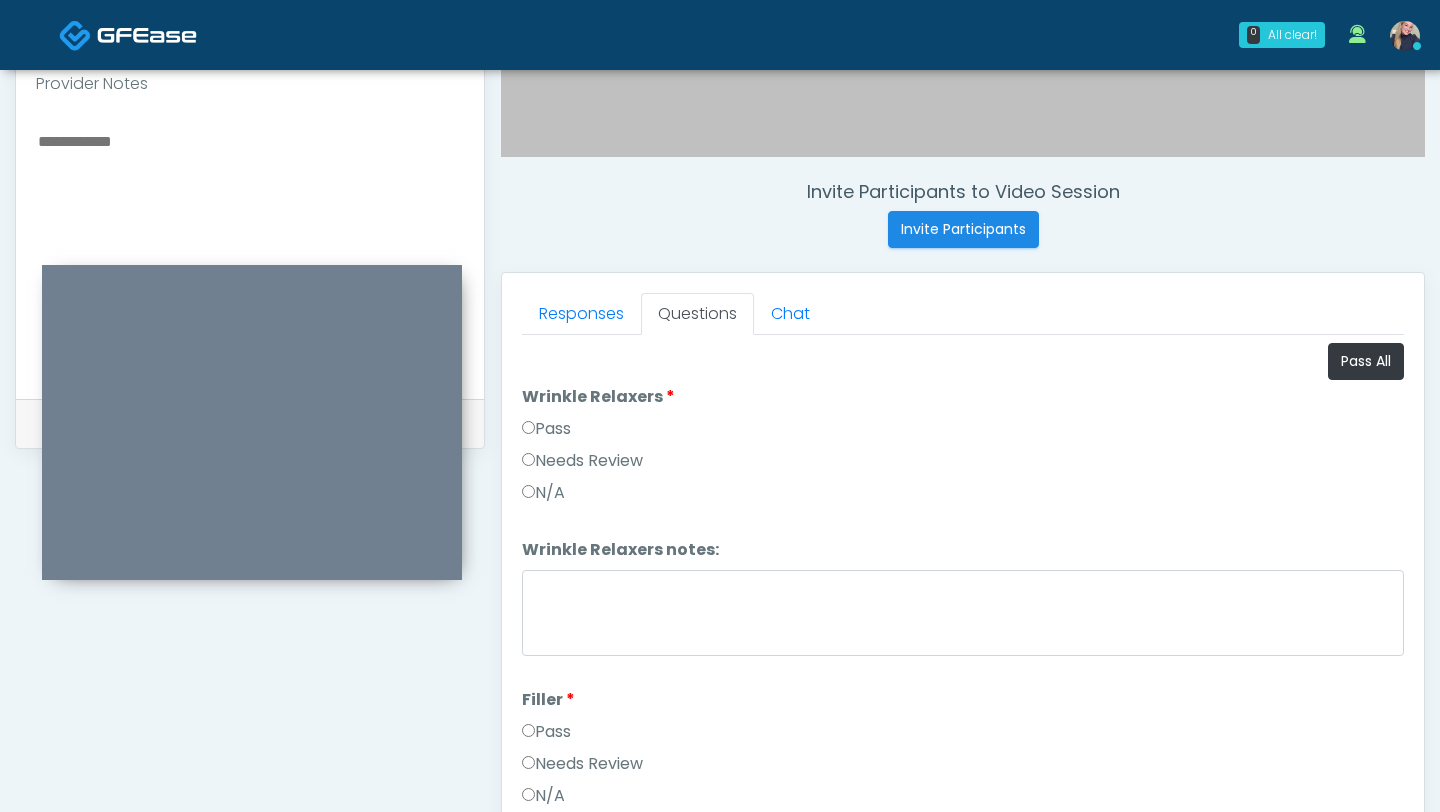 scroll, scrollTop: 683, scrollLeft: 0, axis: vertical 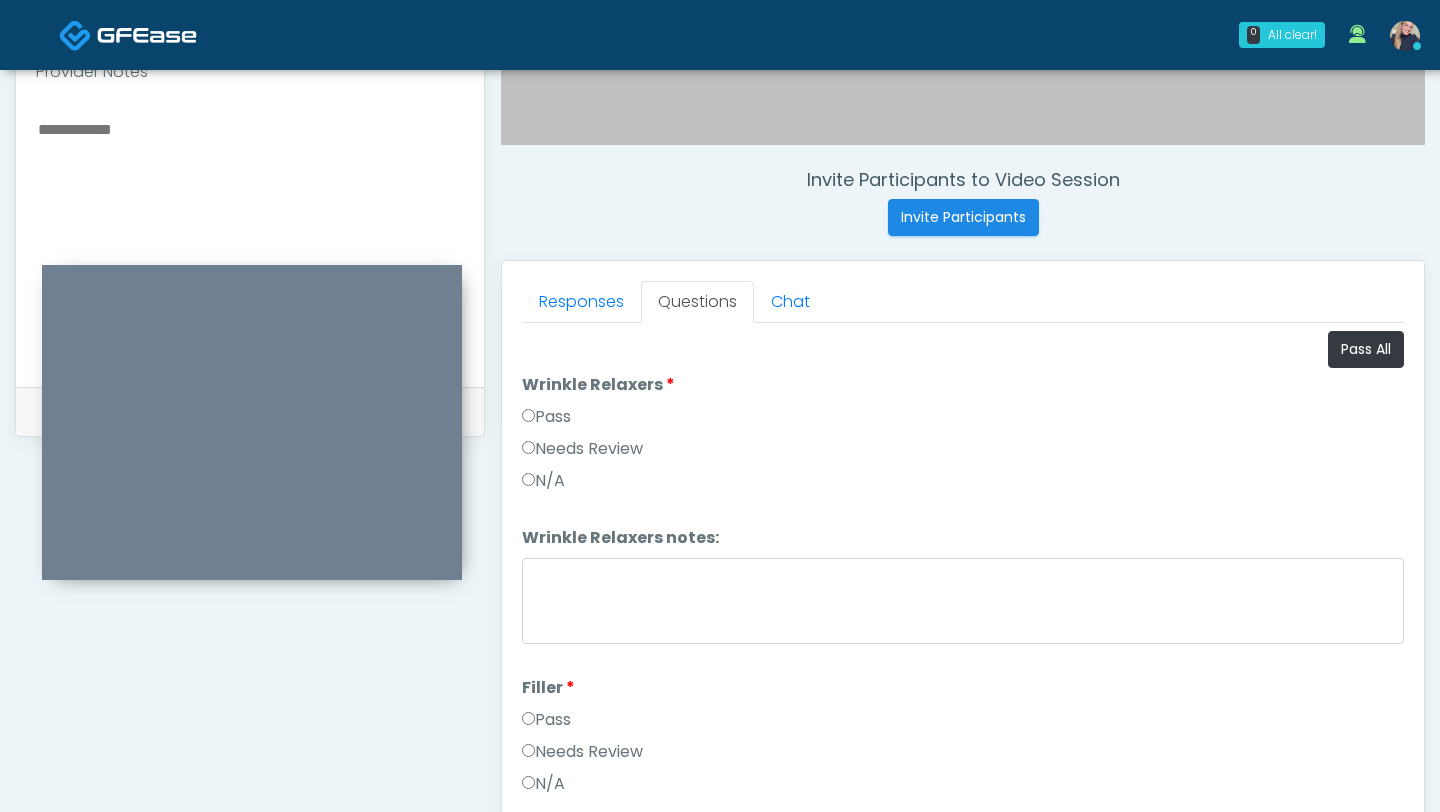 click on "Pass" at bounding box center [546, 417] 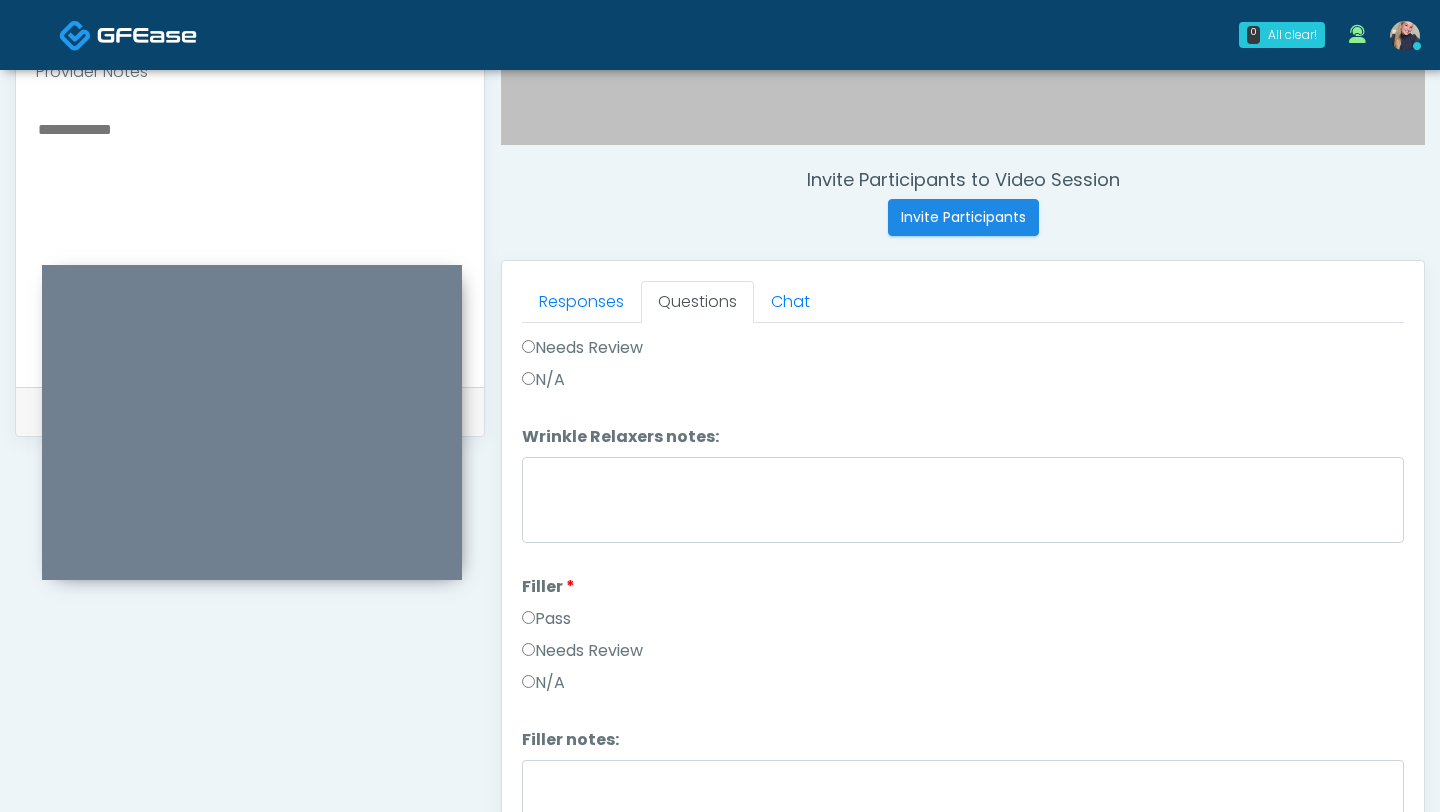 click on "Pass" at bounding box center (546, 619) 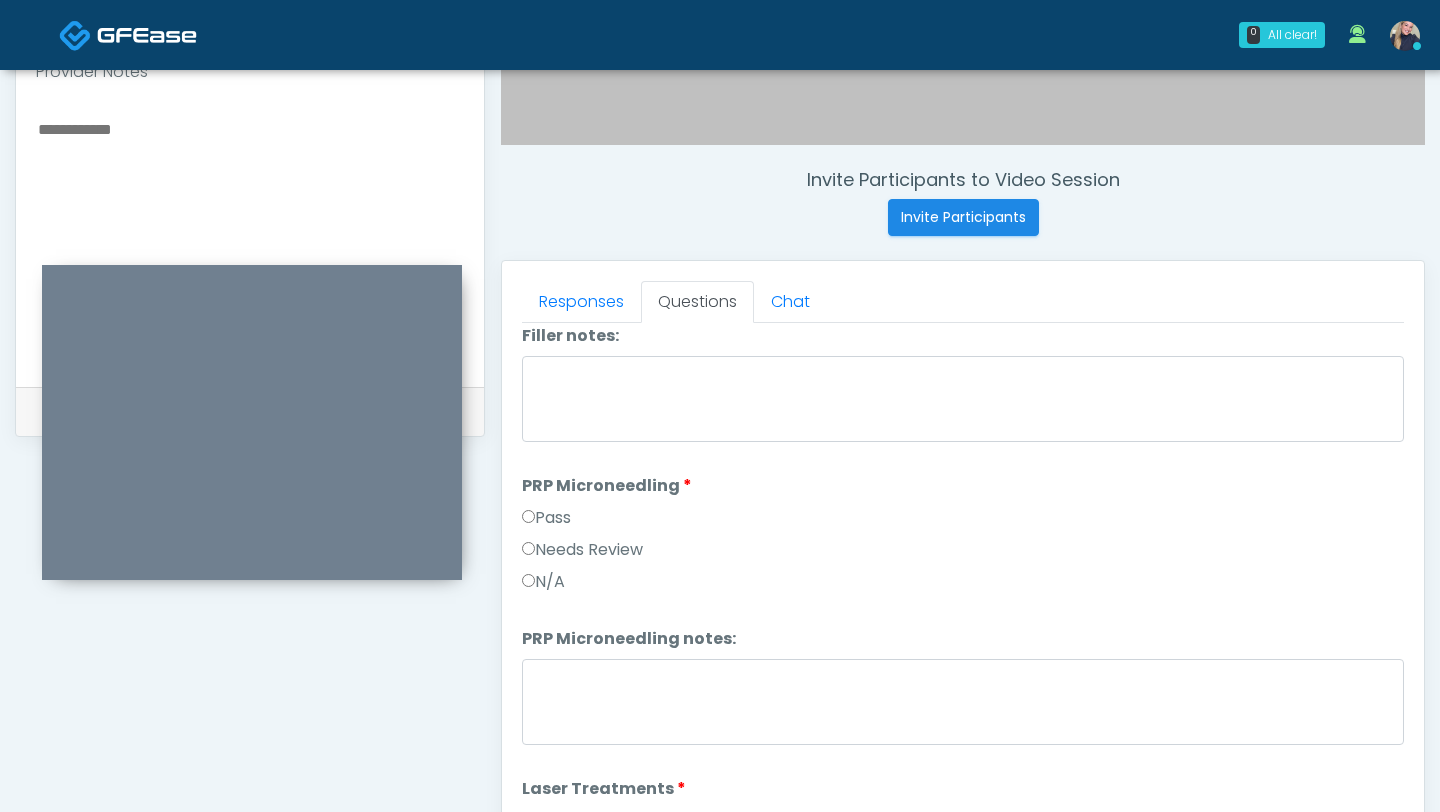 scroll, scrollTop: 536, scrollLeft: 0, axis: vertical 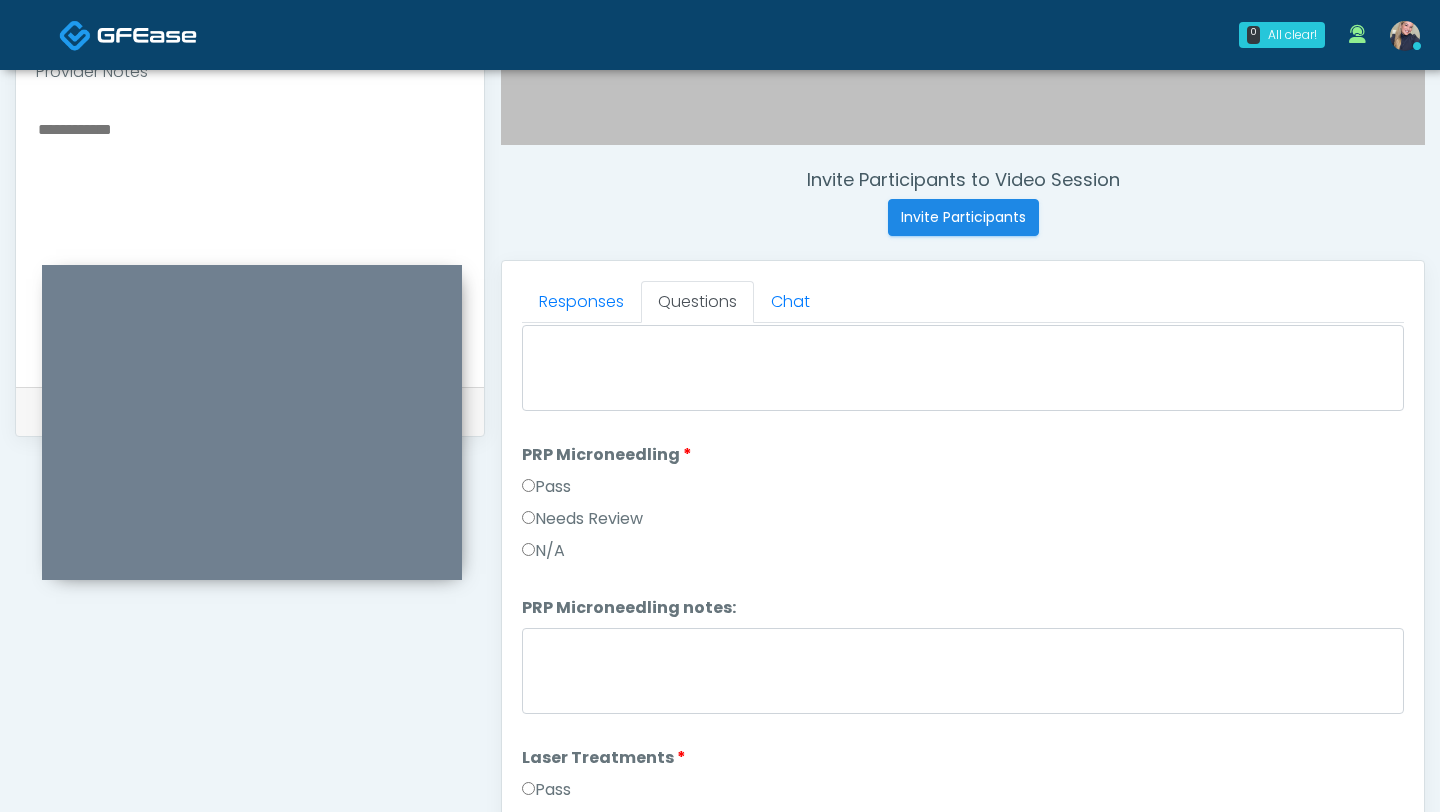 click on "Pass" at bounding box center (546, 487) 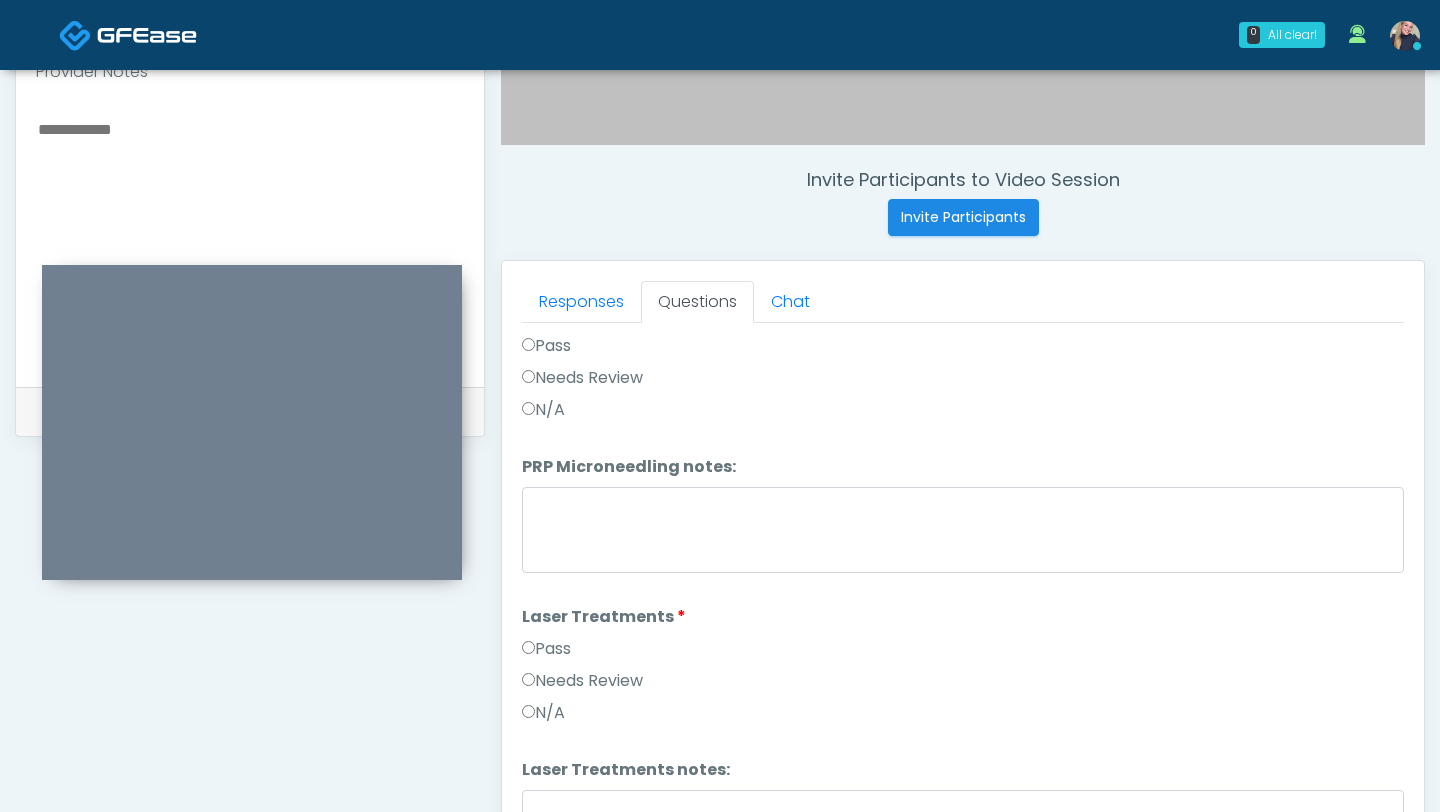 scroll, scrollTop: 679, scrollLeft: 0, axis: vertical 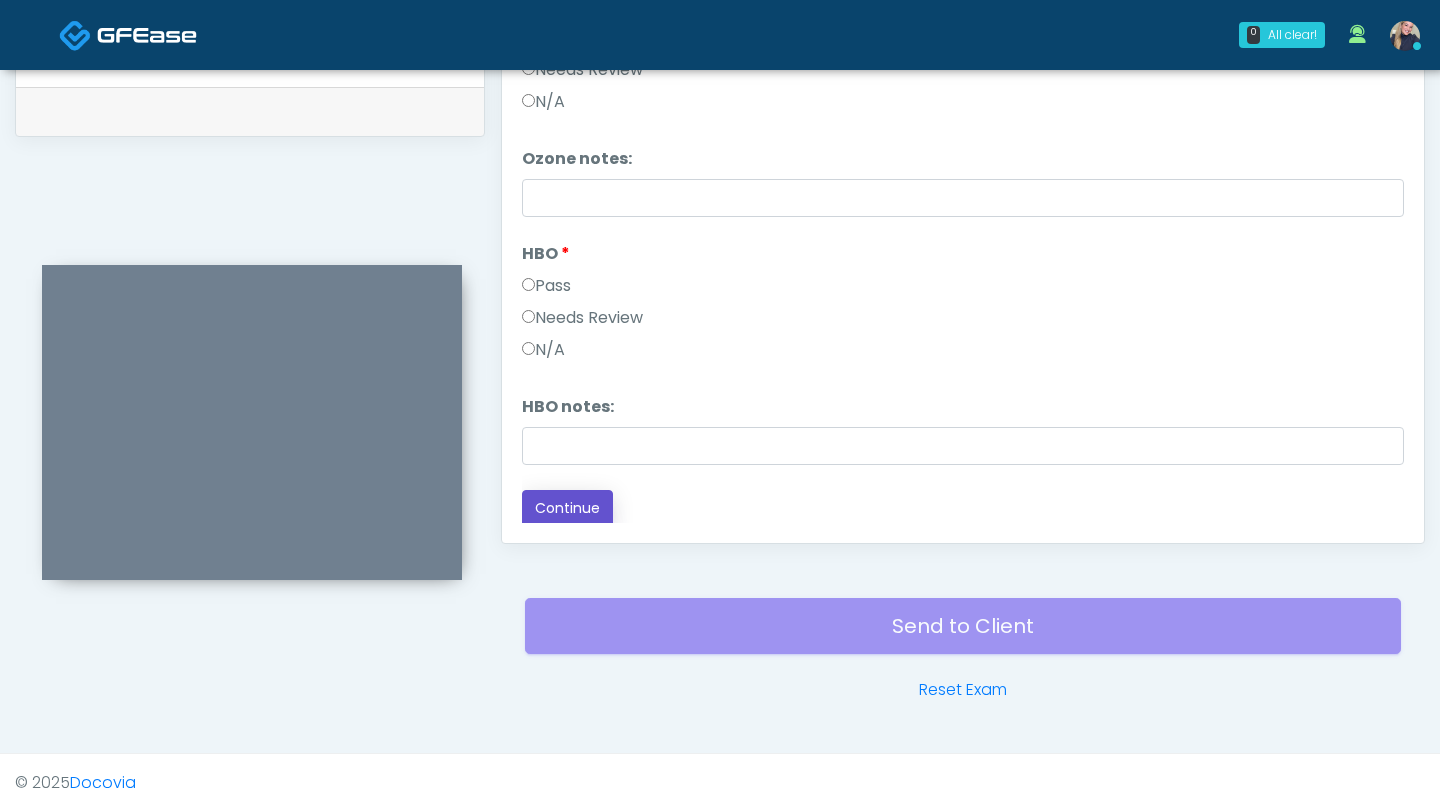 click on "Continue" at bounding box center (567, 508) 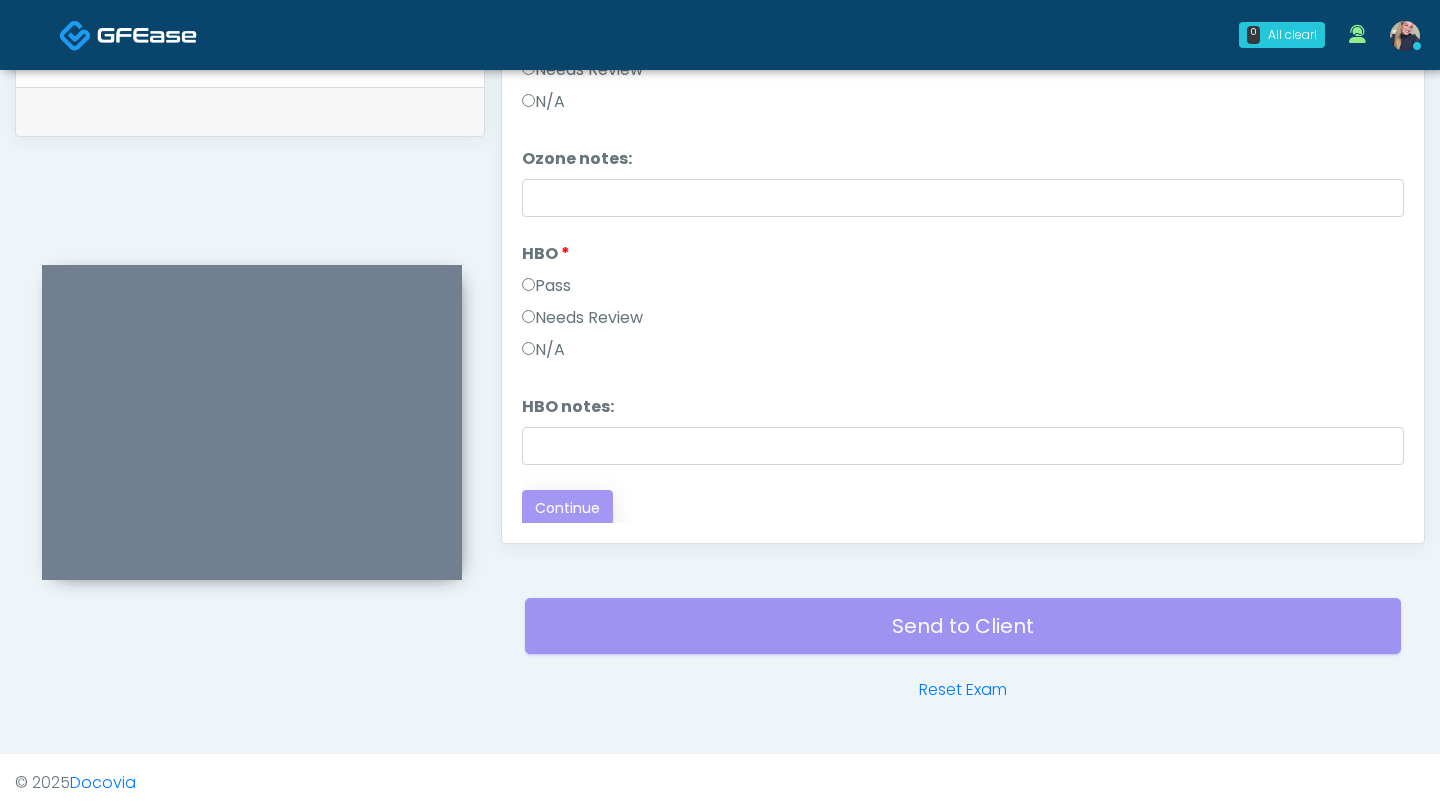 scroll, scrollTop: 0, scrollLeft: 0, axis: both 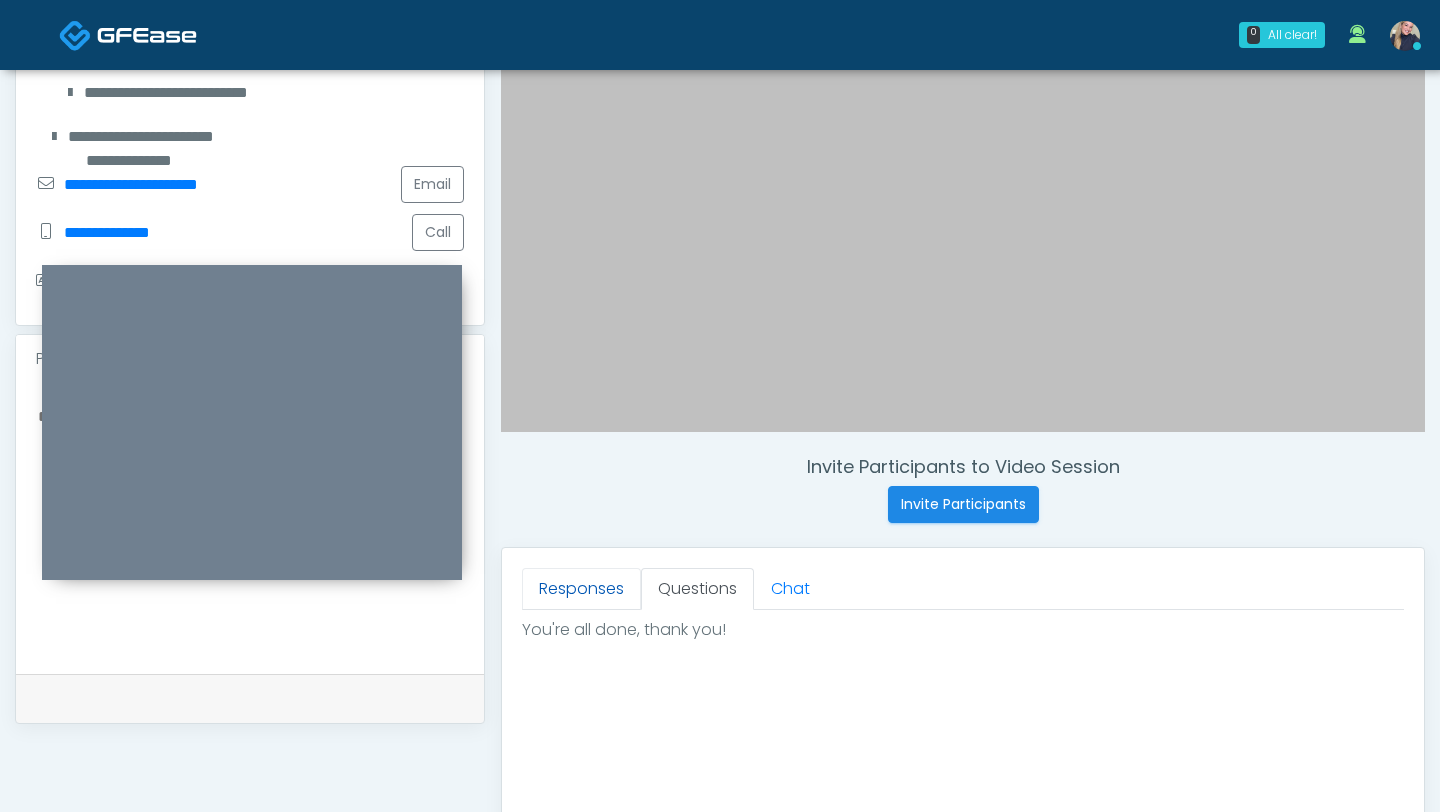 click on "Responses" at bounding box center (581, 589) 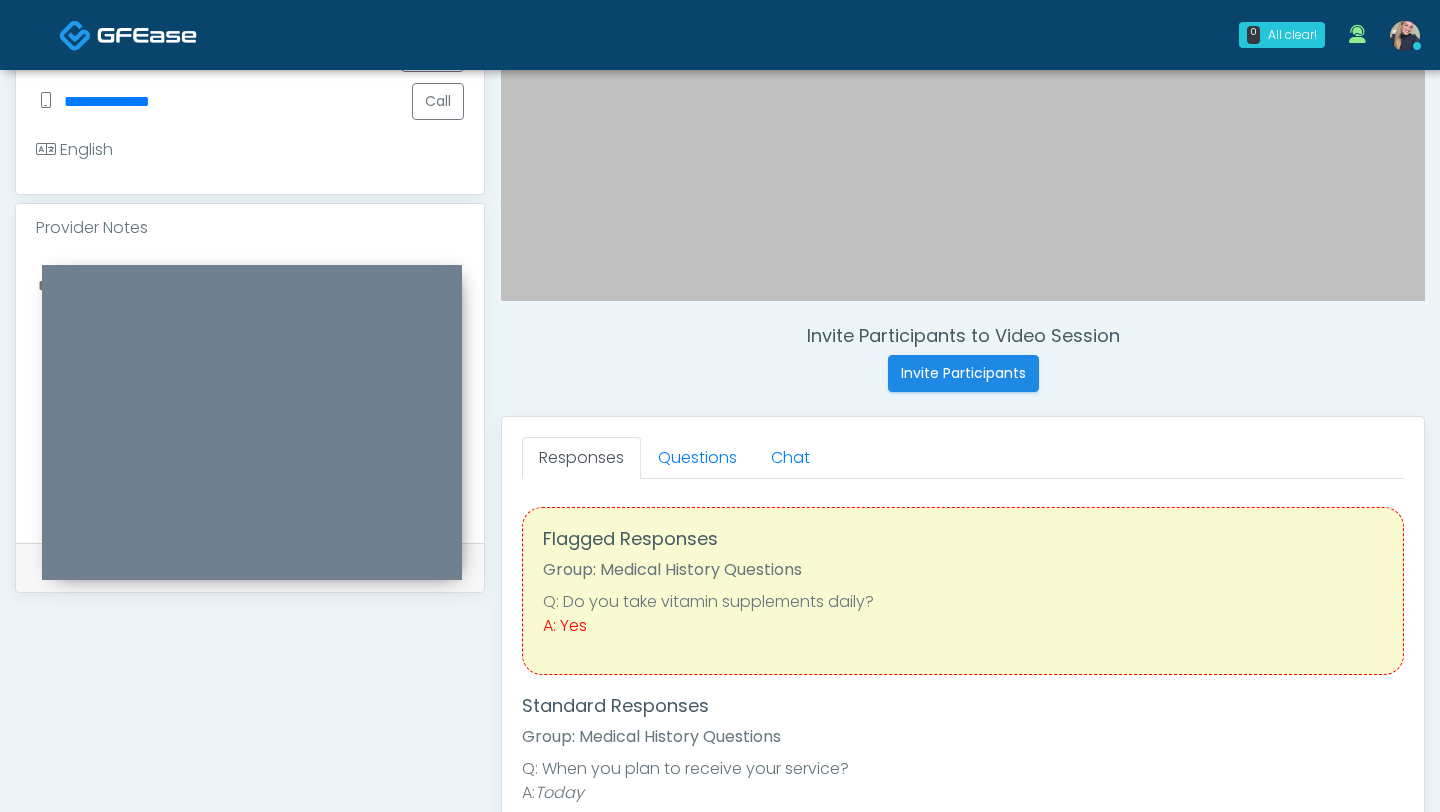 scroll, scrollTop: 531, scrollLeft: 0, axis: vertical 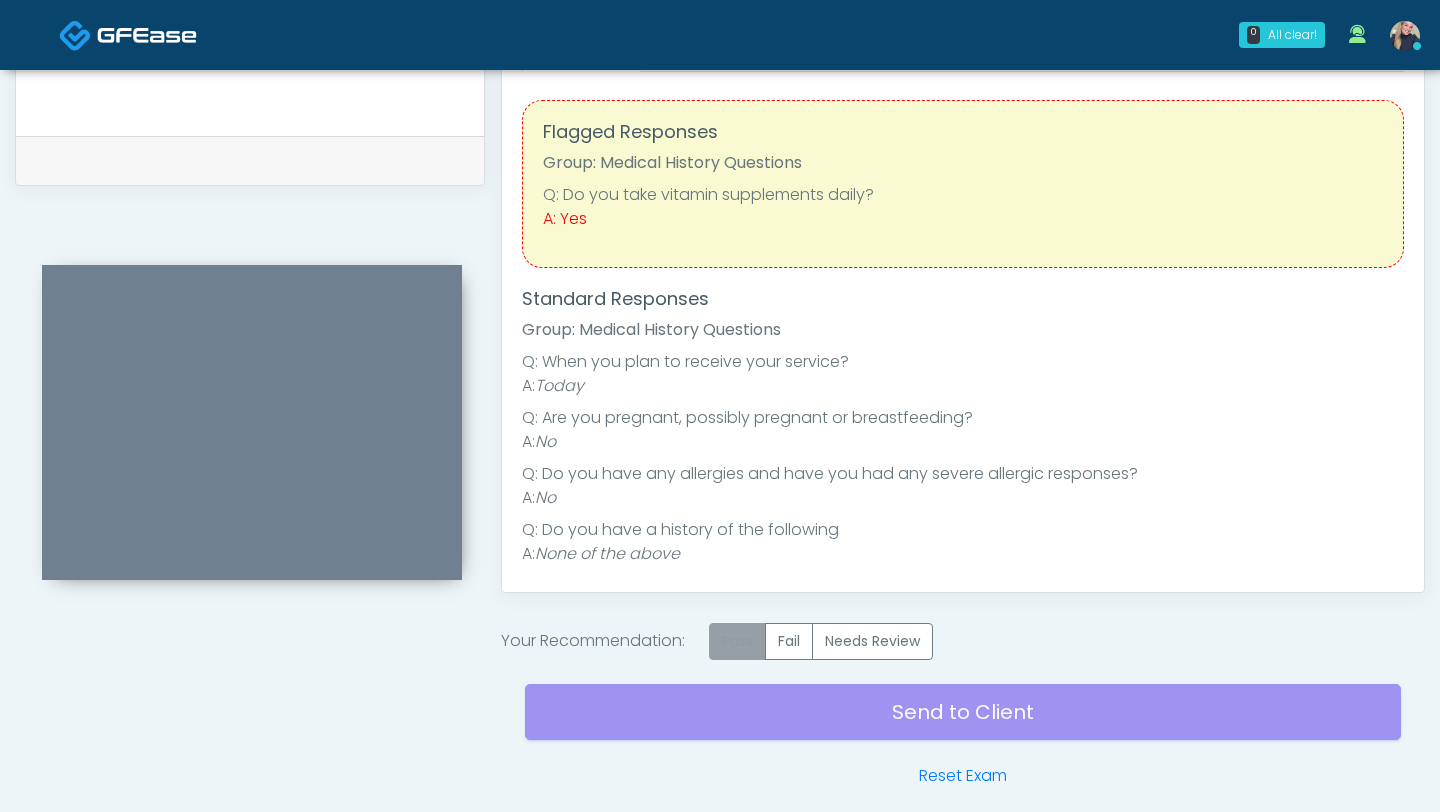 click on "Pass" at bounding box center [737, 641] 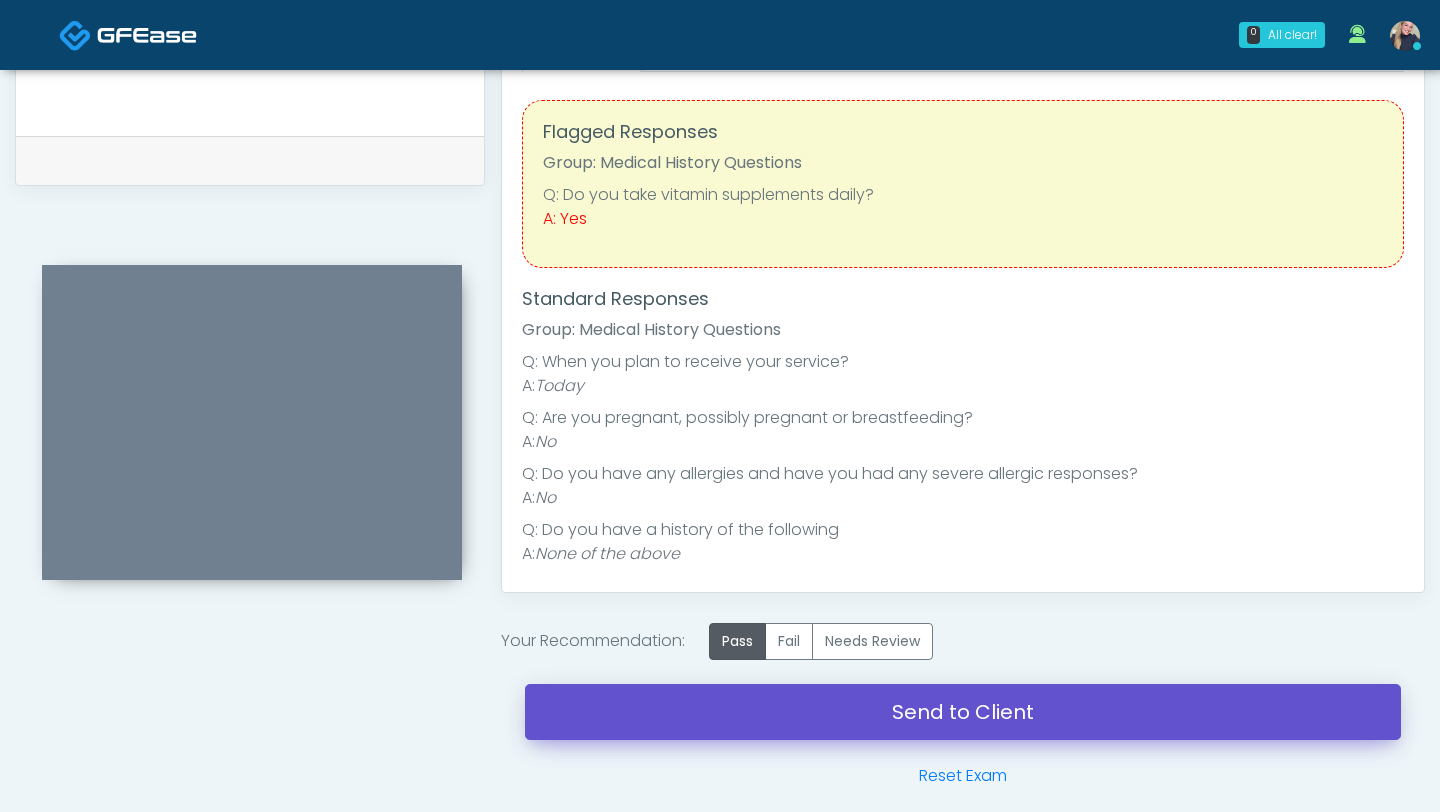 click on "Send to Client" at bounding box center (963, 712) 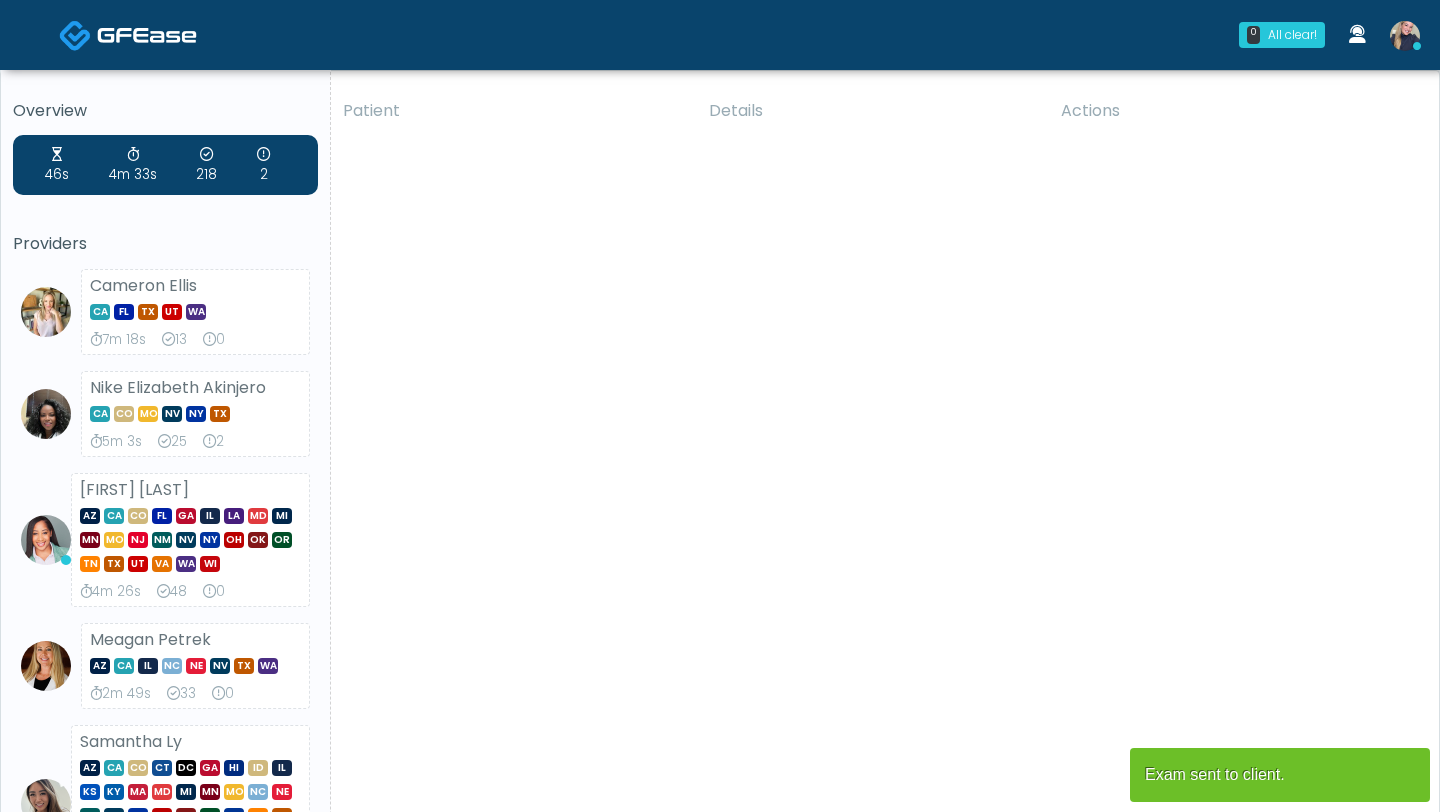 scroll, scrollTop: 0, scrollLeft: 0, axis: both 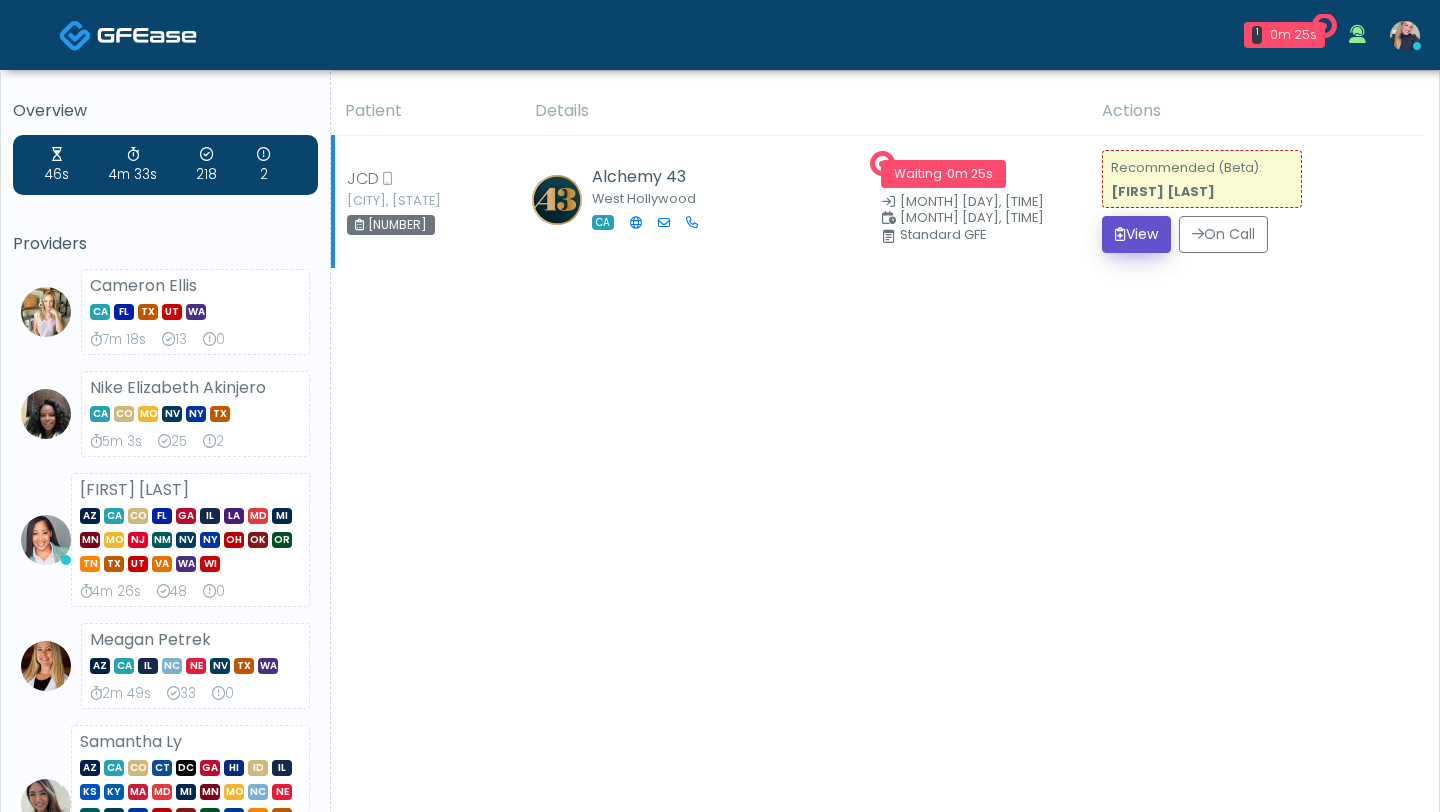 click on "View" at bounding box center [1136, 234] 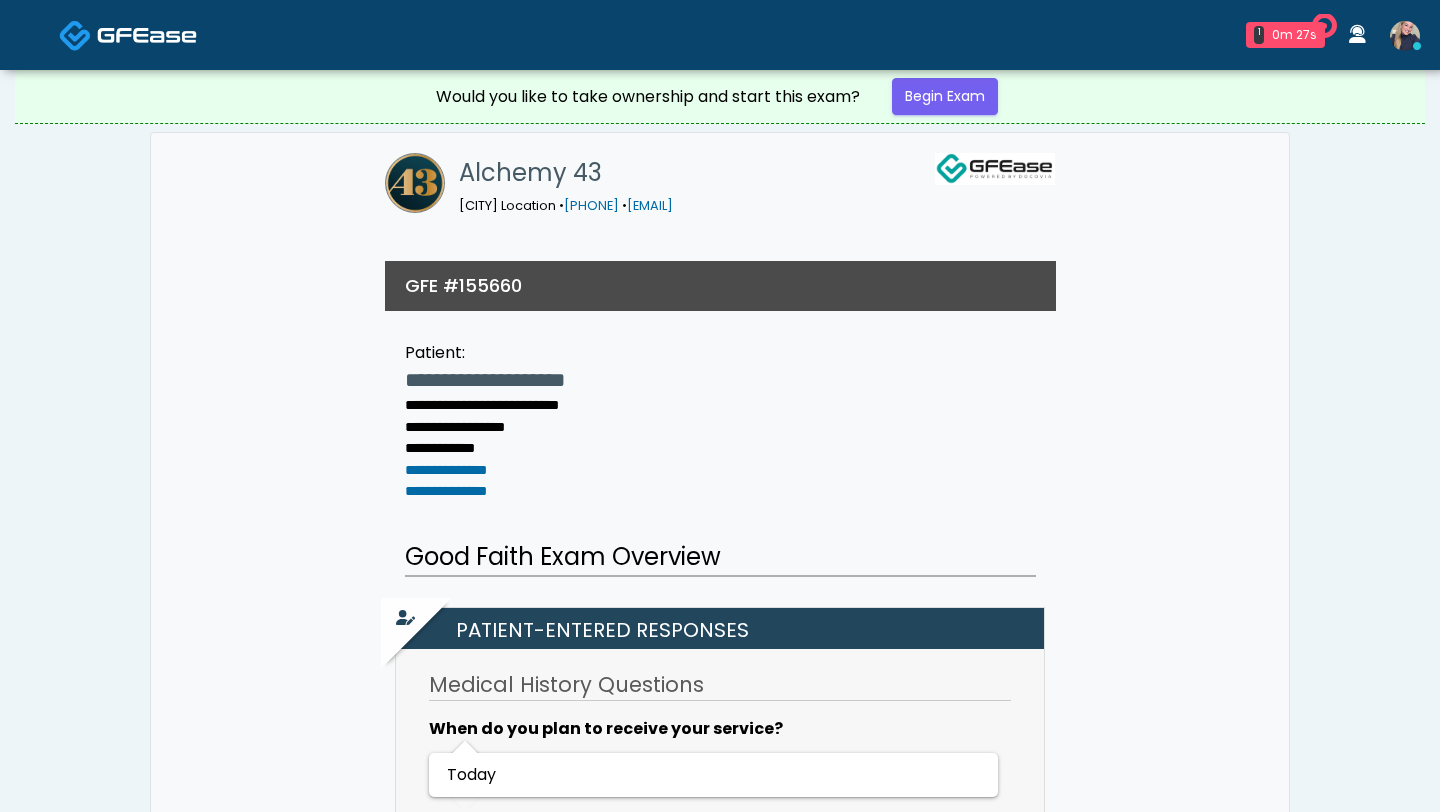 scroll, scrollTop: 0, scrollLeft: 0, axis: both 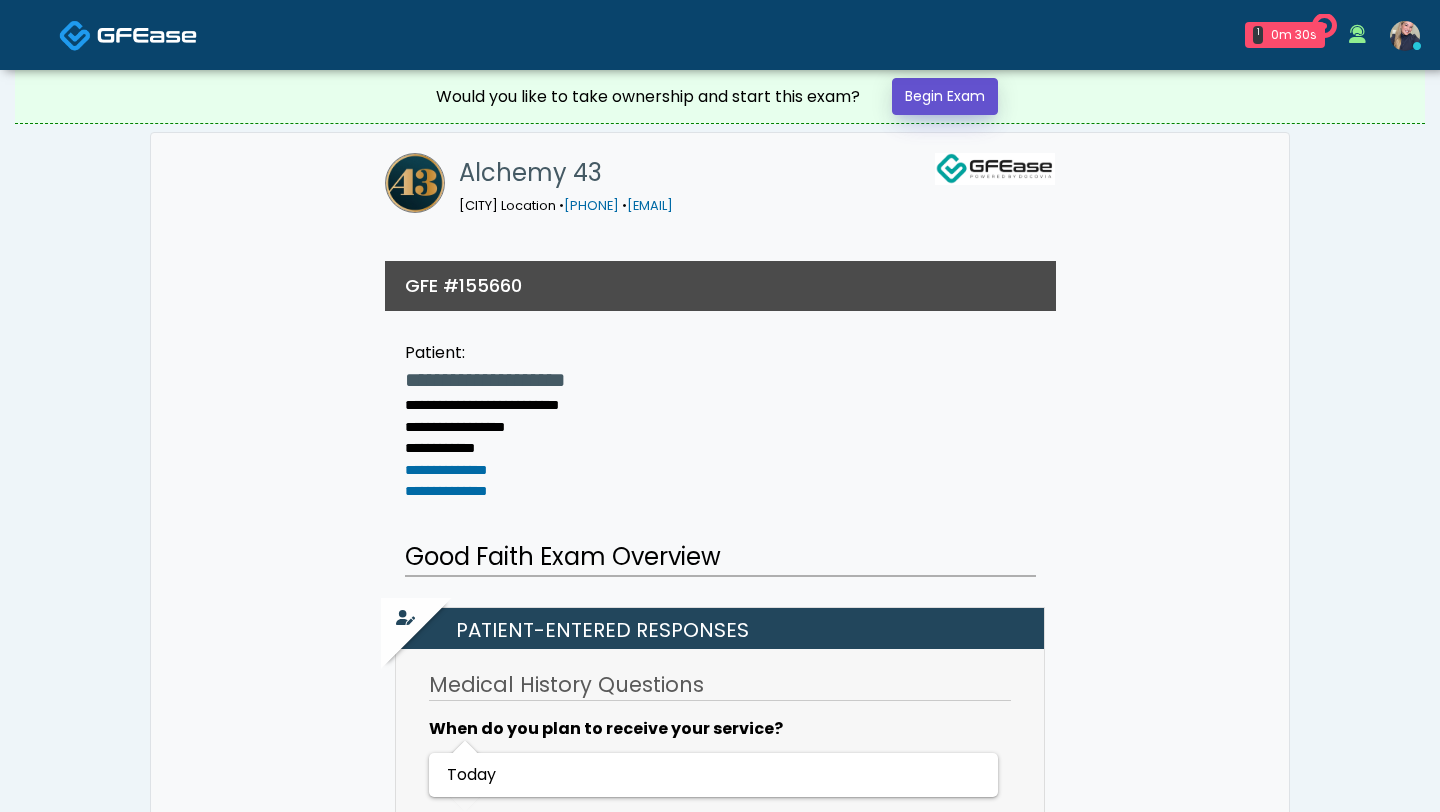 click on "Begin Exam" at bounding box center (945, 96) 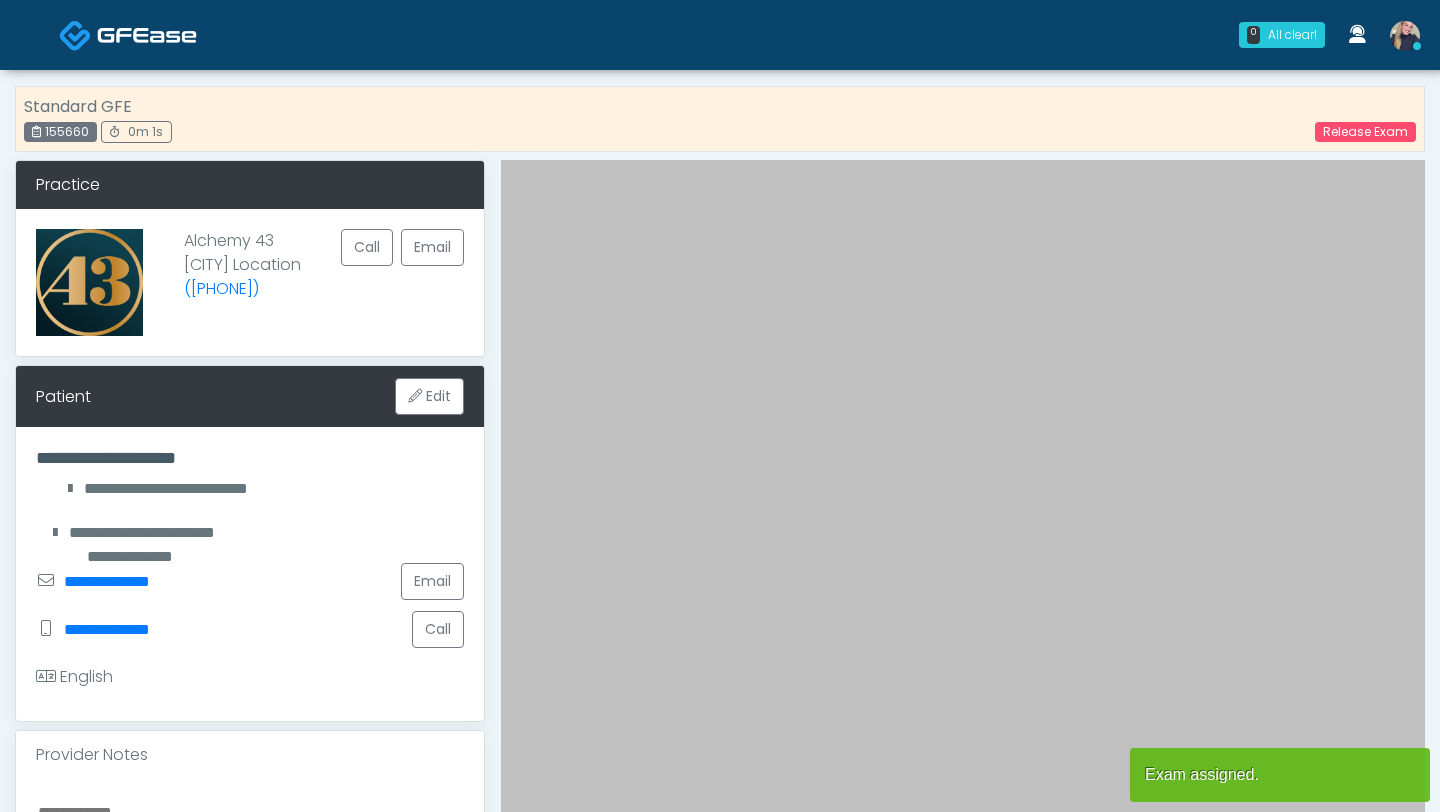 scroll, scrollTop: 0, scrollLeft: 0, axis: both 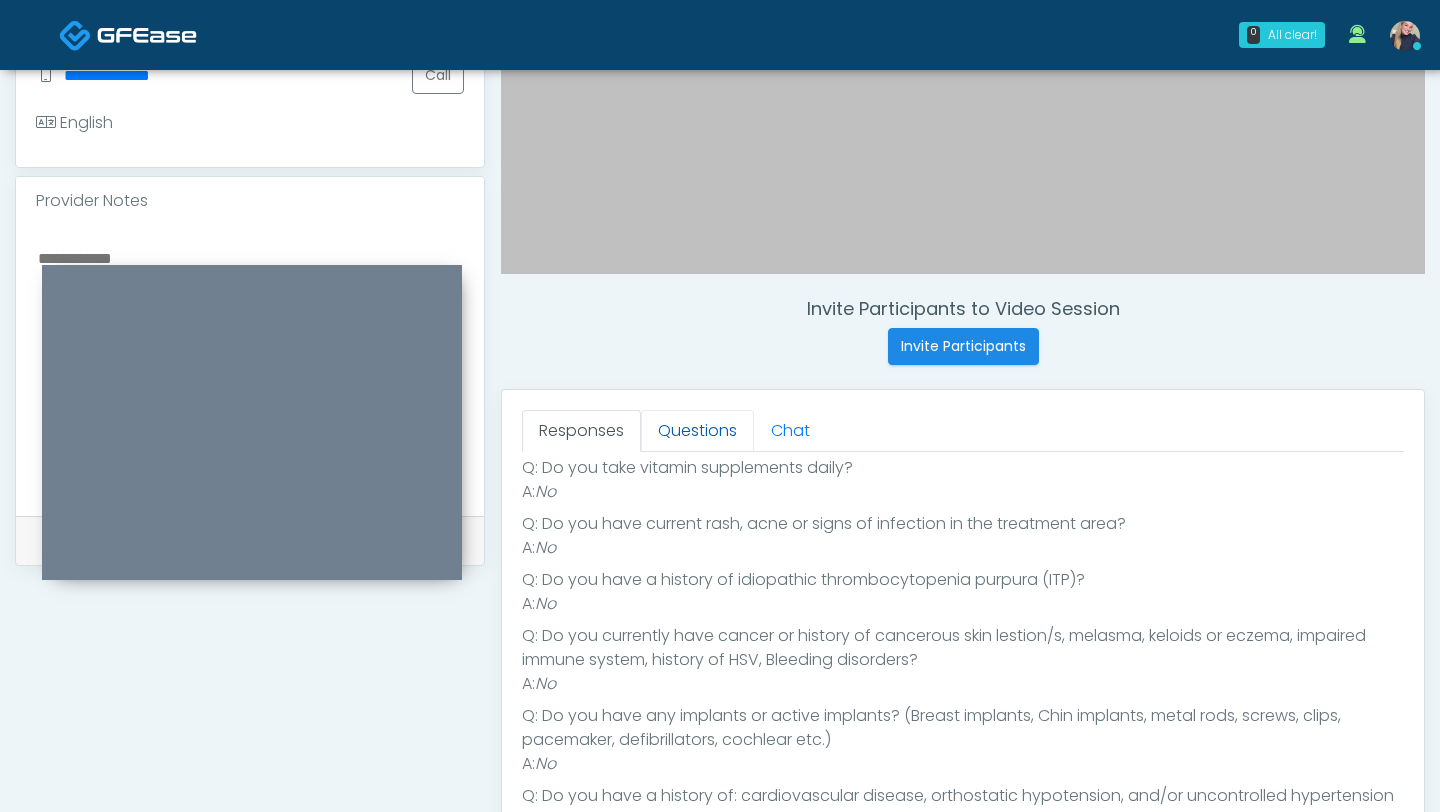 click on "Questions" at bounding box center (697, 431) 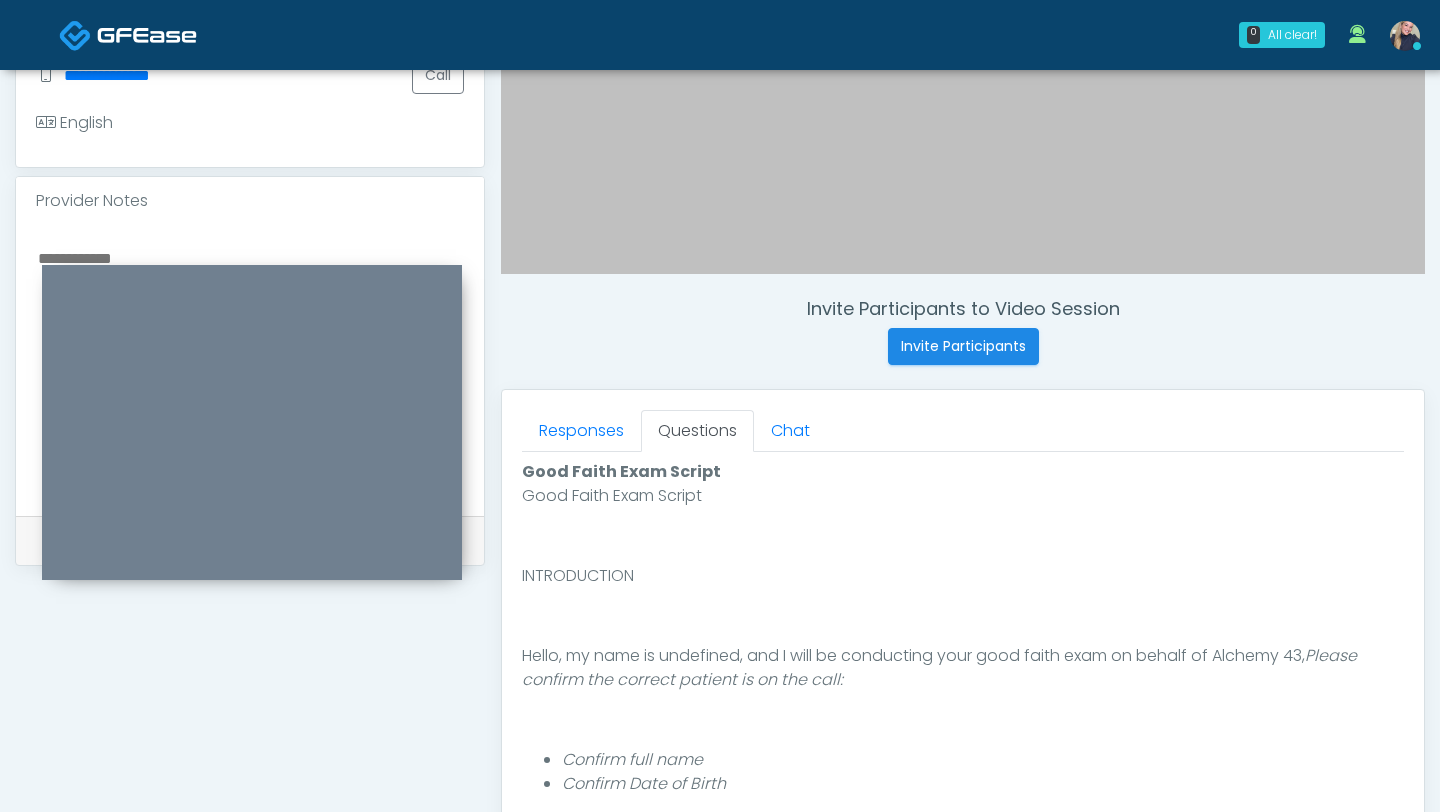 scroll, scrollTop: 0, scrollLeft: 0, axis: both 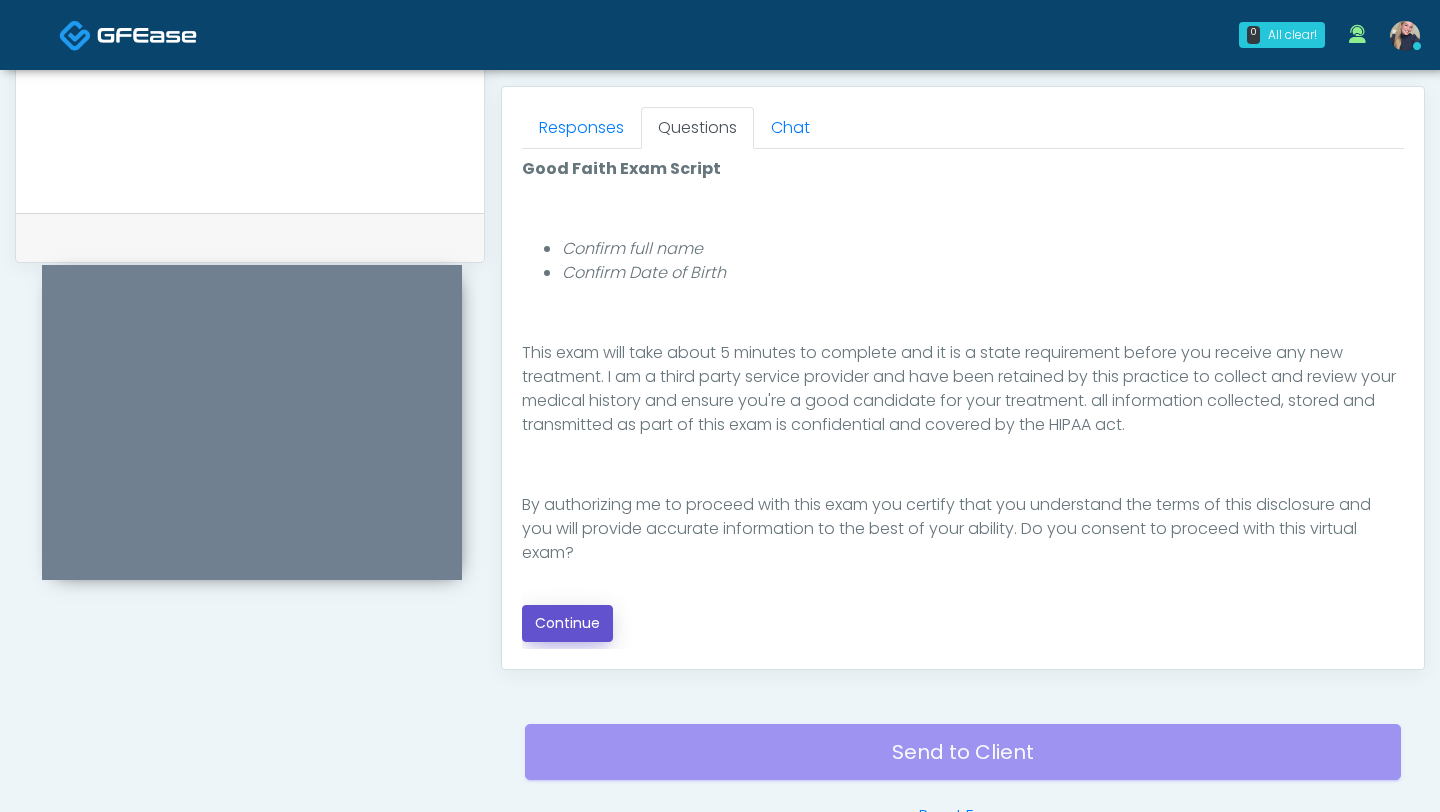 click on "Continue" at bounding box center [567, 623] 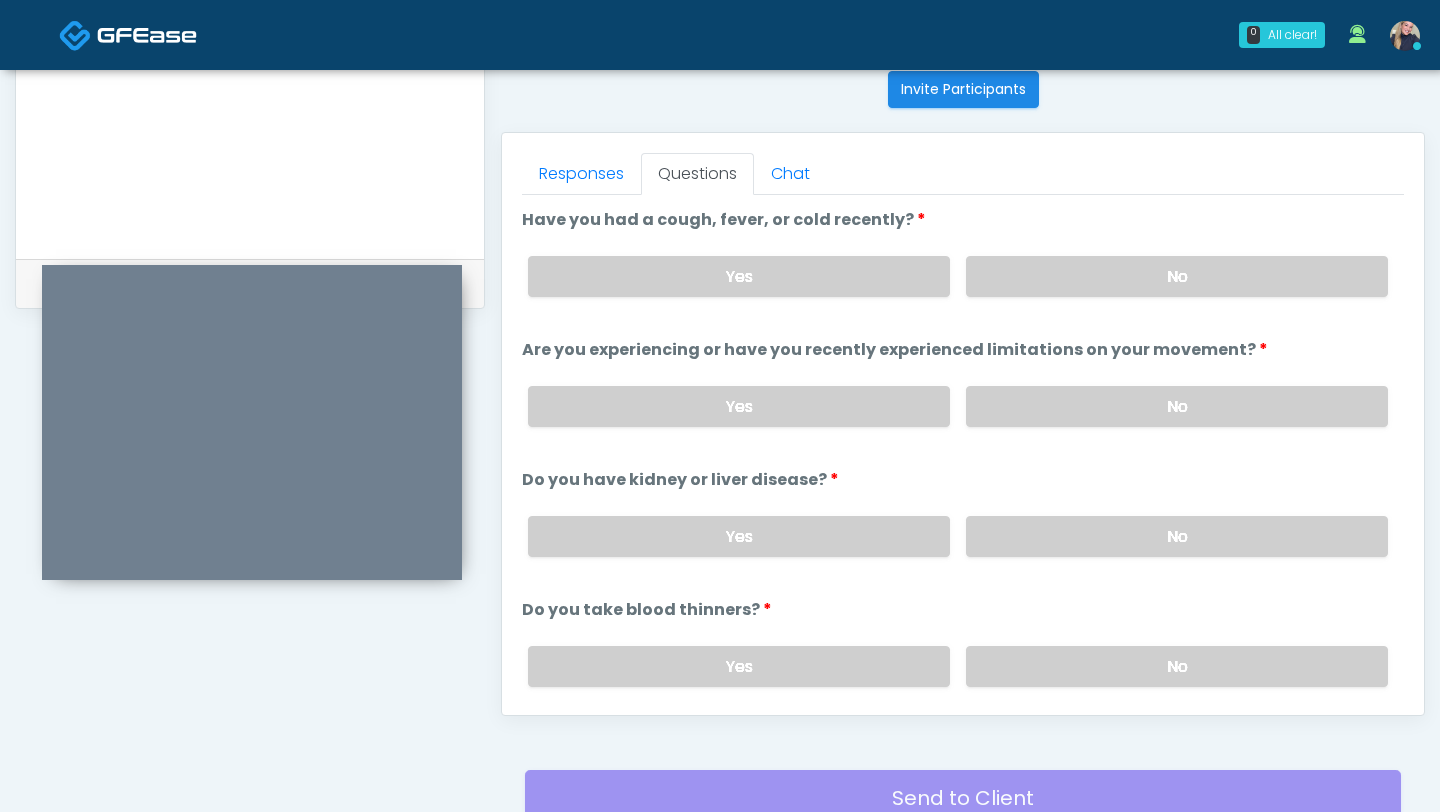 scroll, scrollTop: 802, scrollLeft: 0, axis: vertical 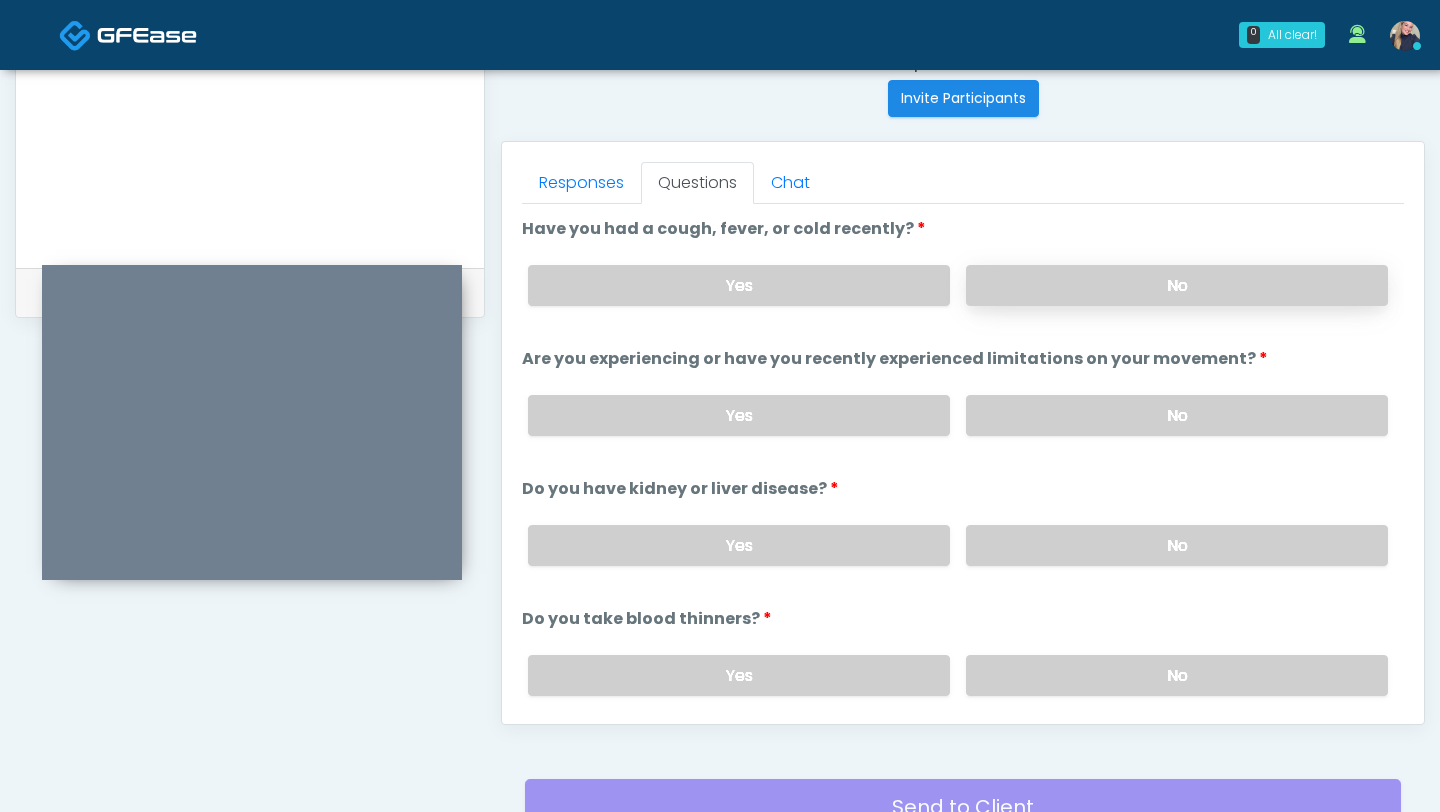 click on "No" at bounding box center [1177, 285] 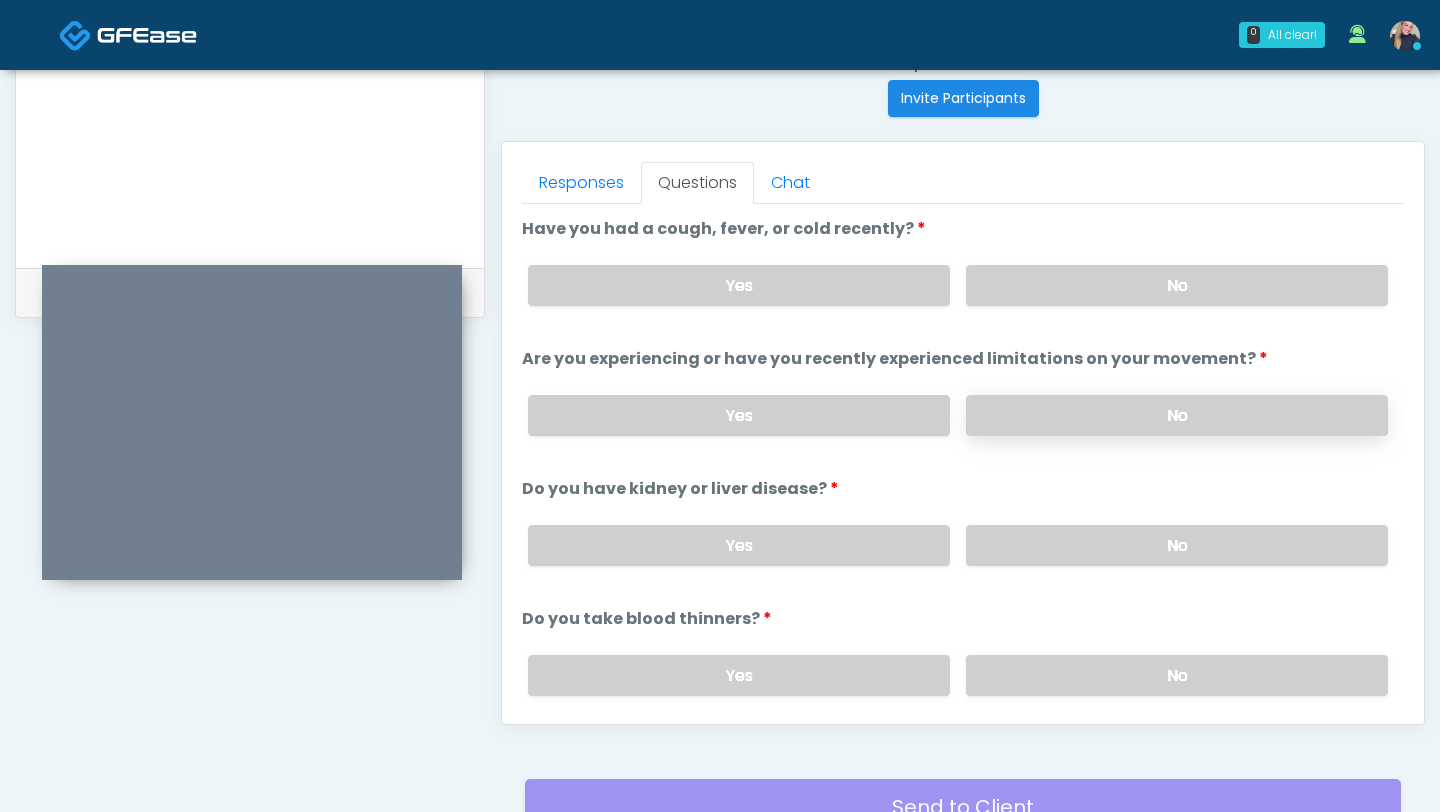 click on "No" at bounding box center (1177, 415) 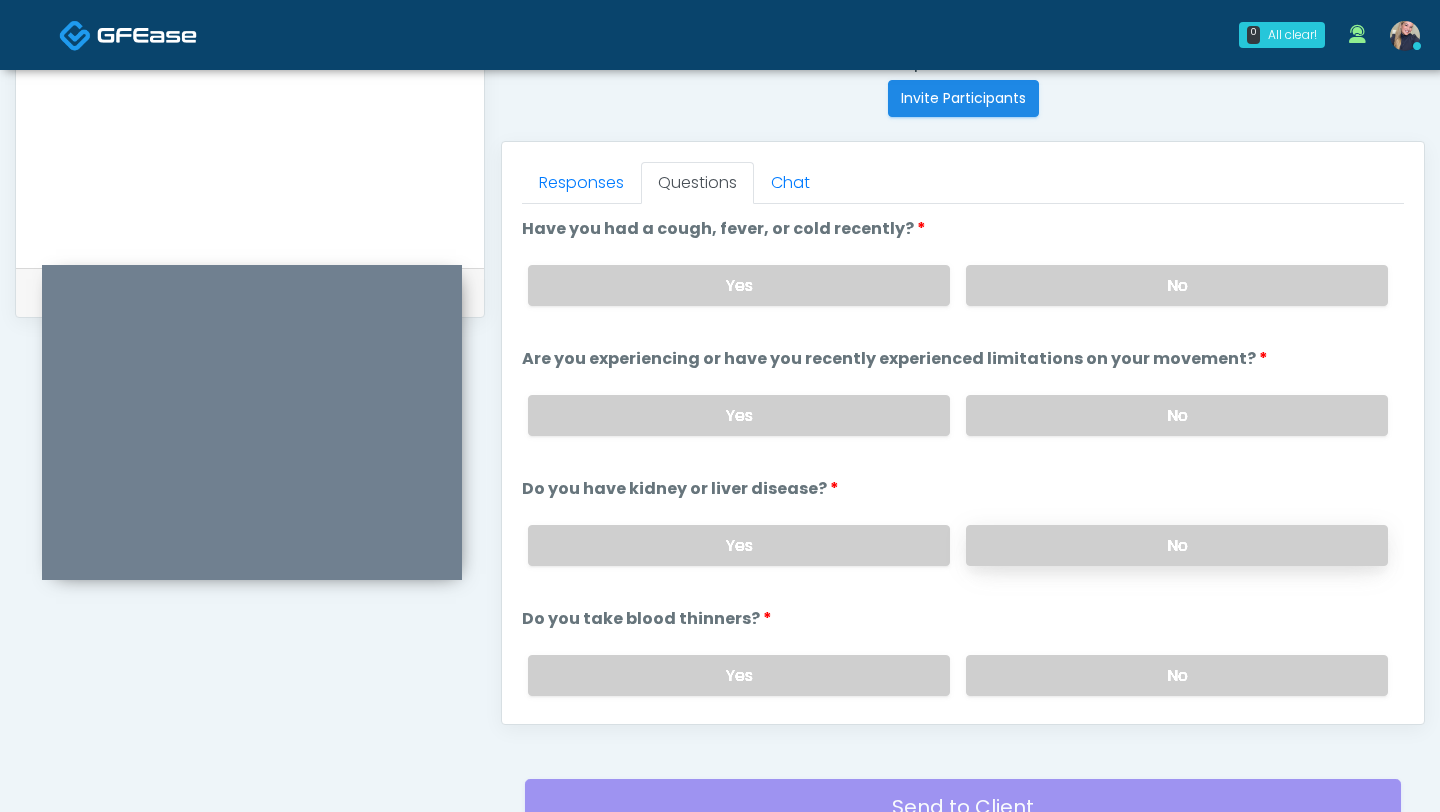 click on "No" at bounding box center (1177, 545) 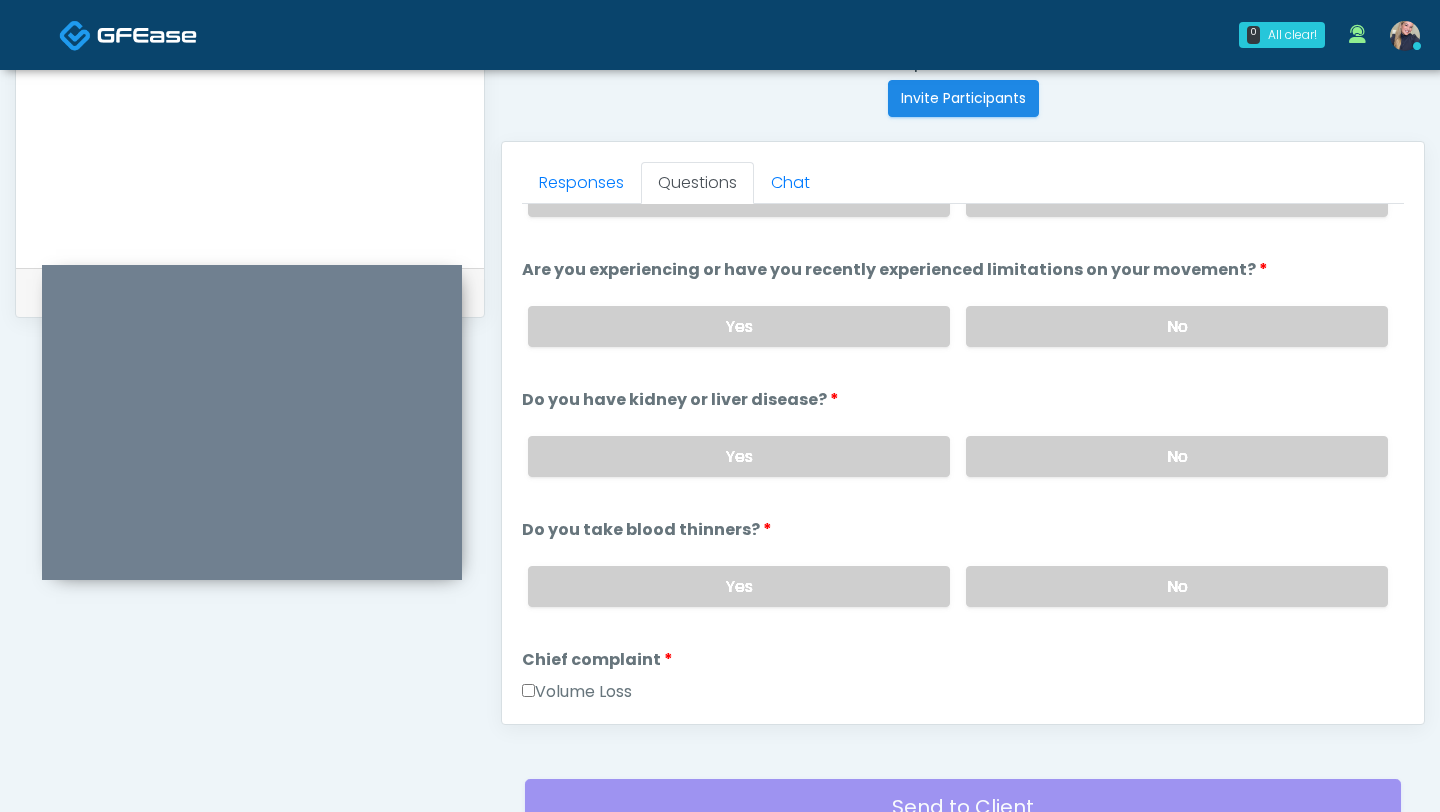 scroll, scrollTop: 91, scrollLeft: 0, axis: vertical 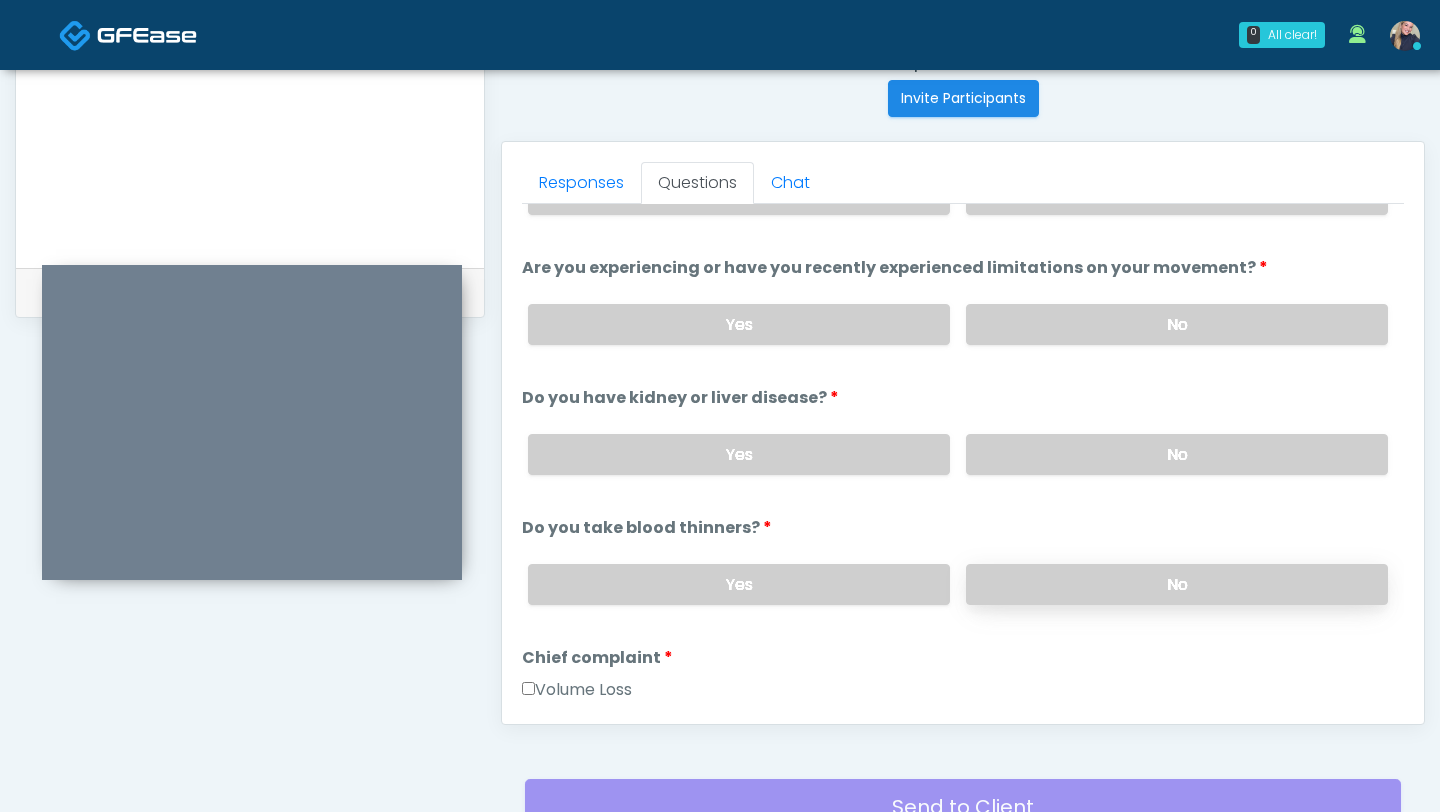 click on "No" at bounding box center [1177, 584] 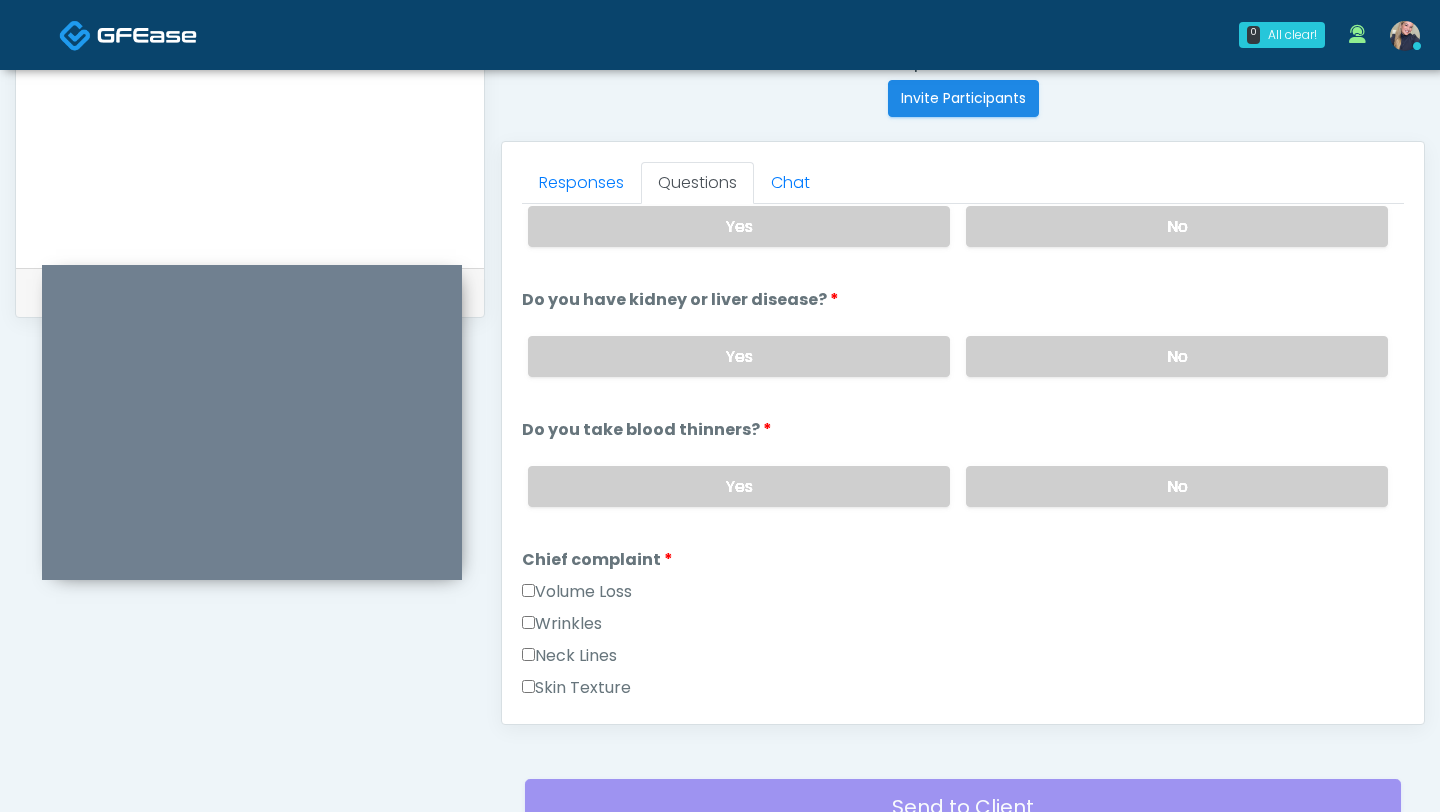scroll, scrollTop: 191, scrollLeft: 0, axis: vertical 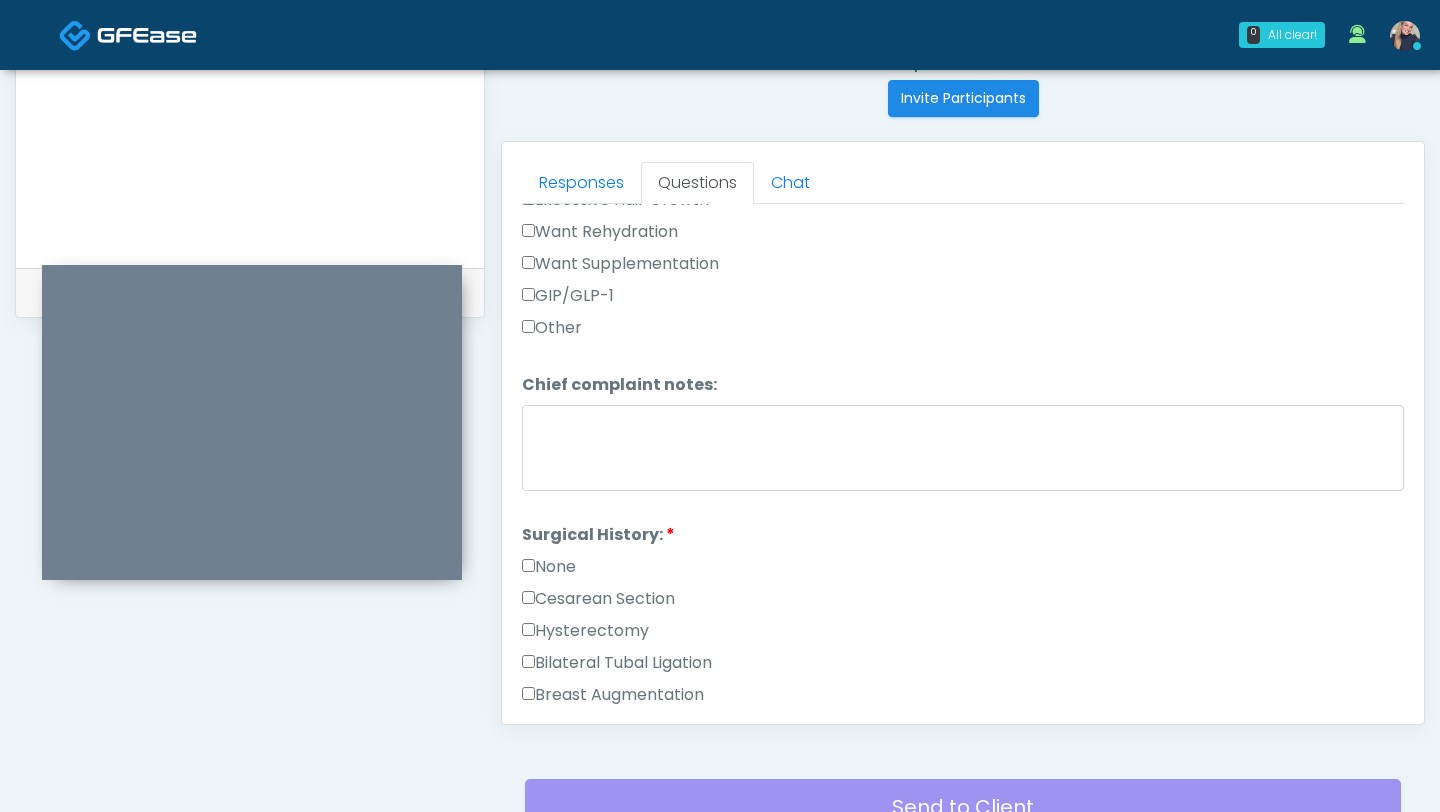 click on "None" at bounding box center [549, 567] 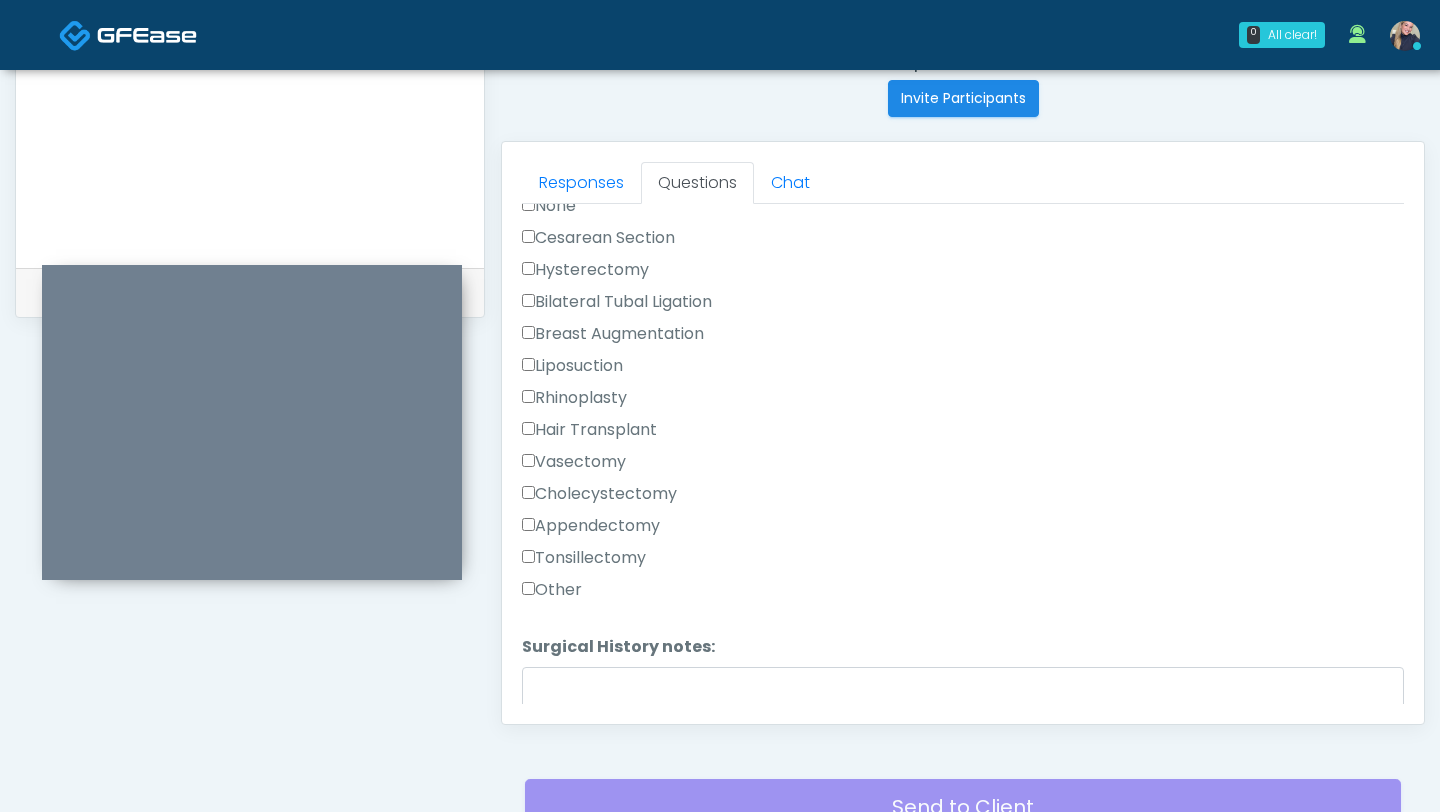 scroll, scrollTop: 1279, scrollLeft: 0, axis: vertical 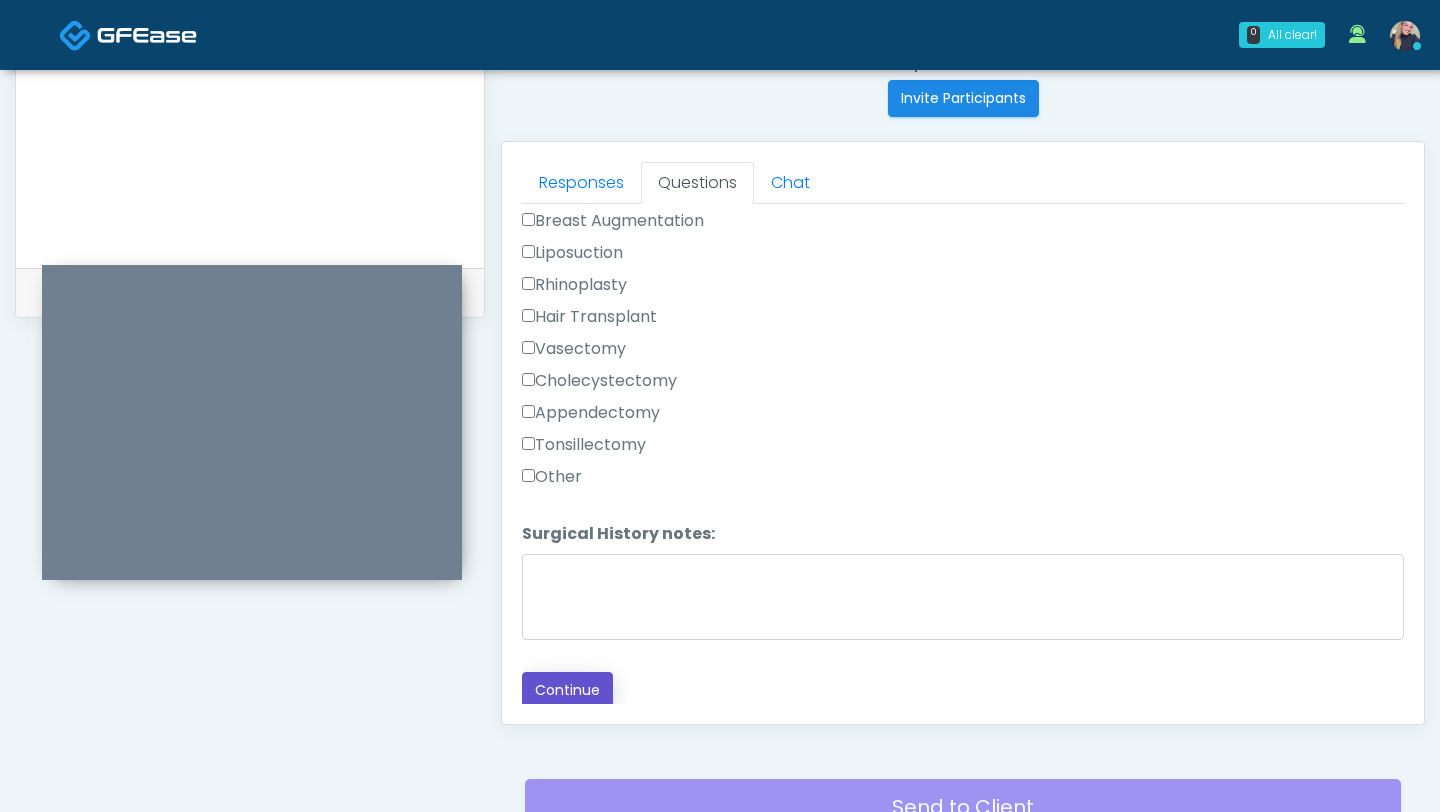 click on "Continue" at bounding box center (567, 690) 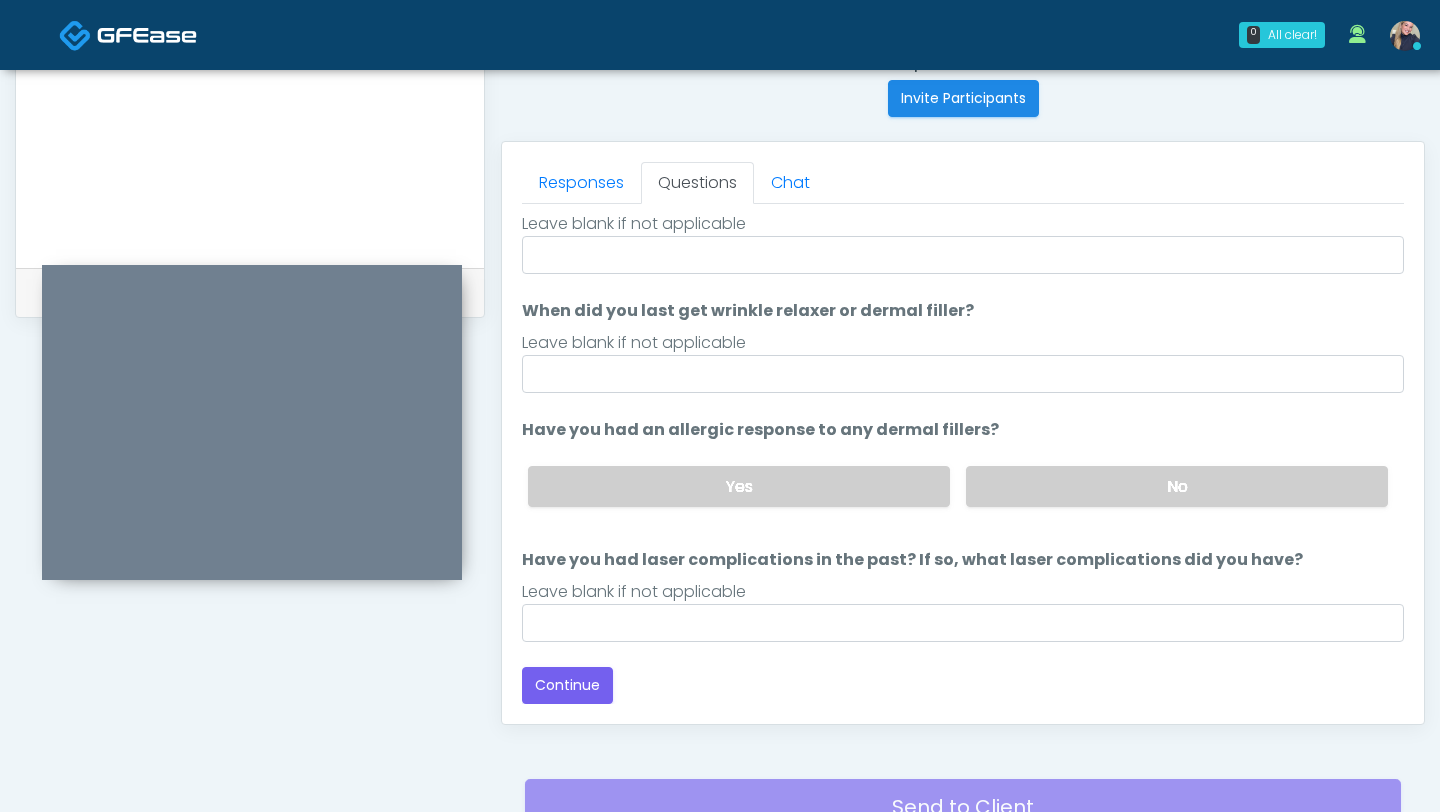 scroll, scrollTop: 983, scrollLeft: 0, axis: vertical 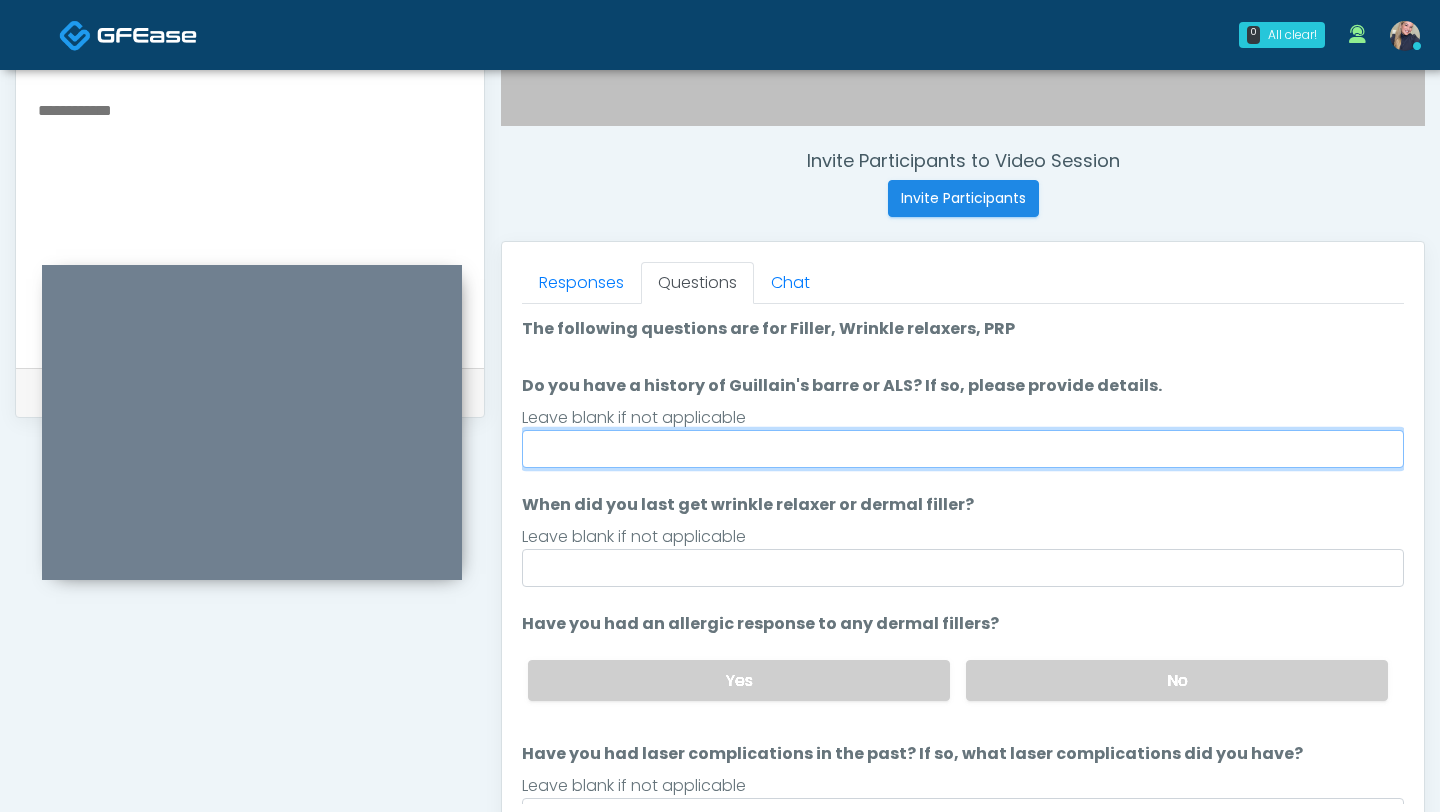 click on "Do you have a history of Guillain's barre or ALS? If so, please provide details." at bounding box center (963, 449) 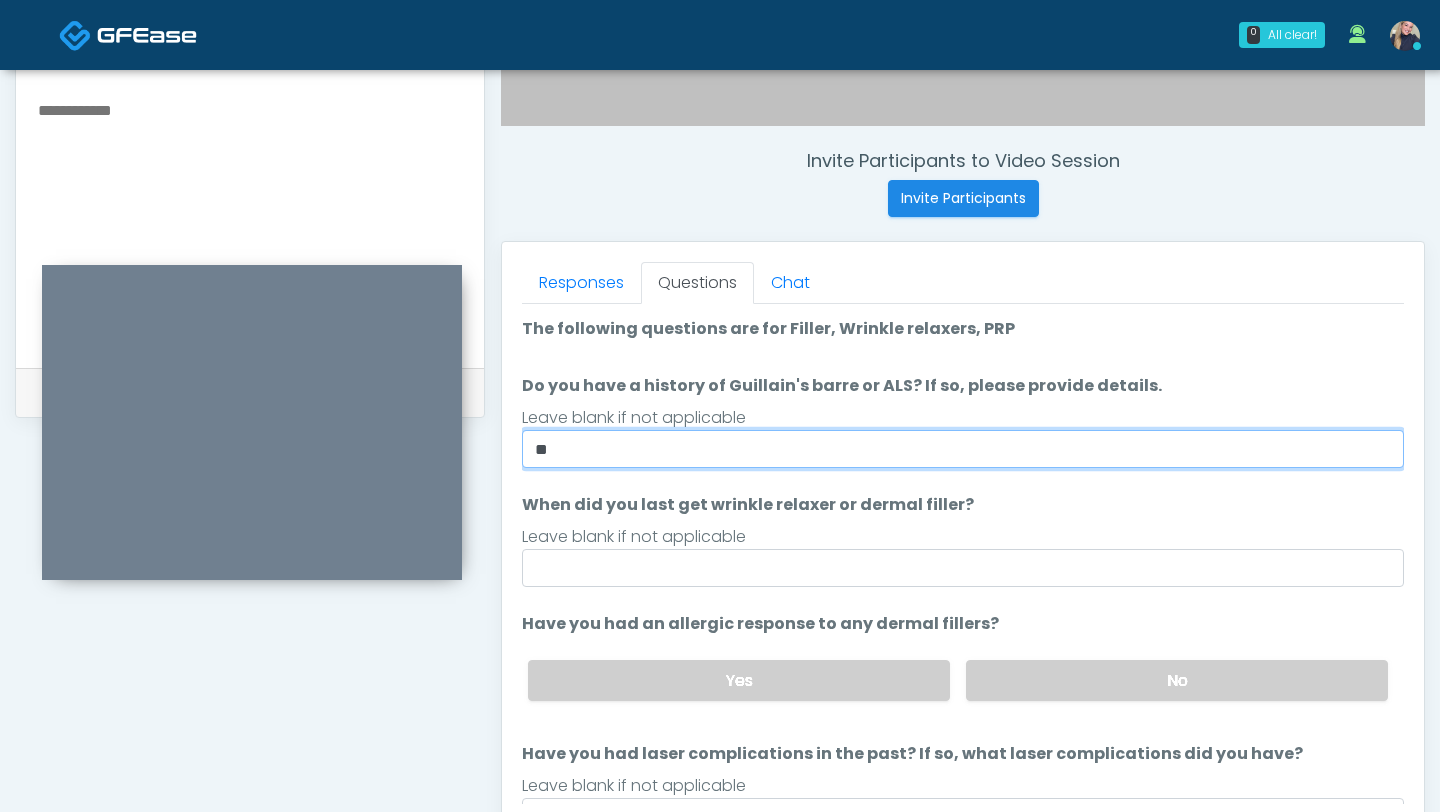 type on "**" 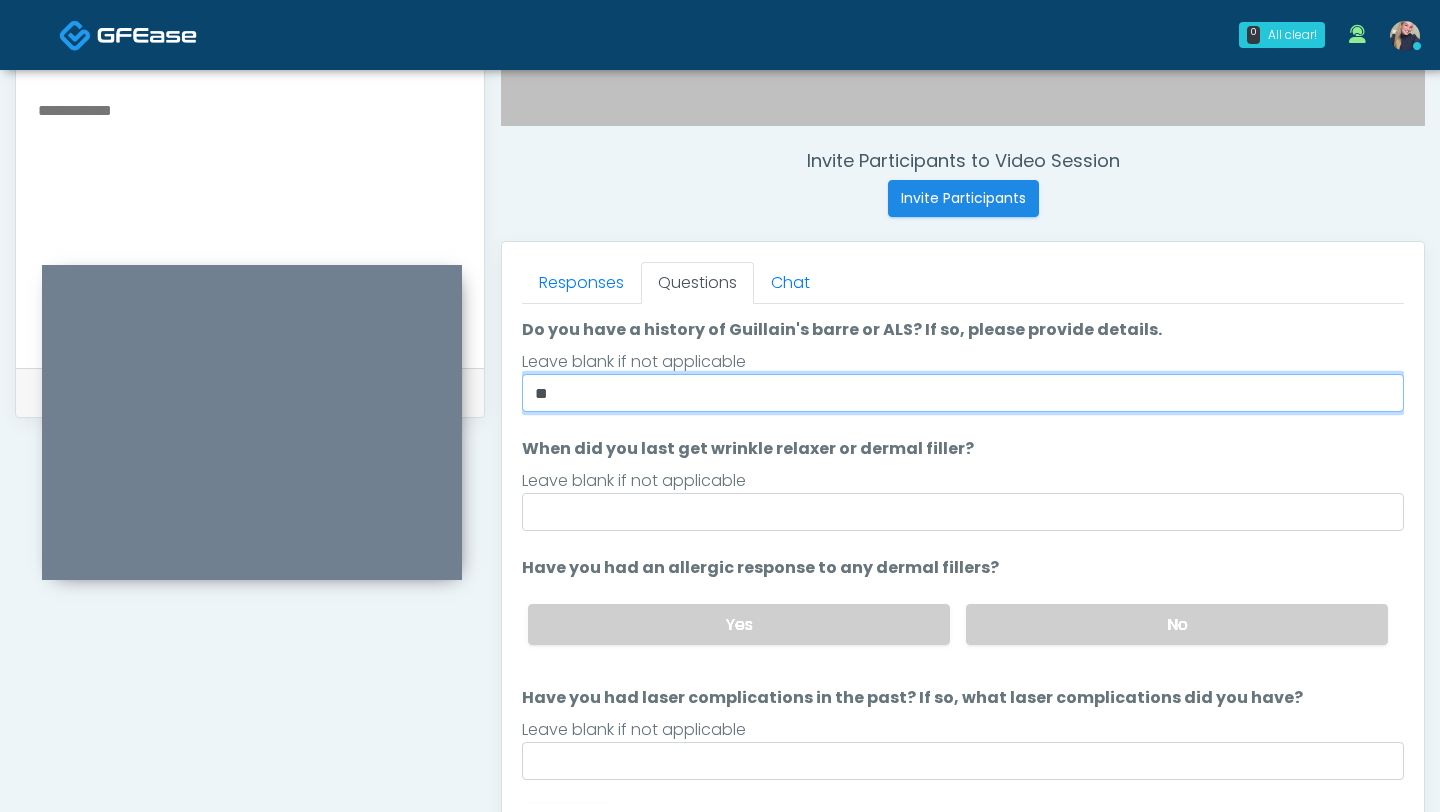 scroll, scrollTop: 70, scrollLeft: 0, axis: vertical 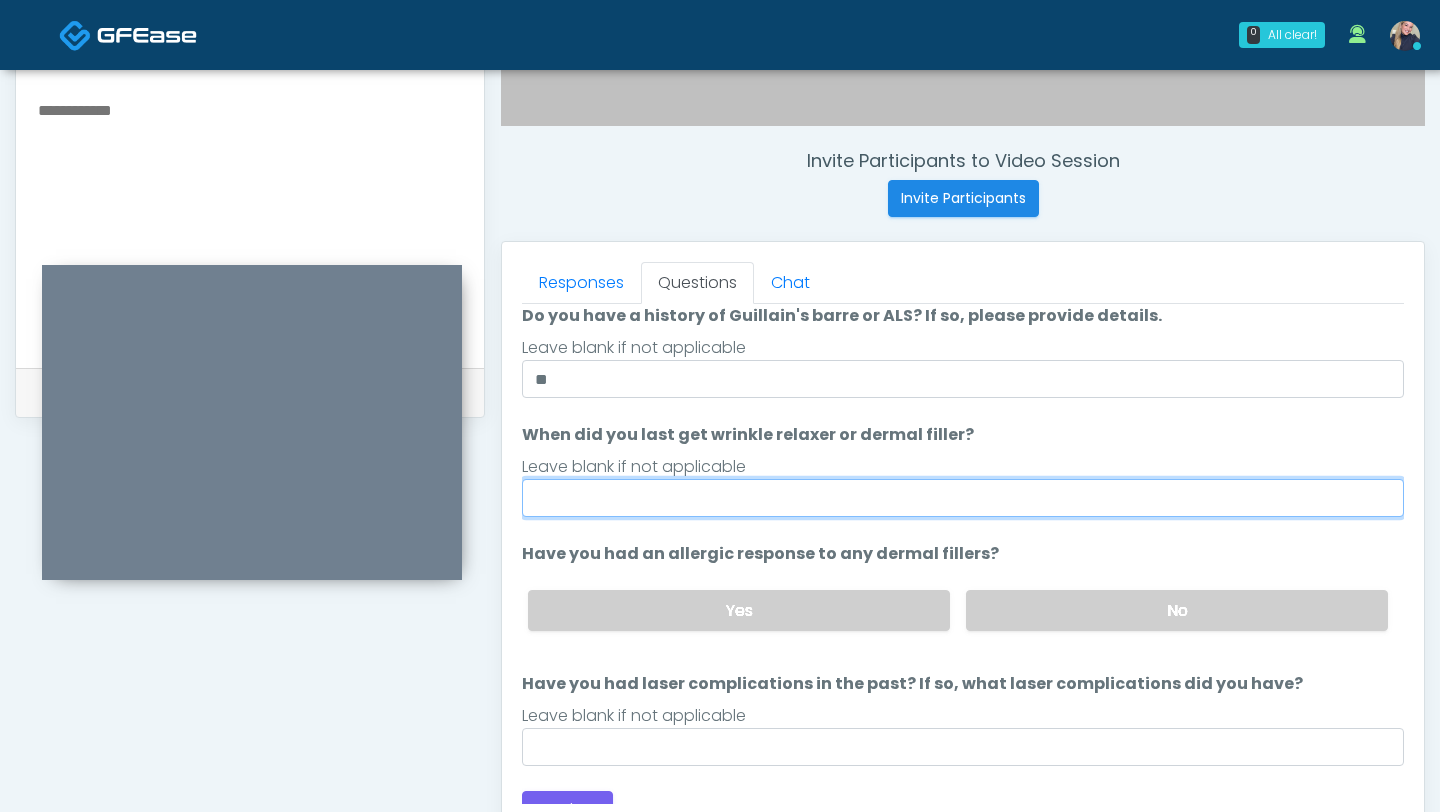 click on "When did you last get wrinkle relaxer or dermal filler?" at bounding box center (963, 498) 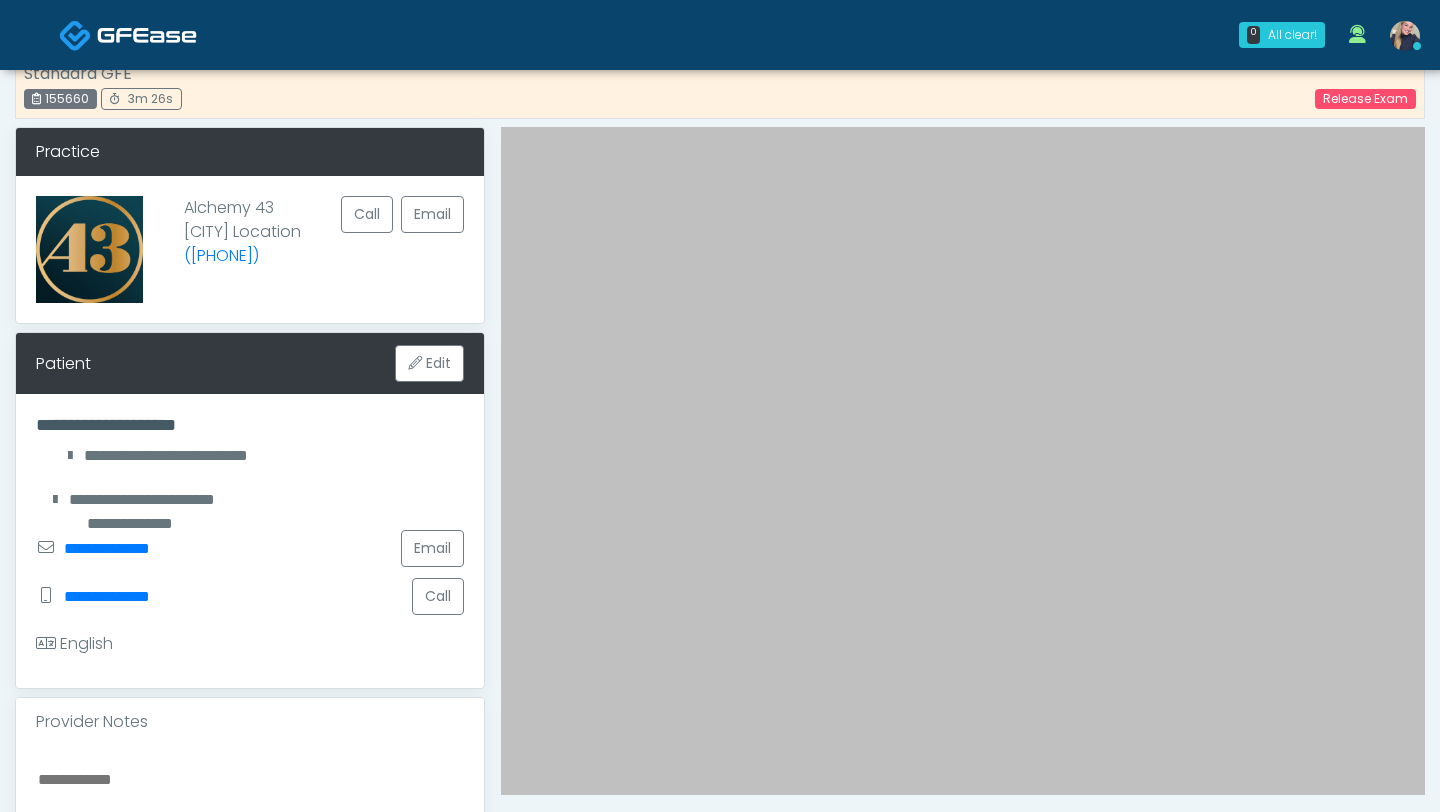 scroll, scrollTop: 0, scrollLeft: 0, axis: both 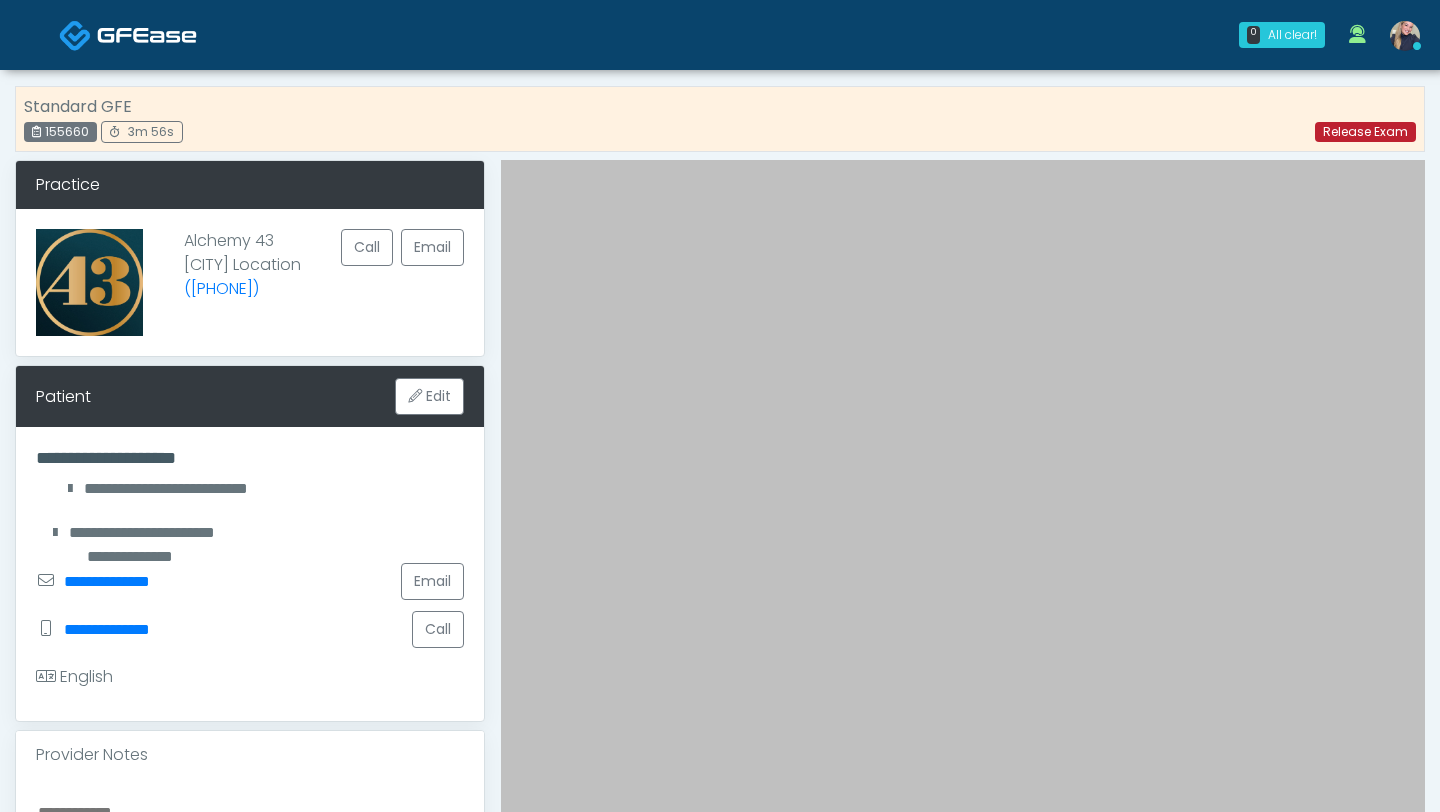 click on "Release Exam" at bounding box center (1365, 132) 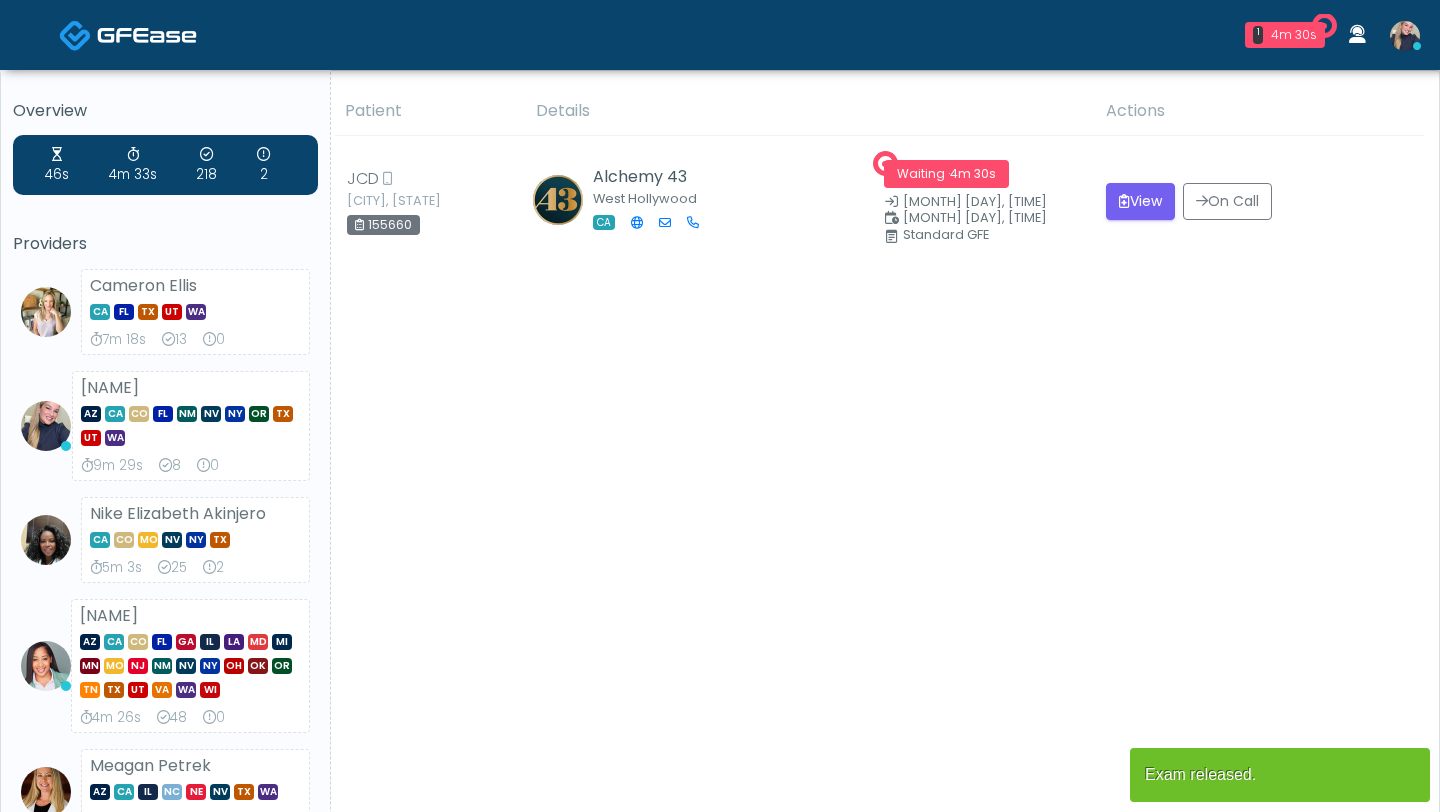scroll, scrollTop: 0, scrollLeft: 0, axis: both 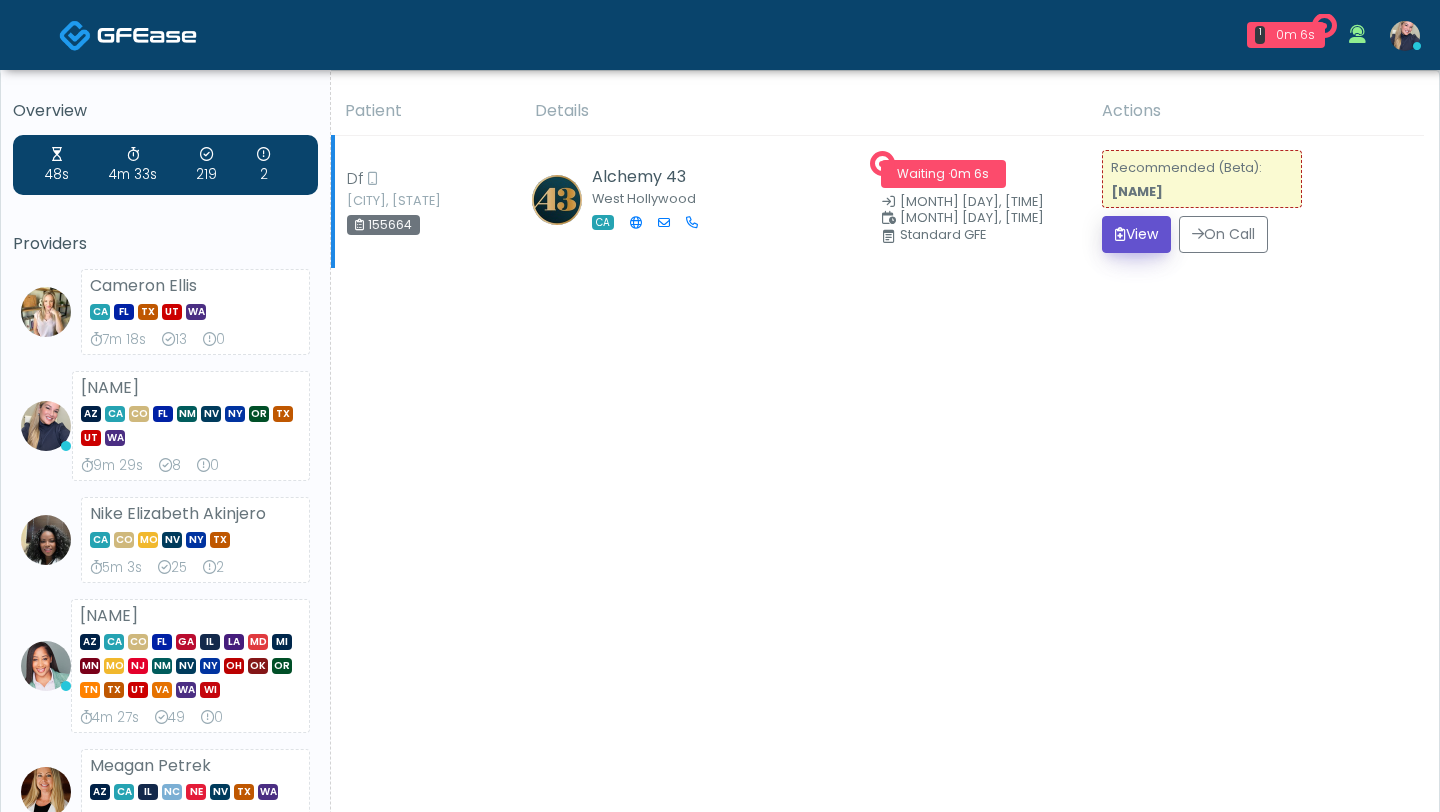 click at bounding box center [1120, 234] 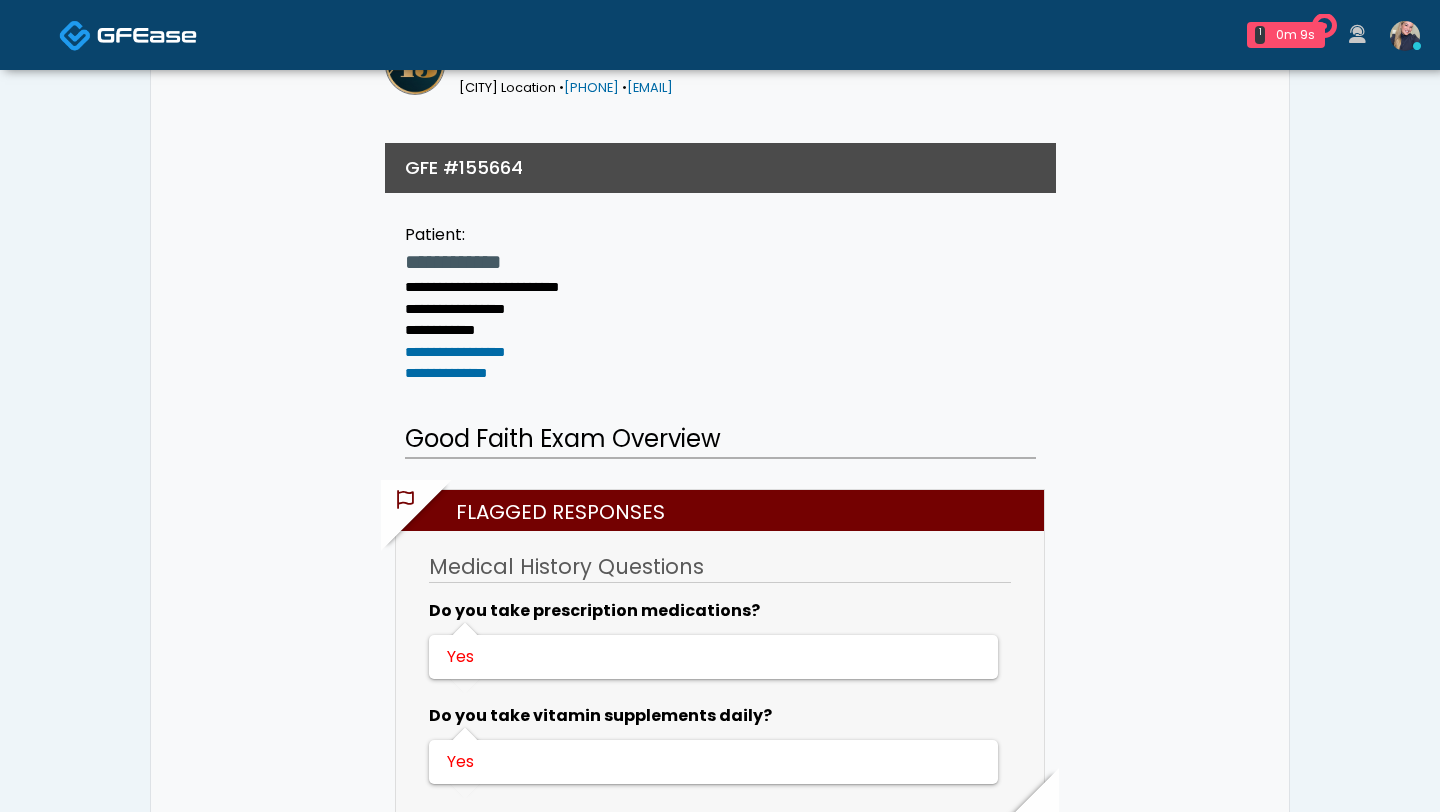 scroll, scrollTop: 154, scrollLeft: 0, axis: vertical 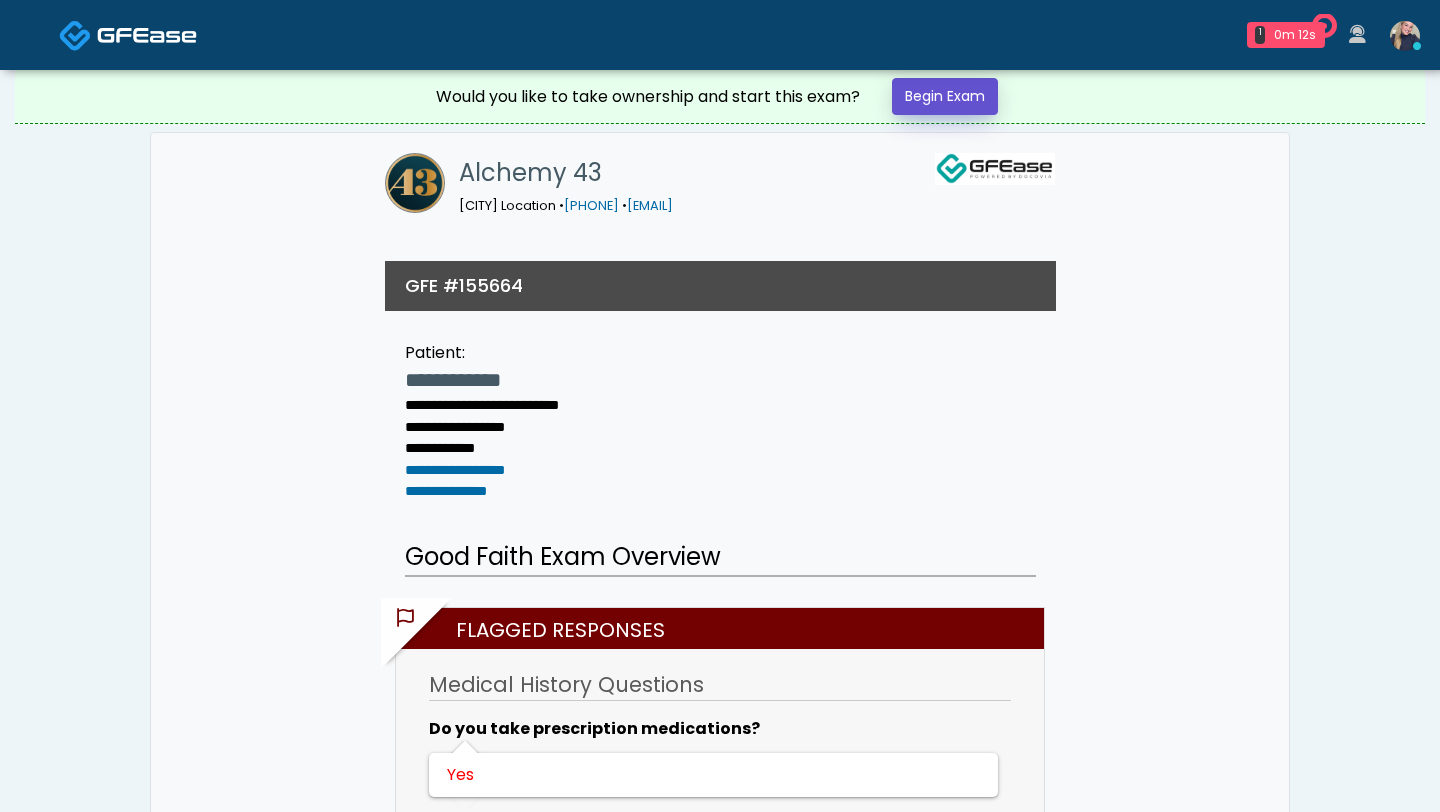 click on "Begin Exam" at bounding box center (945, 96) 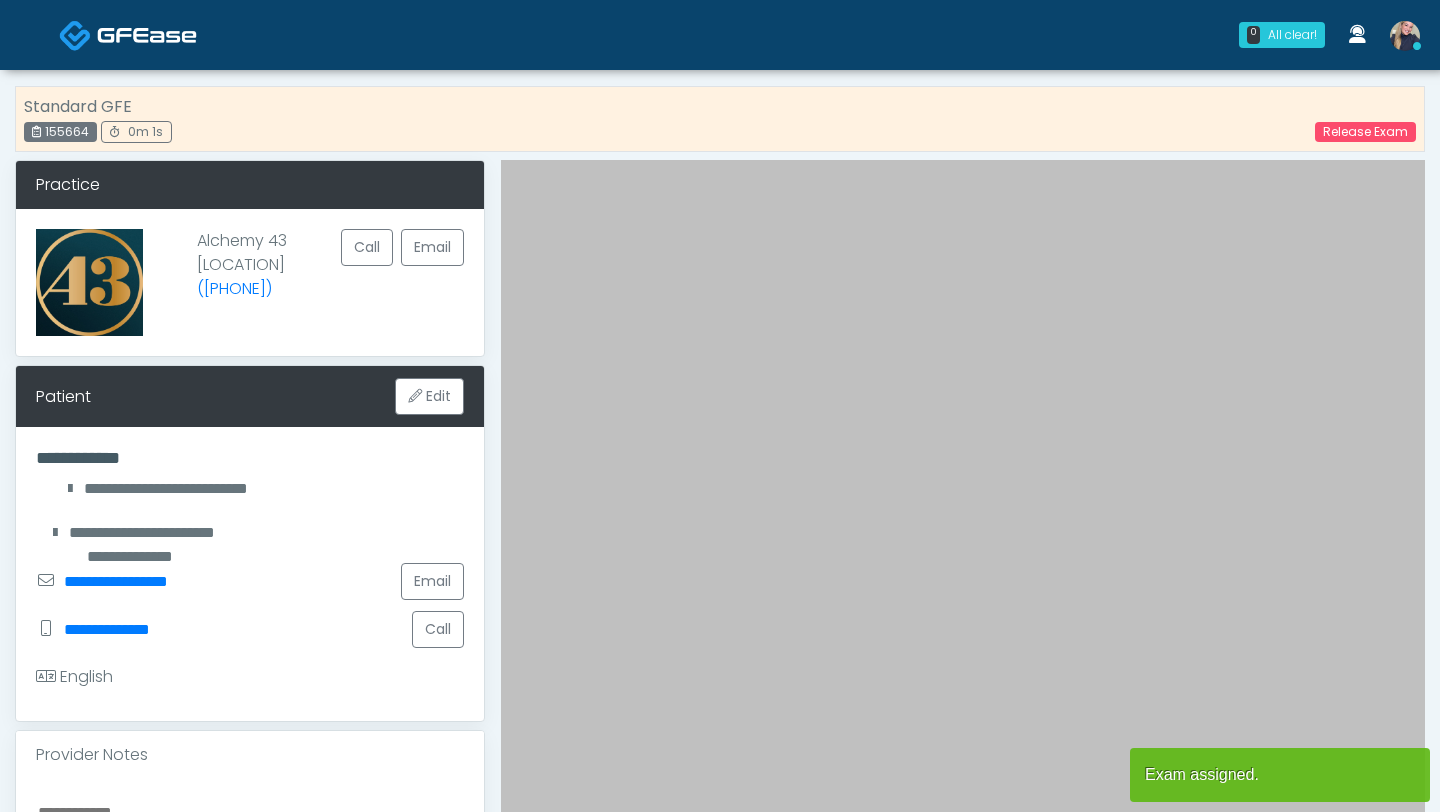 scroll, scrollTop: 0, scrollLeft: 0, axis: both 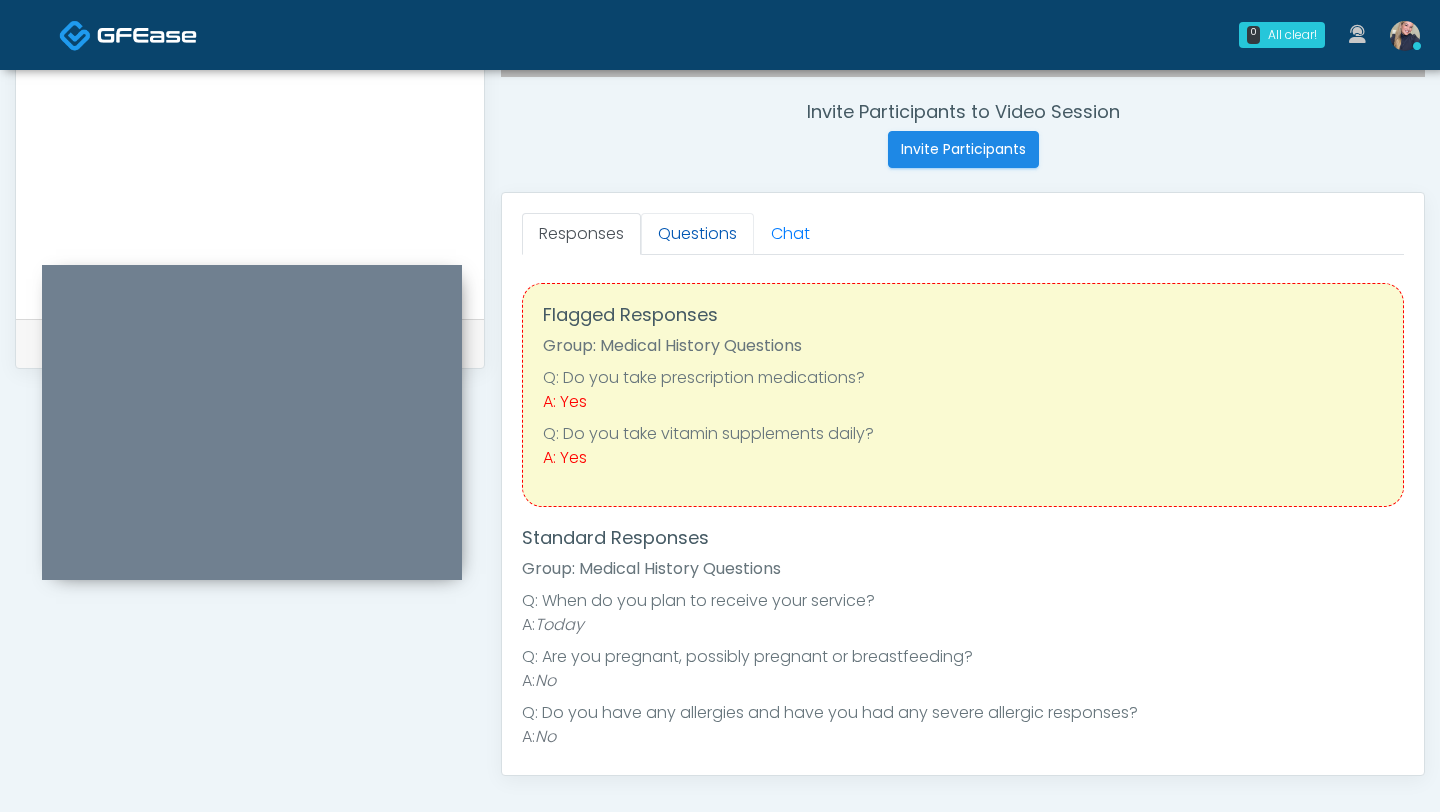 click on "Questions" at bounding box center [697, 234] 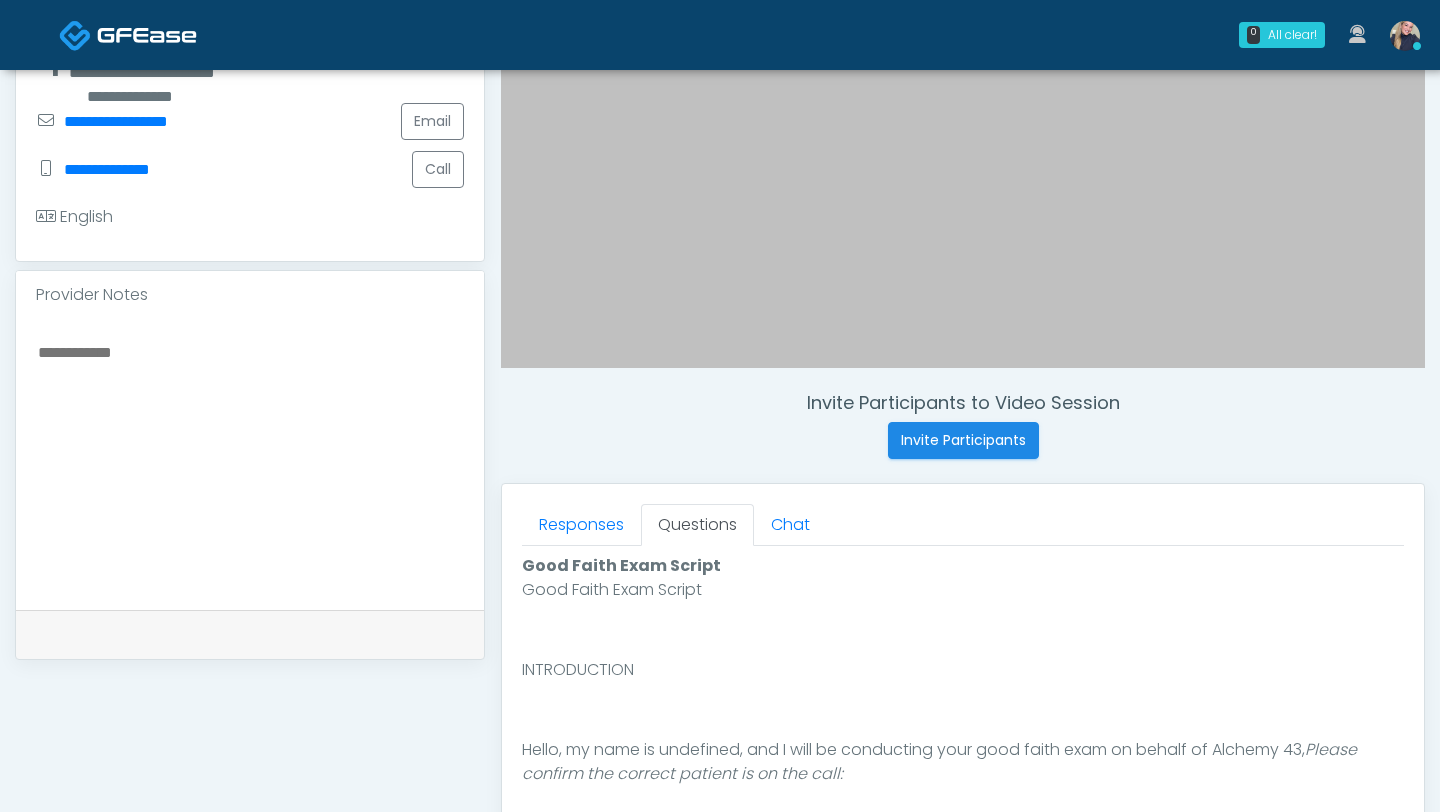 scroll, scrollTop: 624, scrollLeft: 0, axis: vertical 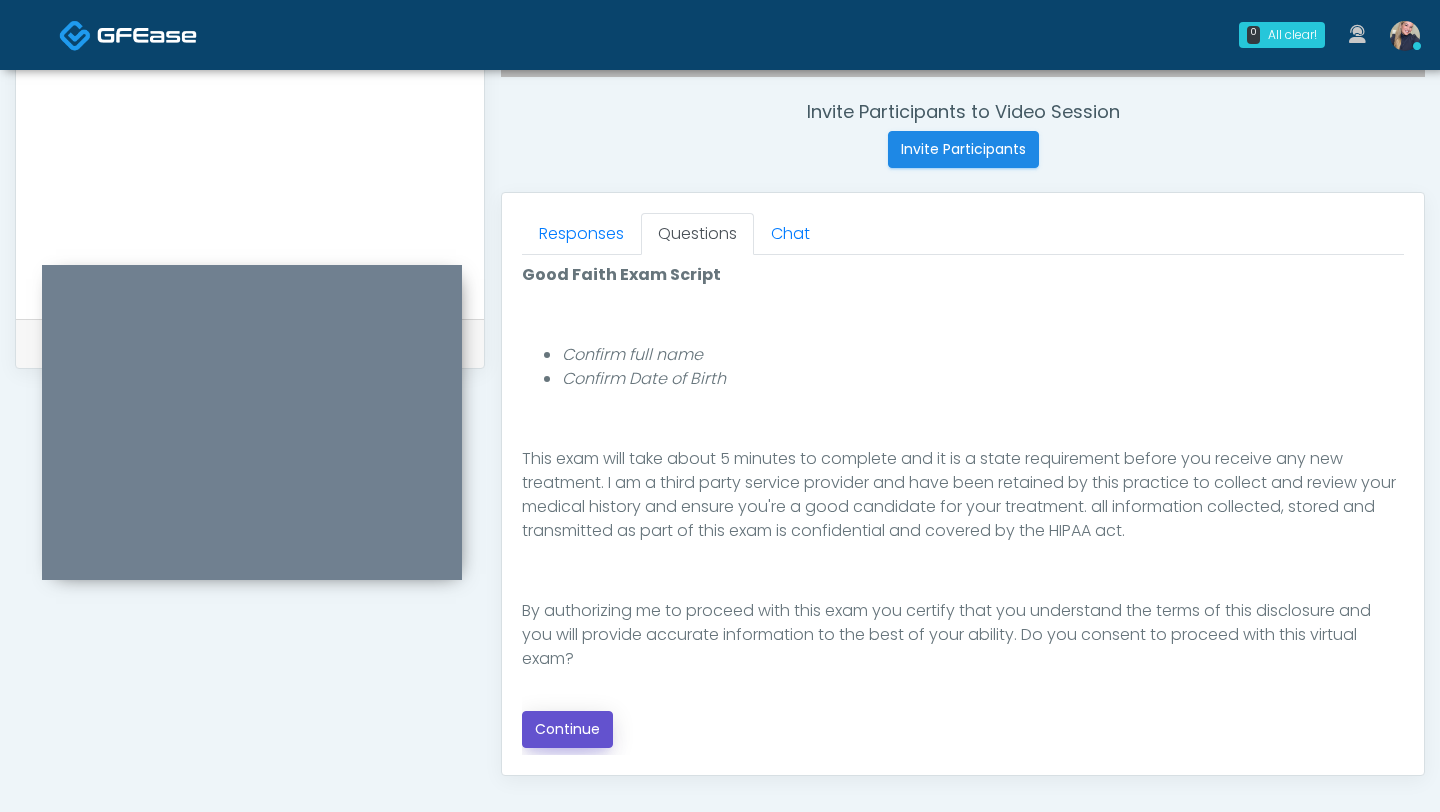 click on "Continue" at bounding box center [567, 729] 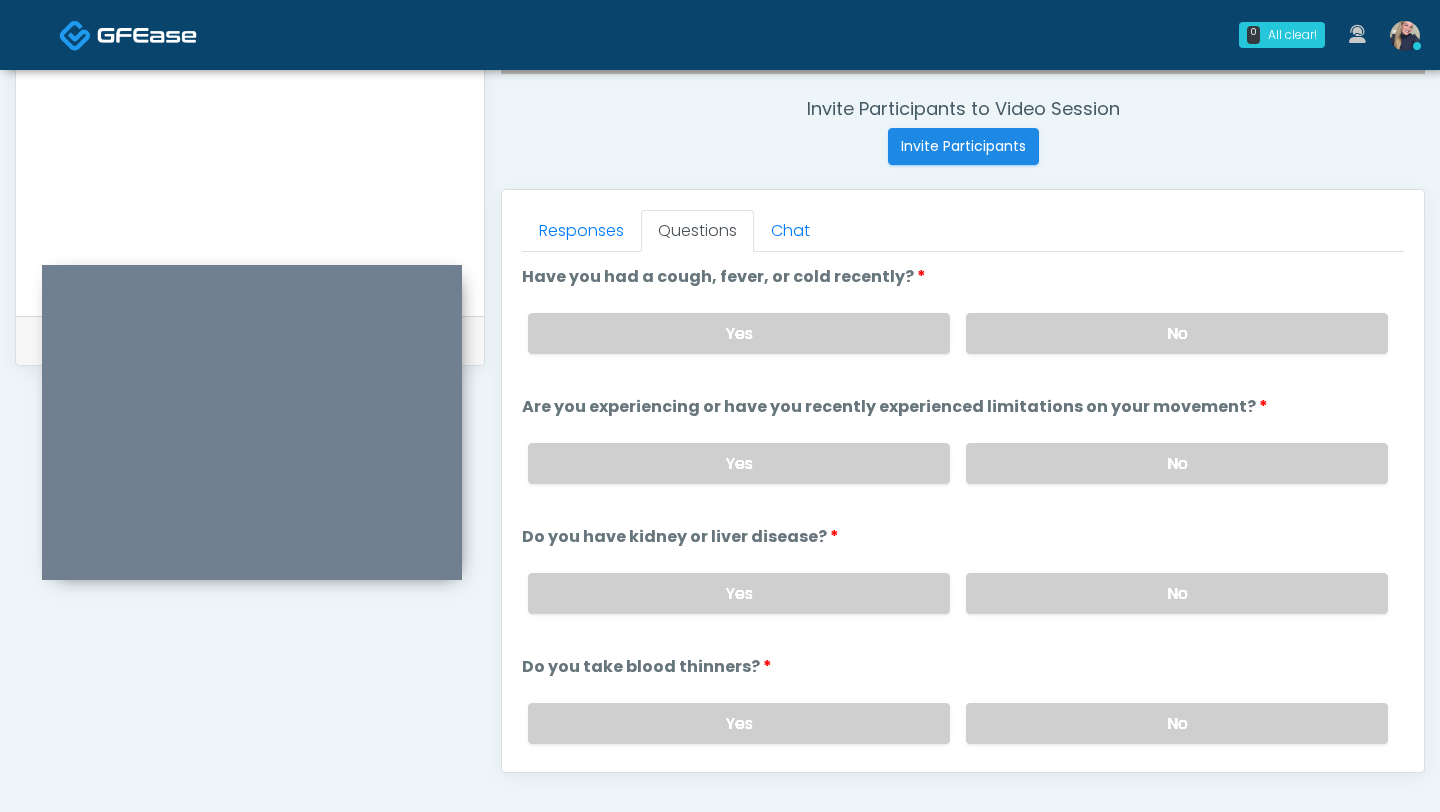 scroll, scrollTop: 755, scrollLeft: 0, axis: vertical 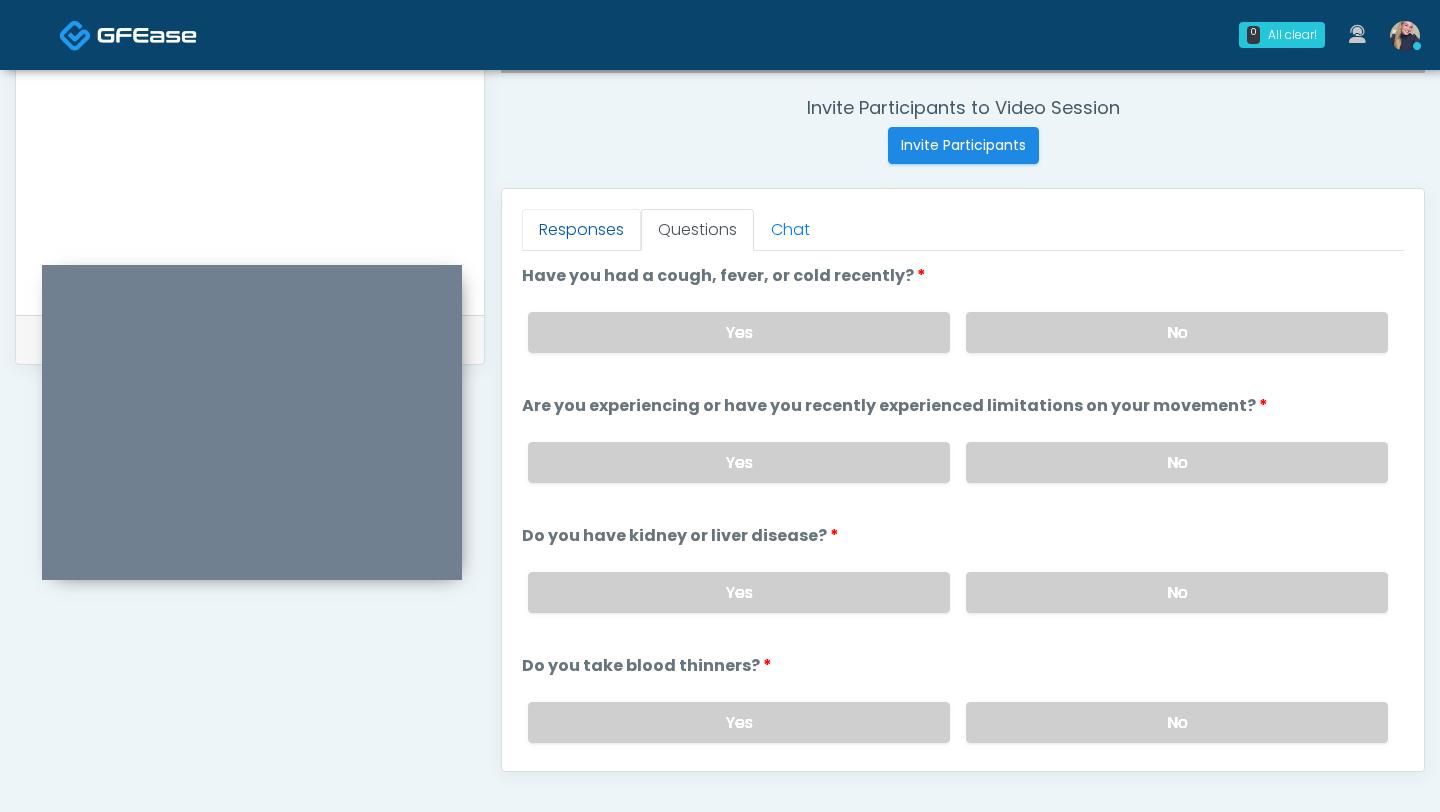 click on "Responses" at bounding box center [581, 230] 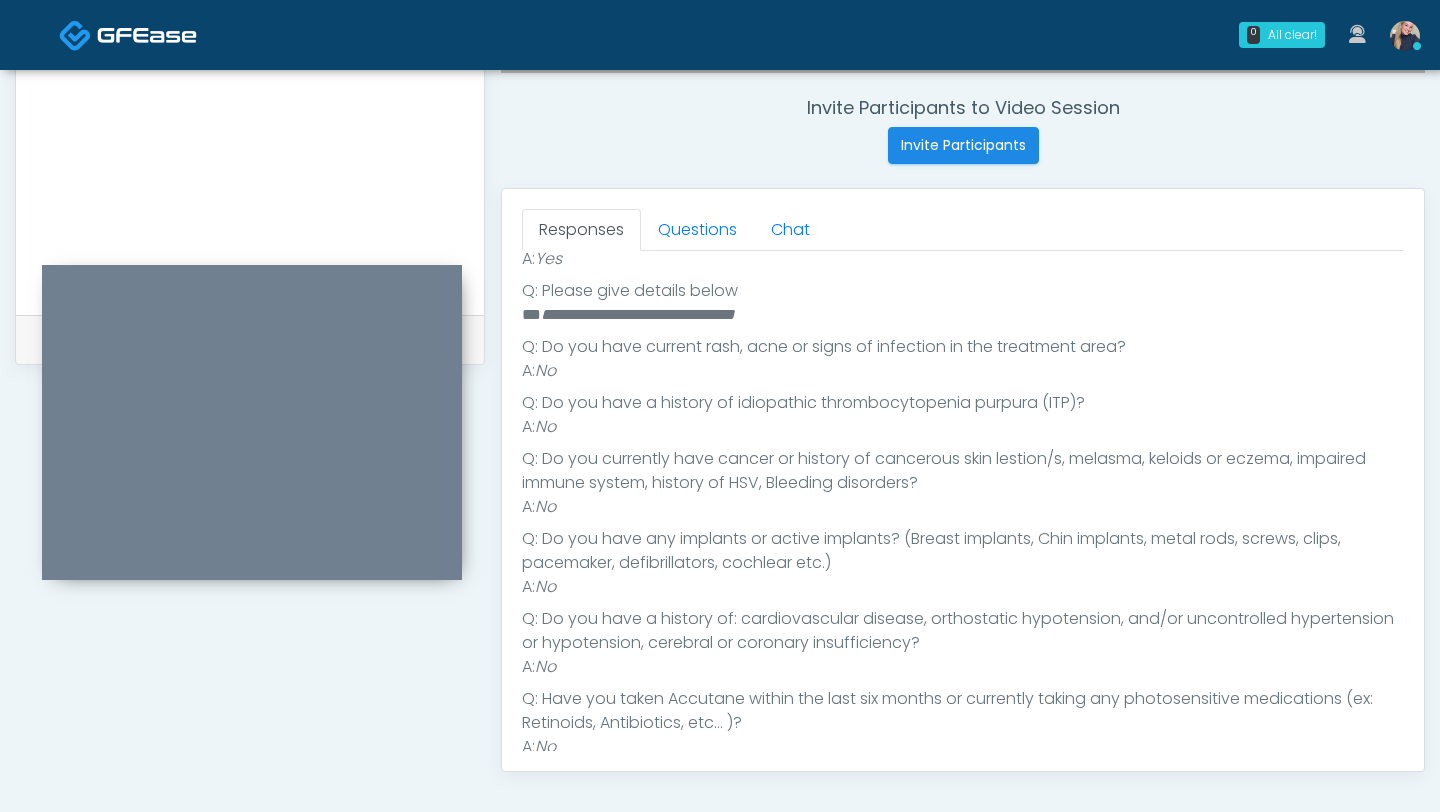 scroll, scrollTop: 778, scrollLeft: 0, axis: vertical 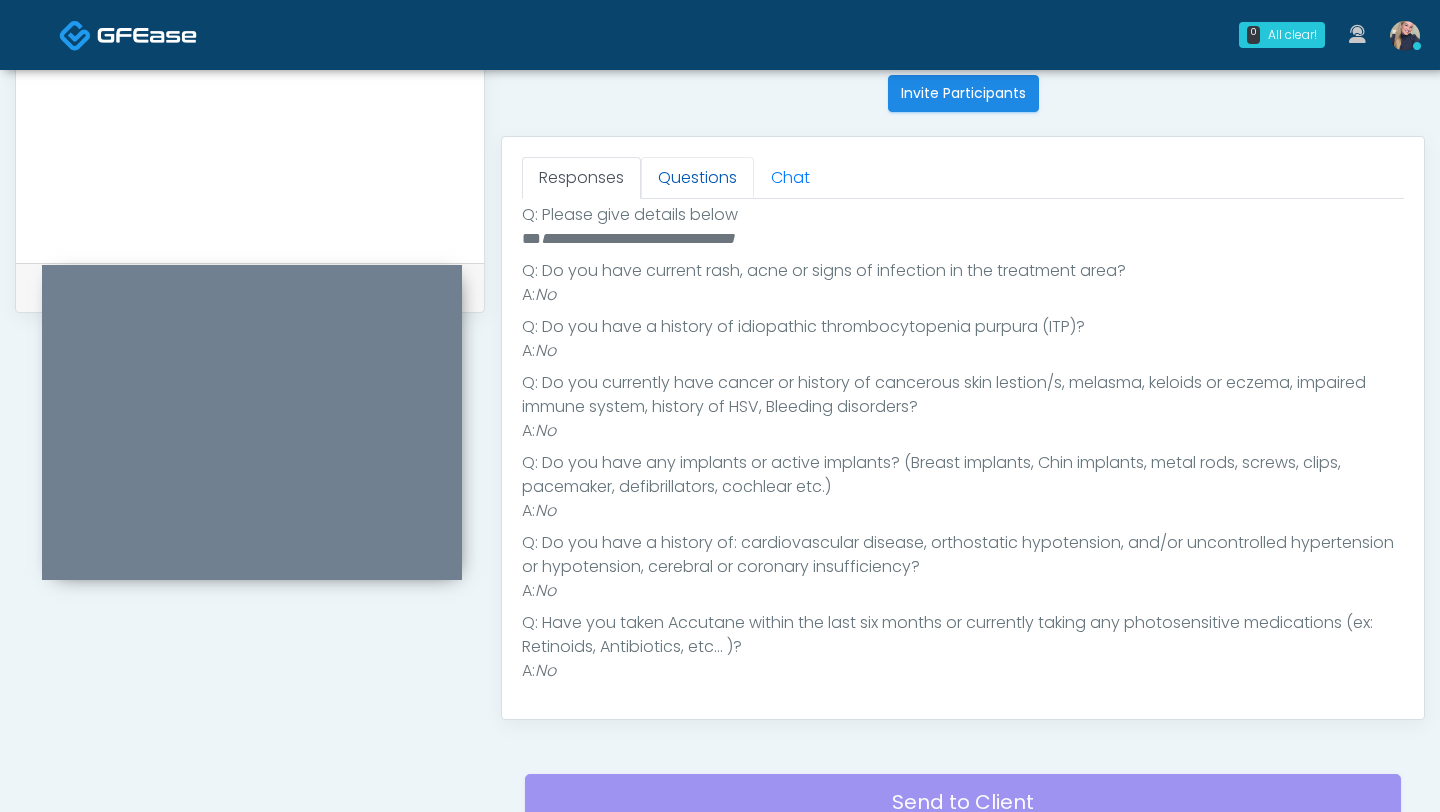 click on "Questions" at bounding box center (697, 178) 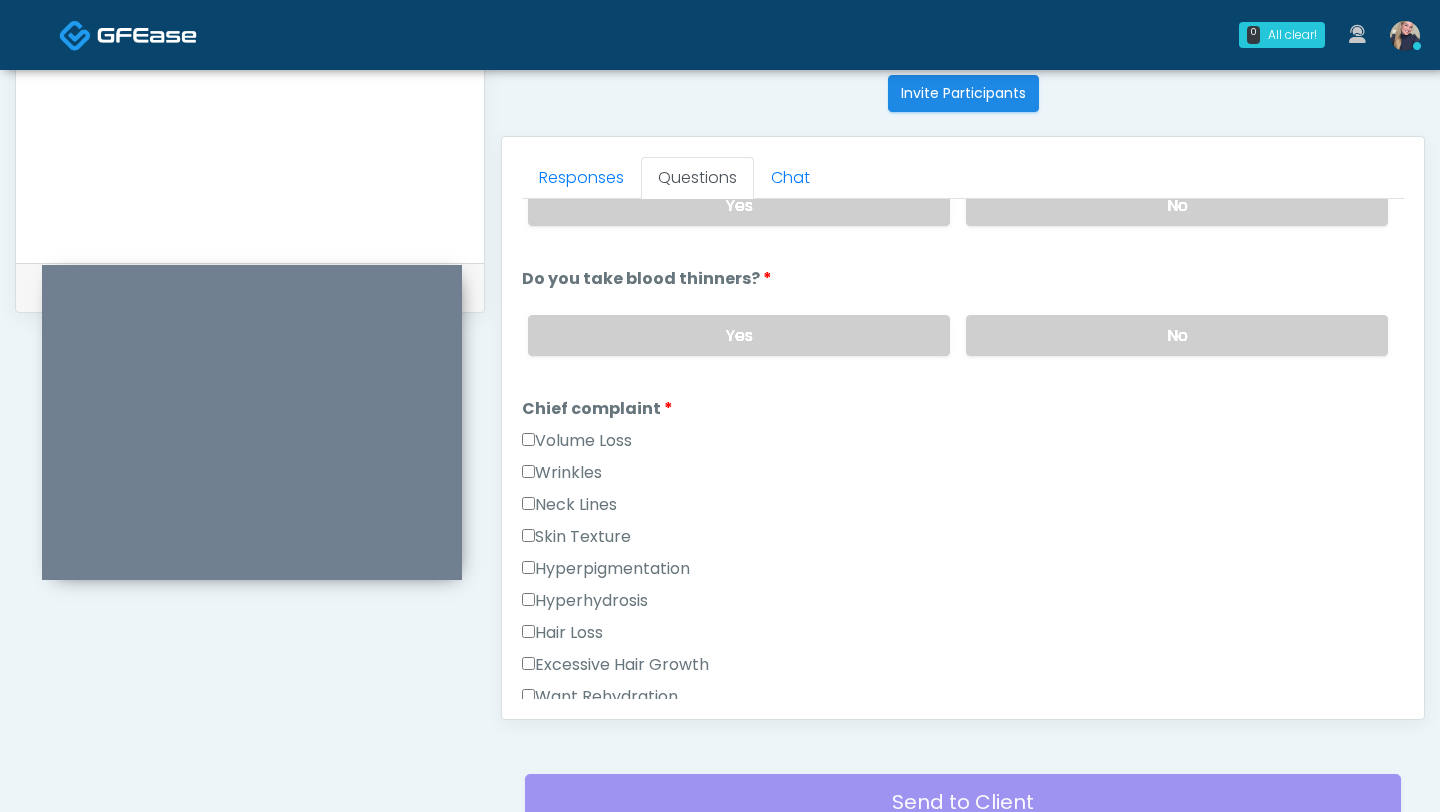scroll, scrollTop: 0, scrollLeft: 0, axis: both 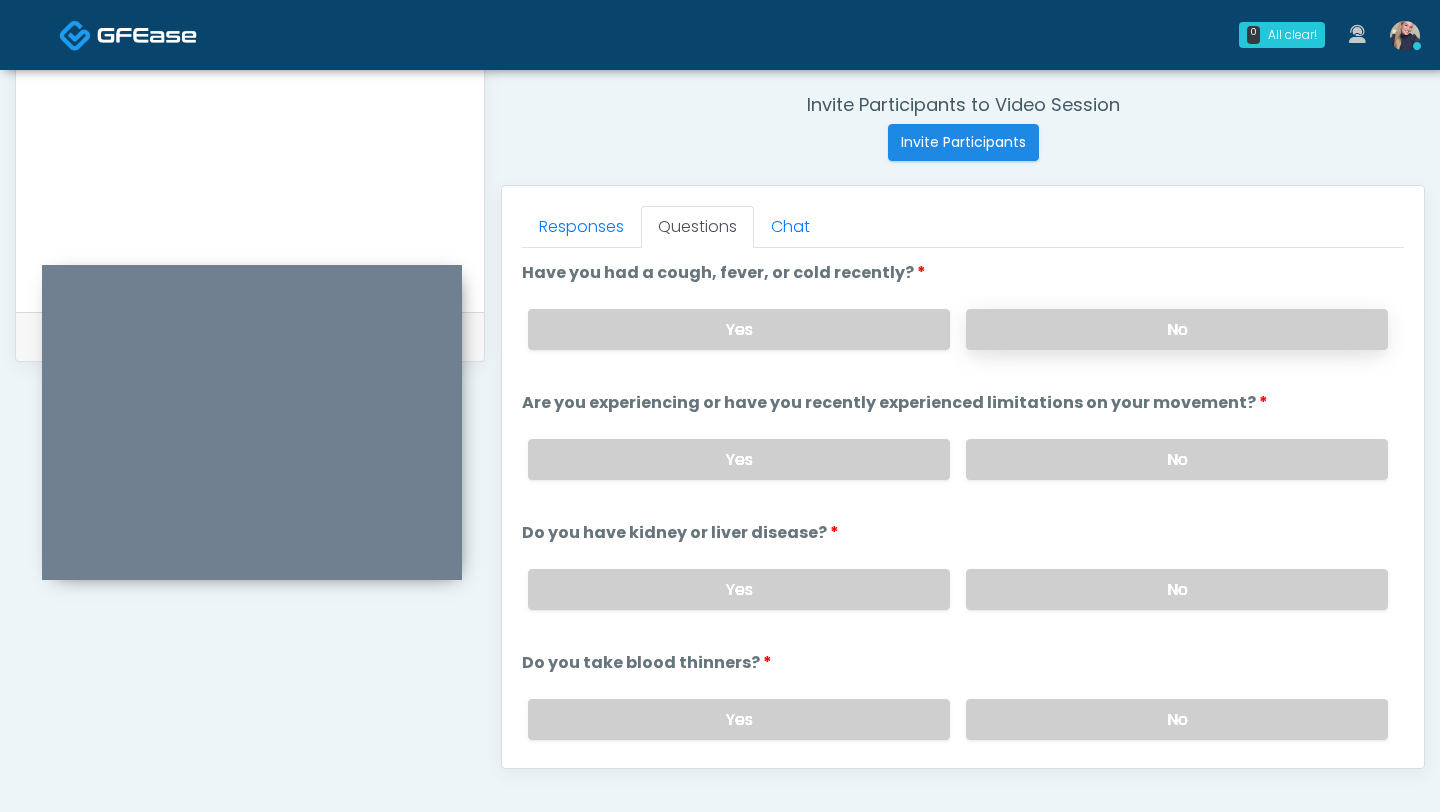 click on "No" at bounding box center [1177, 329] 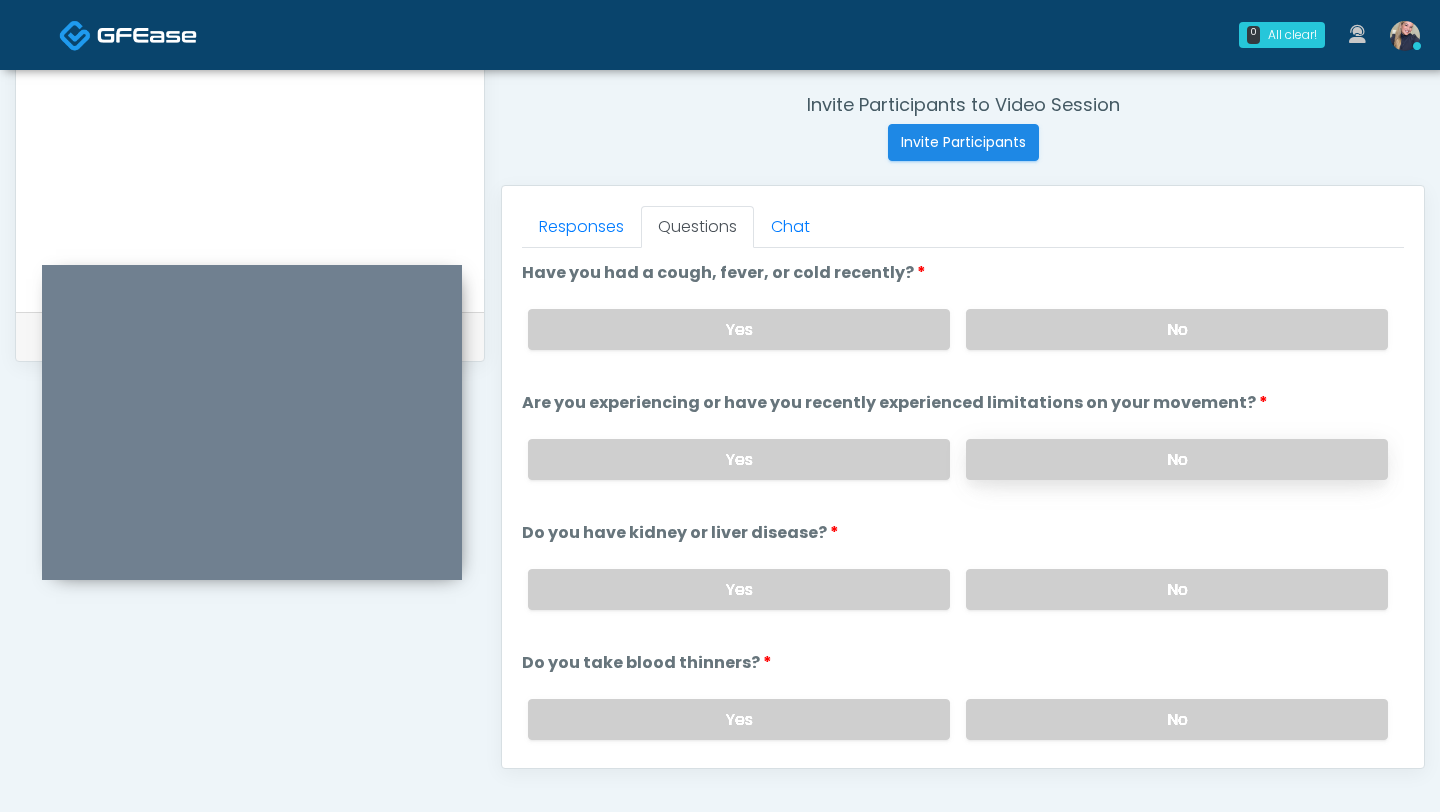 click on "No" at bounding box center (1177, 459) 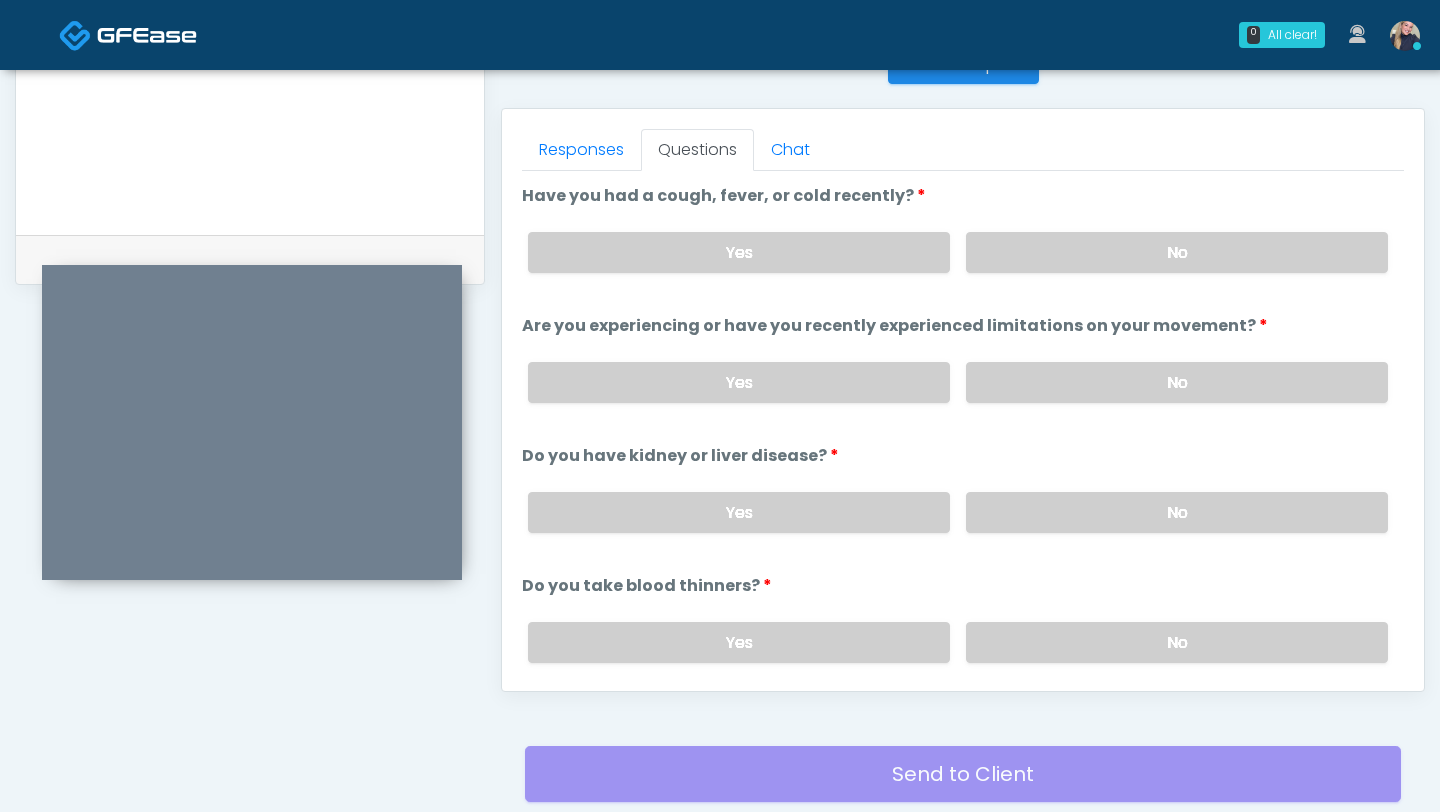 scroll, scrollTop: 836, scrollLeft: 0, axis: vertical 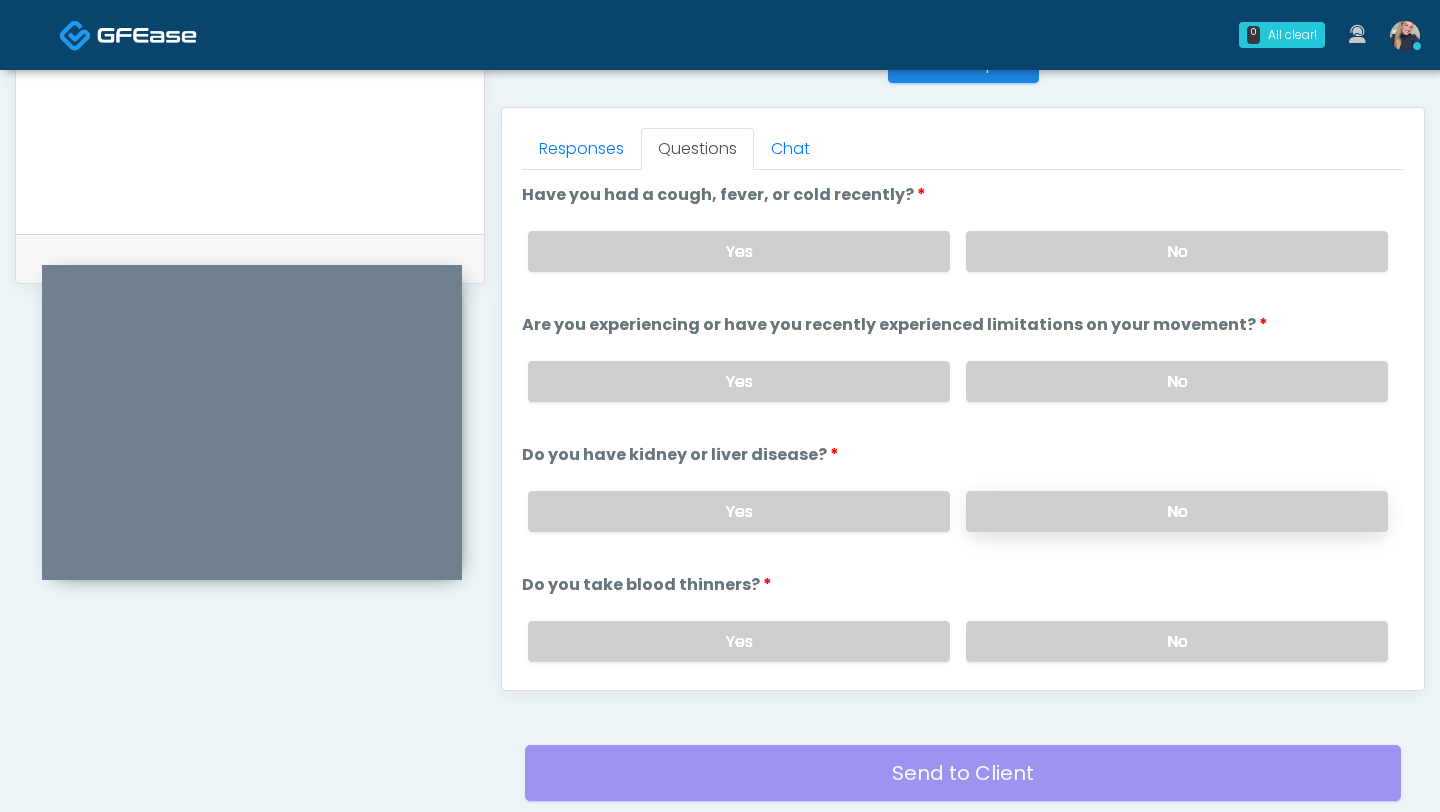 click on "No" at bounding box center [1177, 511] 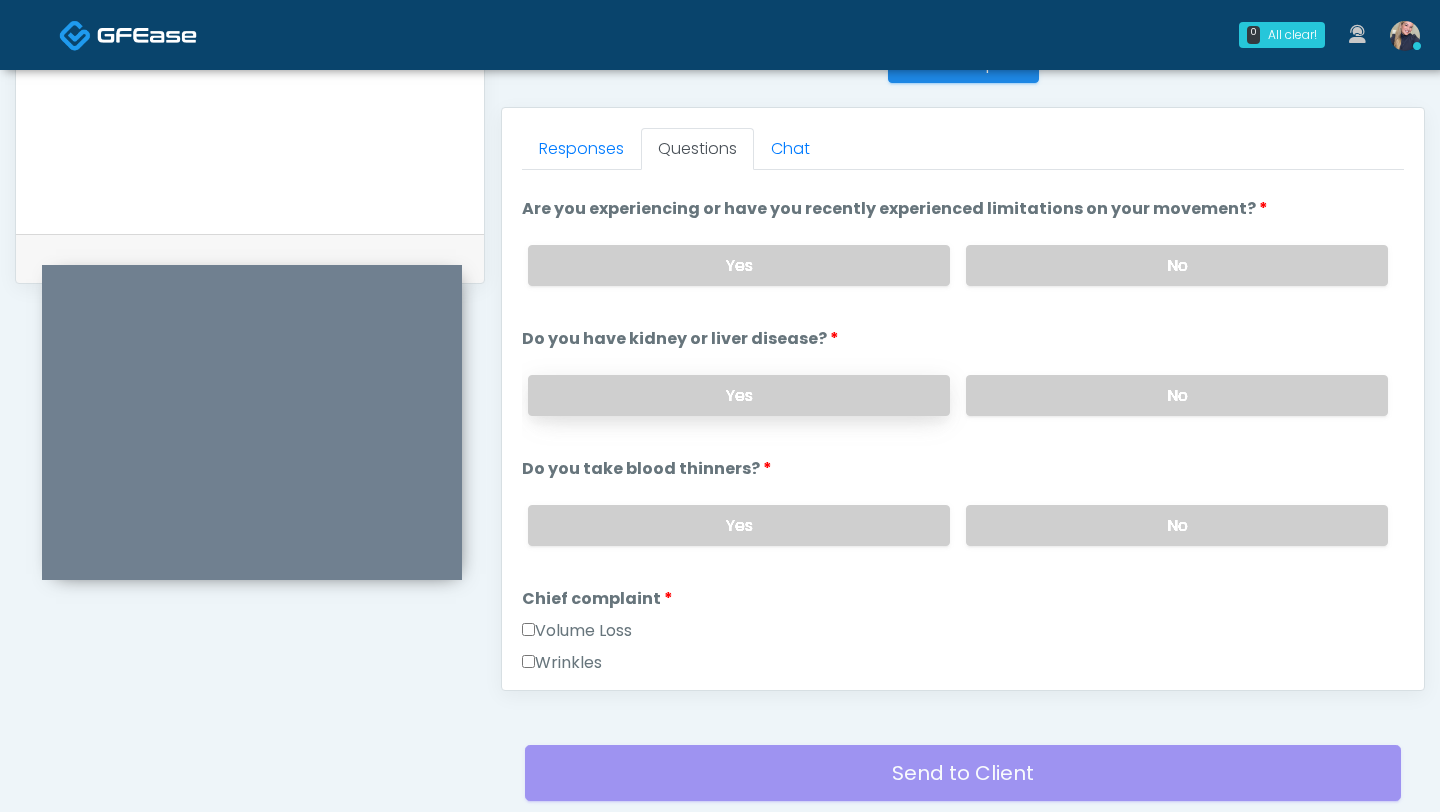 scroll, scrollTop: 119, scrollLeft: 0, axis: vertical 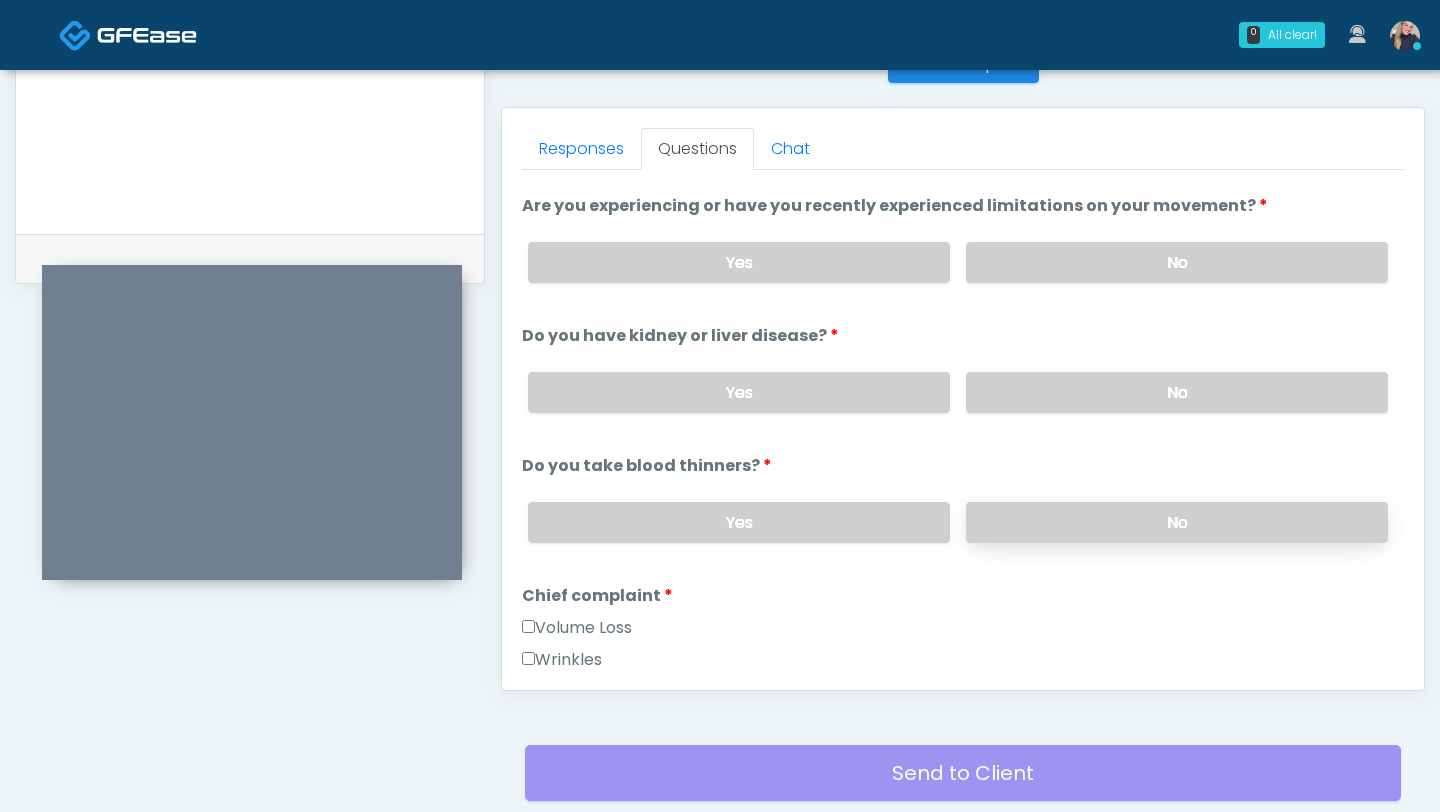 click on "No" at bounding box center (1177, 522) 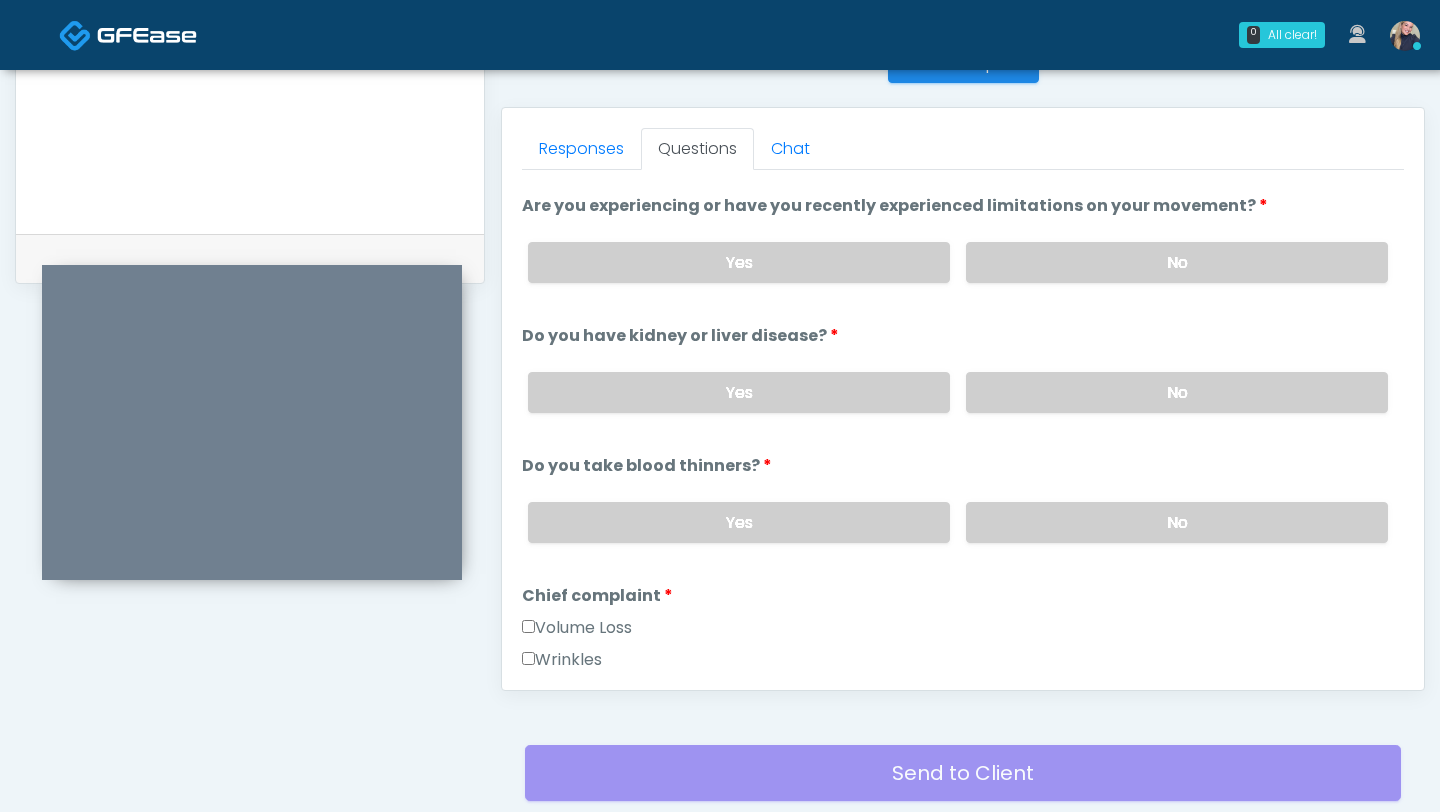 scroll, scrollTop: 309, scrollLeft: 0, axis: vertical 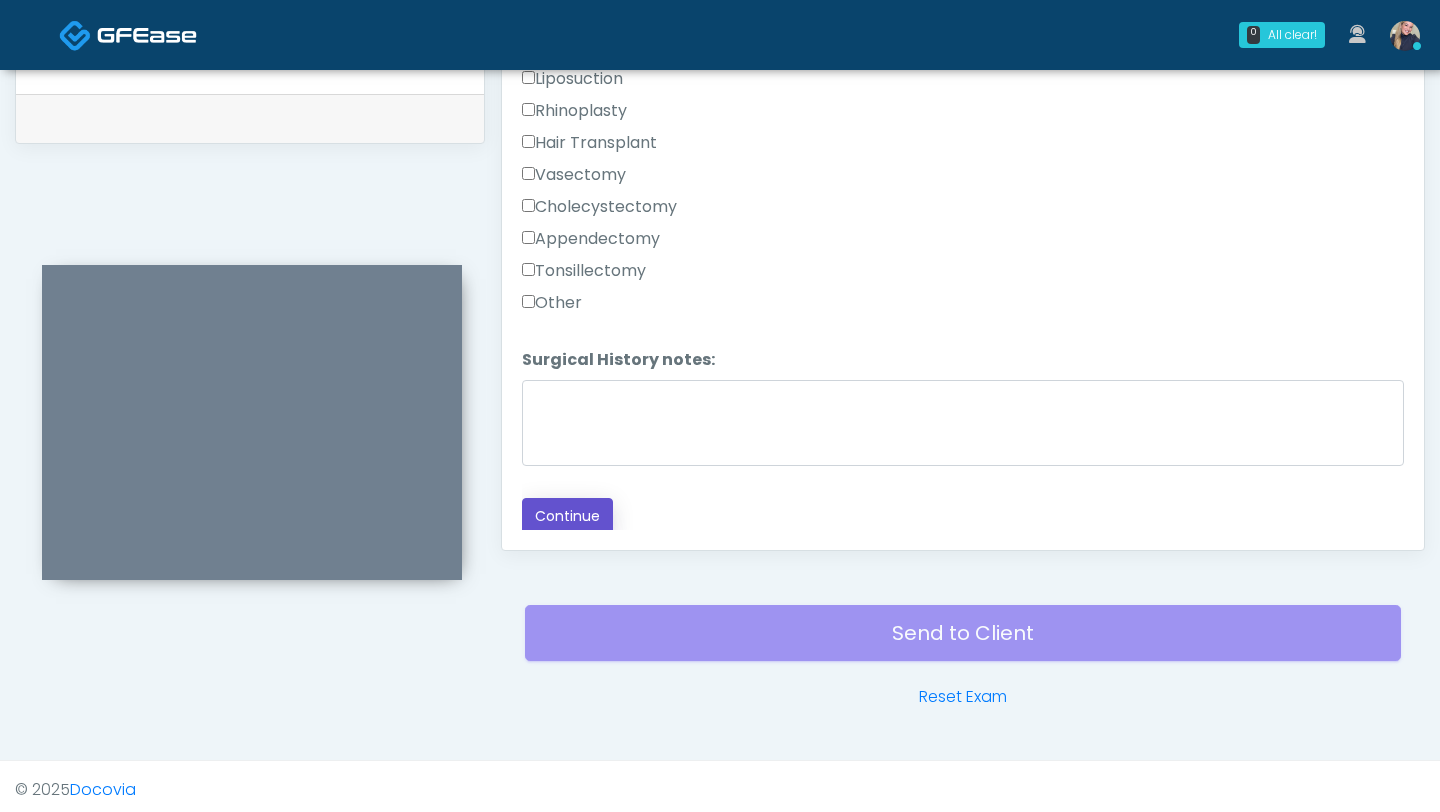 click on "Continue" at bounding box center [567, 516] 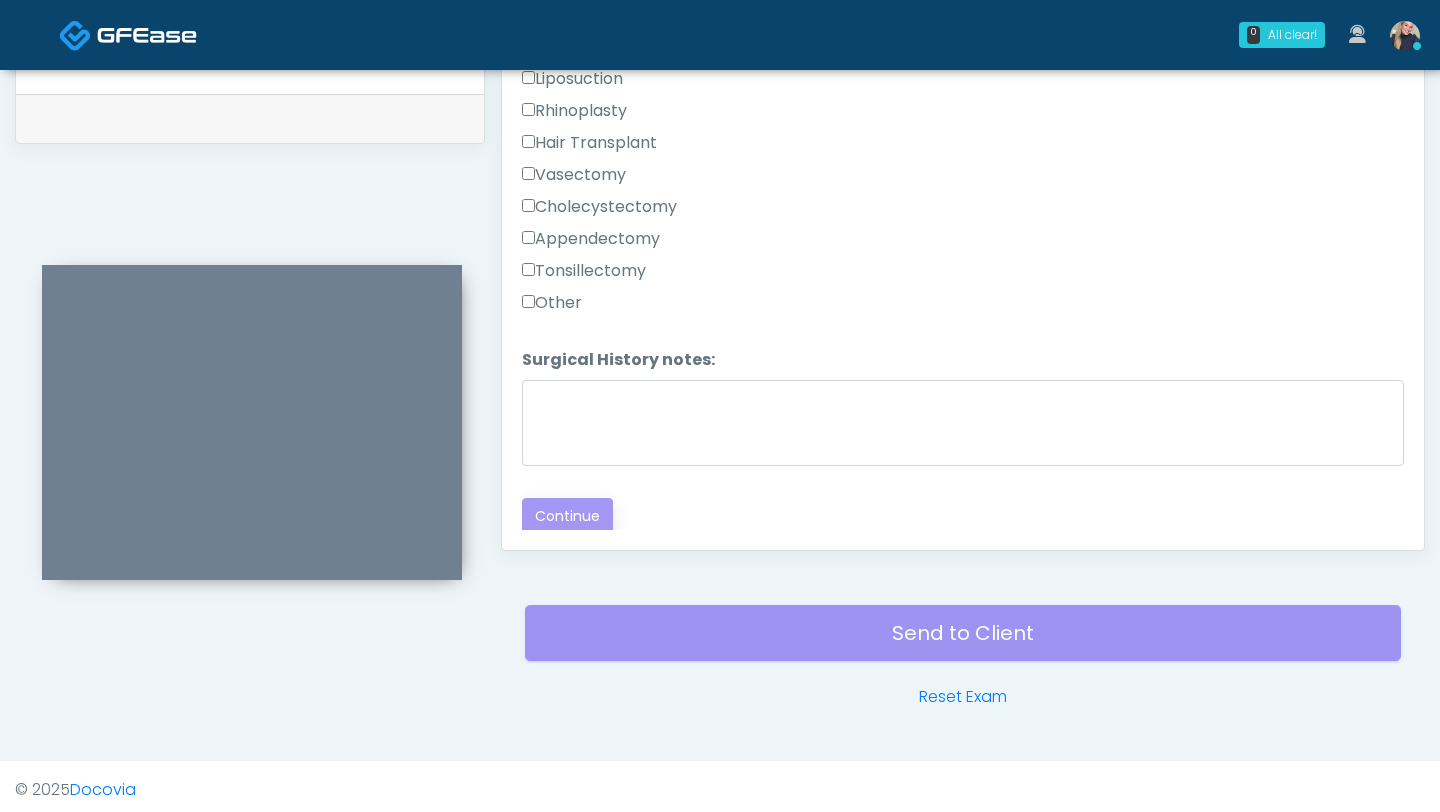 scroll, scrollTop: 983, scrollLeft: 0, axis: vertical 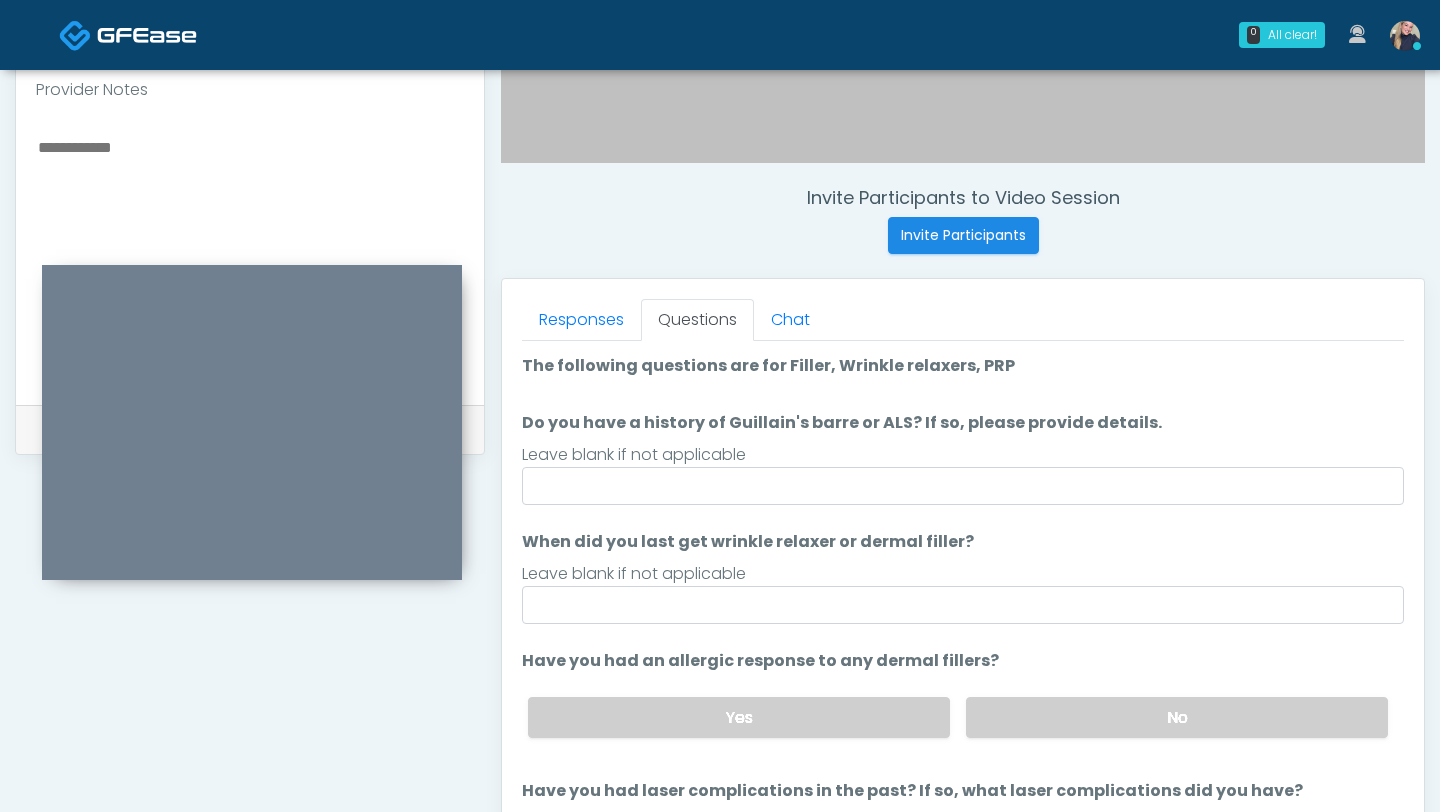 click at bounding box center (250, 256) 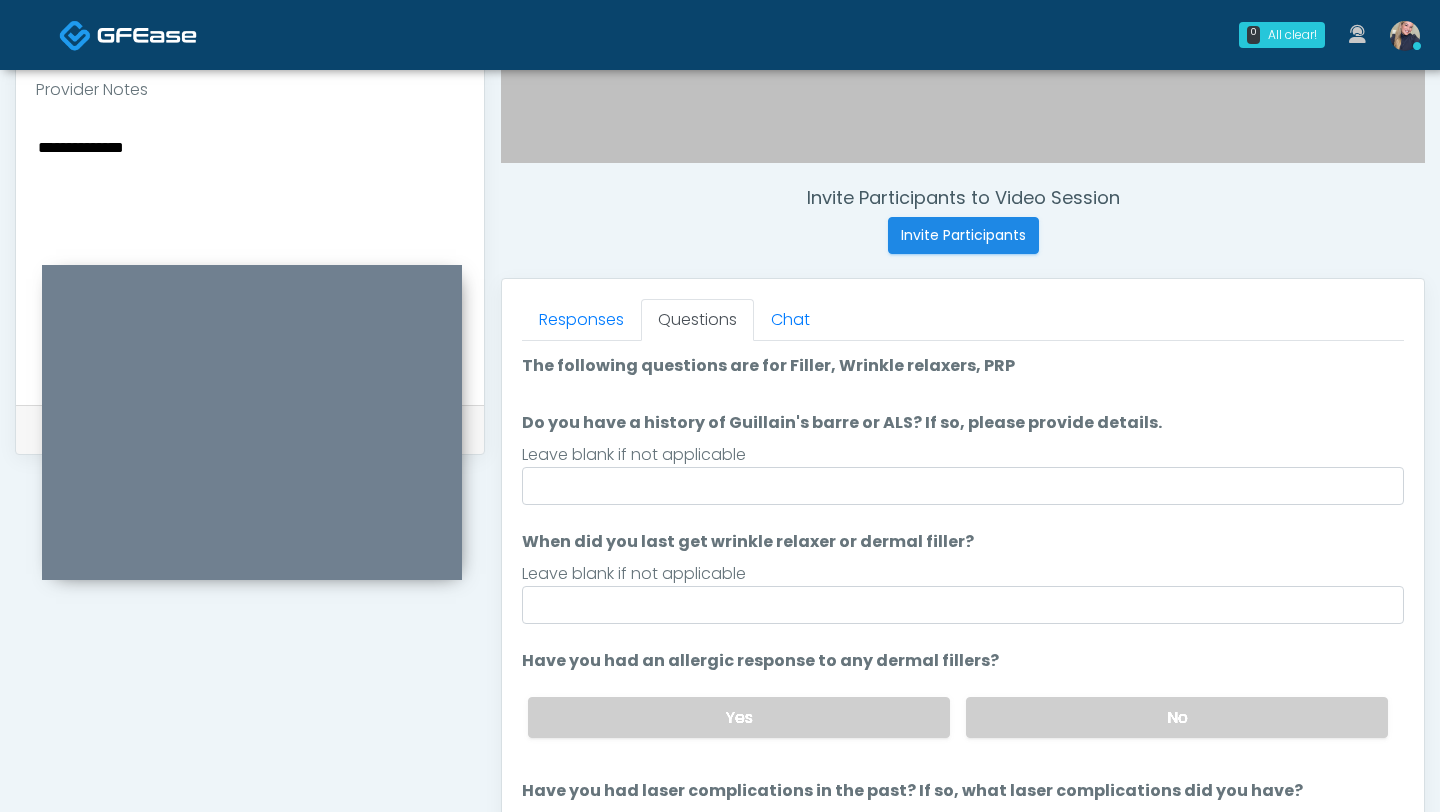 type on "**********" 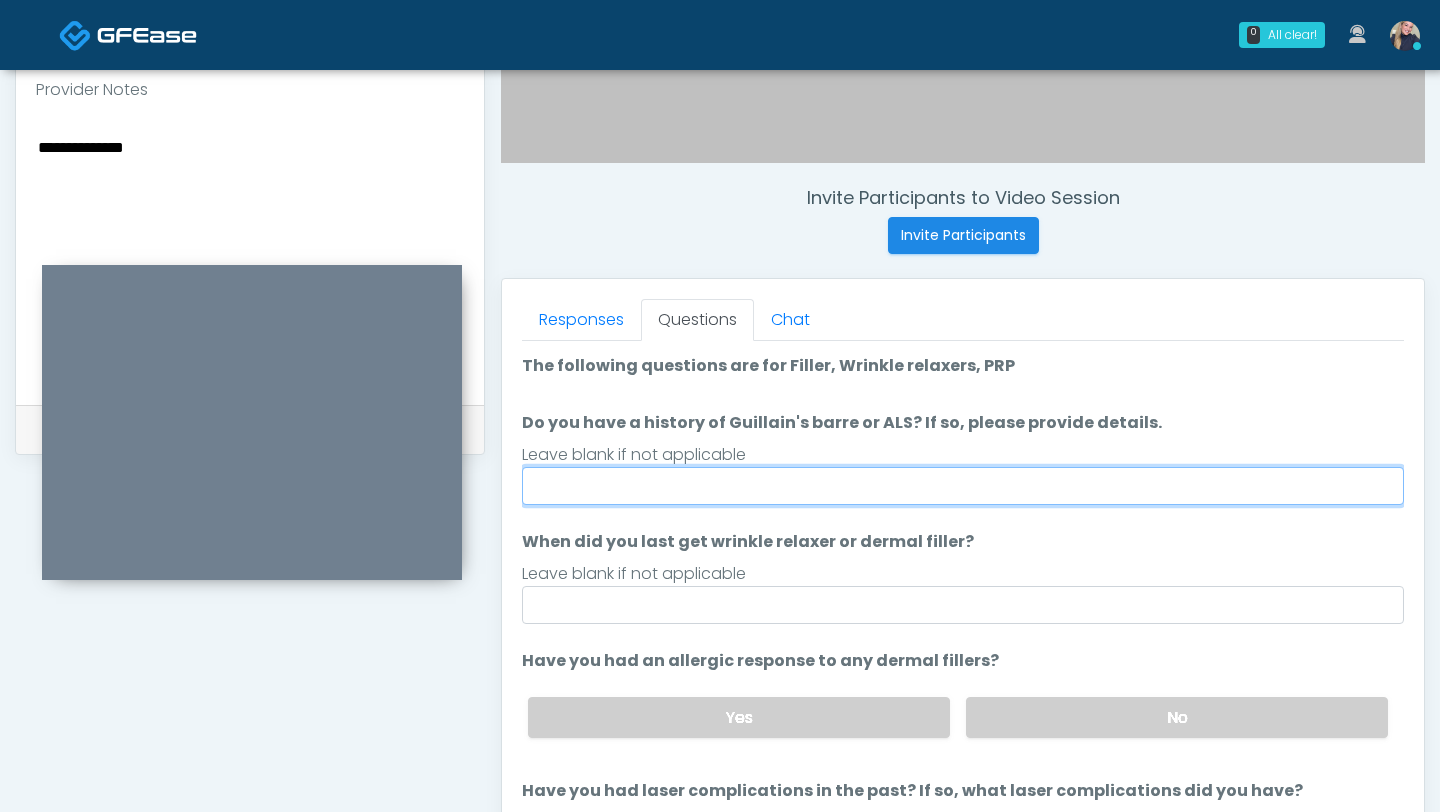 click on "Do you have a history of Guillain's barre or ALS? If so, please provide details." at bounding box center [963, 486] 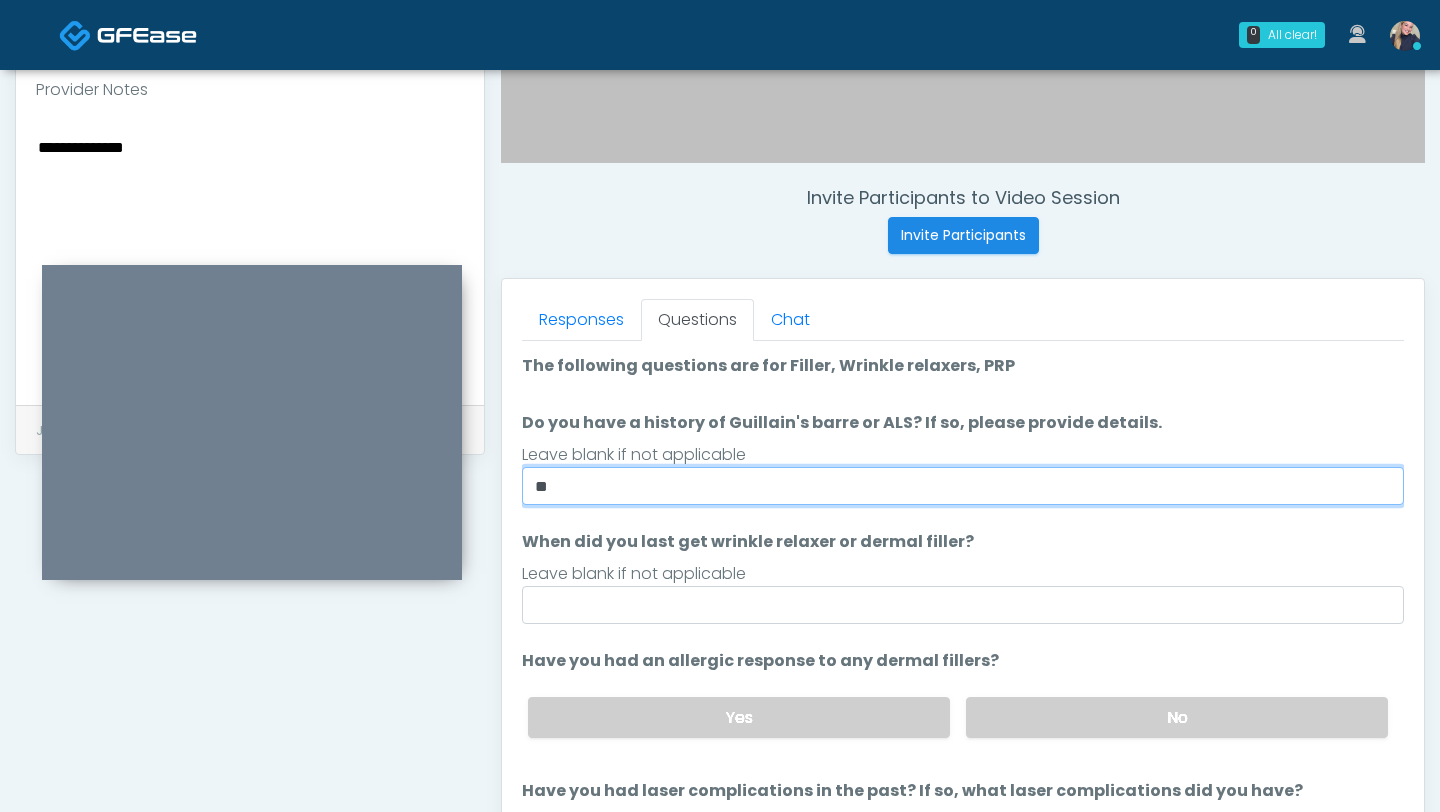 scroll, scrollTop: 93, scrollLeft: 0, axis: vertical 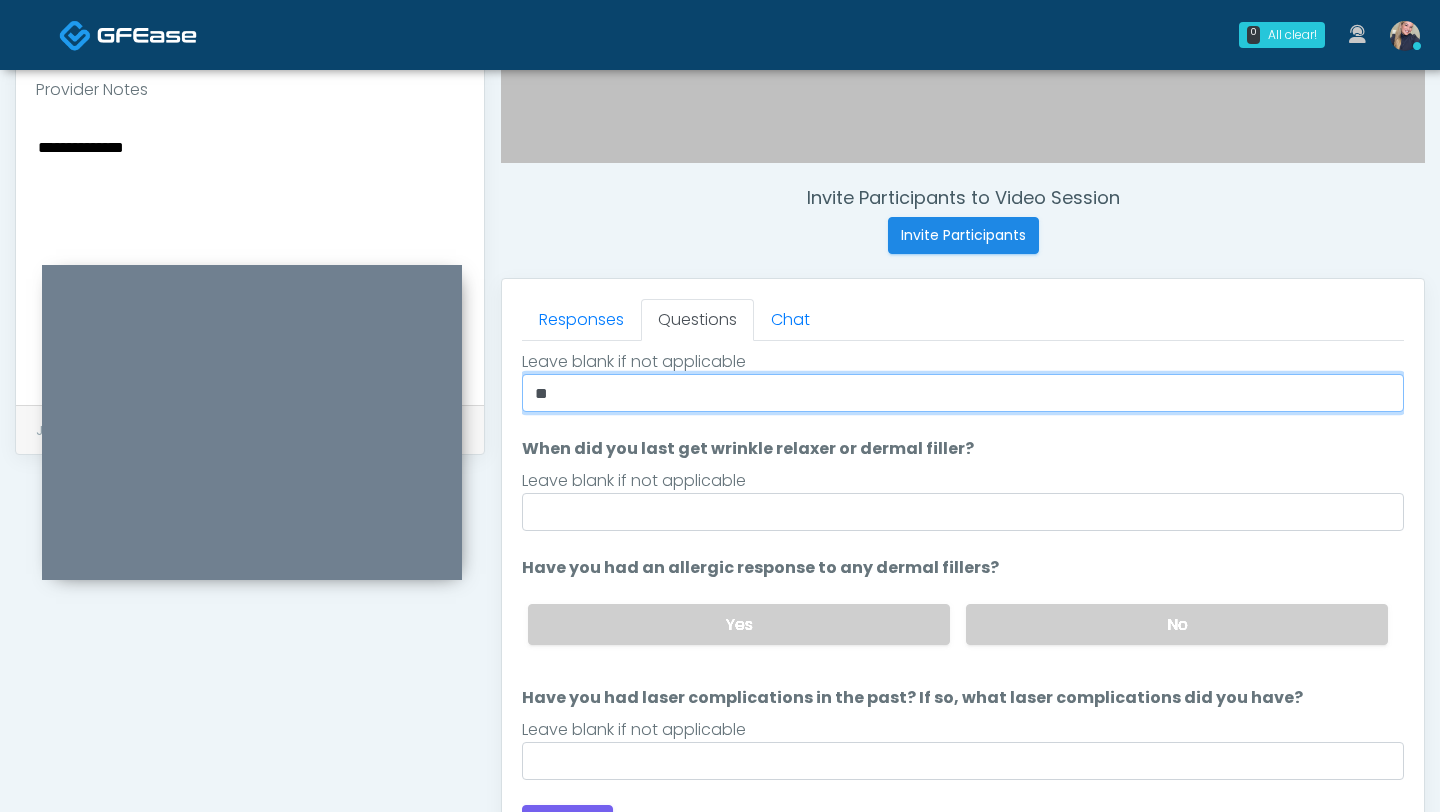 type on "**" 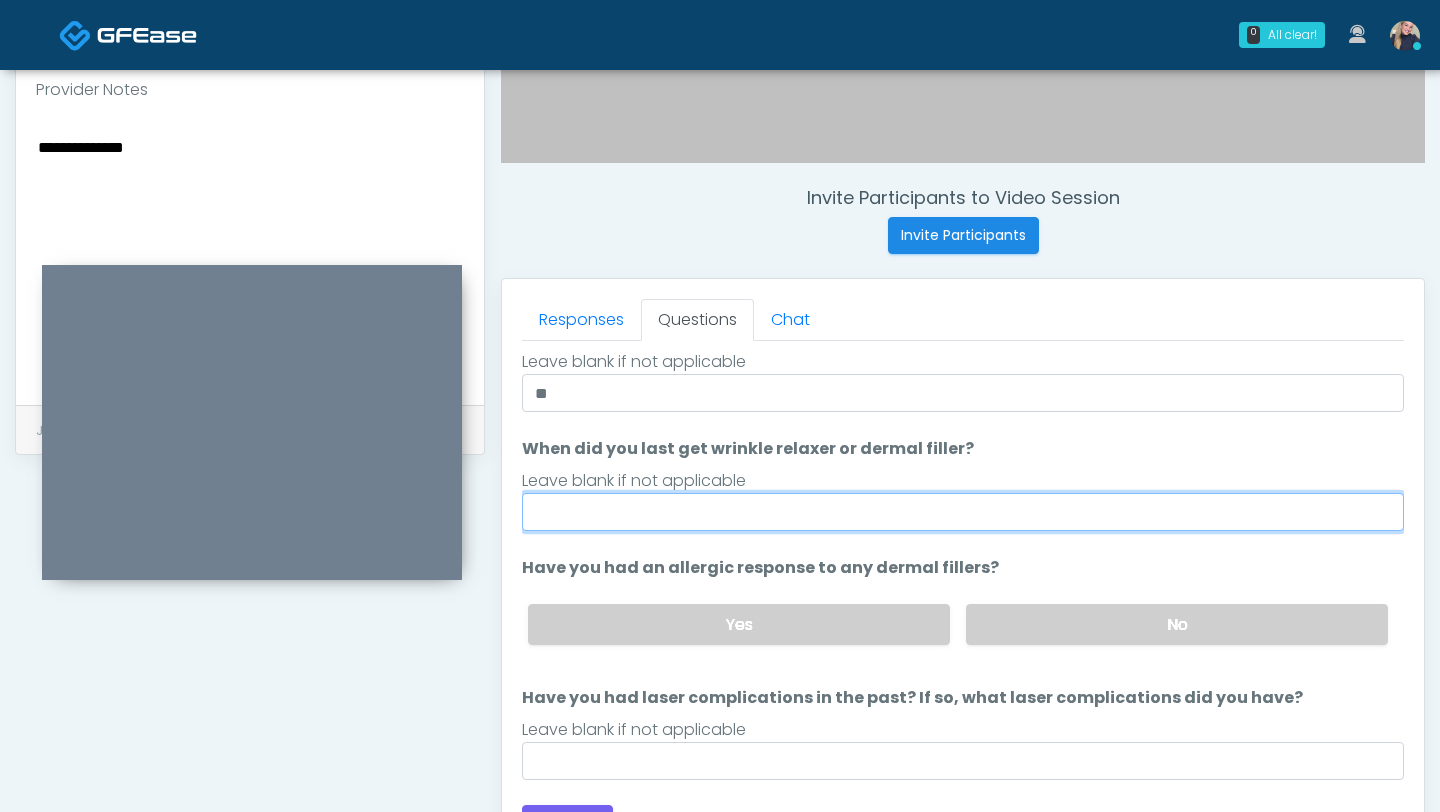 click on "When did you last get wrinkle relaxer or dermal filler?" at bounding box center [963, 512] 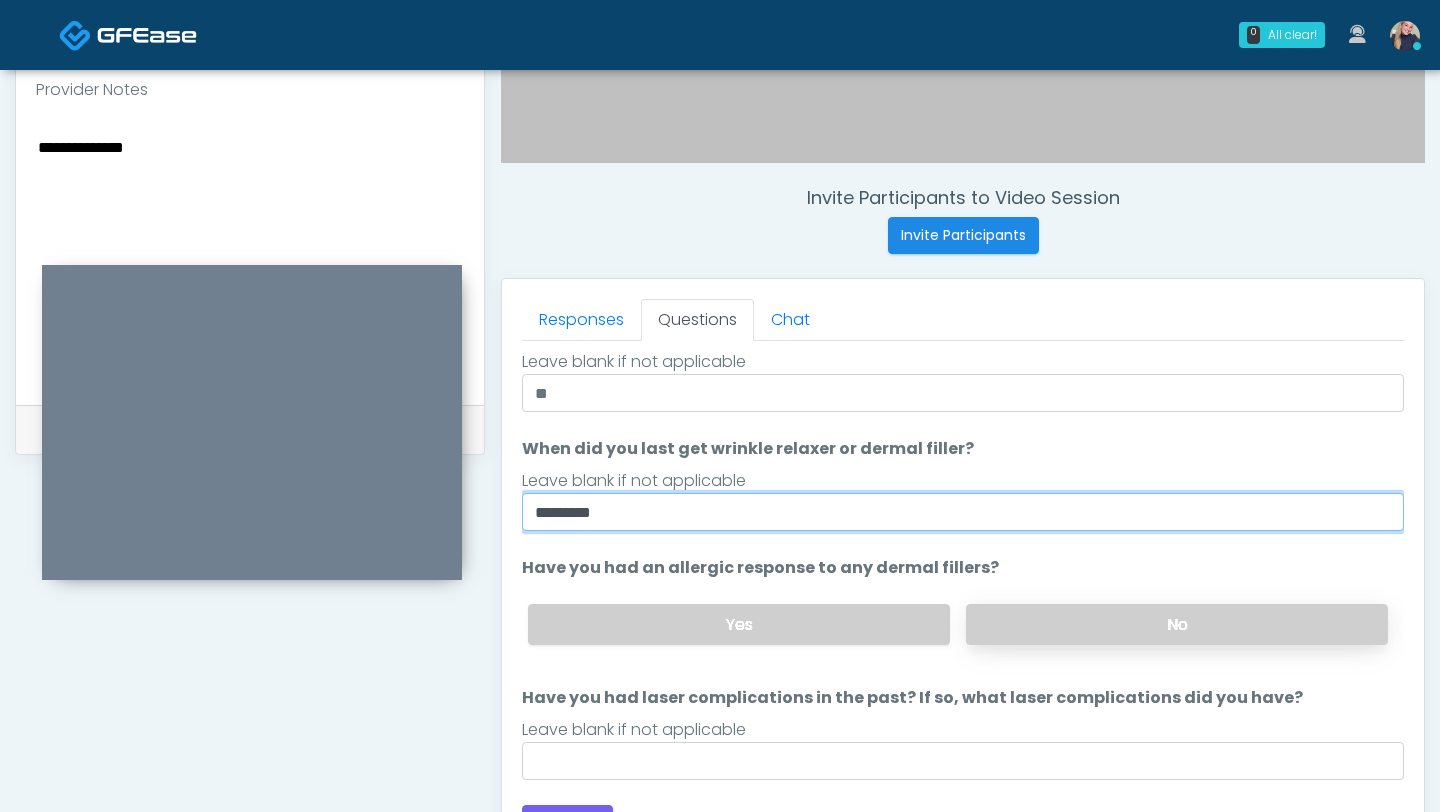 type on "********" 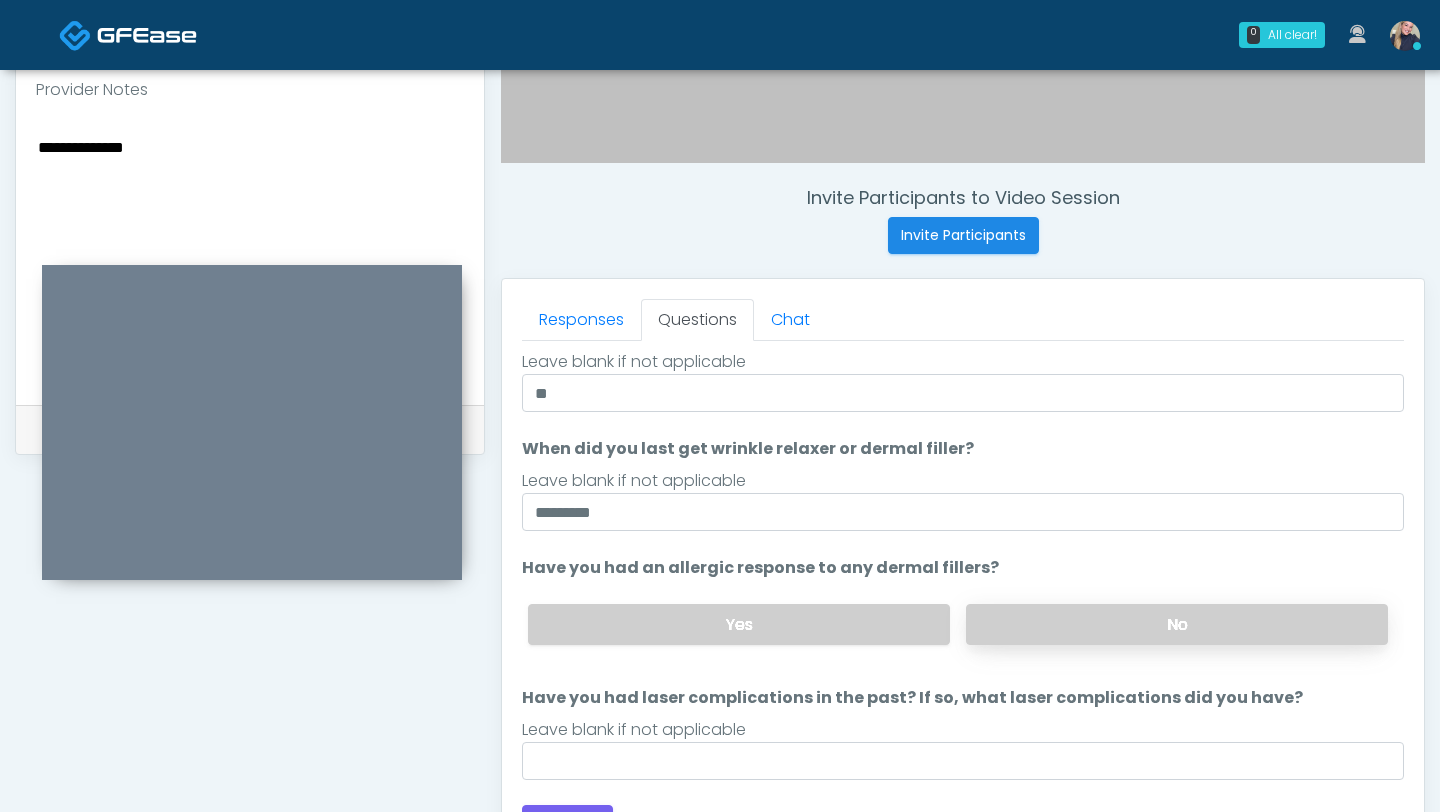 click on "No" at bounding box center (1177, 624) 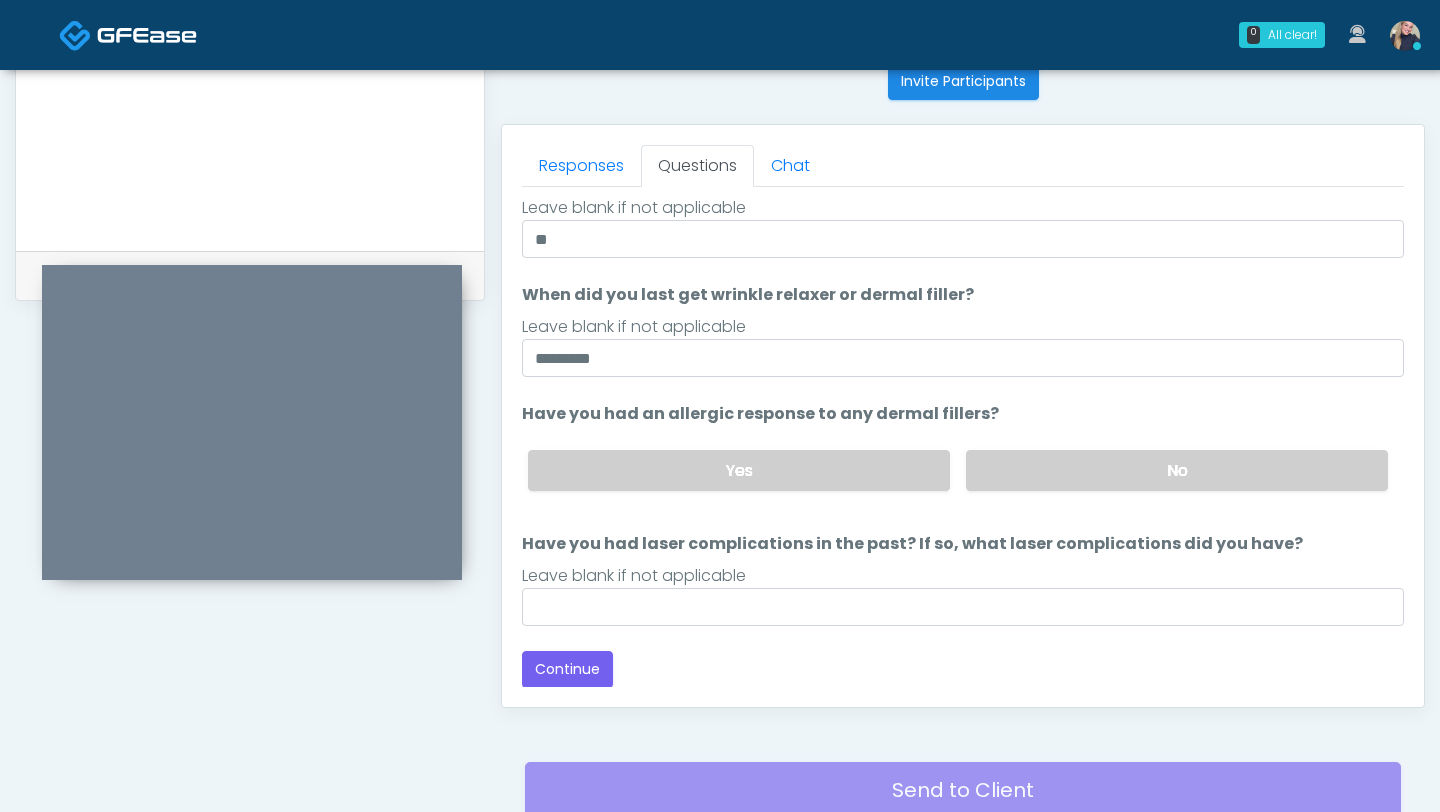 scroll, scrollTop: 820, scrollLeft: 0, axis: vertical 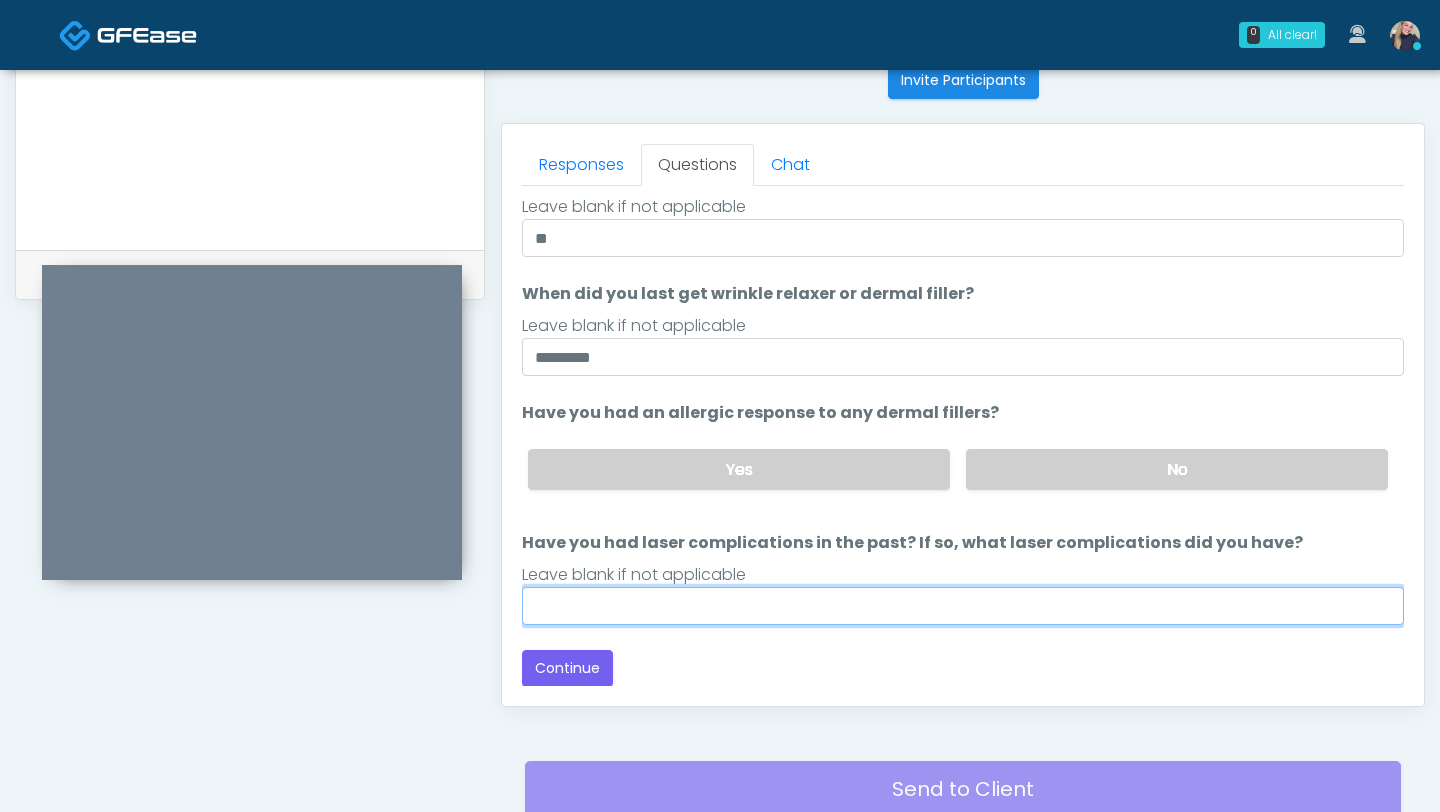 click on "Have you had laser complications in the past? If so, what laser complications did you have?" at bounding box center [963, 606] 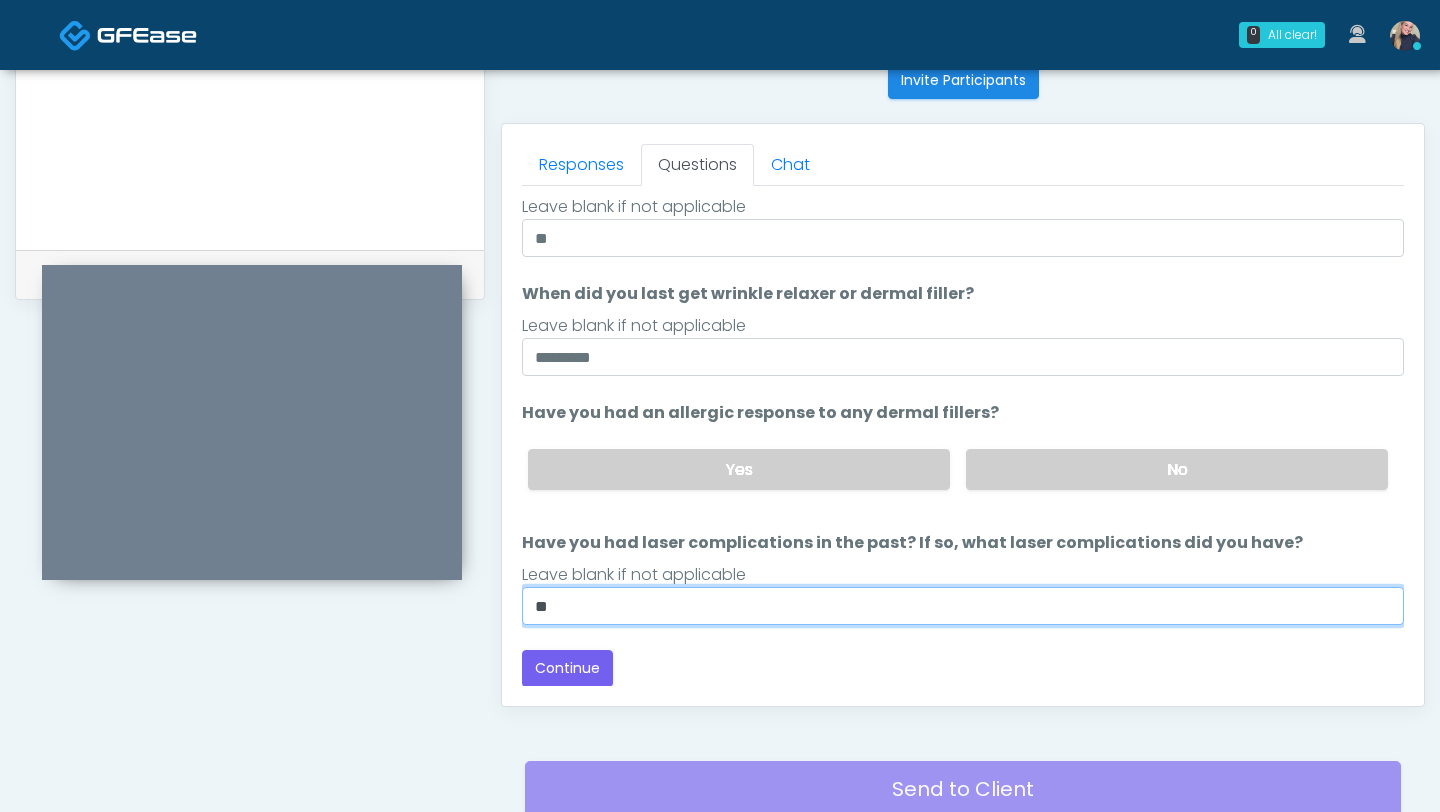 type on "**" 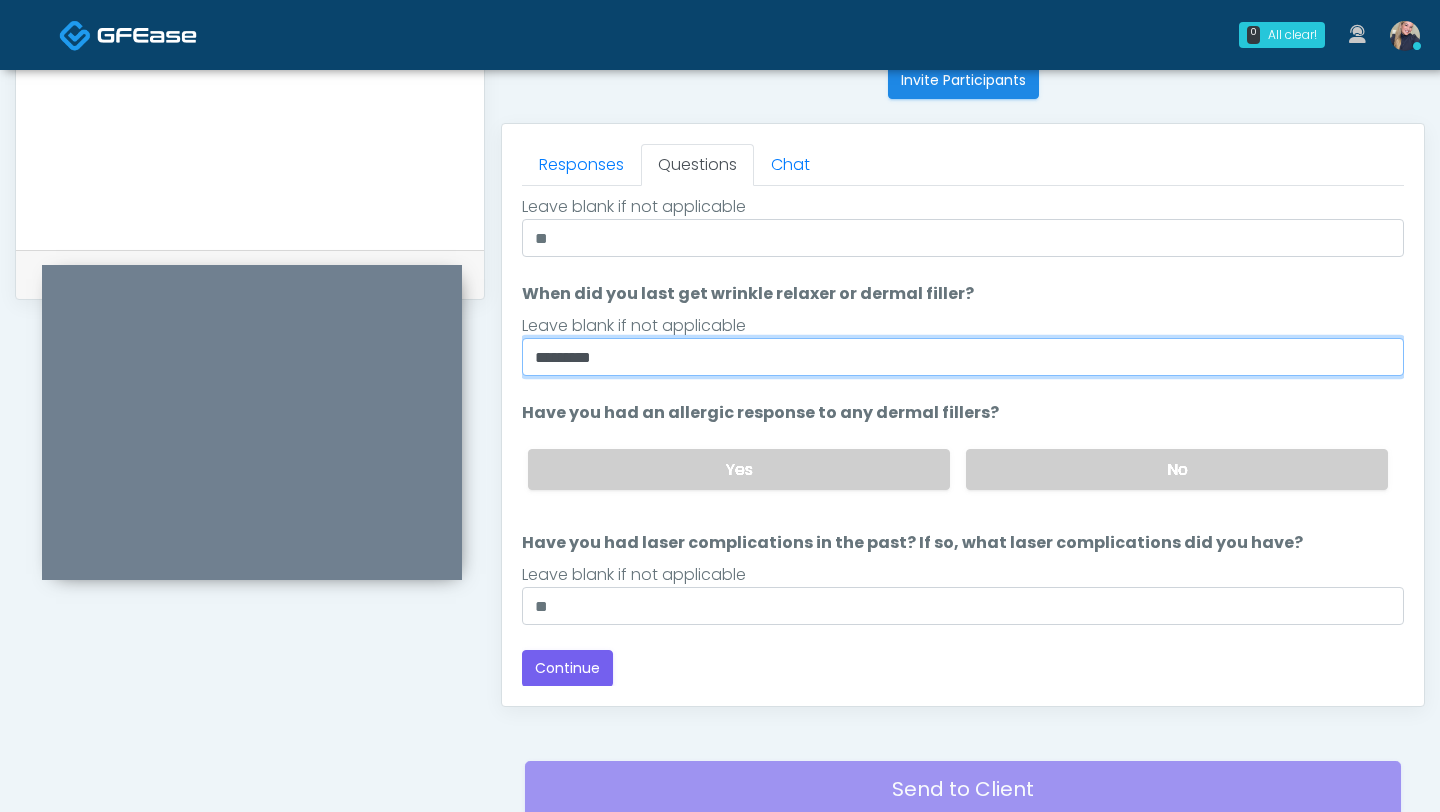 click on "********" at bounding box center [963, 357] 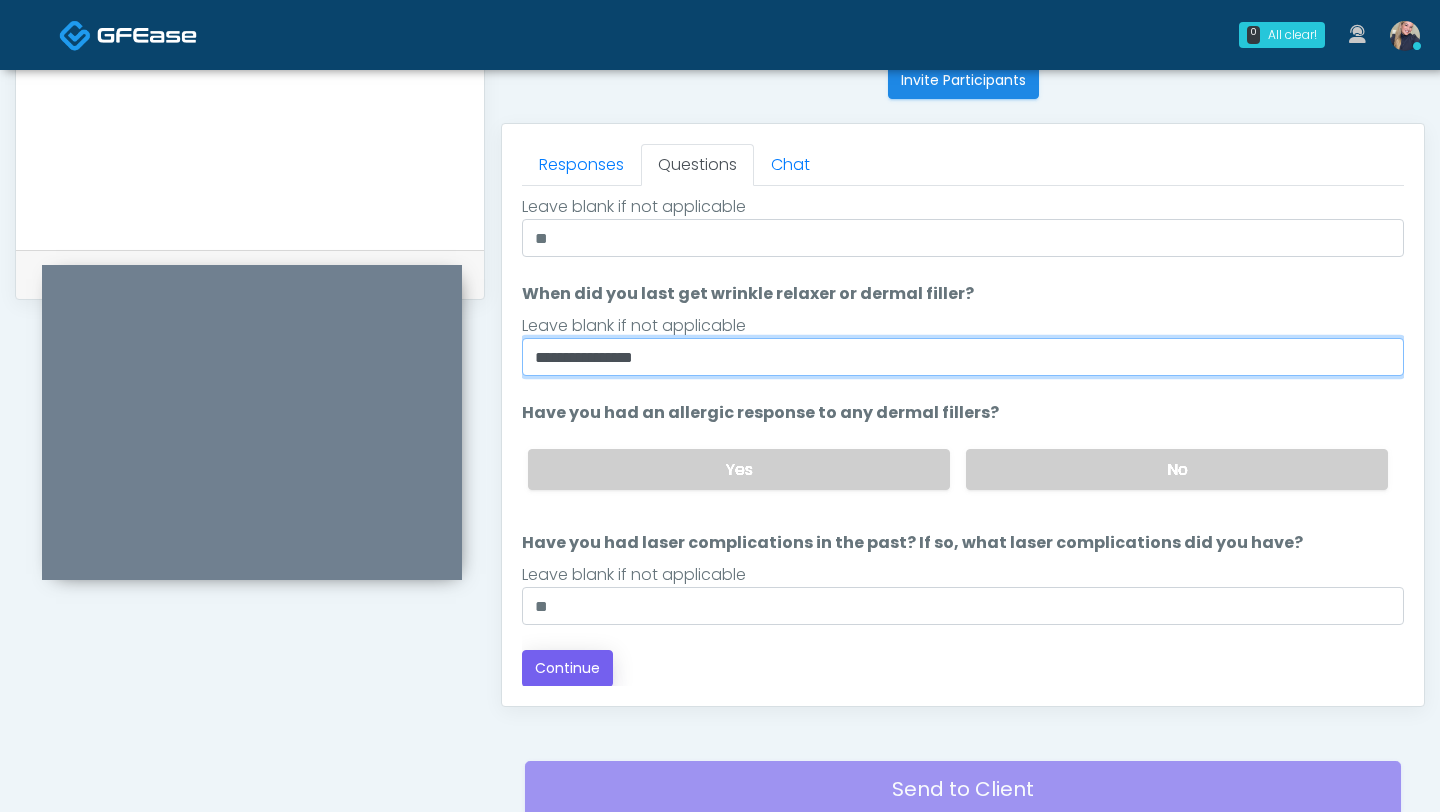 type on "**********" 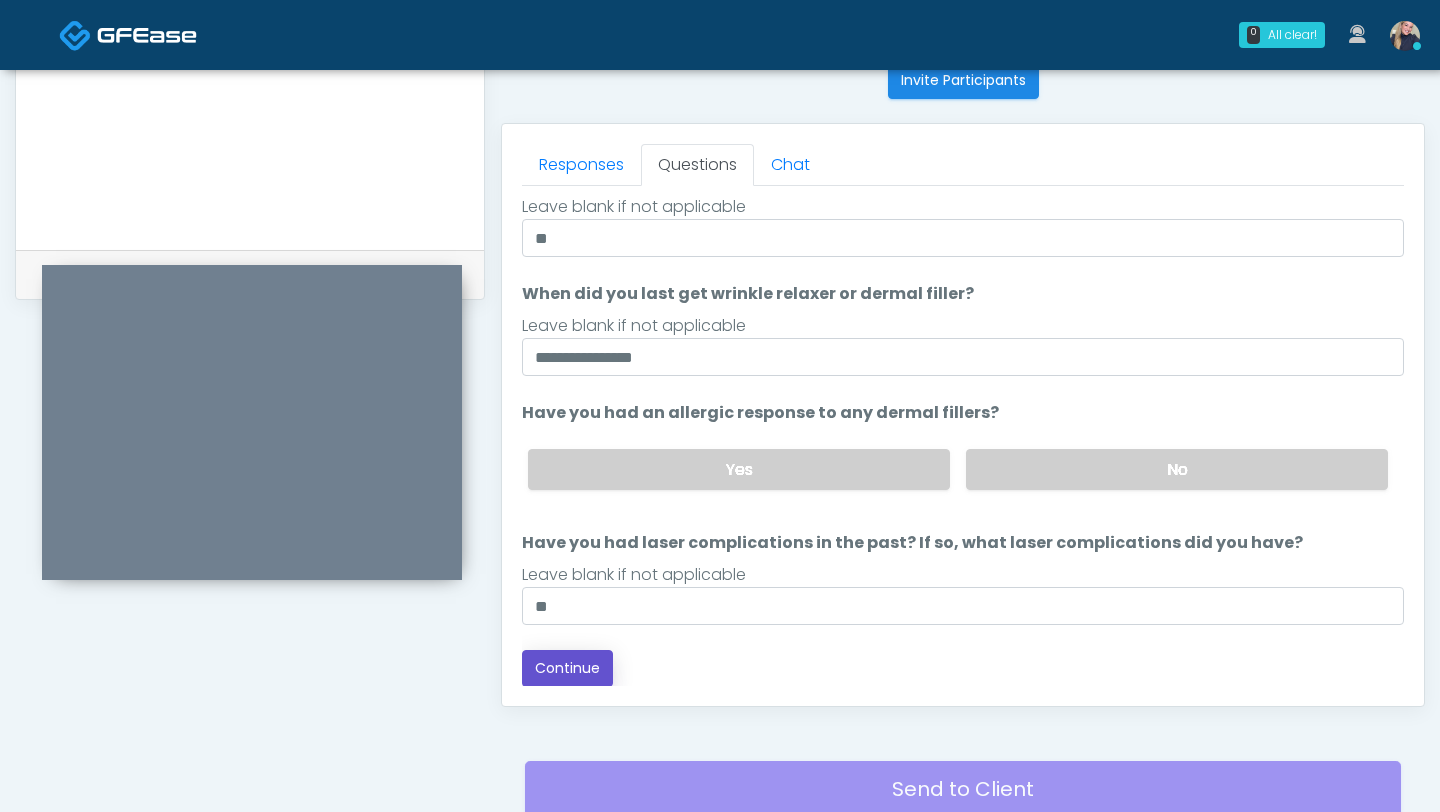 click on "Continue" at bounding box center (567, 668) 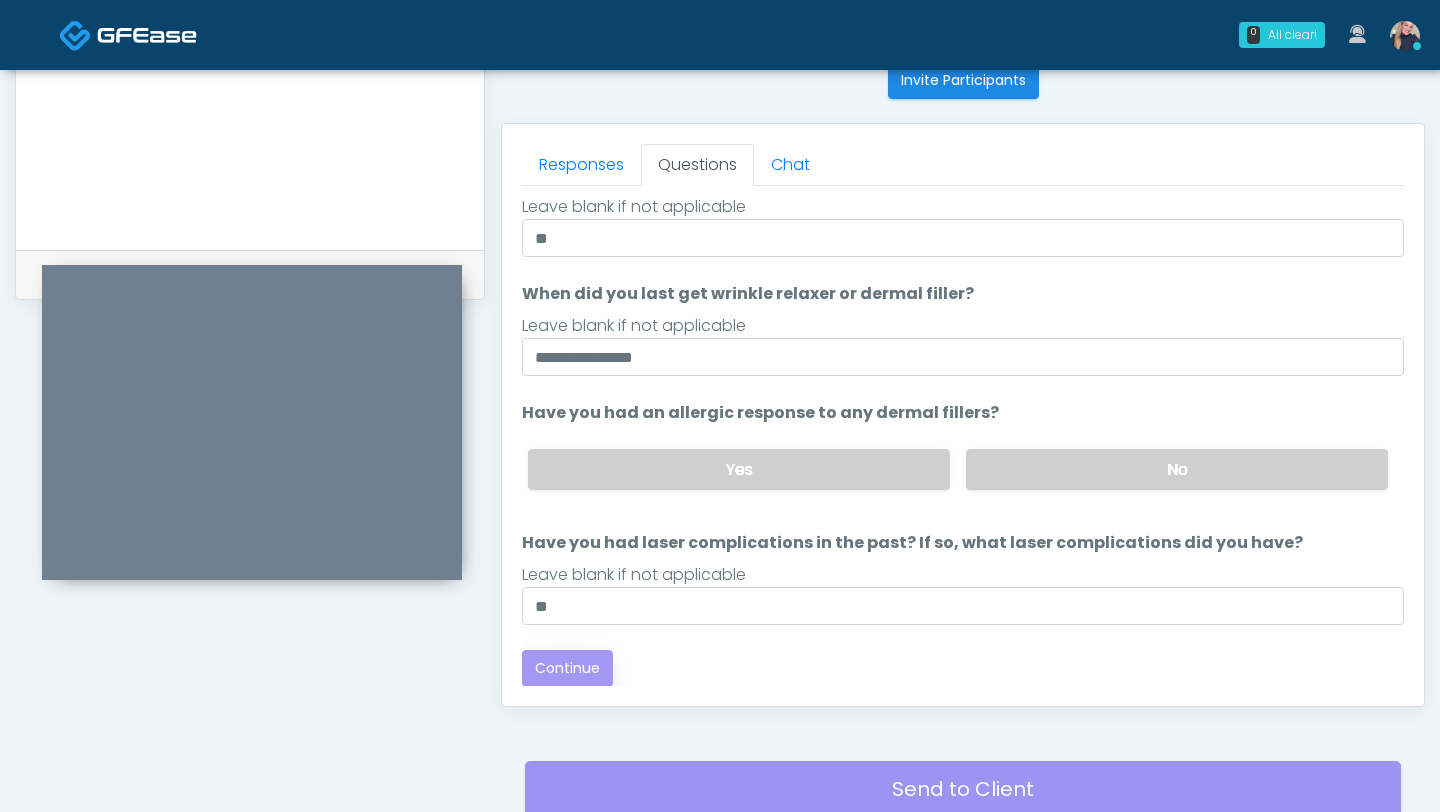 scroll, scrollTop: 983, scrollLeft: 0, axis: vertical 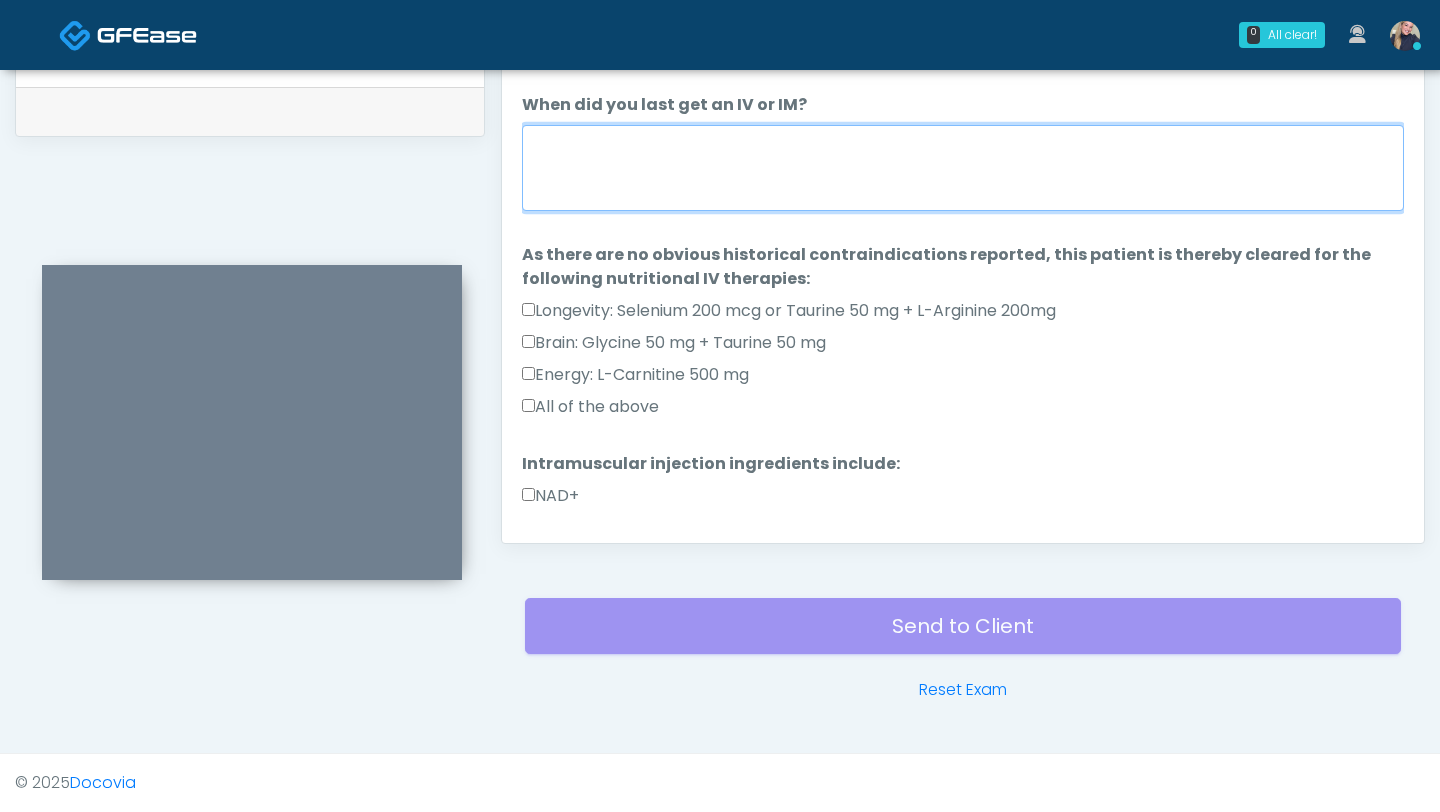 click on "When did you last get an IV or IM?" at bounding box center (963, 168) 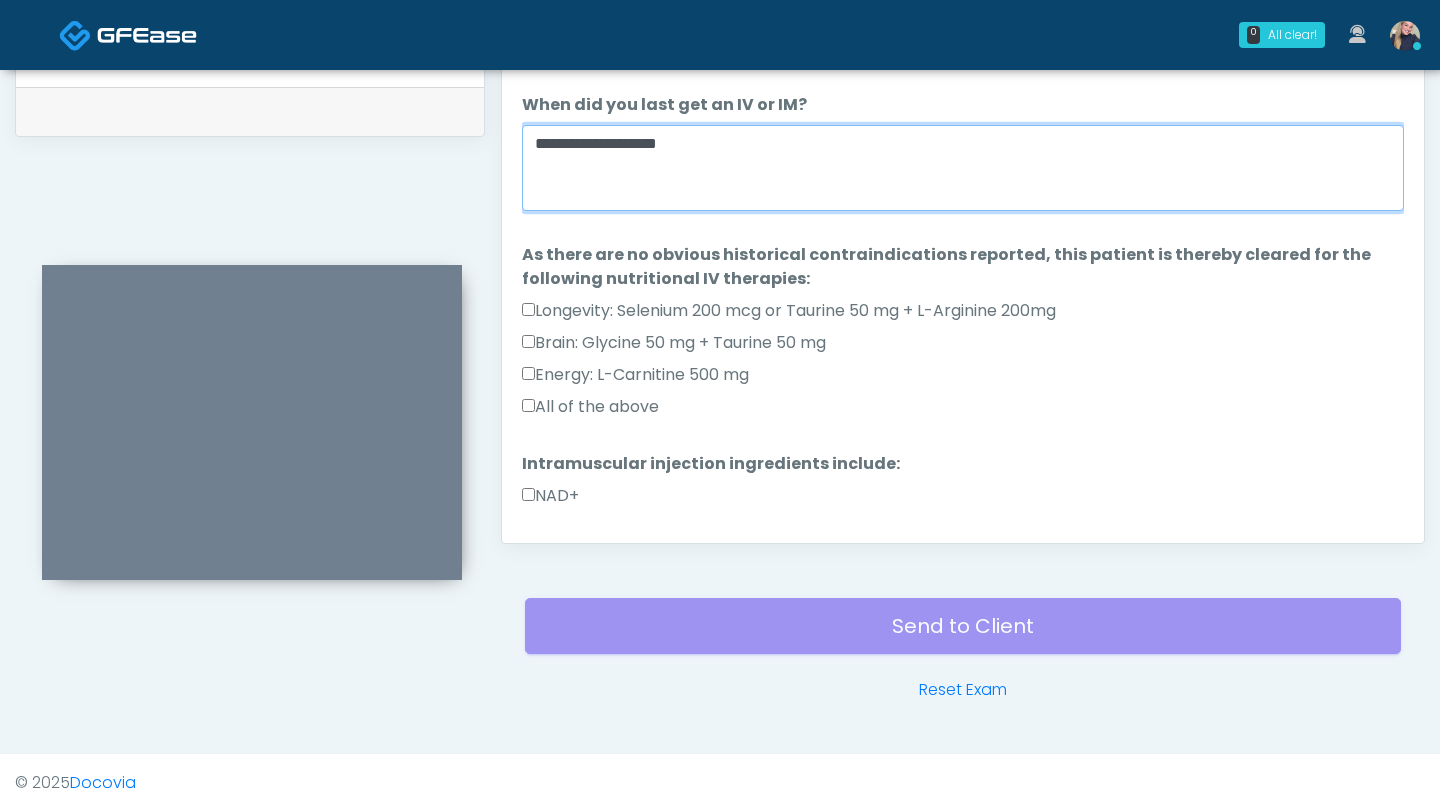 click on "**********" at bounding box center [963, 168] 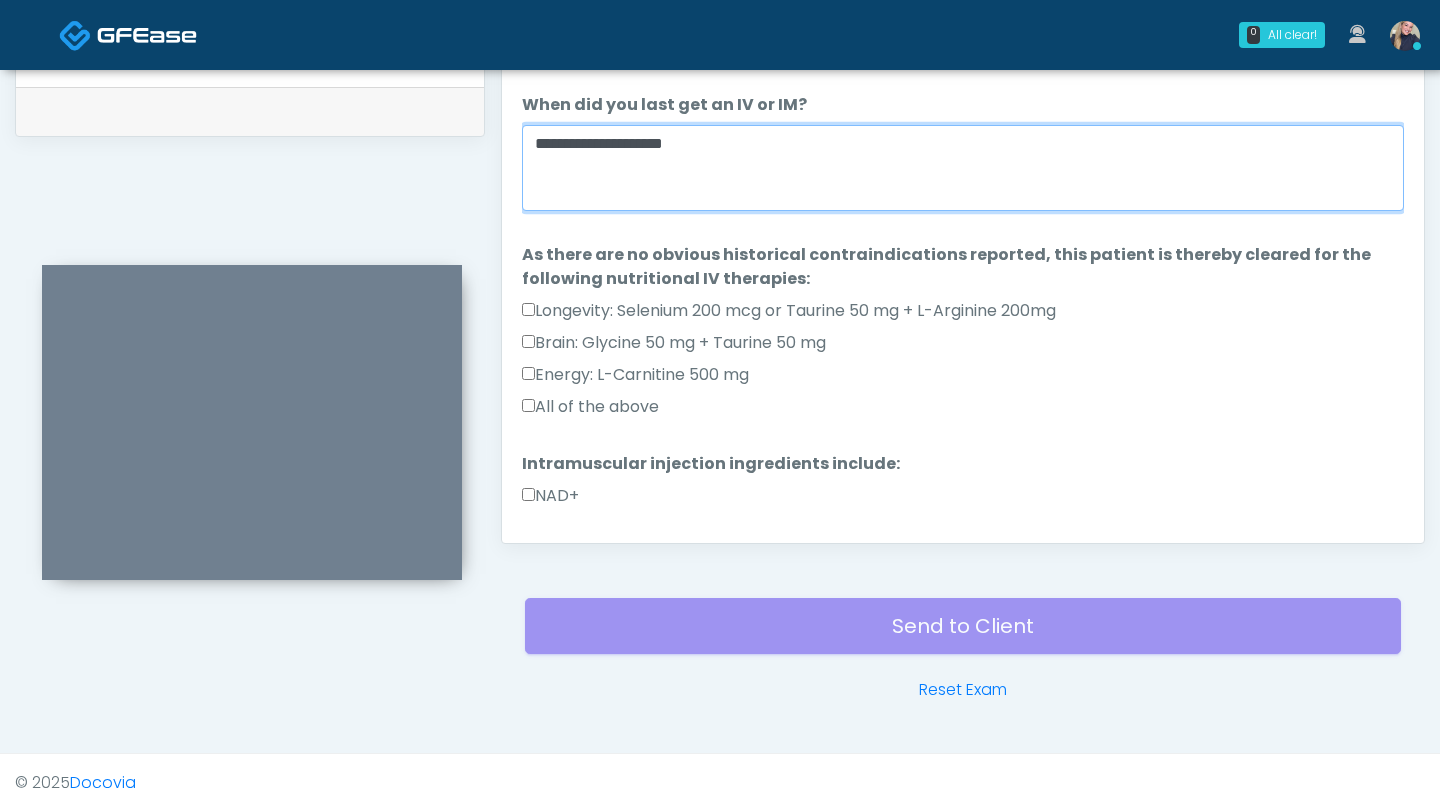 type on "**********" 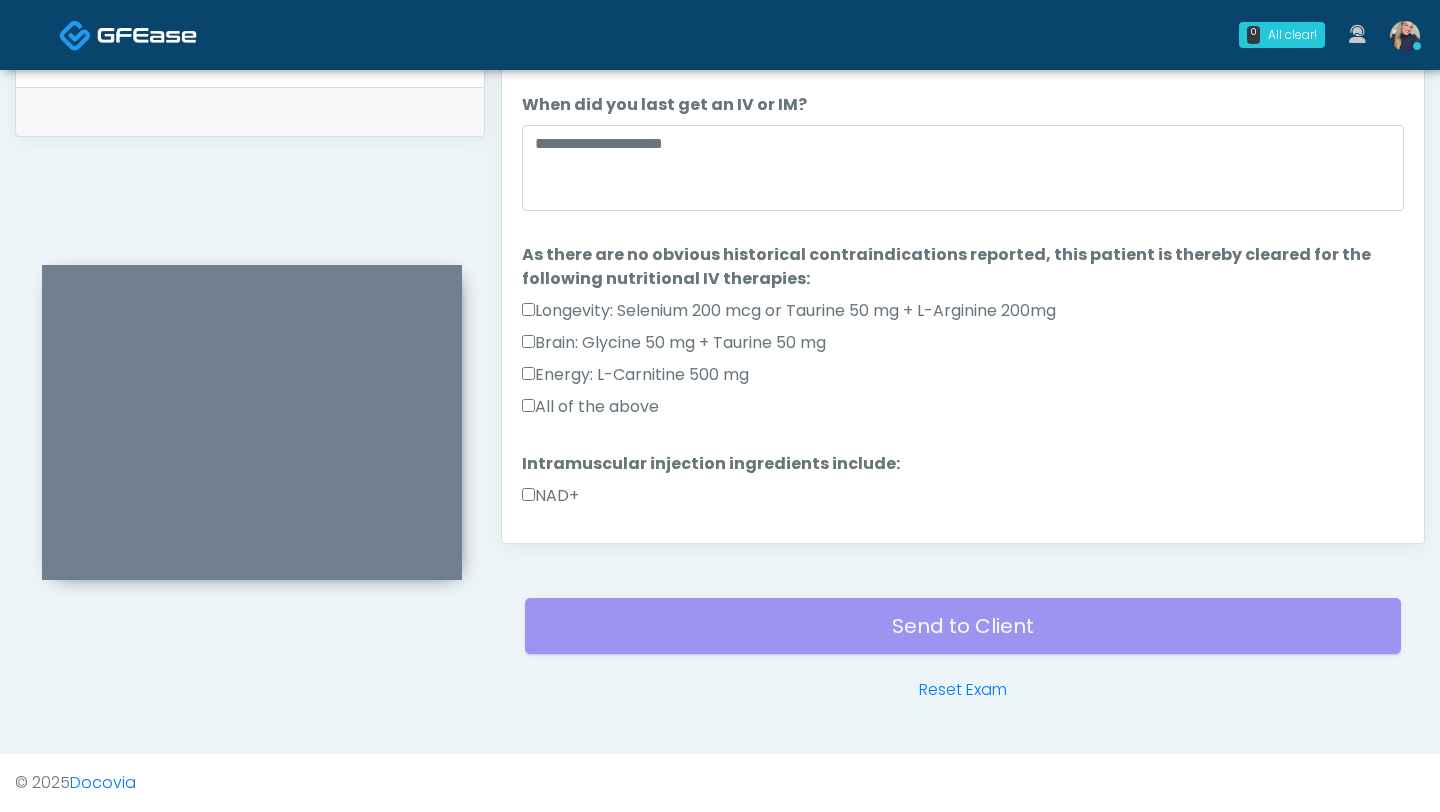scroll, scrollTop: 54, scrollLeft: 0, axis: vertical 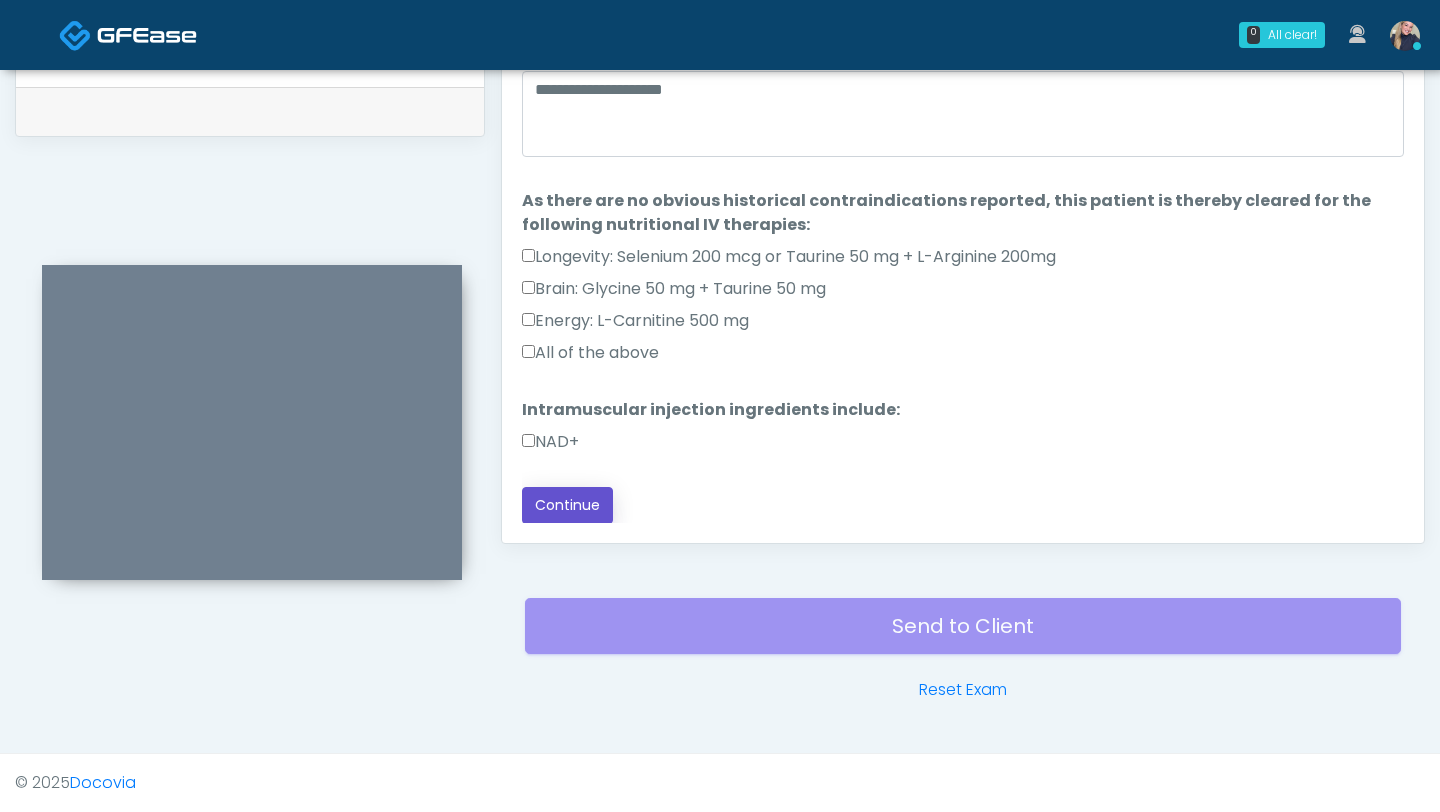 click on "Continue" at bounding box center (567, 505) 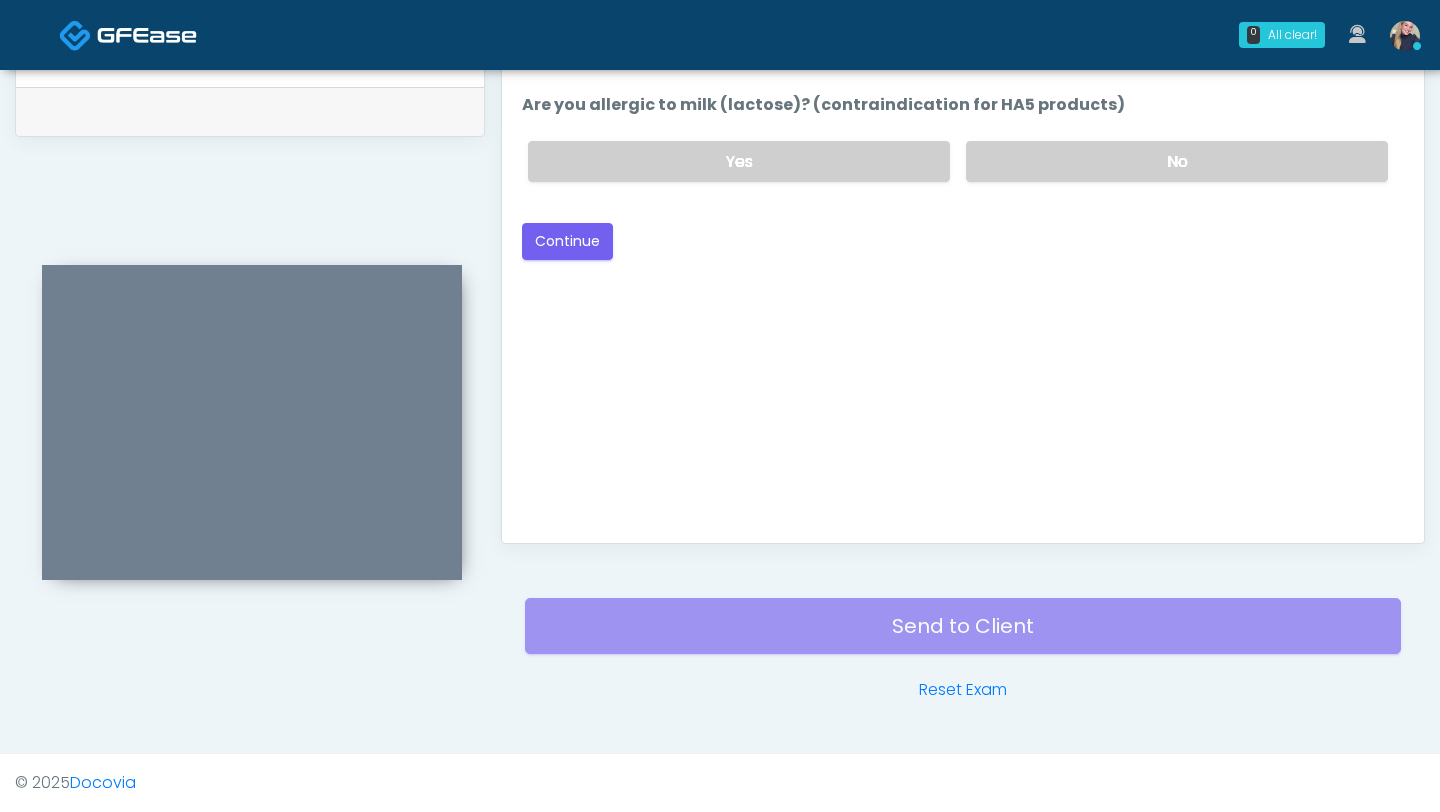 scroll, scrollTop: 0, scrollLeft: 0, axis: both 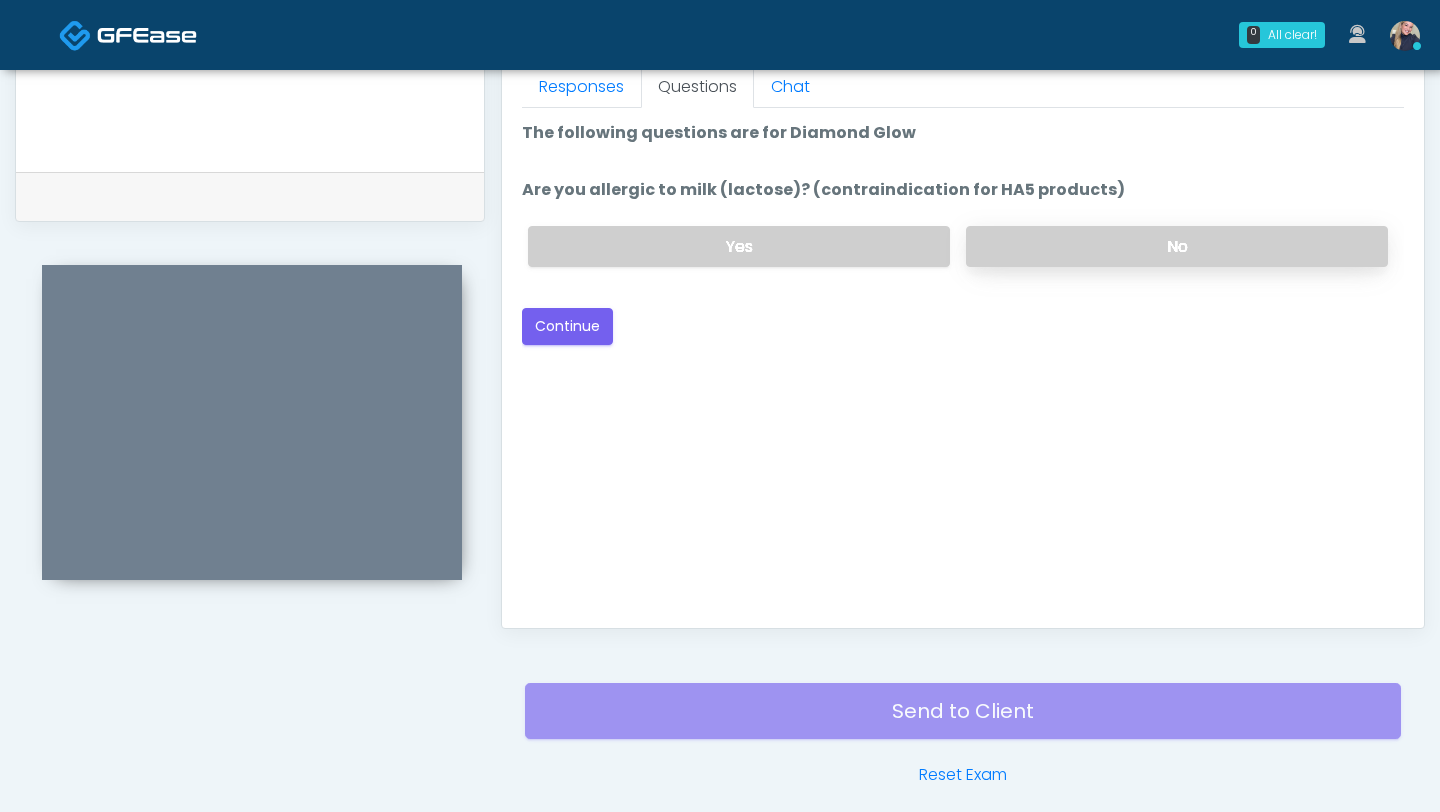 click on "No" at bounding box center [1177, 246] 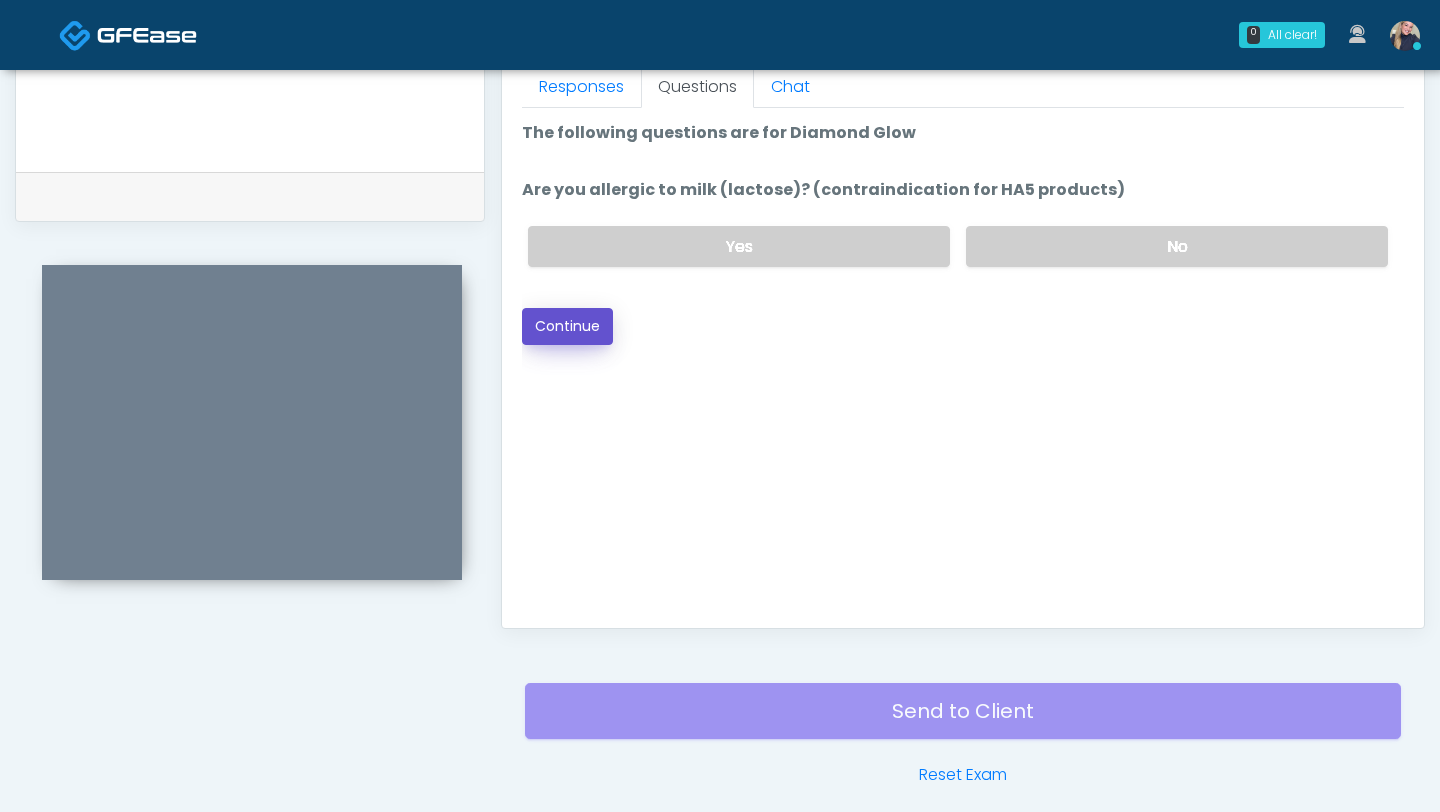 click on "Continue" at bounding box center (567, 326) 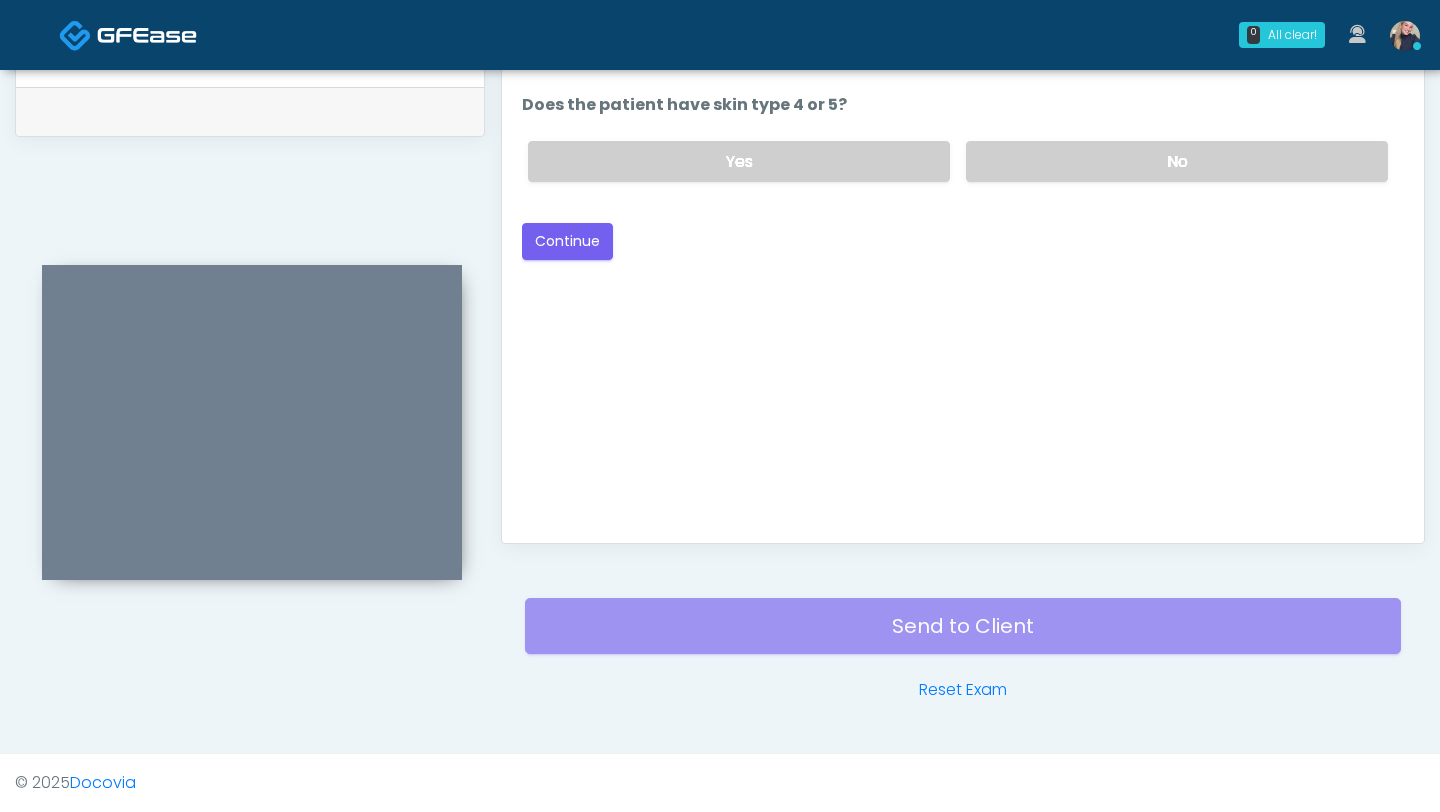 scroll, scrollTop: 892, scrollLeft: 0, axis: vertical 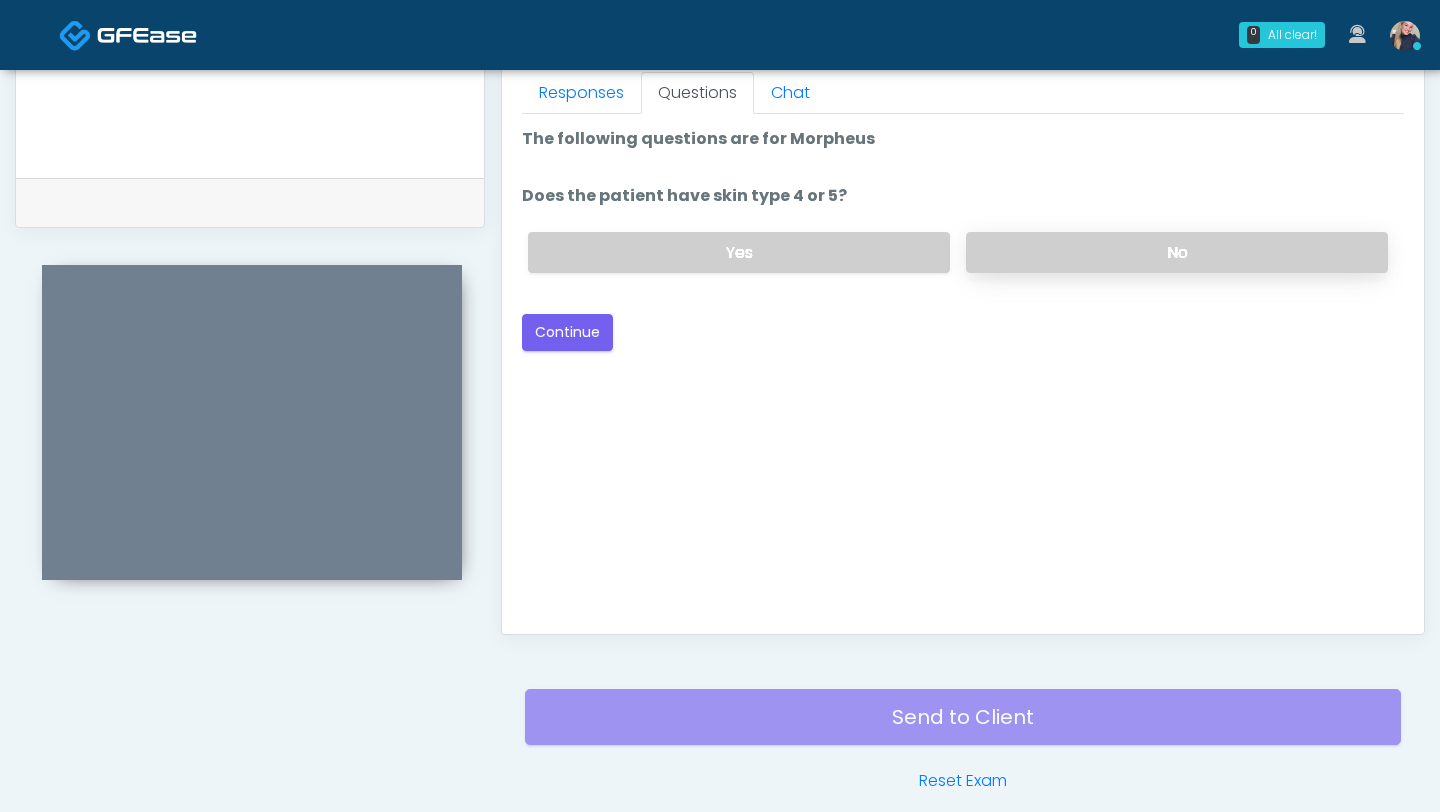 click on "No" at bounding box center (1177, 252) 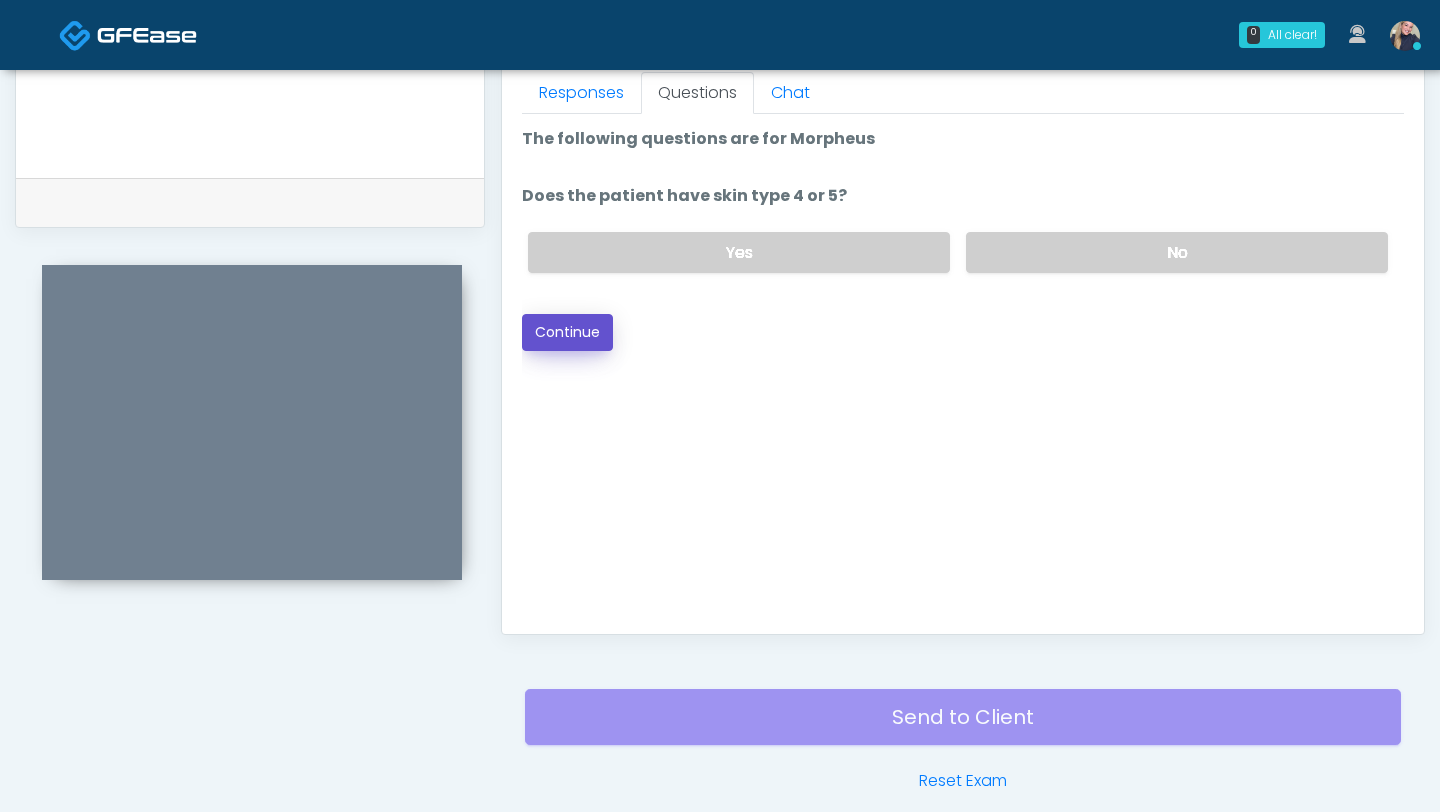 click on "Continue" at bounding box center [567, 332] 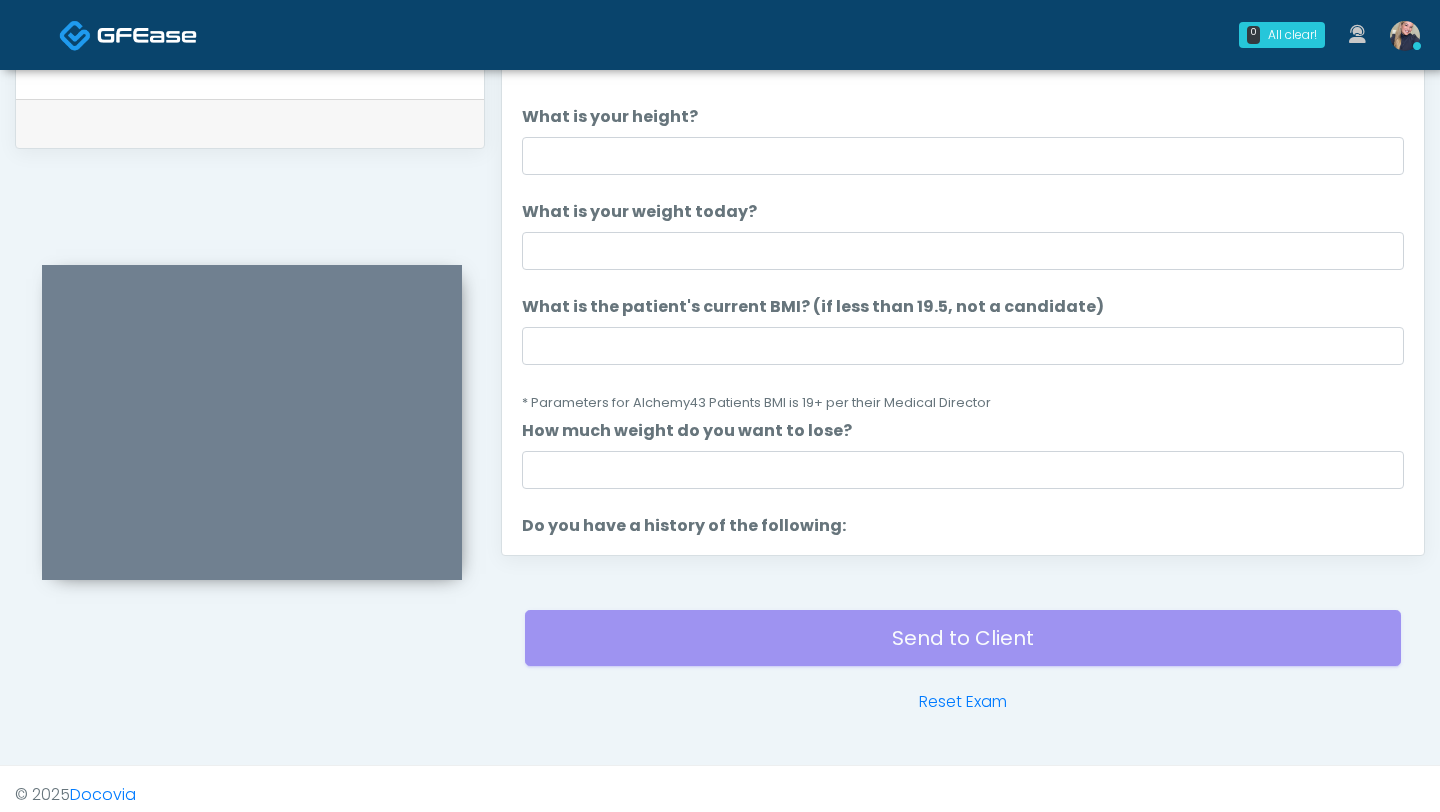 scroll, scrollTop: 960, scrollLeft: 0, axis: vertical 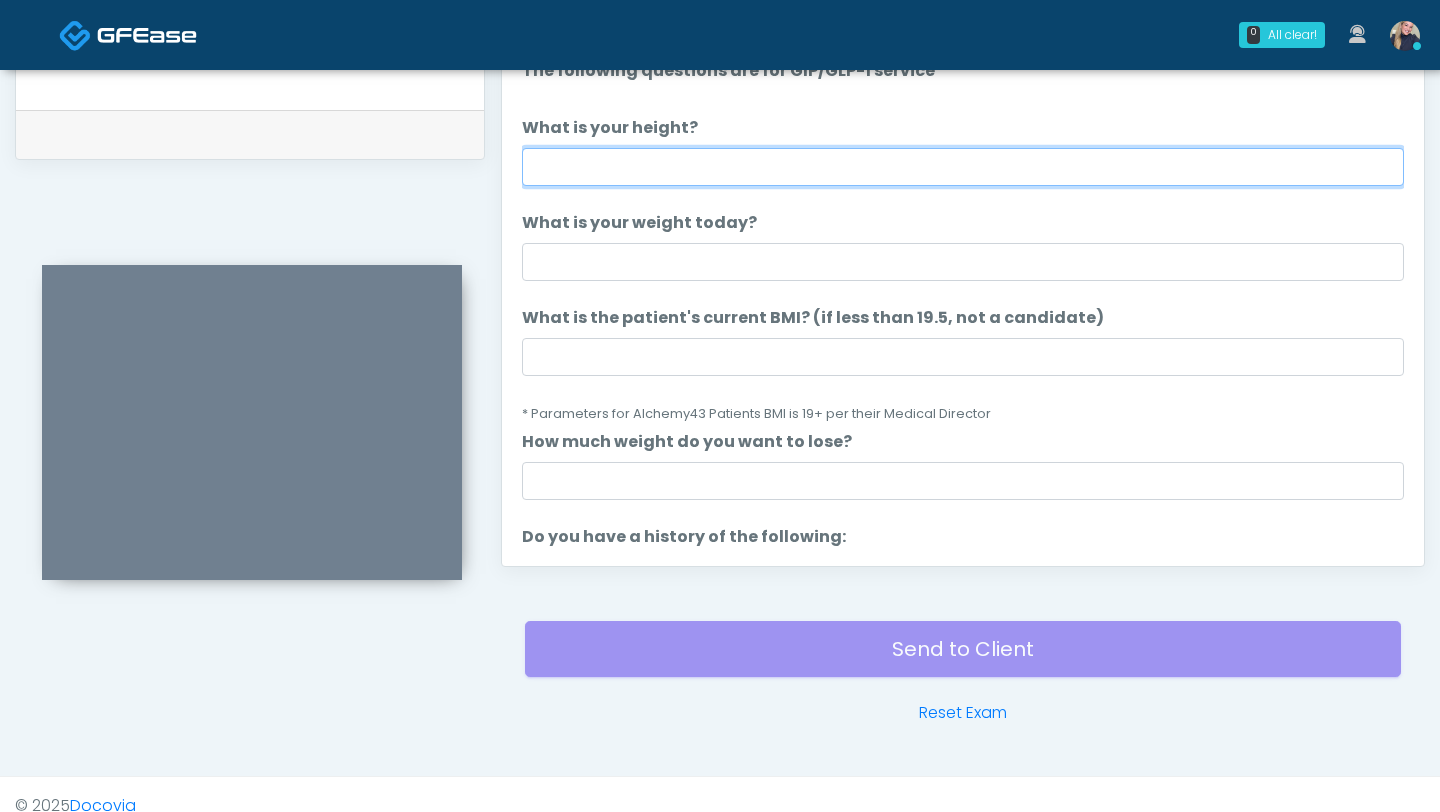 click on "What is your height?" at bounding box center [963, 167] 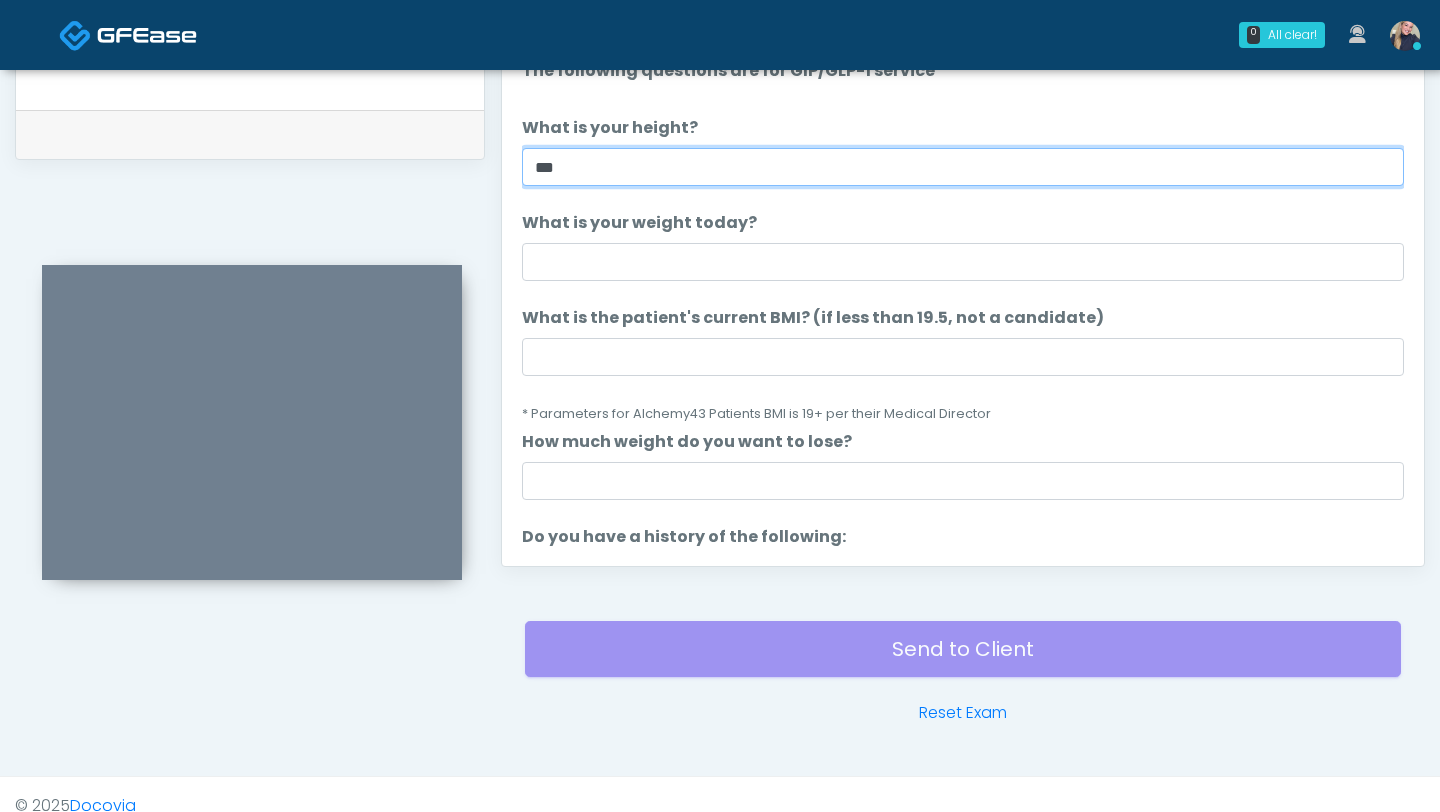 type on "***" 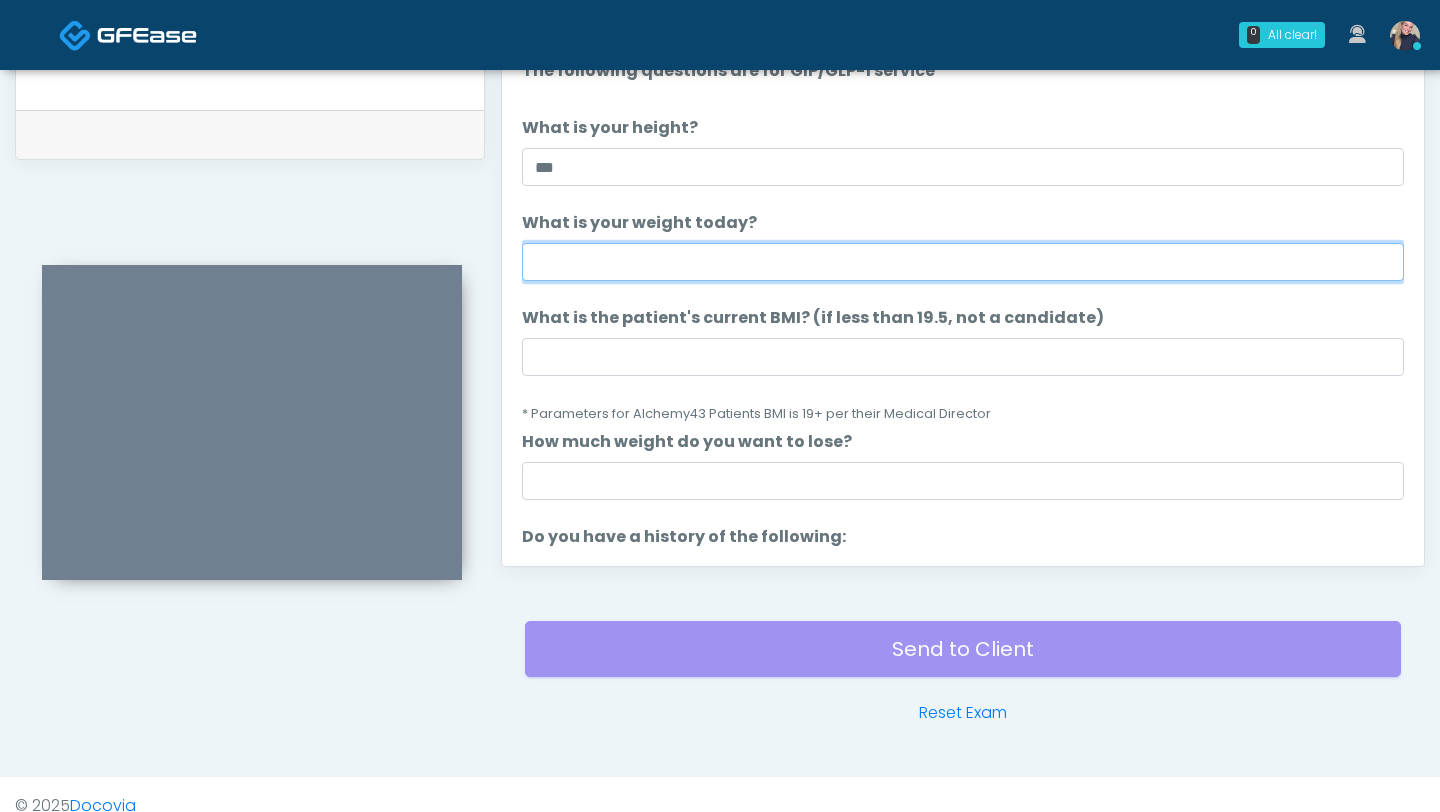 click on "What is your weight today?" at bounding box center (963, 262) 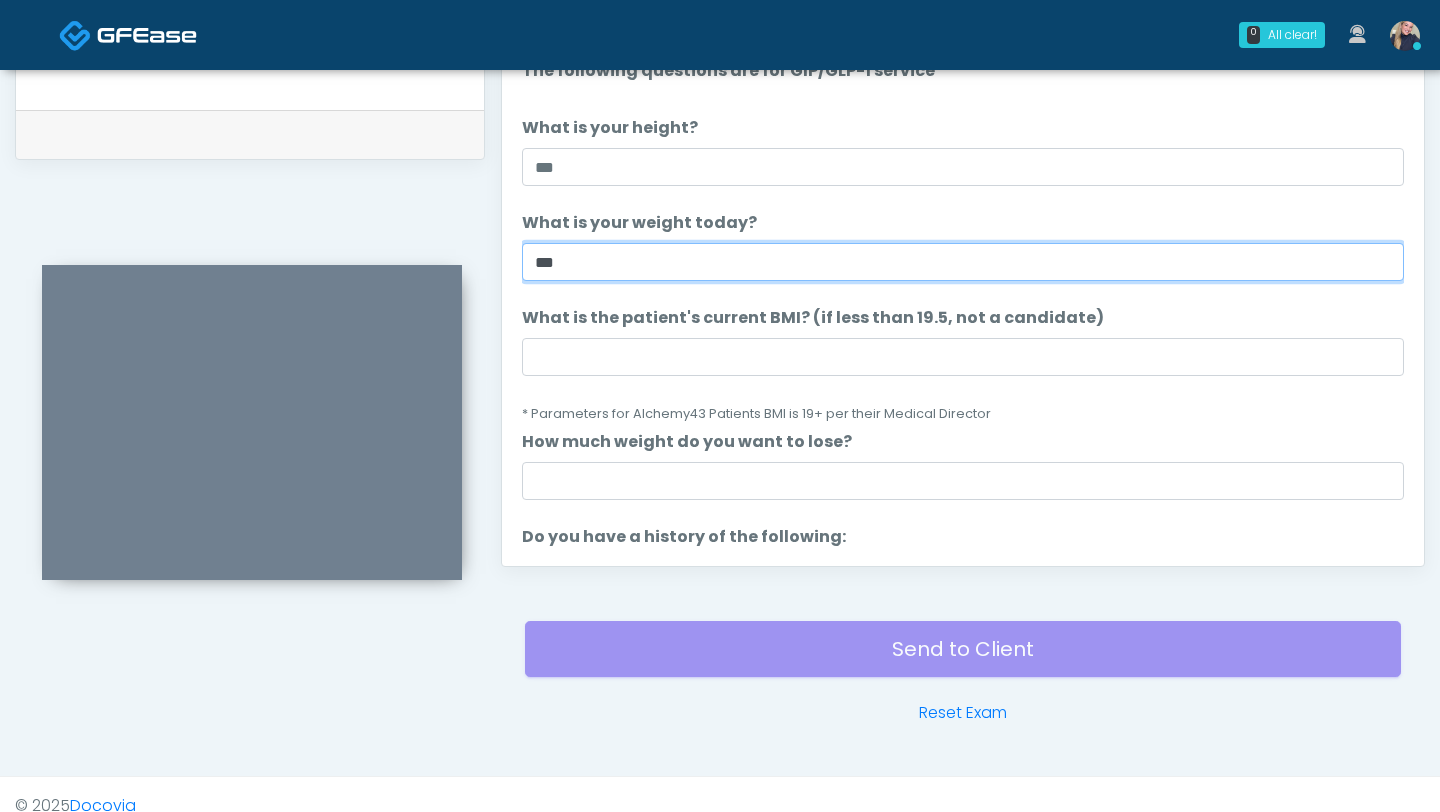 type on "***" 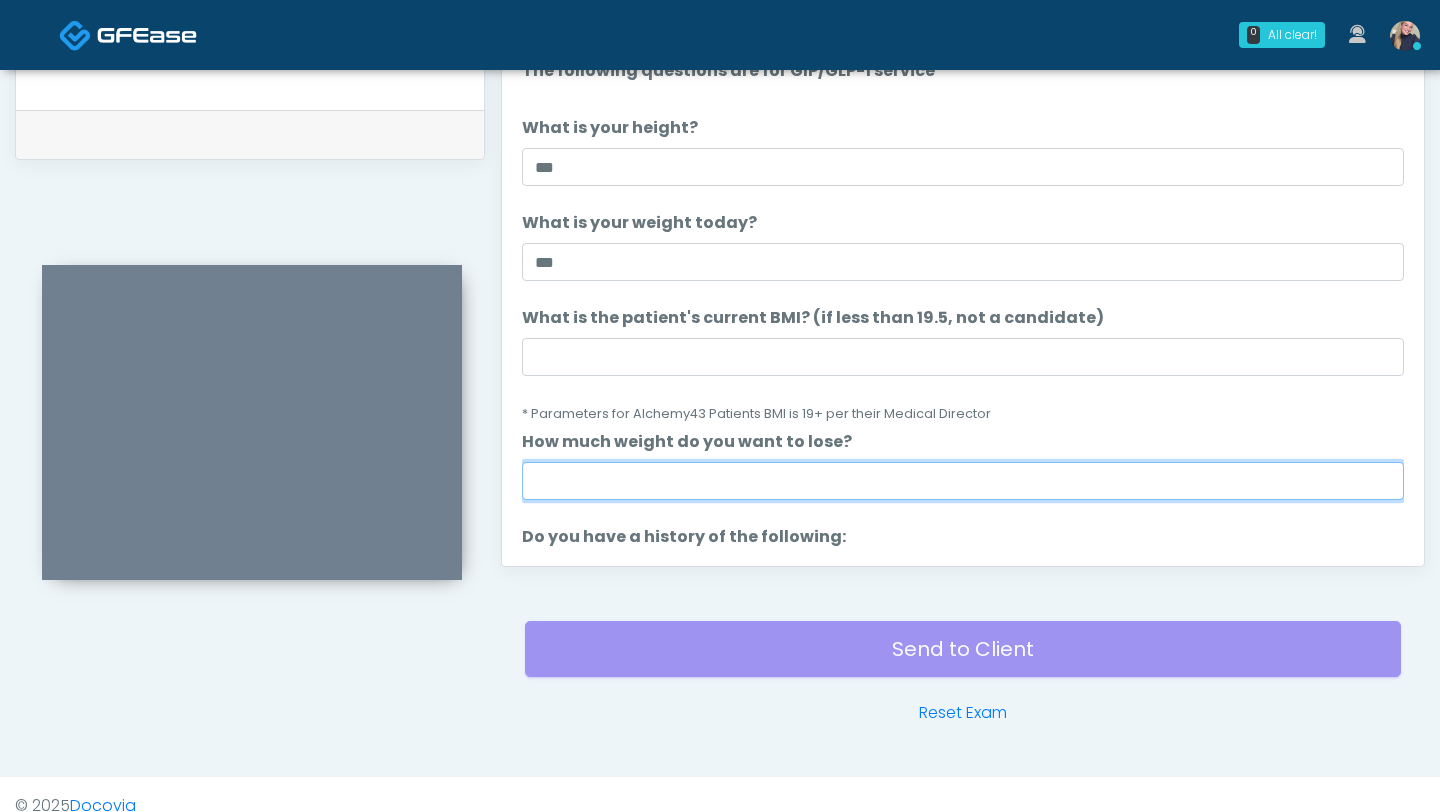 click on "How much weight do you want to lose?" at bounding box center (963, 481) 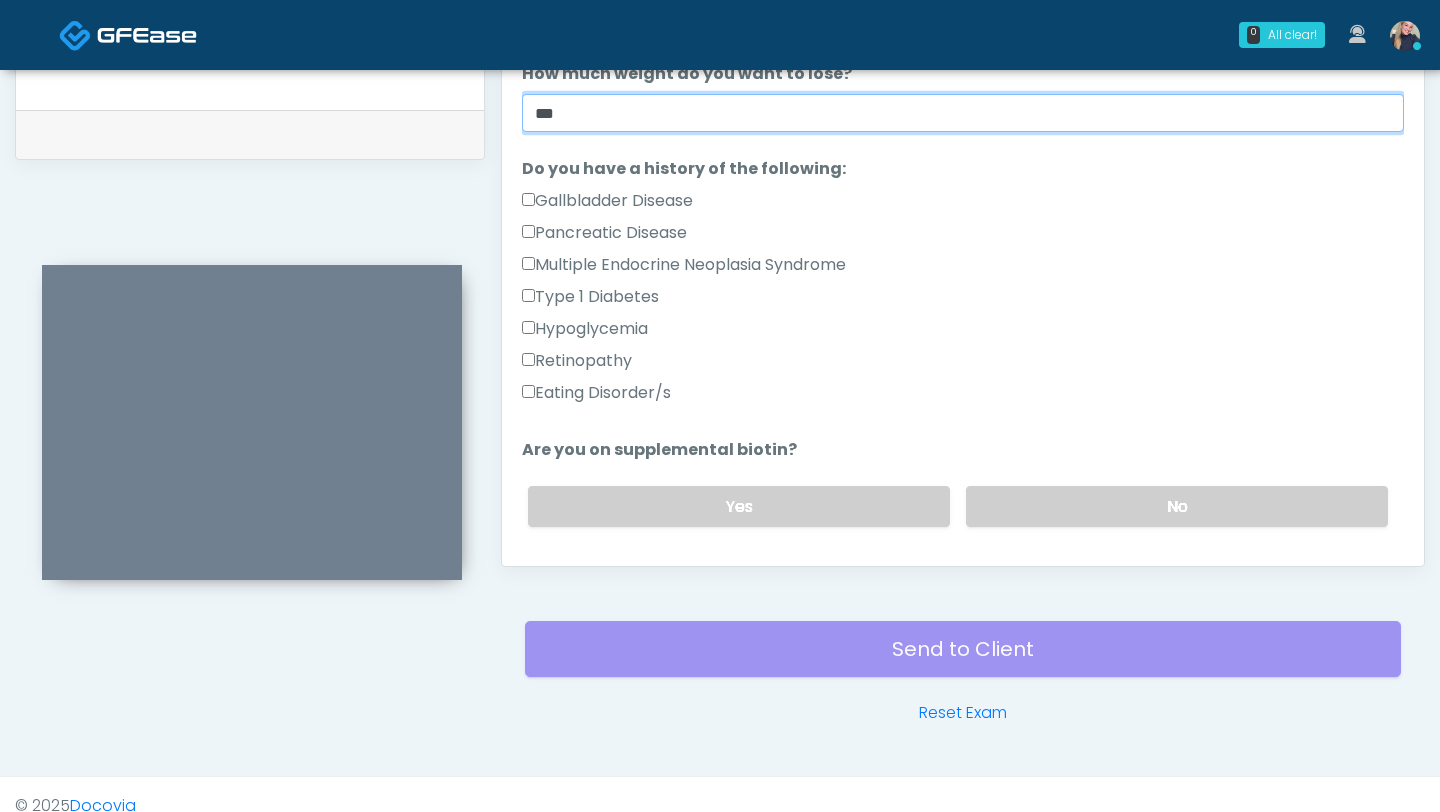 scroll, scrollTop: 357, scrollLeft: 0, axis: vertical 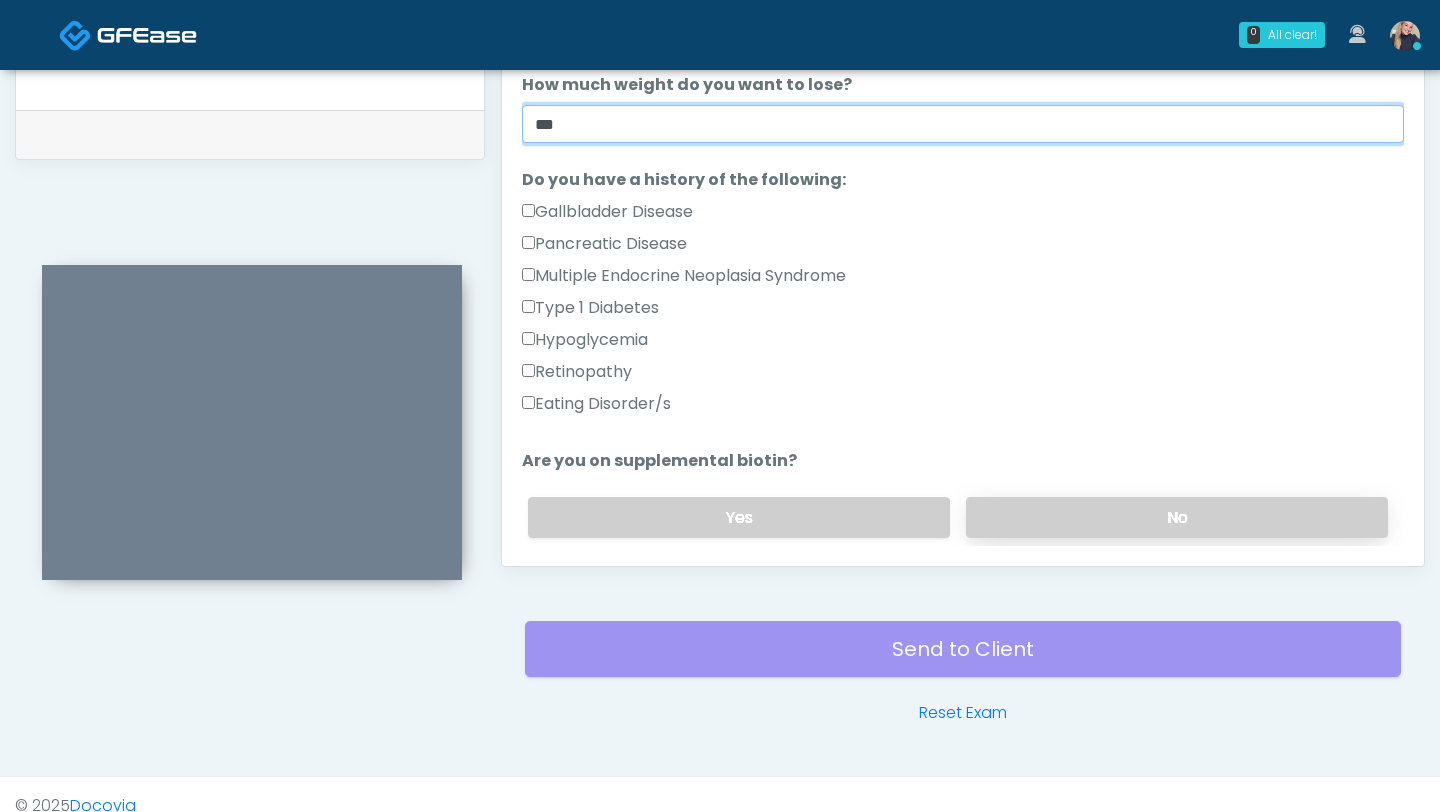 type on "***" 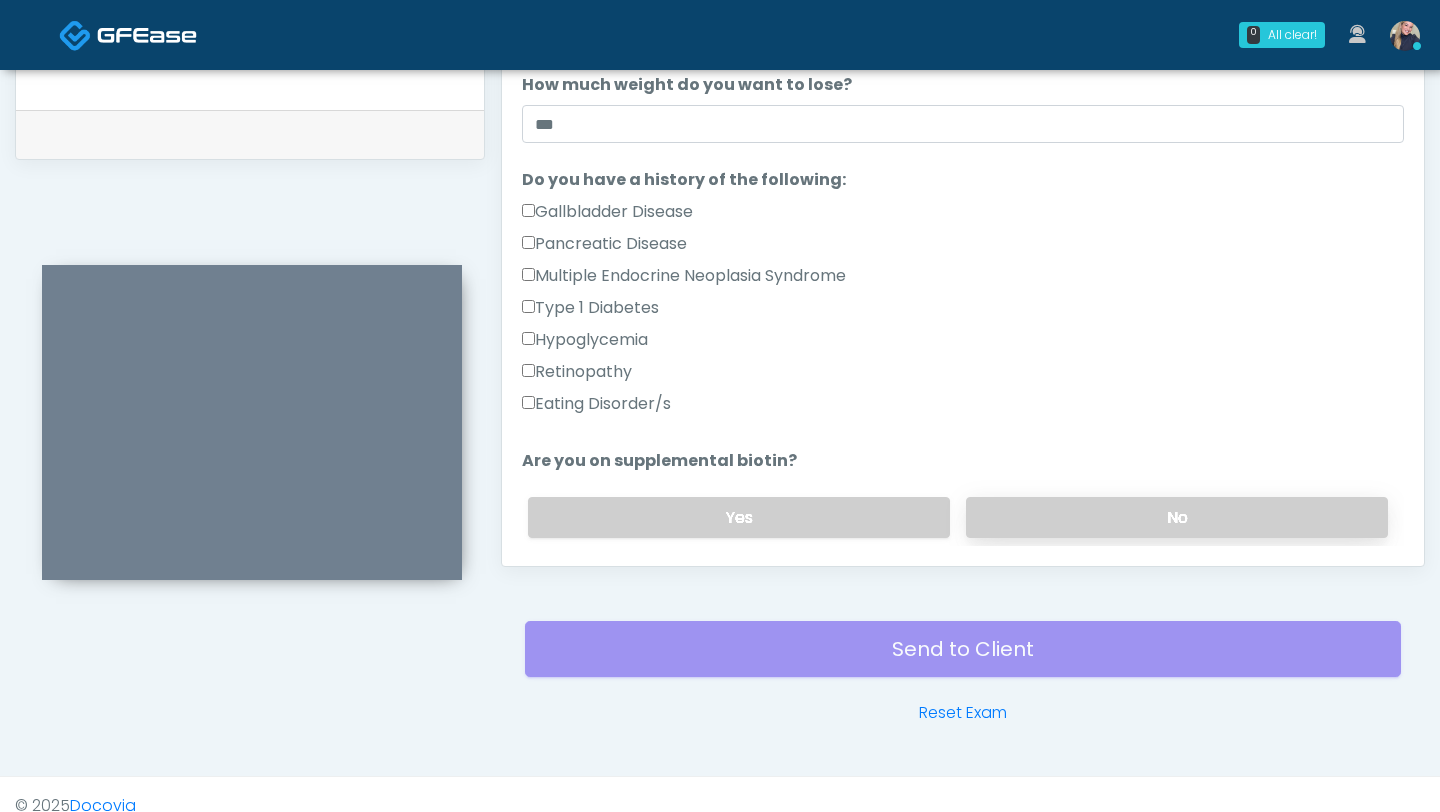 click on "No" at bounding box center [1177, 517] 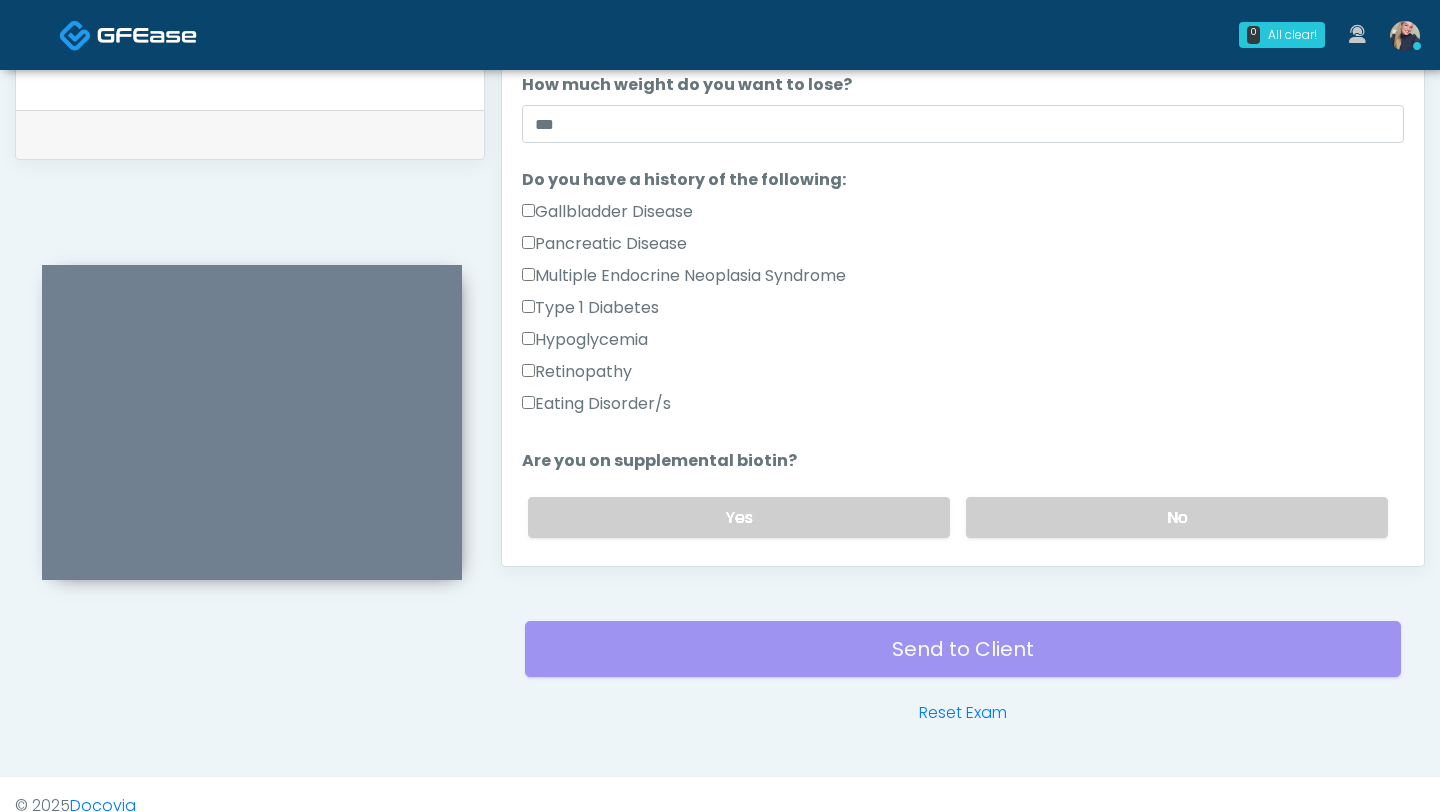 scroll, scrollTop: 478, scrollLeft: 0, axis: vertical 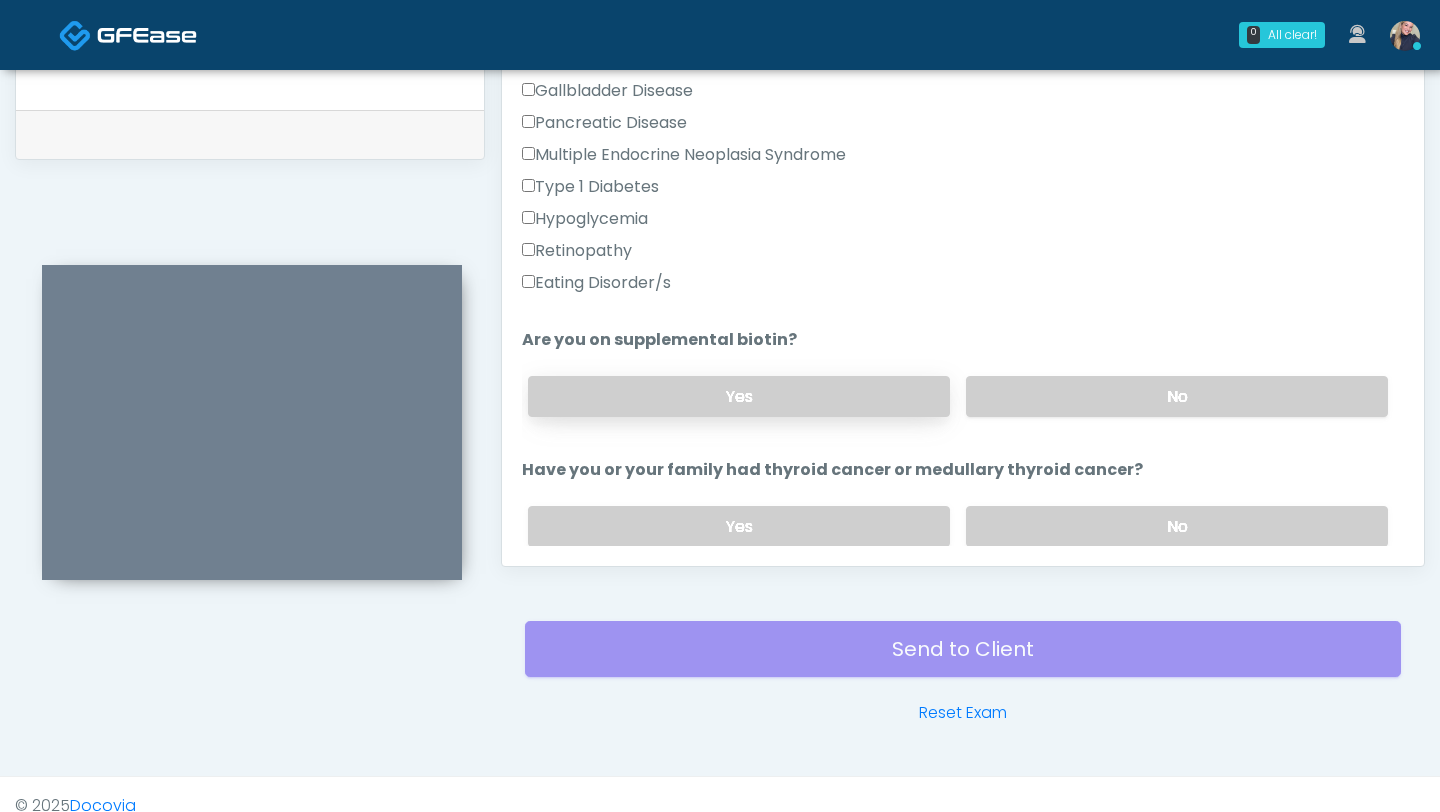 click on "Yes" at bounding box center (739, 396) 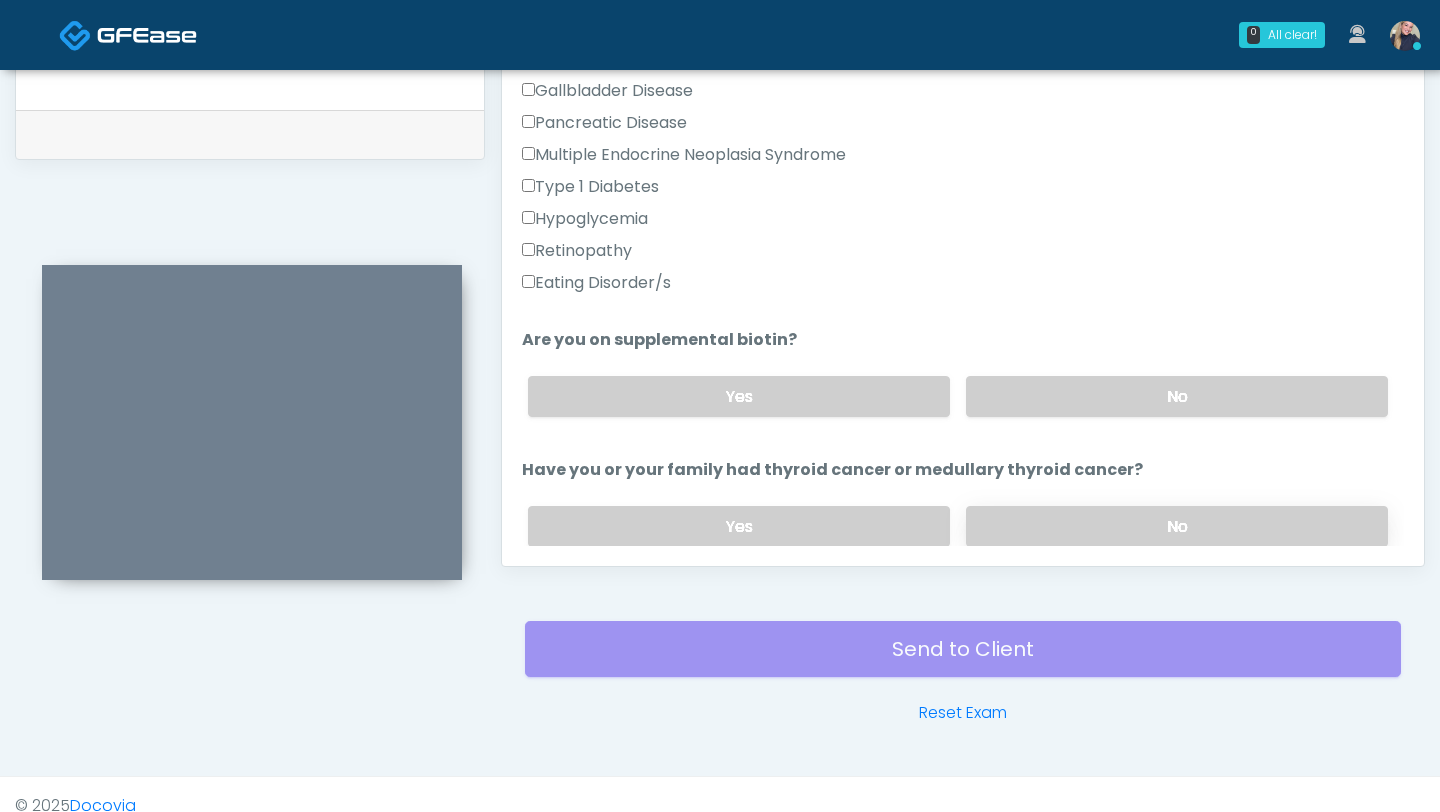 click on "No" at bounding box center (1177, 526) 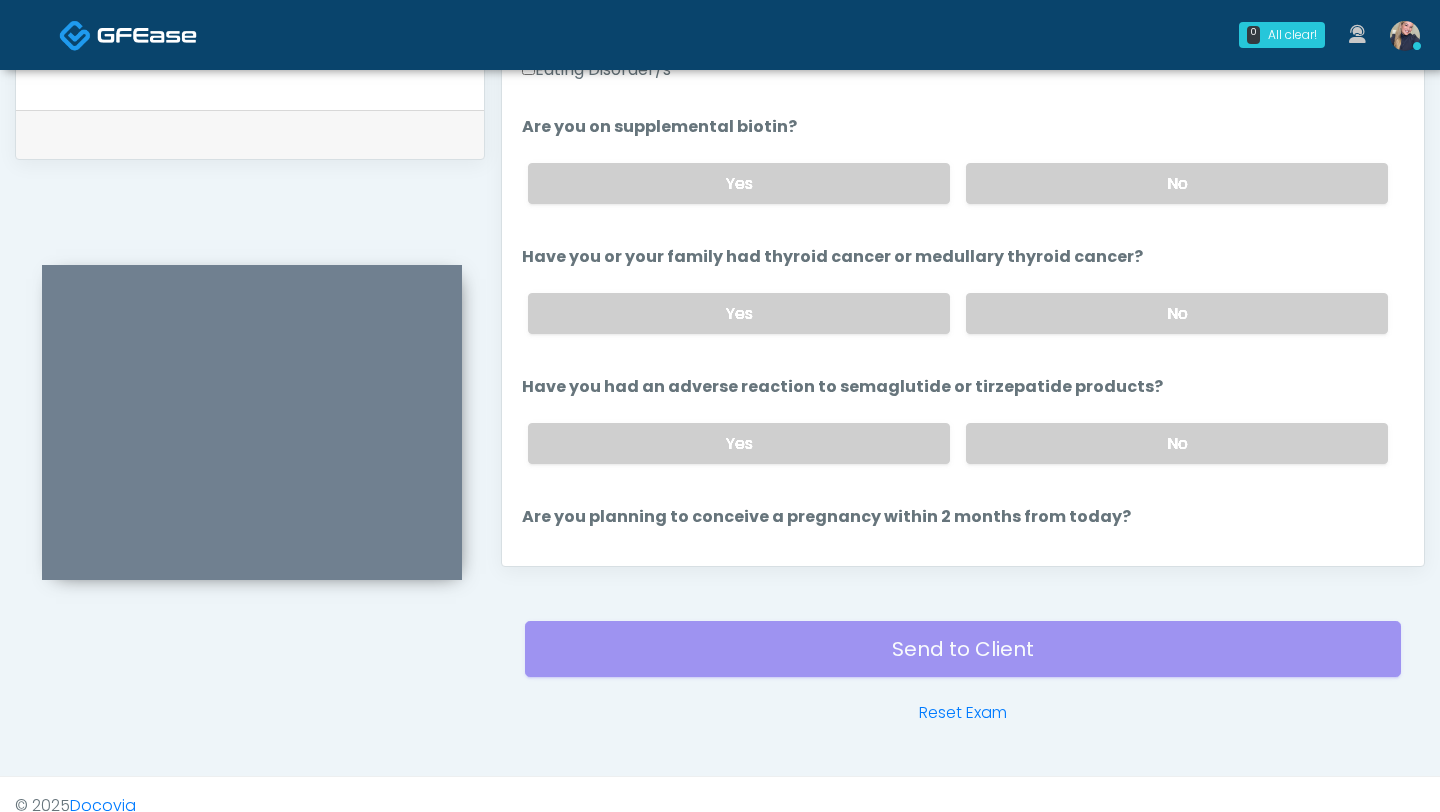 scroll, scrollTop: 692, scrollLeft: 0, axis: vertical 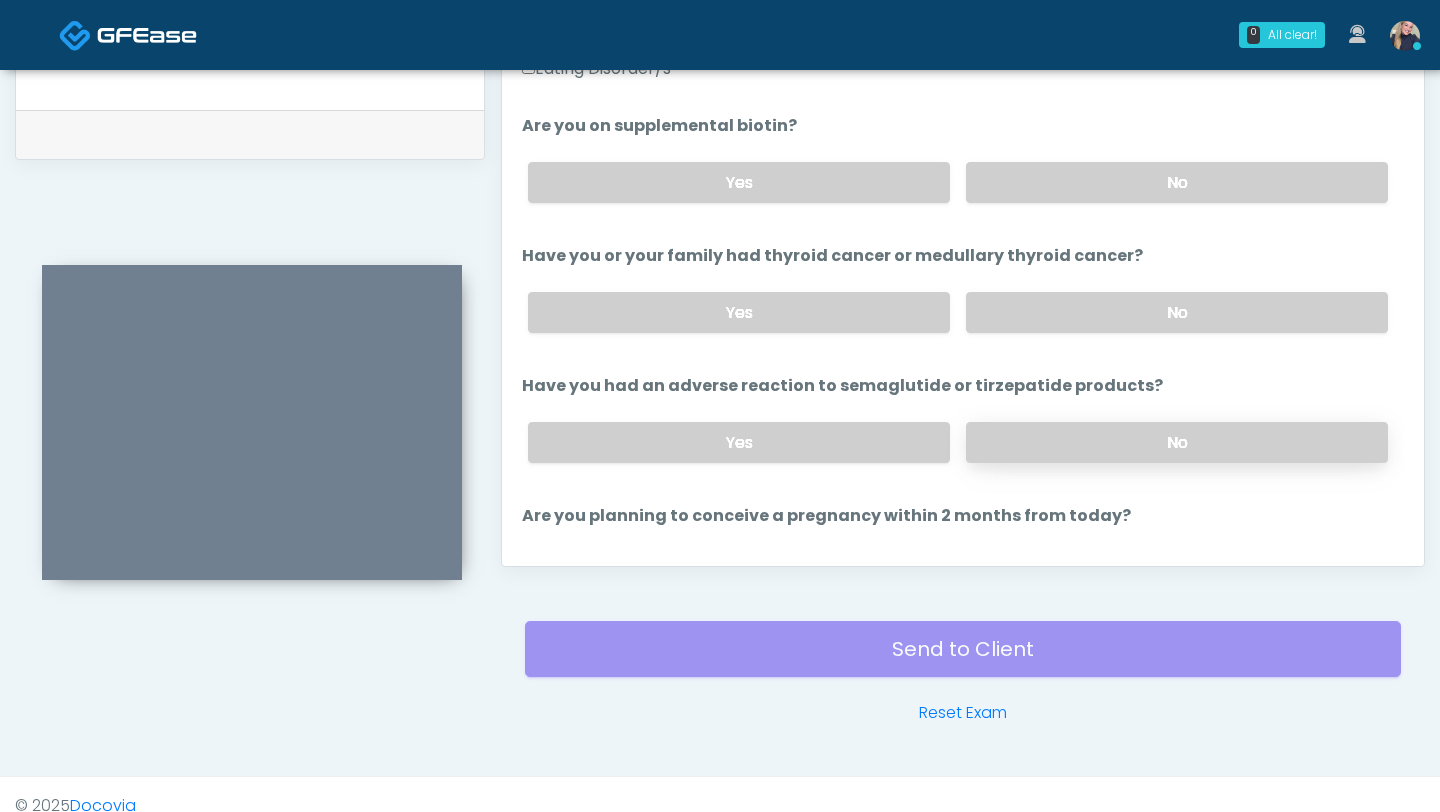 click on "No" at bounding box center (1177, 442) 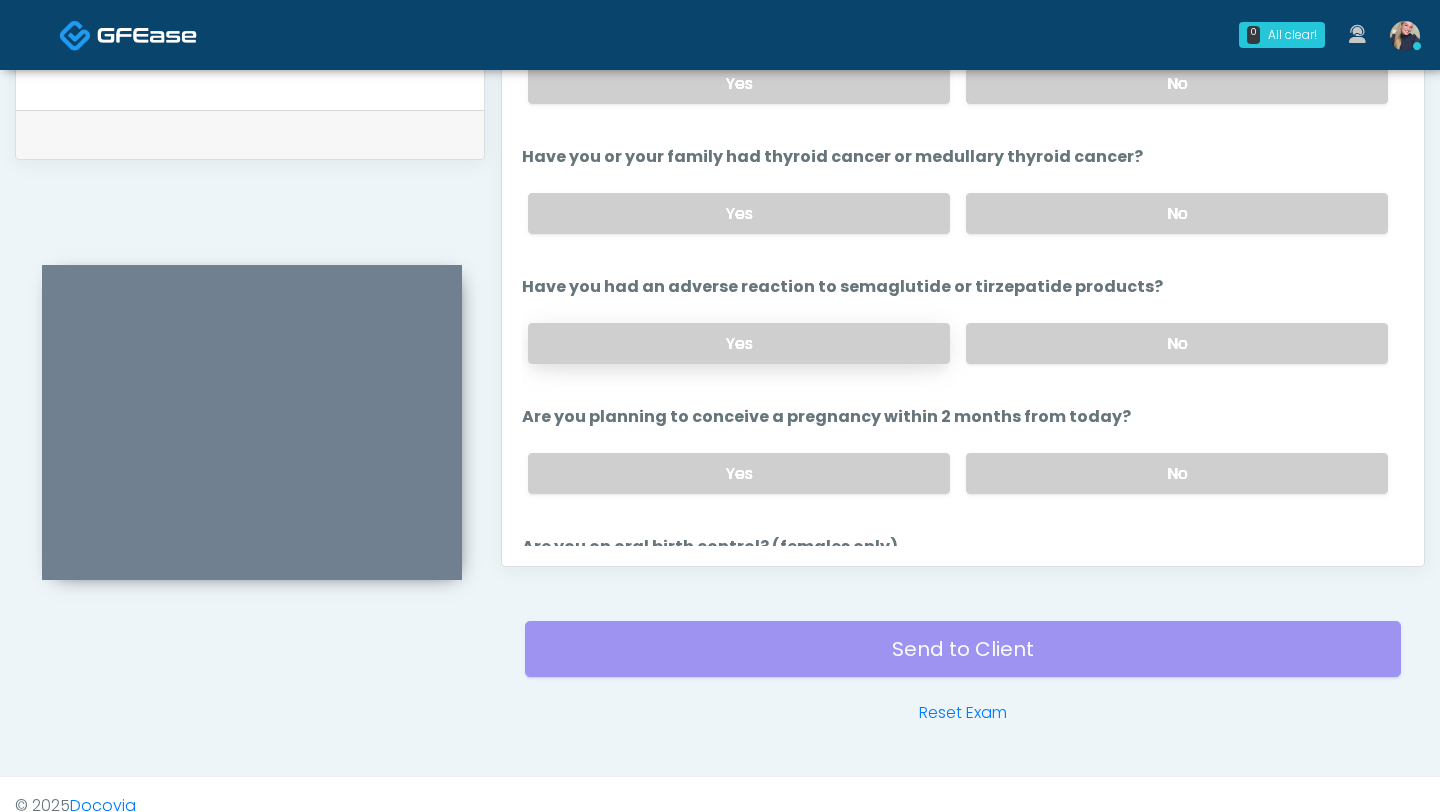 scroll, scrollTop: 792, scrollLeft: 0, axis: vertical 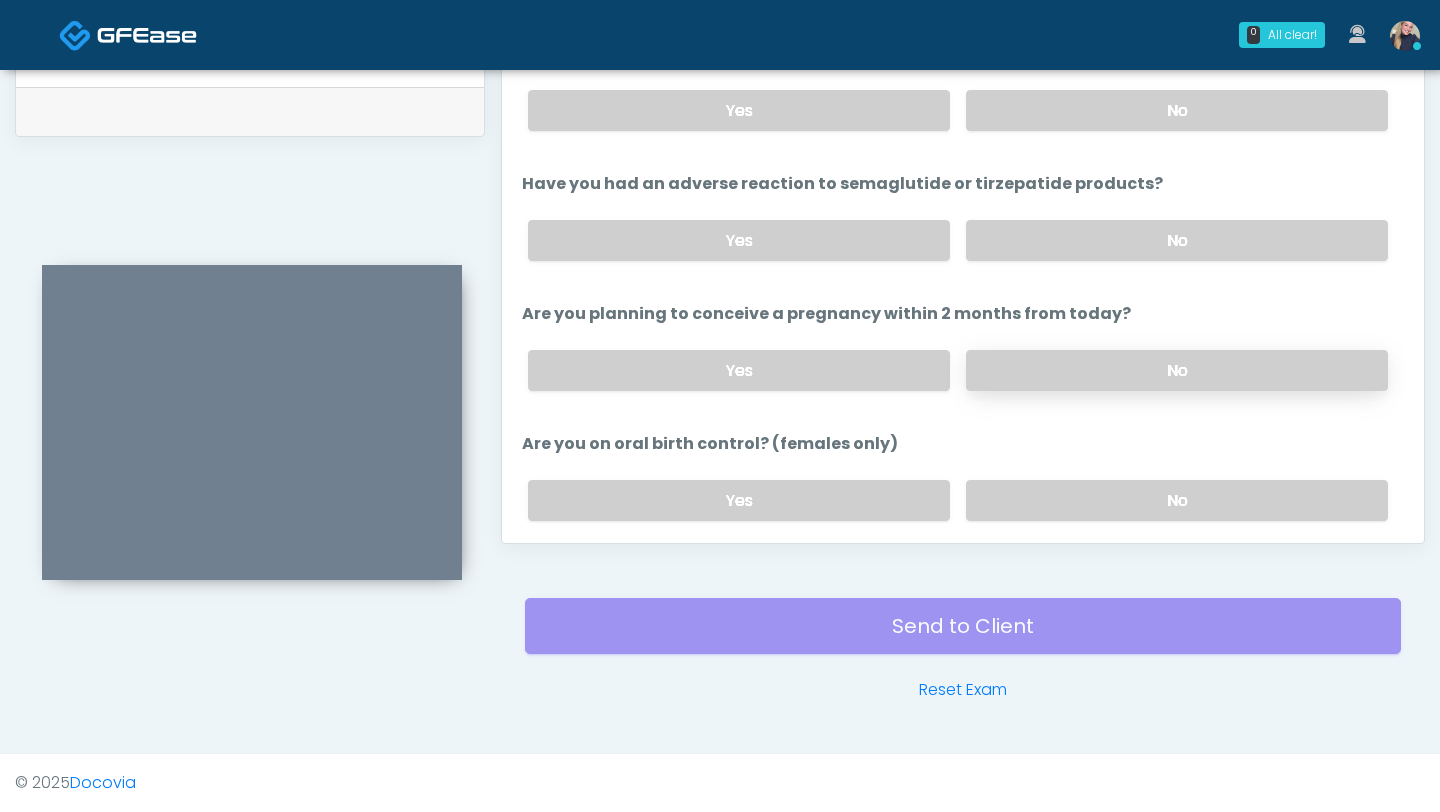 click on "No" at bounding box center (1177, 370) 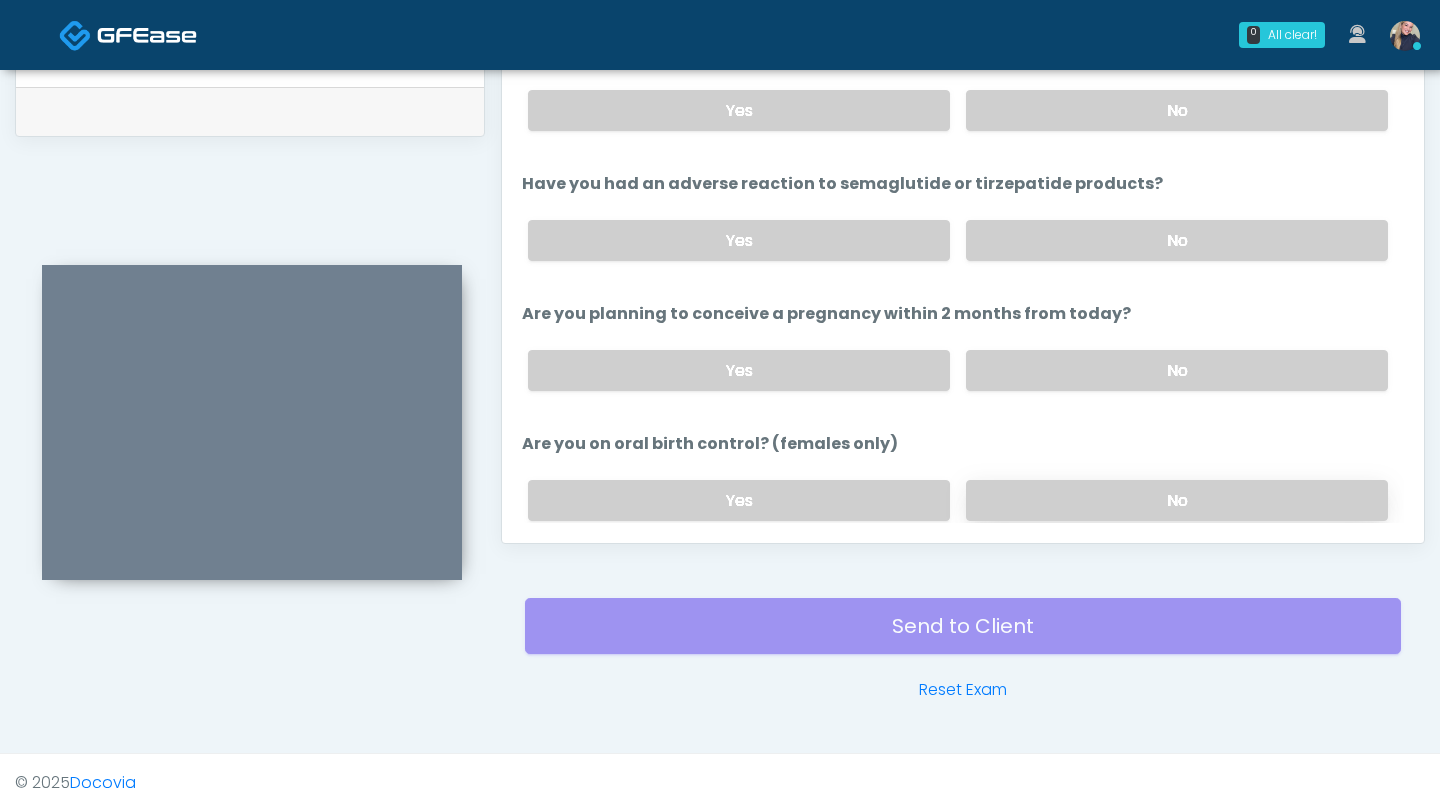click on "No" at bounding box center [1177, 500] 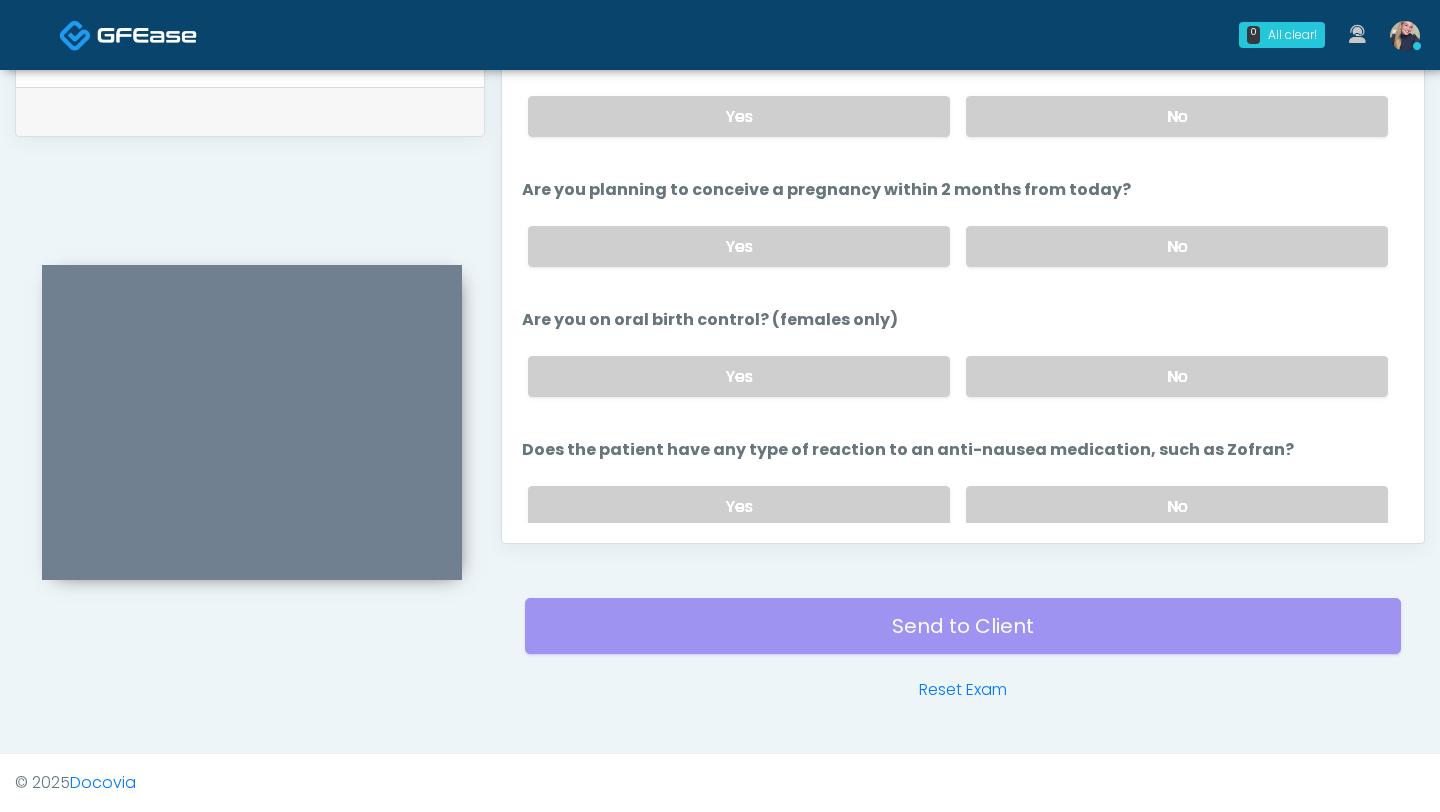 scroll, scrollTop: 1071, scrollLeft: 0, axis: vertical 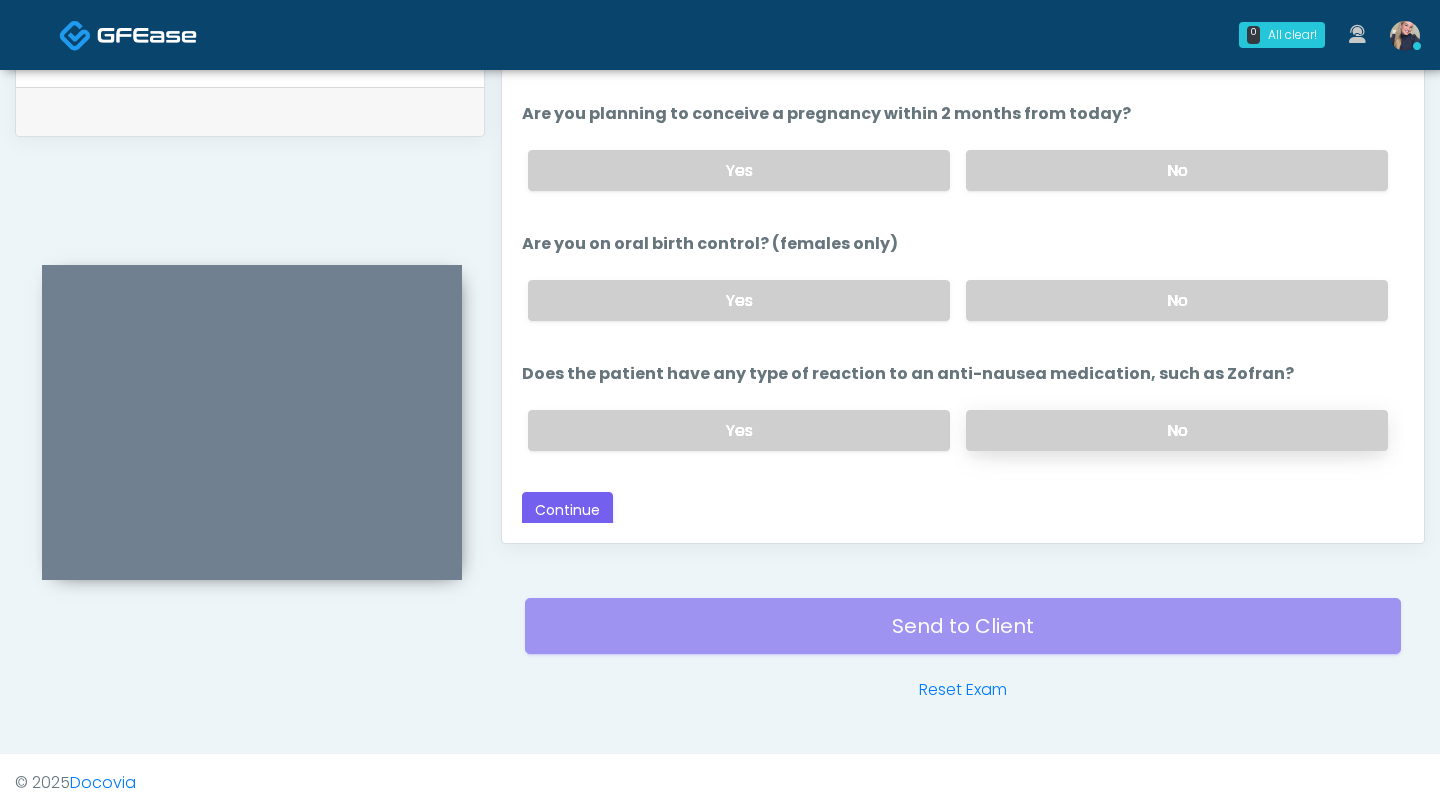 click on "No" at bounding box center (1177, 430) 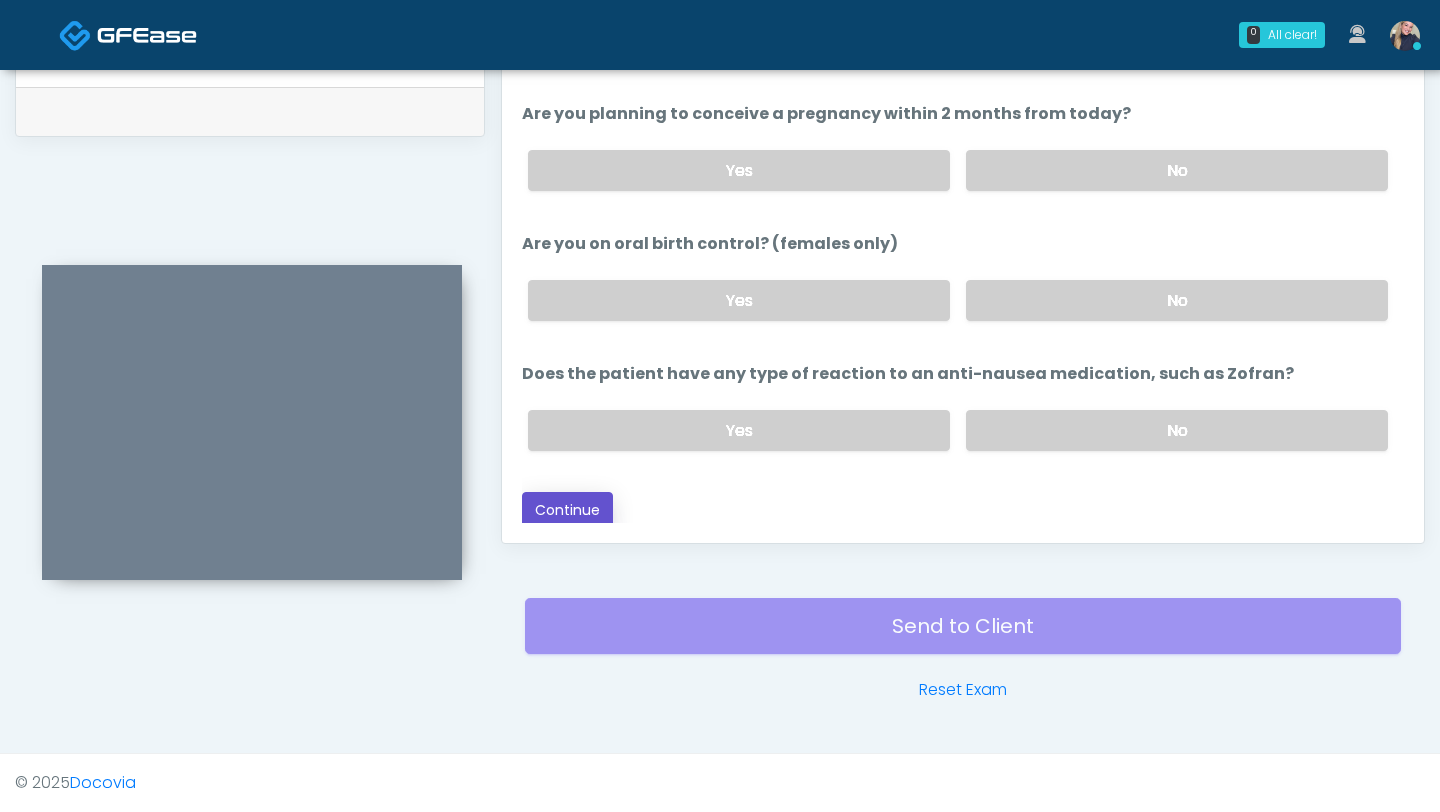 click on "Continue" at bounding box center [567, 510] 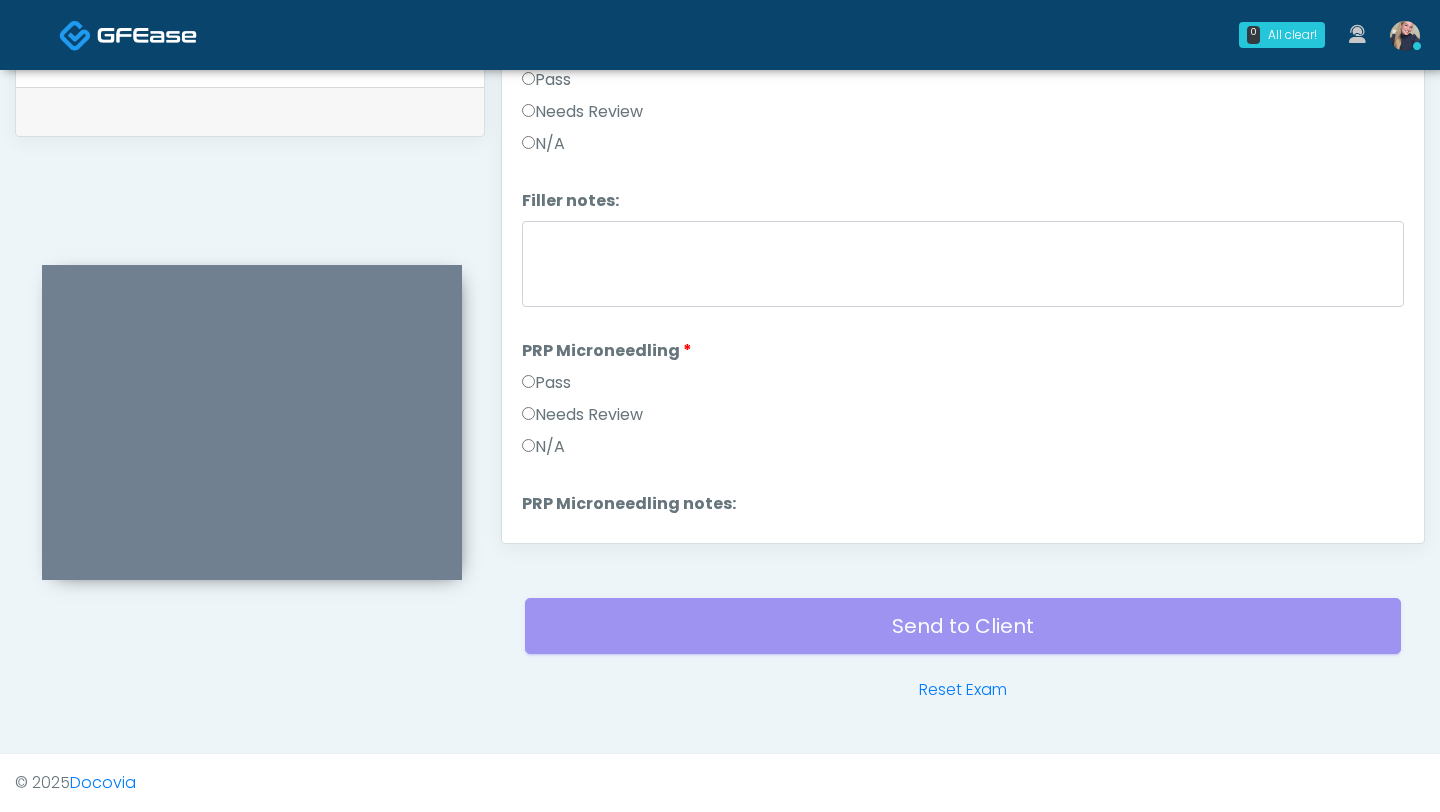 scroll, scrollTop: 253, scrollLeft: 0, axis: vertical 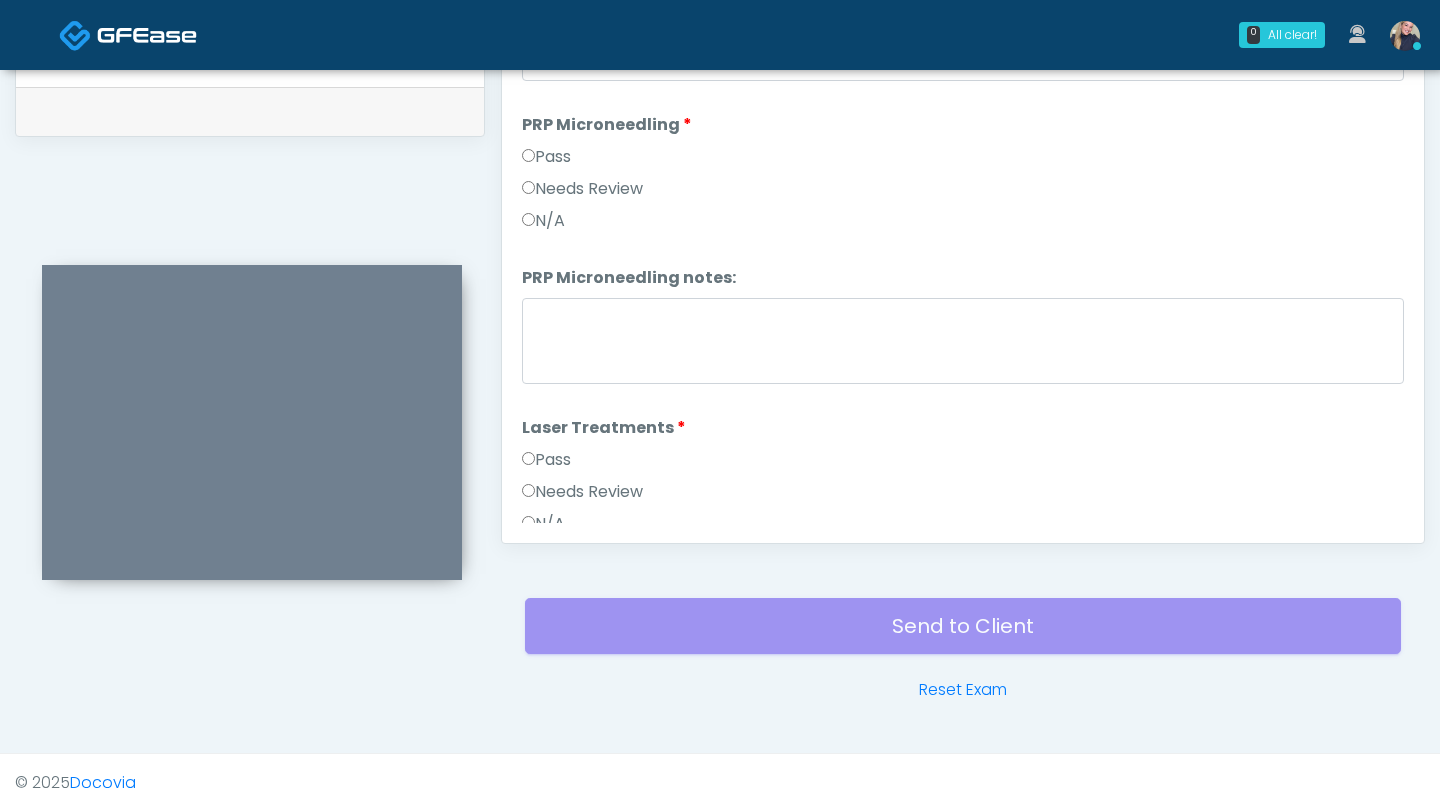 click on "Pass" at bounding box center (546, 460) 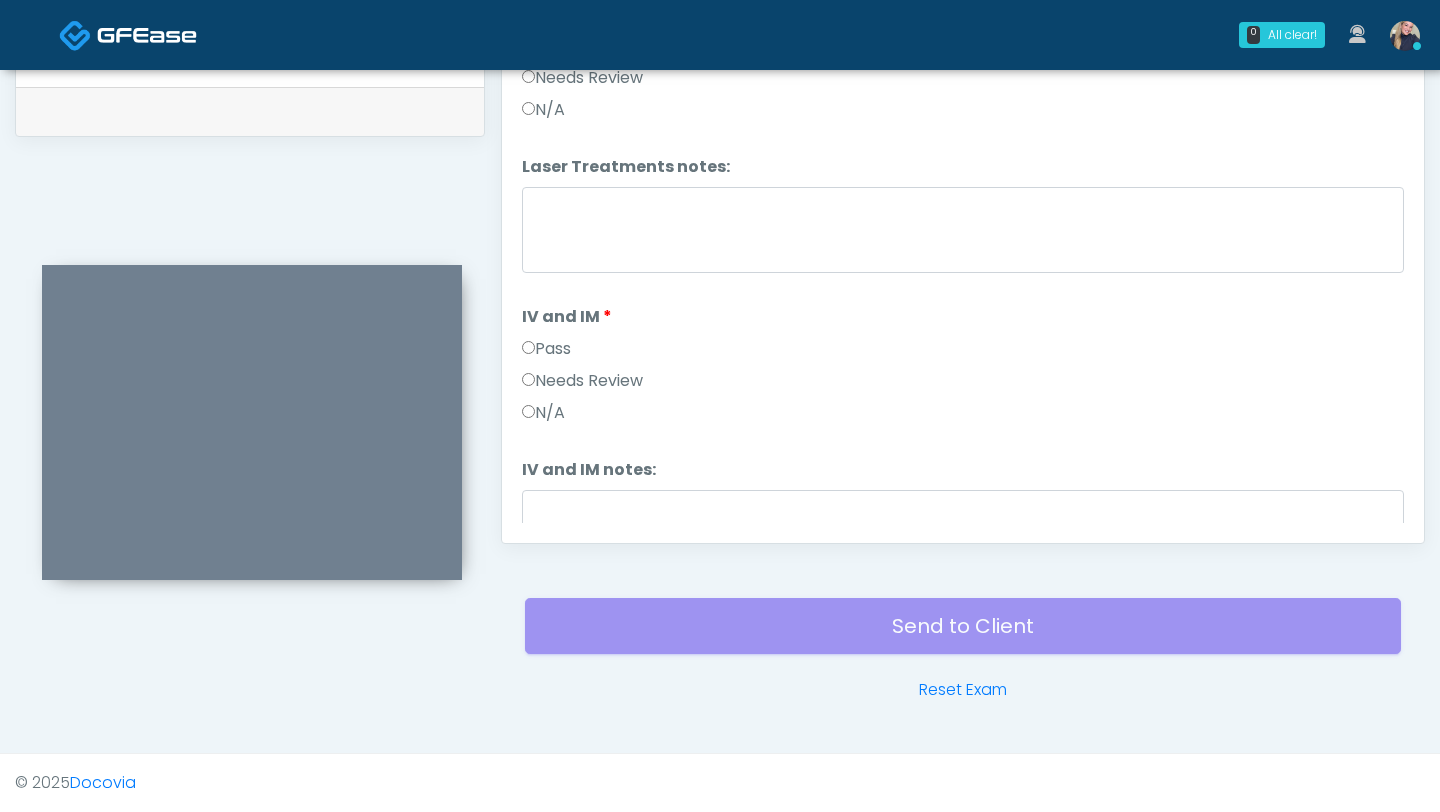 scroll, scrollTop: 1052, scrollLeft: 0, axis: vertical 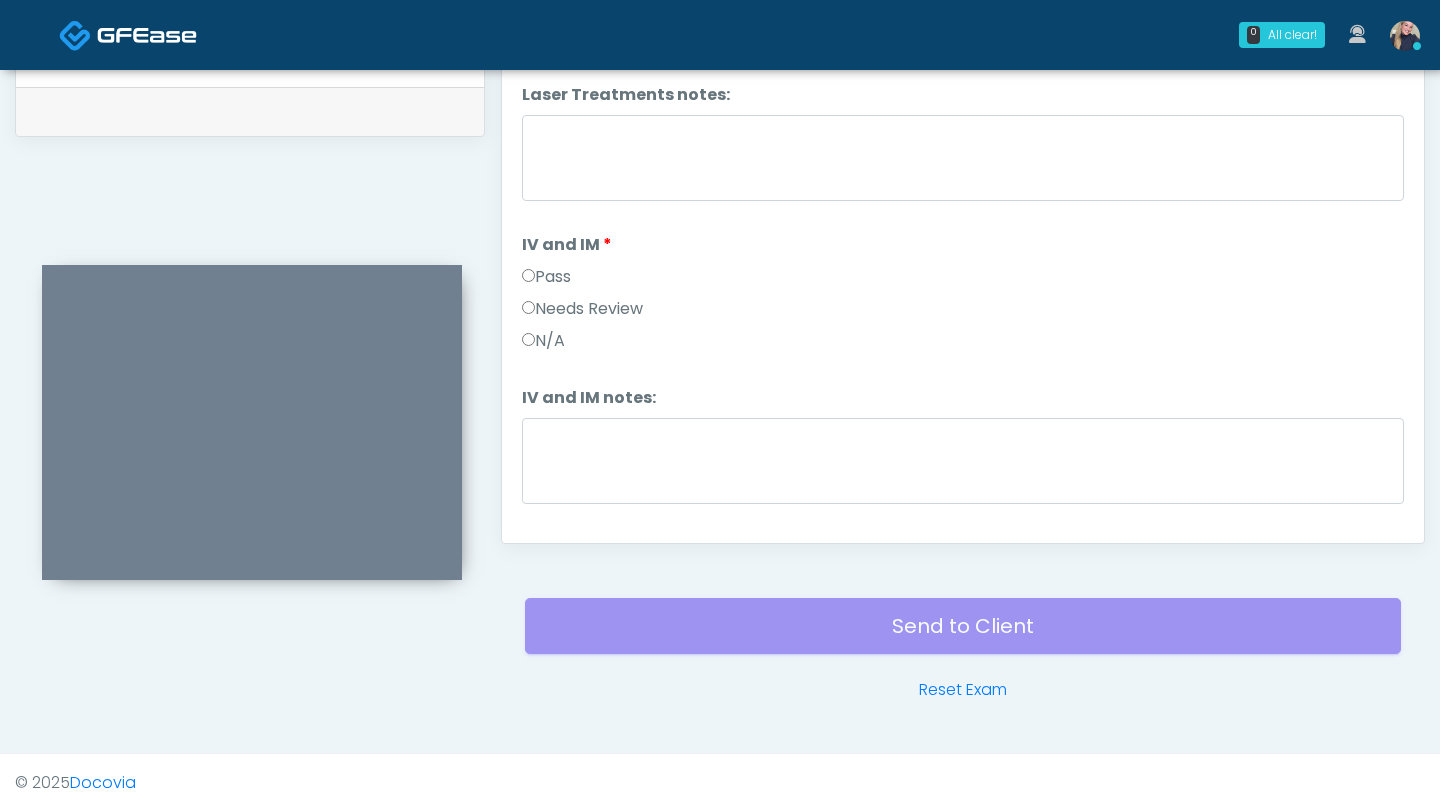 click on "Pass" at bounding box center [546, 277] 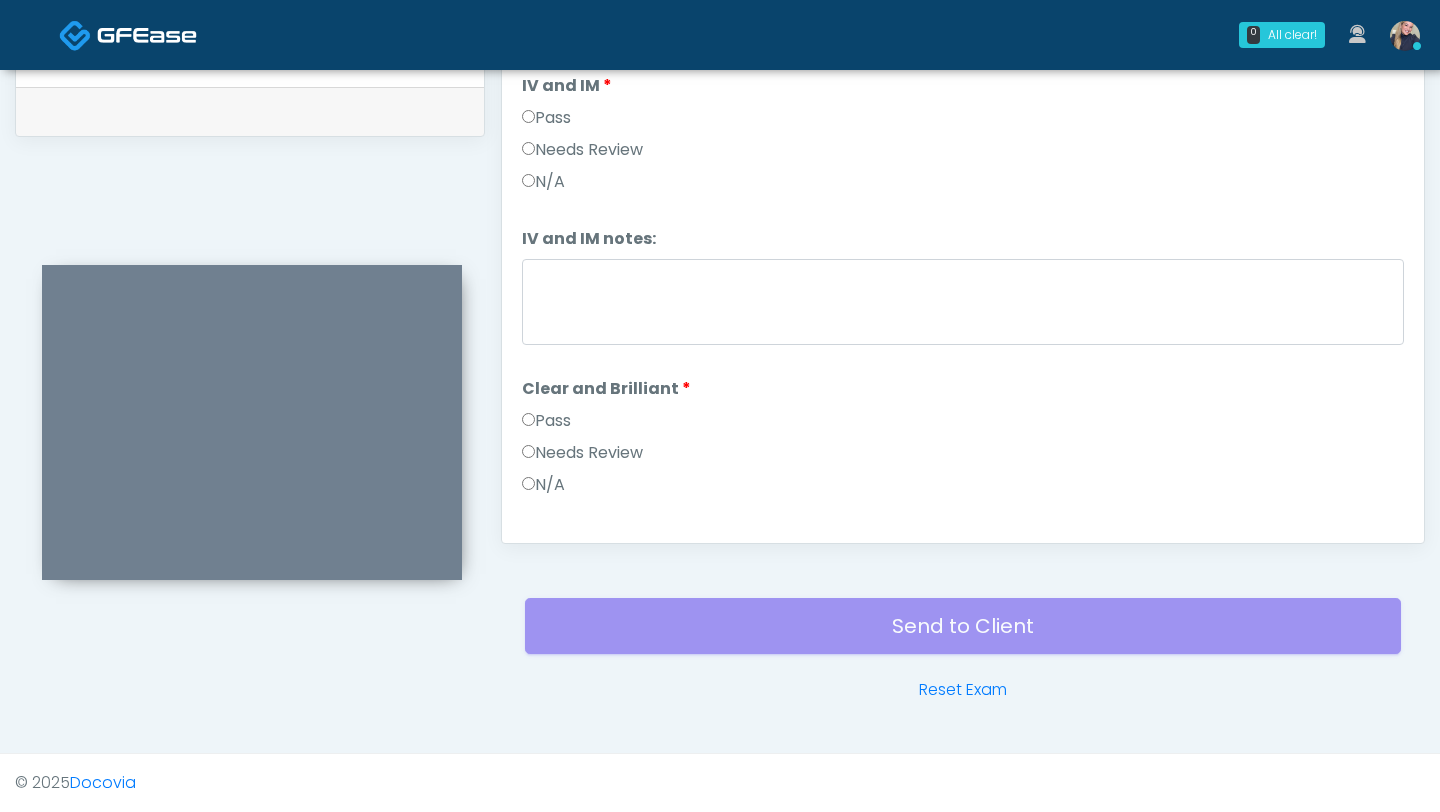 scroll, scrollTop: 1214, scrollLeft: 0, axis: vertical 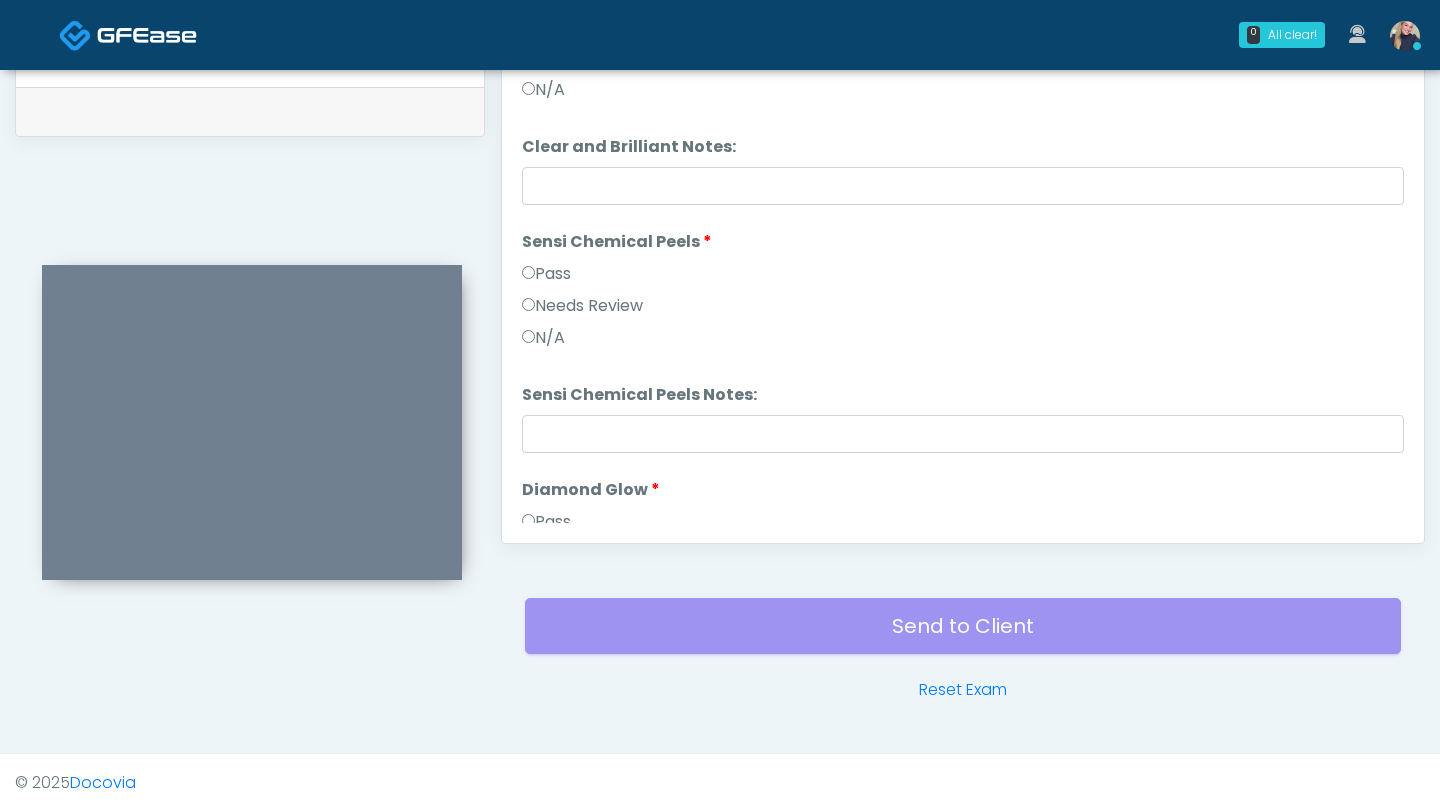 click on "Pass" at bounding box center [546, 274] 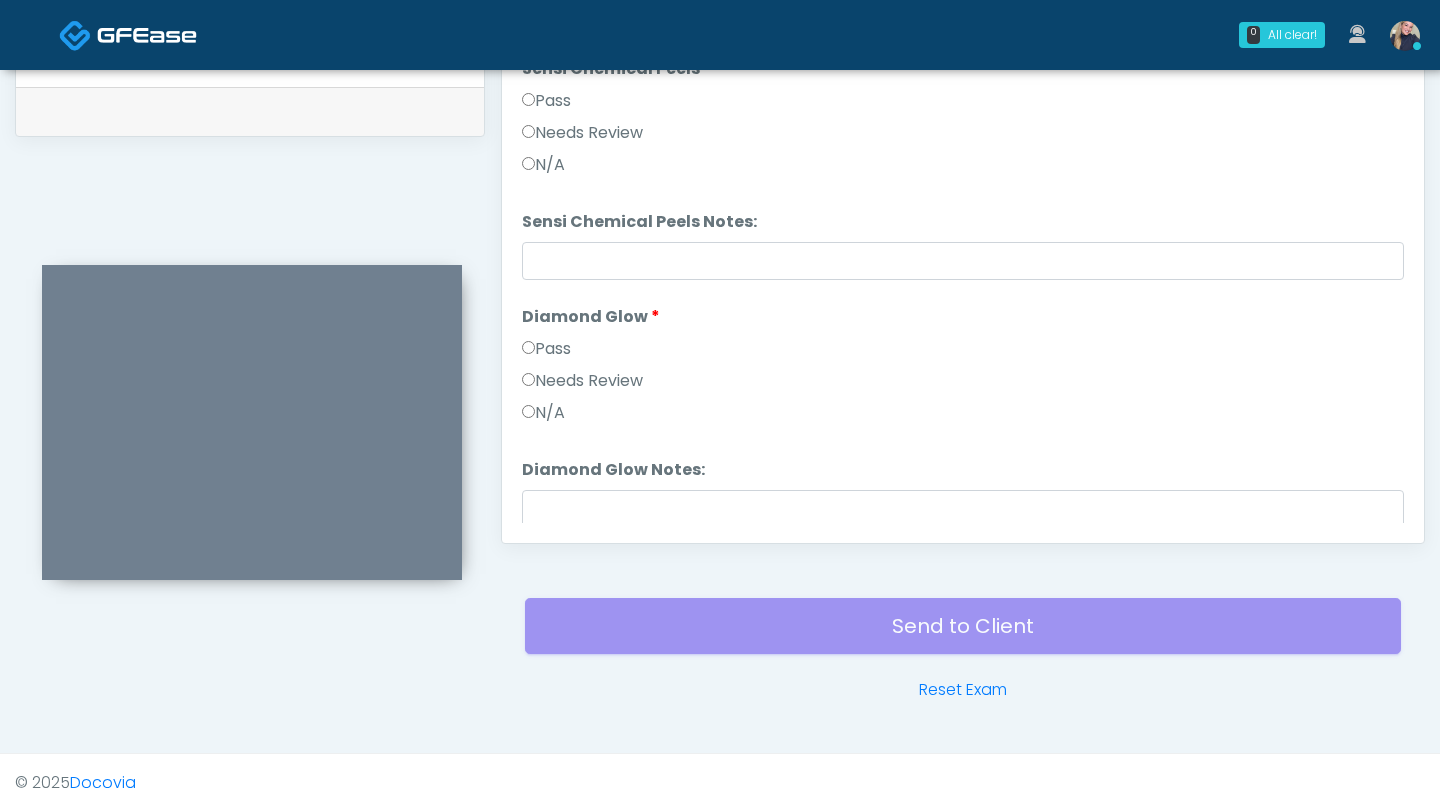 scroll, scrollTop: 1780, scrollLeft: 0, axis: vertical 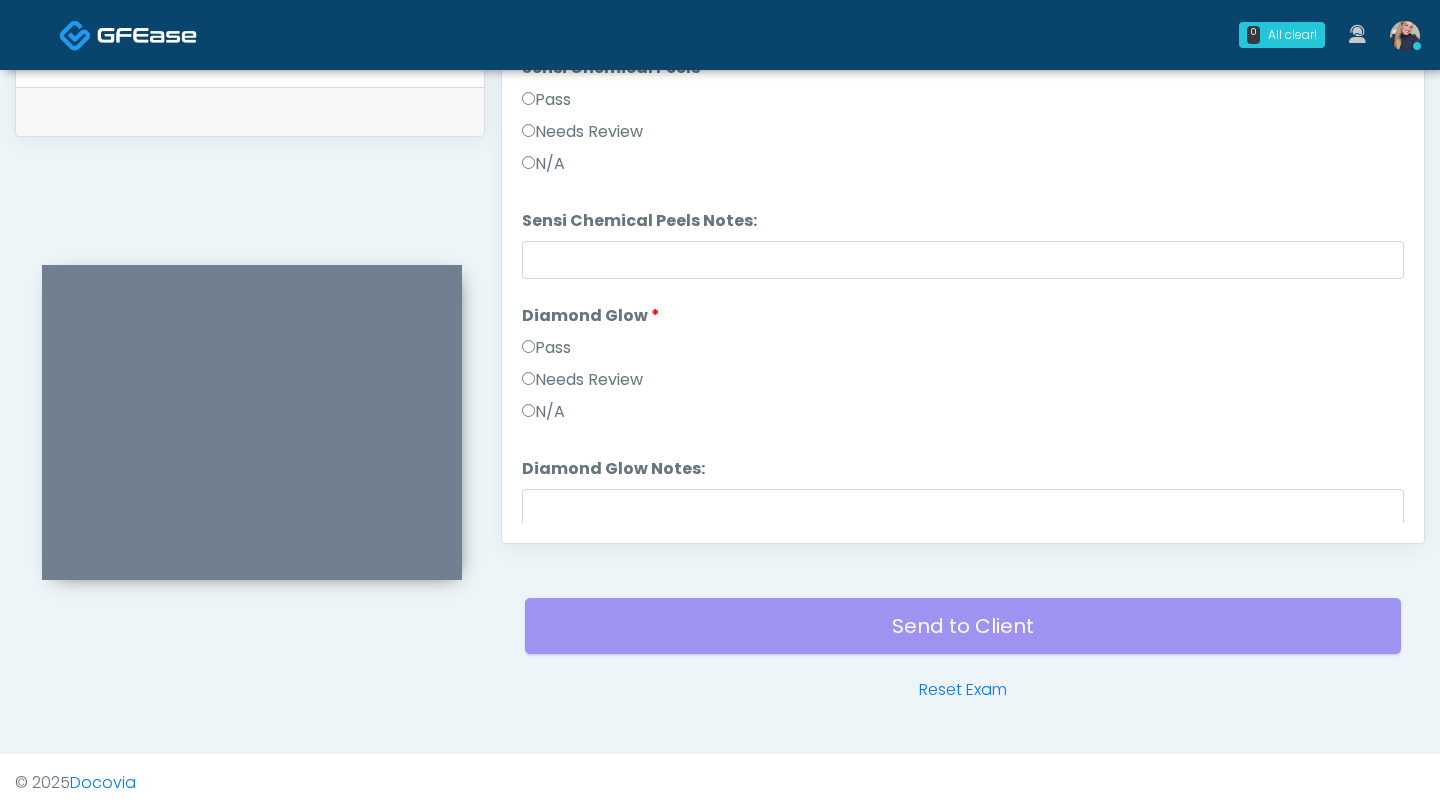 click on "Pass" at bounding box center [546, 348] 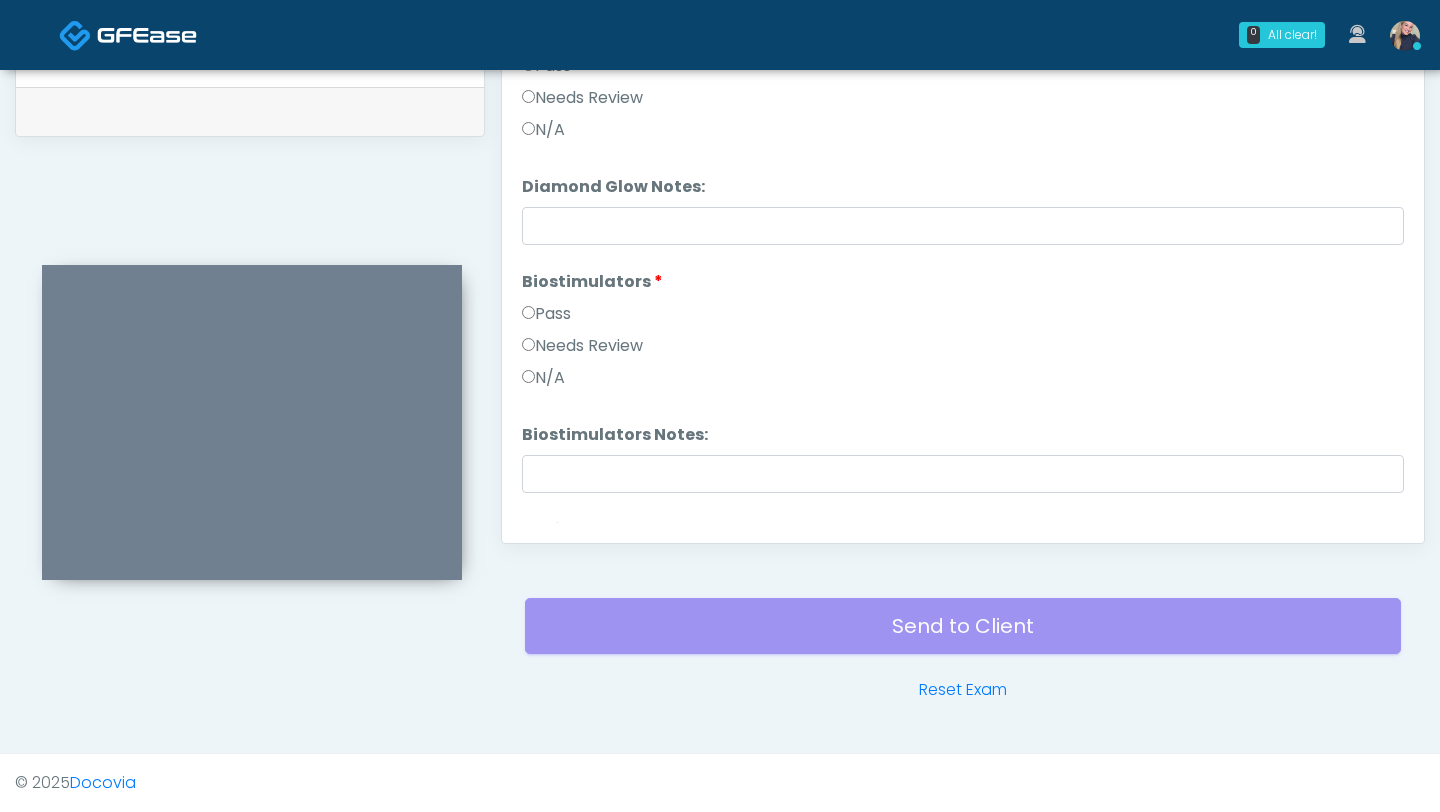 scroll, scrollTop: 2091, scrollLeft: 0, axis: vertical 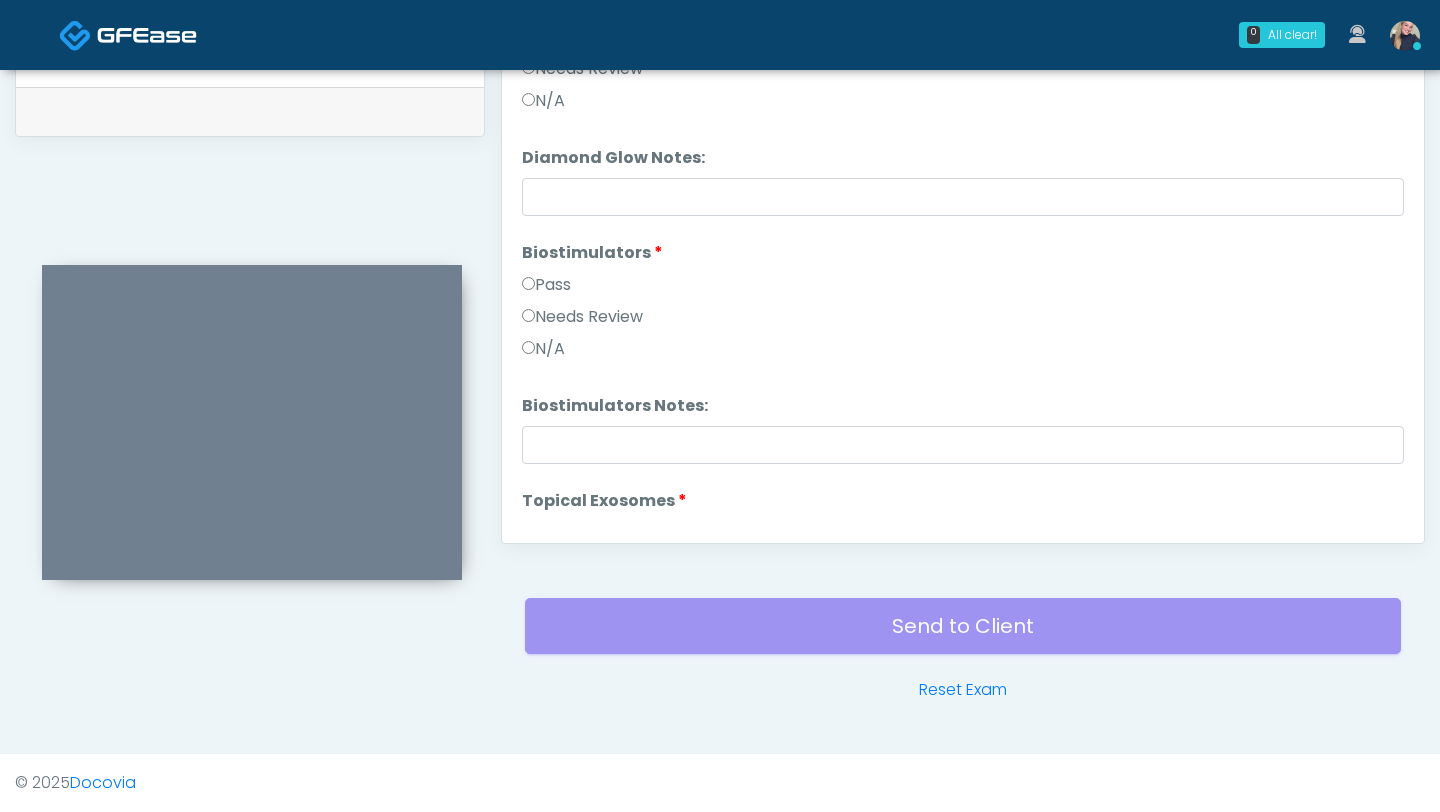 click on "Pass" at bounding box center (546, 285) 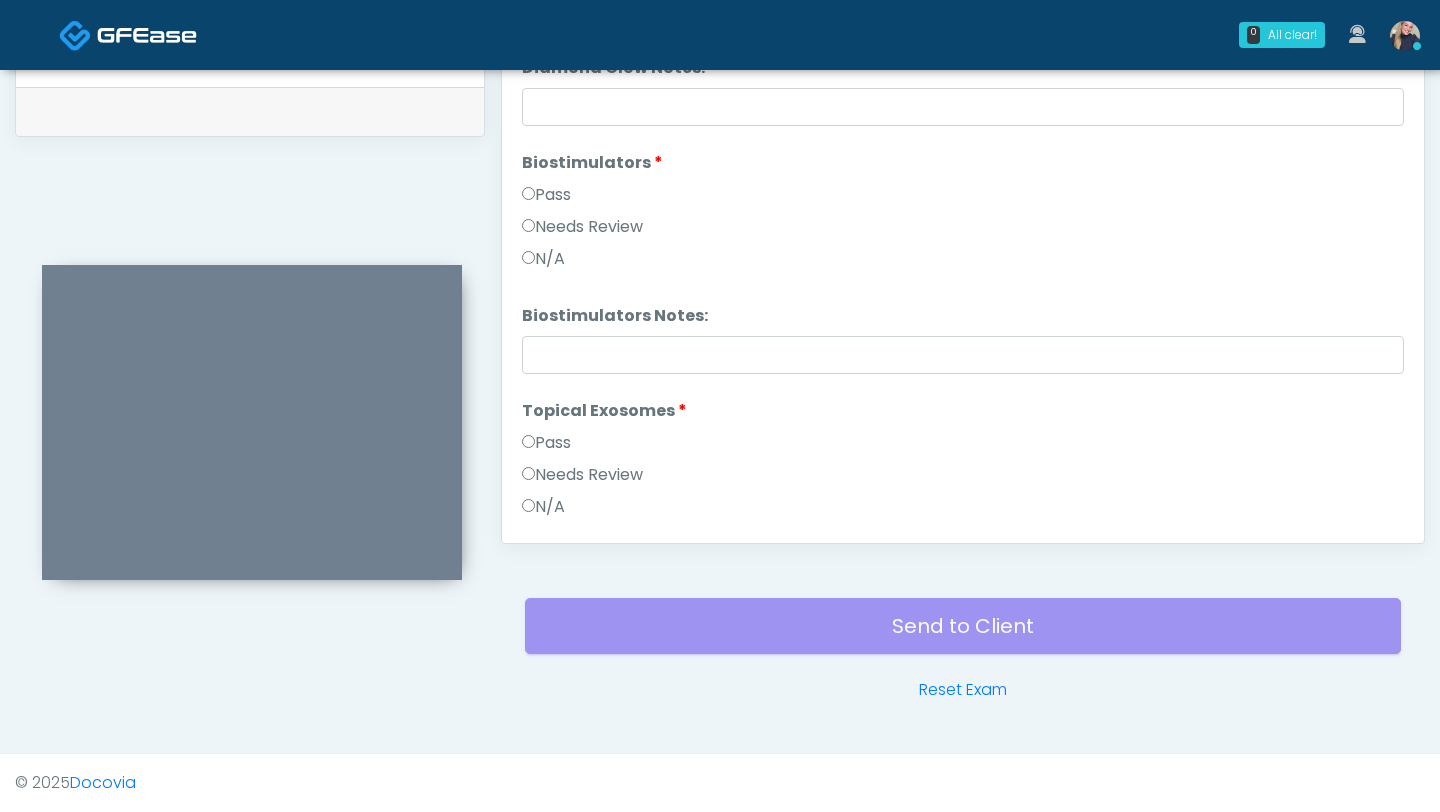 scroll, scrollTop: 2186, scrollLeft: 0, axis: vertical 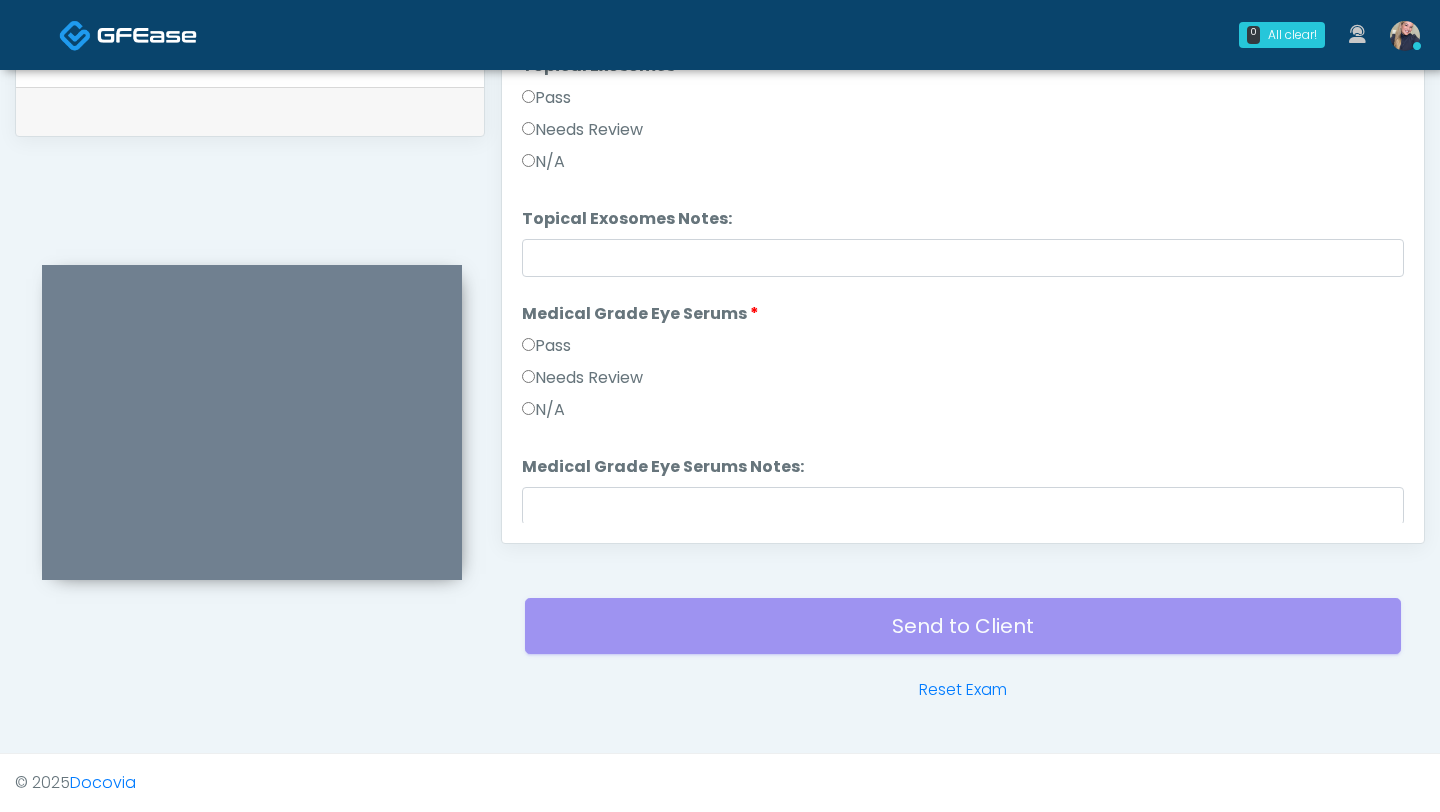 click on "Pass" at bounding box center [546, 346] 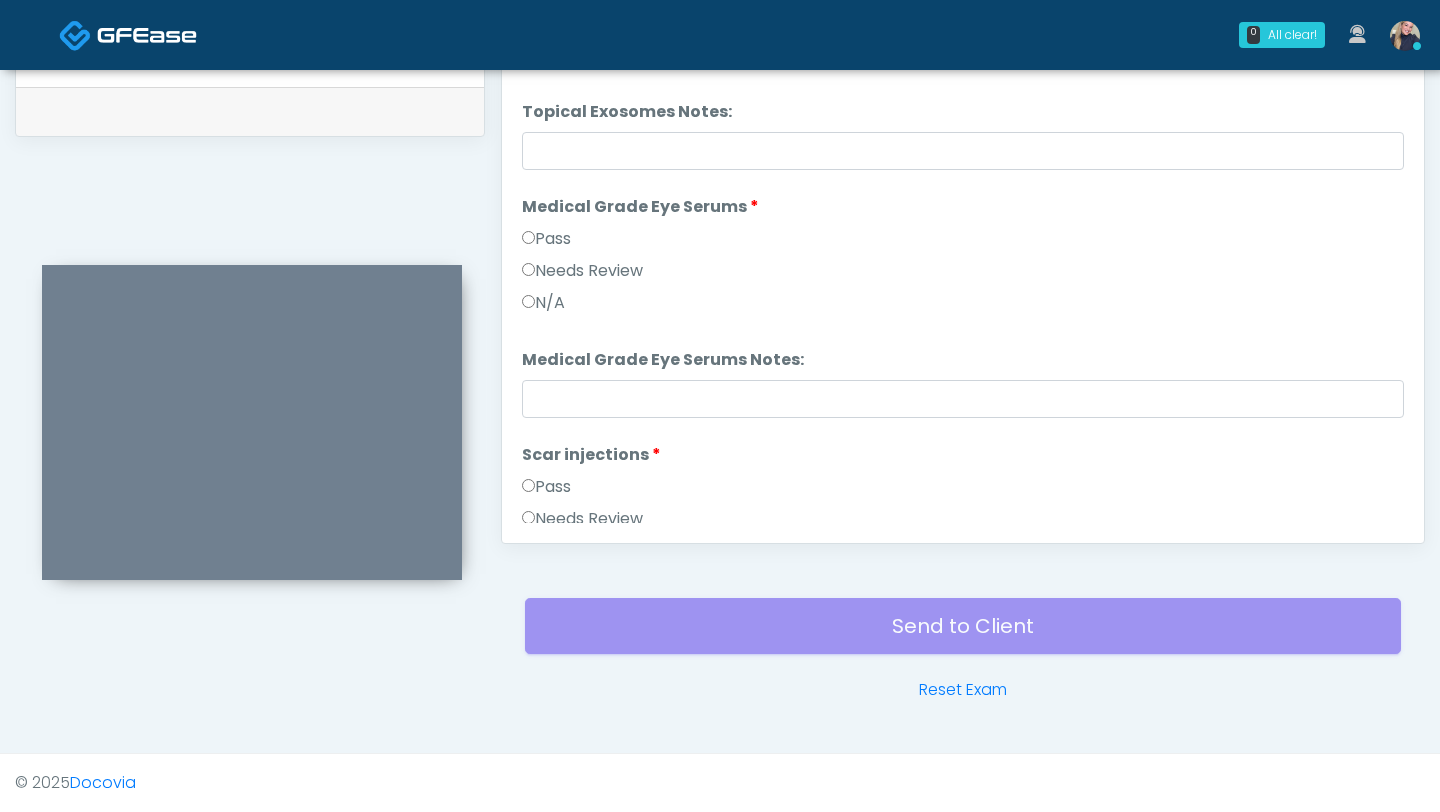 scroll, scrollTop: 2639, scrollLeft: 0, axis: vertical 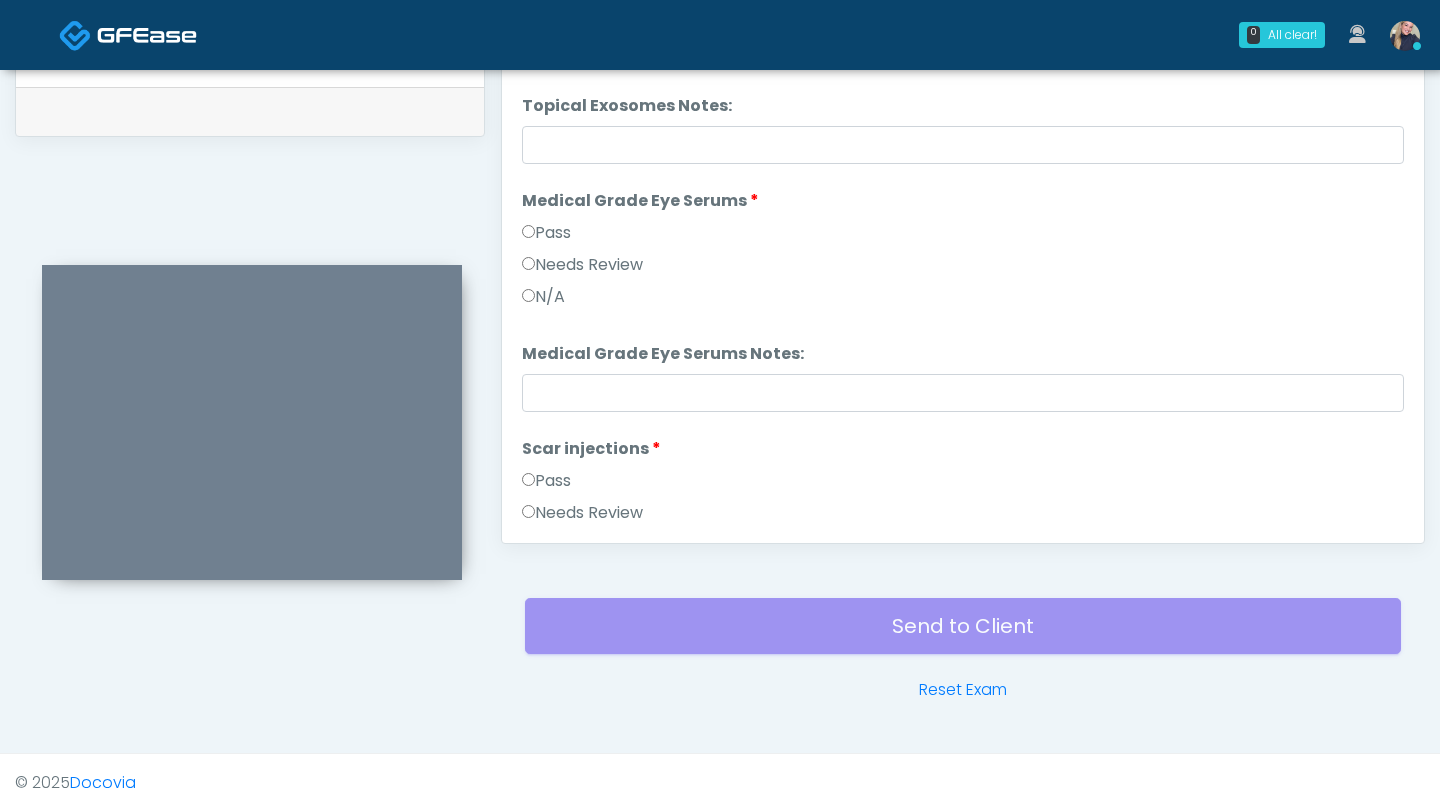 click on "Pass" at bounding box center (546, 481) 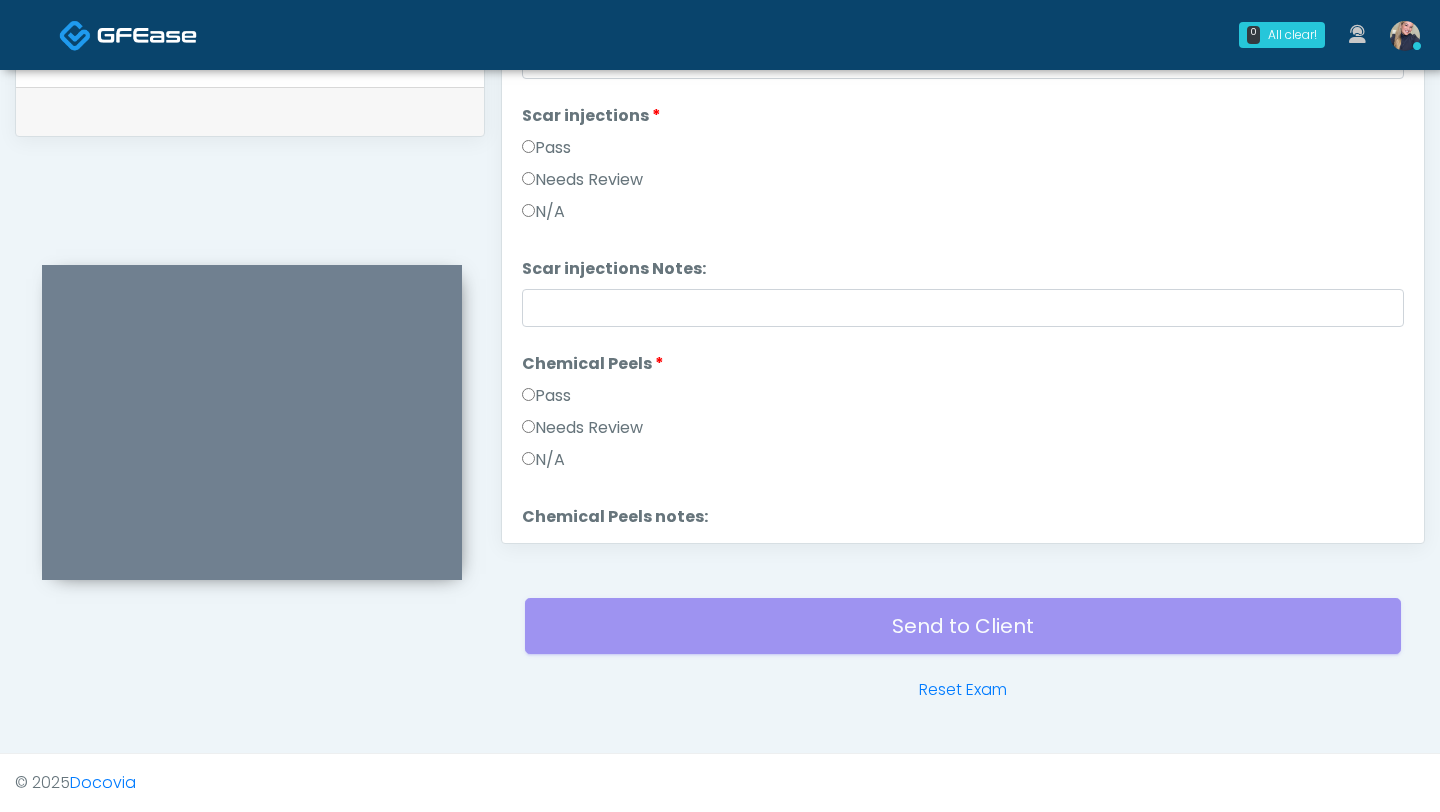 scroll, scrollTop: 2978, scrollLeft: 0, axis: vertical 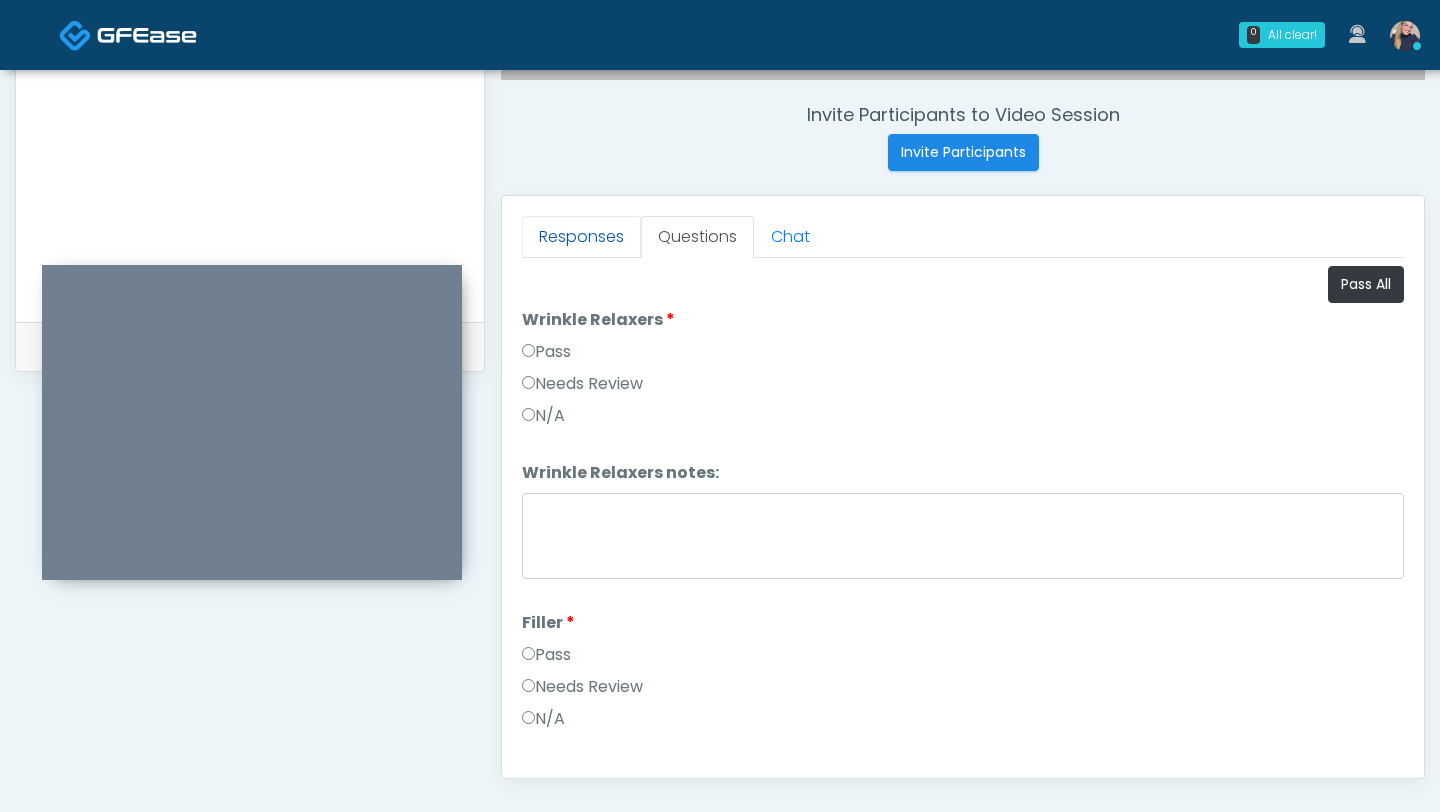 click on "Responses" at bounding box center [581, 237] 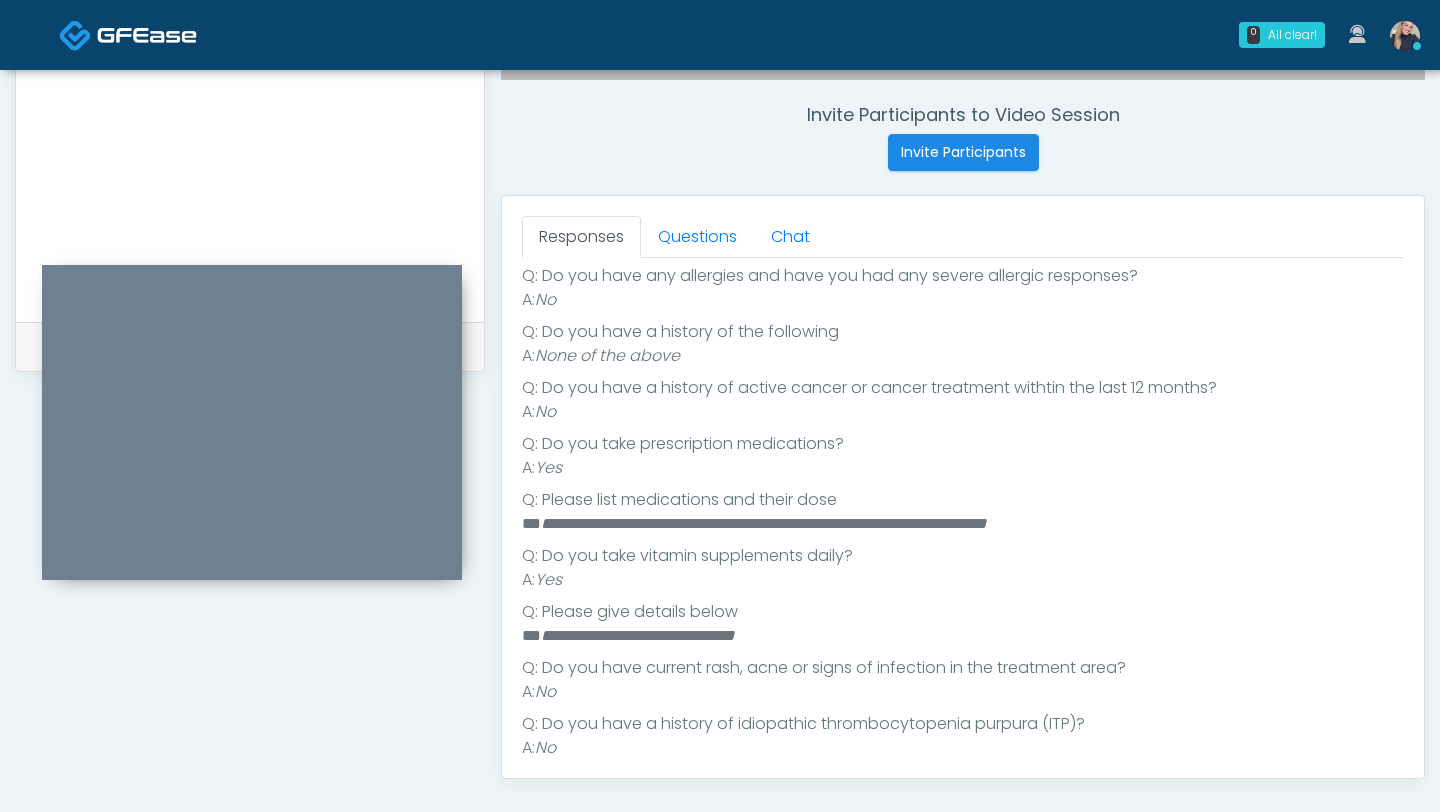 scroll, scrollTop: 464, scrollLeft: 0, axis: vertical 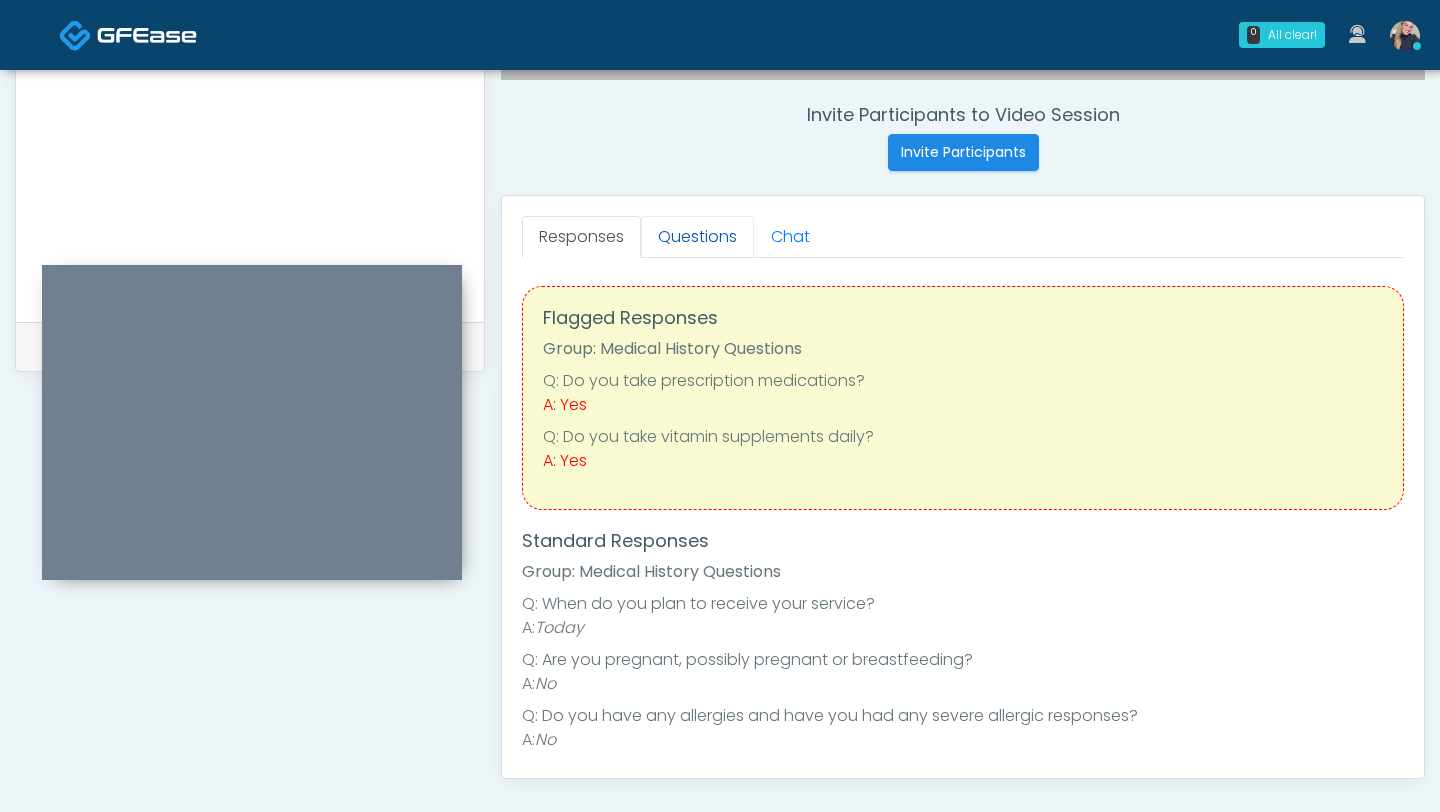 click on "Questions" at bounding box center (697, 237) 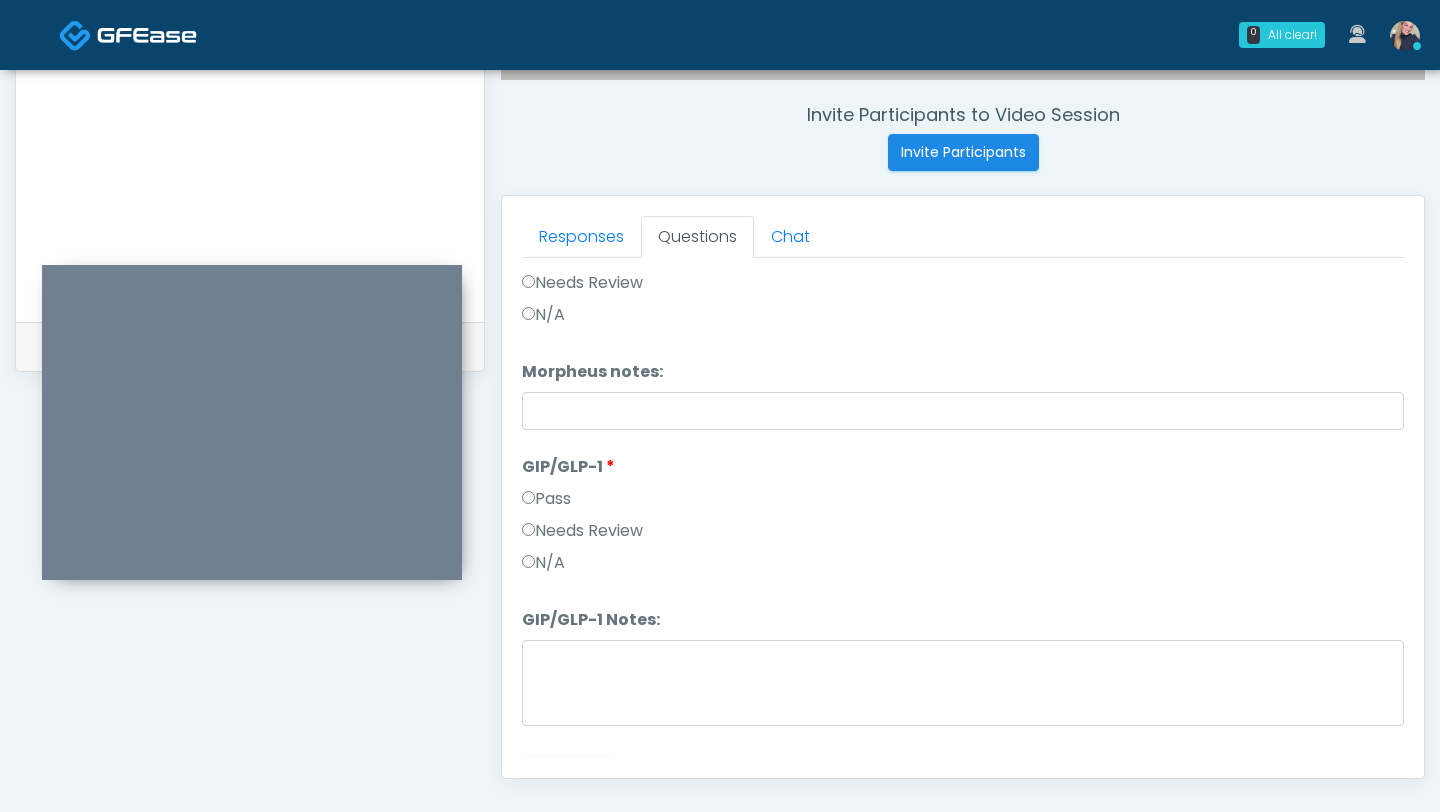 scroll, scrollTop: 3634, scrollLeft: 0, axis: vertical 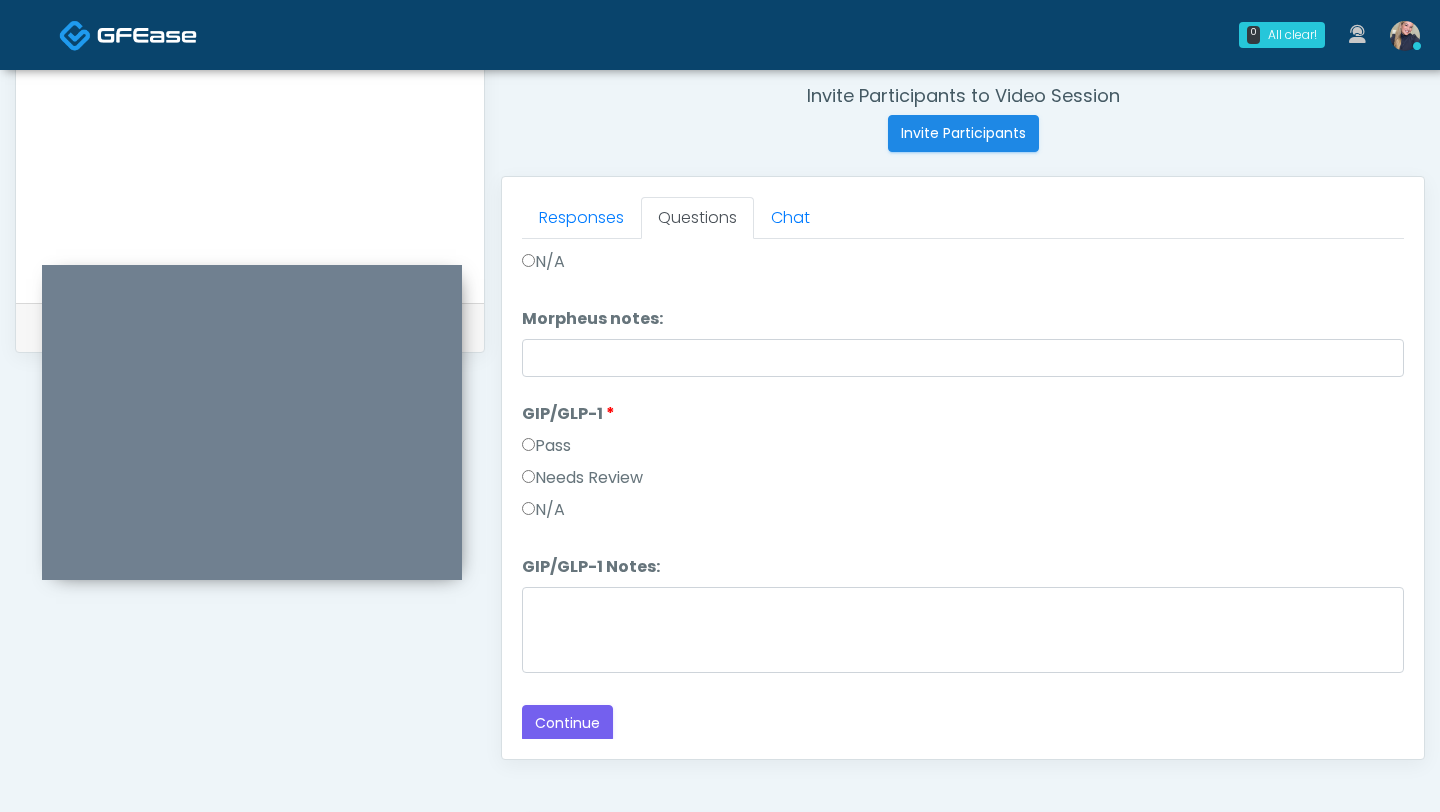 click on "Needs Review" at bounding box center (582, 478) 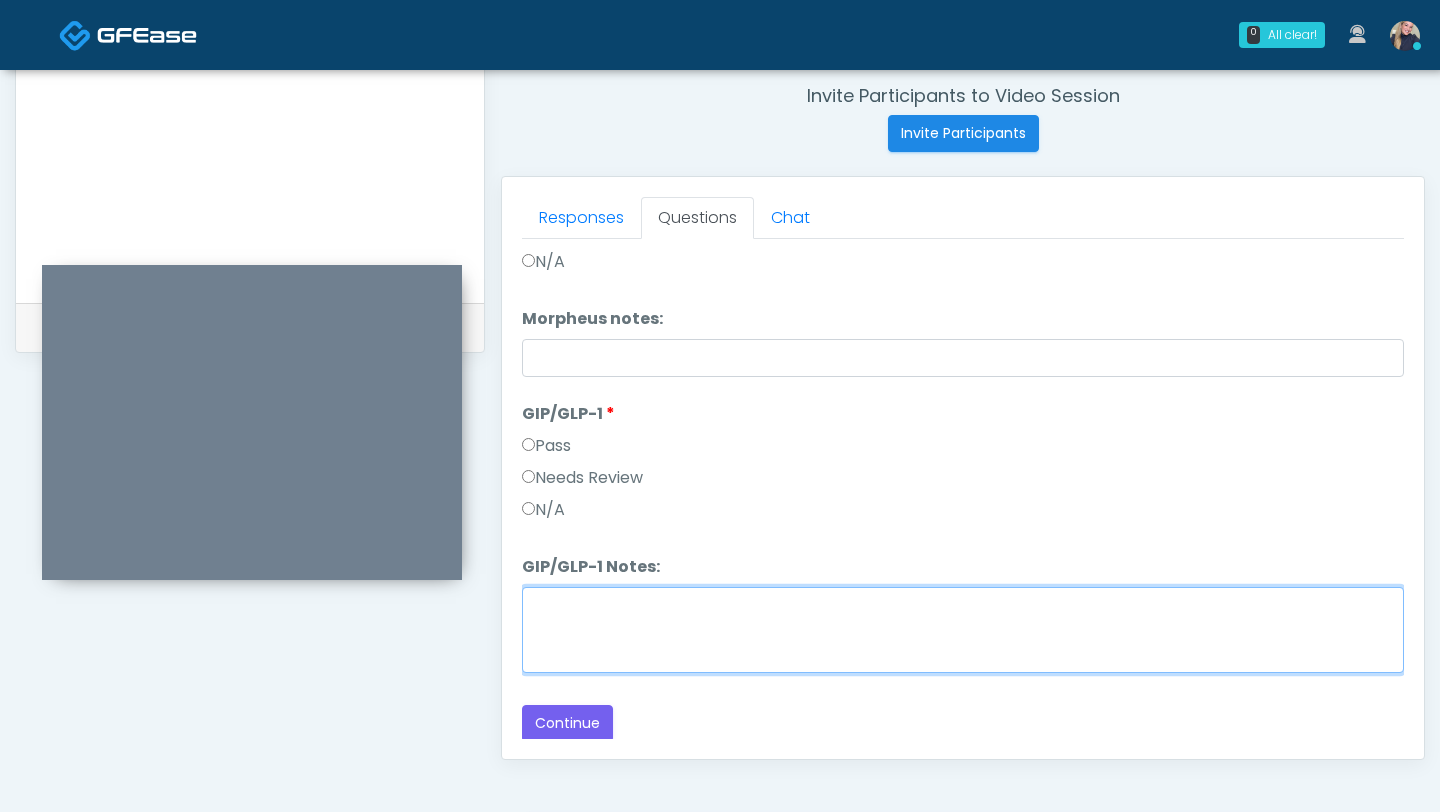click on "GIP/GLP-1 Notes:" at bounding box center [963, 630] 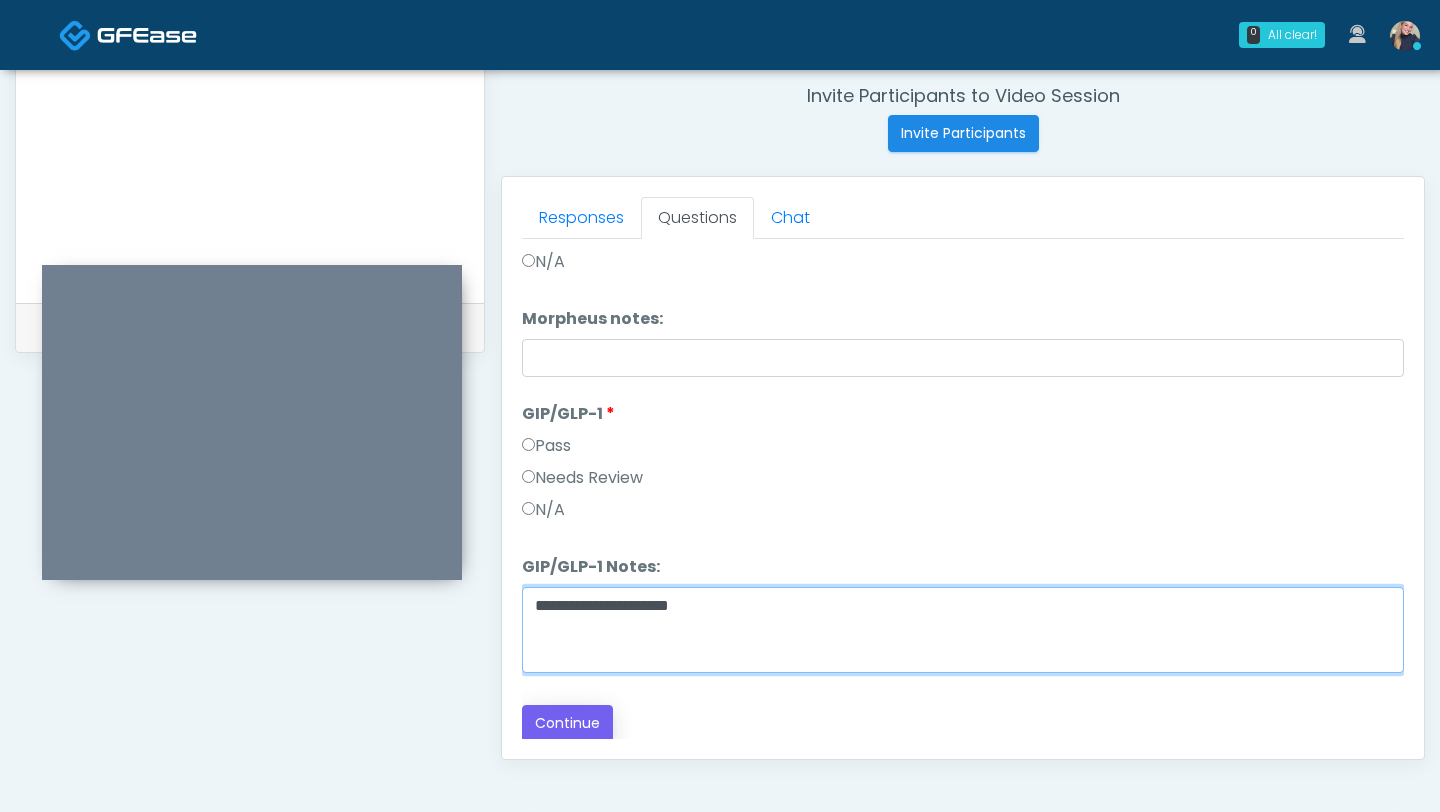 type on "**********" 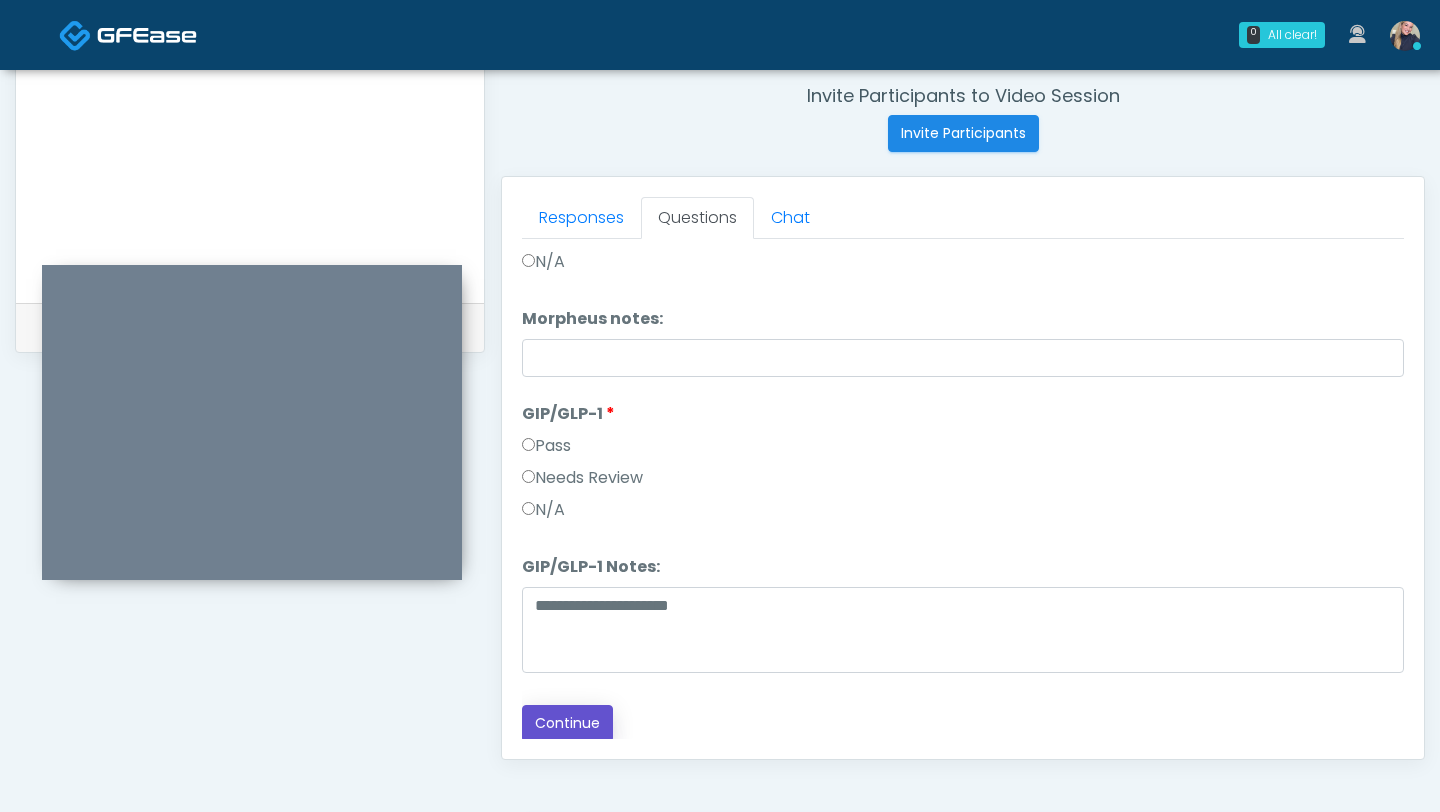 click on "Continue" at bounding box center [567, 723] 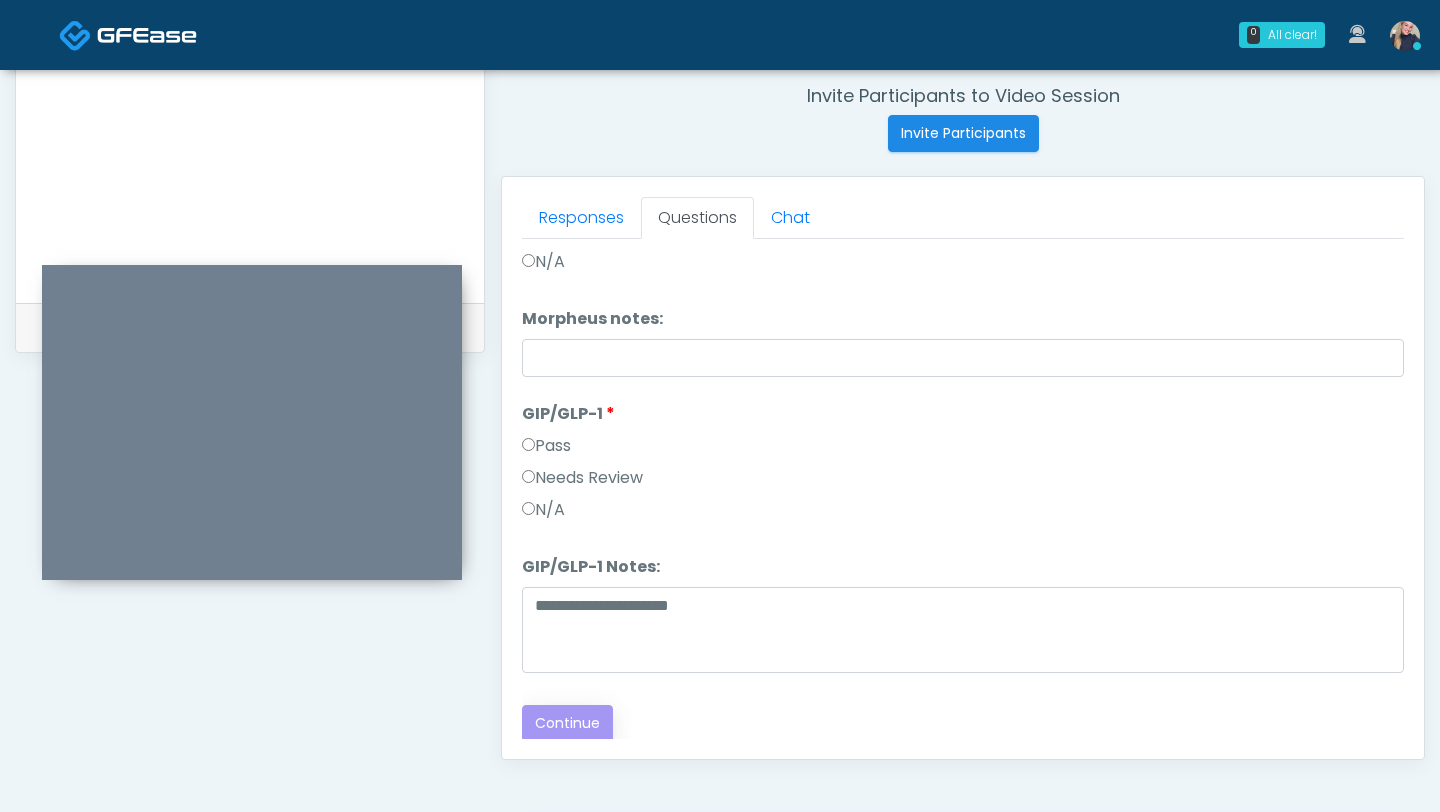 scroll, scrollTop: 0, scrollLeft: 0, axis: both 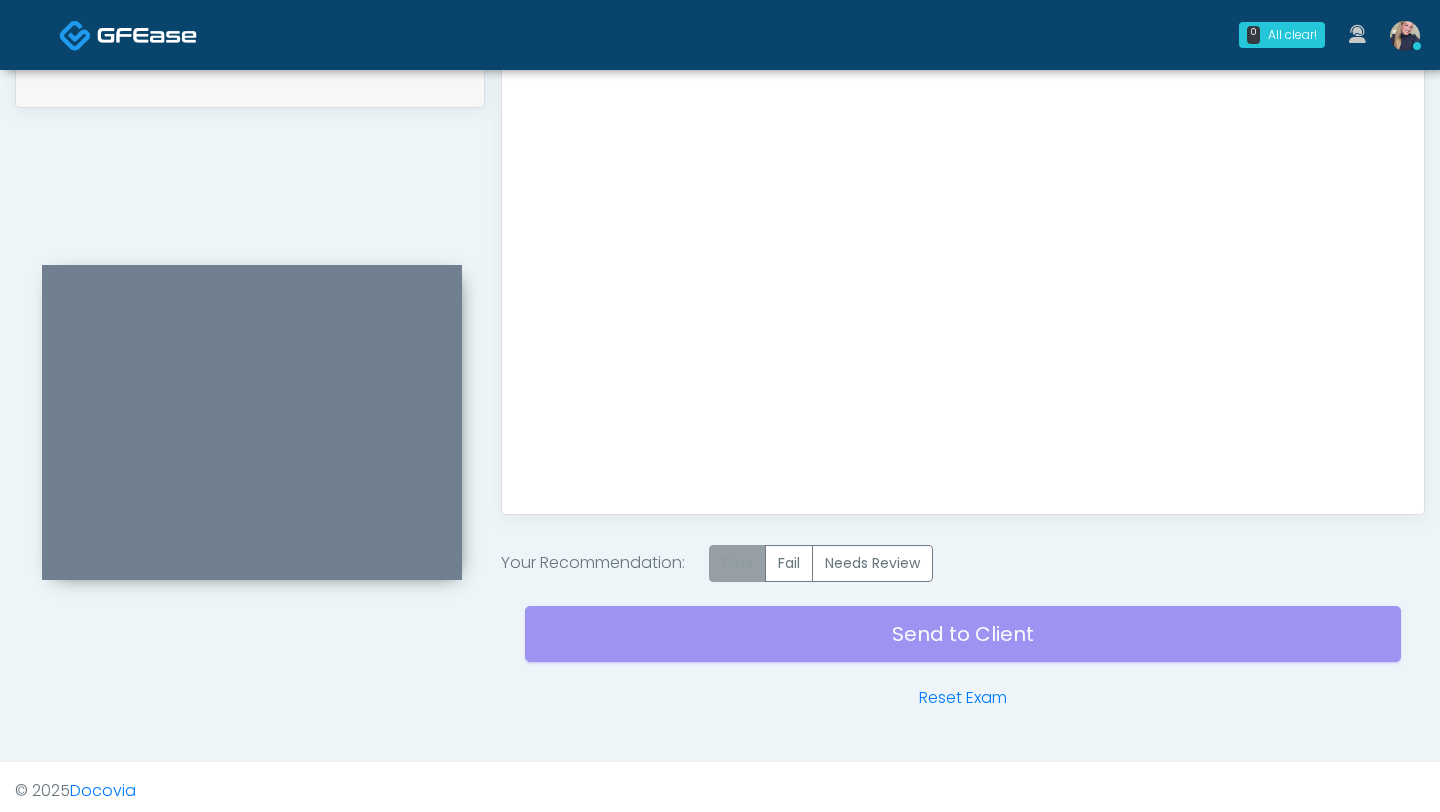 click on "Pass" at bounding box center [737, 563] 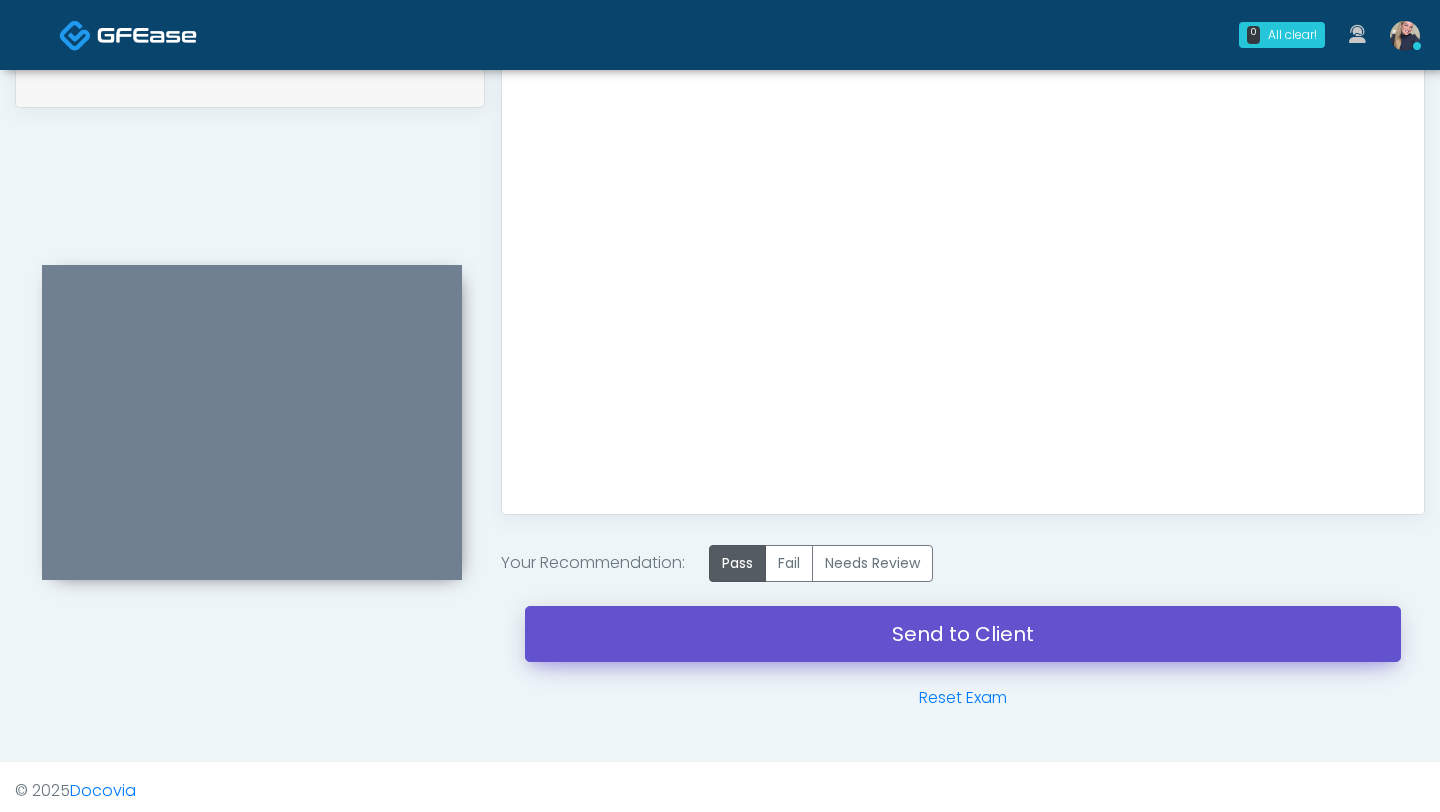 click on "Send to Client" at bounding box center (963, 634) 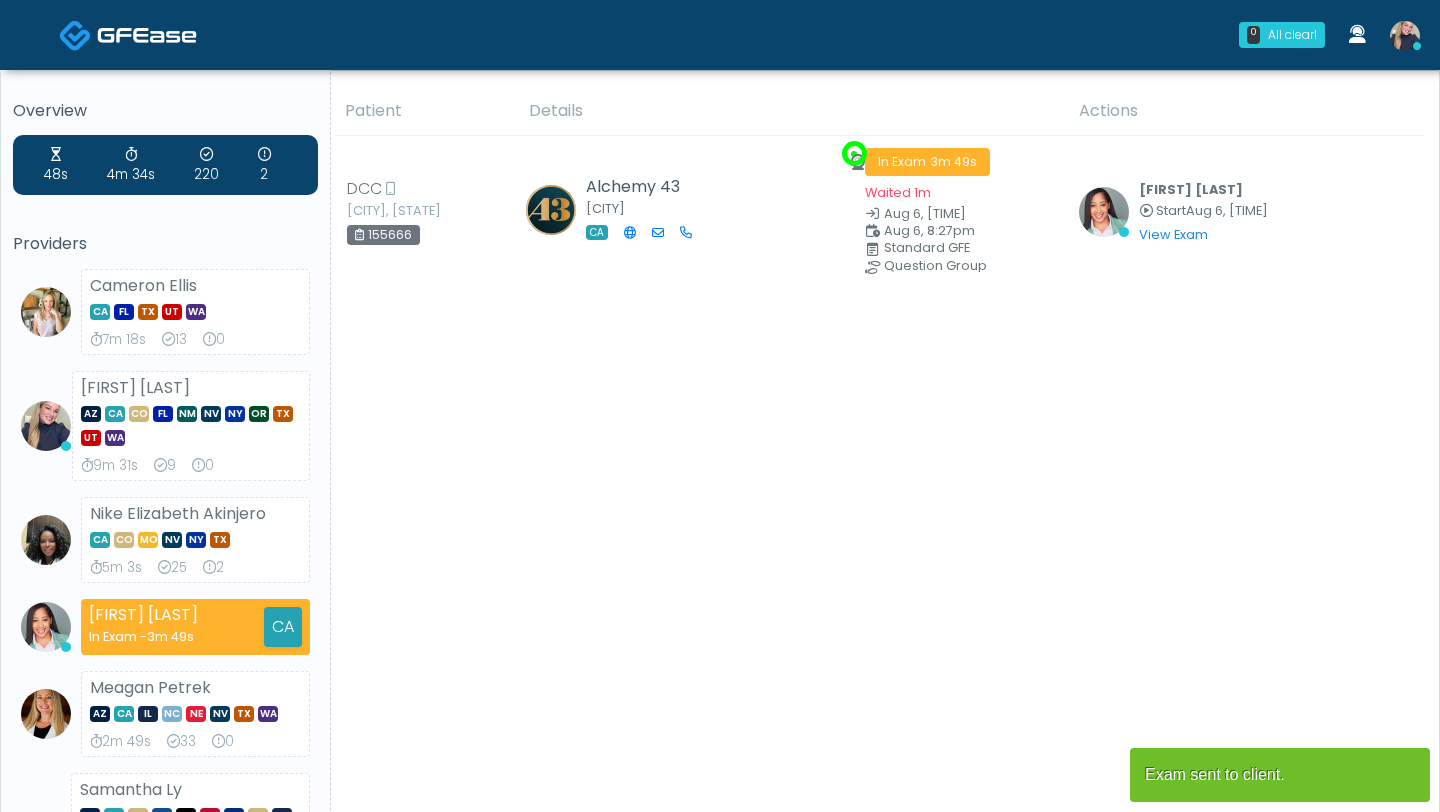 scroll, scrollTop: 0, scrollLeft: 0, axis: both 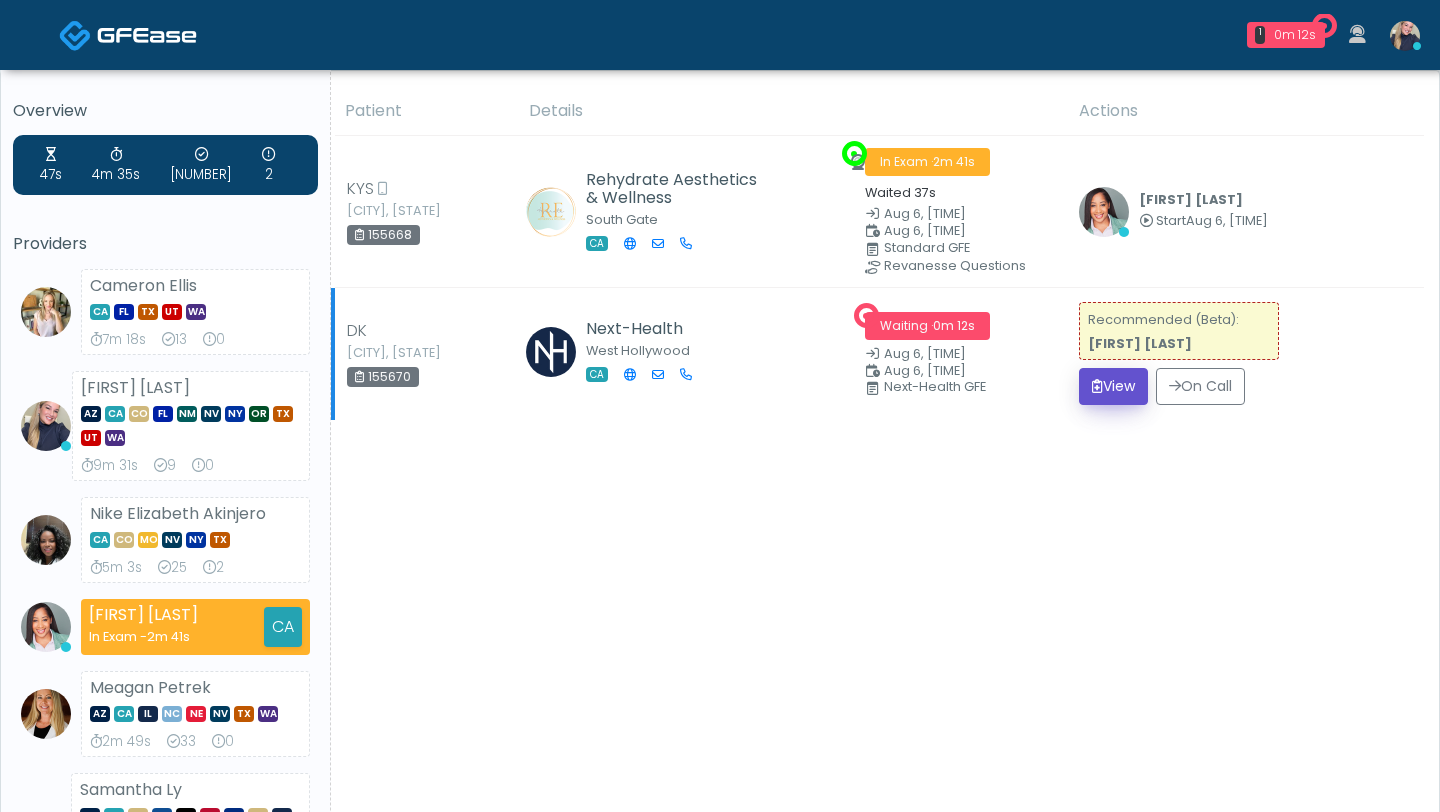 click on "View" at bounding box center (1113, 386) 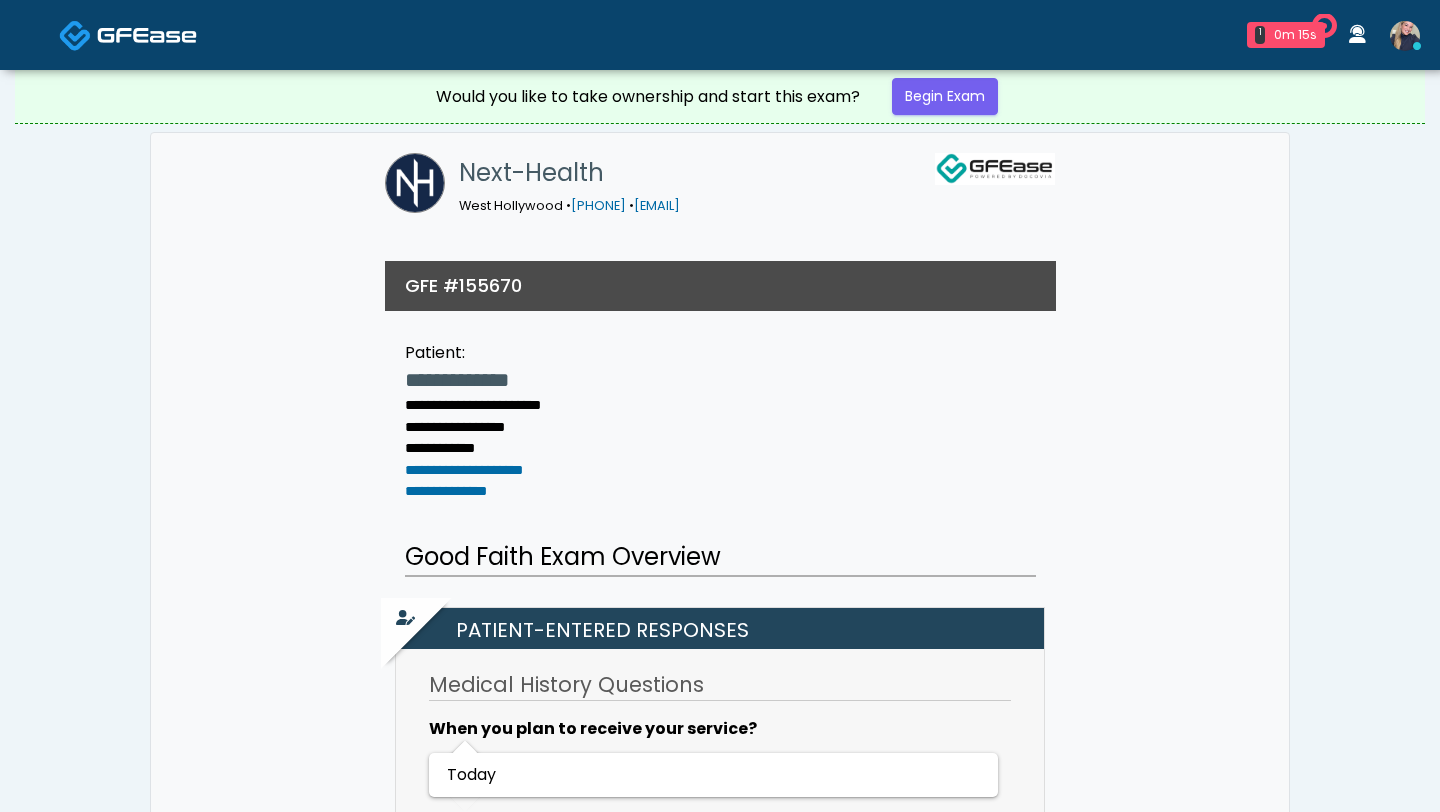 scroll, scrollTop: 0, scrollLeft: 0, axis: both 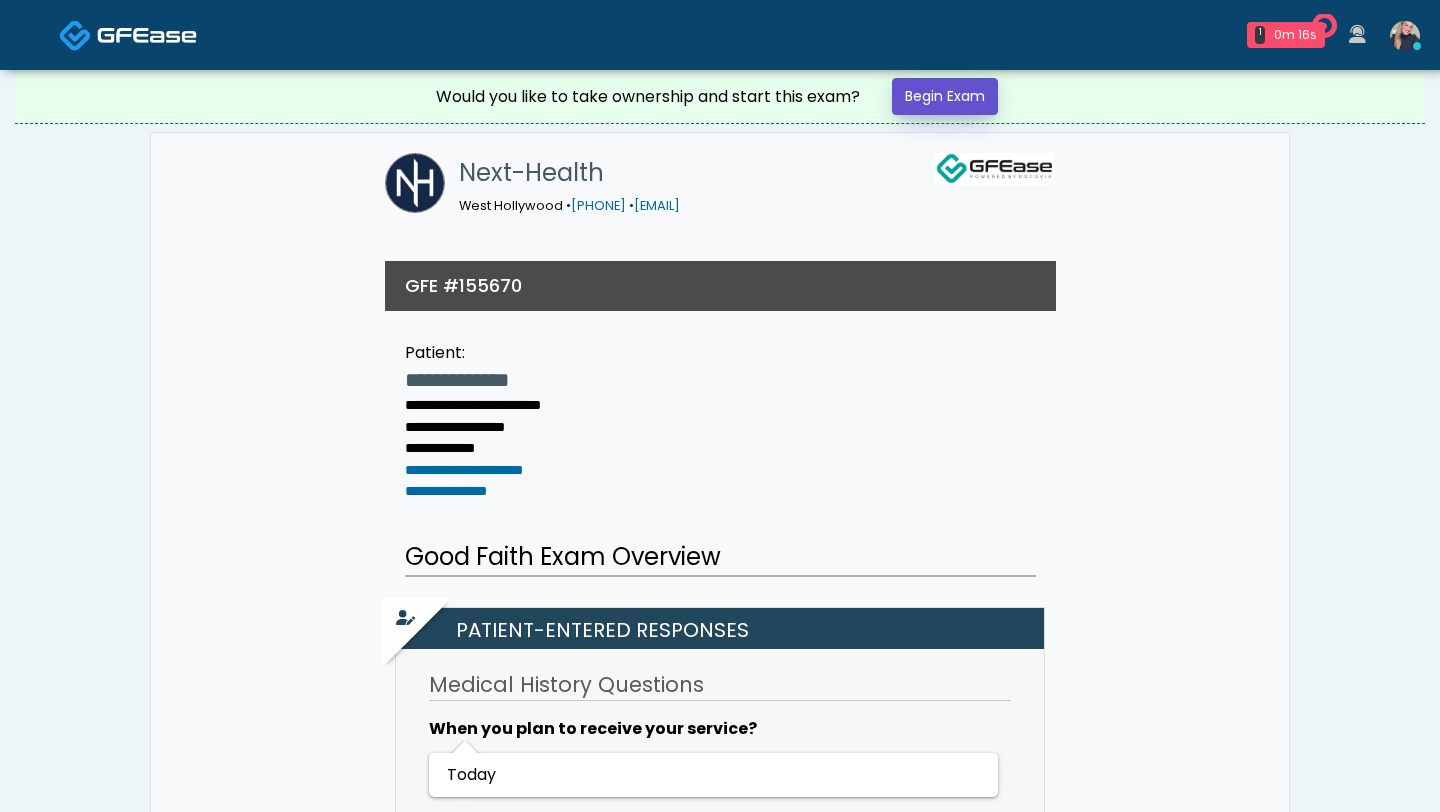 click on "Begin Exam" at bounding box center (945, 96) 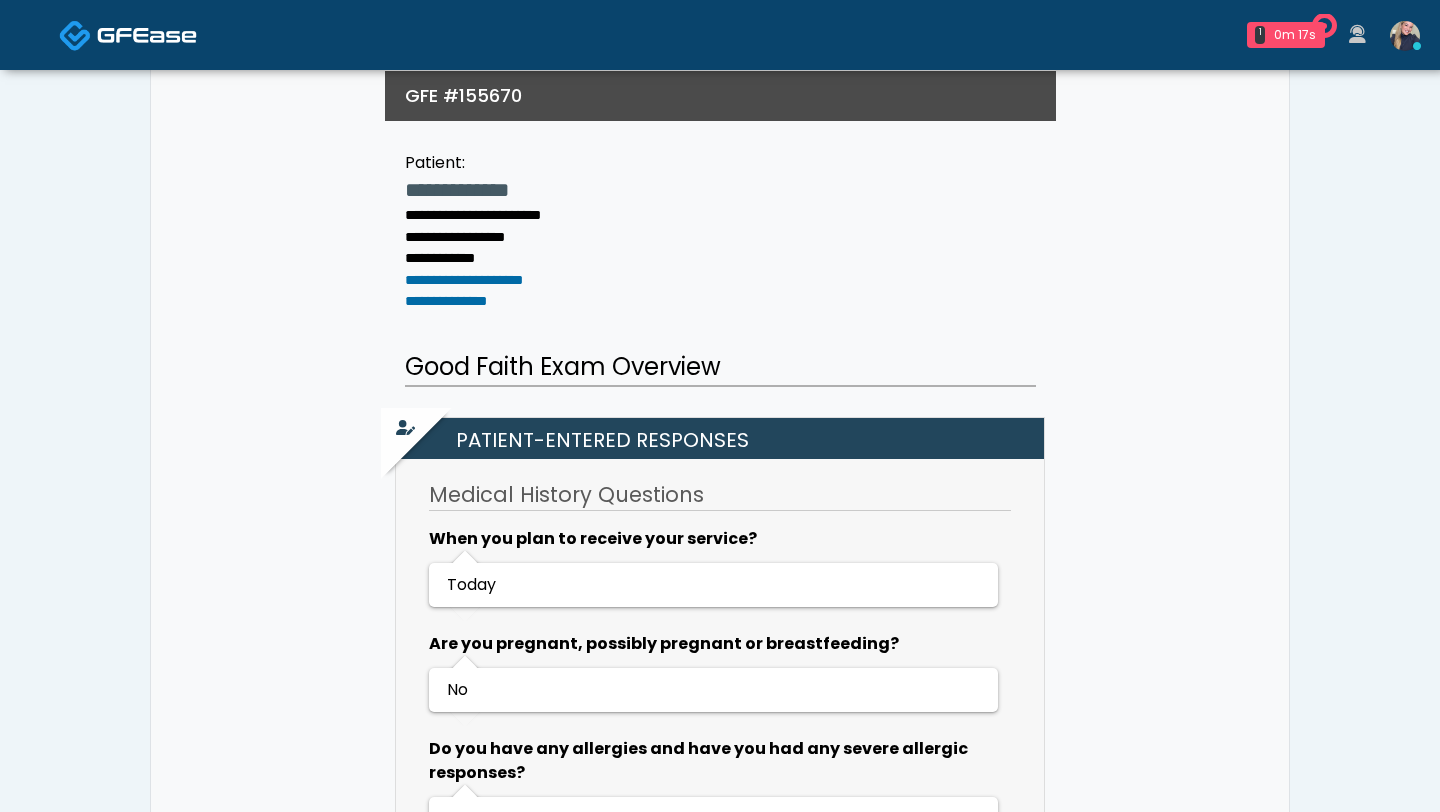scroll, scrollTop: 234, scrollLeft: 0, axis: vertical 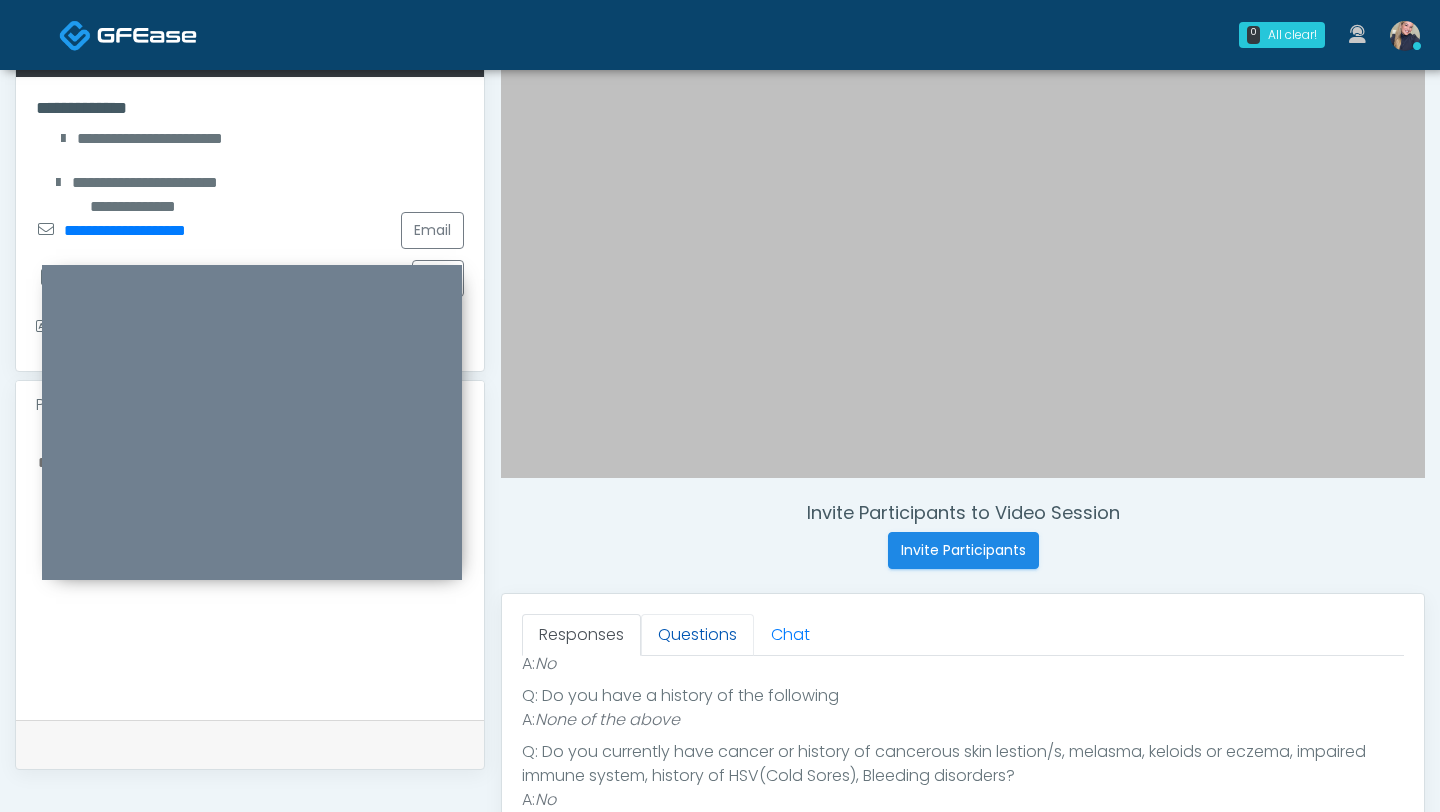 click on "Questions" at bounding box center (697, 635) 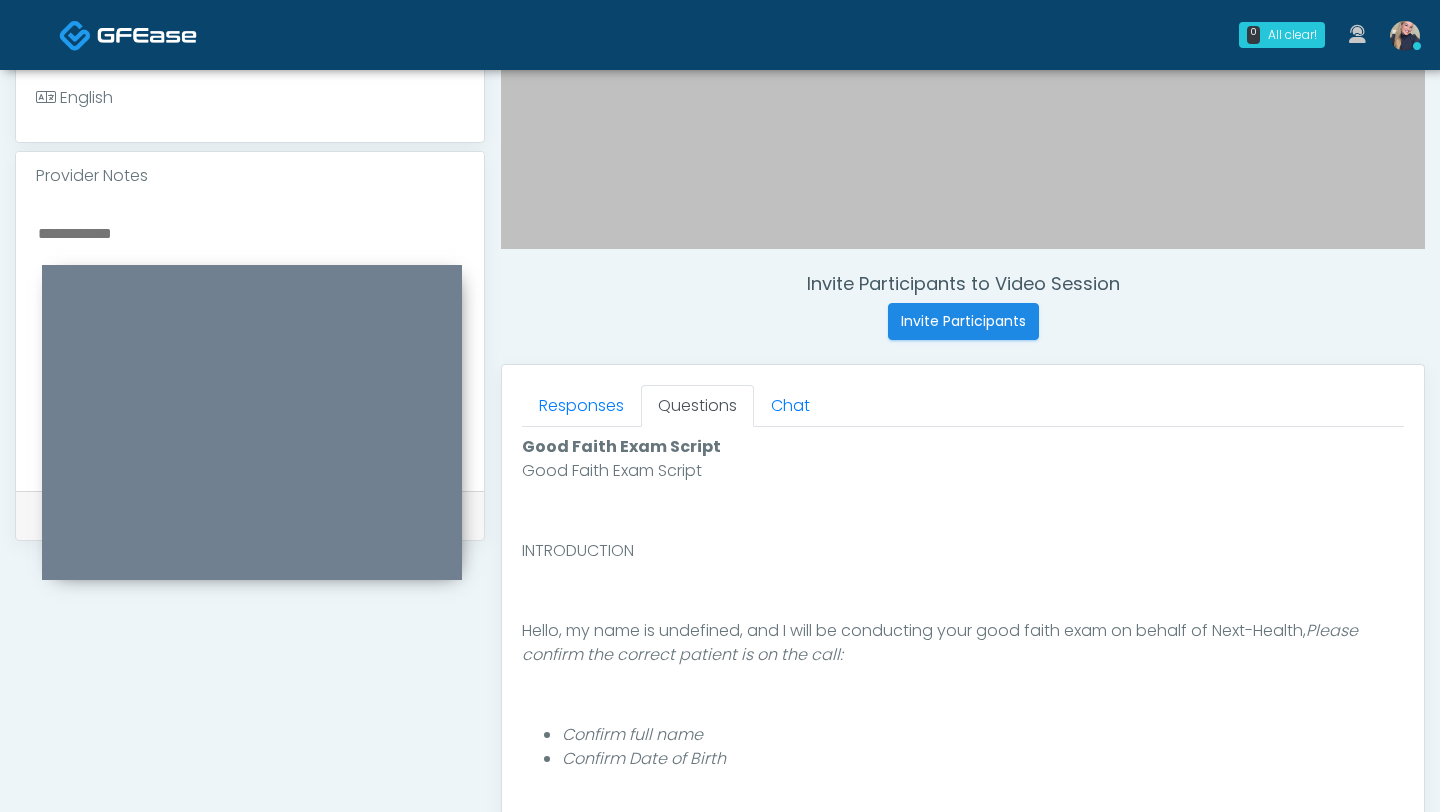 scroll, scrollTop: 585, scrollLeft: 0, axis: vertical 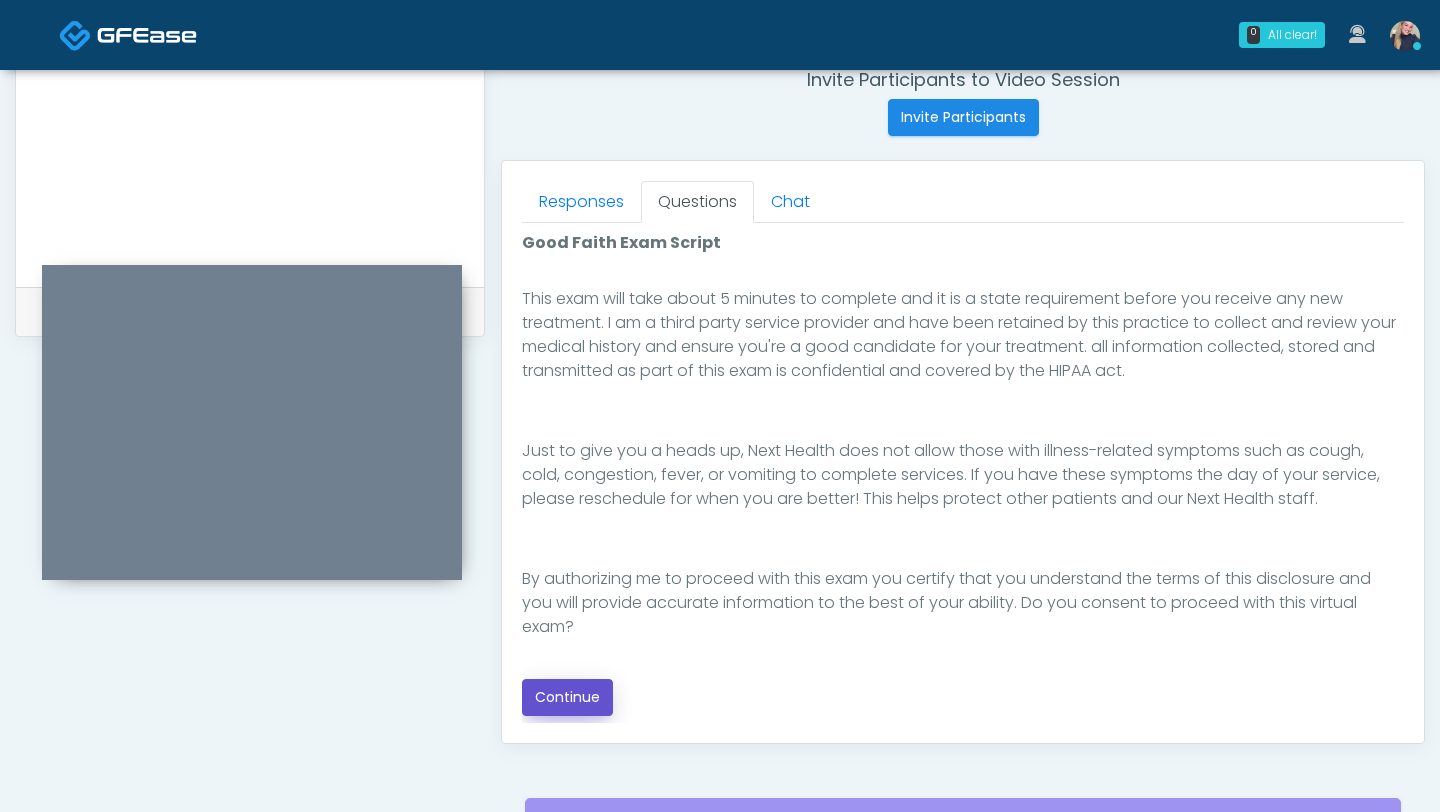 click on "Continue" at bounding box center [567, 697] 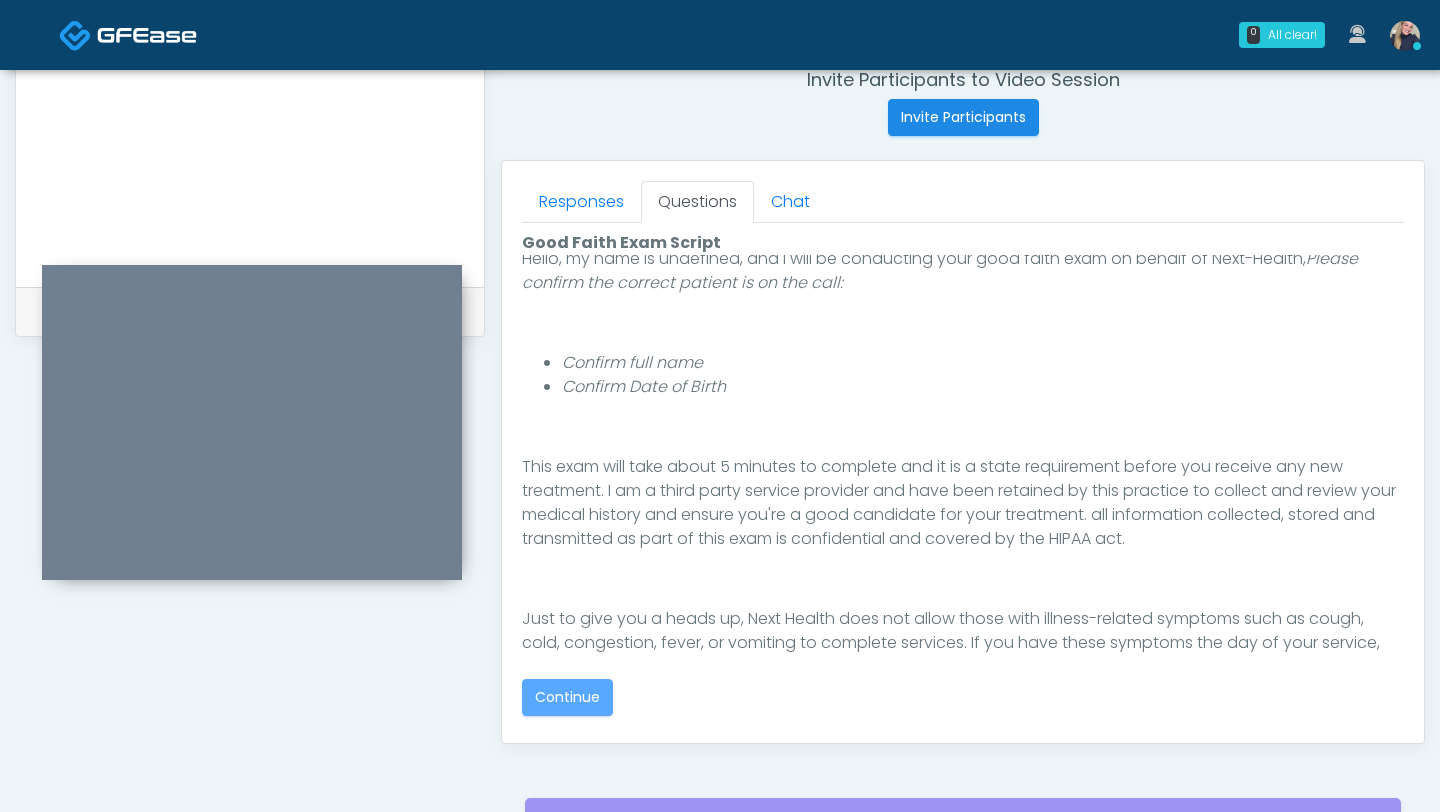 scroll, scrollTop: 0, scrollLeft: 0, axis: both 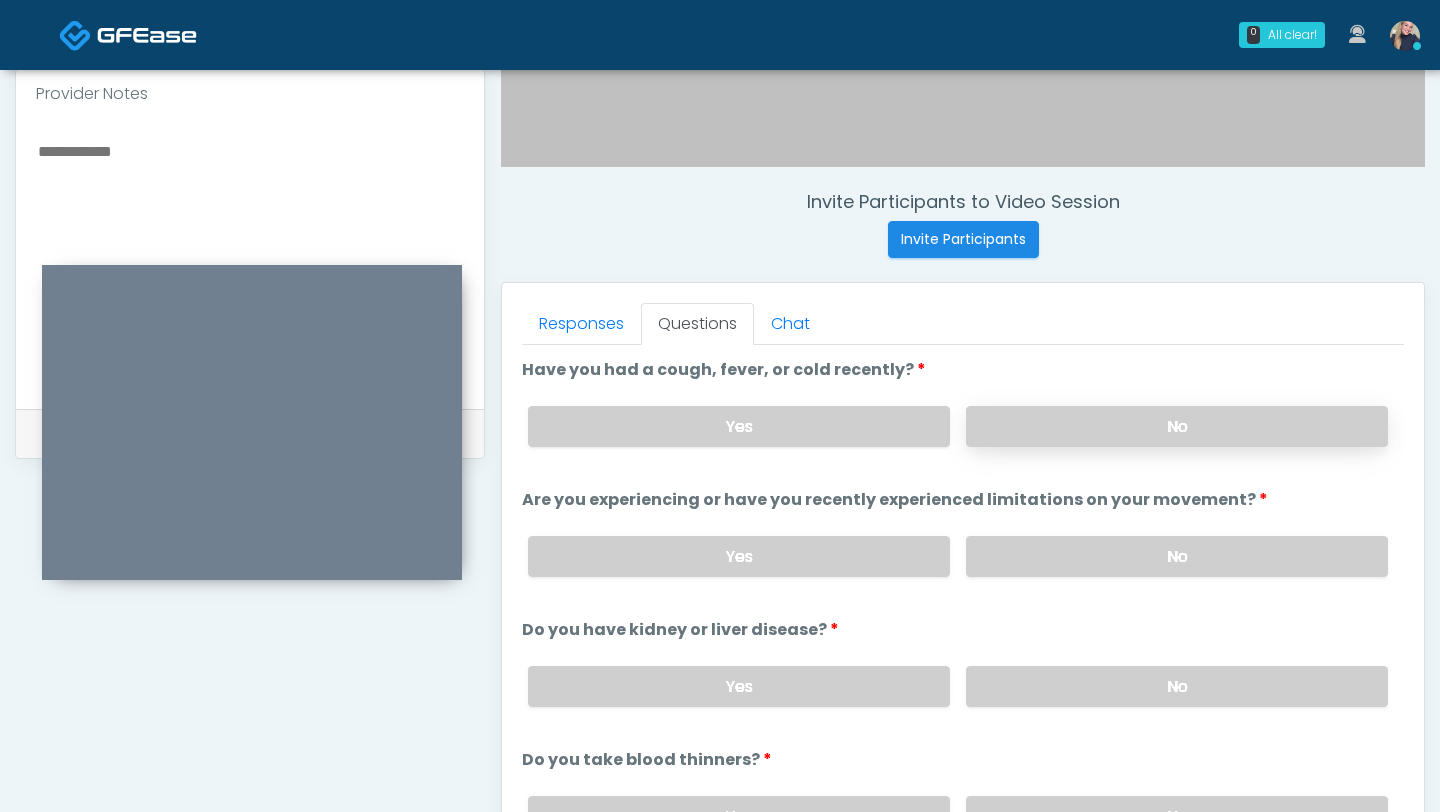 click on "No" at bounding box center [1177, 426] 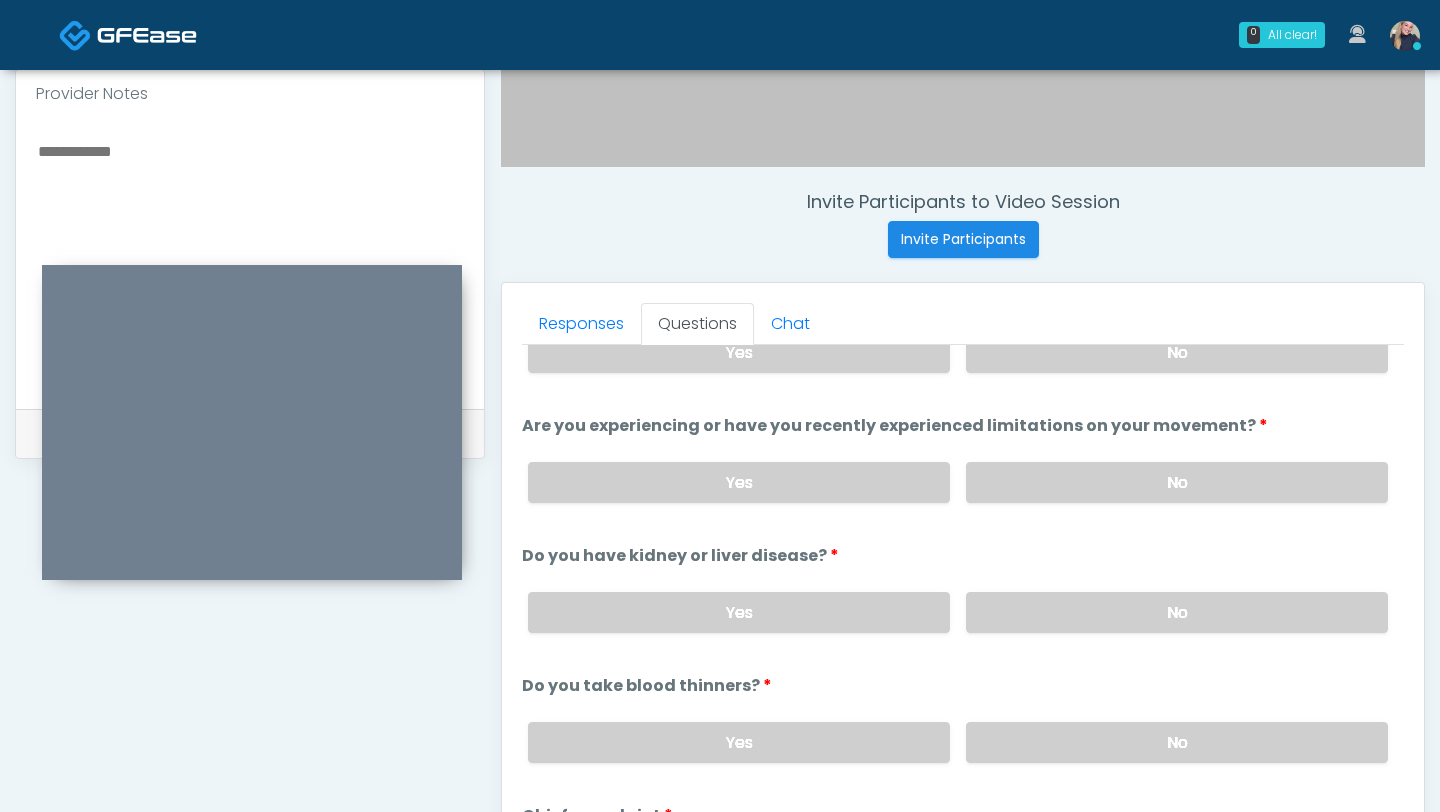 scroll, scrollTop: 76, scrollLeft: 0, axis: vertical 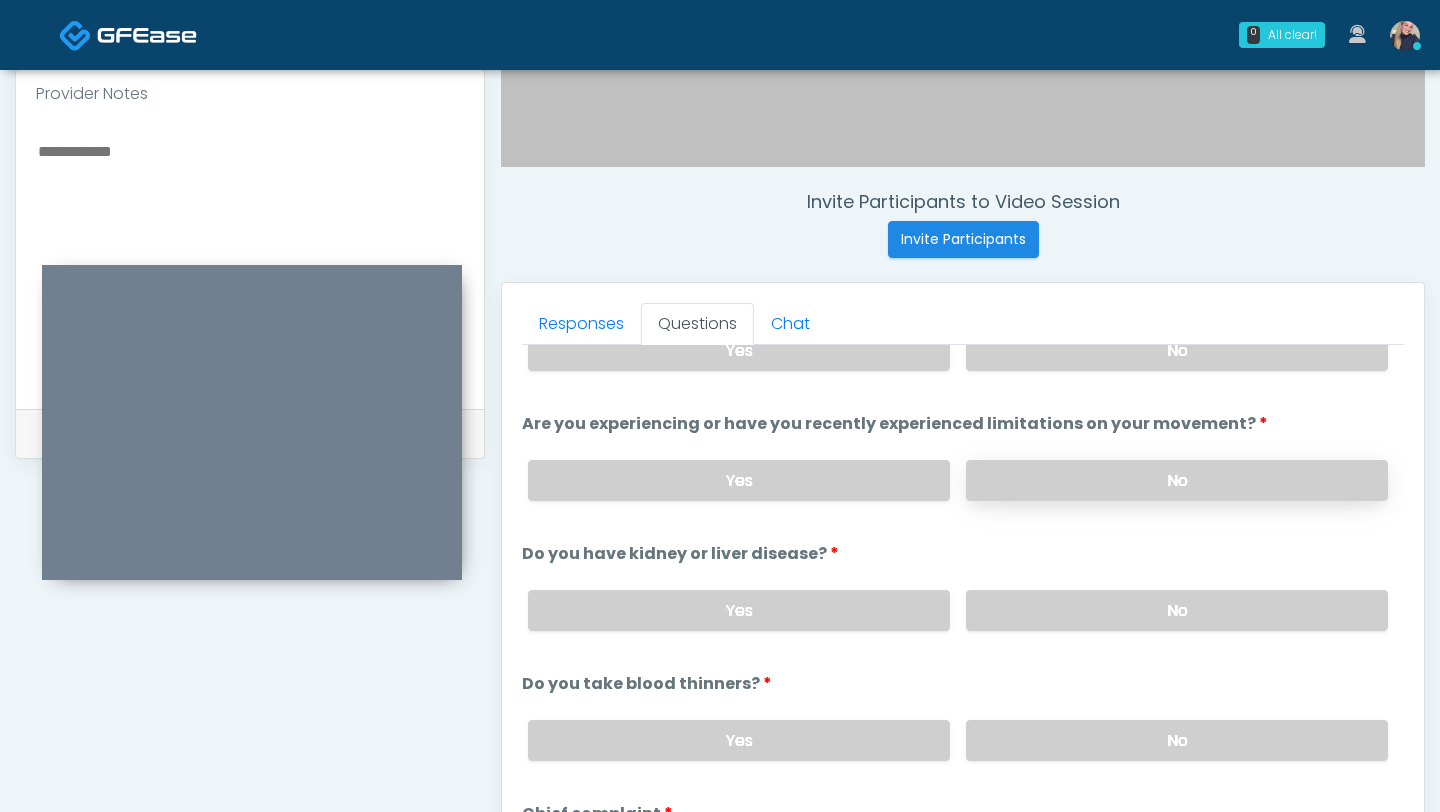 click on "No" at bounding box center (1177, 480) 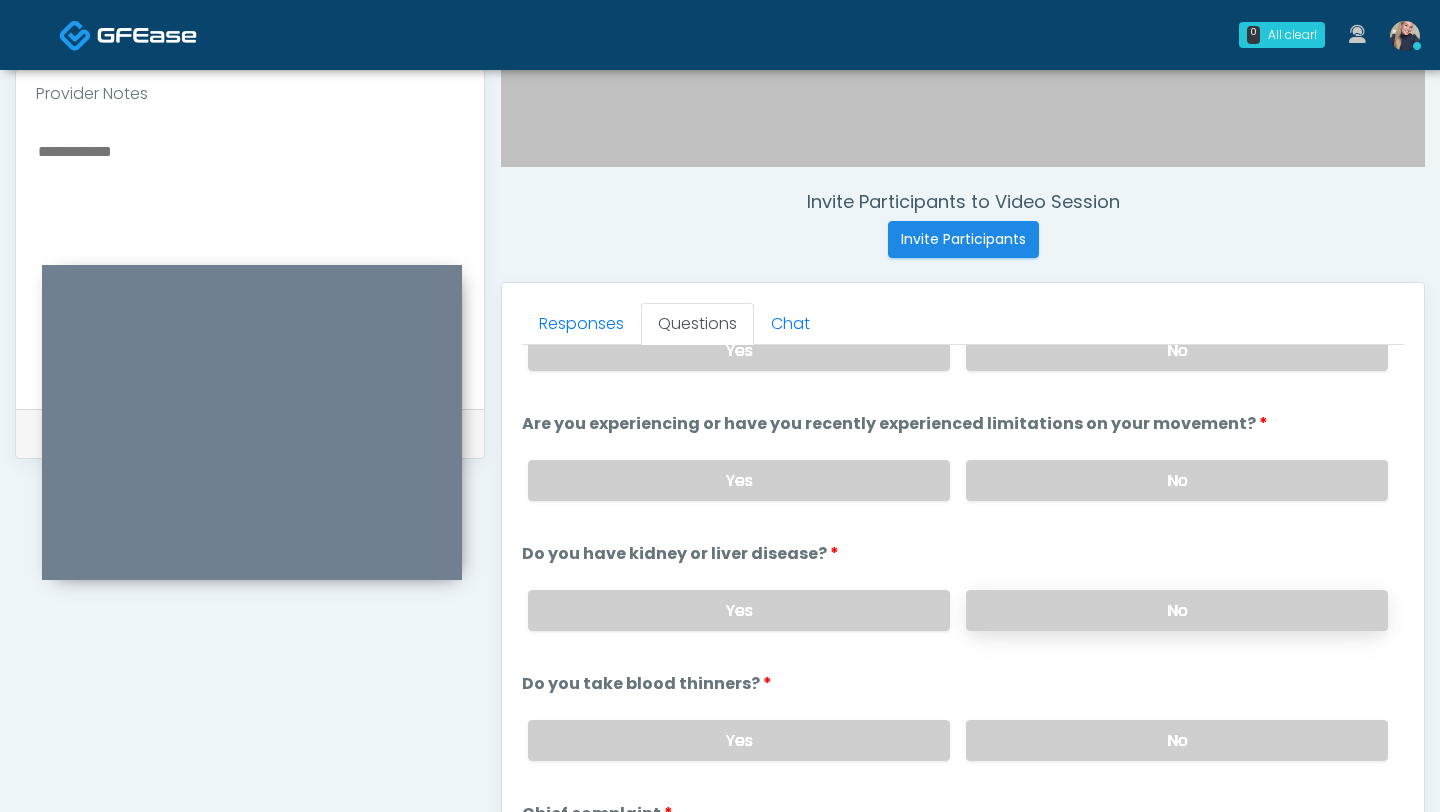 click on "No" at bounding box center (1177, 610) 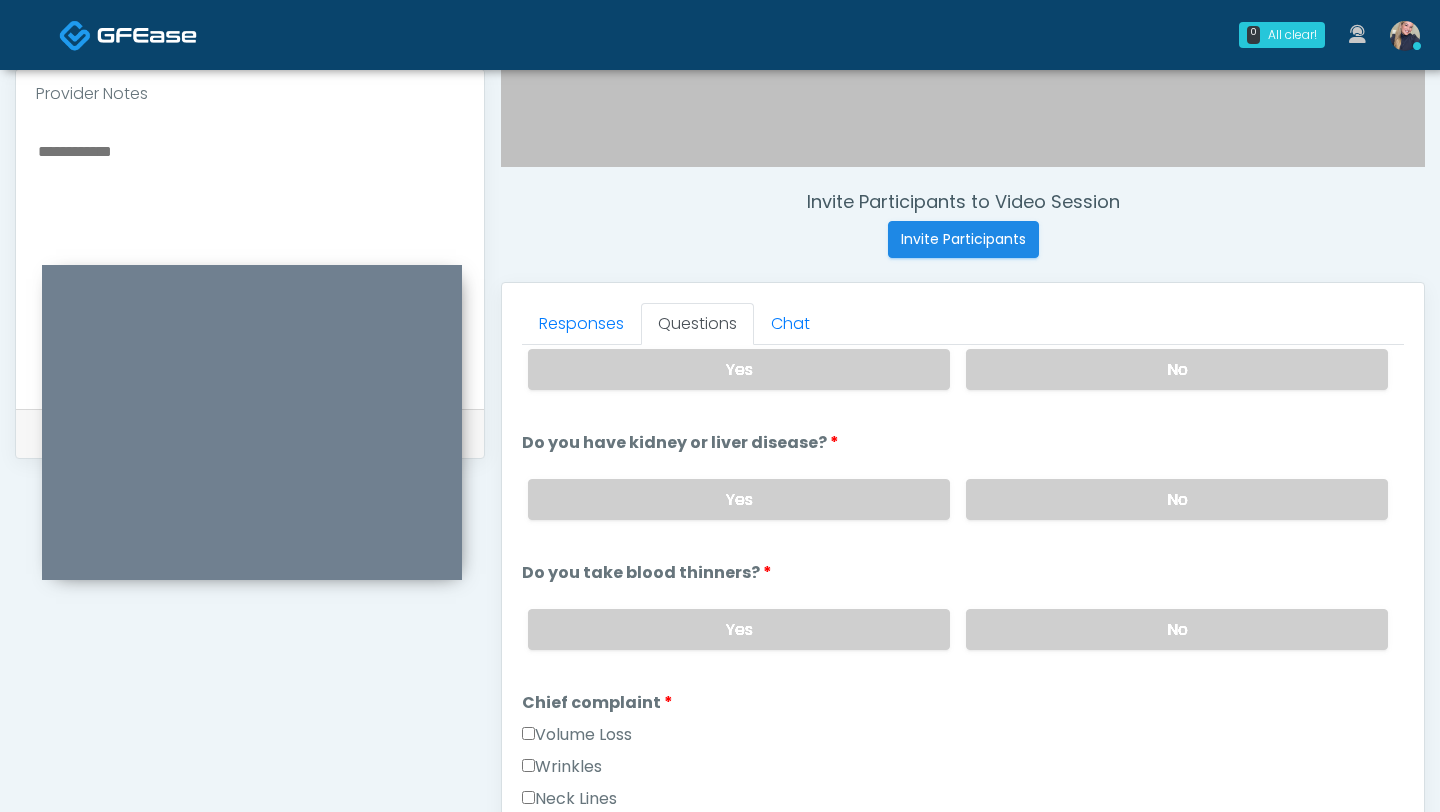 scroll, scrollTop: 191, scrollLeft: 0, axis: vertical 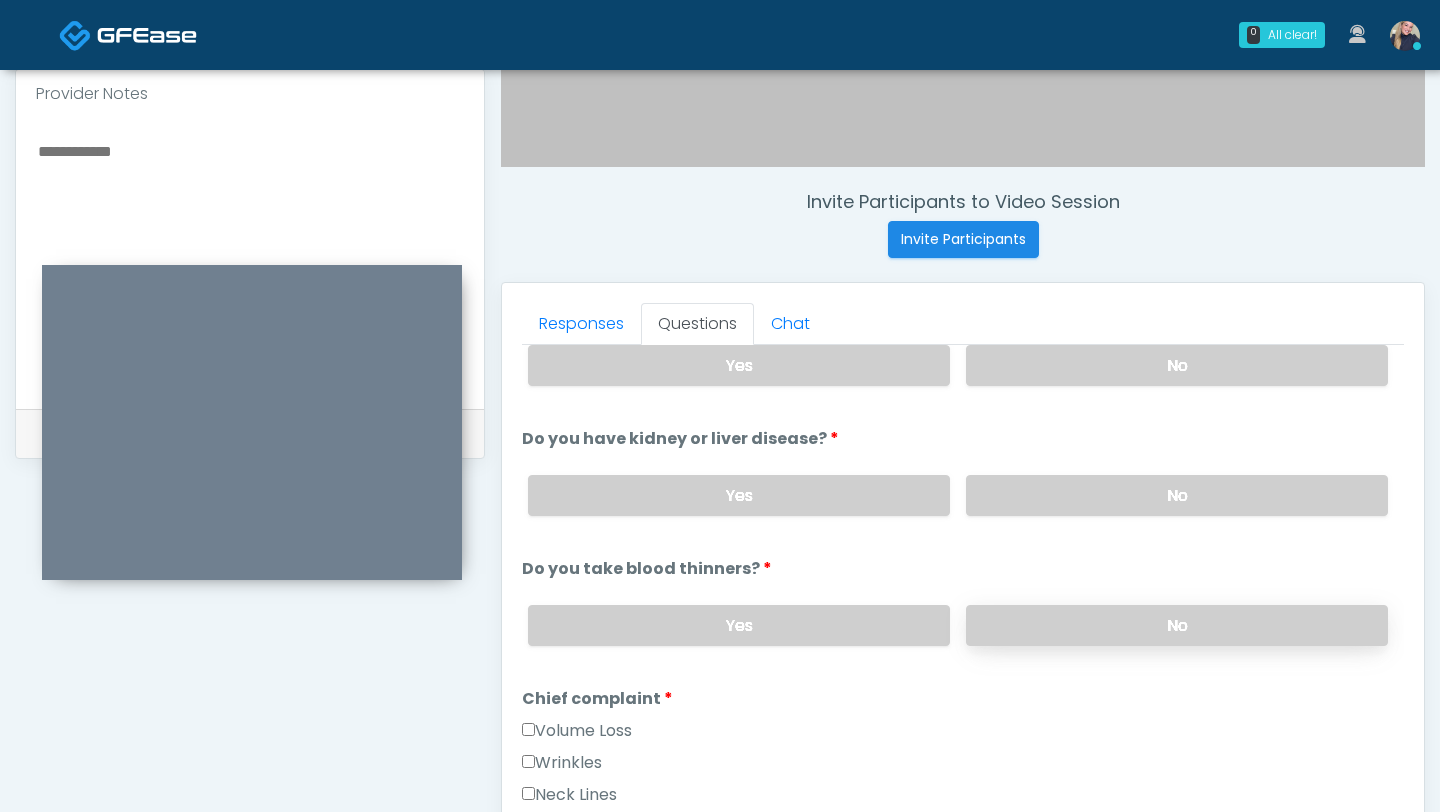 click on "No" at bounding box center (1177, 625) 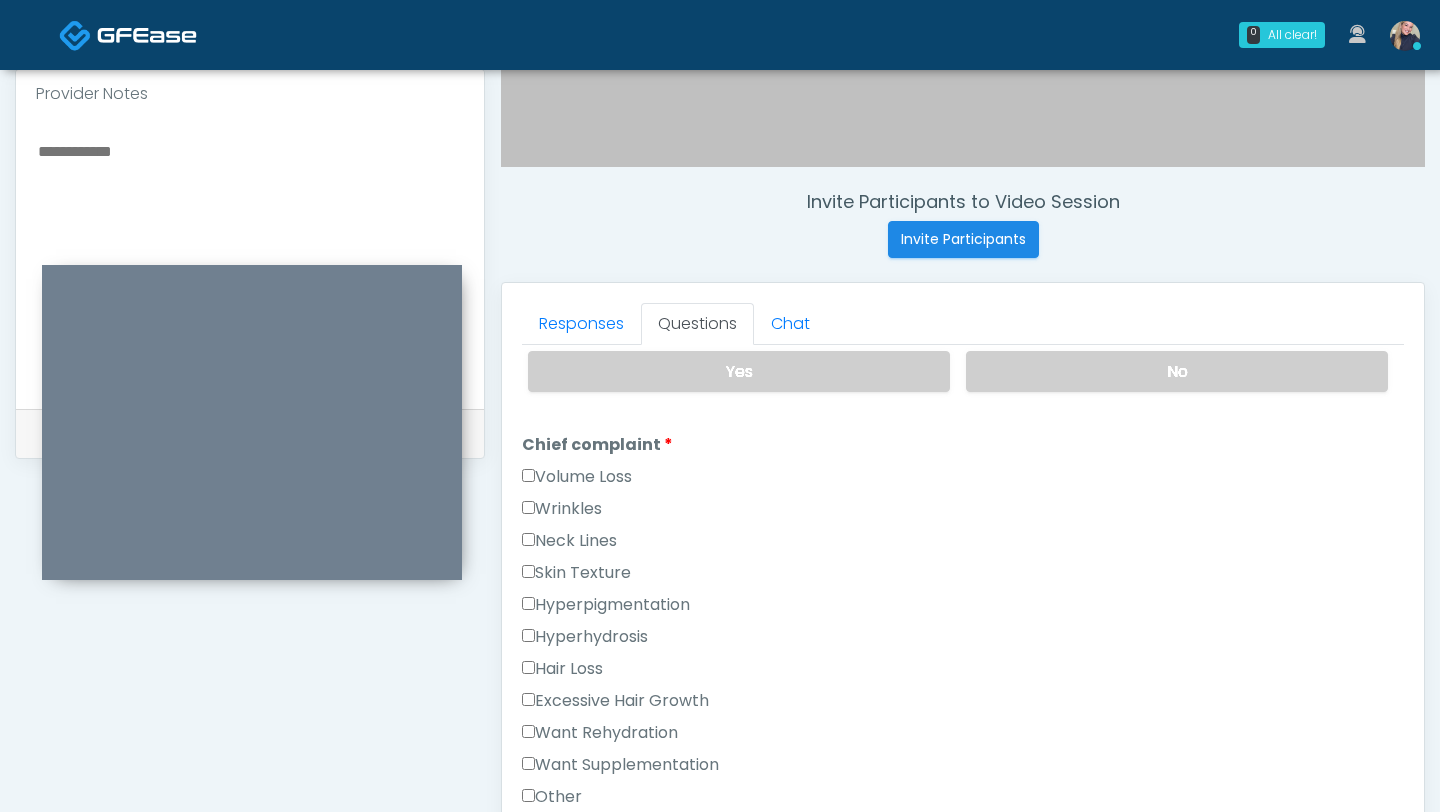 scroll, scrollTop: 457, scrollLeft: 0, axis: vertical 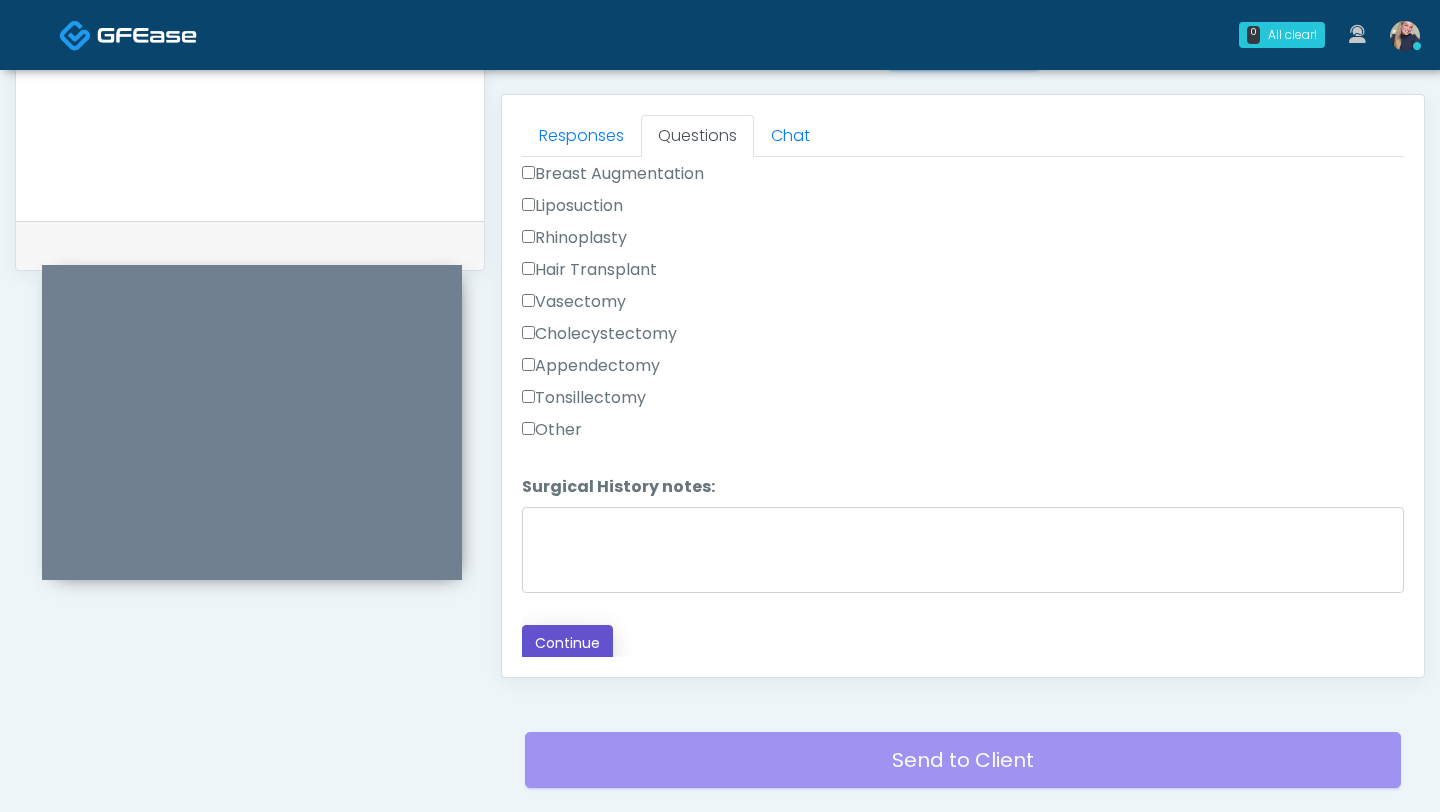 click on "Continue" at bounding box center (567, 643) 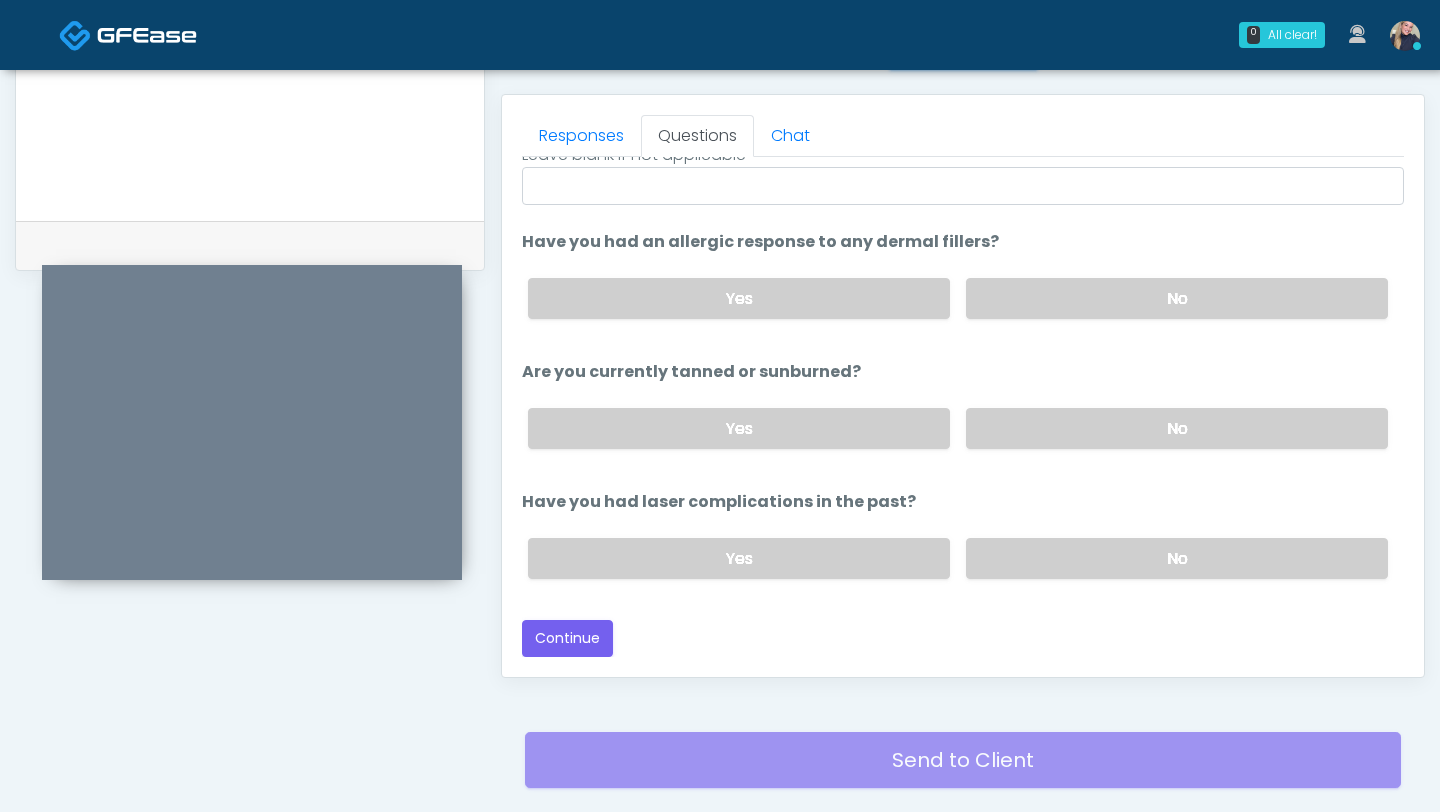 scroll, scrollTop: 983, scrollLeft: 0, axis: vertical 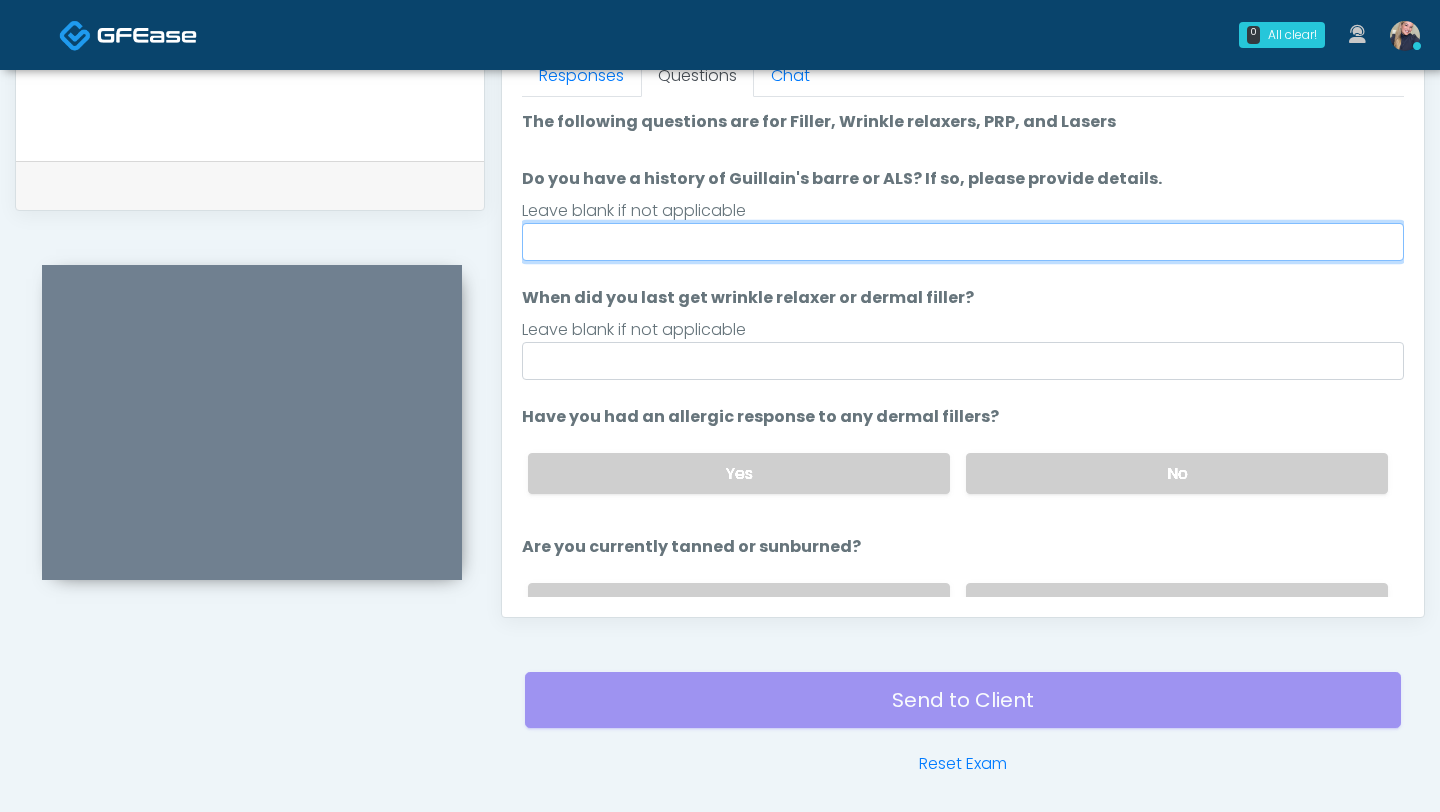 click on "Do you have a history of Guillain's barre or ALS? If so, please provide details." at bounding box center [963, 242] 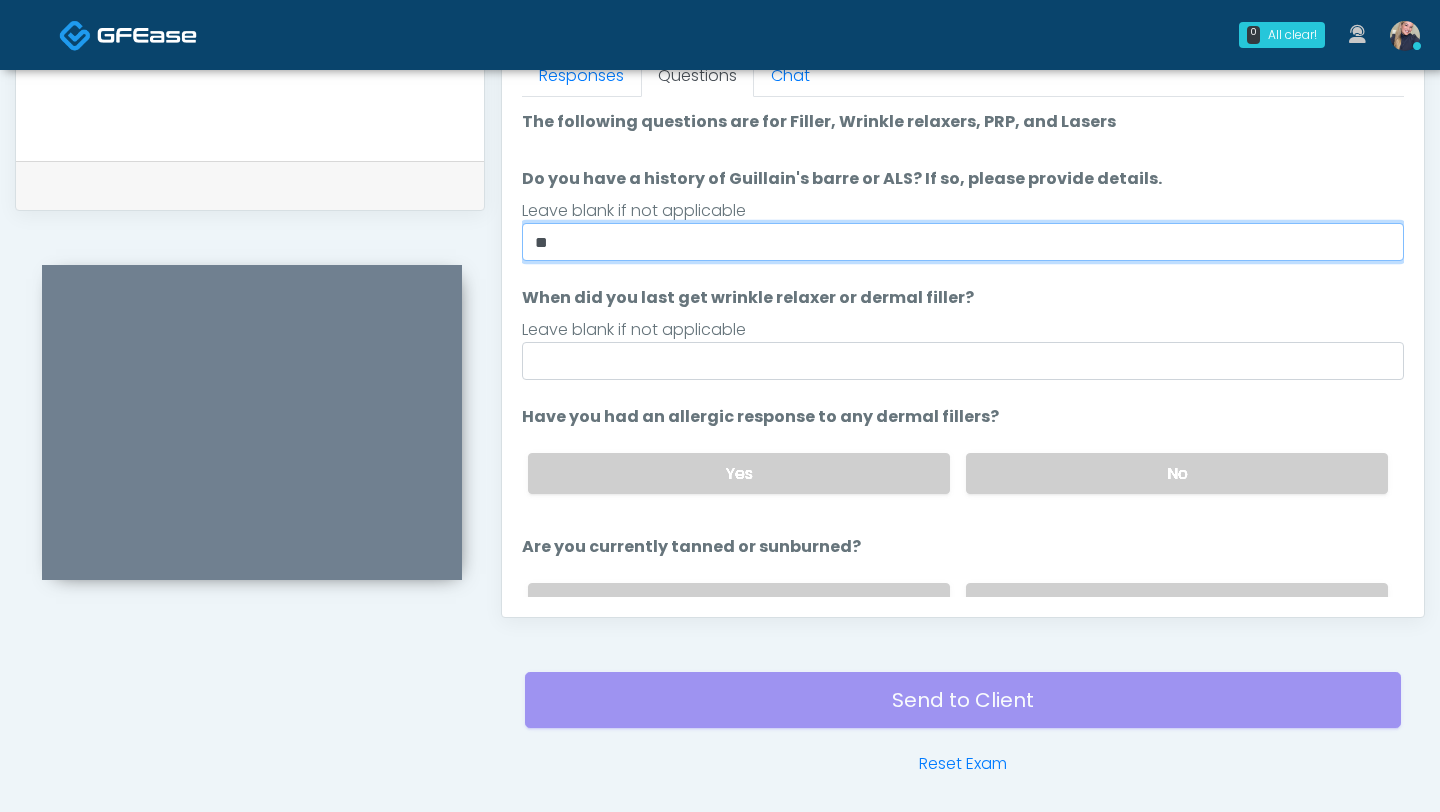 type on "**" 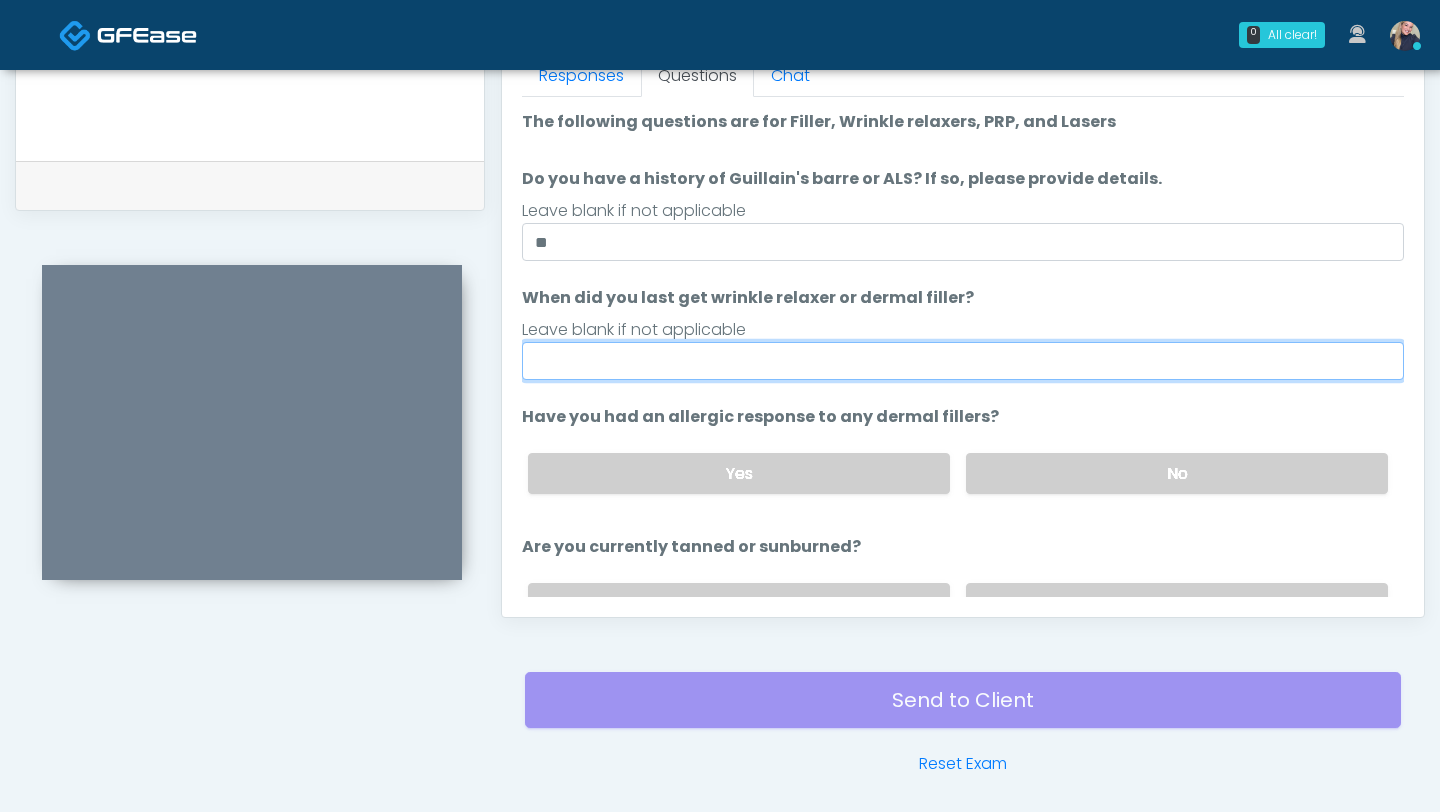 click on "When did you last get wrinkle relaxer or dermal filler?" at bounding box center (963, 361) 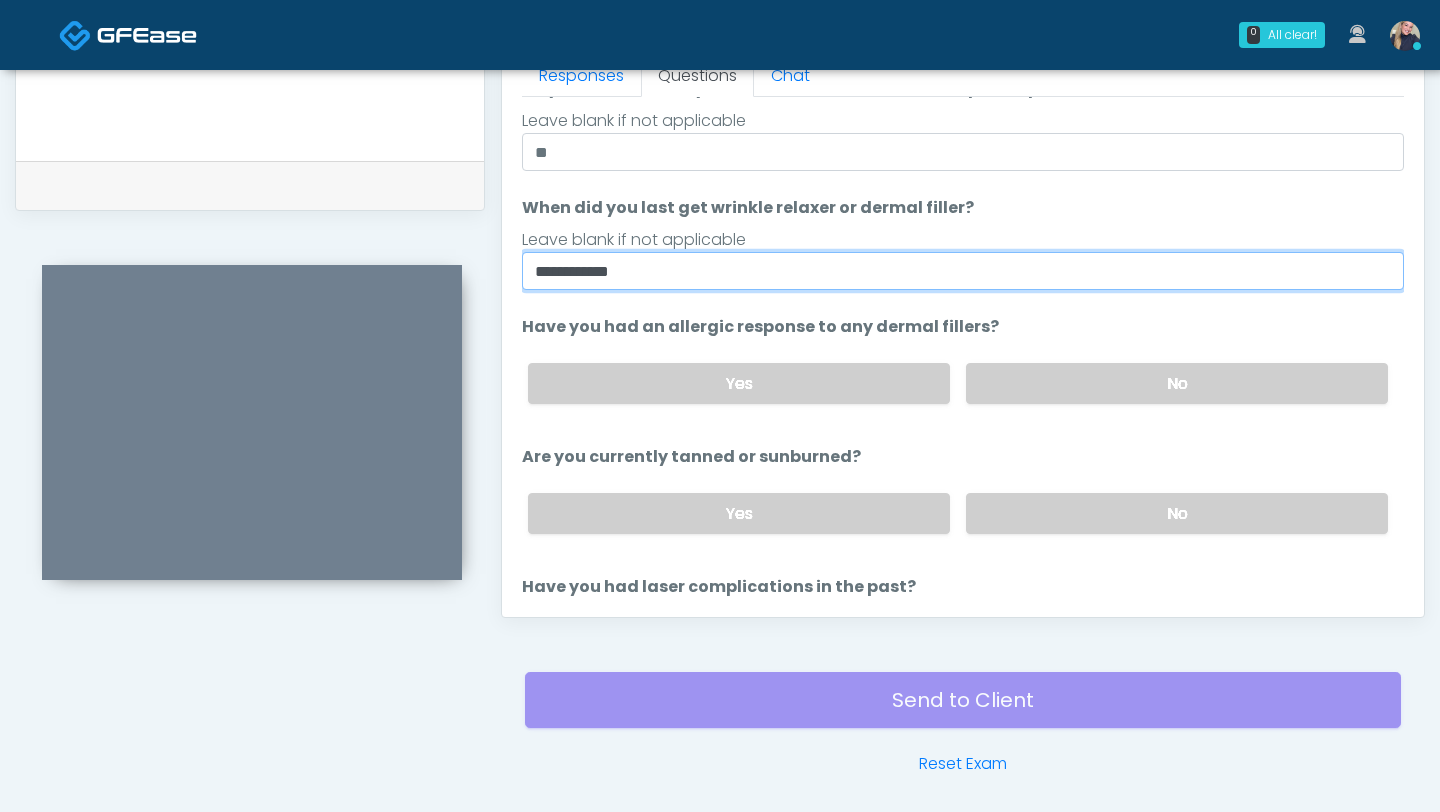 scroll, scrollTop: 109, scrollLeft: 0, axis: vertical 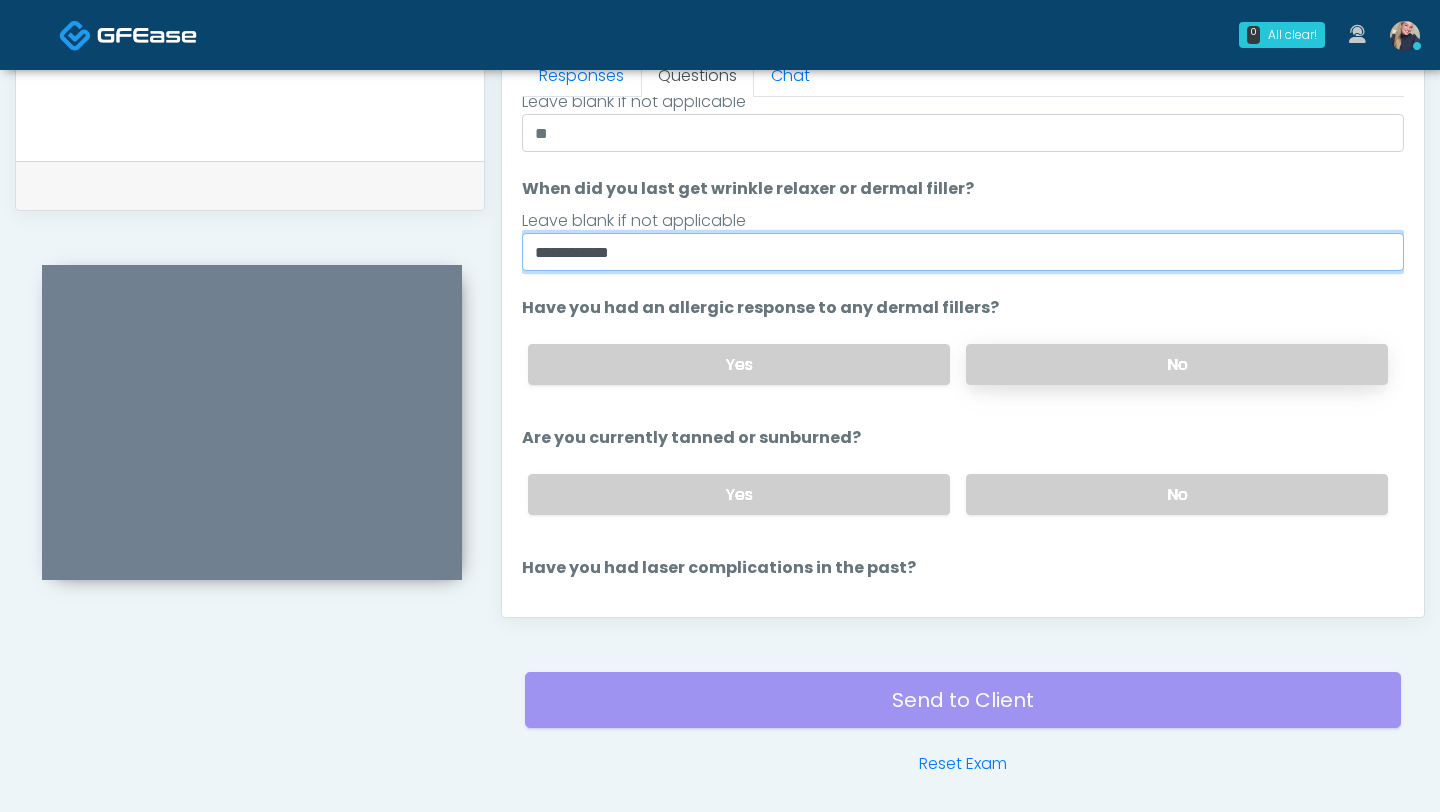 type on "**********" 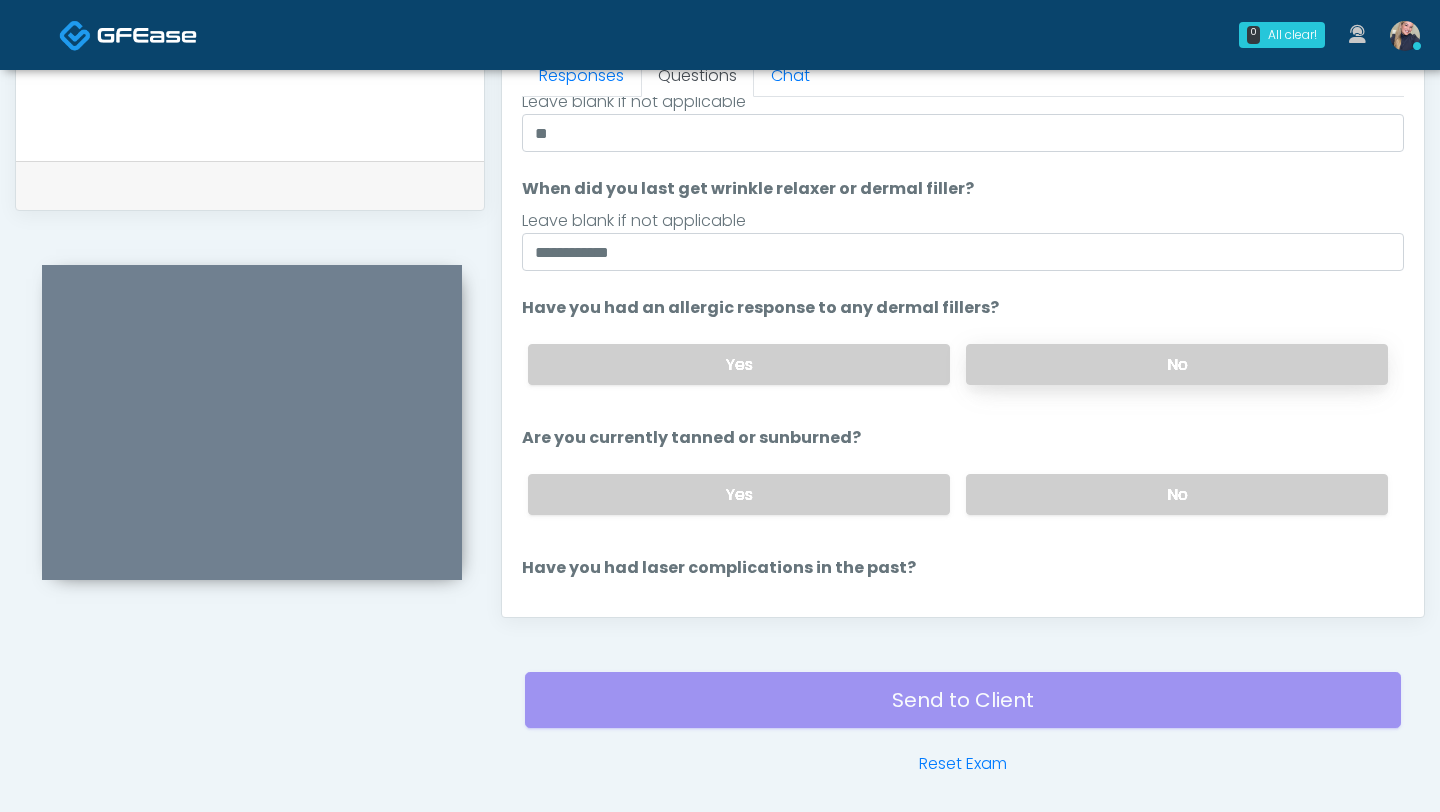 click on "No" at bounding box center [1177, 364] 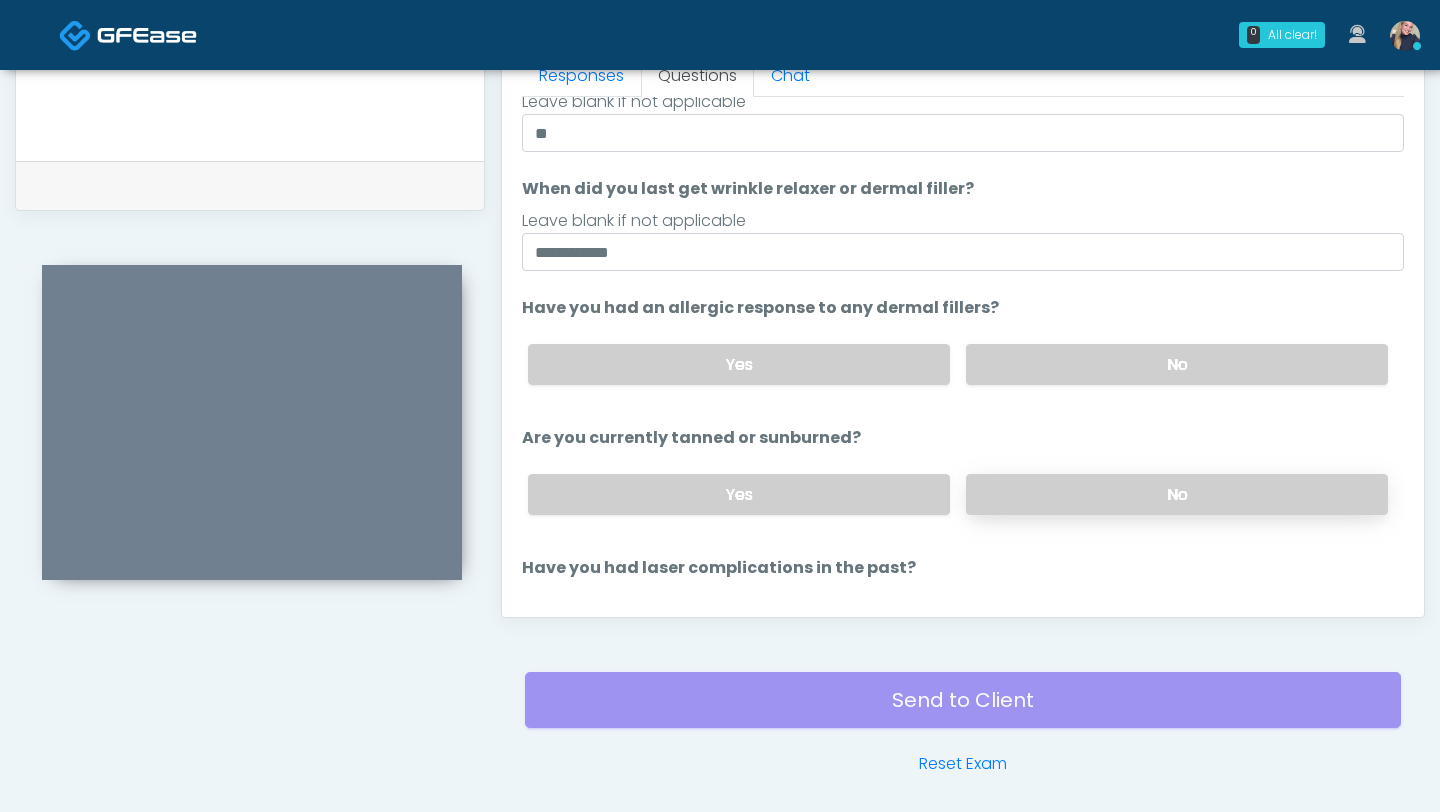 click on "No" at bounding box center (1177, 494) 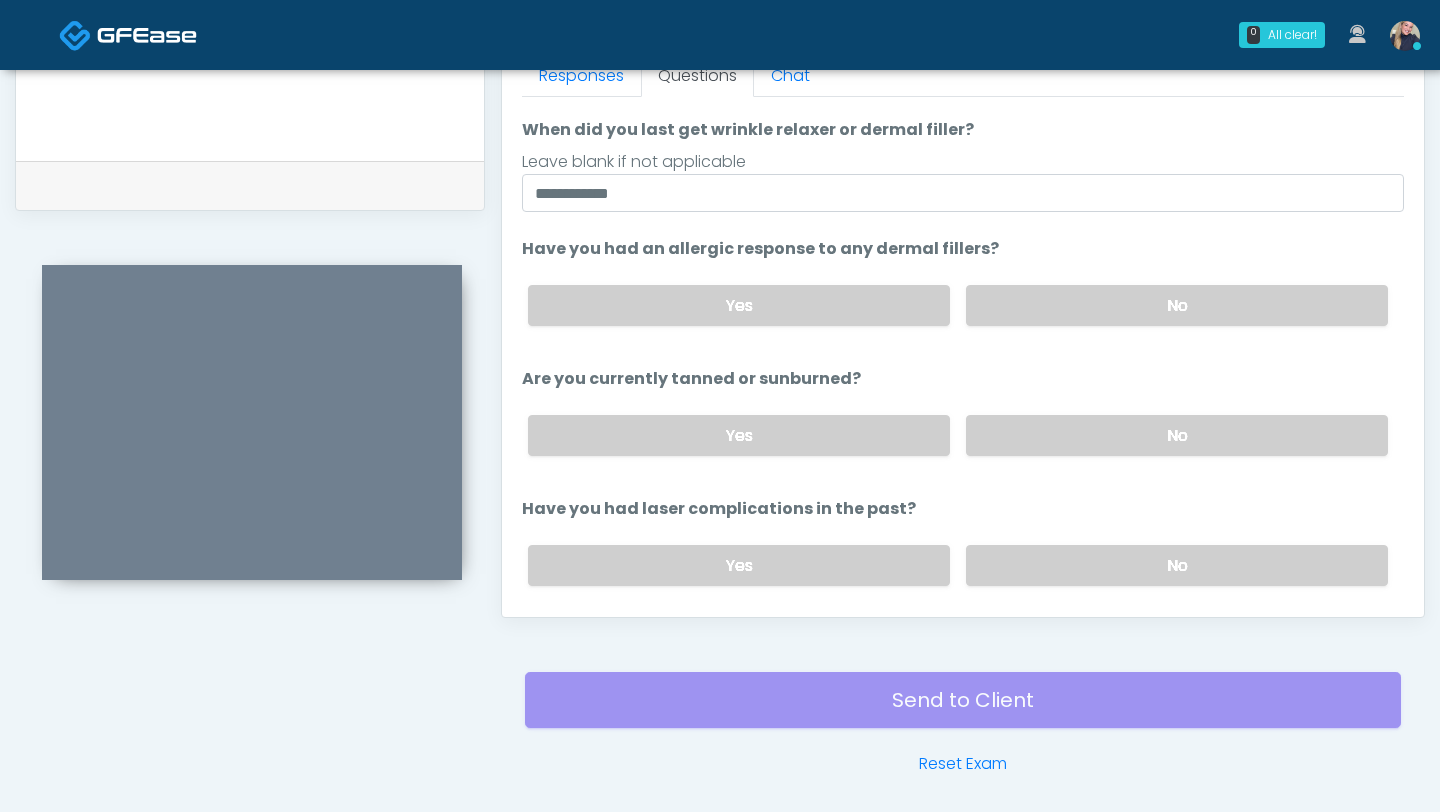 scroll, scrollTop: 189, scrollLeft: 0, axis: vertical 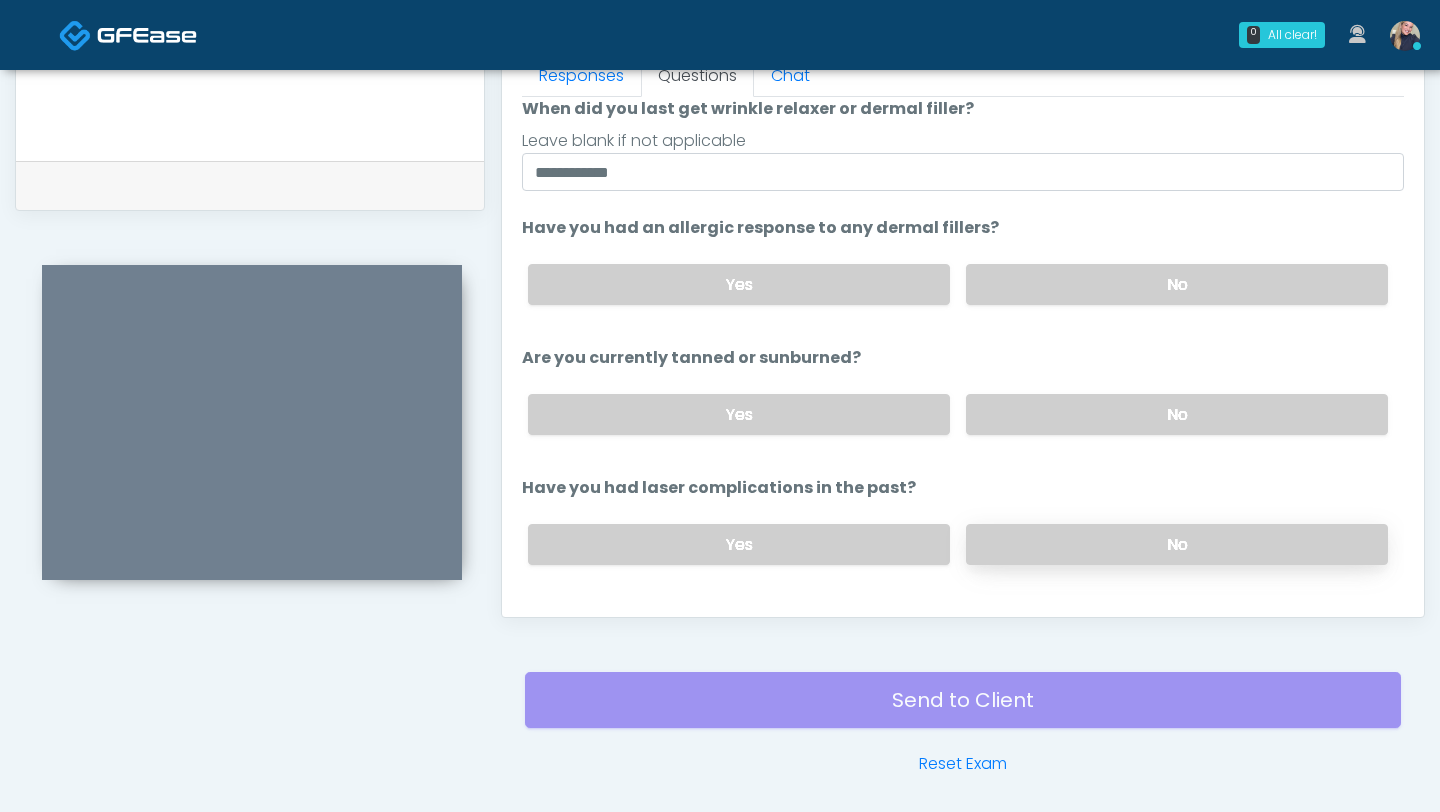 click on "No" at bounding box center (1177, 544) 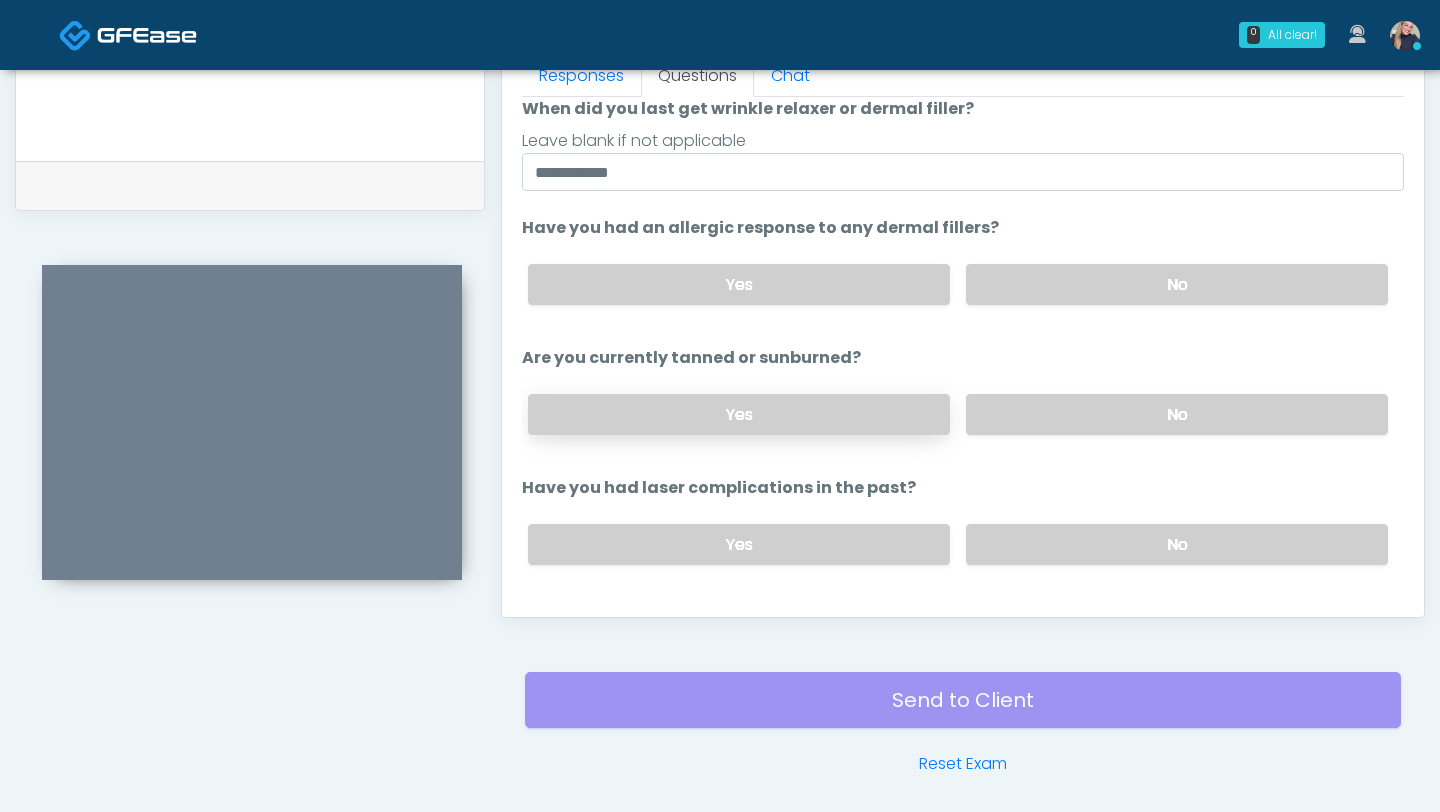scroll, scrollTop: 232, scrollLeft: 0, axis: vertical 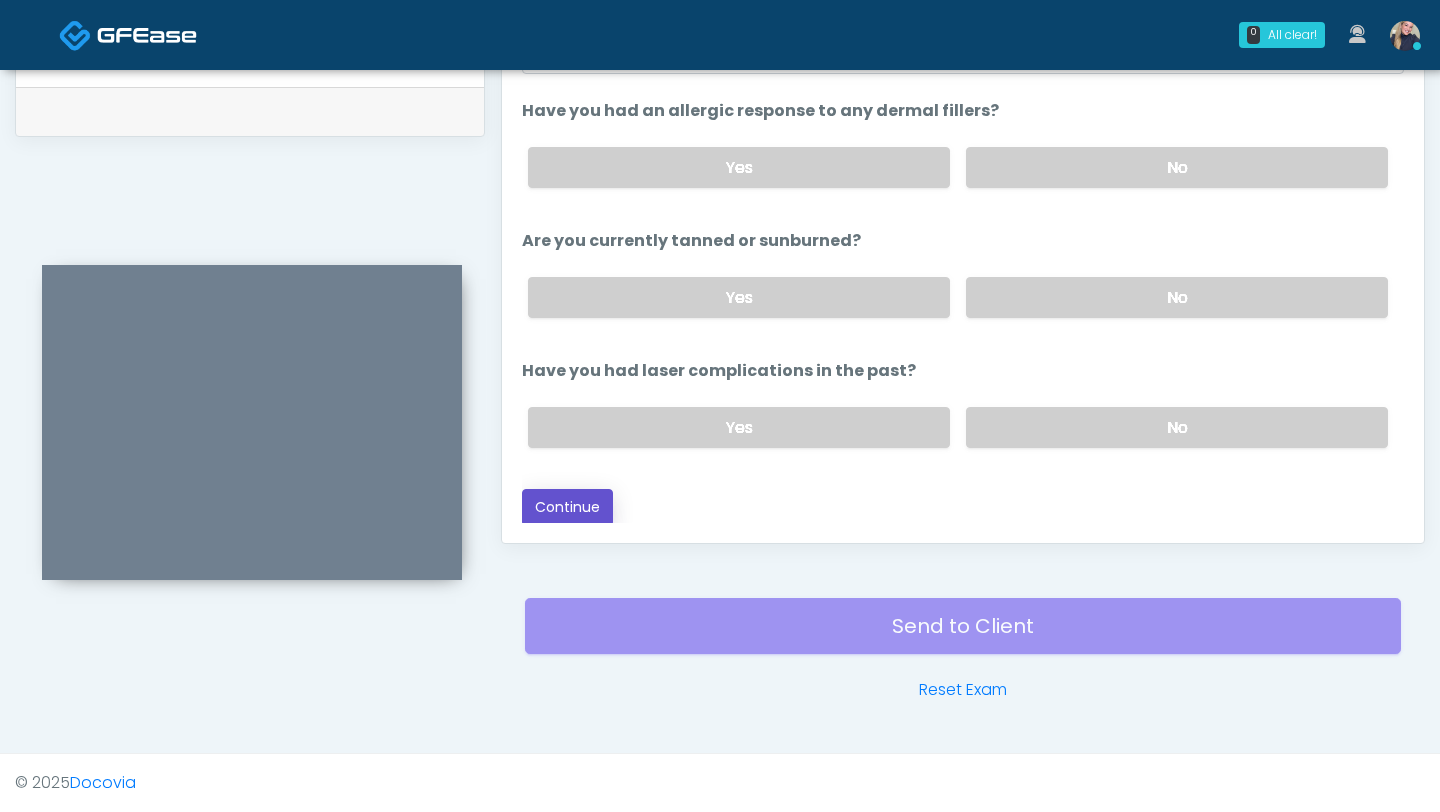 click on "Continue" at bounding box center [567, 507] 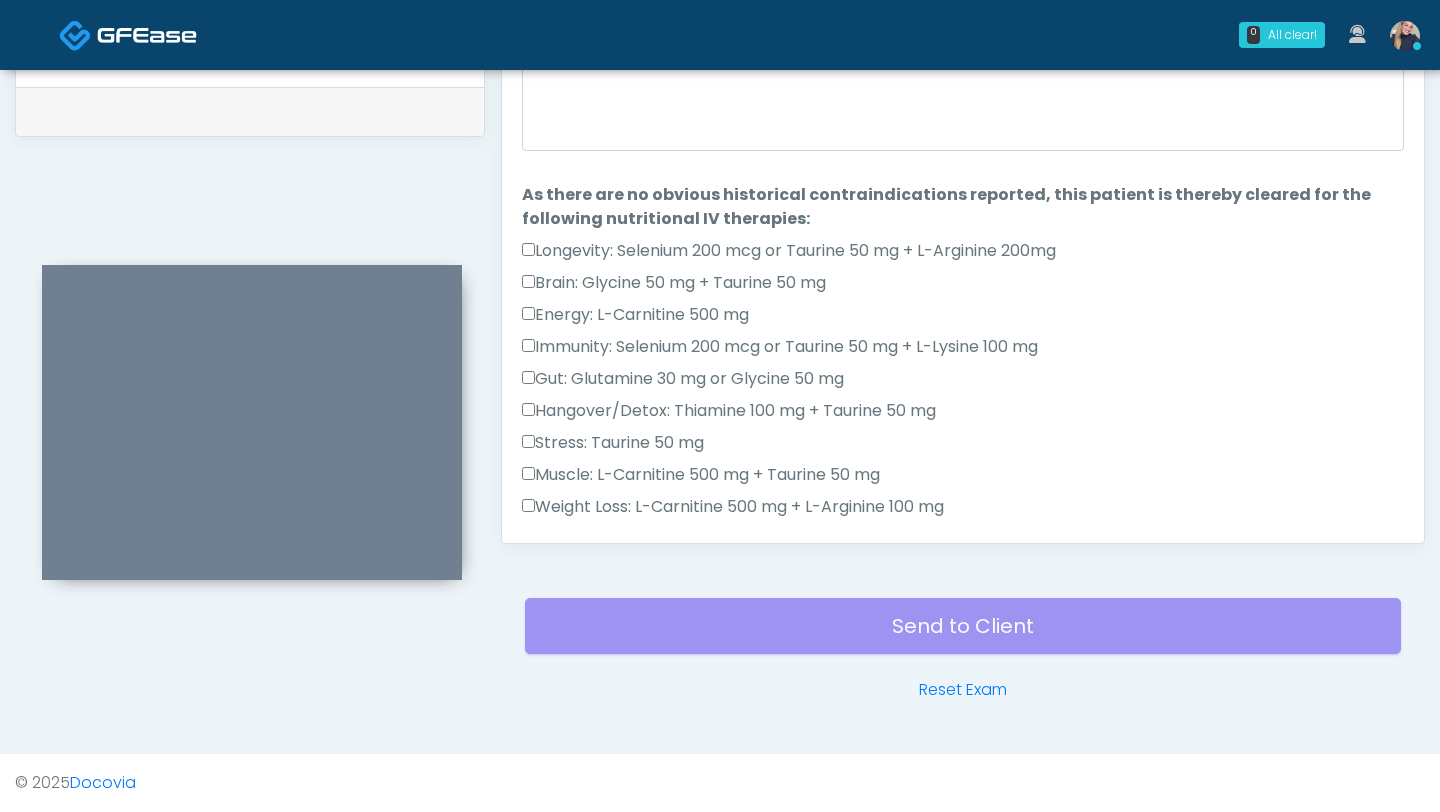 scroll, scrollTop: 0, scrollLeft: 0, axis: both 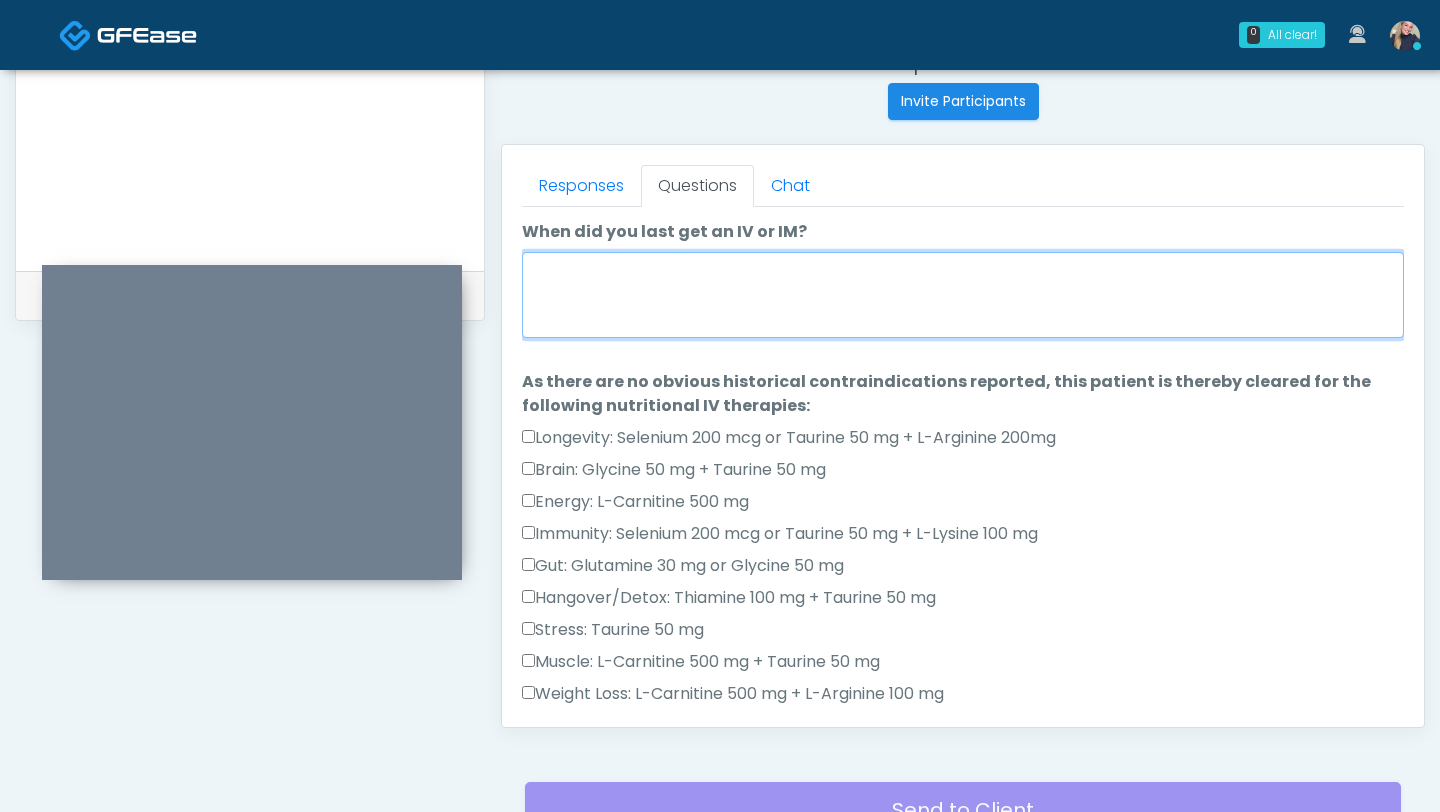 click on "When did you last get an IV or IM?" at bounding box center [963, 295] 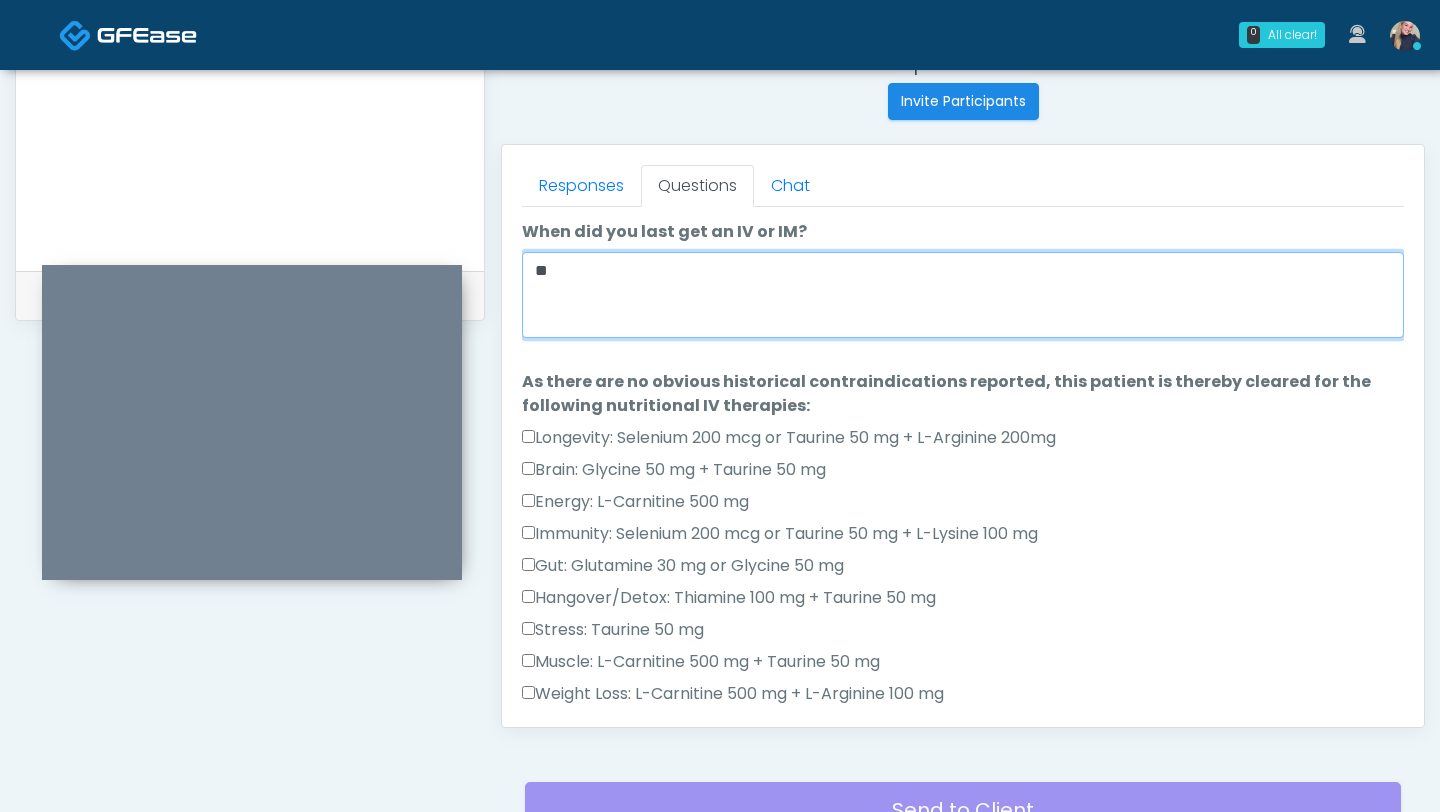 type on "*" 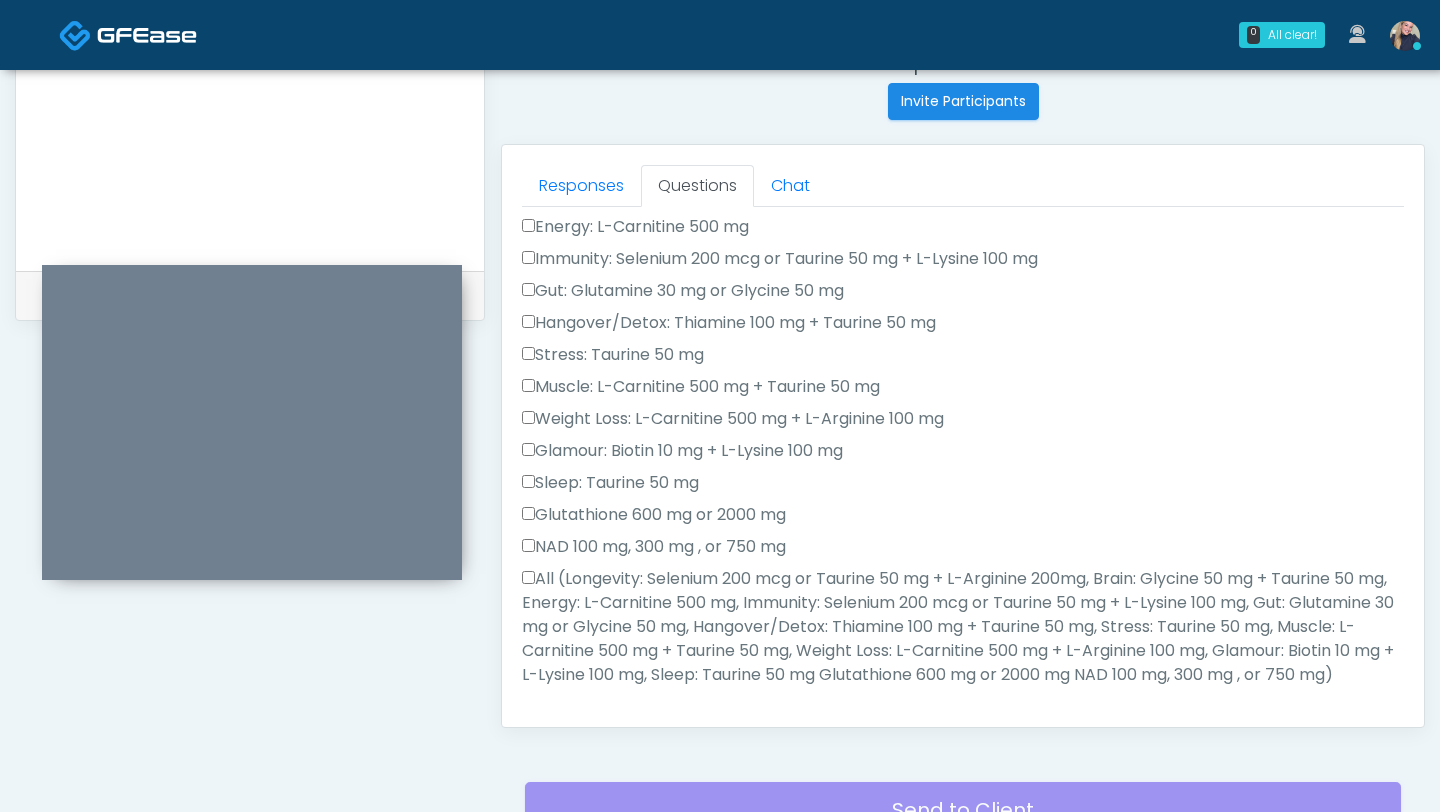 scroll, scrollTop: 467, scrollLeft: 0, axis: vertical 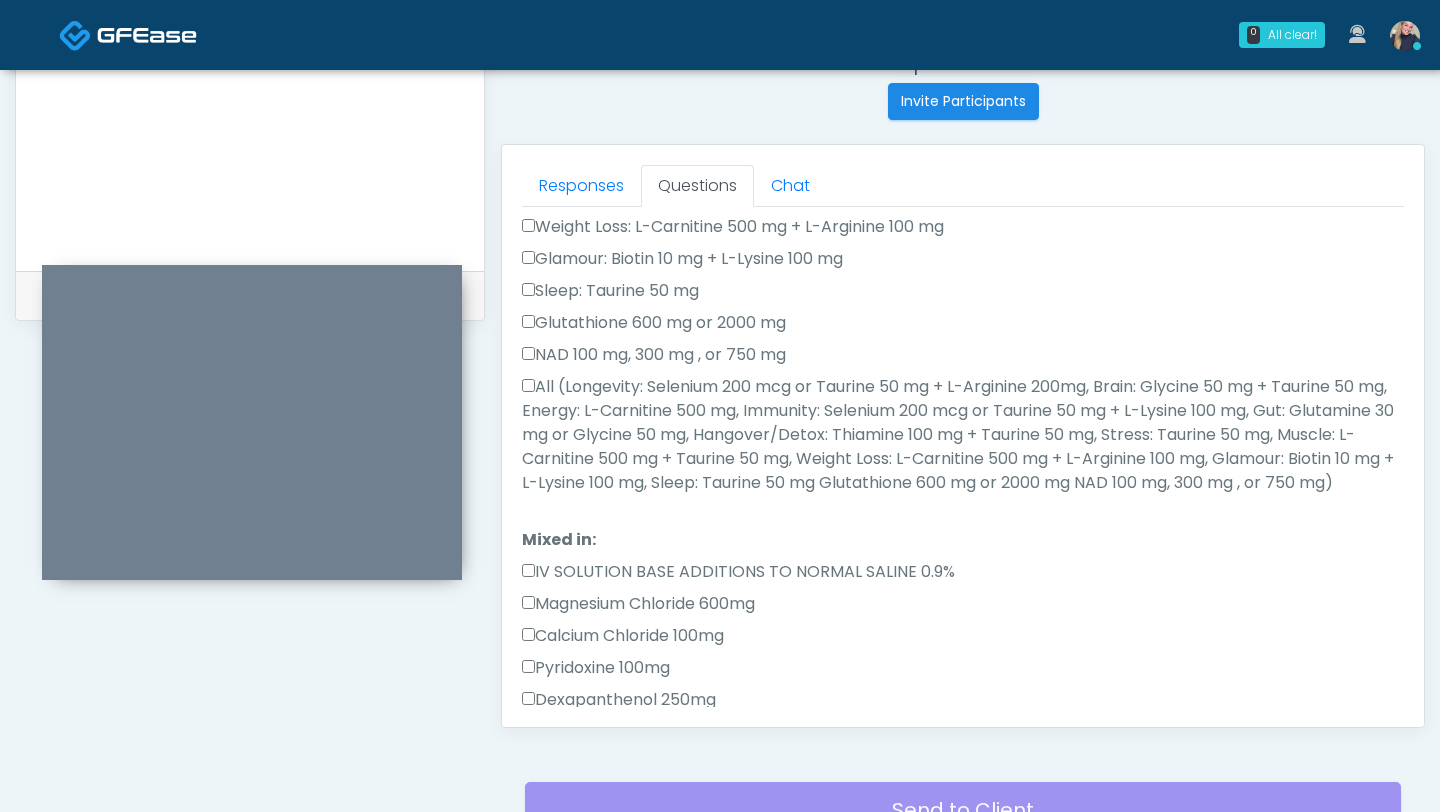 type on "*******" 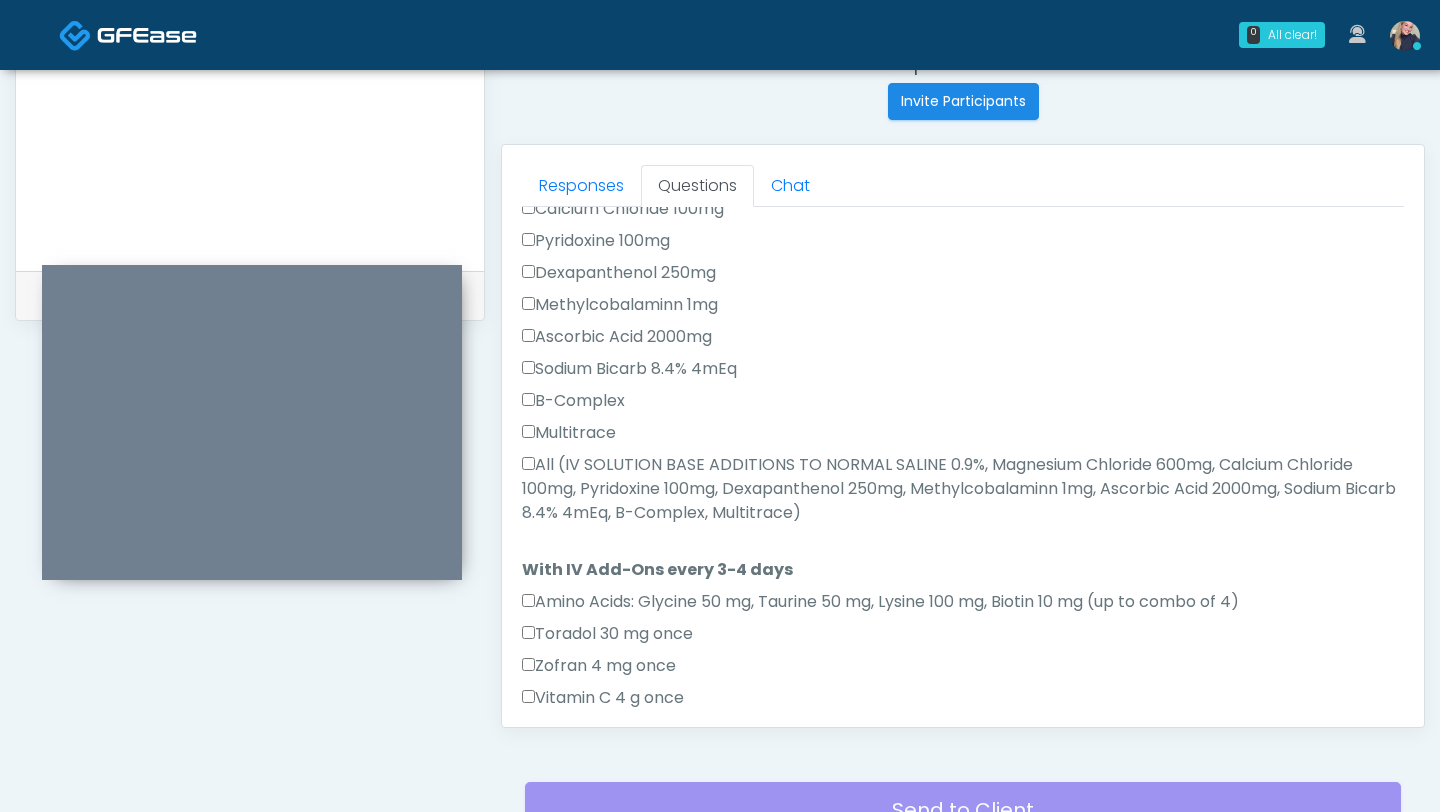 scroll, scrollTop: 896, scrollLeft: 0, axis: vertical 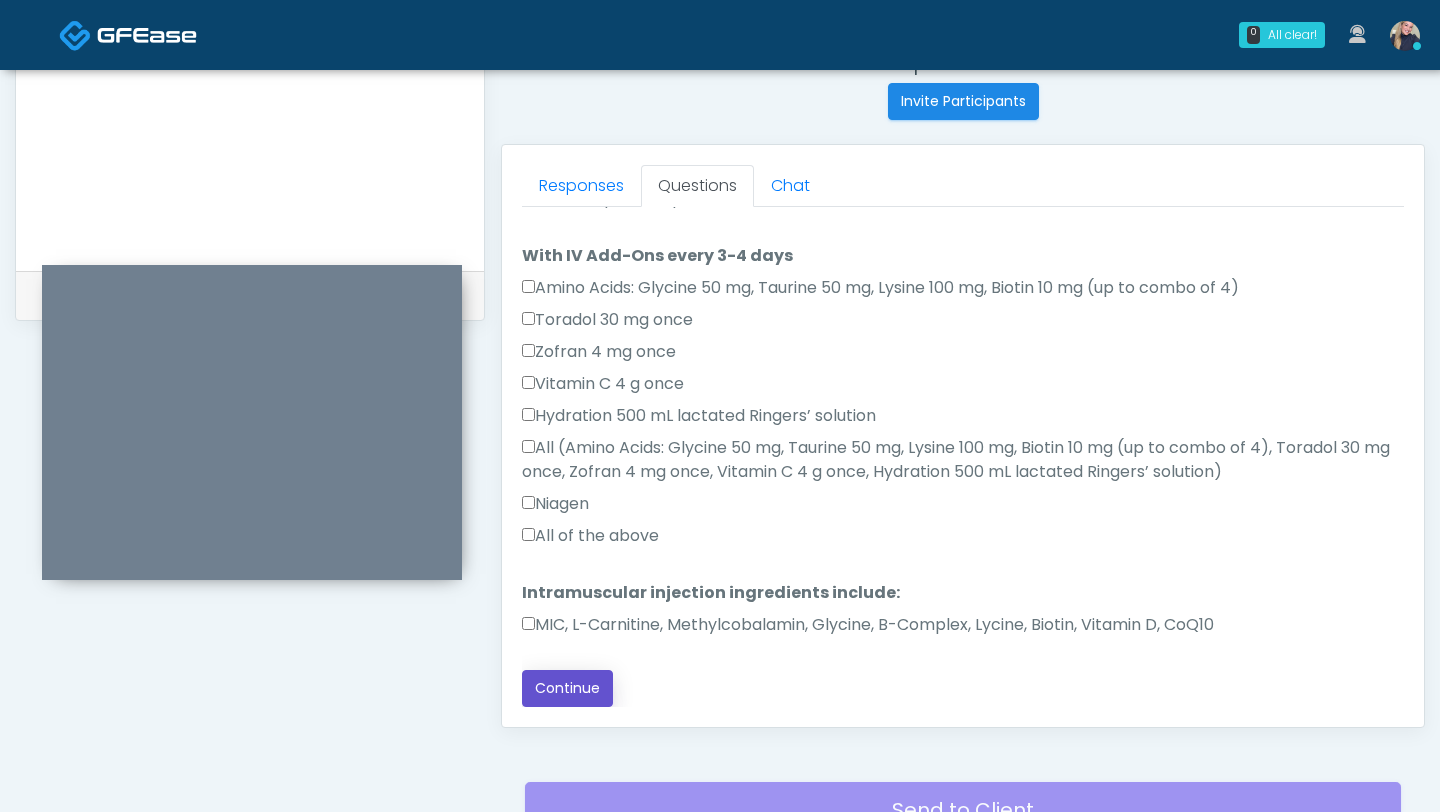 click on "Continue" at bounding box center (567, 688) 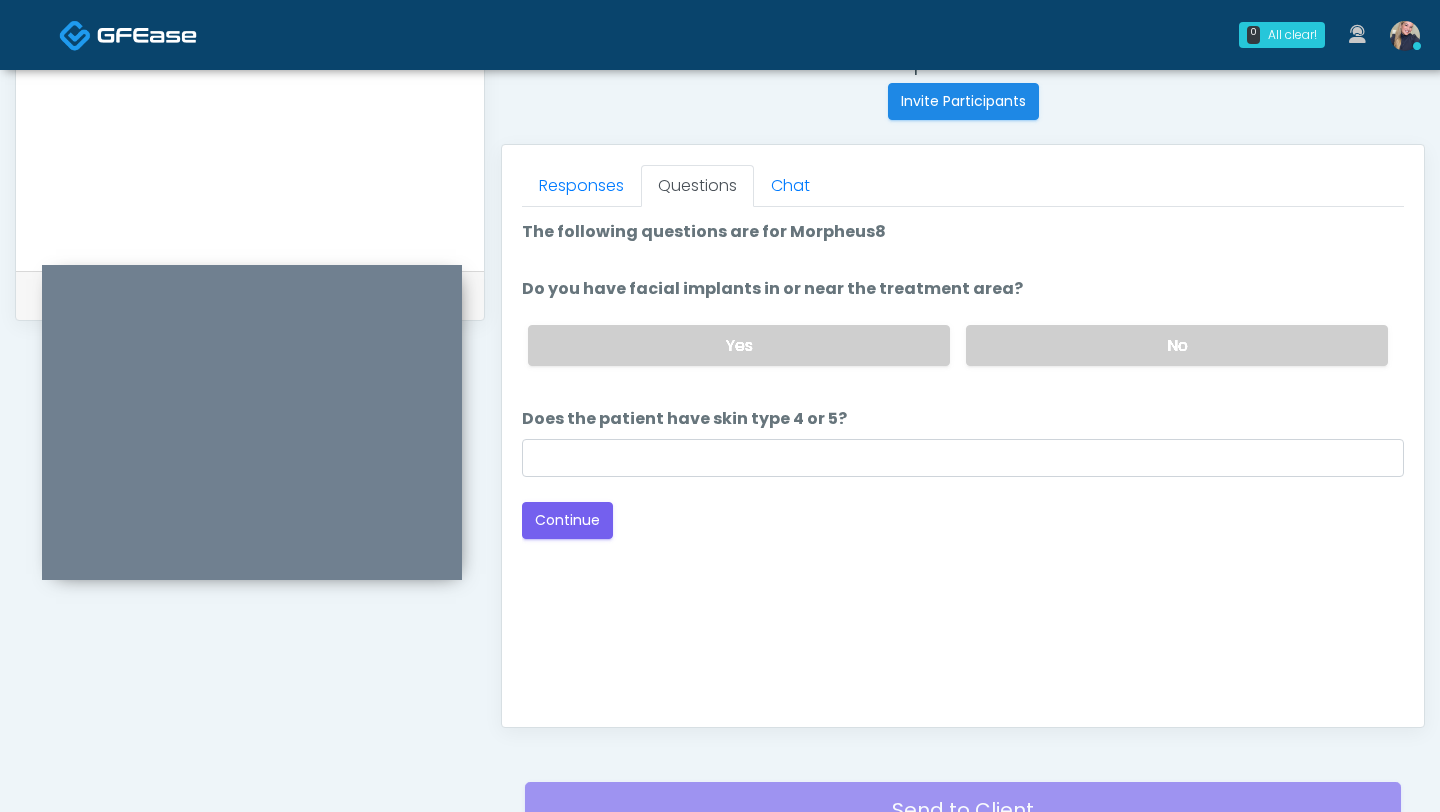 scroll, scrollTop: 983, scrollLeft: 0, axis: vertical 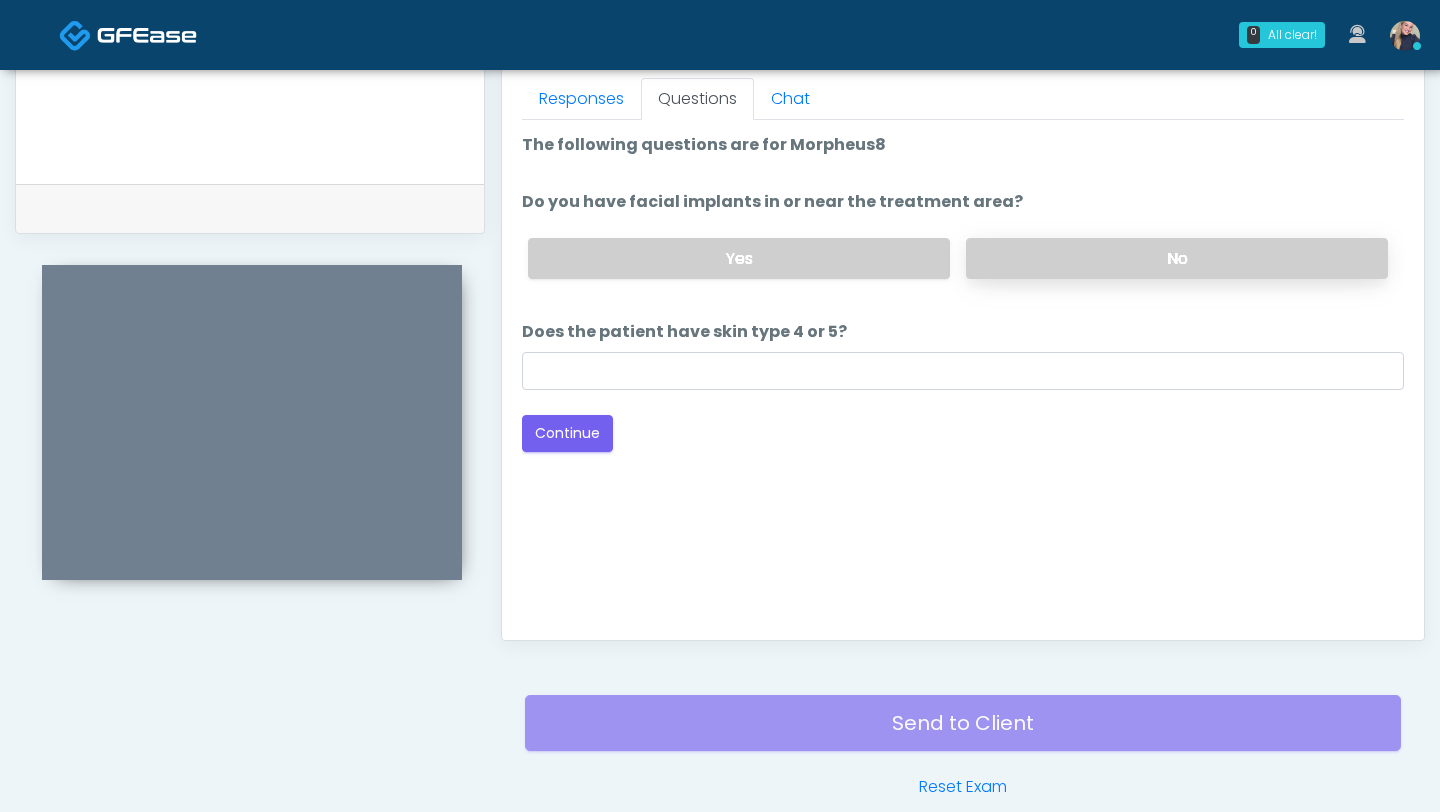 click on "No" at bounding box center [1177, 258] 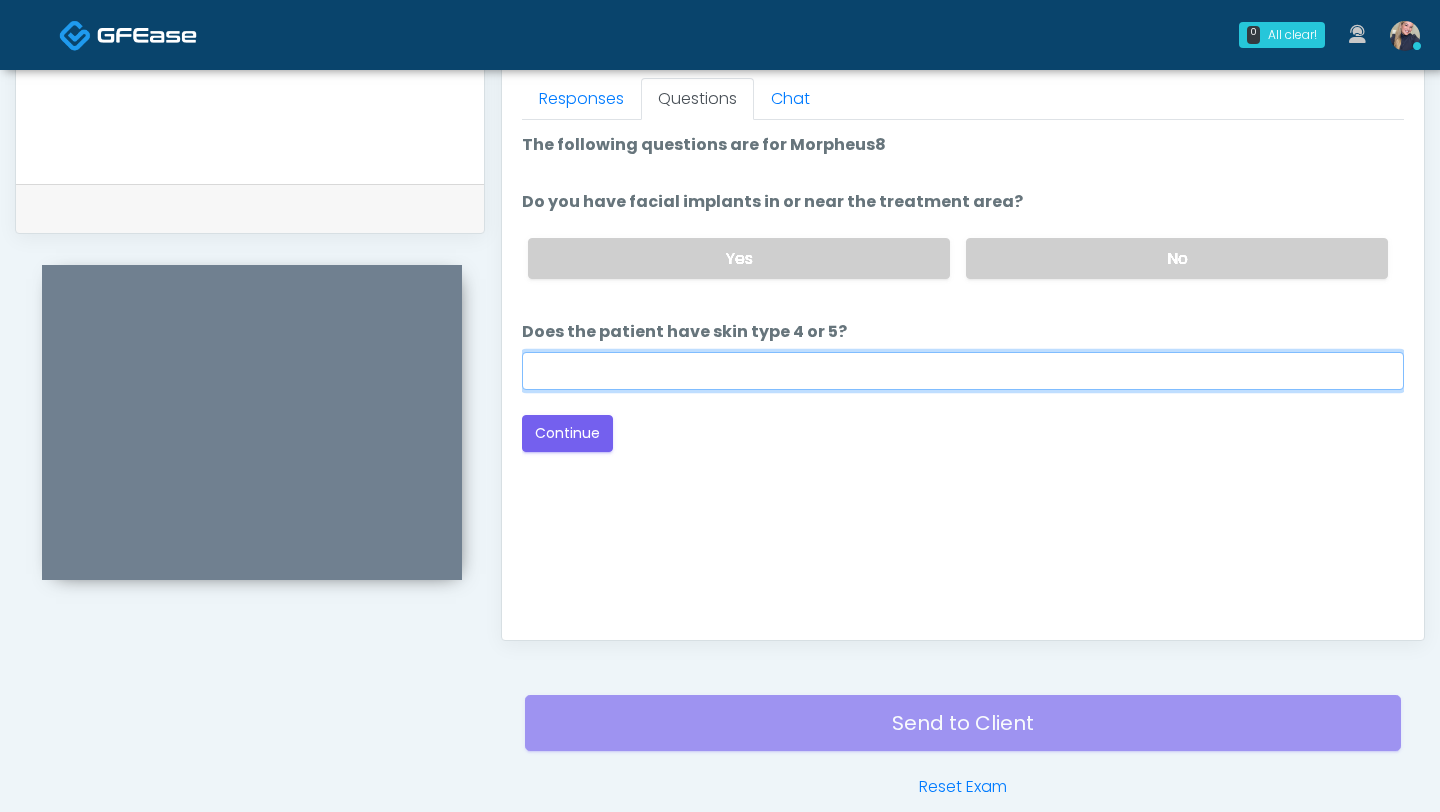click on "Does the patient have skin type 4 or 5?" at bounding box center [963, 371] 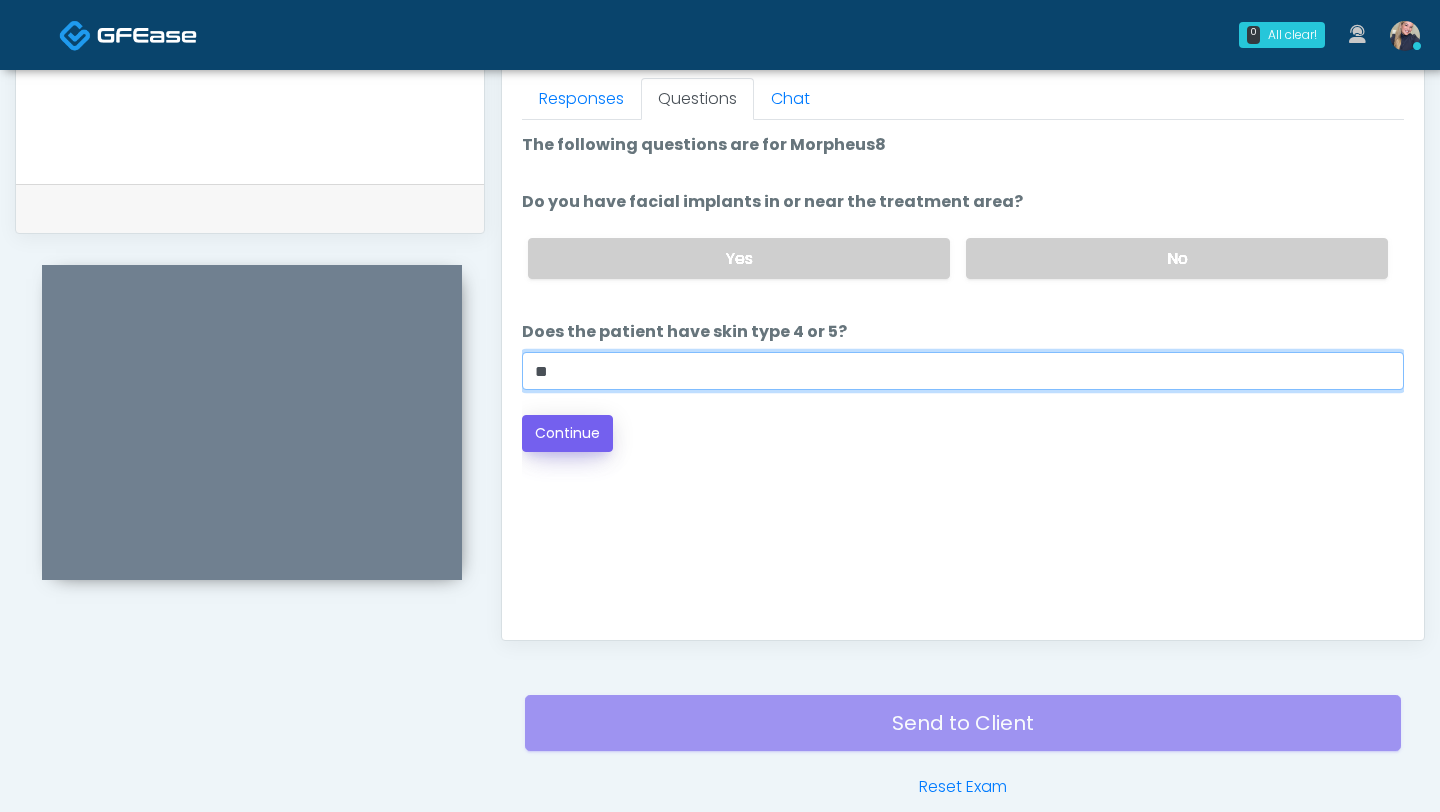 type on "**" 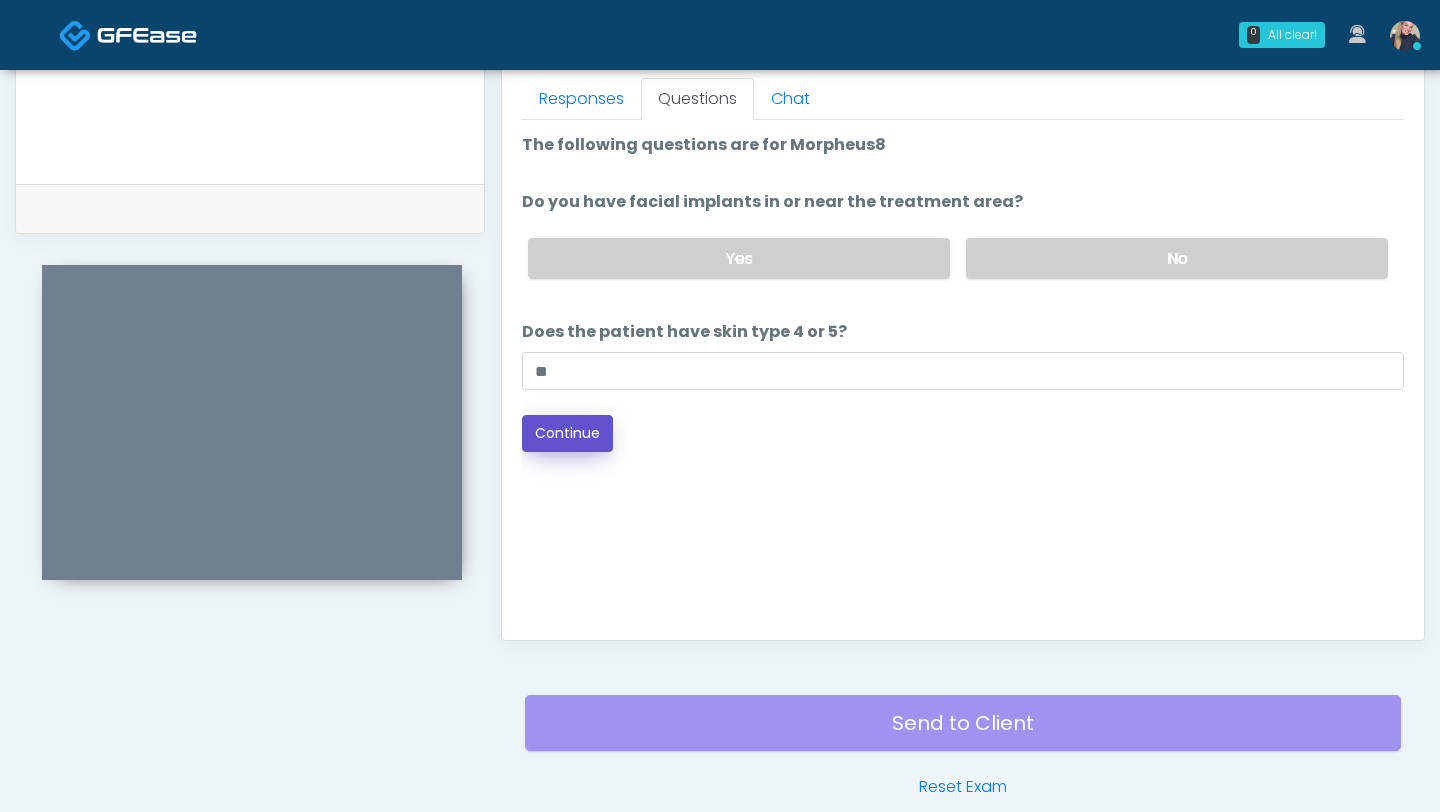 click on "Continue" at bounding box center [567, 433] 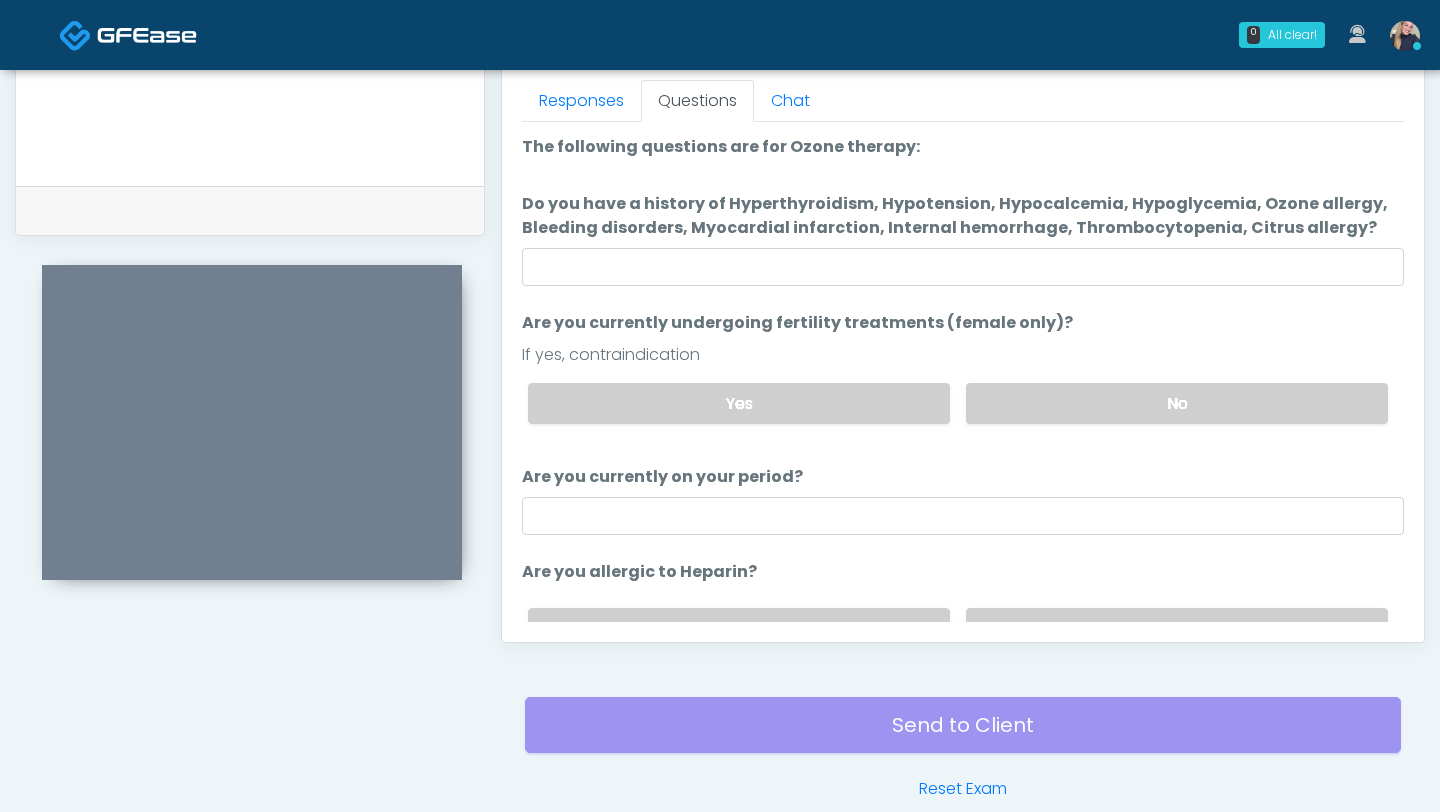 scroll, scrollTop: 883, scrollLeft: 0, axis: vertical 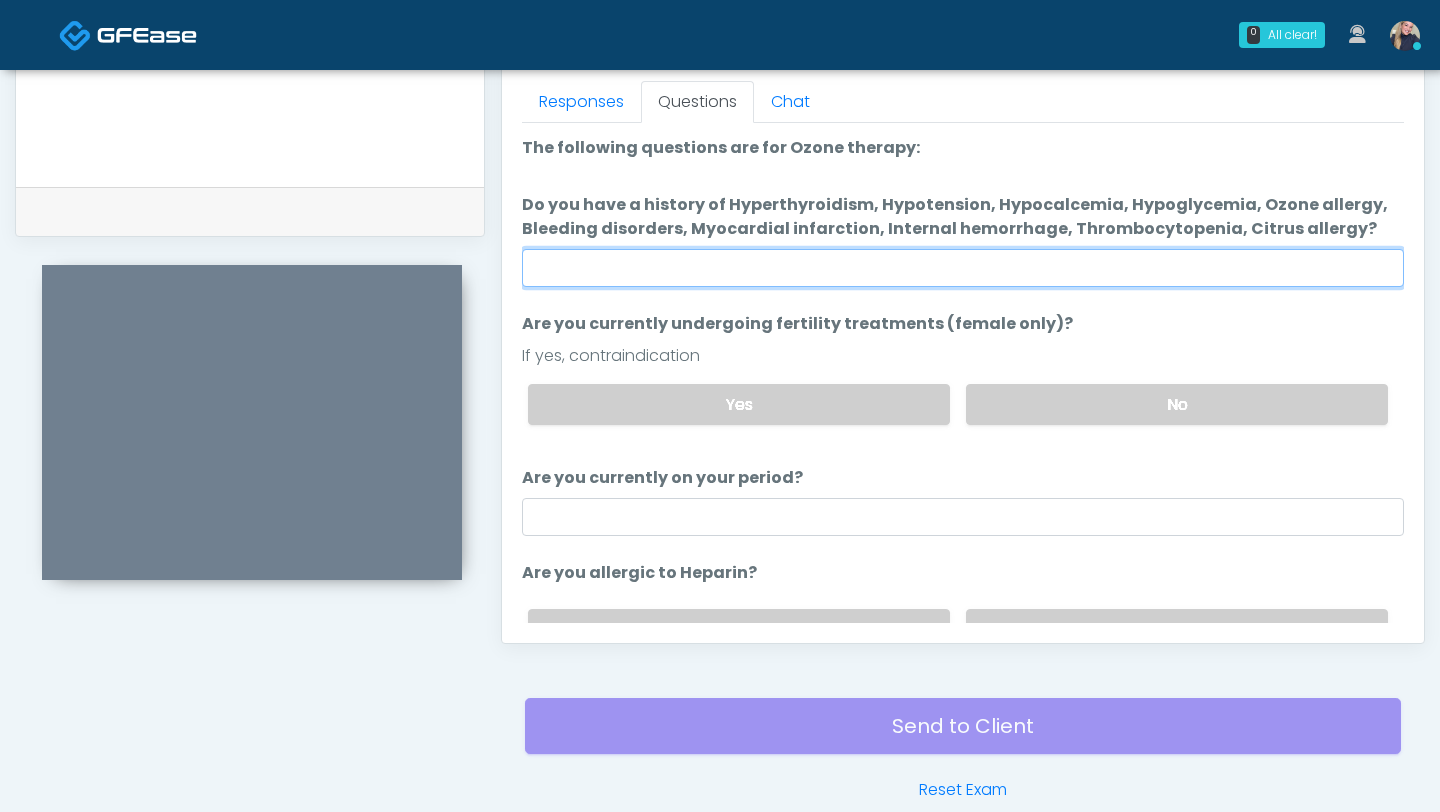 click on "Do you have a history of Hyperthyroidism, Hypotension, Hypocalcemia, Hypoglycemia, Ozone allergy, Bleeding disorders, Myocardial infarction, Internal hemorrhage, Thrombocytopenia, Citrus allergy?" at bounding box center [963, 268] 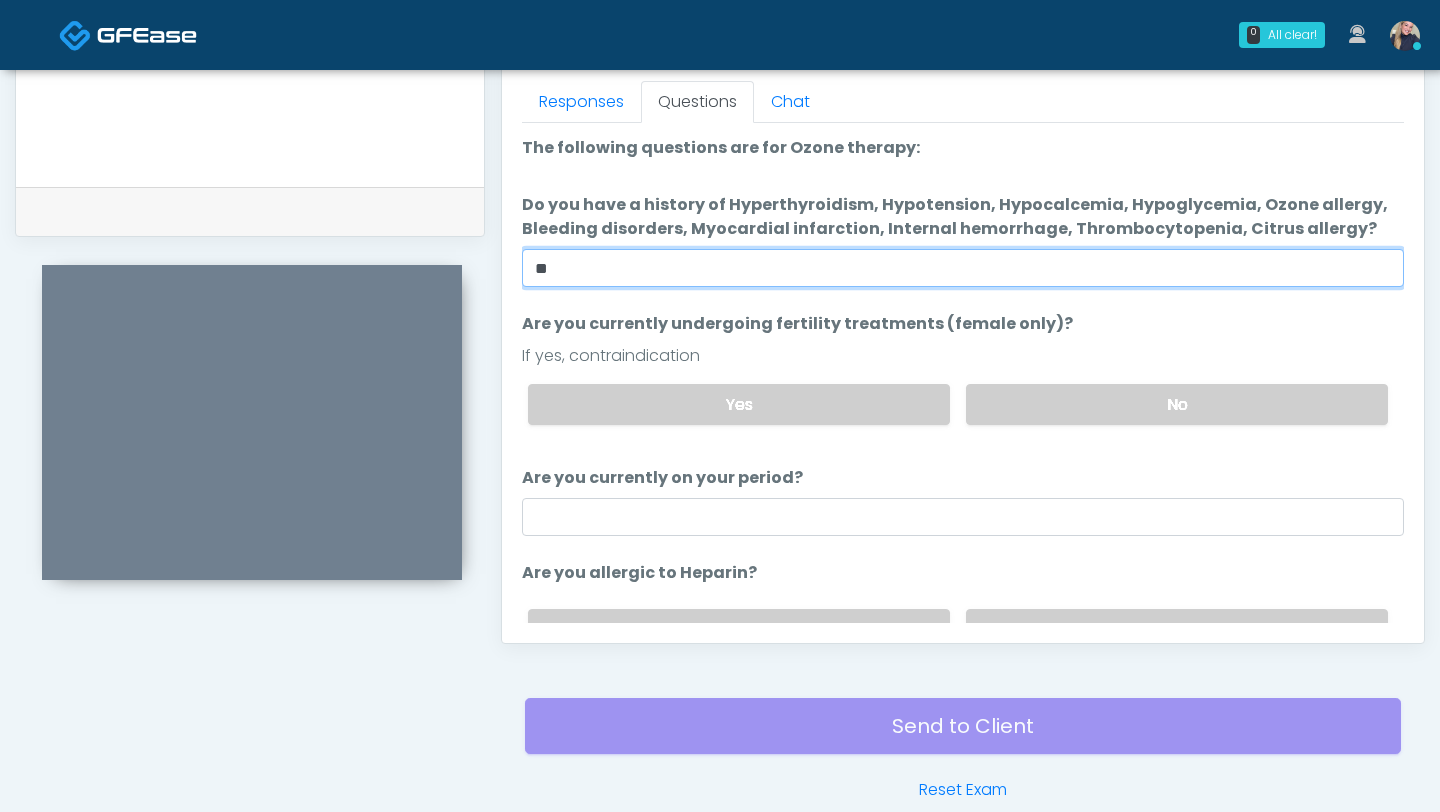 type on "**" 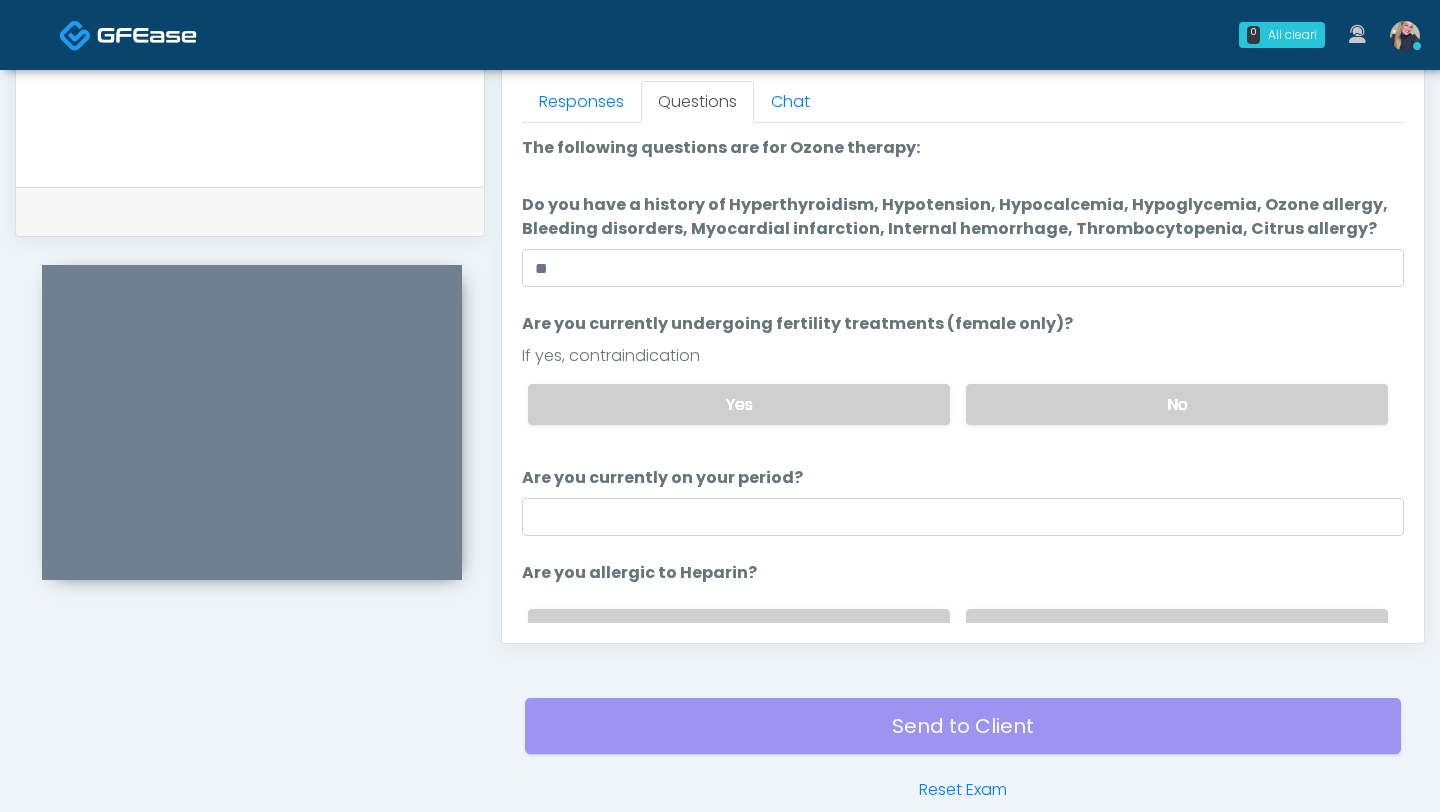 click on "If yes, contraindication" at bounding box center (963, 356) 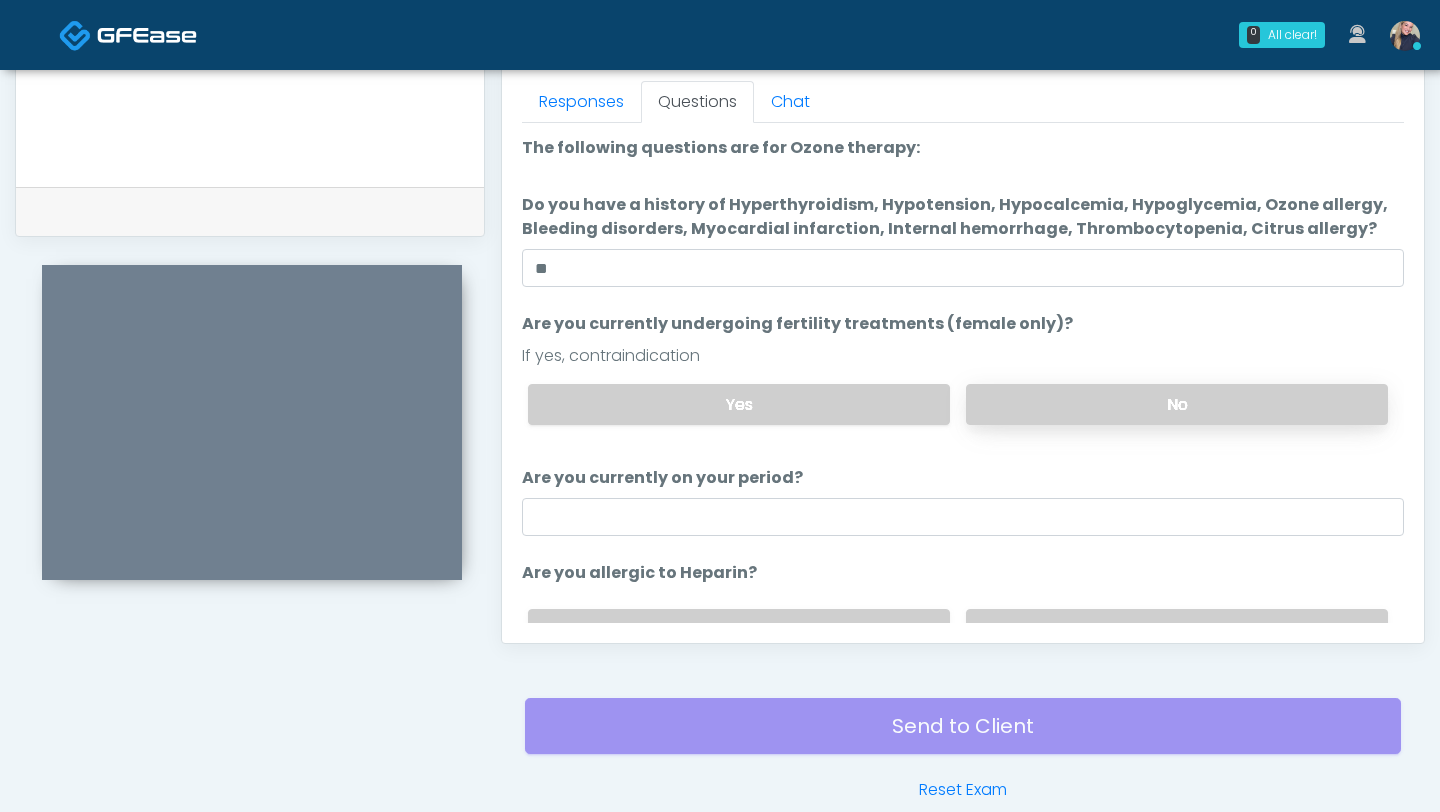 click on "No" at bounding box center (1177, 404) 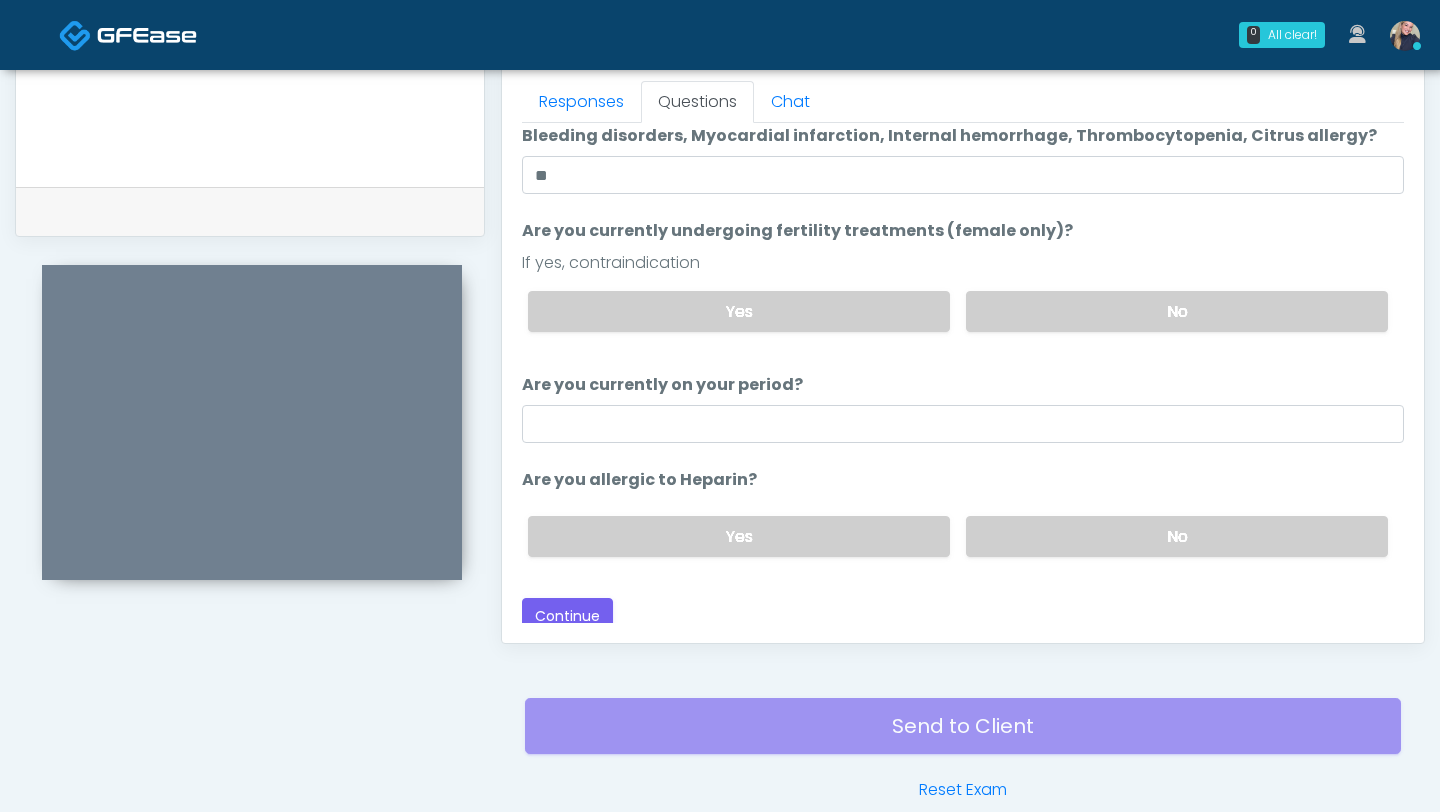 scroll, scrollTop: 103, scrollLeft: 0, axis: vertical 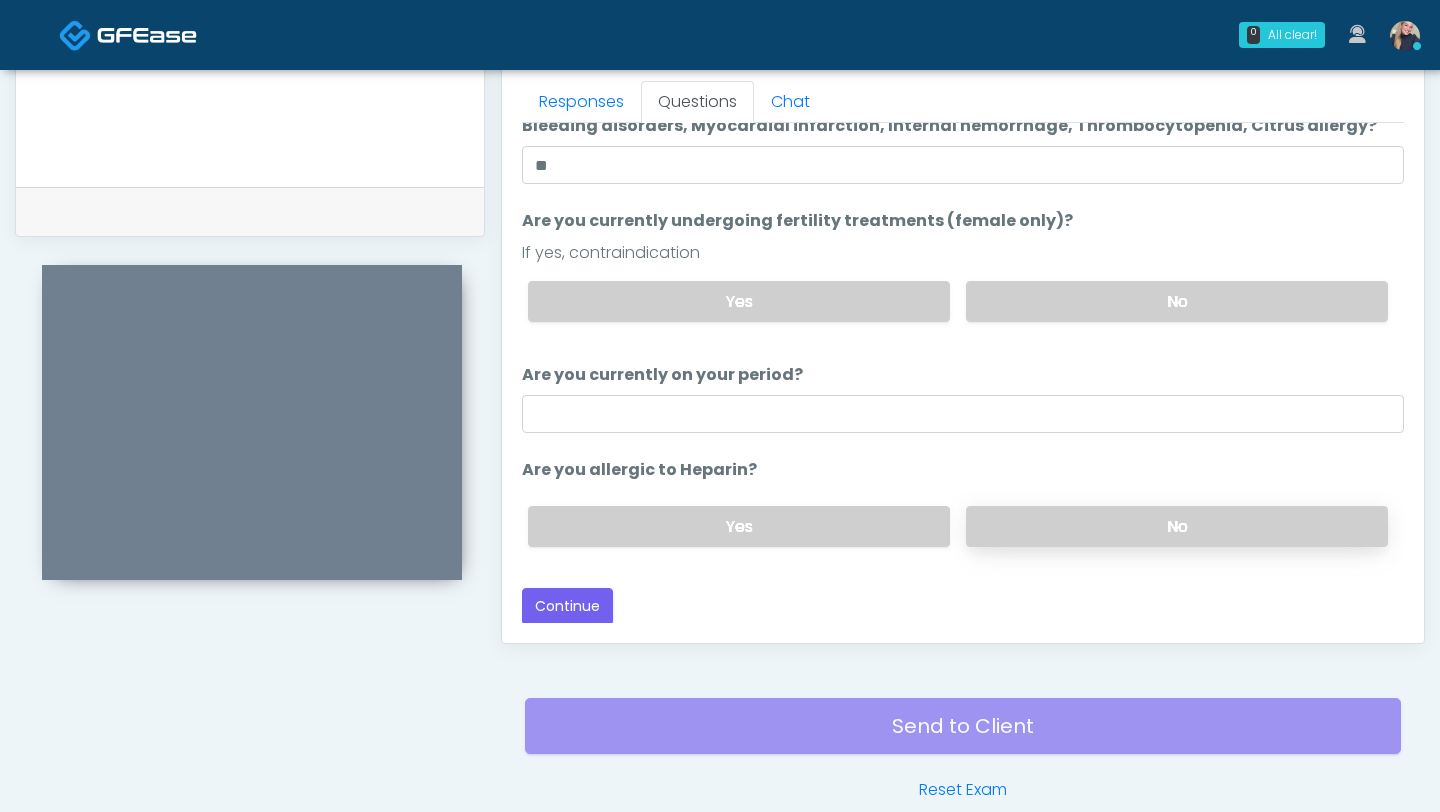 click on "No" at bounding box center (1177, 526) 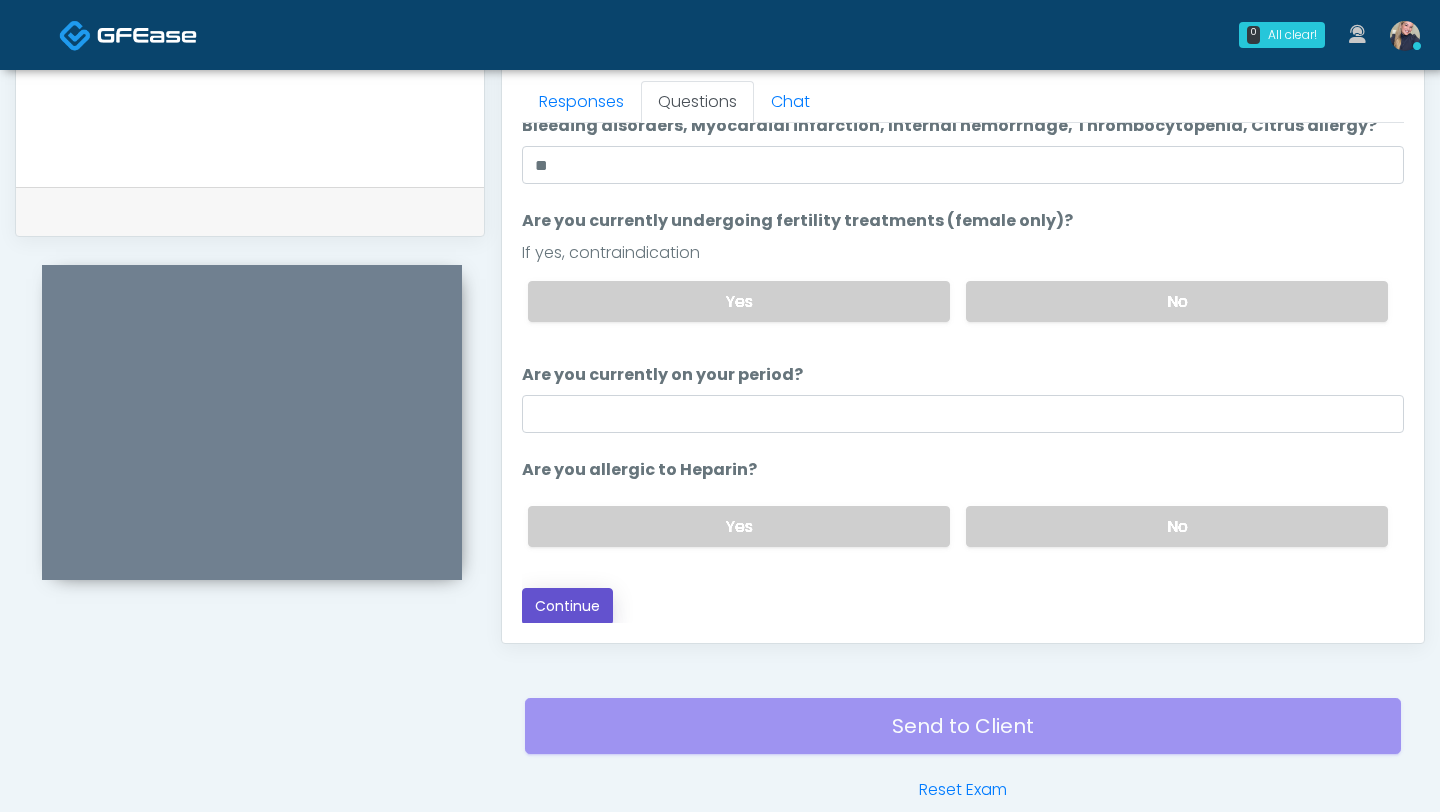 click on "Continue" at bounding box center [567, 606] 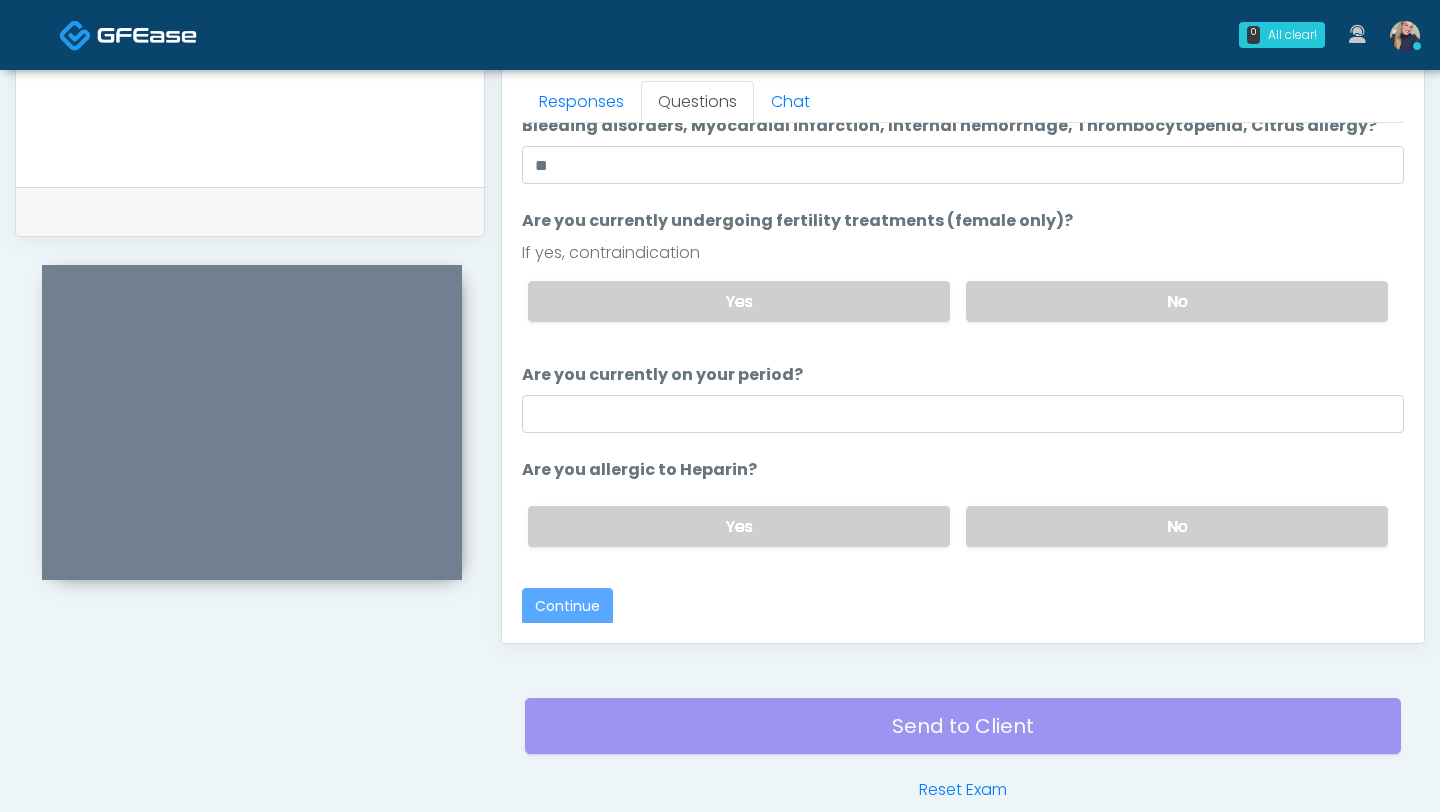 scroll, scrollTop: 983, scrollLeft: 0, axis: vertical 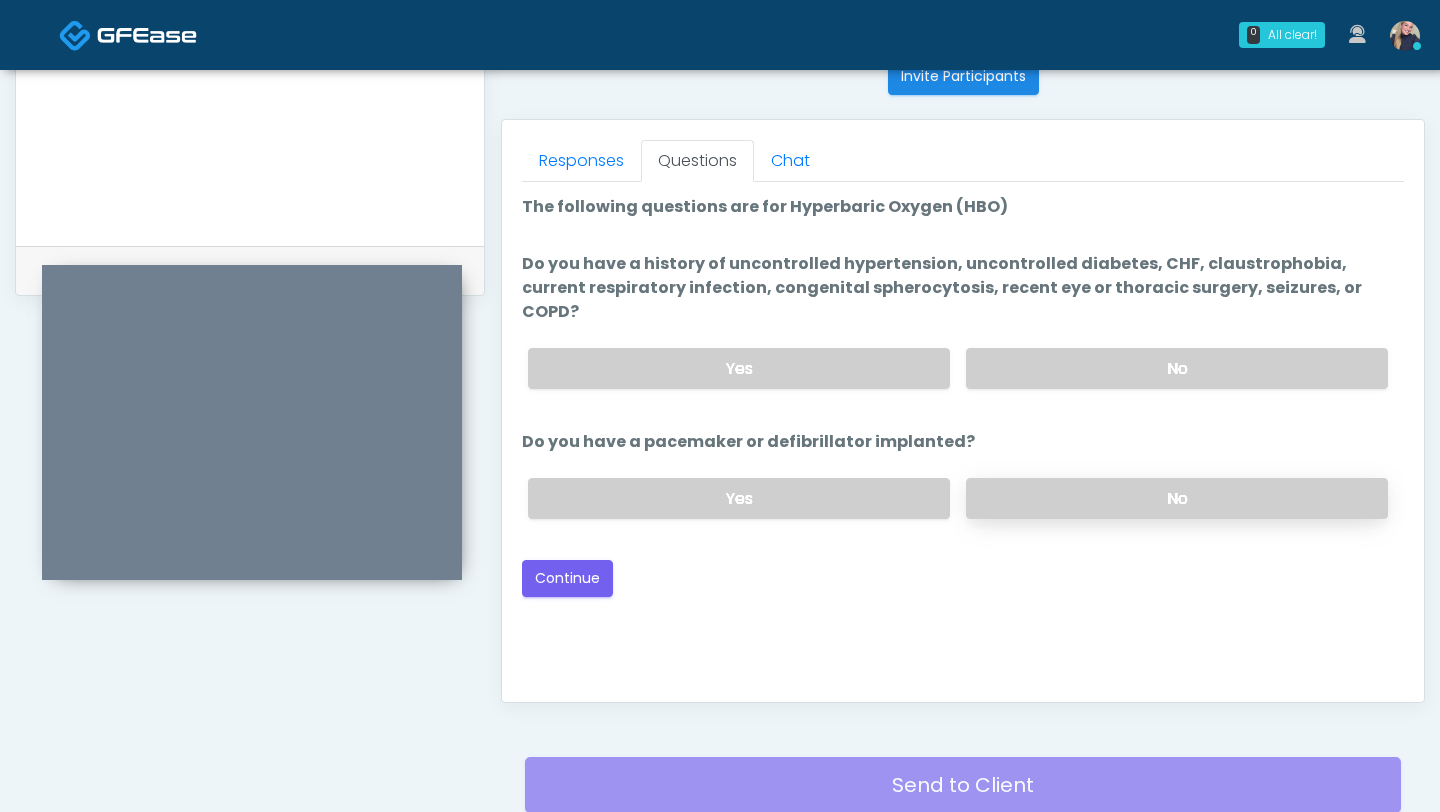 click on "No" at bounding box center [1177, 498] 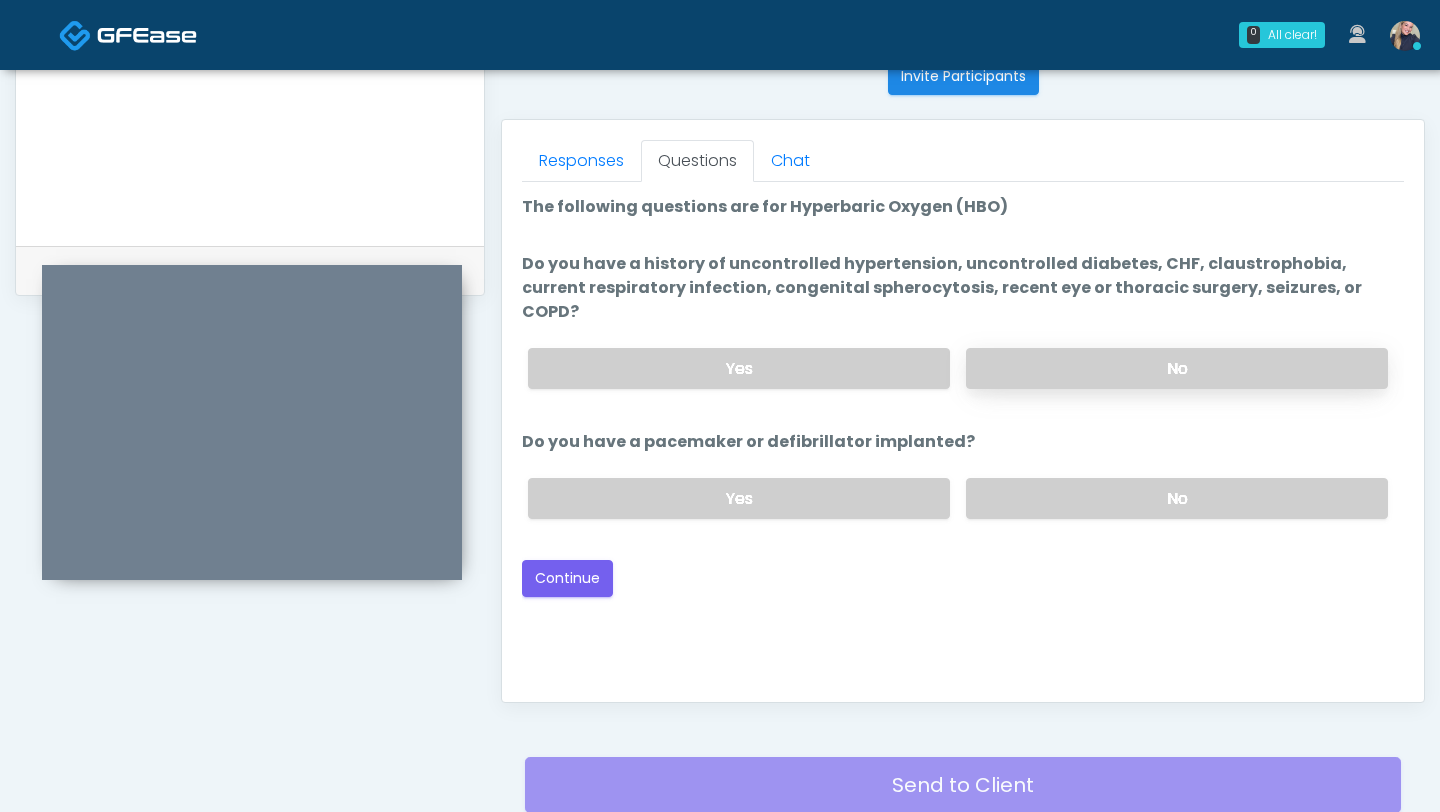 click on "No" at bounding box center (1177, 368) 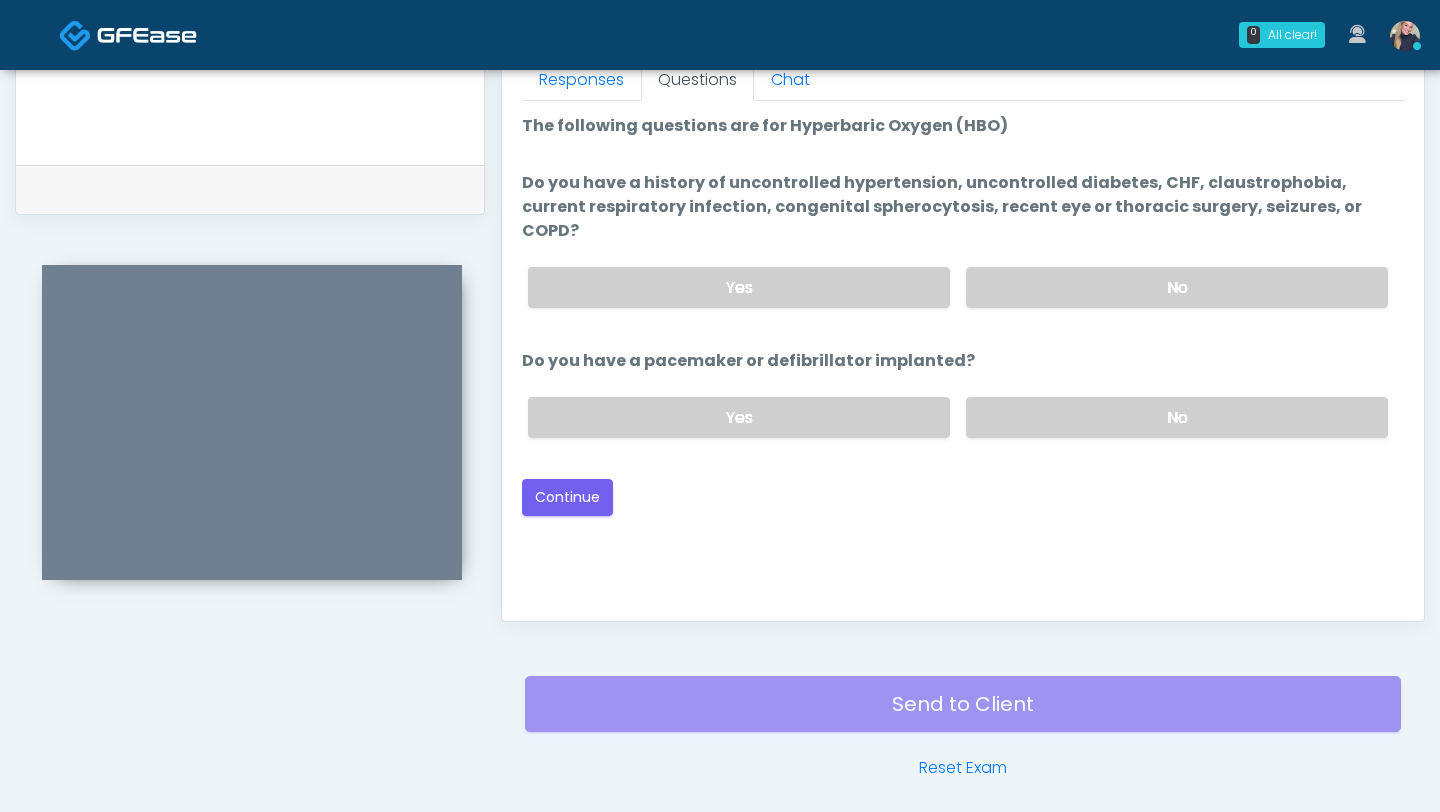 scroll, scrollTop: 909, scrollLeft: 0, axis: vertical 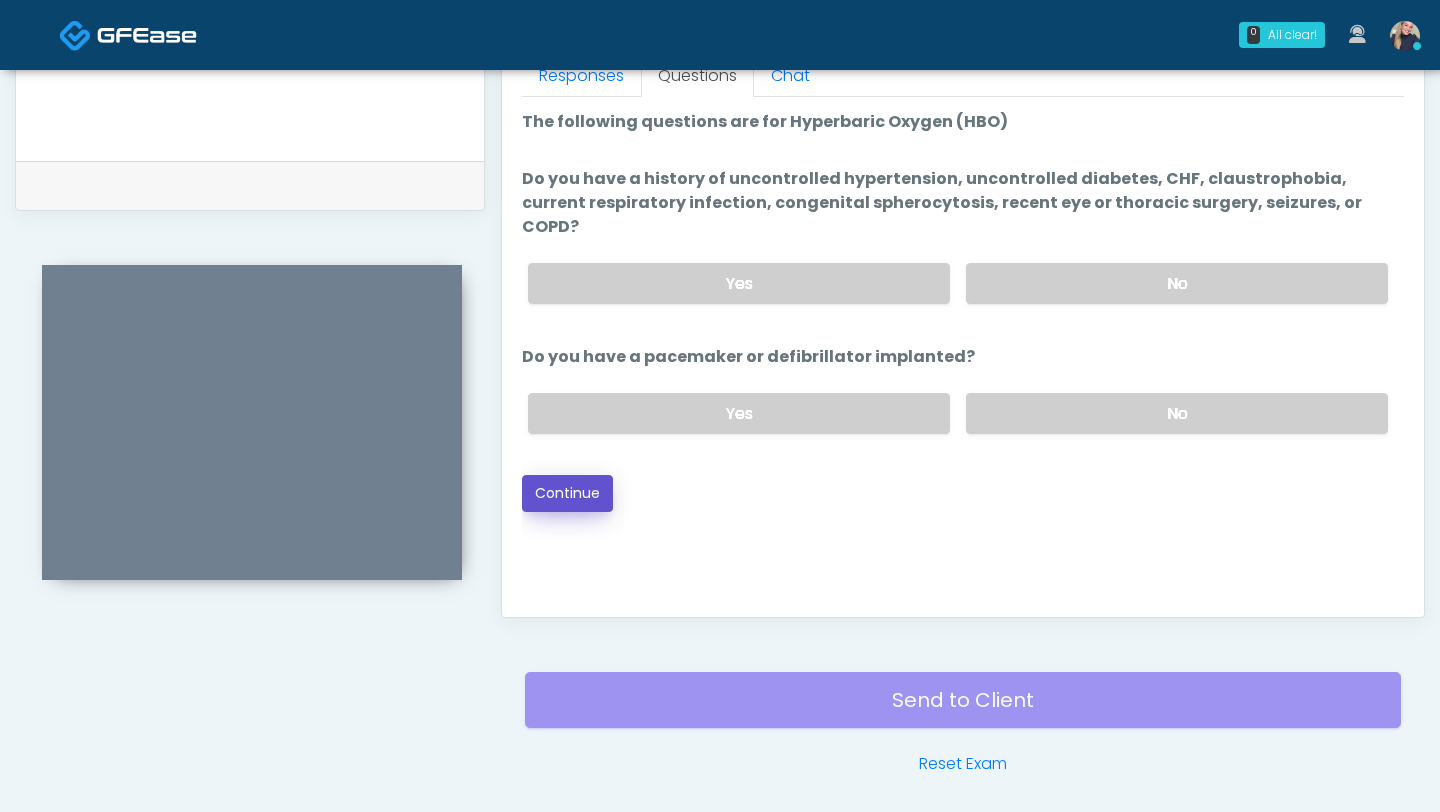 click on "Continue" at bounding box center [567, 493] 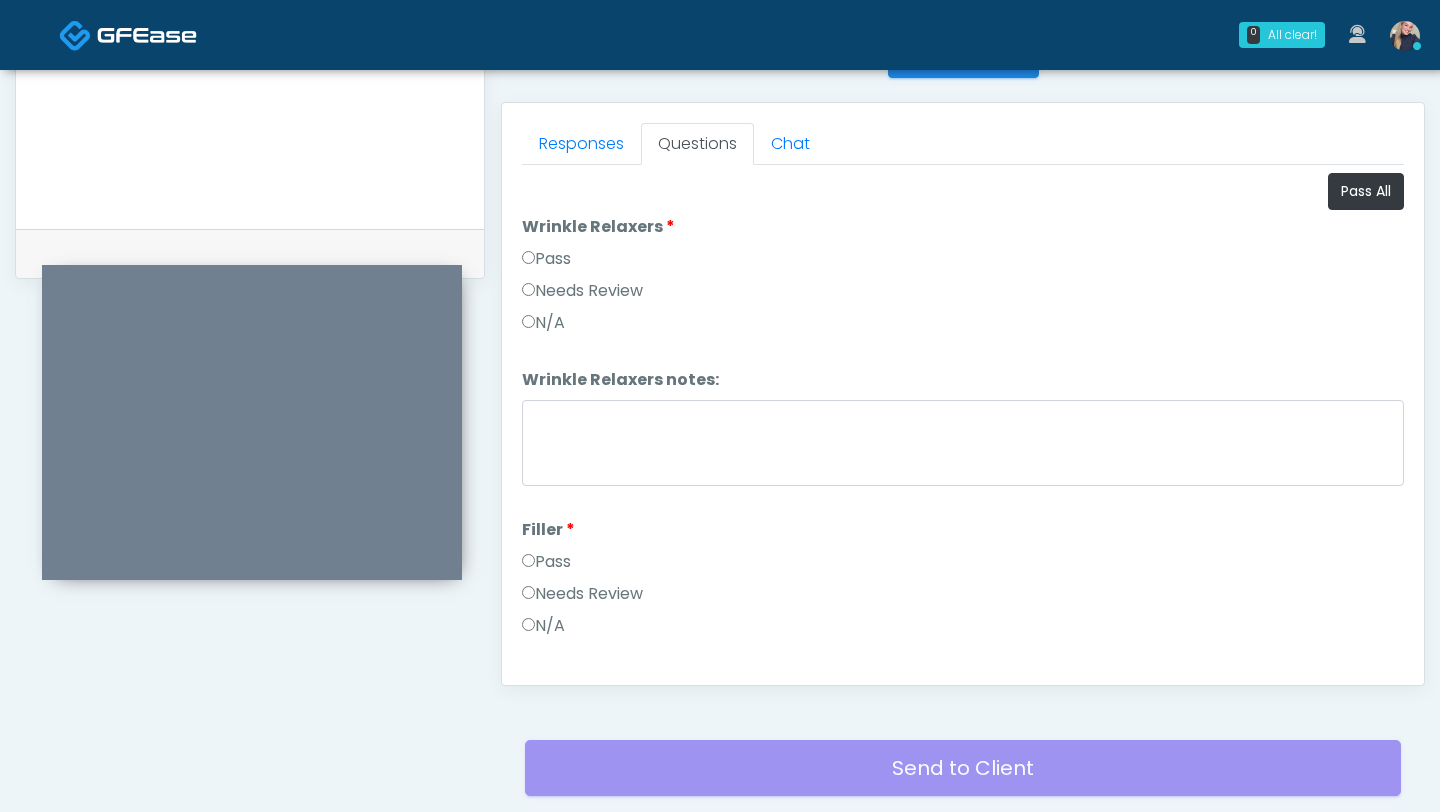 scroll, scrollTop: 839, scrollLeft: 0, axis: vertical 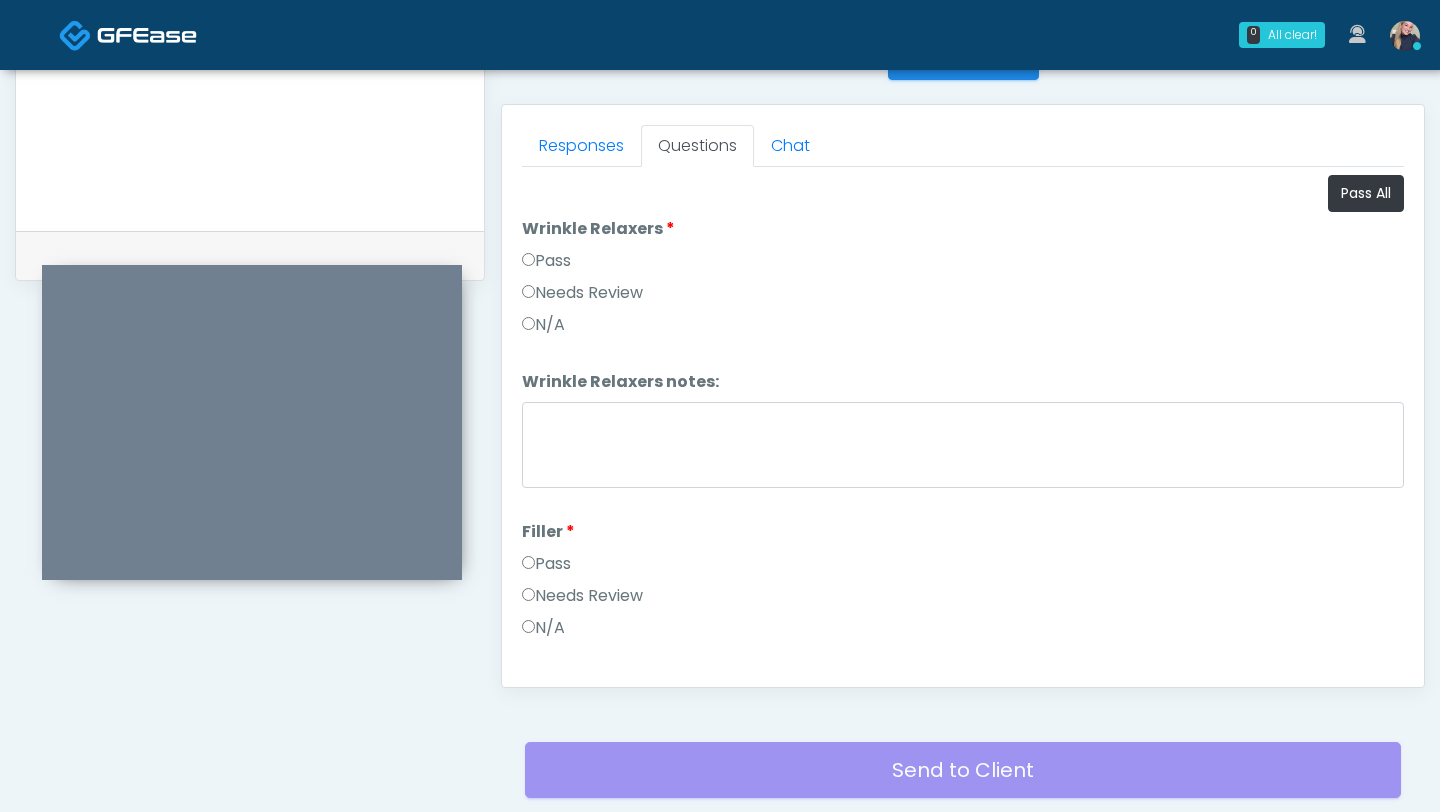 click on "Pass" at bounding box center [546, 261] 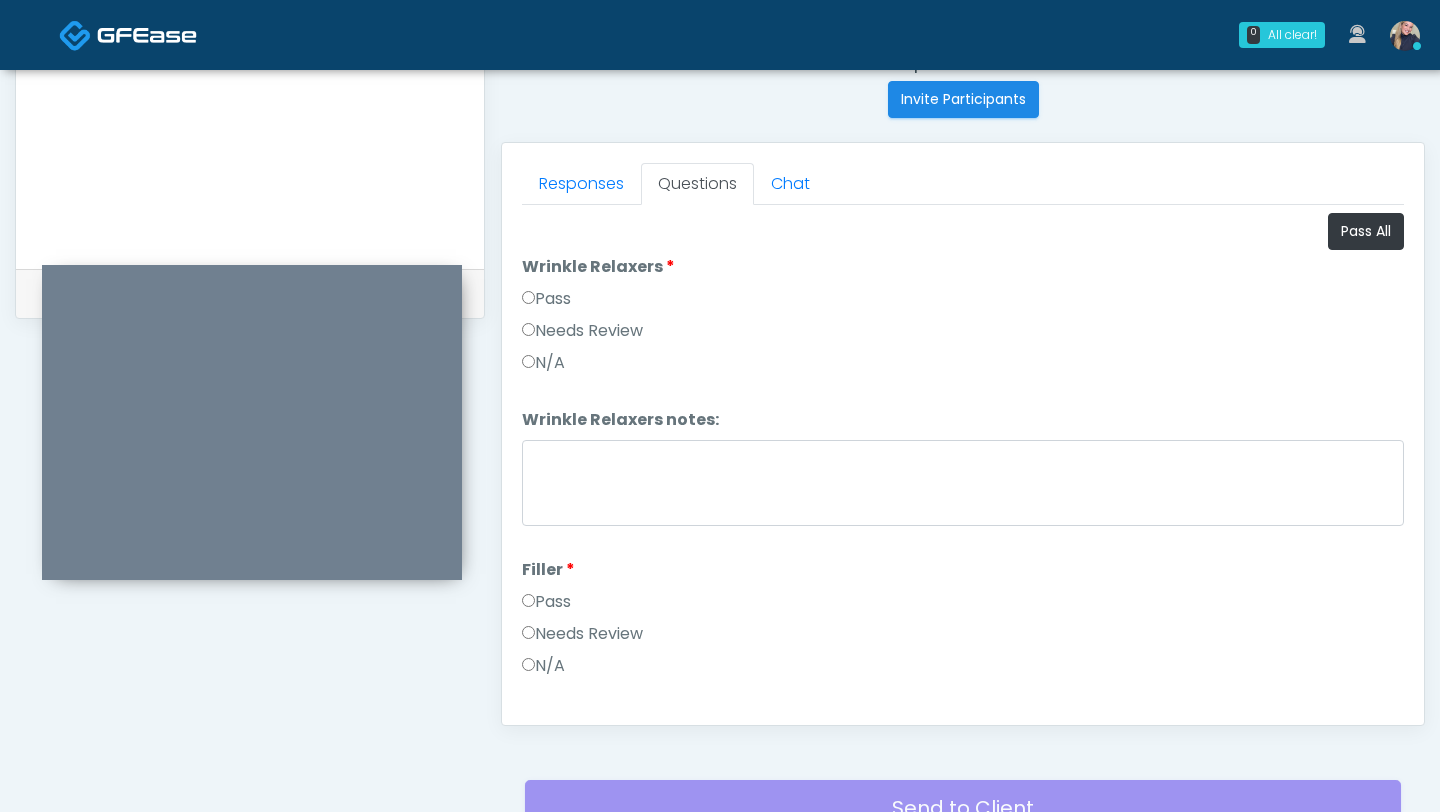 scroll, scrollTop: 794, scrollLeft: 0, axis: vertical 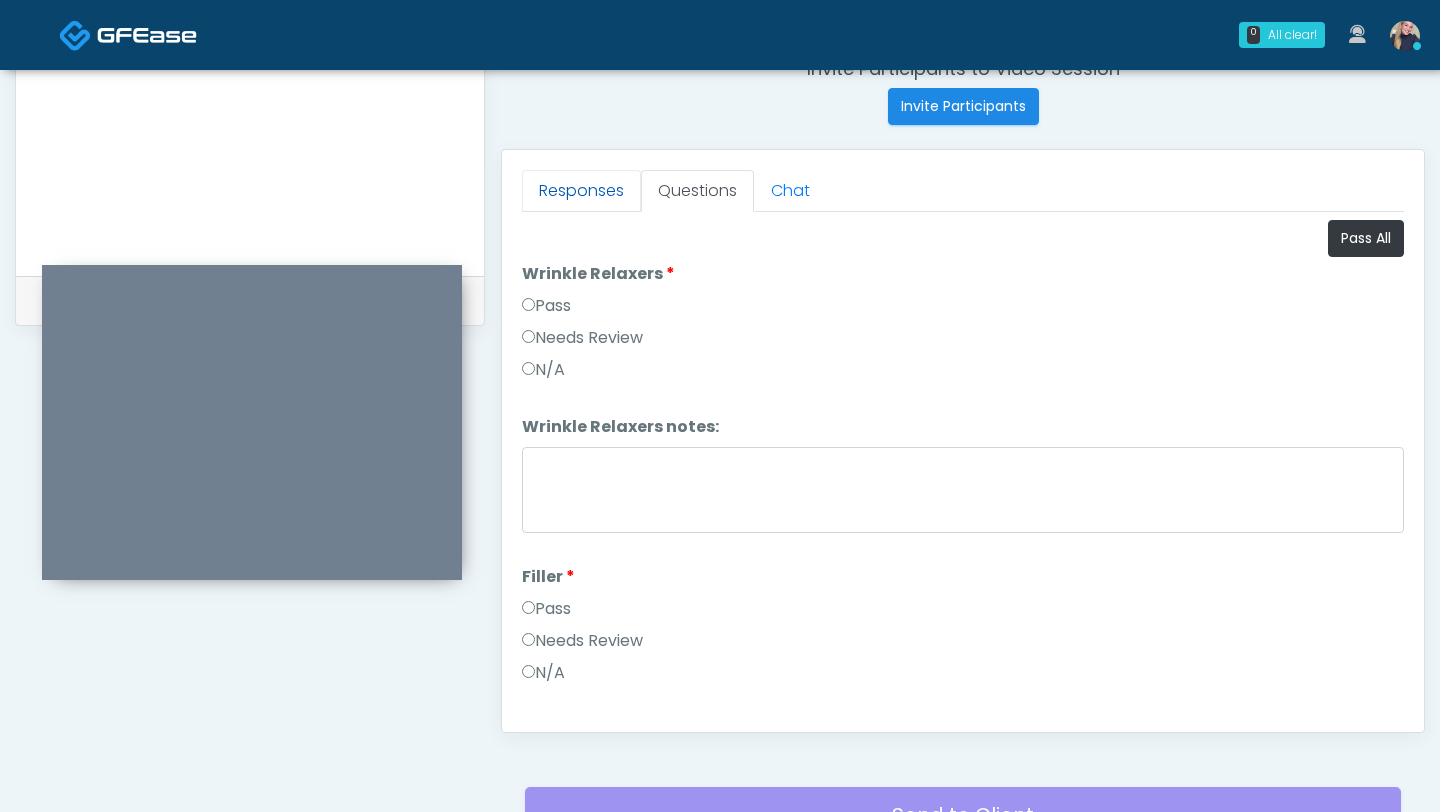 click on "Responses" at bounding box center [581, 191] 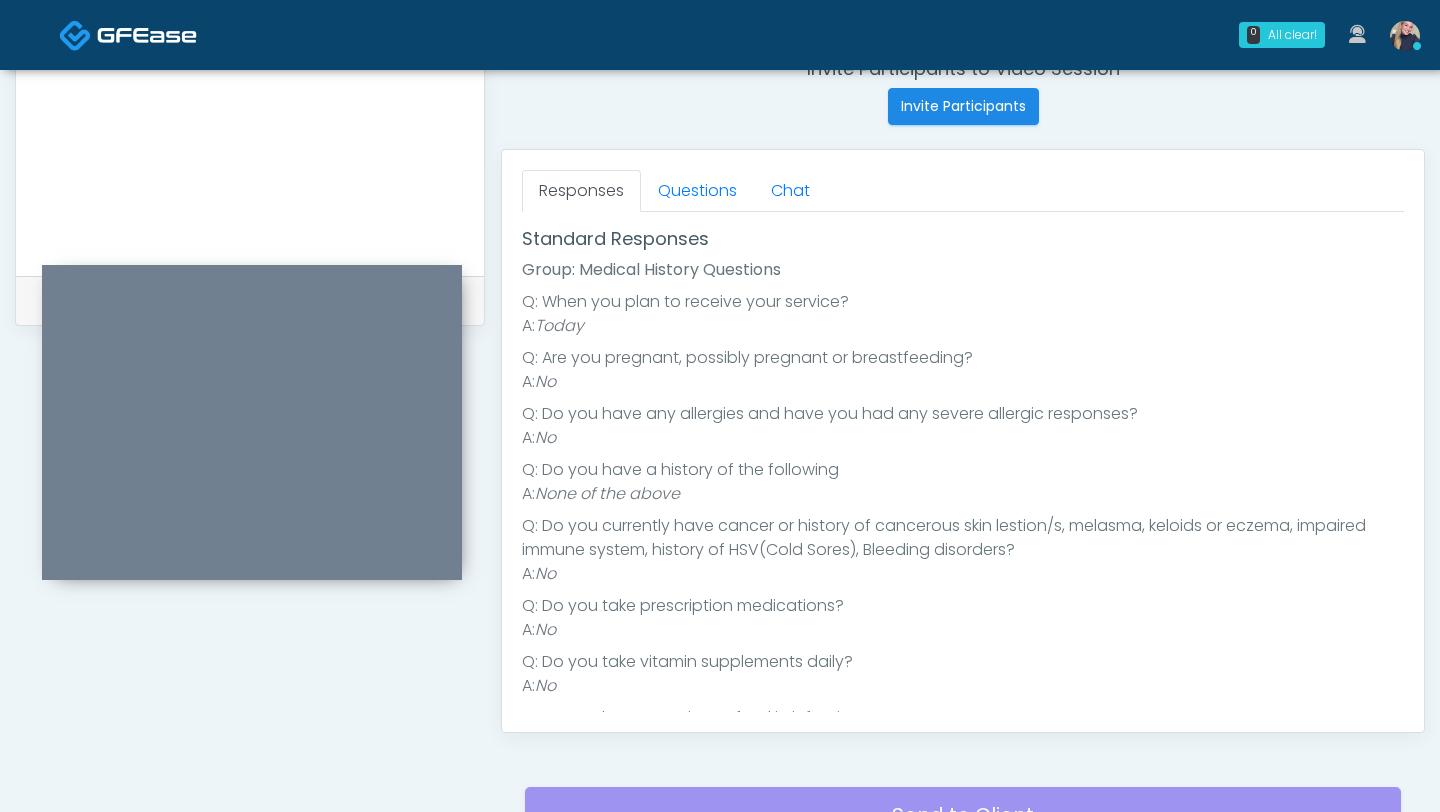 scroll, scrollTop: 107, scrollLeft: 0, axis: vertical 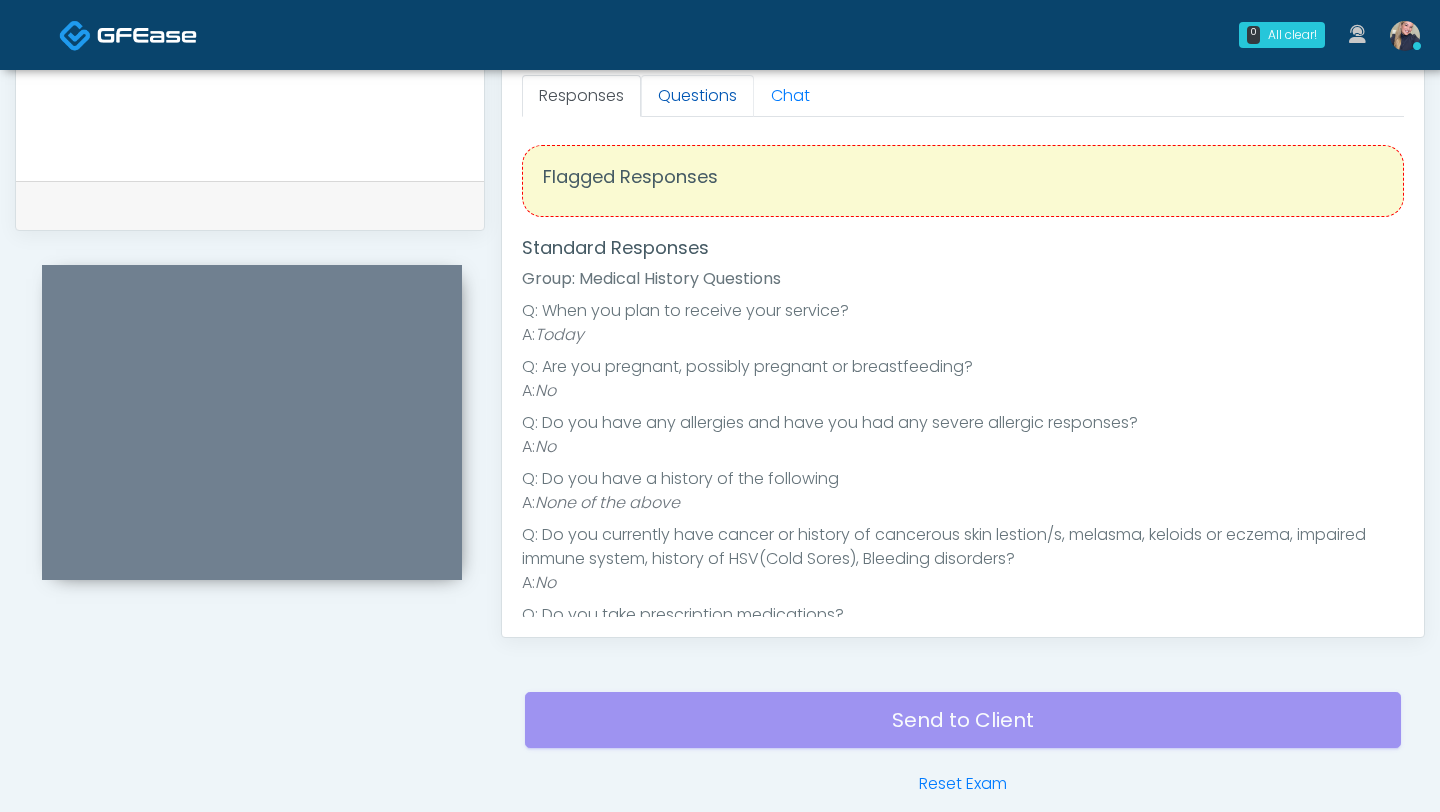 click on "Questions" at bounding box center [697, 96] 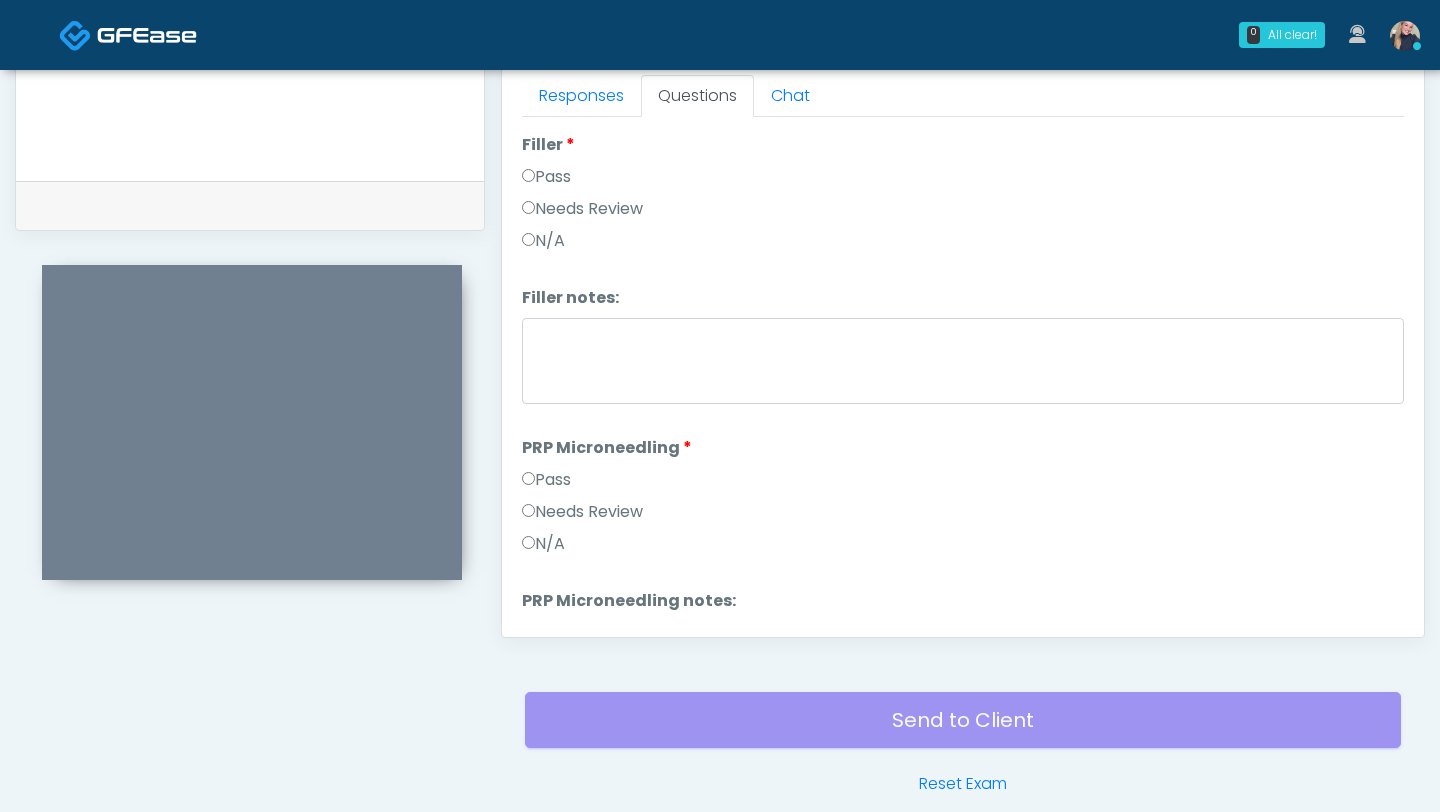 scroll, scrollTop: 344, scrollLeft: 0, axis: vertical 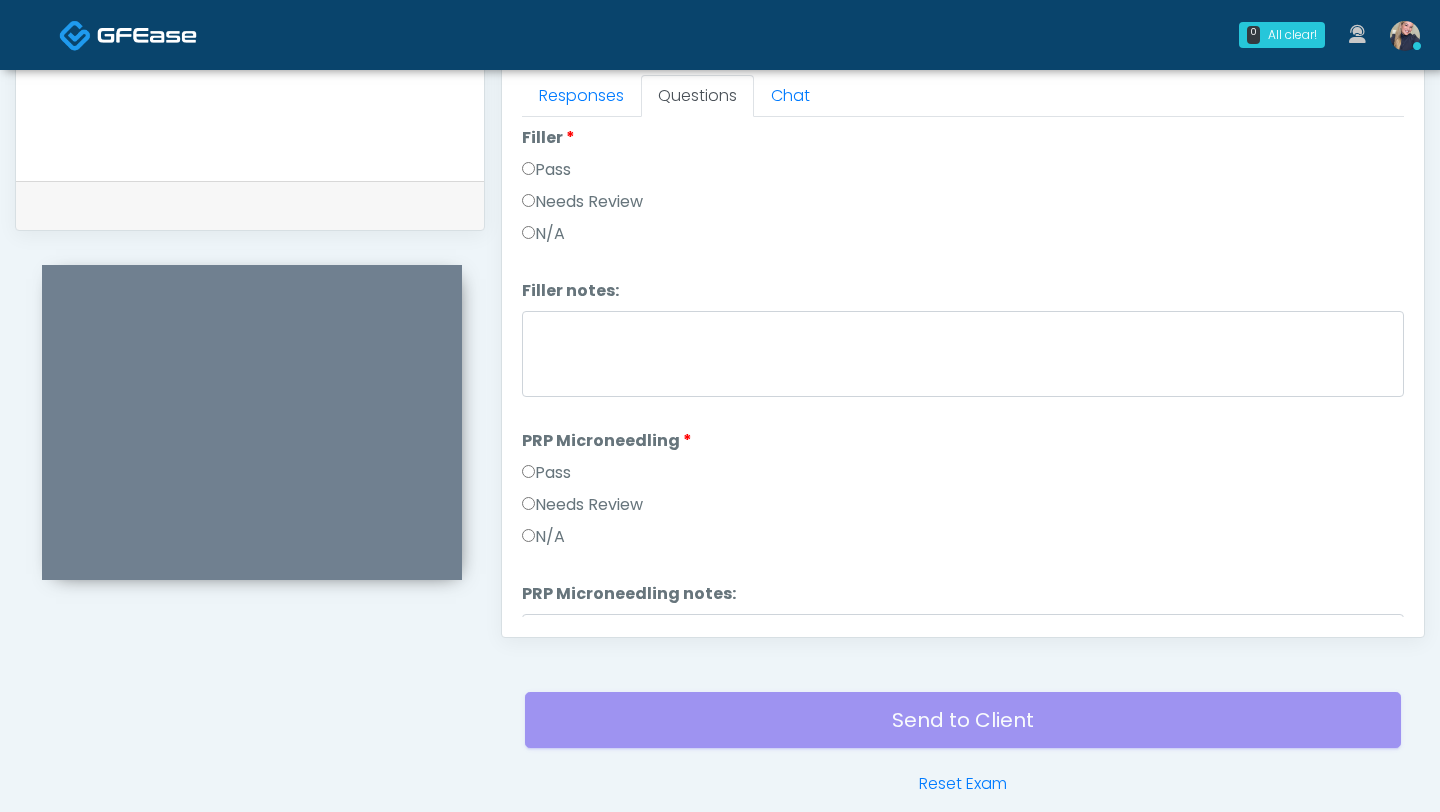 click on "Pass" at bounding box center (546, 473) 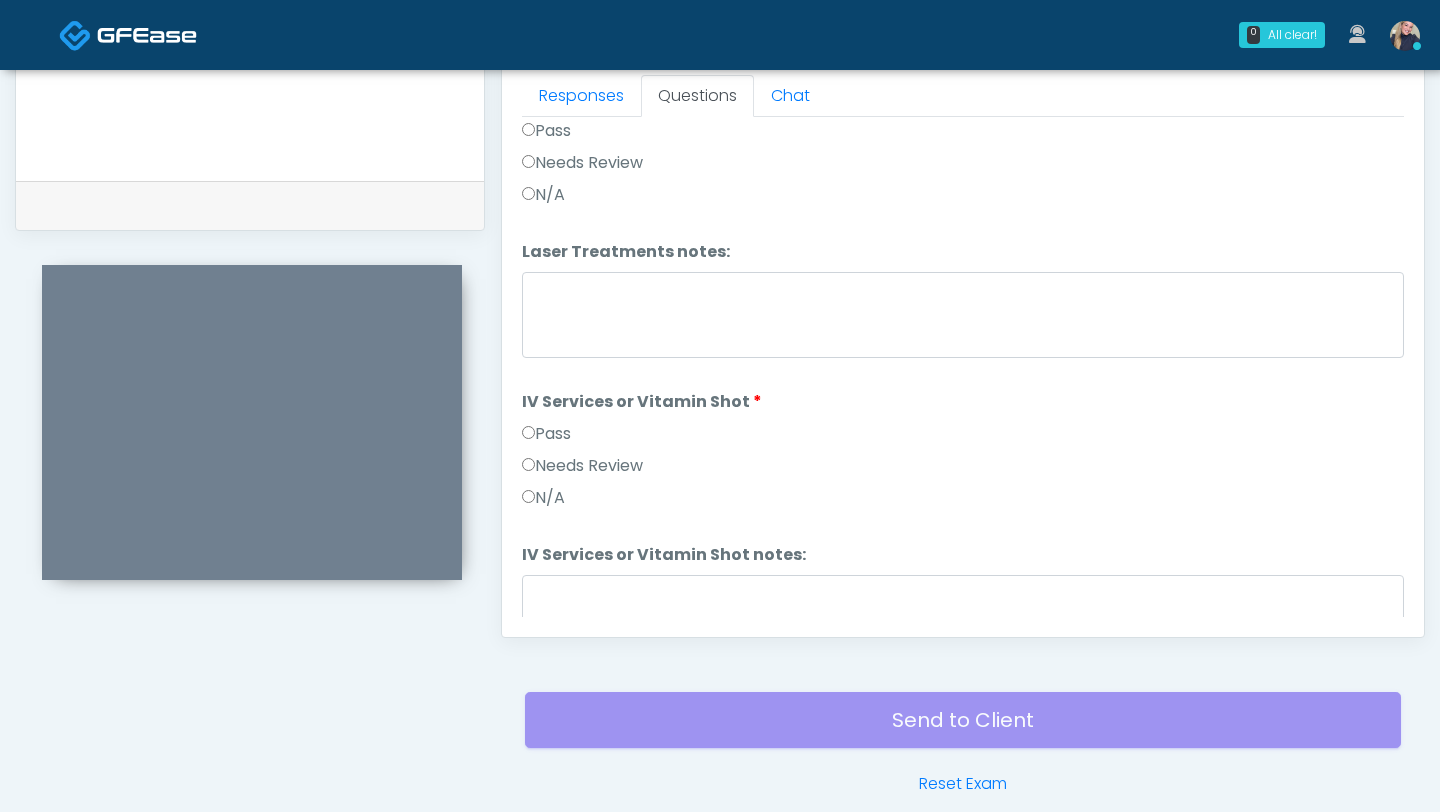 scroll, scrollTop: 1001, scrollLeft: 0, axis: vertical 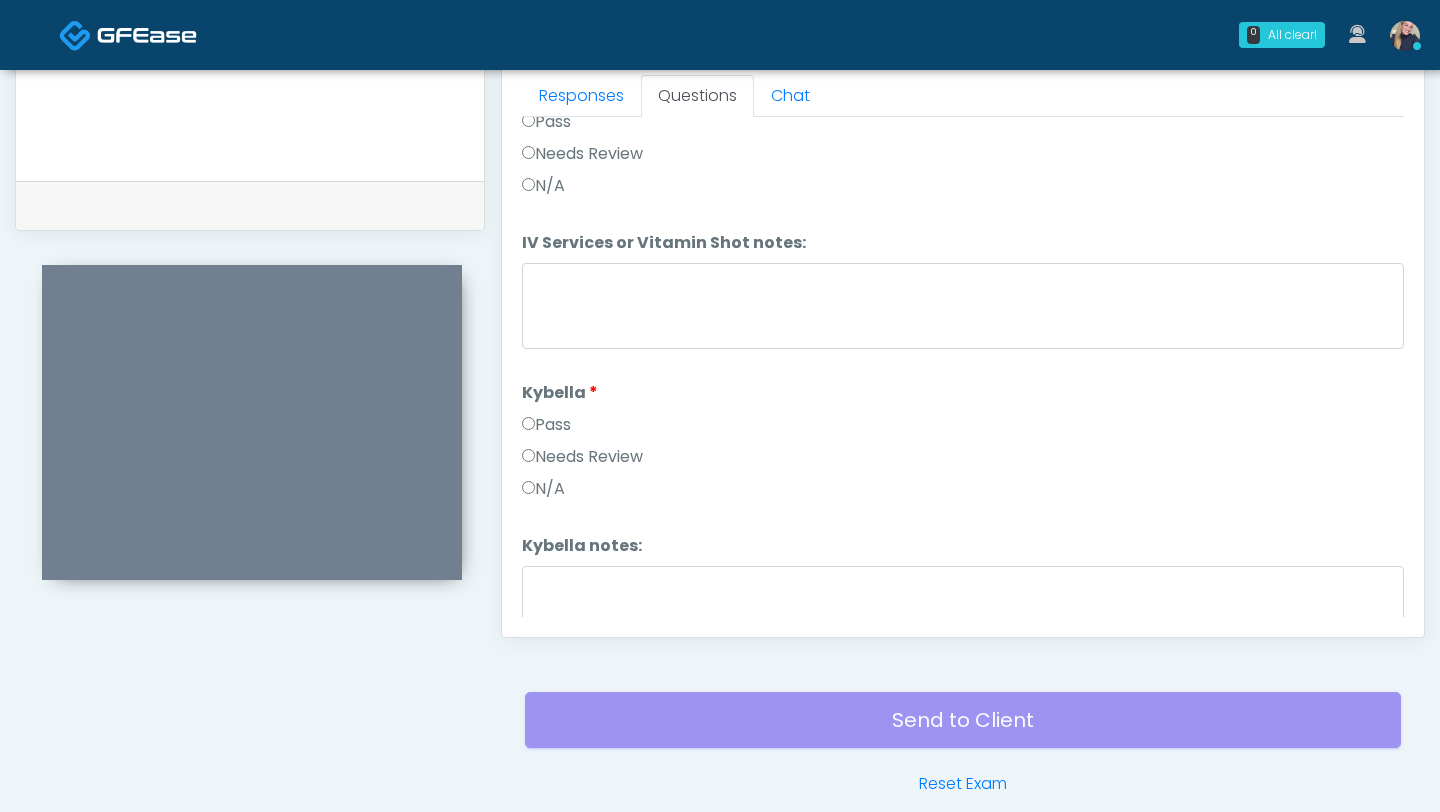 click on "Pass" at bounding box center [546, 425] 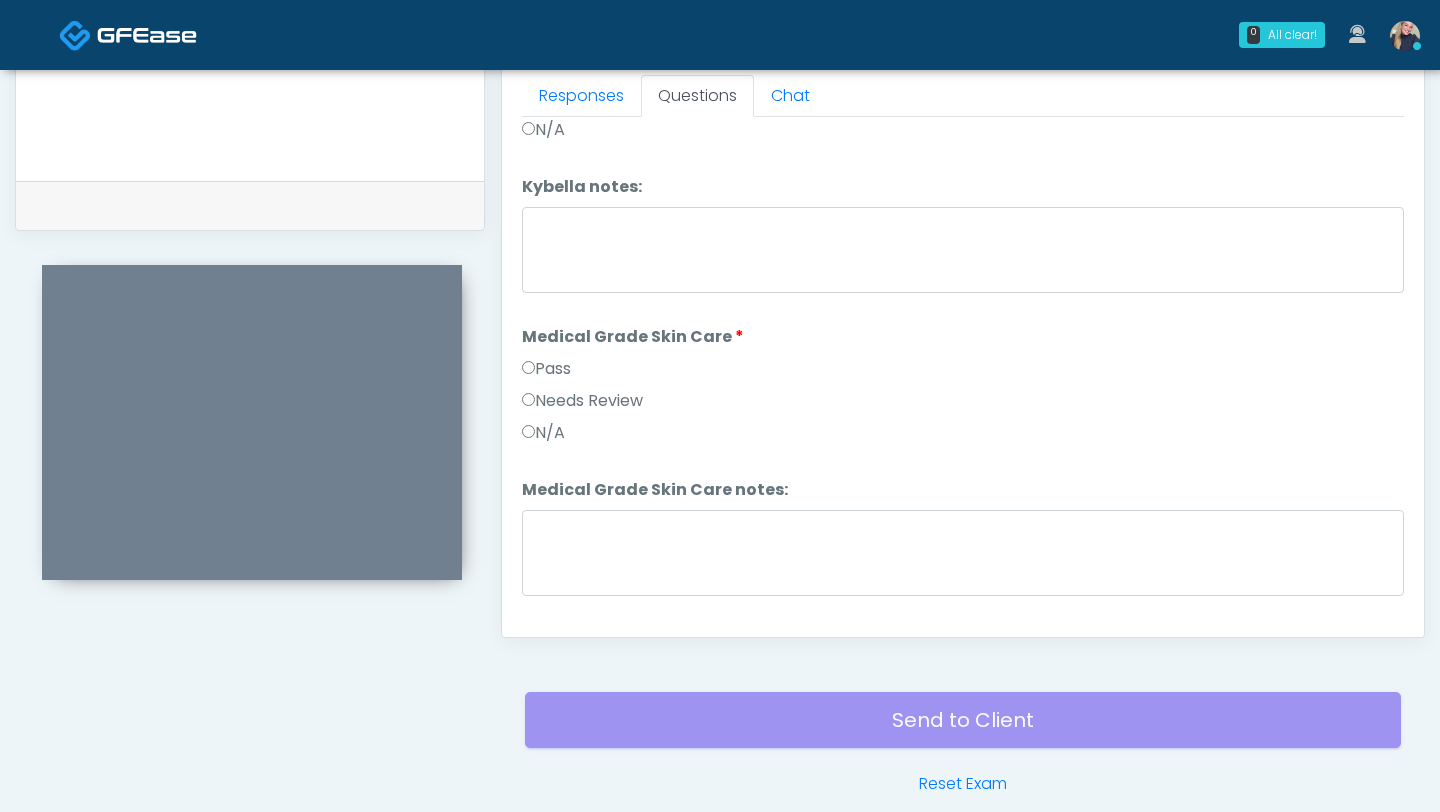 scroll, scrollTop: 1670, scrollLeft: 0, axis: vertical 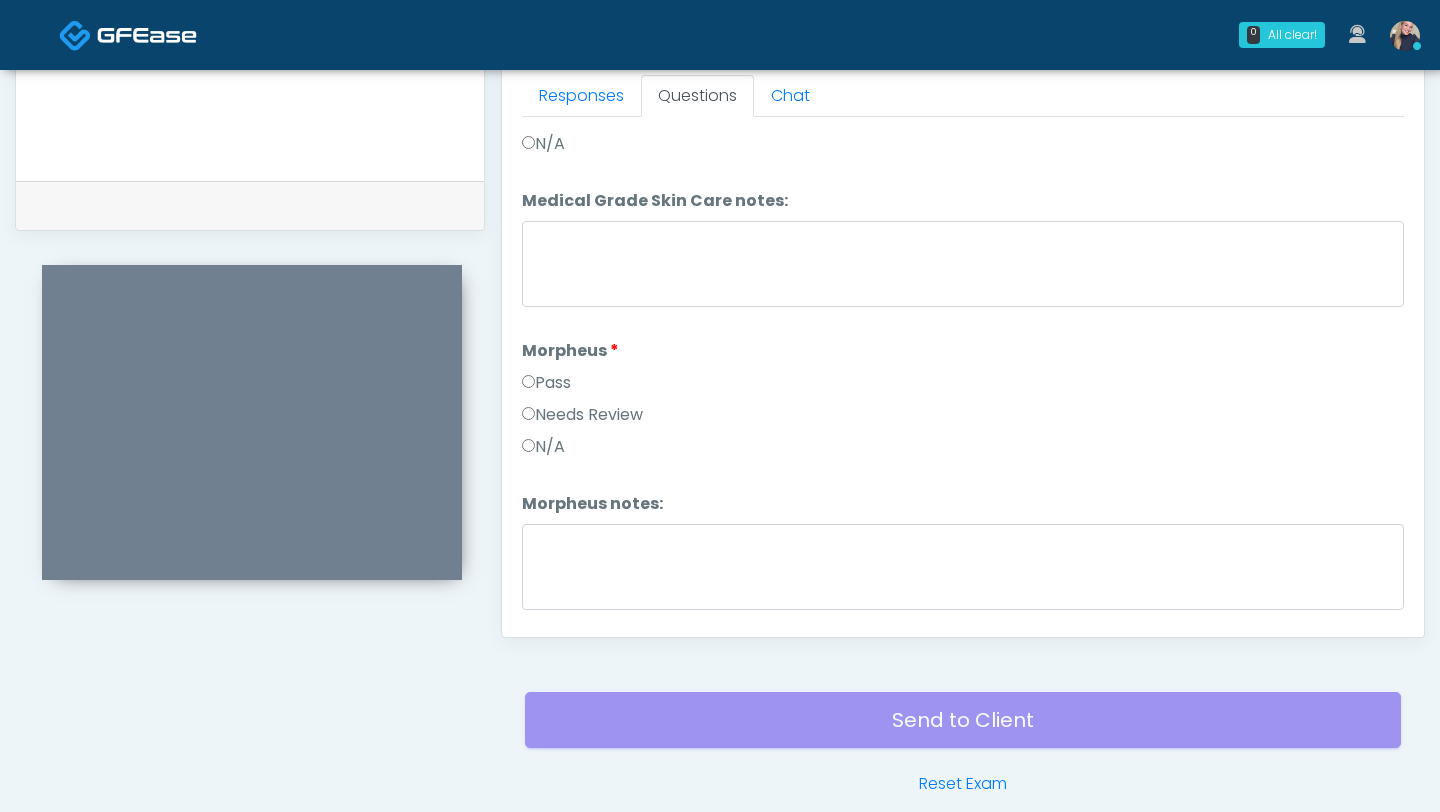 click on "Pass" at bounding box center [546, 383] 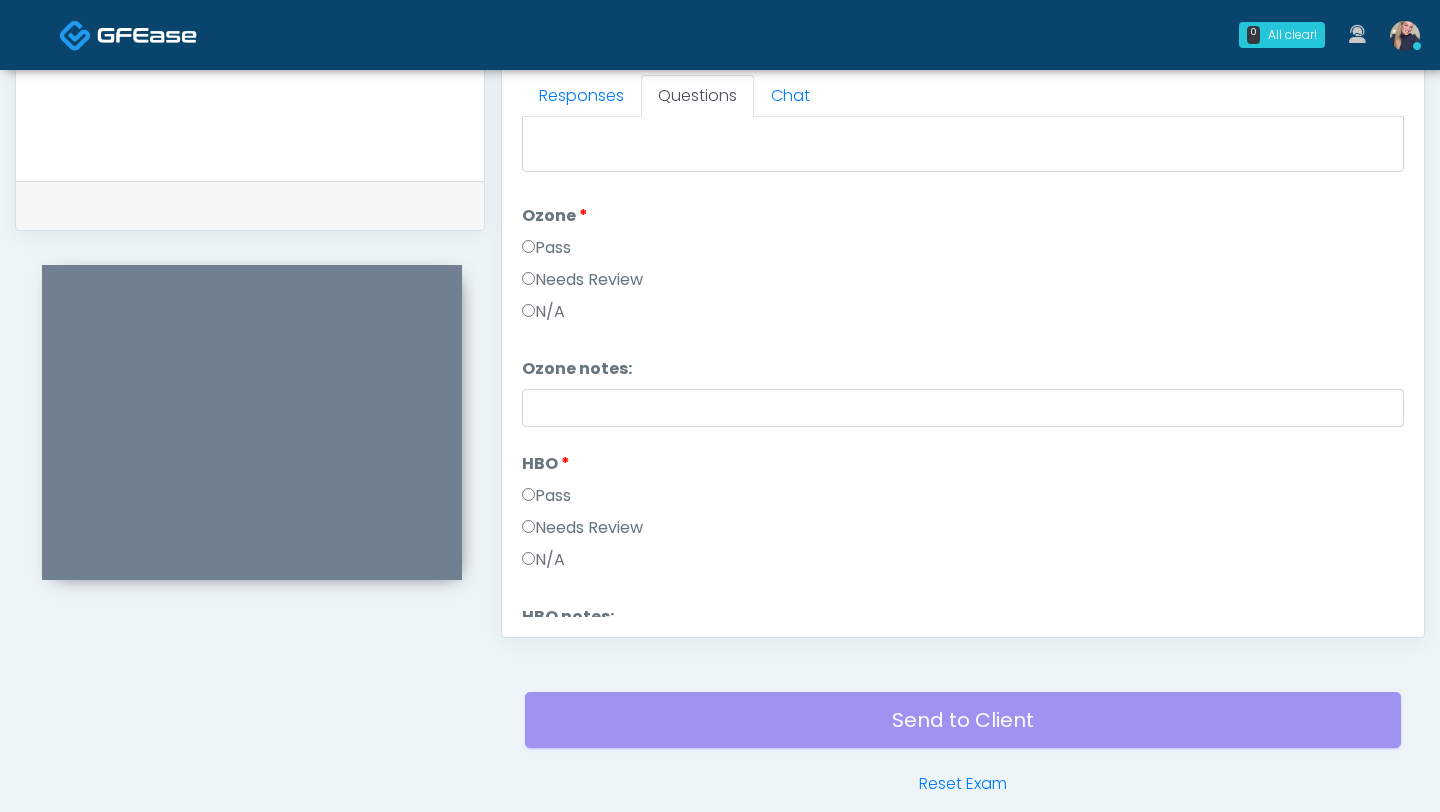 scroll, scrollTop: 2396, scrollLeft: 0, axis: vertical 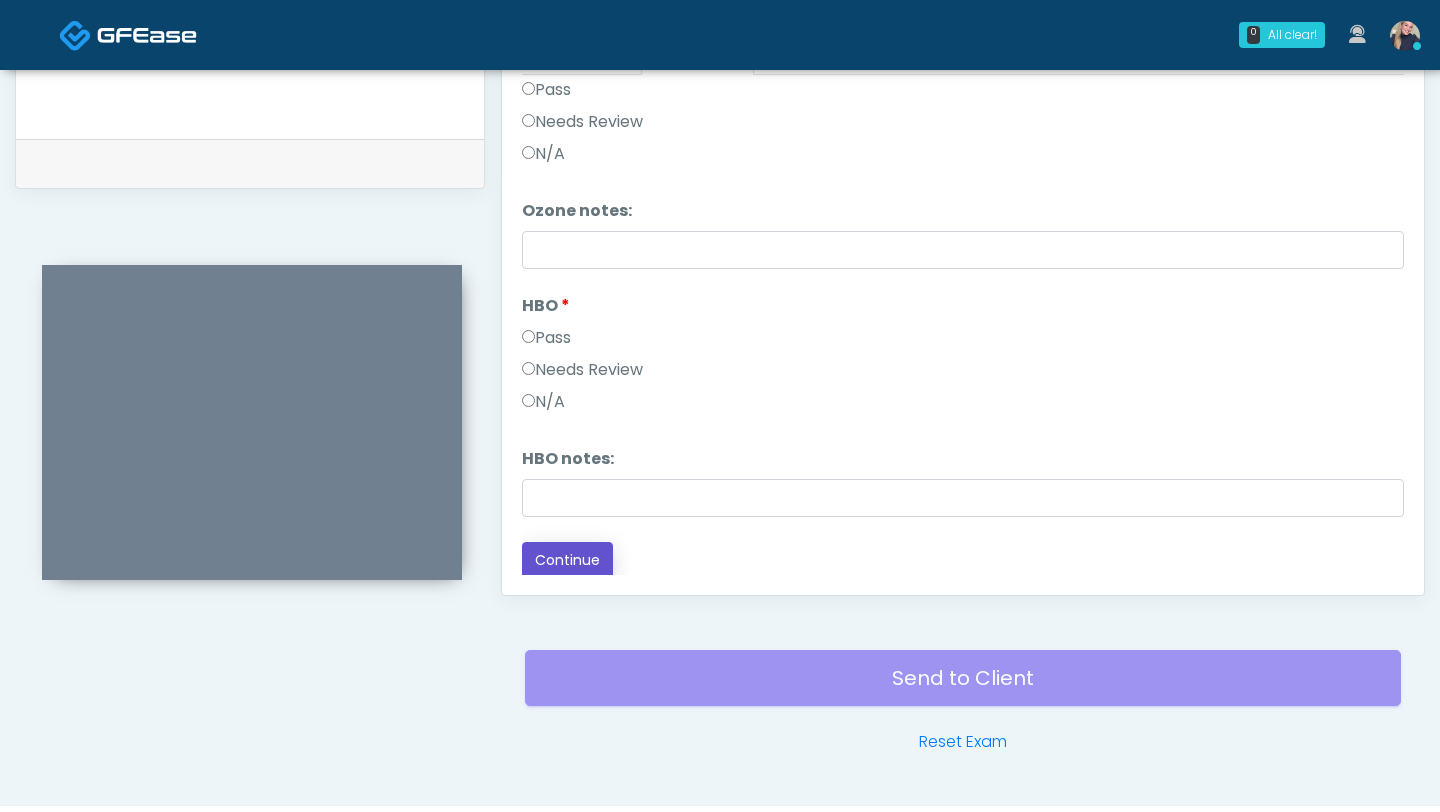 click on "Continue" at bounding box center (567, 560) 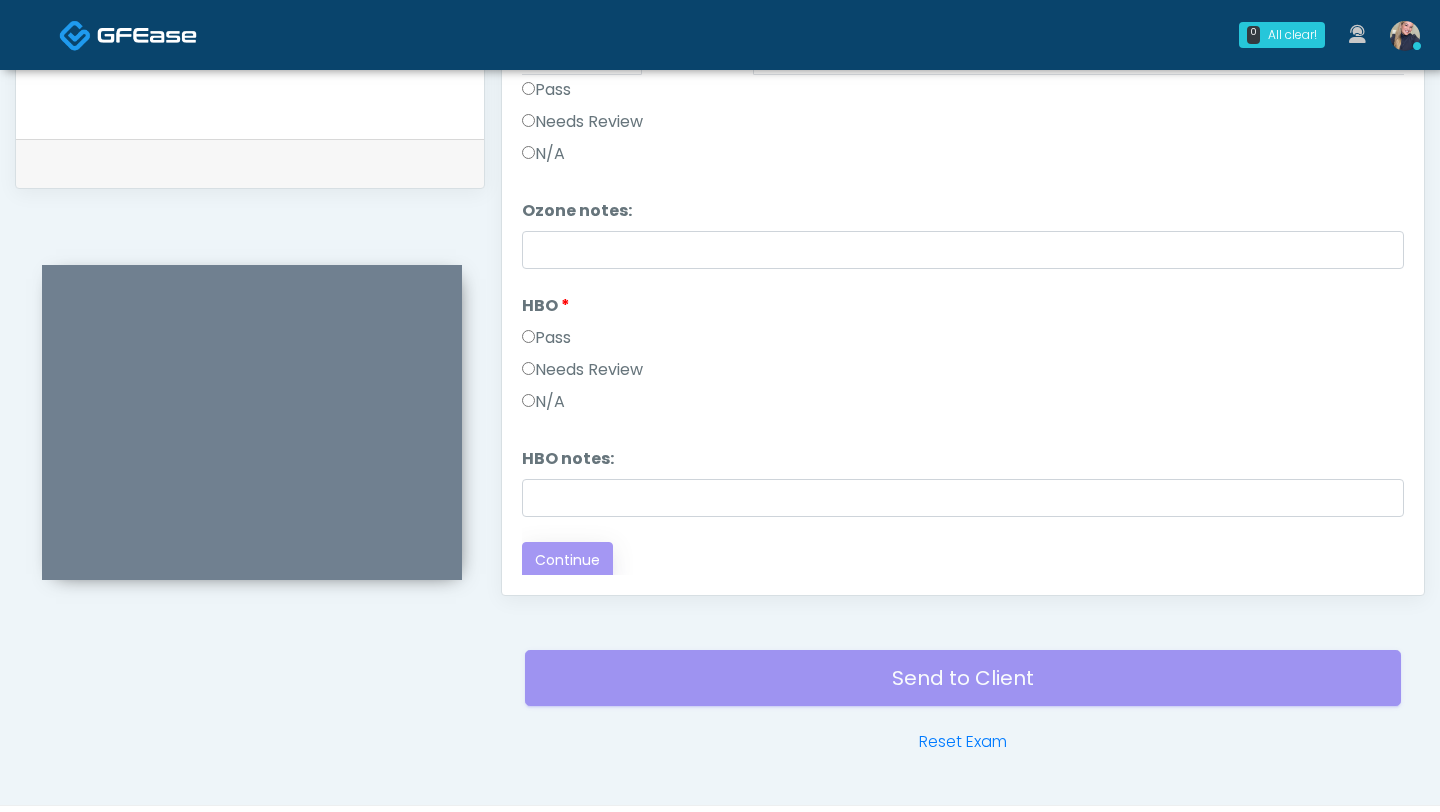 scroll, scrollTop: 0, scrollLeft: 0, axis: both 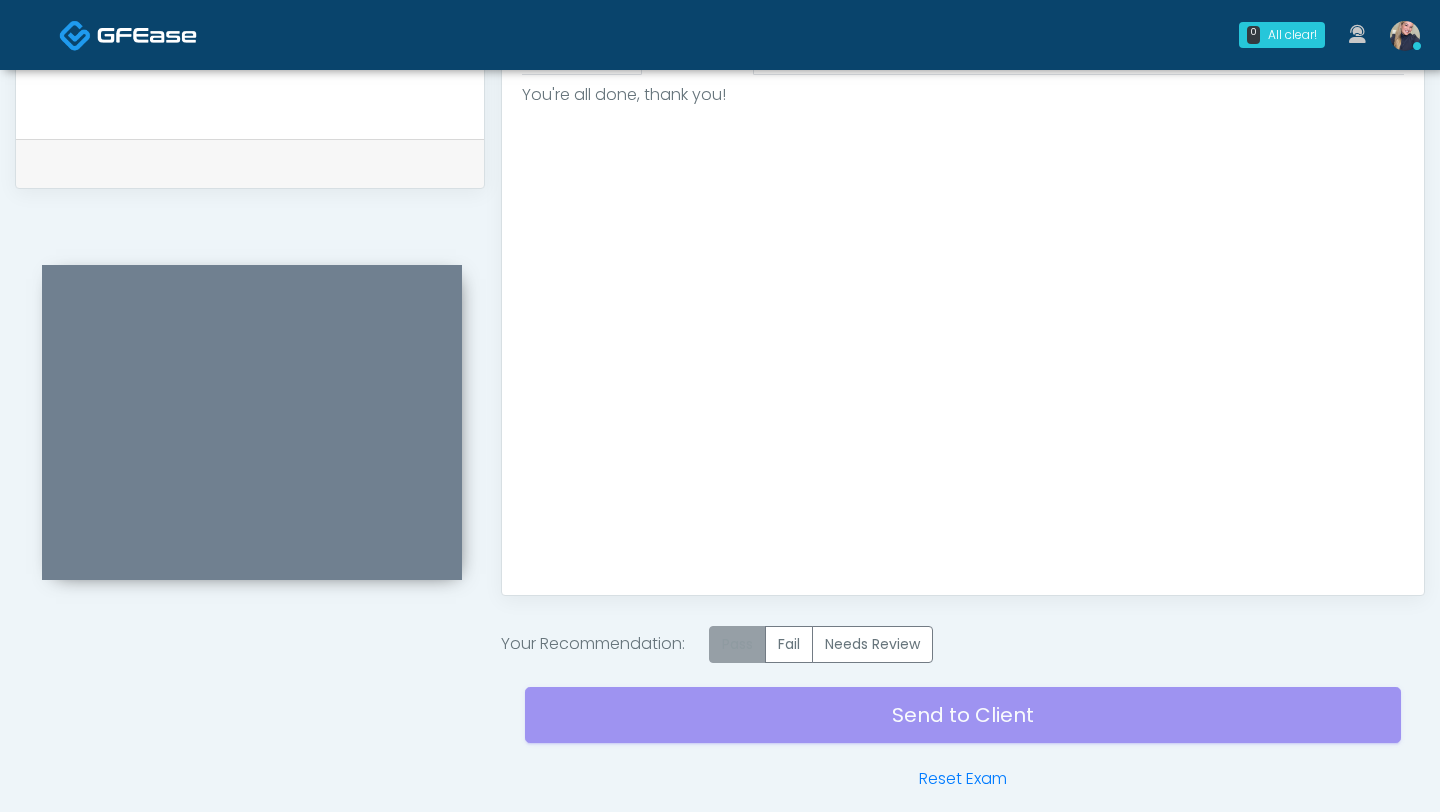 click on "Pass" at bounding box center (737, 644) 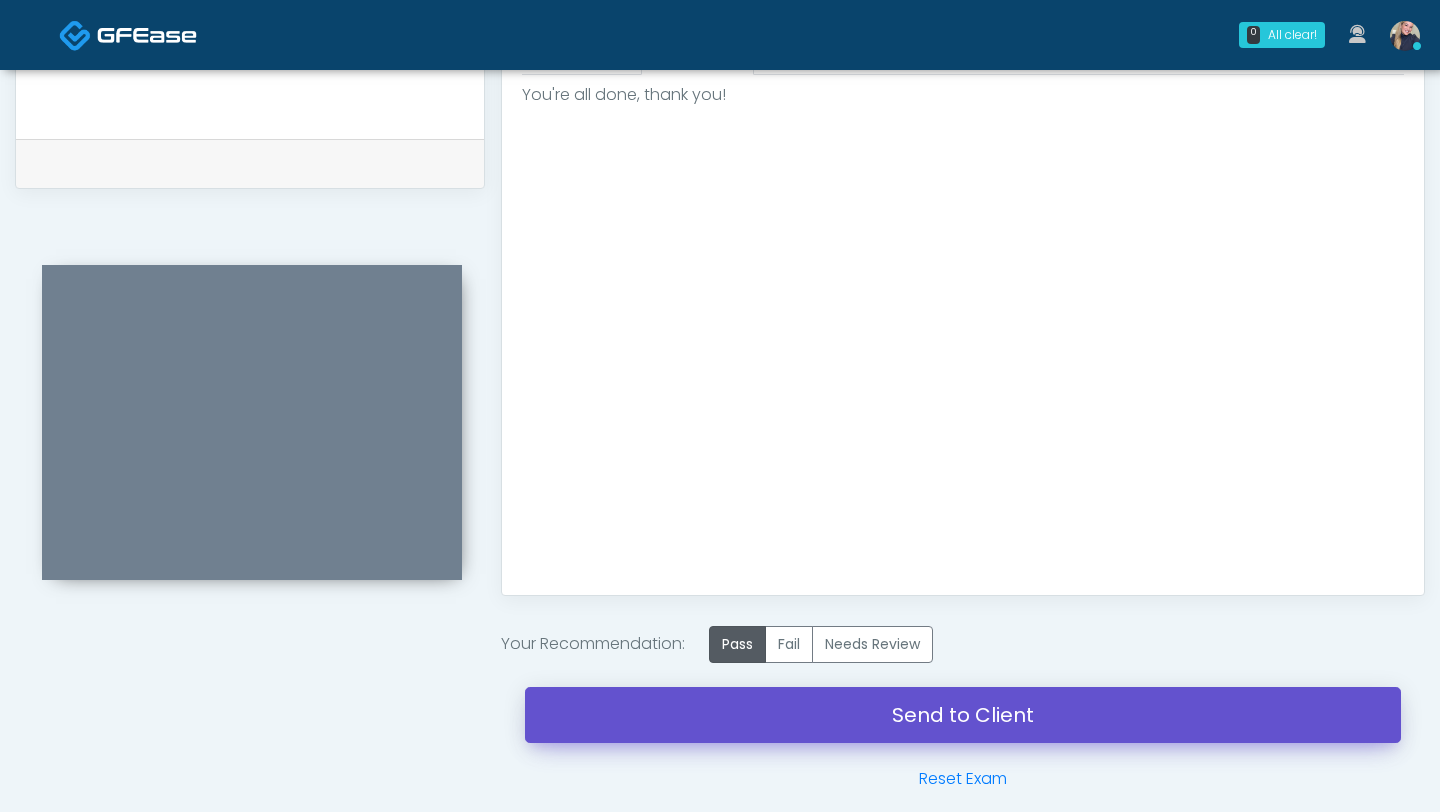 click on "Send to Client" at bounding box center [963, 715] 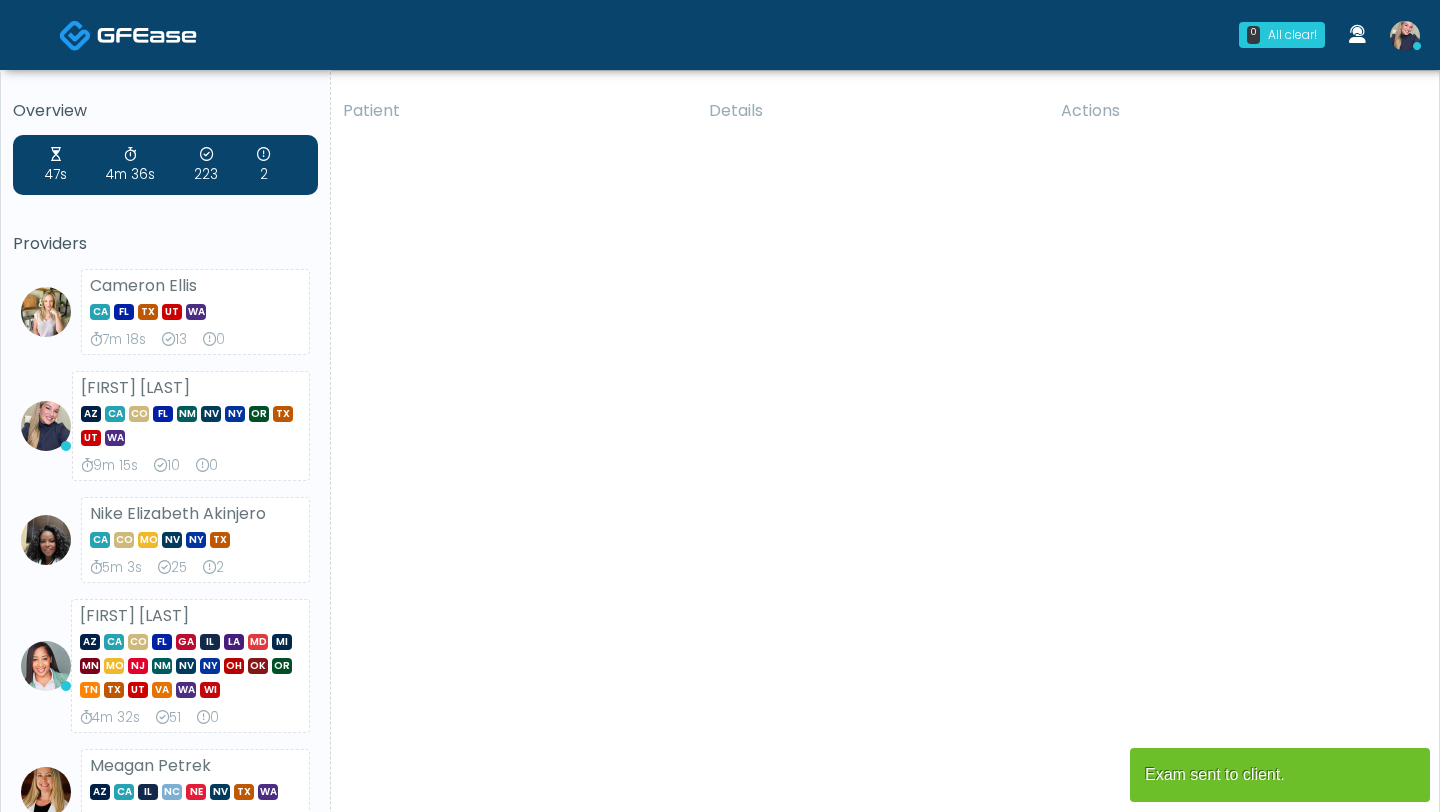 scroll, scrollTop: 0, scrollLeft: 0, axis: both 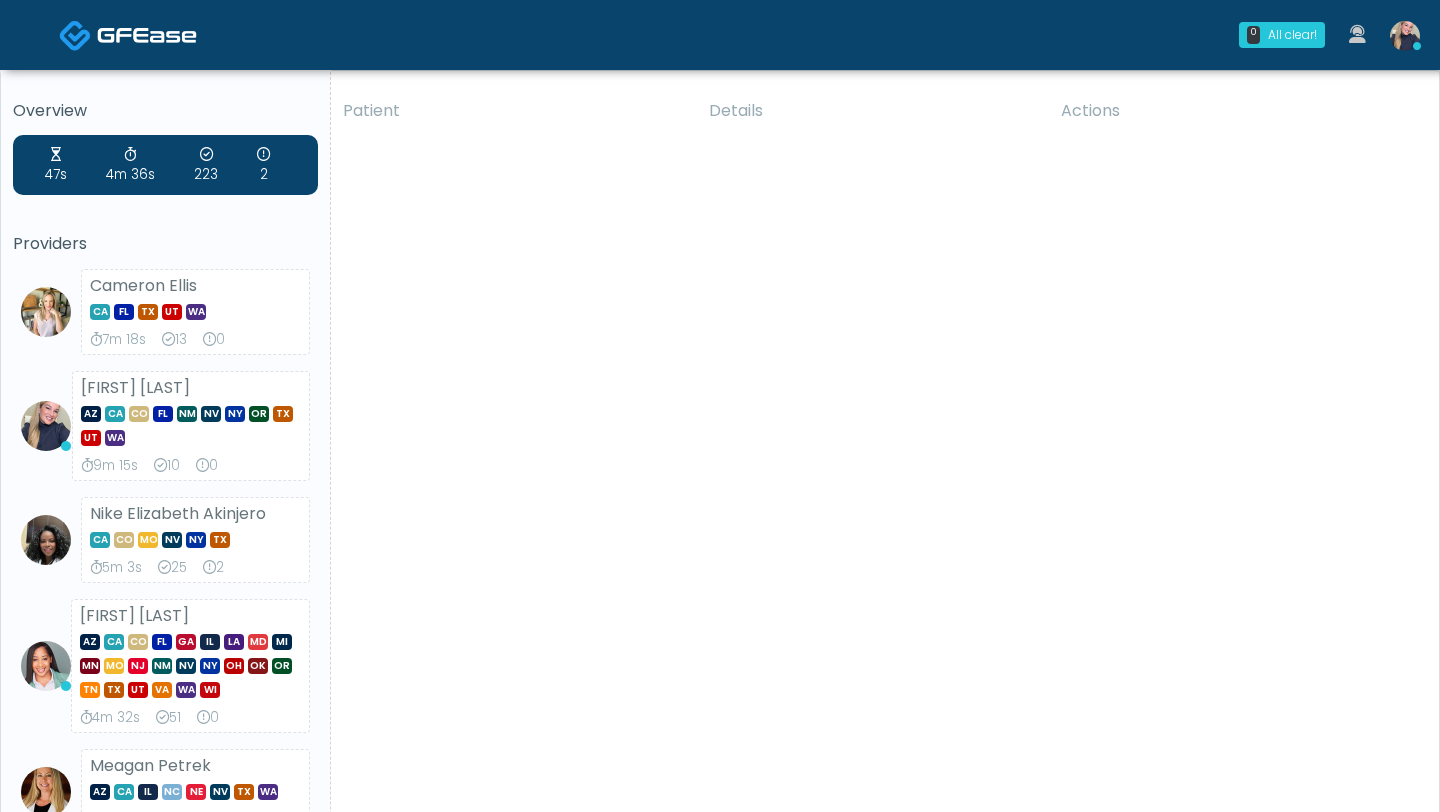 click at bounding box center [1405, 36] 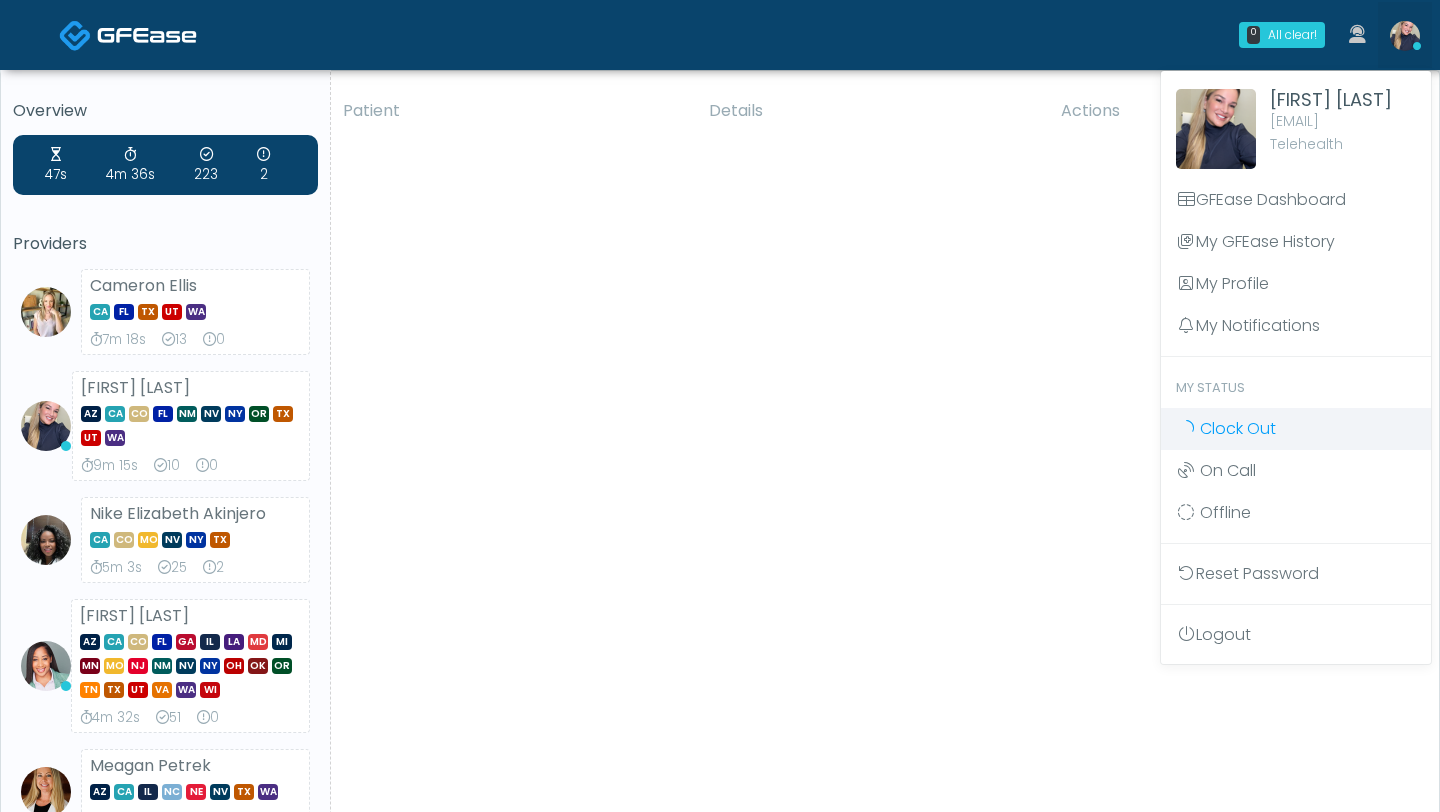 click on "Clock Out" at bounding box center [1238, 428] 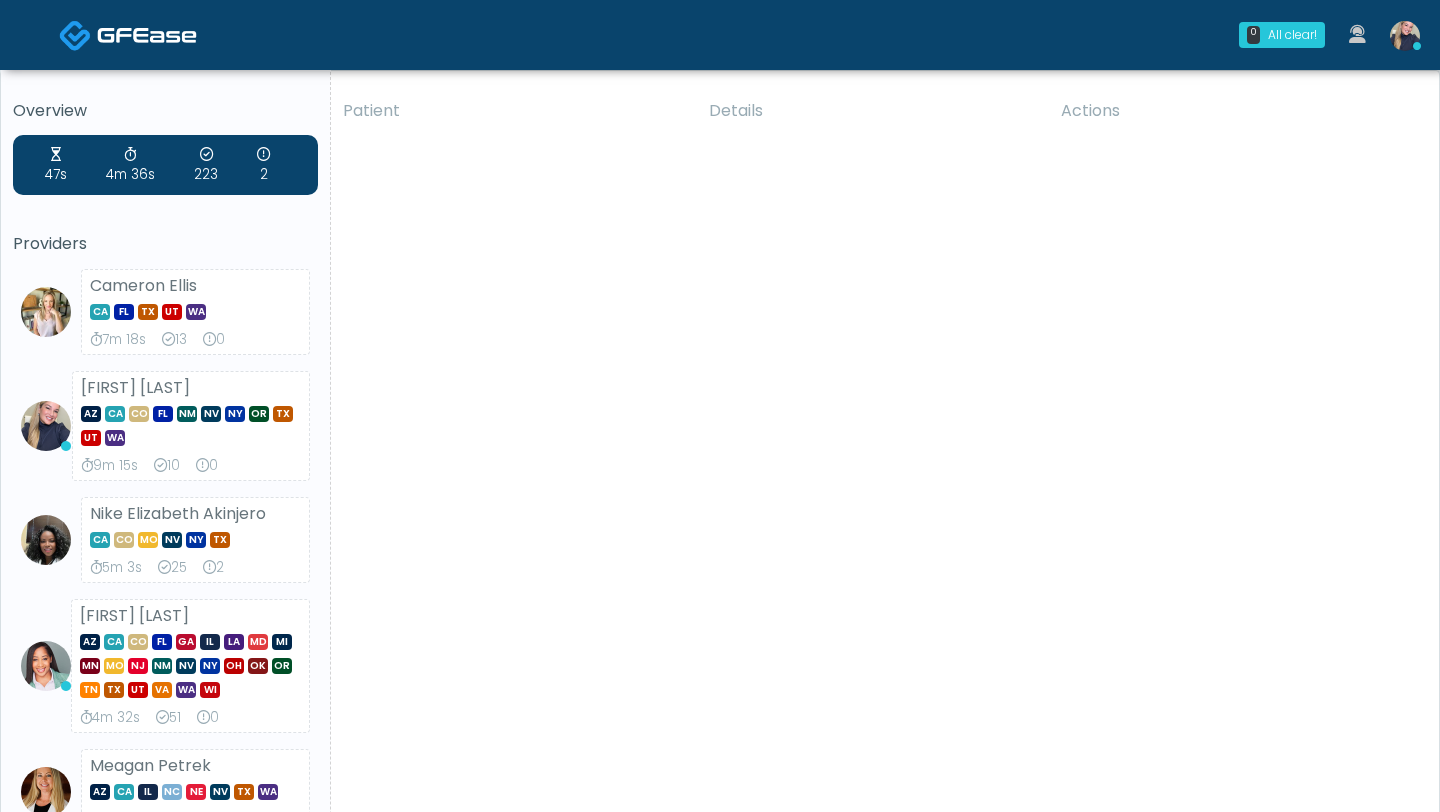 click at bounding box center (1405, 36) 